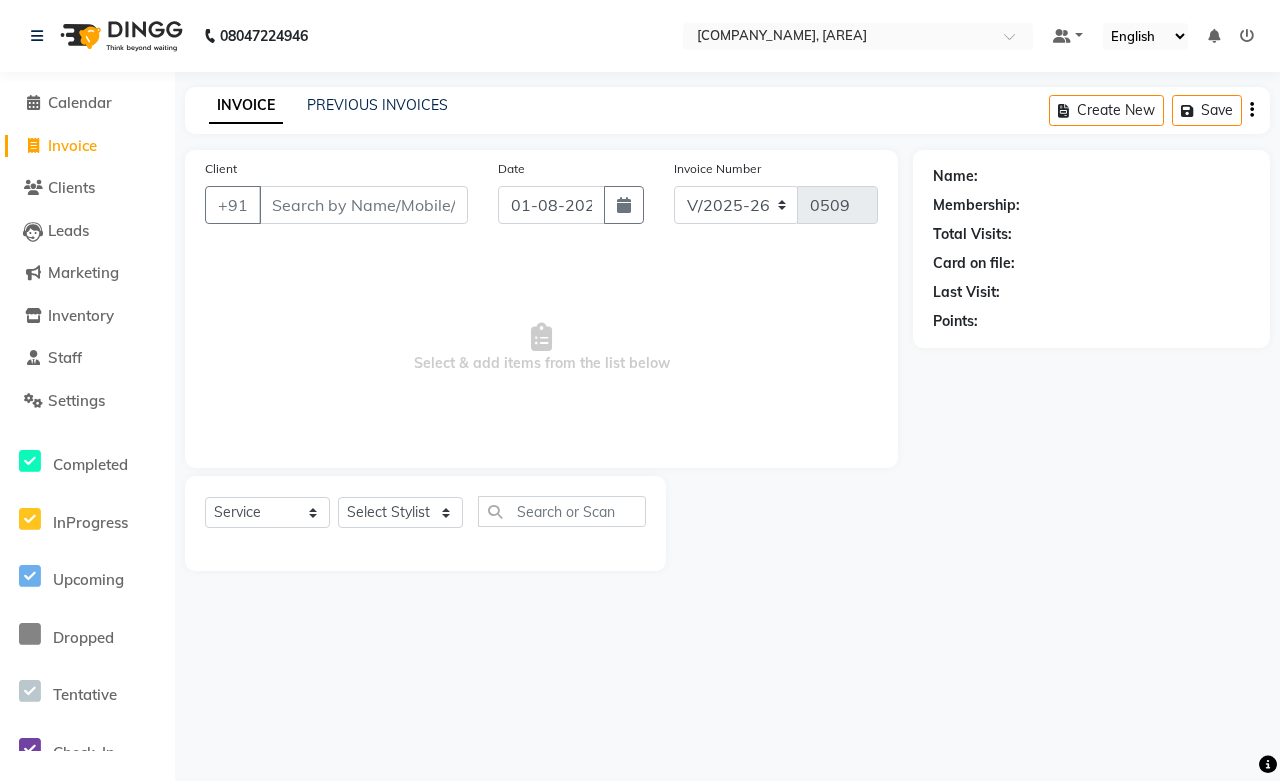select on "6453" 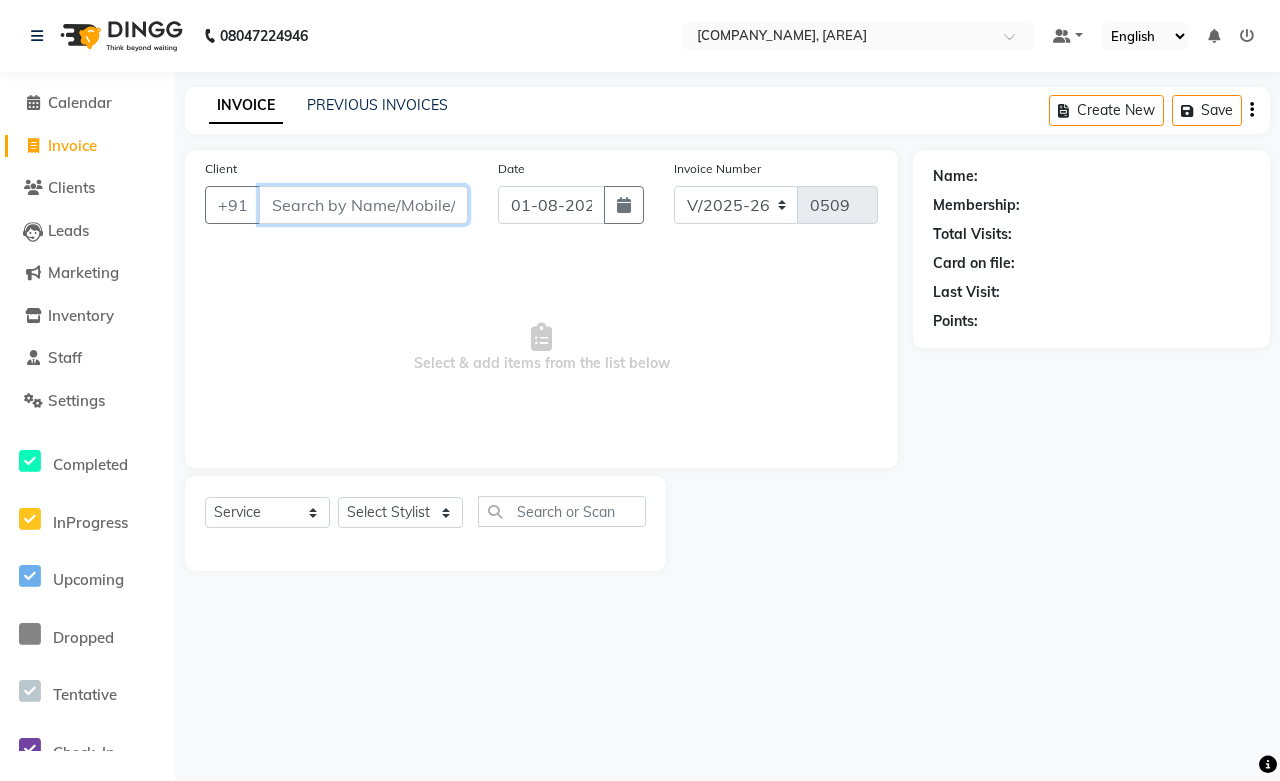 scroll, scrollTop: 0, scrollLeft: 0, axis: both 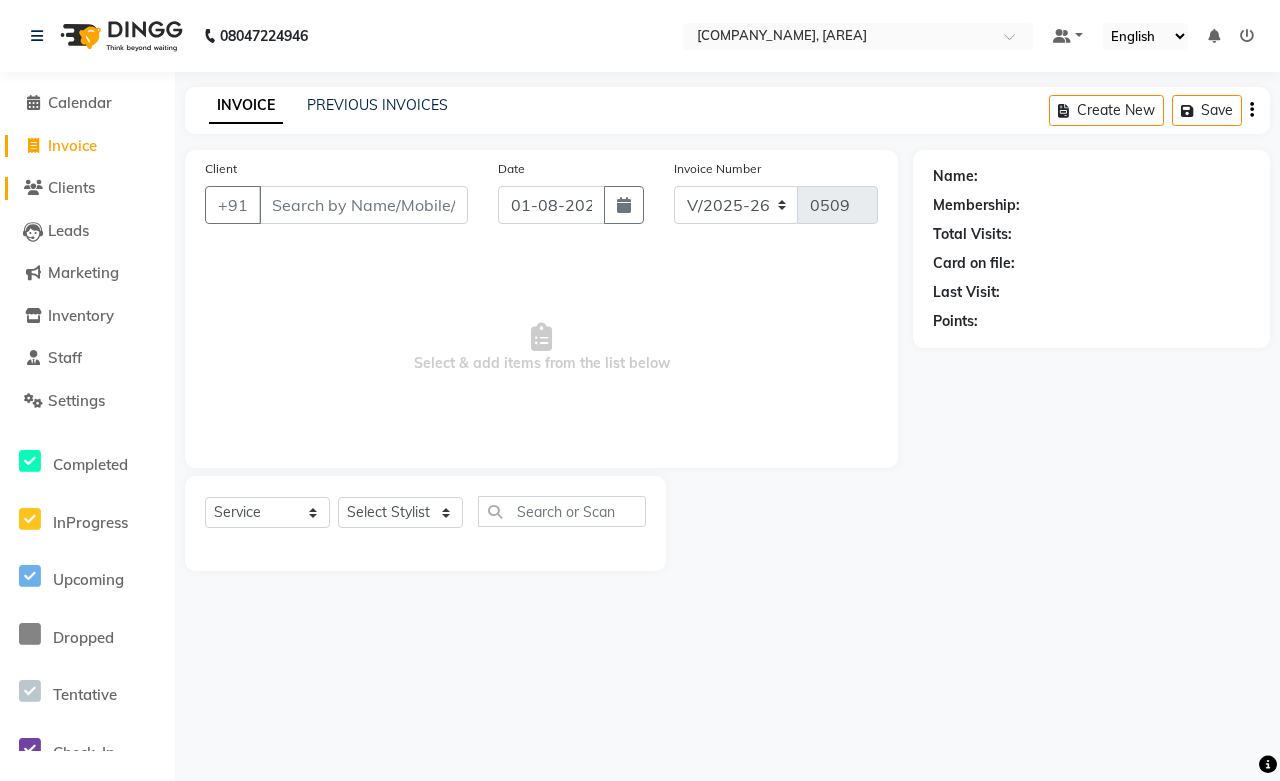 click on "Clients" 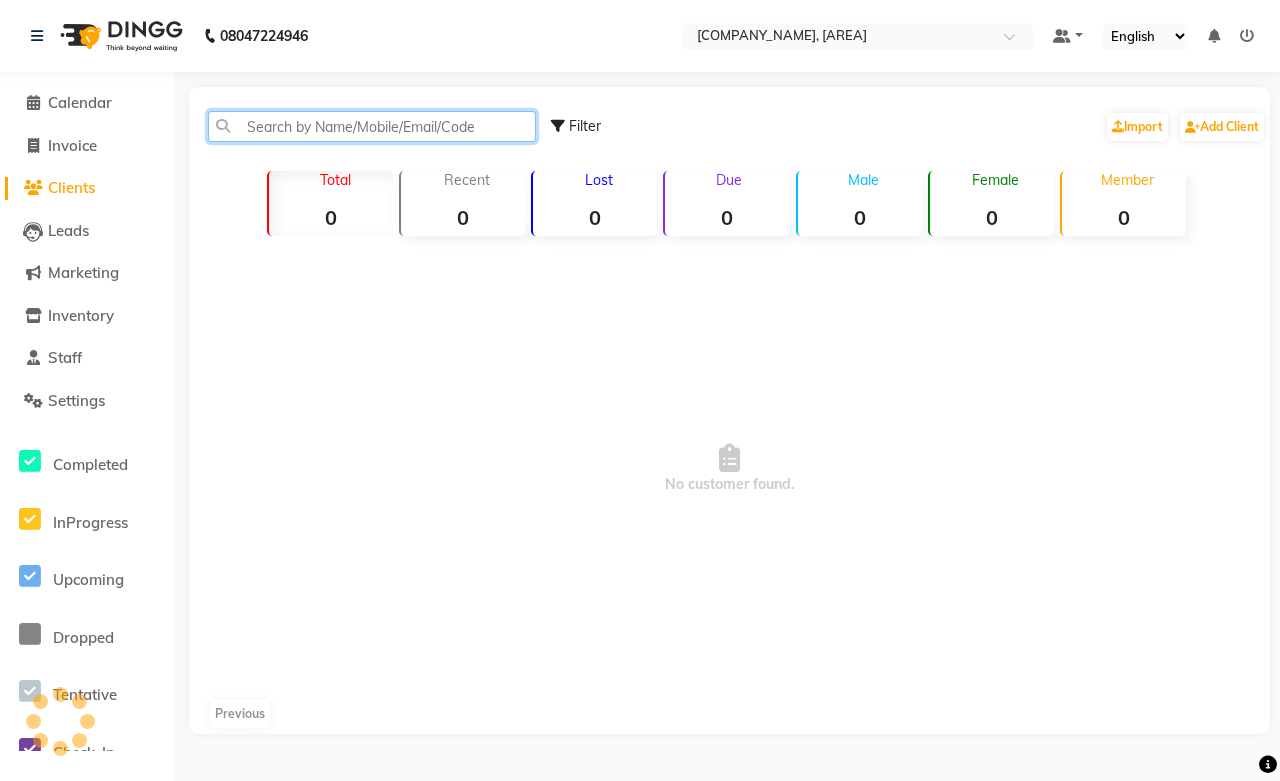 drag, startPoint x: 282, startPoint y: 125, endPoint x: 307, endPoint y: 127, distance: 25.079872 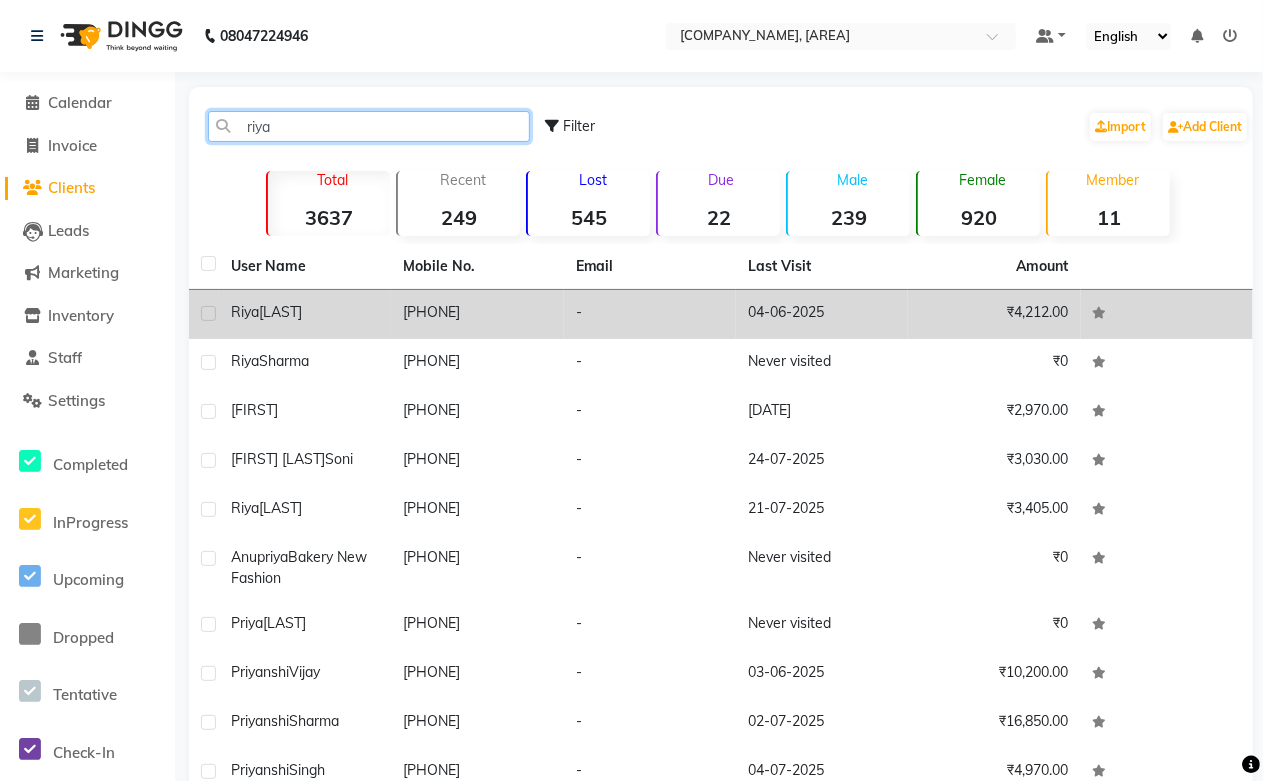 type on "riya" 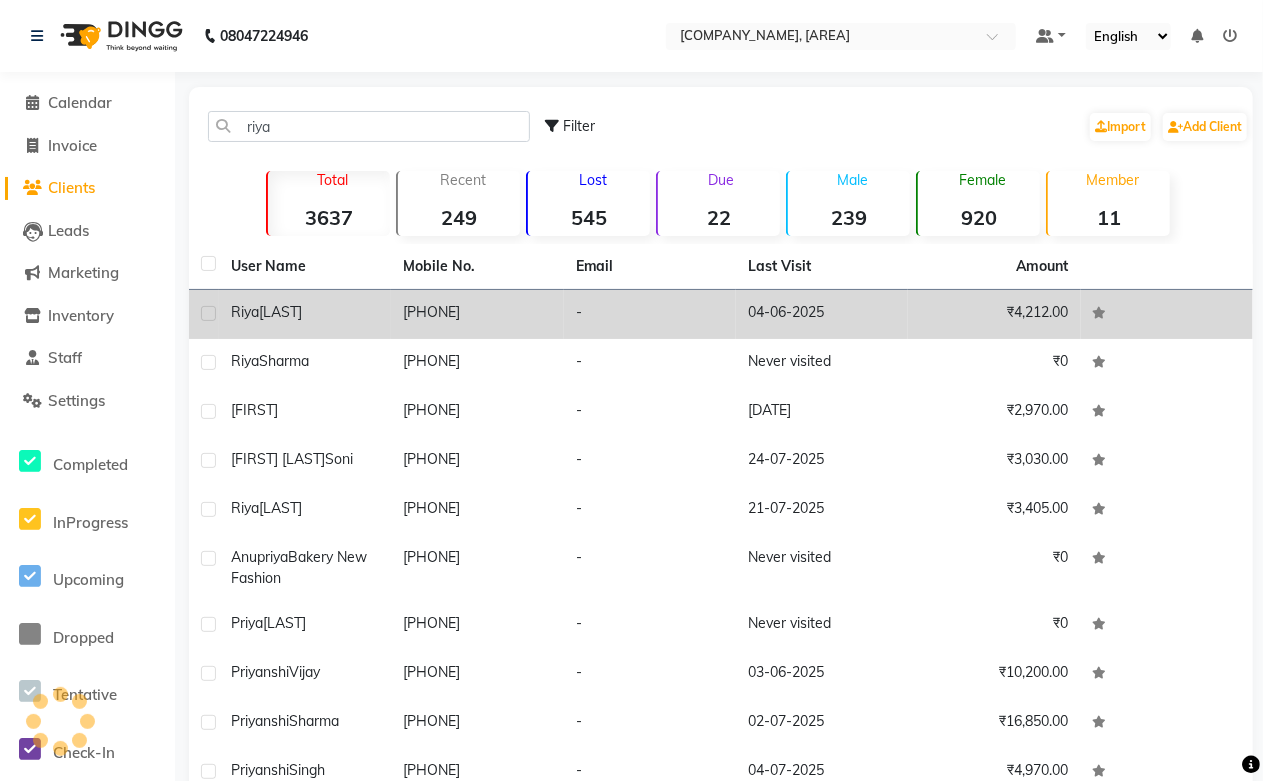 click on "Riya  Khandelwal" 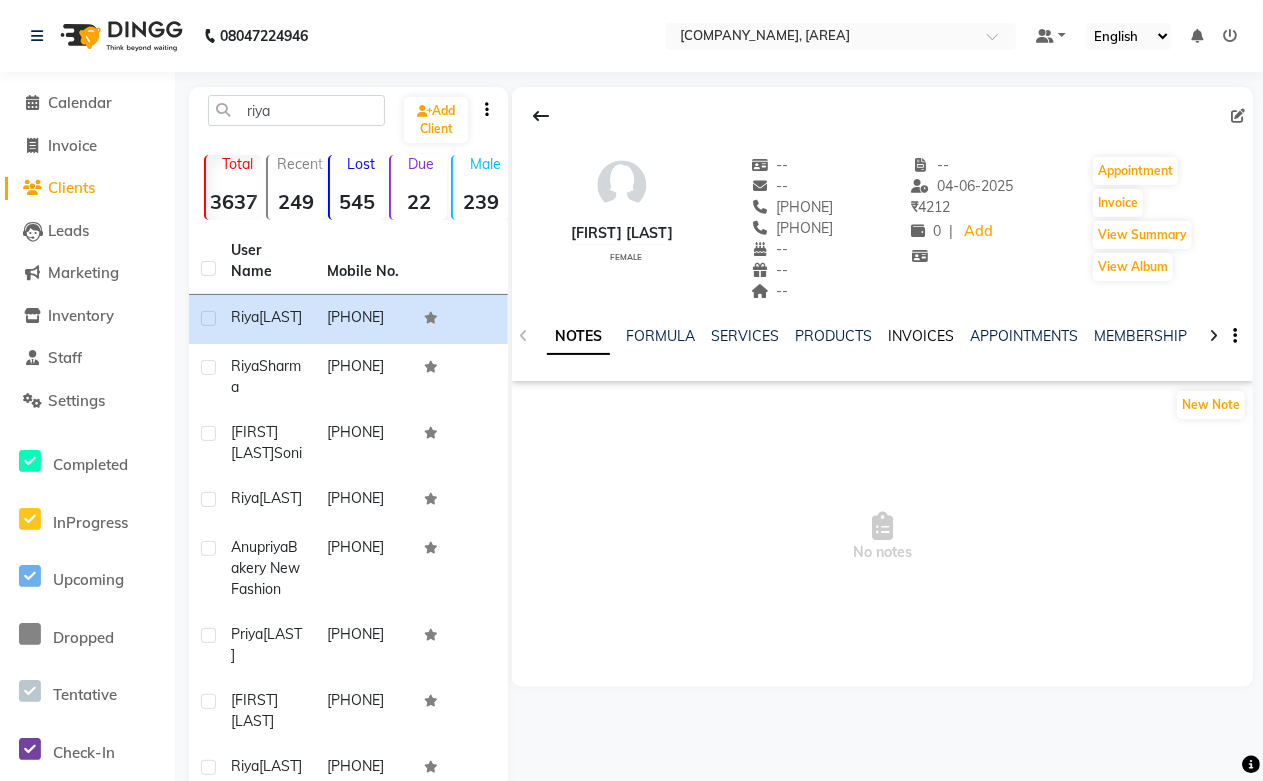 click on "INVOICES" 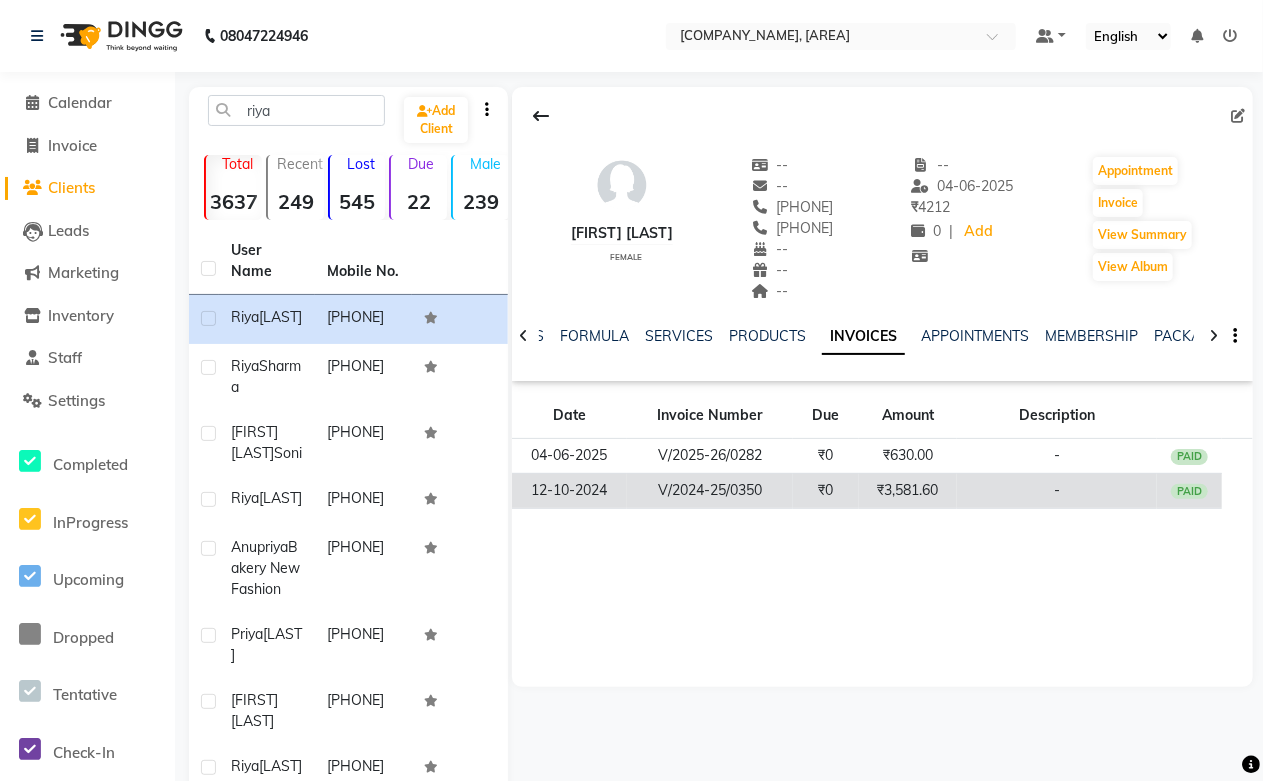 click on "V/2024-25/0350" 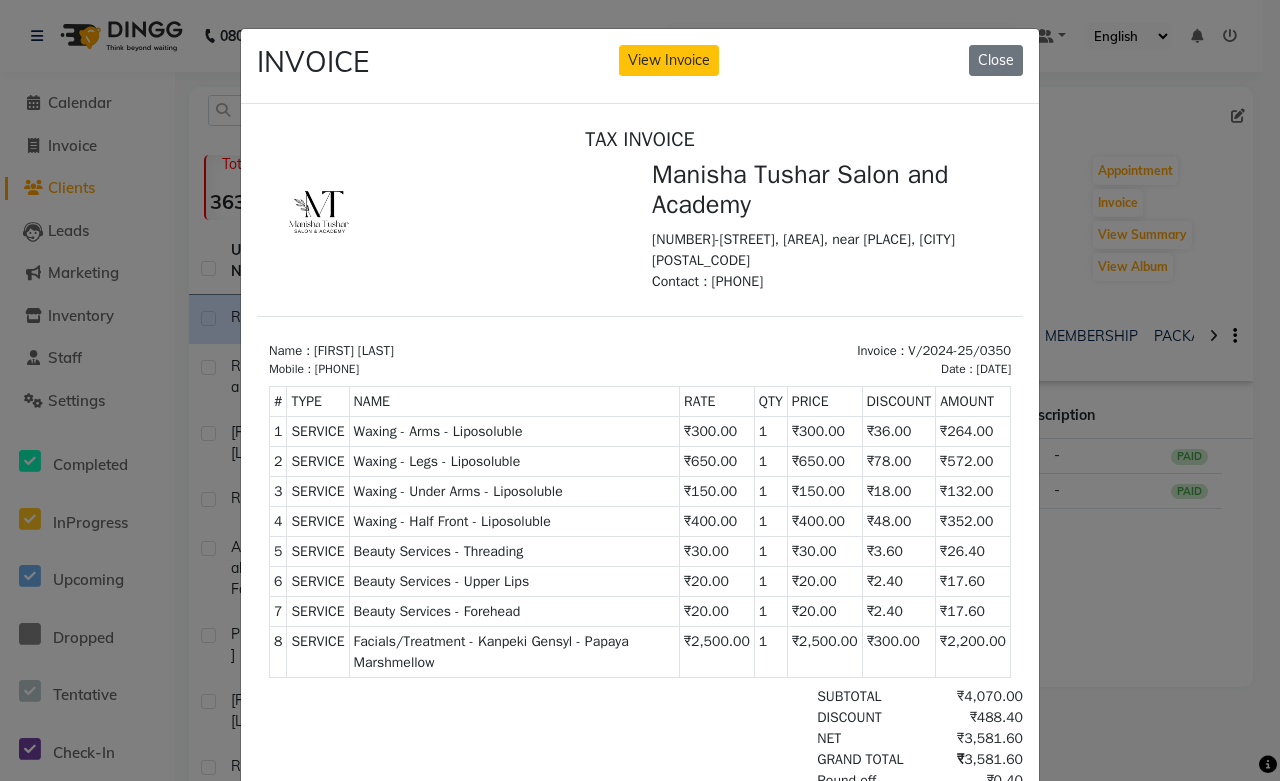 scroll, scrollTop: 0, scrollLeft: 0, axis: both 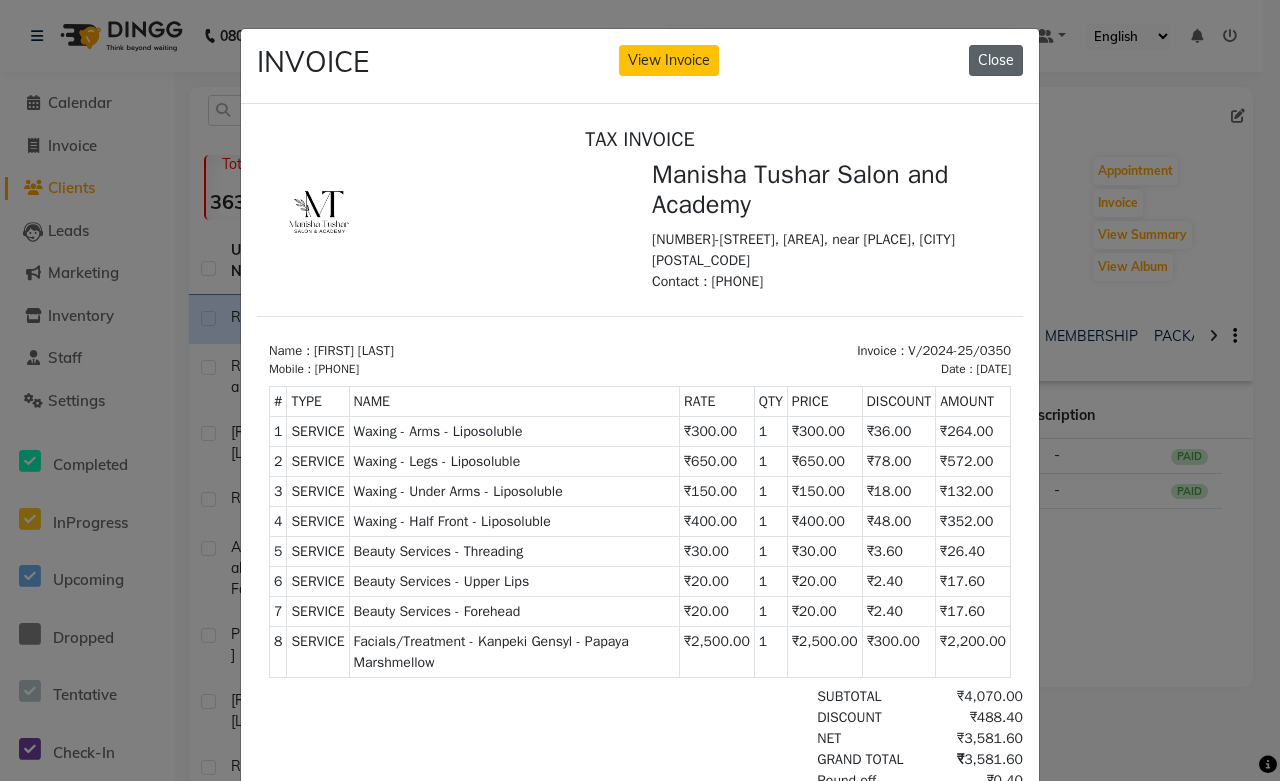 click on "Close" 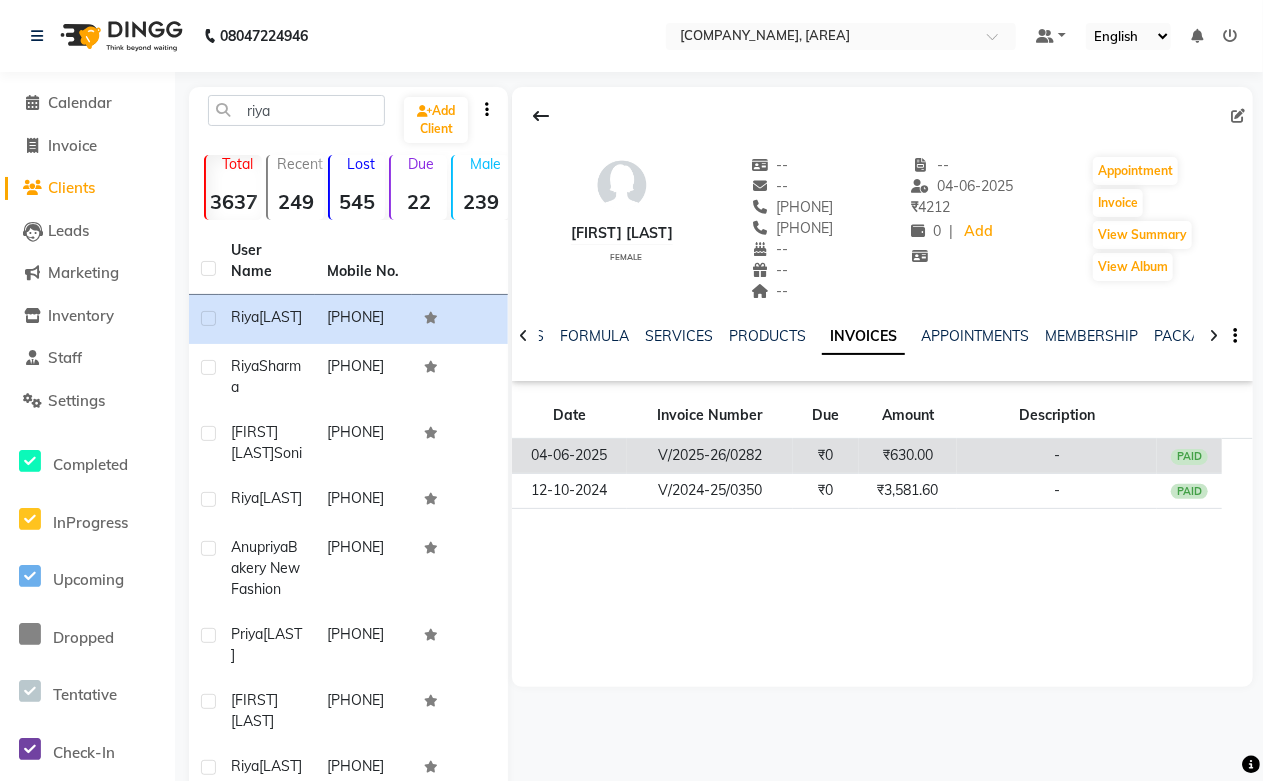 click on "₹630.00" 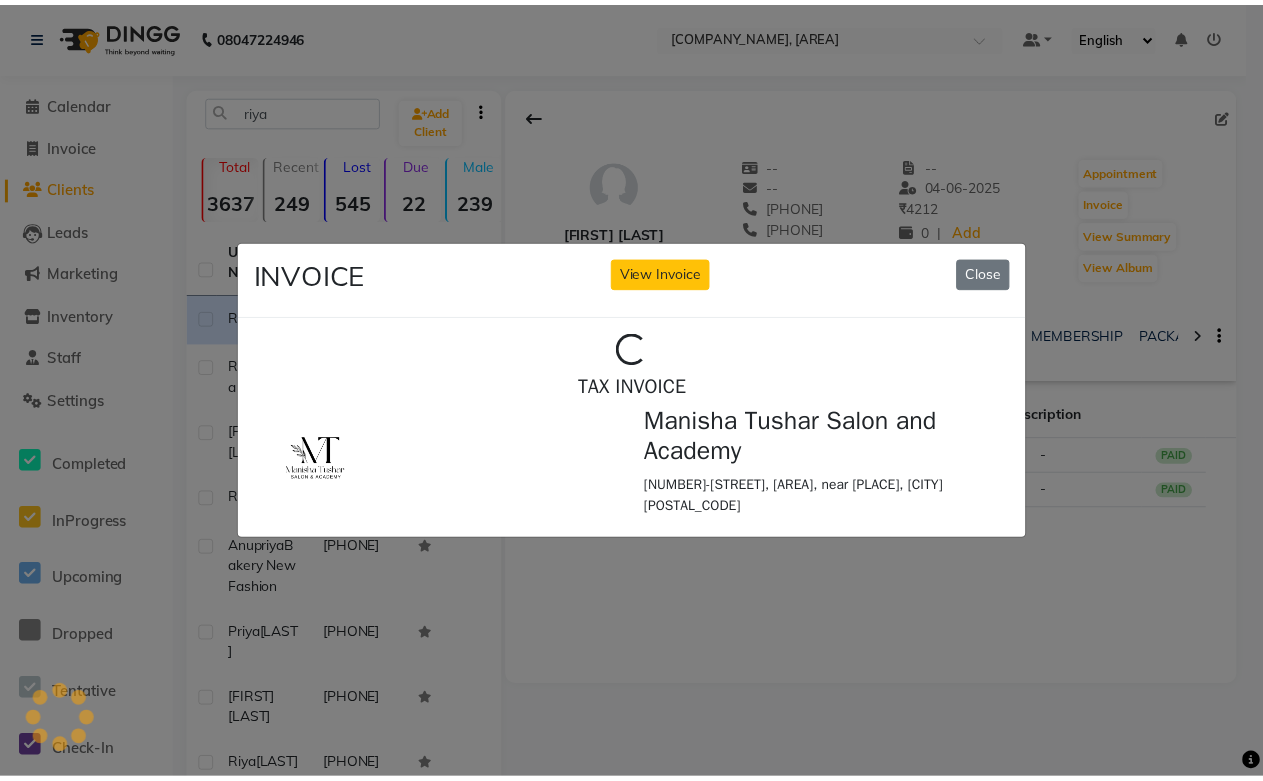 scroll, scrollTop: 0, scrollLeft: 0, axis: both 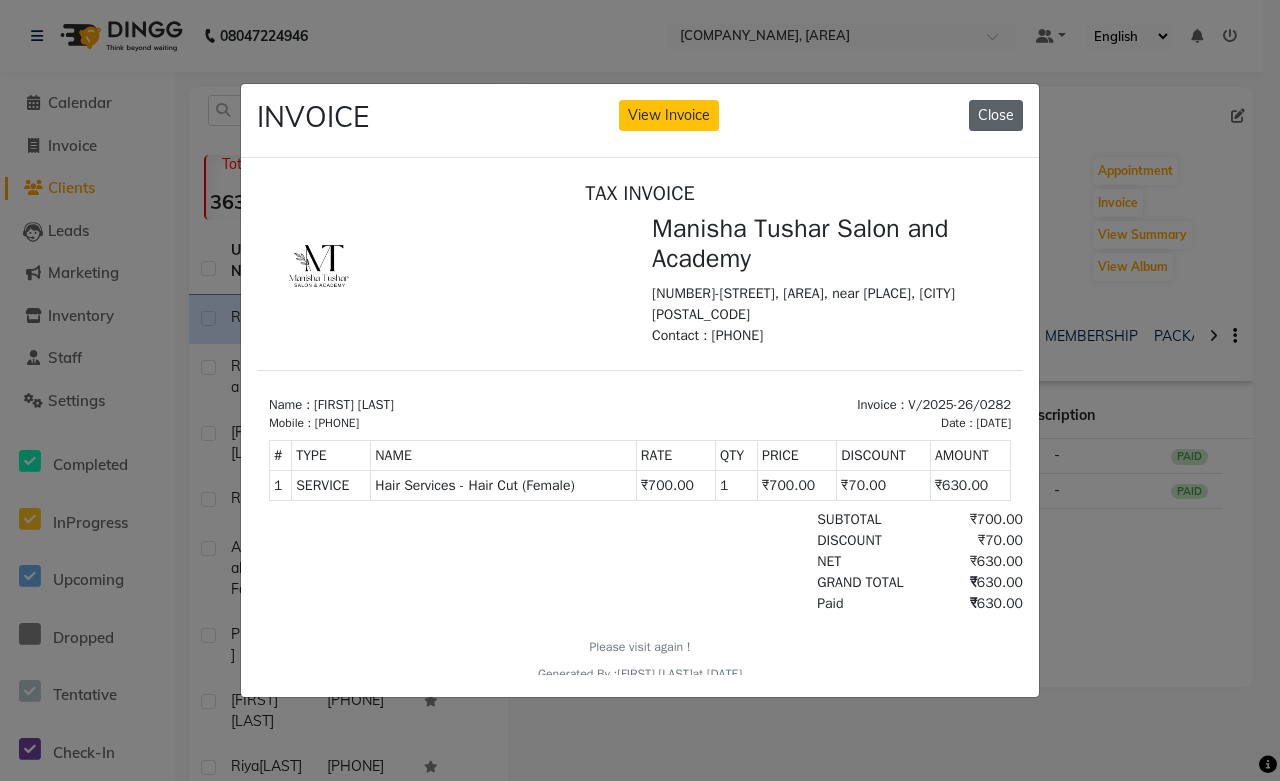 click on "Close" 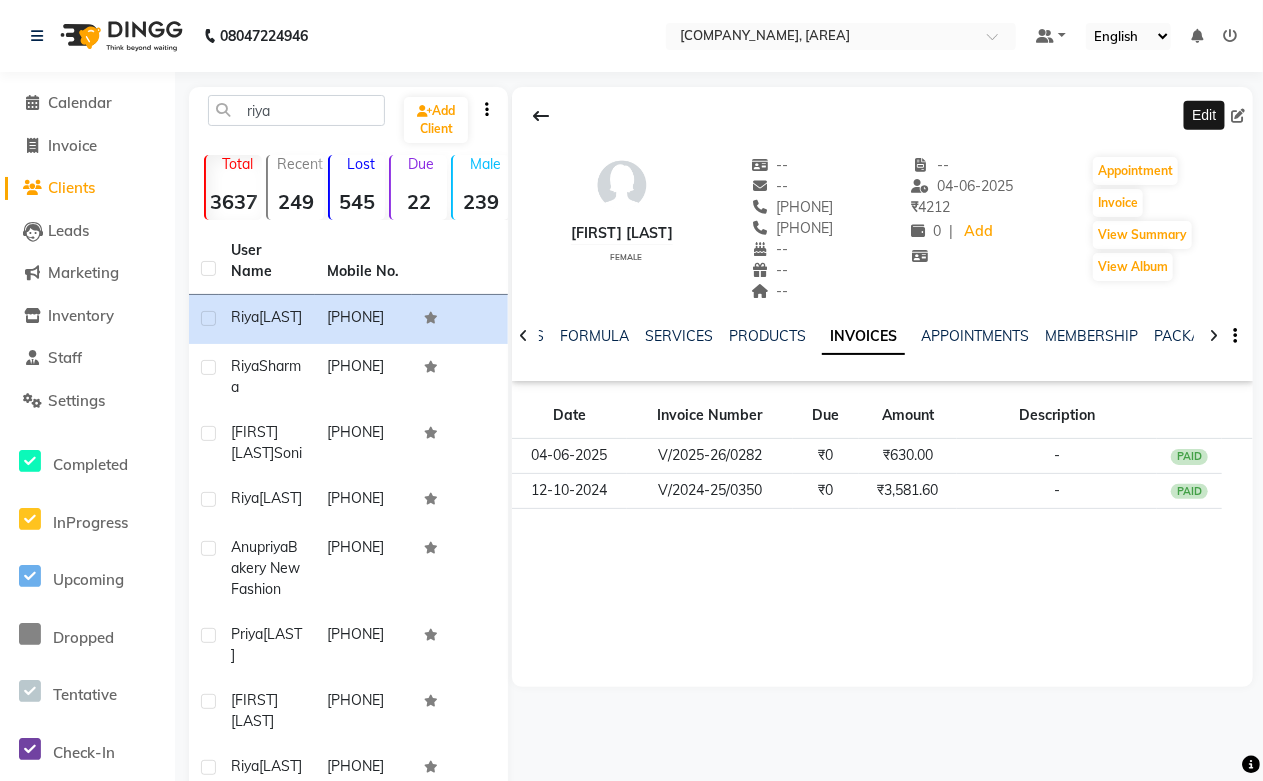 click 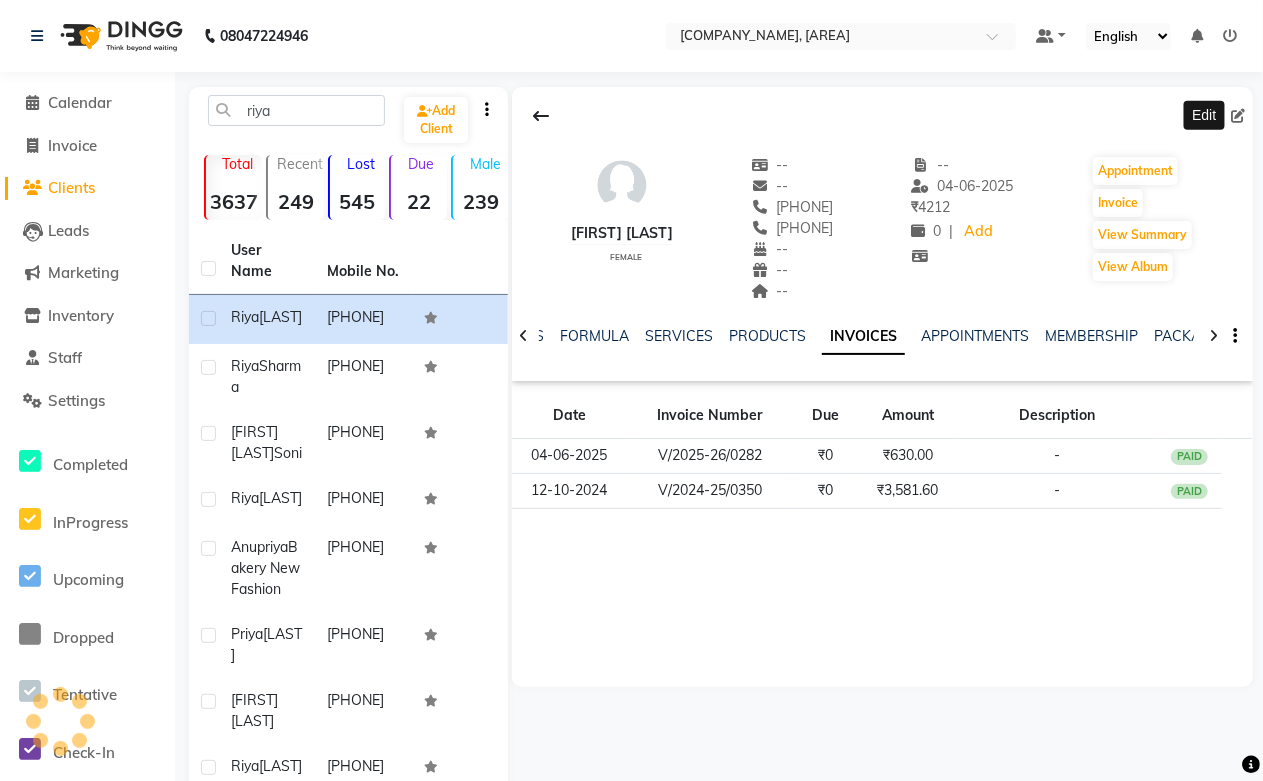 click 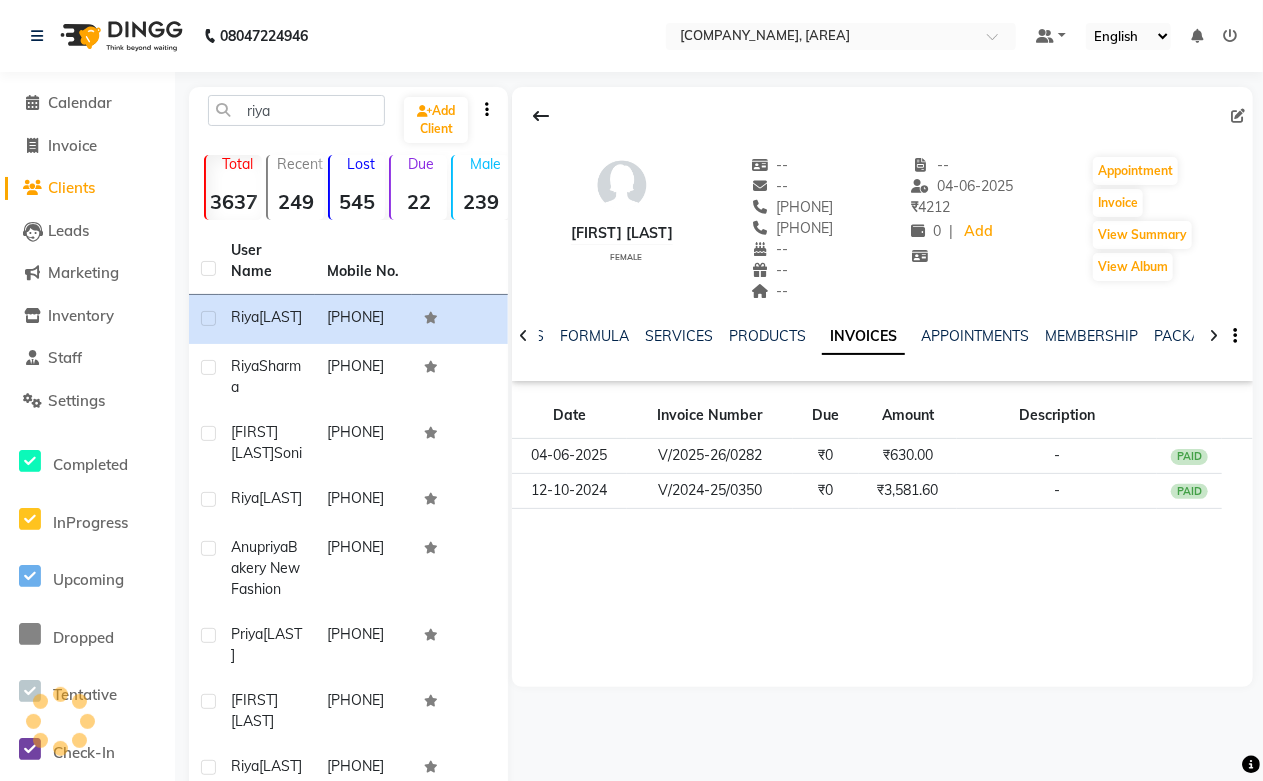 click 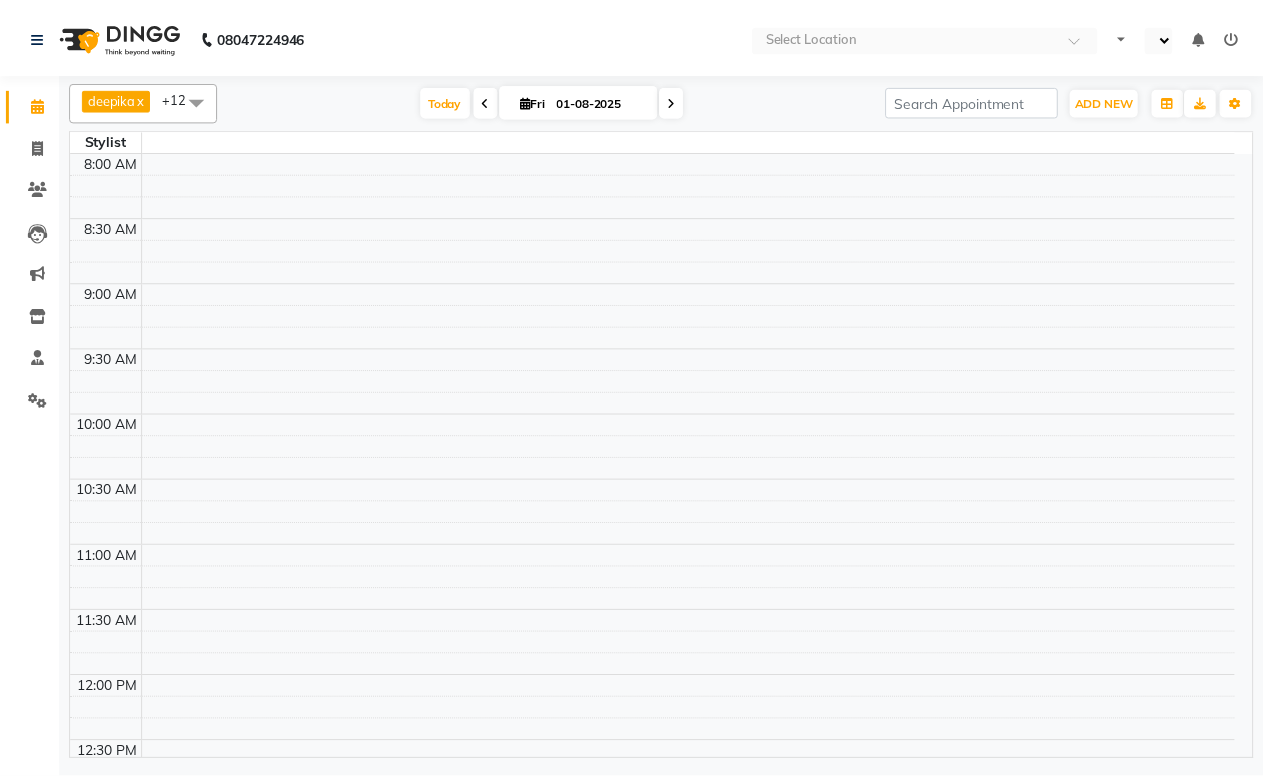 scroll, scrollTop: 0, scrollLeft: 0, axis: both 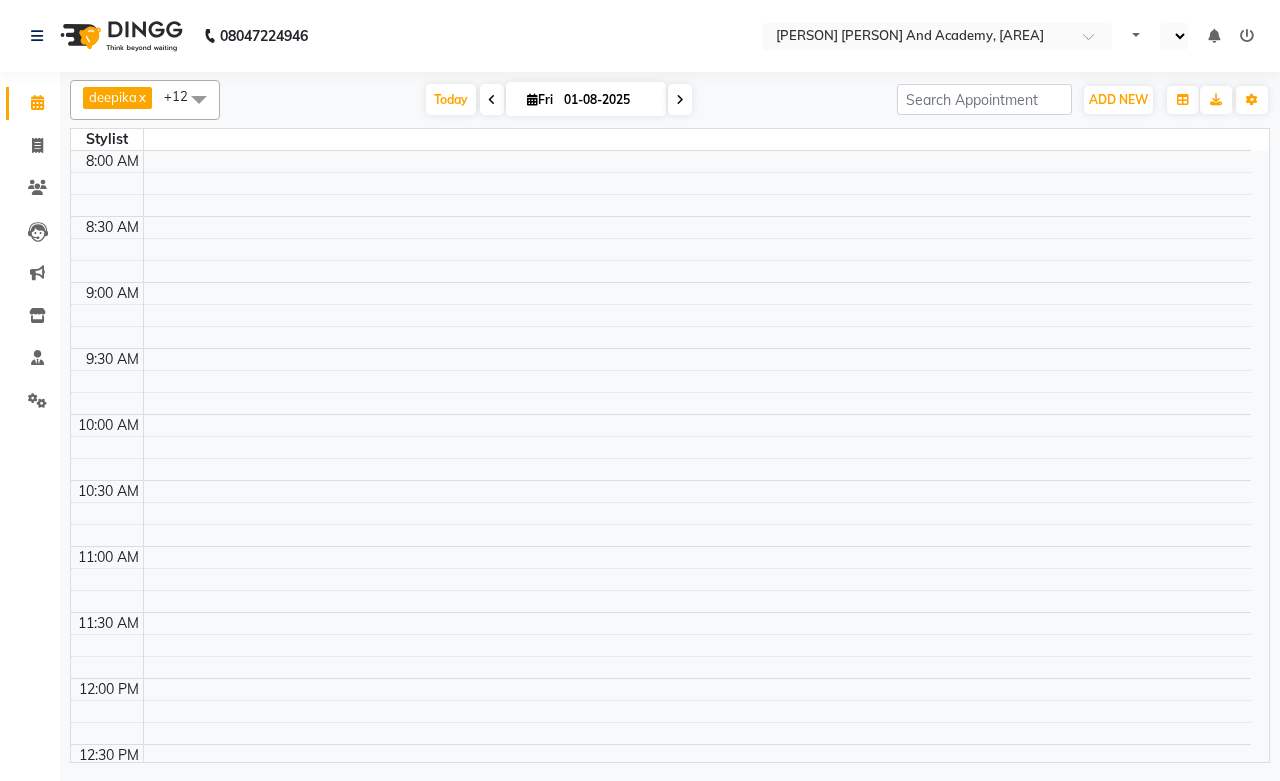 select on "en" 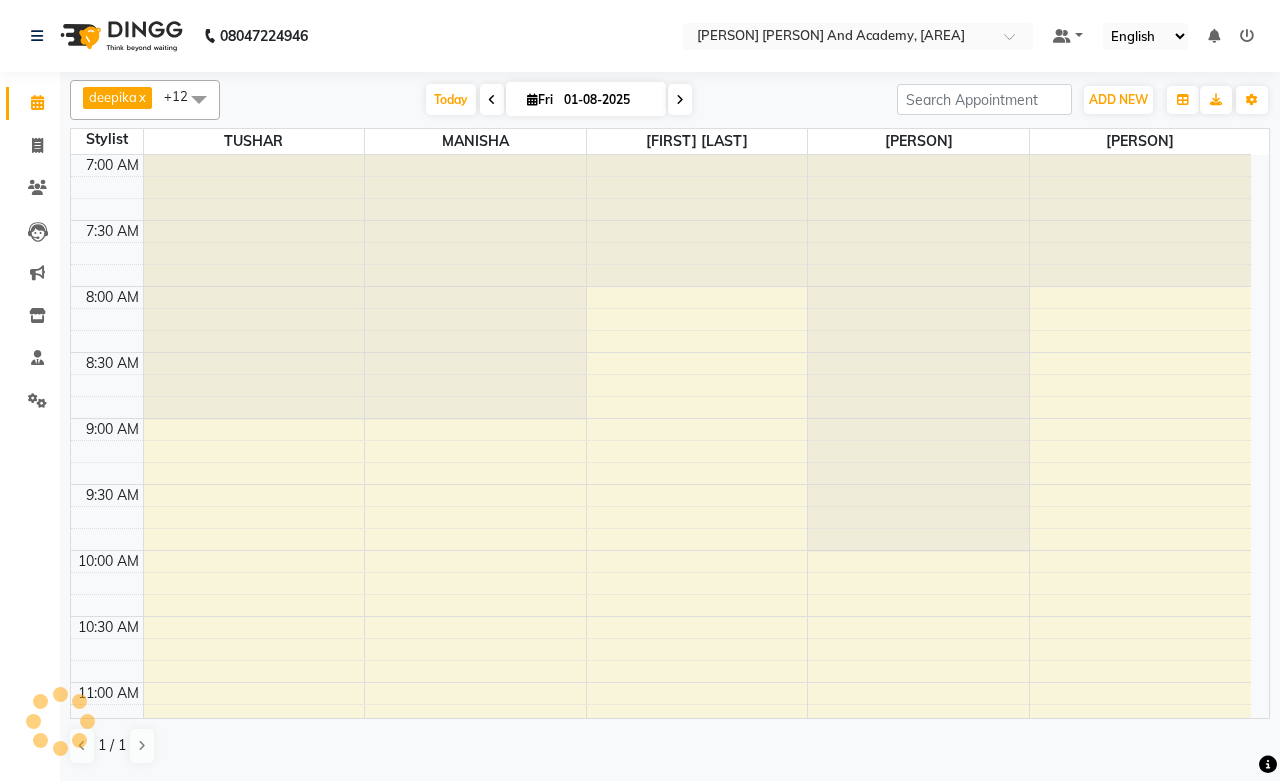 scroll, scrollTop: 1062, scrollLeft: 0, axis: vertical 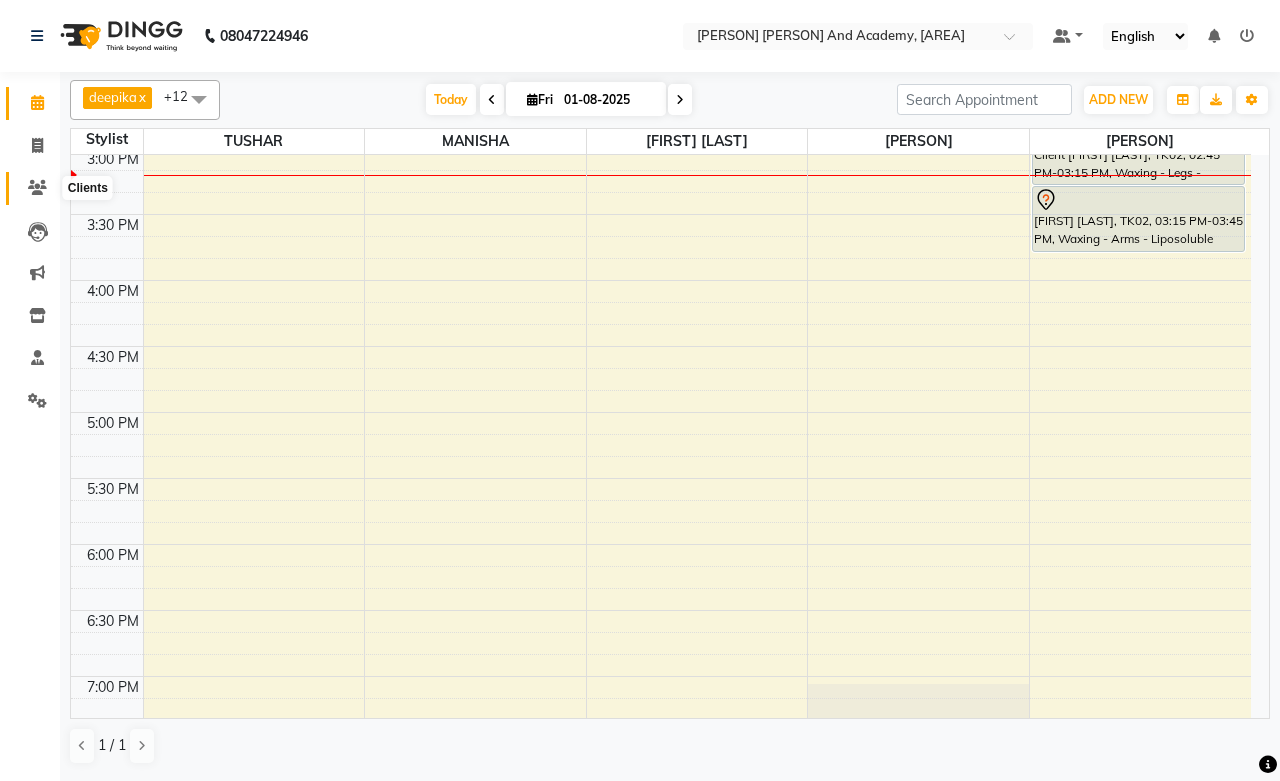 click 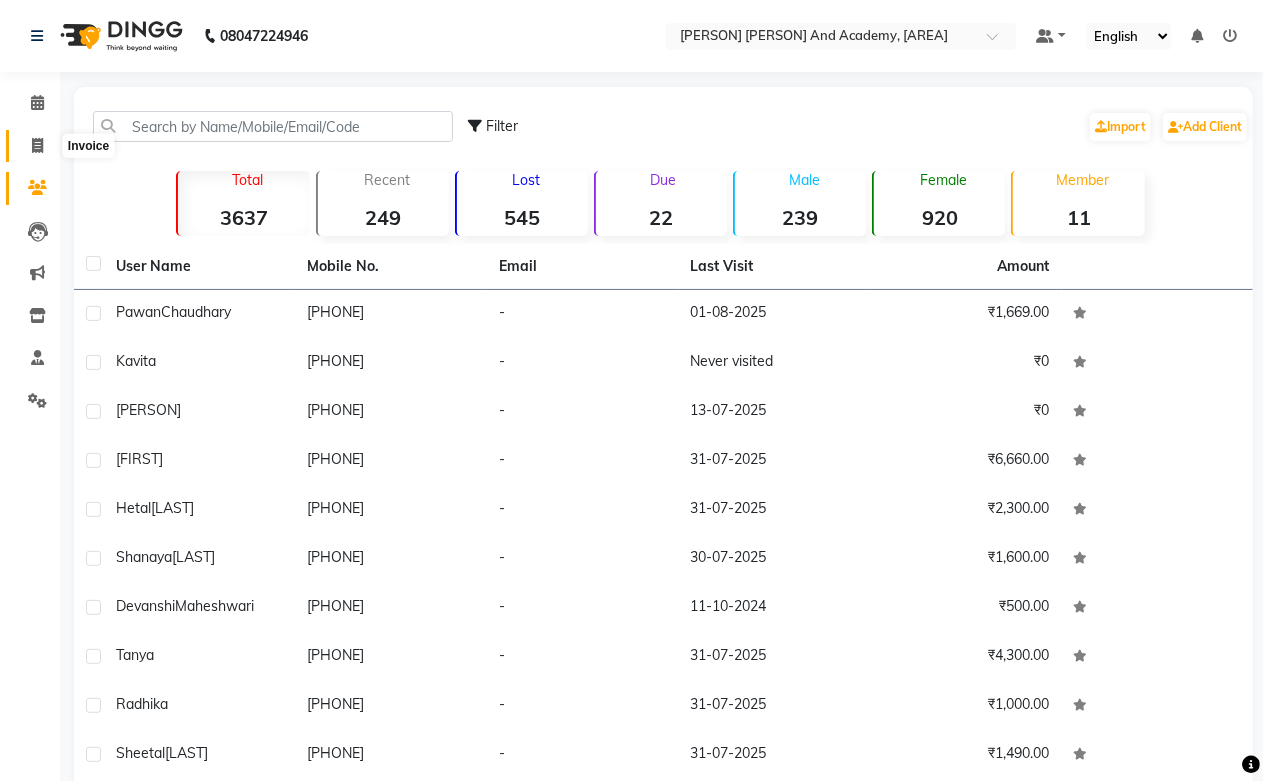 click 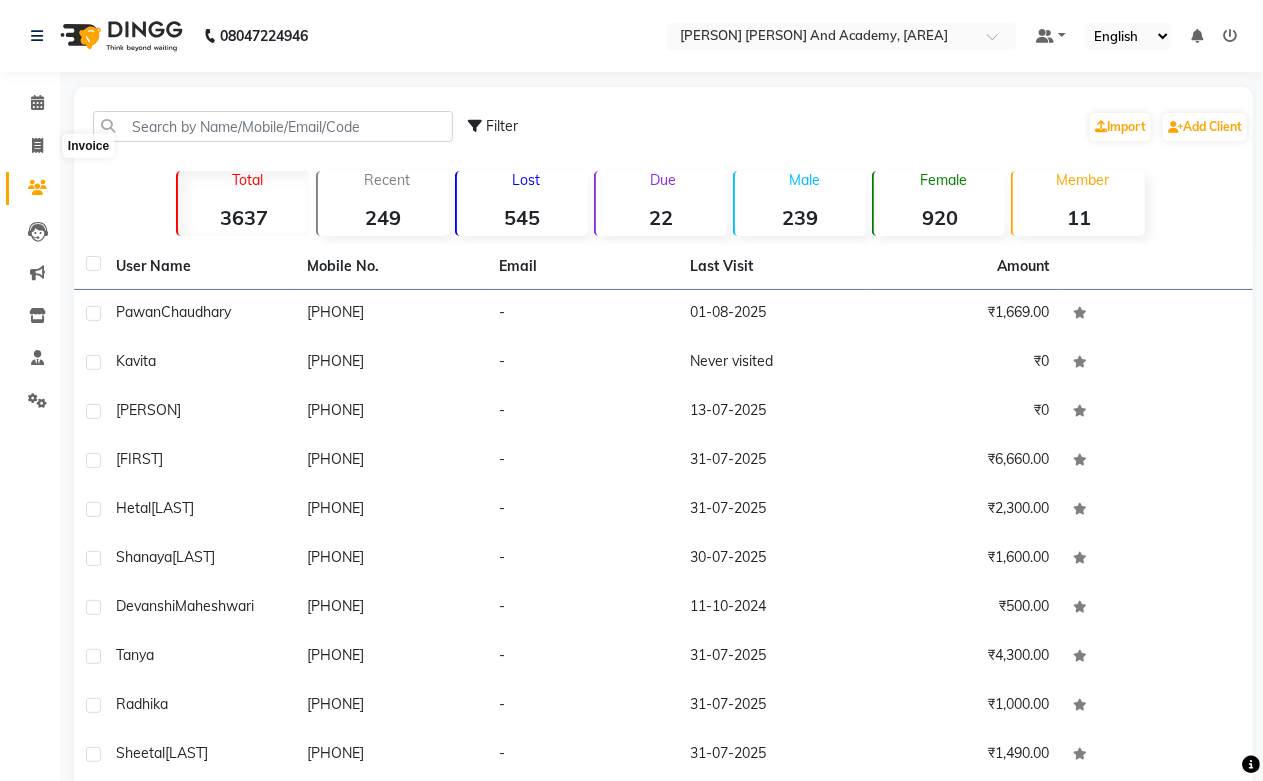 select on "service" 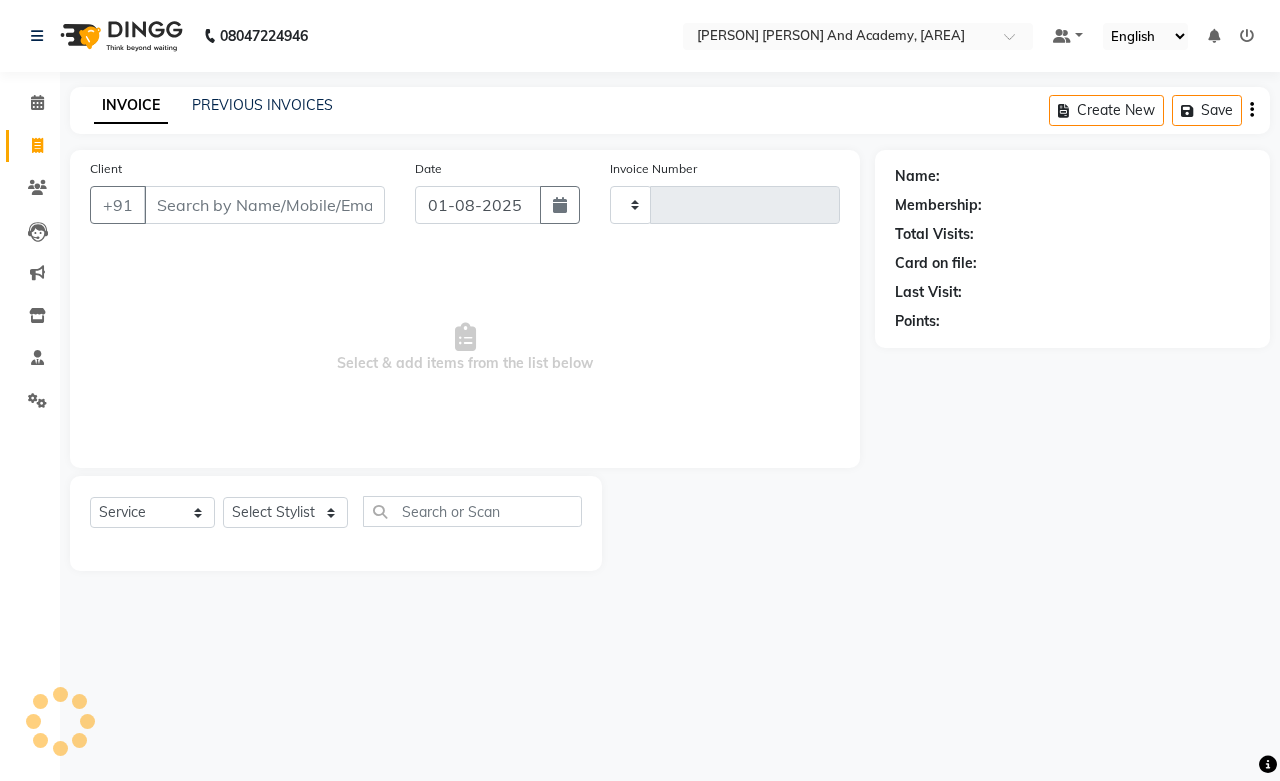 type on "0509" 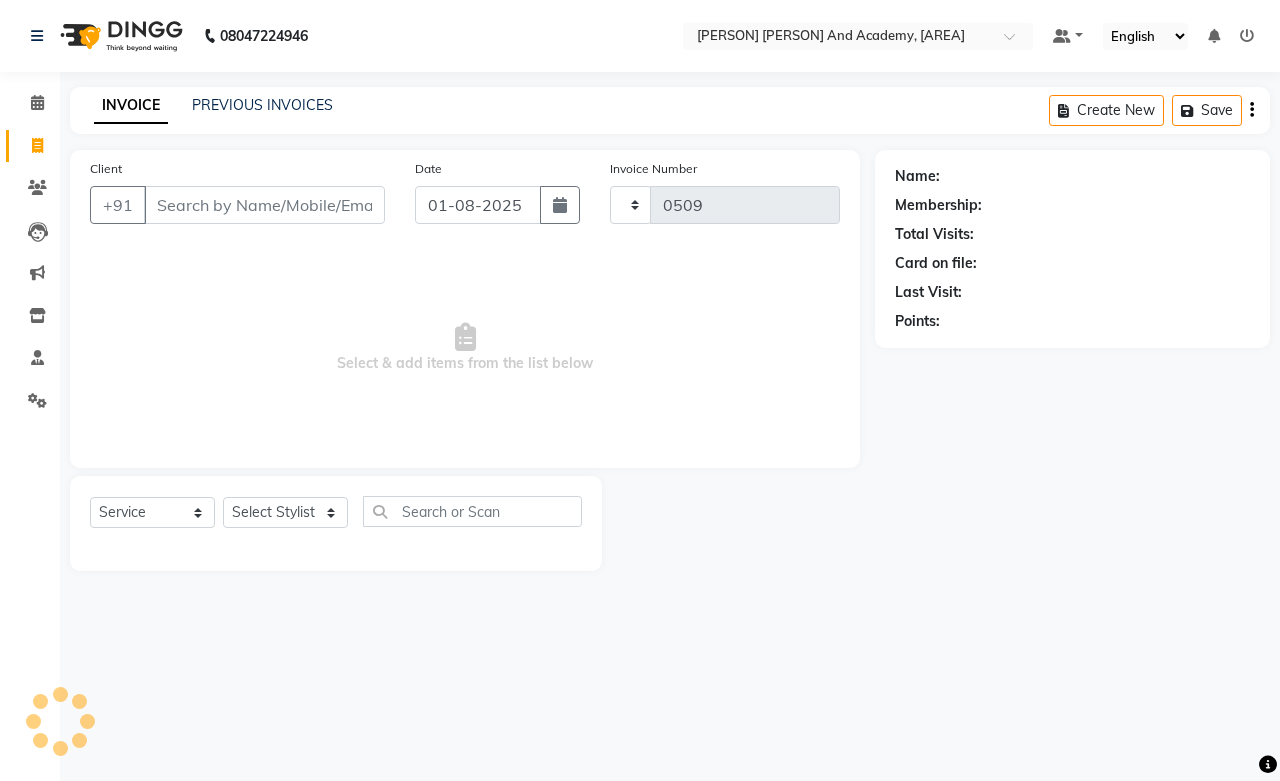 select on "6453" 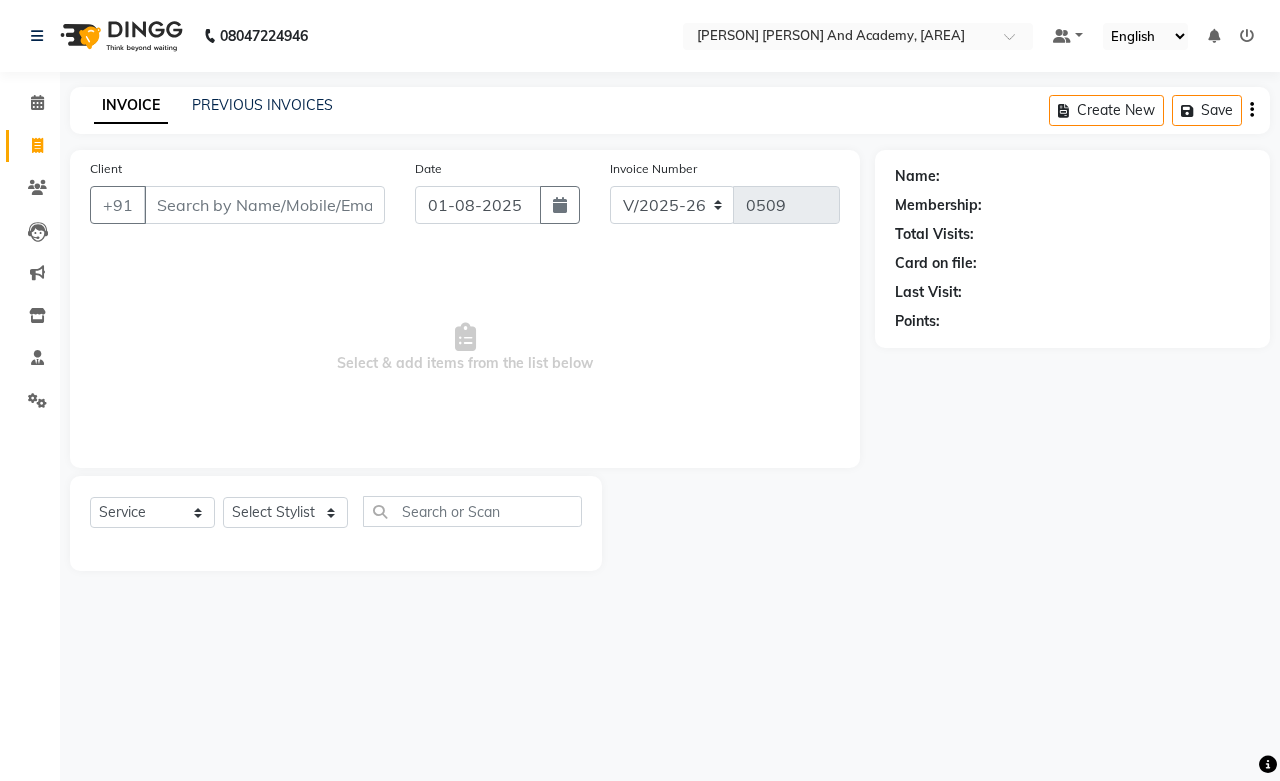 click on "Client" at bounding box center [264, 205] 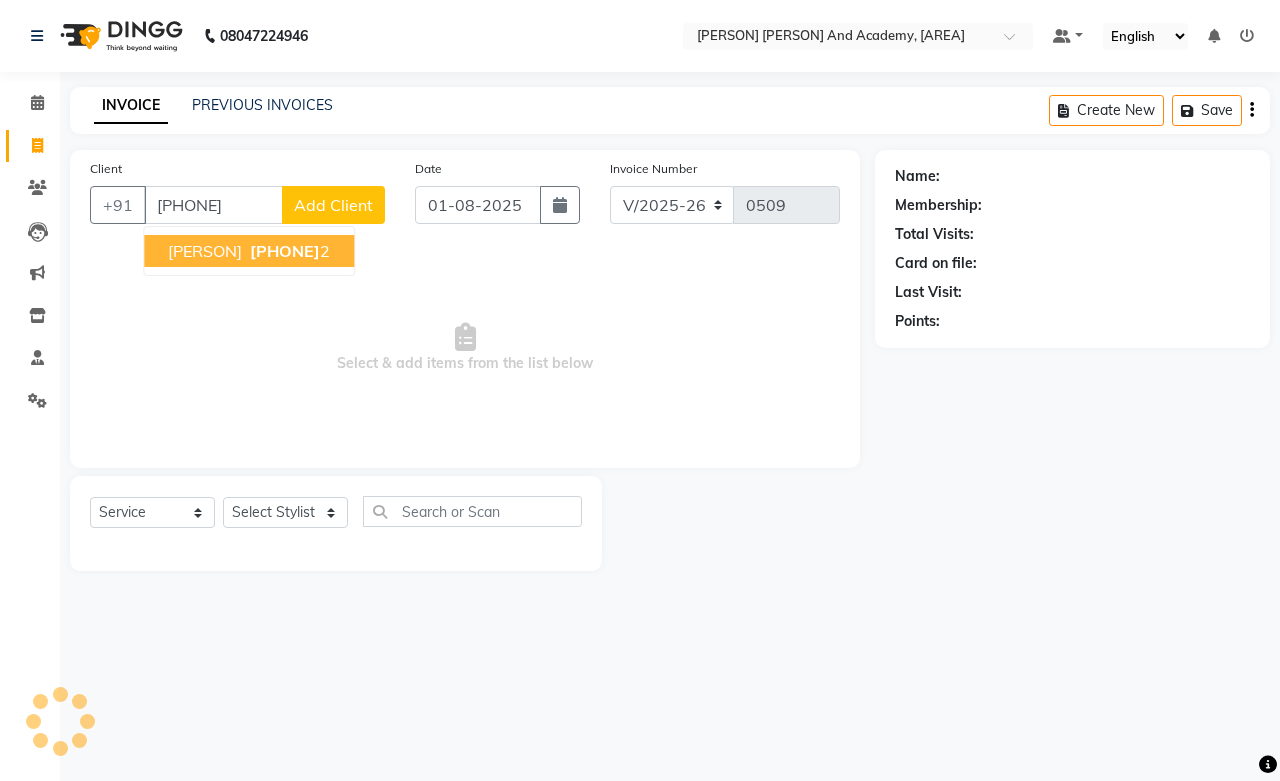 type on "[PHONE]" 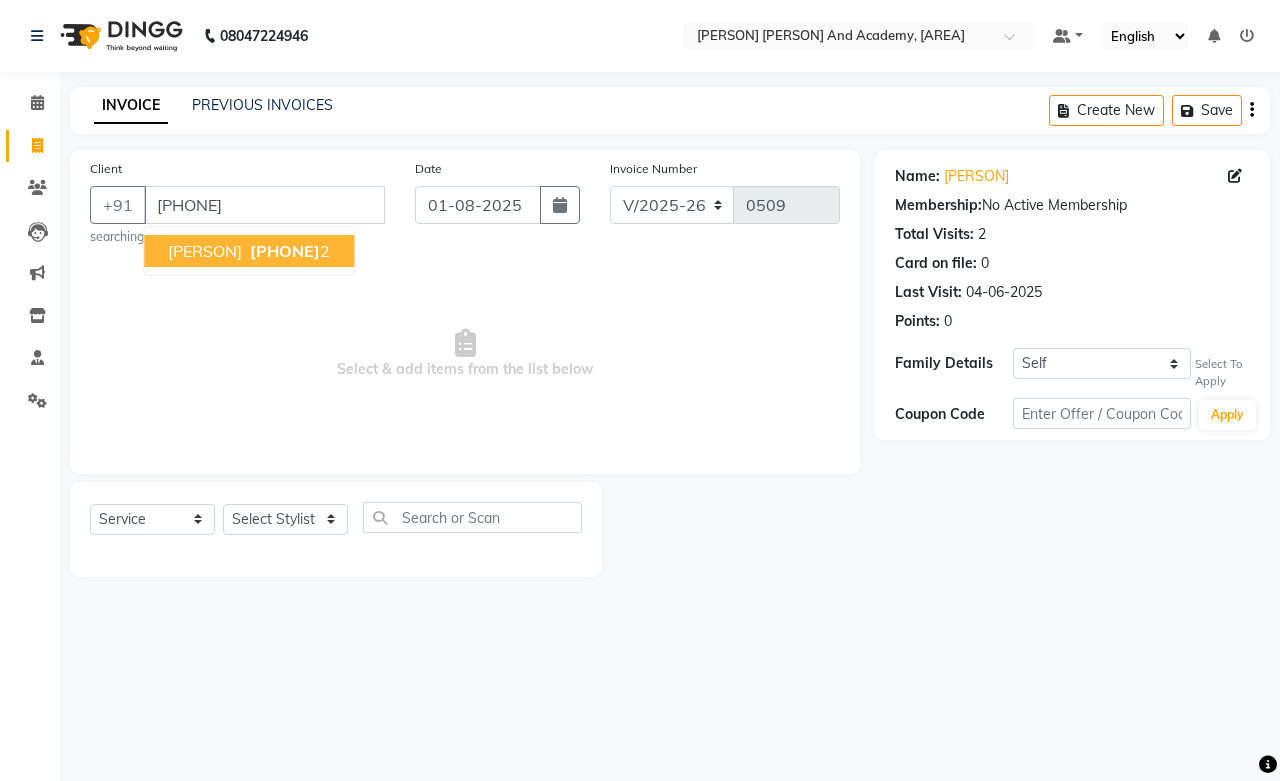 click on "[FIRST] [LAST]   [PHONE] 2" at bounding box center [249, 251] 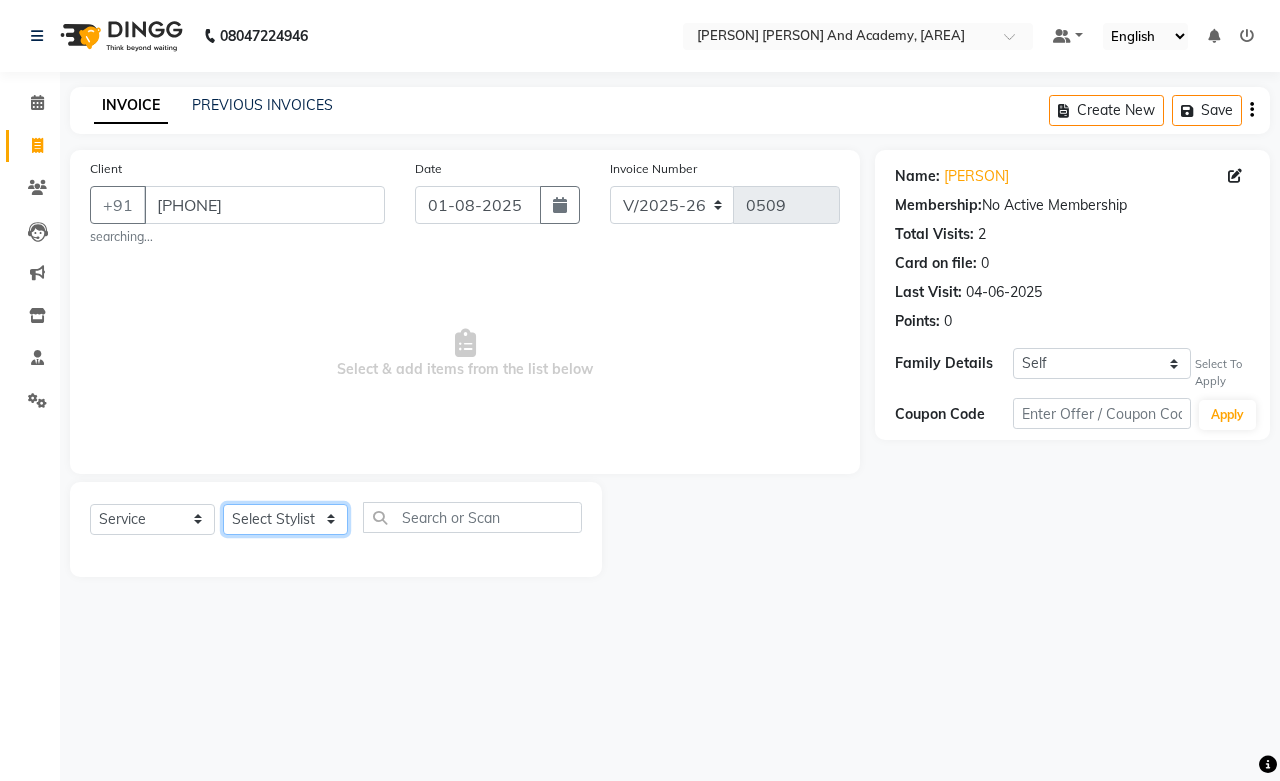 click on "Select Stylist Abdul Shoaib Aksha Khan Archika Jain Arti Singh Harsha Mam MANISHA Mohd. Furkan Neelu Suman Nisha Meghwal Payal Sen Pooja Jaga Poonam Trehan Ravina Sen Sahil Ansari Sanju di Sapna Sharma Shekhu Abdul Suraj Sen Sushant Verma TUSHAR" 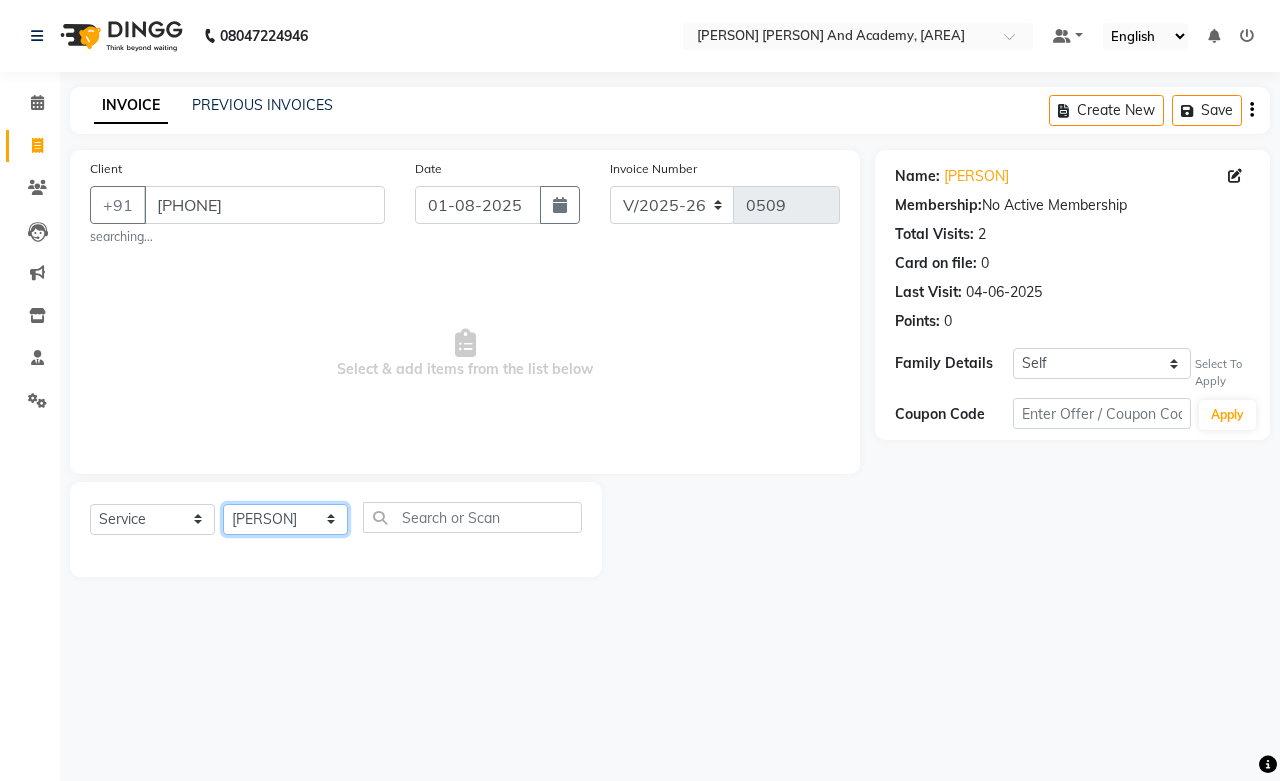 click on "Select Stylist Abdul Shoaib Aksha Khan Archika Jain Arti Singh Harsha Mam MANISHA Mohd. Furkan Neelu Suman Nisha Meghwal Payal Sen Pooja Jaga Poonam Trehan Ravina Sen Sahil Ansari Sanju di Sapna Sharma Shekhu Abdul Suraj Sen Sushant Verma TUSHAR" 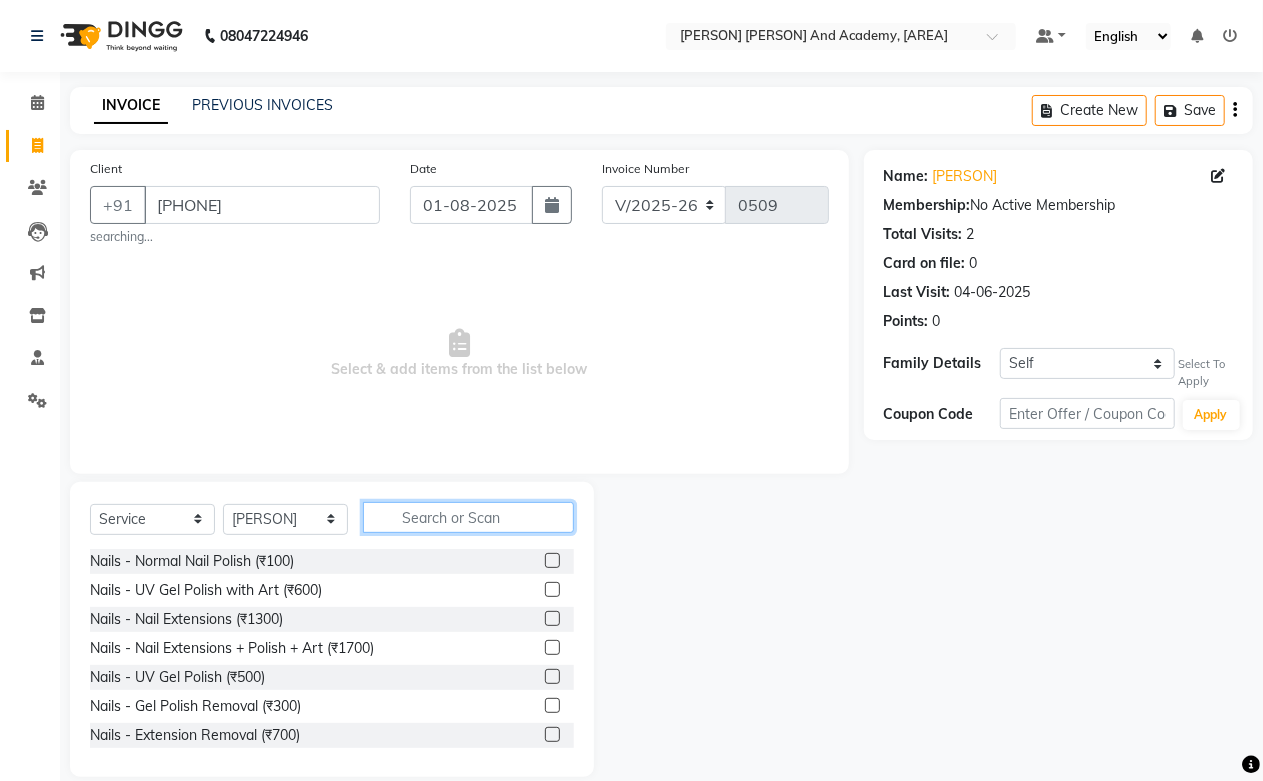 click 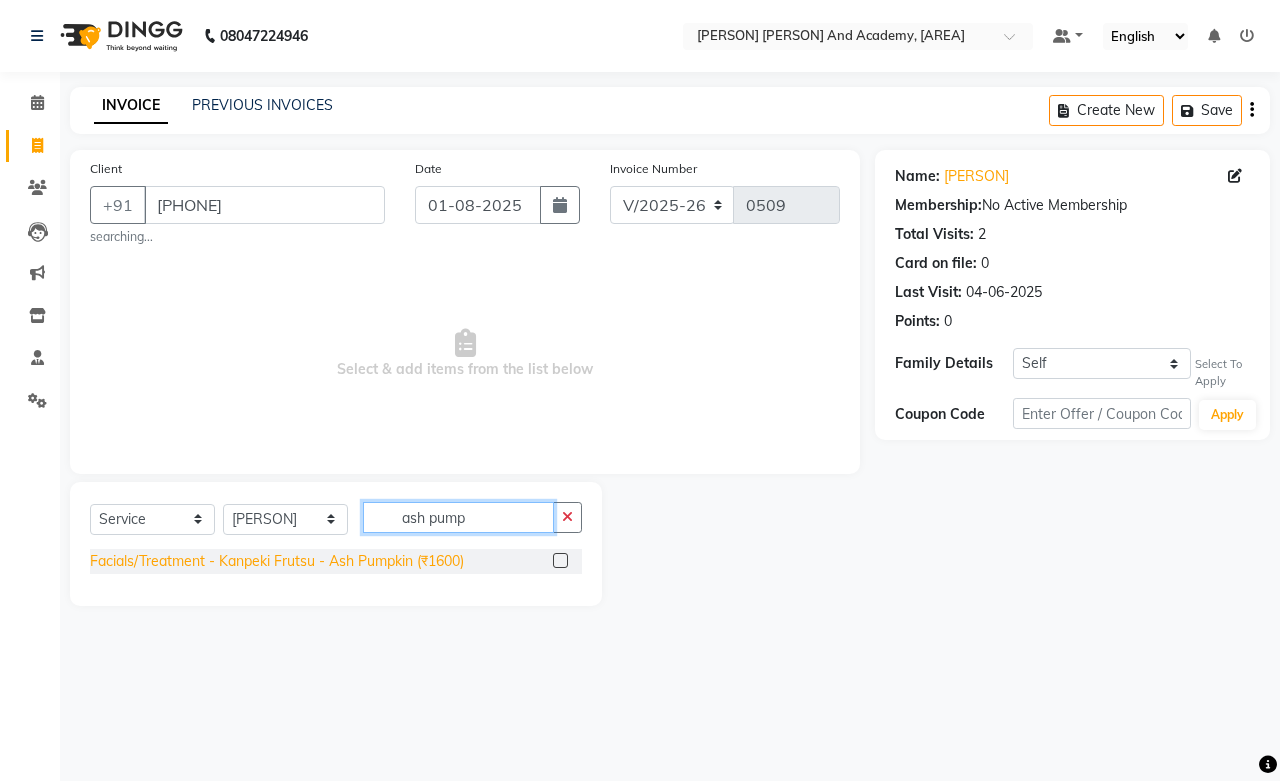 type on "ash pump" 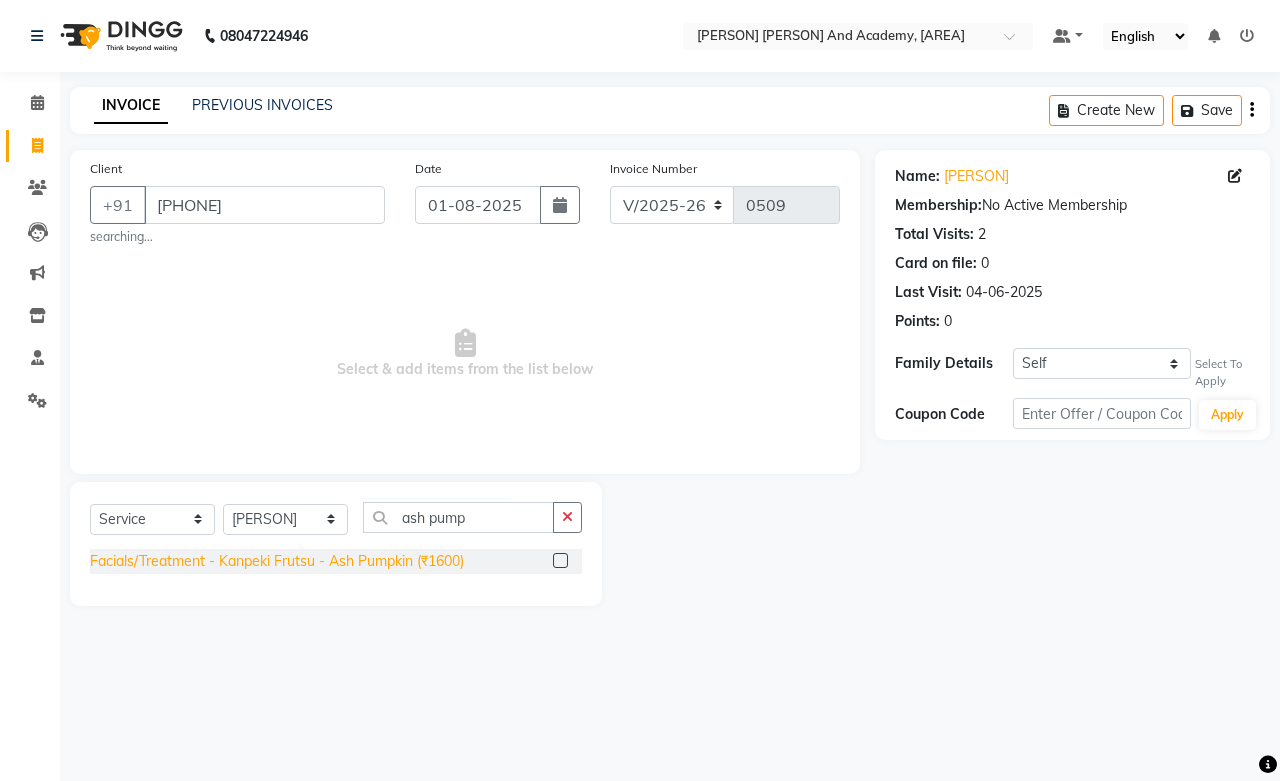 click on "Facials/Treatment - Kanpeki Frutsu - Ash Pumpkin (₹1600)" 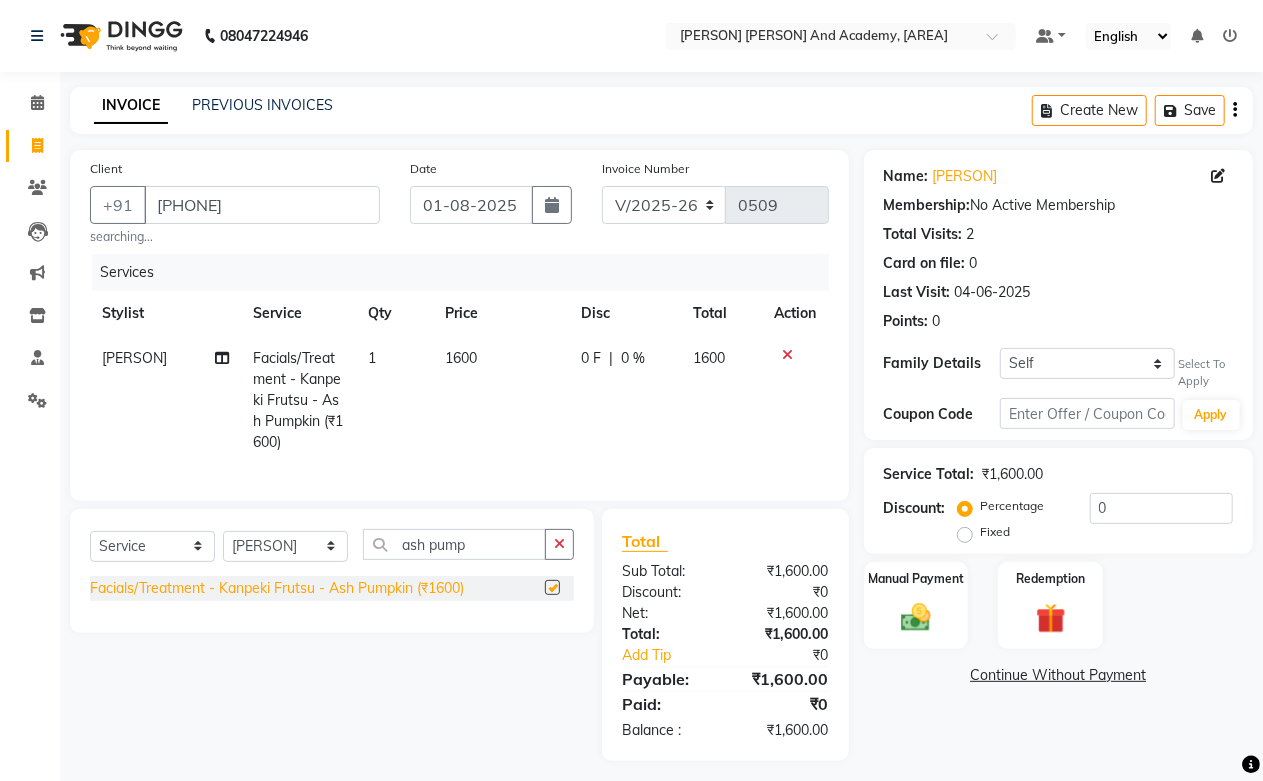 checkbox on "false" 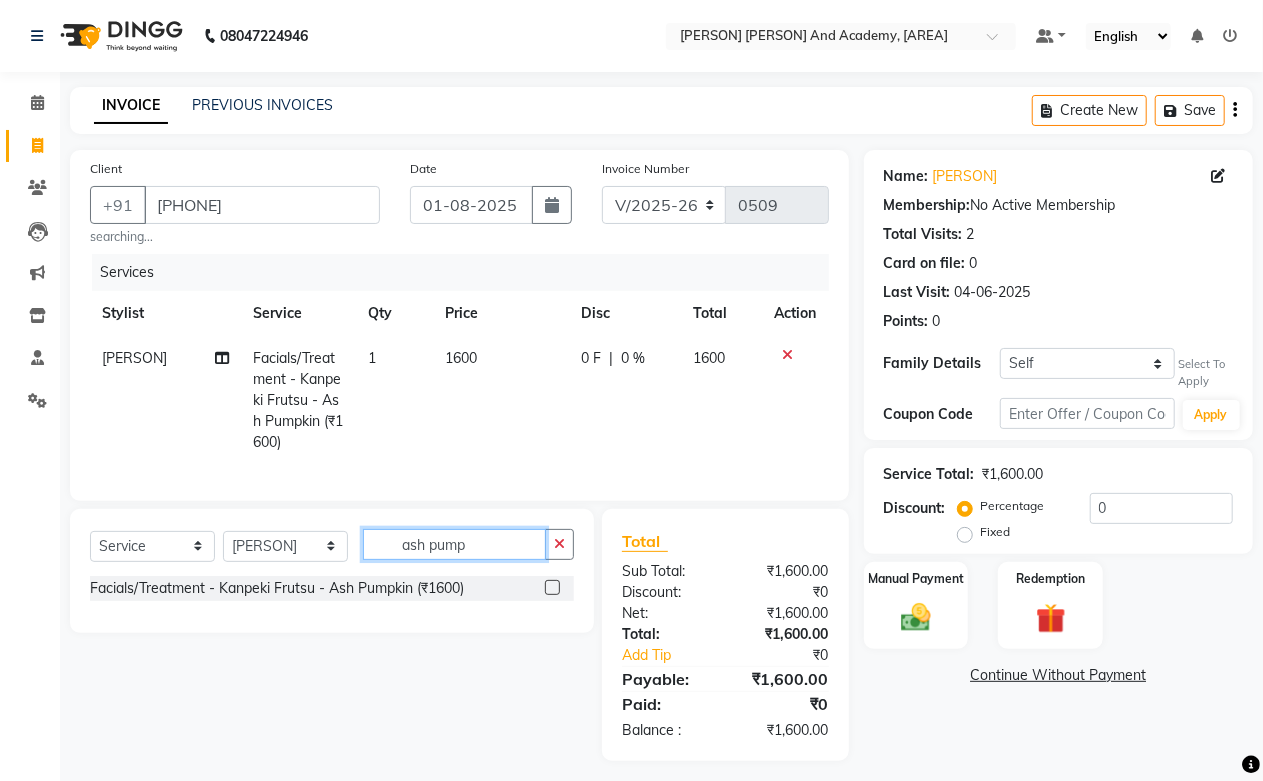 click on "ash pump" 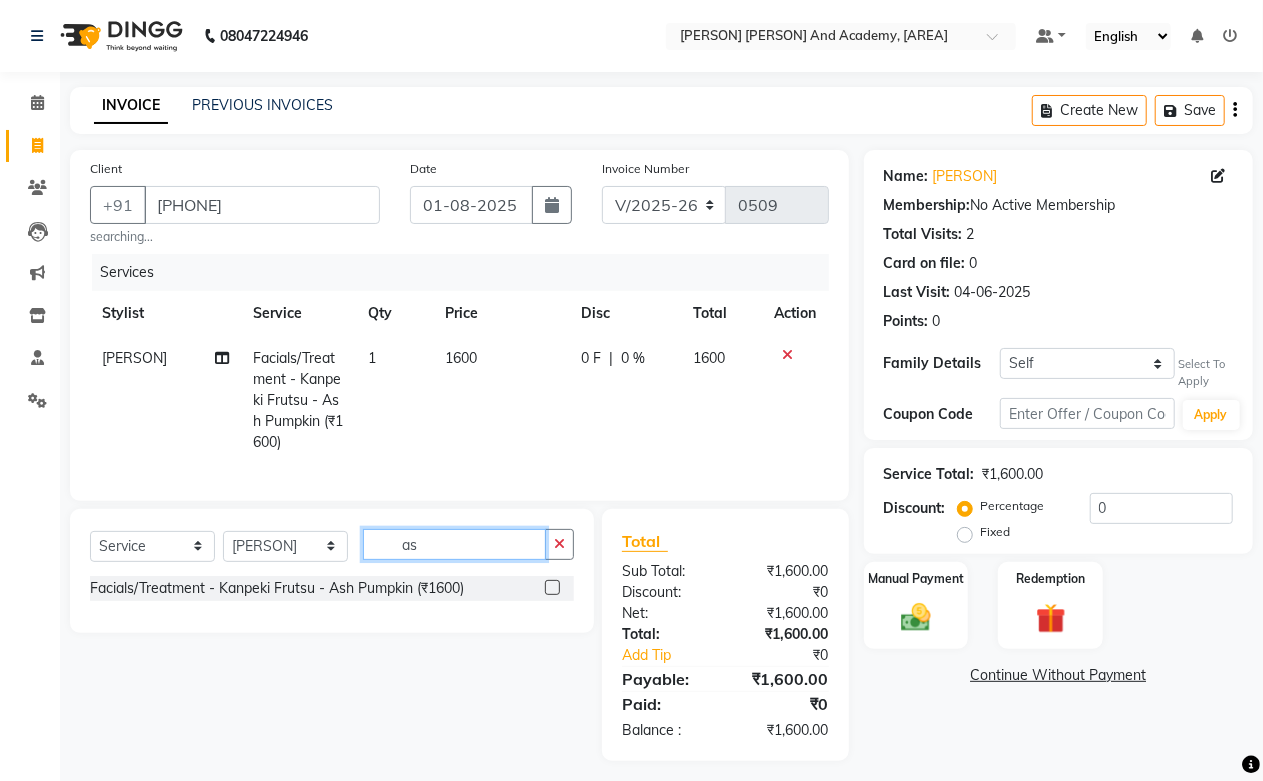 type on "a" 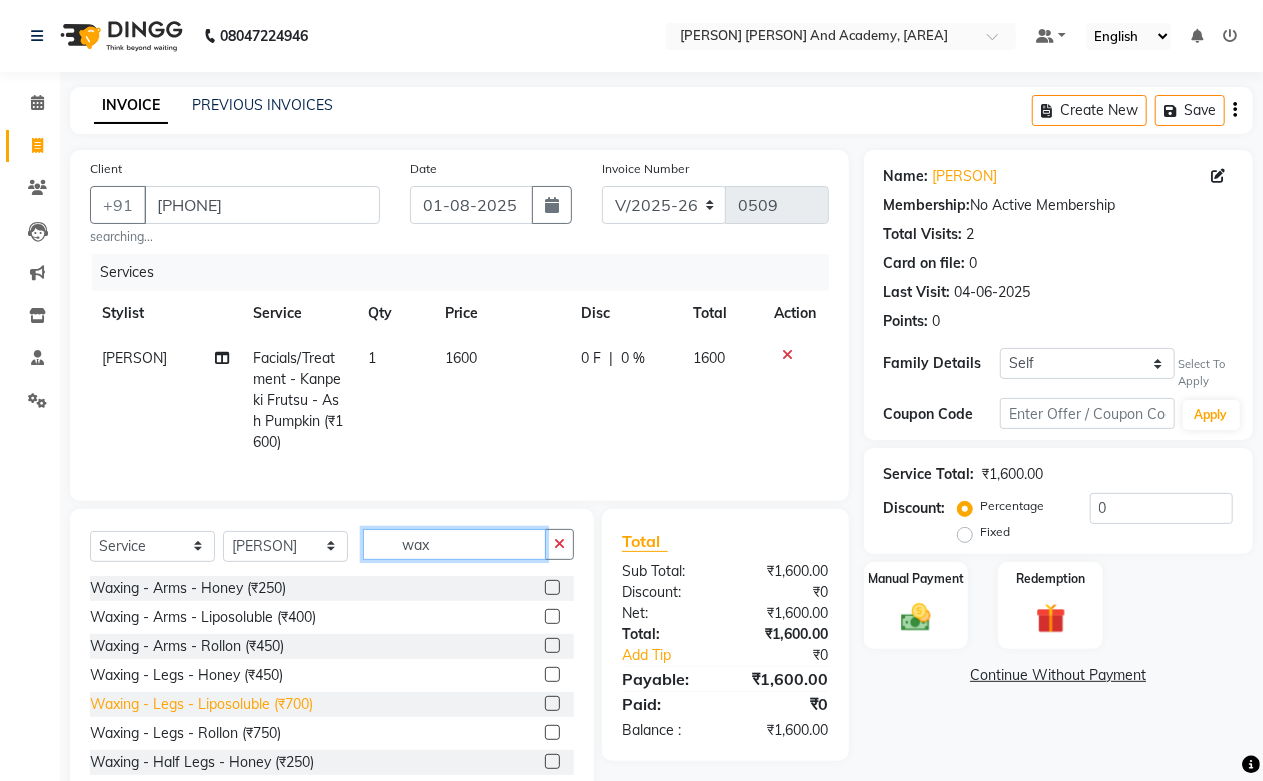 type on "wax" 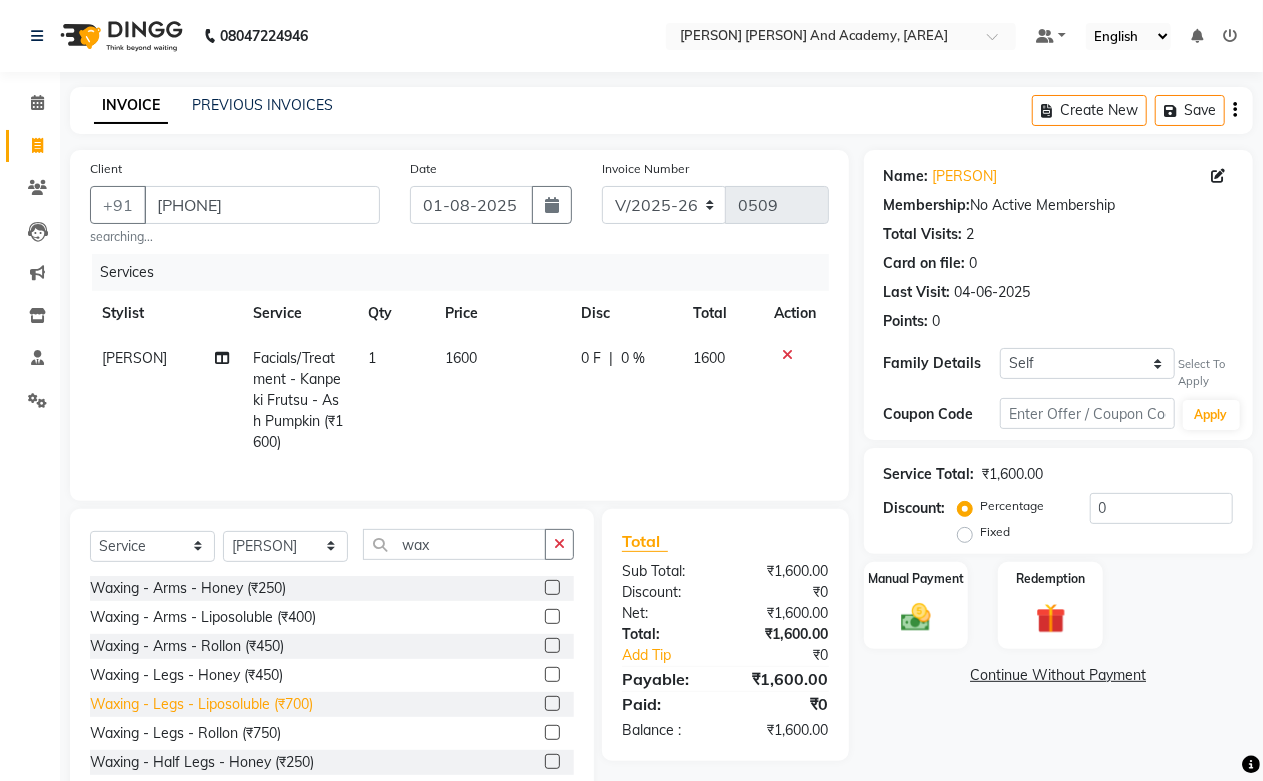 click on "Waxing - Legs - Liposoluble (₹700)" 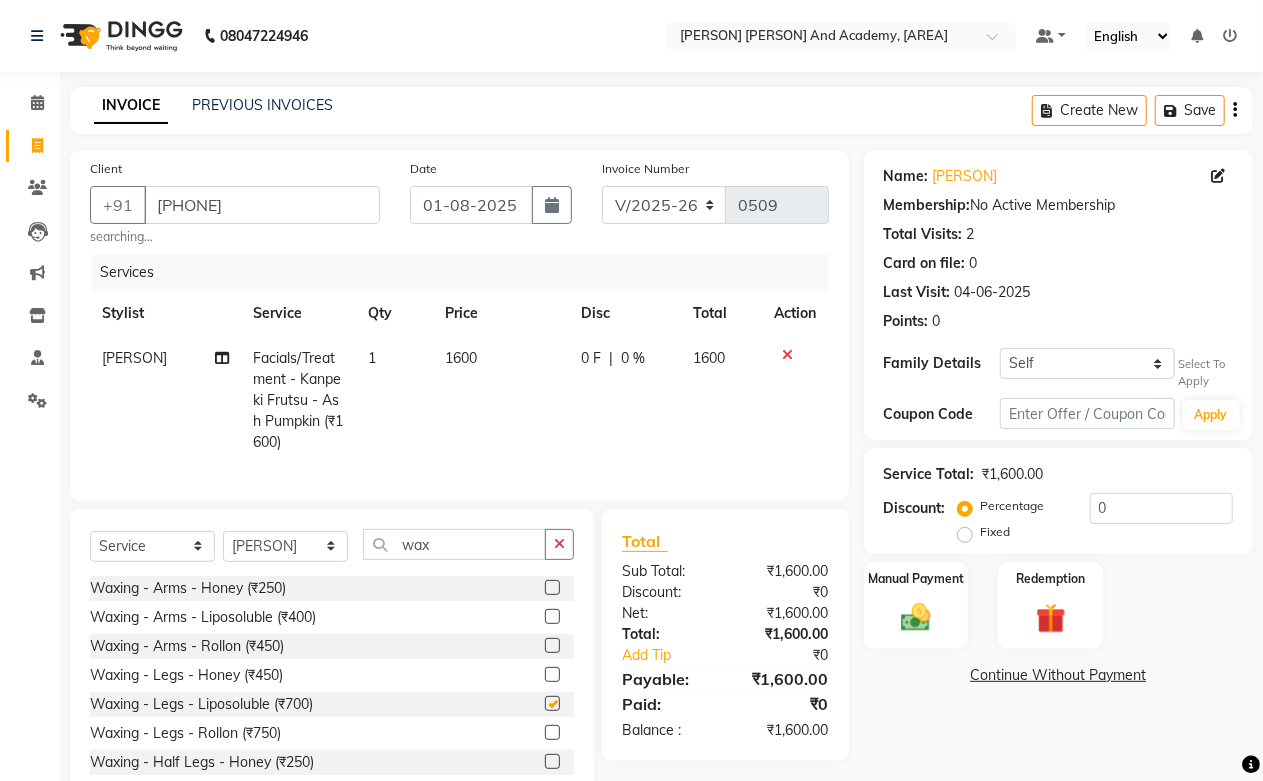 checkbox on "false" 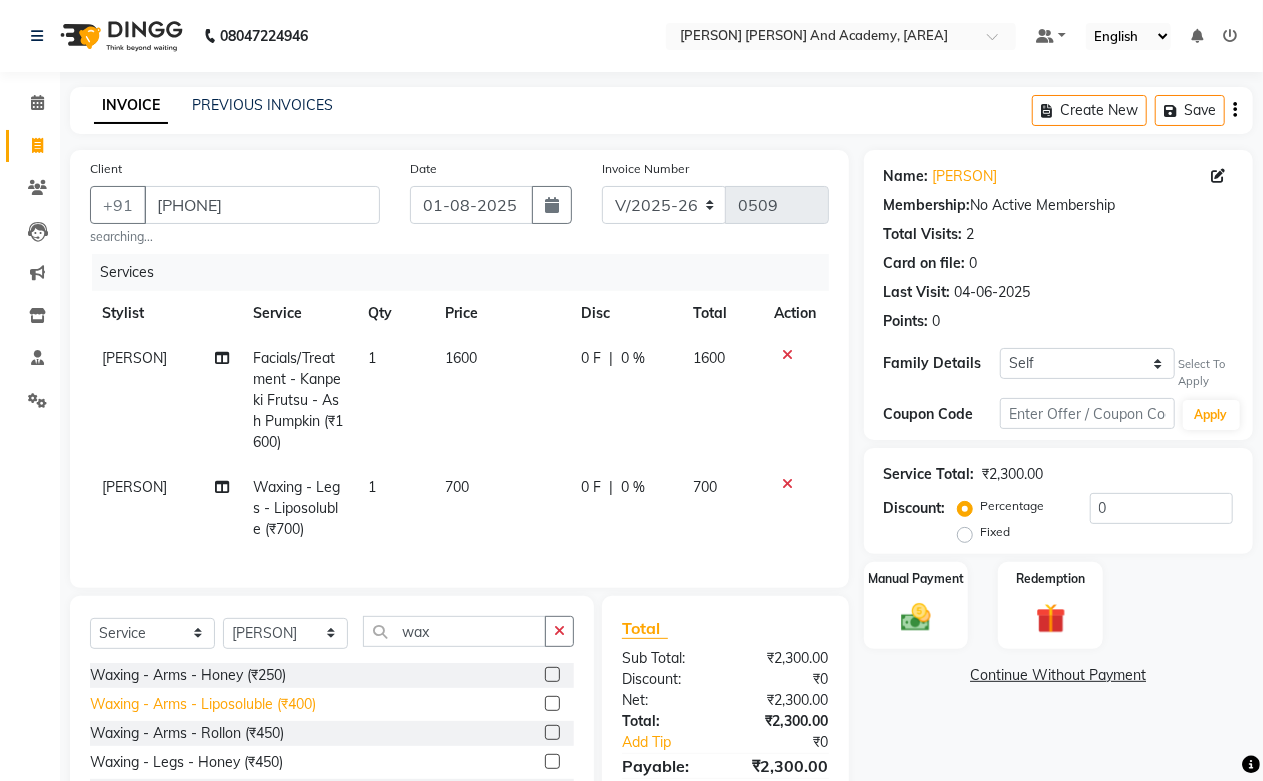 click on "Waxing - Arms - Liposoluble (₹400)" 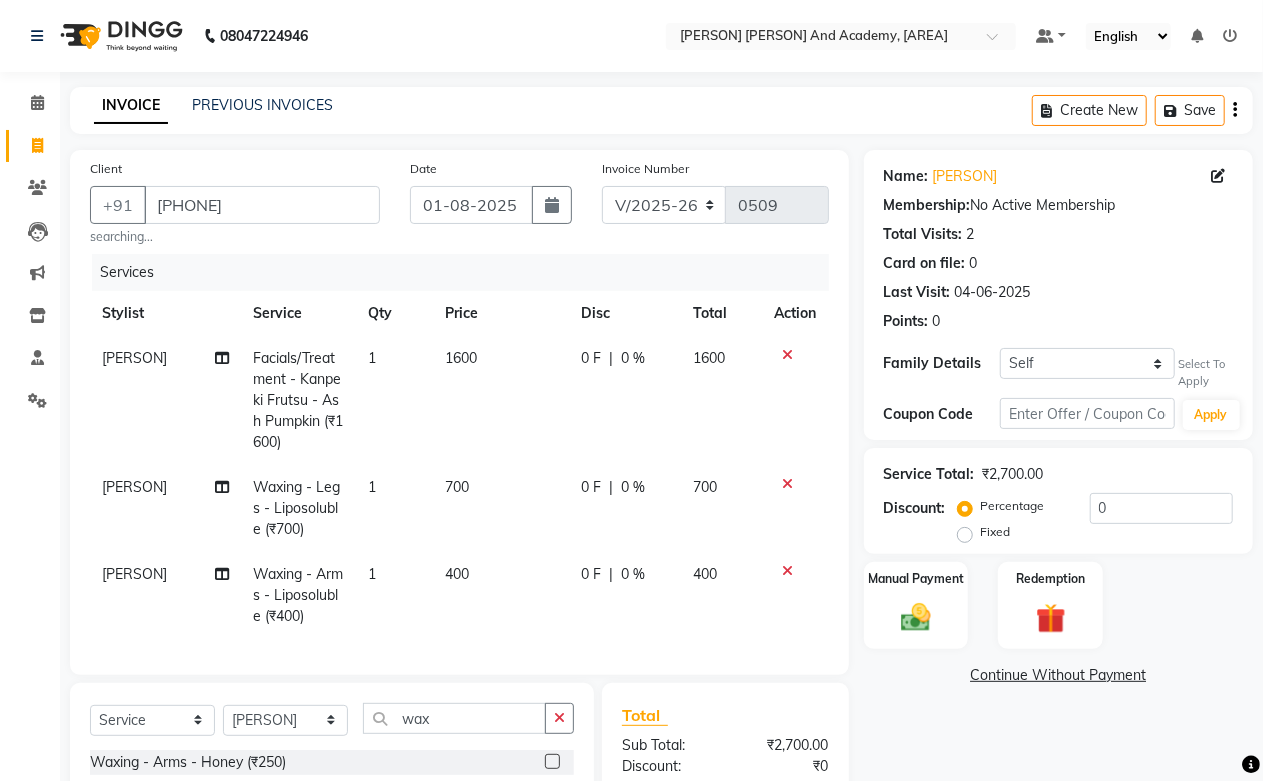 checkbox on "false" 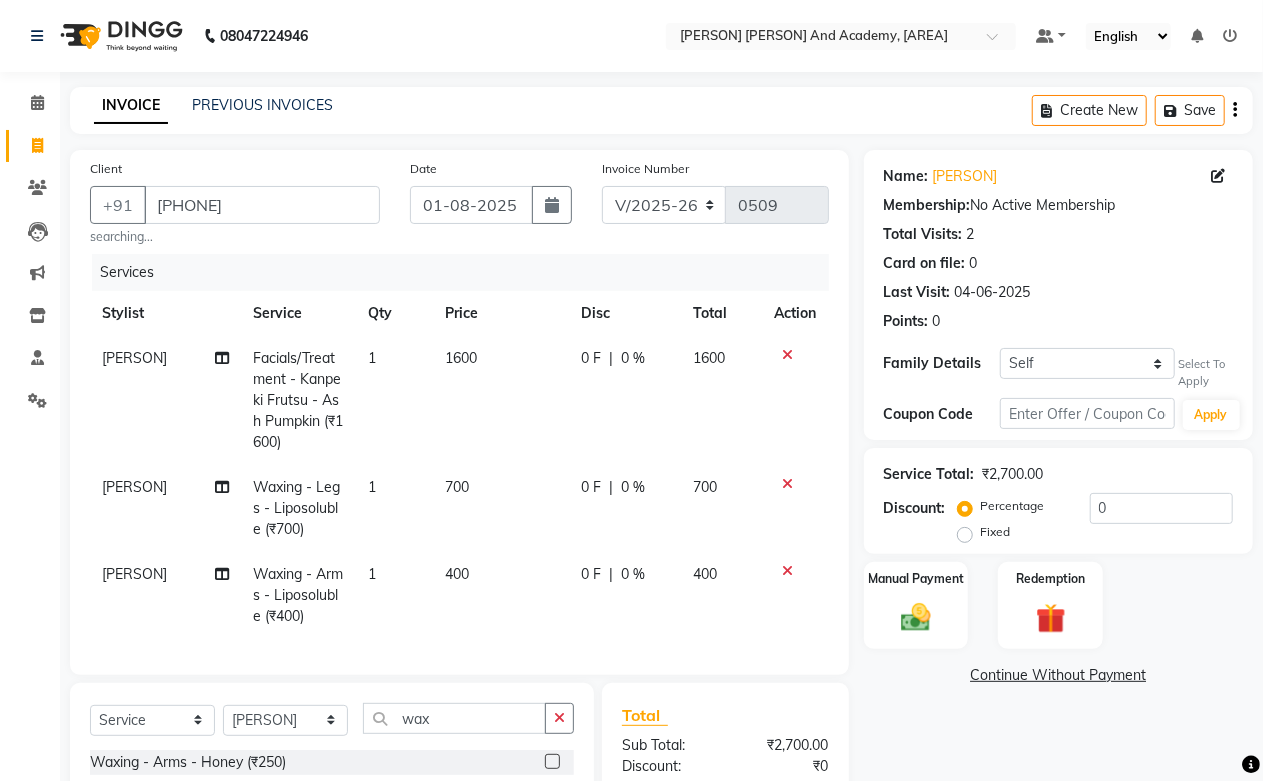scroll, scrollTop: 222, scrollLeft: 0, axis: vertical 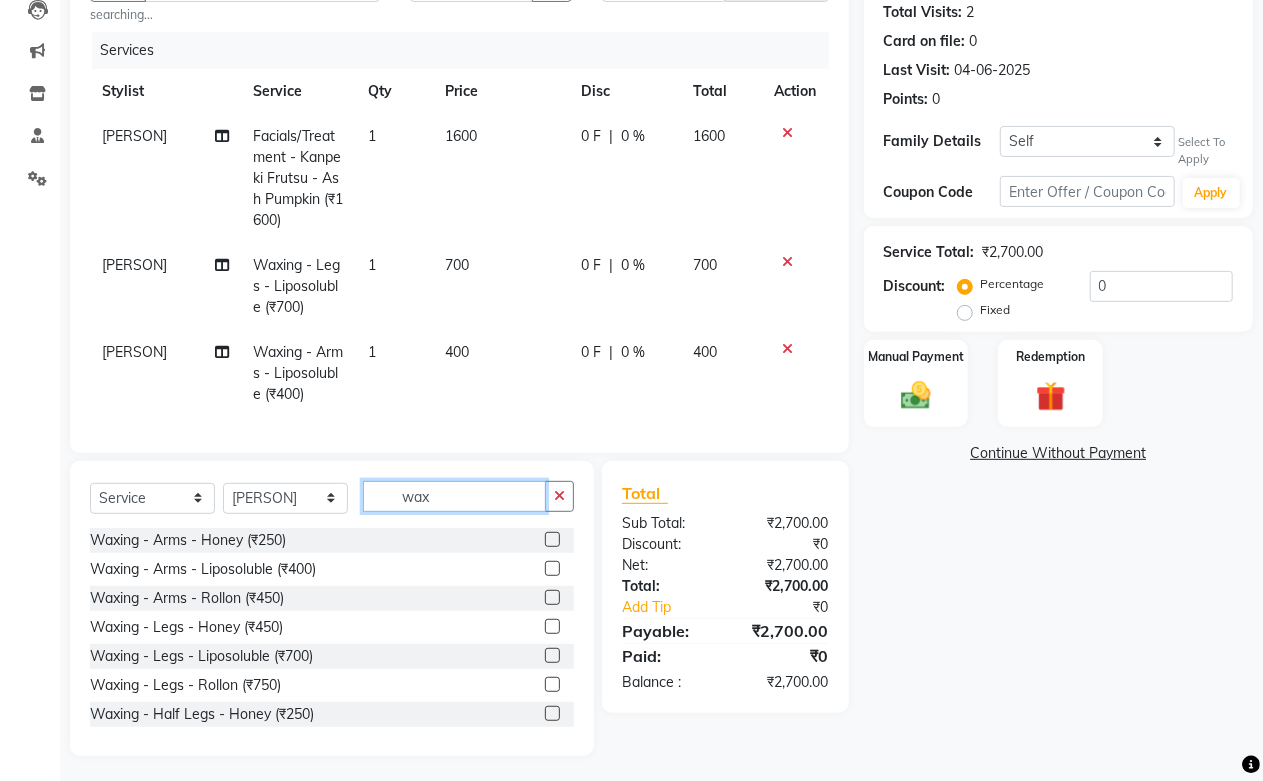 click on "wax" 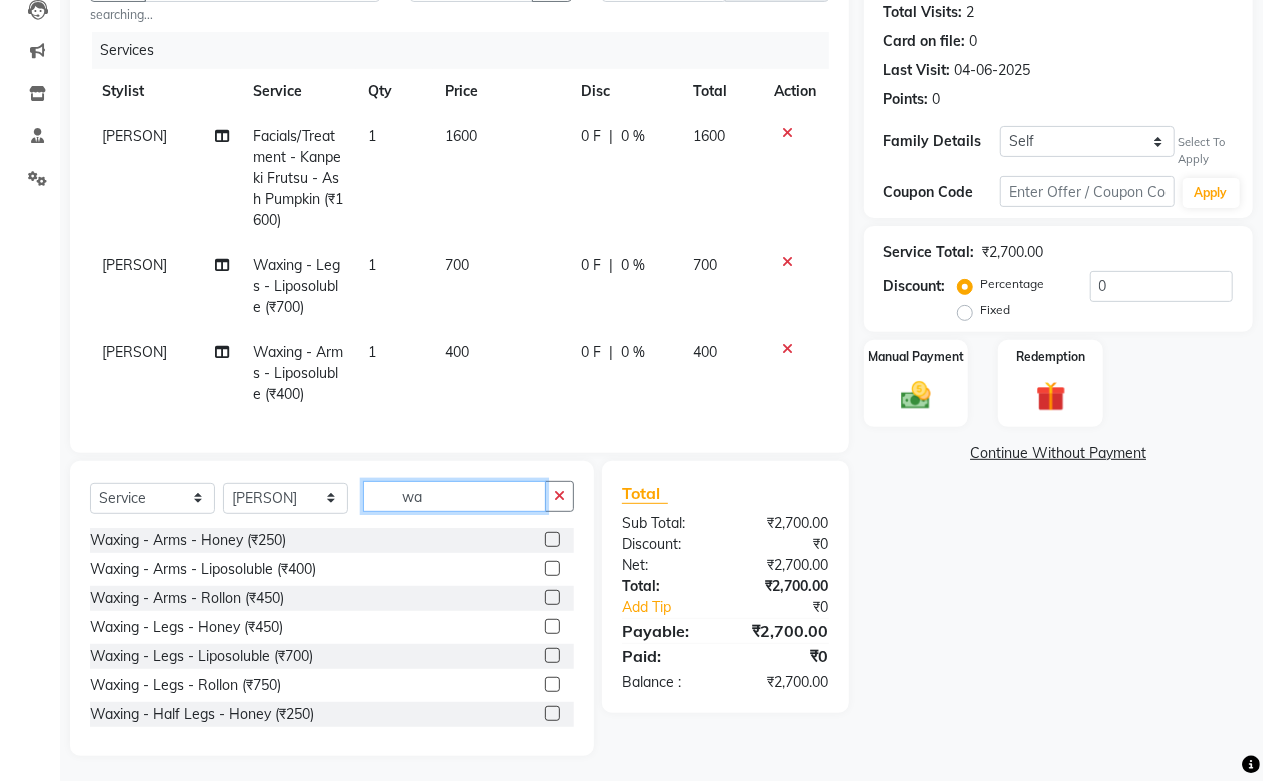 type on "w" 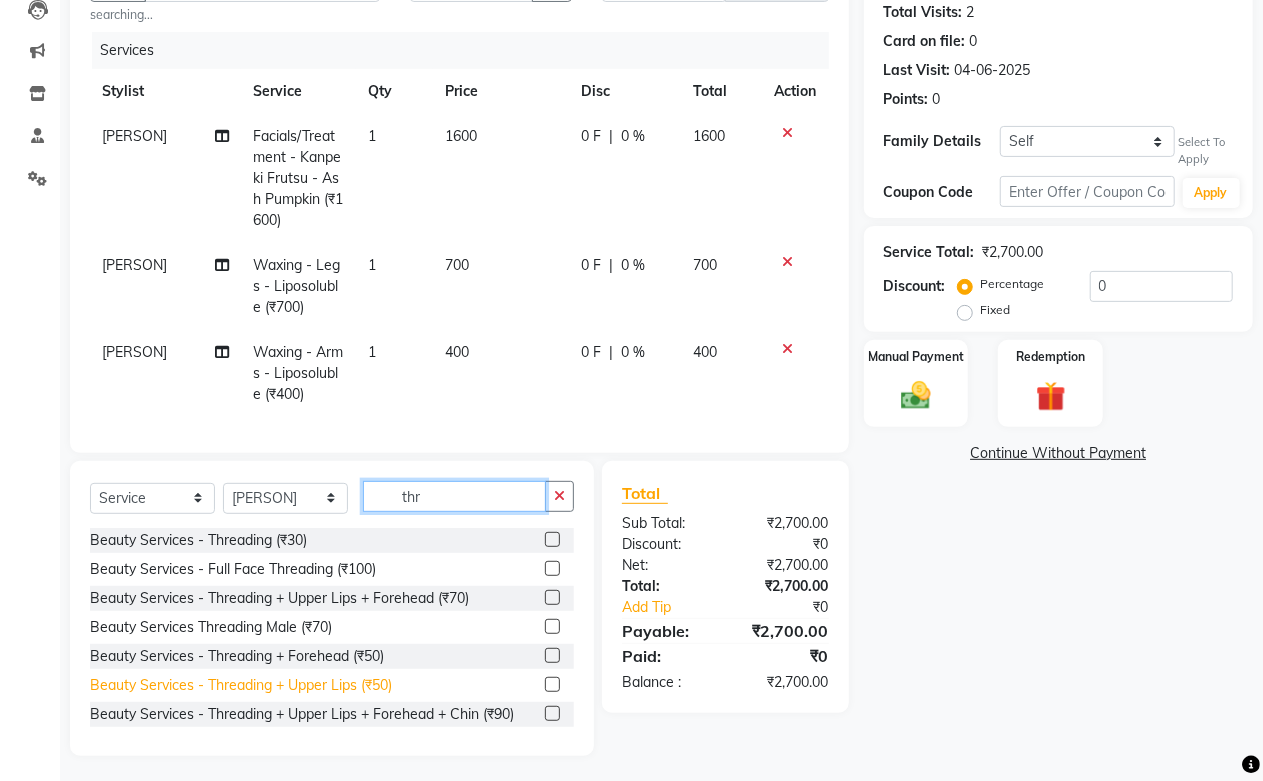 type on "thr" 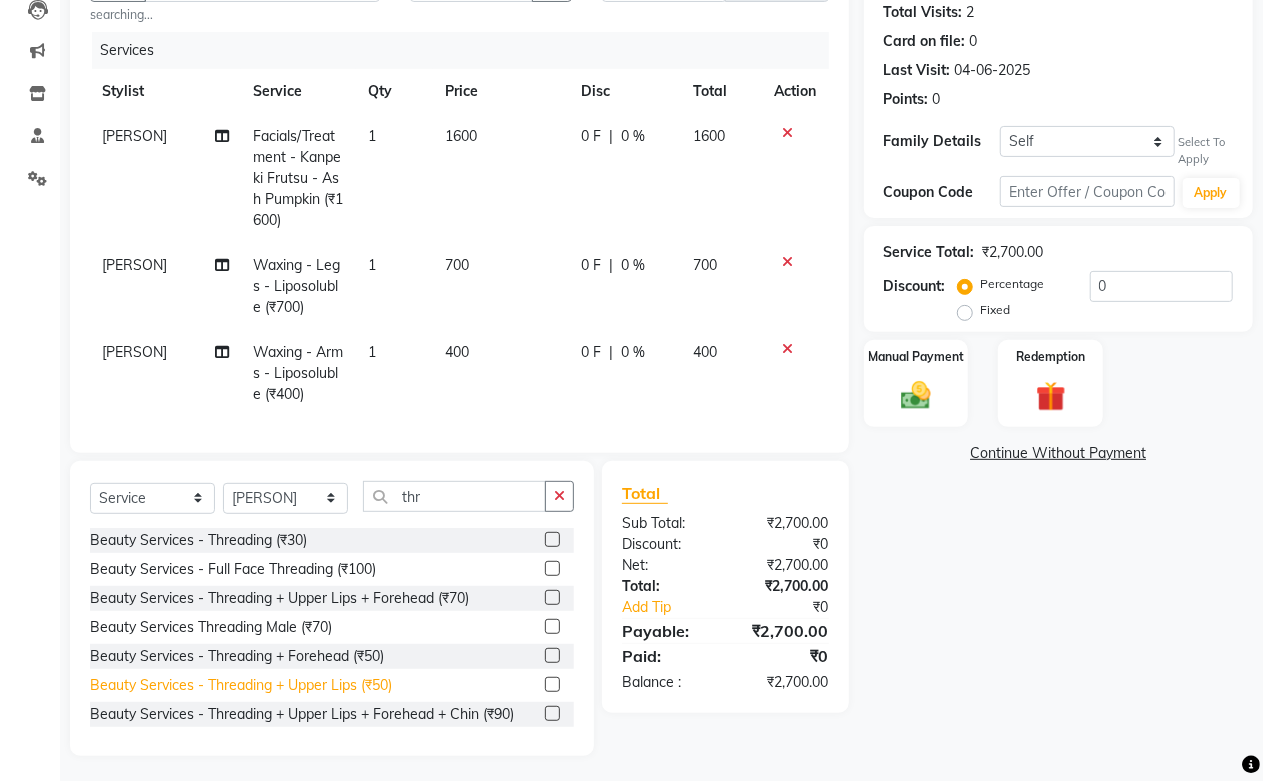 click on "Beauty Services - Threading + Upper Lips (₹50)" 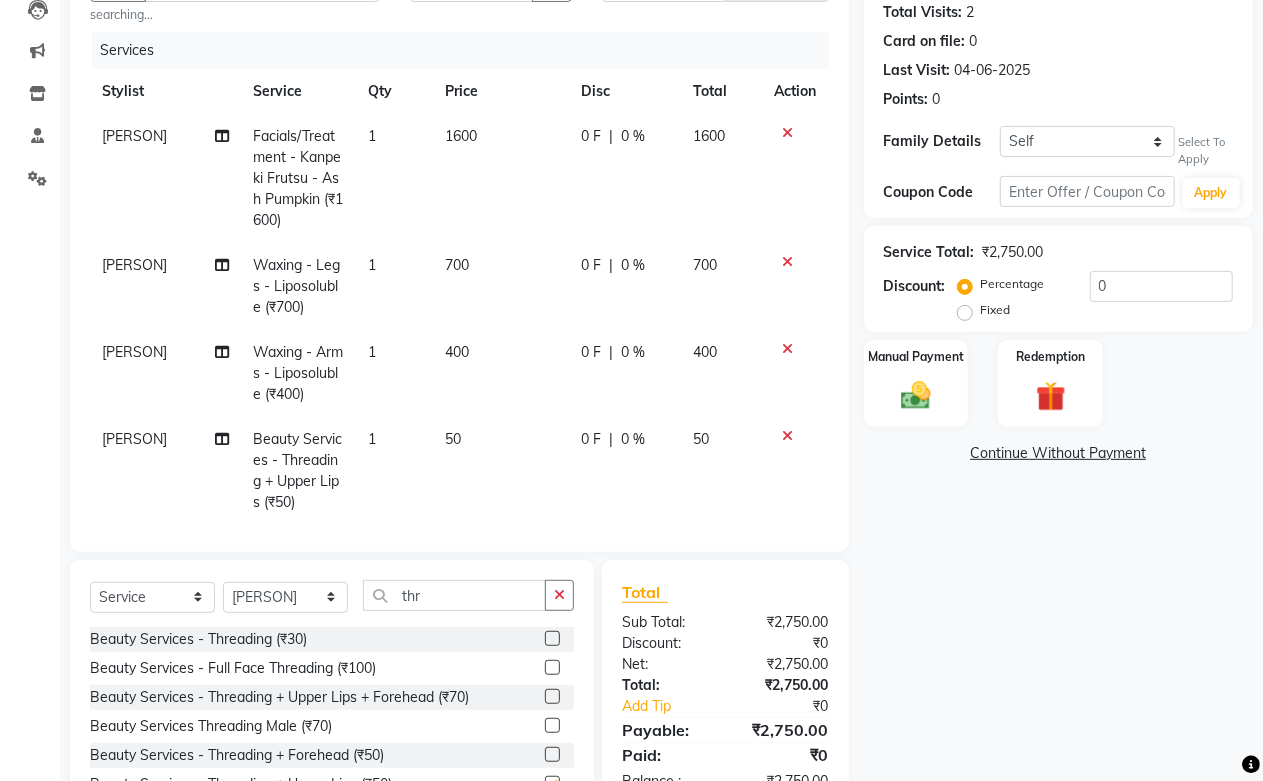 checkbox on "false" 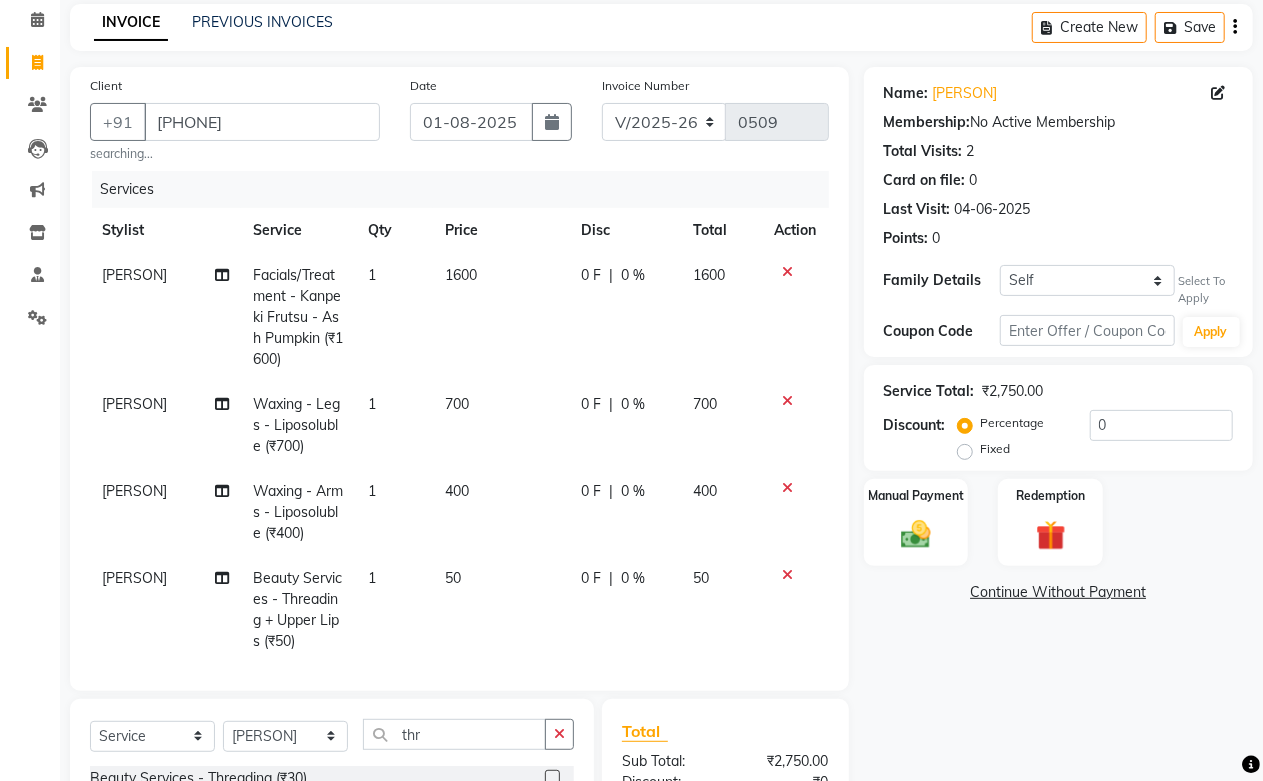 scroll, scrollTop: 0, scrollLeft: 0, axis: both 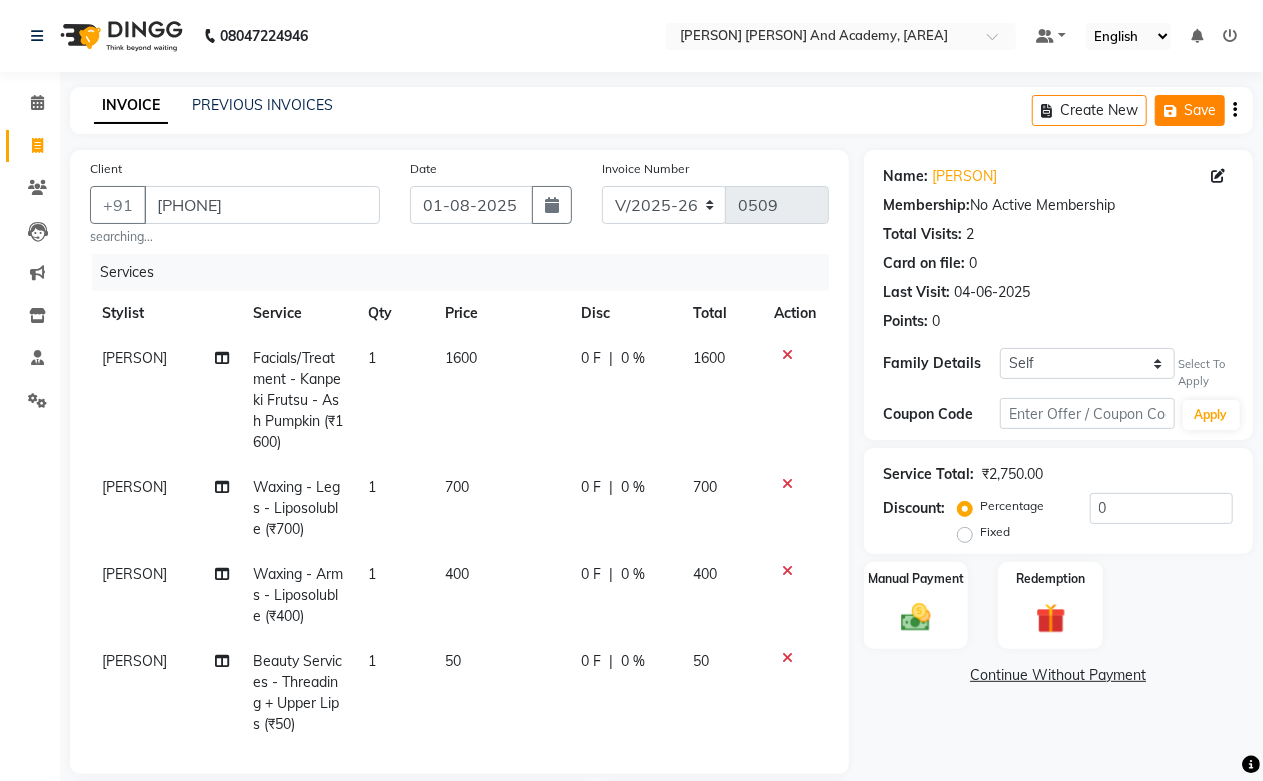 click on "Save" 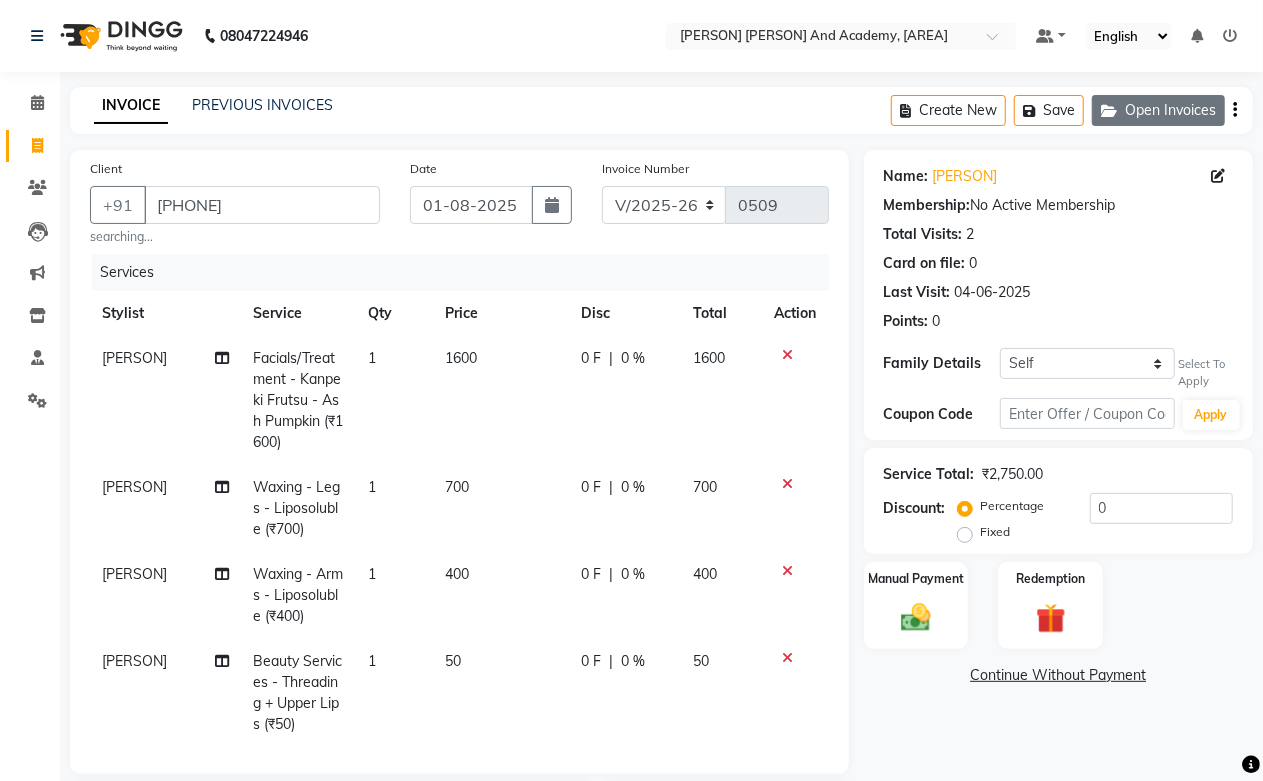 click on "Open Invoices" 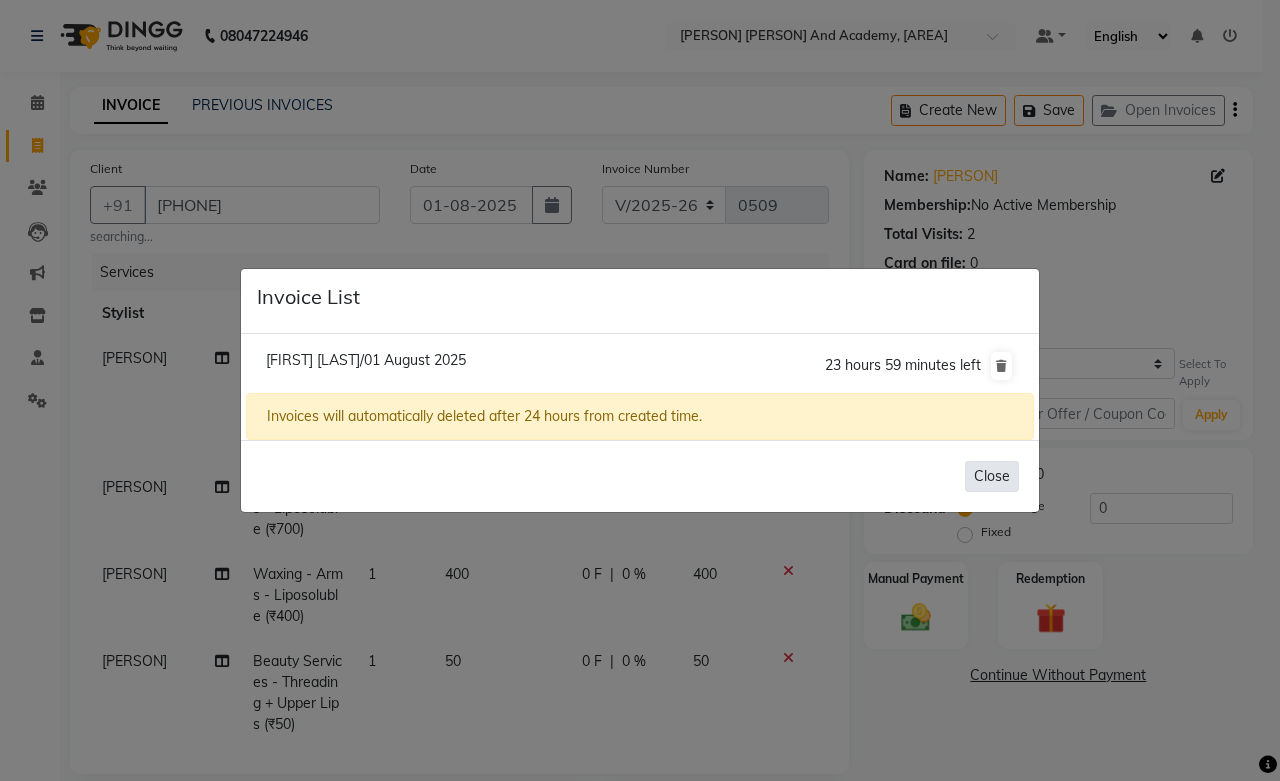 click on "Close" 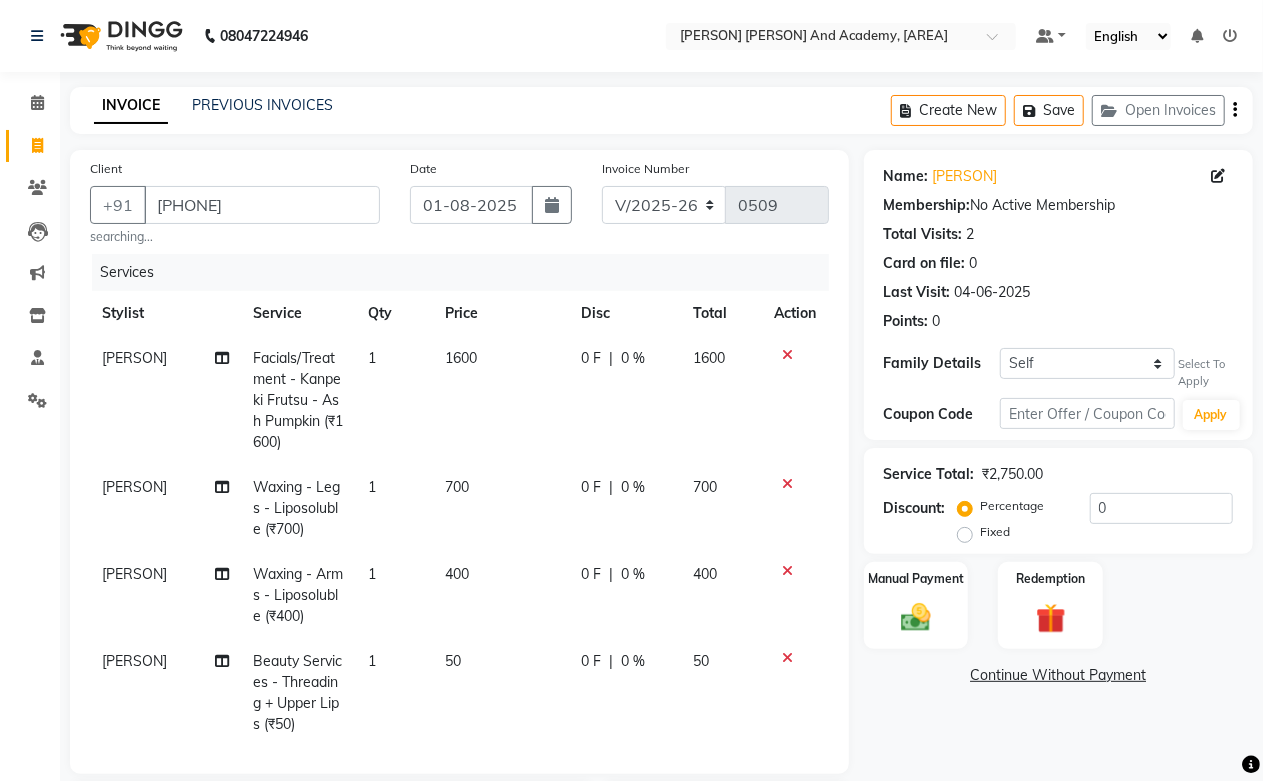 drag, startPoint x: 1183, startPoint y: 114, endPoint x: 1205, endPoint y: 133, distance: 29.068884 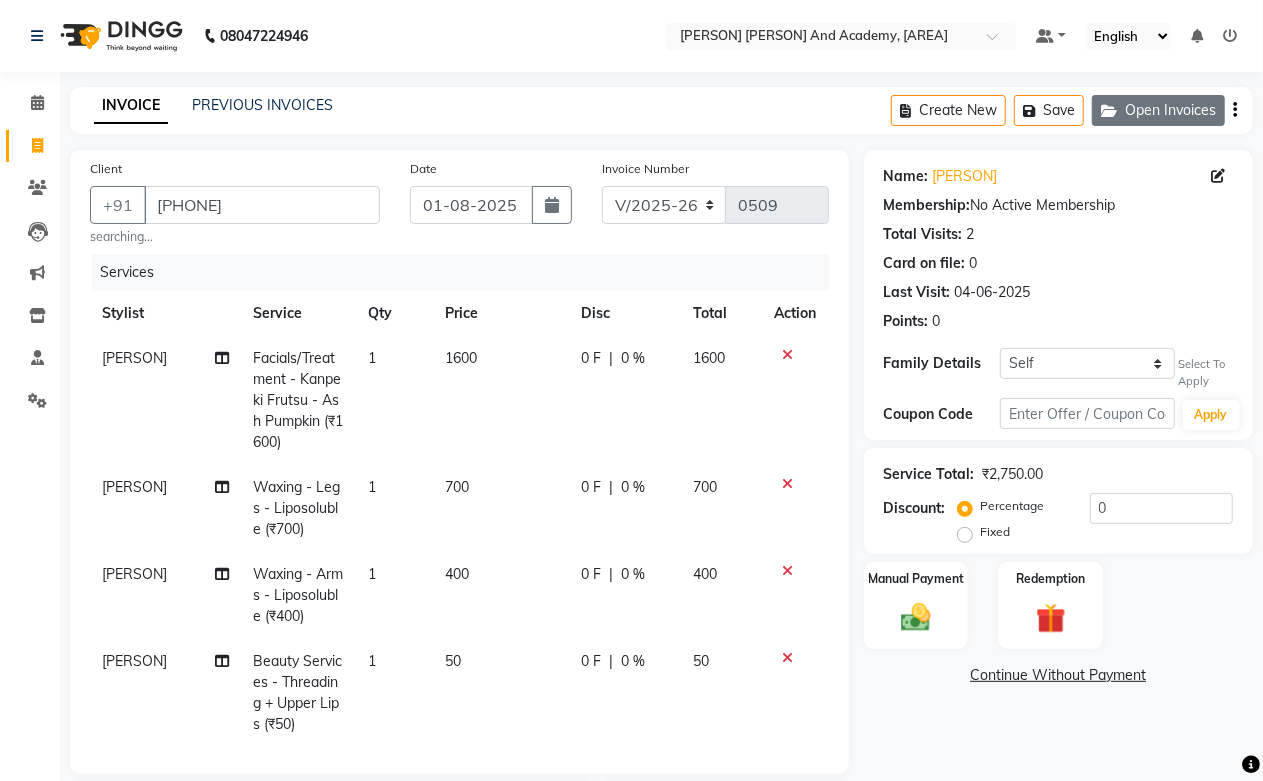 click on "Open Invoices" 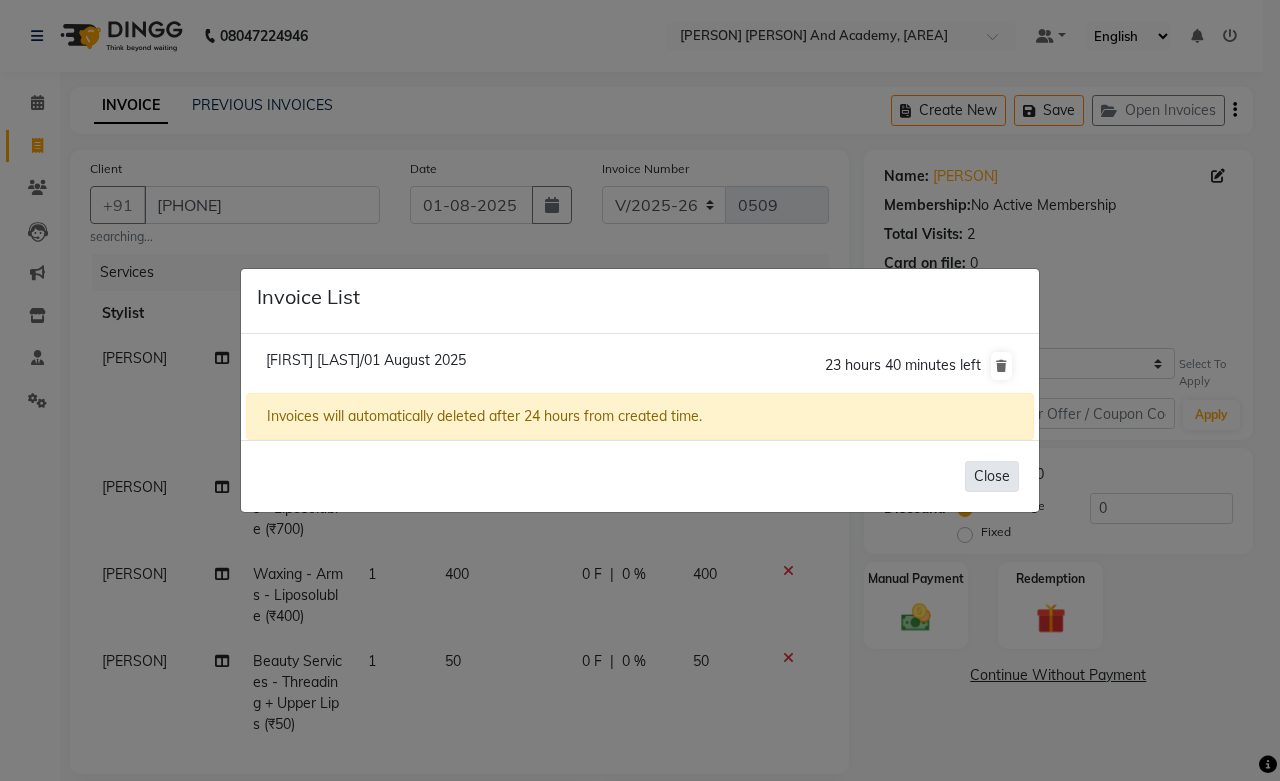 click on "Close" 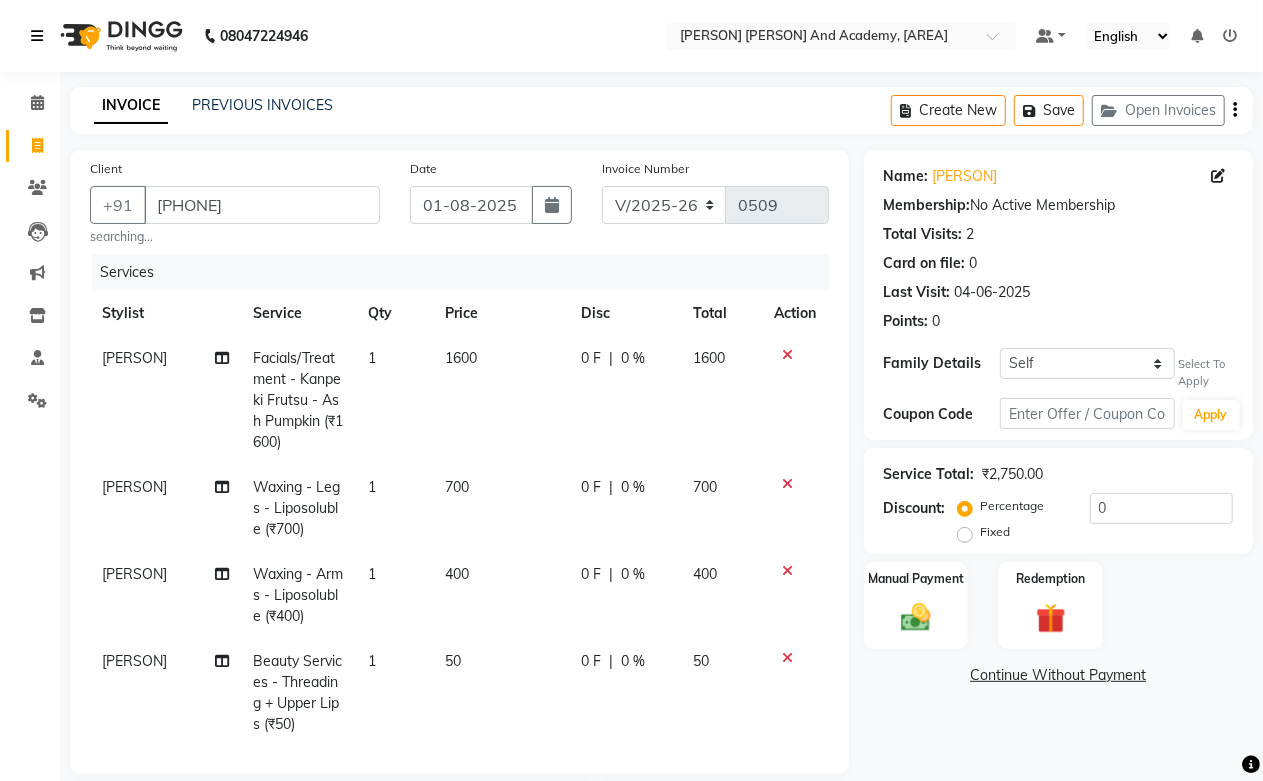 click at bounding box center (41, 36) 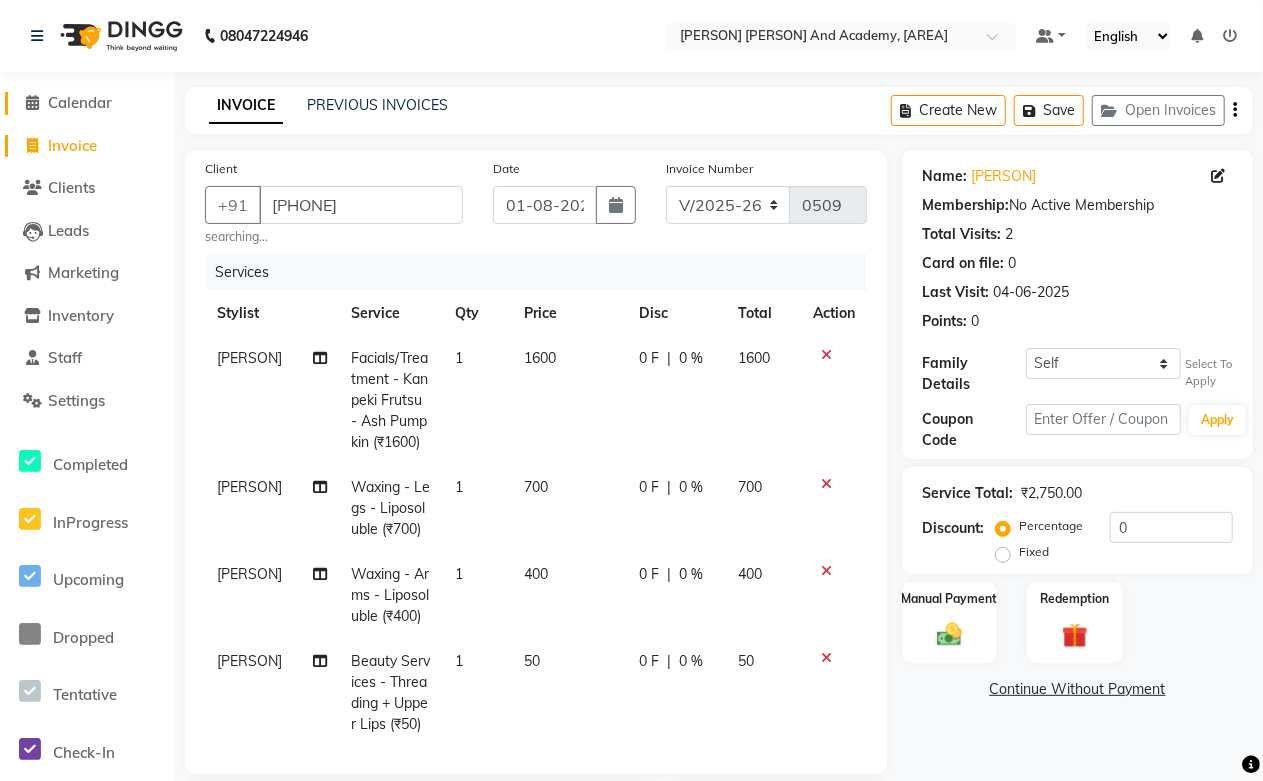 click on "Calendar" 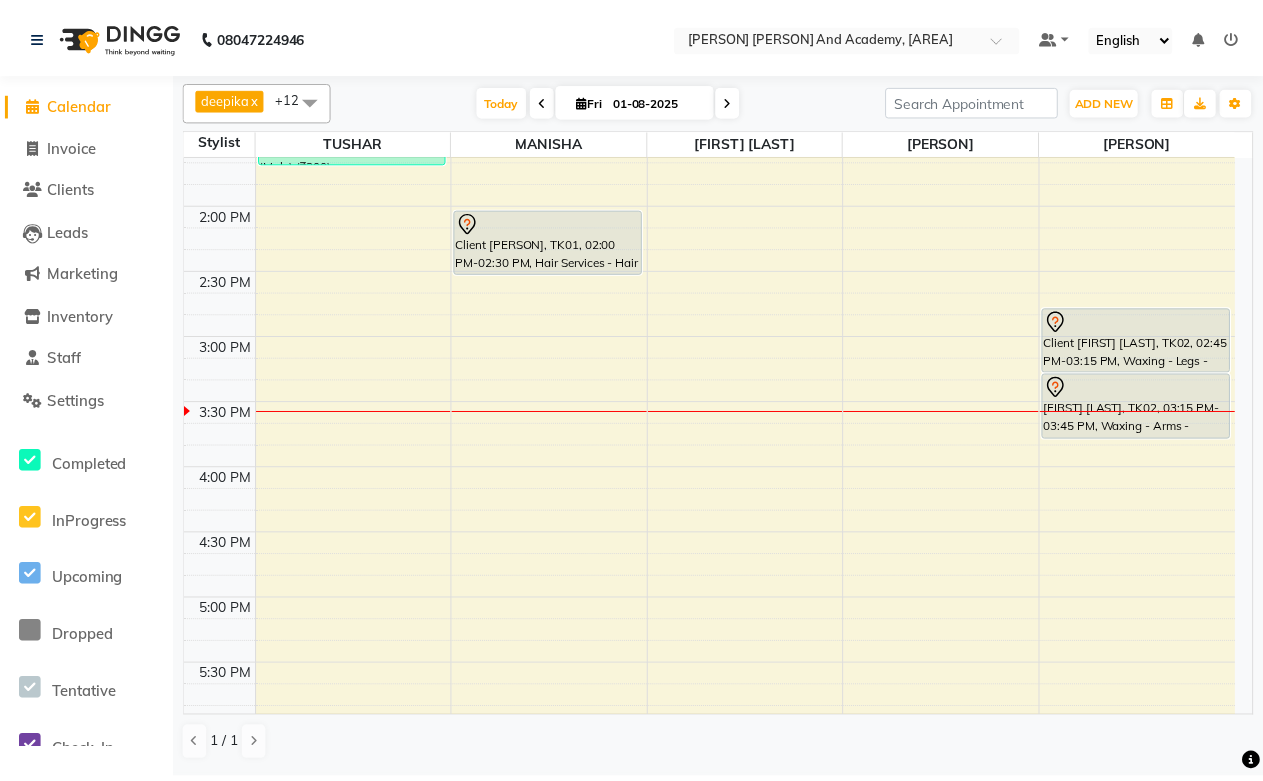 scroll, scrollTop: 444, scrollLeft: 0, axis: vertical 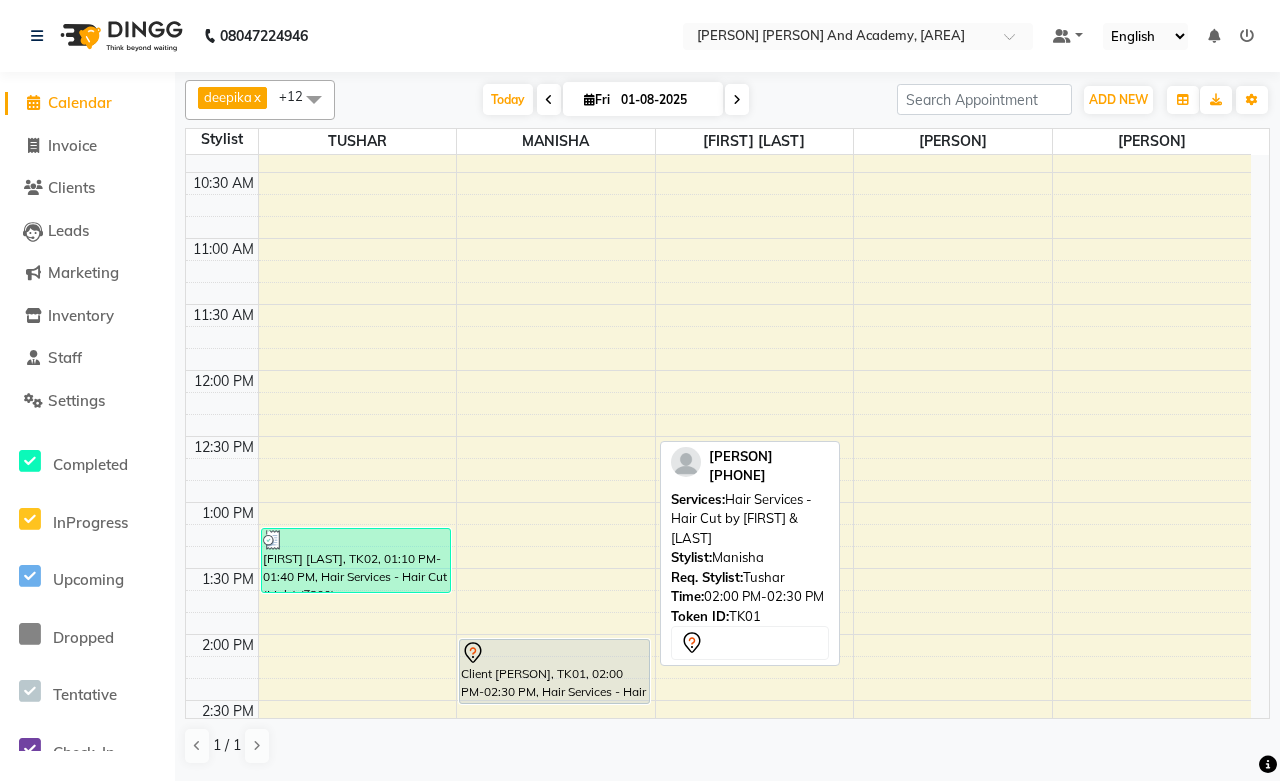 click on "Client [PERSON], TK01, 02:00 PM-02:30 PM, Hair Services - Hair Cut by [PERSON] & [PERSON]" at bounding box center (554, 671) 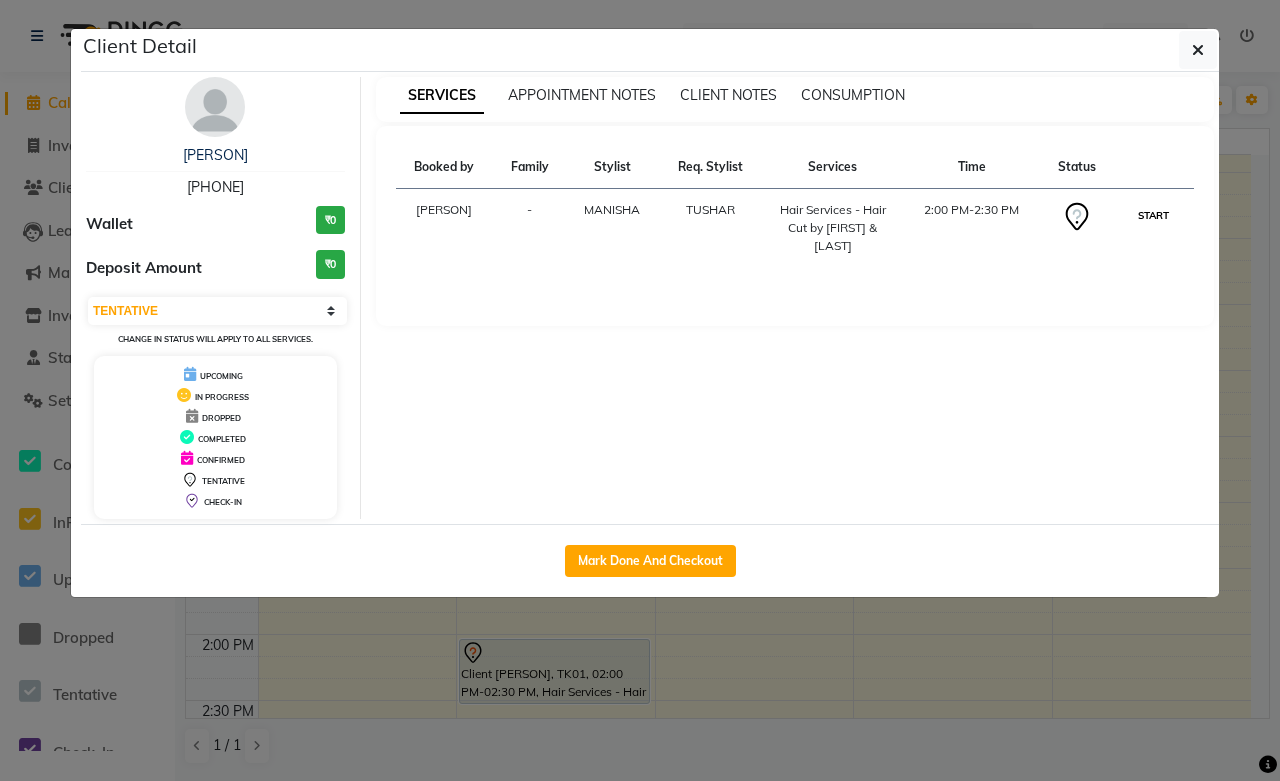 click on "START" at bounding box center [1153, 215] 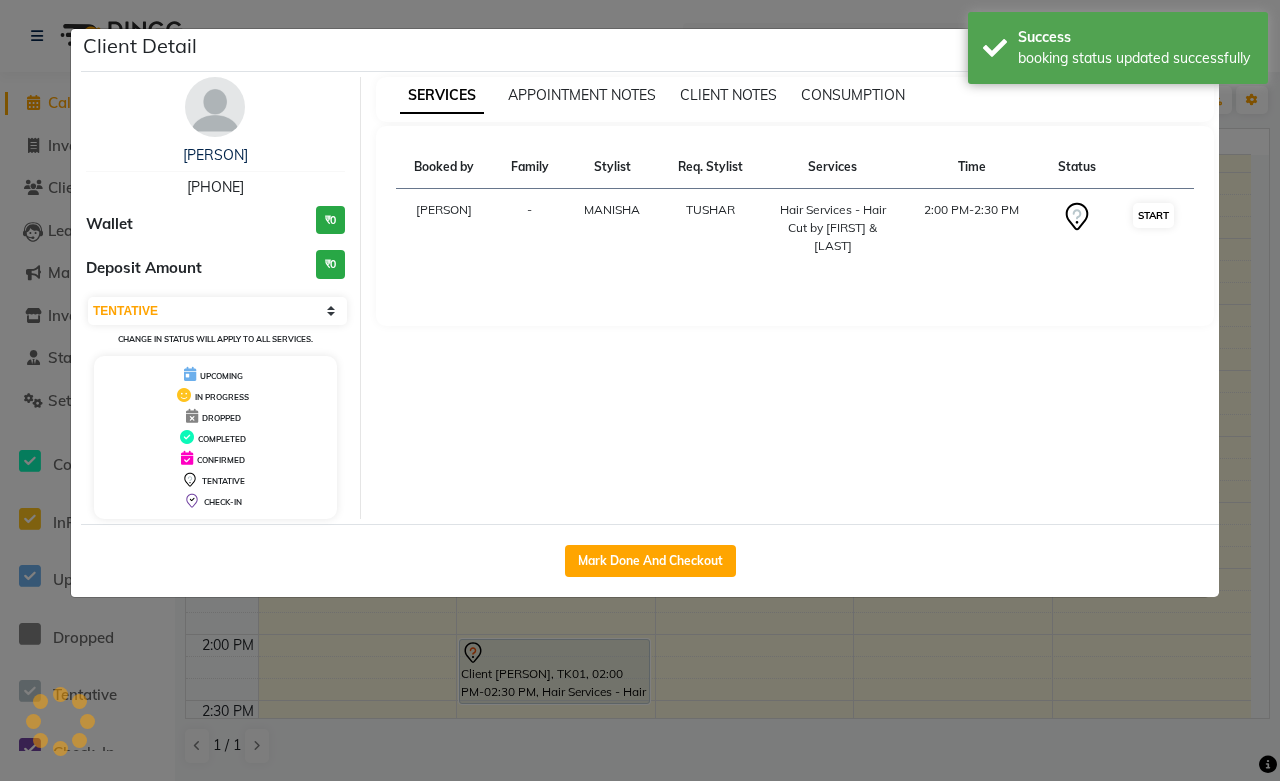 select on "1" 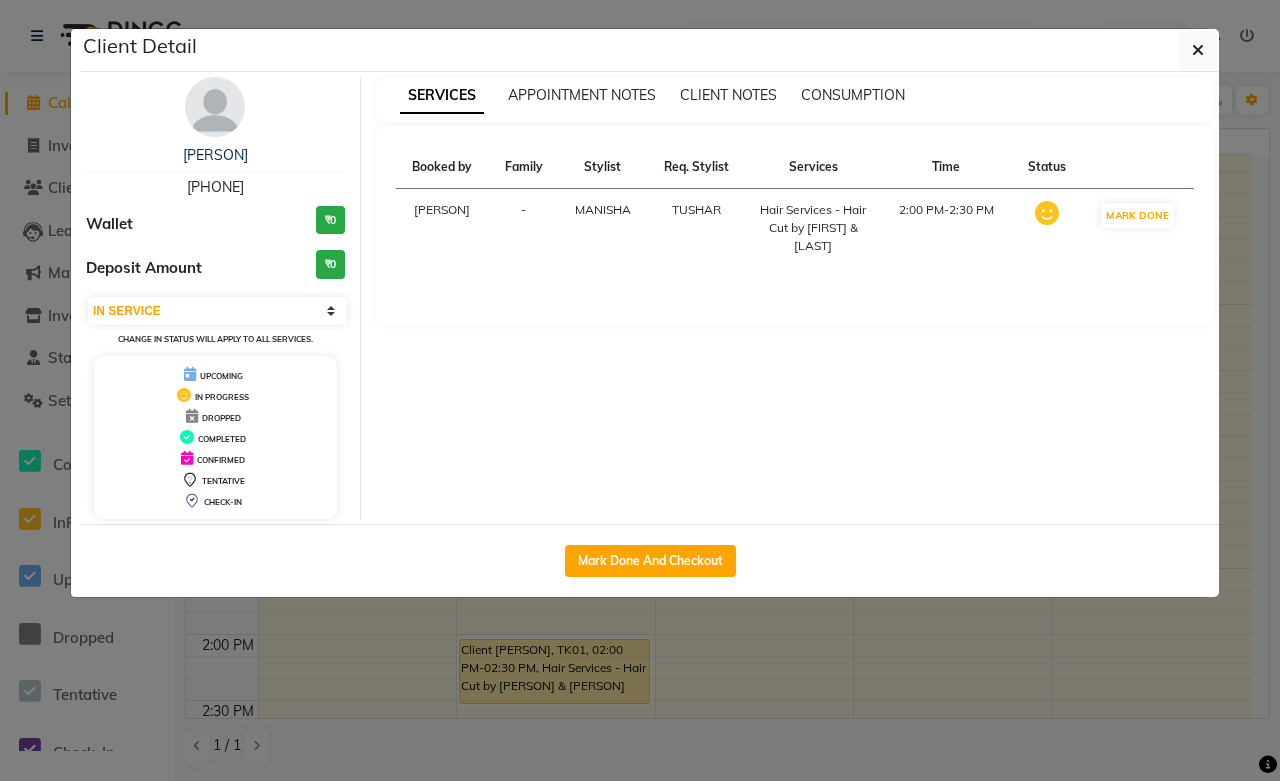 click on "Client Detail [PERSON] [PHONE] Wallet [CURRENCY][NUMBER] Deposit Amount [CURRENCY][NUMBER] Select IN SERVICE CONFIRMED TENTATIVE CHECK IN MARK DONE DROPPED UPCOMING Change in status will apply to all services. UPCOMING IN PROGRESS DROPPED COMPLETED CONFIRMED TENTATIVE CHECK-IN SERVICES APPOINTMENT NOTES CLIENT NOTES CONSUMPTION Booked by Family Stylist Req. Stylist Services Time Status [PERSON] - [PERSON] [PERSON] Hair Services - Hair Cut by [PERSON] & [PERSON] 2:00 PM-2:30 PM MARK DONE Mark Done And Checkout" 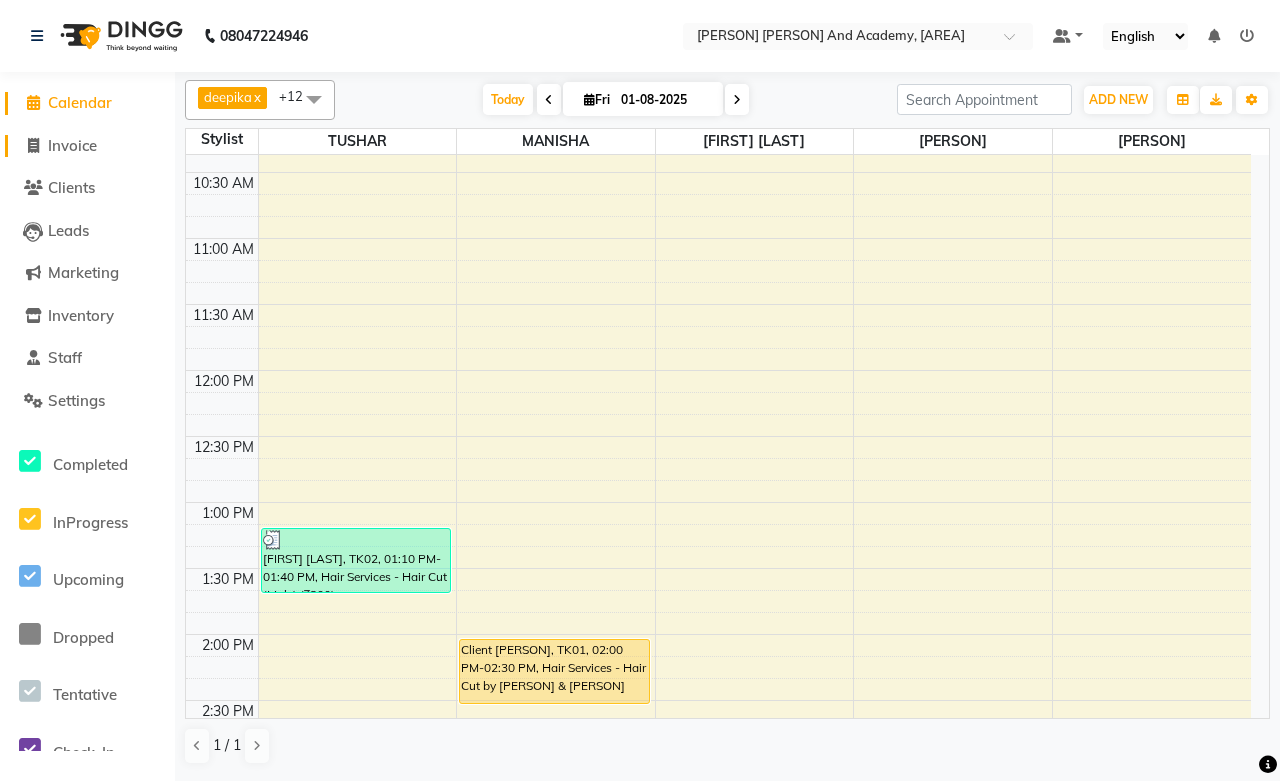 click on "Invoice" 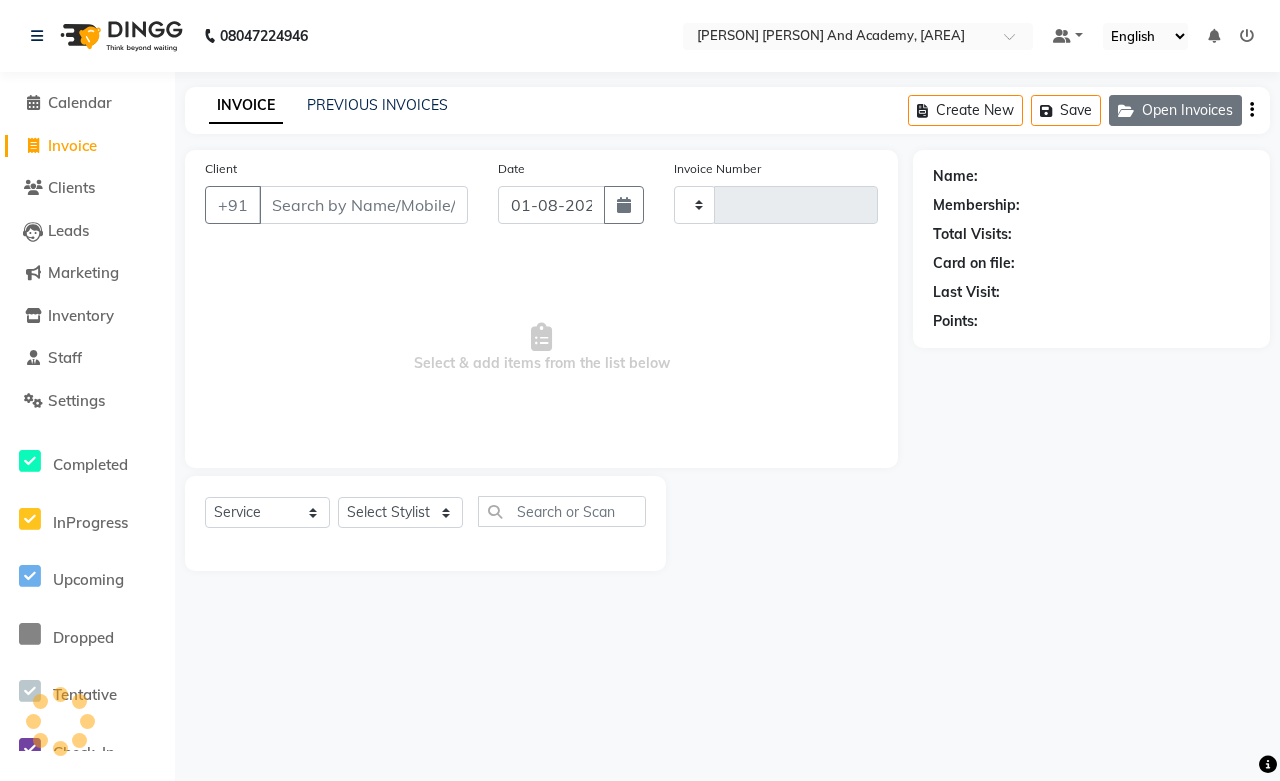 click on "Open Invoices" 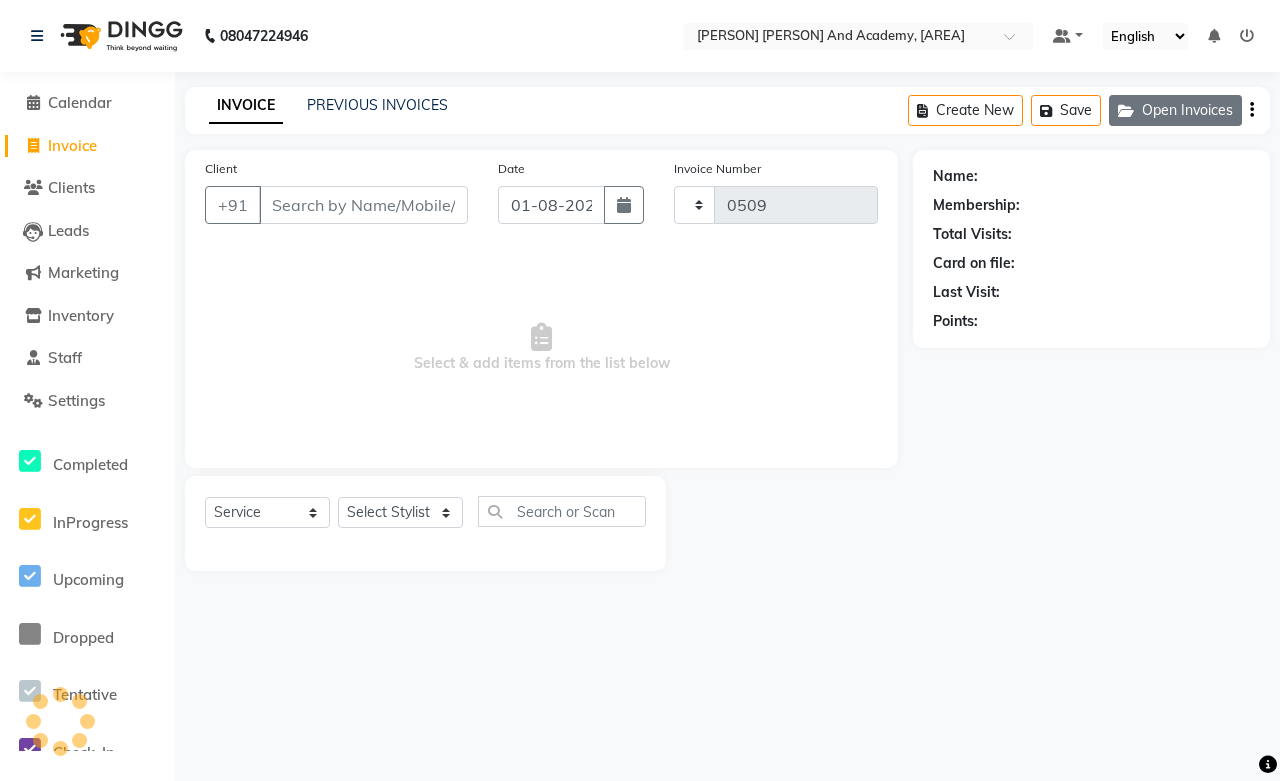 select on "6453" 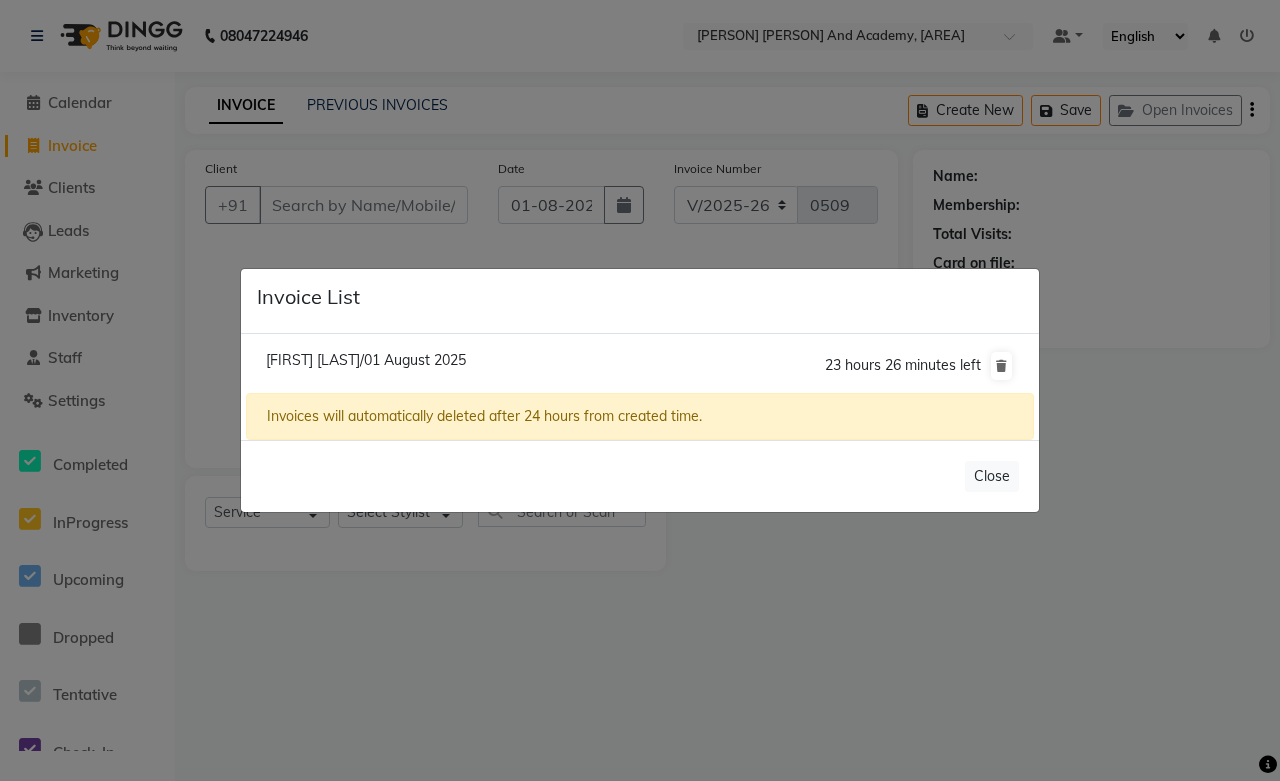 click on "[FIRST] [LAST]/01 August 2025" 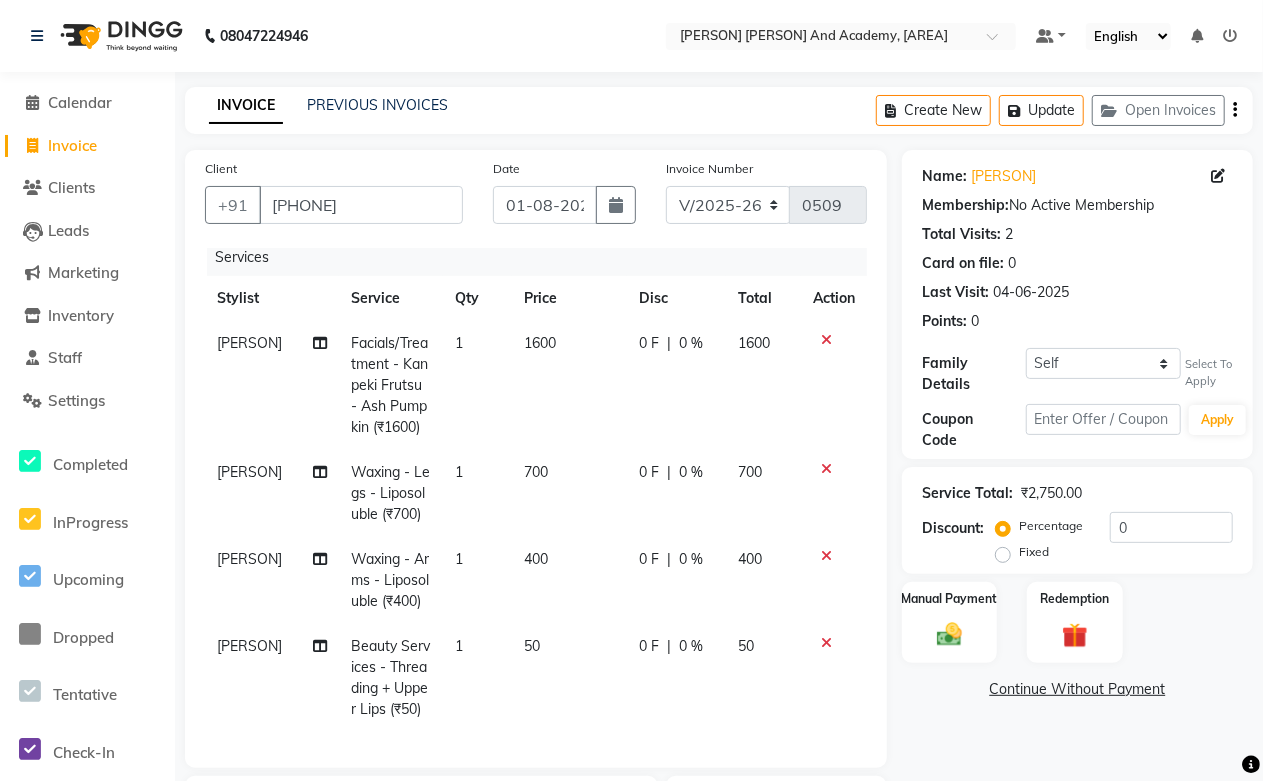 scroll, scrollTop: 25, scrollLeft: 0, axis: vertical 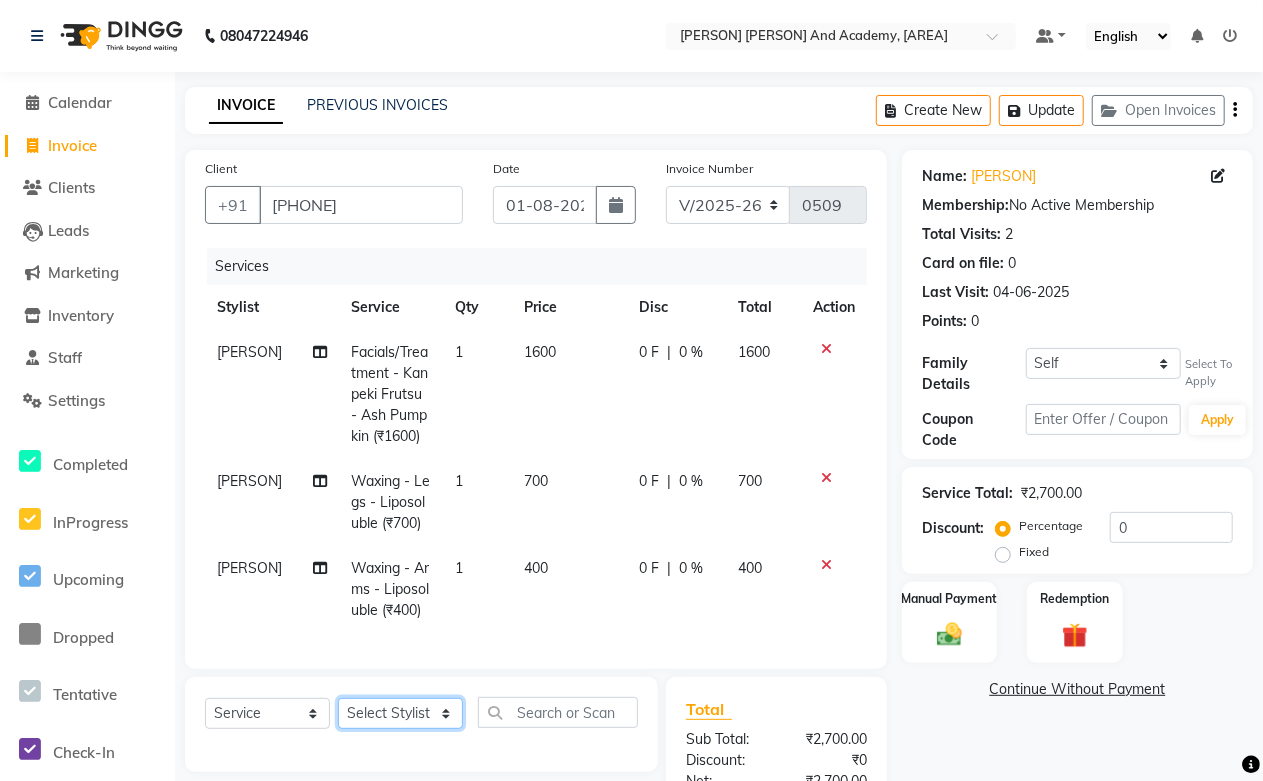 click on "Select Stylist Abdul Shoaib Aksha Khan Archika Jain Arti Singh Harsha Mam MANISHA Mohd. Furkan Neelu Suman Nisha Meghwal Payal Sen Pooja Jaga Poonam Trehan Ravina Sen Sahil Ansari Sanju di Sapna Sharma Shekhu Abdul Suraj Sen Sushant Verma TUSHAR" 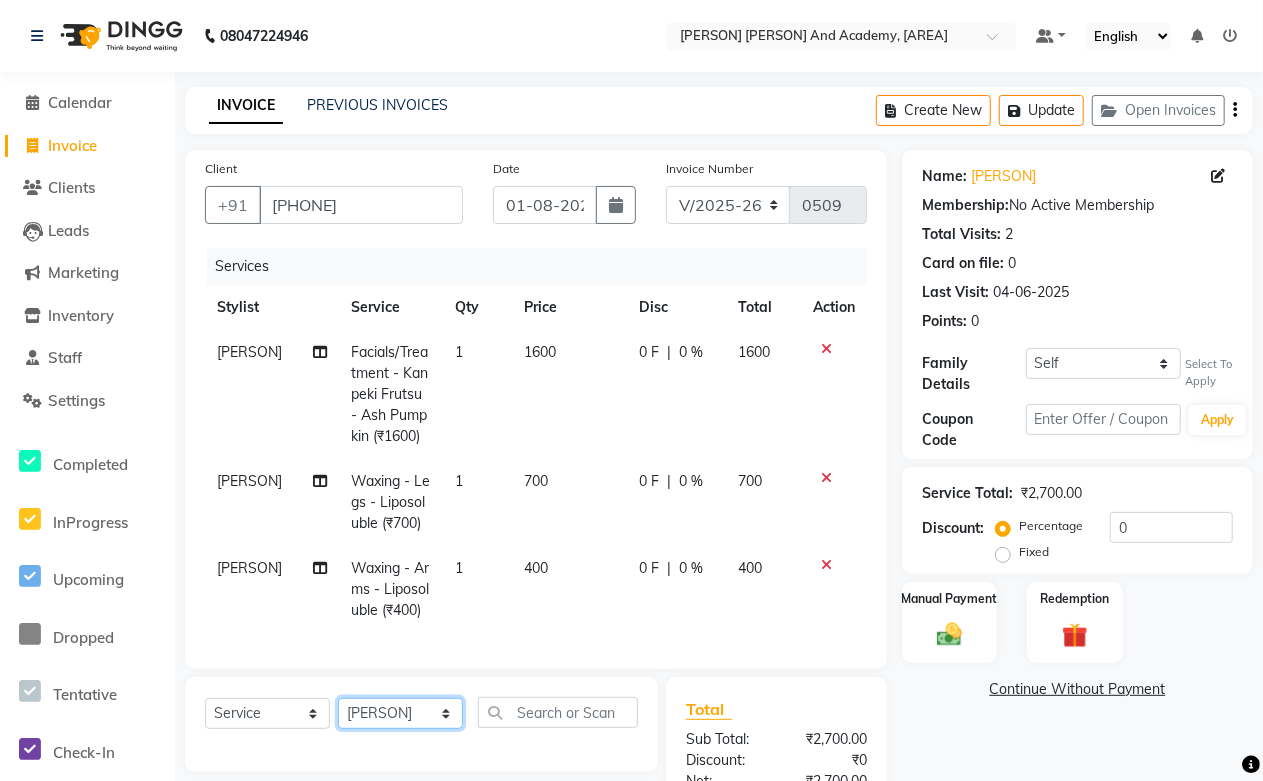 click on "Select Stylist Abdul Shoaib Aksha Khan Archika Jain Arti Singh Harsha Mam MANISHA Mohd. Furkan Neelu Suman Nisha Meghwal Payal Sen Pooja Jaga Poonam Trehan Ravina Sen Sahil Ansari Sanju di Sapna Sharma Shekhu Abdul Suraj Sen Sushant Verma TUSHAR" 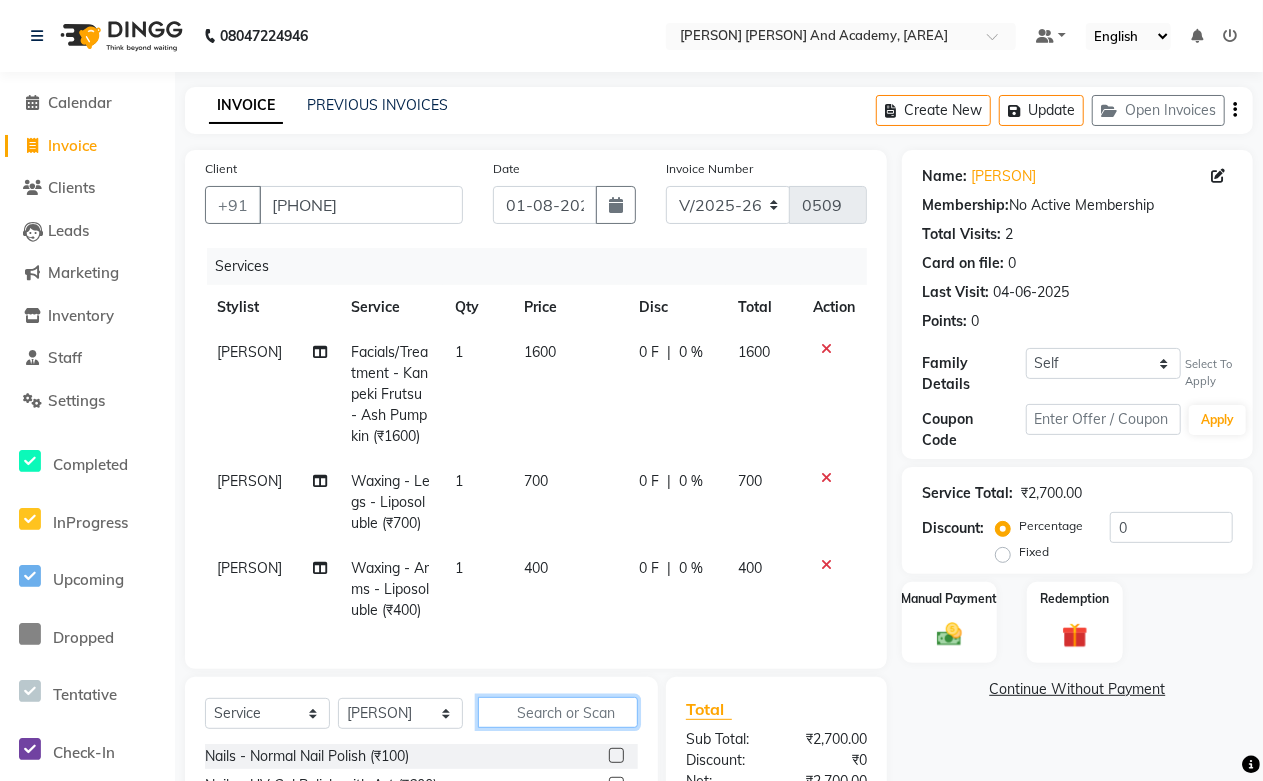 click 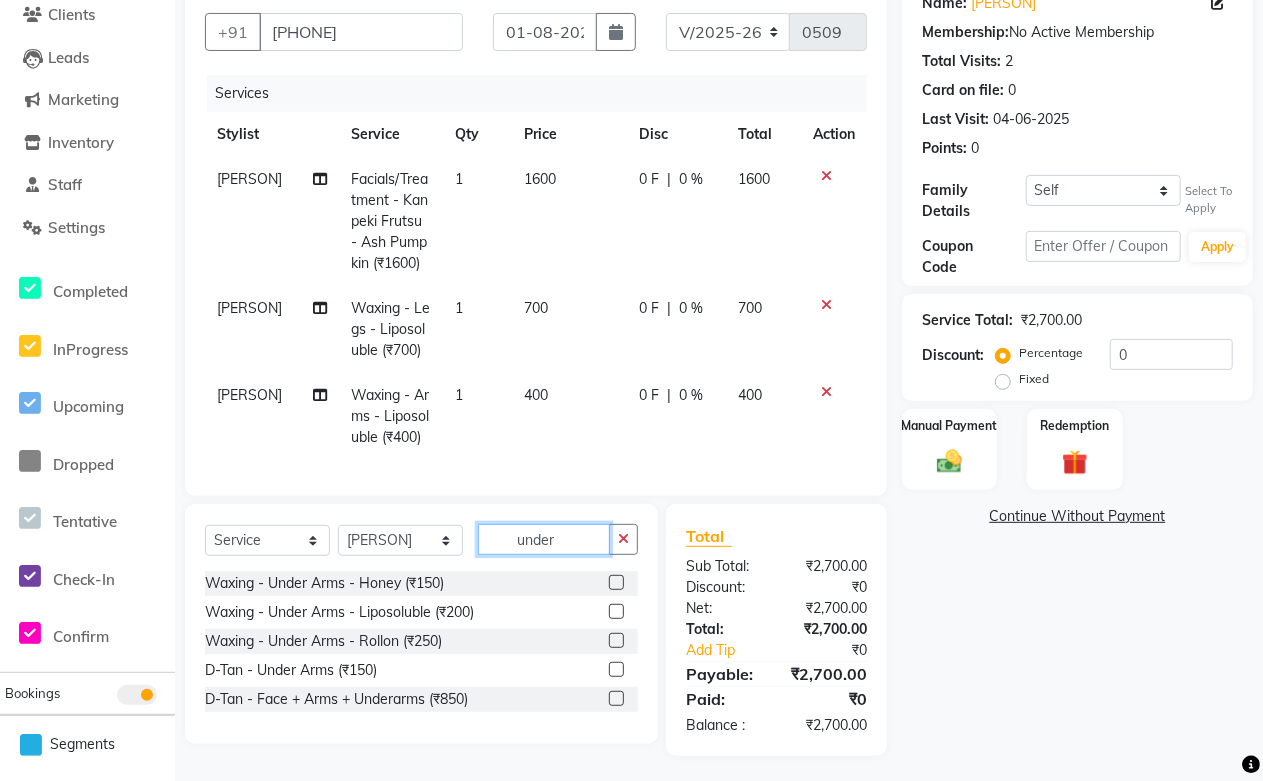 scroll, scrollTop: 177, scrollLeft: 0, axis: vertical 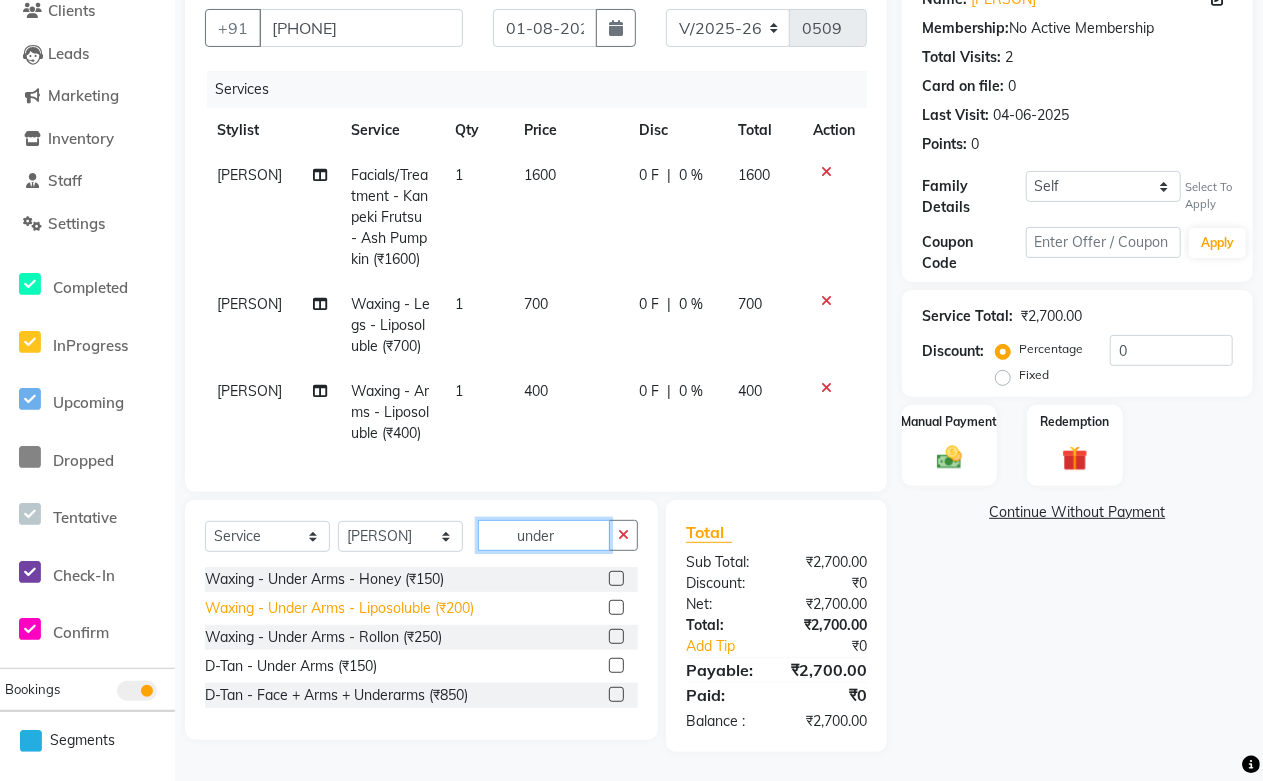 type on "under" 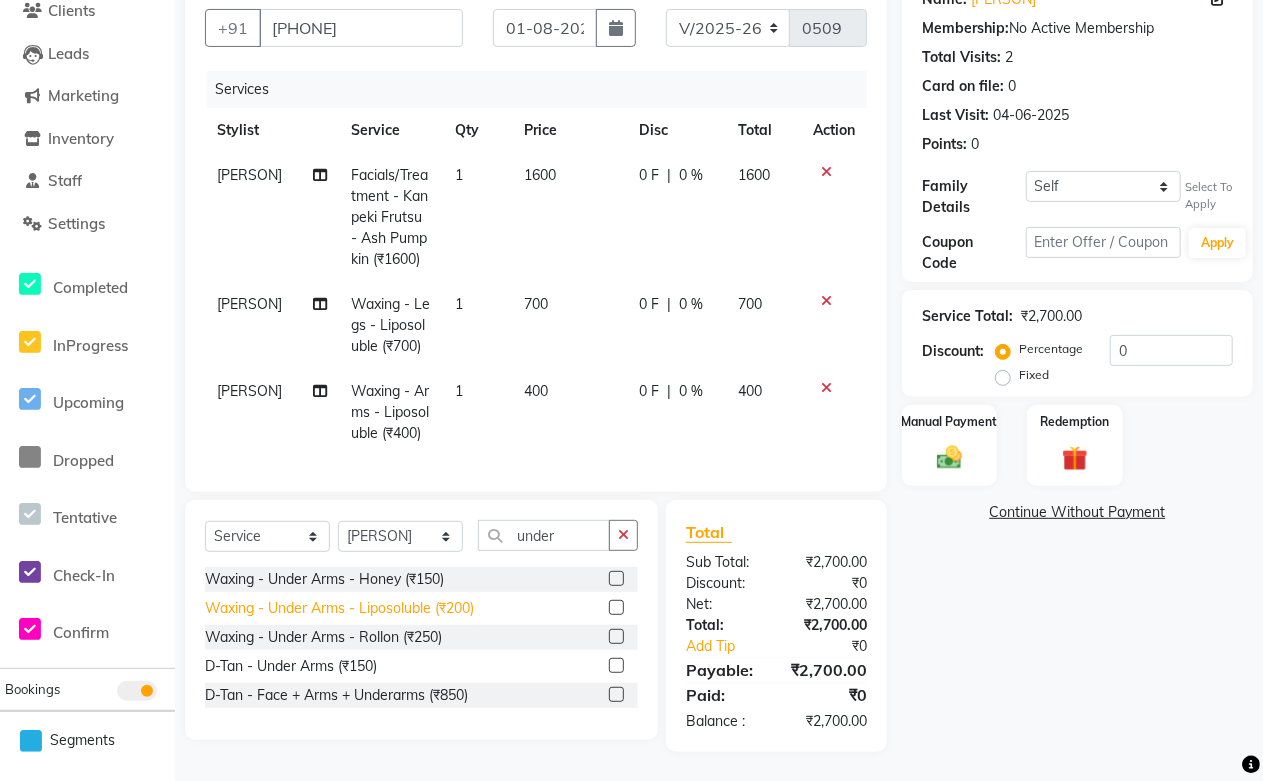 click on "Waxing - Under Arms - Liposoluble (₹200)" 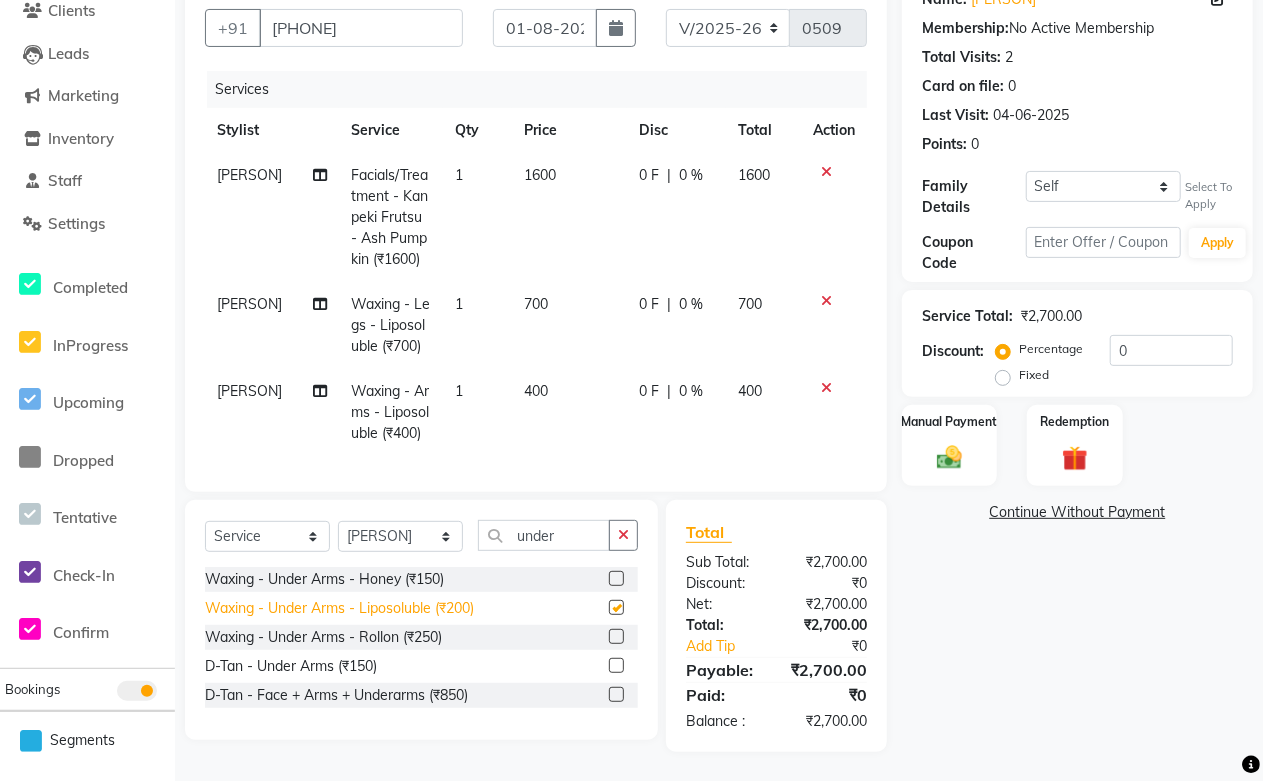 checkbox on "false" 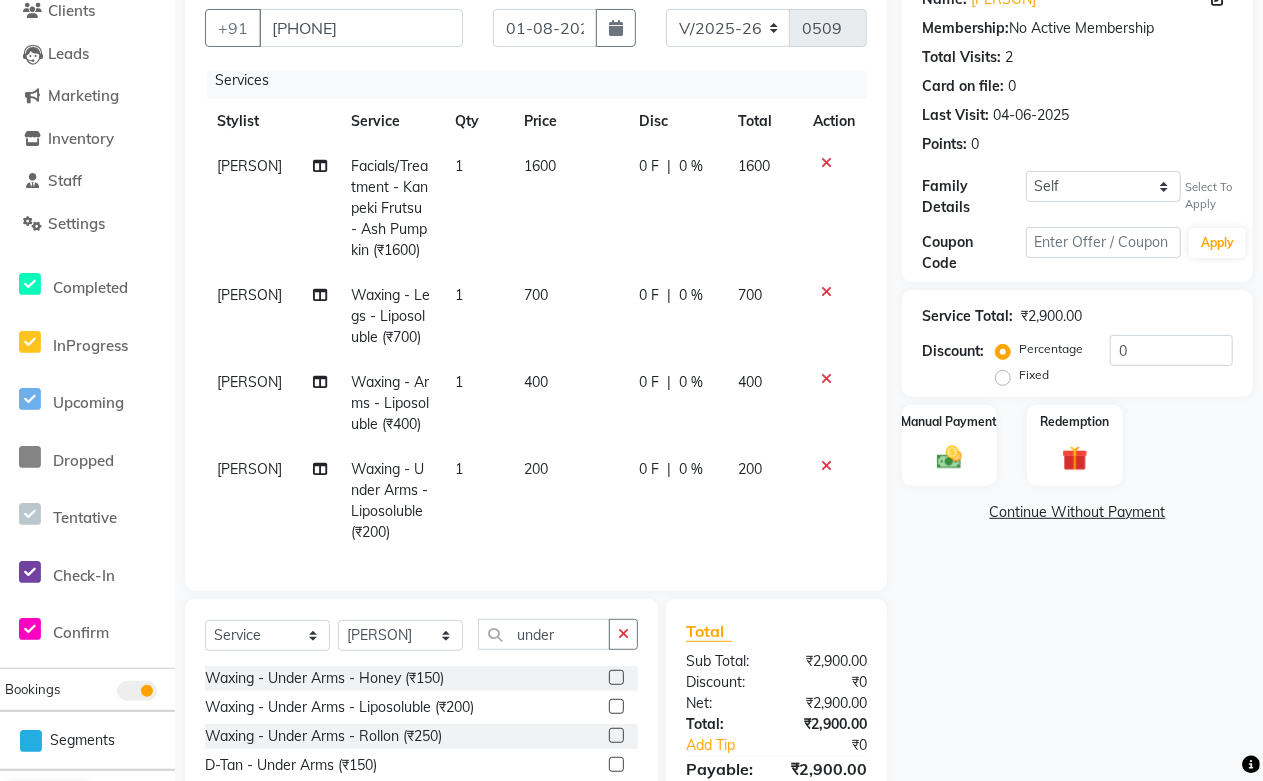 scroll, scrollTop: 25, scrollLeft: 0, axis: vertical 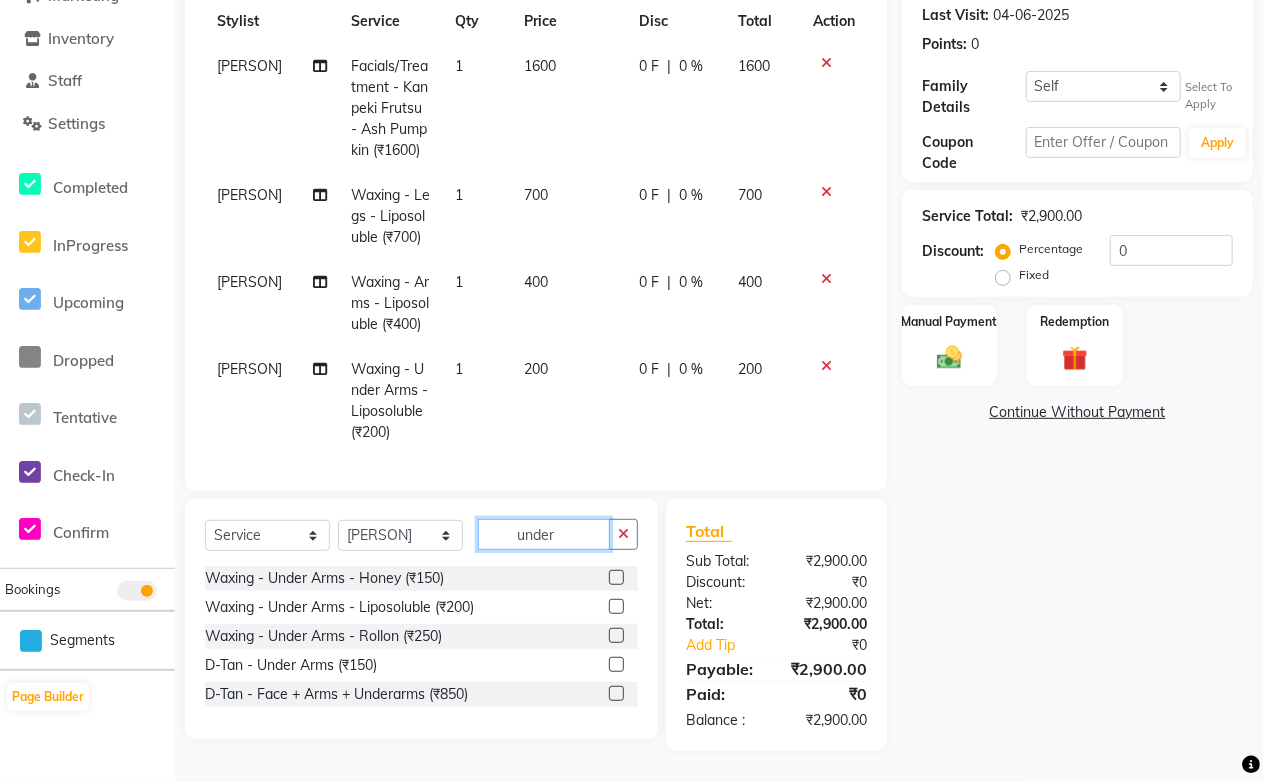 click on "under" 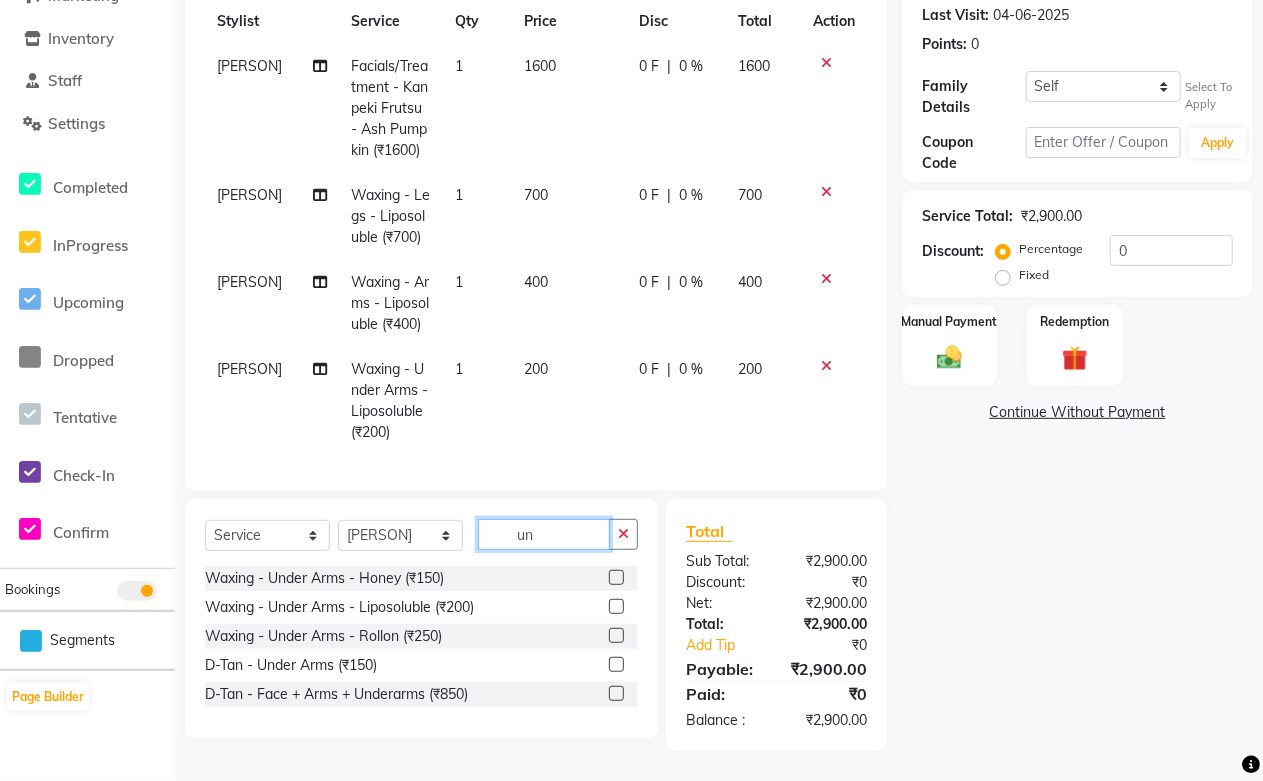 type on "u" 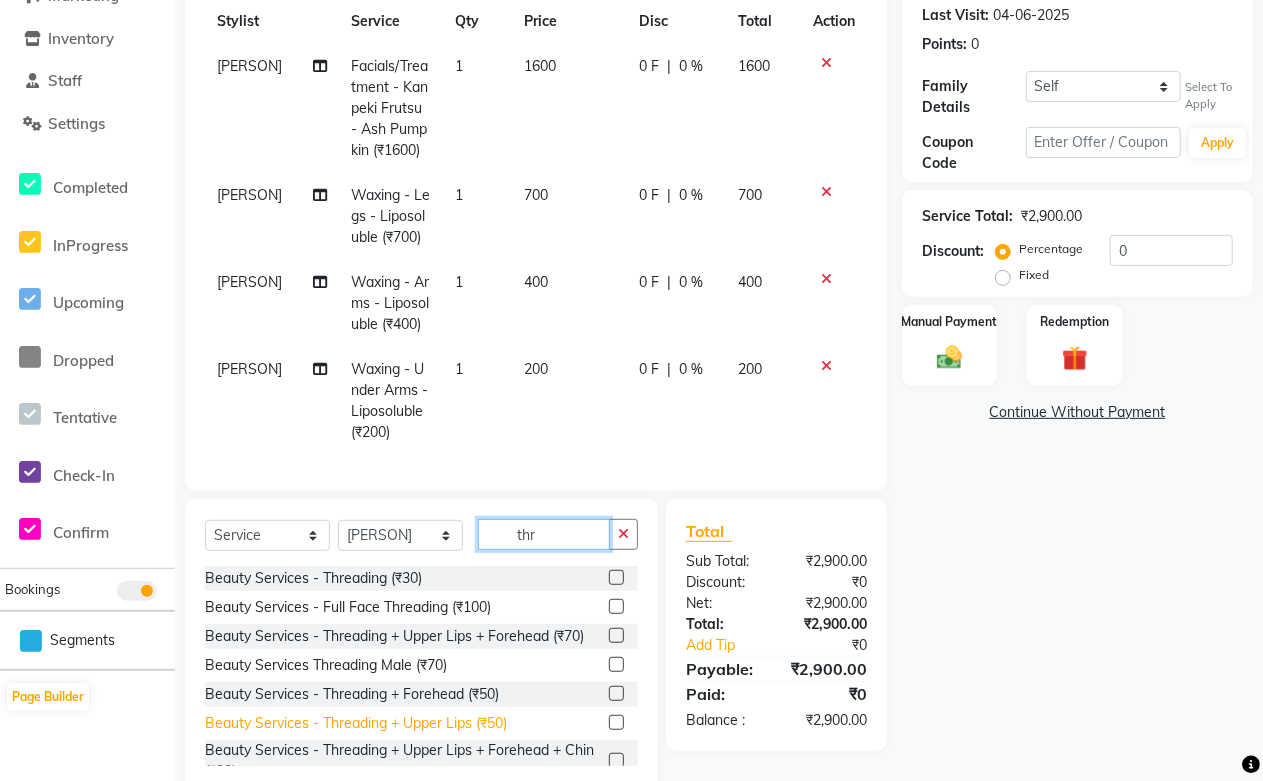 type on "thr" 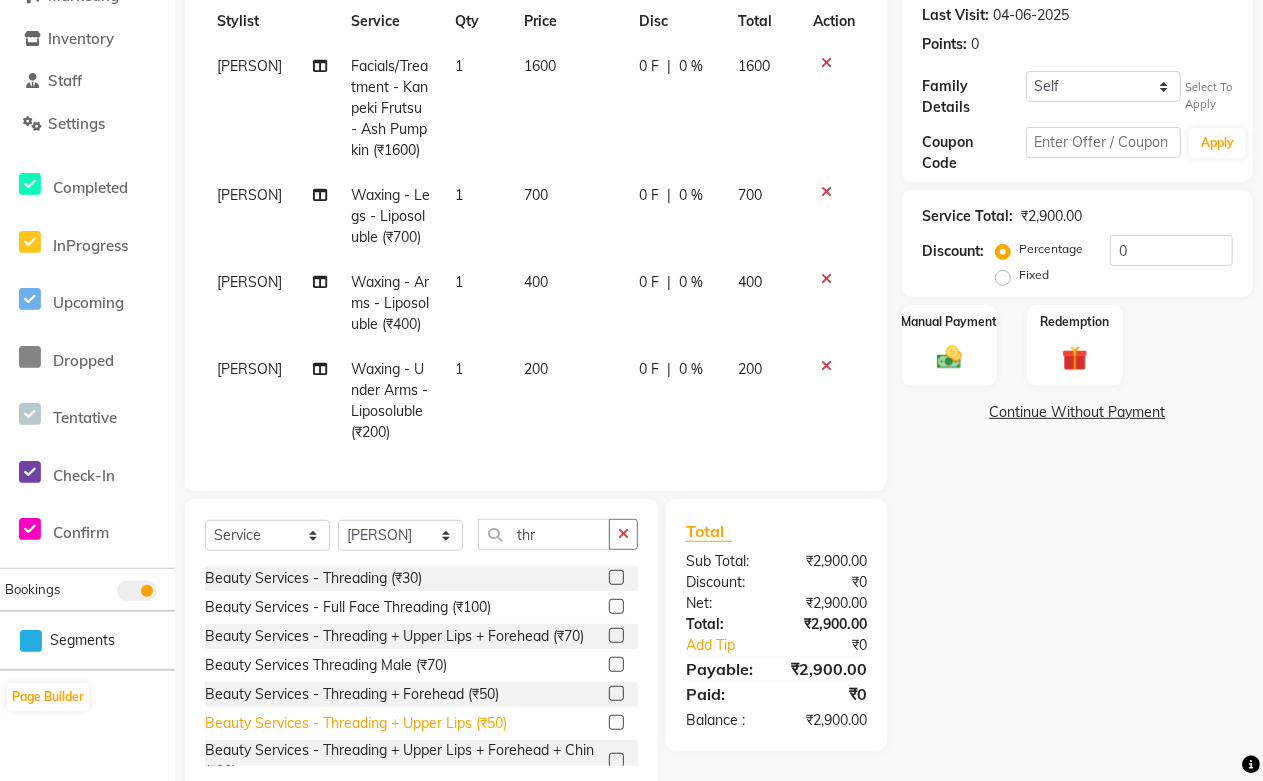 click on "Beauty Services - Threading + Upper Lips (₹50)" 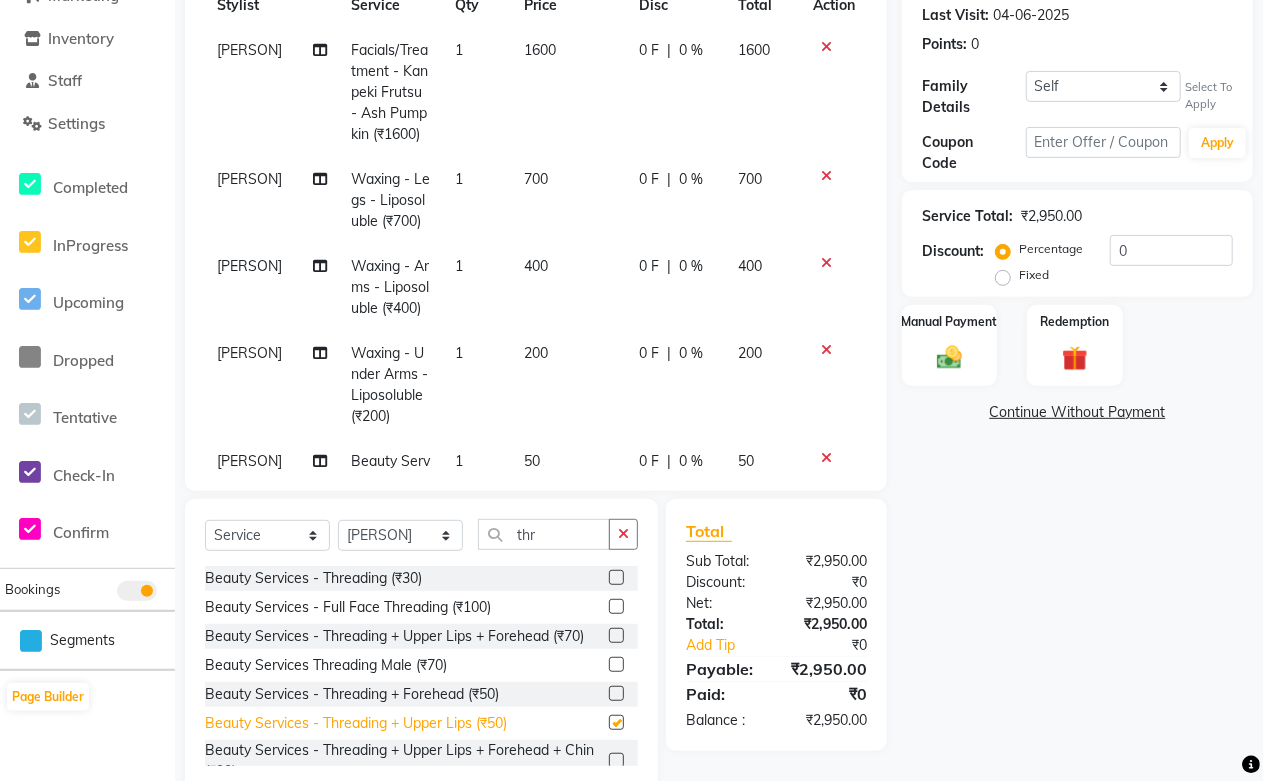 checkbox on "false" 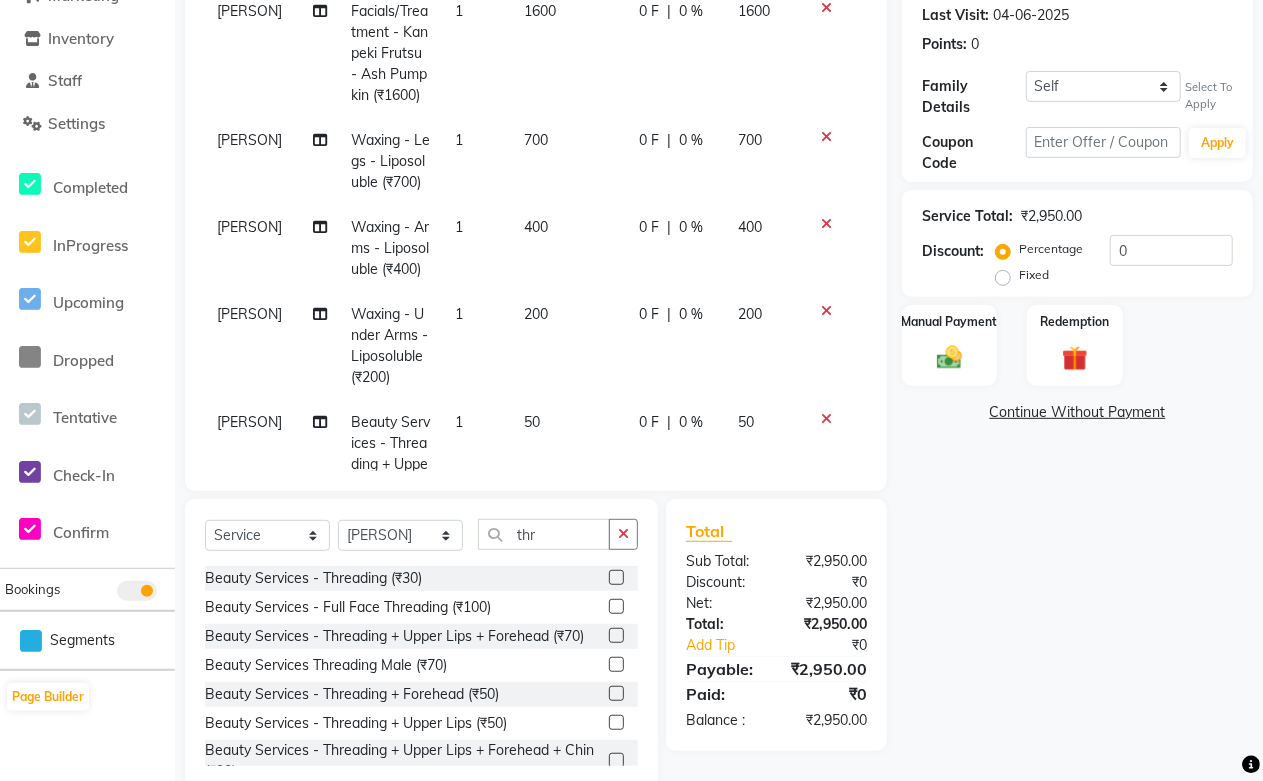 scroll, scrollTop: 133, scrollLeft: 0, axis: vertical 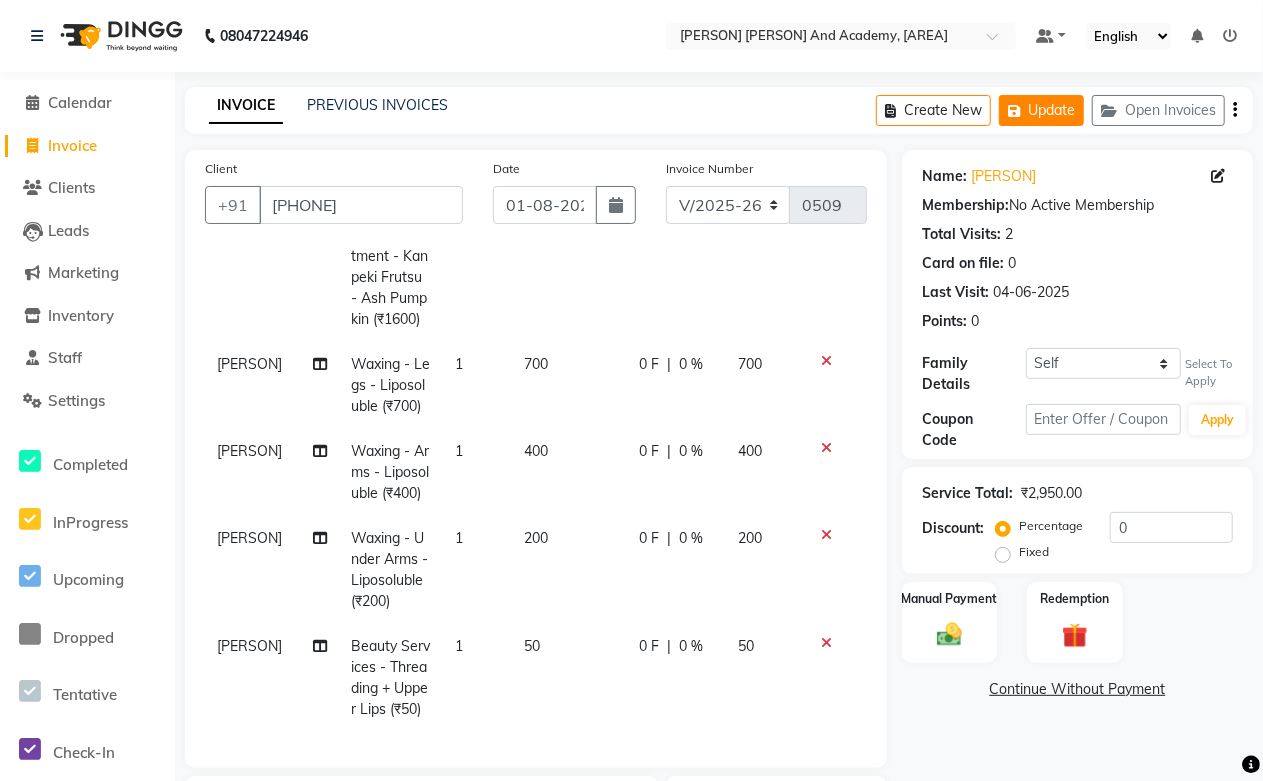 click on "Update" 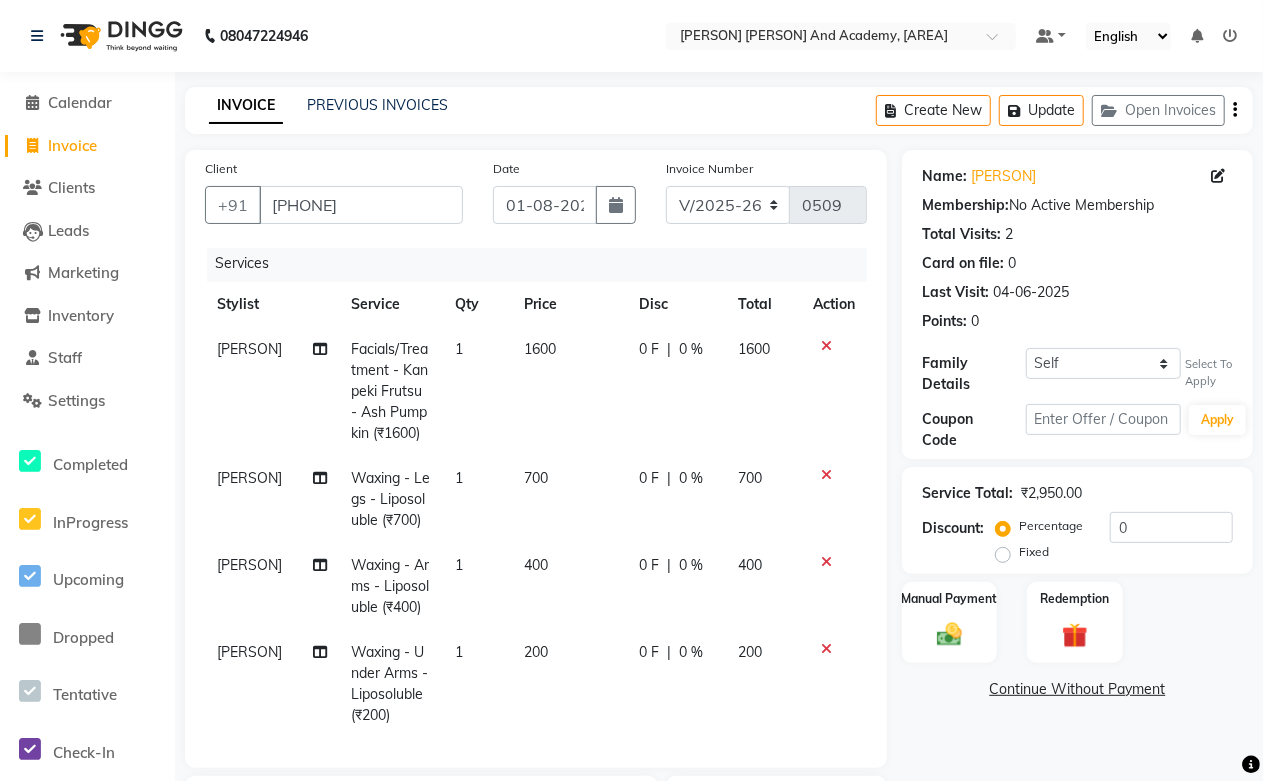 scroll, scrollTop: 0, scrollLeft: 0, axis: both 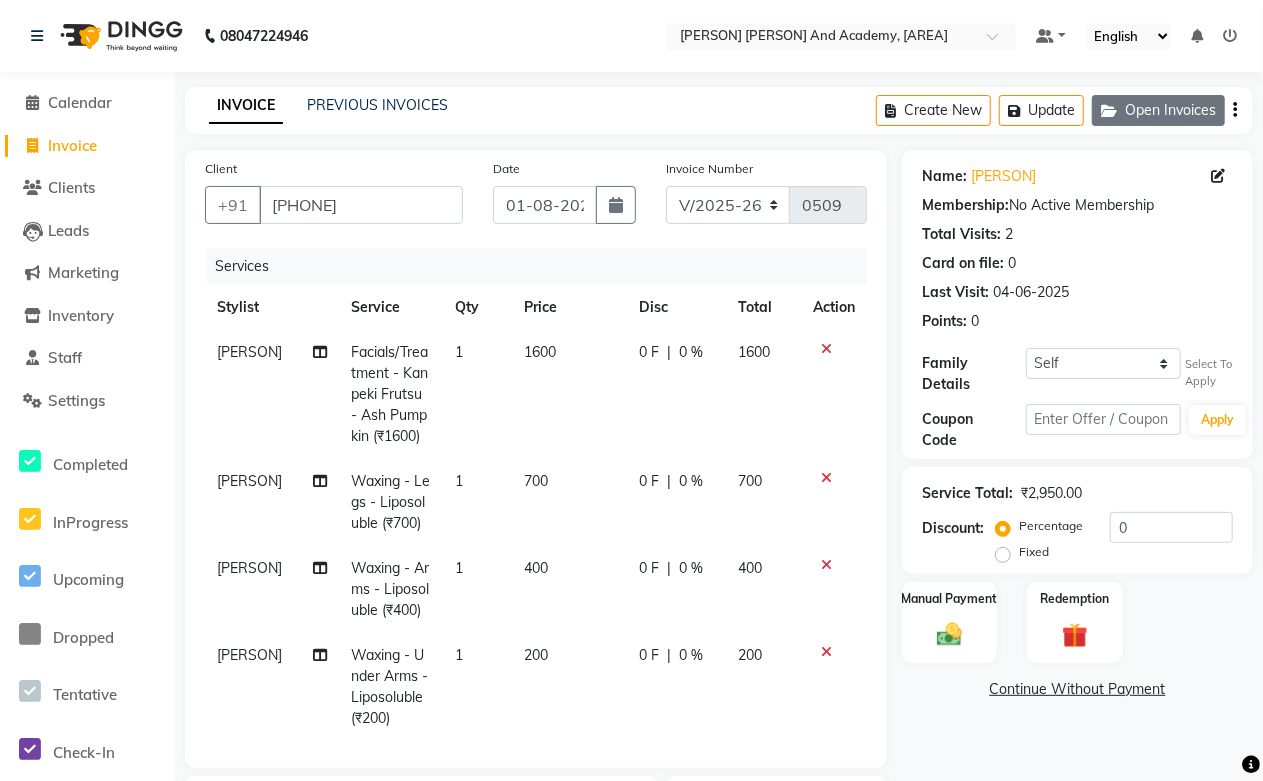 click on "Open Invoices" 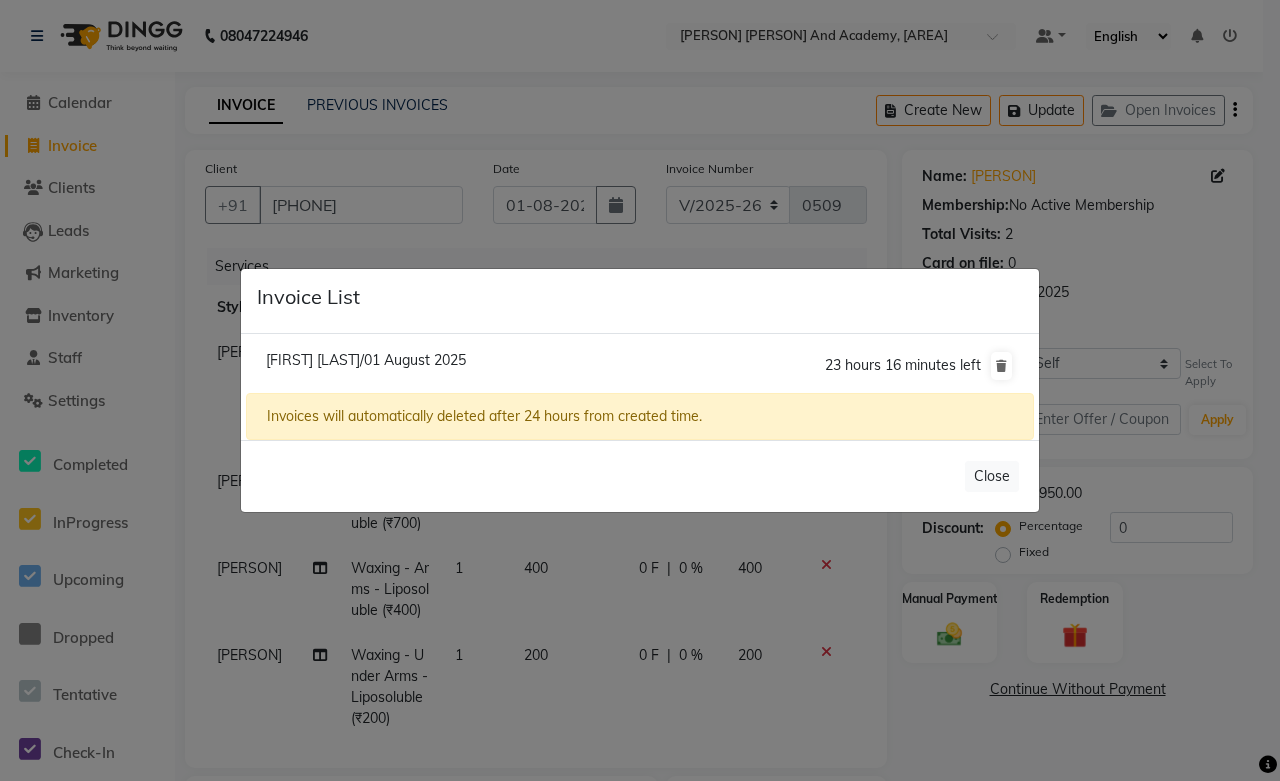 drag, startPoint x: 995, startPoint y: 471, endPoint x: 1046, endPoint y: 404, distance: 84.20214 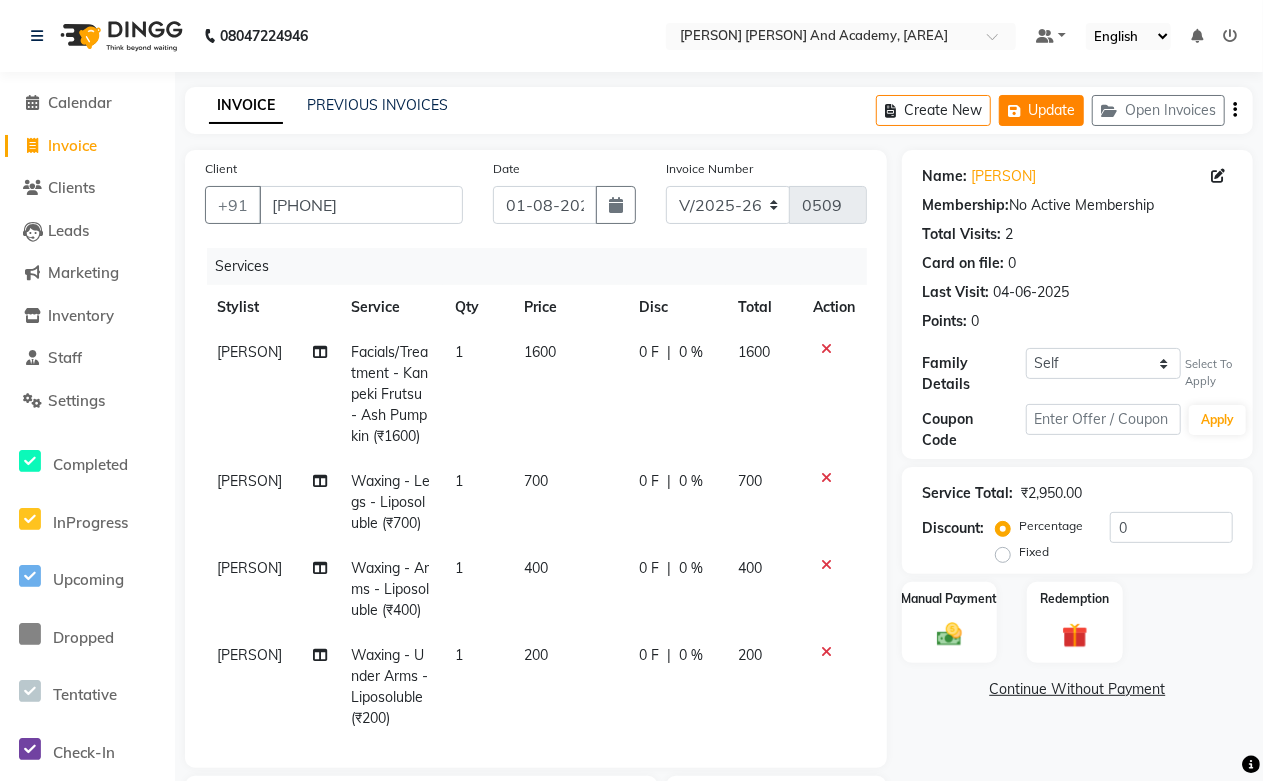 click on "Update" 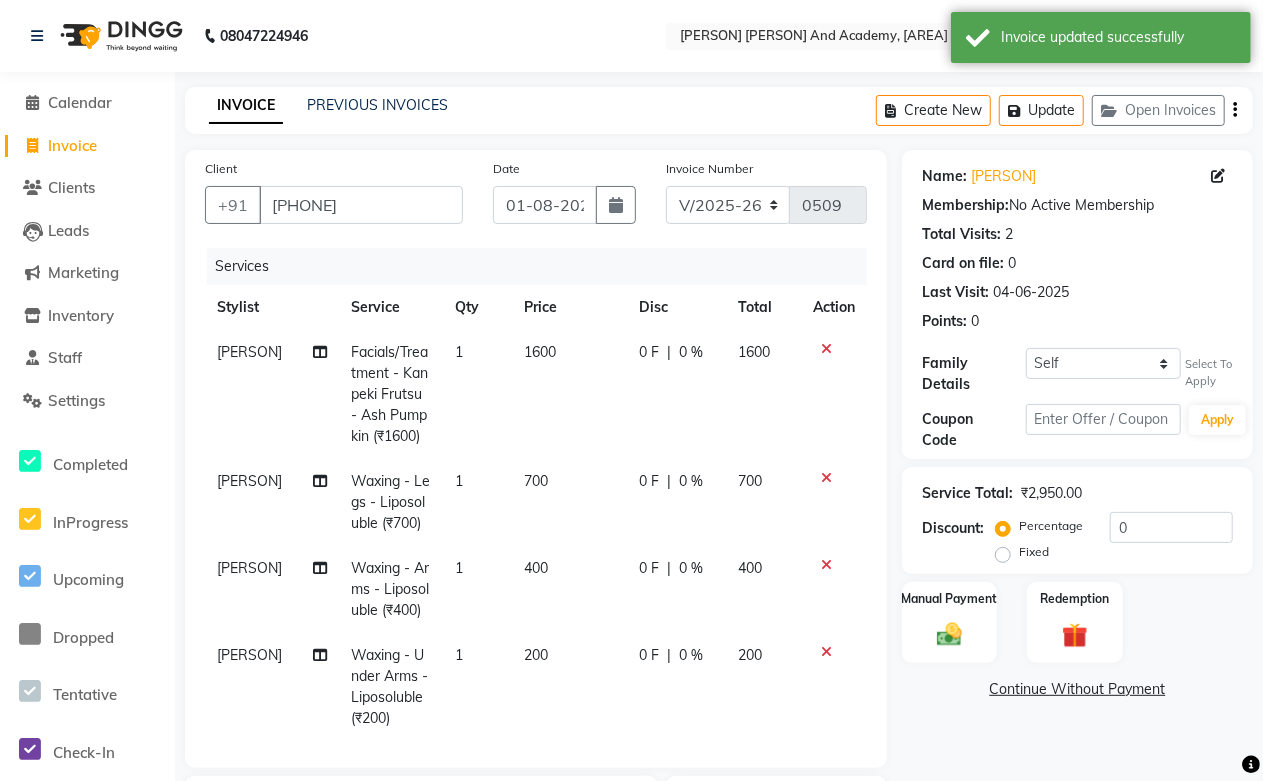 scroll, scrollTop: 133, scrollLeft: 0, axis: vertical 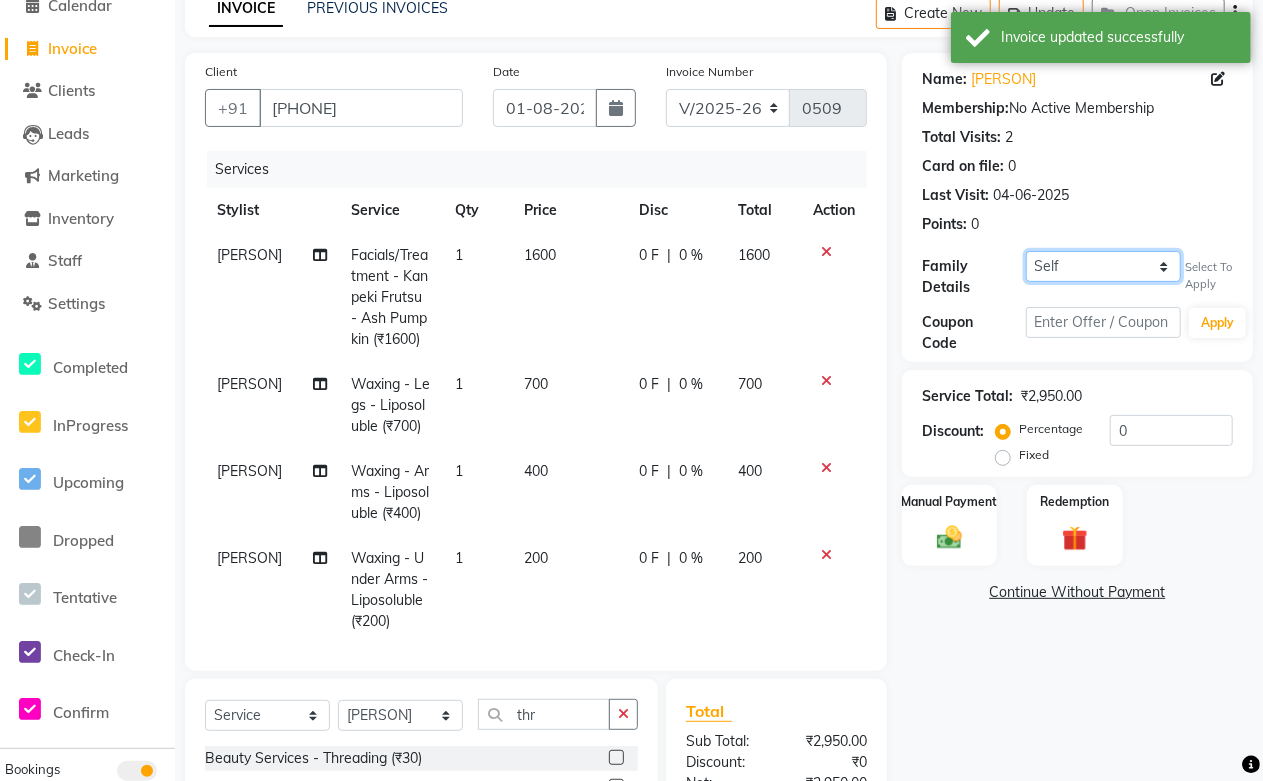 click on "Self [FIRST] [LAST]" 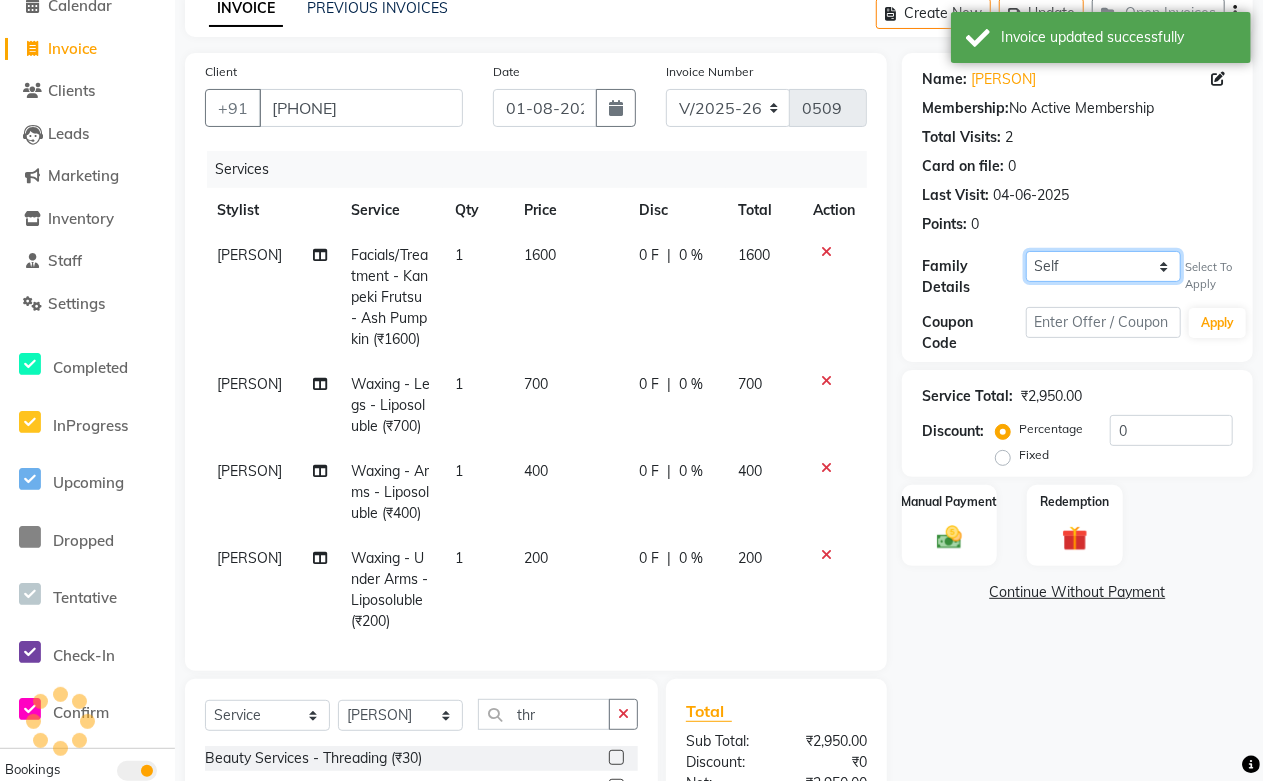 select on "1: Object" 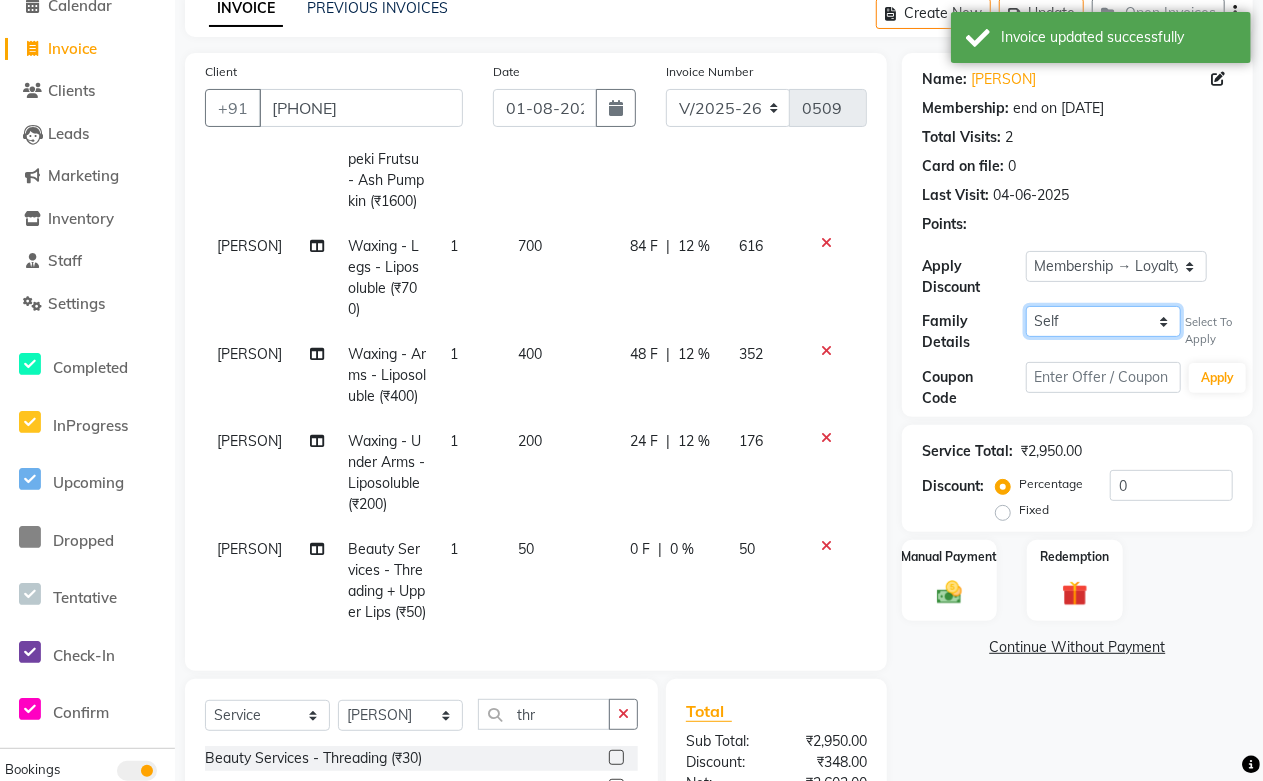 scroll, scrollTop: 217, scrollLeft: 0, axis: vertical 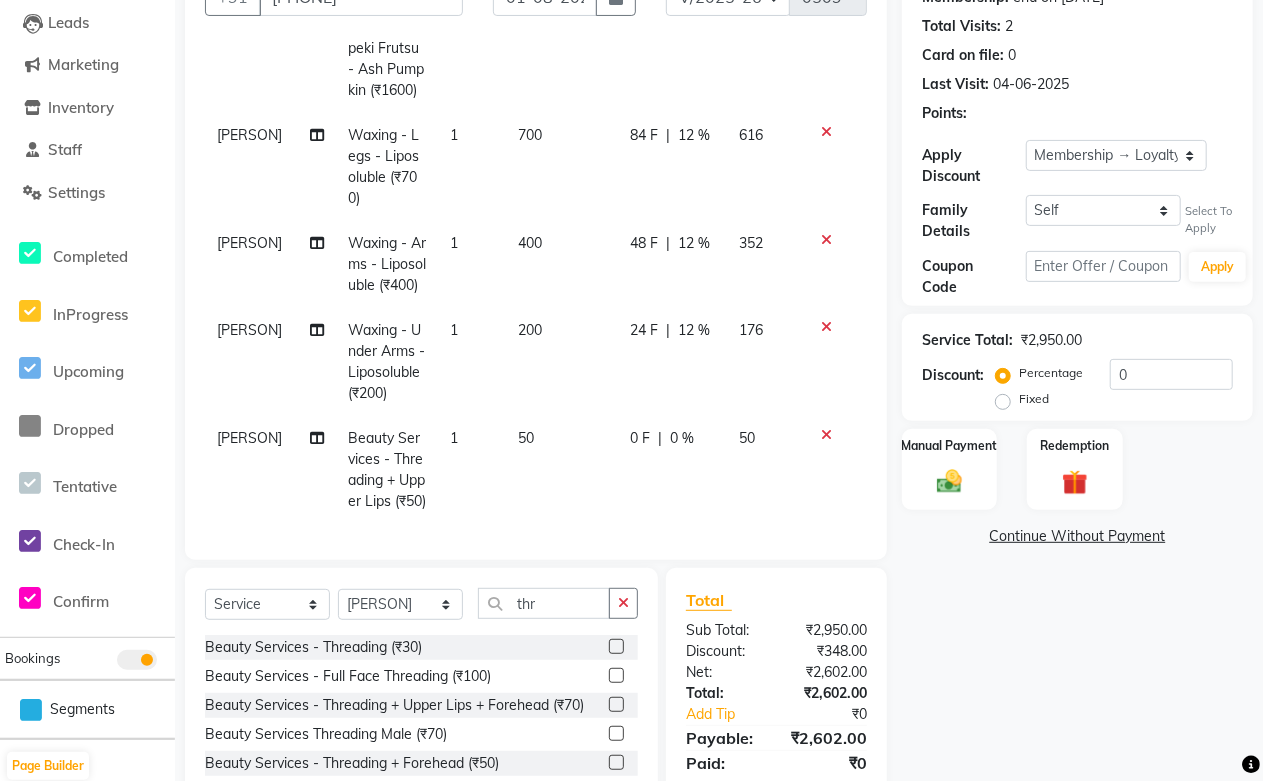click 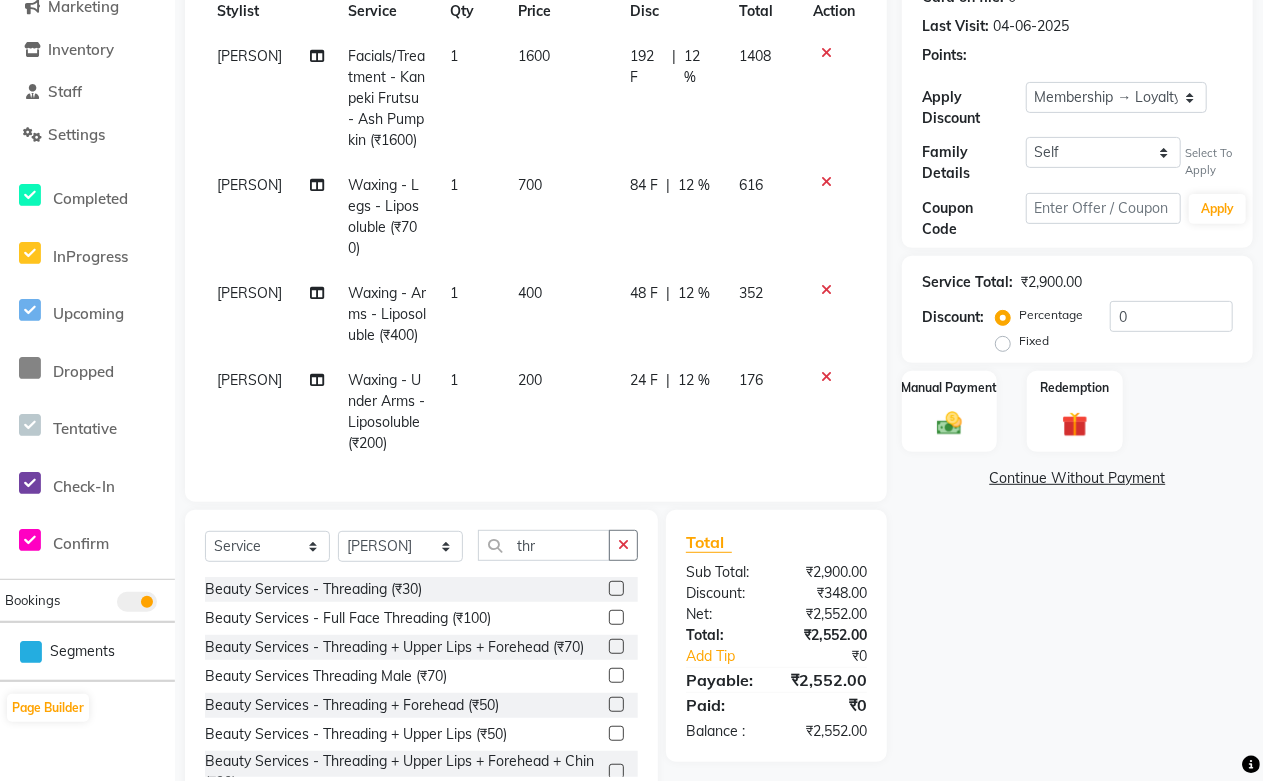 scroll, scrollTop: 320, scrollLeft: 0, axis: vertical 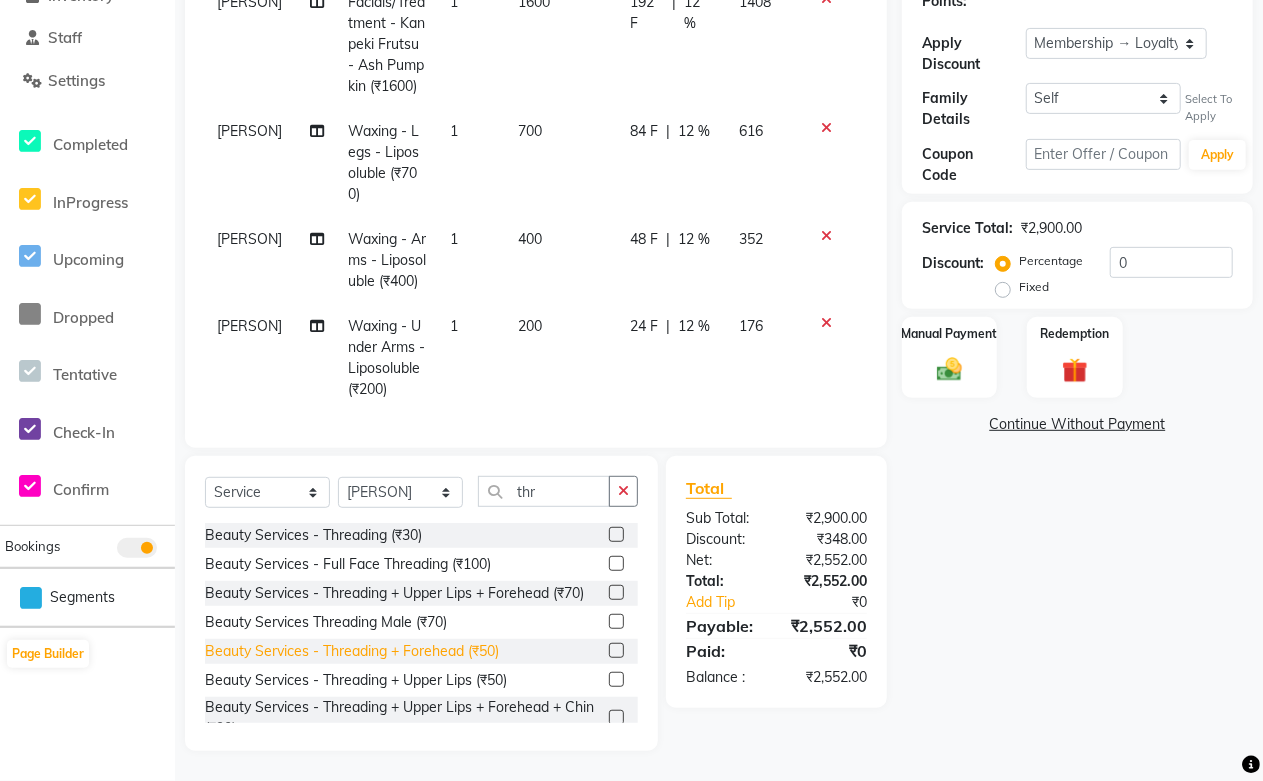click on "Beauty Services - Threading + Forehead (₹50)" 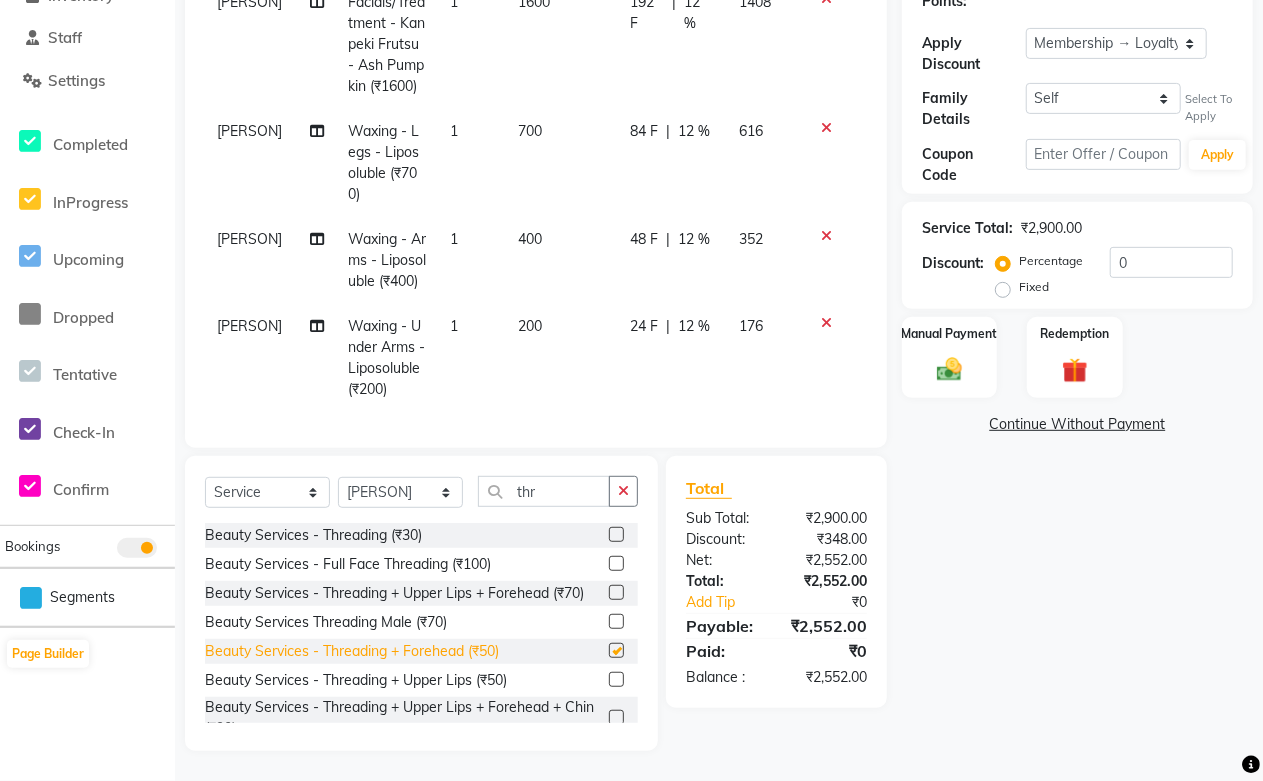 scroll, scrollTop: 217, scrollLeft: 0, axis: vertical 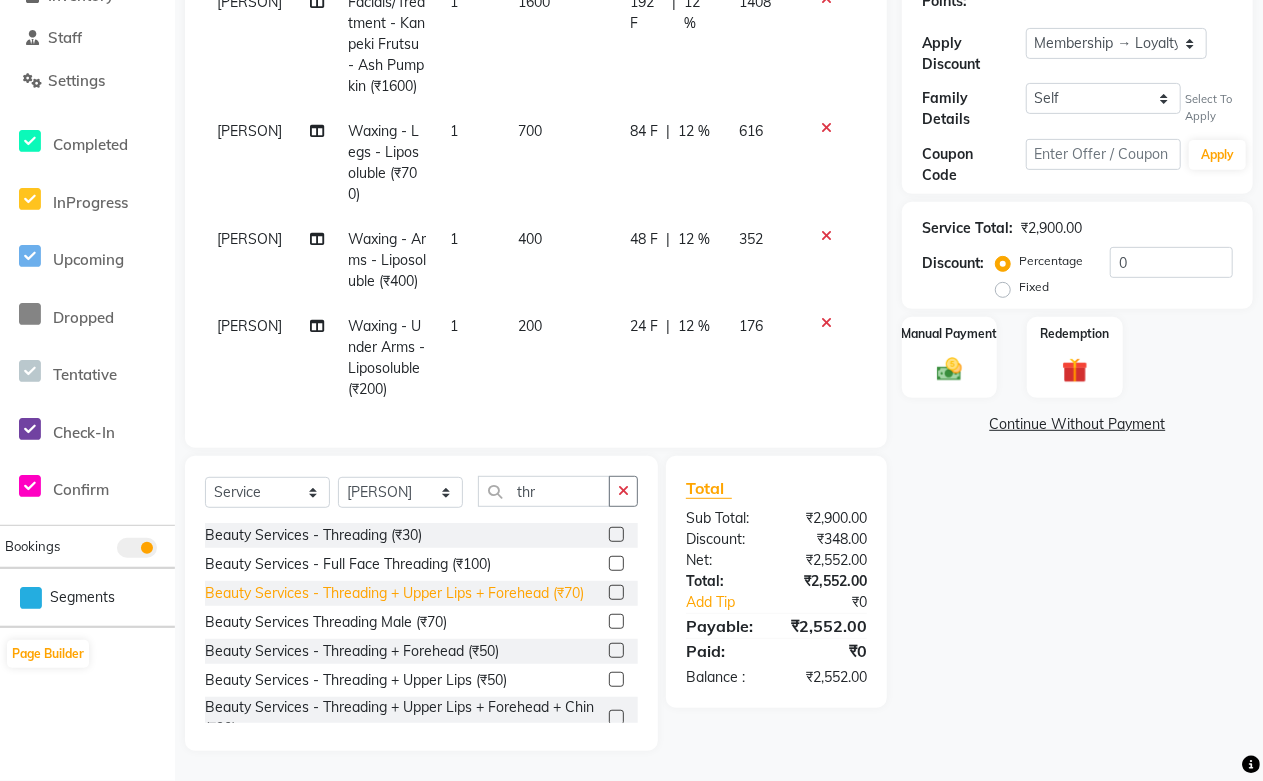 checkbox on "false" 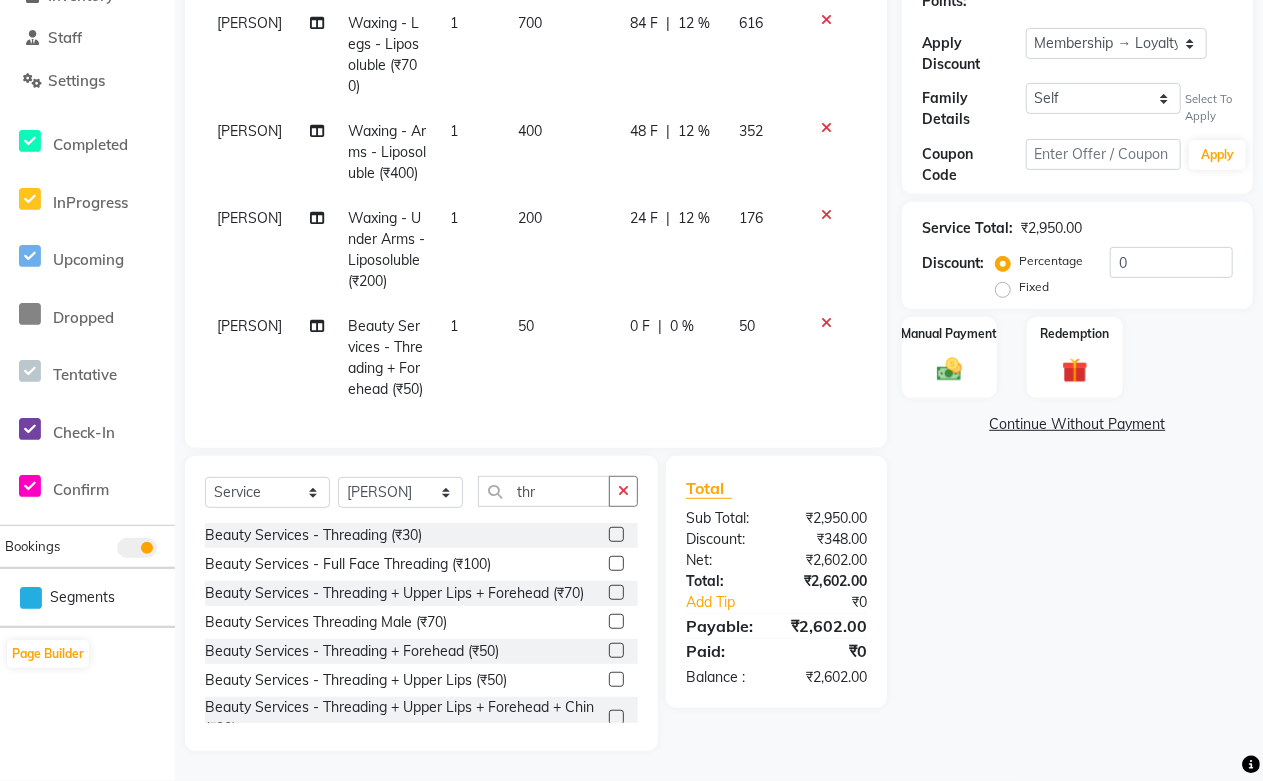 click on "Services Stylist Service Qty Price Disc Total Action [FIRST] [LAST] Facials/Treatment - Kanpeki Frutsu - Ash Pumpkin (₹1600) 1 1600 192 F | 12 % 1408 [FIRST] [LAST] Waxing - Legs - Liposoluble (₹700) 1 700 84 F | 12 % 616 [FIRST] [LAST] Waxing - Arms - Liposoluble (₹400) 1 400 48 F | 12 % 352 [FIRST] [LAST] Waxing - Under Arms - Liposoluble (₹200) 1 200 24 F | 12 % 176 [FIRST] [LAST] Beauty Services - Threading + Forehead (₹50) 1 50 0 F | 0 % 50" 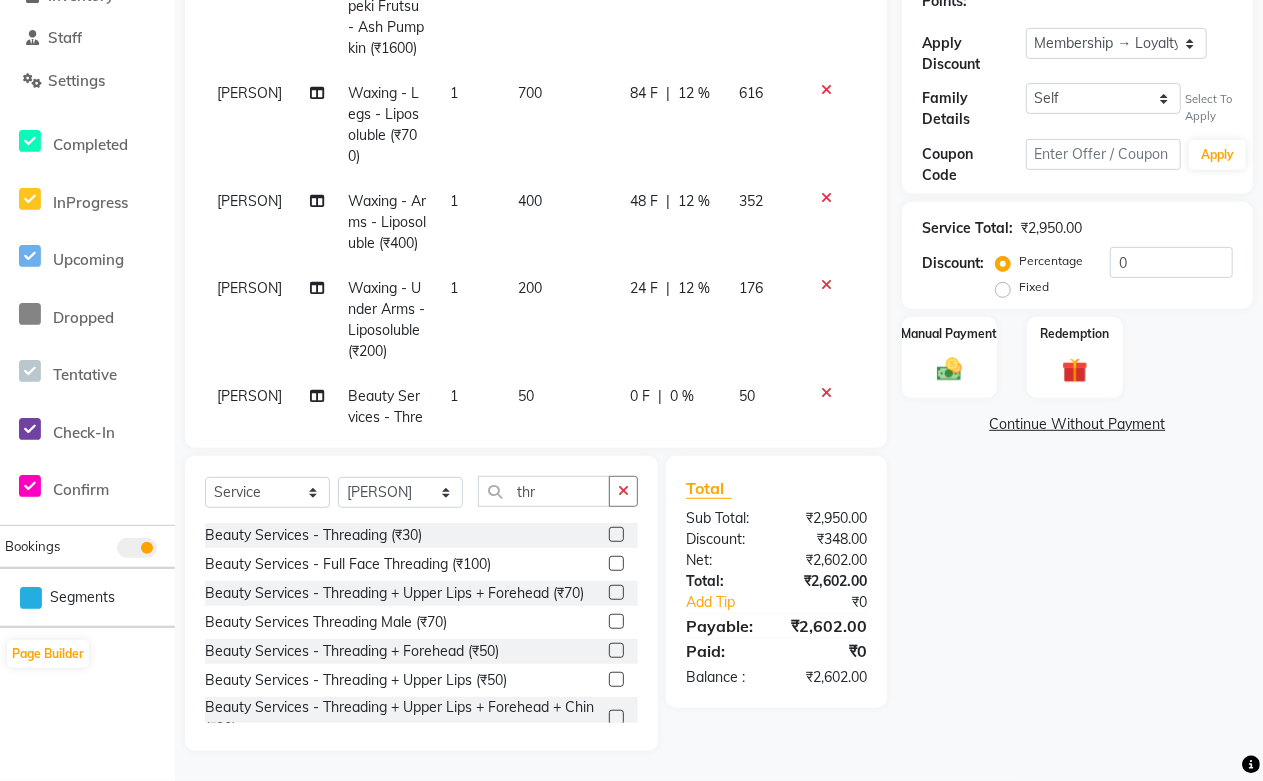 select on "69604" 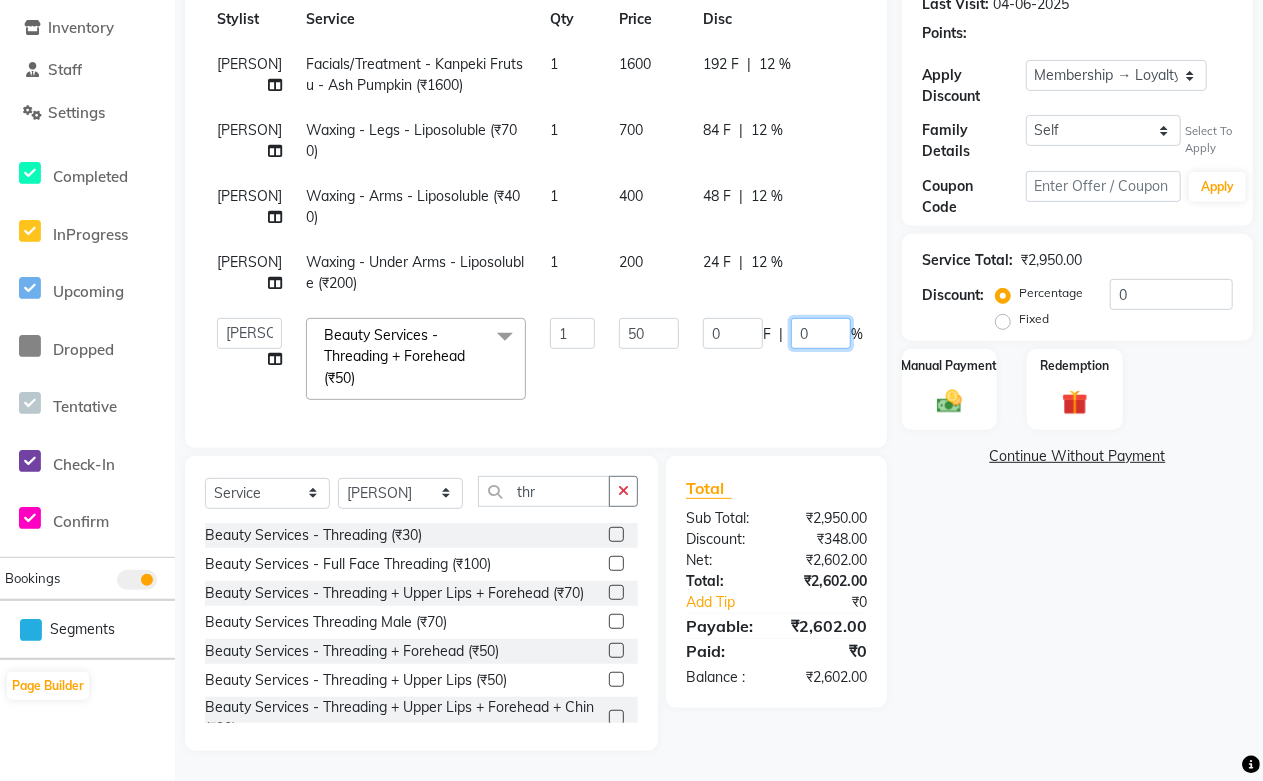 drag, startPoint x: 794, startPoint y: 317, endPoint x: 710, endPoint y: 322, distance: 84.14868 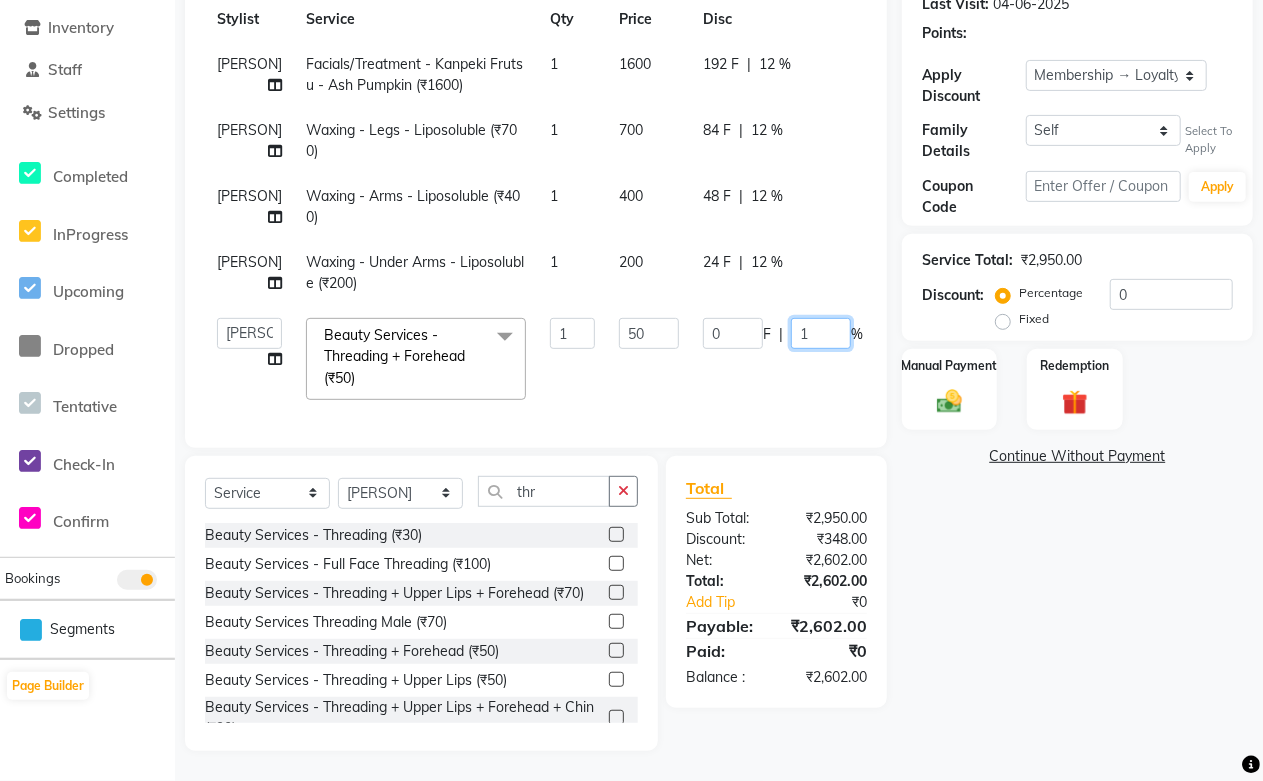 type on "12" 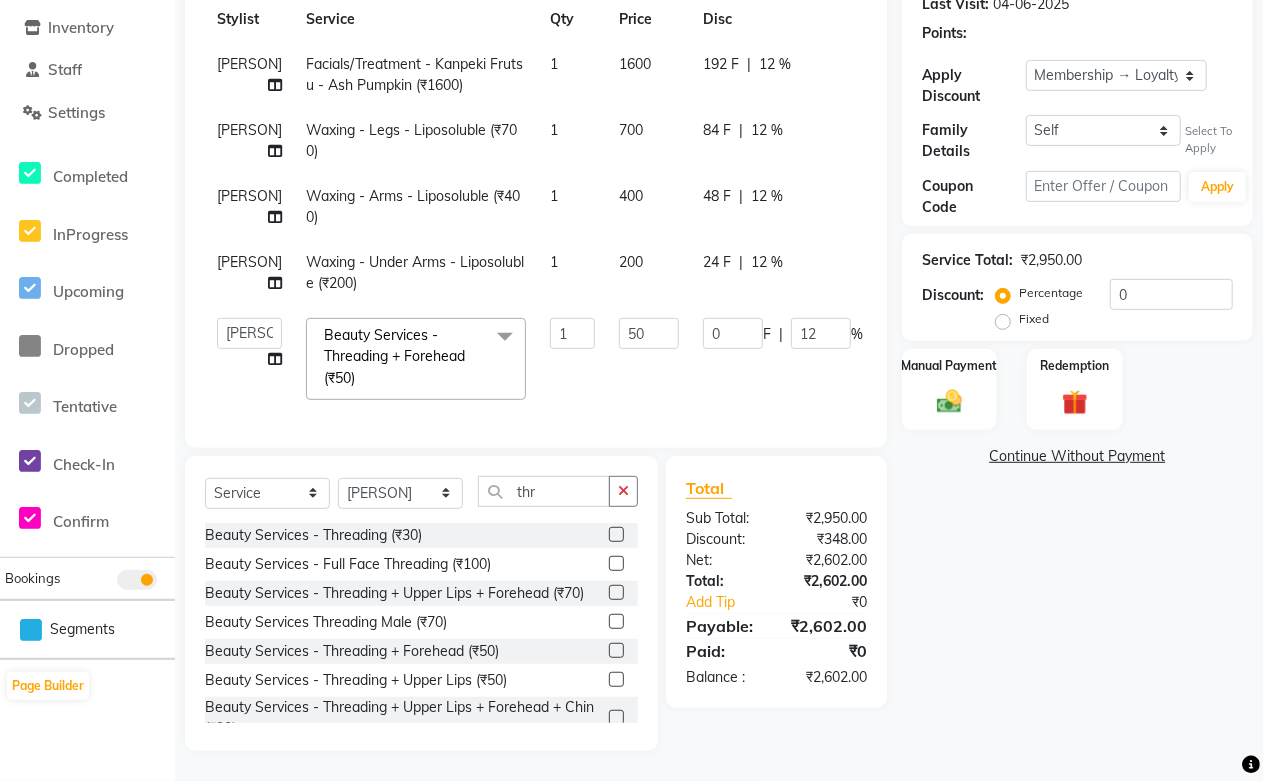click on "Services Stylist Service Qty Price Disc Total Action [FIRST] [LAST] Facials/Treatment - Kanpeki Frutsu - Ash Pumpkin (₹1600) 1 1600 192 F | 12 % 1408 [FIRST] [LAST] Waxing - Legs - Liposoluble (₹700) 1 700 84 F | 12 % 616 [FIRST] [LAST] Waxing - Arms - Liposoluble (₹400) 1 400 48 F | 12 % 352 [FIRST] [LAST] Waxing - Under Arms - Liposoluble (₹200) 1 200 24 F | 12 % 176 Abdul Shoaib Aksha Khan Archika Jain Arti Singh Harsha Mam MANISHA Mohd. Furkan Neelu Suman Nisha Meghwal Payal Sen Pooja Jaga Poonam Trehan Ravina Sen Sahil Ansari Sanju di Sapna Sharma Shekhu Abdul Suraj Sen Sushant Verma TUSHAR Beauty Services - Threading + Forehead (₹50) x Nails - Normal Nail Polish (₹100) Nails - UV Gel Polish with Art (₹600) Nails - Nail Extensions (₹1300) Nails - Nail Extensions + Polish + Art (₹1700) Nails - UV Gel Polish (₹500) Nails - Gel Polish Removal (₹300) Nails - Extension Removal (₹700) Nails - Feet Gel Polish (₹600) Nails - Feet Extension (₹1700) 1 50 0 F" 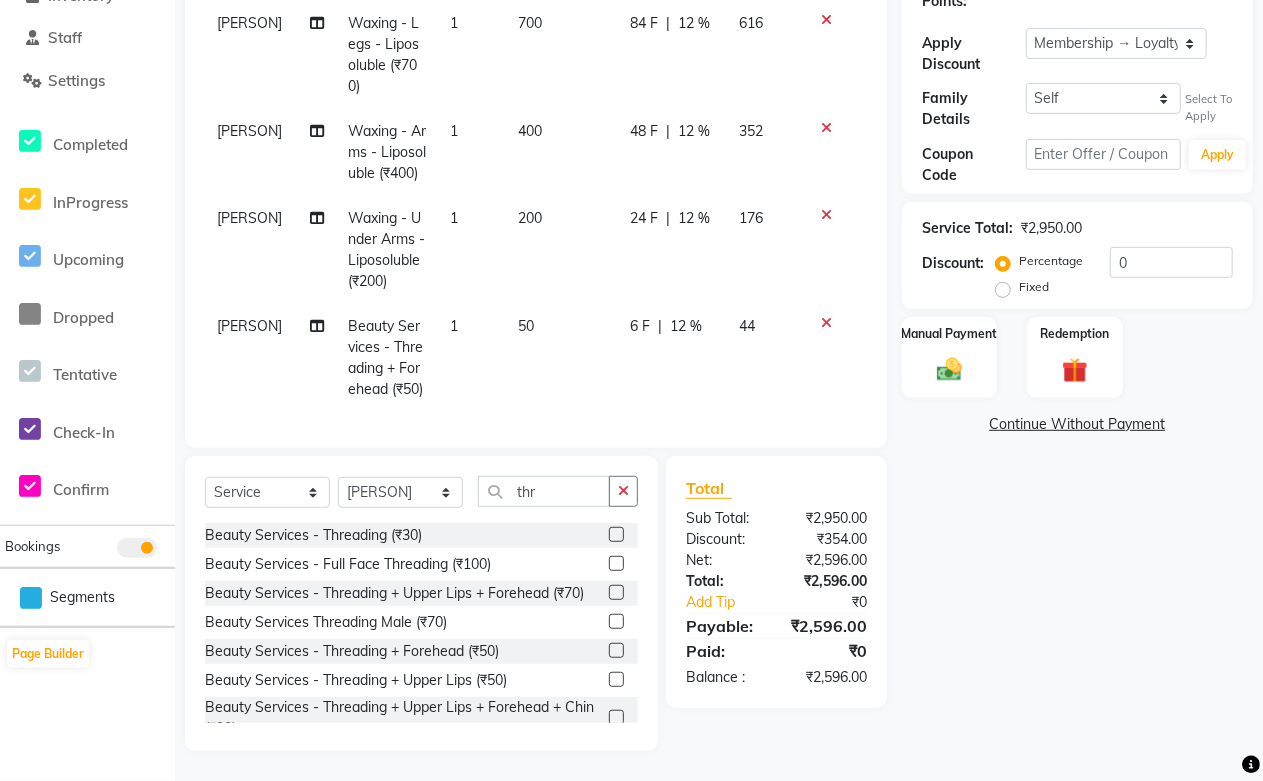 scroll, scrollTop: 0, scrollLeft: 0, axis: both 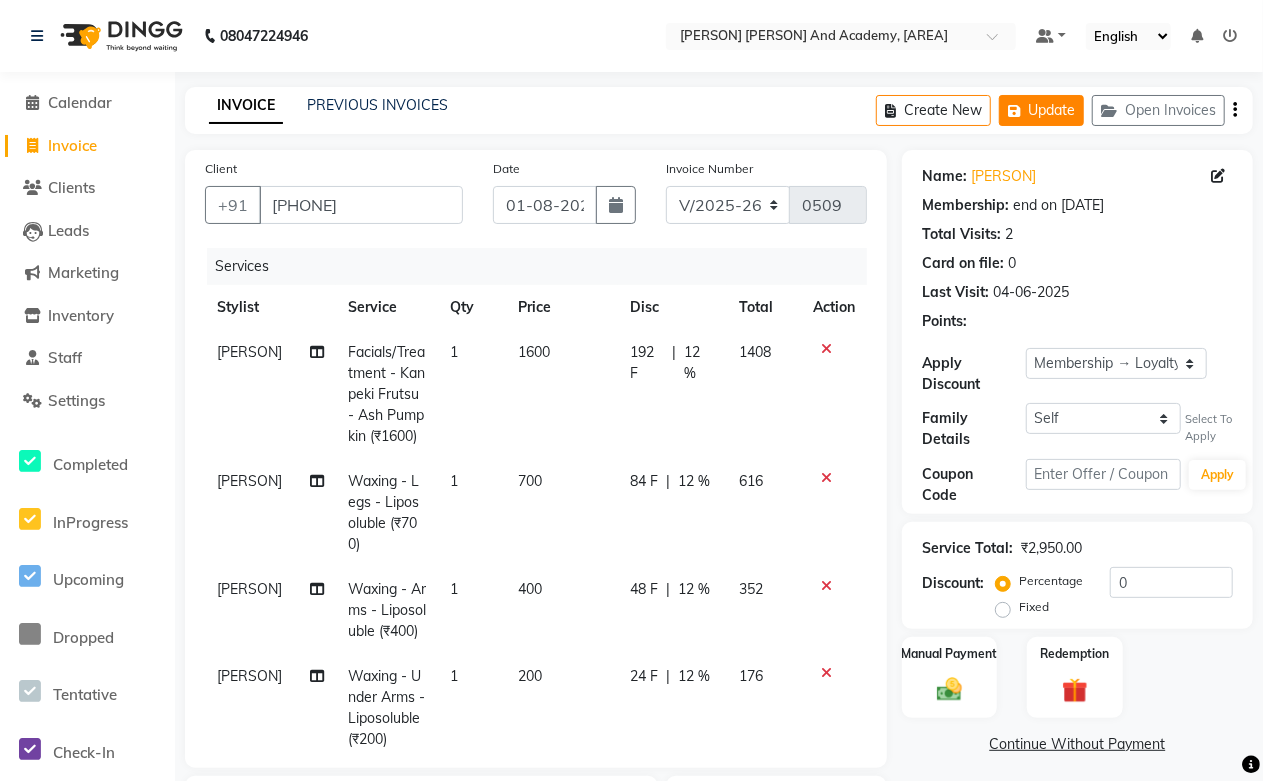 click on "Update" 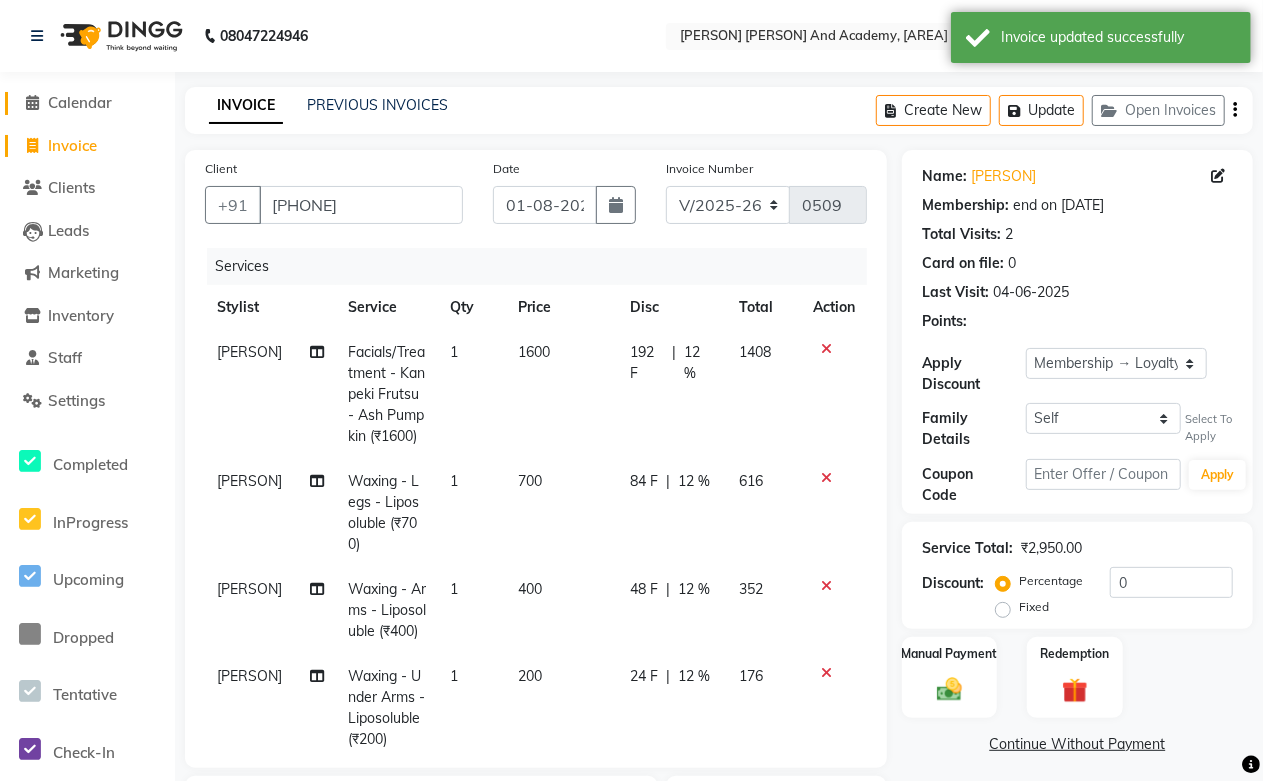 click on "Calendar" 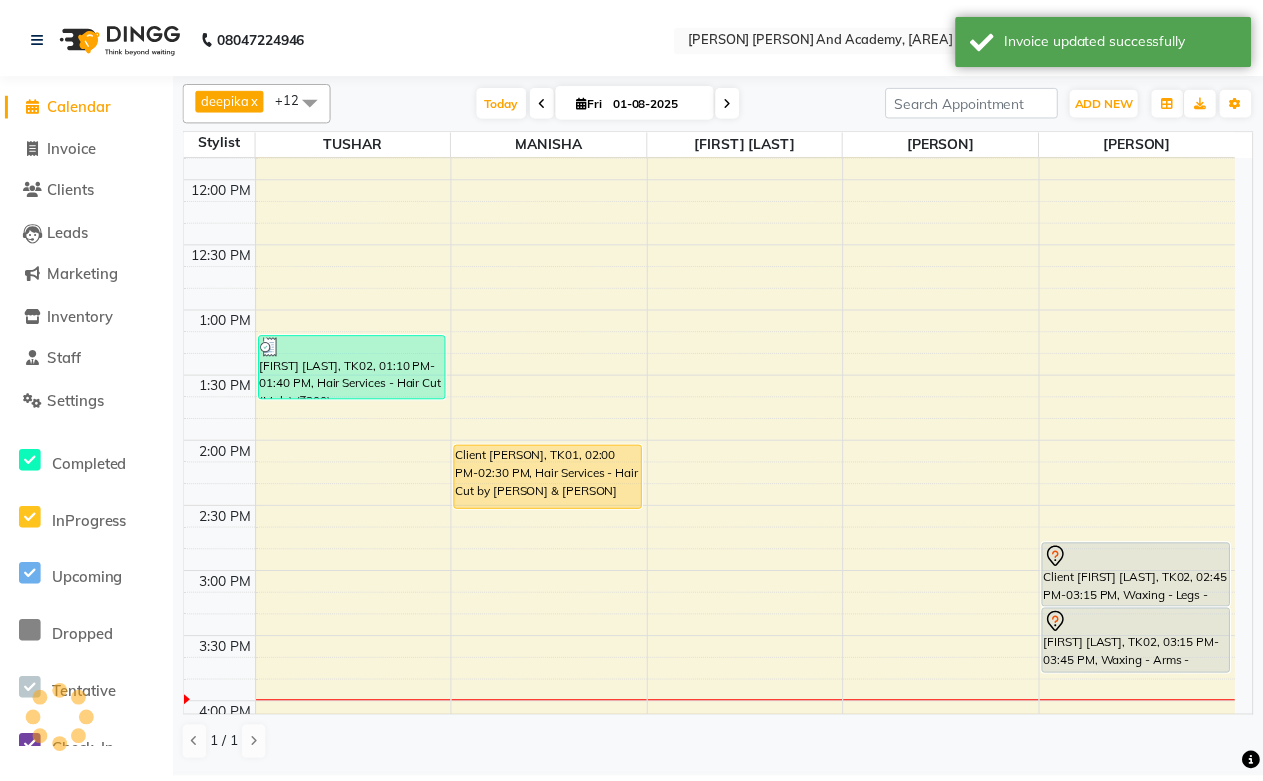 scroll, scrollTop: 666, scrollLeft: 0, axis: vertical 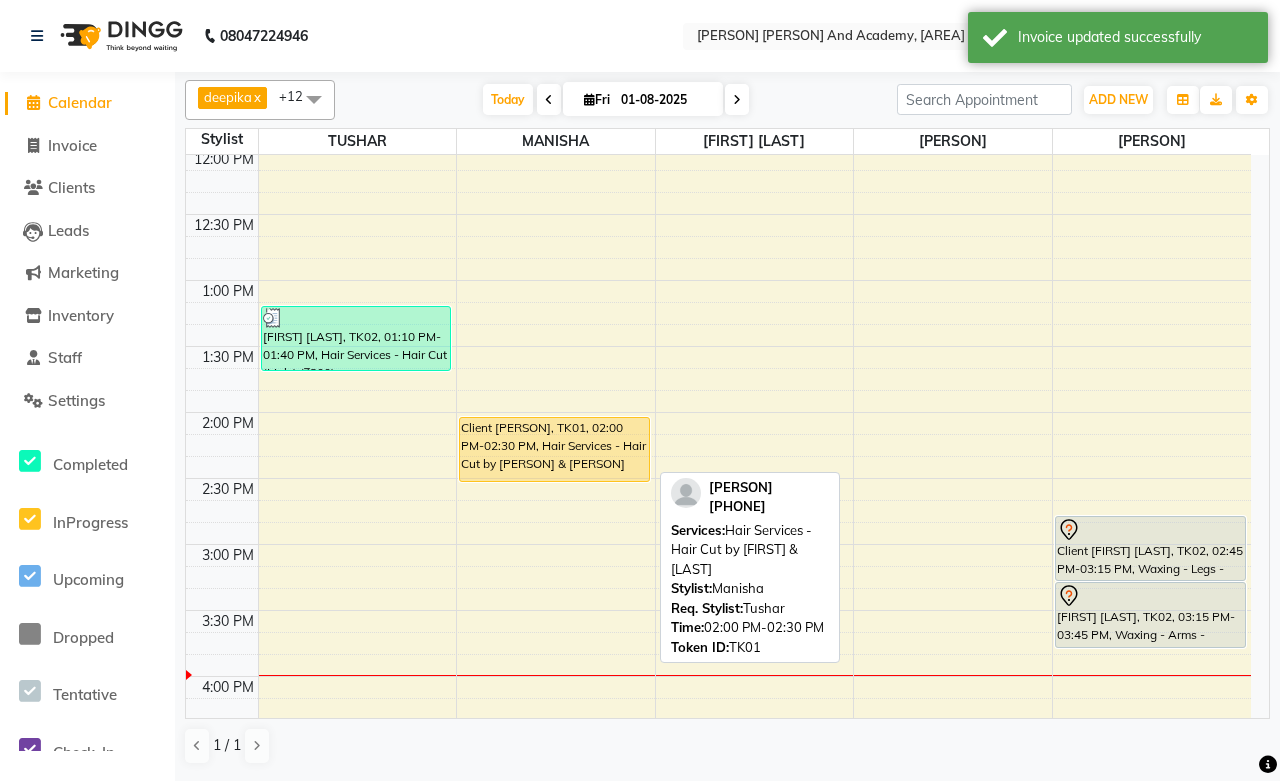 click on "Client [PERSON], TK01, 02:00 PM-02:30 PM, Hair Services - Hair Cut by [PERSON] & [PERSON]" at bounding box center [554, 449] 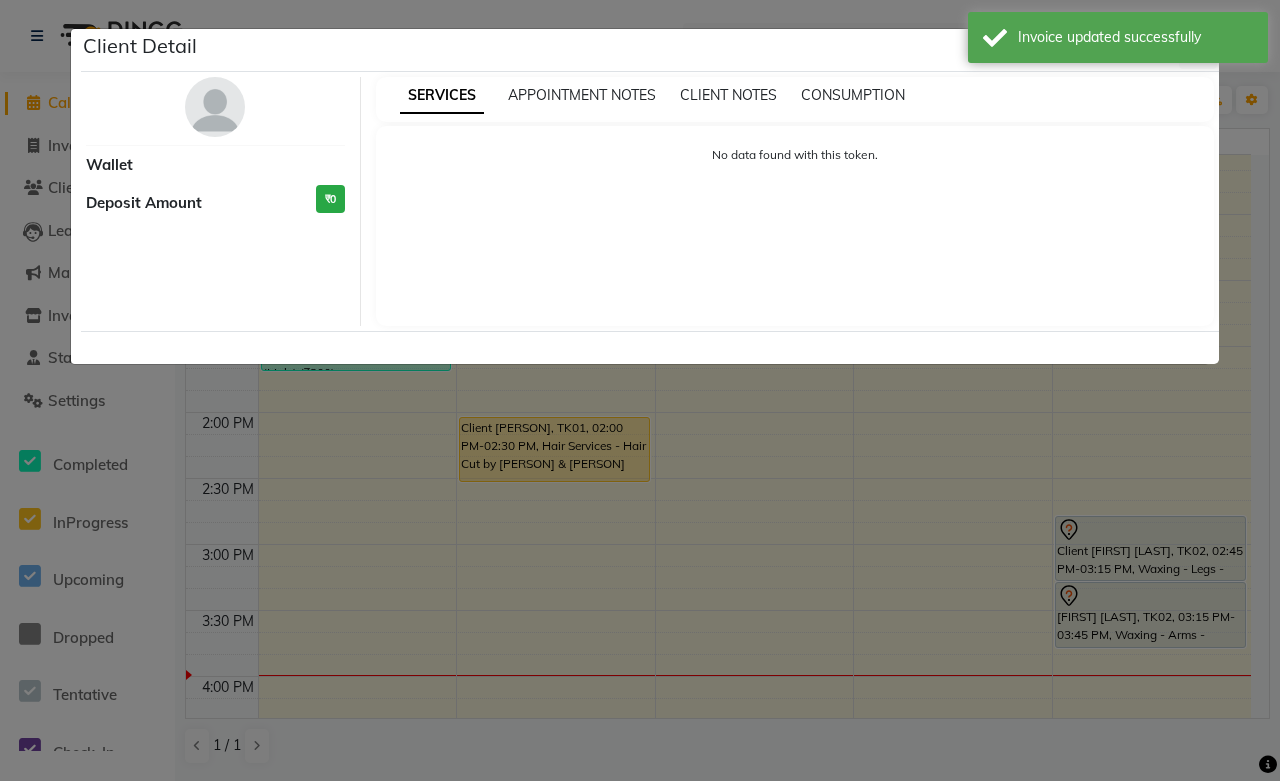 select on "1" 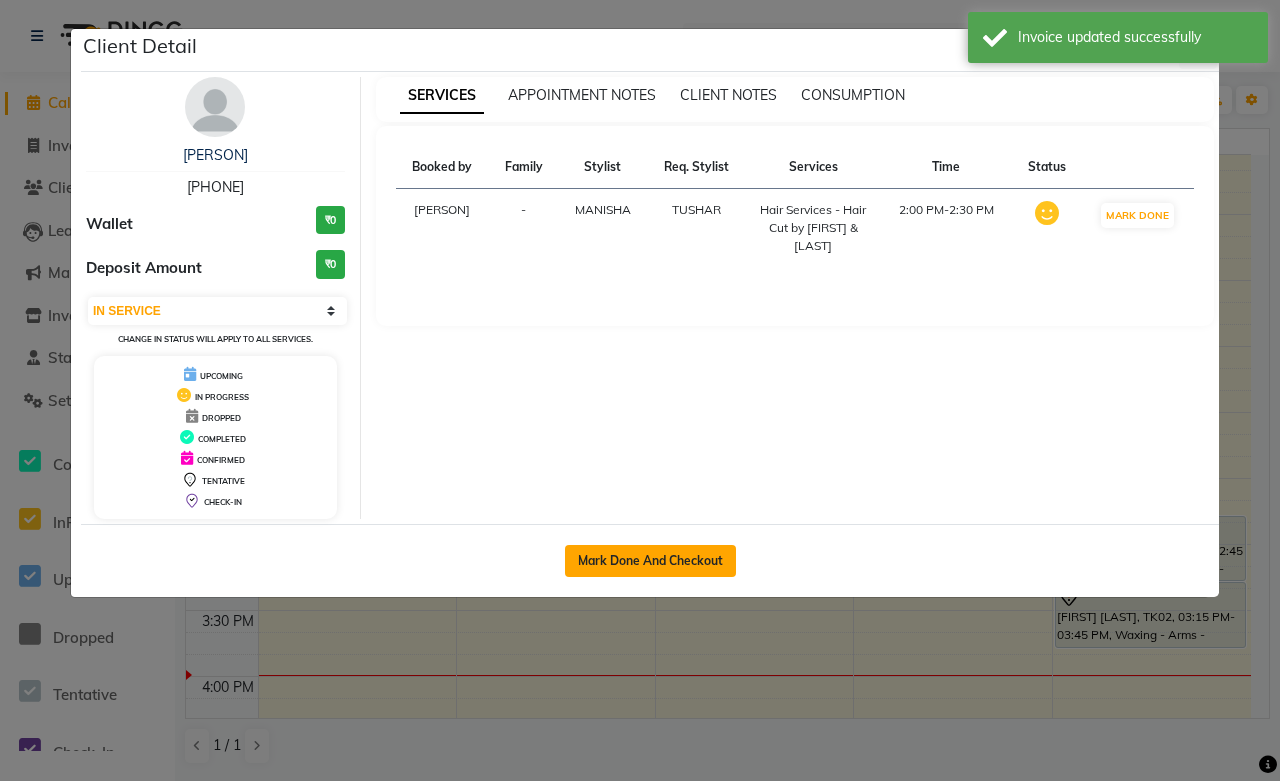 click on "Mark Done And Checkout" 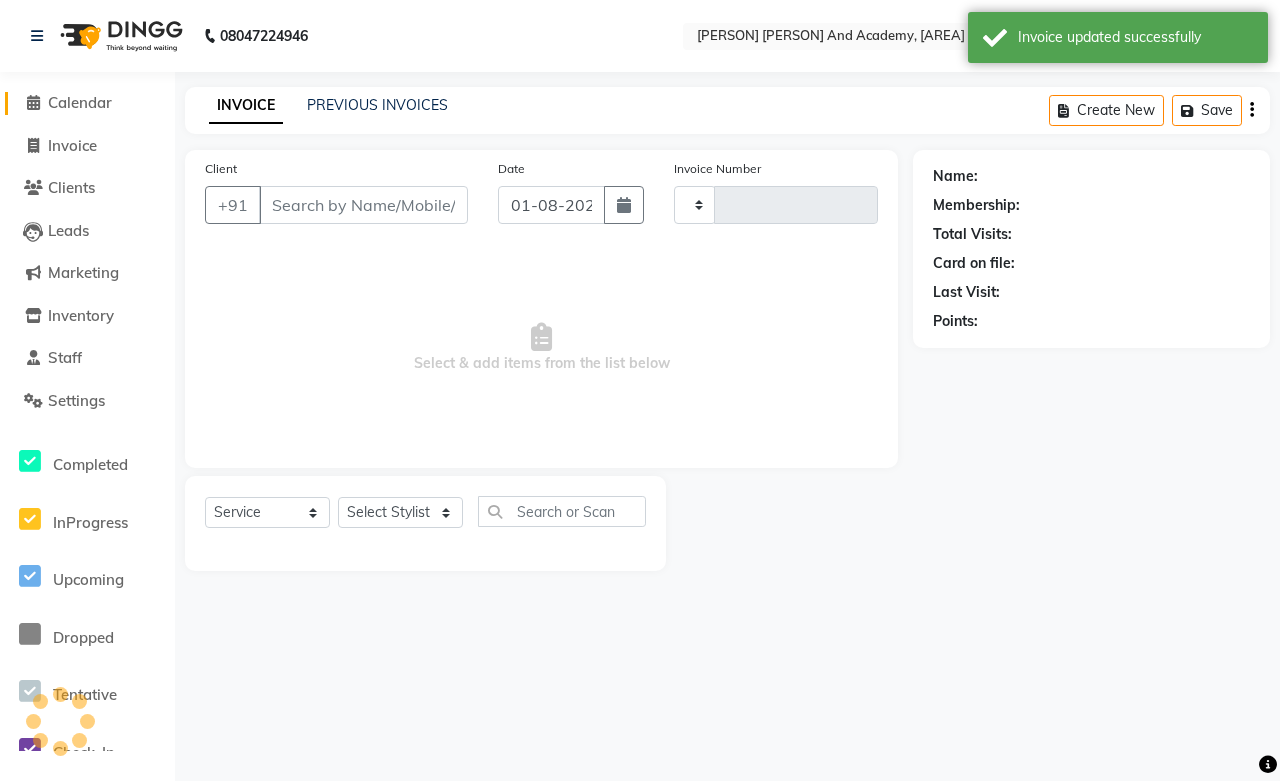 type on "0509" 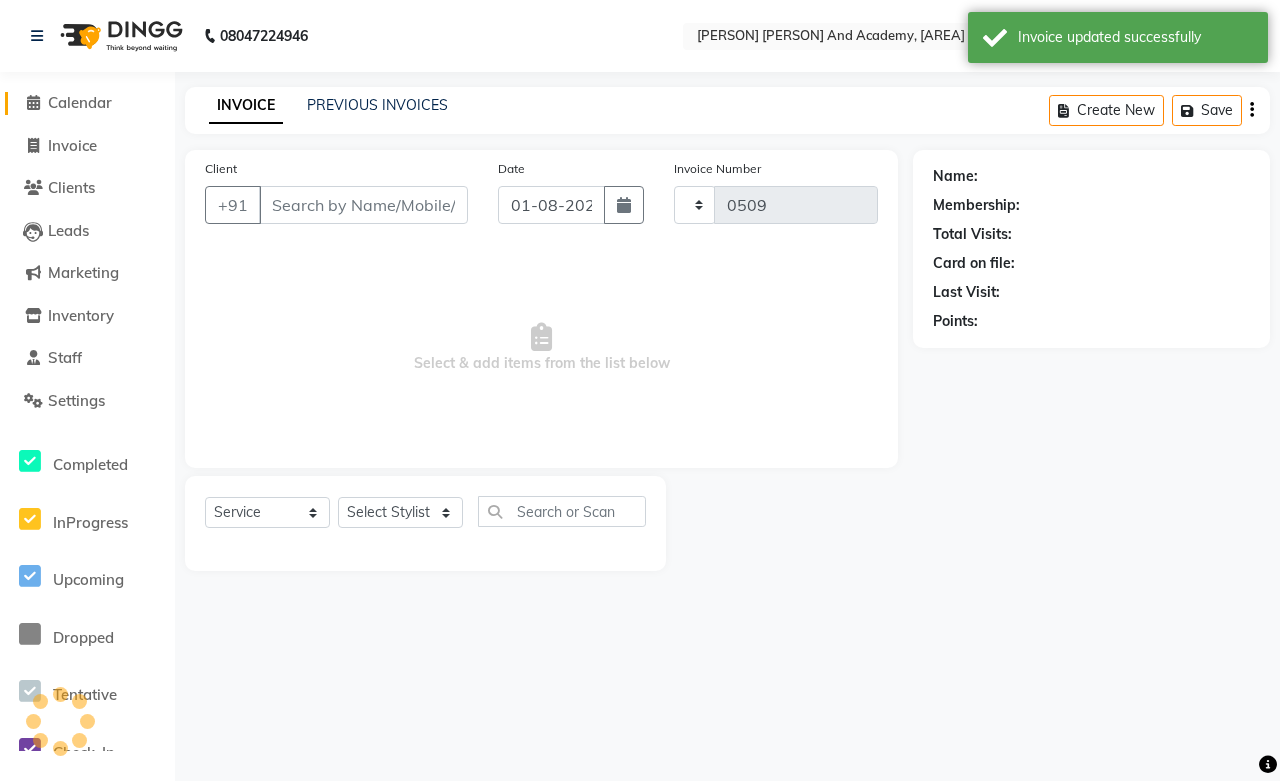 select on "6453" 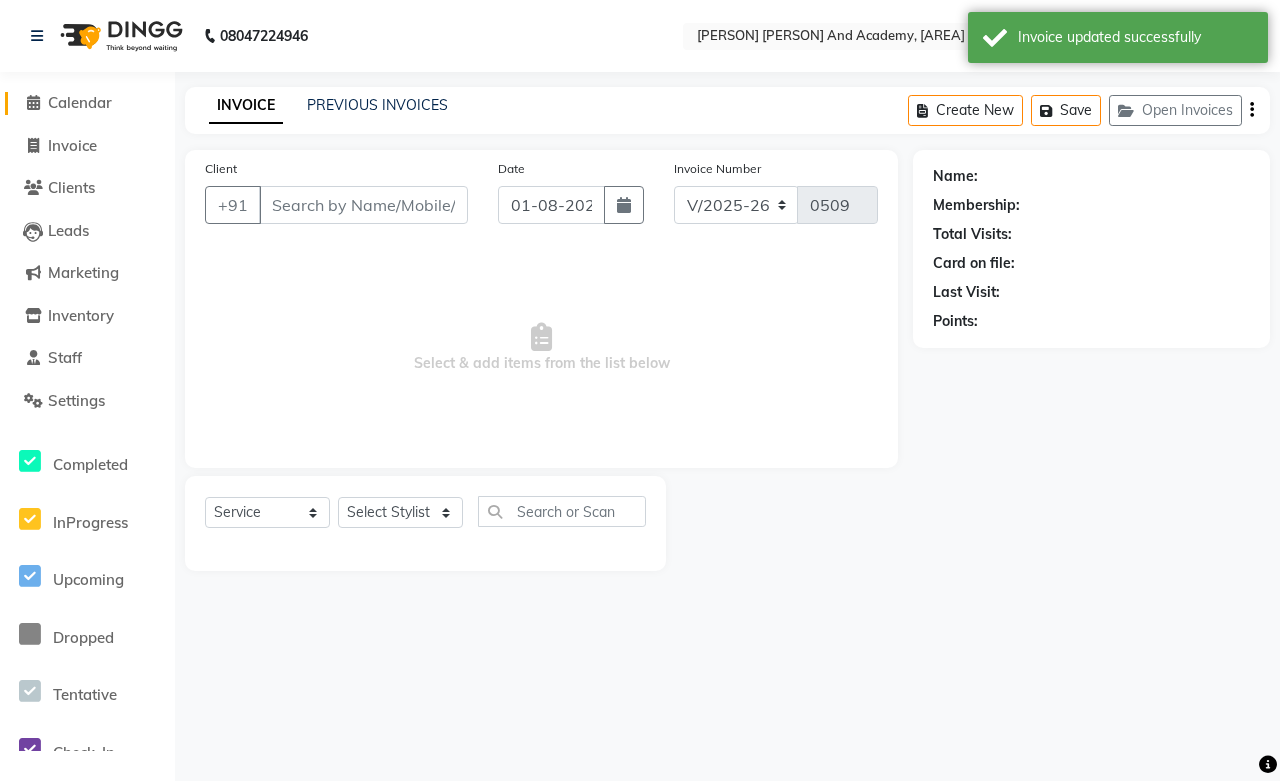 type on "[PHONE]" 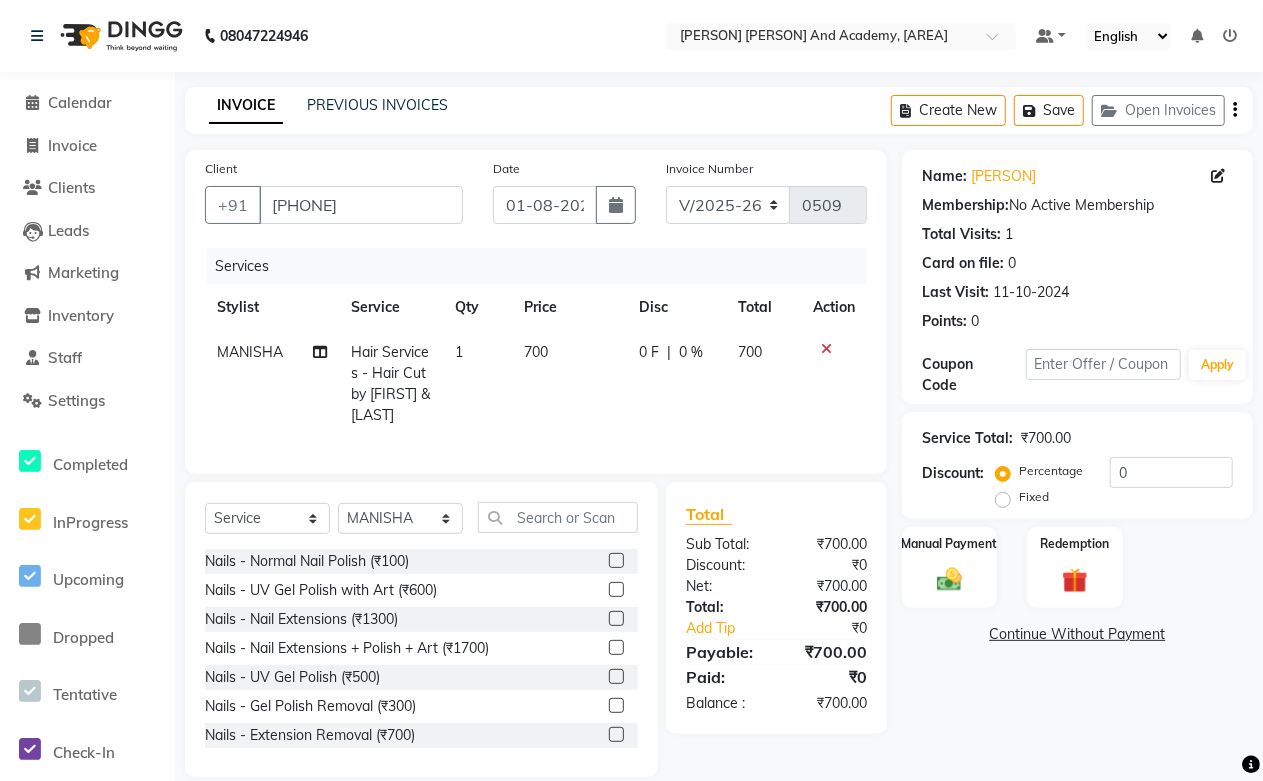 click on "700" 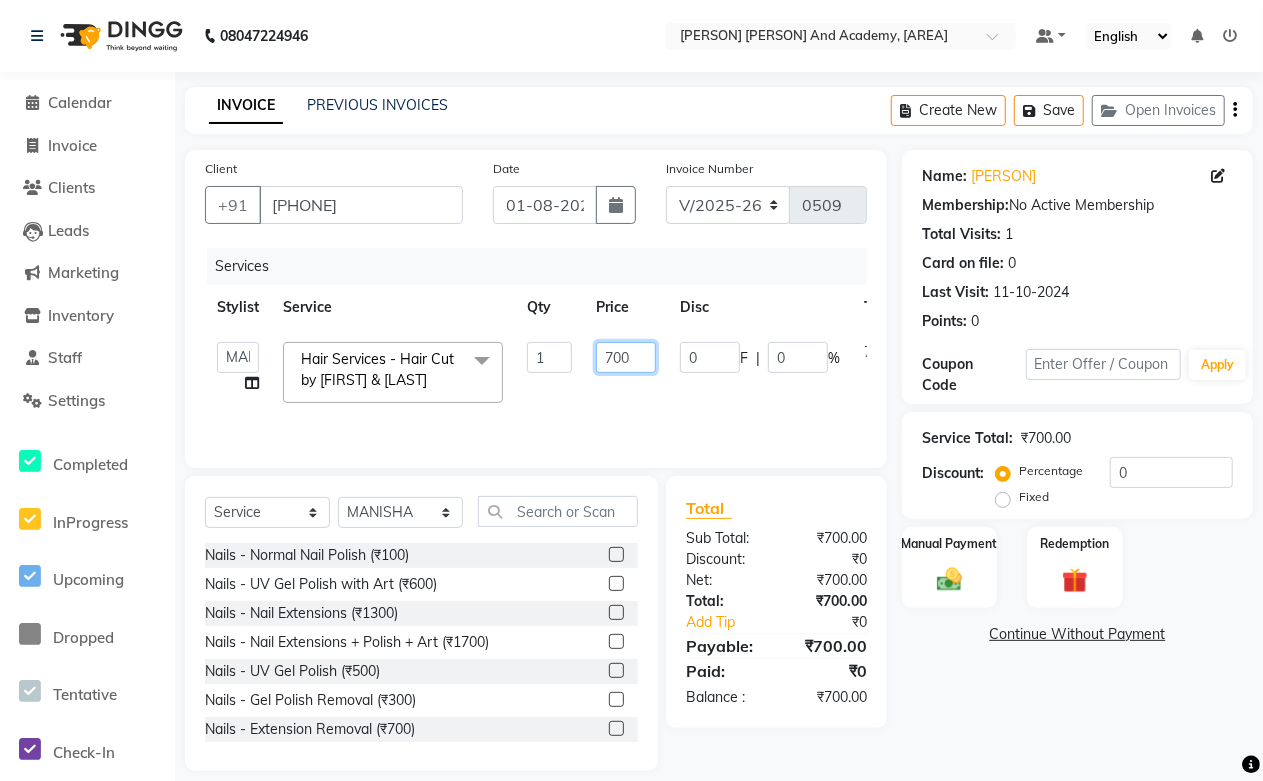 drag, startPoint x: 638, startPoint y: 361, endPoint x: 538, endPoint y: 361, distance: 100 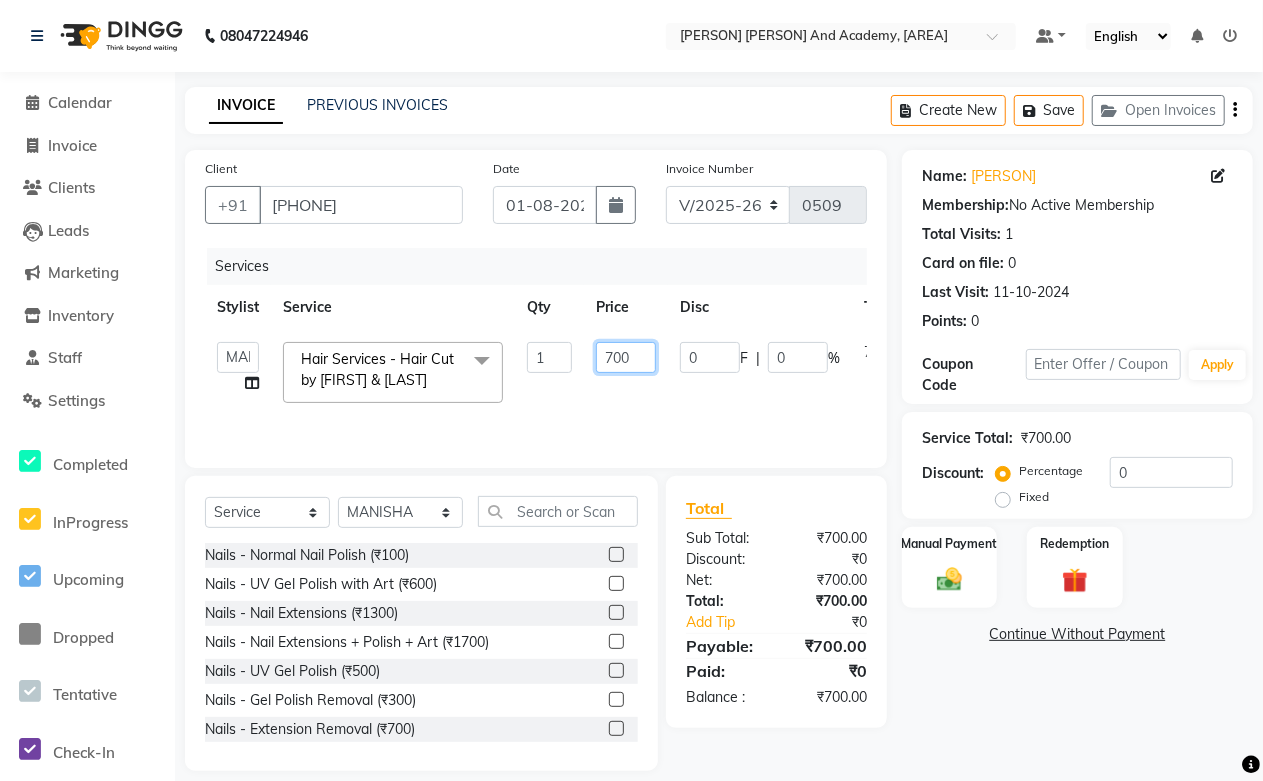 click on "Services Stylist Service Qty Price Disc Total Action [FIRST] [LAST]   Hair Services - Hair Cut by [FIRST] & [LAST]  x Nails - Normal Nail Polish (₹100) Nails - UV Gel Polish with Art (₹600) Nails - Nail Extensions (₹1300) Nails - Nail Extensions + Polish + Art (₹1700) Nails - UV Gel Polish (₹500) Nails - Gel Polish Removal (₹300) Nails - Extension Removal (₹700) Nails - Feet Gel Polish (₹600) Nails - Feet Extension (₹1700) Nails - Refill (Acrylic Gel) (₹1200) Nails - Nail Paint Remover (₹150) Nails - Feet Gel Polish Removal (₹300) Nails - UV Gel Polsih With Art (₹1200) Nails - French Nail Art (₹500) Nails - UV Gel Polish with Cat Eye (₹600) Nails - Feet Overlays (₹700) Nails - Temporary Nail Extensions (₹1000) Nails - Baby Boomer (Acrylic Ombre) (₹2200) Nose Wax (₹50) 1" 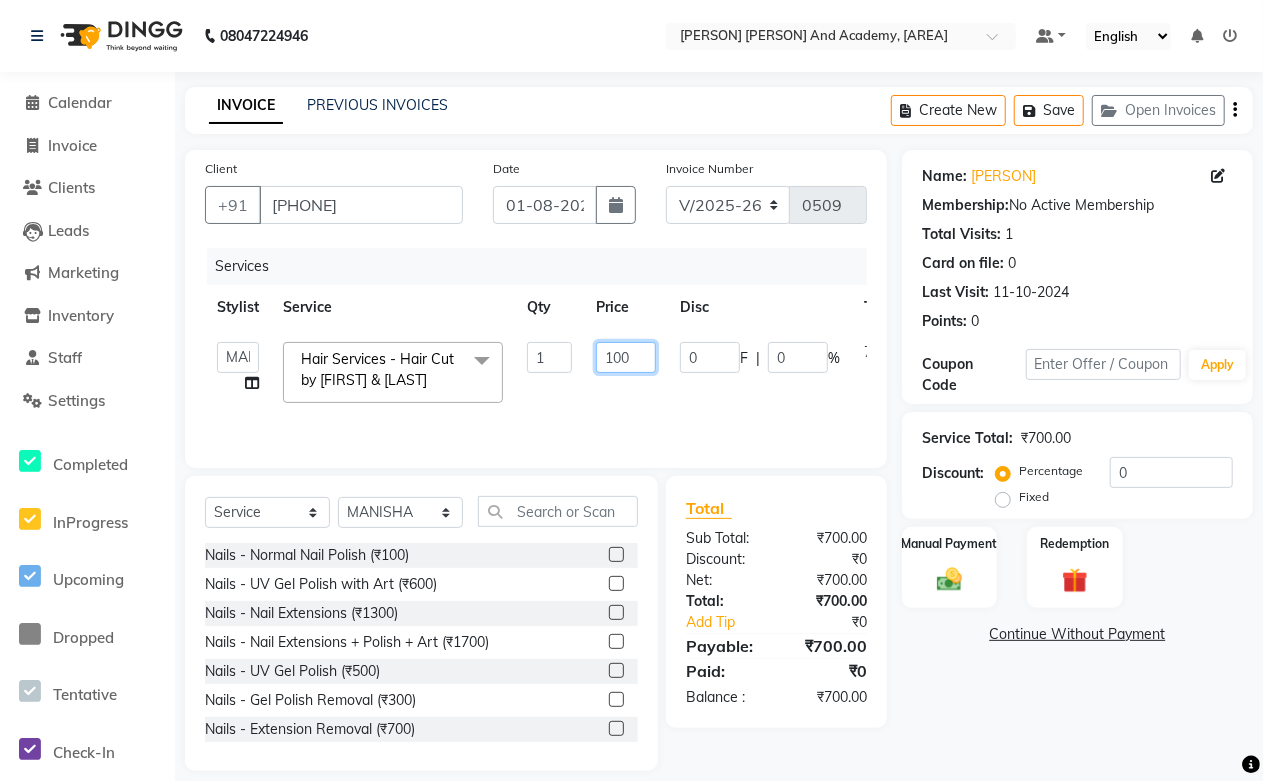 type on "1000" 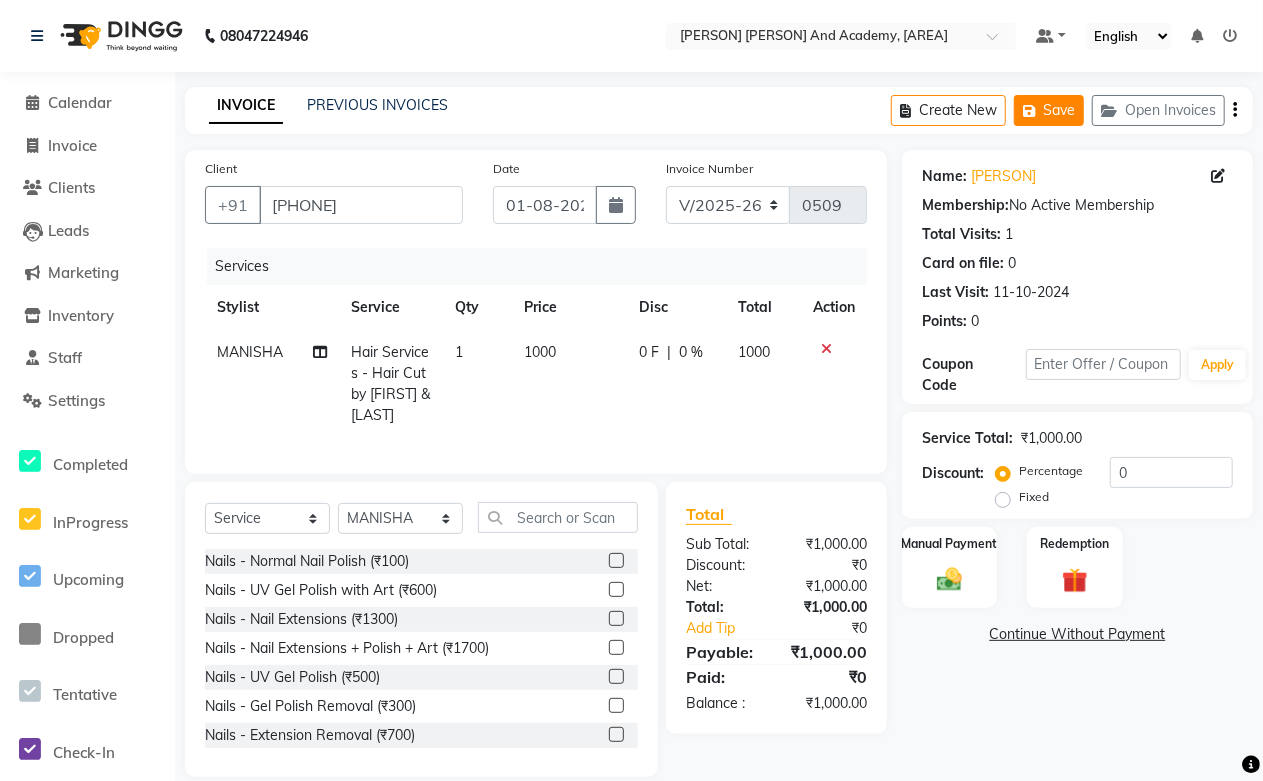 click on "Save" 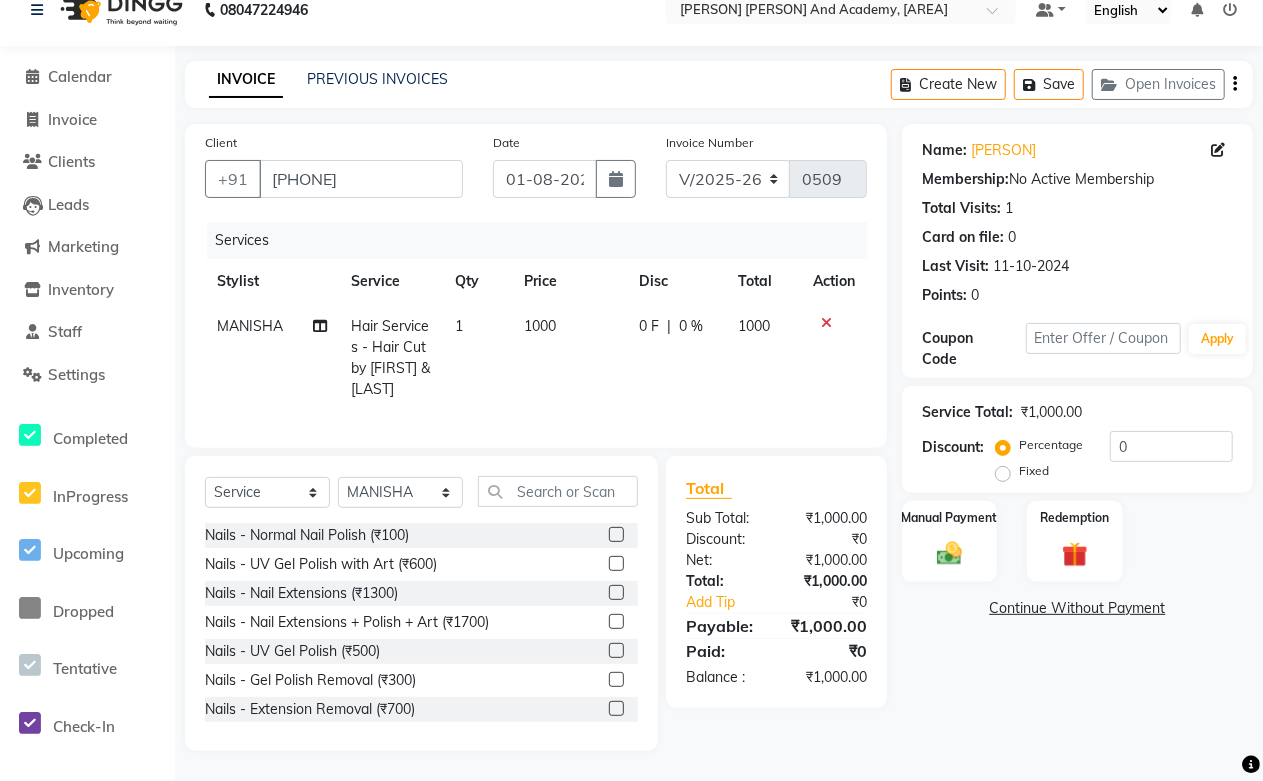 scroll, scrollTop: 42, scrollLeft: 0, axis: vertical 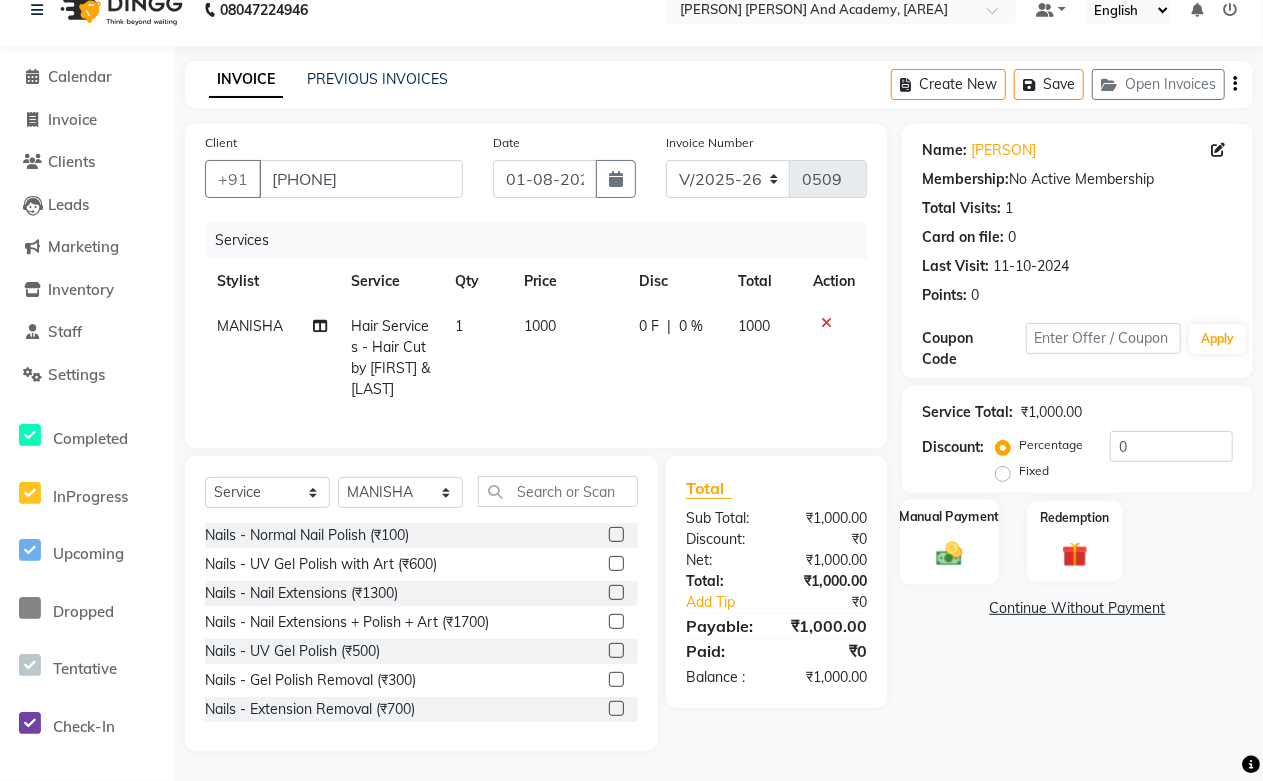 click 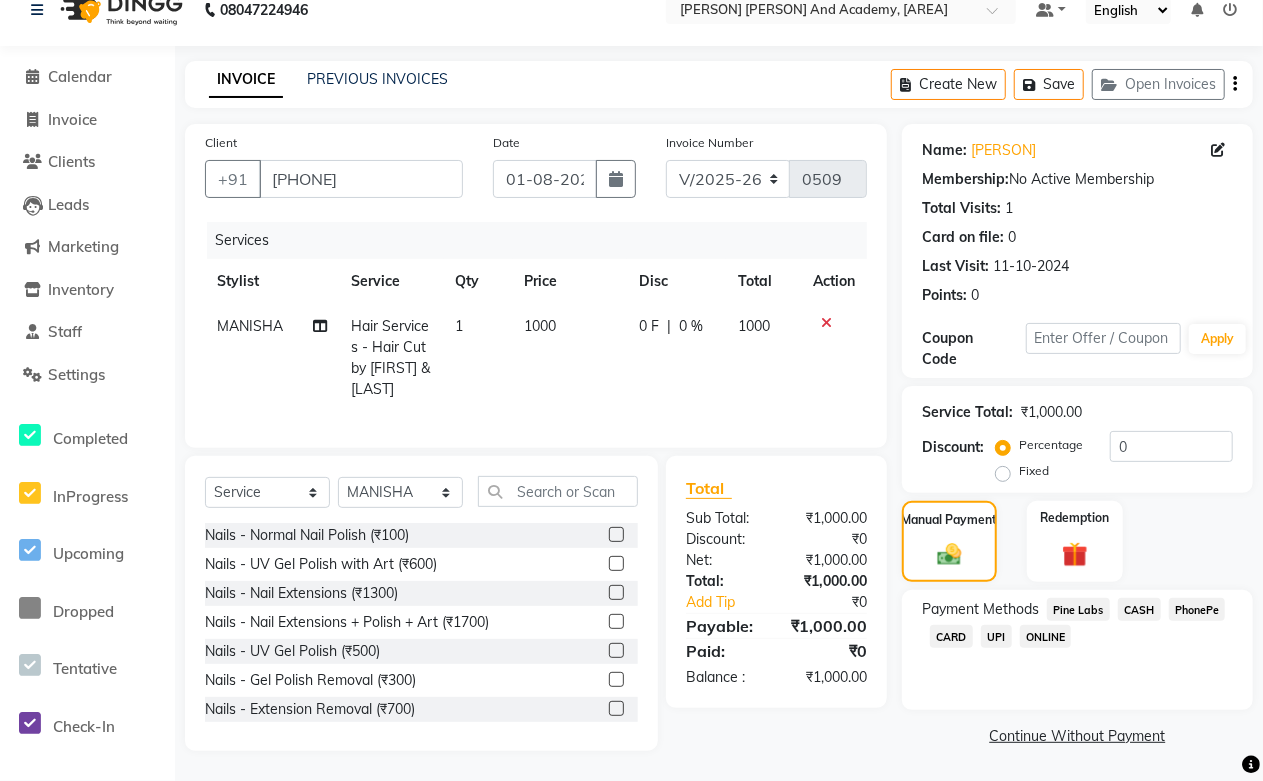 click on "CASH" 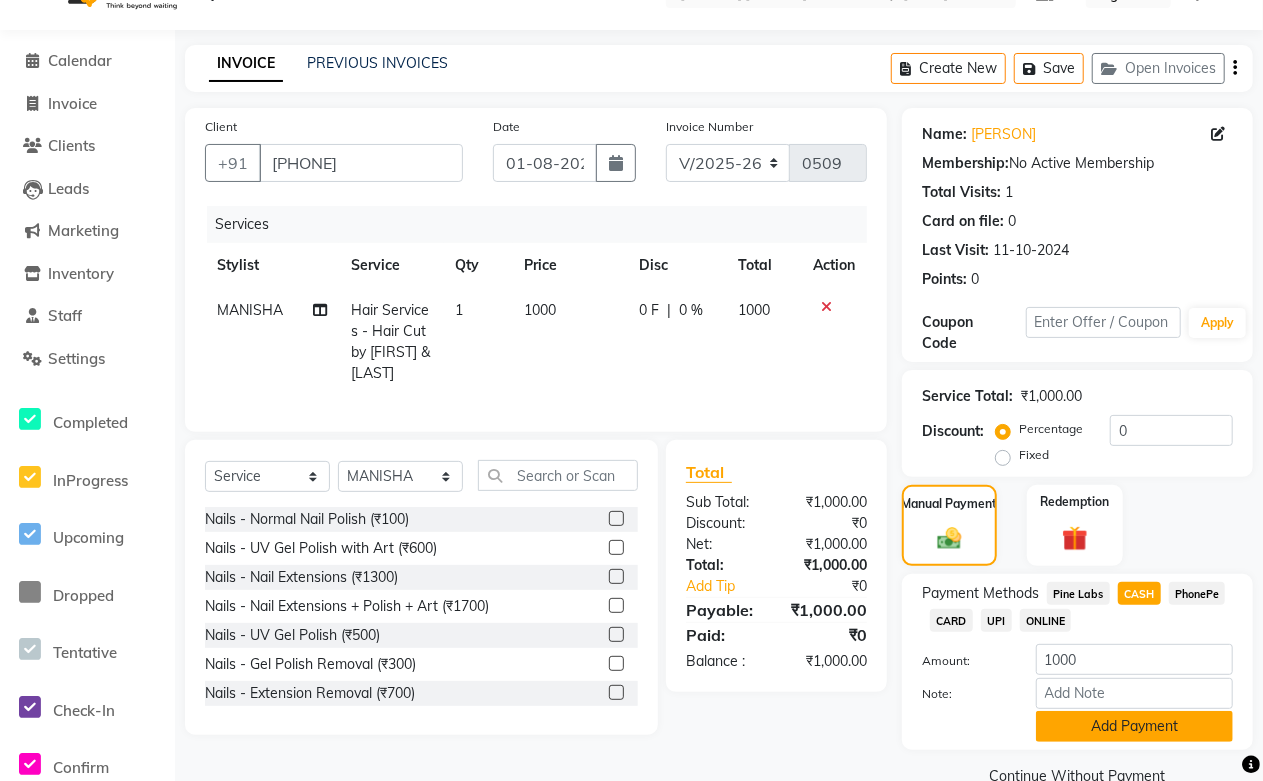 click on "Add Payment" 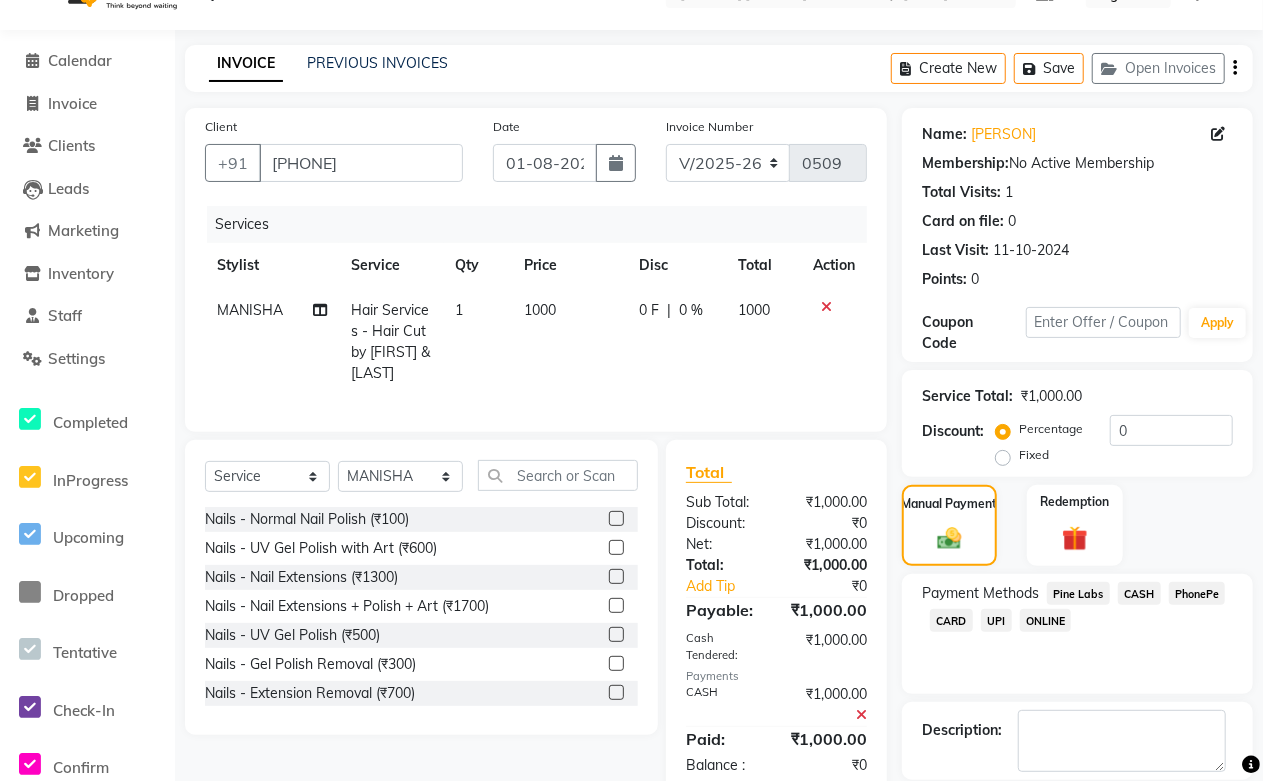 scroll, scrollTop: 138, scrollLeft: 0, axis: vertical 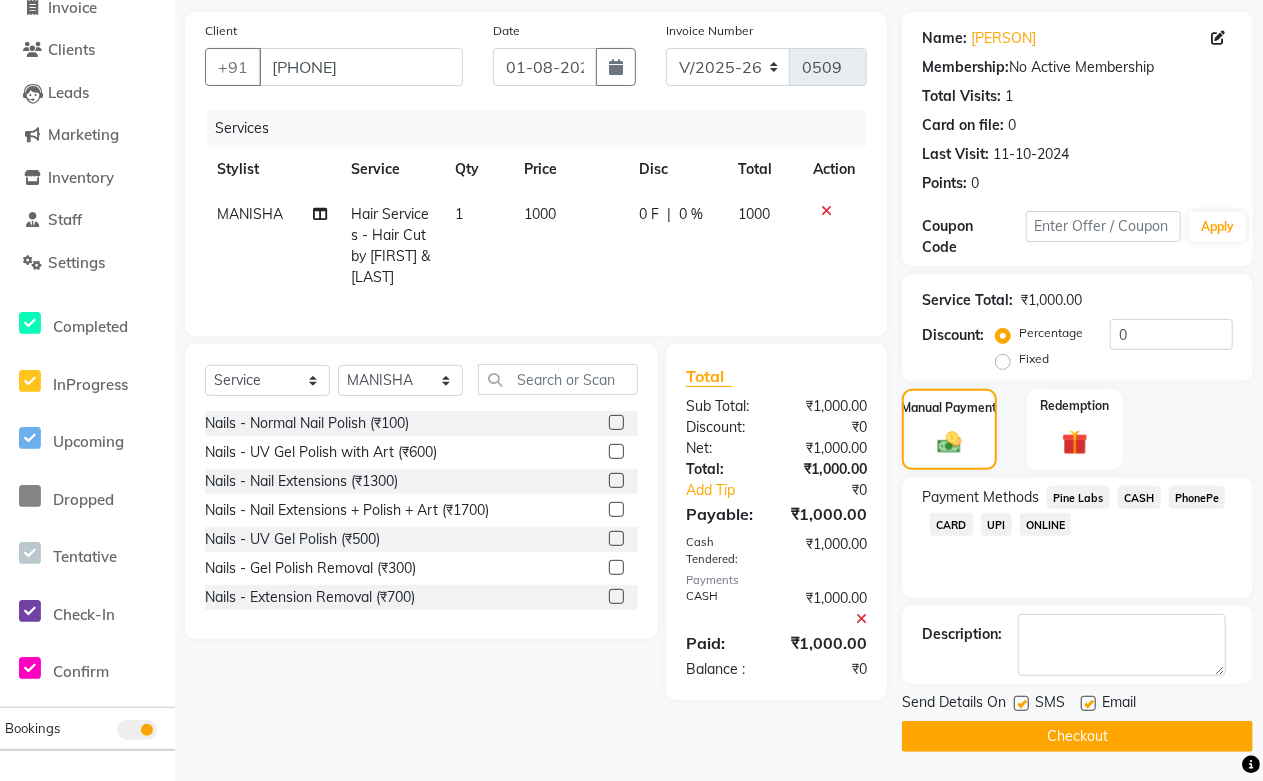 click 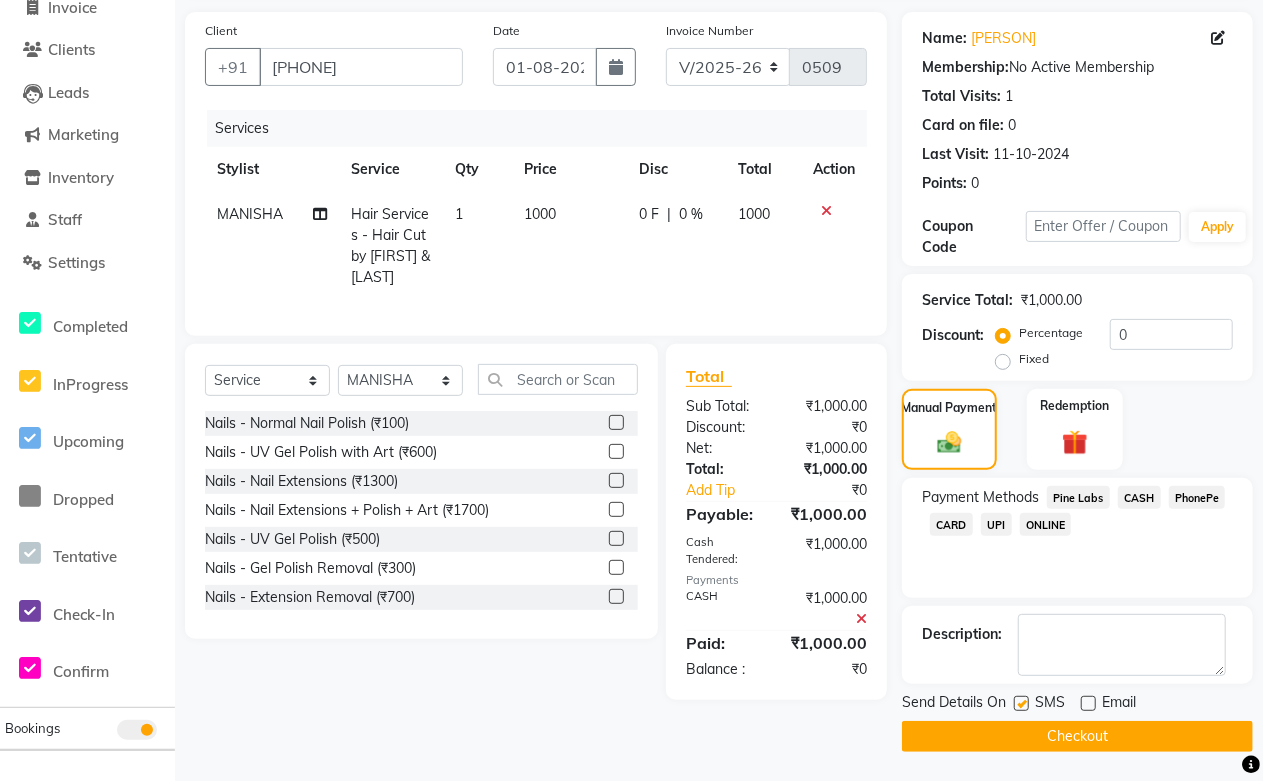 click on "Checkout" 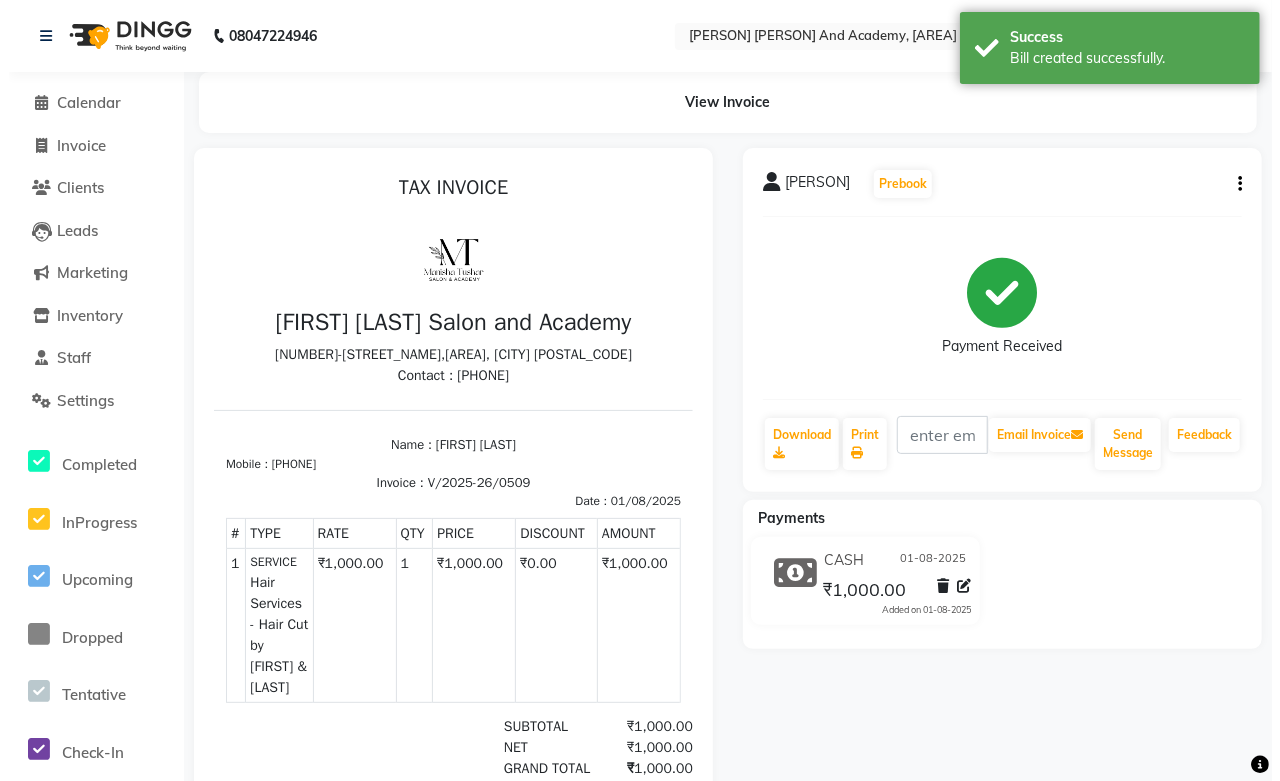 scroll, scrollTop: 0, scrollLeft: 0, axis: both 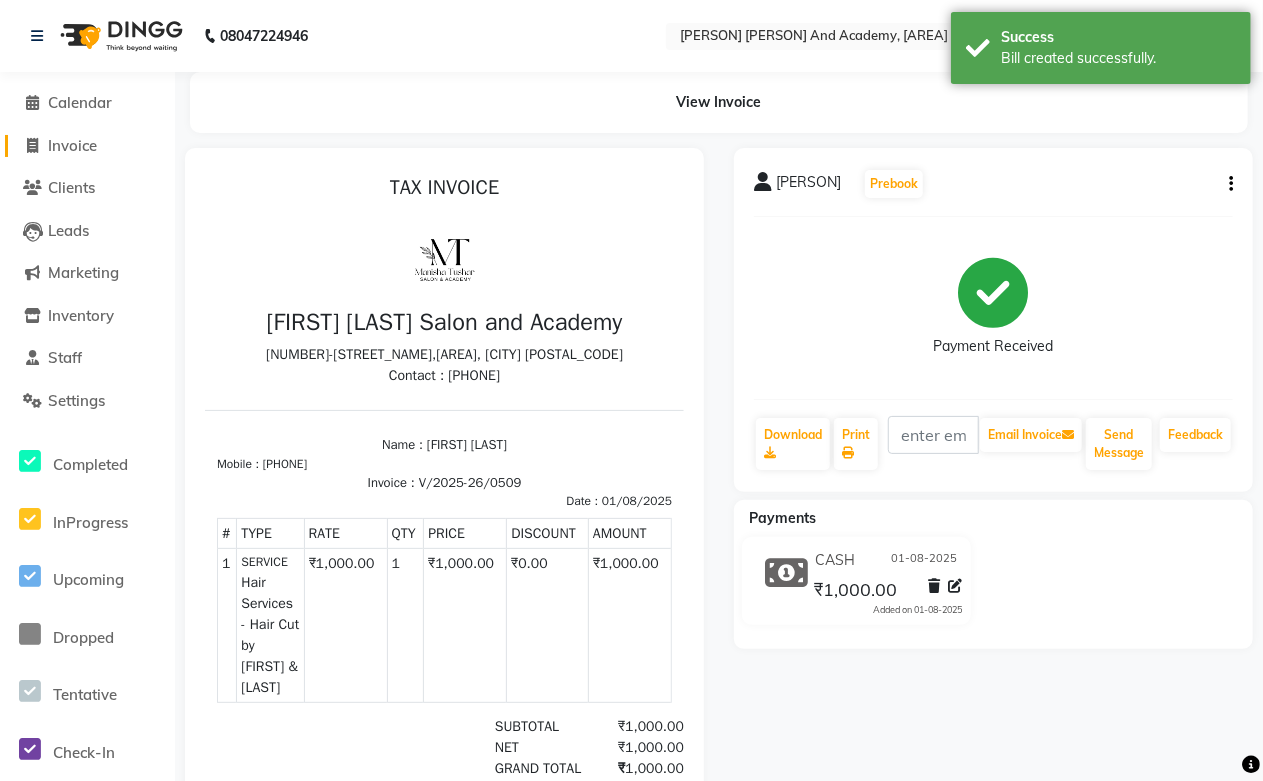click on "Invoice" 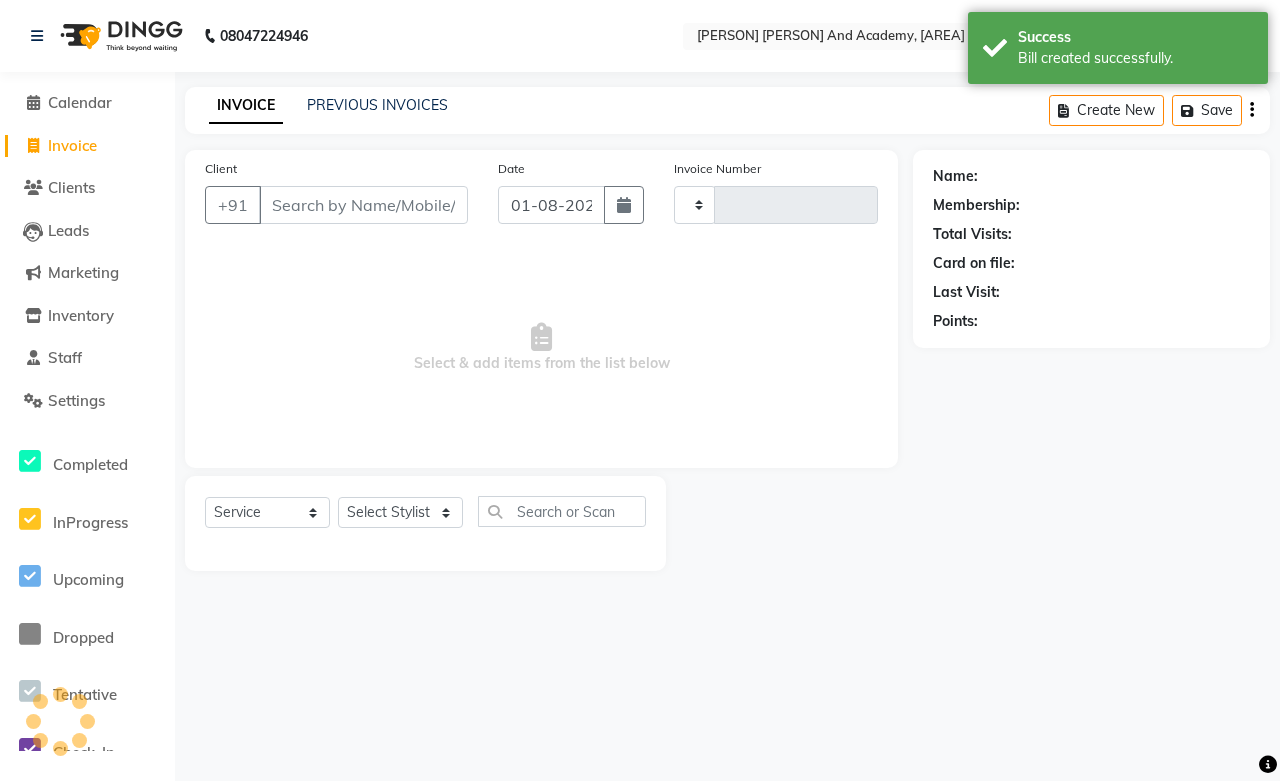 type on "0510" 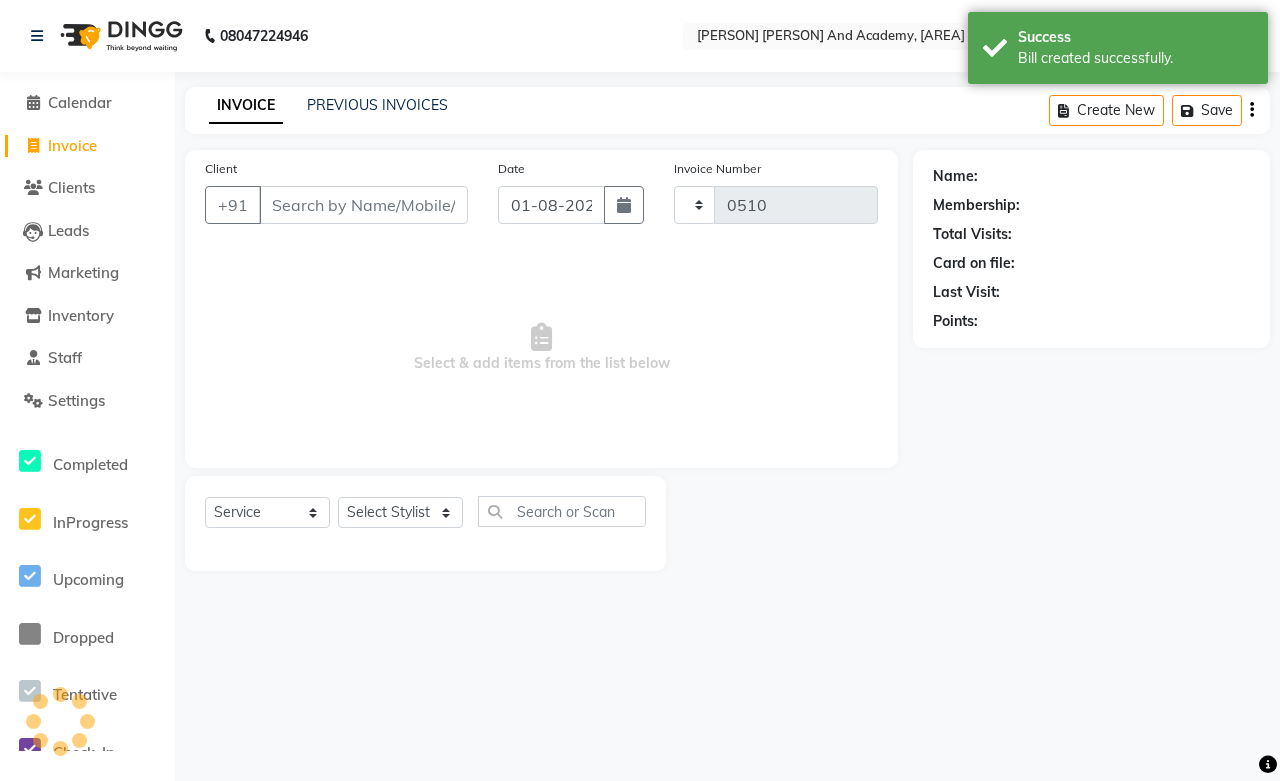 select on "6453" 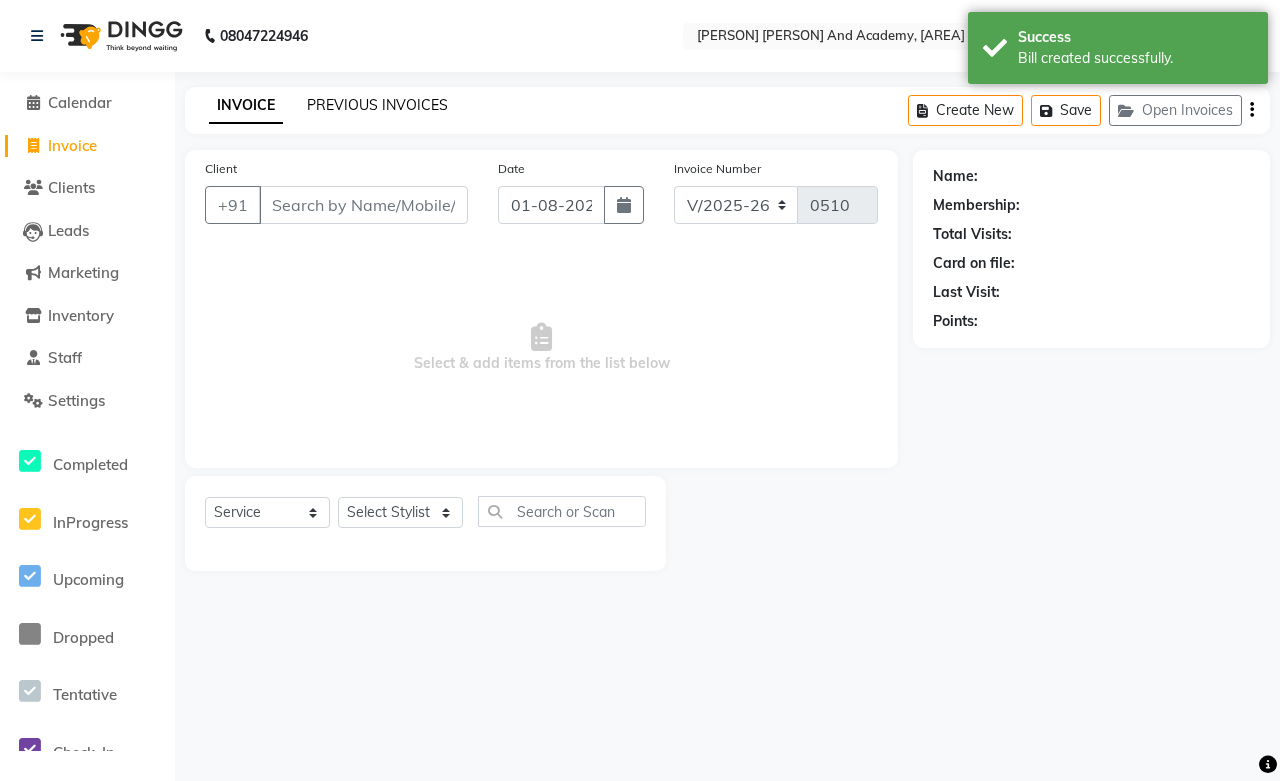click on "PREVIOUS INVOICES" 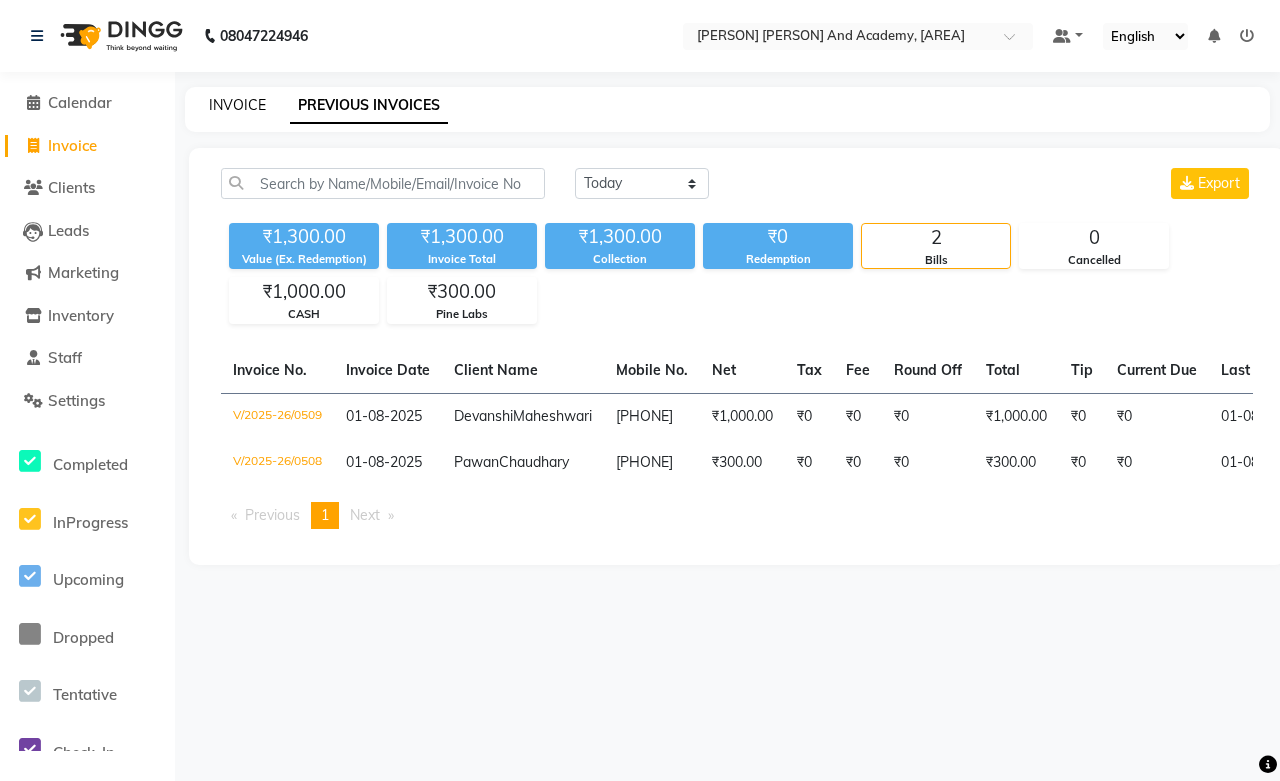 click on "INVOICE" 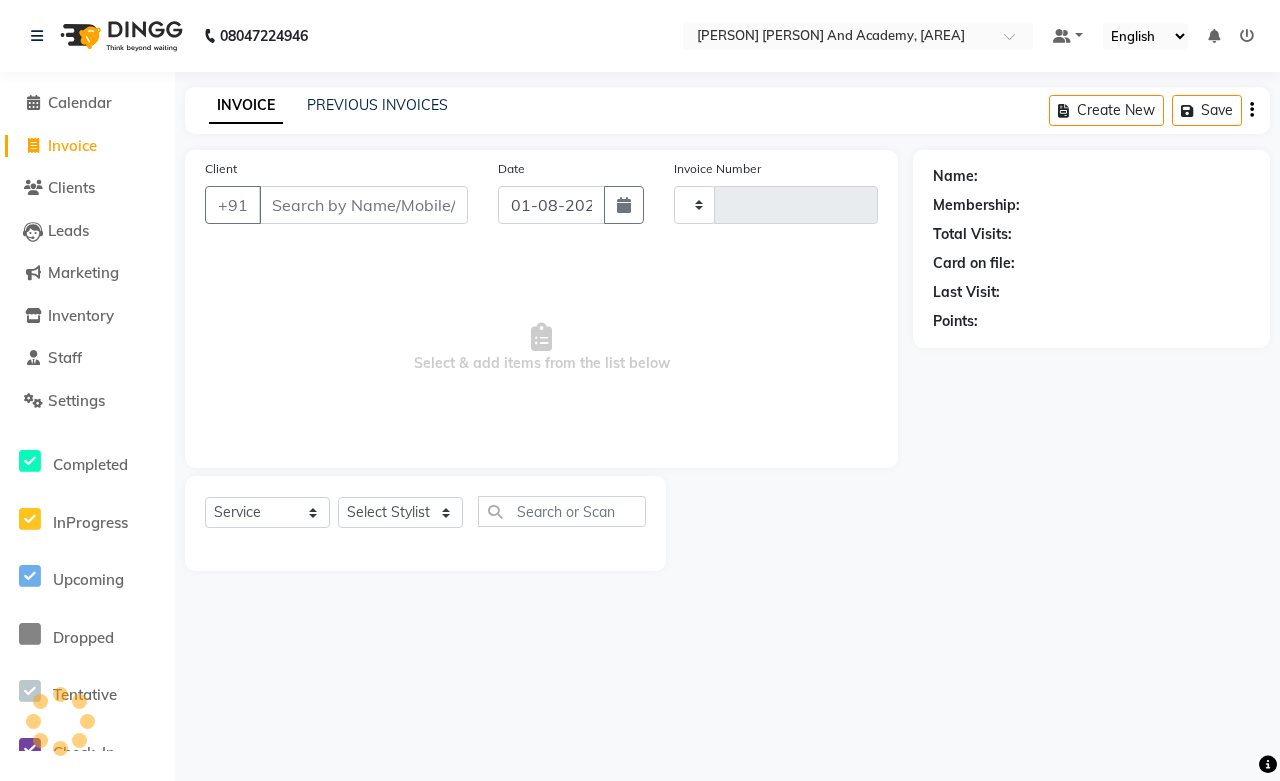 type on "0510" 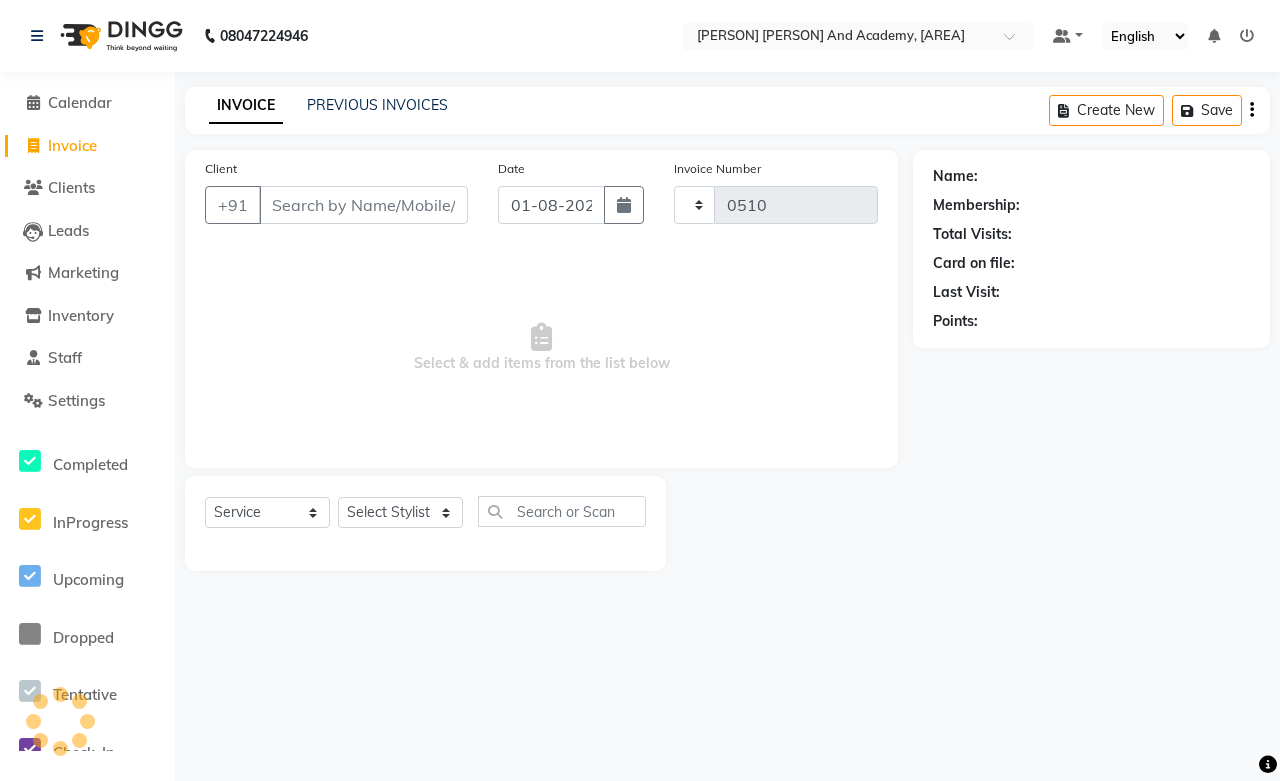 select on "6453" 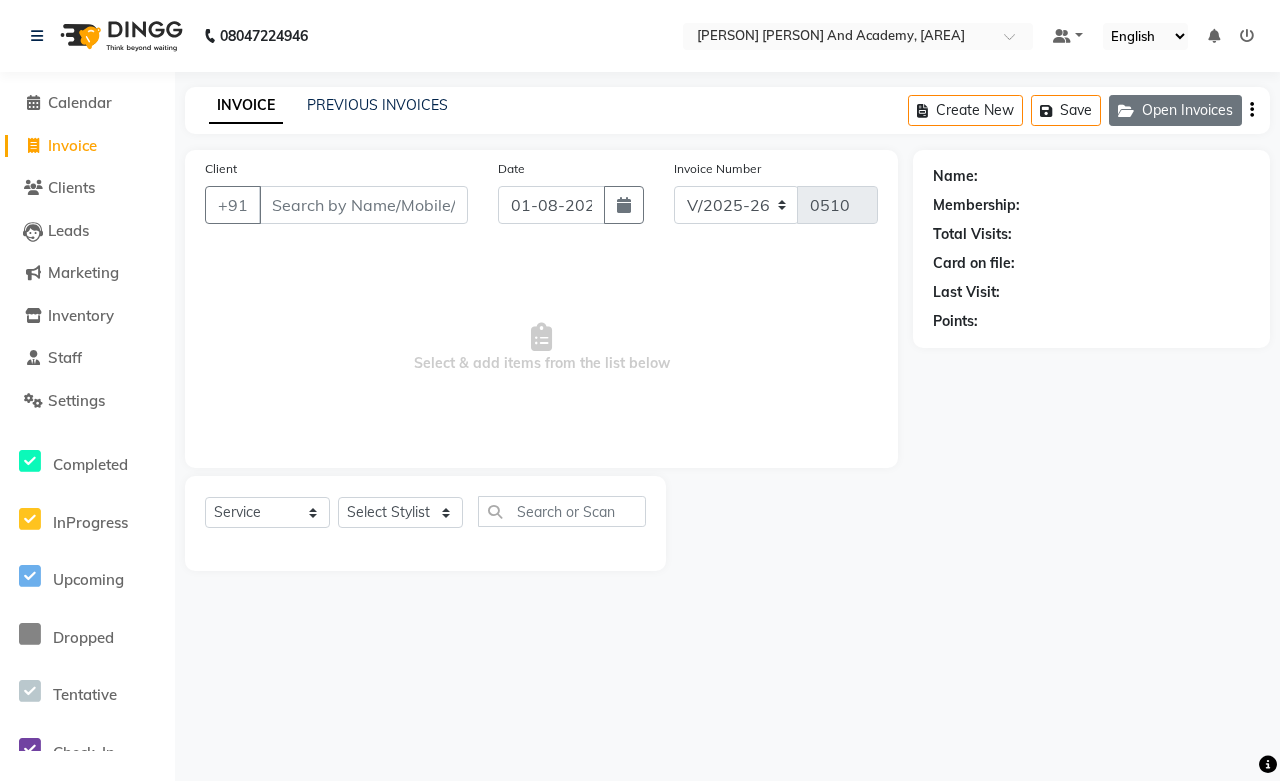 click on "Open Invoices" 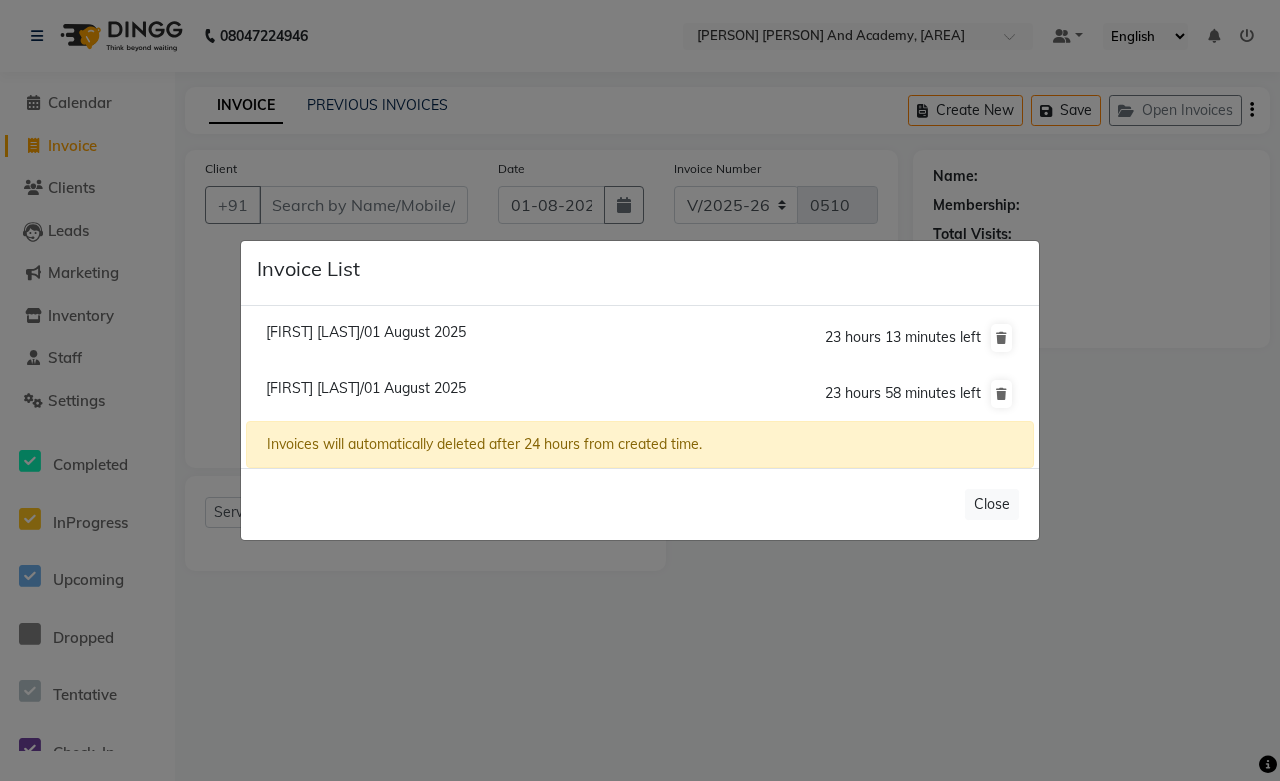 click on "[FIRST] [LAST]/01 August 2025" 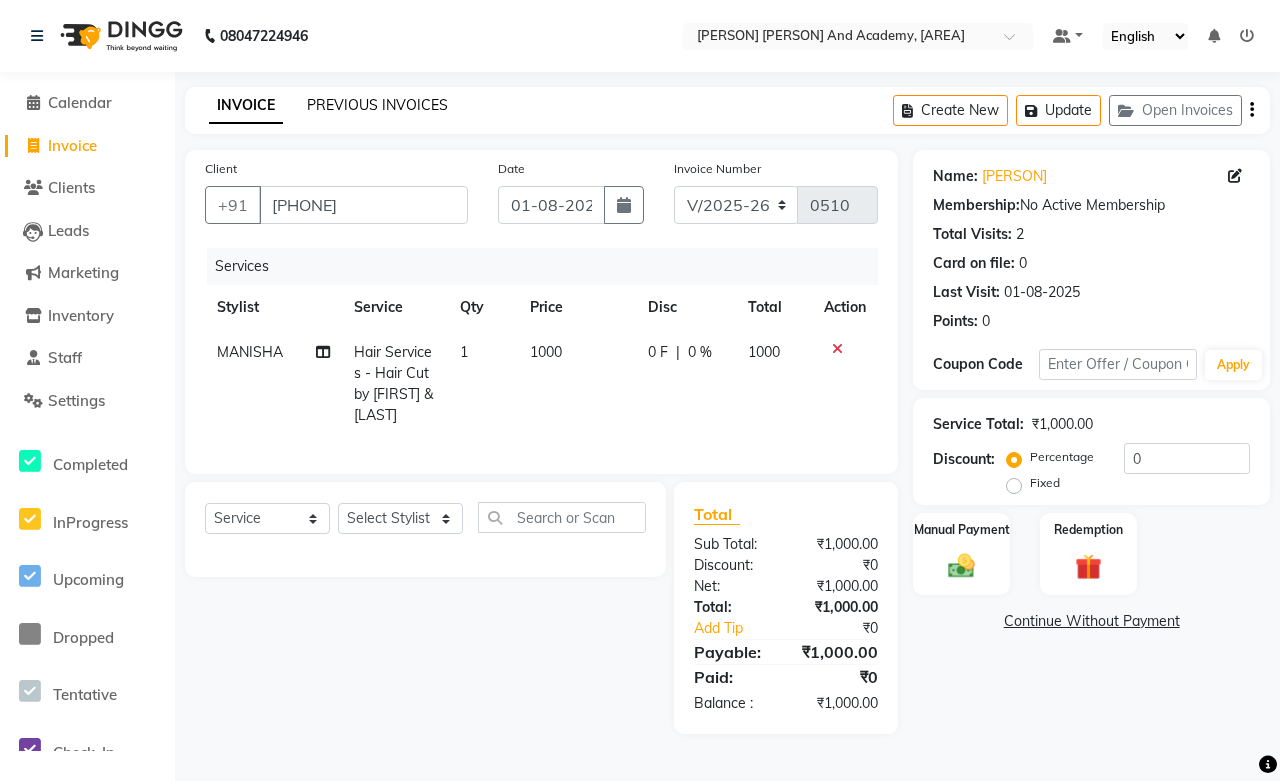 click on "PREVIOUS INVOICES" 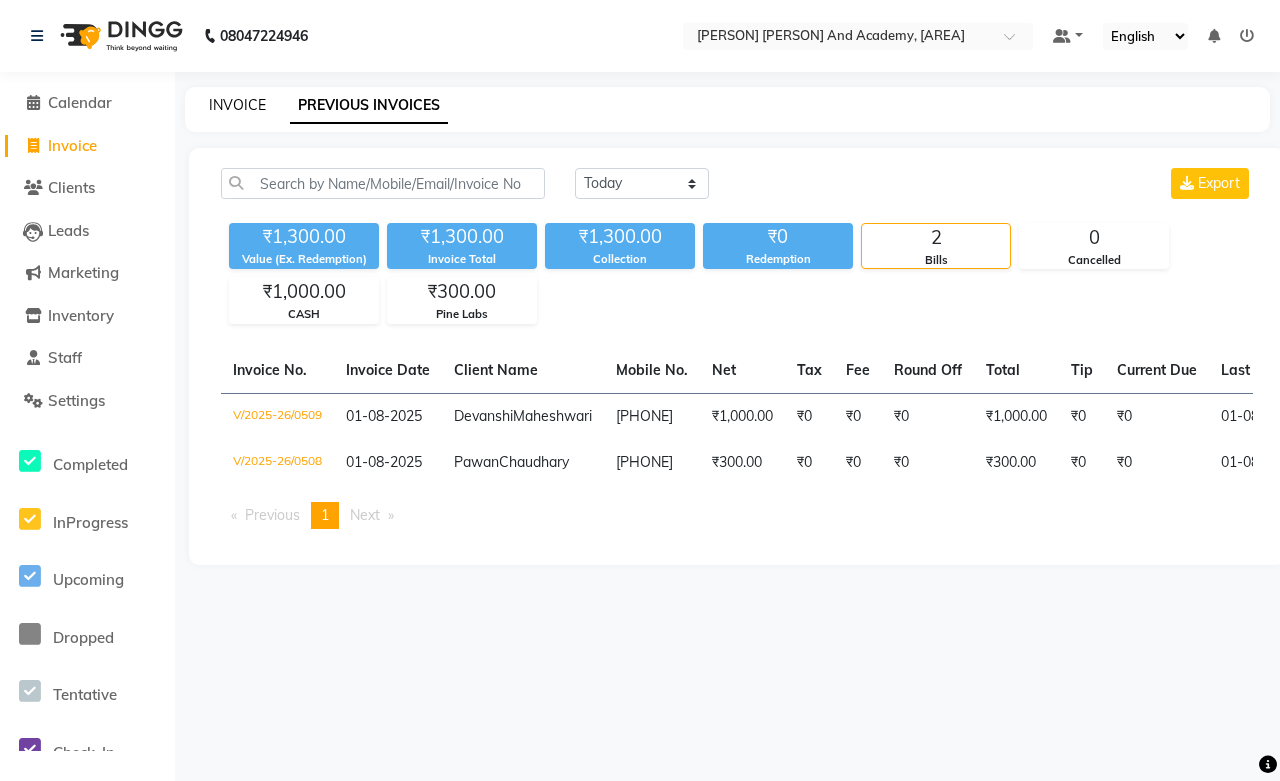 click on "INVOICE" 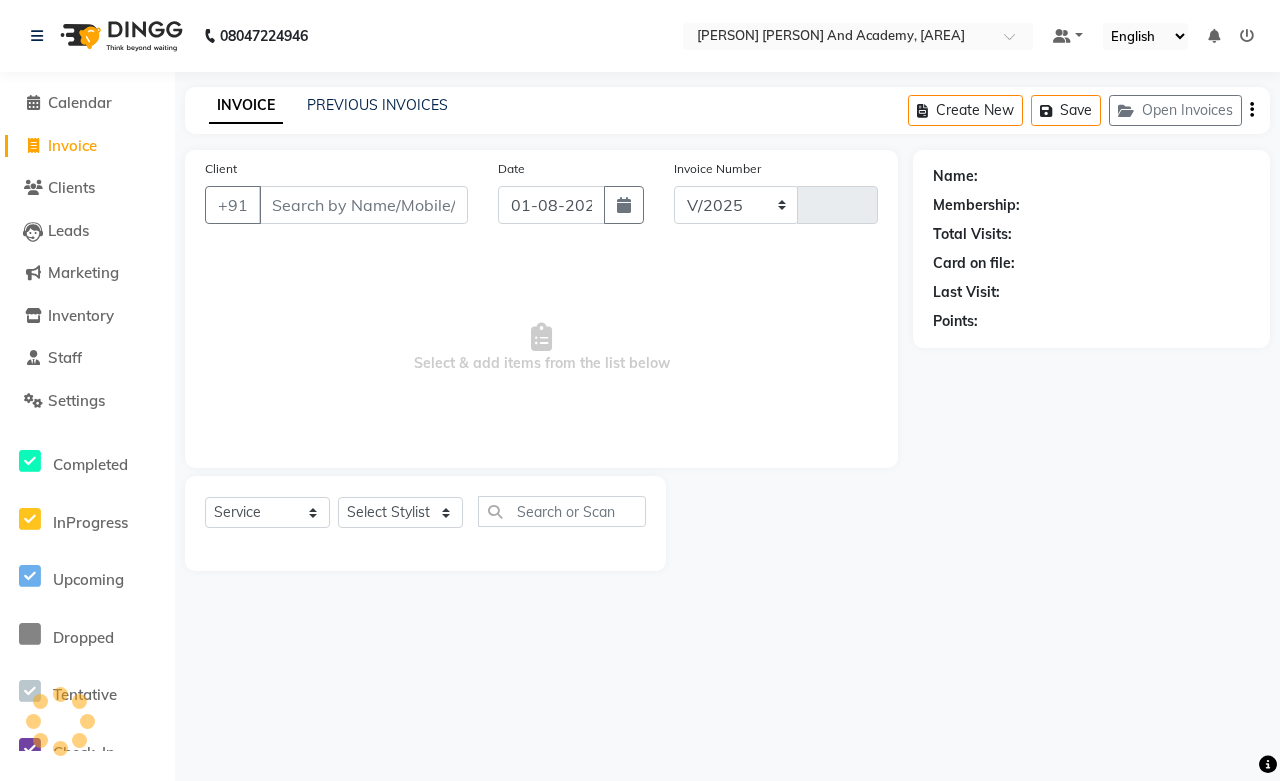 select on "6453" 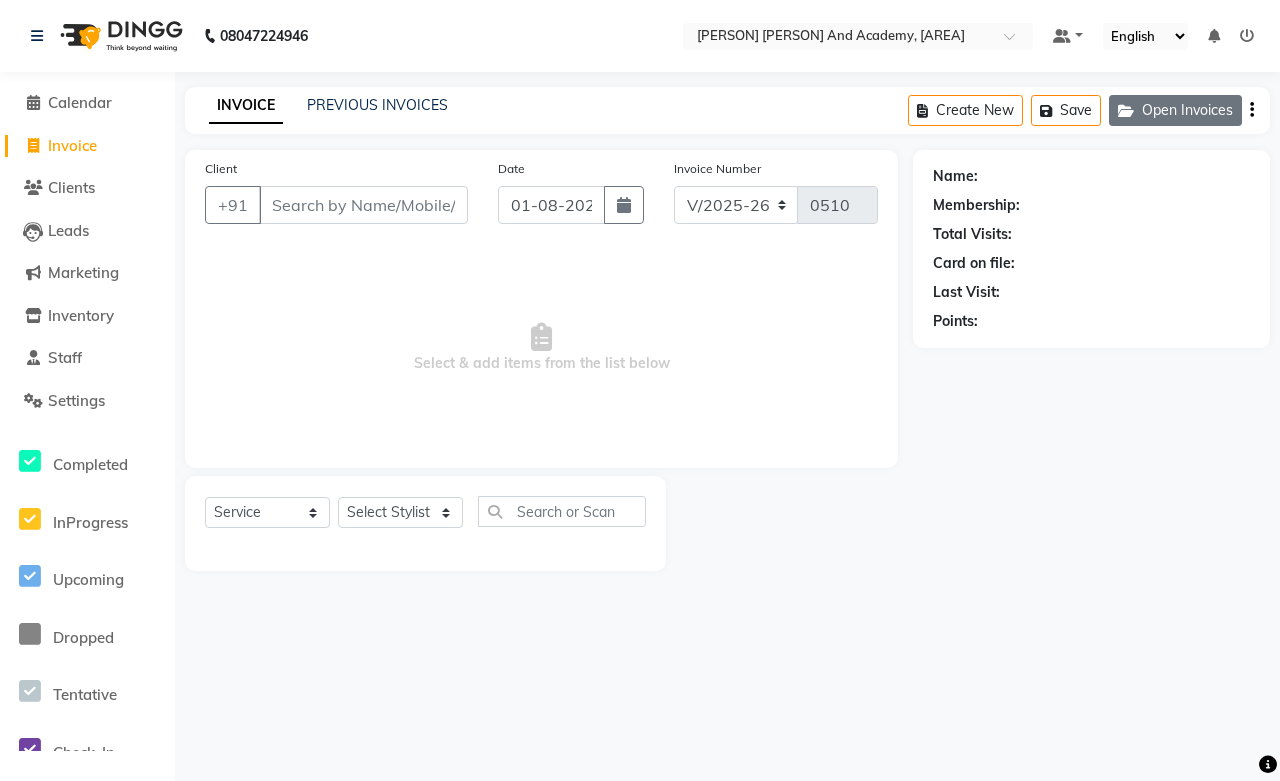click on "Open Invoices" 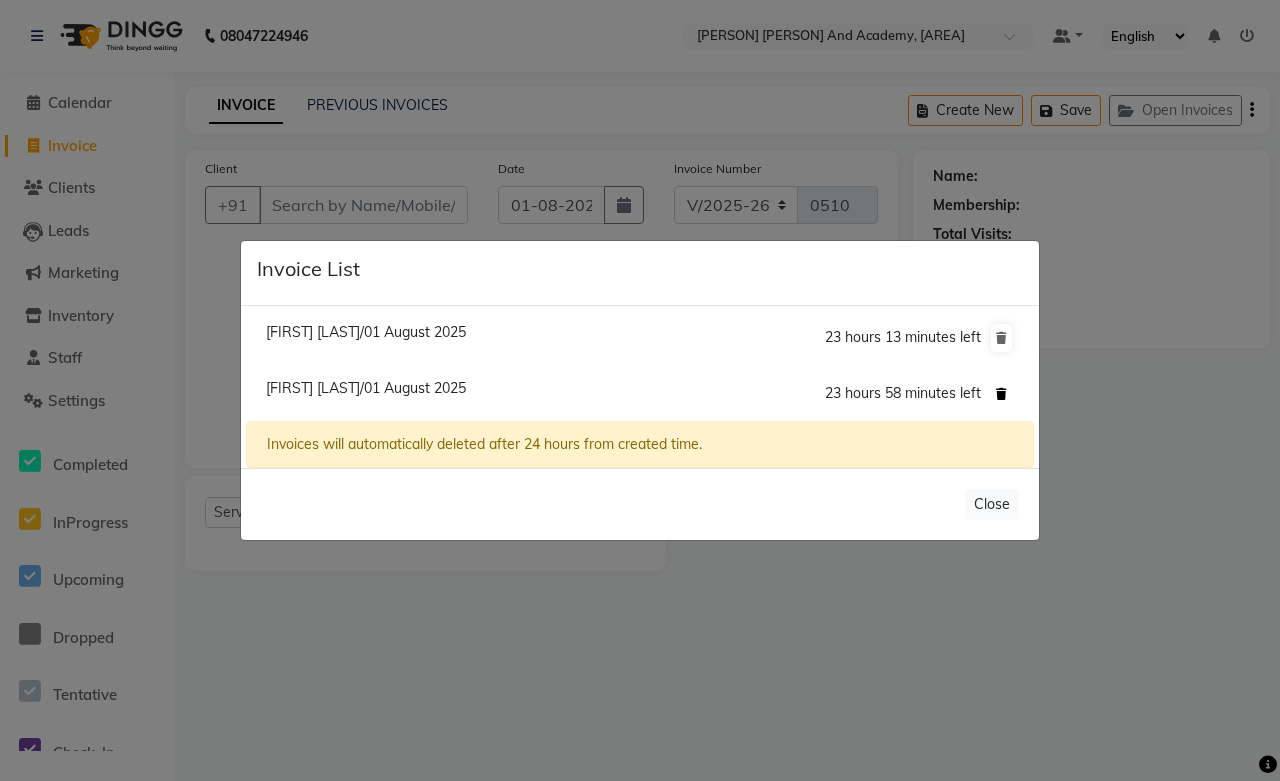 click 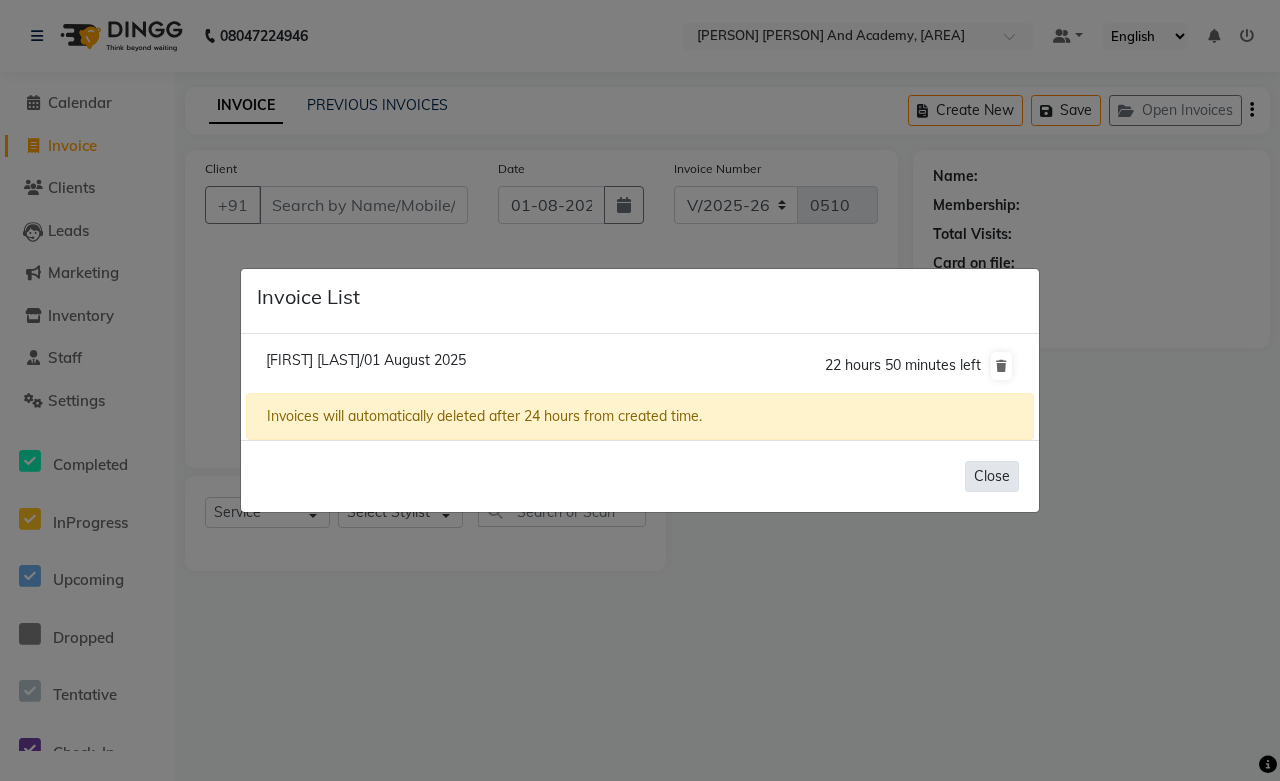 click on "Close" 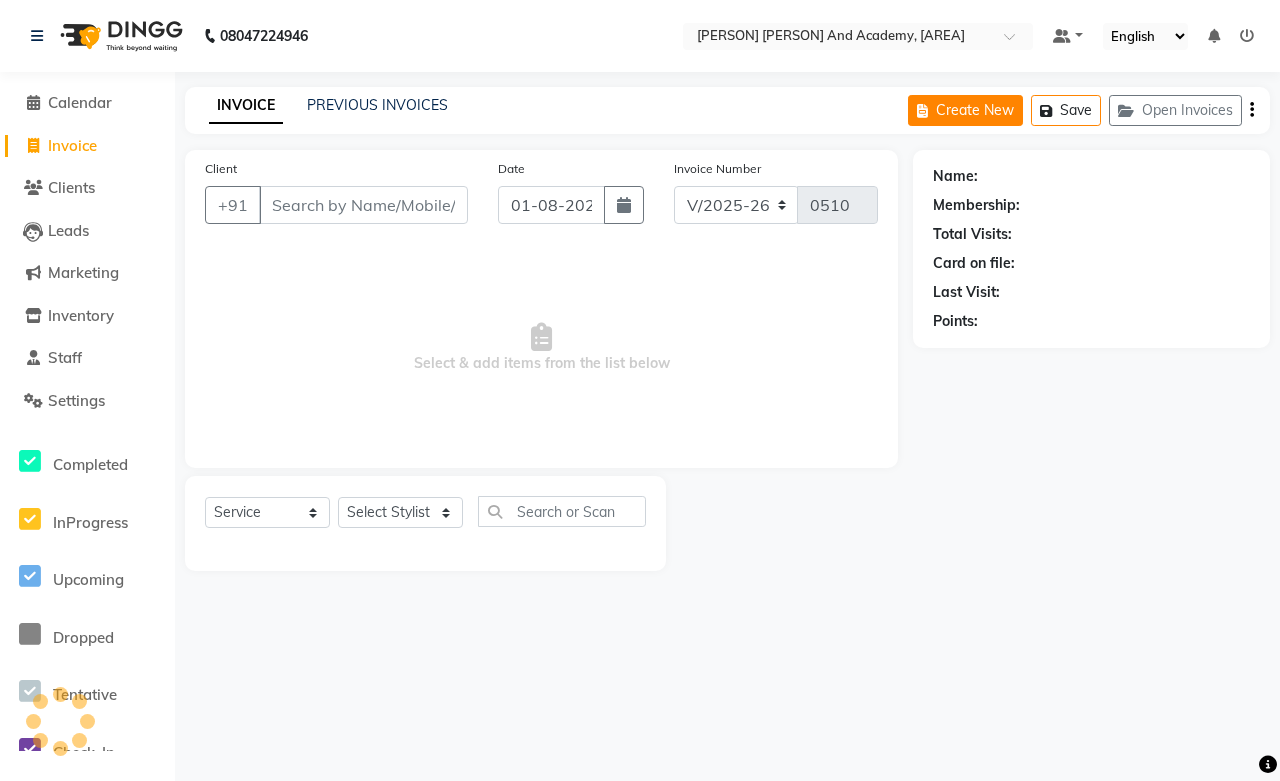 click on "Create New" 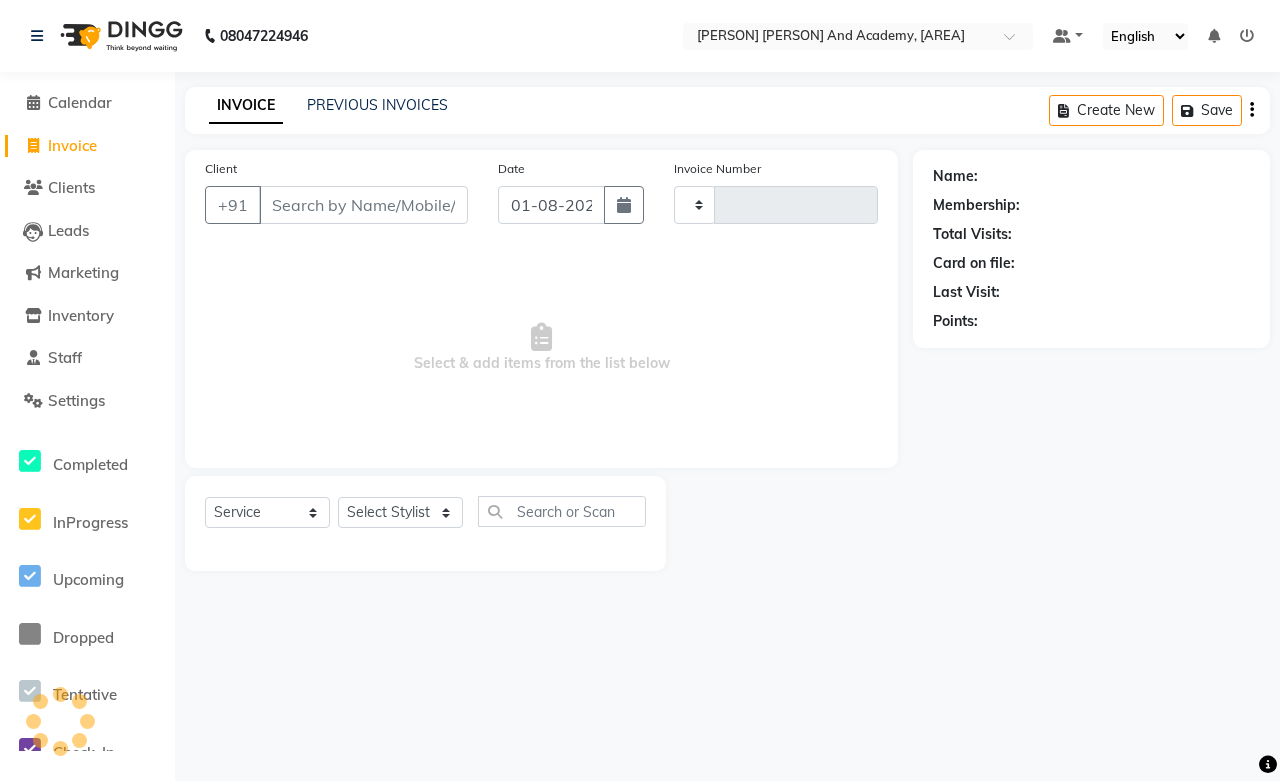 click on "Client" at bounding box center (363, 205) 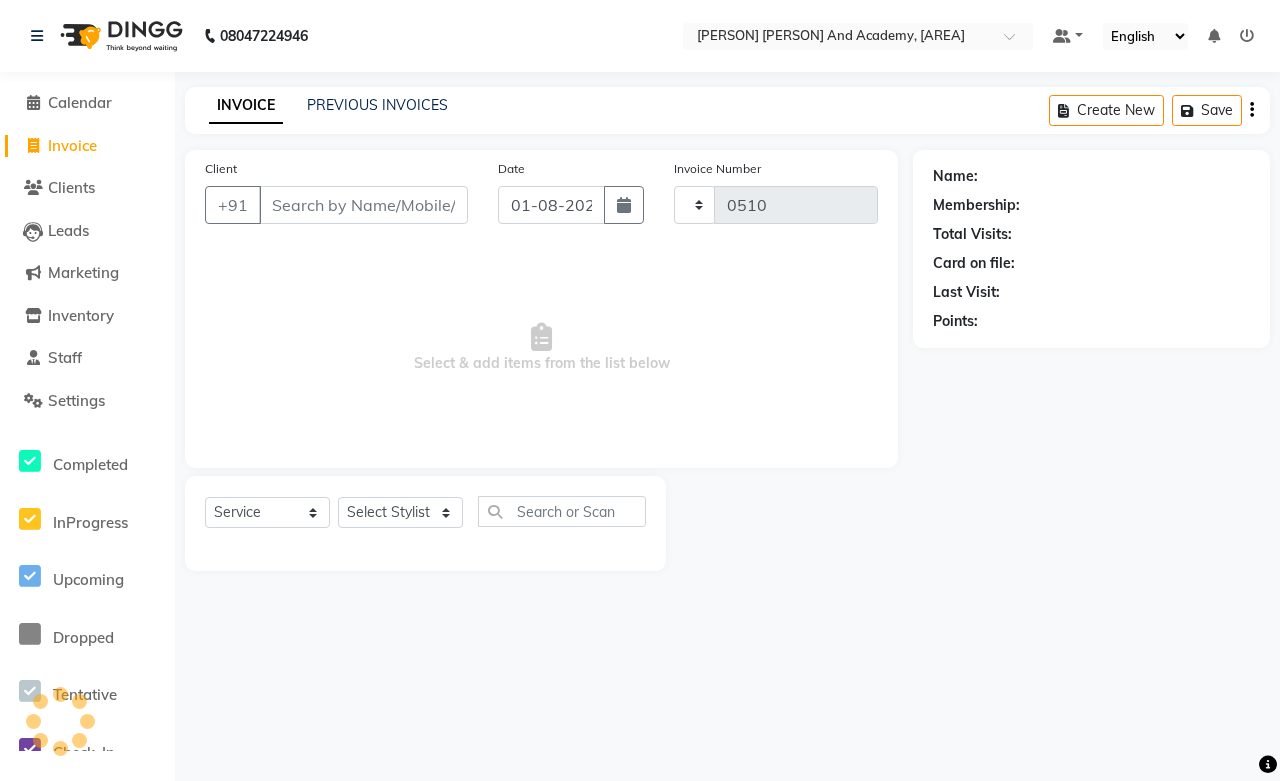select on "6453" 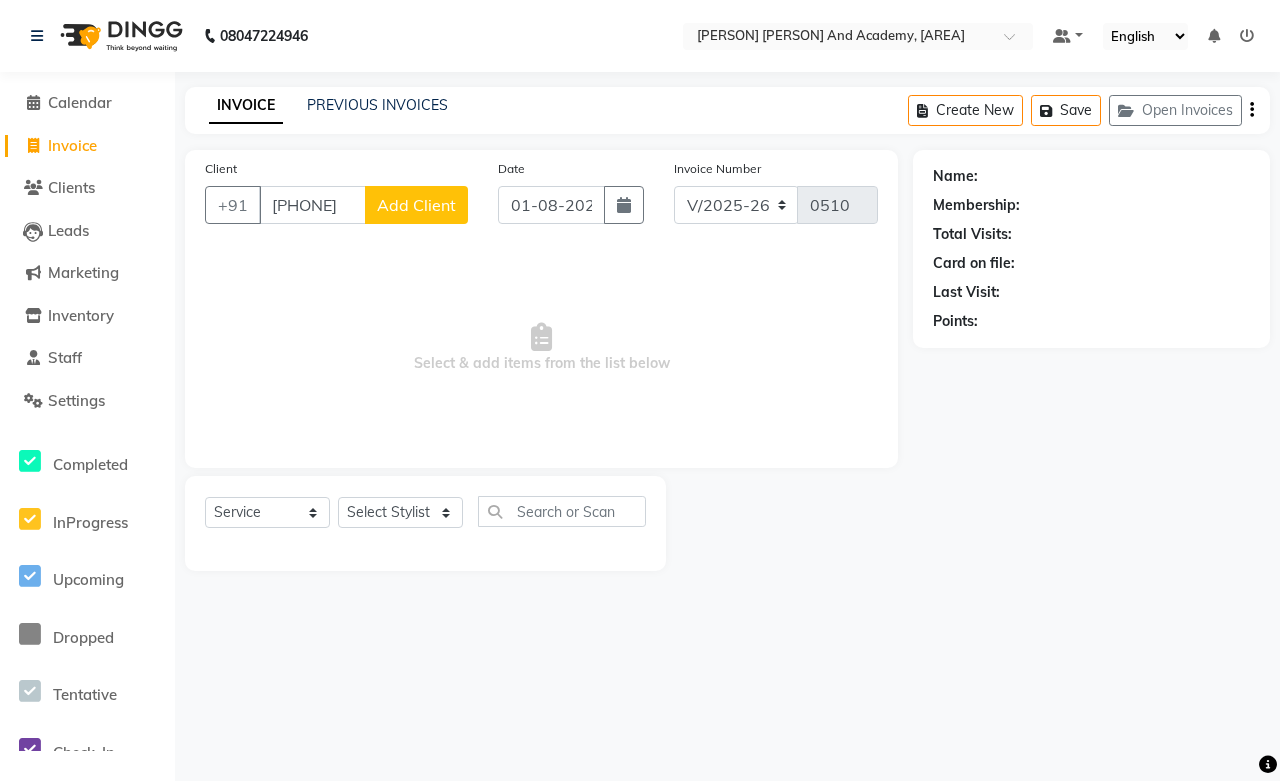 type on "[PHONE]" 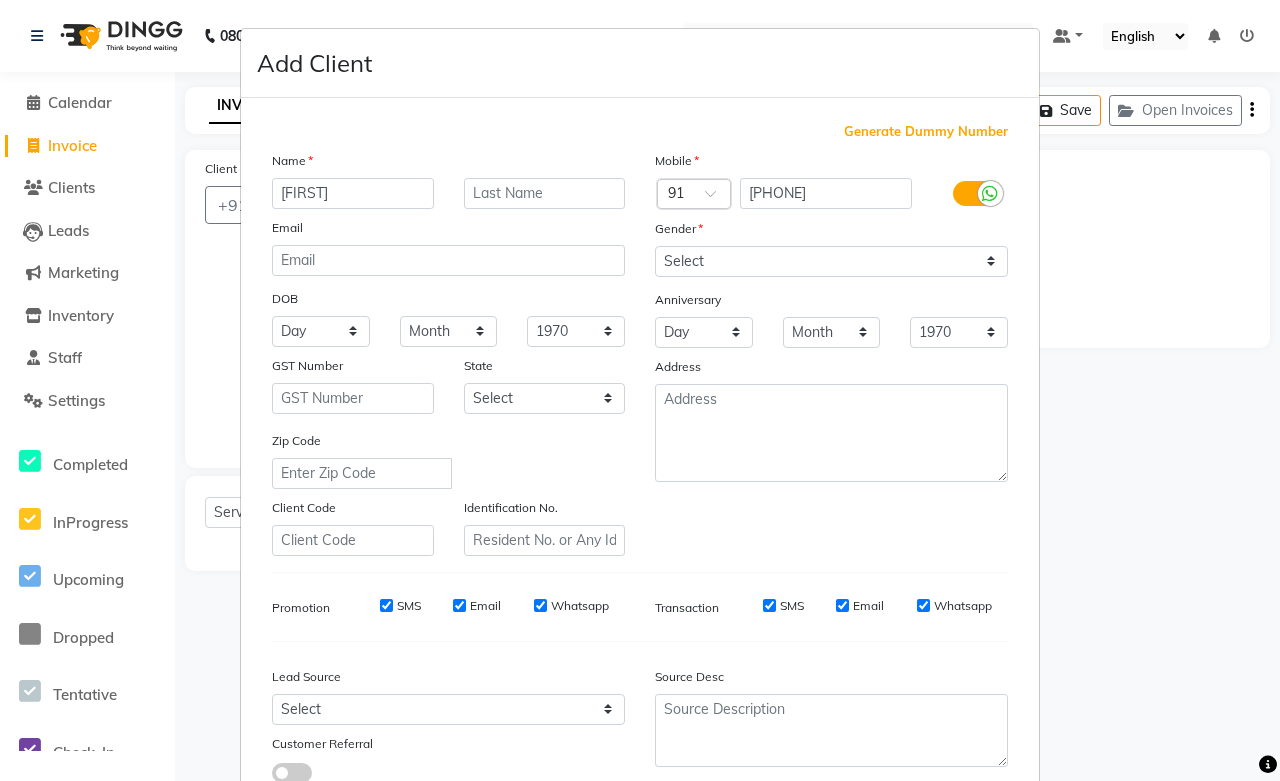 type on "[FIRST]" 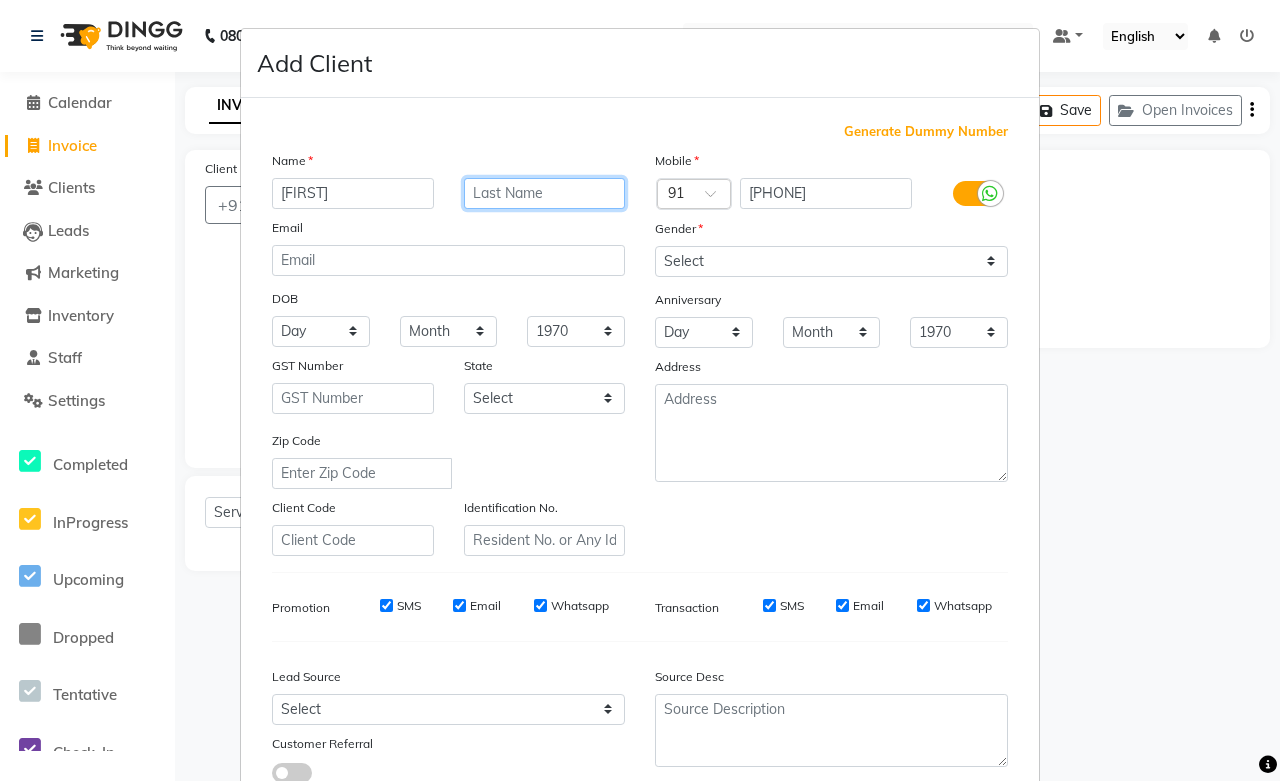 click at bounding box center (545, 193) 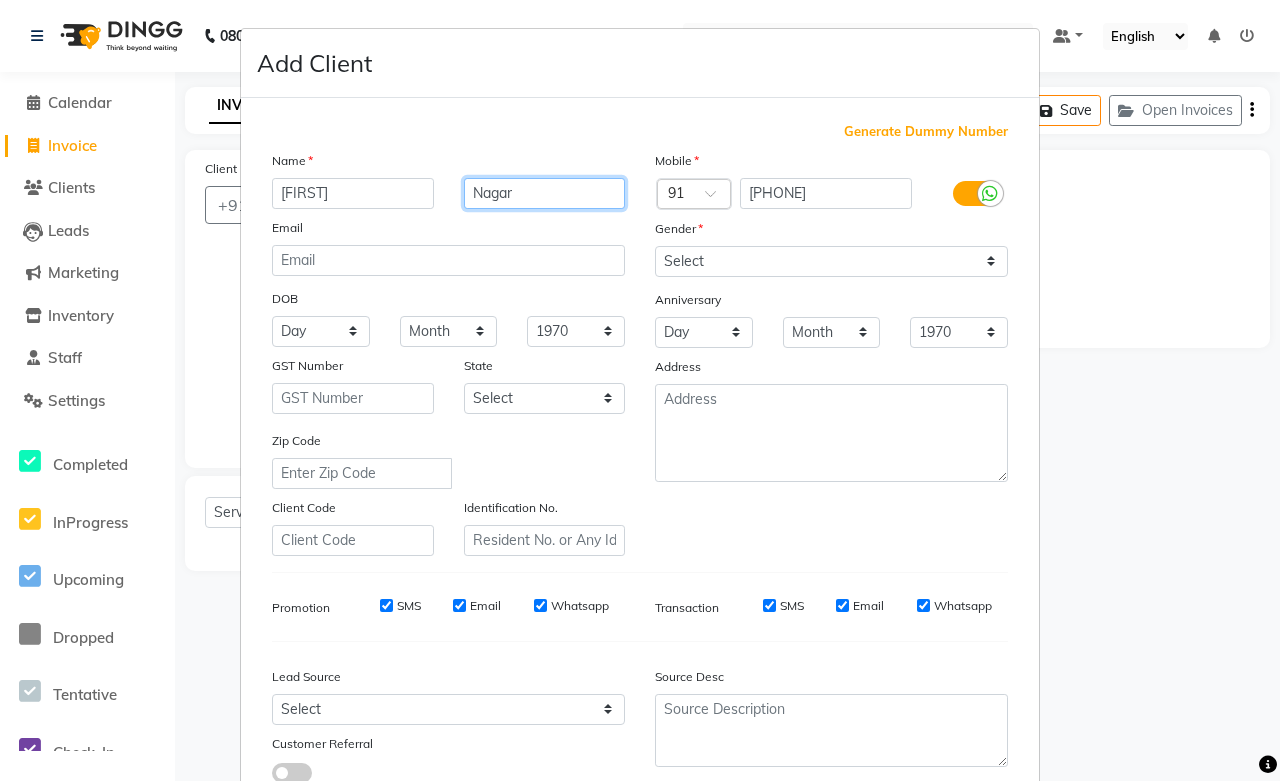 type on "Nagar" 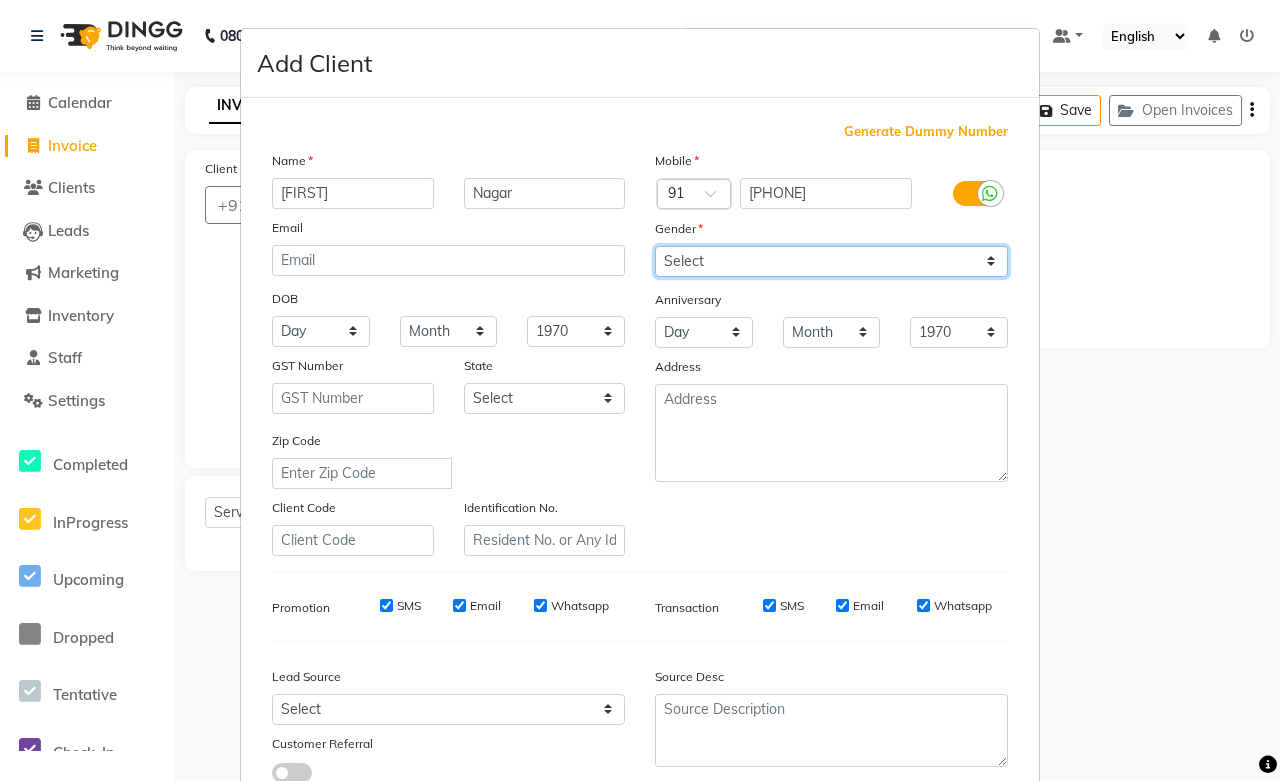 click on "Select Male Female Other Prefer Not To Say" at bounding box center (831, 261) 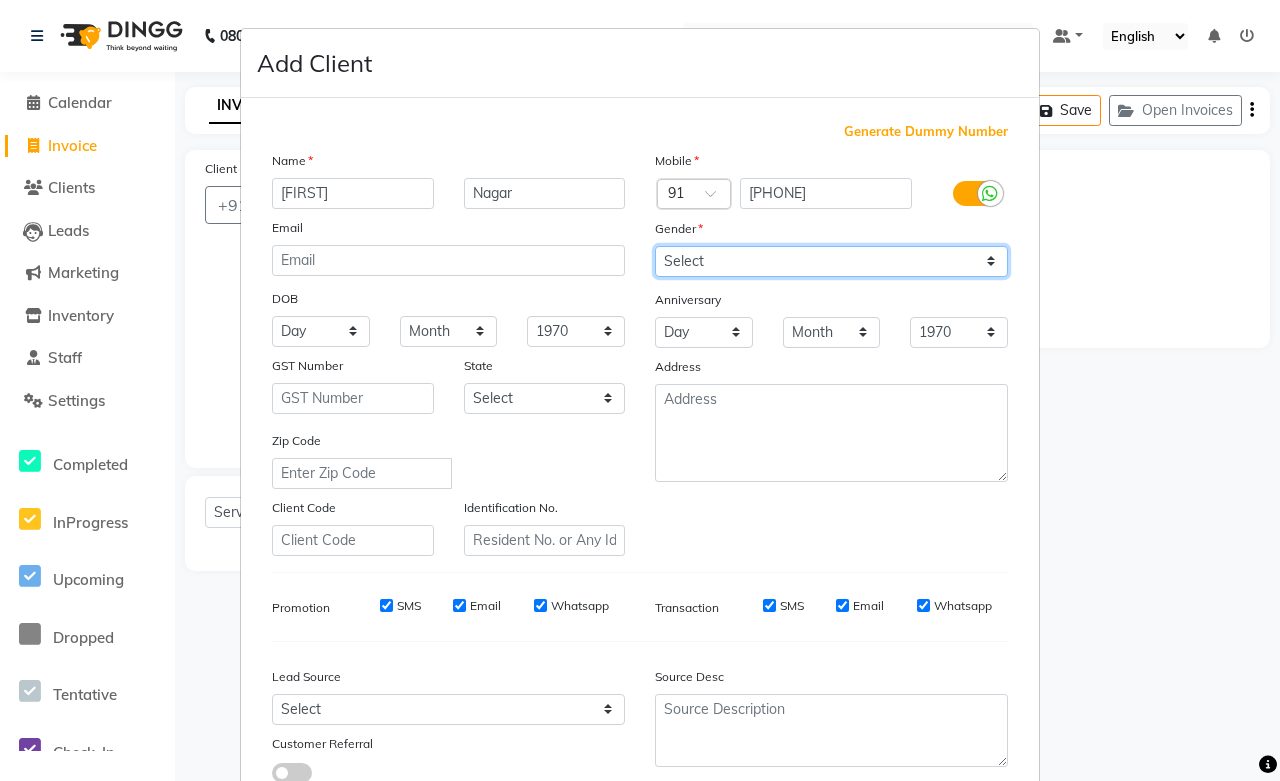 select on "male" 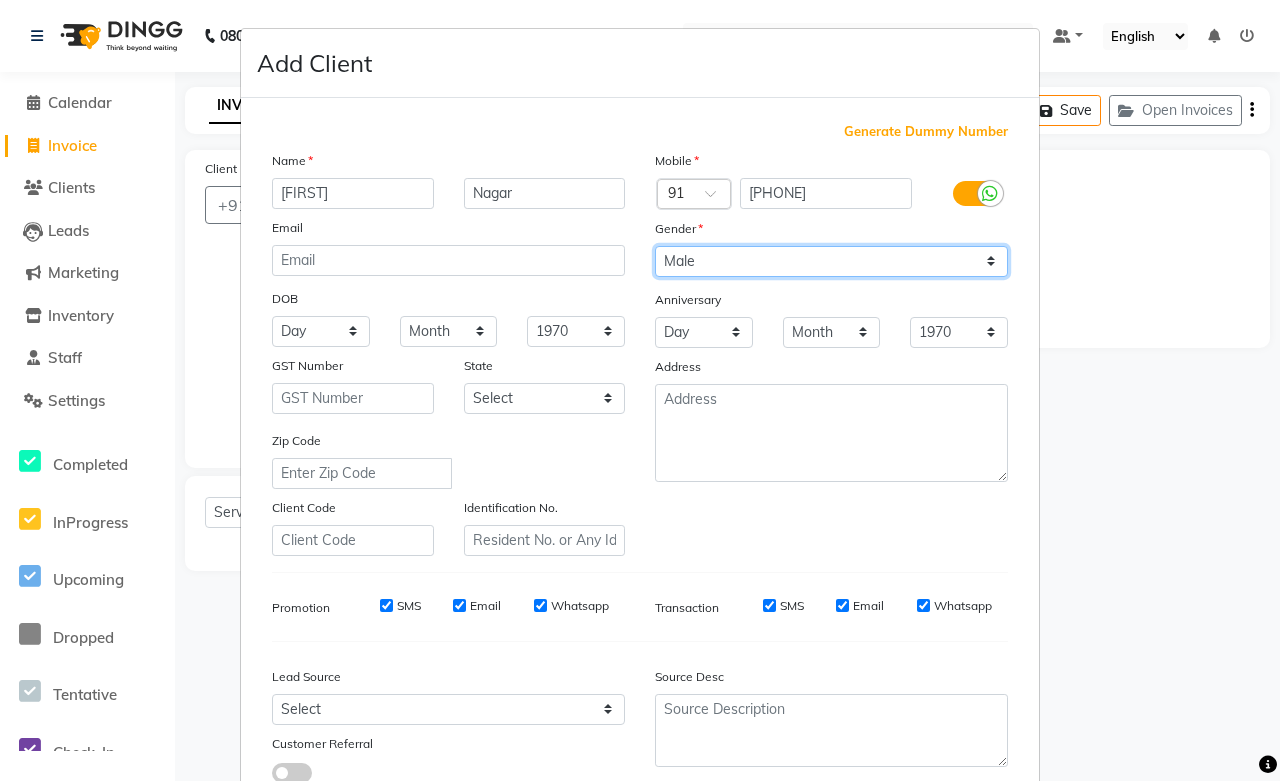 click on "Select Male Female Other Prefer Not To Say" at bounding box center (831, 261) 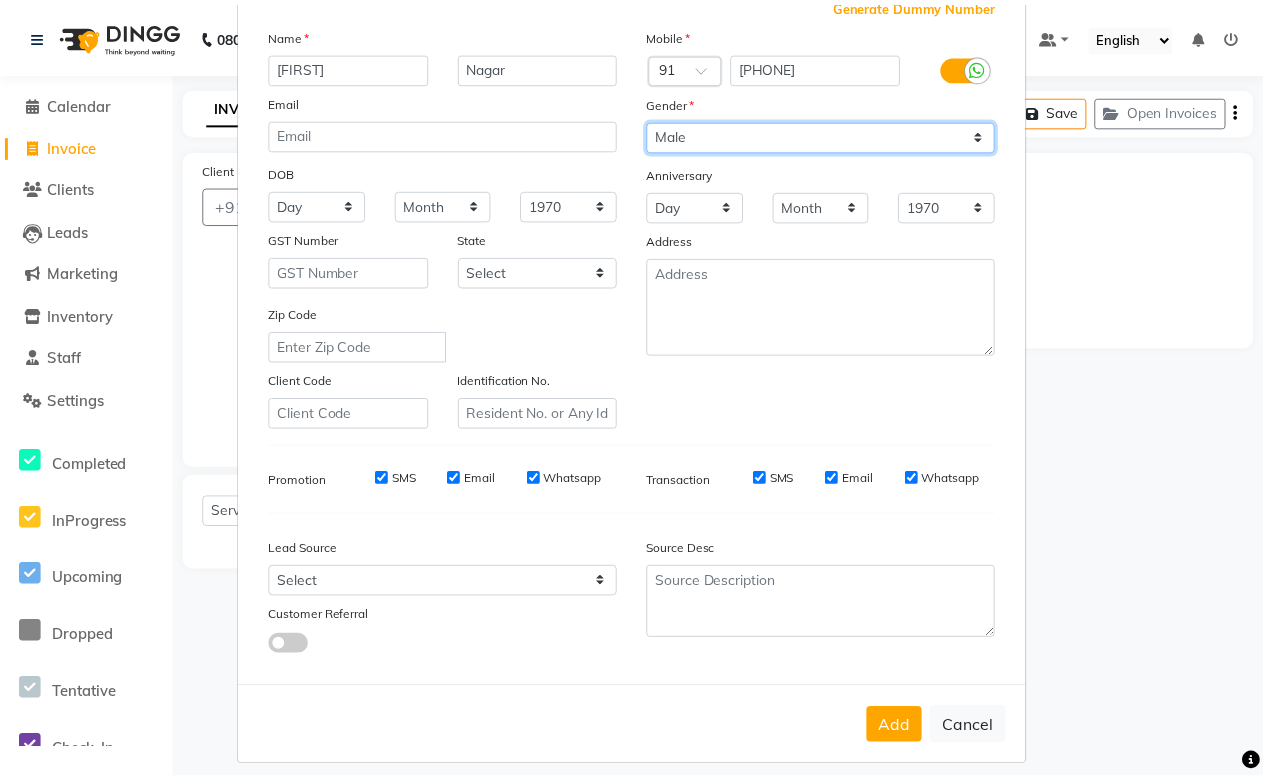 scroll, scrollTop: 143, scrollLeft: 0, axis: vertical 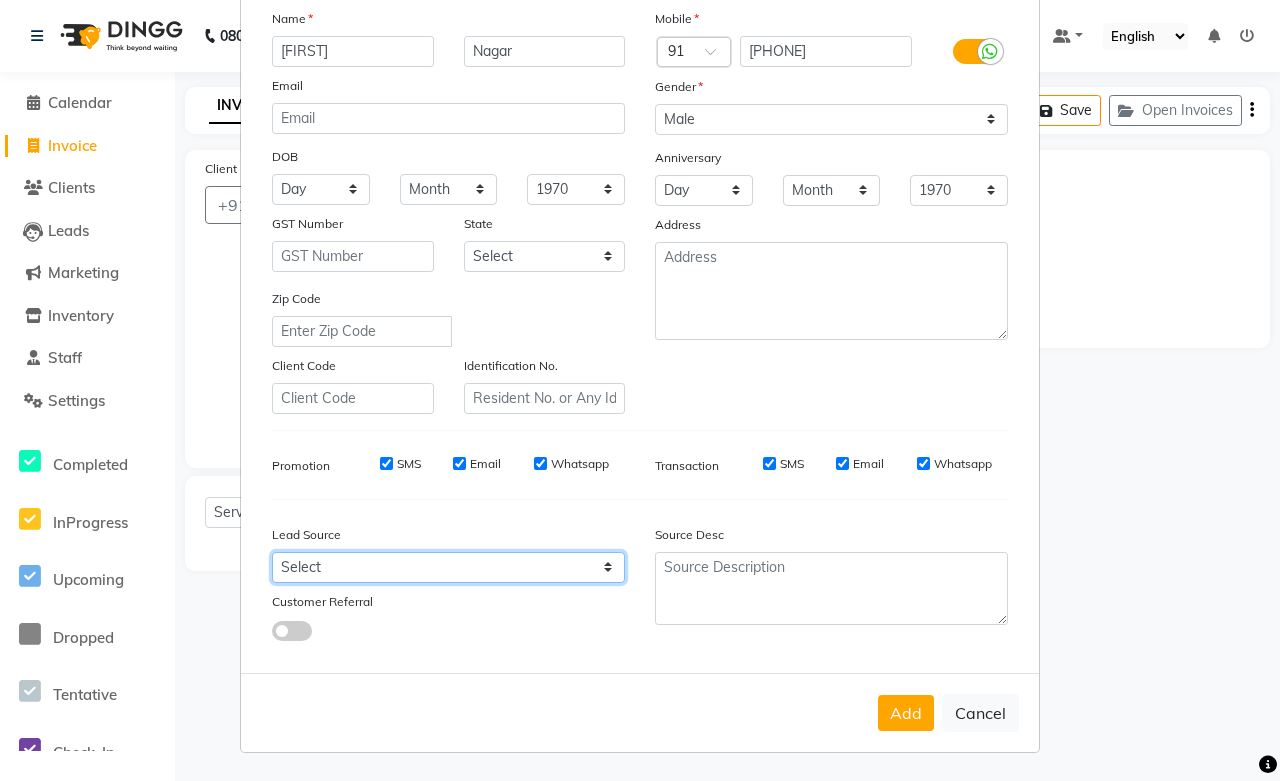 click on "Select Walk-in Referral Internet Friend Word of Mouth Advertisement Facebook JustDial Google Other Instagram  Regular Customer Returning Customer Flee" at bounding box center (448, 567) 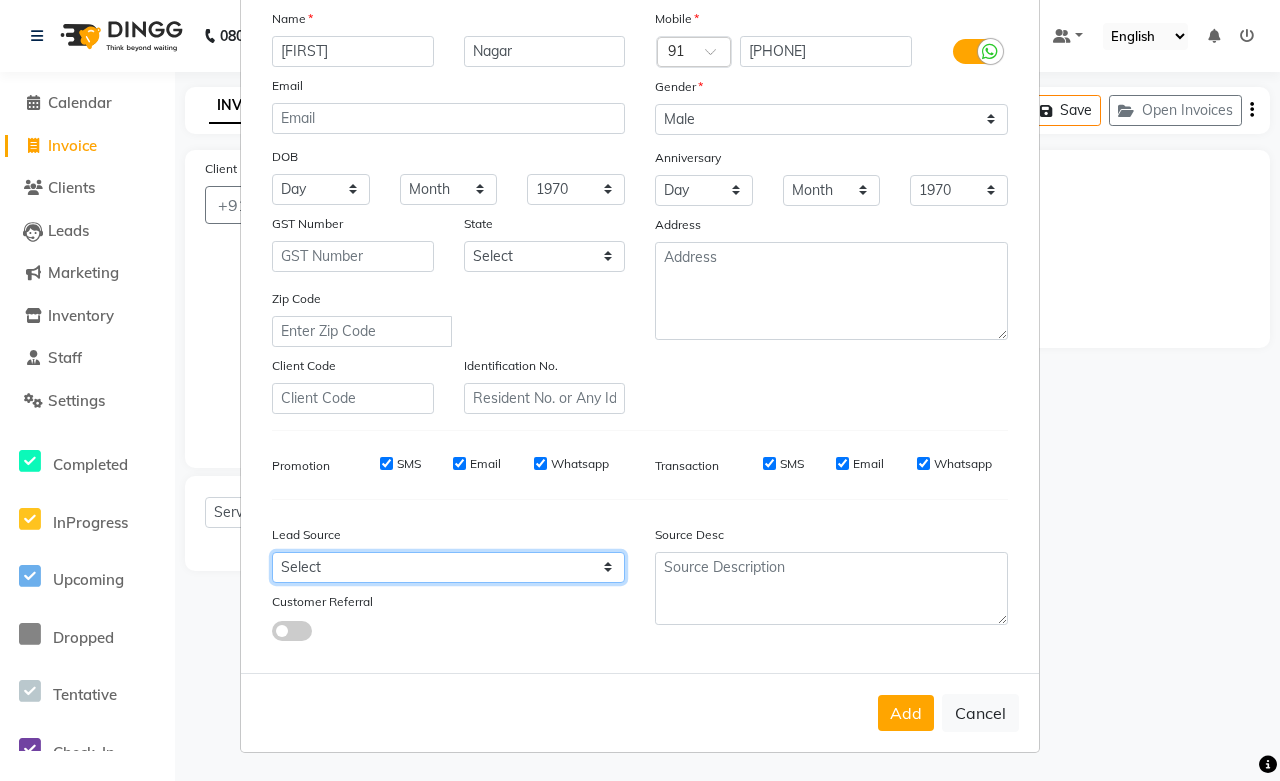 select on "[NUMBER]" 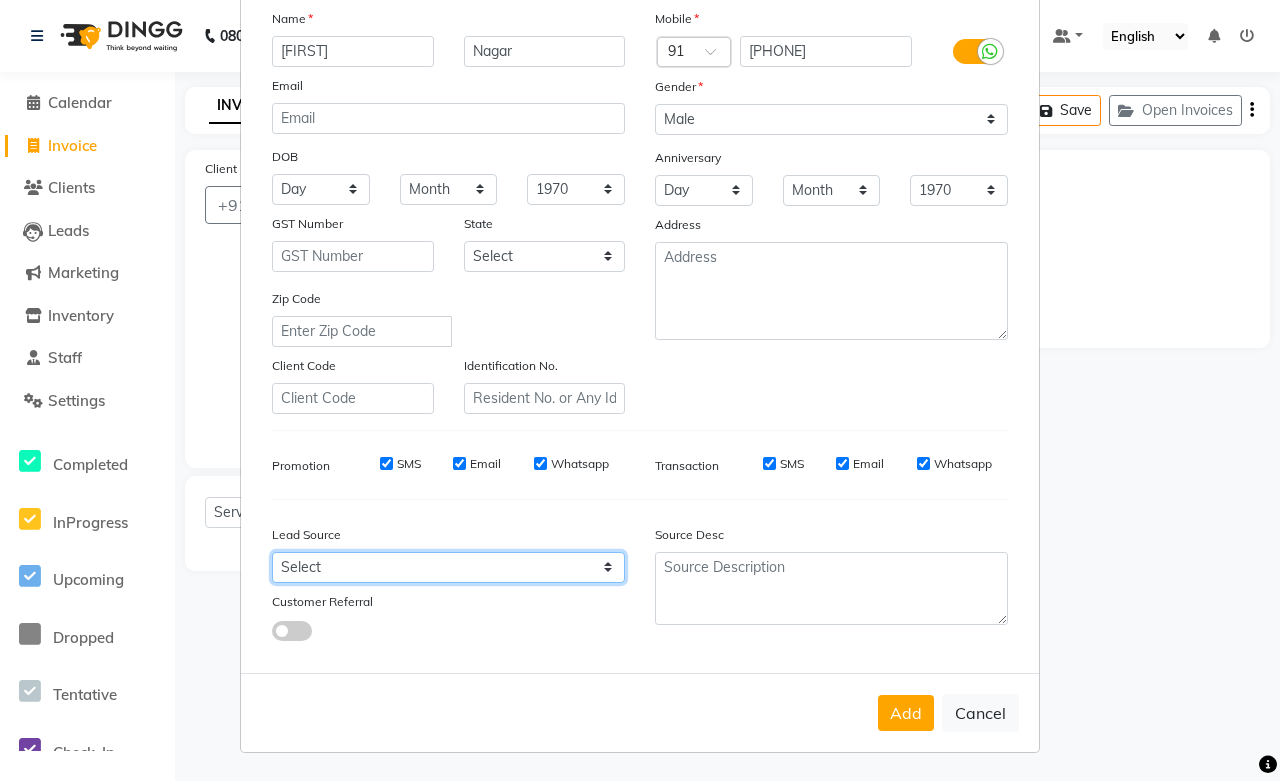 click on "Select Walk-in Referral Internet Friend Word of Mouth Advertisement Facebook JustDial Google Other Instagram  Regular Customer Returning Customer Flee" at bounding box center [448, 567] 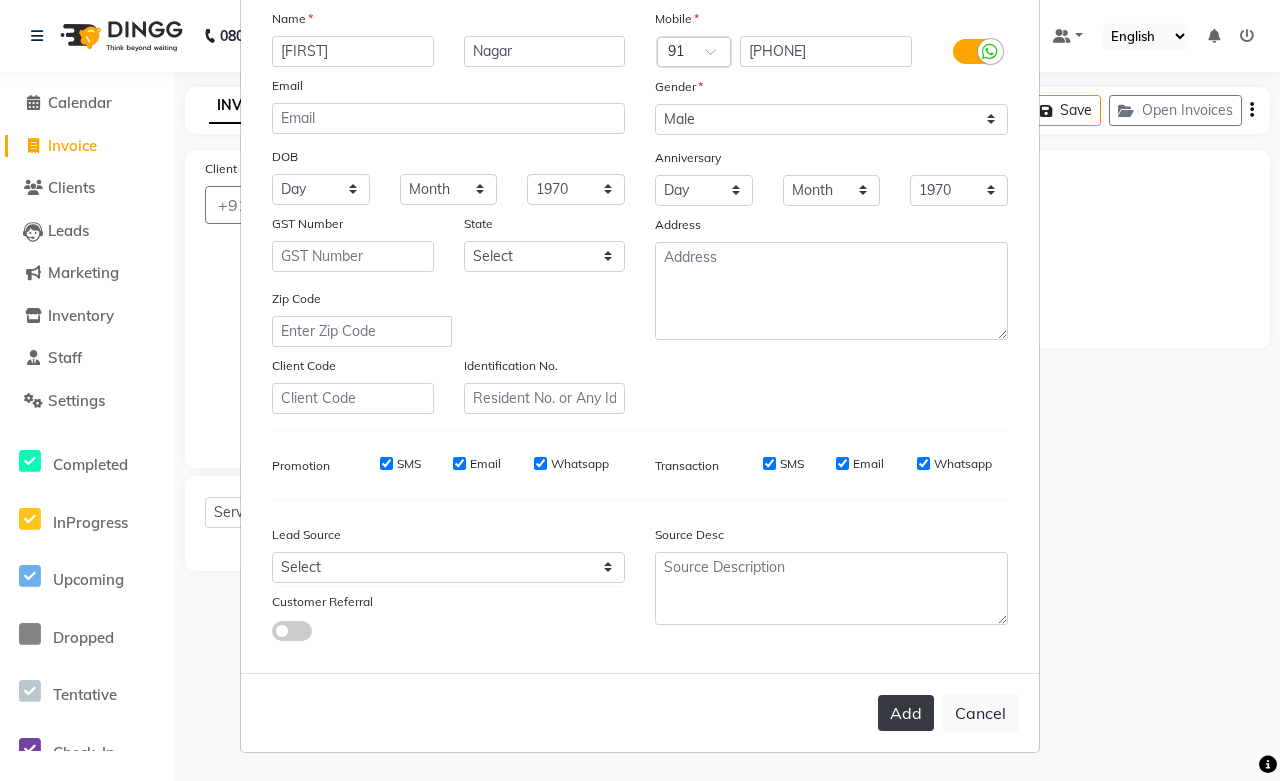 drag, startPoint x: 908, startPoint y: 711, endPoint x: 938, endPoint y: 714, distance: 30.149628 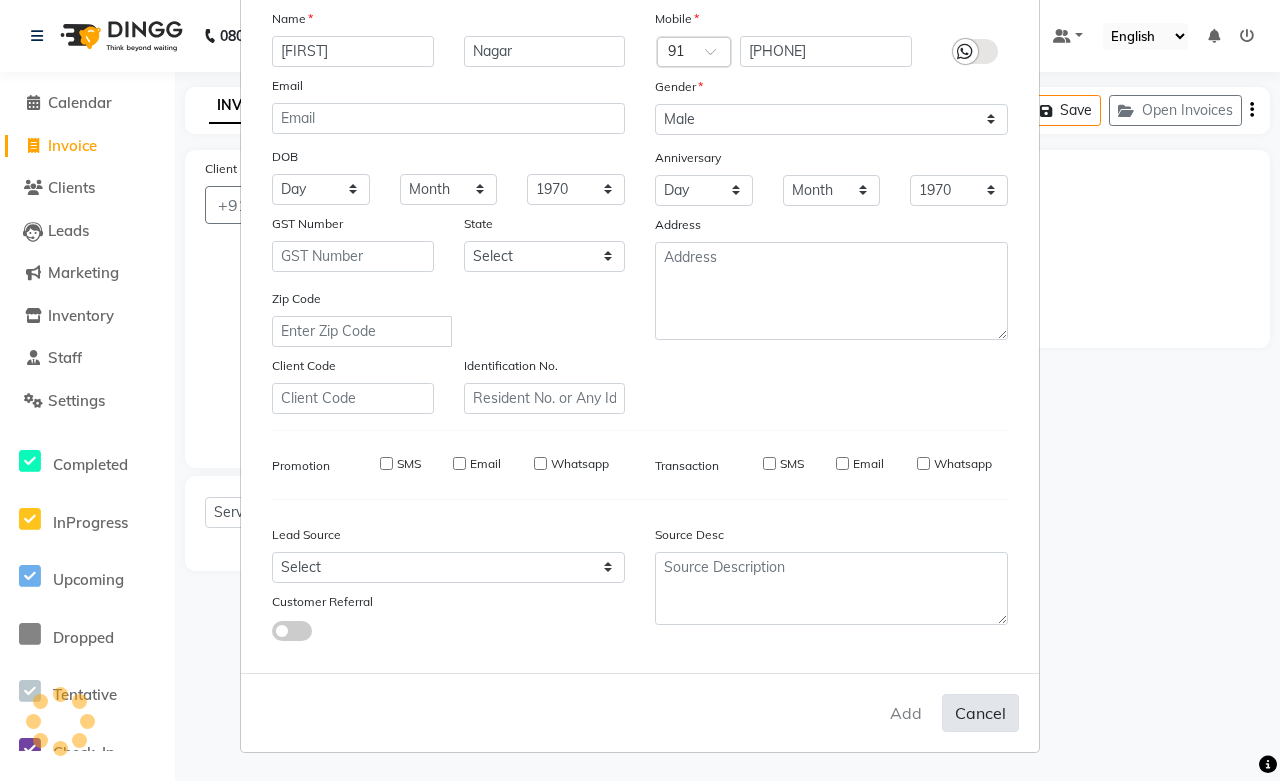 type 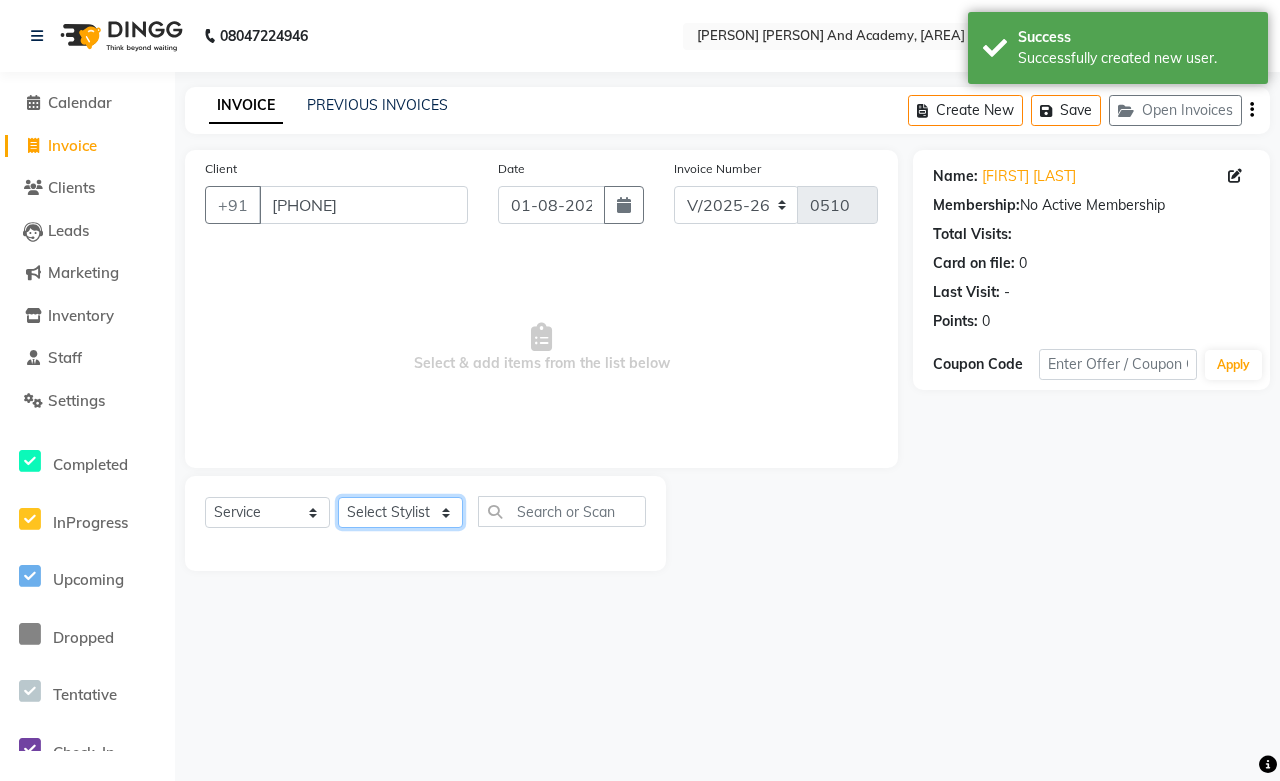 click on "Select Stylist Abdul Shoaib Aksha Khan Archika Jain Arti Singh Harsha Mam MANISHA Mohd. Furkan Neelu Suman Nisha Meghwal Payal Sen Pooja Jaga Poonam Trehan Ravina Sen Sahil Ansari Sanju di Sapna Sharma Shekhu Abdul Suraj Sen Sushant Verma TUSHAR" 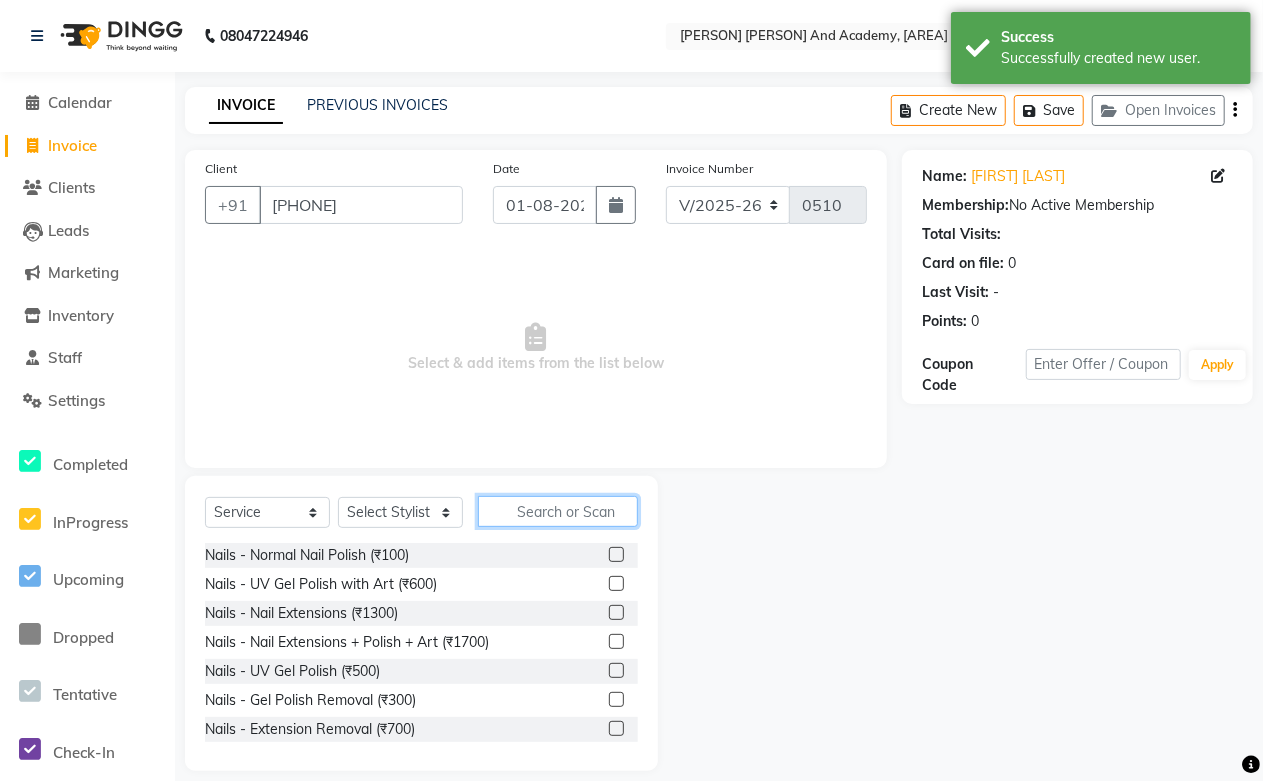 click 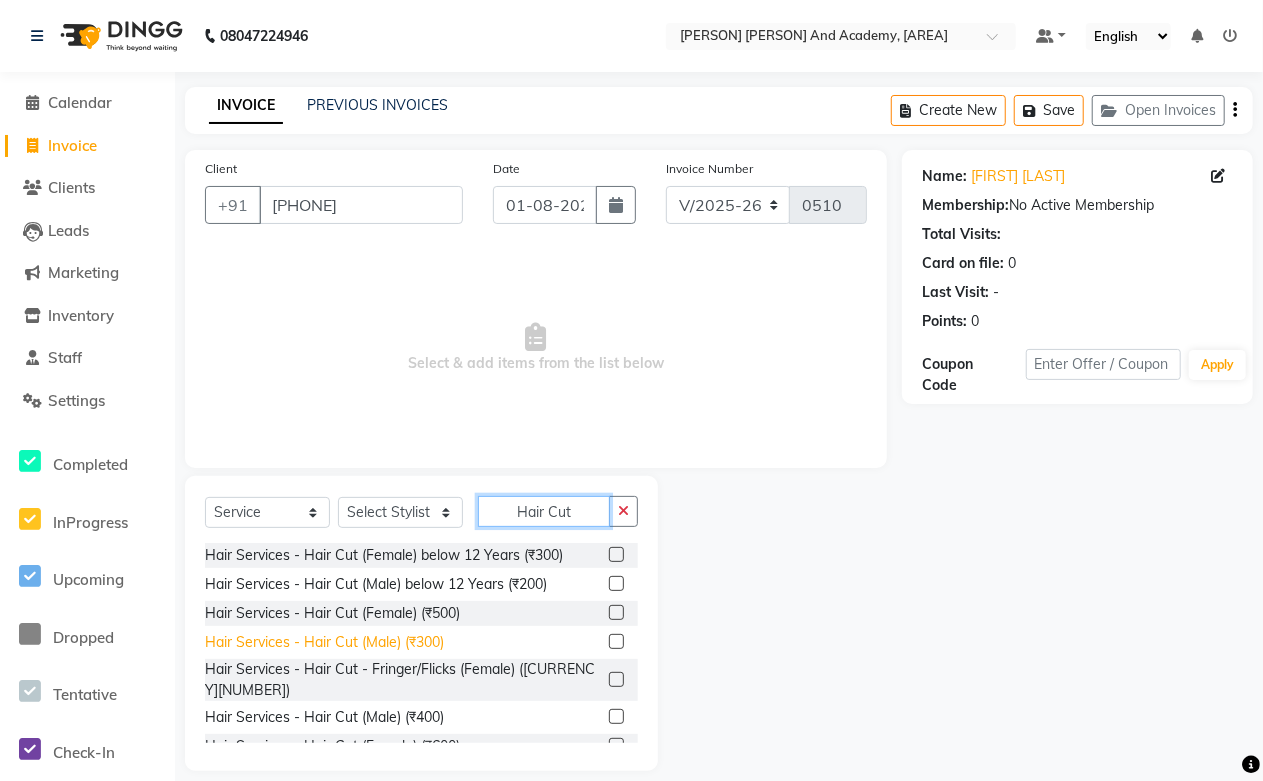 type on "Hair Cut" 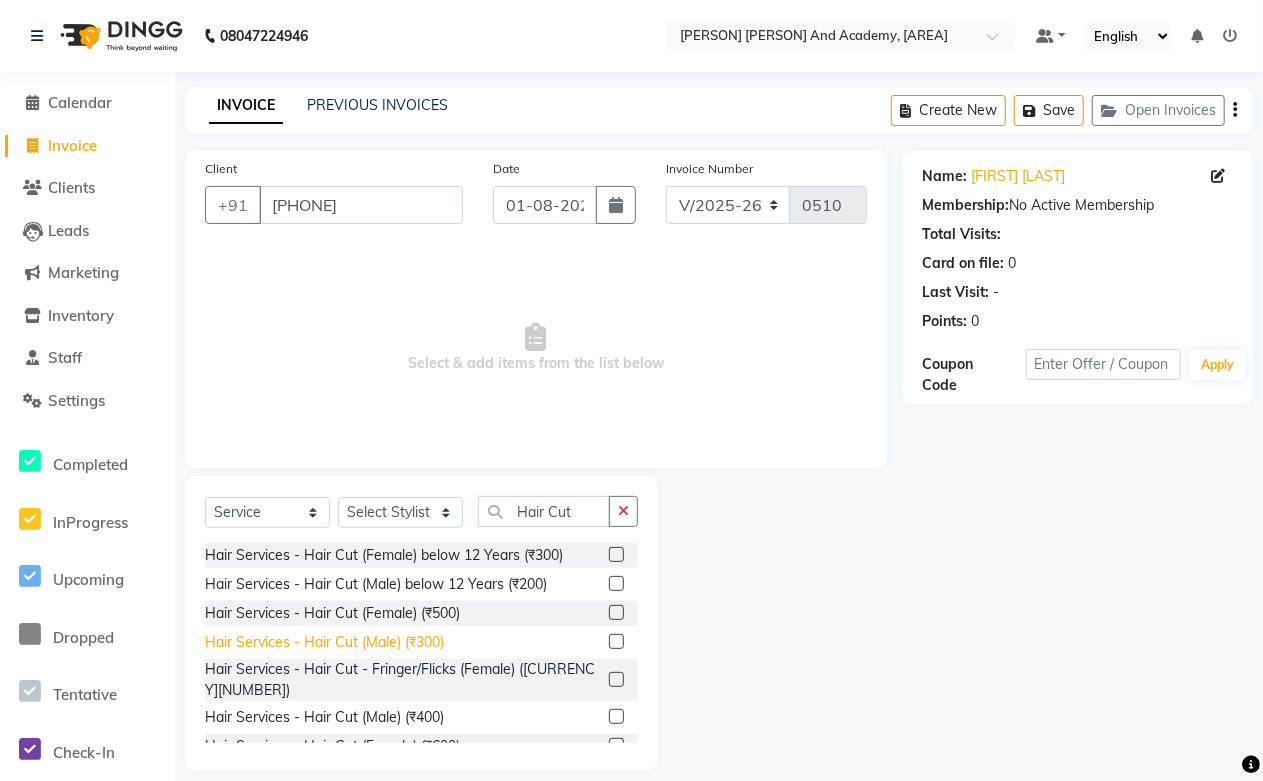 click on "Hair Services - Hair Cut (Male) (₹300)" 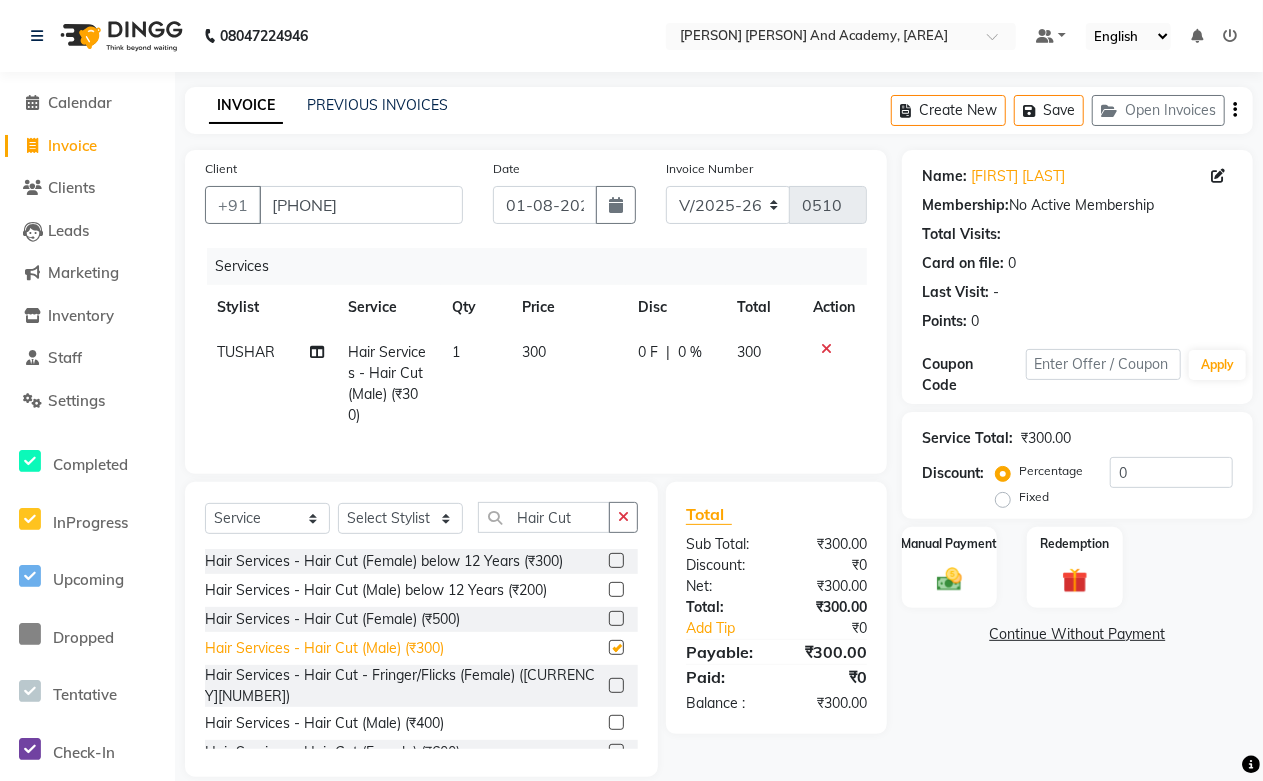 checkbox on "false" 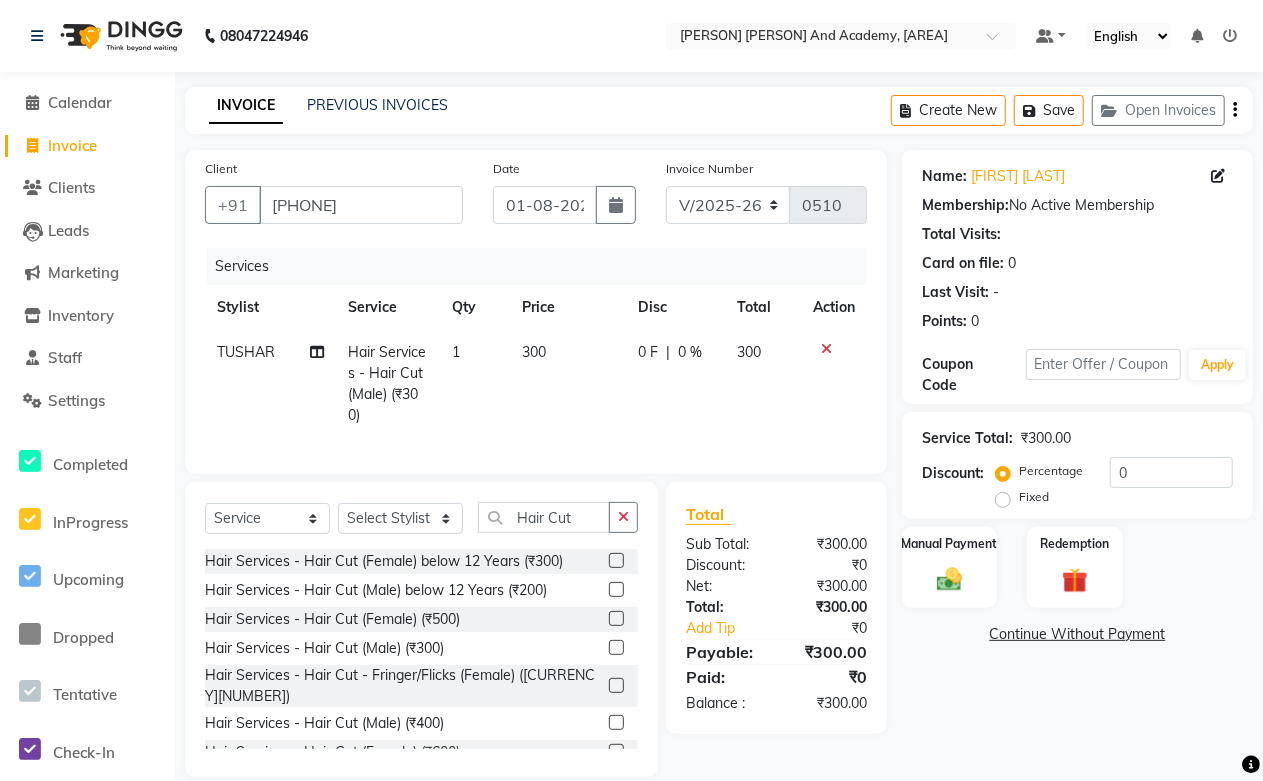 click on "1" 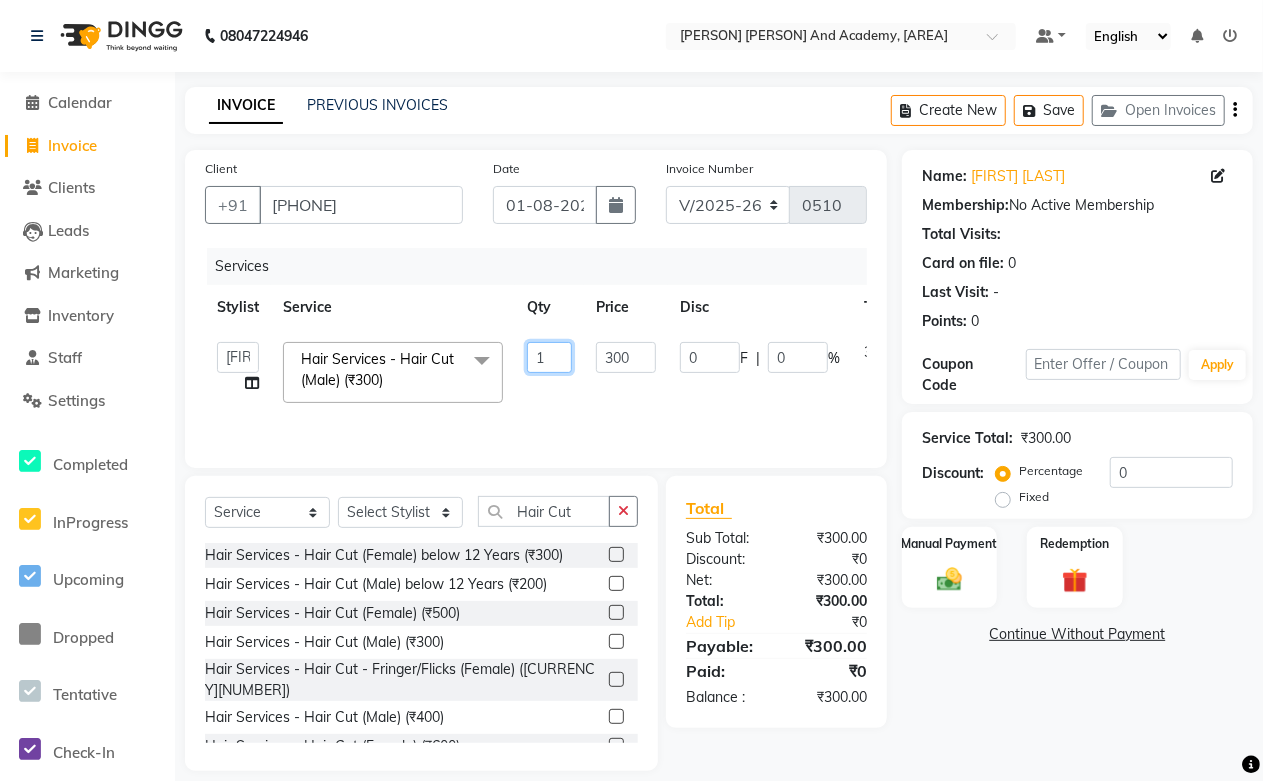 drag, startPoint x: 542, startPoint y: 358, endPoint x: 525, endPoint y: 361, distance: 17.262676 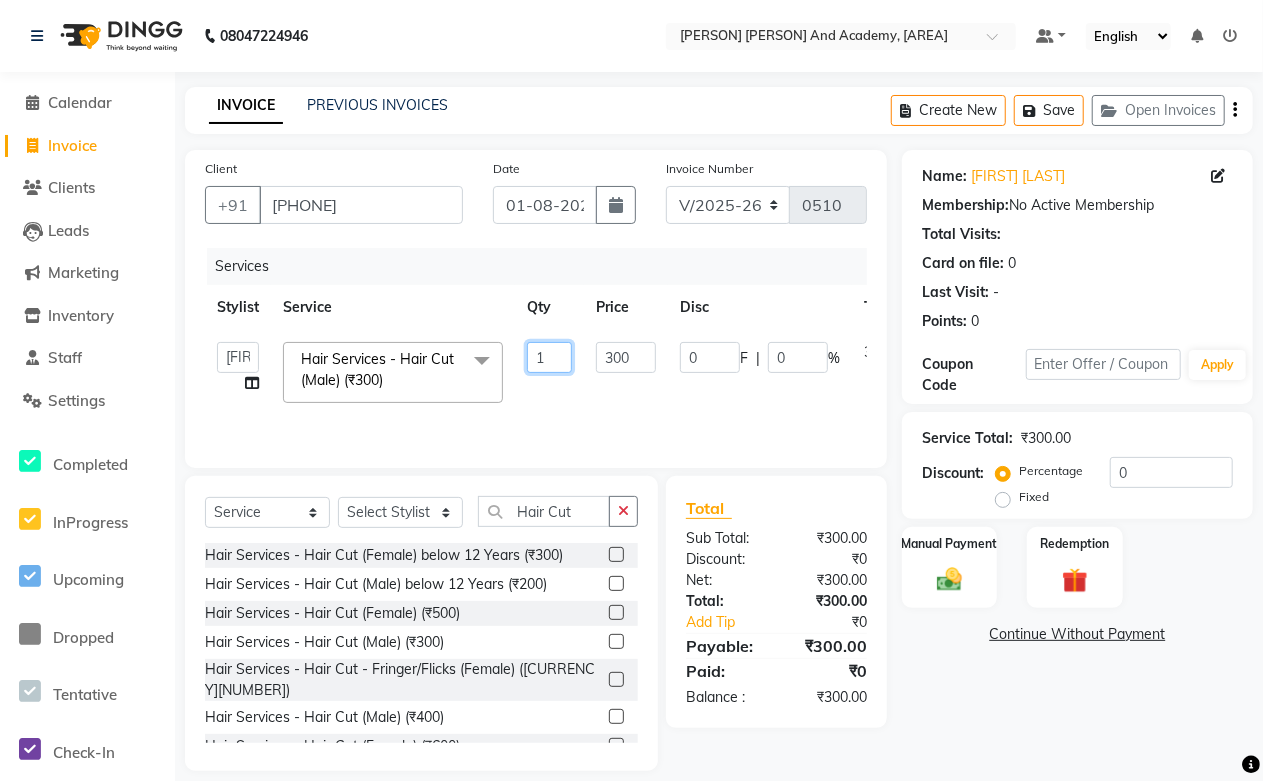 click on "1" 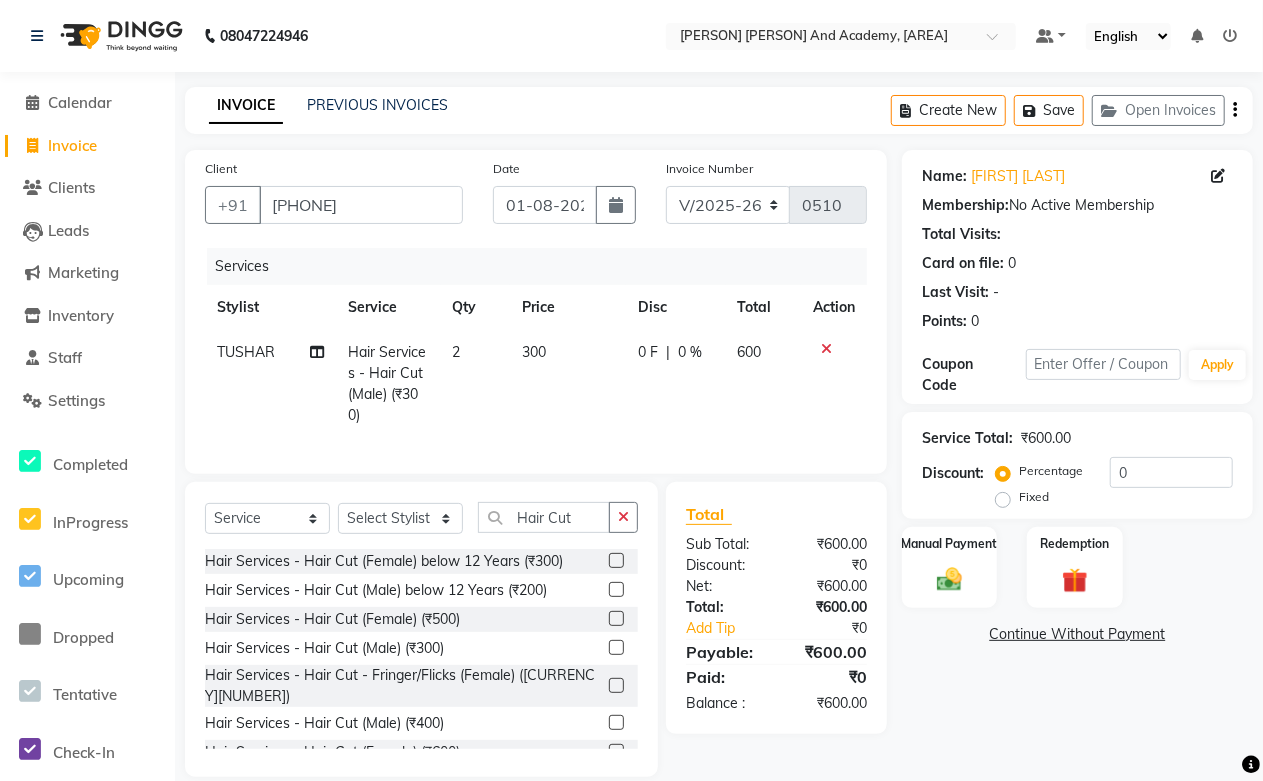 click on "TUSHAR Hair Services - Hair Cut (Male) (₹300) 2 300 0 F | 0 % 600" 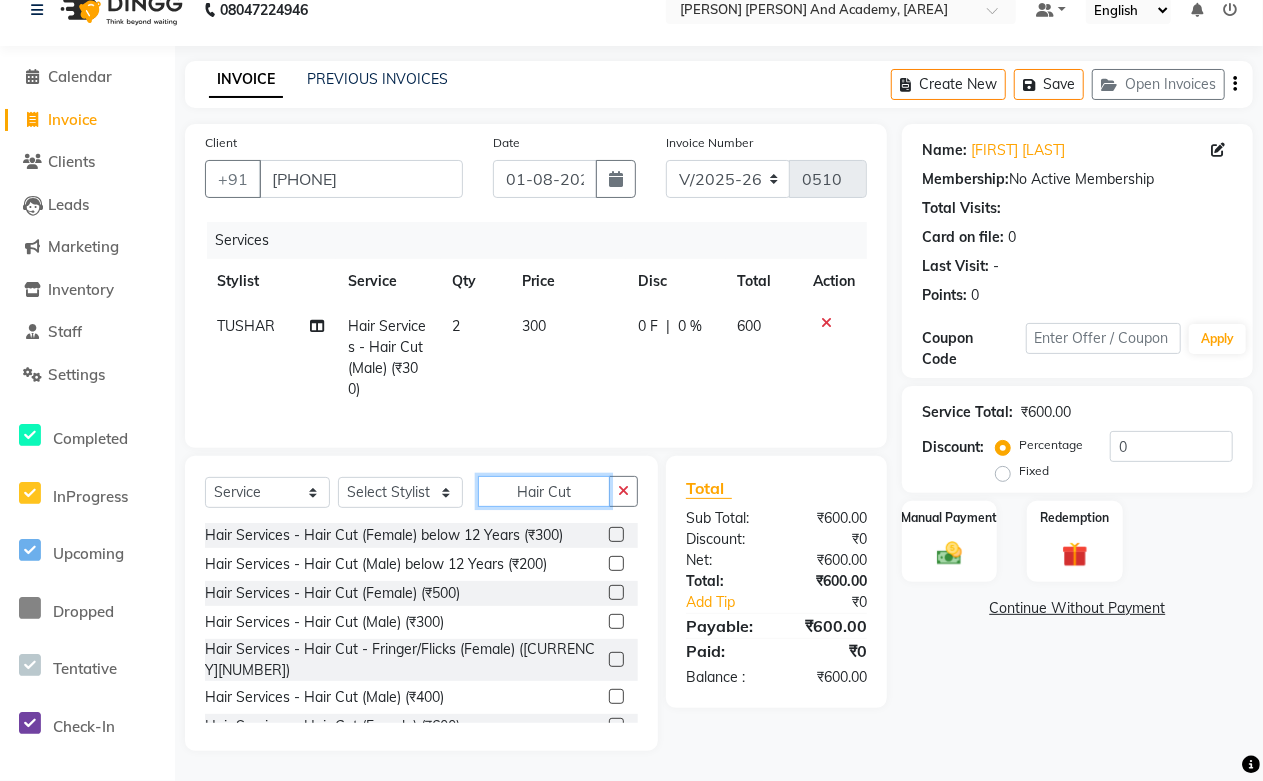 click on "Hair Cut" 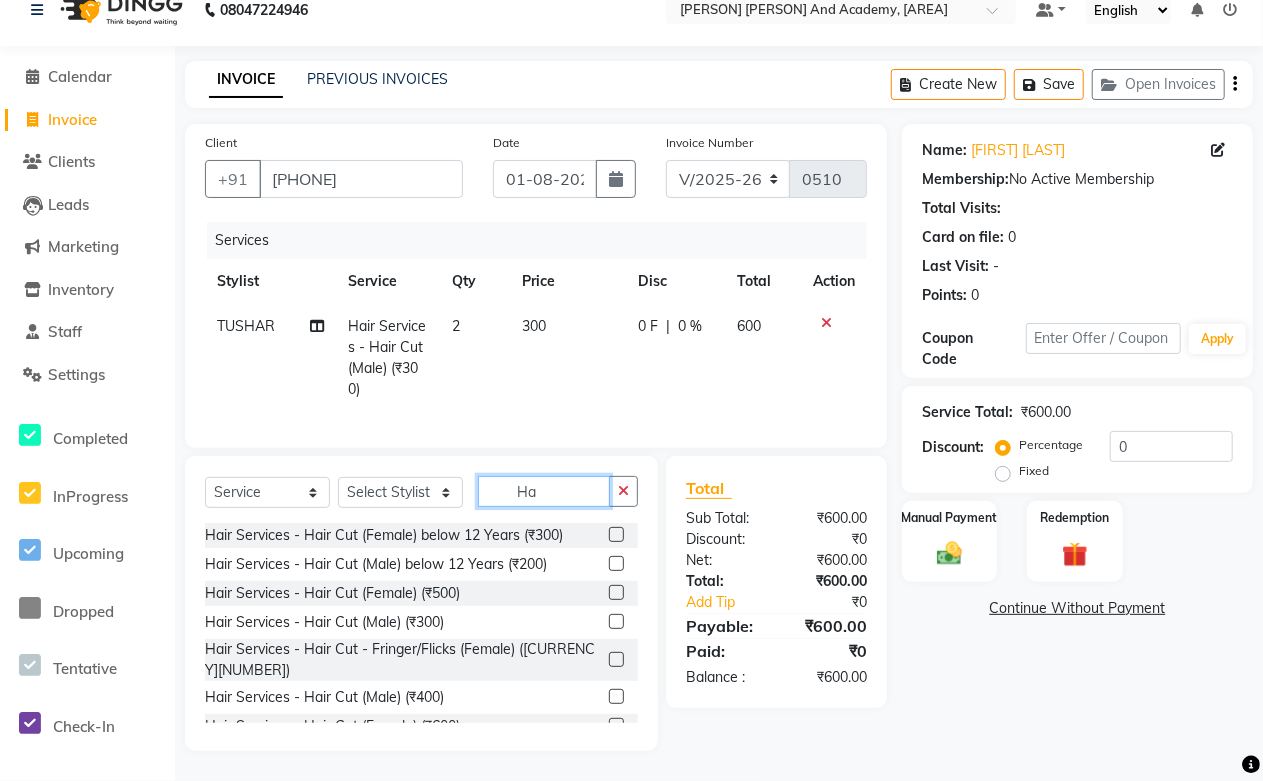 type on "H" 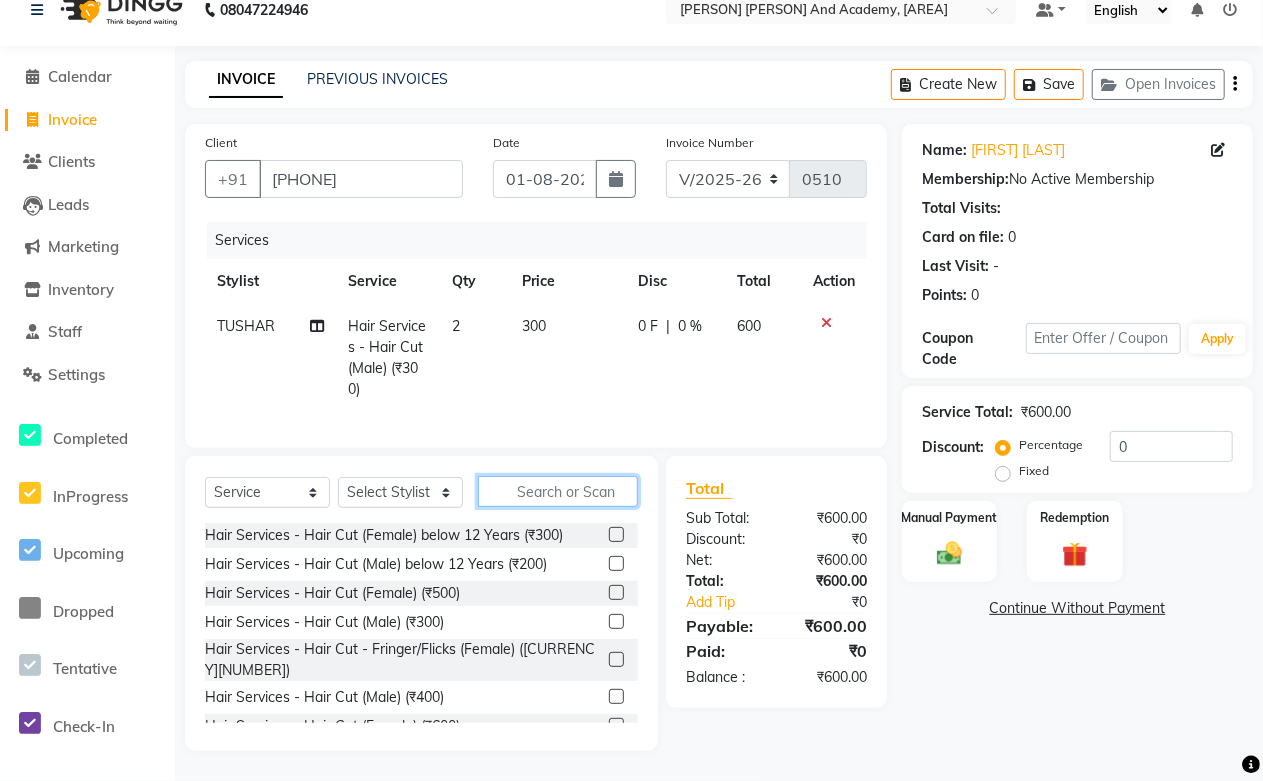 scroll, scrollTop: 42, scrollLeft: 0, axis: vertical 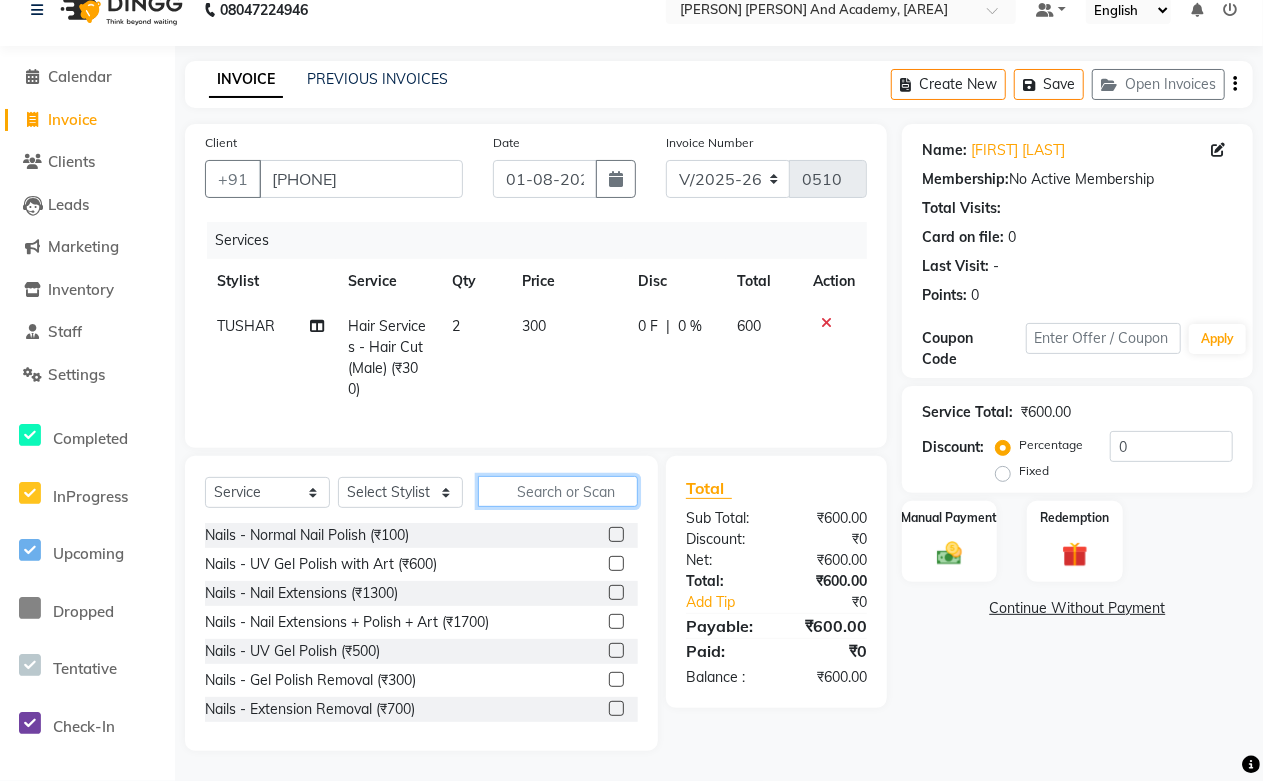 click 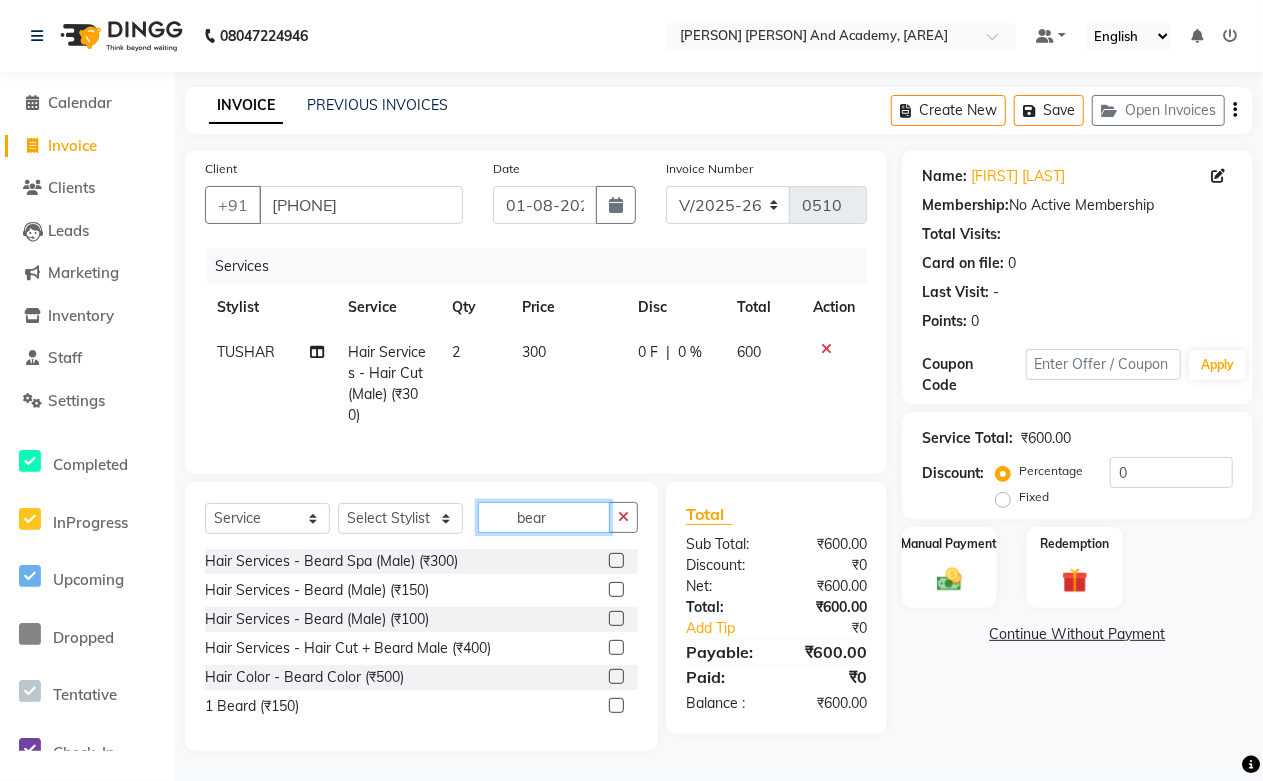 scroll, scrollTop: 16, scrollLeft: 0, axis: vertical 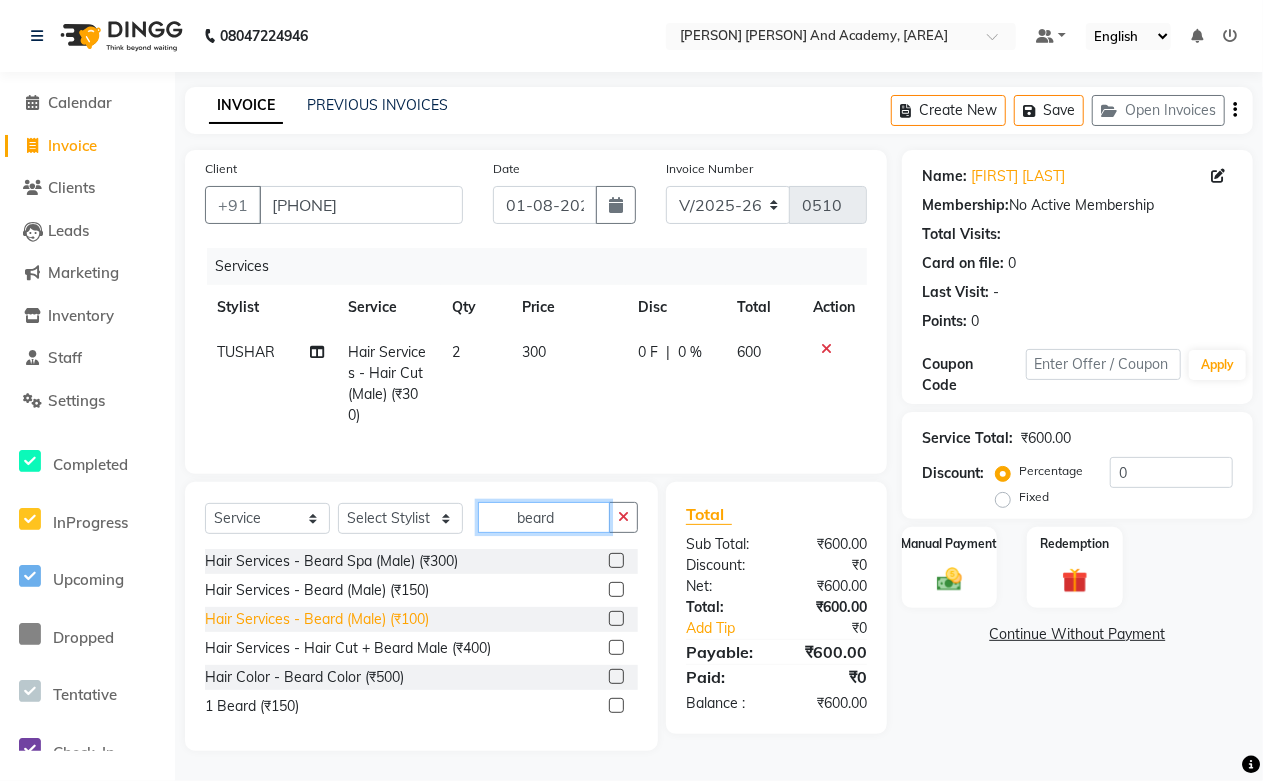 type on "beard" 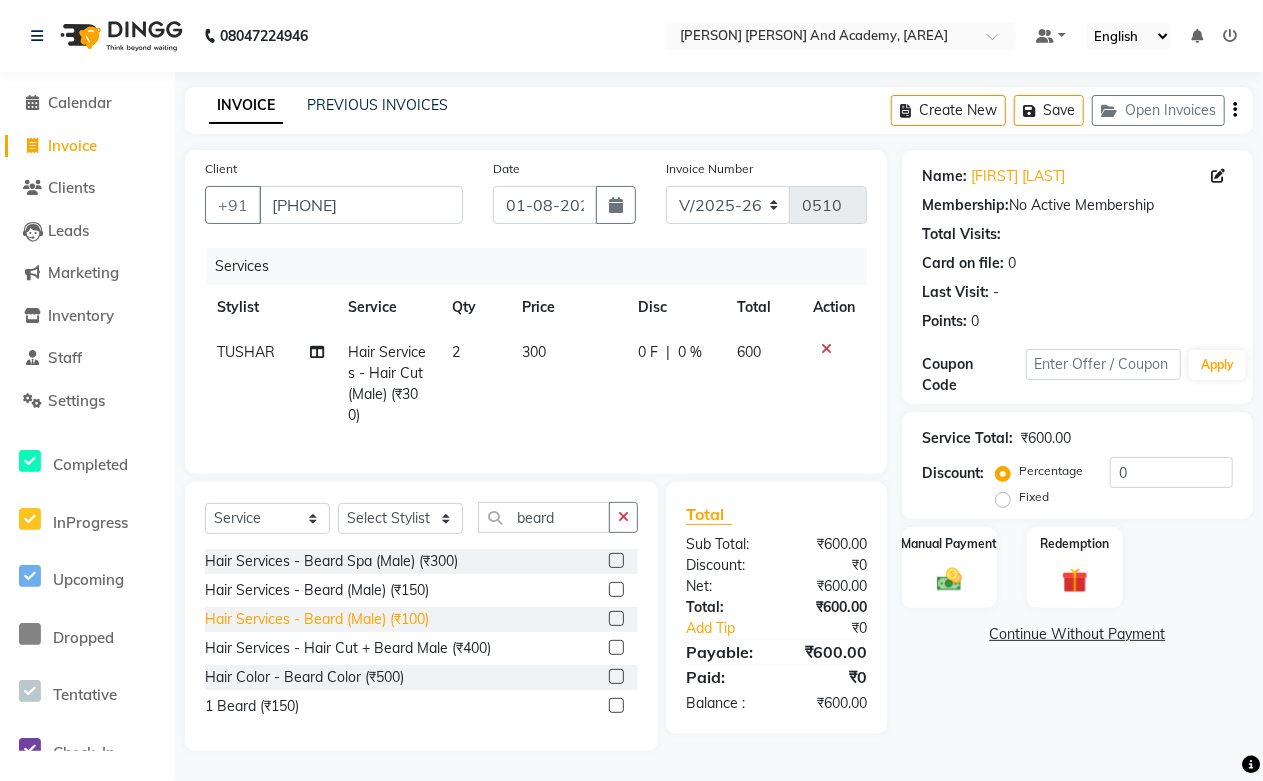 click on "Hair Services - Beard (Male) (₹100)" 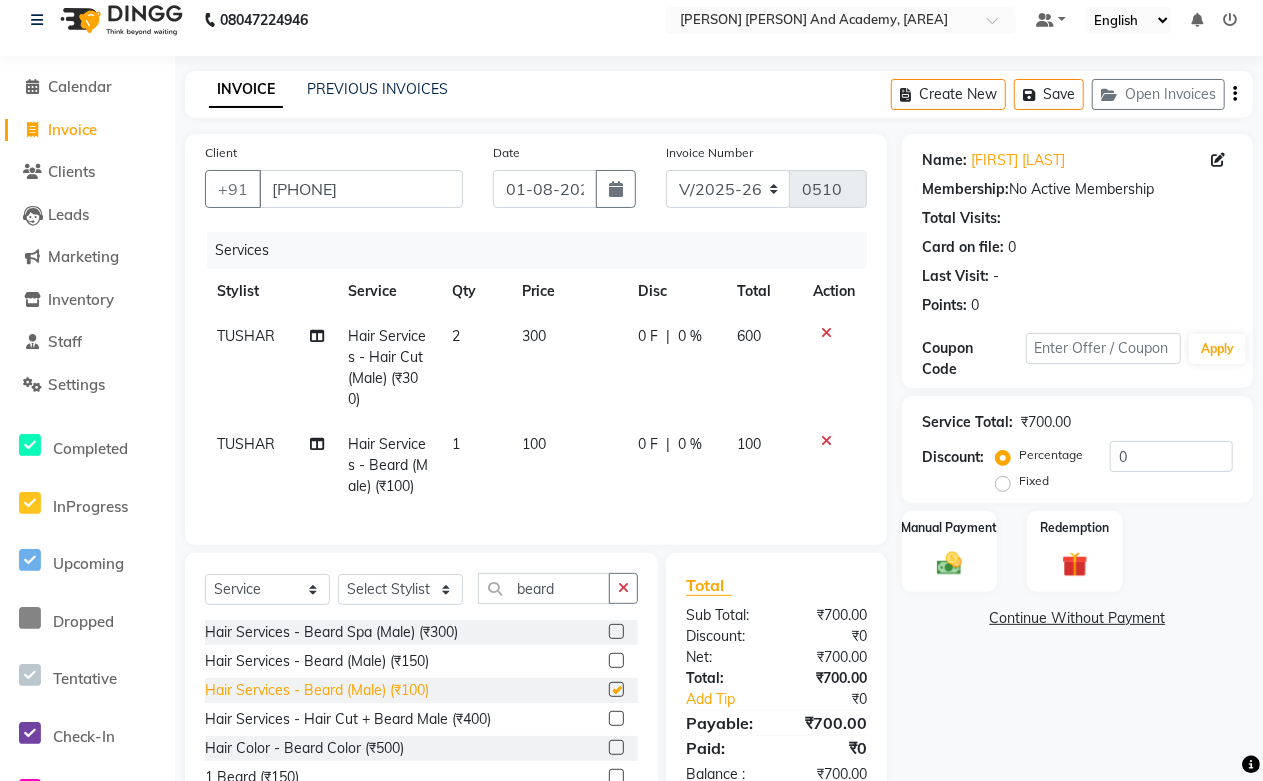checkbox on "false" 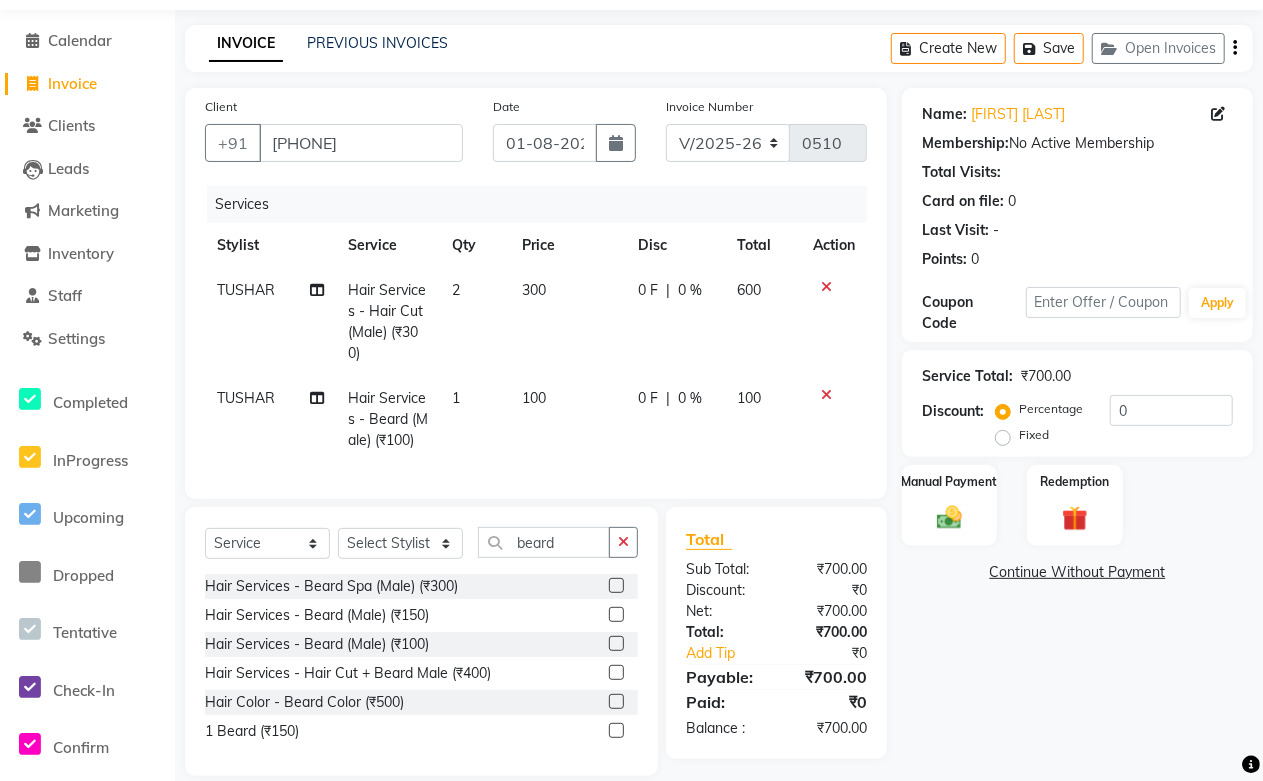 scroll, scrollTop: 0, scrollLeft: 0, axis: both 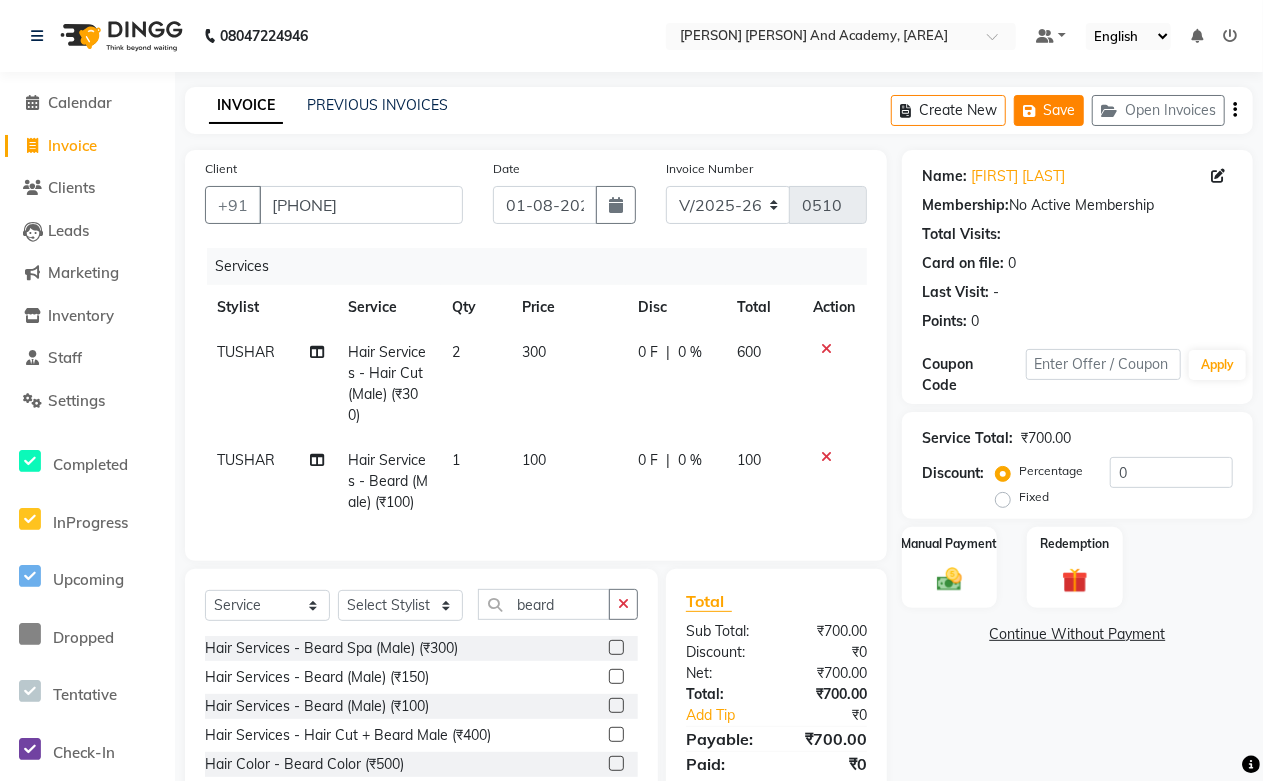 click on "Save" 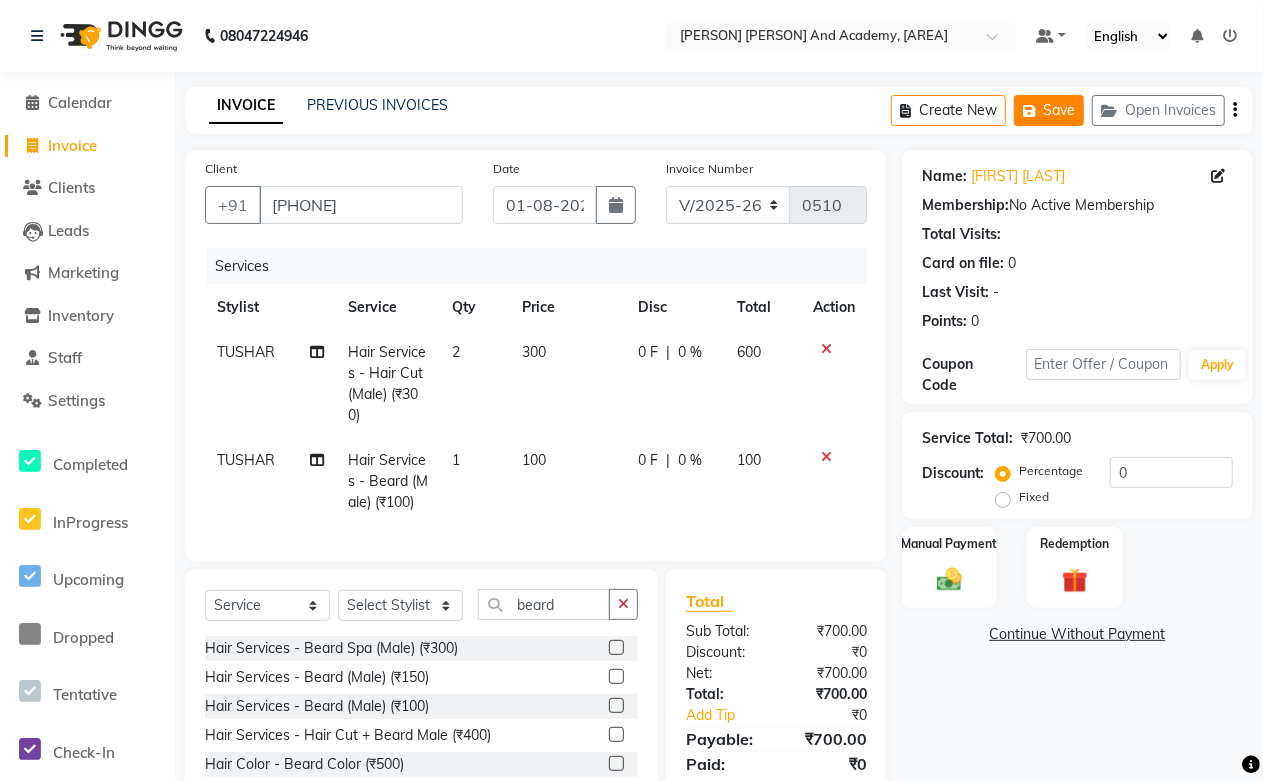 click on "Save" 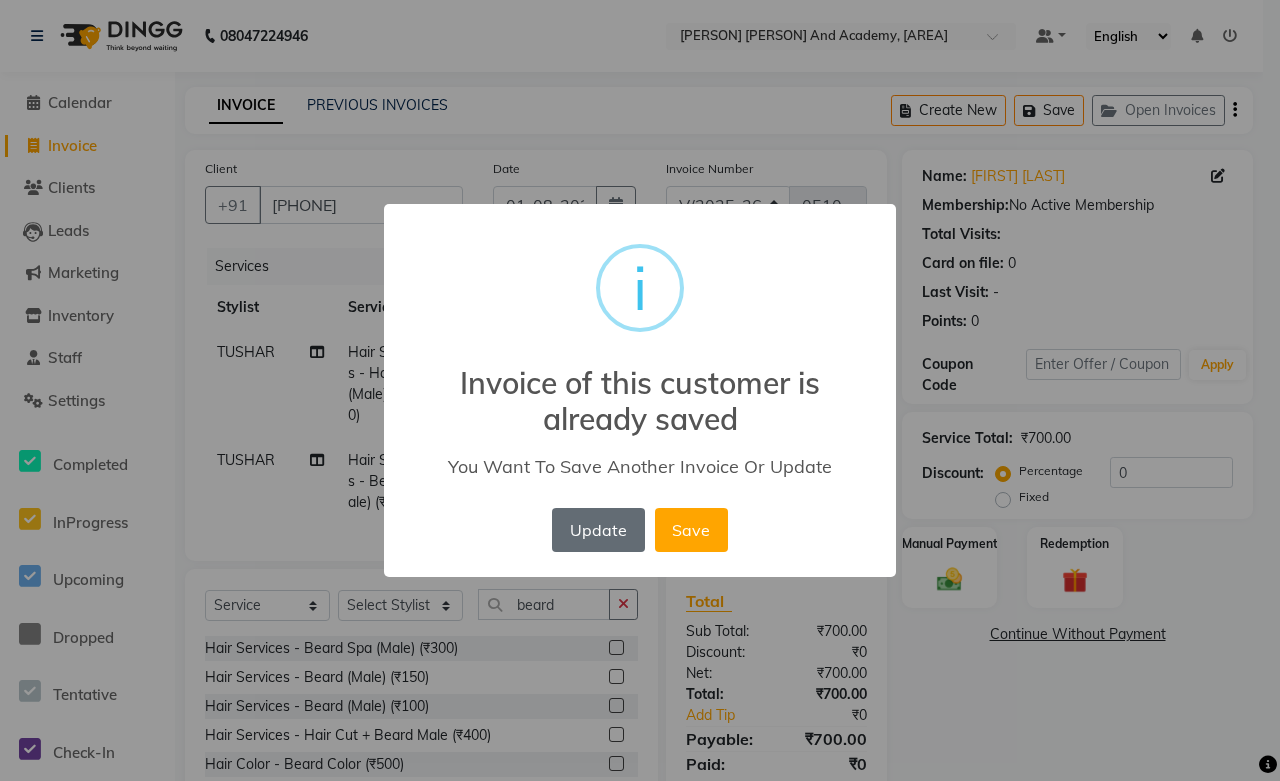 click on "Update" at bounding box center (598, 530) 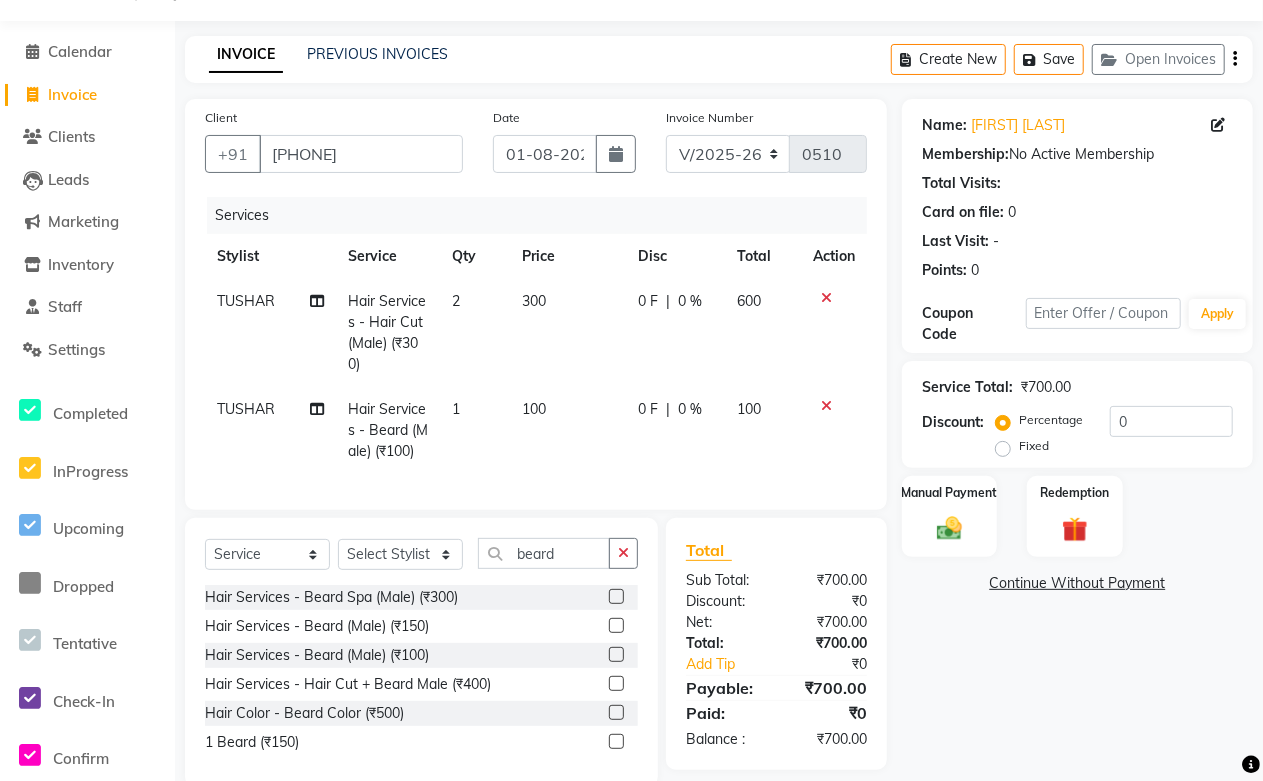 scroll, scrollTop: 0, scrollLeft: 0, axis: both 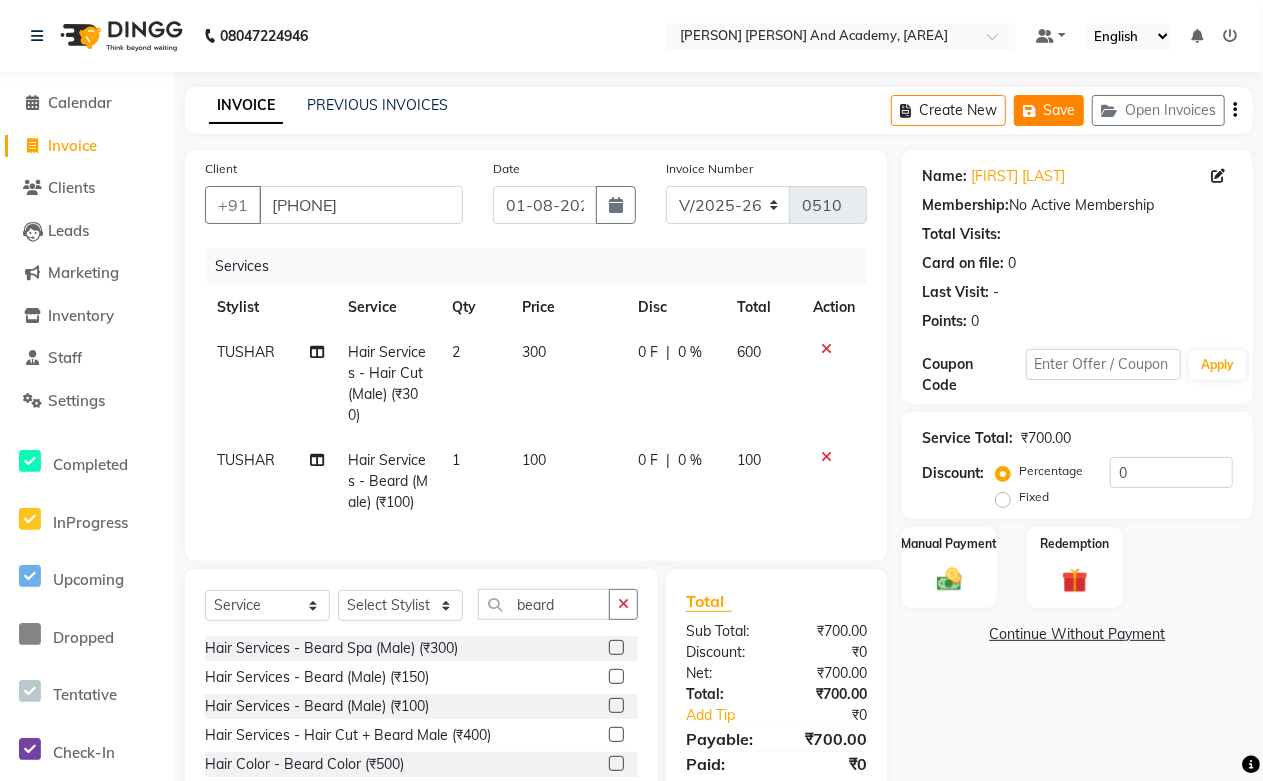 click on "Save" 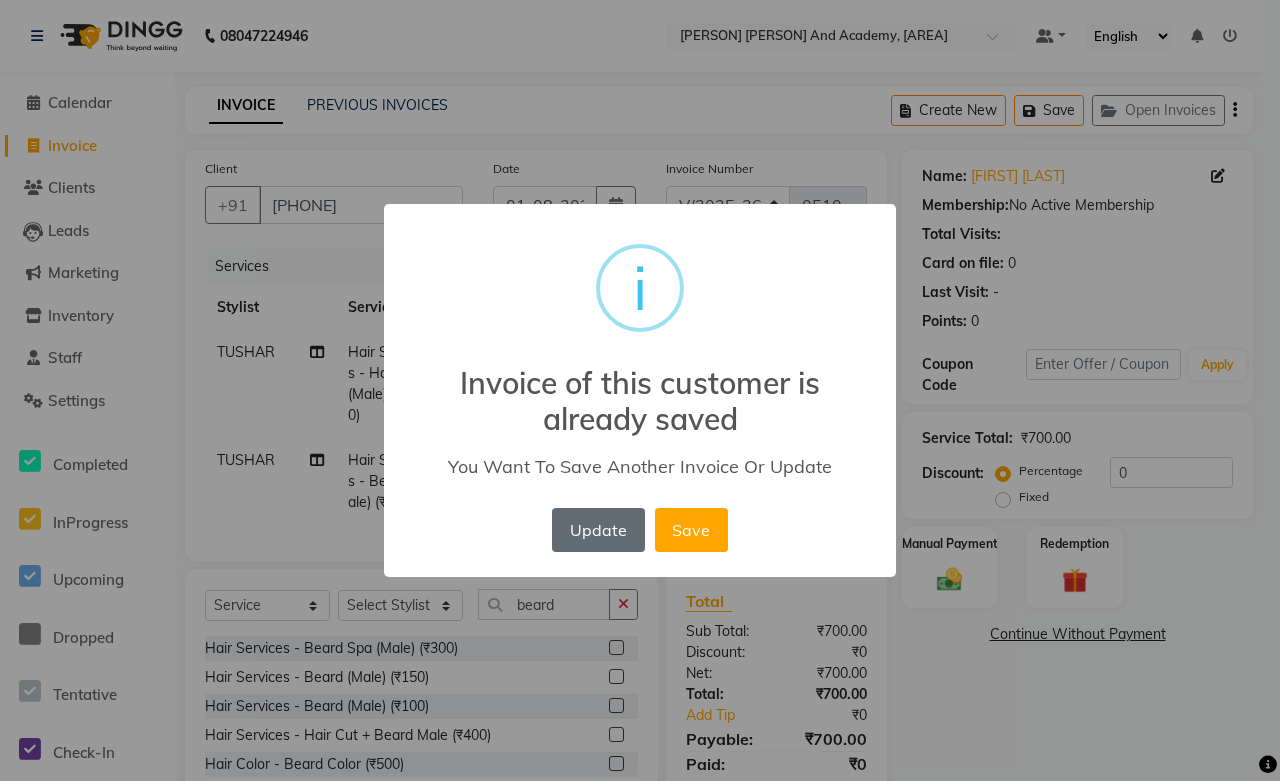 click on "Update" at bounding box center (598, 530) 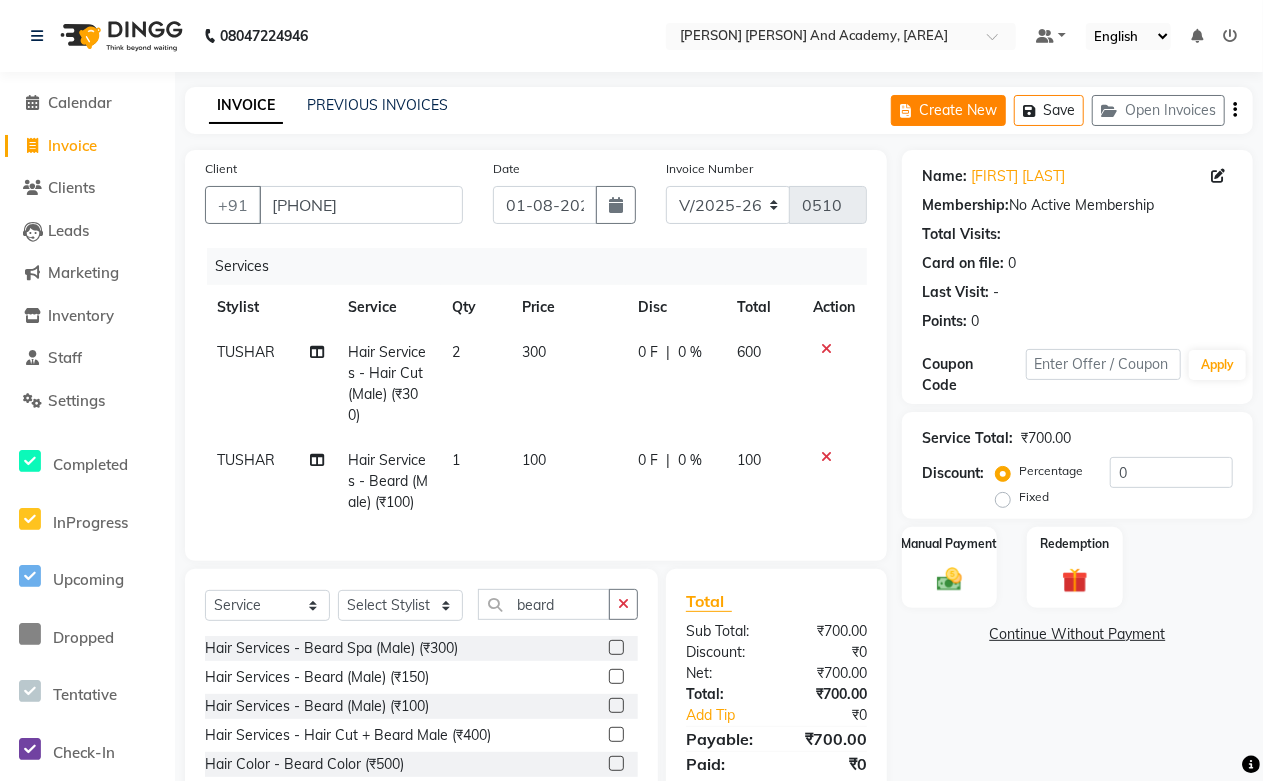 click on "Create New" 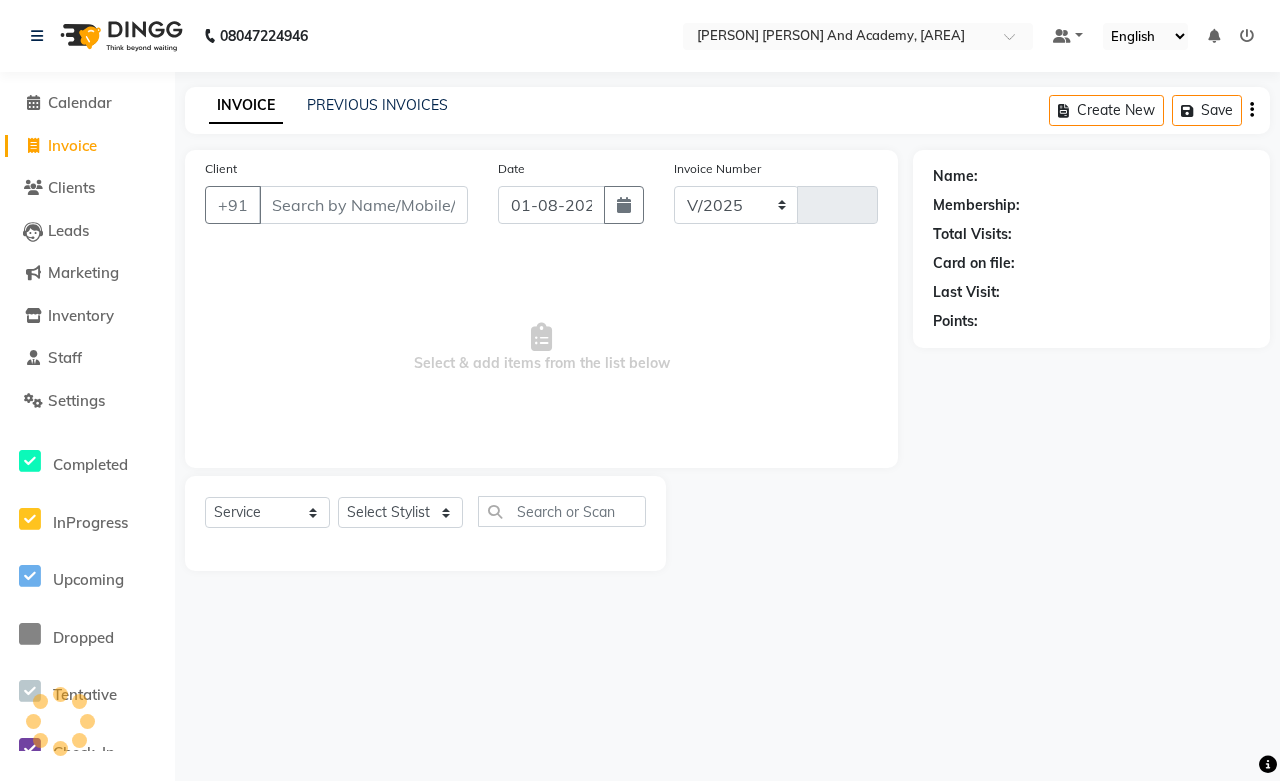 select on "6453" 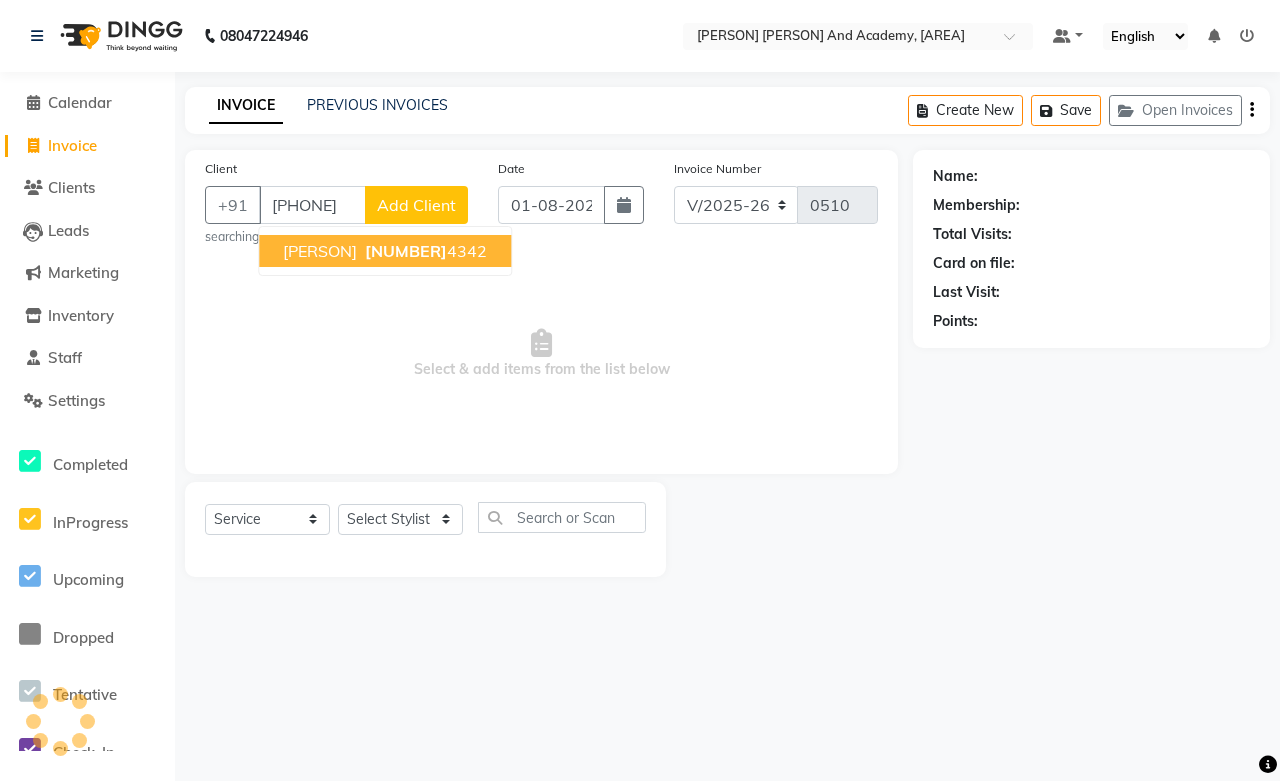 type on "[PHONE]" 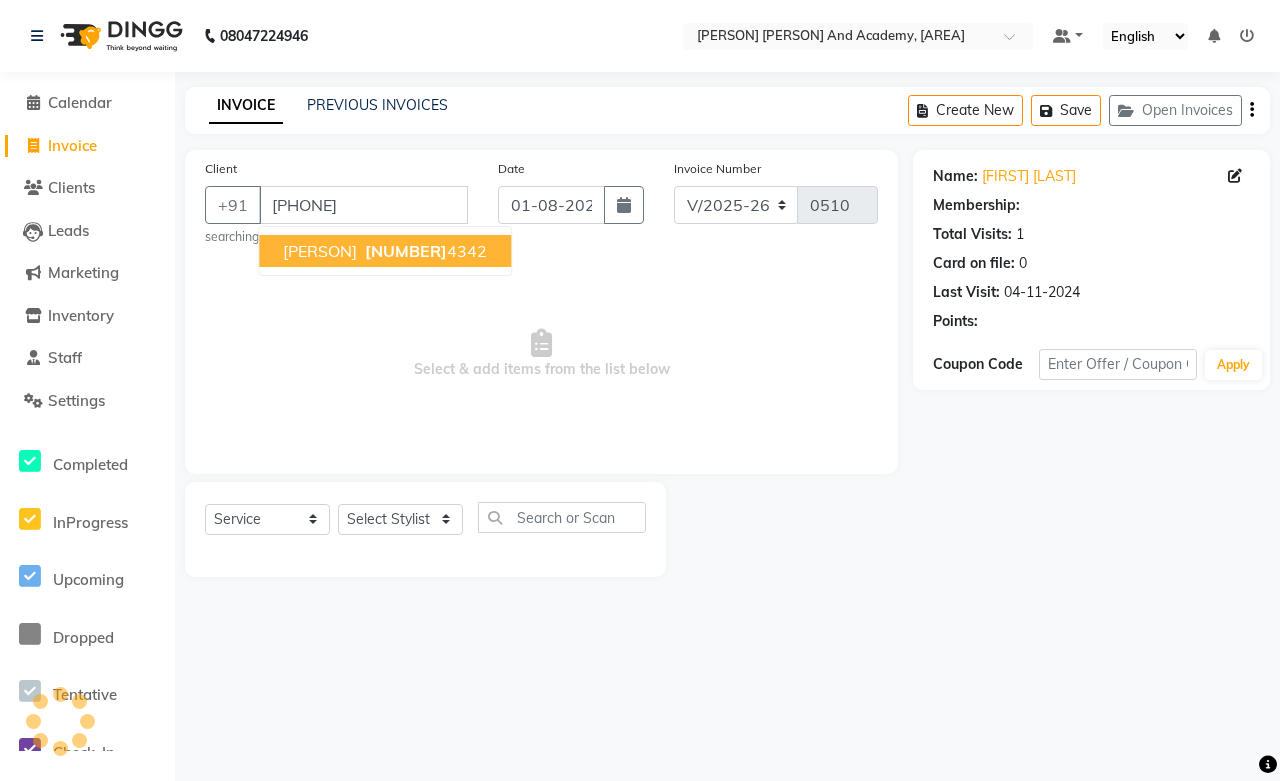 click on "[FIRST] [LAST] [PHONE]" at bounding box center [385, 251] 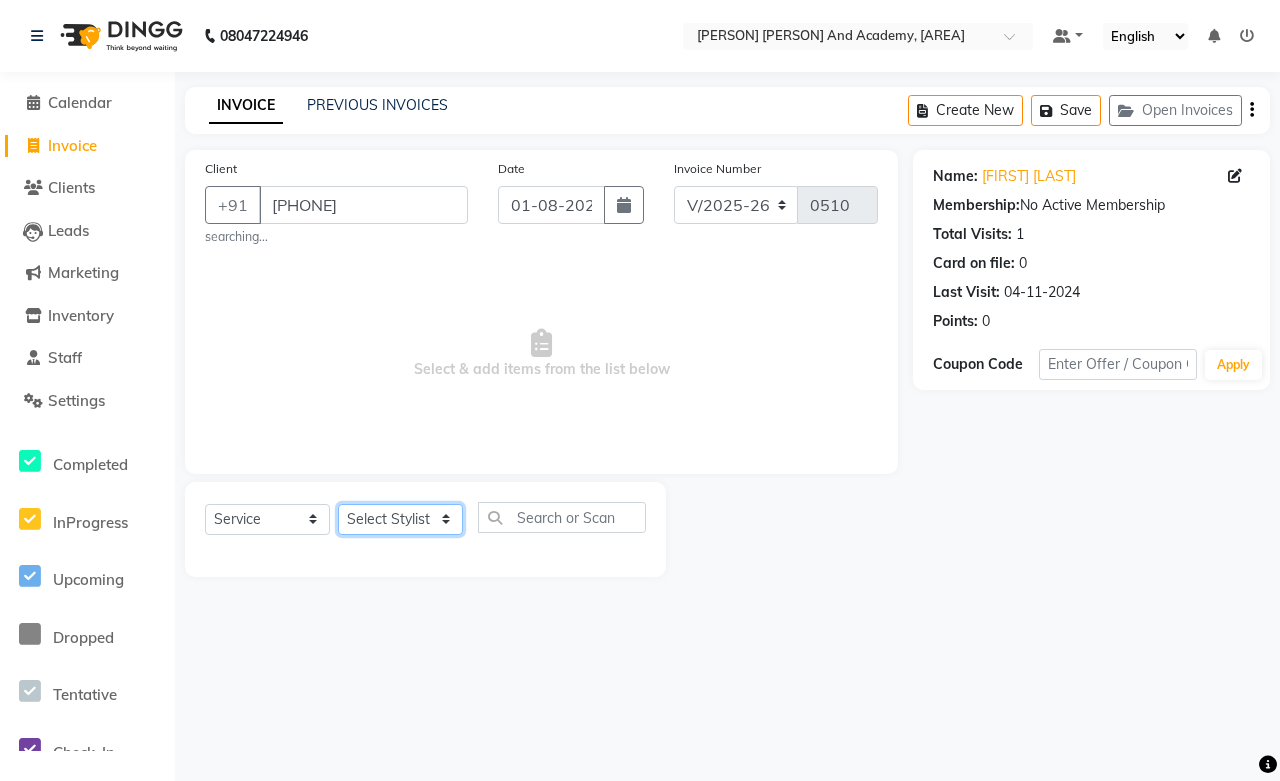 click on "Select Stylist Abdul Shoaib Aksha Khan Archika Jain Arti Singh Harsha Mam MANISHA Mohd. Furkan Neelu Suman Nisha Meghwal Payal Sen Pooja Jaga Poonam Trehan Ravina Sen Sahil Ansari Sanju di Sapna Sharma Shekhu Abdul Suraj Sen Sushant Verma TUSHAR" 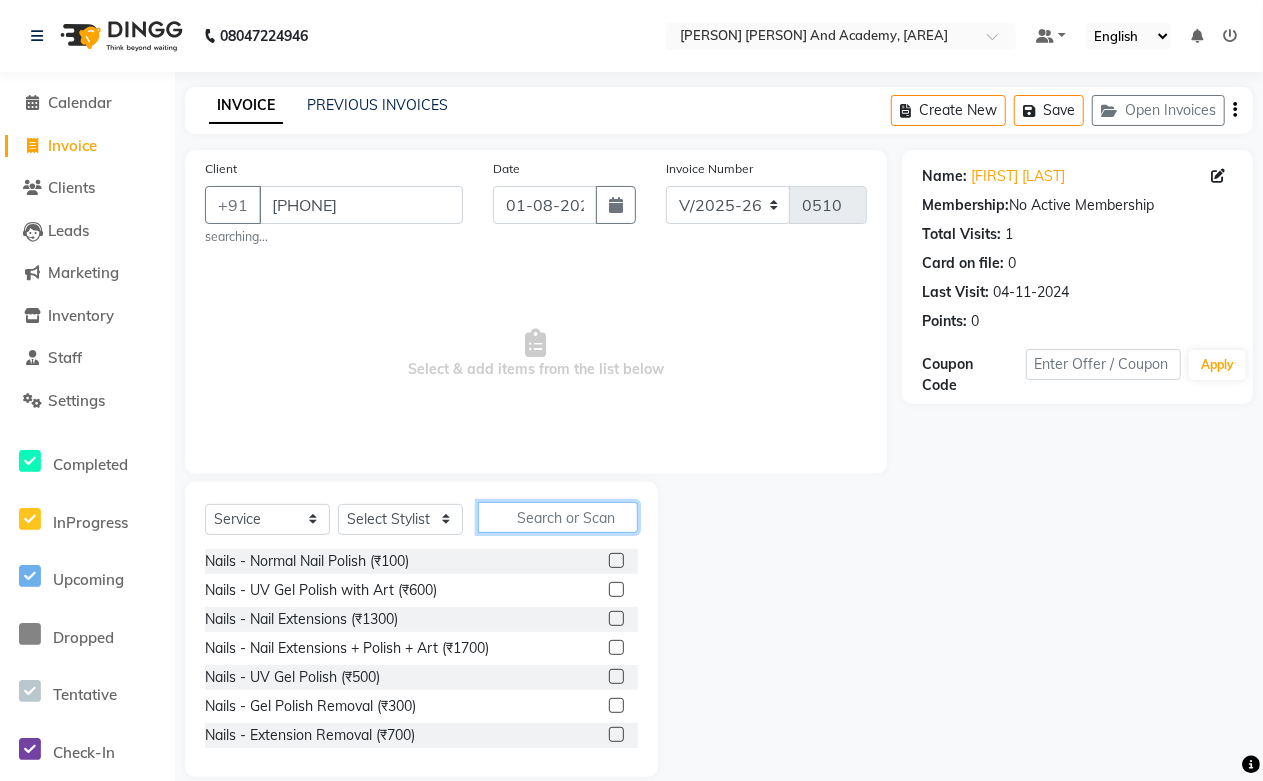 click 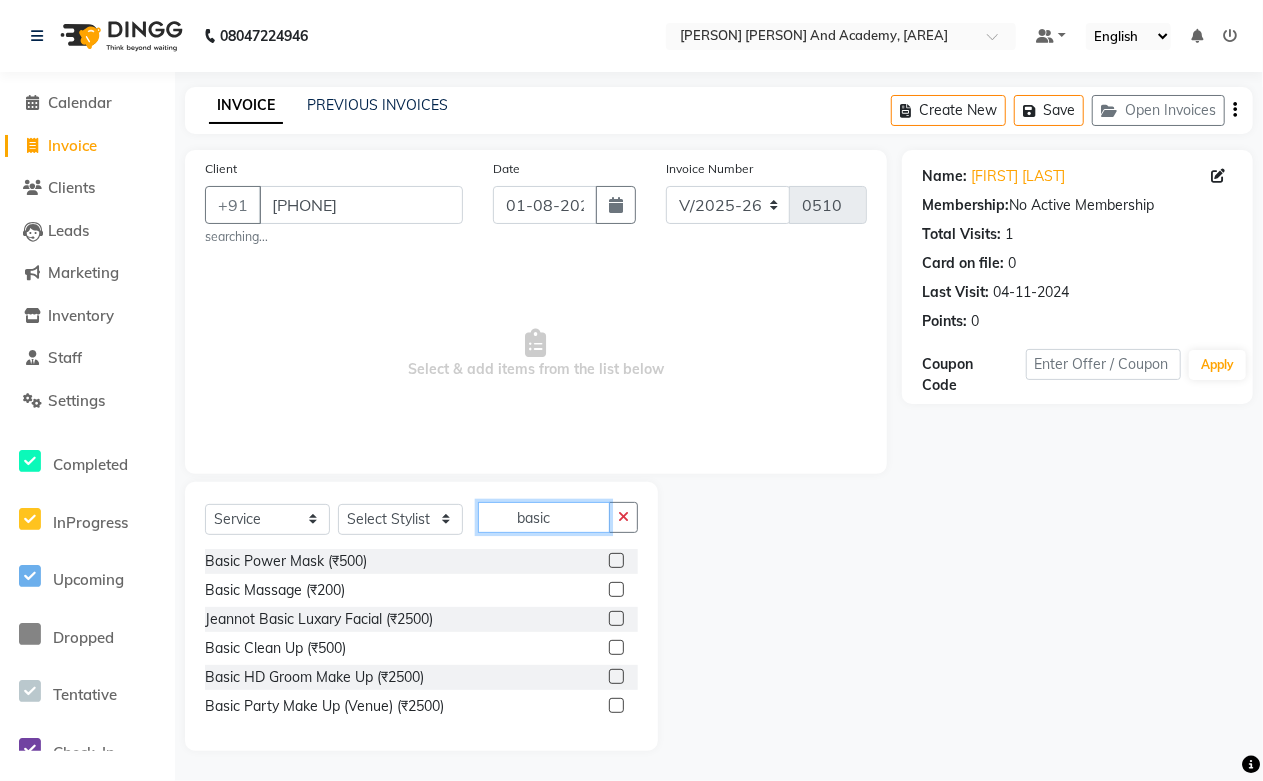 scroll, scrollTop: 1, scrollLeft: 0, axis: vertical 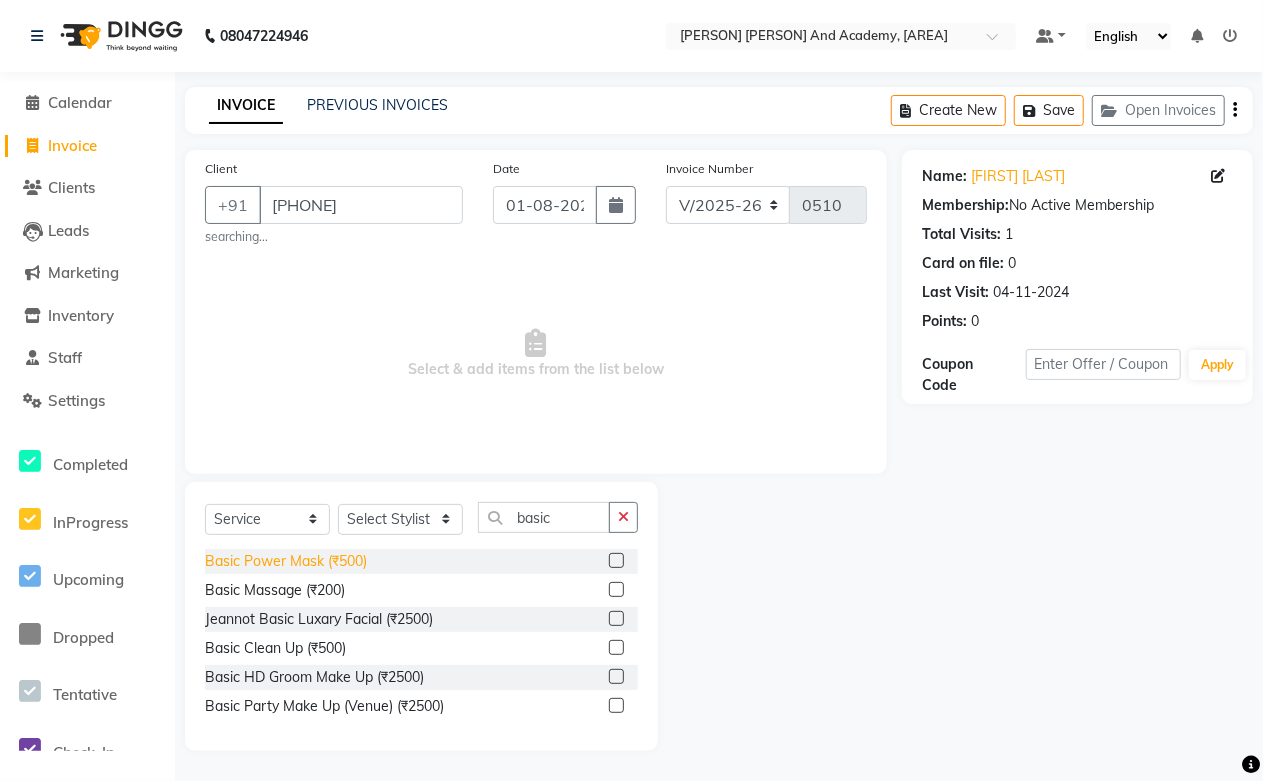 click on "Basic Power Mask (₹500)" 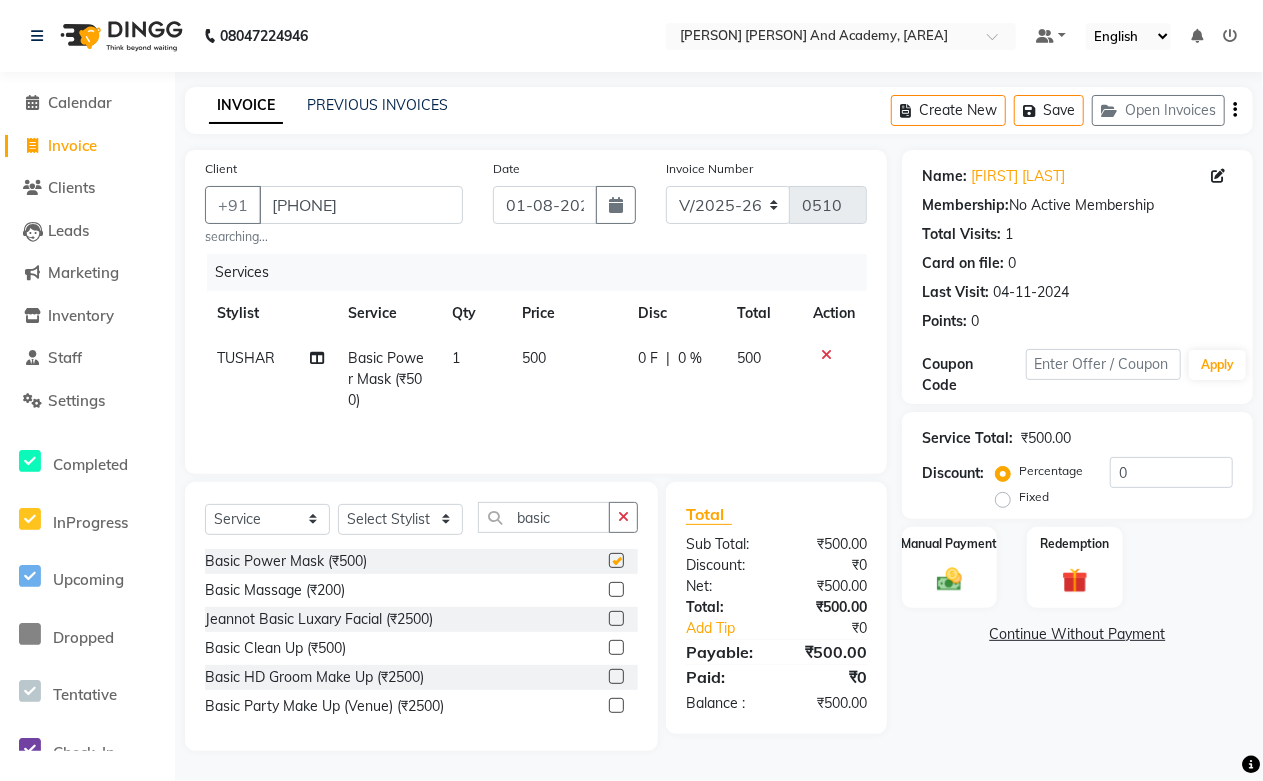 checkbox on "false" 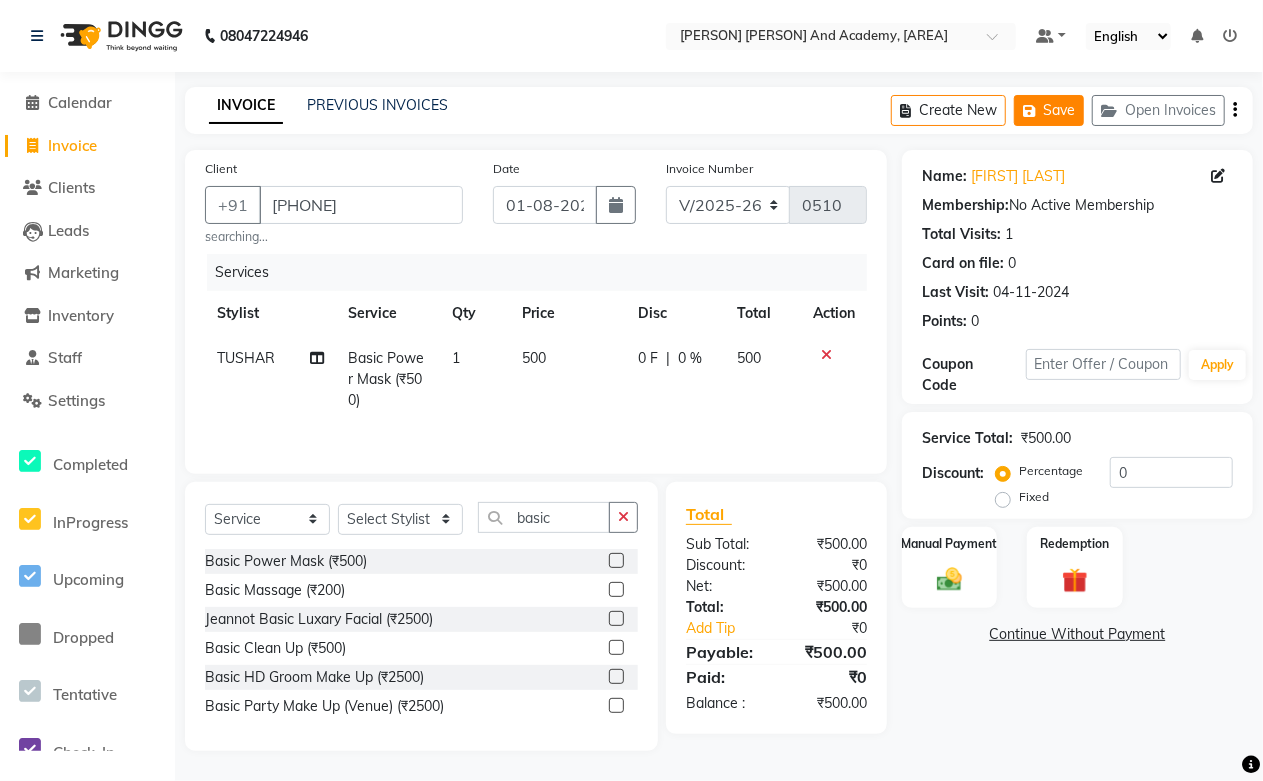 click on "Save" 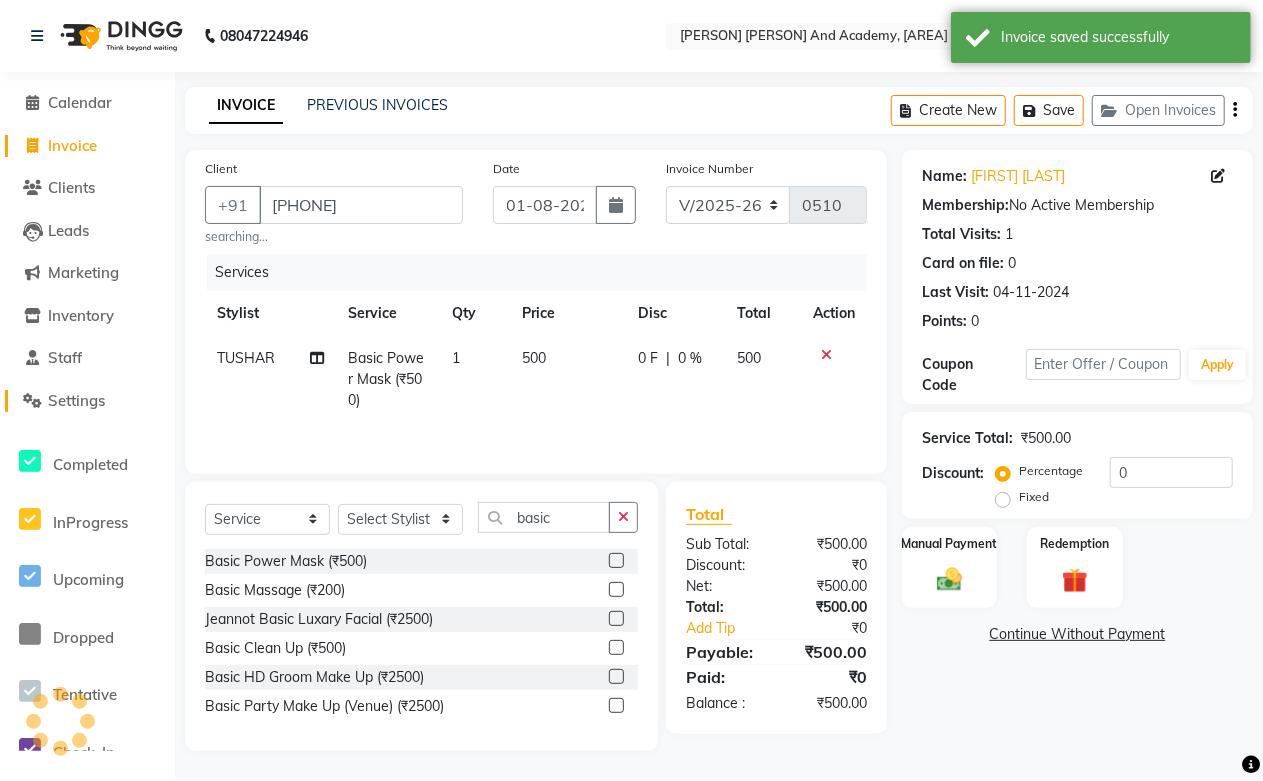 click on "Settings" 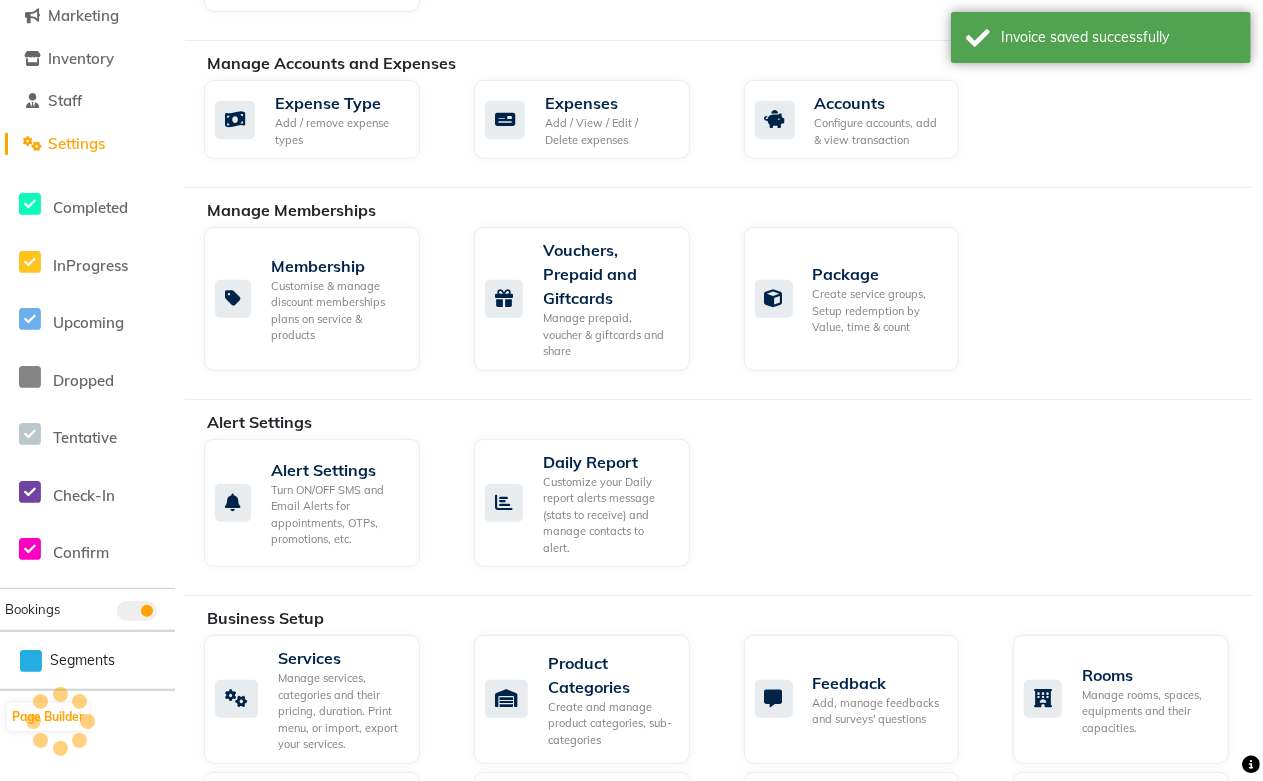 scroll, scrollTop: 445, scrollLeft: 0, axis: vertical 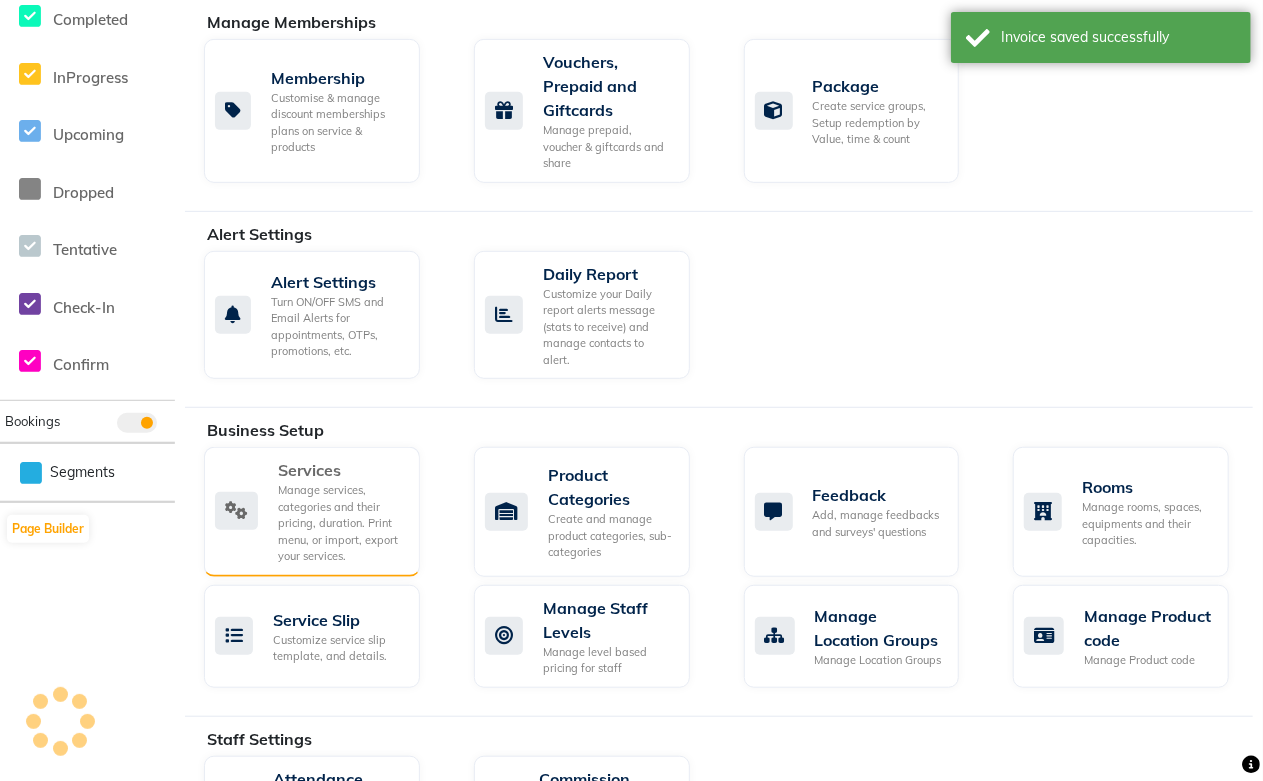 click on "Manage services, categories and their pricing, duration. Print menu, or import, export your services." 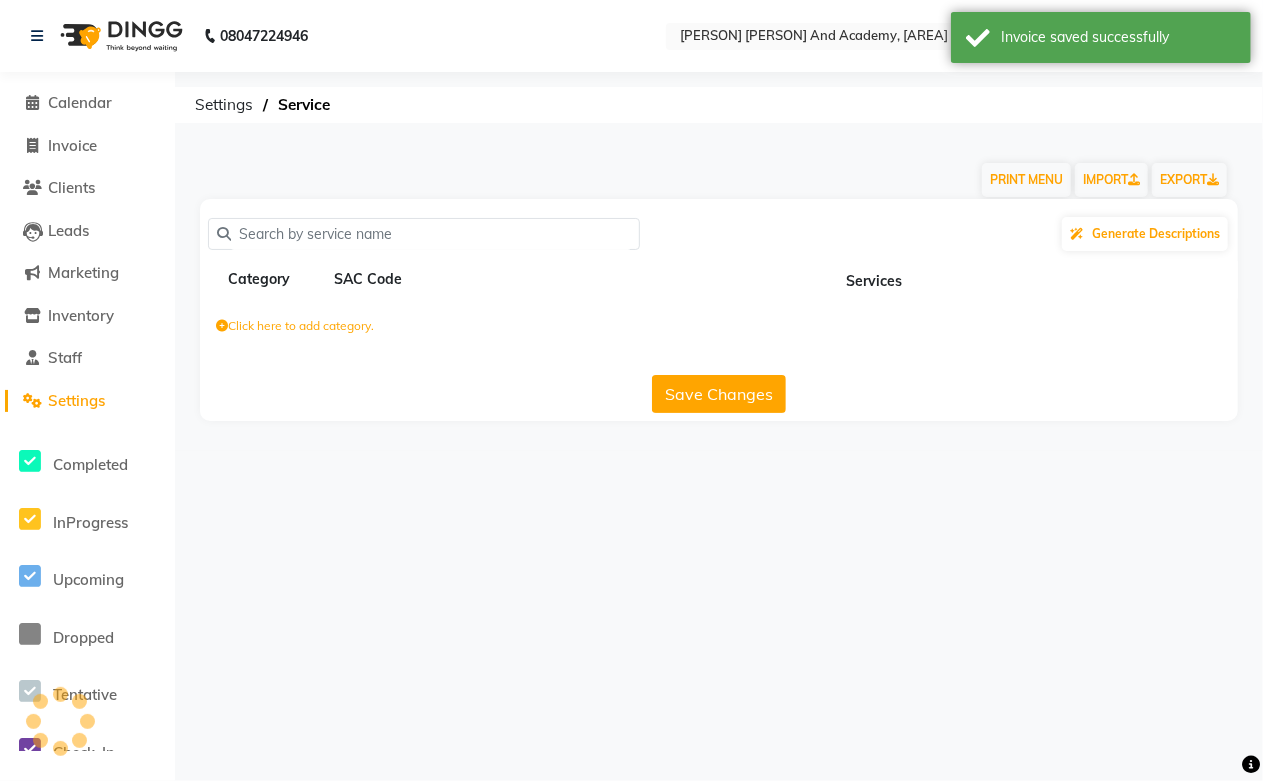 scroll, scrollTop: 0, scrollLeft: 0, axis: both 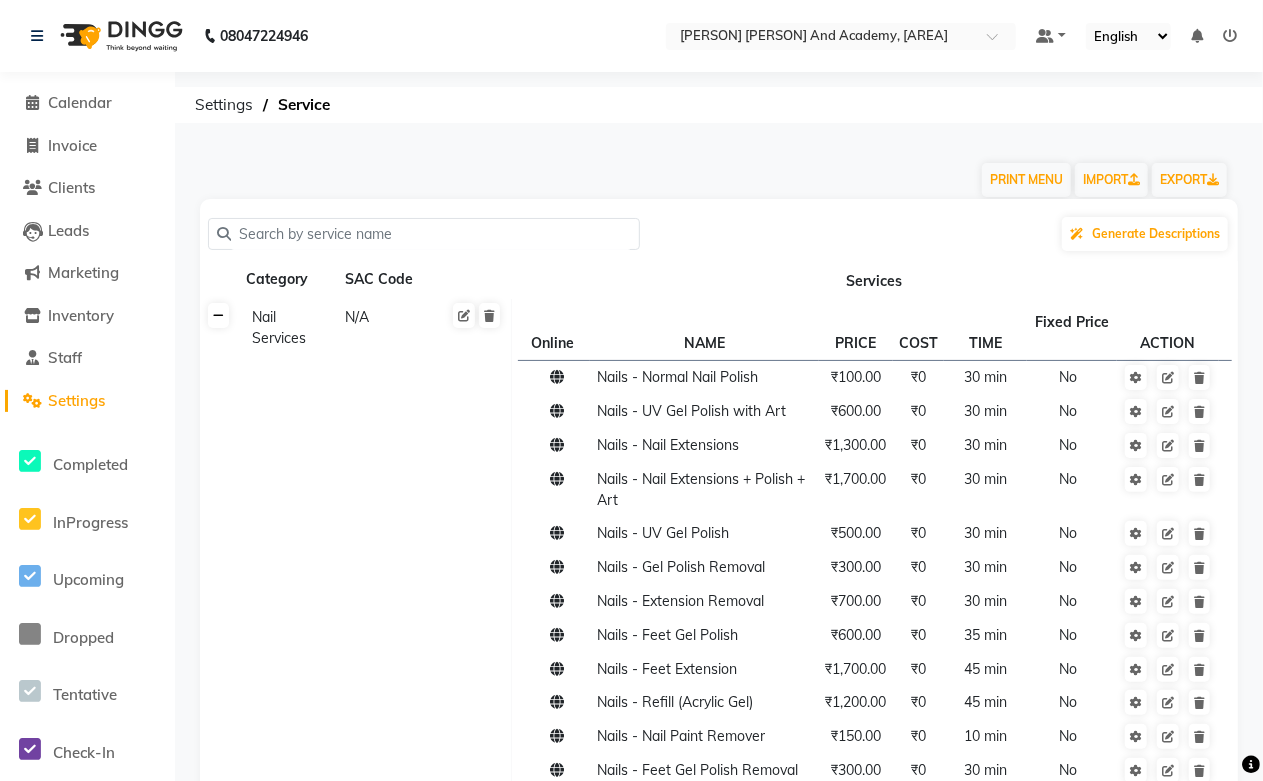 click 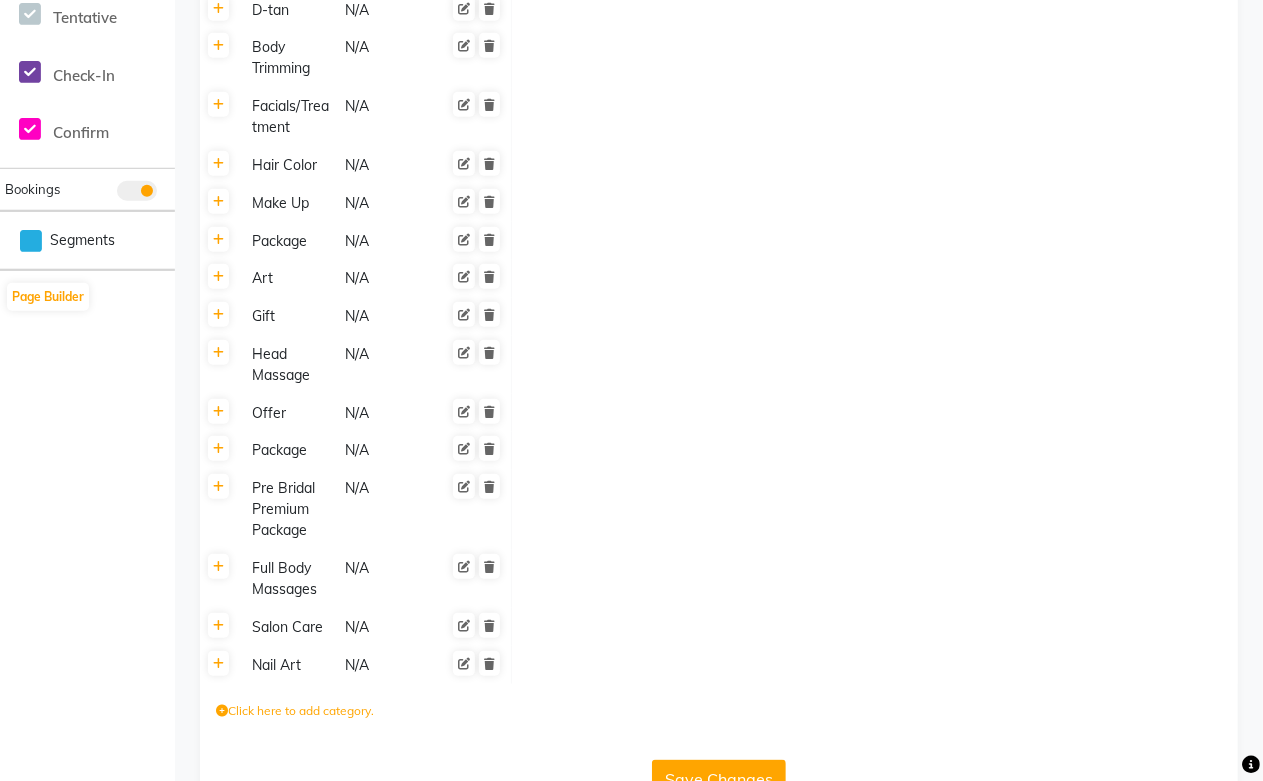scroll, scrollTop: 731, scrollLeft: 0, axis: vertical 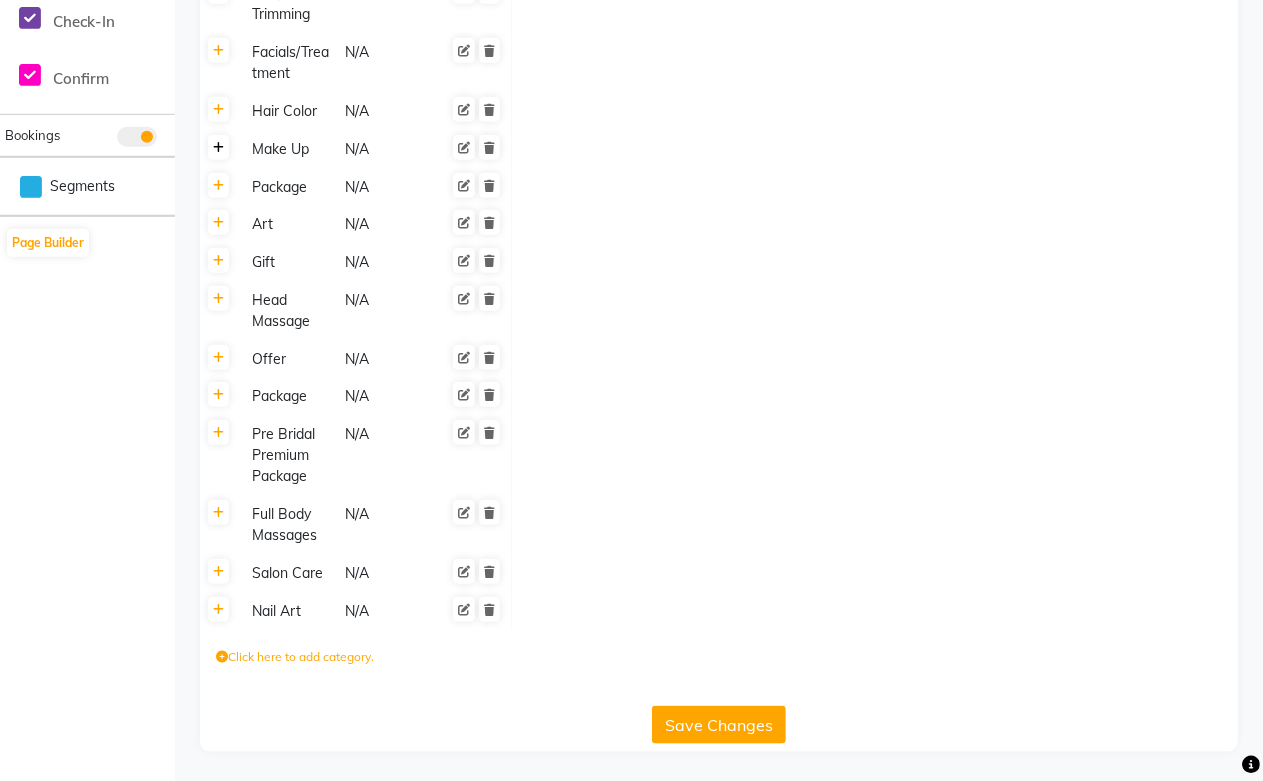 click 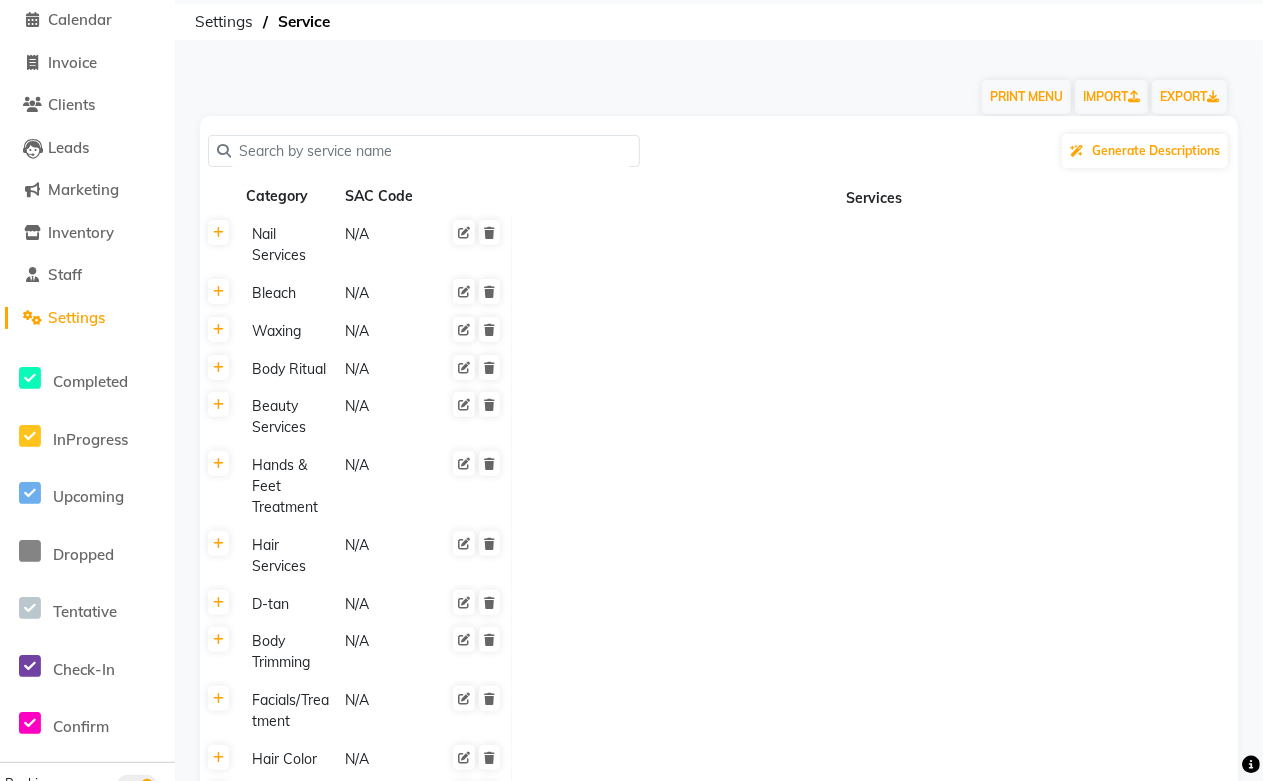 scroll, scrollTop: 0, scrollLeft: 0, axis: both 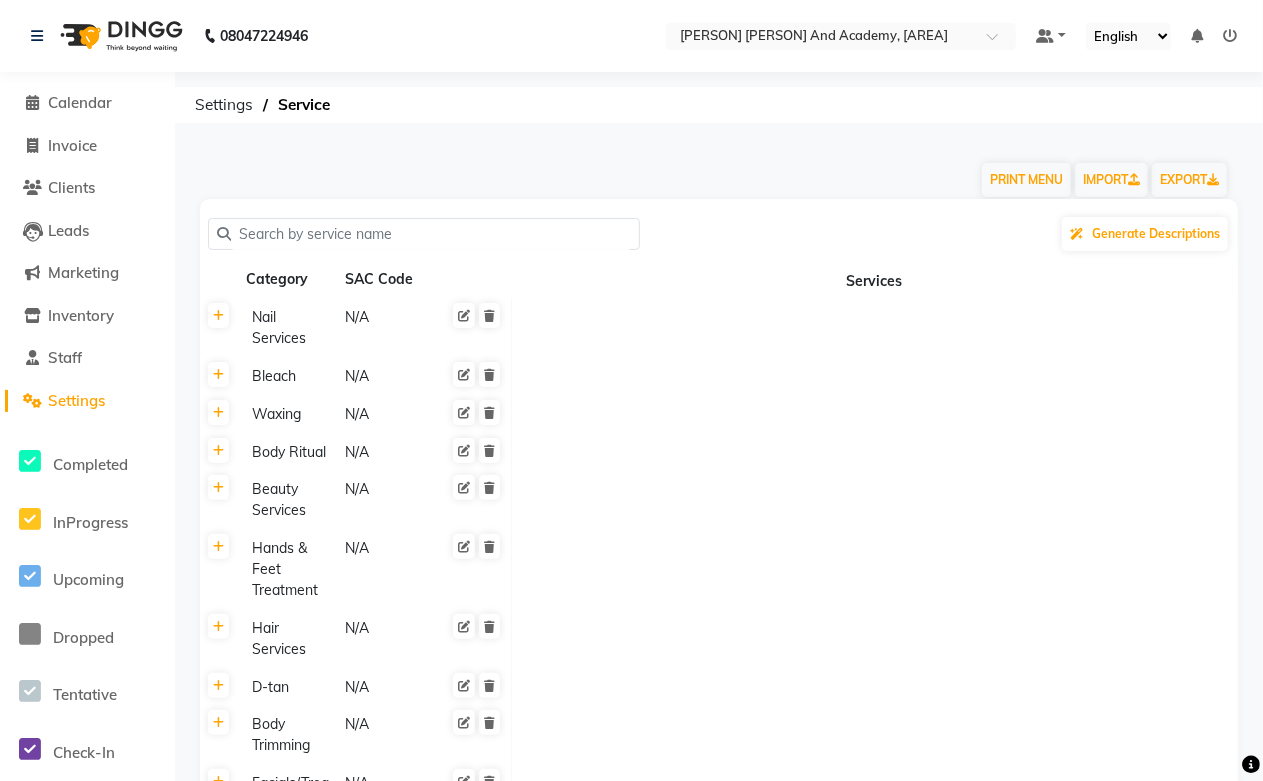 click on "Generate Descriptions" 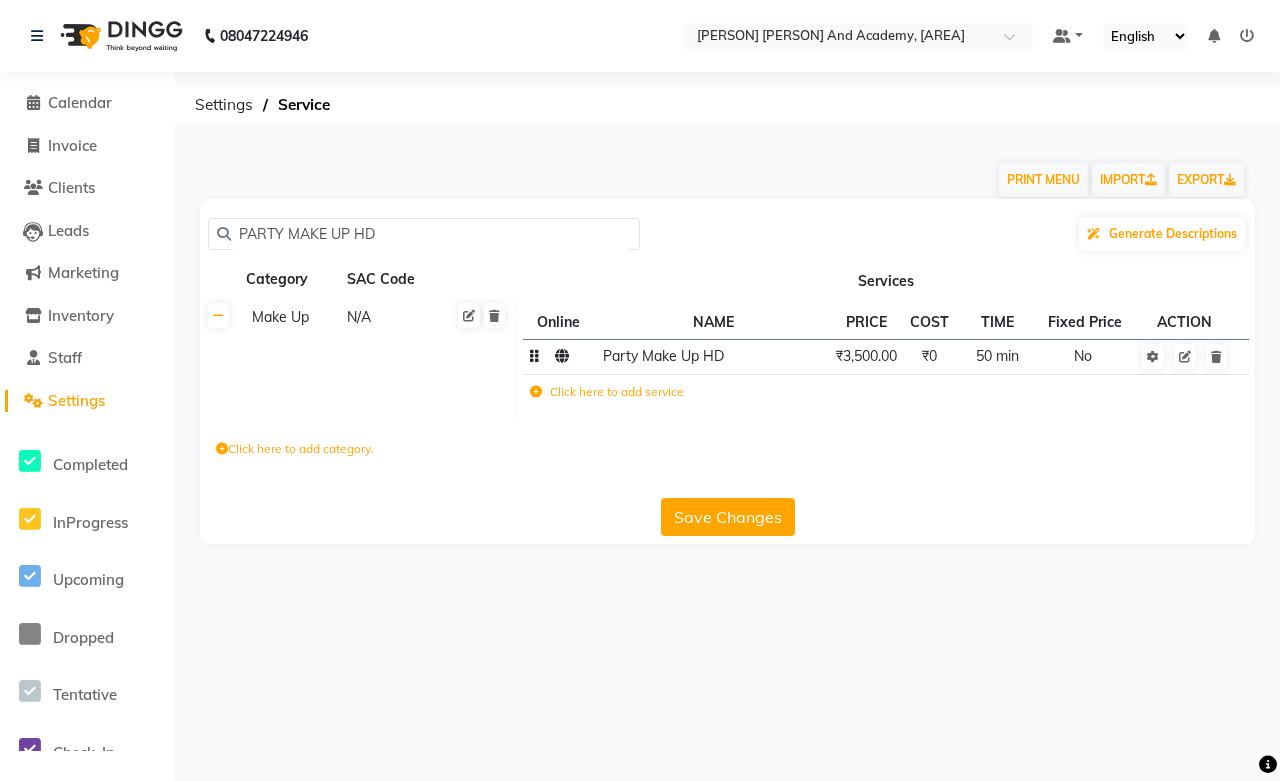 click on "Party Make Up HD" 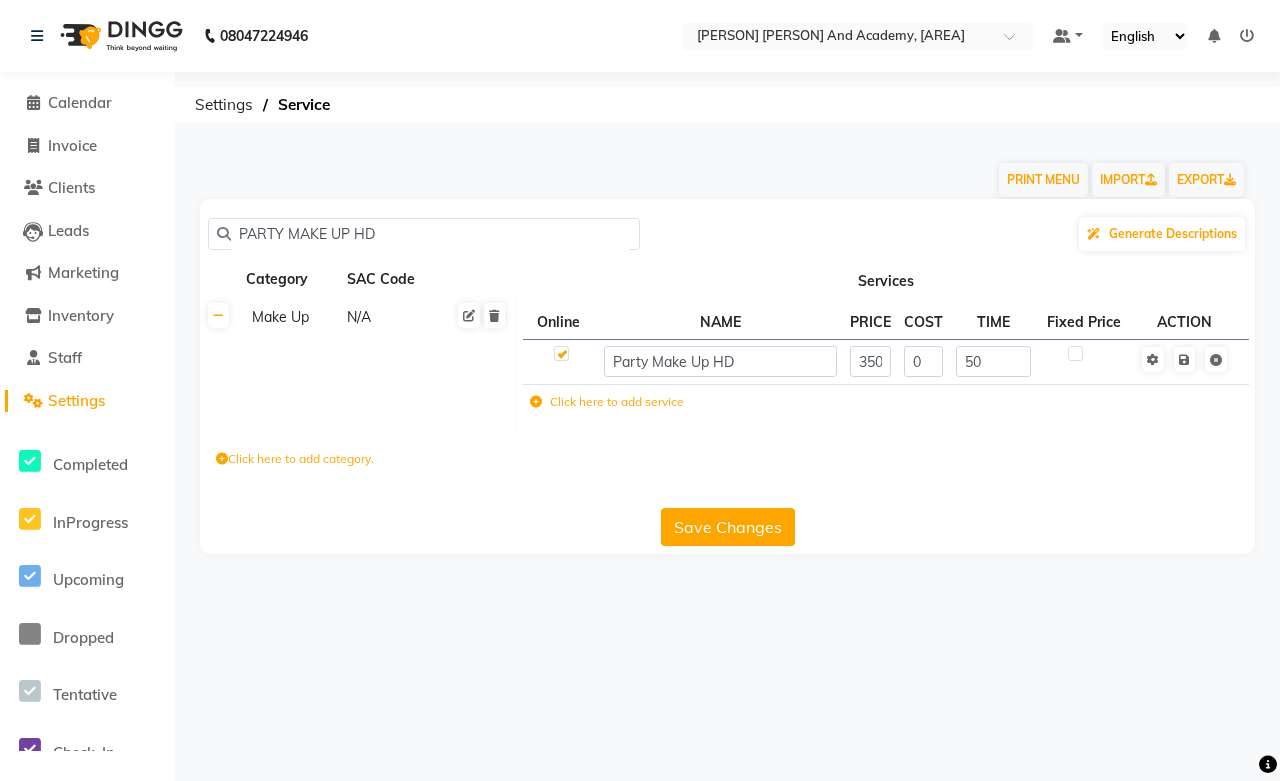 click on "Party Make Up HD" 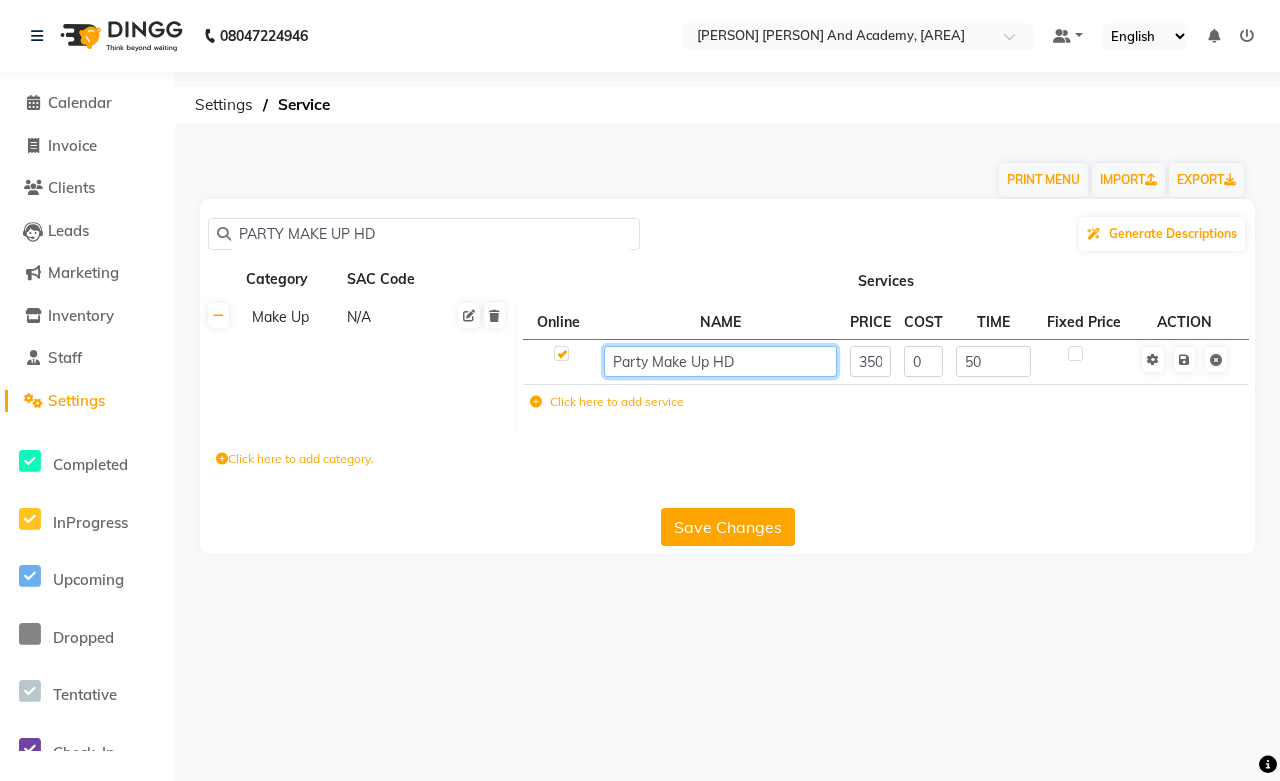 click on "Party Make Up HD" 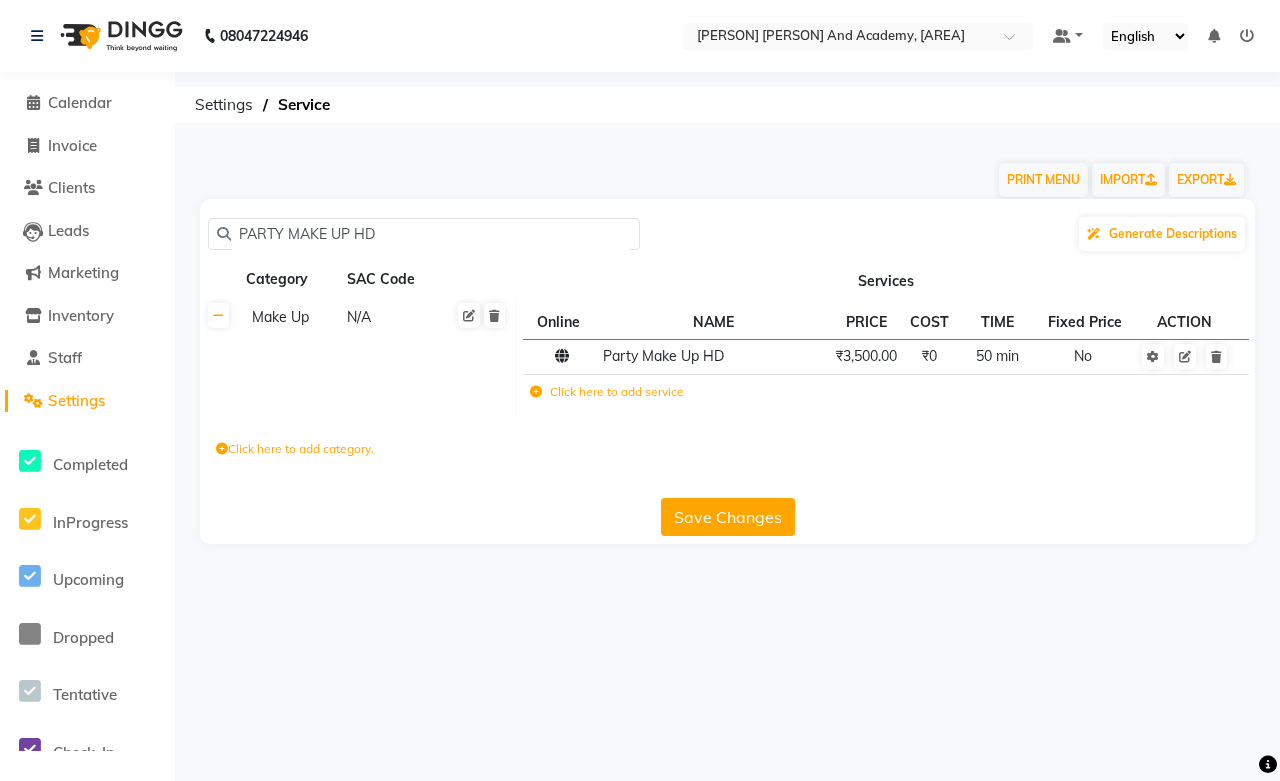 click 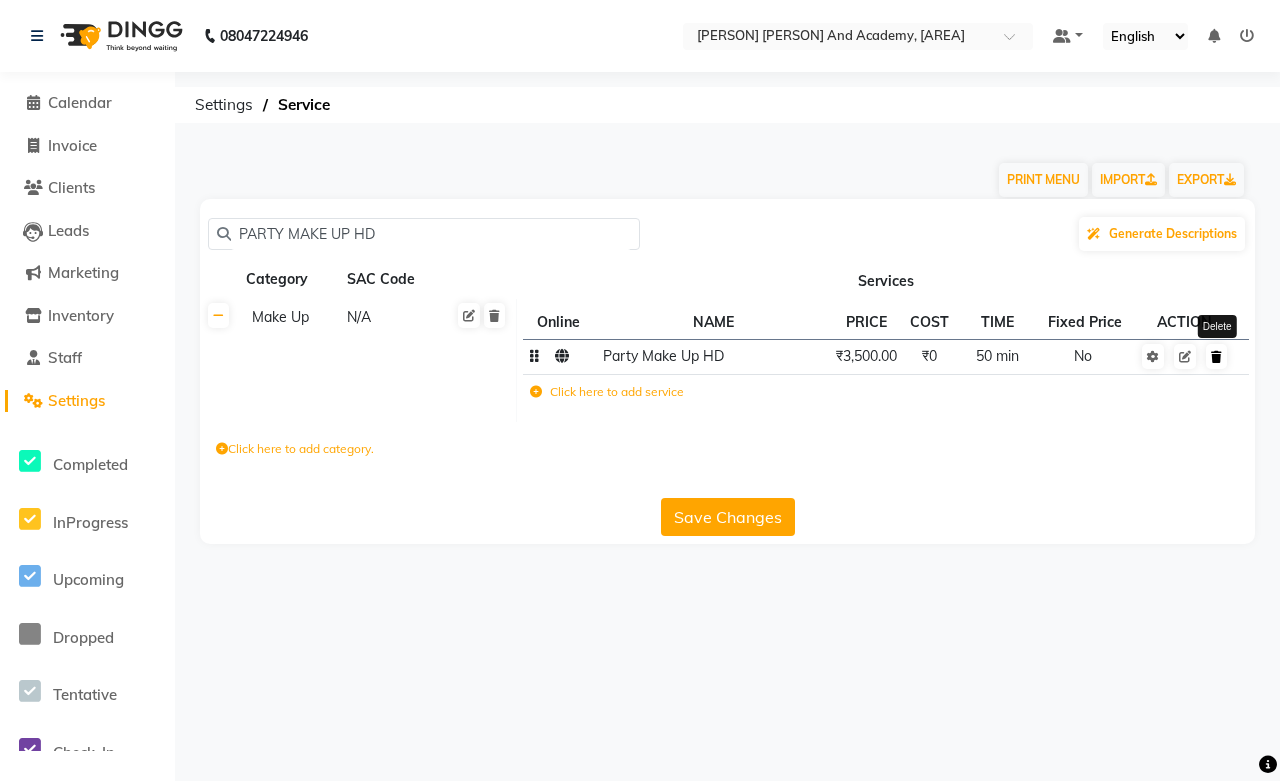 click 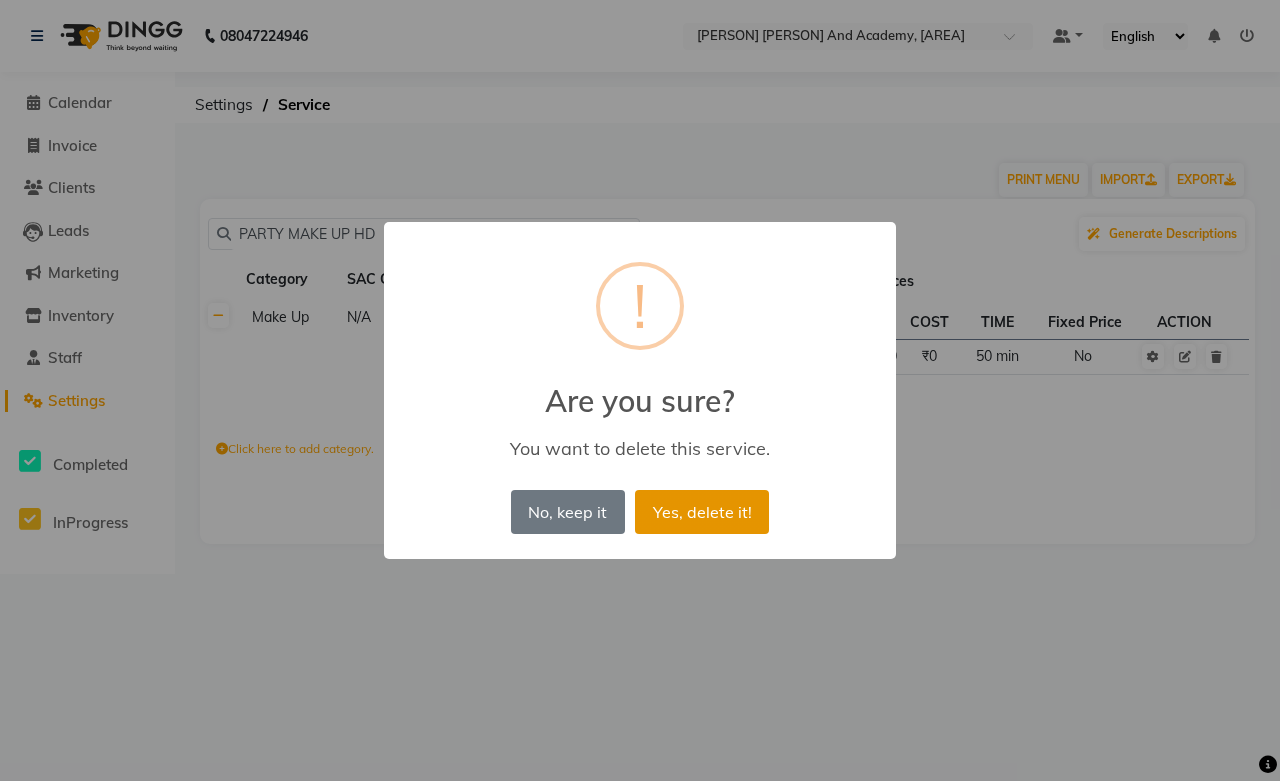 click on "Yes, delete it!" at bounding box center (702, 512) 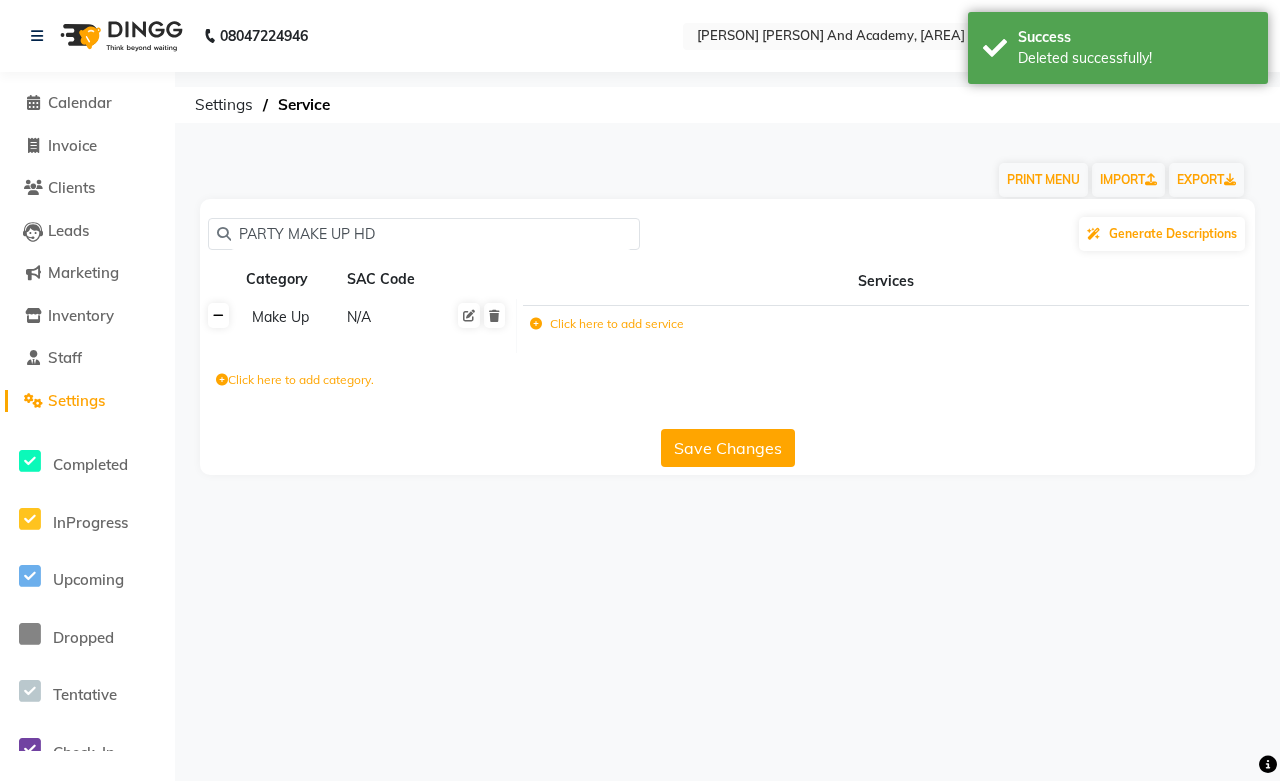 click 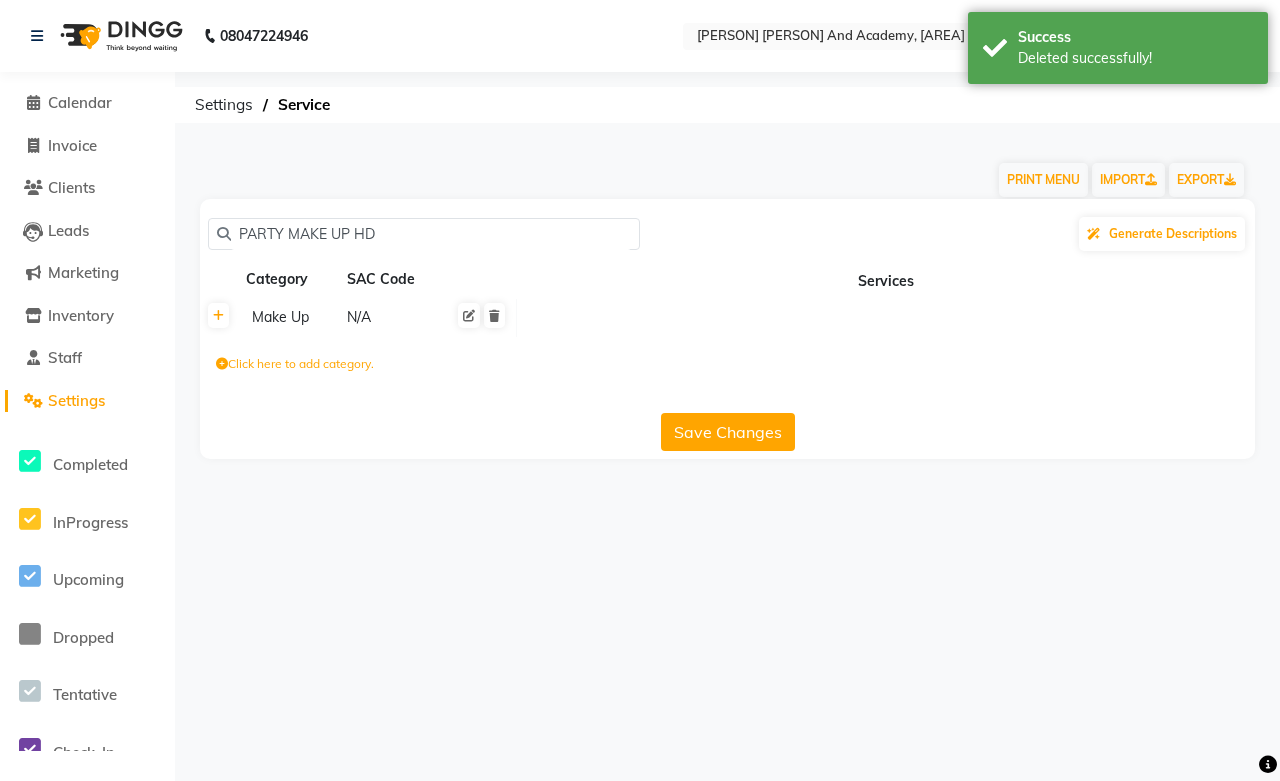 click on "PARTY MAKE UP HD" 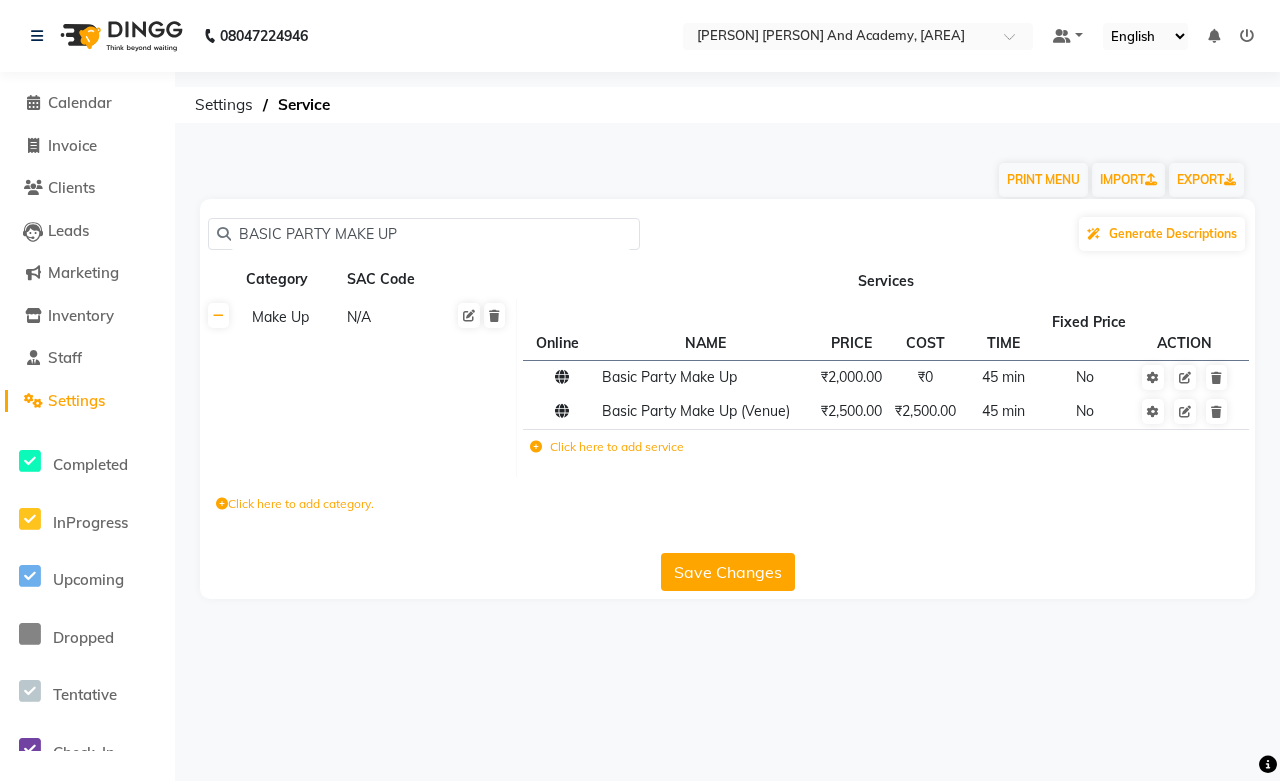type on "BASIC PARTY MAKE UP" 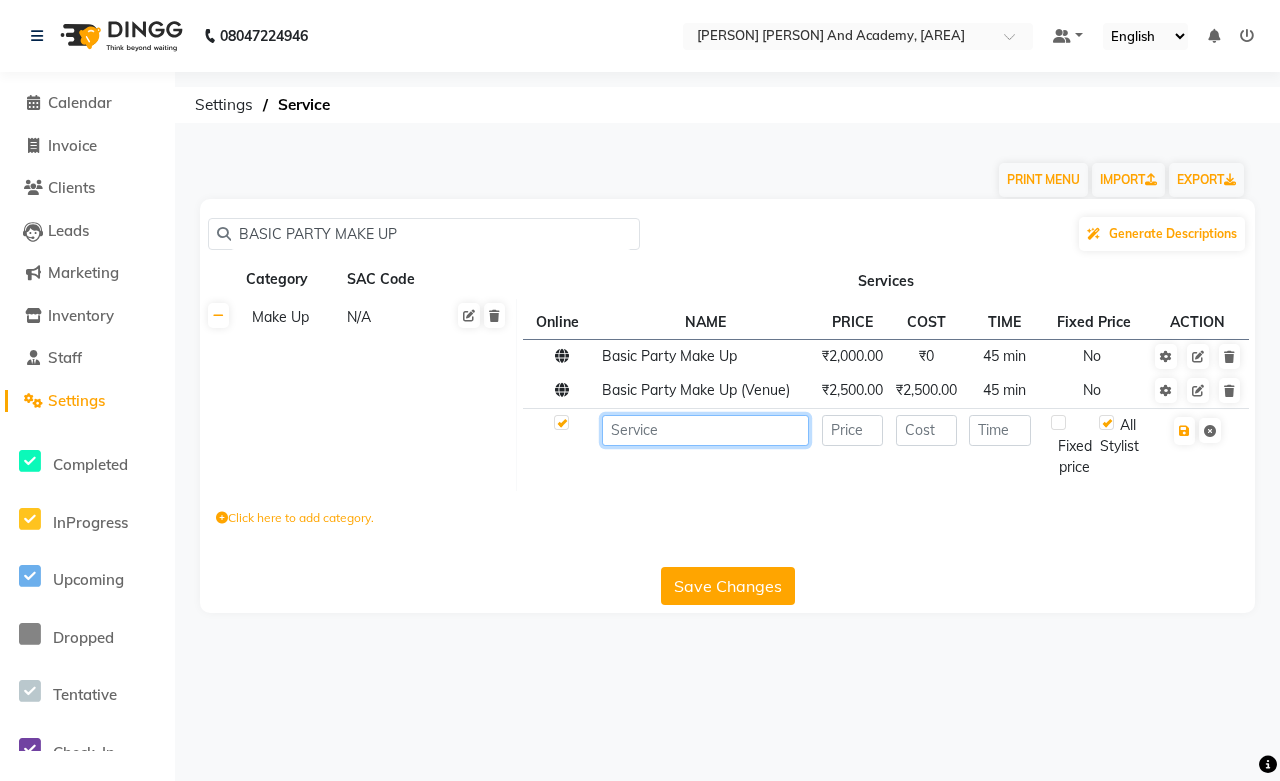 paste on "Party Make Up HD" 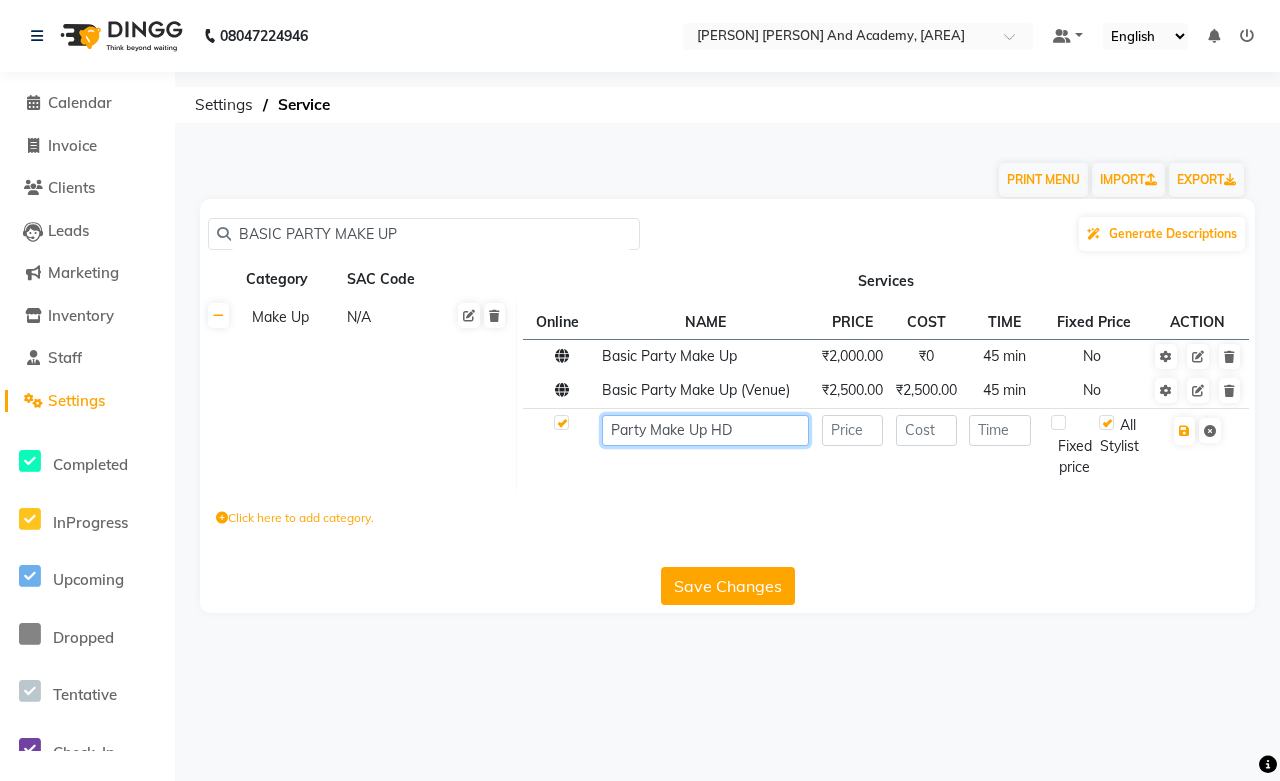 click on "Party Make Up HD" 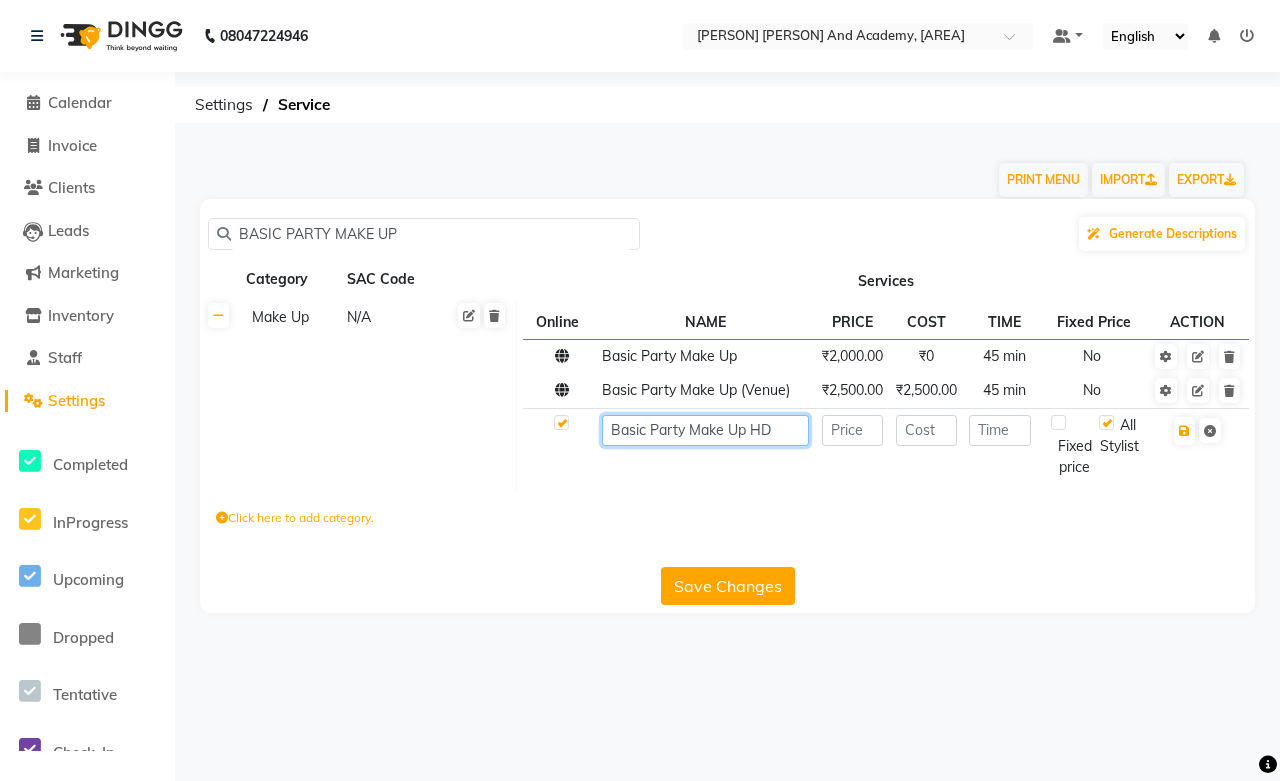 type on "Basic Party Make Up HD" 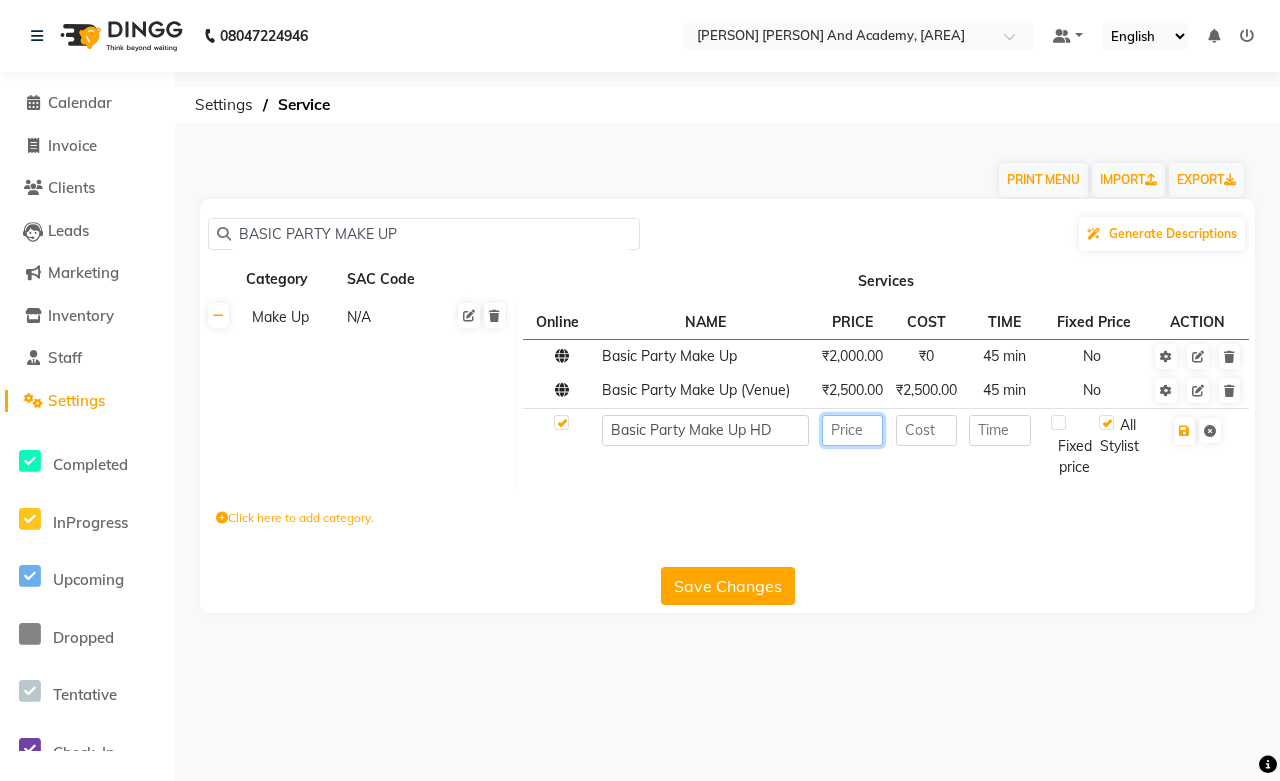 click 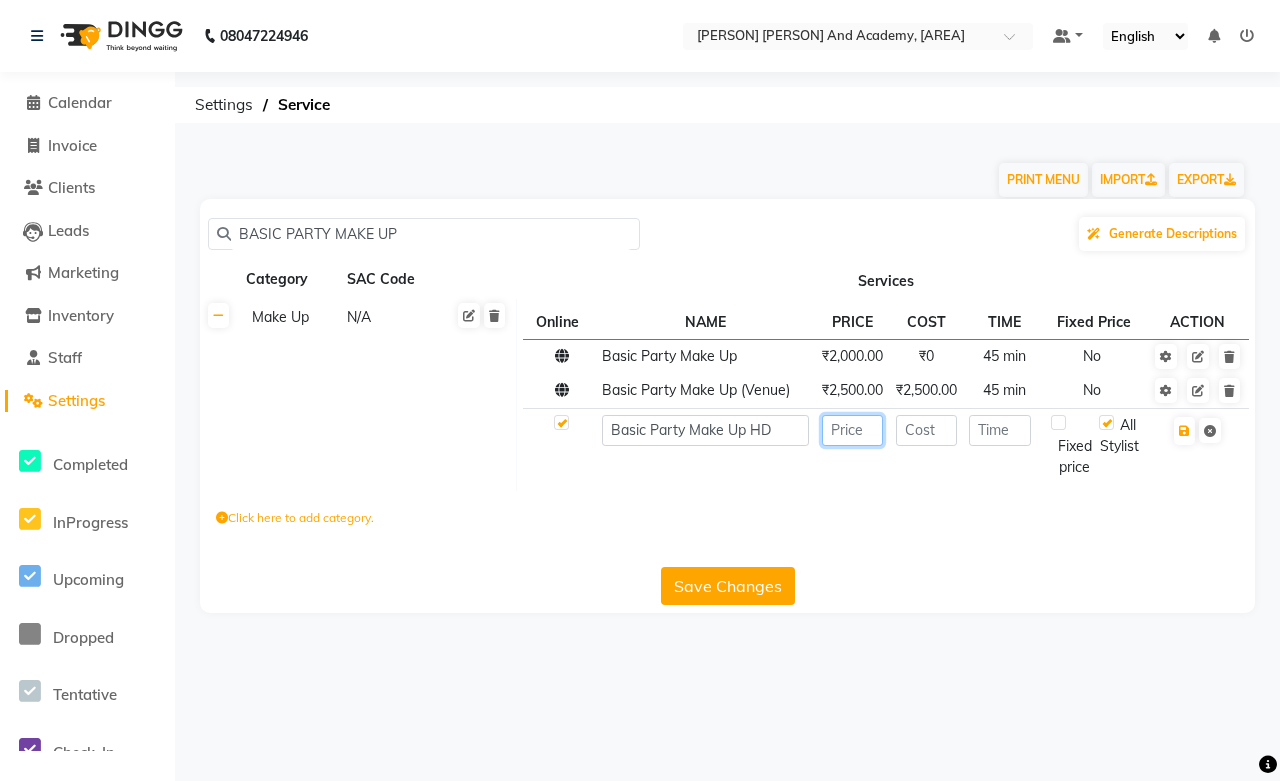 click 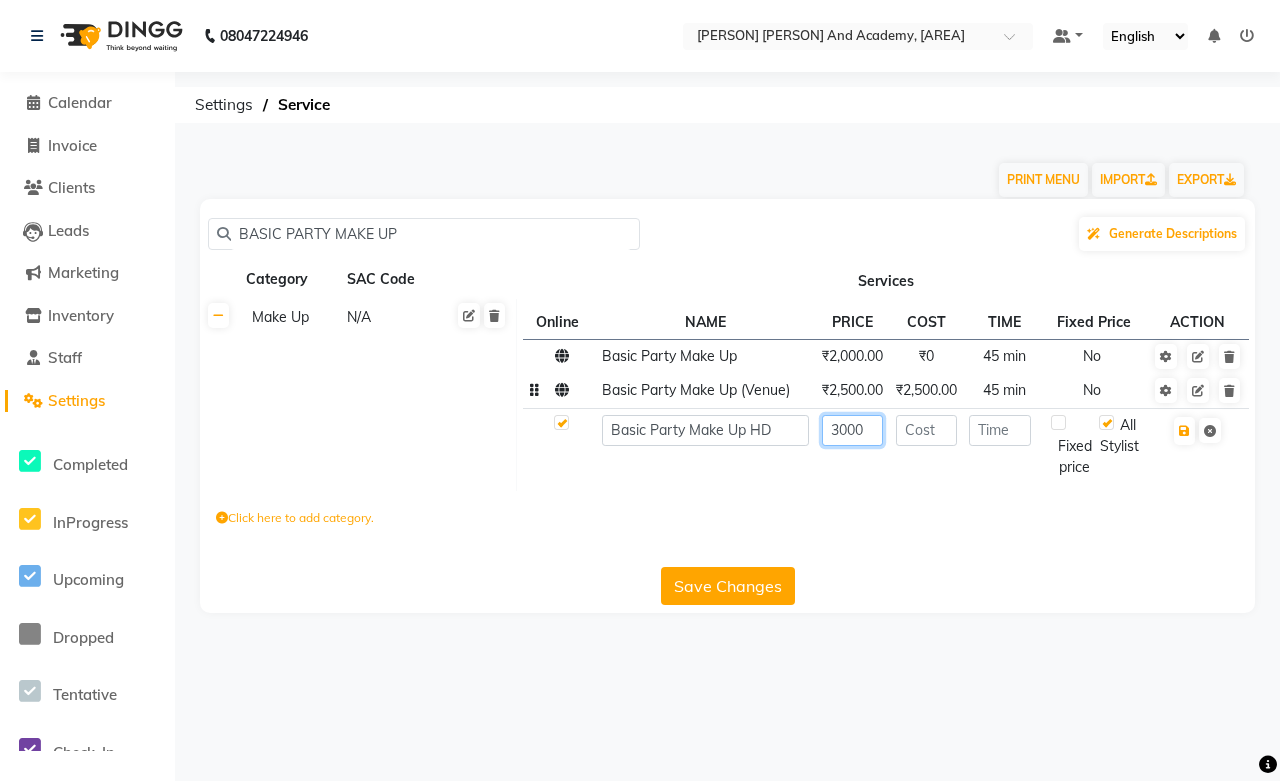 type on "3000" 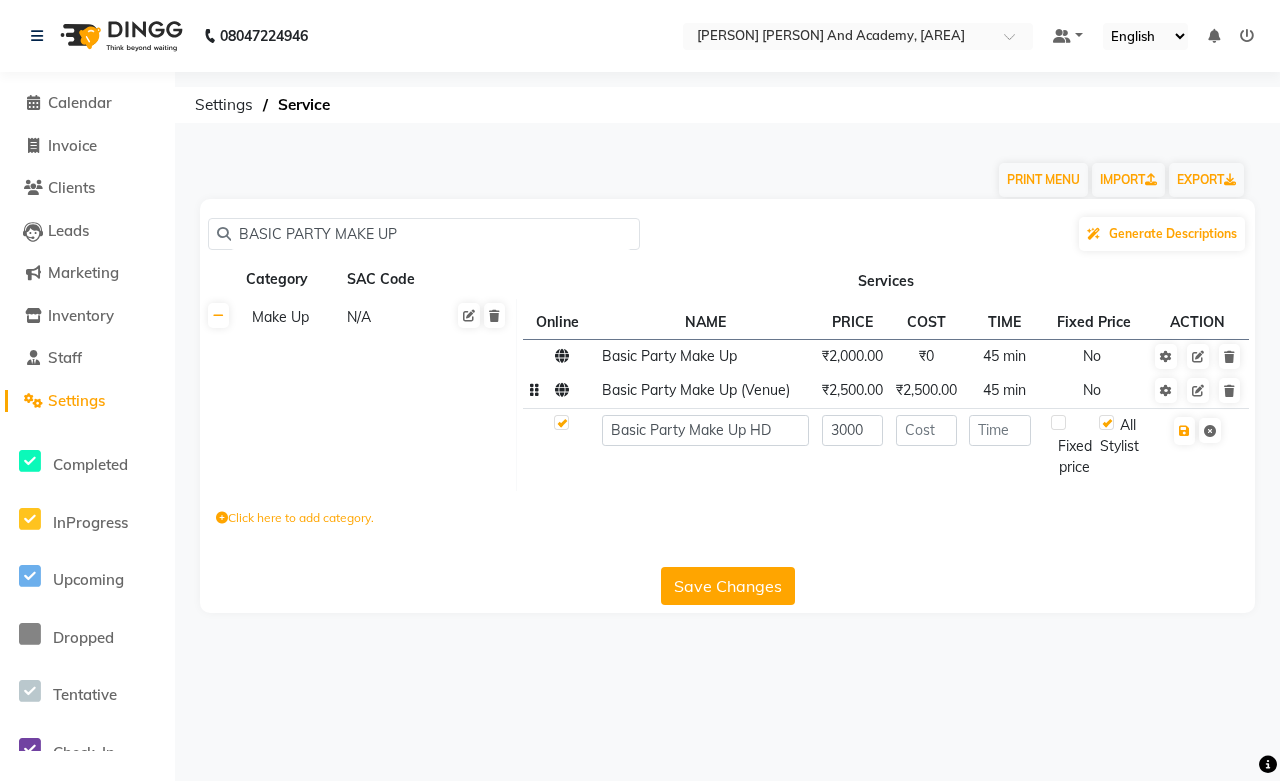 click on "₹2,500.00" 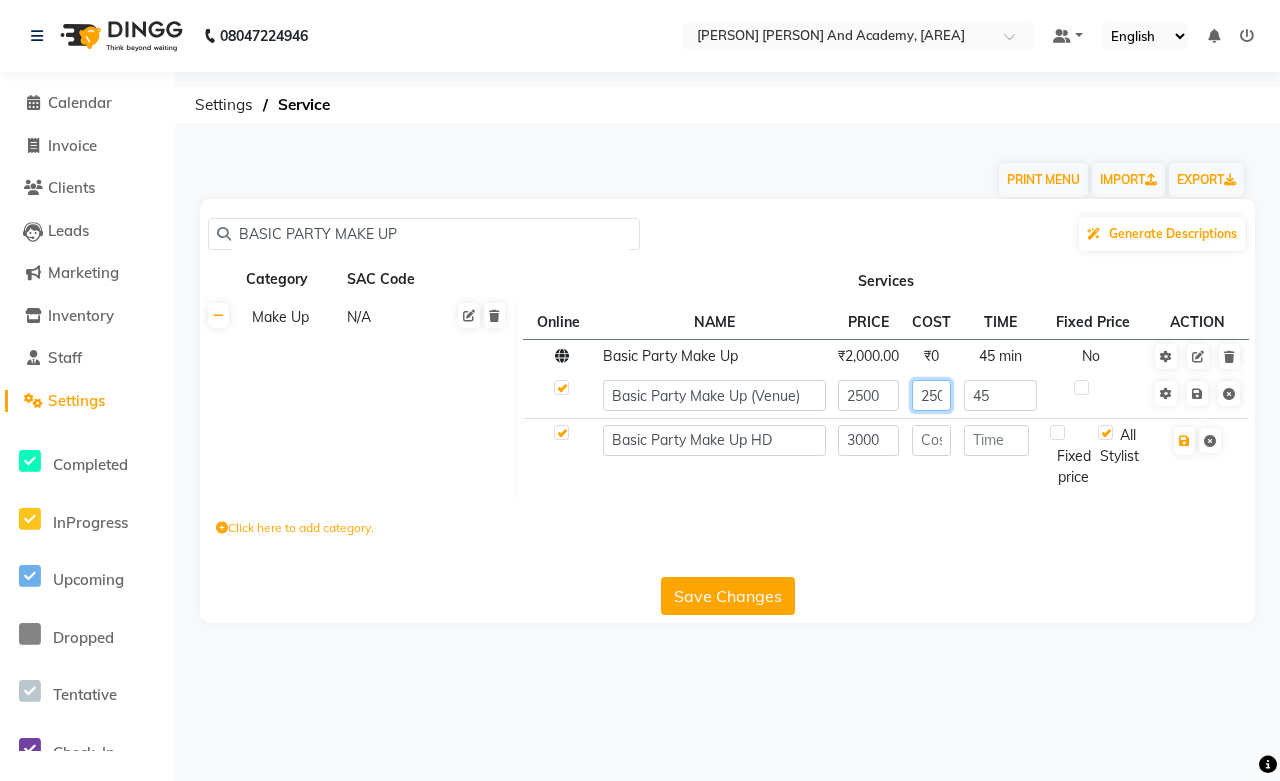 click on "2500" 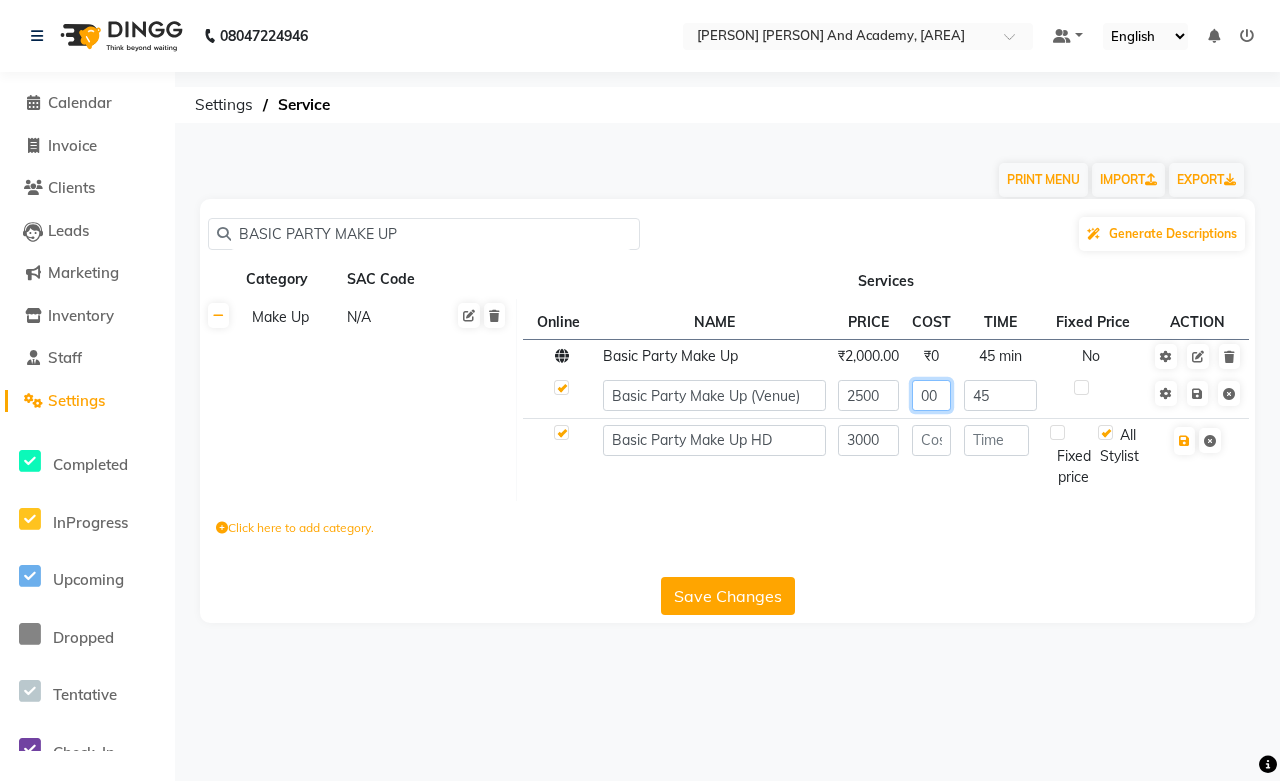 type on "0" 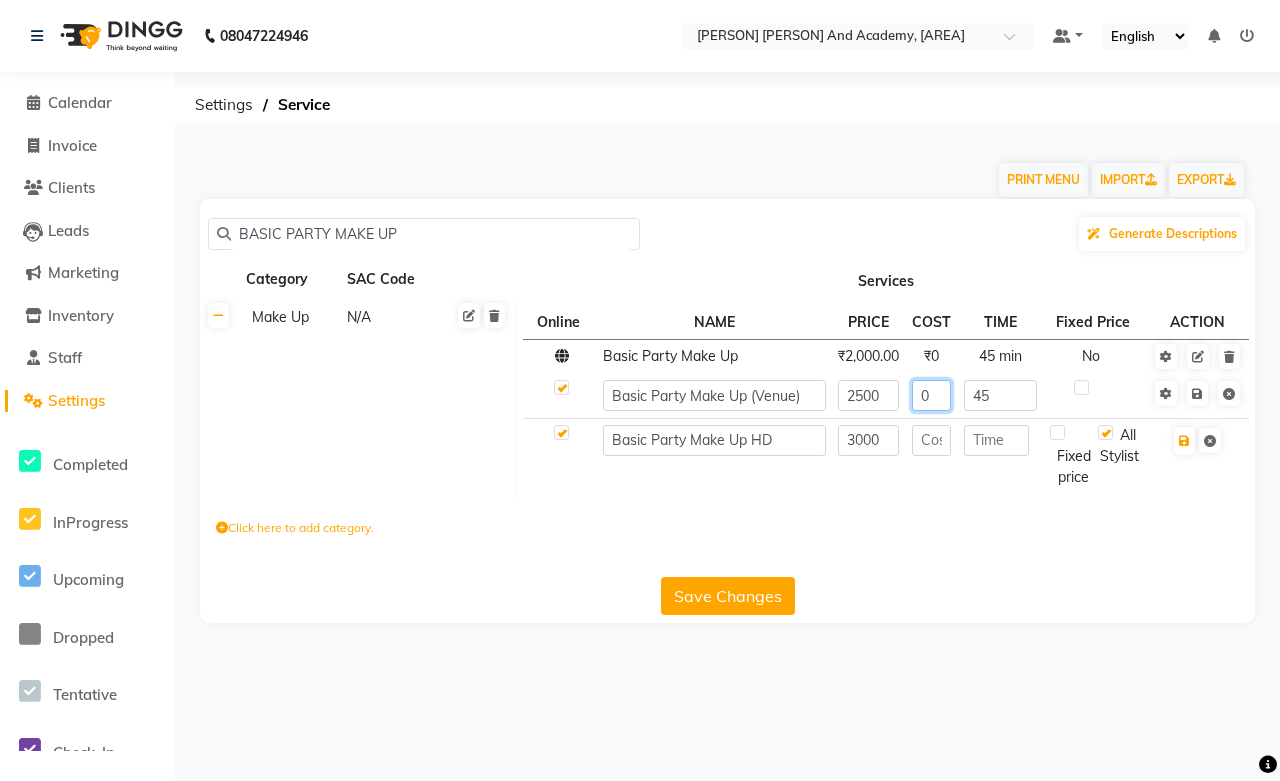 click on "0" 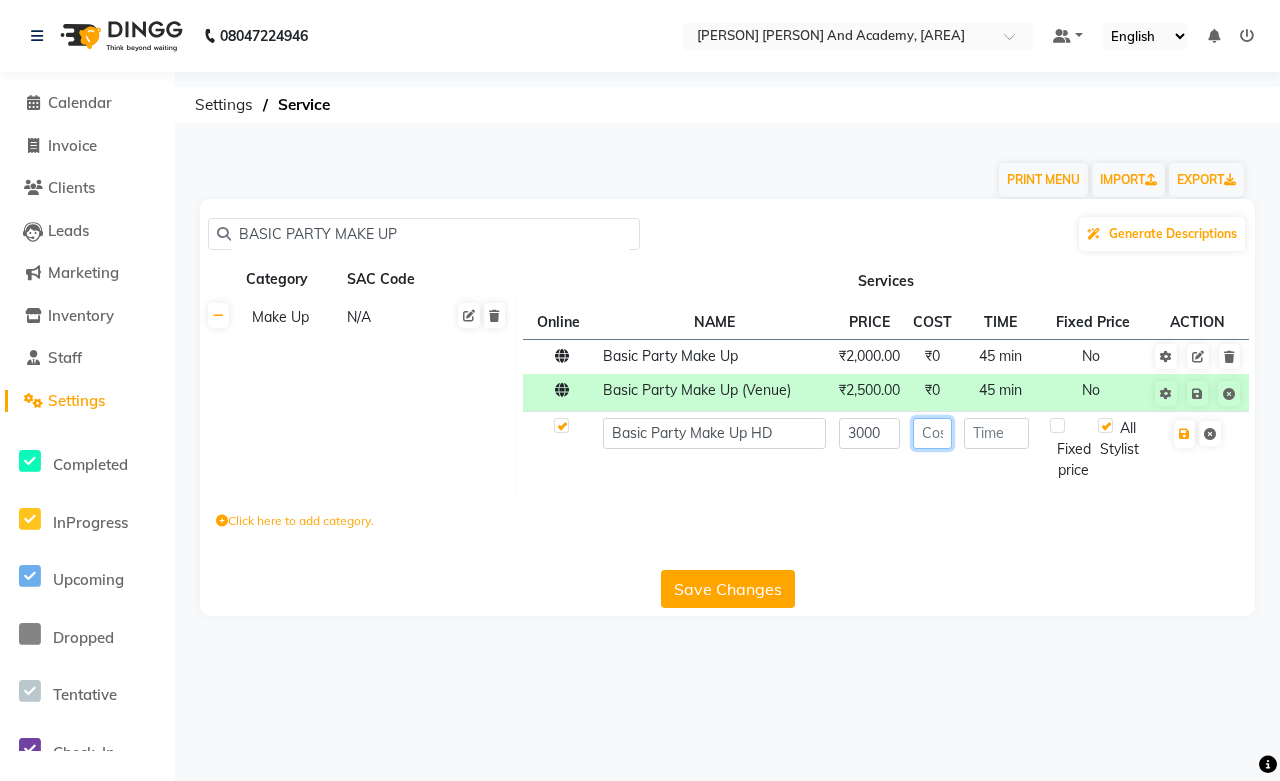 click 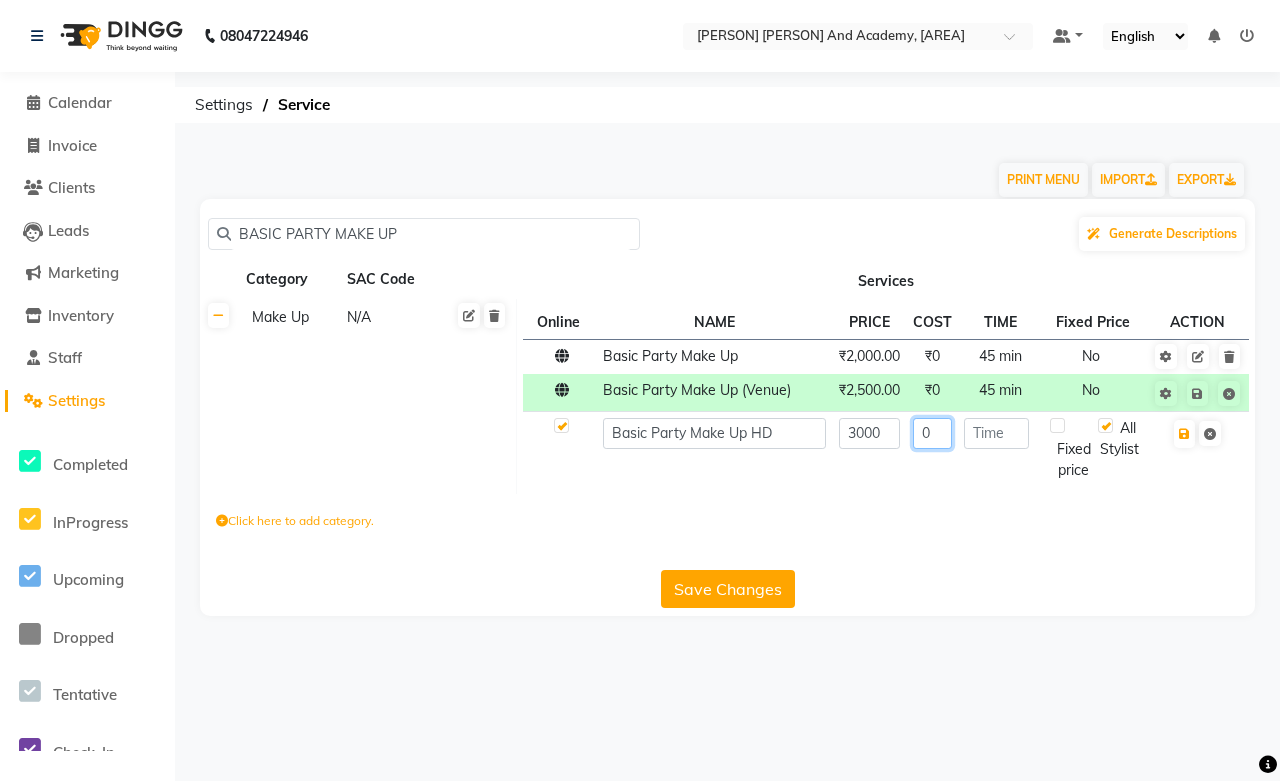 type on "0" 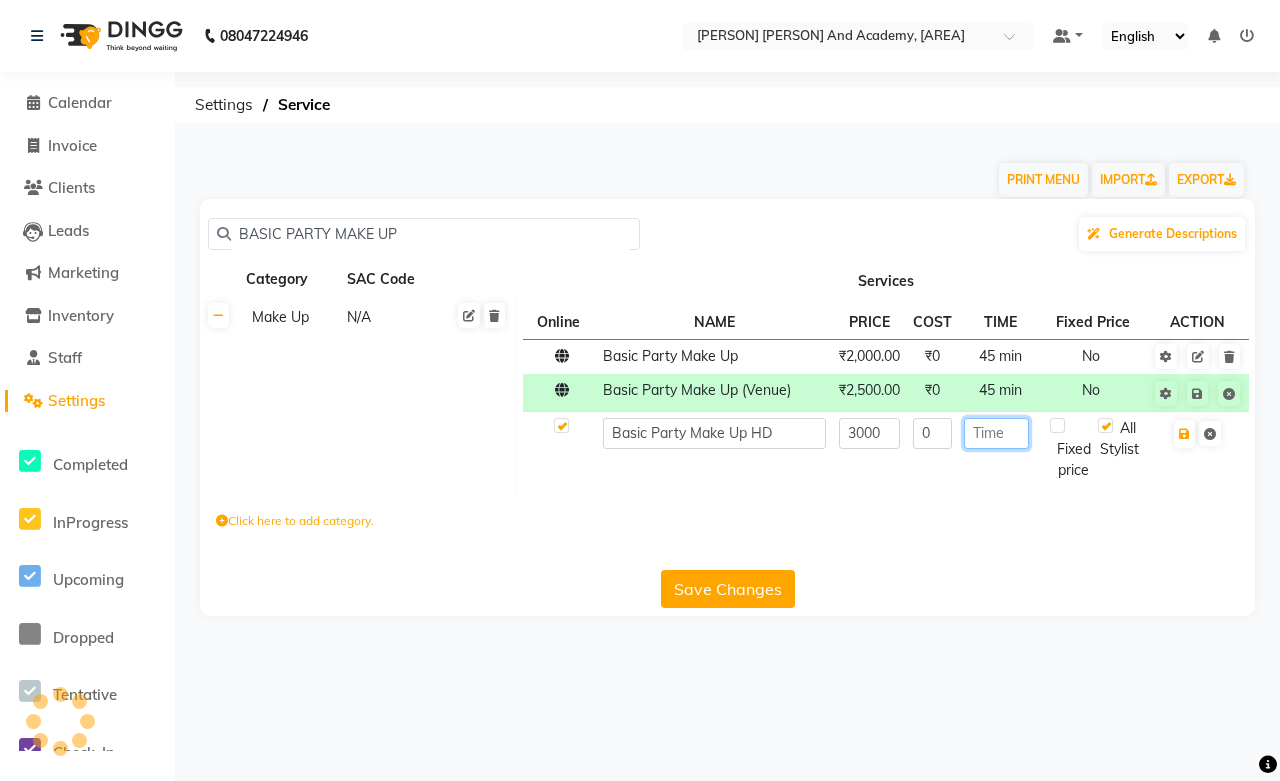 click 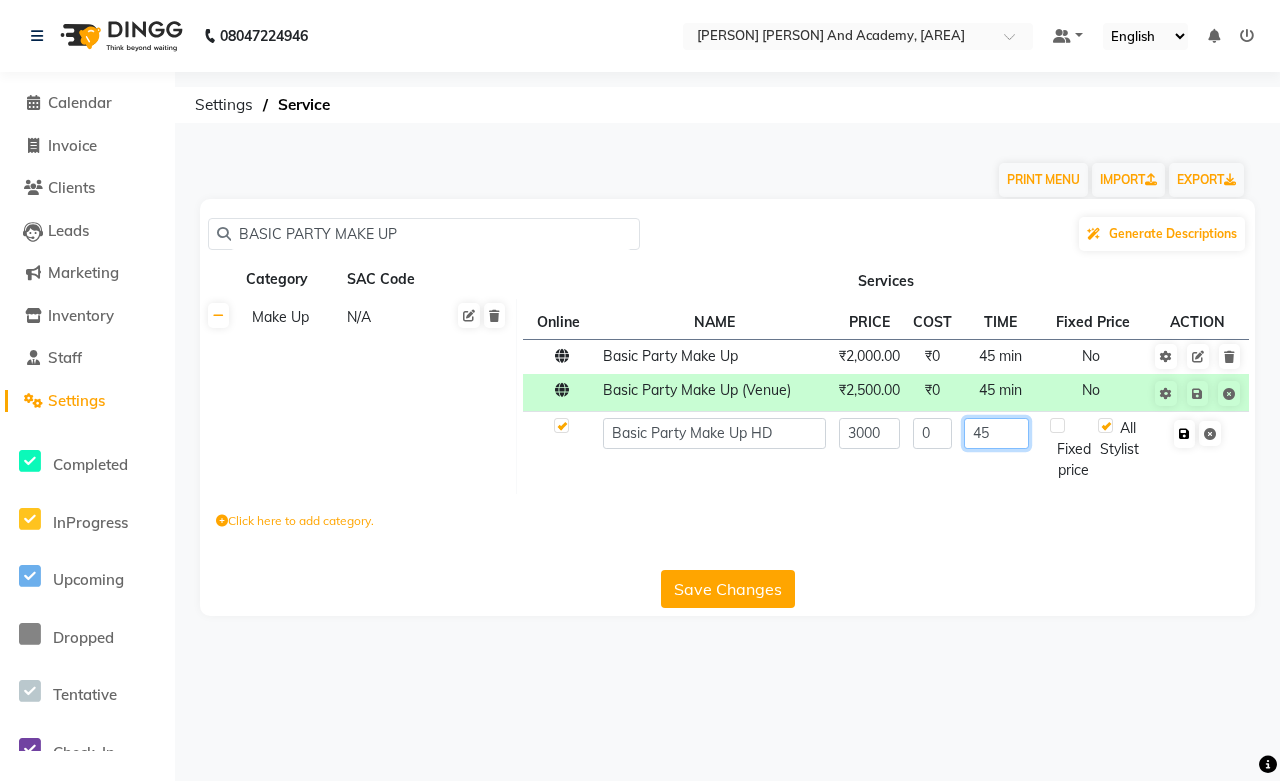type on "45" 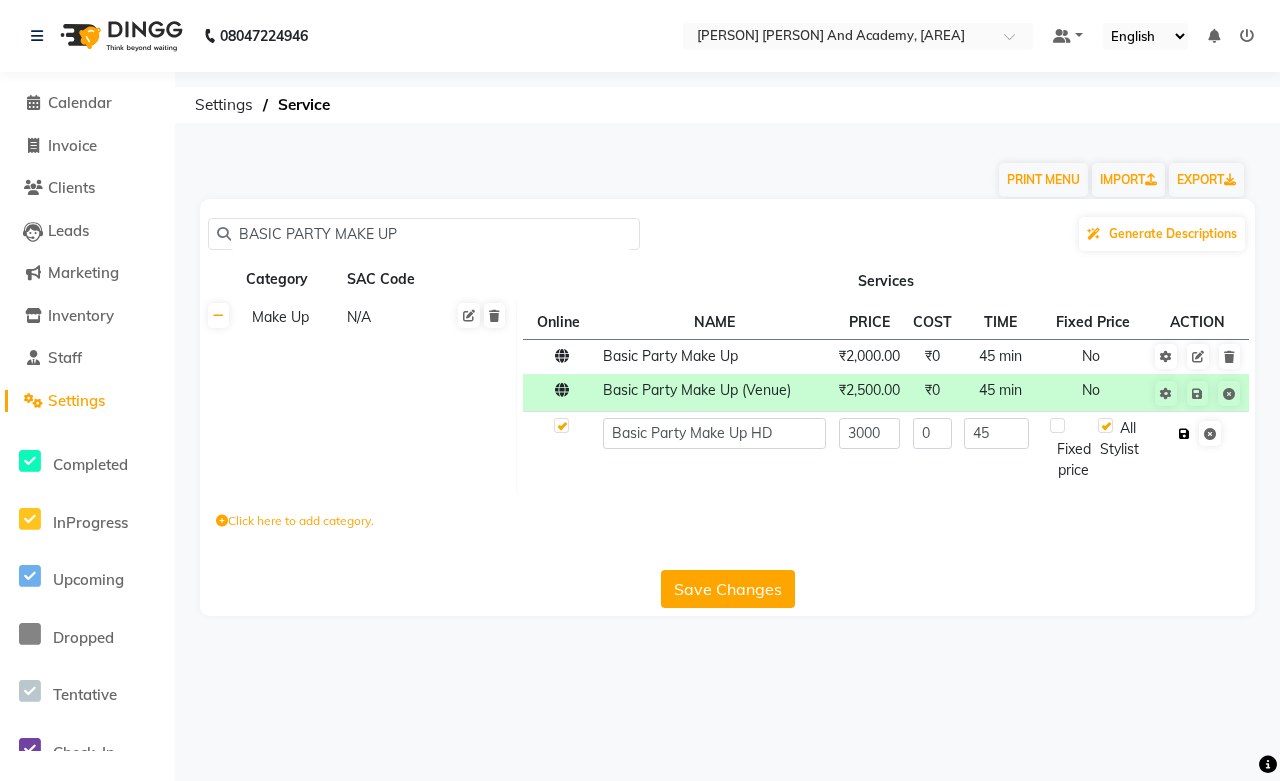 click at bounding box center [1184, 434] 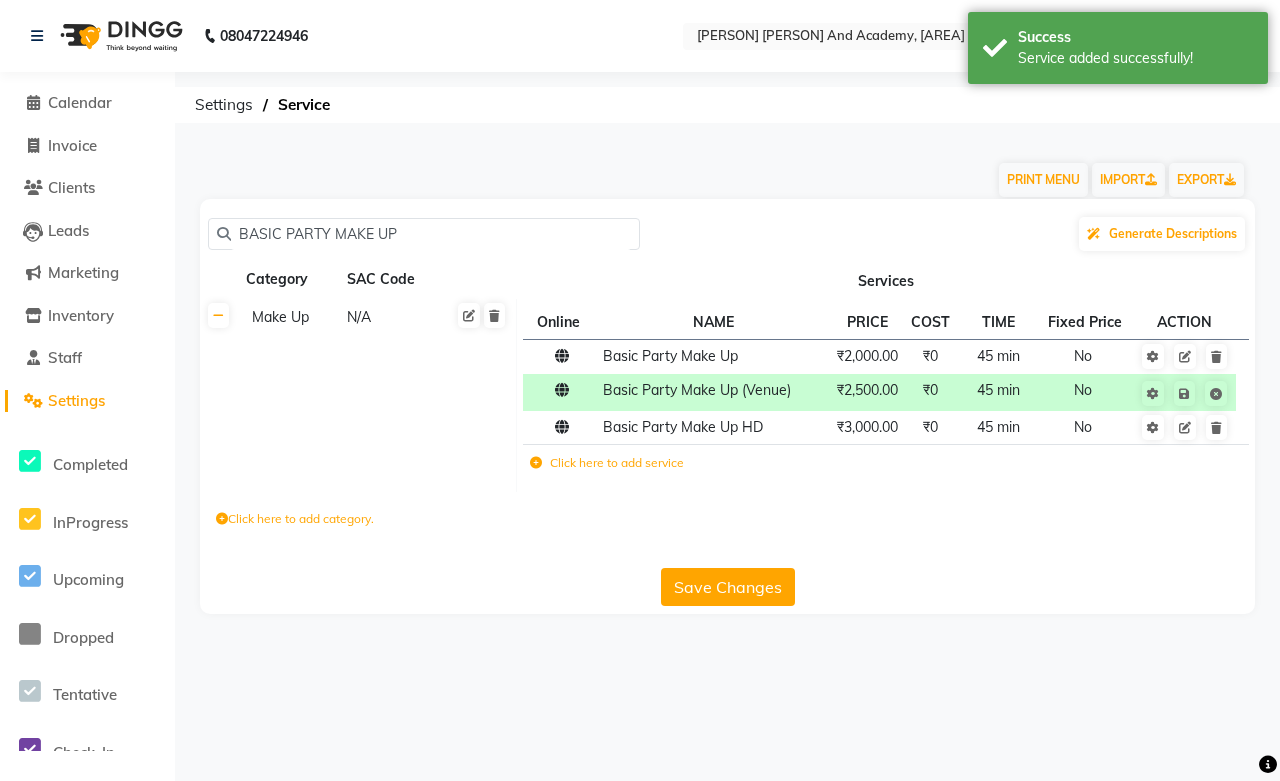click on "Save Changes" 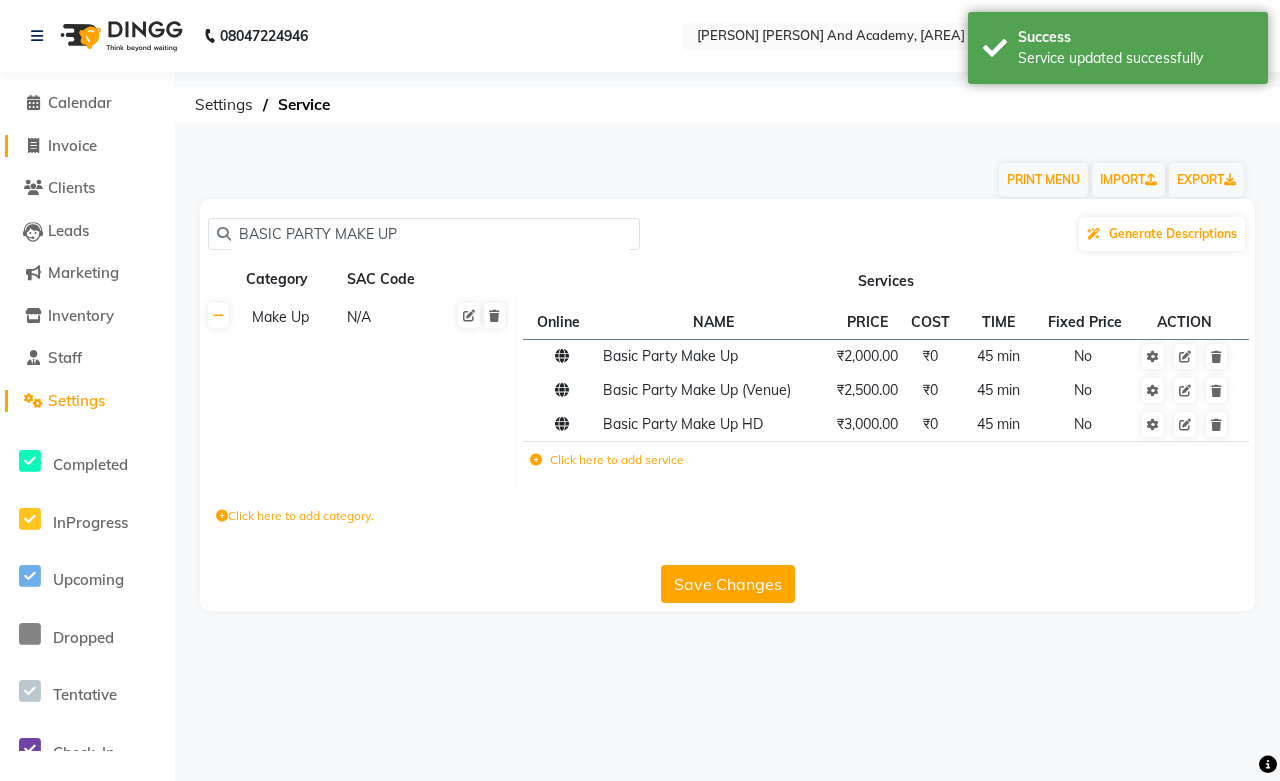 click on "Invoice" 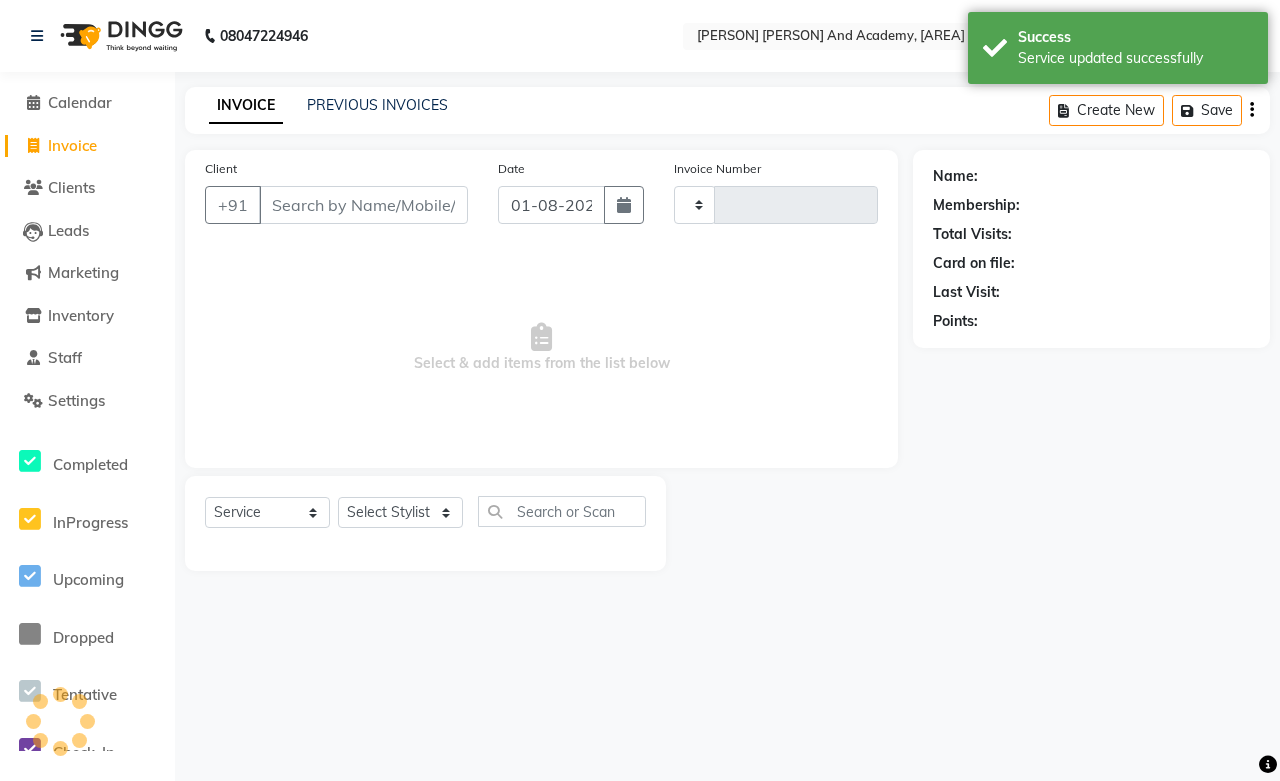 type on "0510" 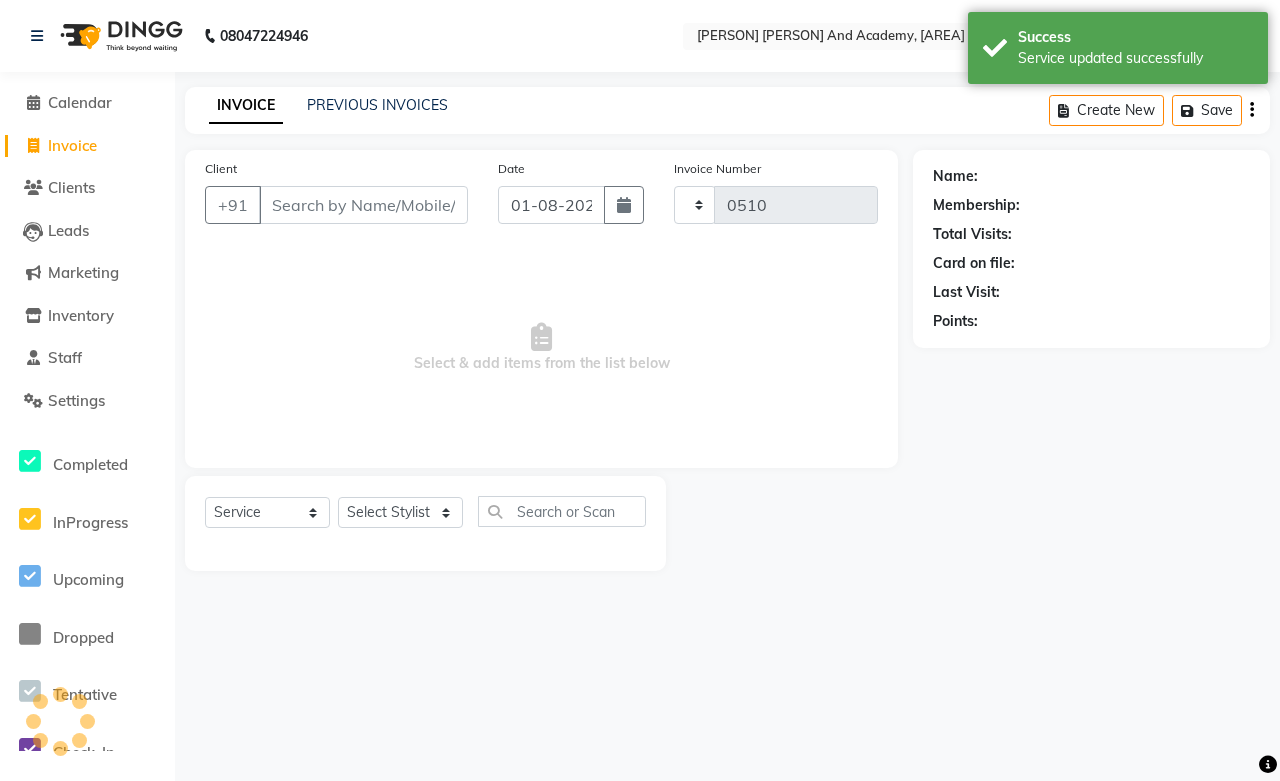 select on "6453" 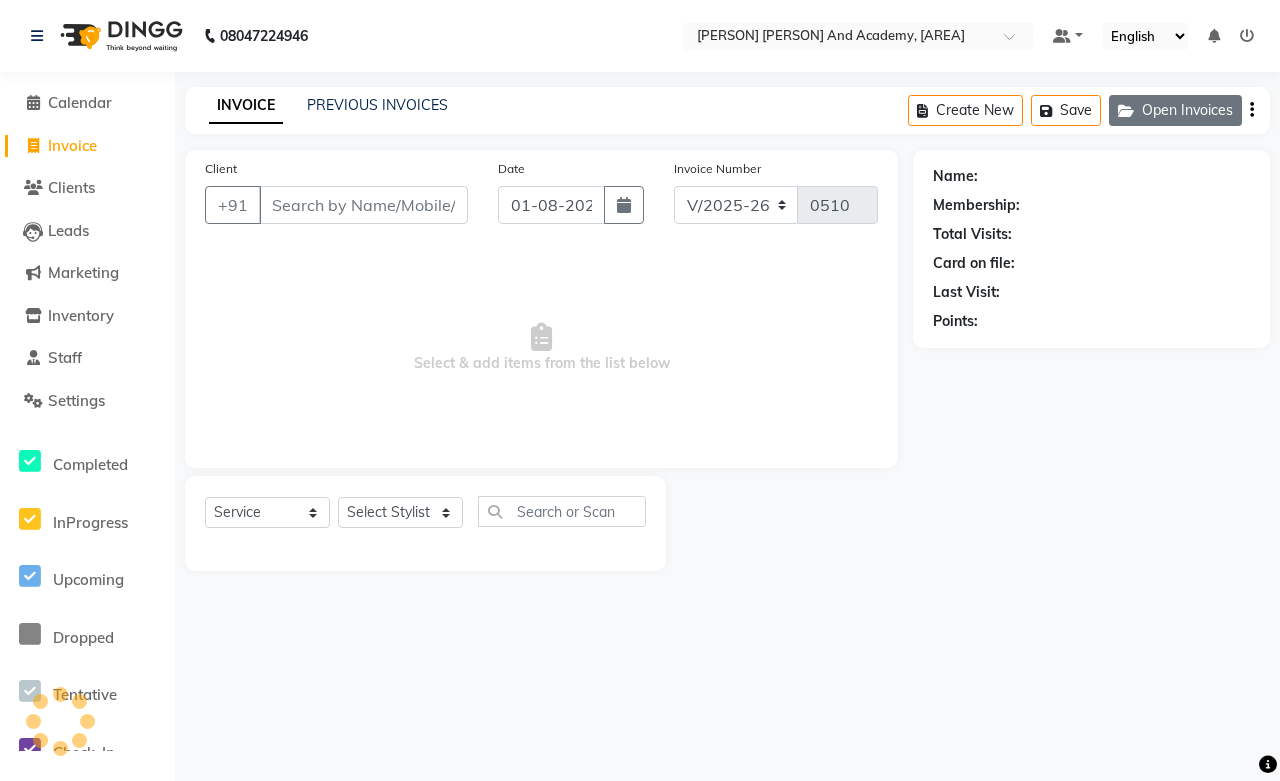 click on "Open Invoices" 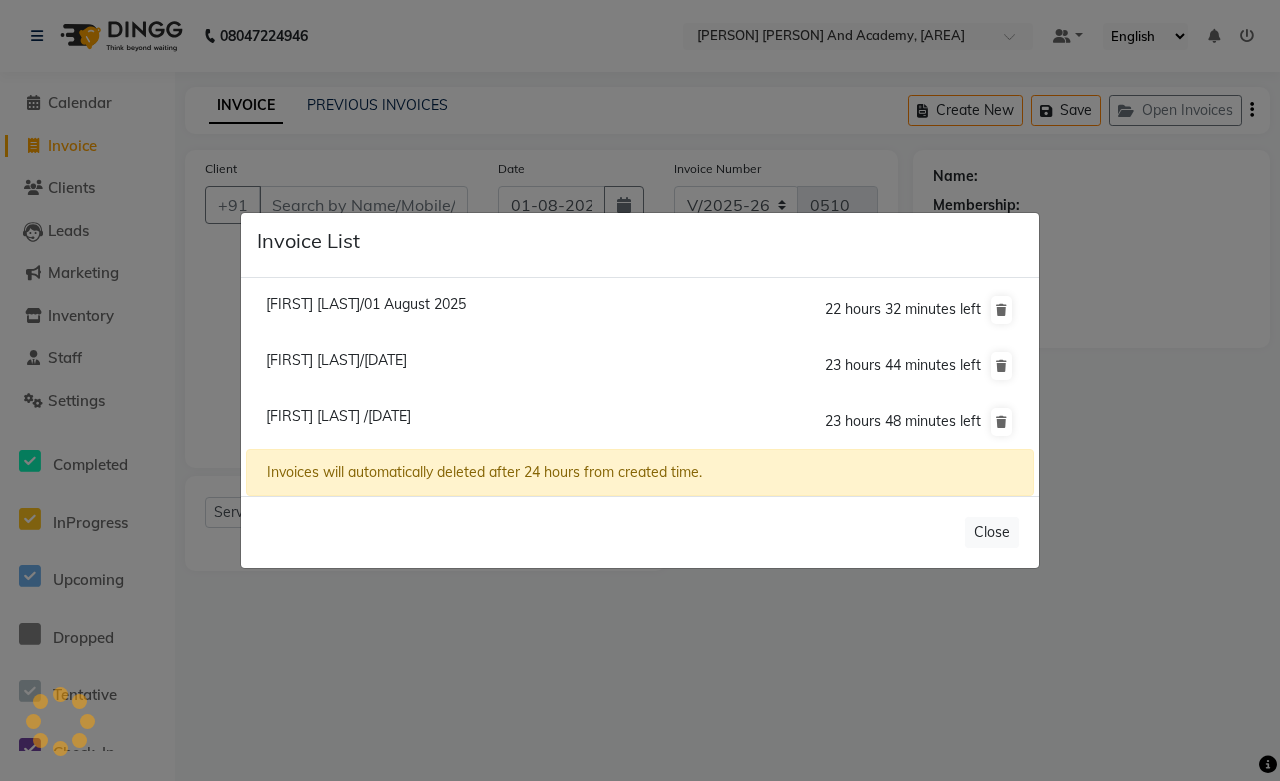 click on "[FIRST] [LAST] /[DATE]" 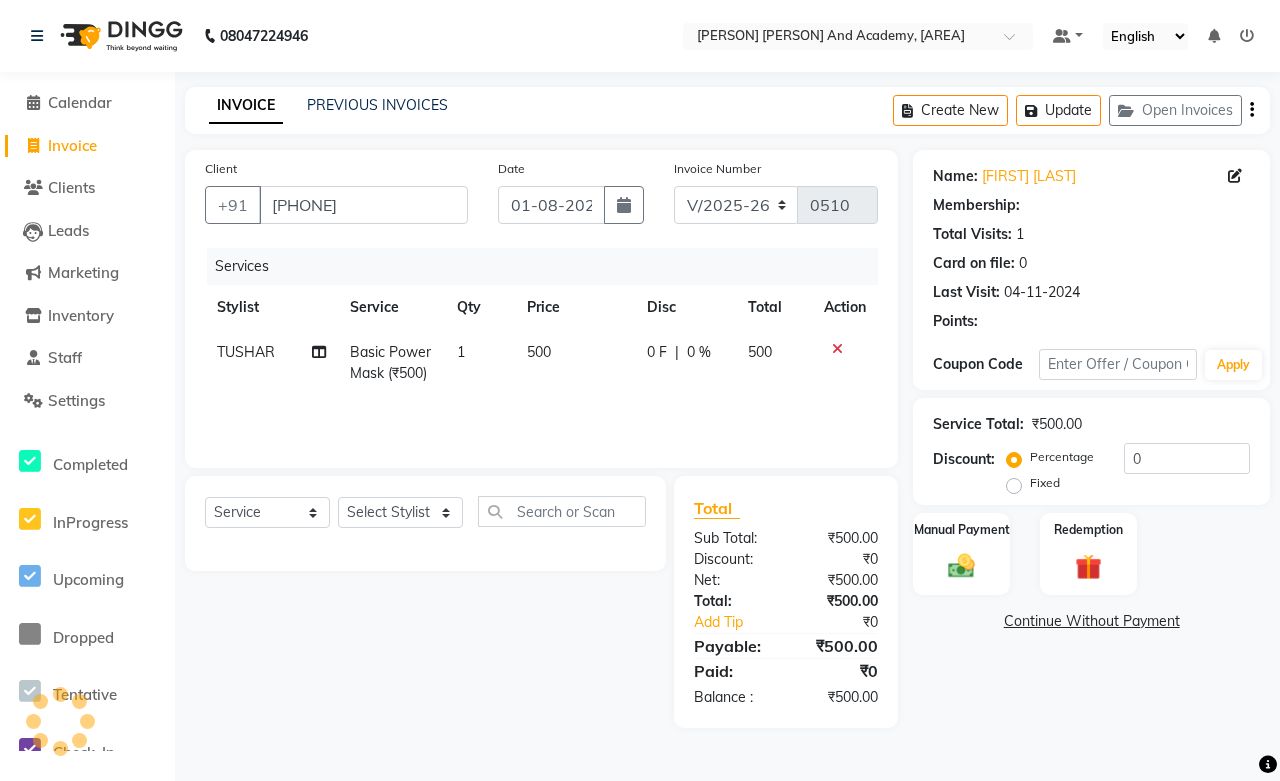 click on "Basic Power Mask (₹500)" 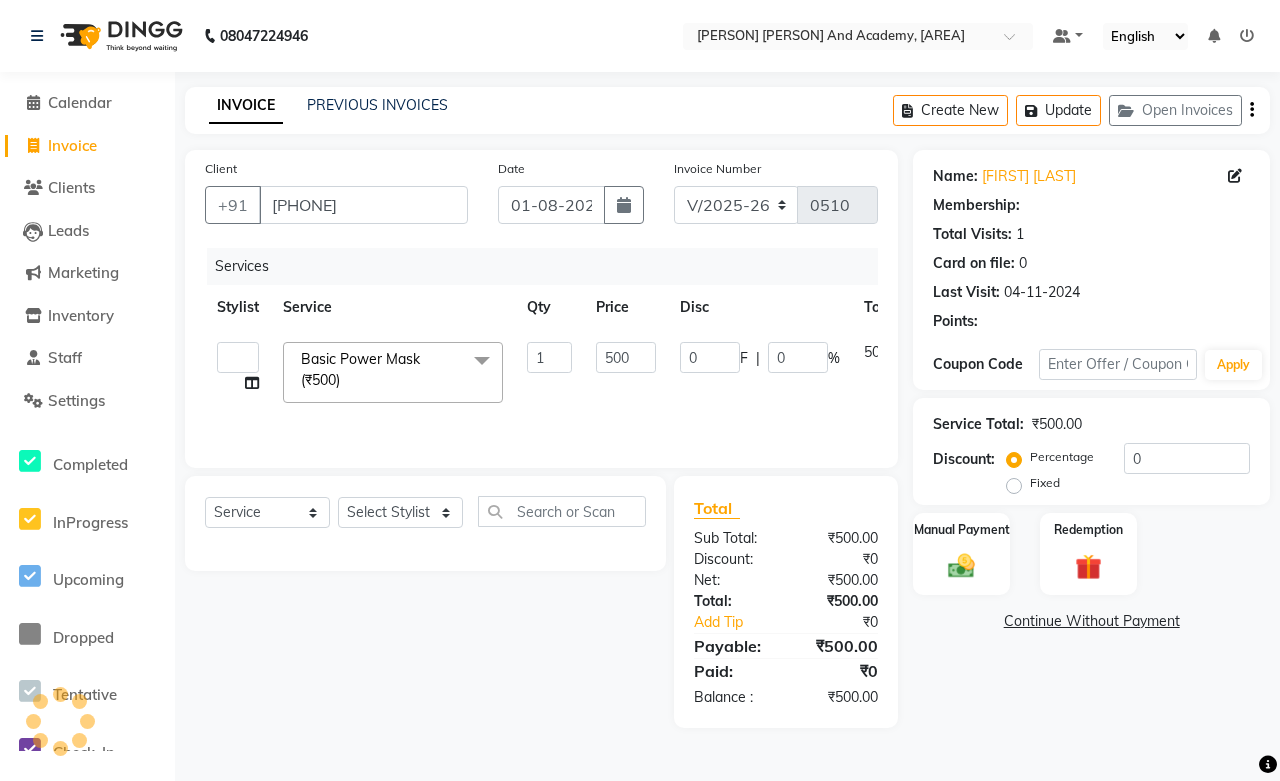 click on "Basic Power Mask (₹500)" 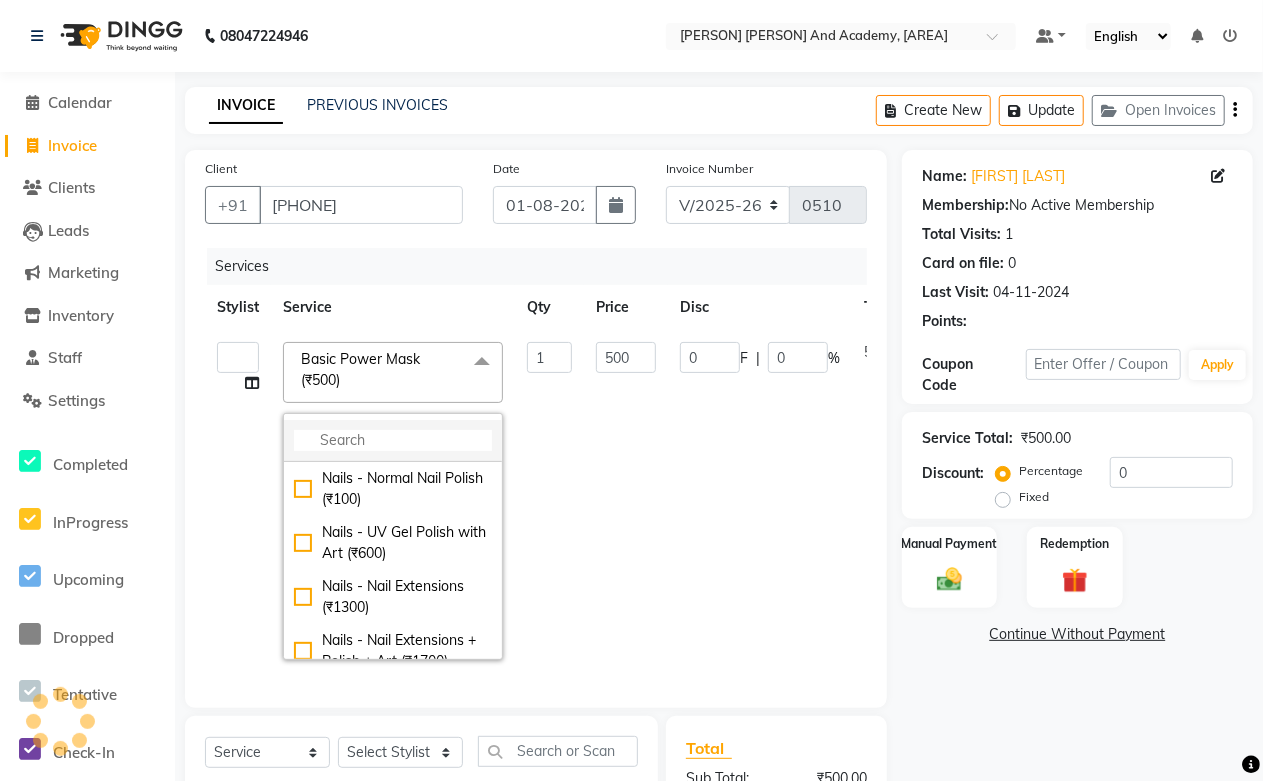 click 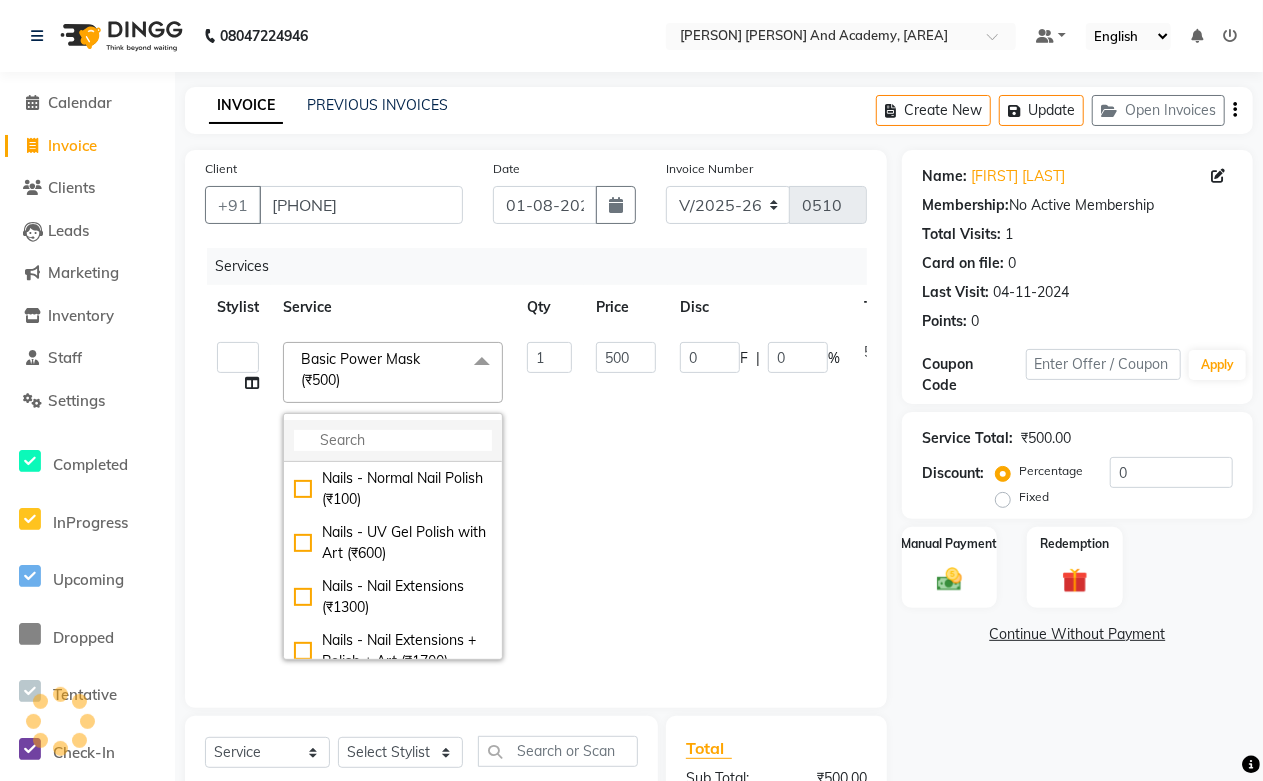 select on "[NUMBER]" 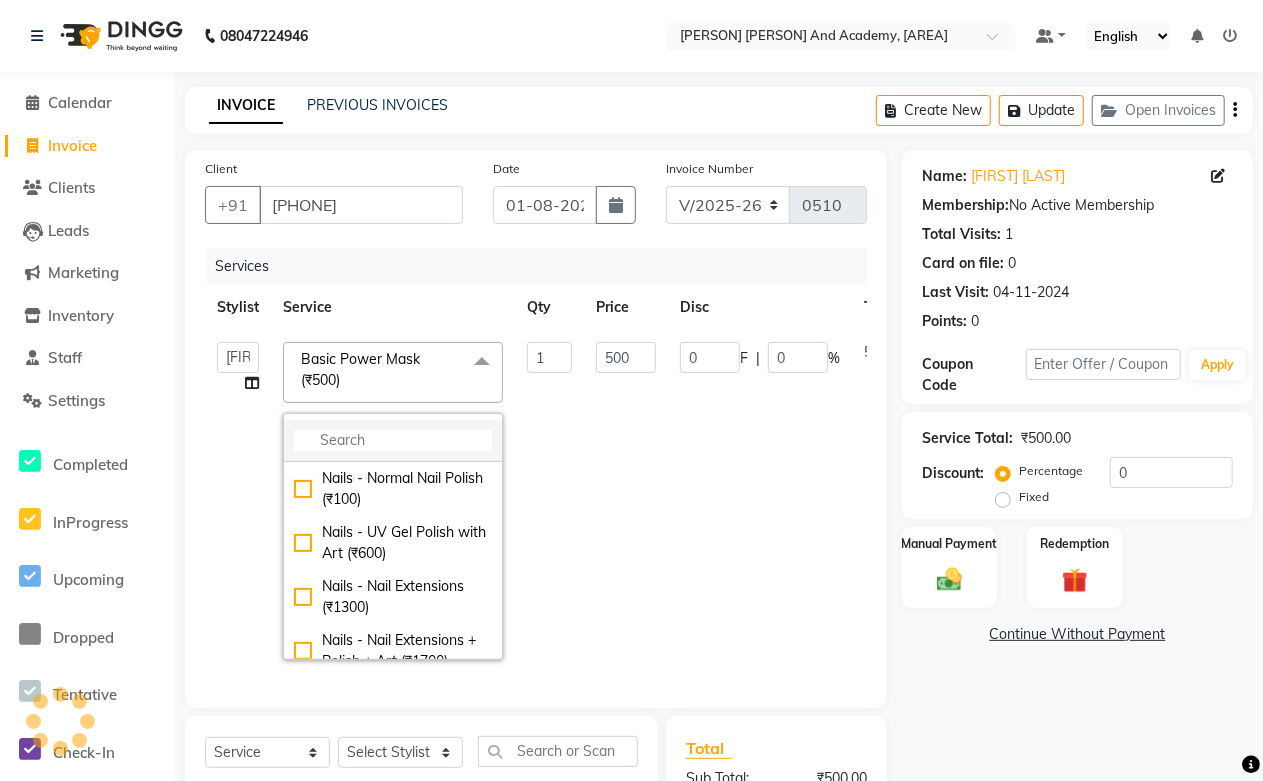 click 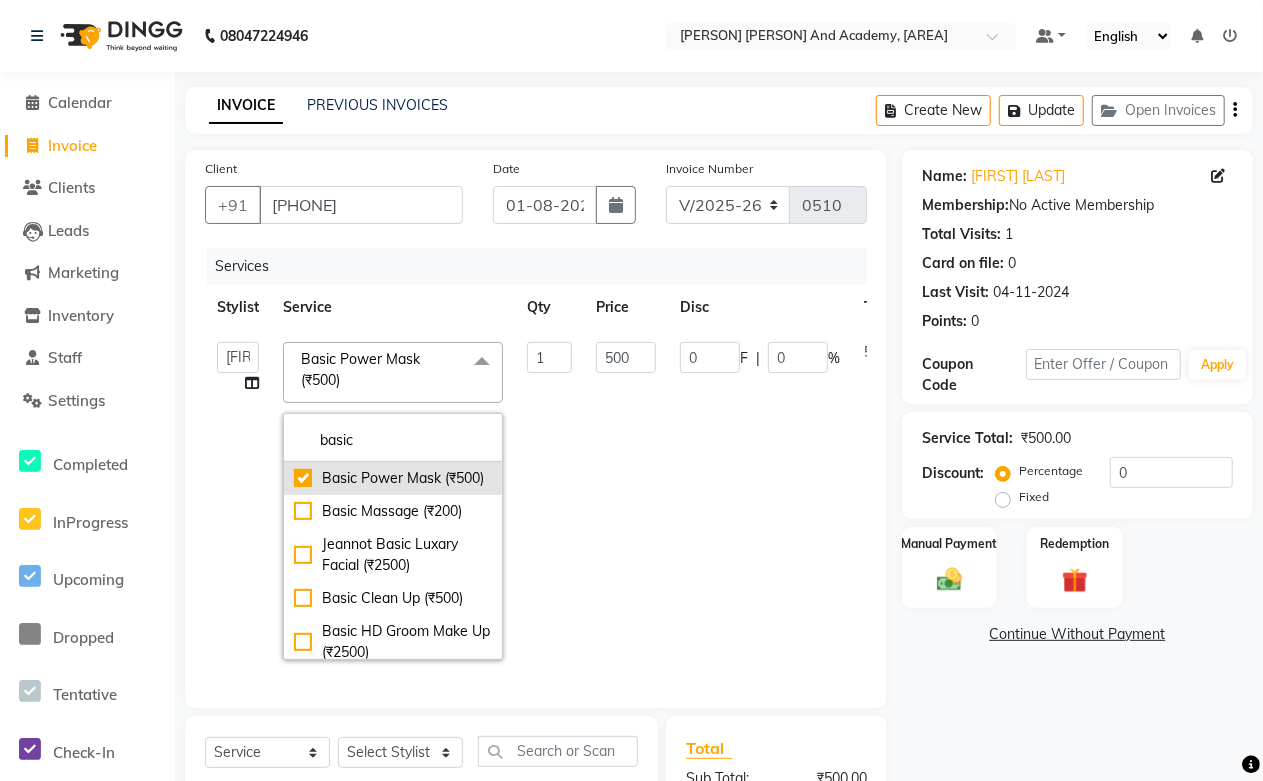 type on "basic" 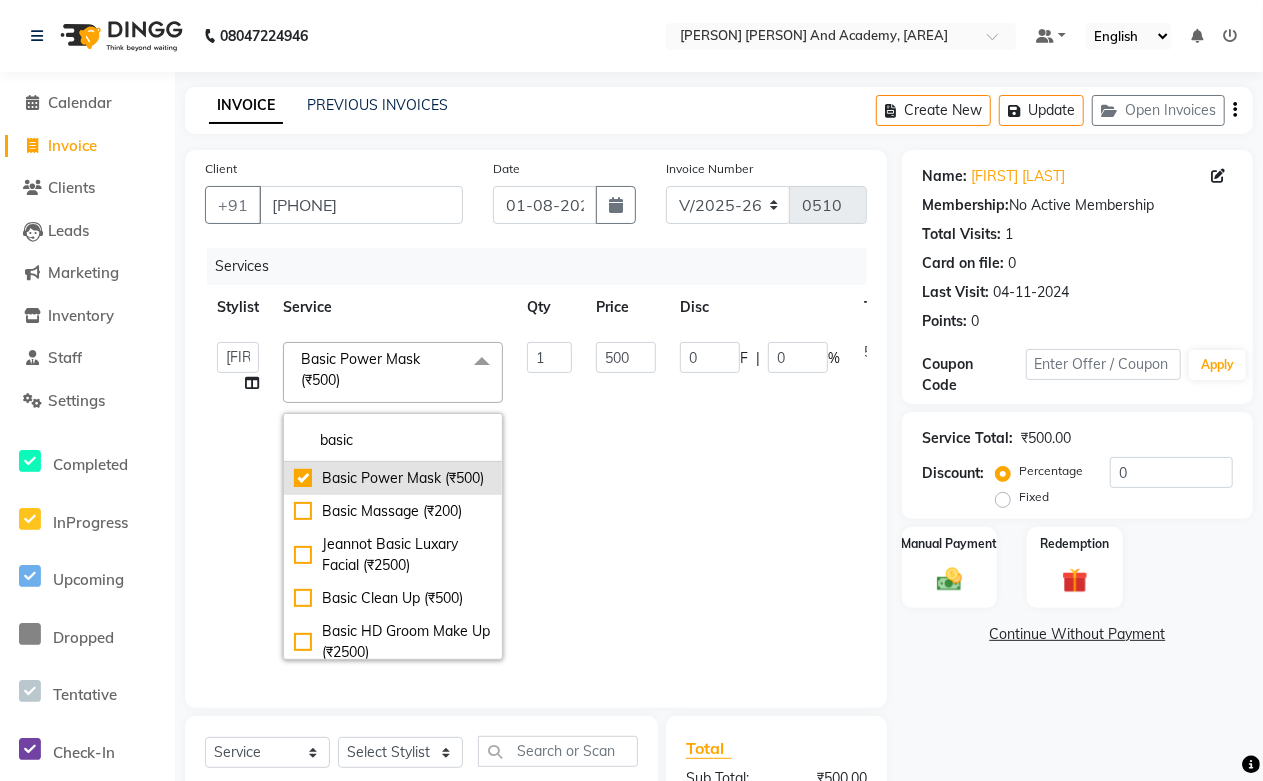 click on "Basic Power Mask (₹500)" 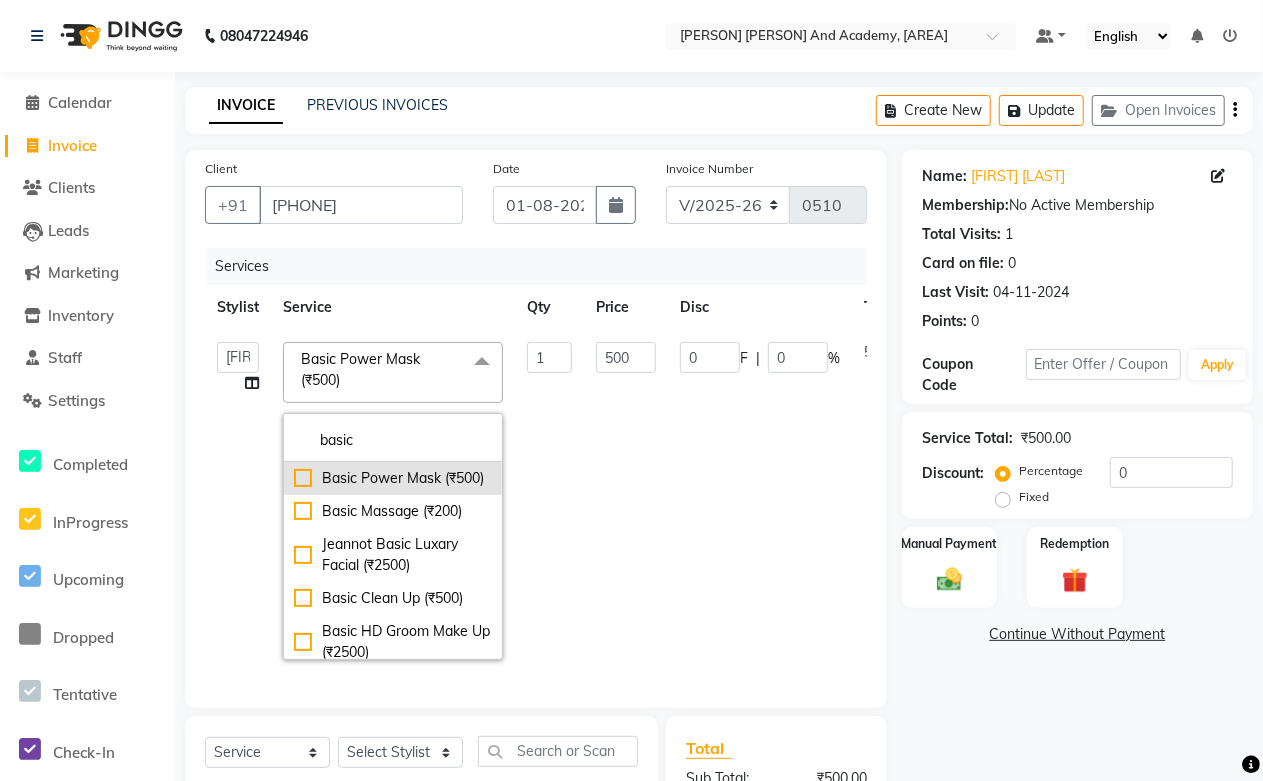 checkbox on "false" 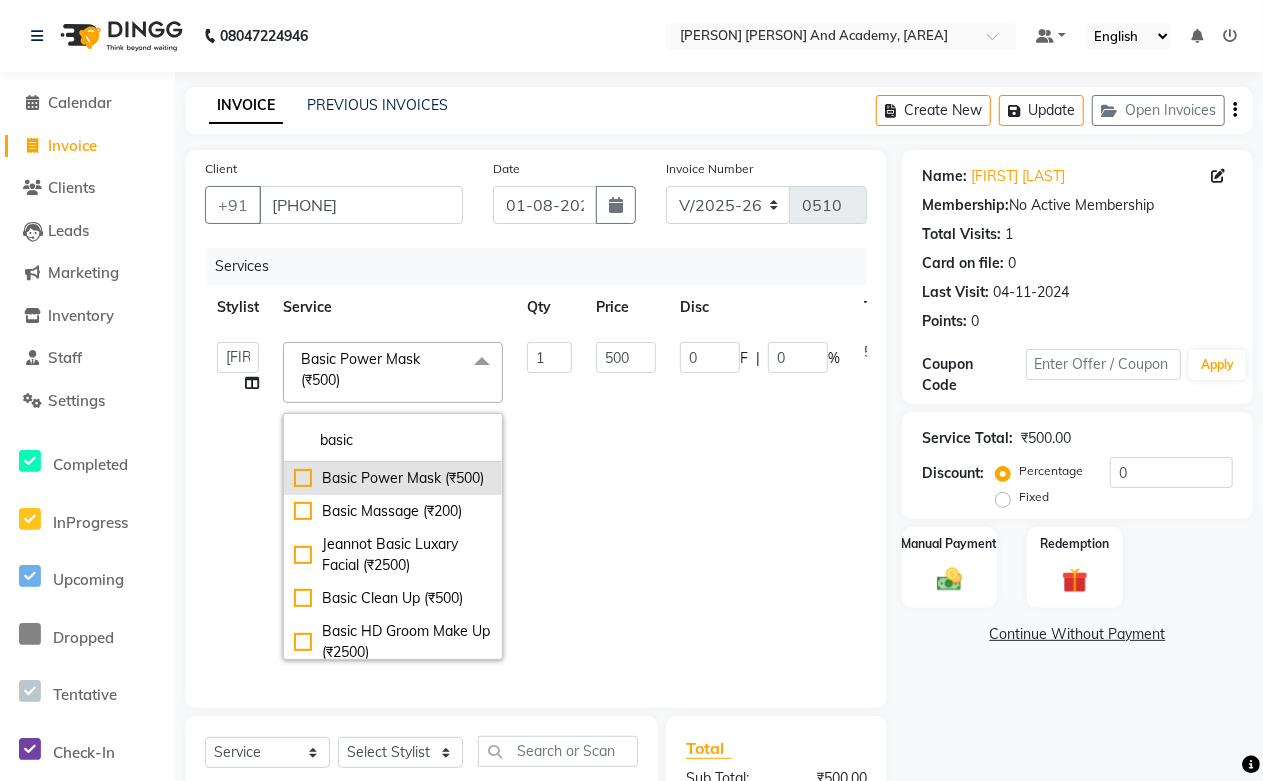 type on "0" 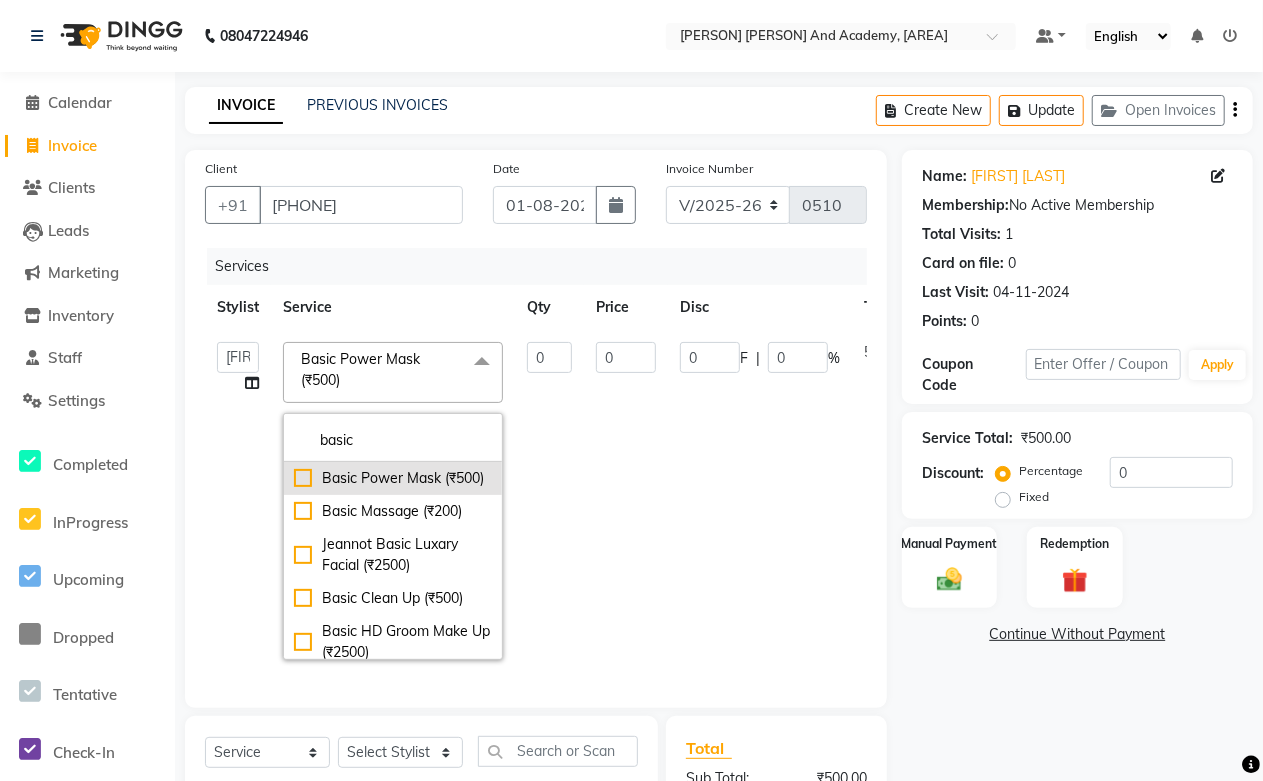 click on "Basic Massage (₹200)" 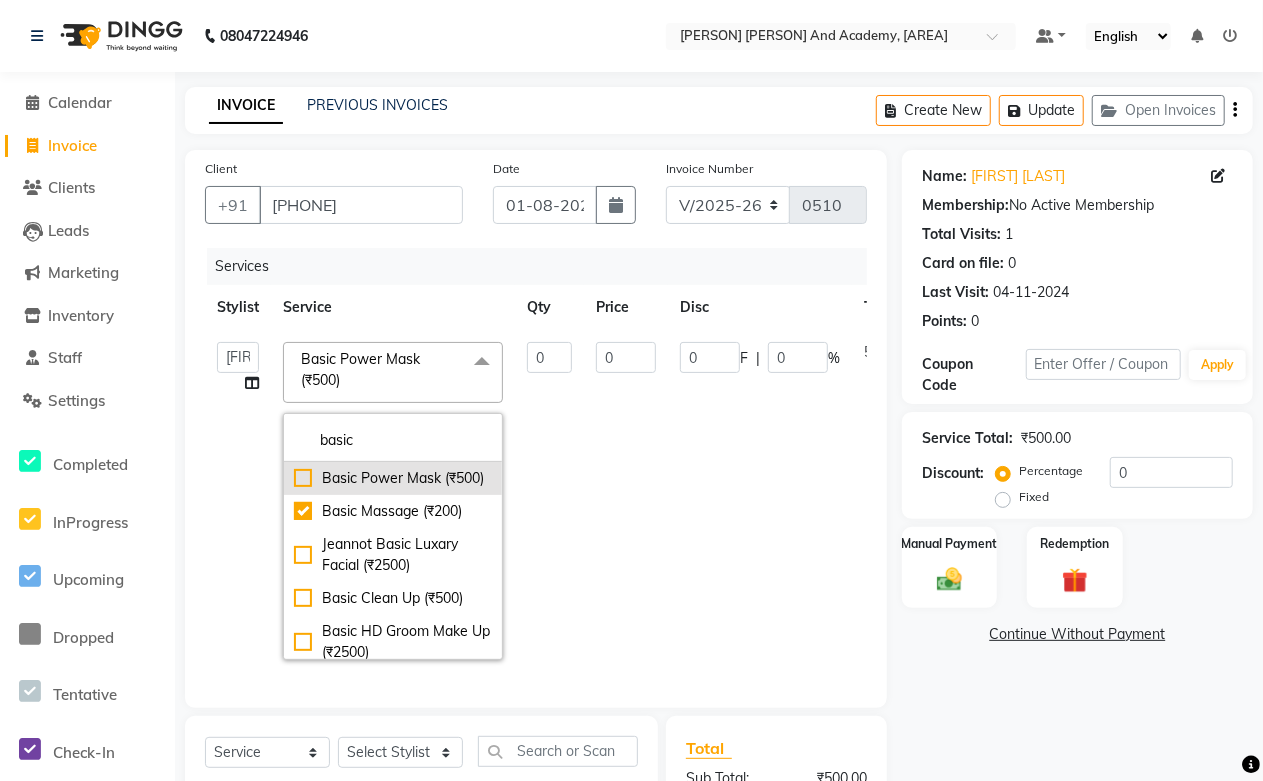 checkbox on "true" 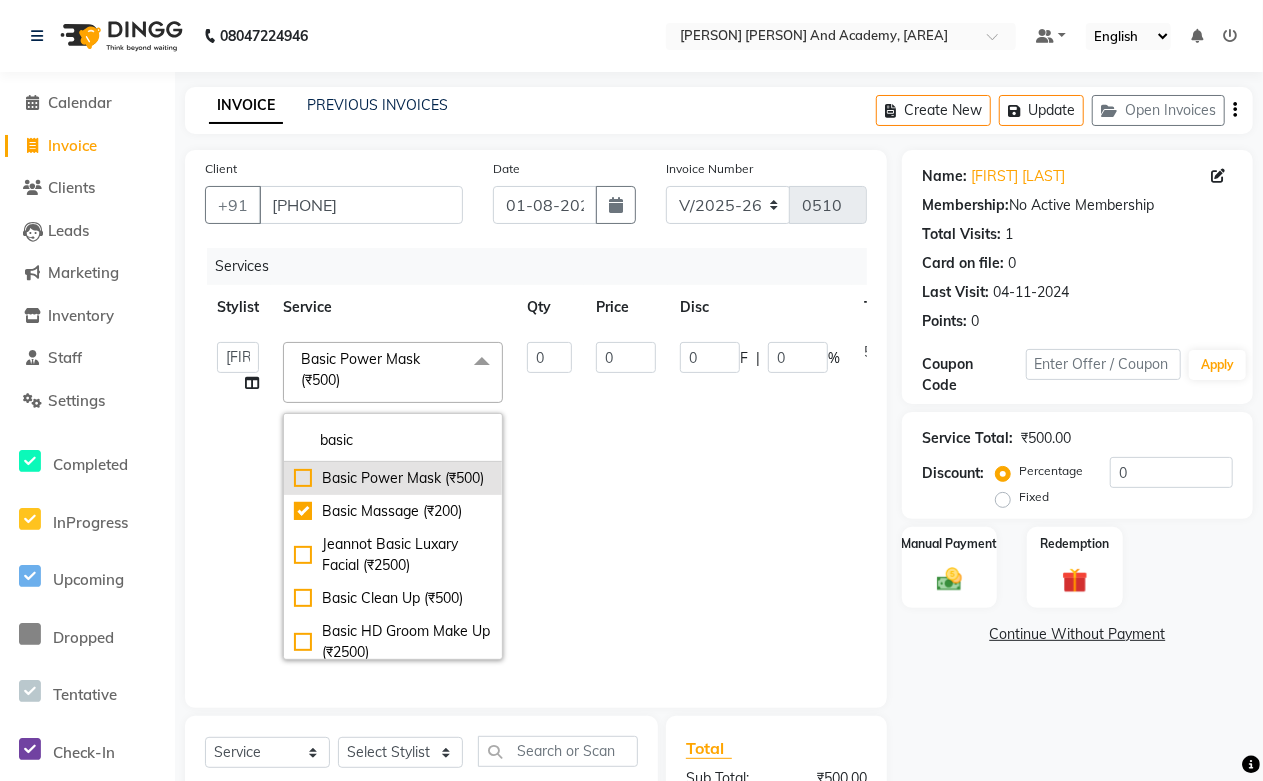 type on "1" 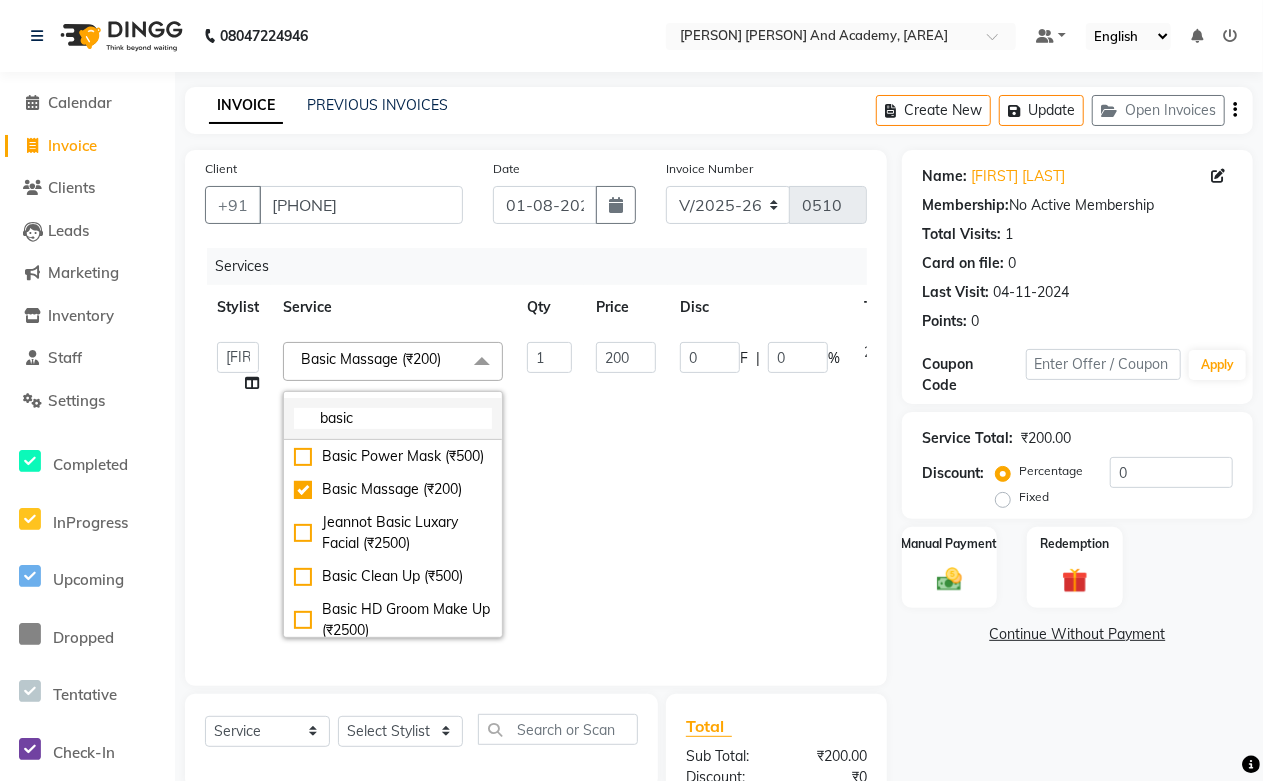 click on "basic" 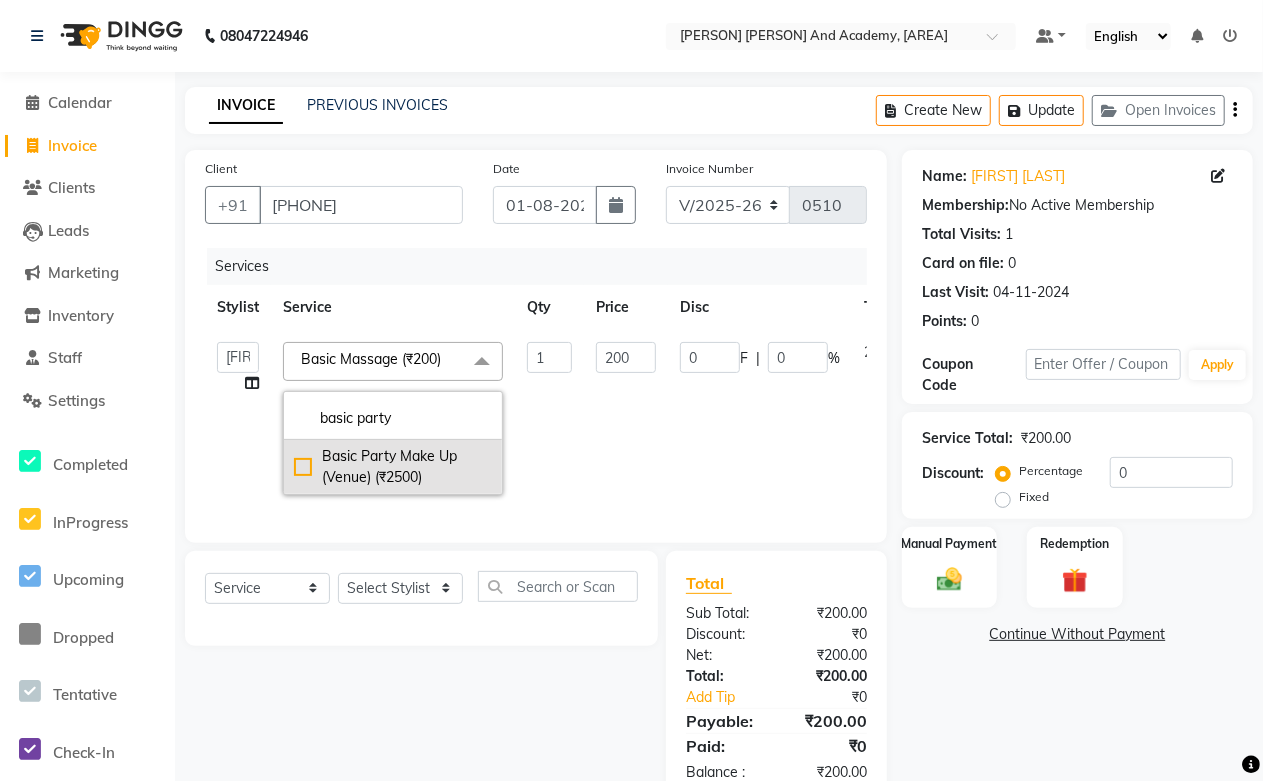 scroll, scrollTop: 70, scrollLeft: 0, axis: vertical 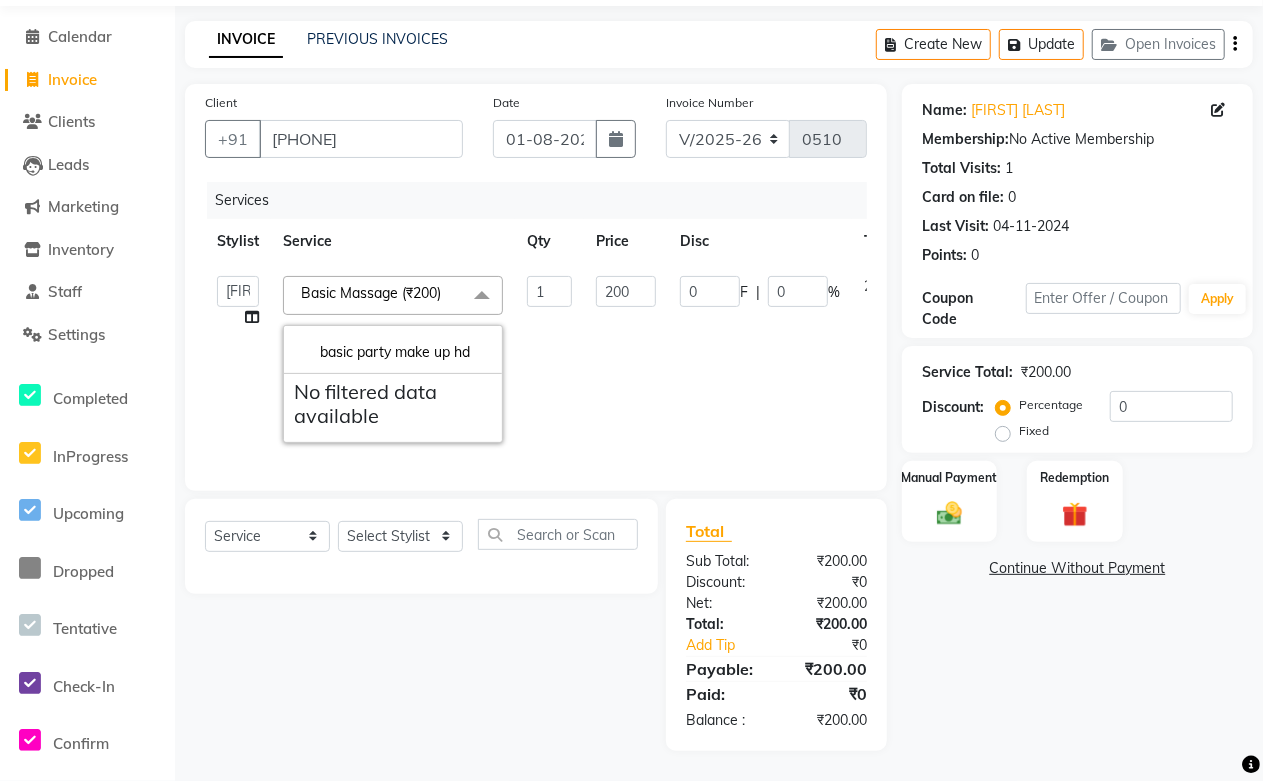 type on "basic party make up hd" 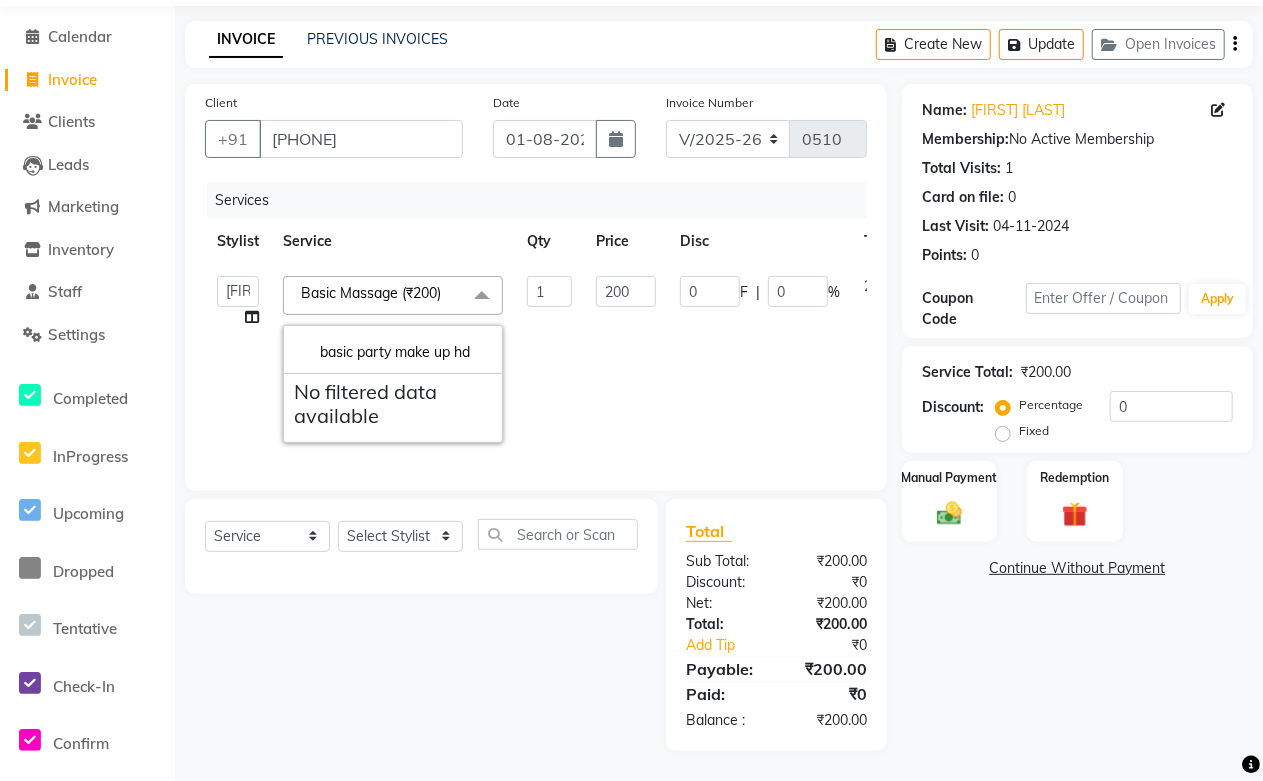 click on "200" 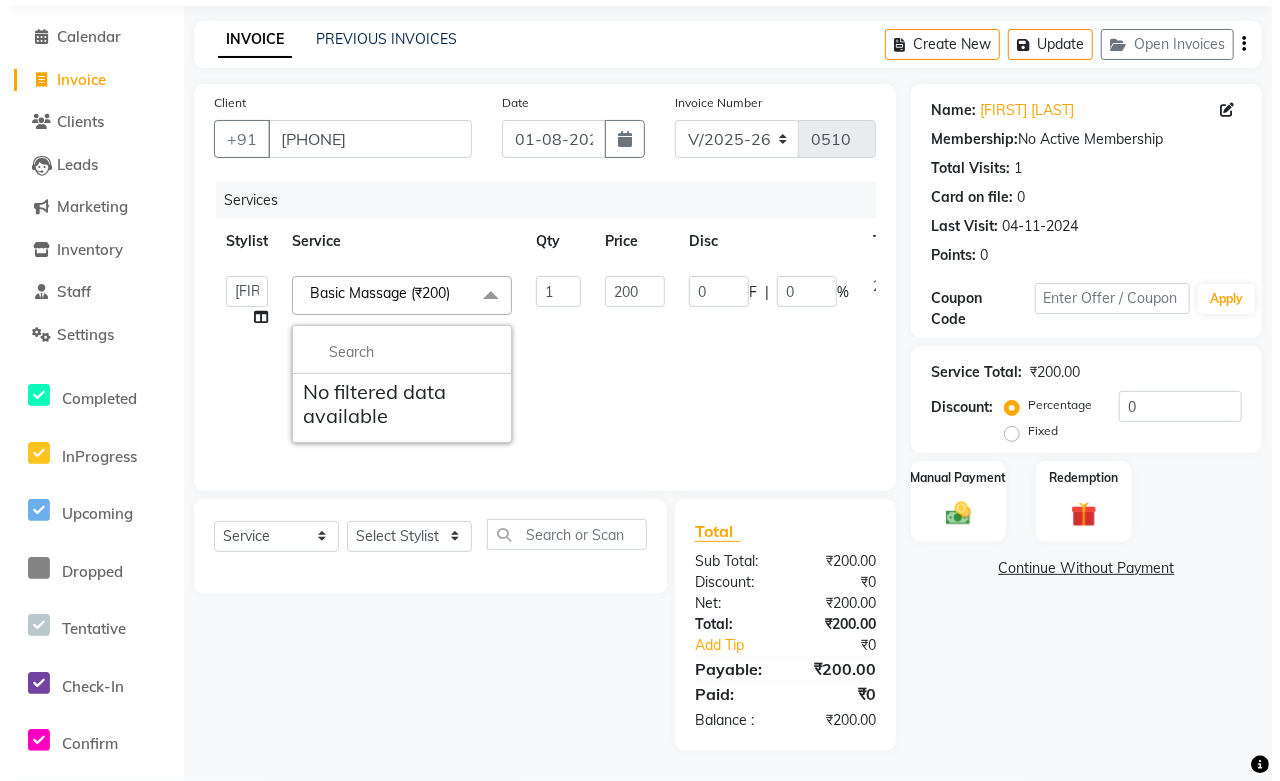 scroll, scrollTop: 0, scrollLeft: 0, axis: both 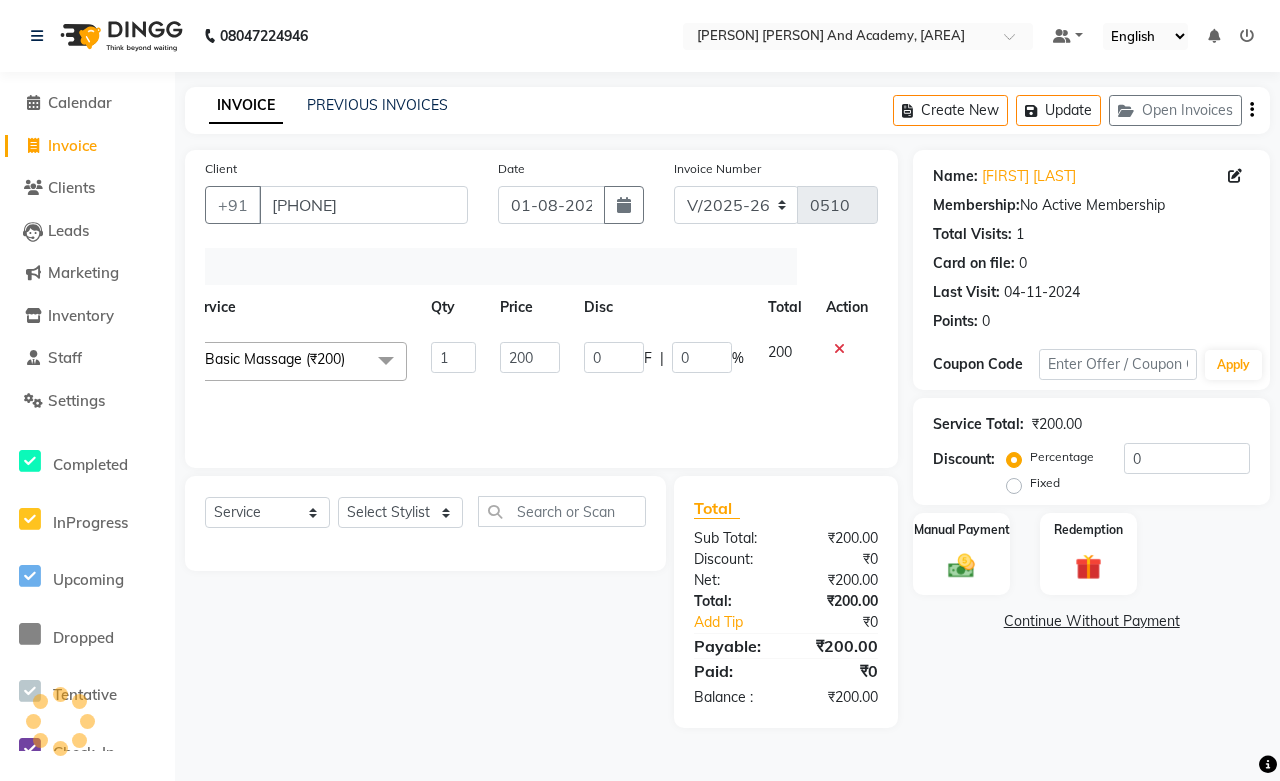 click 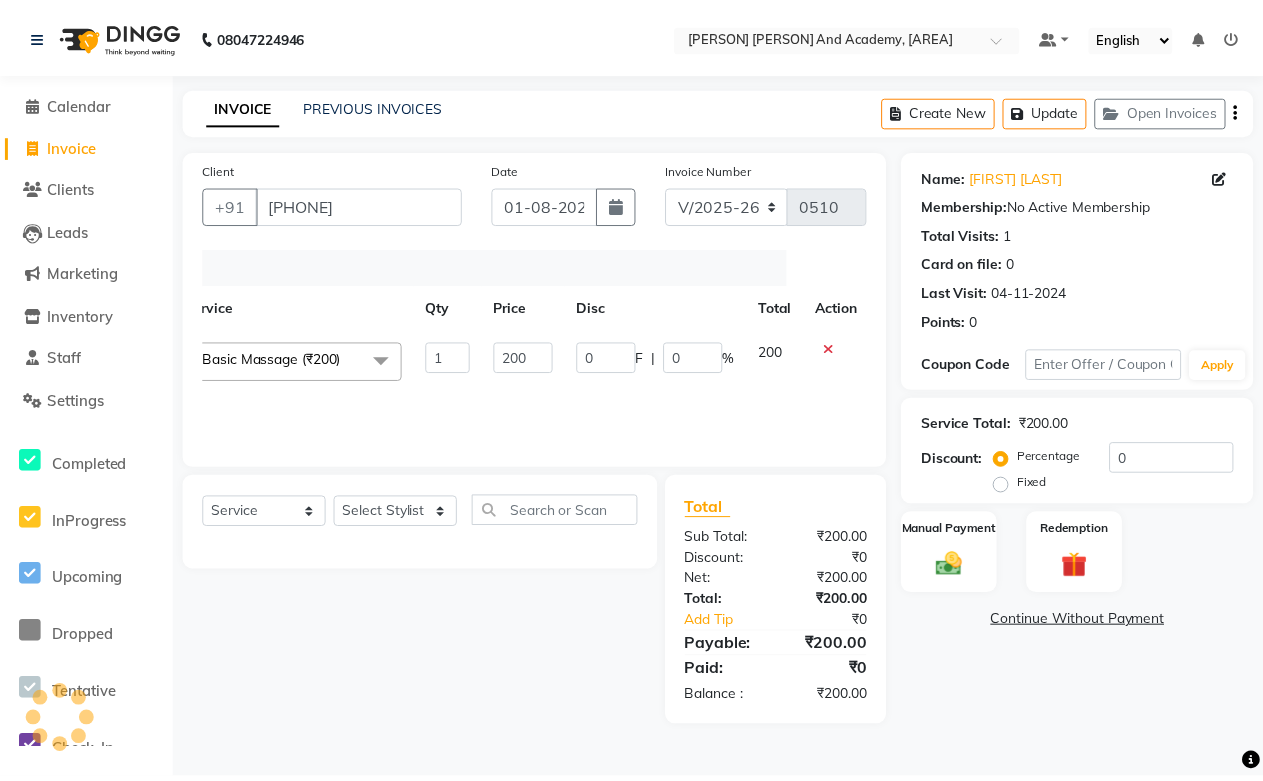 scroll, scrollTop: 0, scrollLeft: 0, axis: both 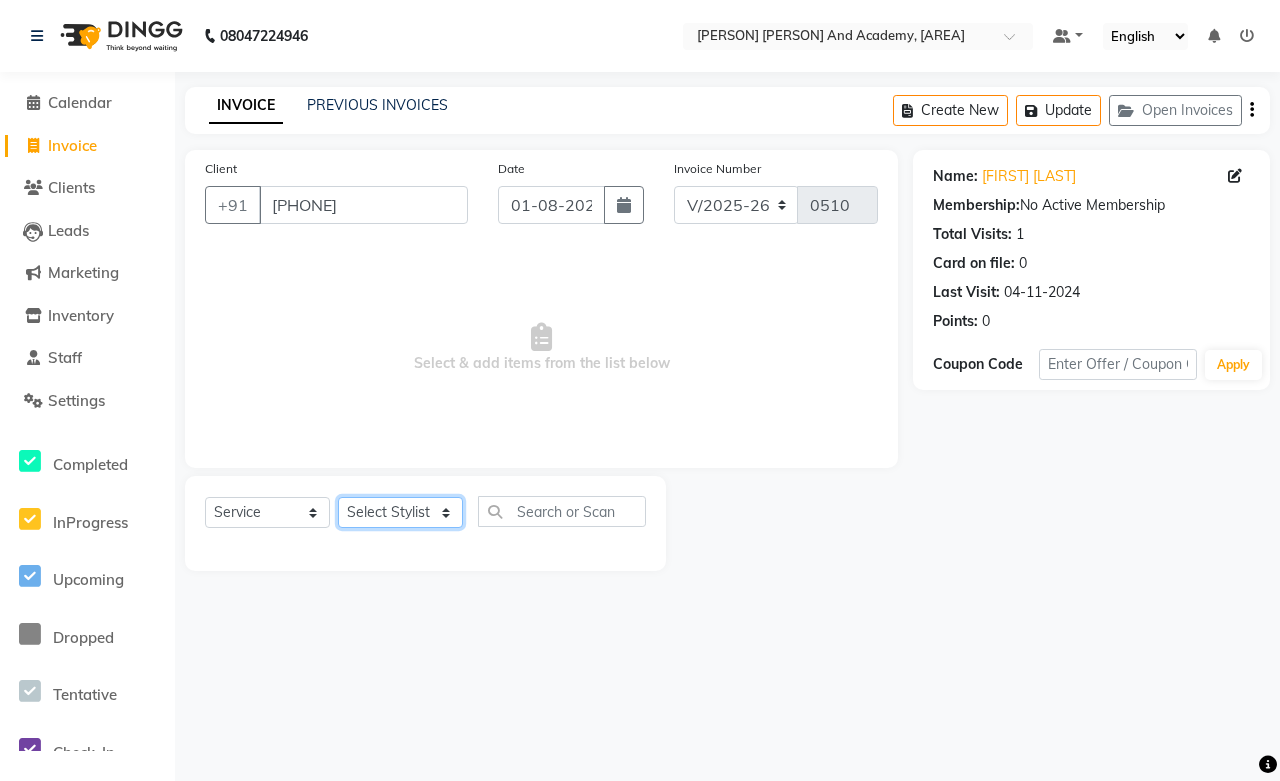 click on "Select Stylist Abdul Shoaib Aksha Khan Archika Jain Arti Singh Harsha Mam MANISHA Mohd. Furkan Neelu Suman Nisha Meghwal Payal Sen Pooja Jaga Poonam Trehan Ravina Sen Sahil Ansari Sanju di Sapna Sharma Shekhu Abdul Suraj Sen Sushant Verma TUSHAR" 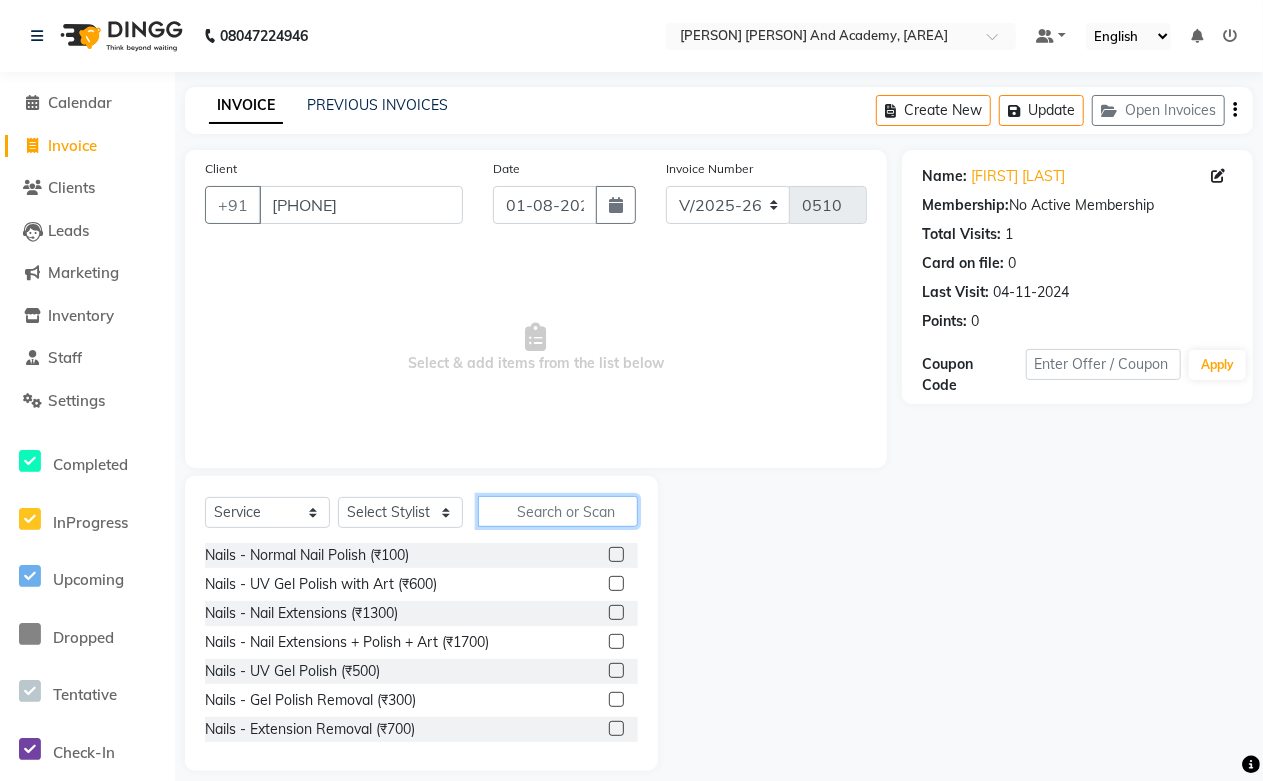click 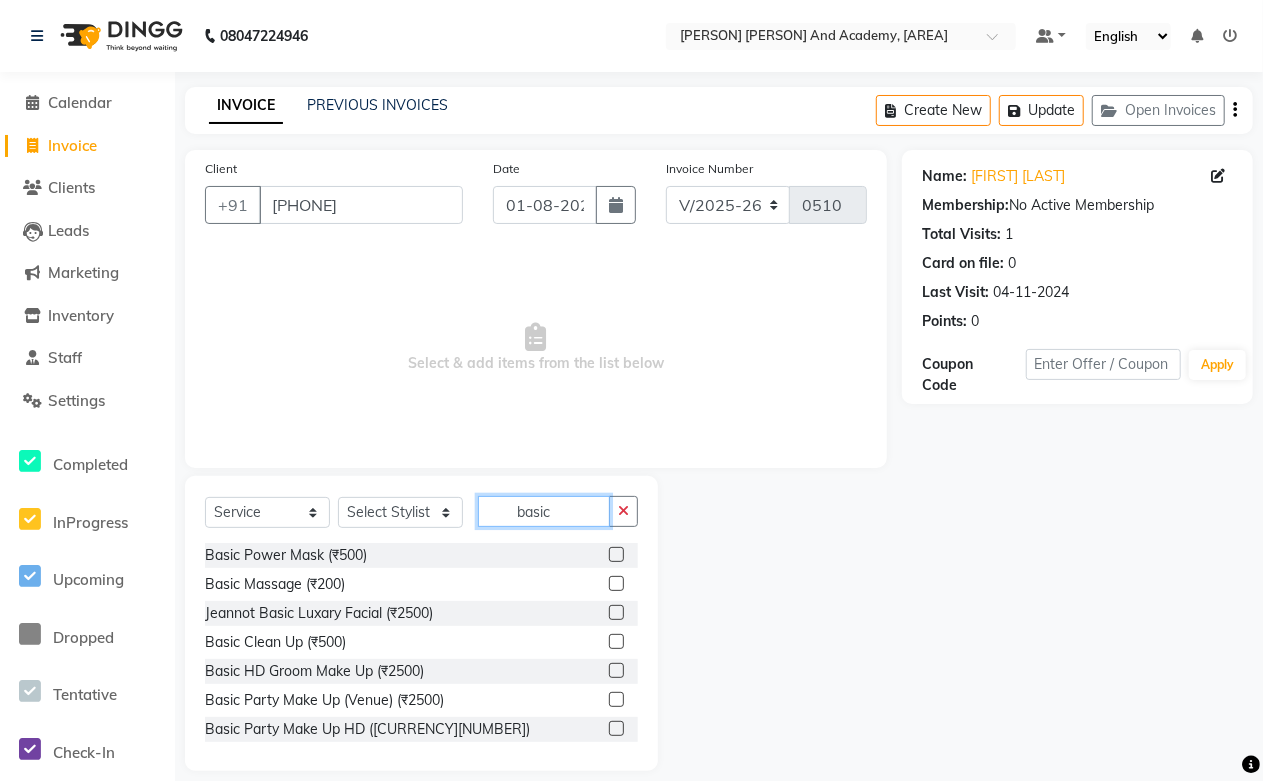 scroll, scrollTop: 3, scrollLeft: 0, axis: vertical 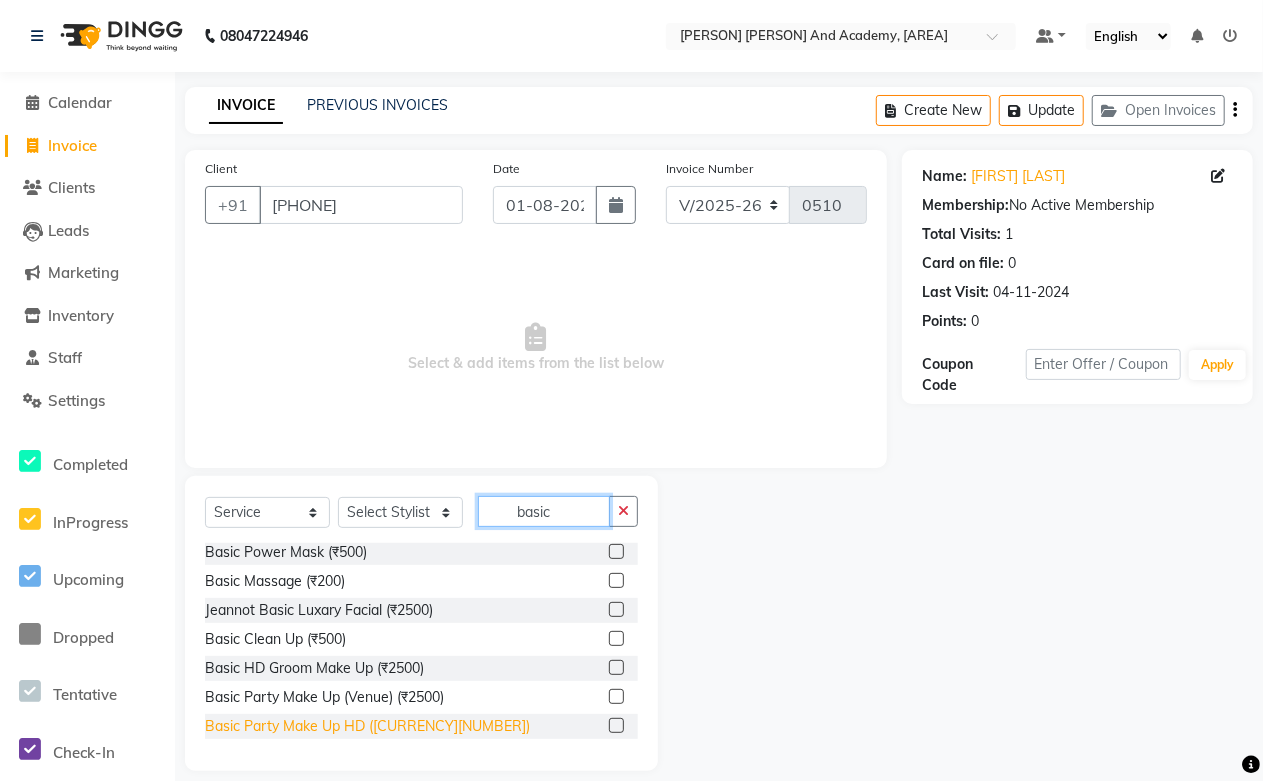 type on "basic" 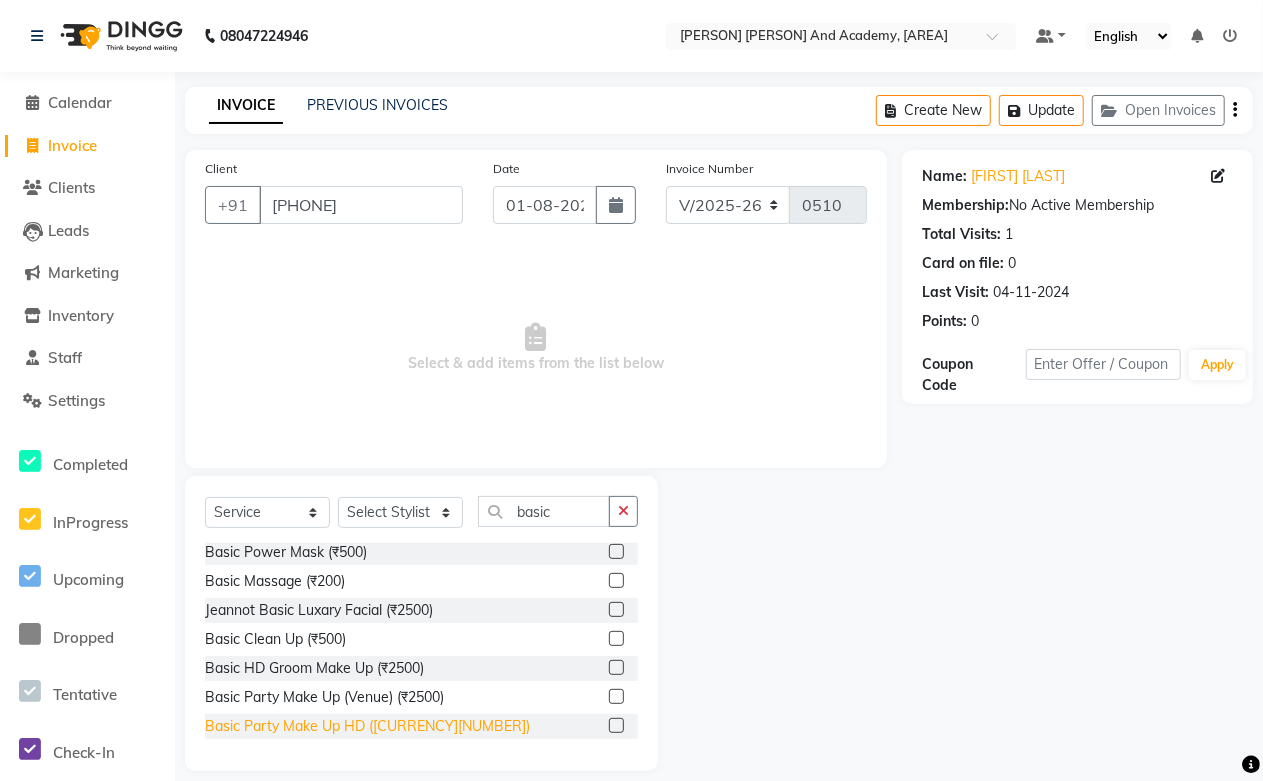 click on "Basic Party Make Up HD ([CURRENCY][NUMBER])" 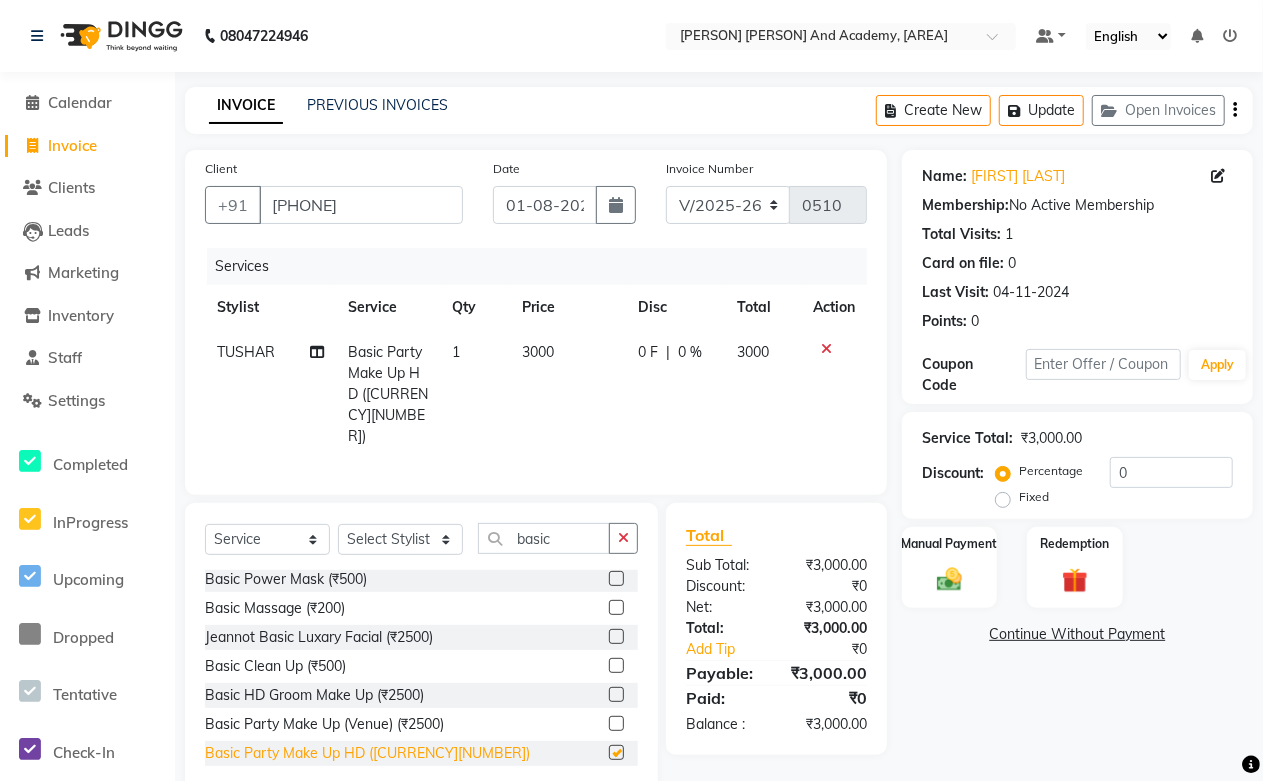 checkbox on "false" 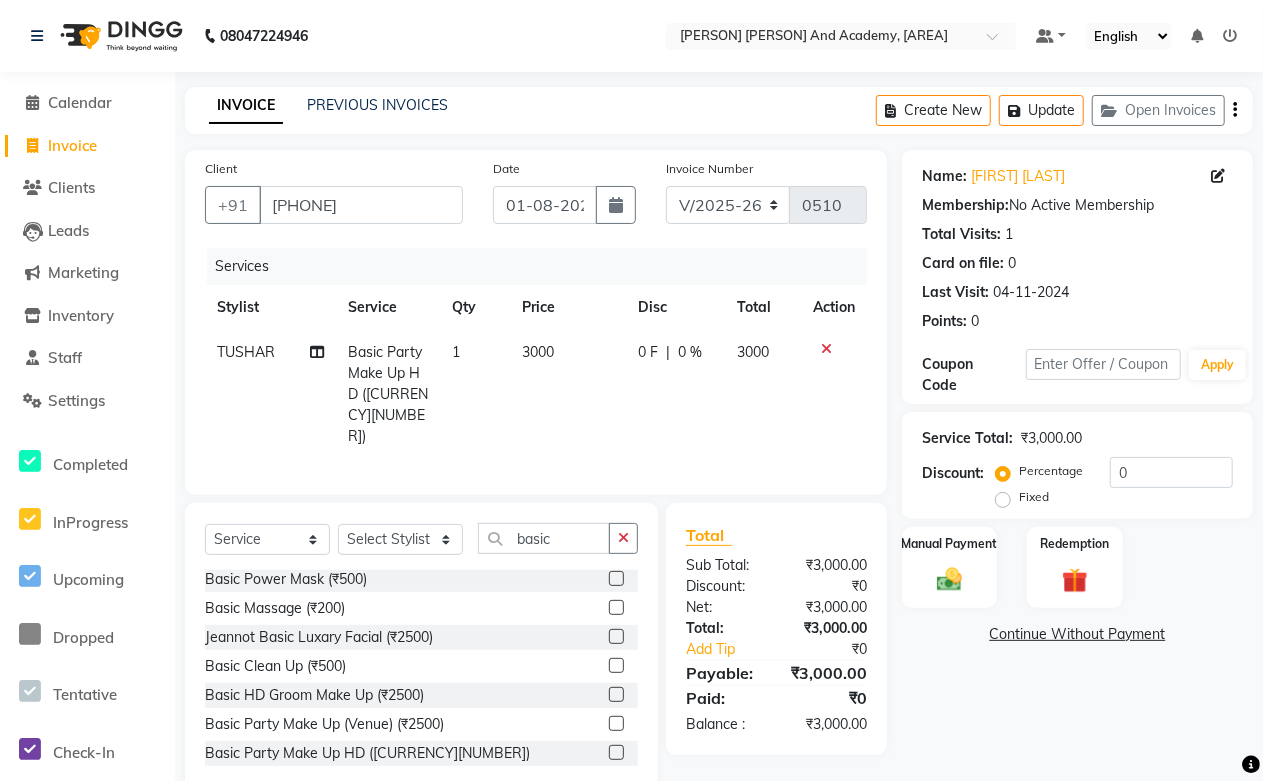 click on "1" 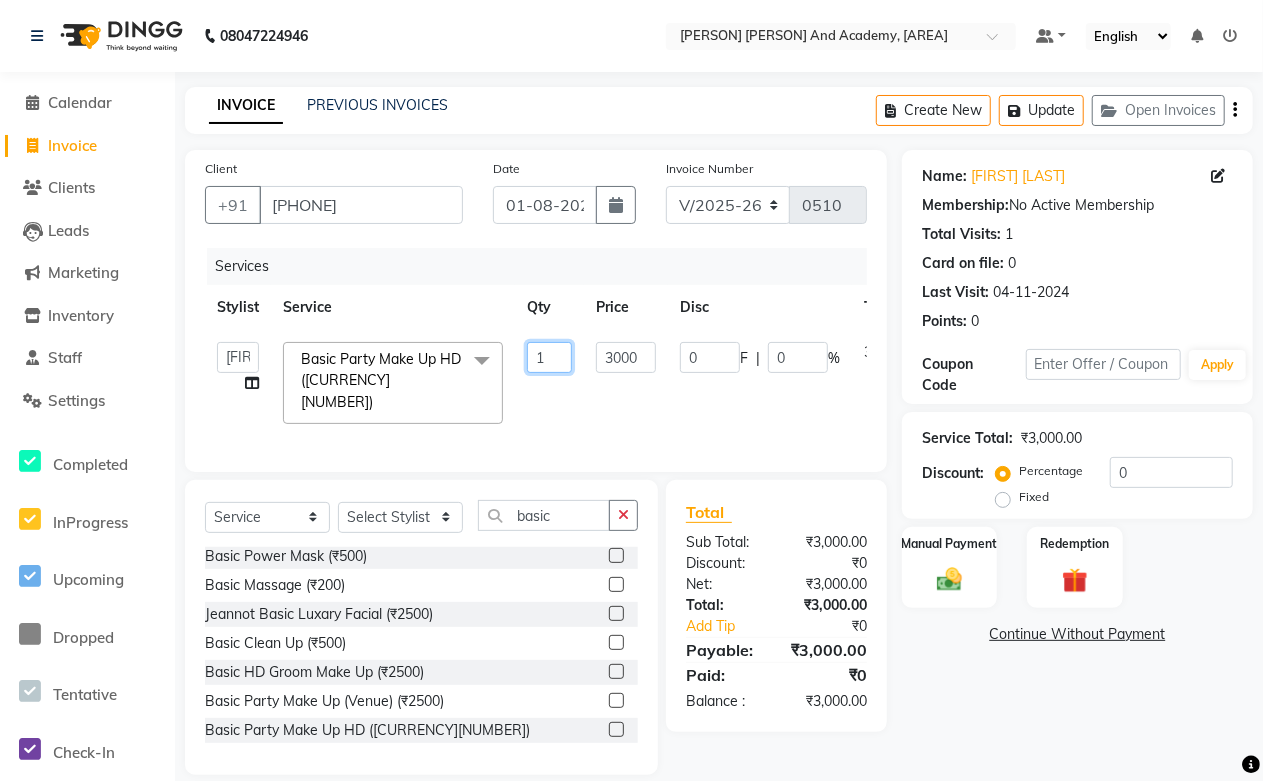 drag, startPoint x: 570, startPoint y: 352, endPoint x: 502, endPoint y: 358, distance: 68.26419 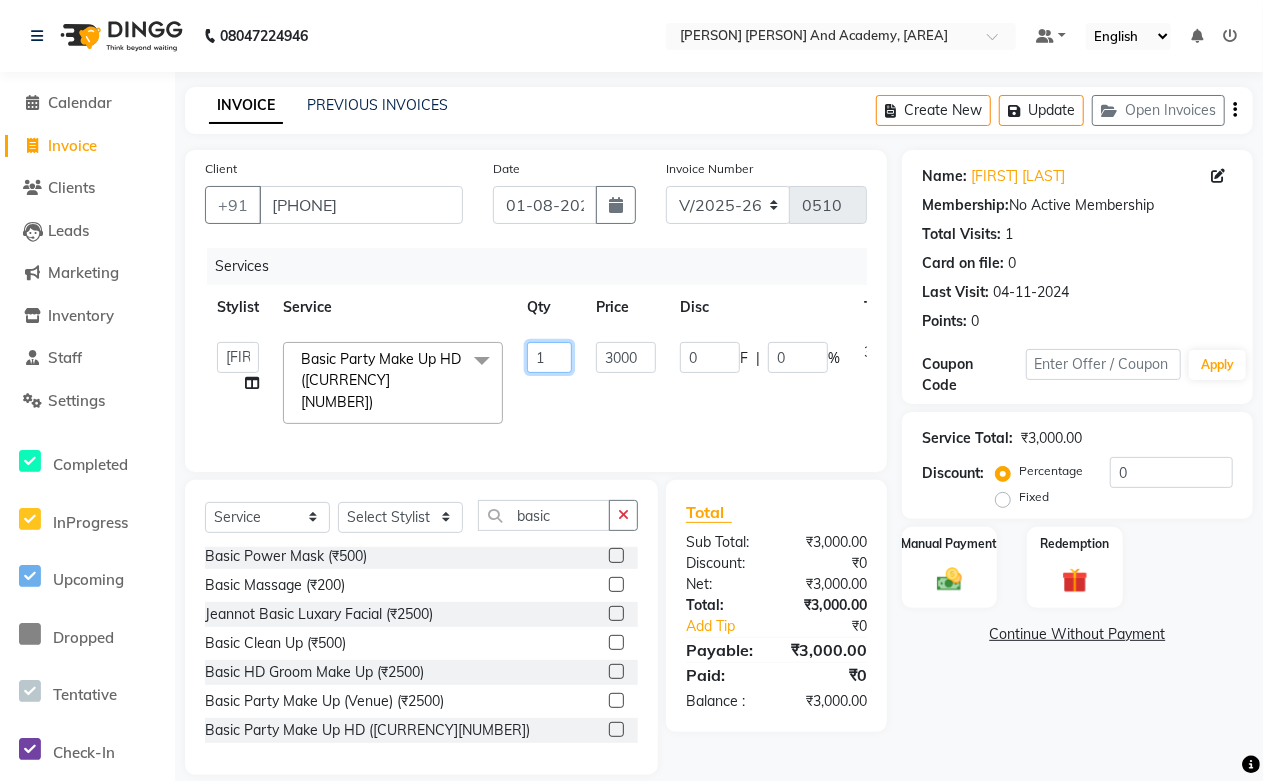 click on "Services Stylist Service Qty Price Disc Total Action [FIRST] [LAST] Facials/Treatment - Kanpeki Frutsu - Ash Pumpkin (₹1600) 1 1600 192 F | 12 % 1408 [FIRST] [LAST] Waxing - Legs - Liposoluble (₹700) 1 700 84 F | 12 % 616 [FIRST] [LAST] Waxing - Arms - Liposoluble (₹400) 1 400 48 F | 12 % 352  [FIRST] [LAST]   [FIRST] [LAST]   [FIRST]  [LAST]   [FIRST] [LAST]   [FIRST] [LAST]   [FIRST]   [FIRST] [LAST]   [FIRST] [LAST]   [FIRST] [LAST]   [FIRST] [LAST]   [FIRST] [LAST]   [FIRST] [LAST]   [FIRST] [LAST]   [FIRST] [LAST]   [FIRST] [LAST]   [FIRST] [LAST]   [FIRST] [LAST]   [FIRST] [LAST]   [FIRST] [LAST]    Basic Party Make Up HD (₹3000)  x Nails - Normal Nail Polish (₹100) Nails - UV Gel Polish with Art (₹600) Nails - Nail Extensions (₹1300) Nails - Nail Extensions + Polish + Art (₹1700) Nails - UV Gel Polish (₹500) Nails - Gel Polish Removal (₹300) Nails - Extension Removal (₹700) Nails - Feet Gel Polish (₹600) Nails - Feet Extension (₹1700) Nails - Refill (Acrylic Gel) (₹1200) Nails - Nail Paint Remover (₹150) Nails - Feet Gel Polish Removal (₹300) Nails - UV Gel Polsih With Art (₹1200) Nails - French Nail Art (₹500) Nails - UV Gel Polish with Cat Eye (₹600) Nails - Feet Overlays (₹700) Nails - Temporary Nail Extensions (₹1000) Nails - Baby Boomer (Acrylic Ombre) (₹2200) Nose Wax (₹50) 1 0" 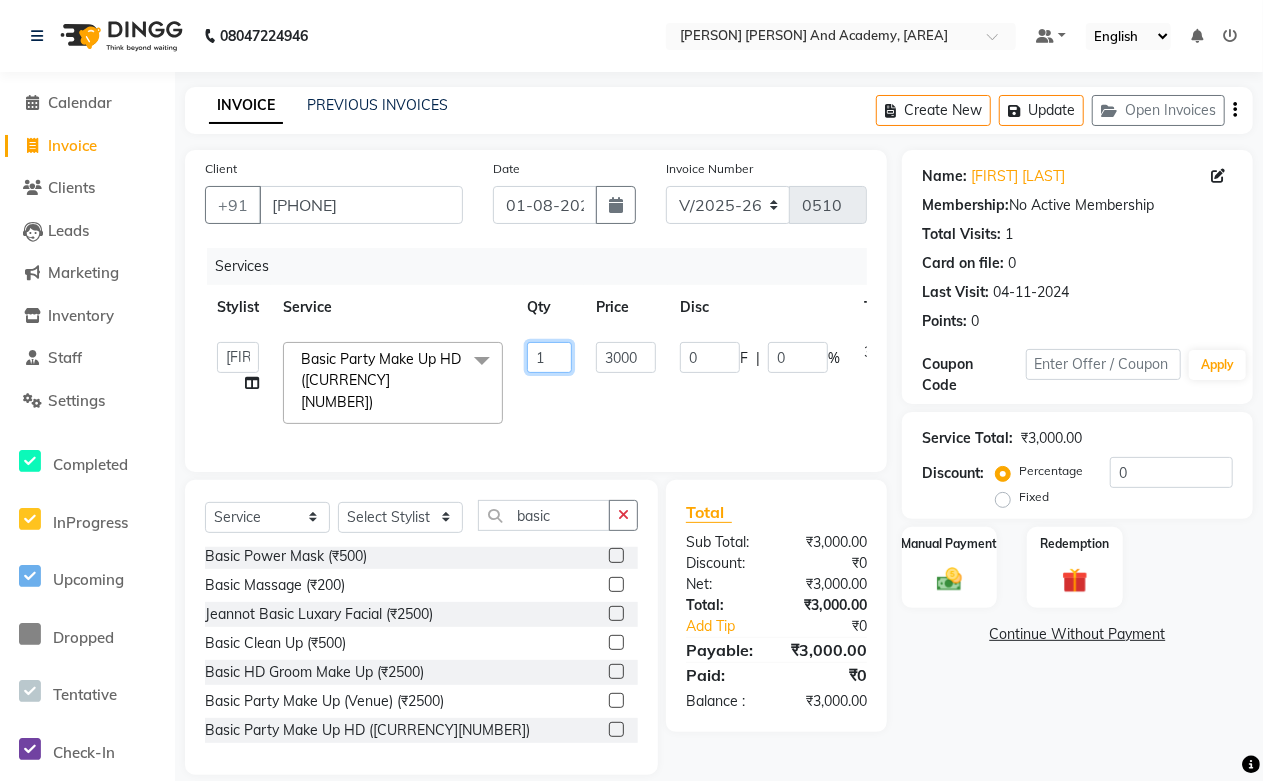 type on "6" 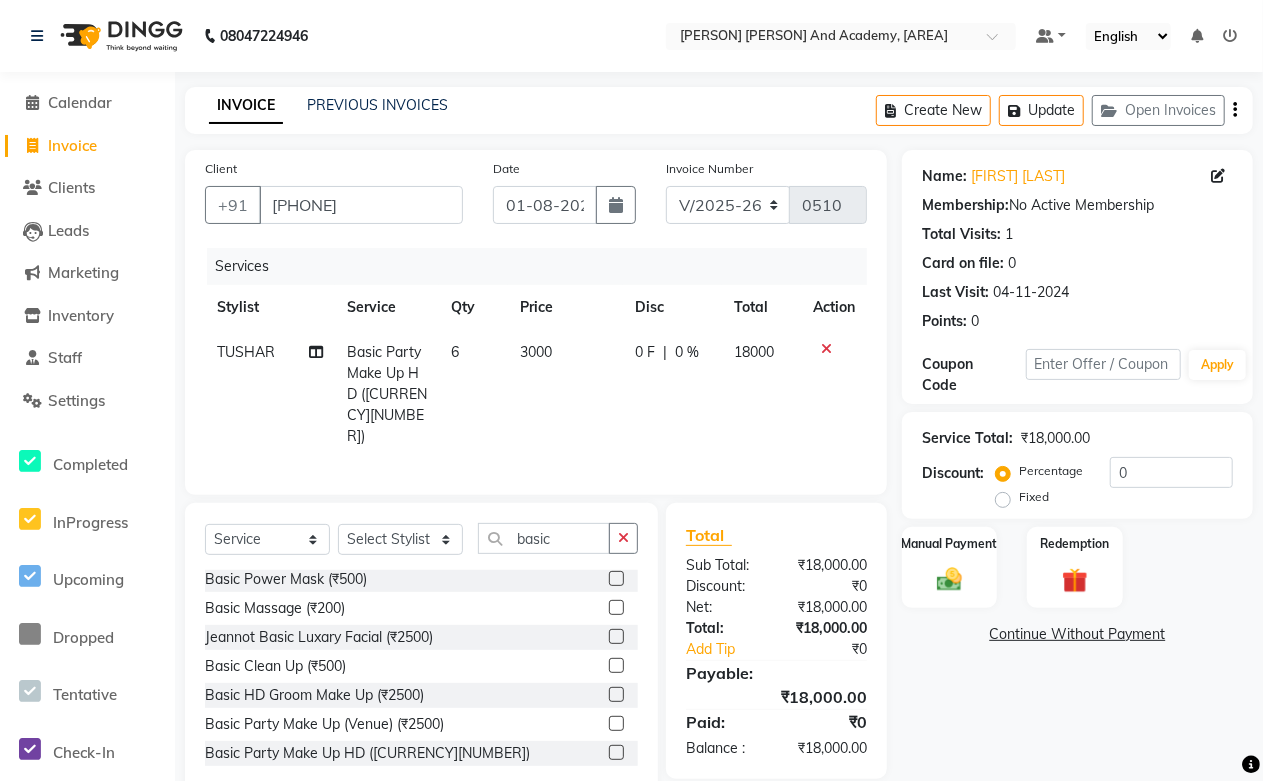 click on "[FIRST]   Basic Party Make Up HD (₹3000) 6 3000 0 F | 0 % 18000" 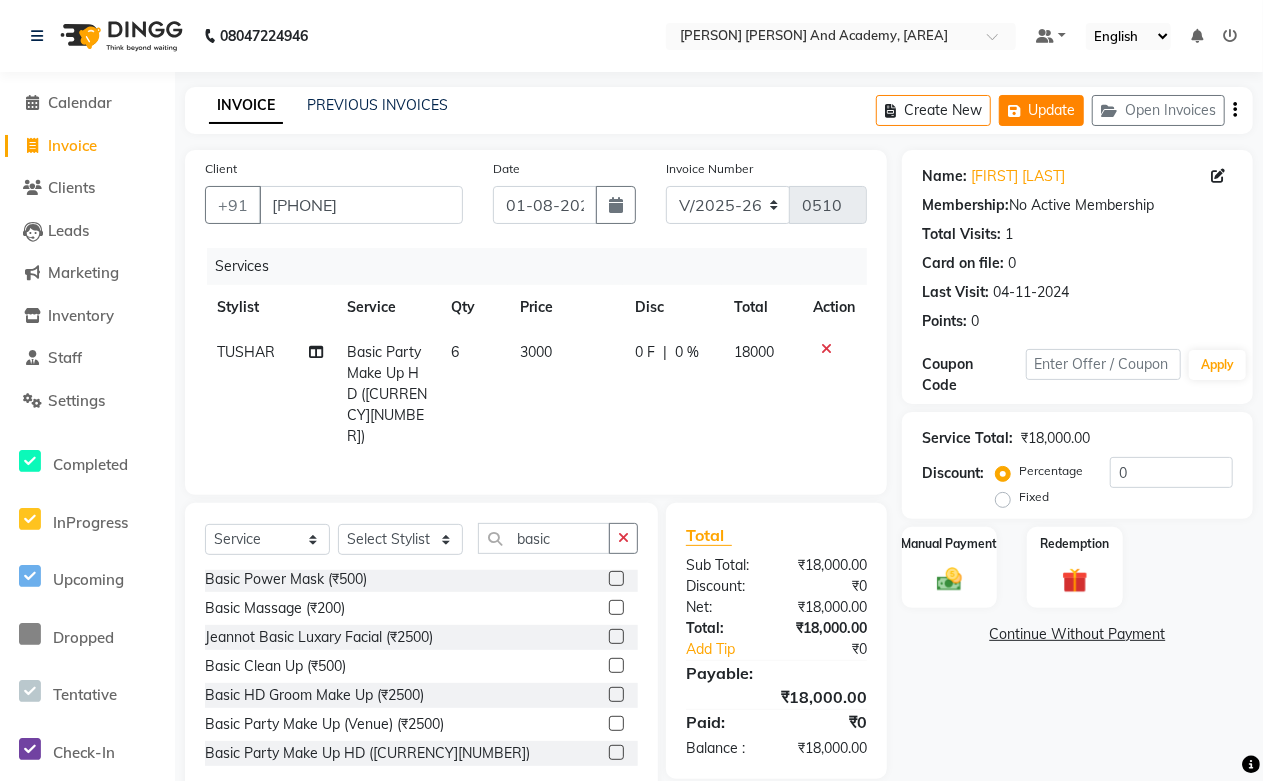 click on "Update" 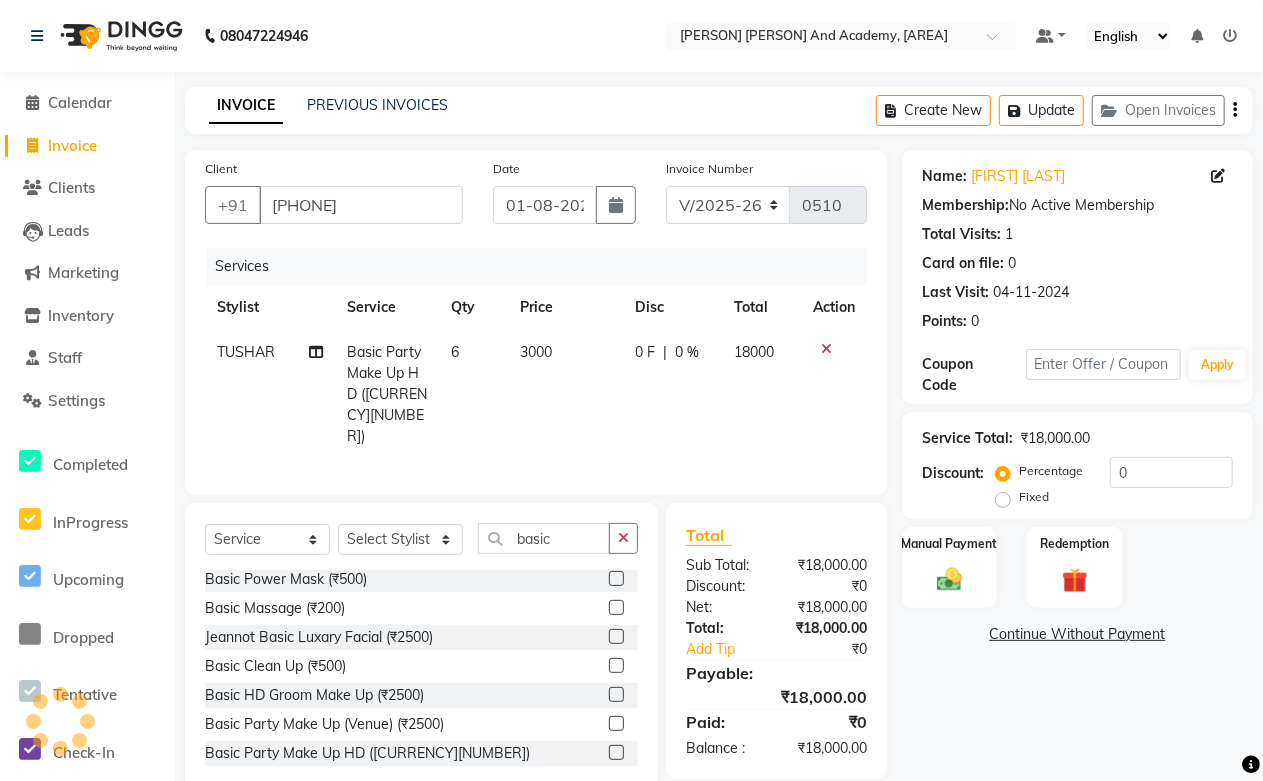 scroll, scrollTop: 2, scrollLeft: 0, axis: vertical 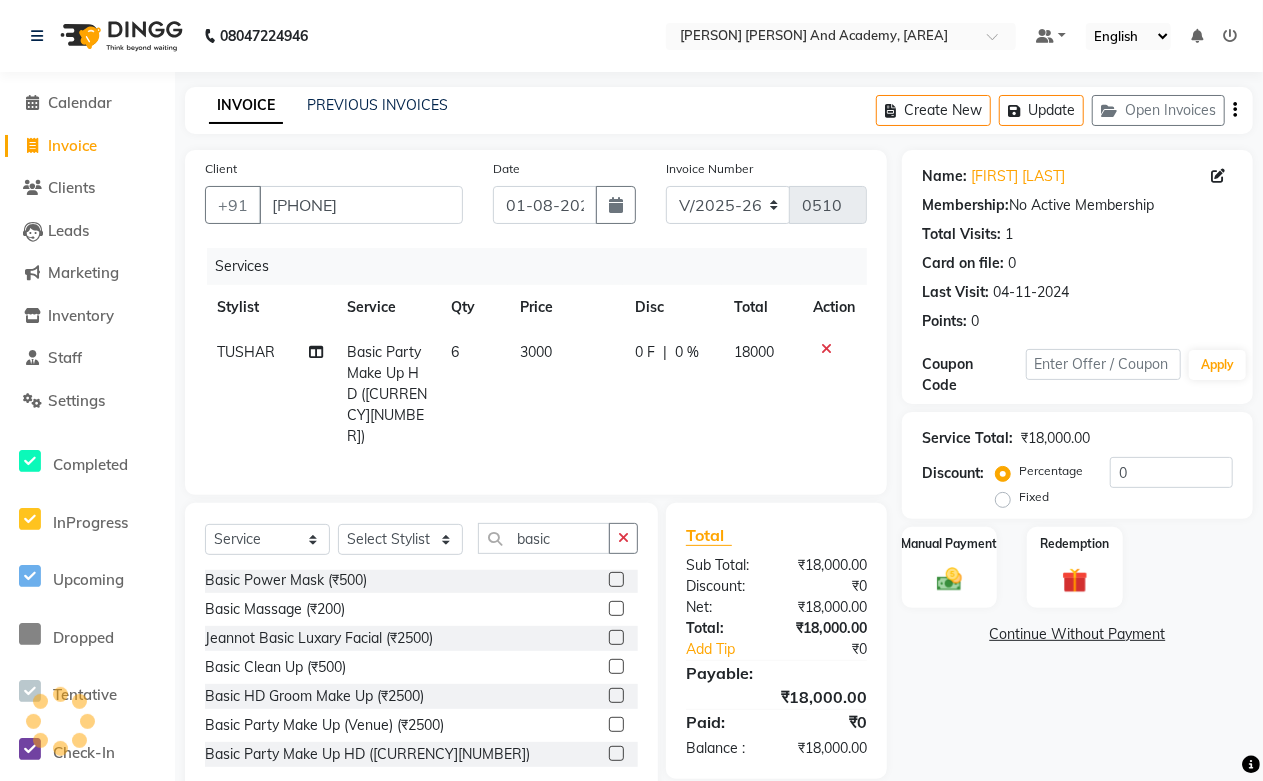click on "Create New   Update   Open Invoices" 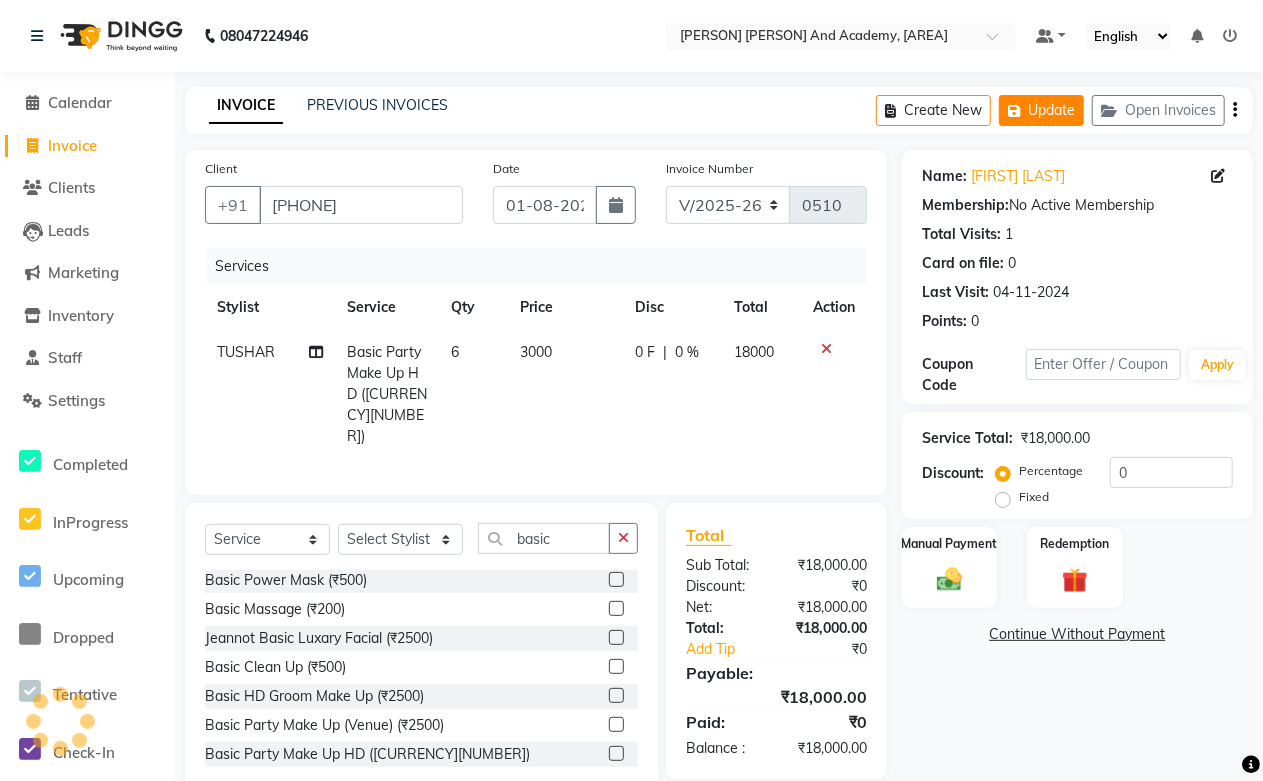 click on "Update" 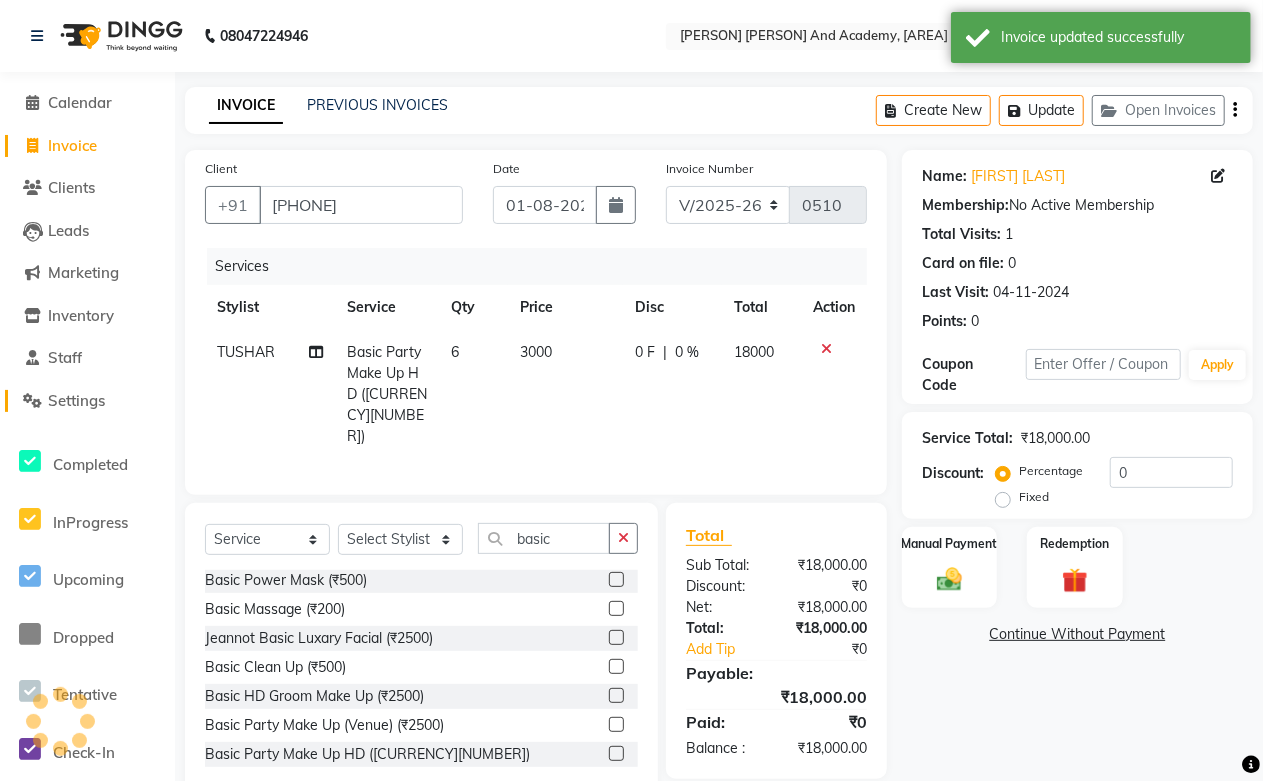 click on "Settings" 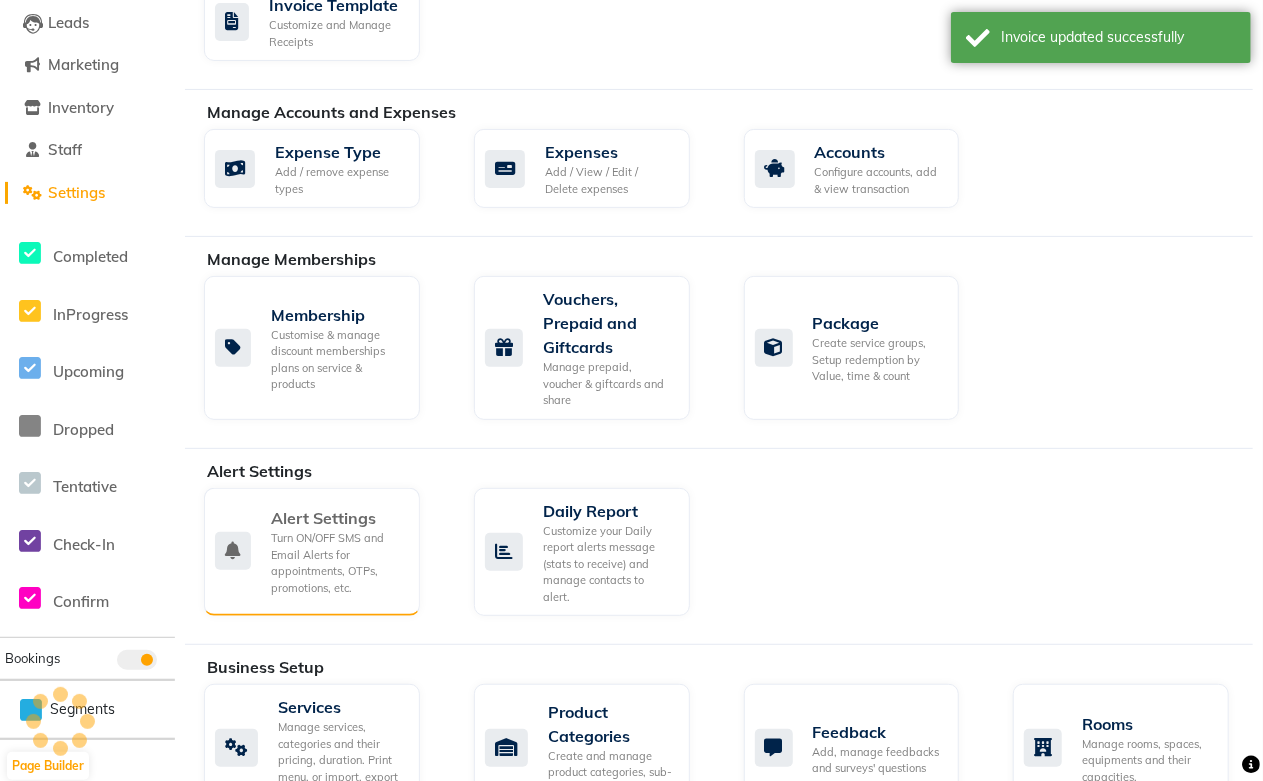 scroll, scrollTop: 222, scrollLeft: 0, axis: vertical 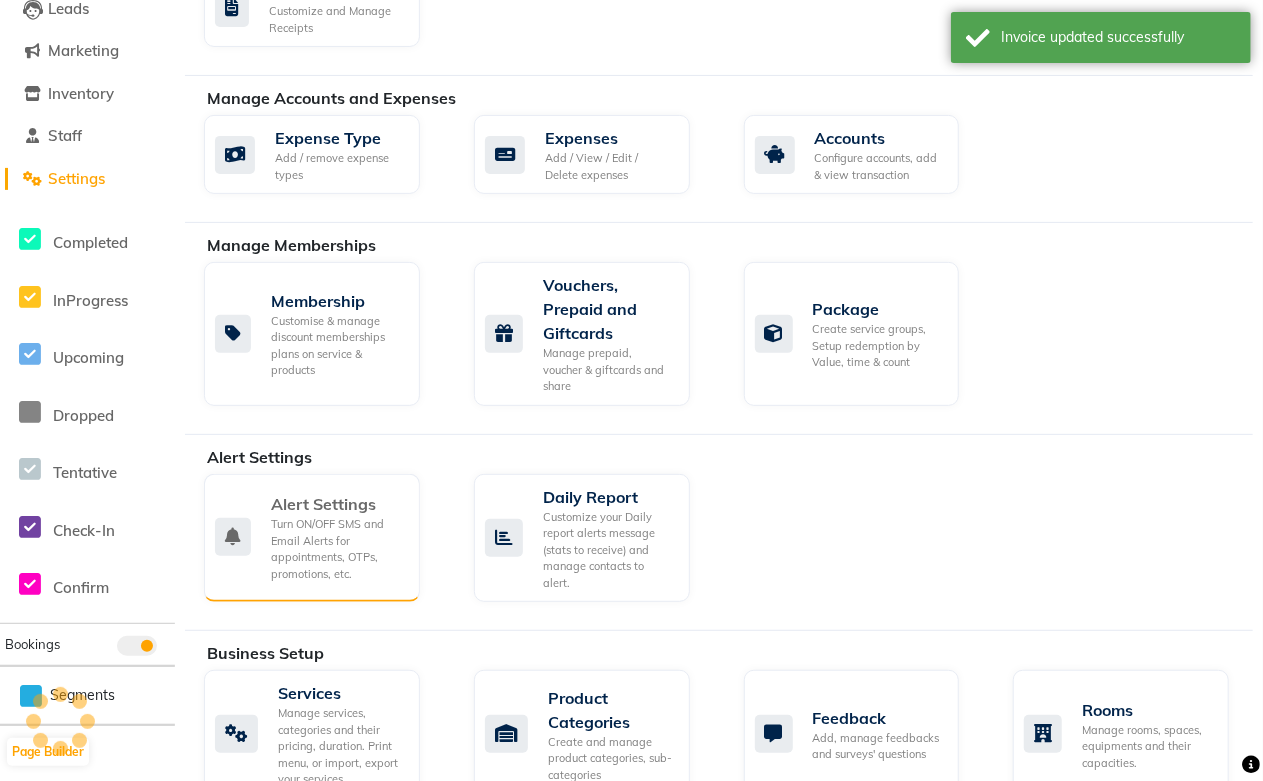 click on "Turn ON/OFF SMS and Email Alerts for appointments, OTPs, promotions, etc." 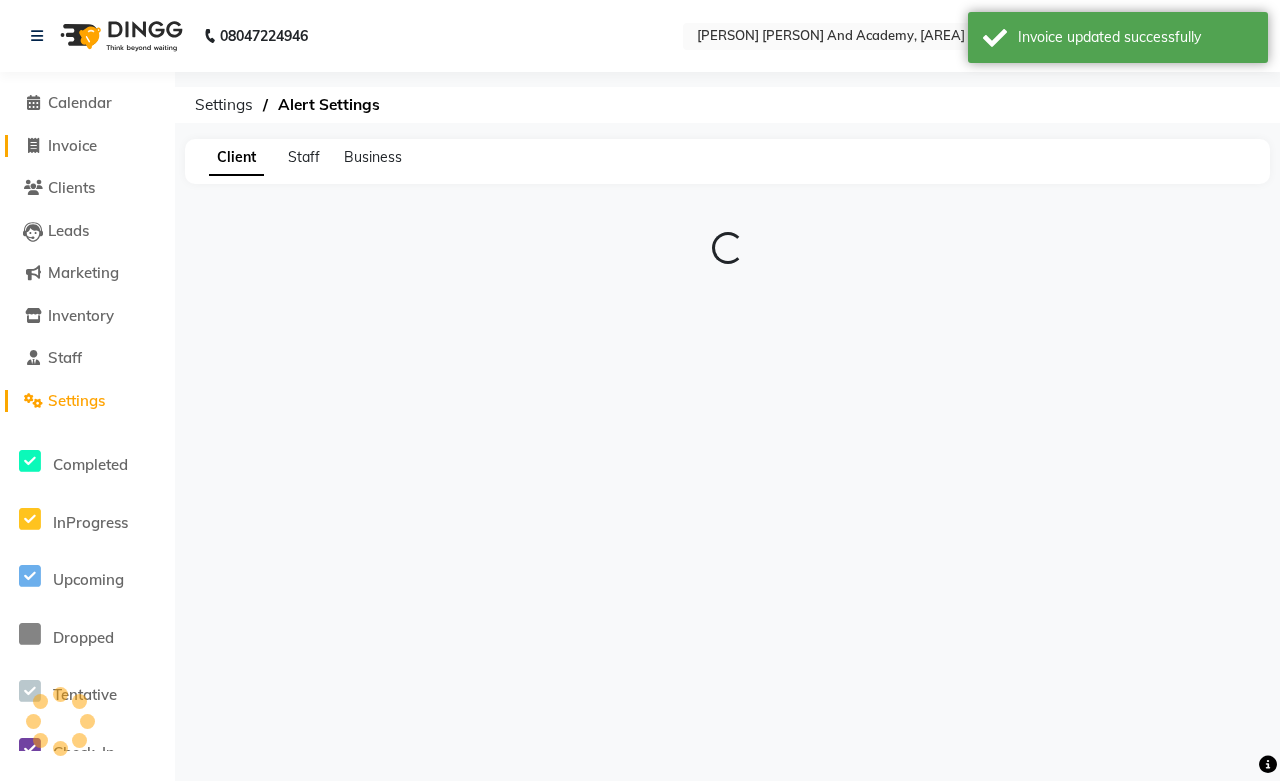 click on "Invoice" 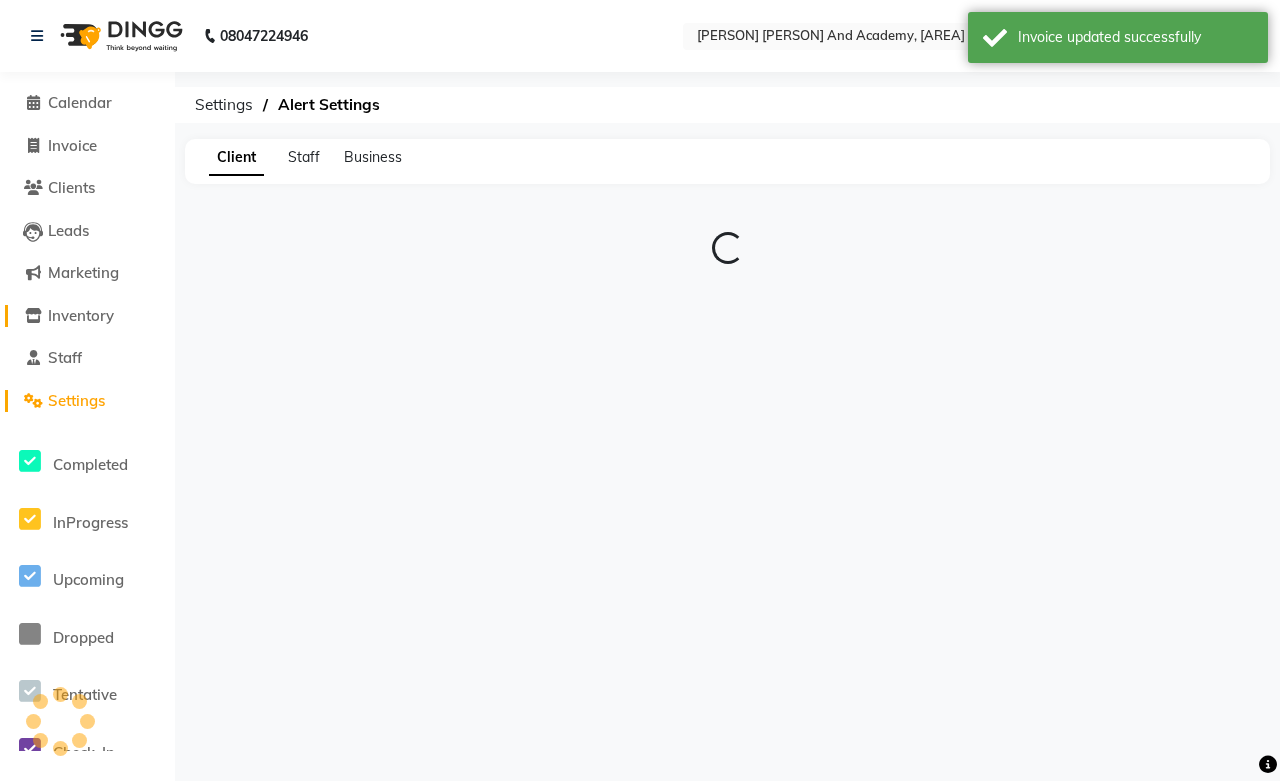 select on "service" 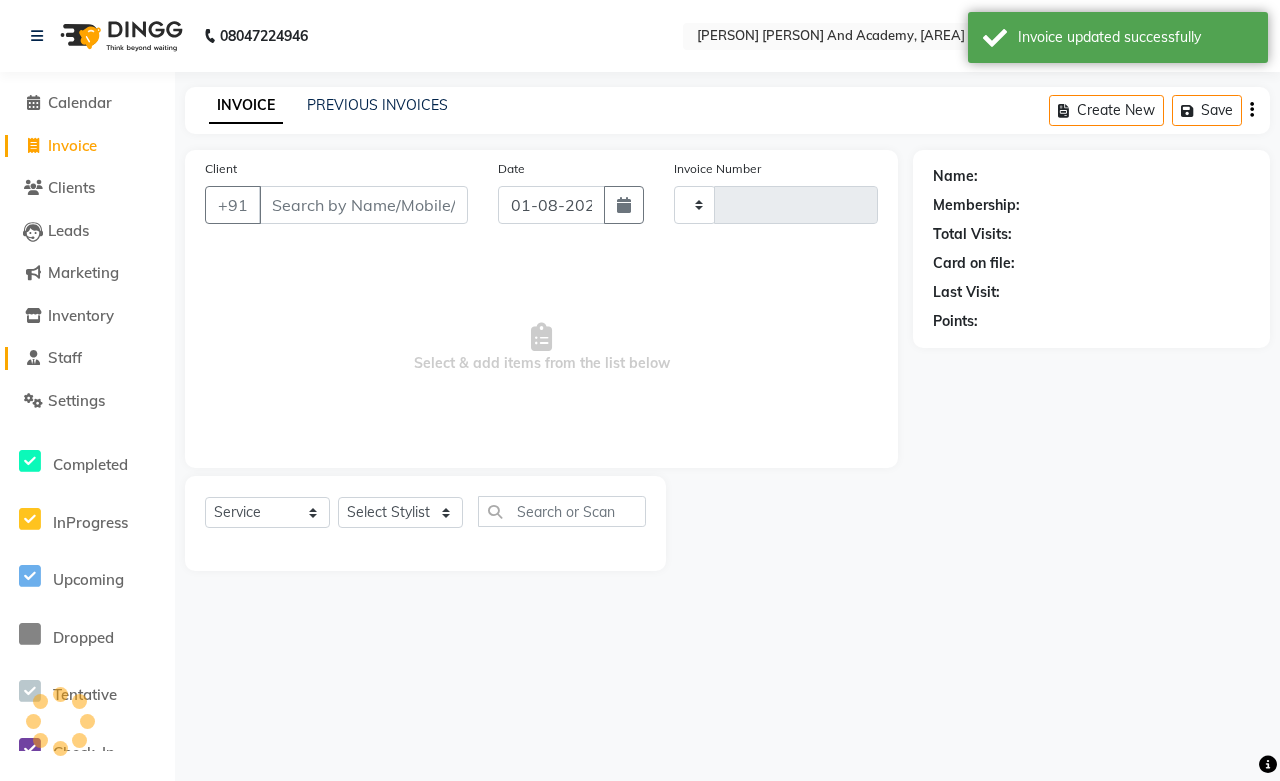 click on "Staff" 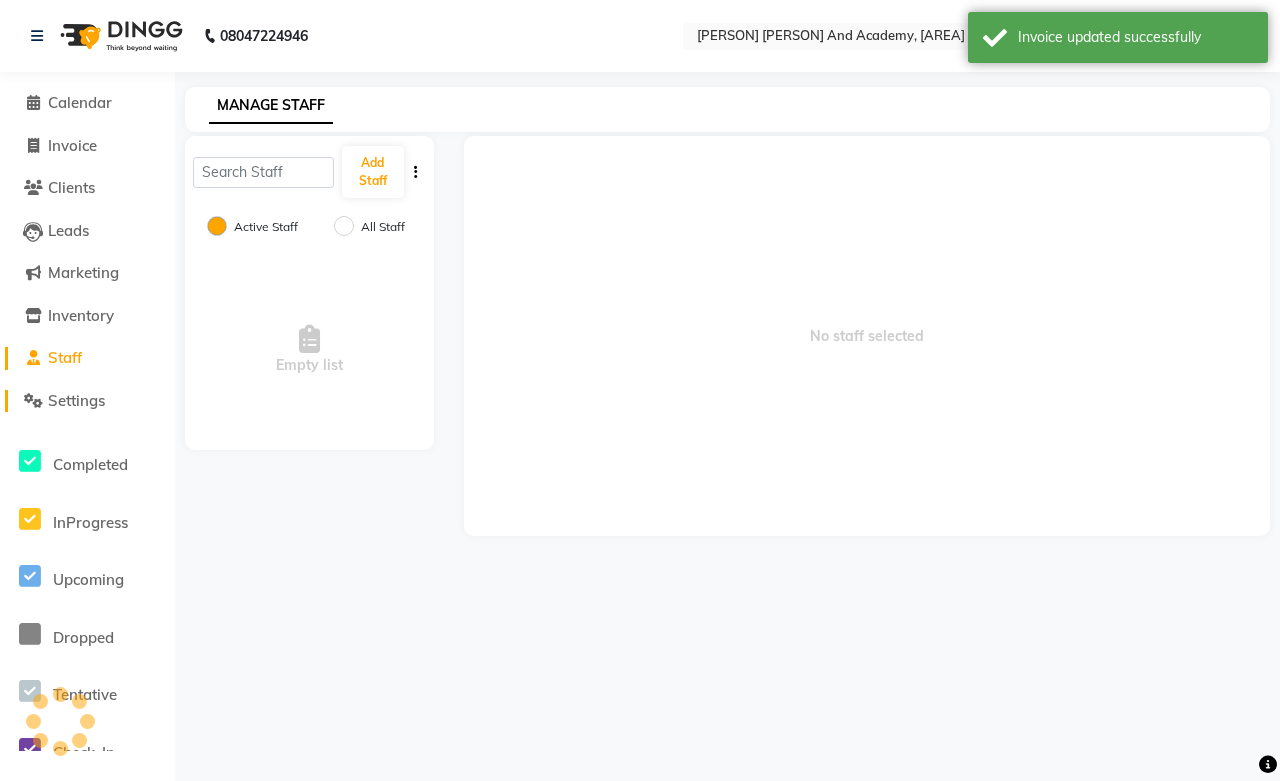 click on "Settings" 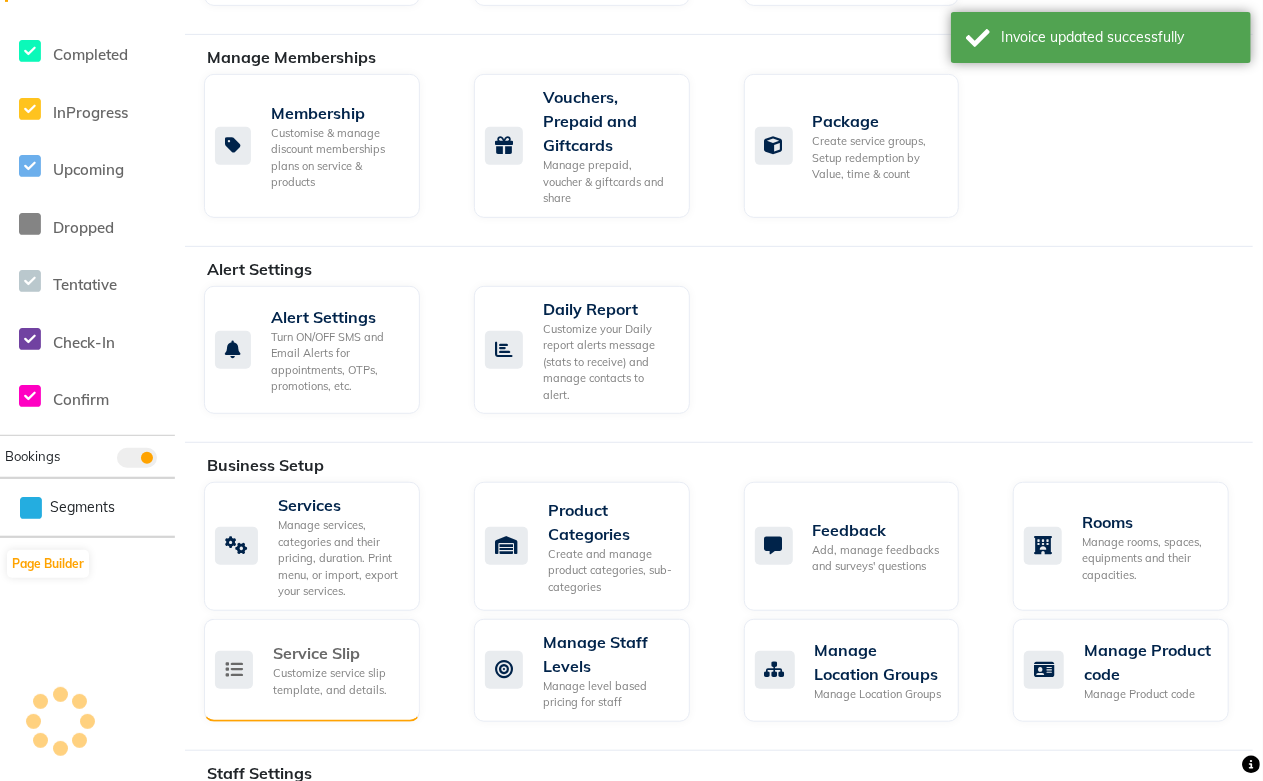 scroll, scrollTop: 444, scrollLeft: 0, axis: vertical 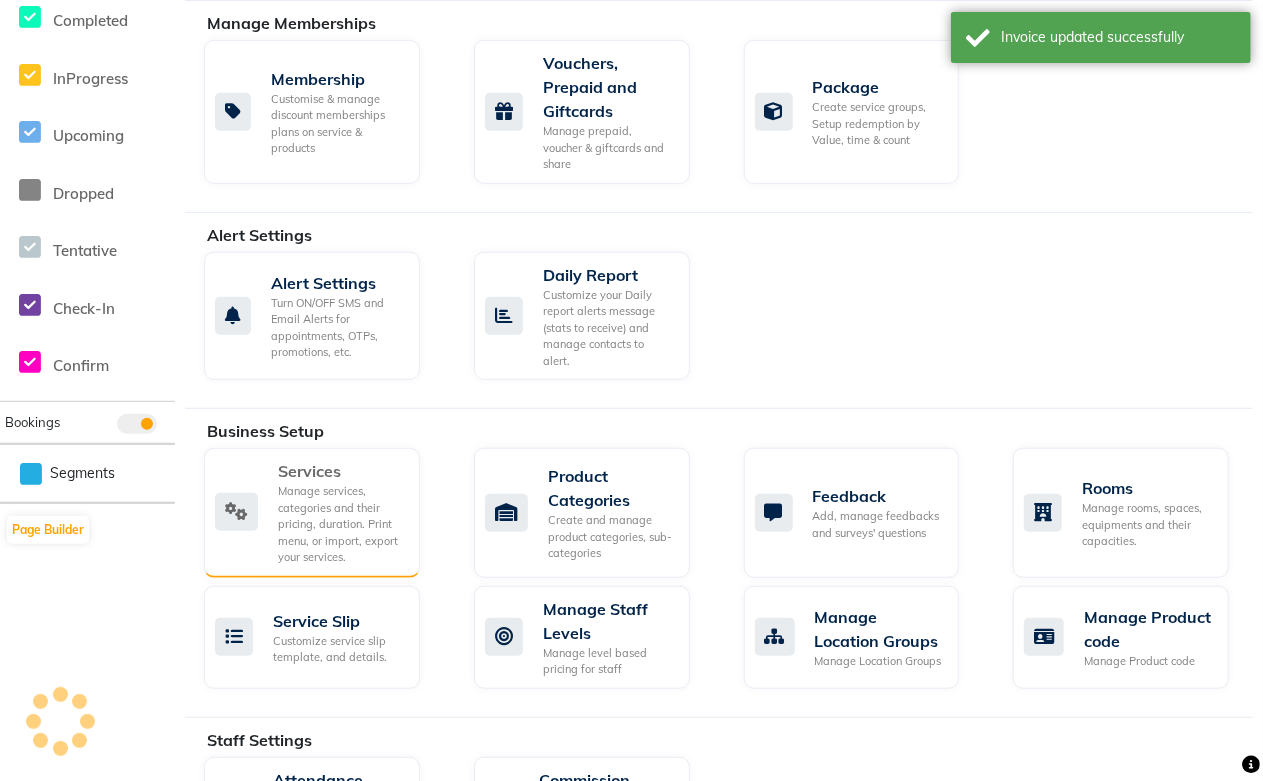 click on "Services" 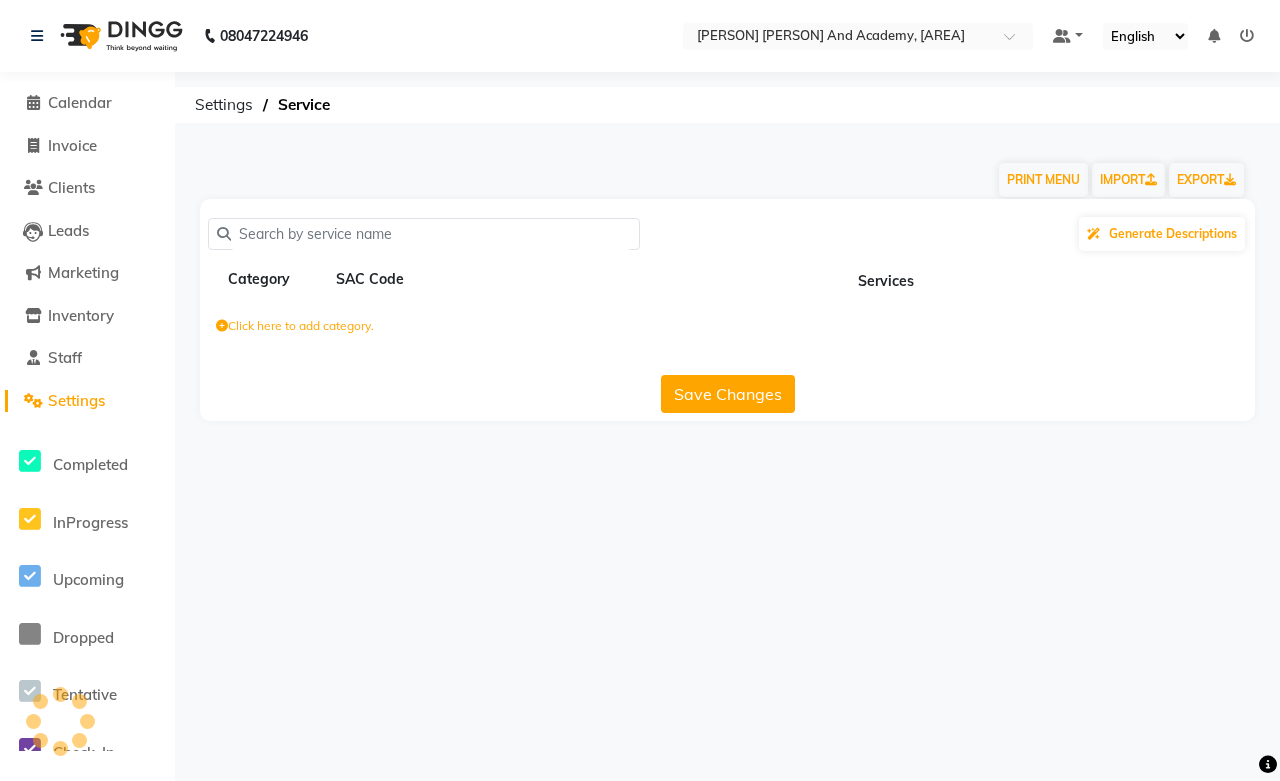 click 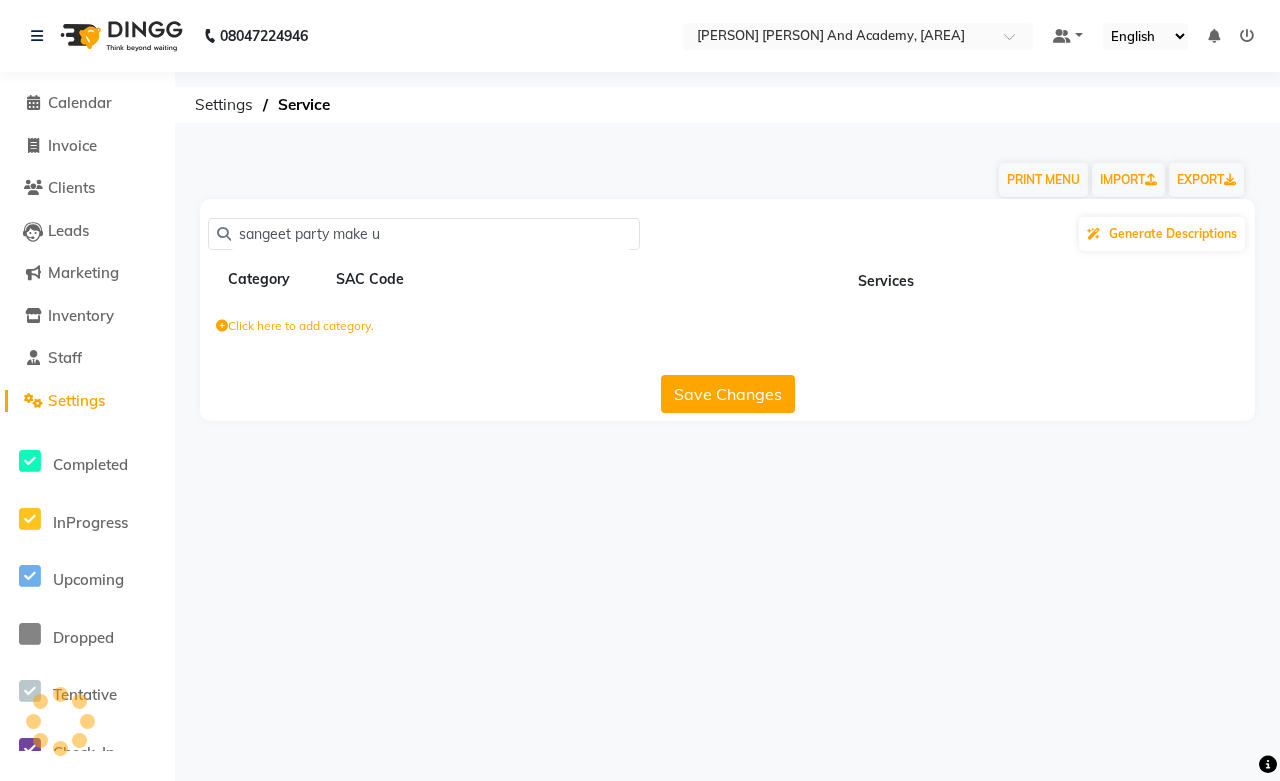 type on "sangeet party make up" 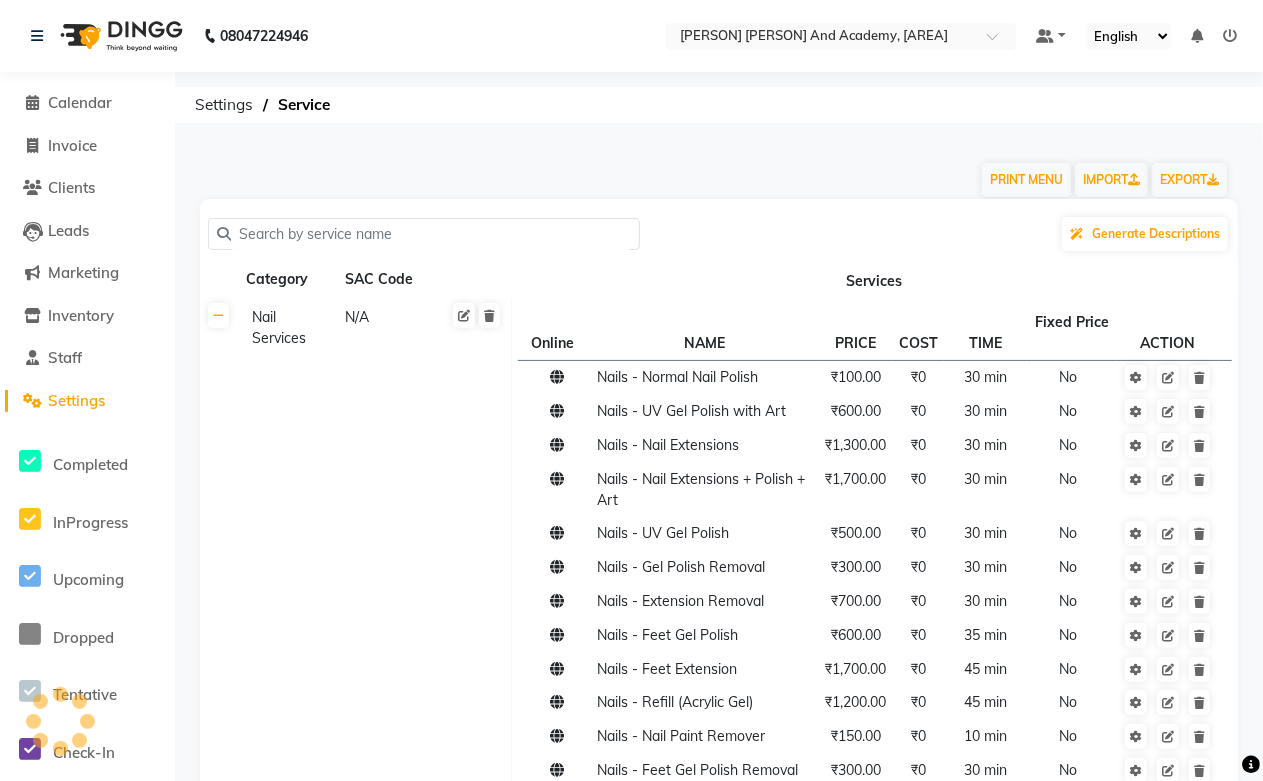 click 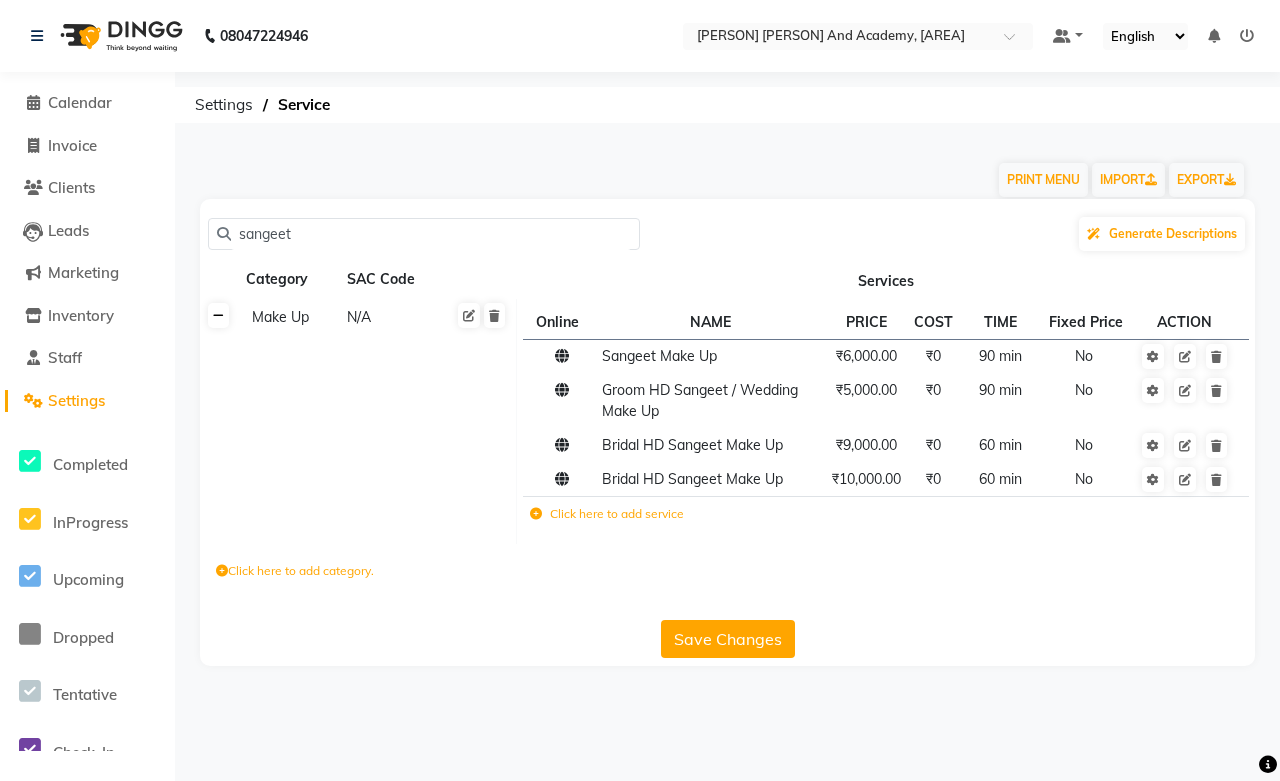 click 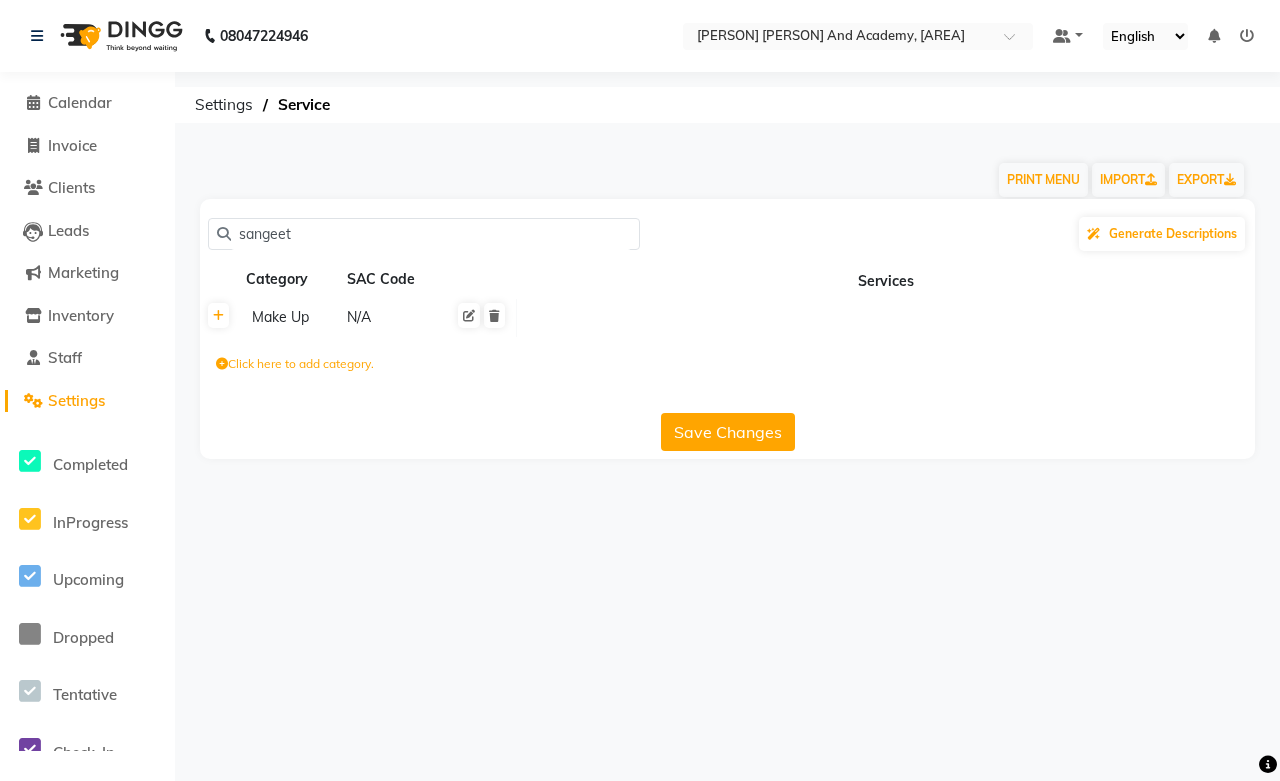 click on "sangeet" 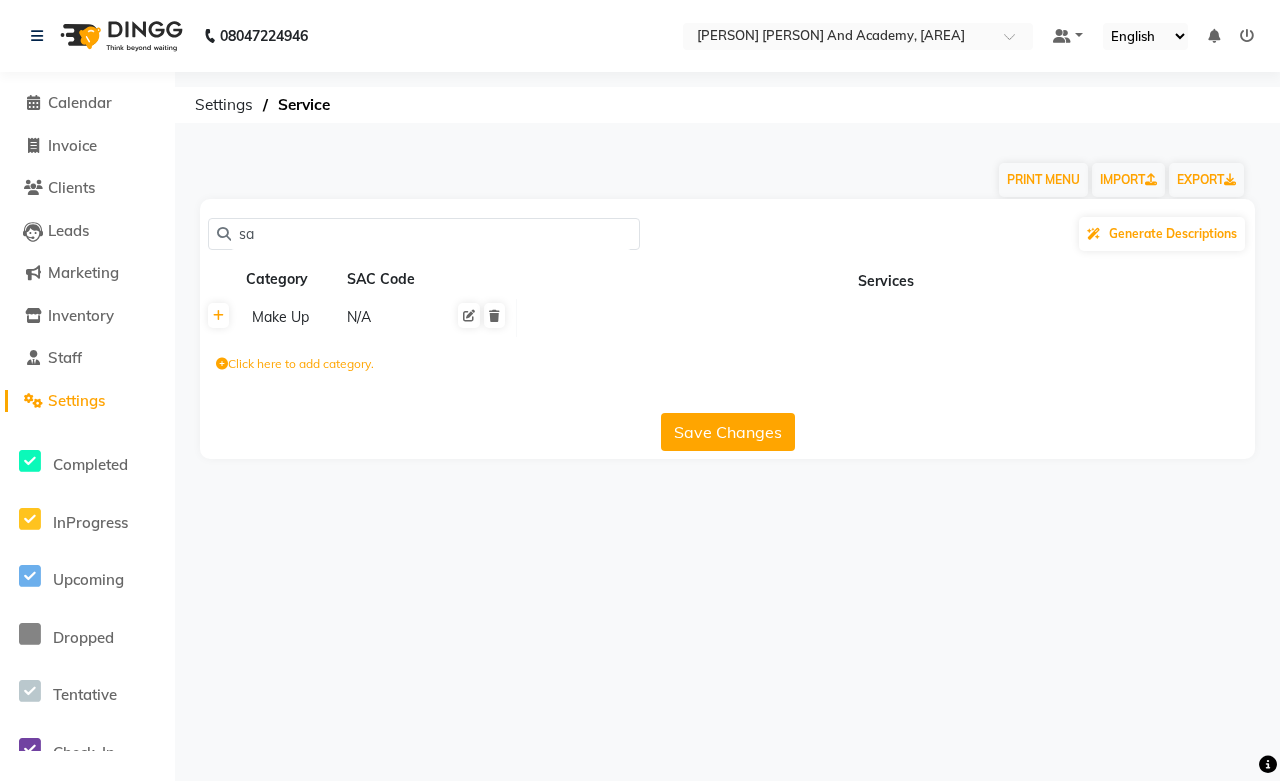 type on "s" 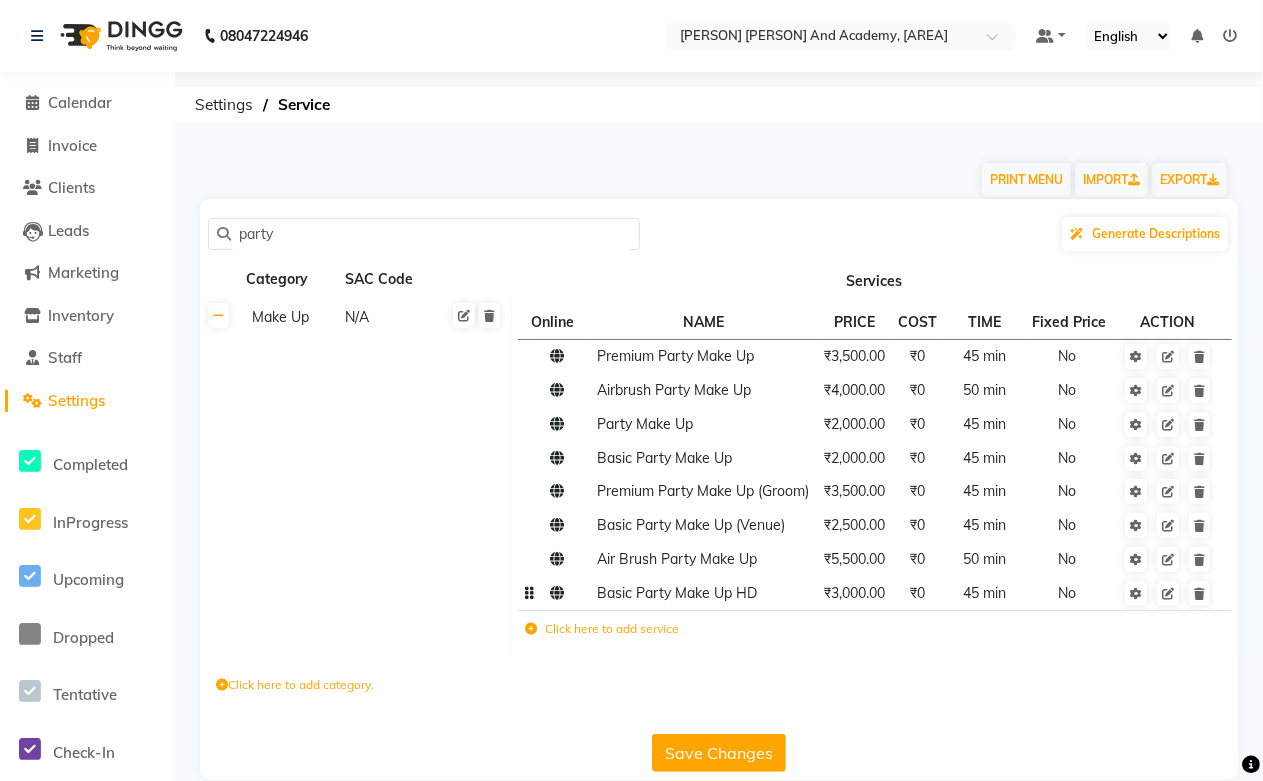 type on "party" 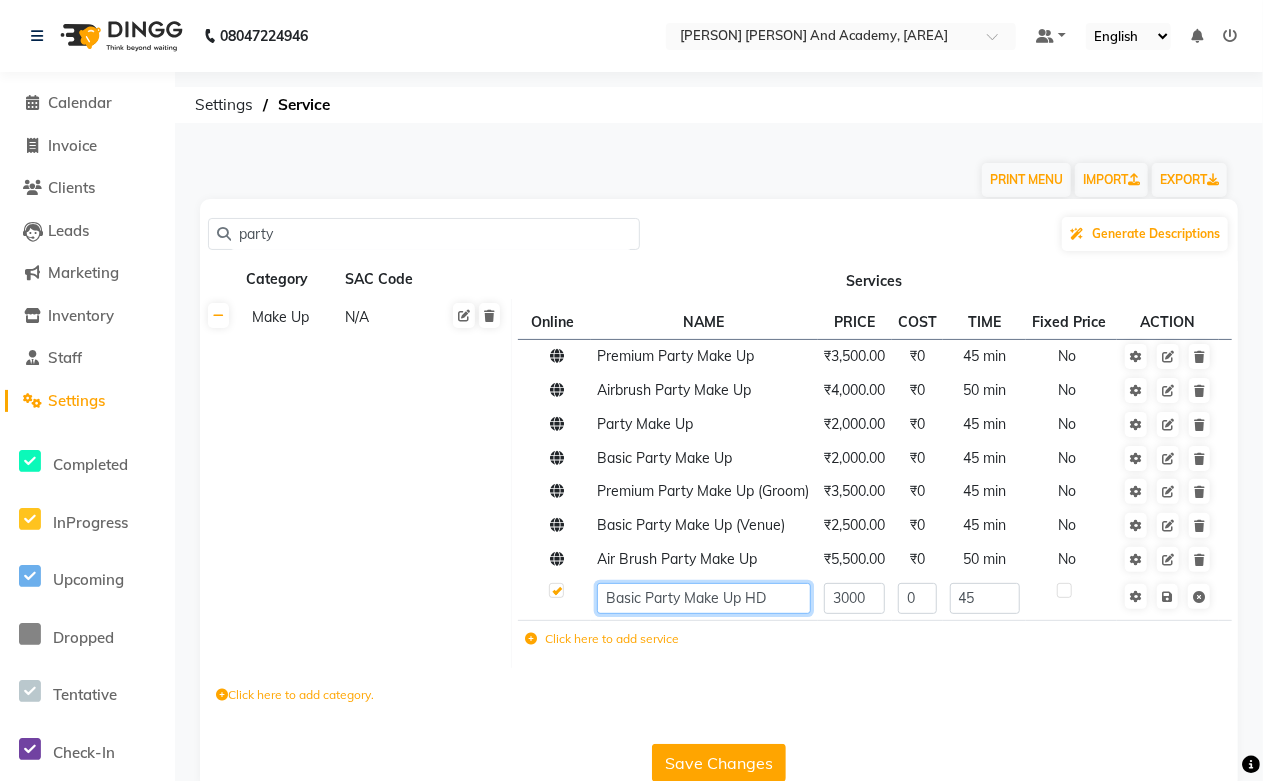 click on "Basic Party Make Up HD" 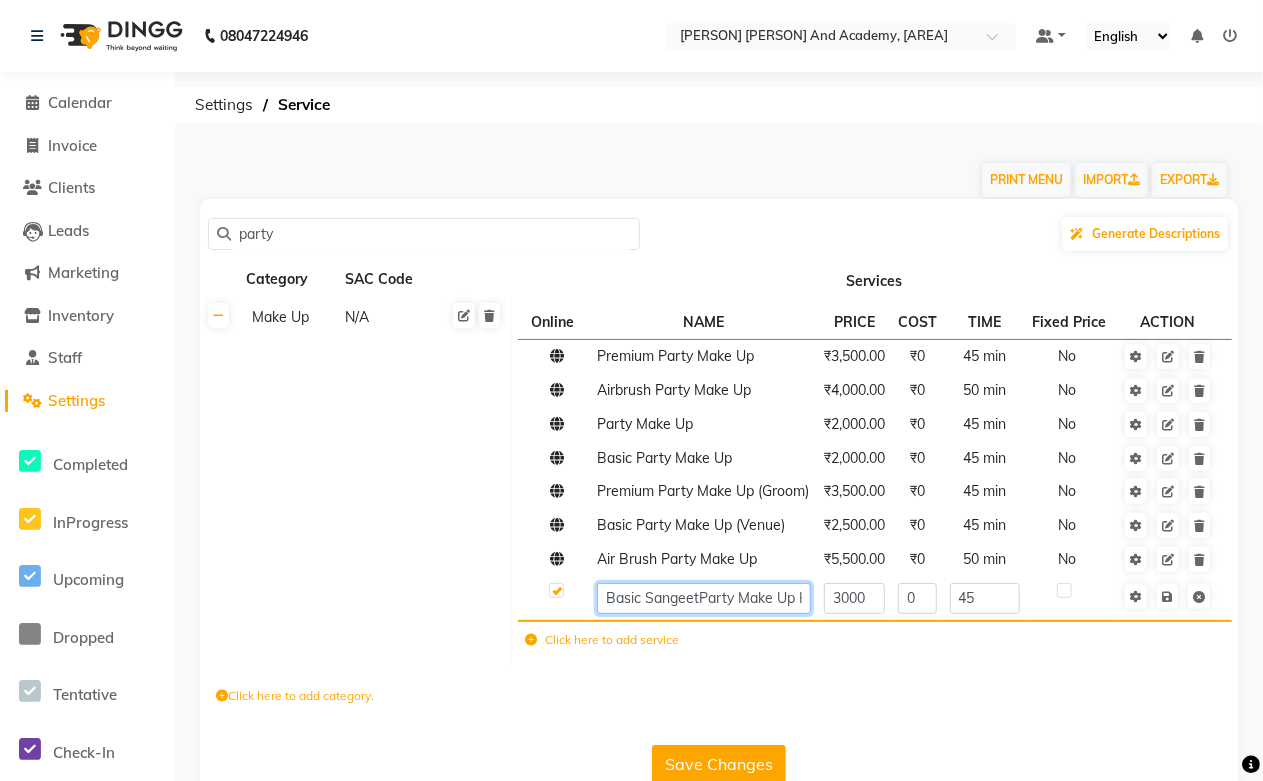 type on "Basic Sangeet Party Make Up HD" 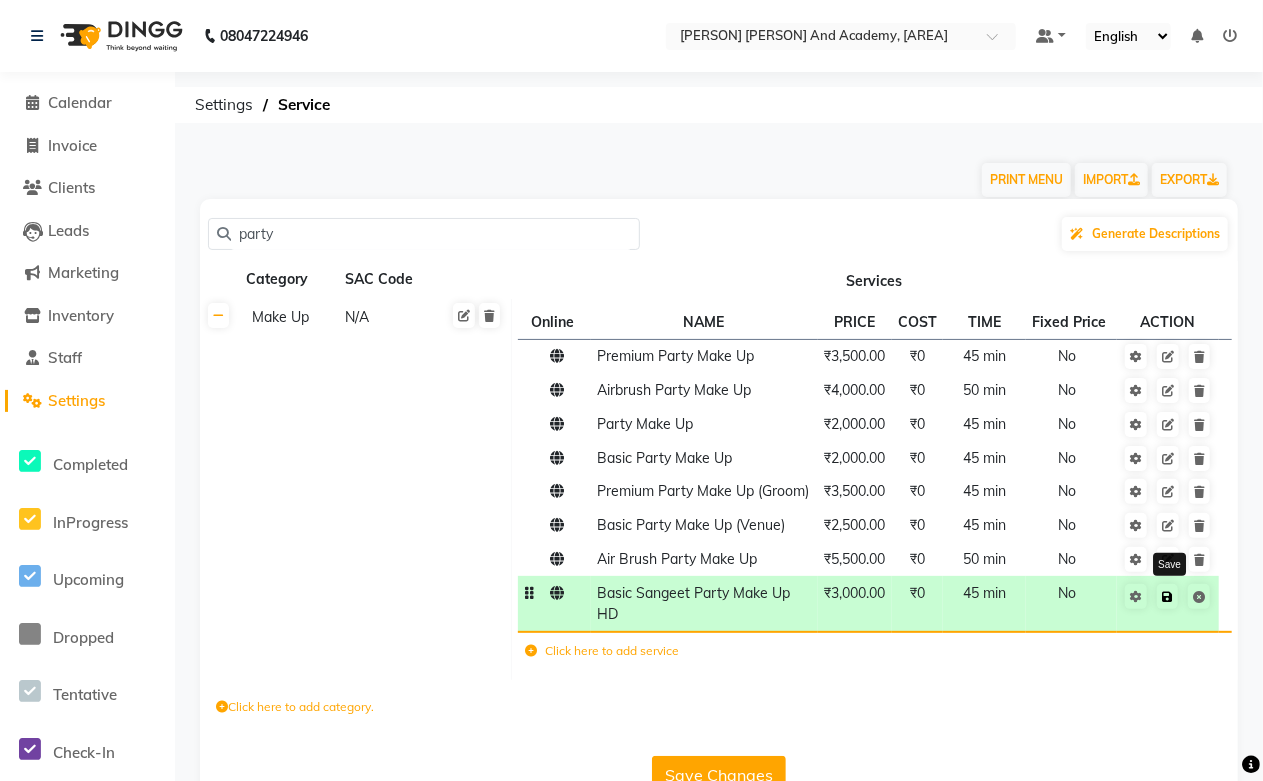 click 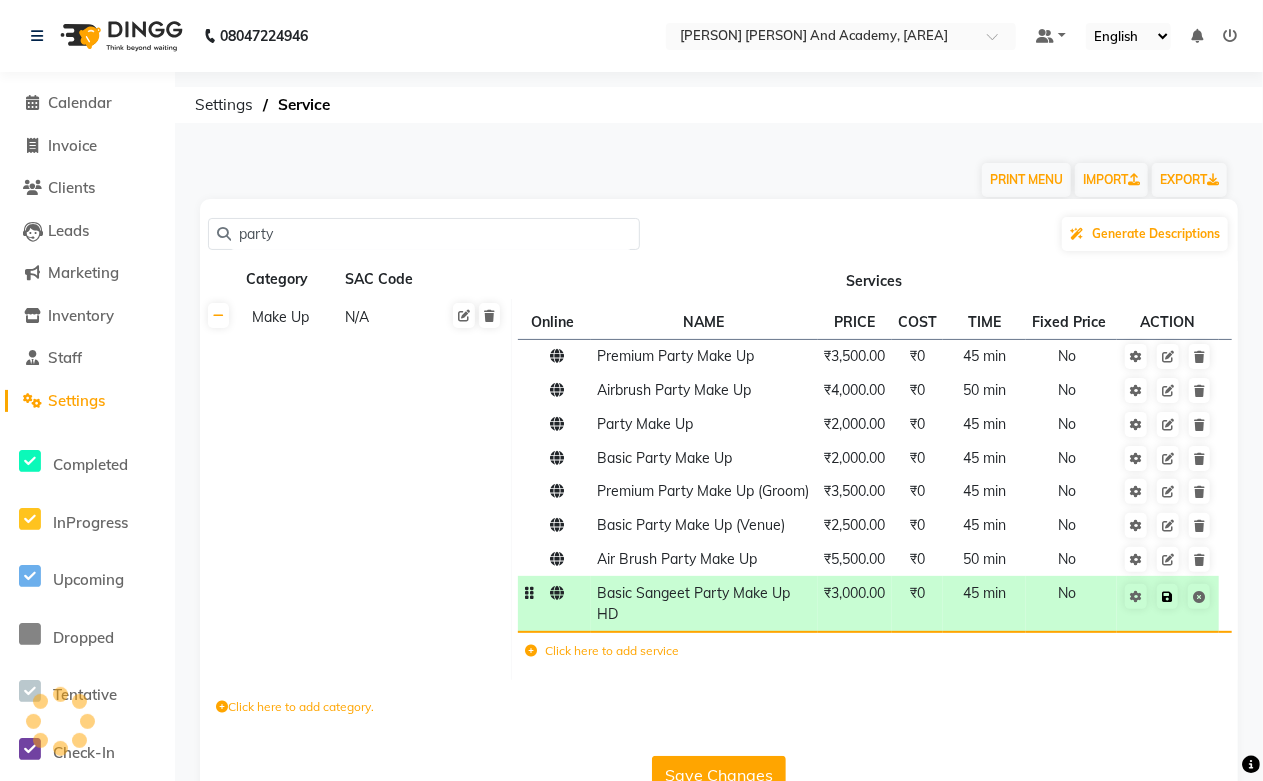click 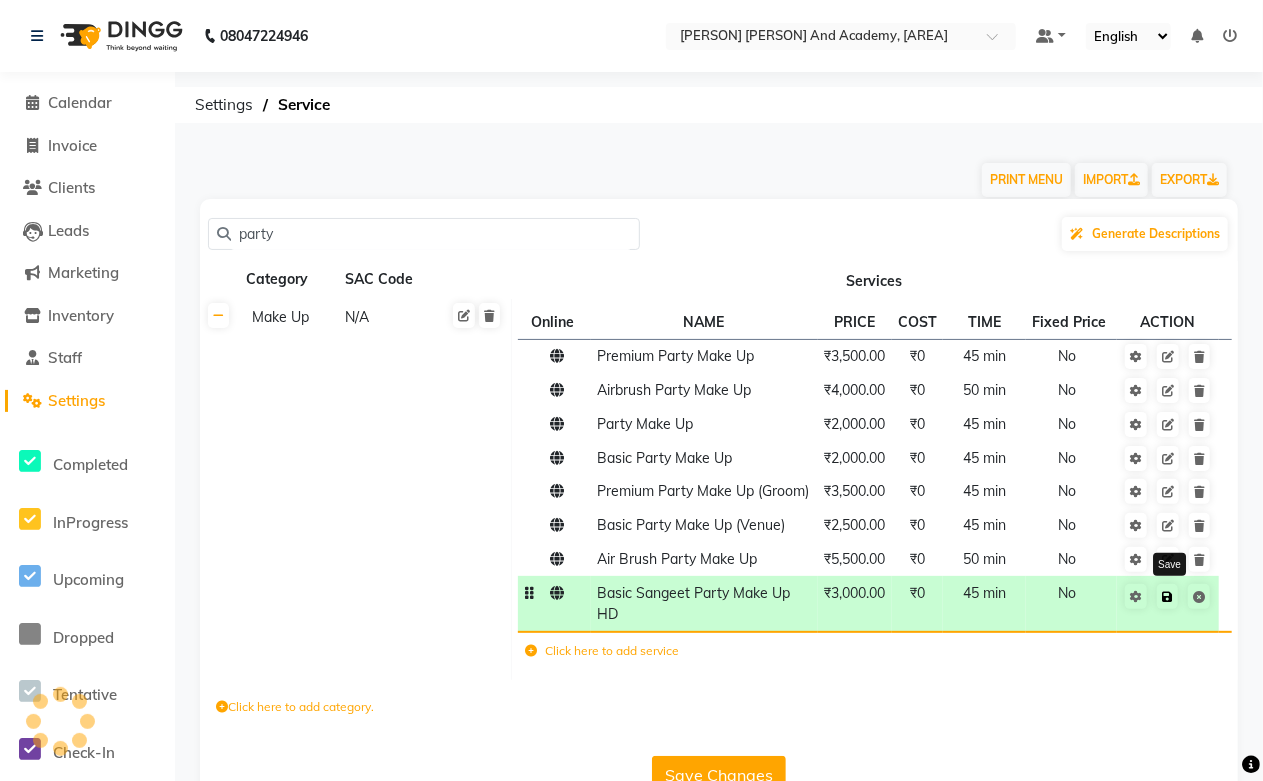 click 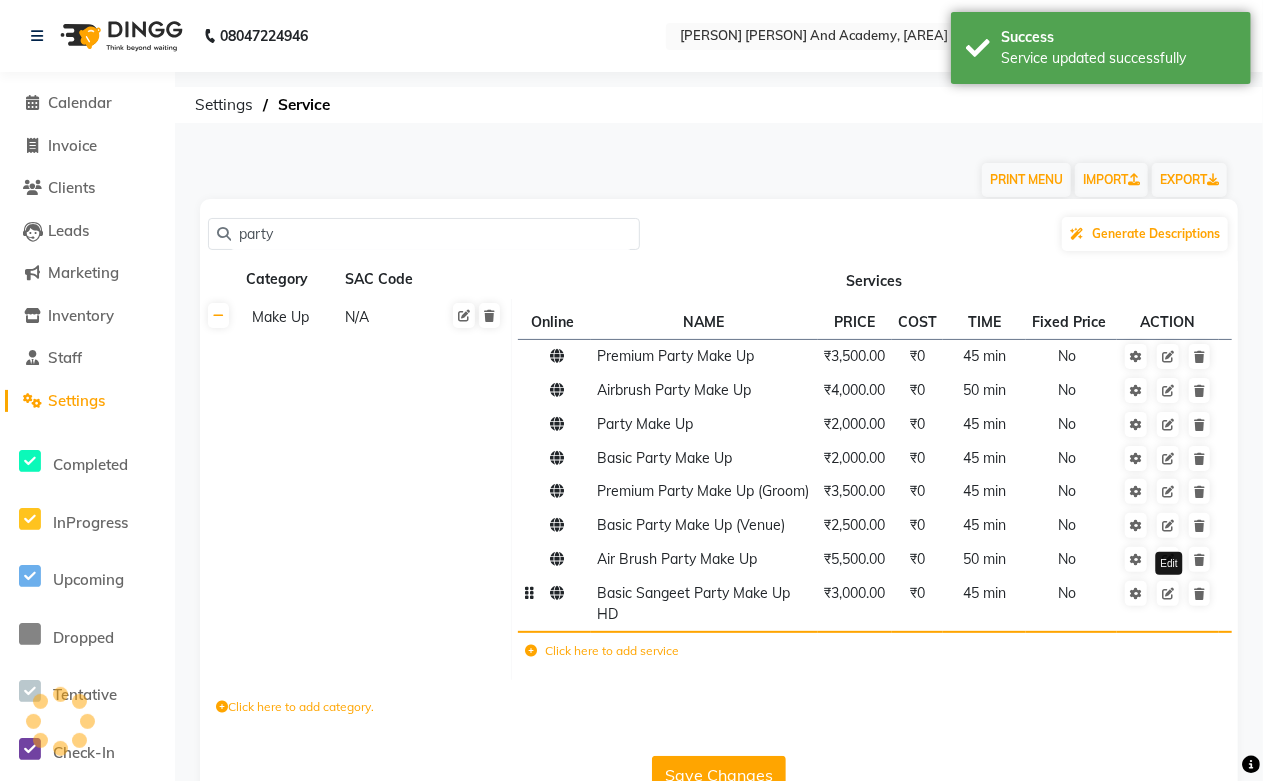 click 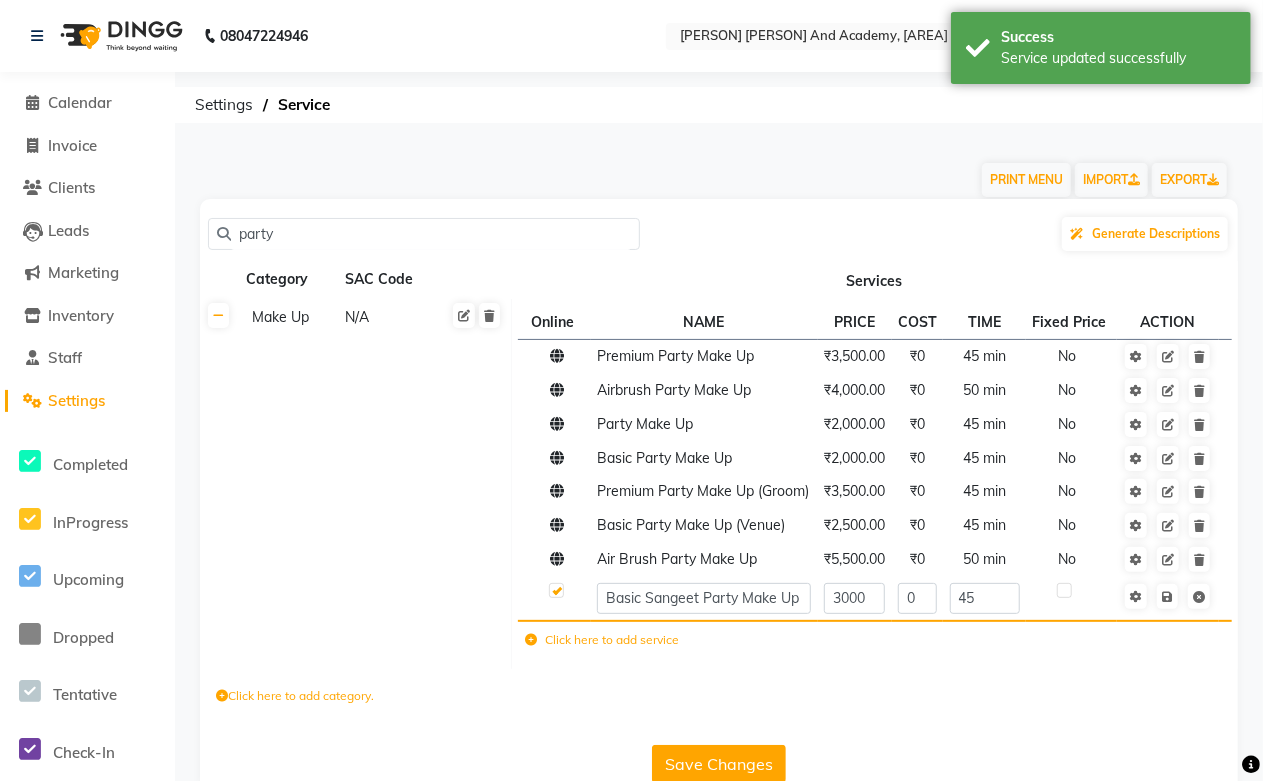 click 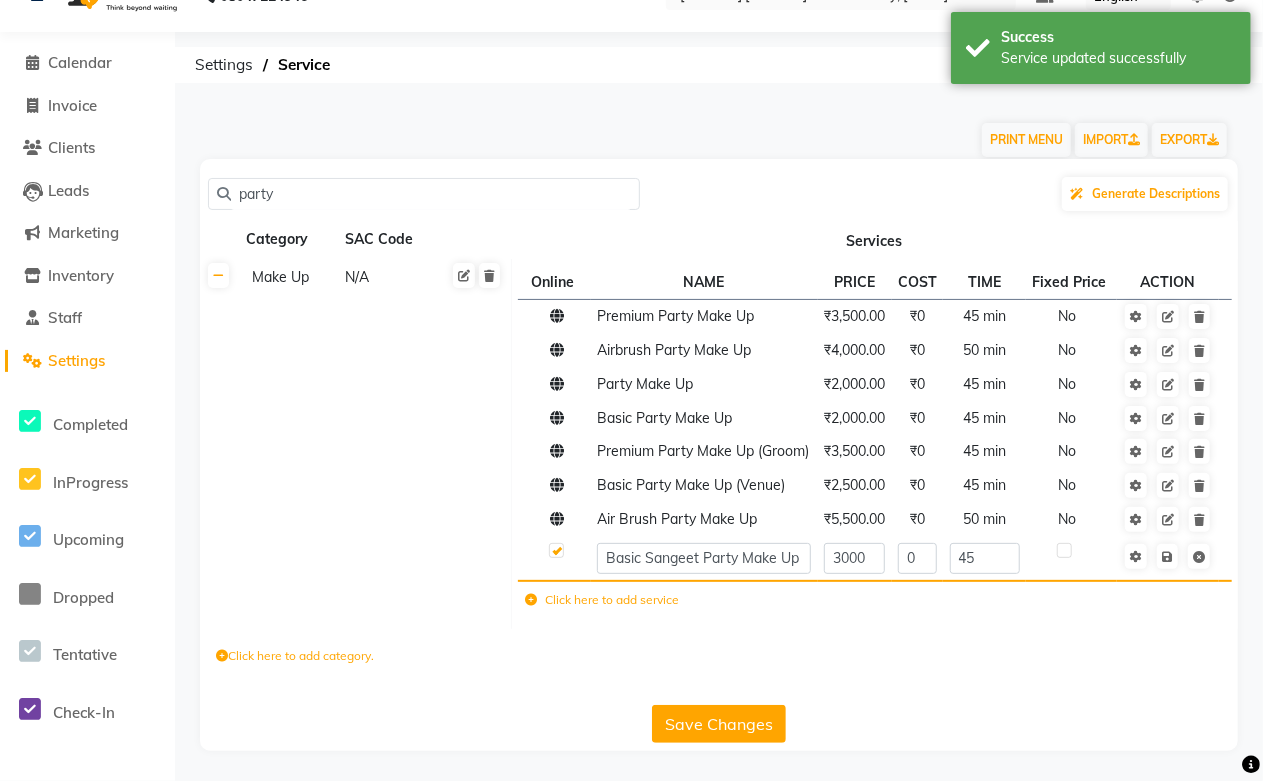 click on "Save Changes" 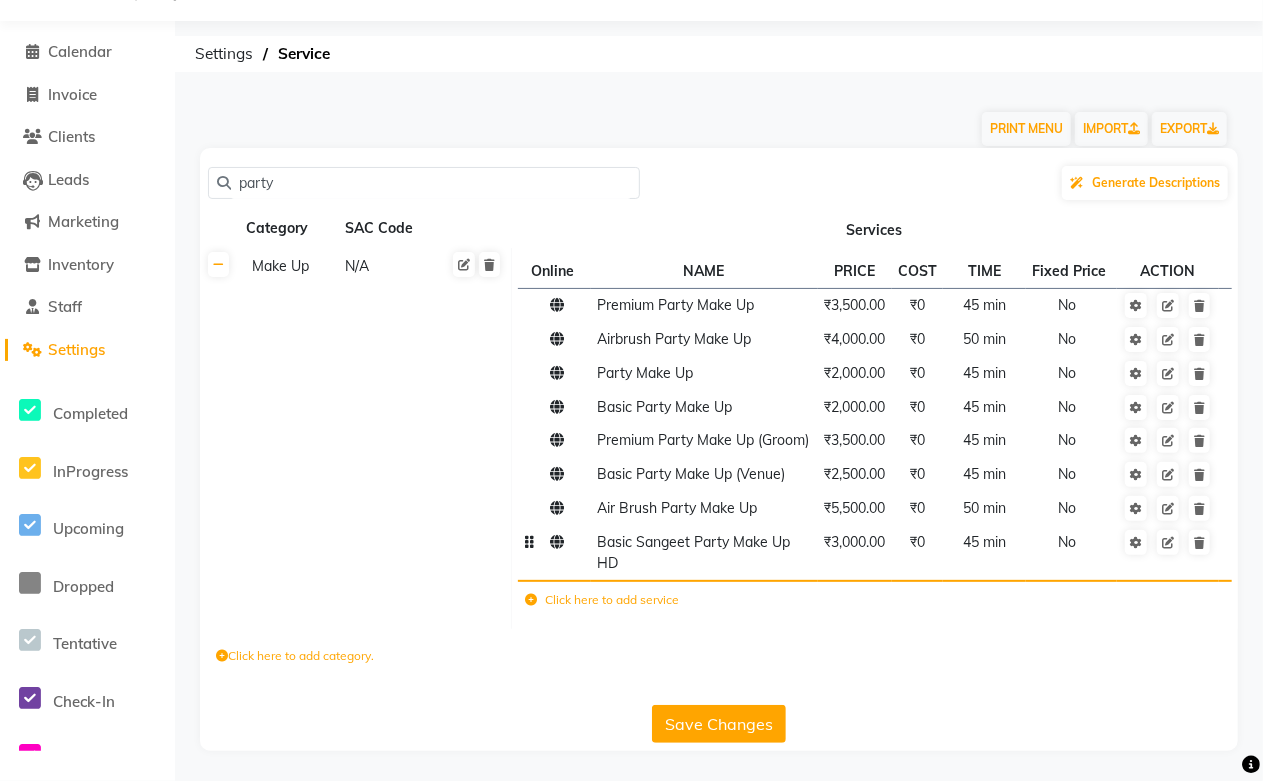 click on "Save Changes" 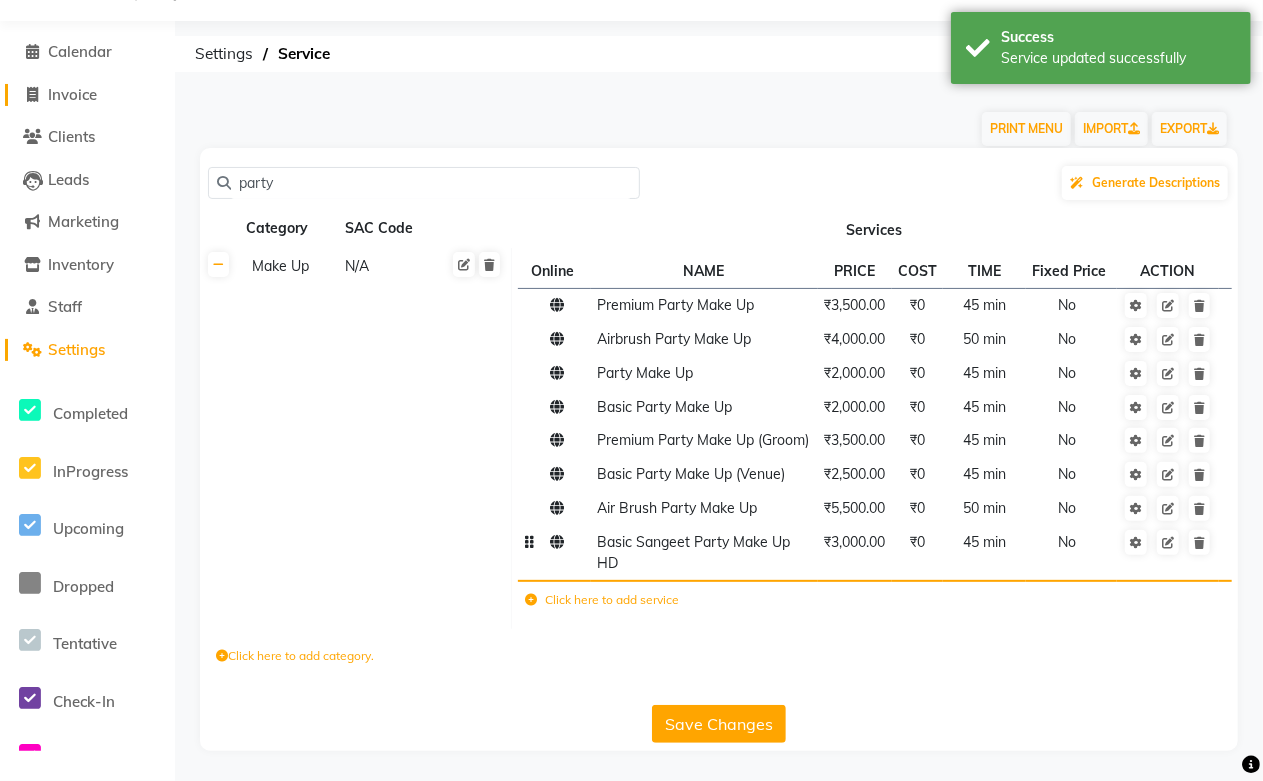click on "Invoice" 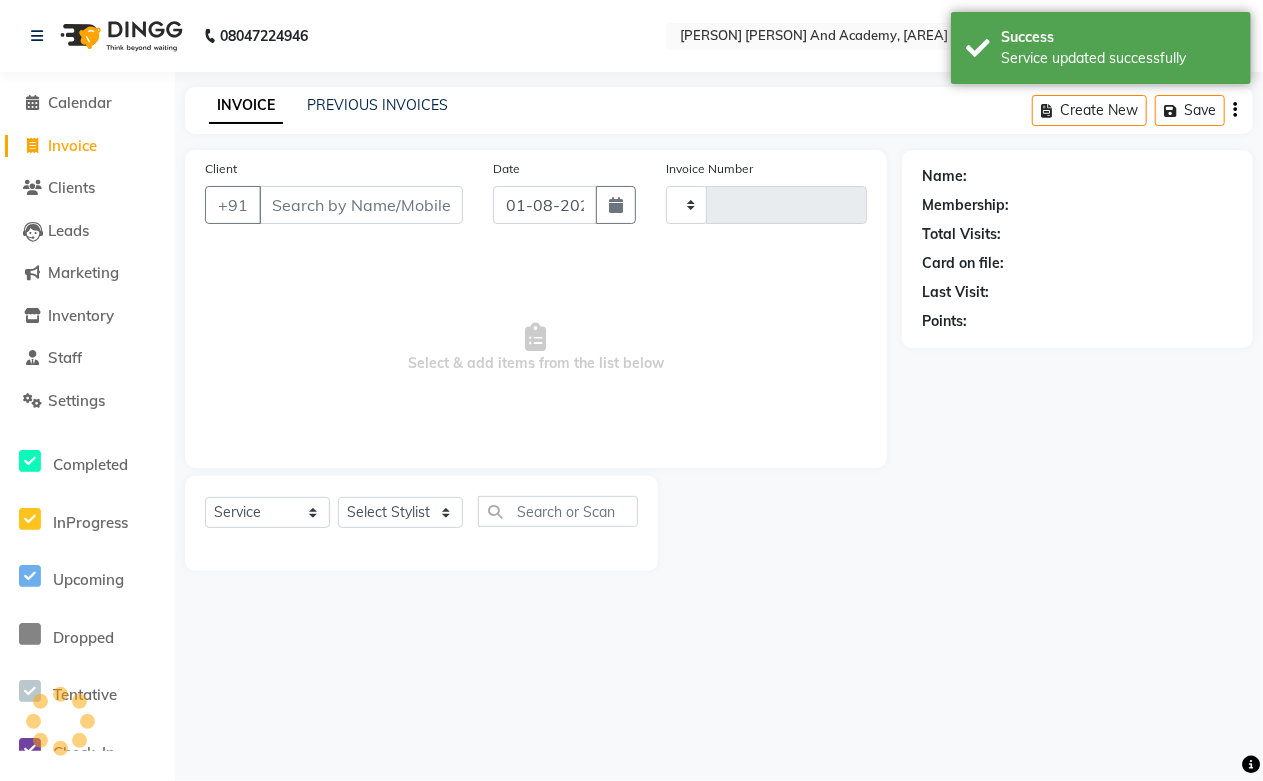 scroll, scrollTop: 0, scrollLeft: 0, axis: both 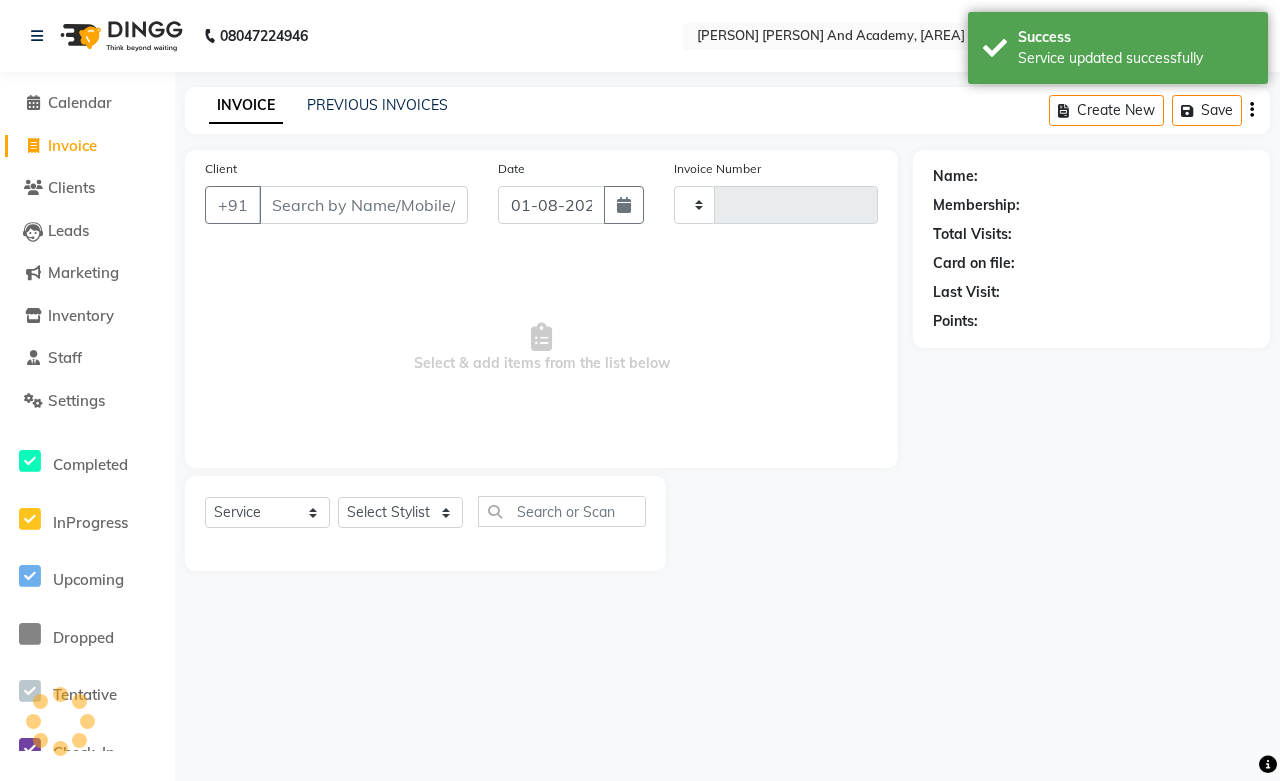 type on "0510" 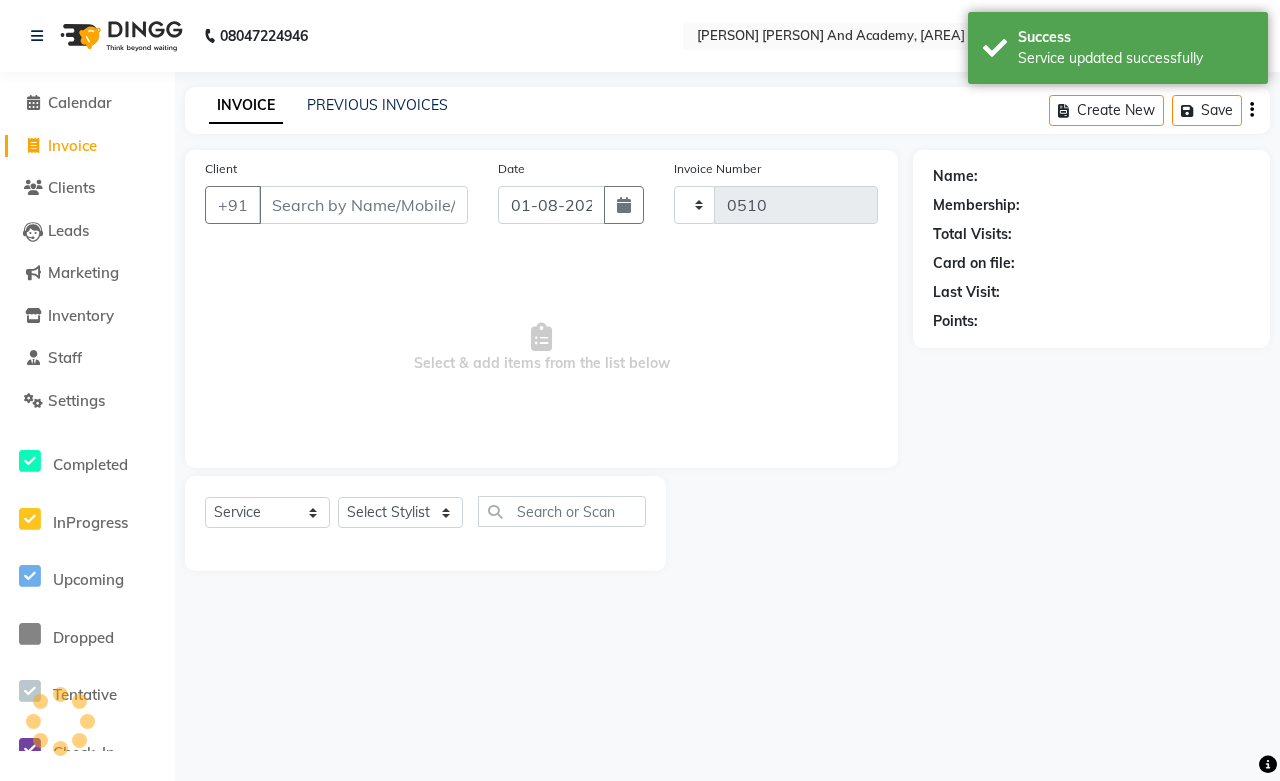 select on "6453" 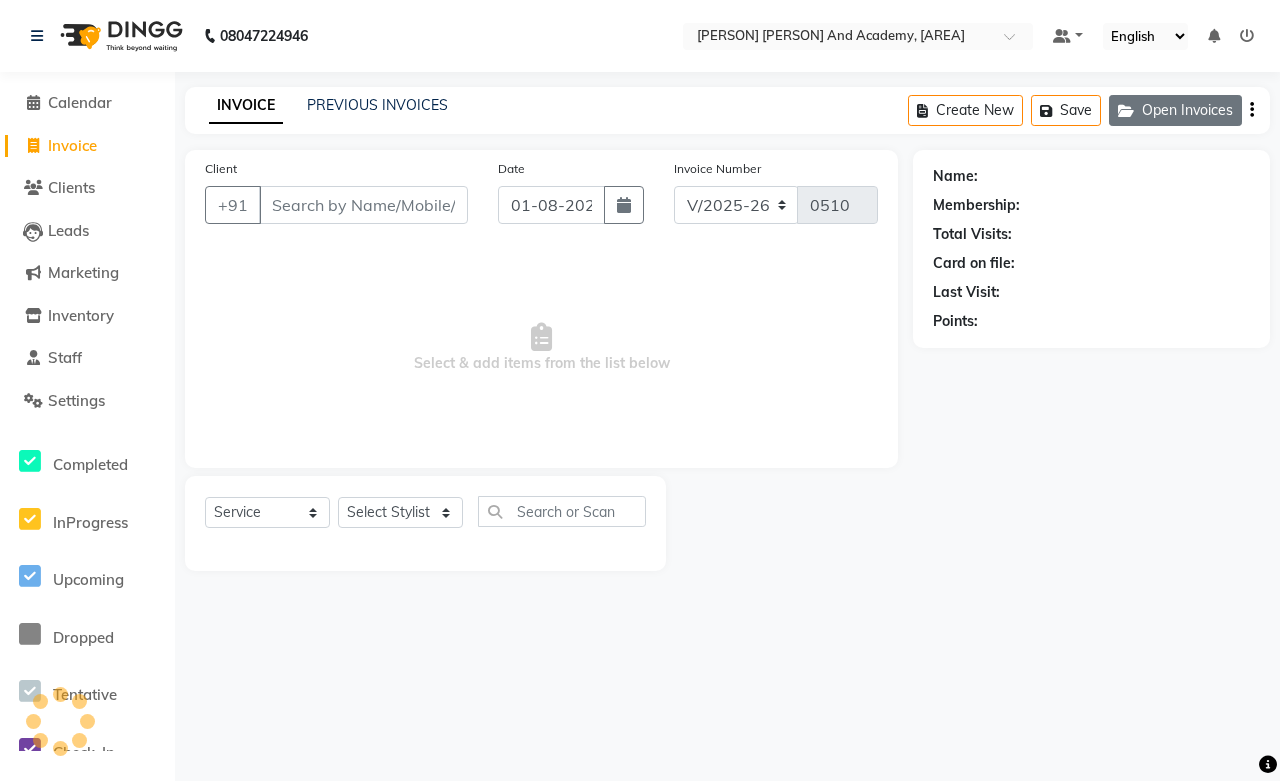 click on "Open Invoices" 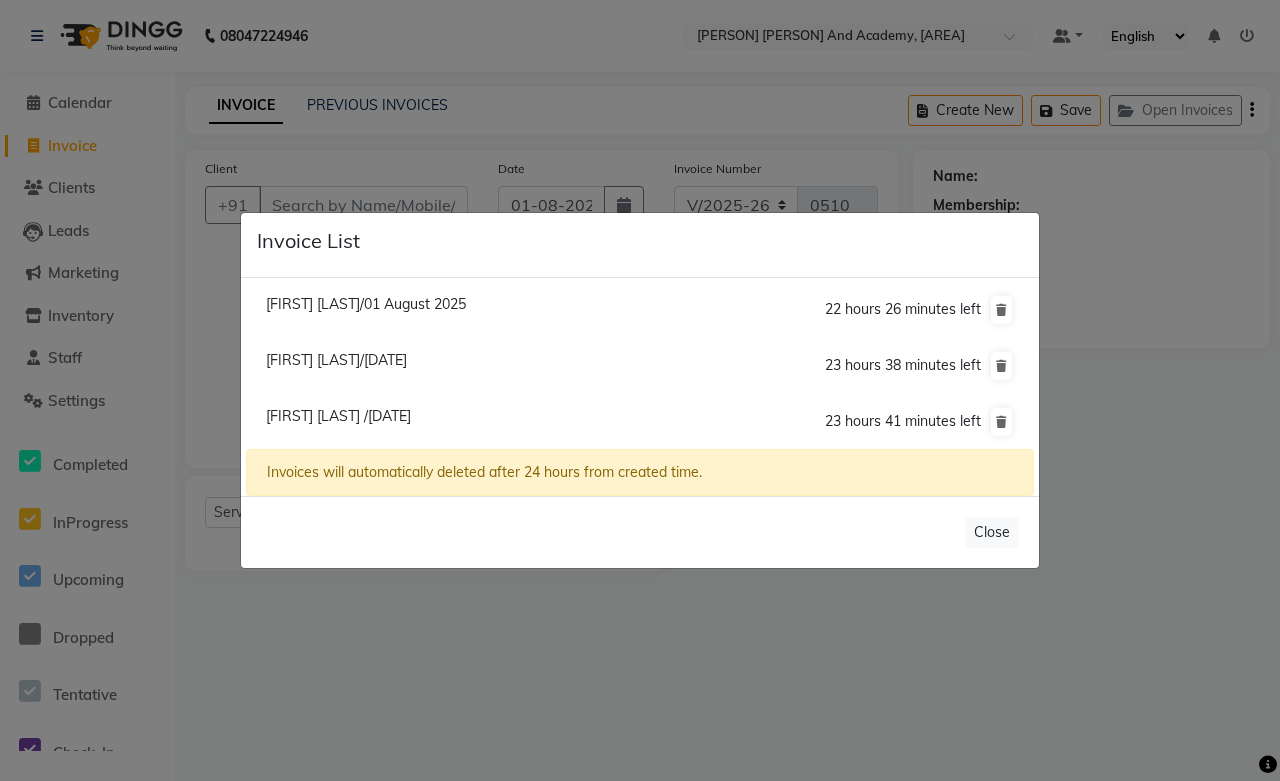 click on "[FIRST] [LAST]/01 August 2025" 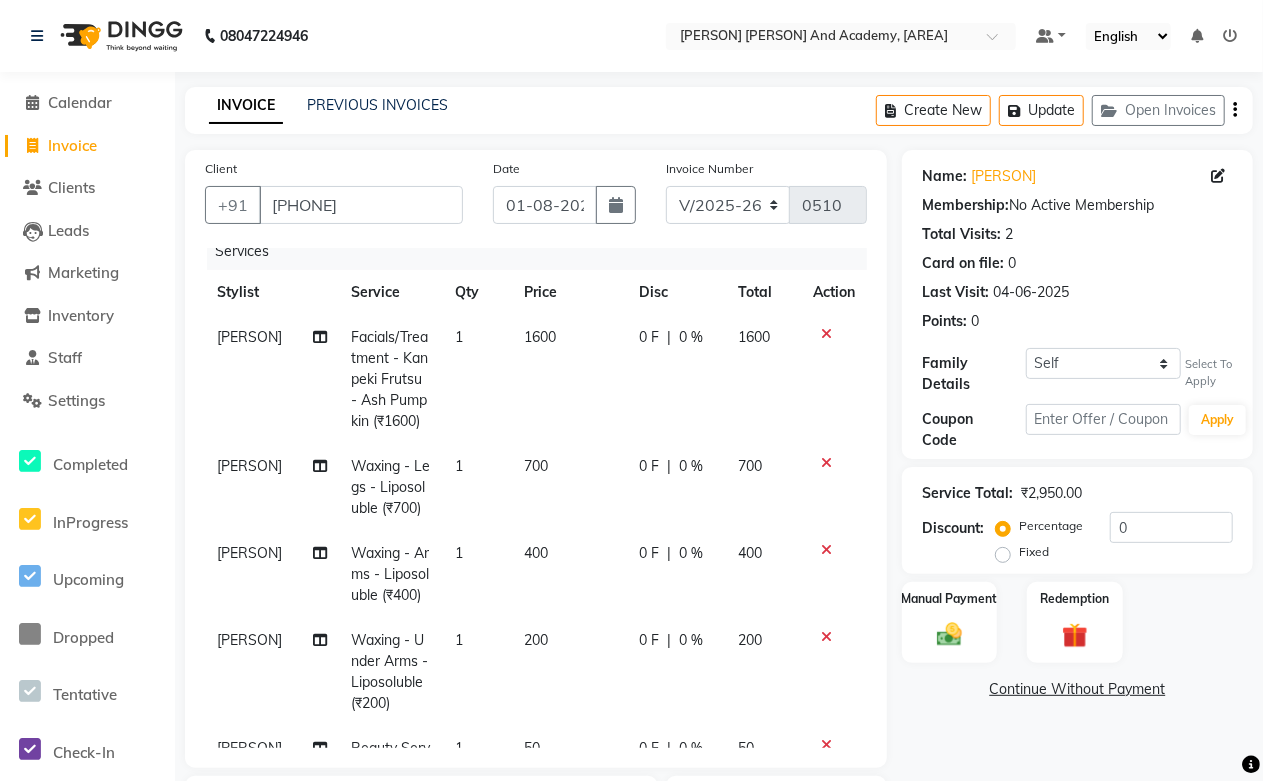 scroll, scrollTop: 0, scrollLeft: 0, axis: both 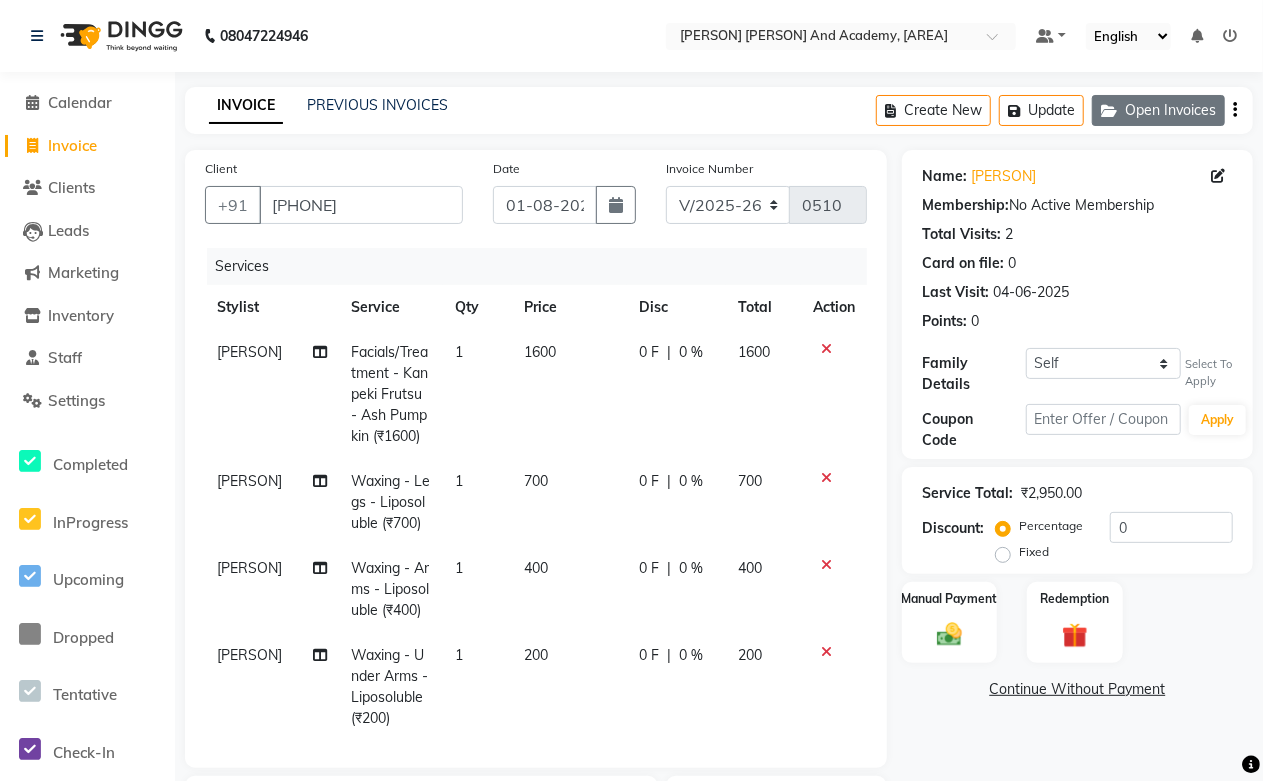 click 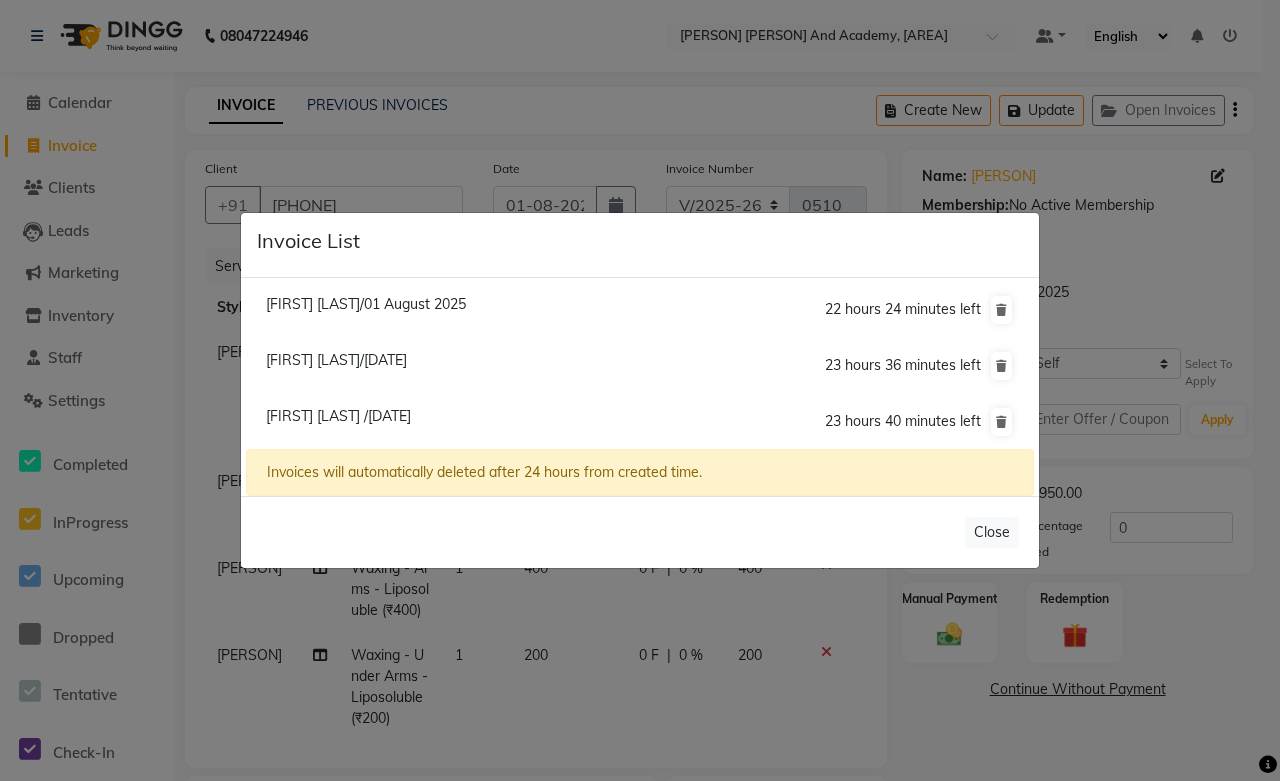 click on "[FIRST] [LAST] /[DATE]" 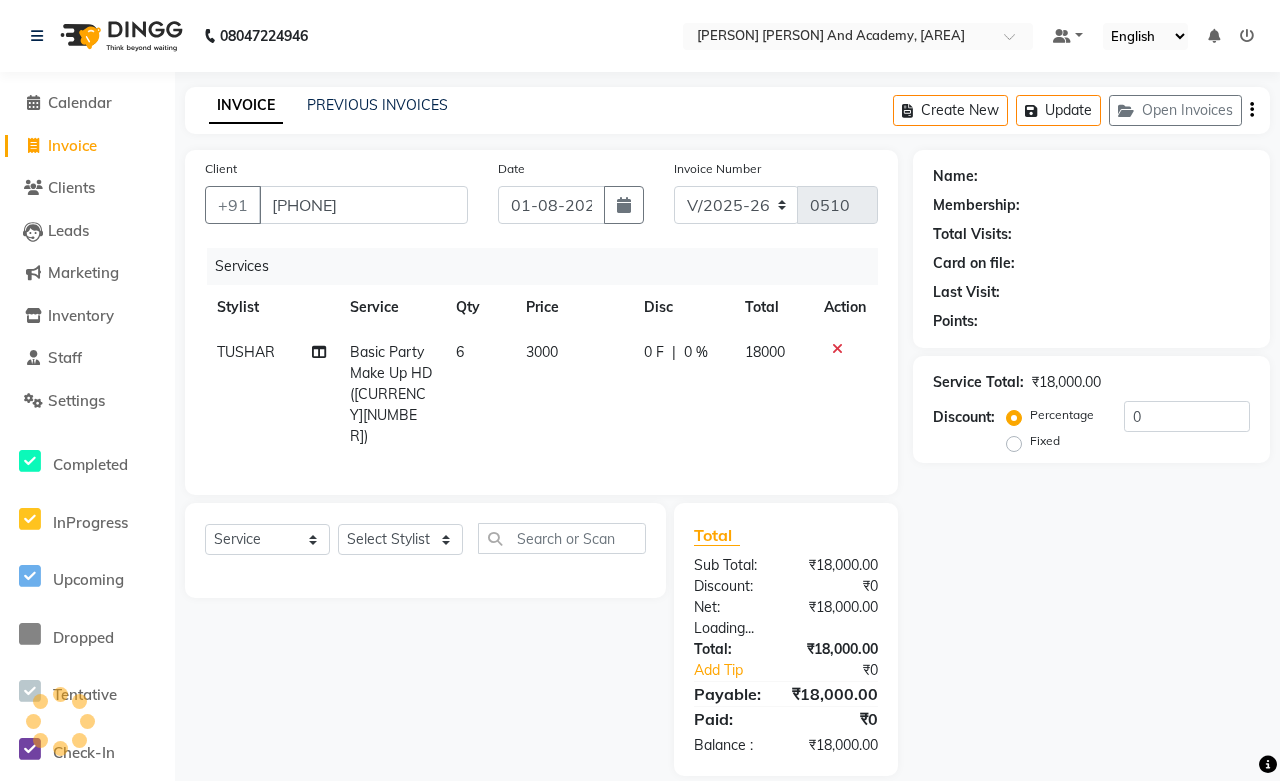click on "Basic Party Make Up HD ([CURRENCY][NUMBER])" 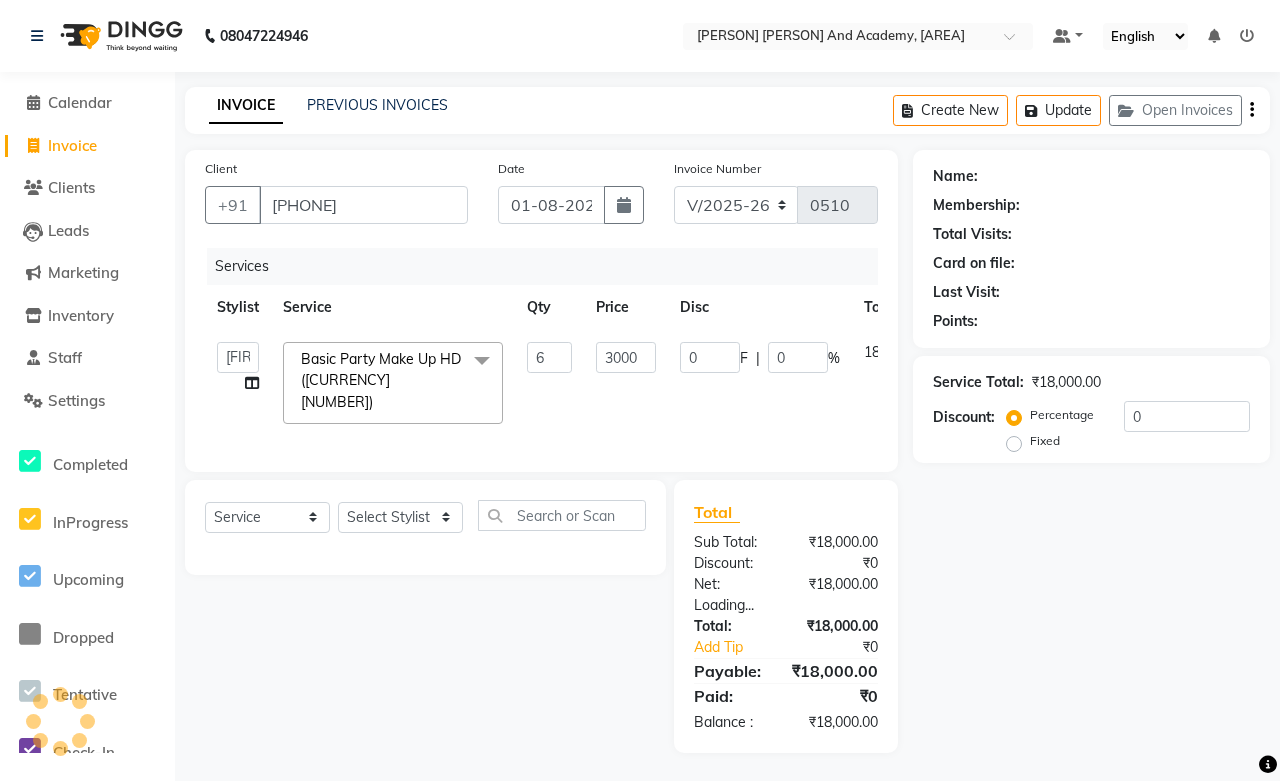 click on "Basic Party Make Up HD (₹3000)  x" 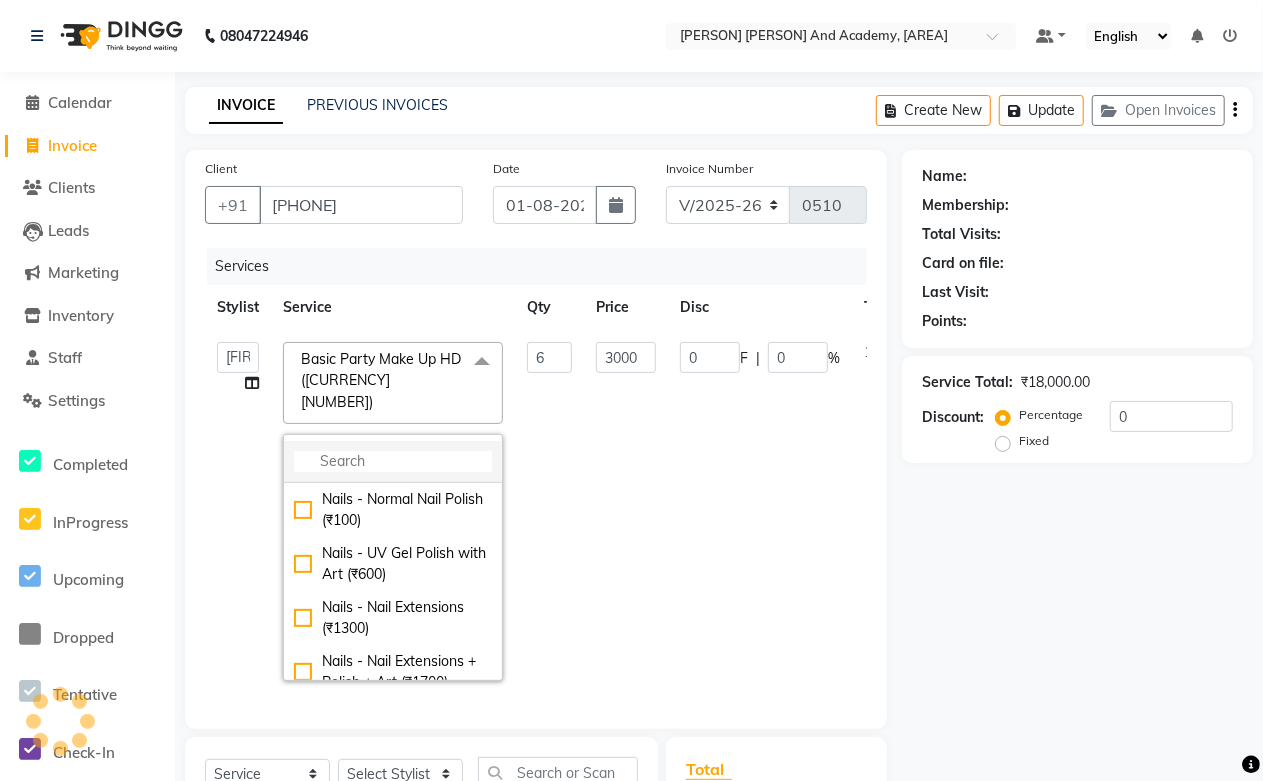 click 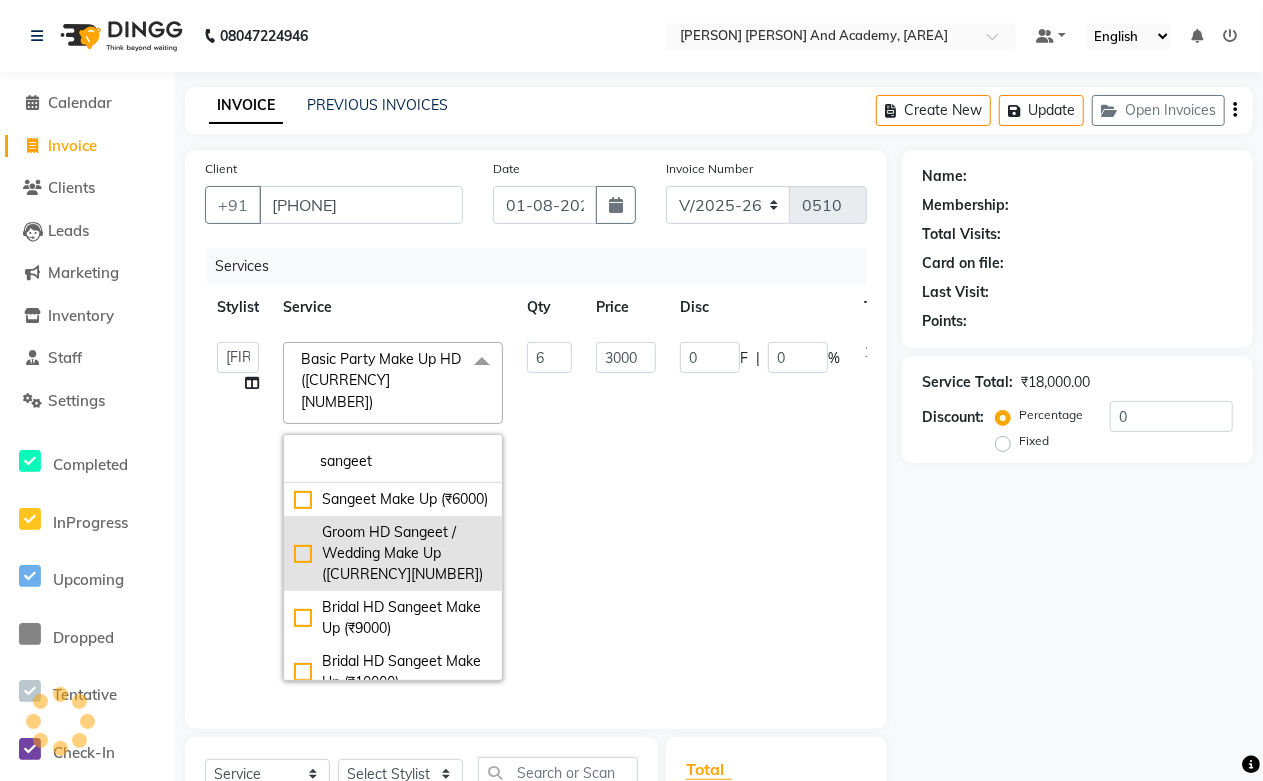 scroll, scrollTop: 40, scrollLeft: 0, axis: vertical 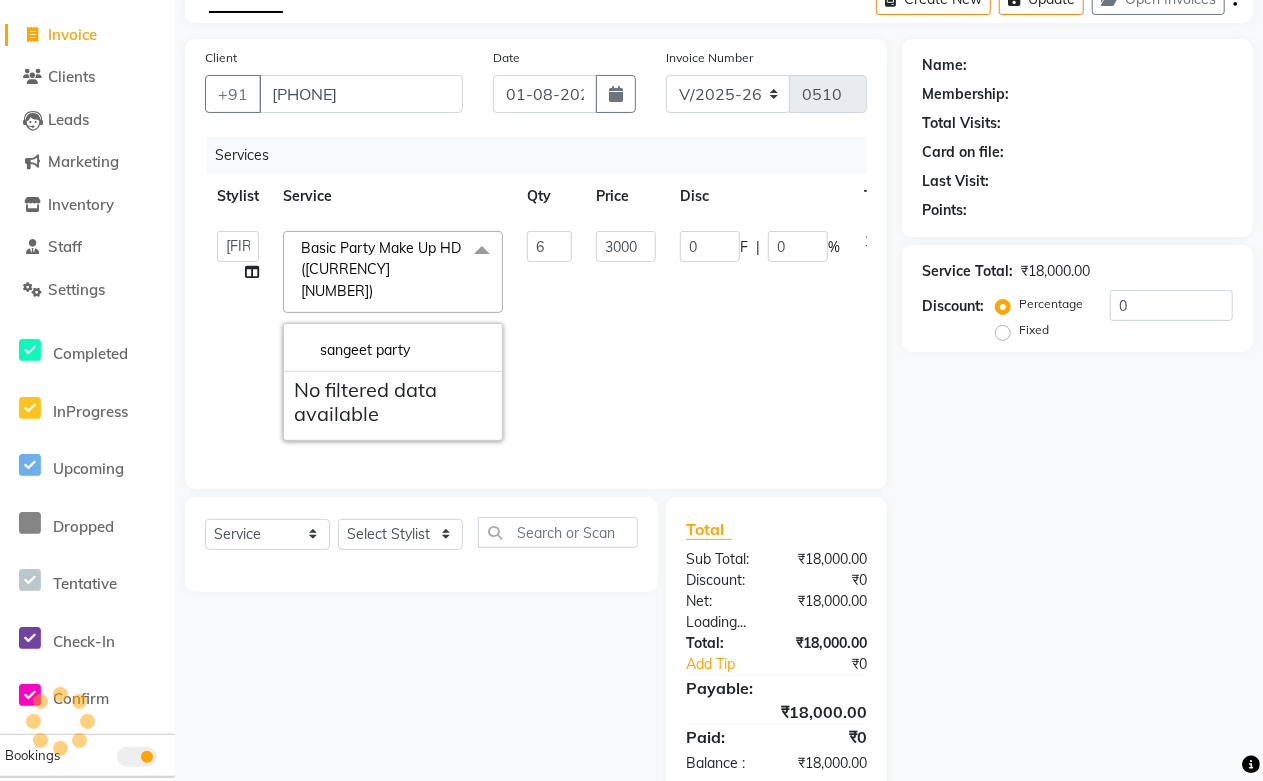 type on "sangeet party" 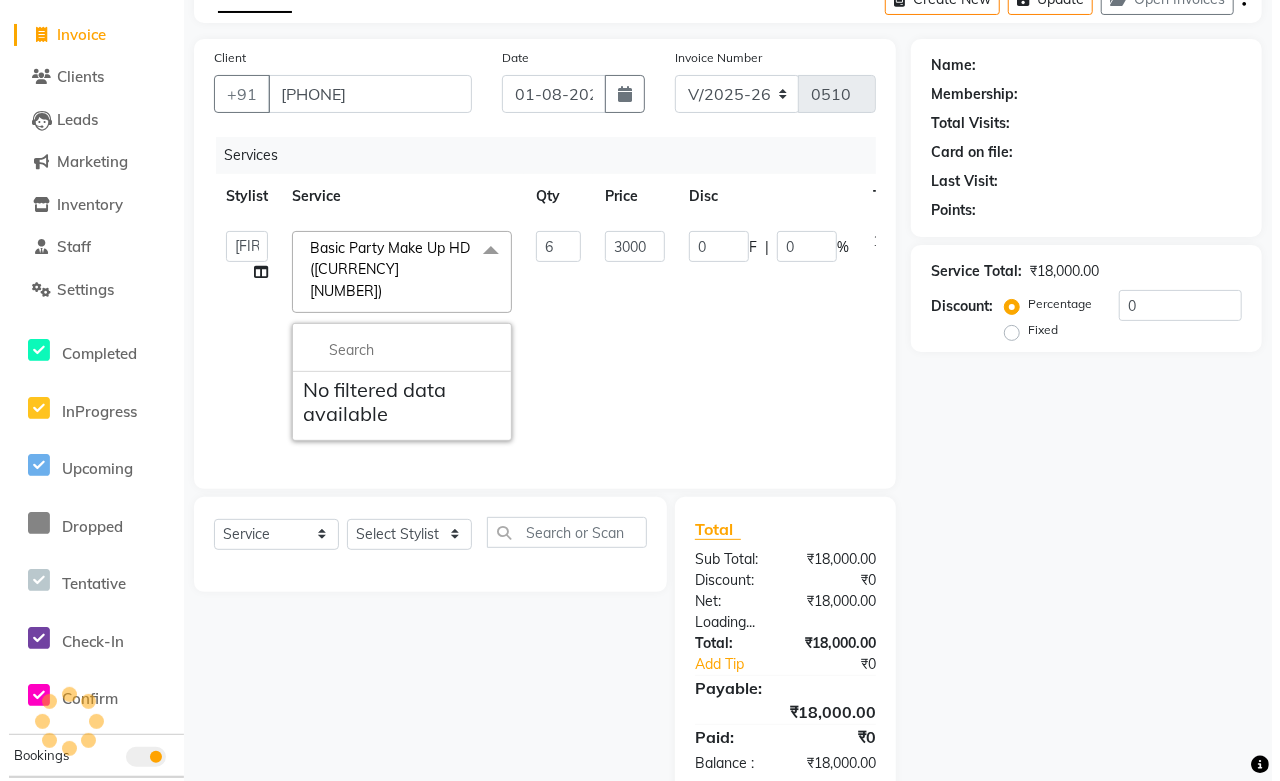 scroll, scrollTop: 0, scrollLeft: 0, axis: both 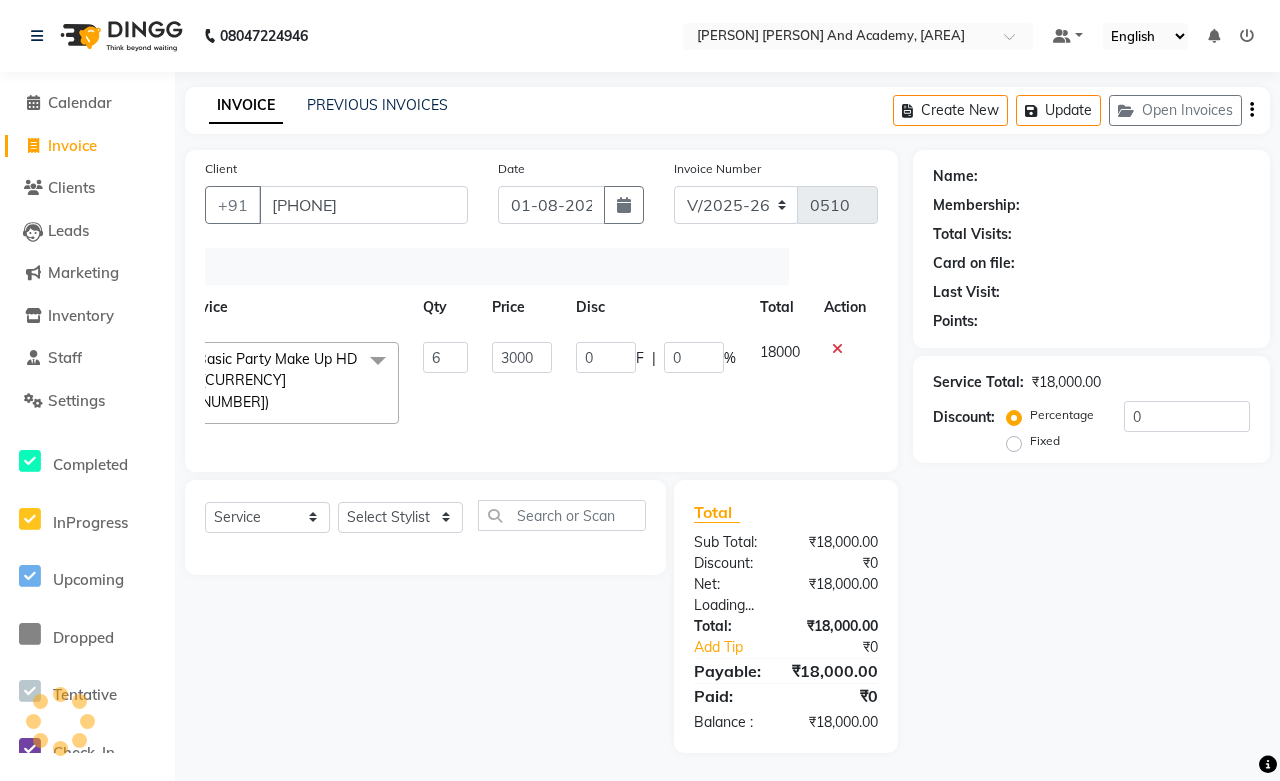 click 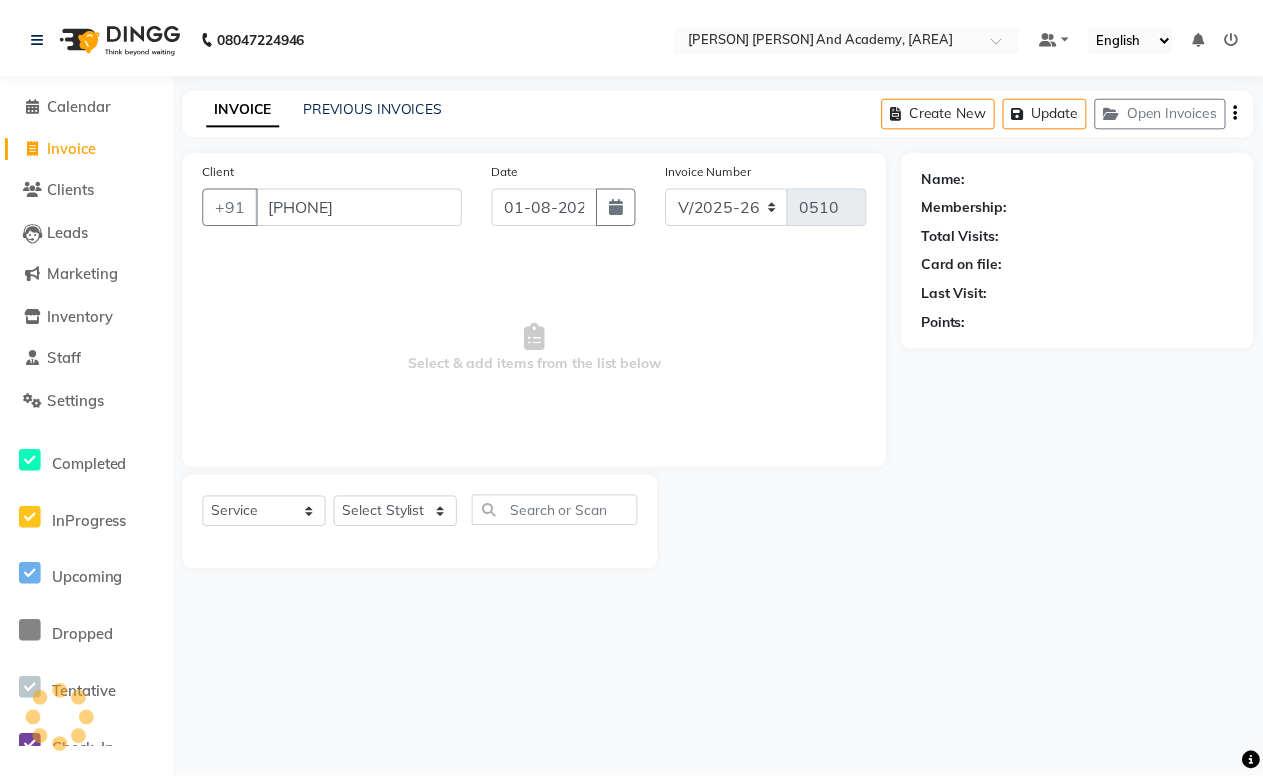 scroll, scrollTop: 0, scrollLeft: 0, axis: both 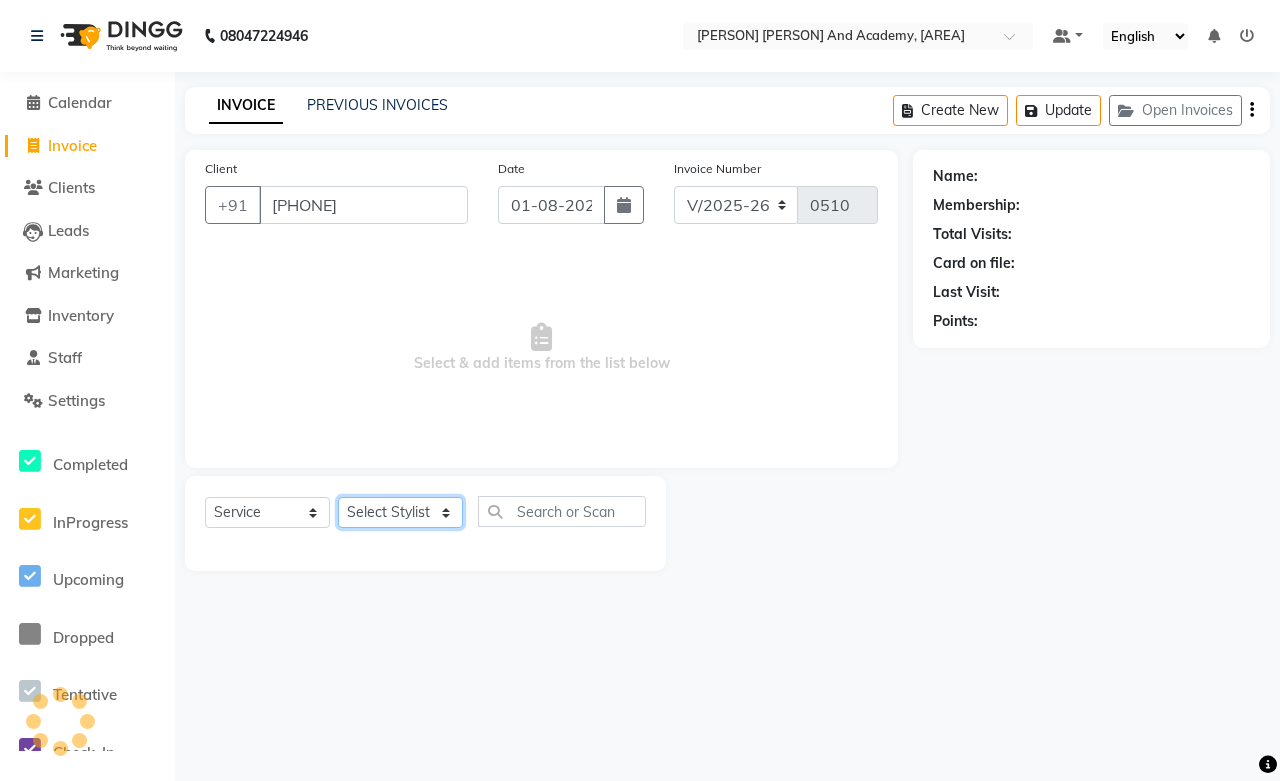 click on "Select Stylist Abdul Shoaib Aksha Khan Archika Jain Arti Singh Harsha Mam MANISHA Mohd. Furkan Neelu Suman Nisha Meghwal Payal Sen Pooja Jaga Poonam Trehan Ravina Sen Sahil Ansari Sanju di Sapna Sharma Shekhu Abdul Suraj Sen Sushant Verma TUSHAR" 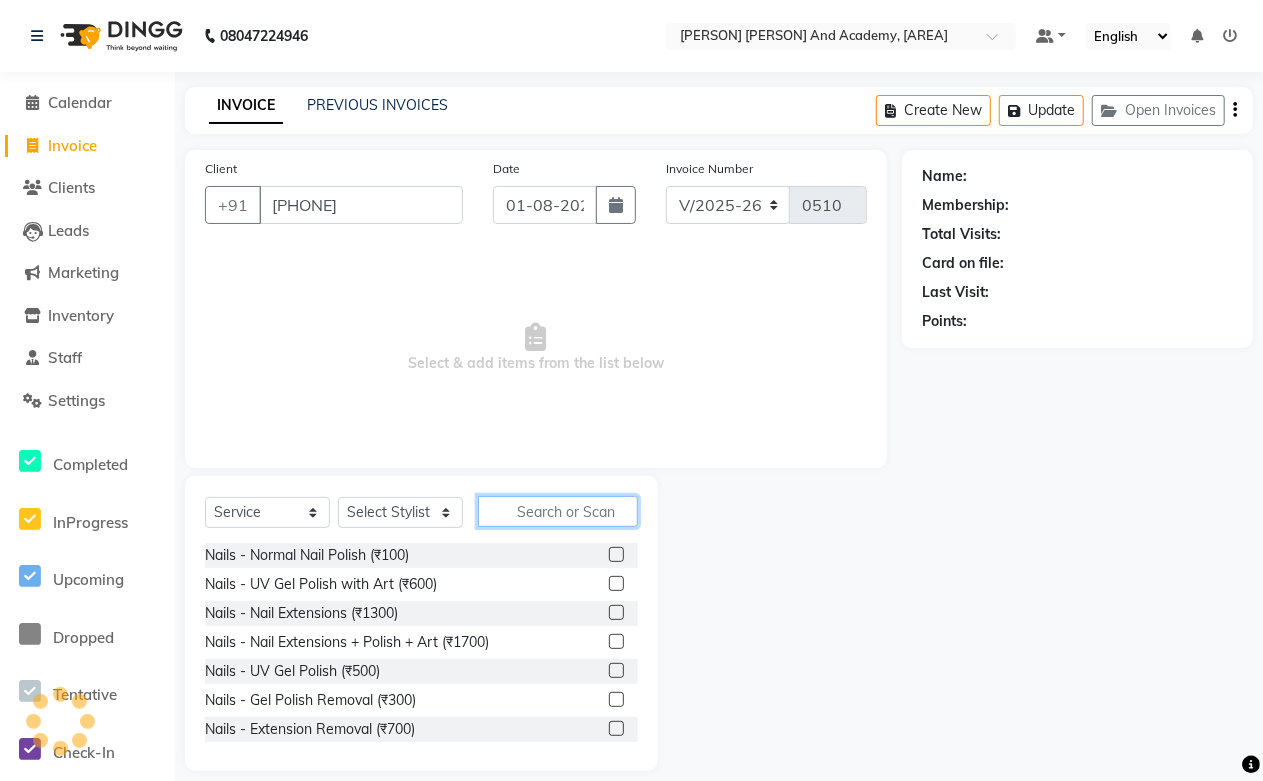 click 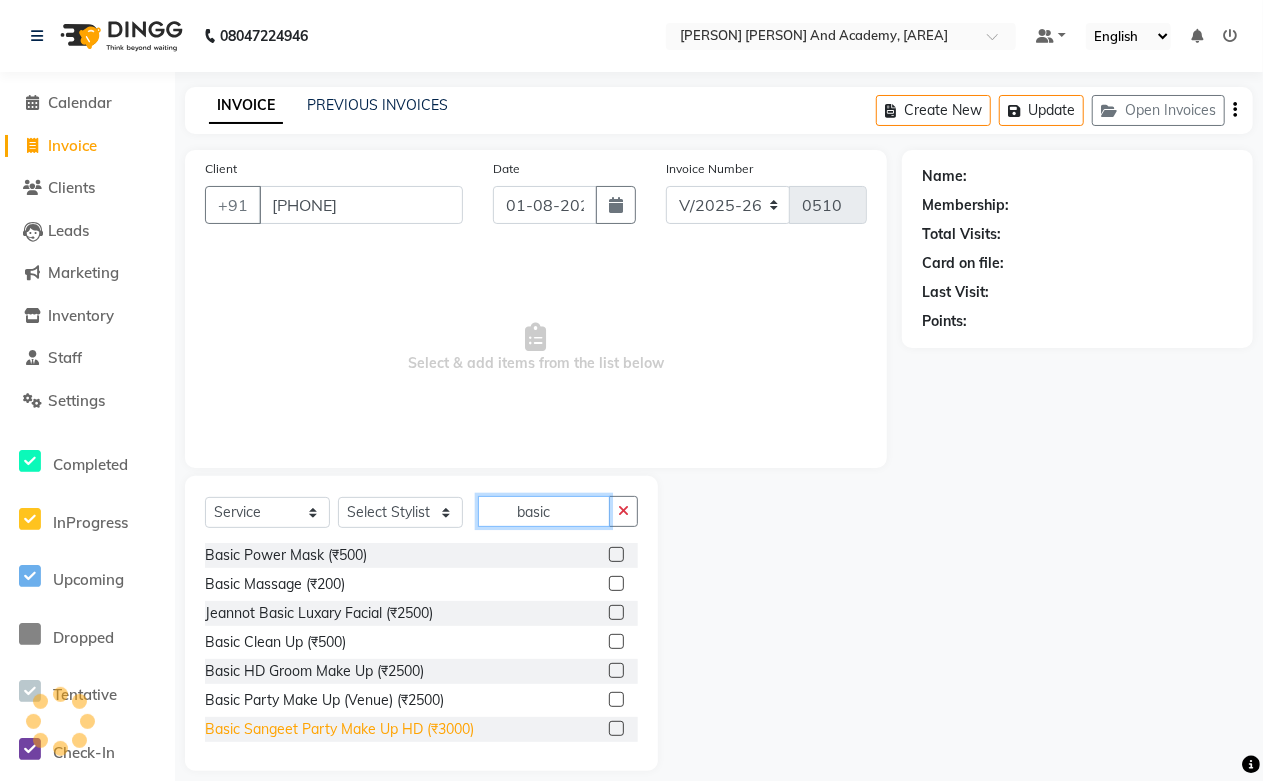 type on "basic" 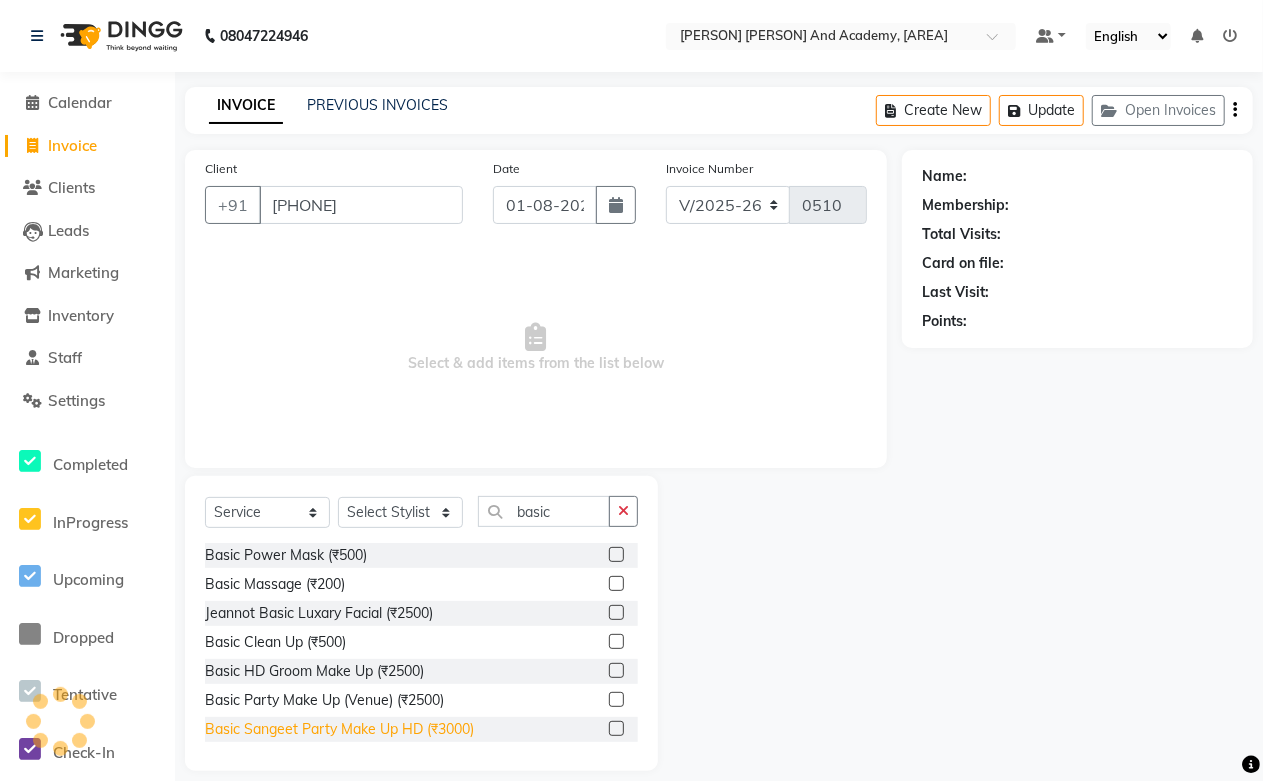 click on "Basic Sangeet Party Make Up HD (₹3000)" 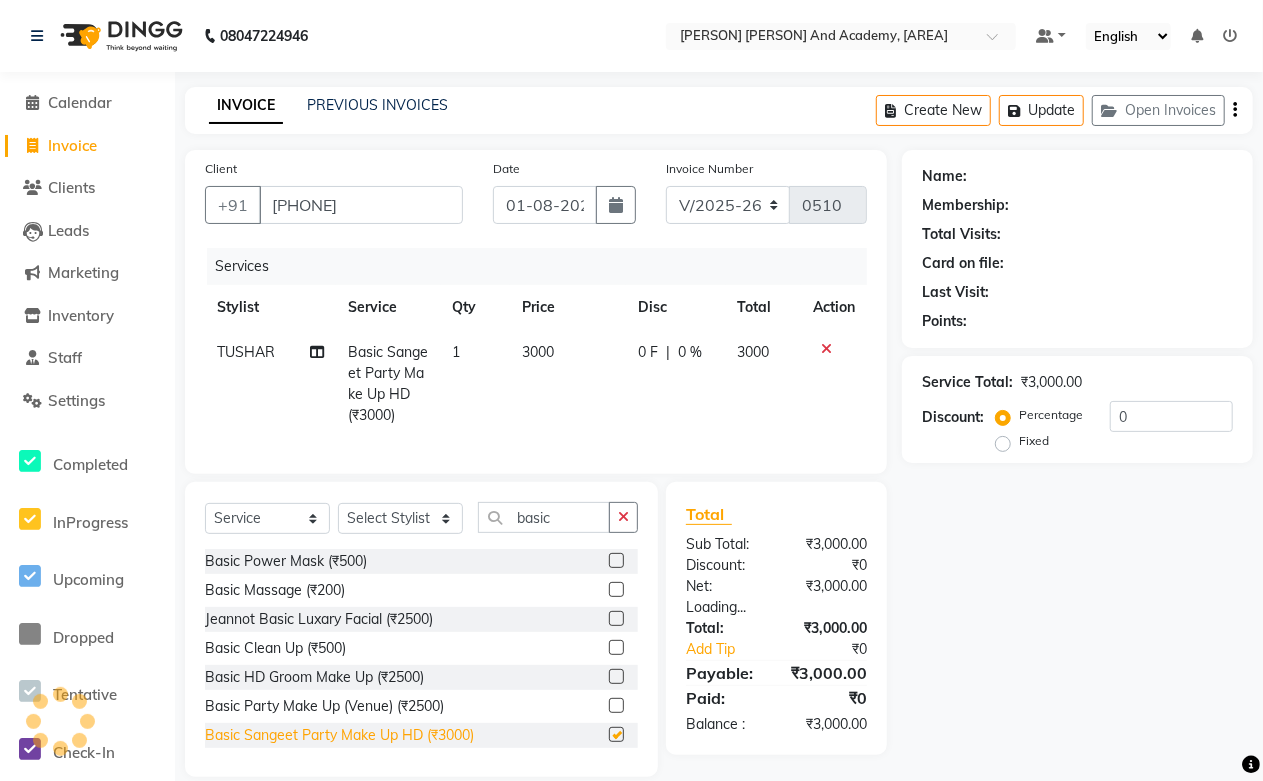 checkbox on "false" 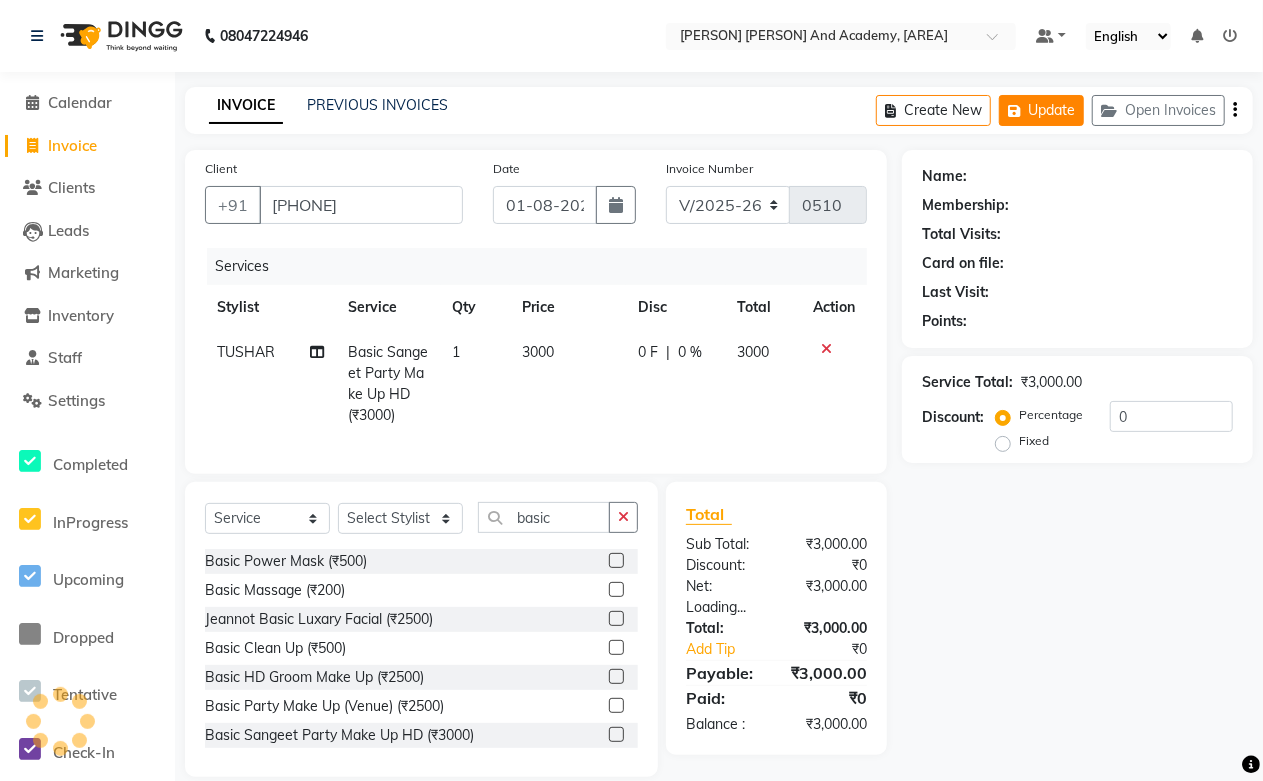 click on "Update" 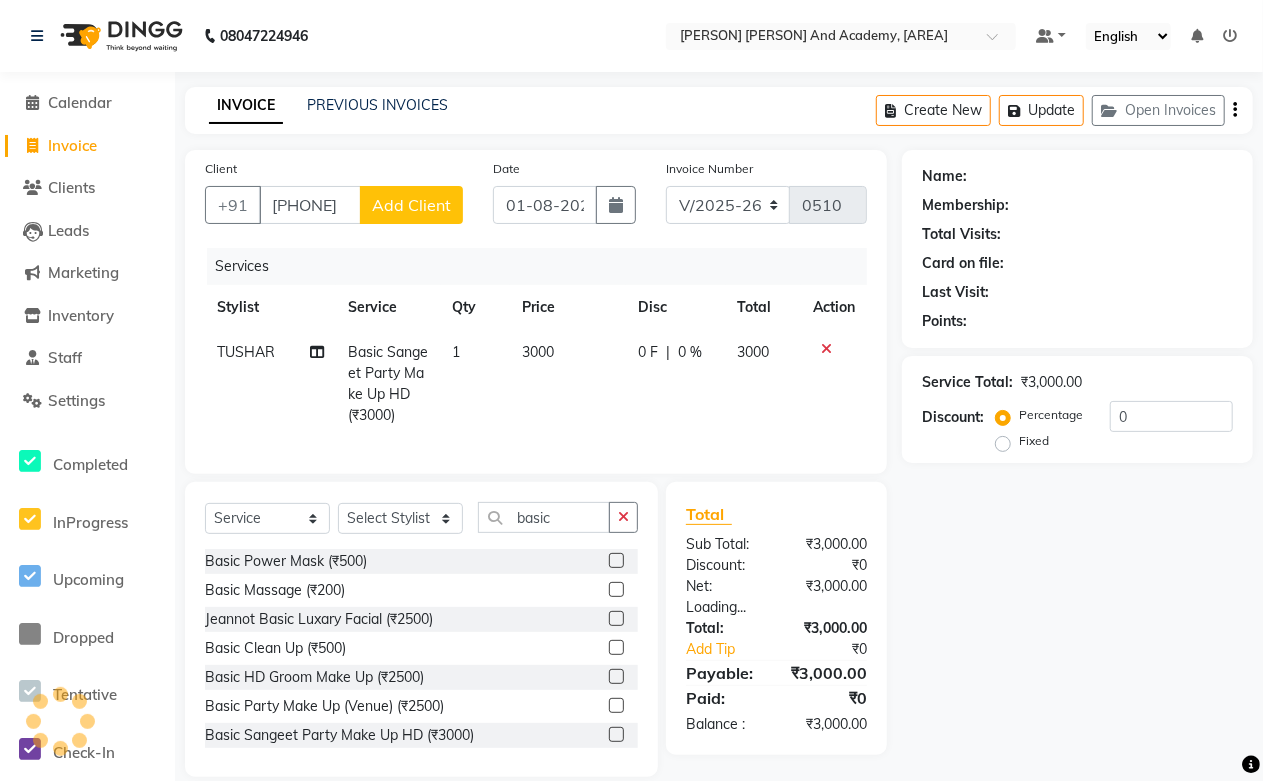 select 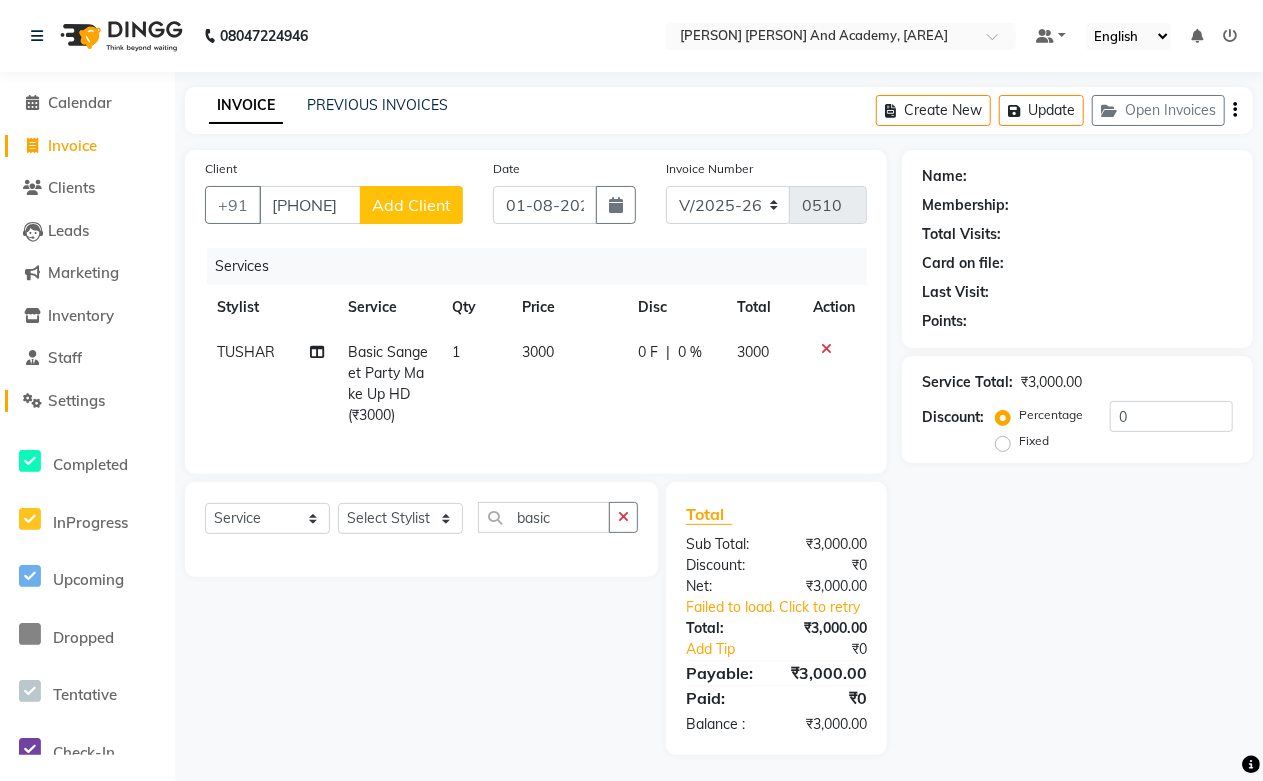 click on "Settings" 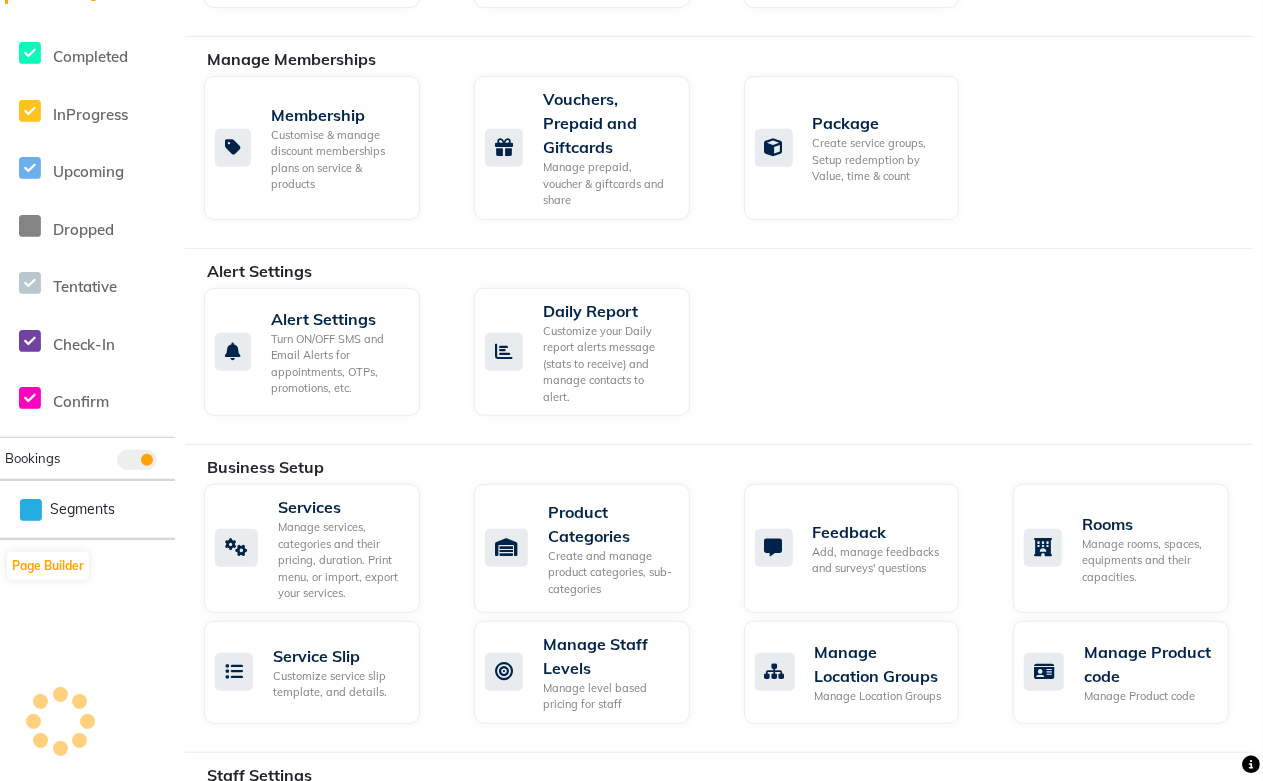 scroll, scrollTop: 555, scrollLeft: 0, axis: vertical 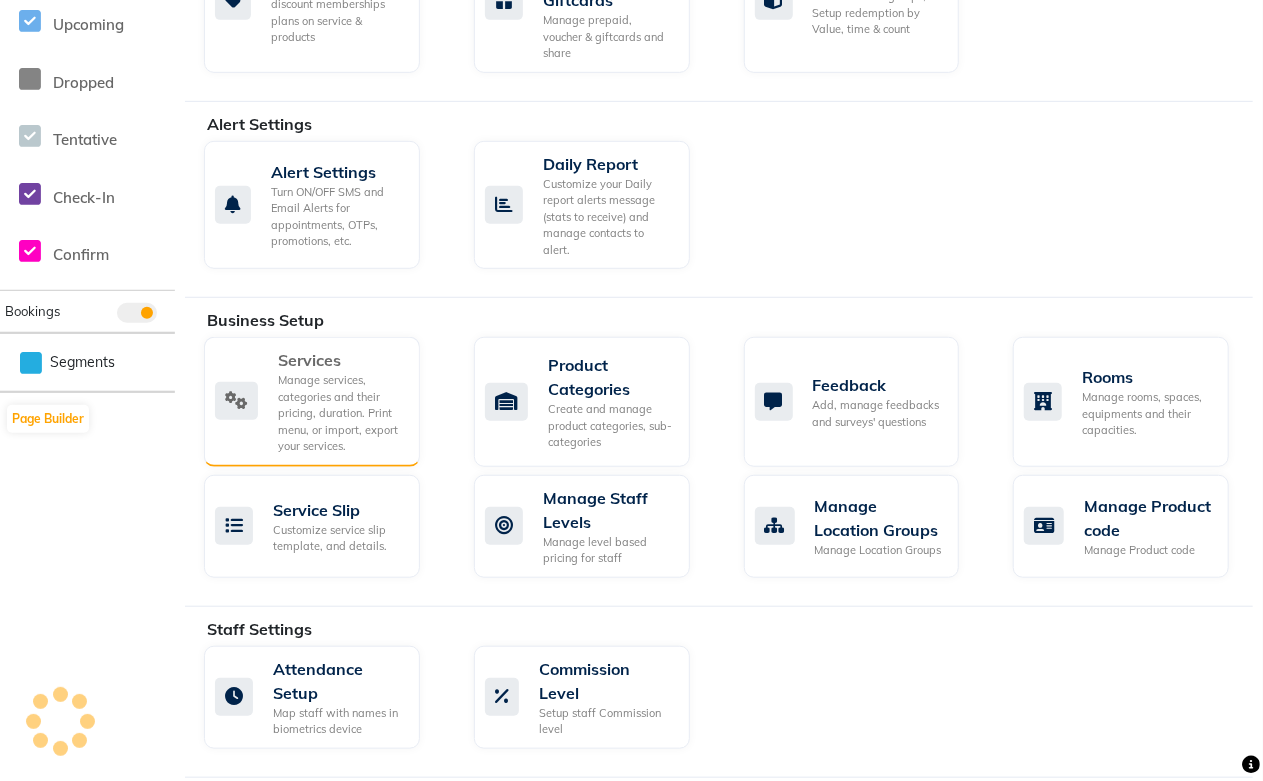 click on "Manage services, categories and their pricing, duration. Print menu, or import, export your services." 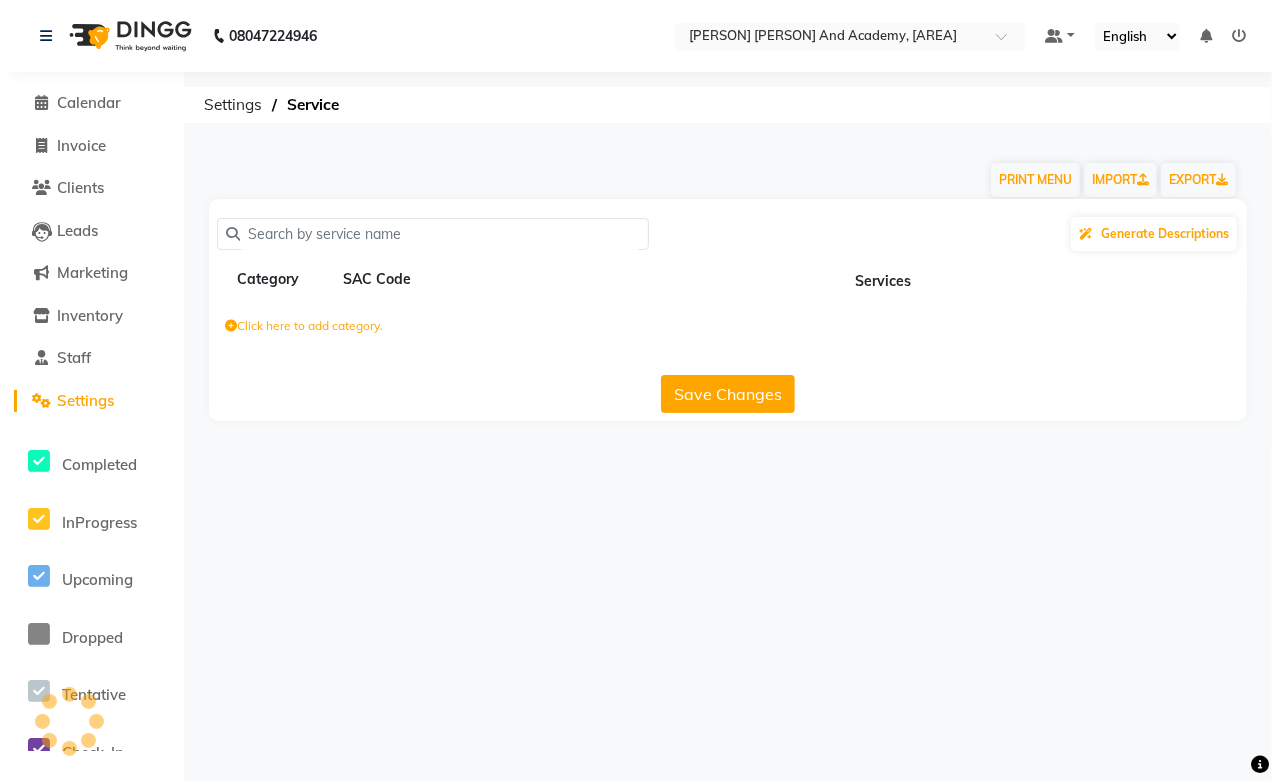 scroll, scrollTop: 0, scrollLeft: 0, axis: both 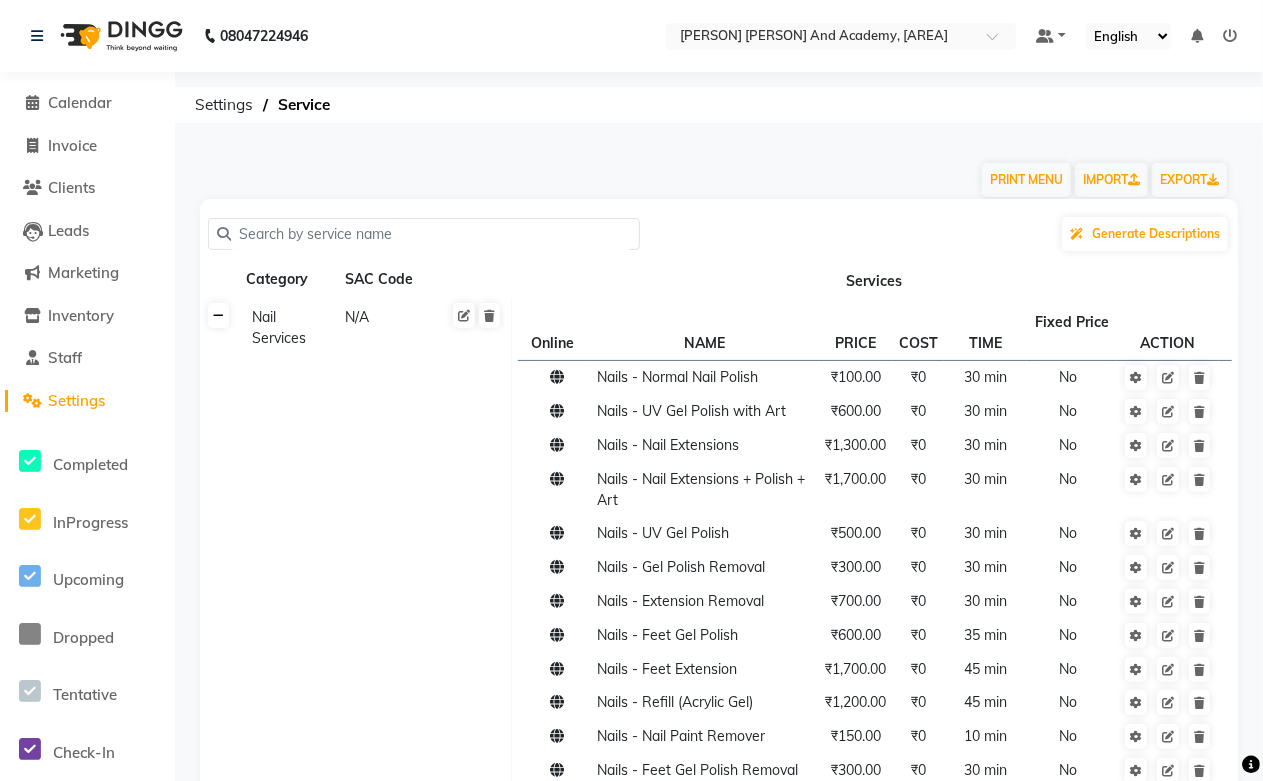 click 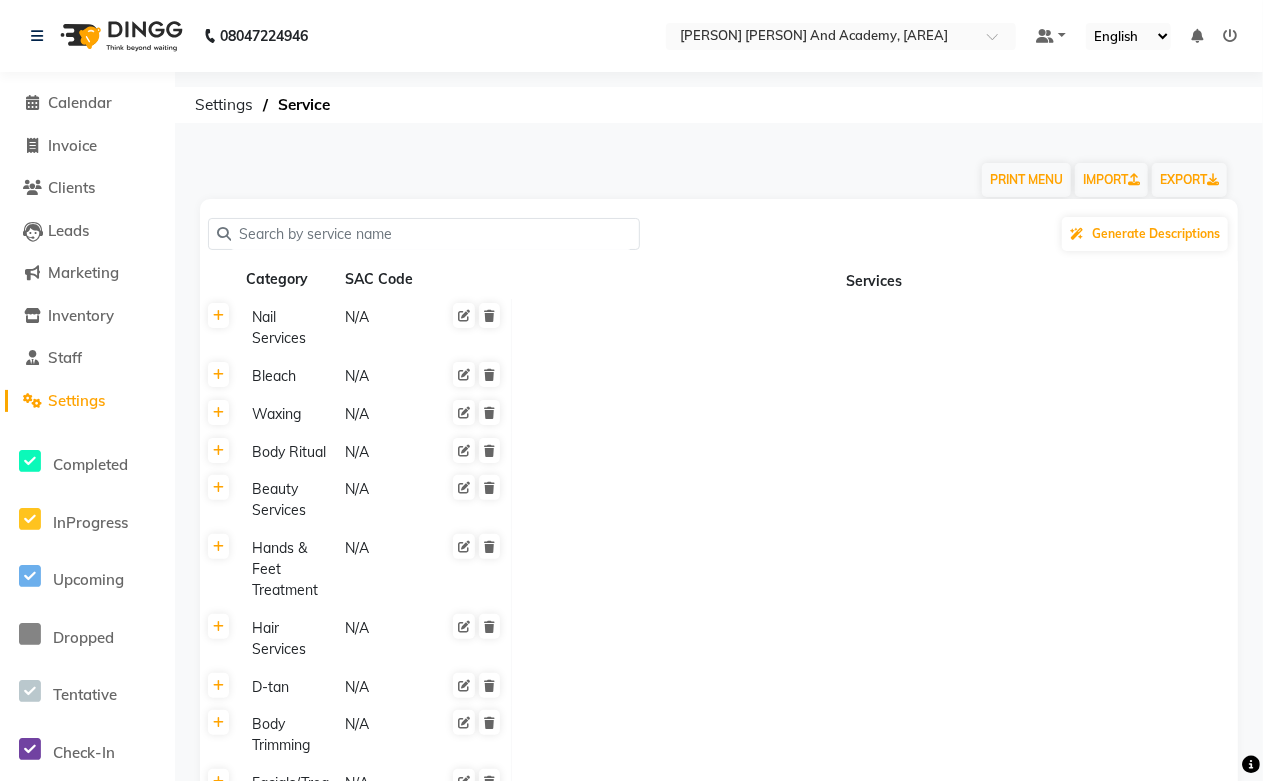 click 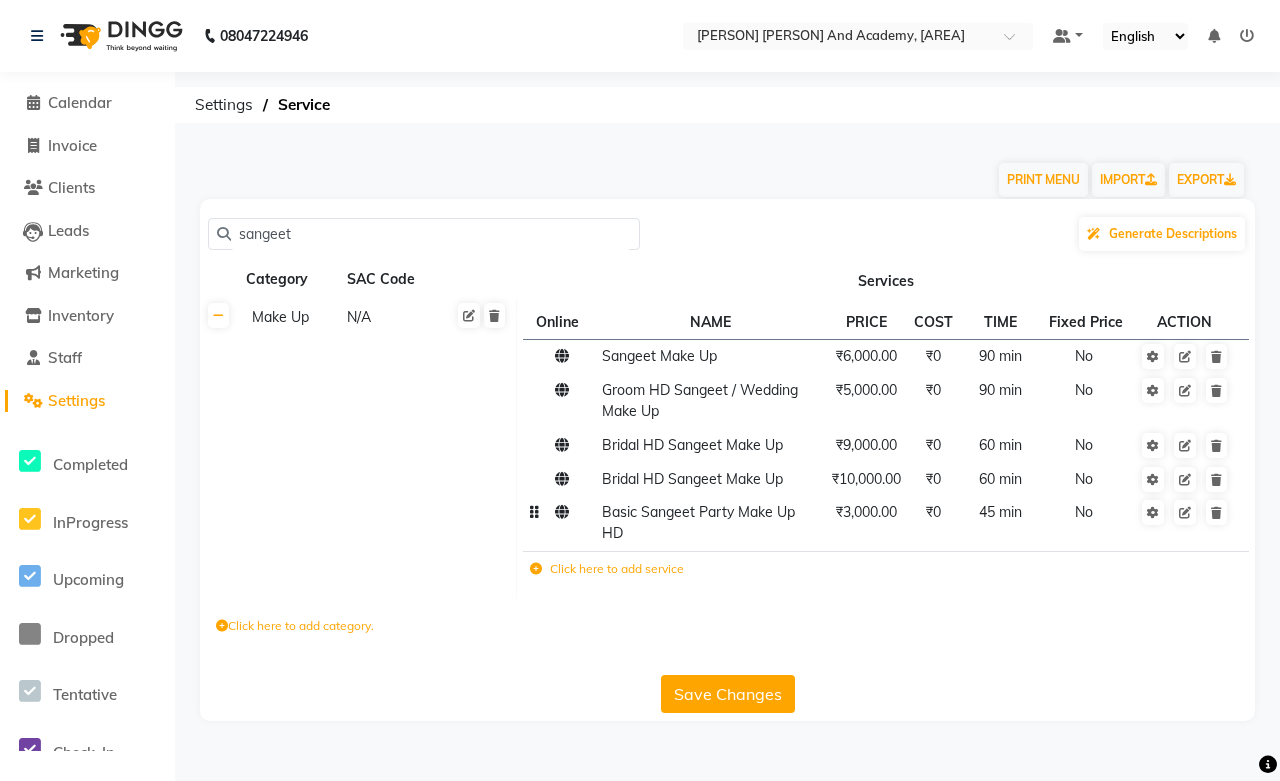 type on "sangeet" 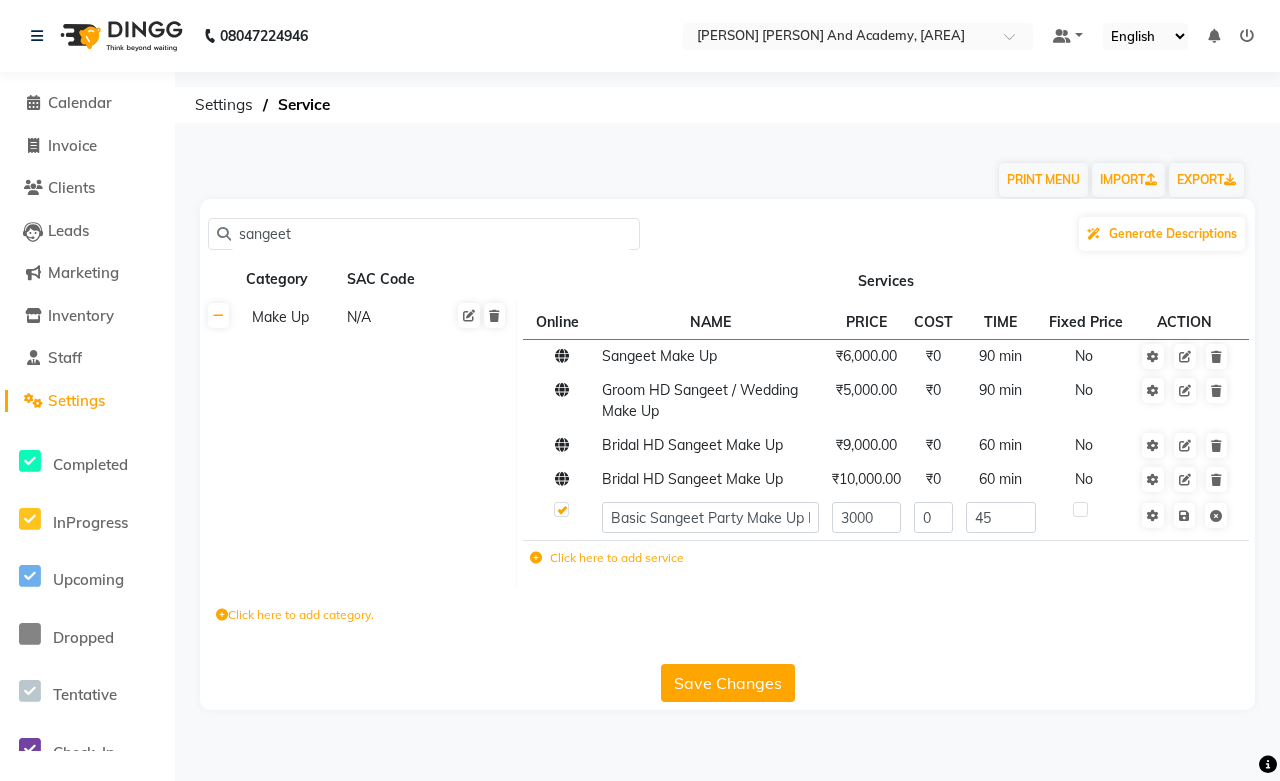 click on "Basic Sangeet Party Make Up HD" 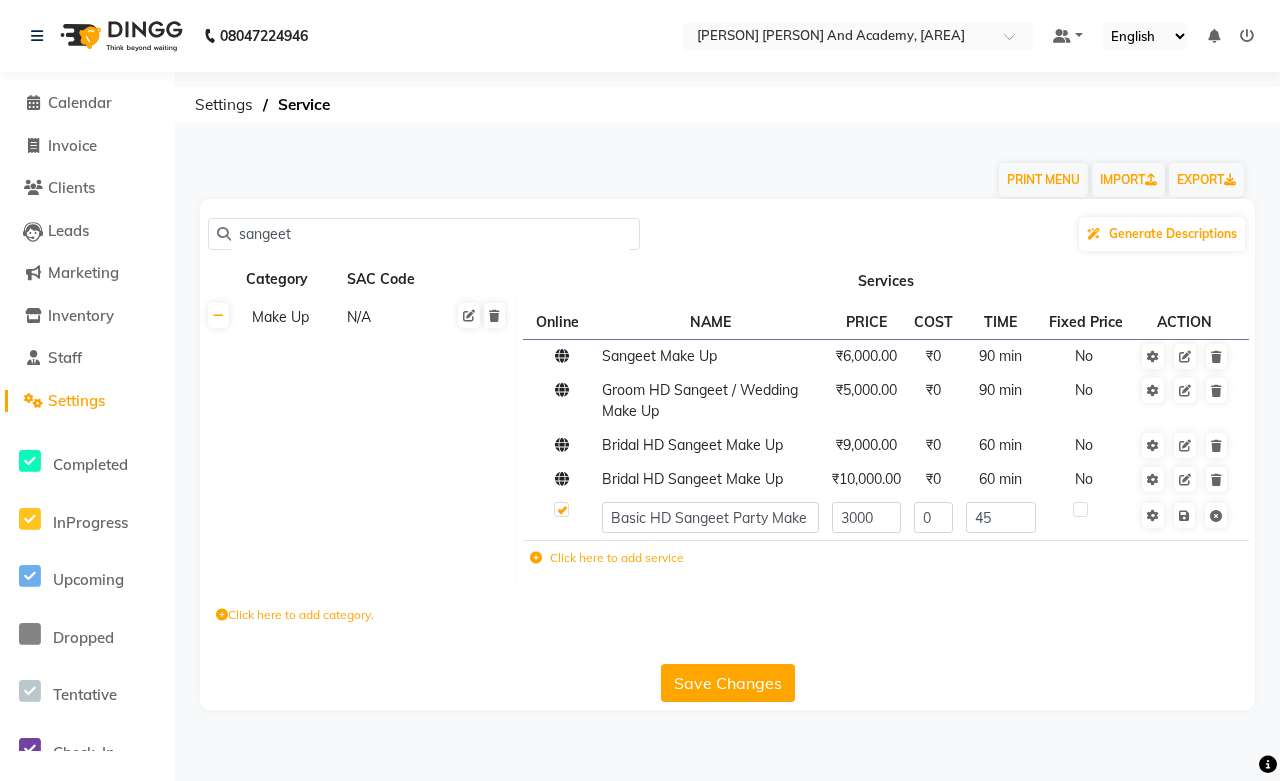 click on "Basic HD Sangeet Party Make Up HD" 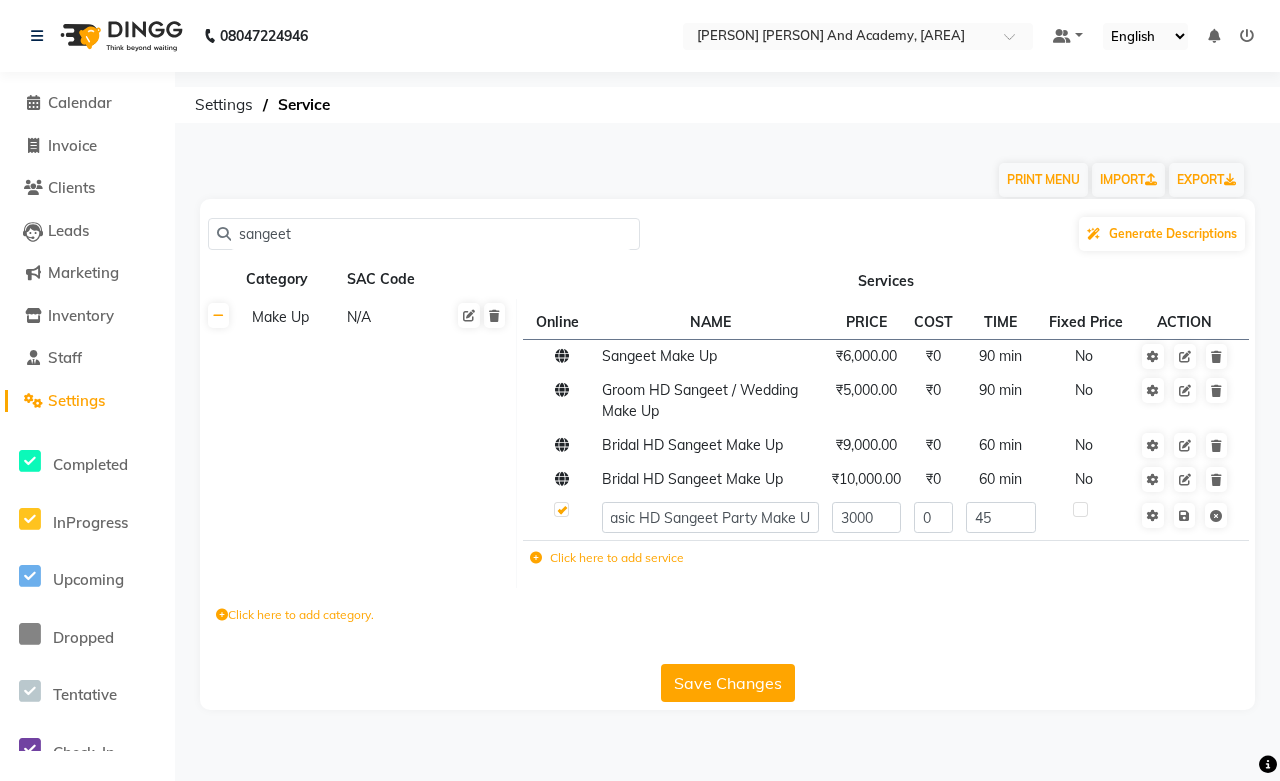 type on "Basic HD Sangeet Party Make Up" 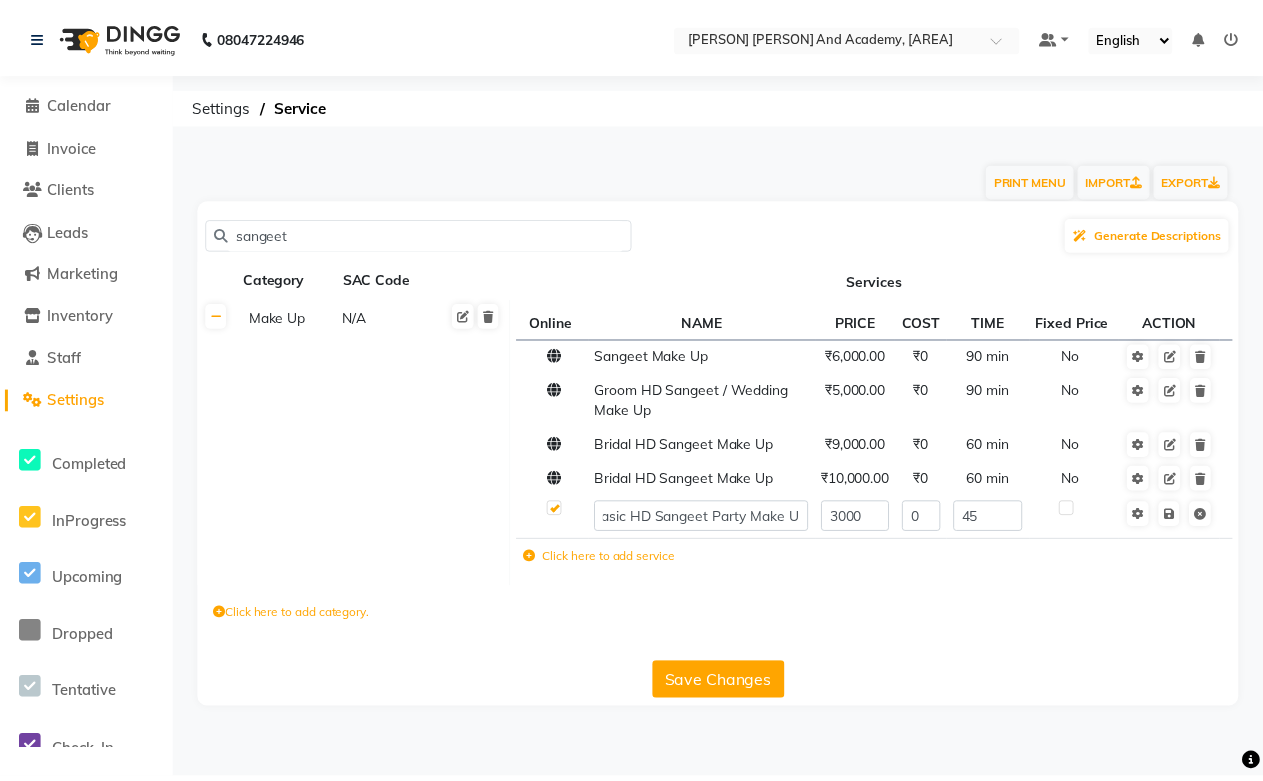 scroll, scrollTop: 0, scrollLeft: 21, axis: horizontal 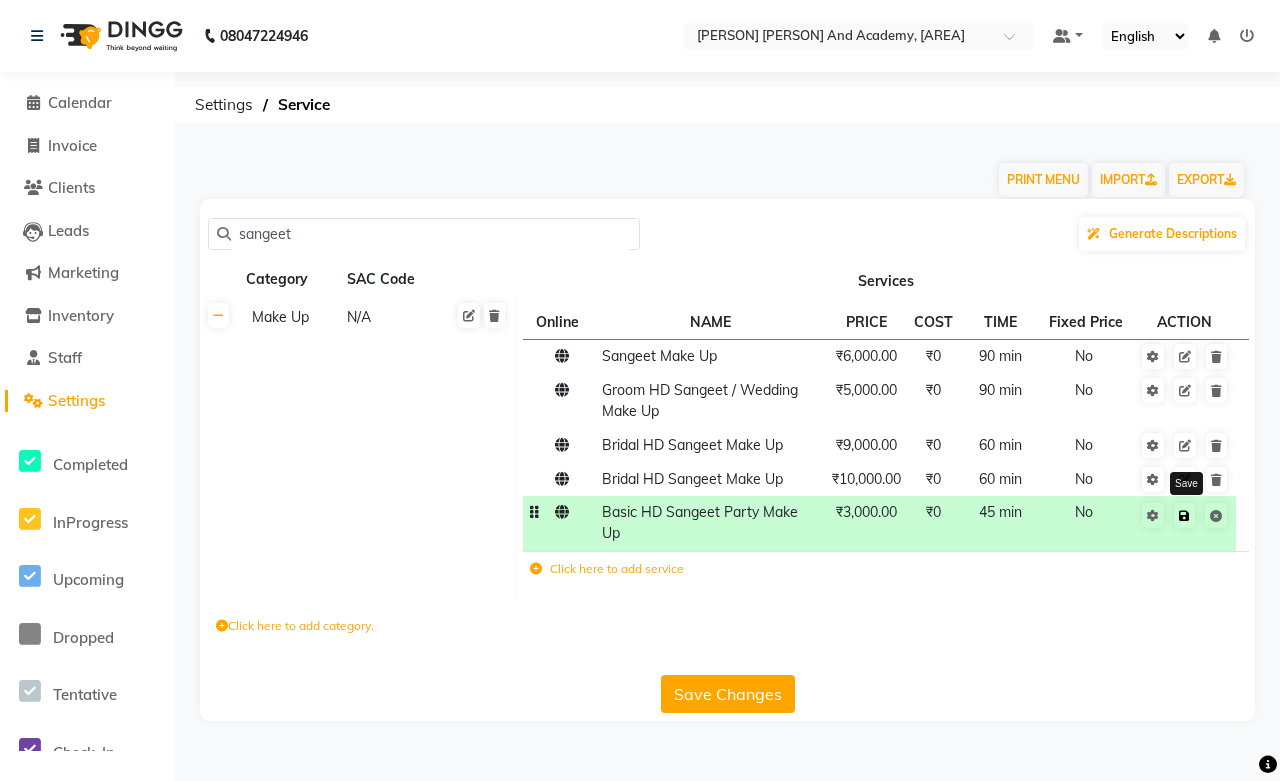 click 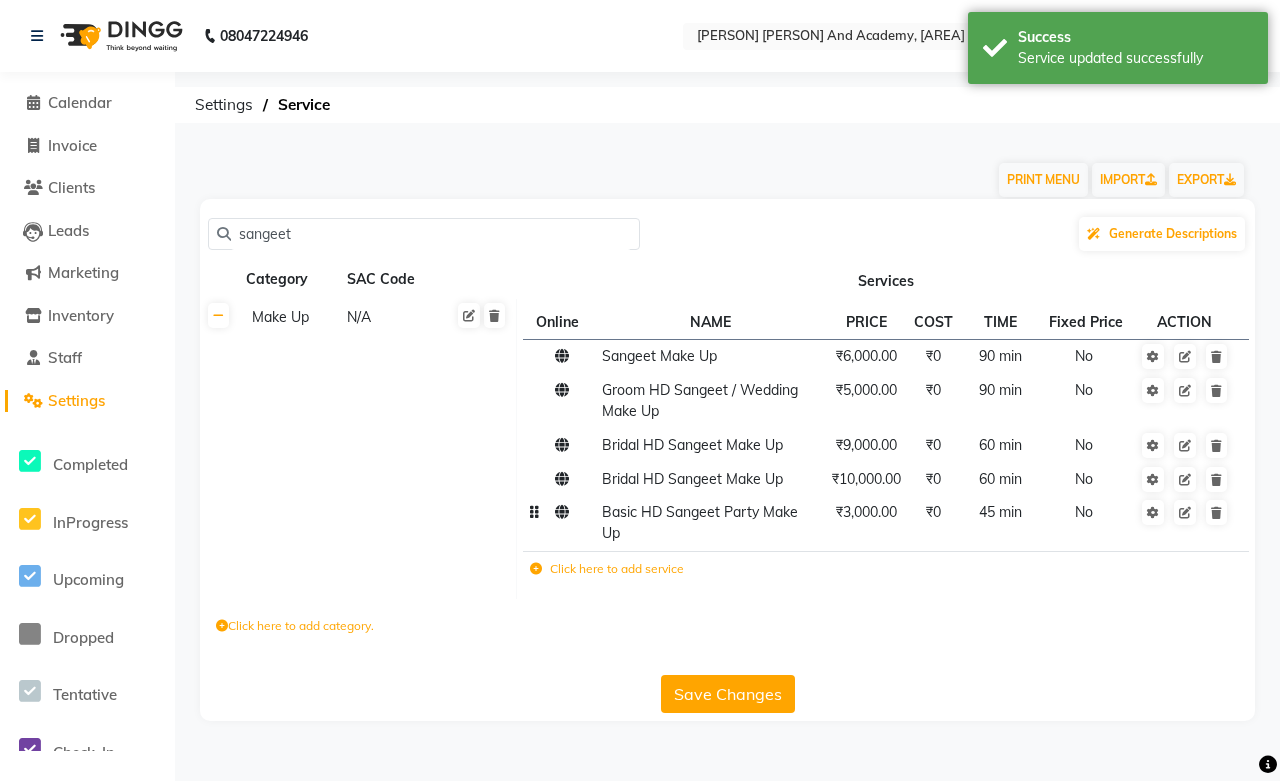 click on "Save Changes" 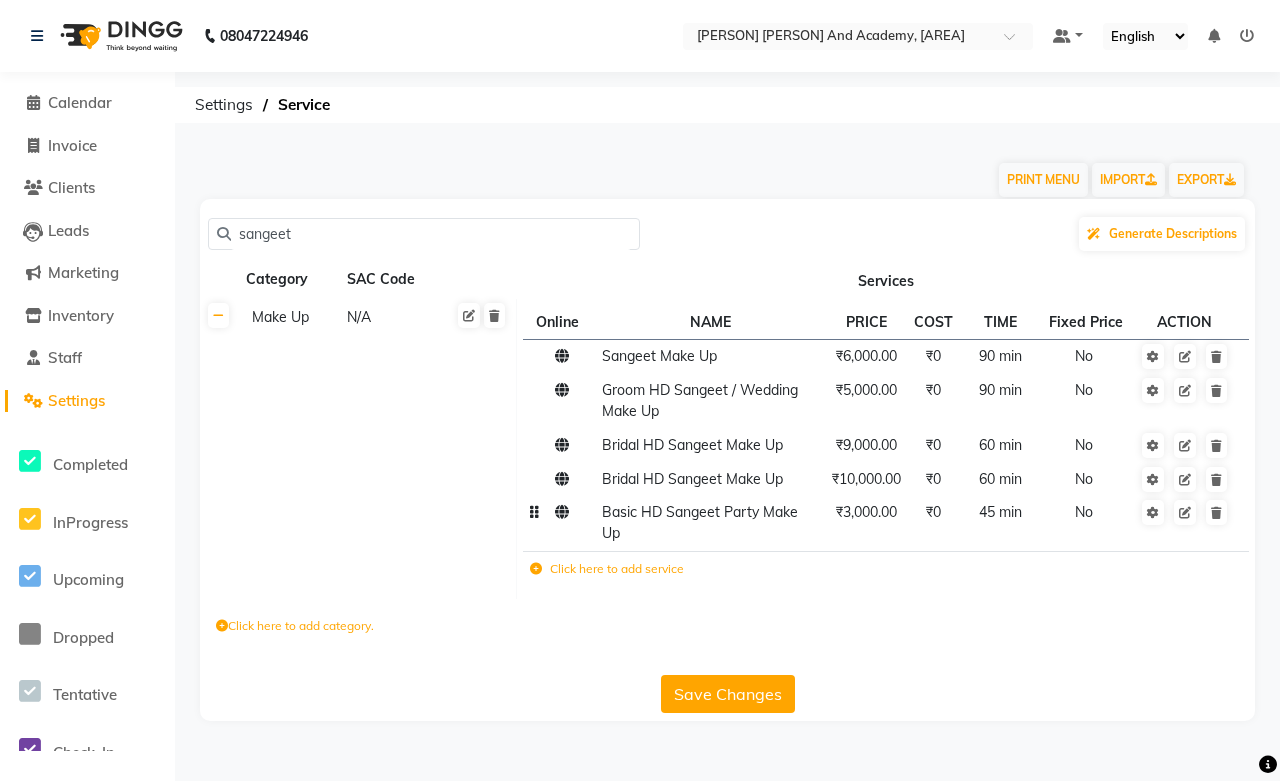 click on "Save Changes" 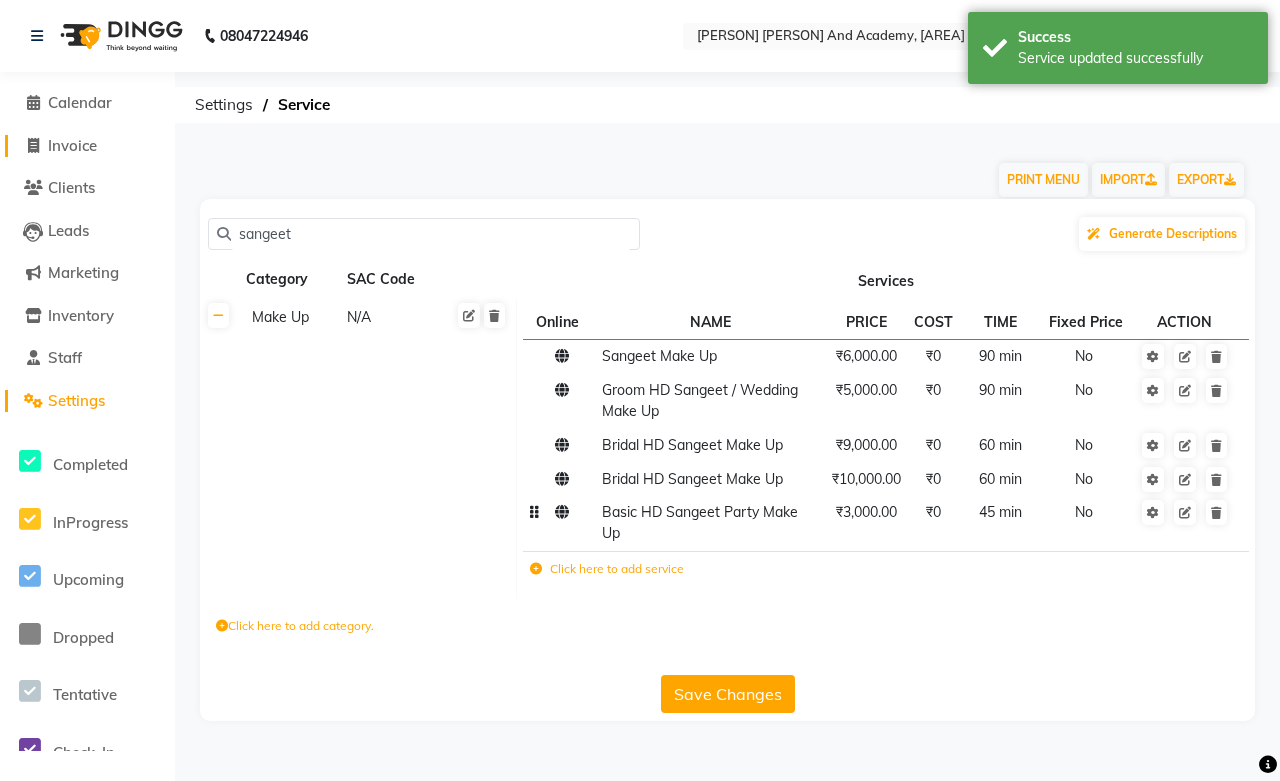 click on "Invoice" 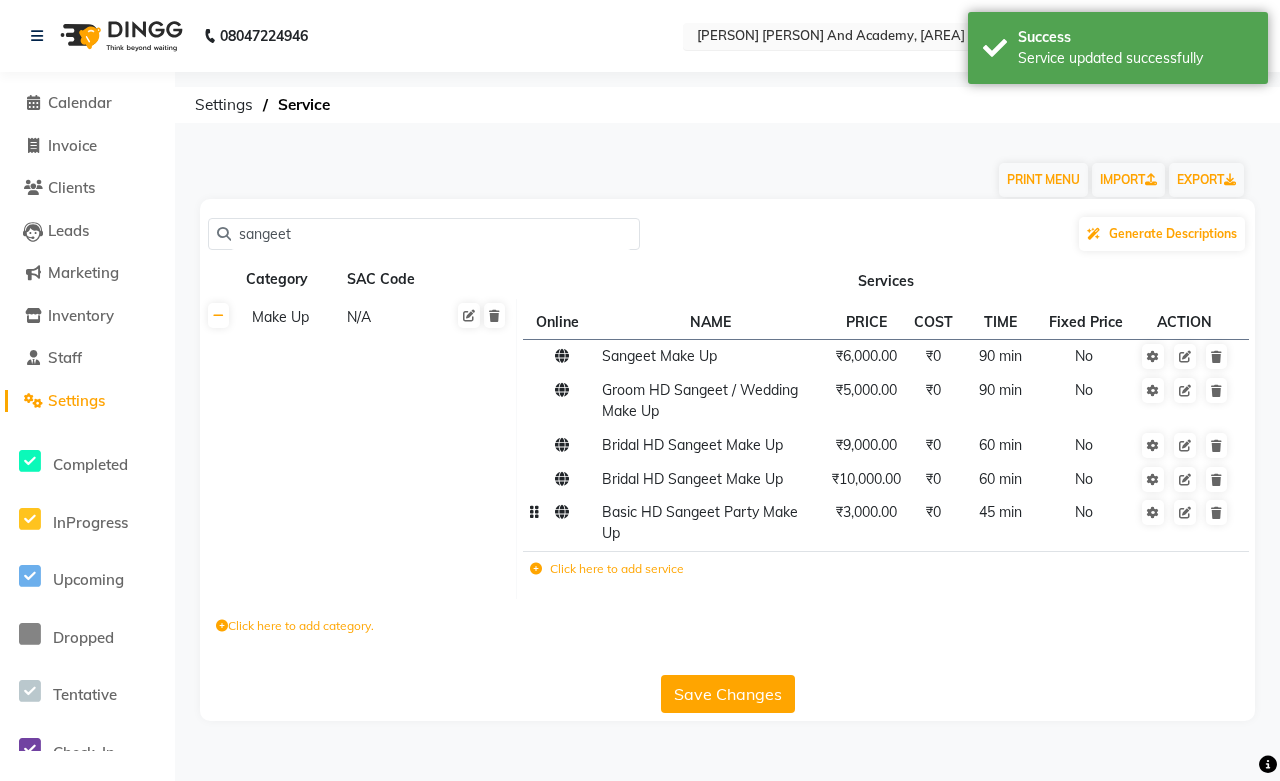 select on "service" 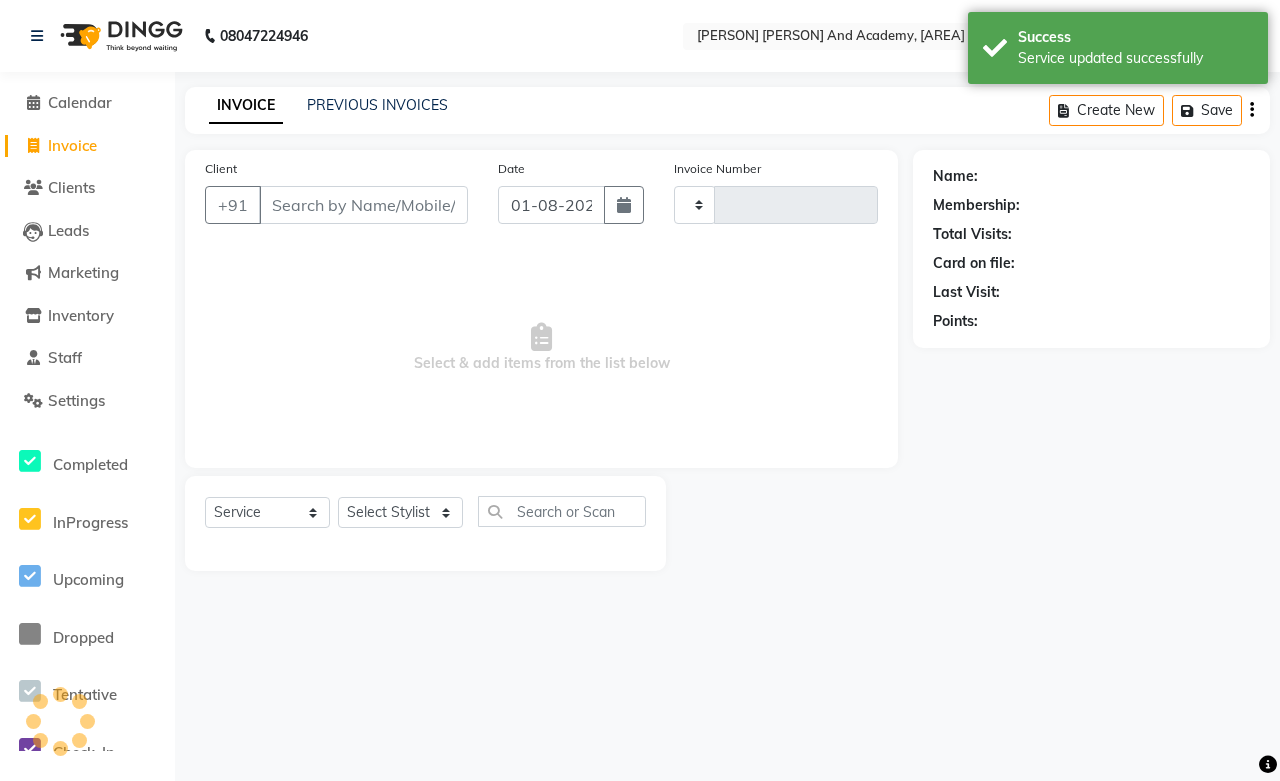 type on "0510" 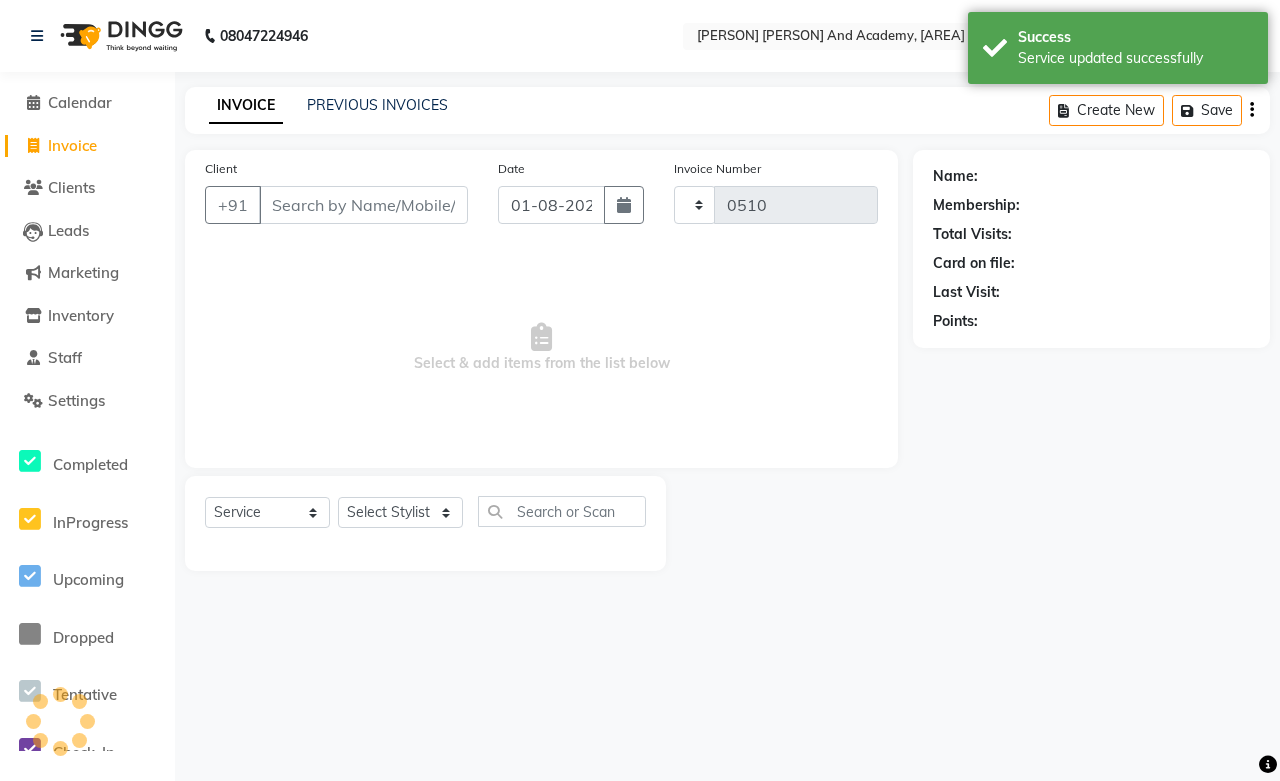 select on "6453" 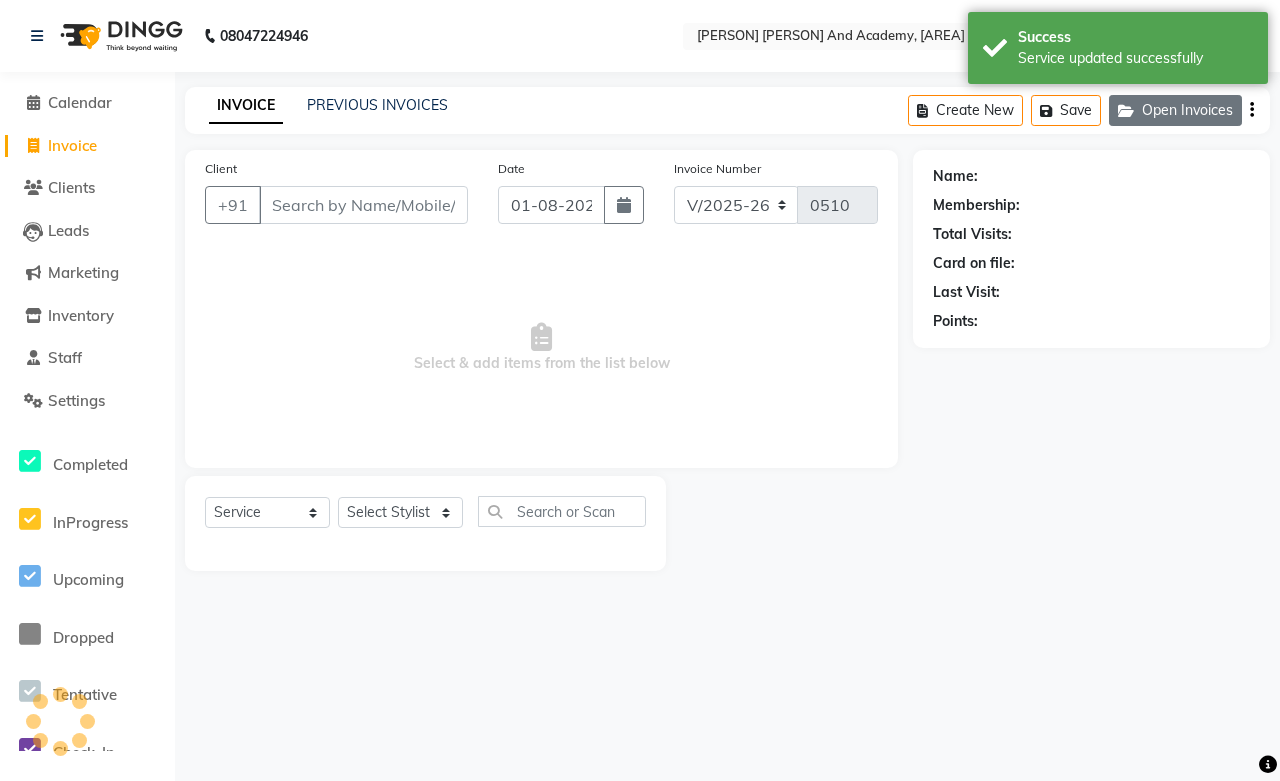 click on "Open Invoices" 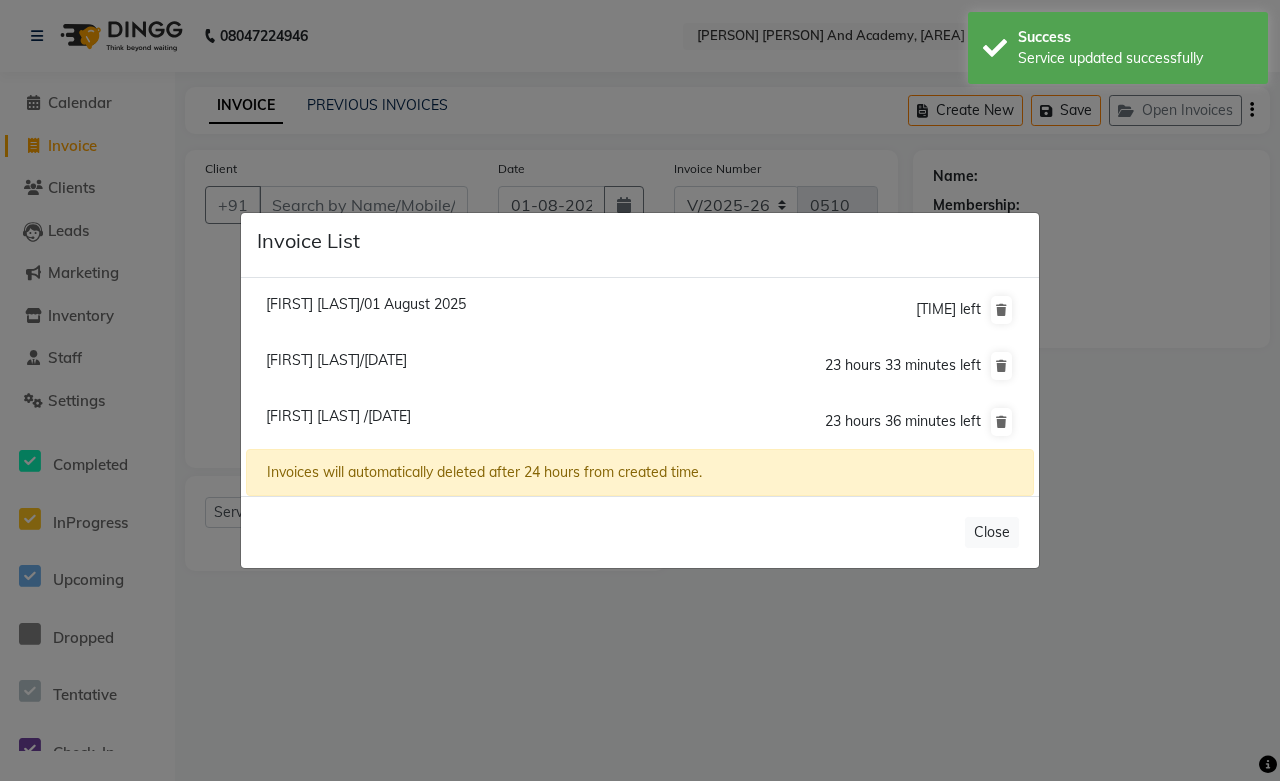 click on "[FIRST] [LAST] /[DATE]" 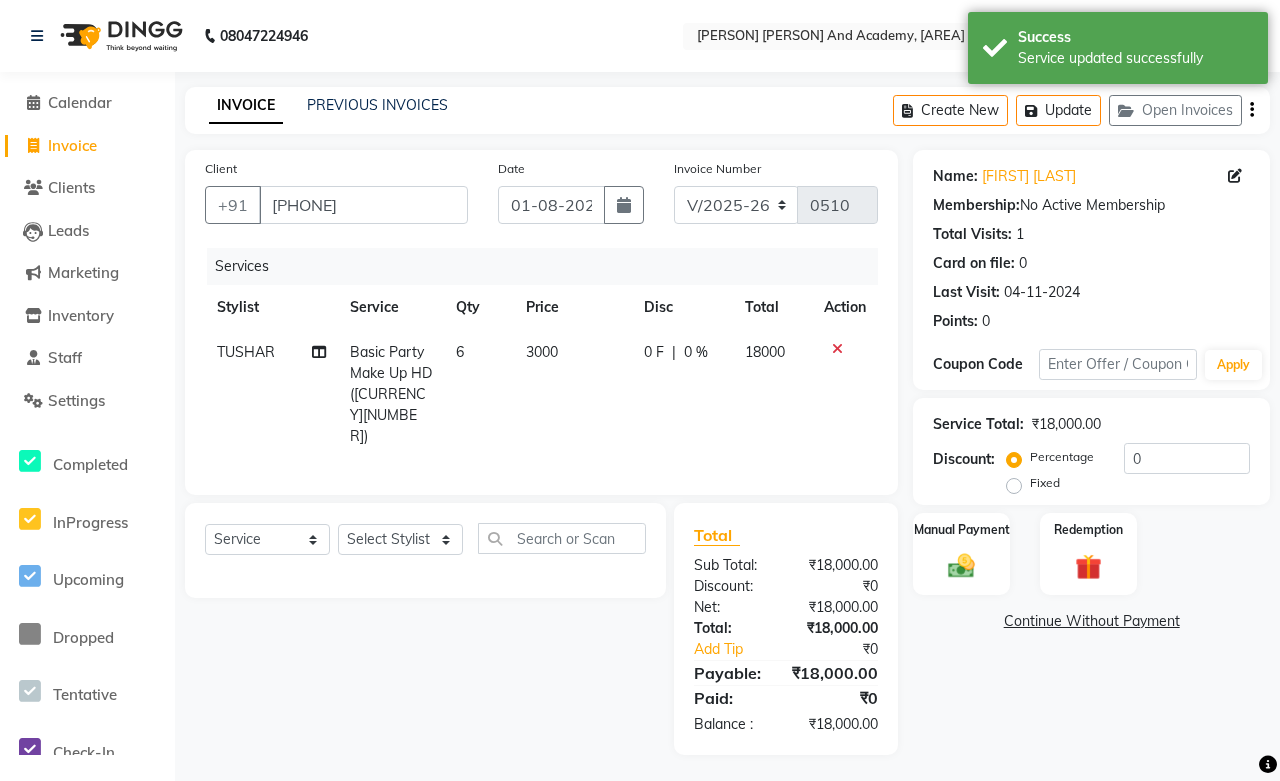 click 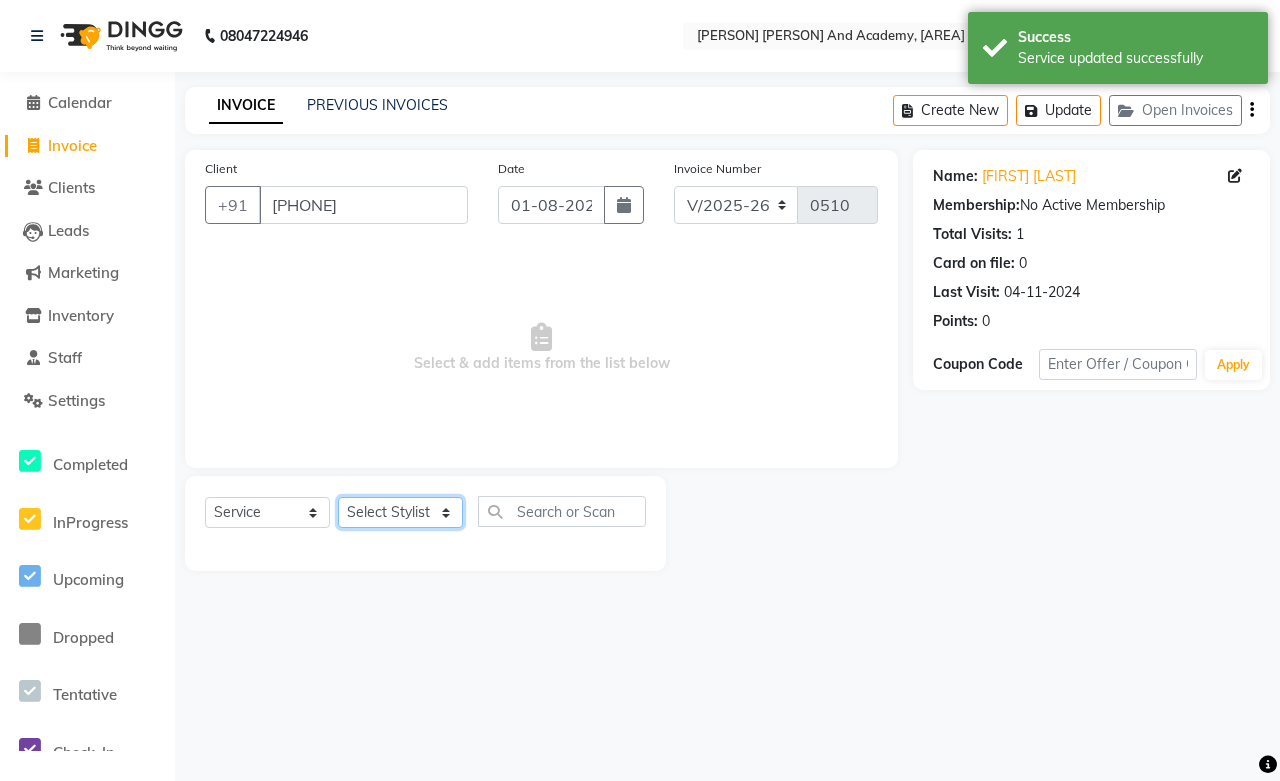 click on "Select Stylist Abdul Shoaib Aksha Khan Archika Jain Arti Singh Harsha Mam MANISHA Mohd. Furkan Neelu Suman Nisha Meghwal Payal Sen Pooja Jaga Poonam Trehan Ravina Sen Sahil Ansari Sanju di Sapna Sharma Shekhu Abdul Suraj Sen Sushant Verma TUSHAR" 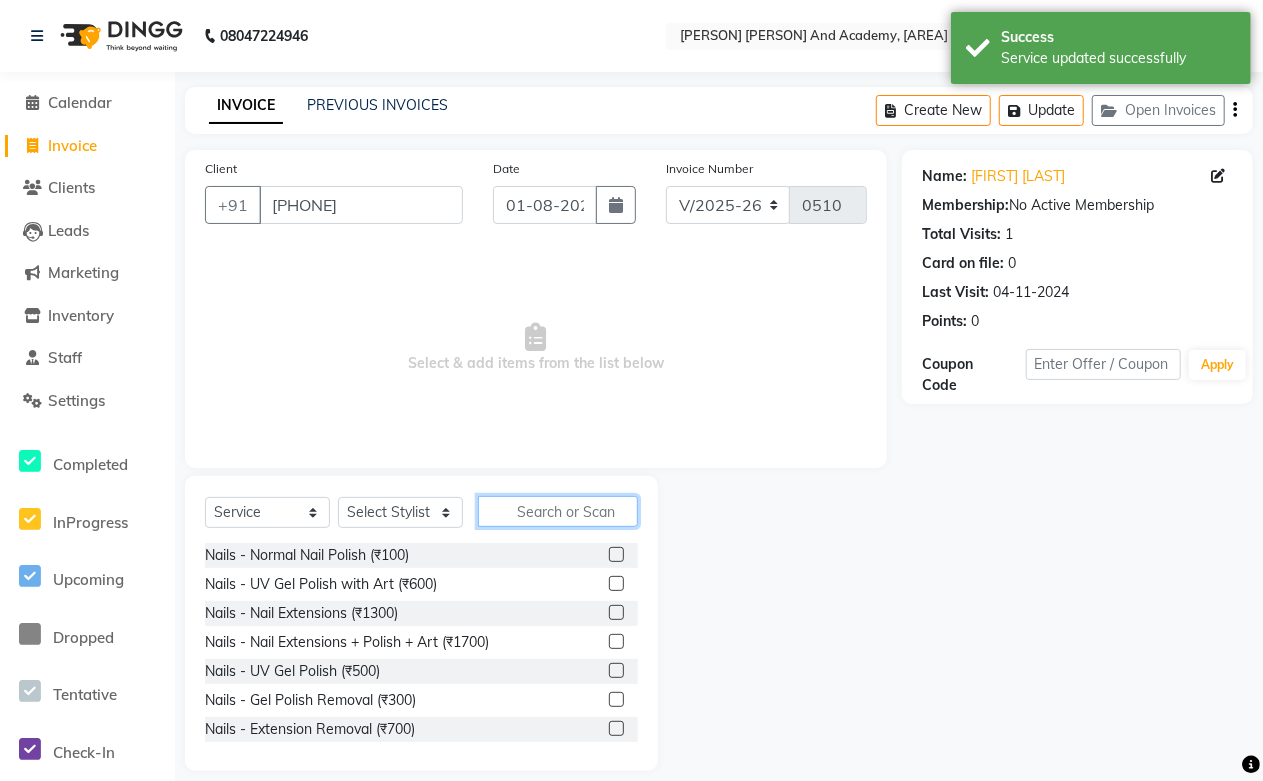 click 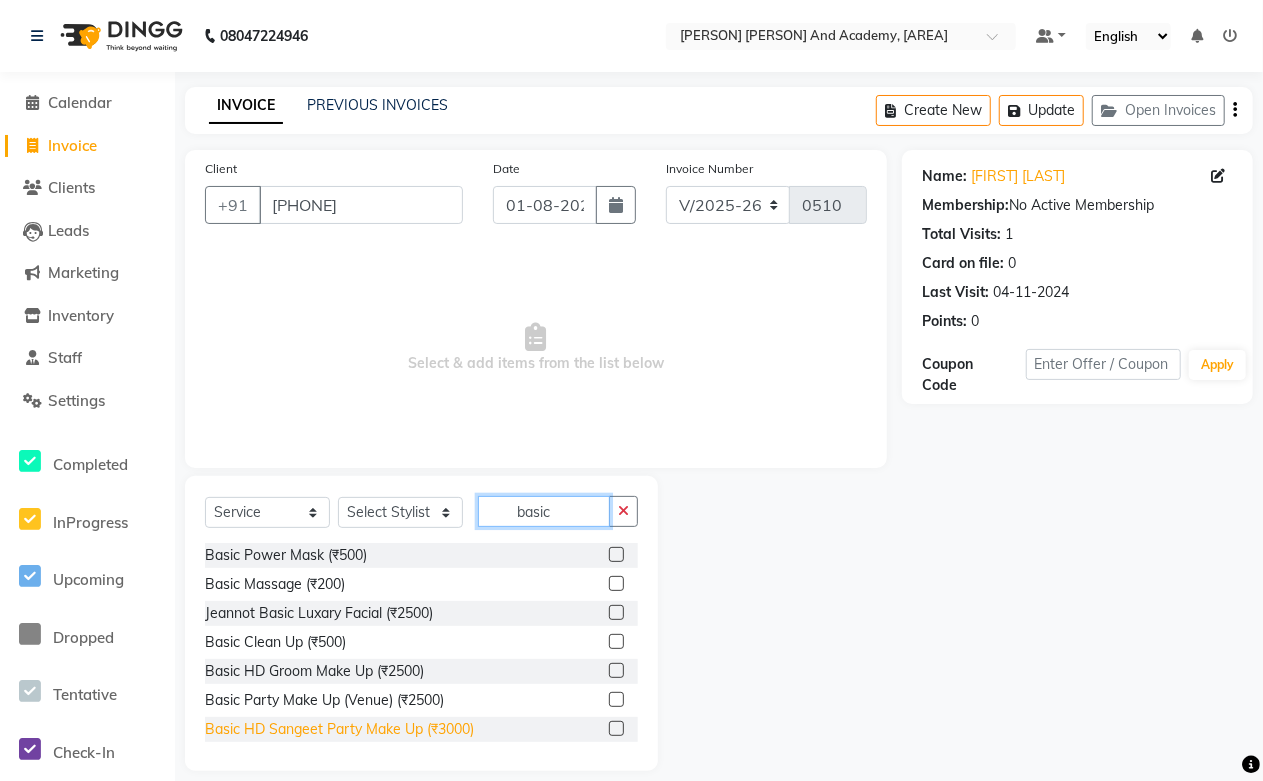 type on "basic" 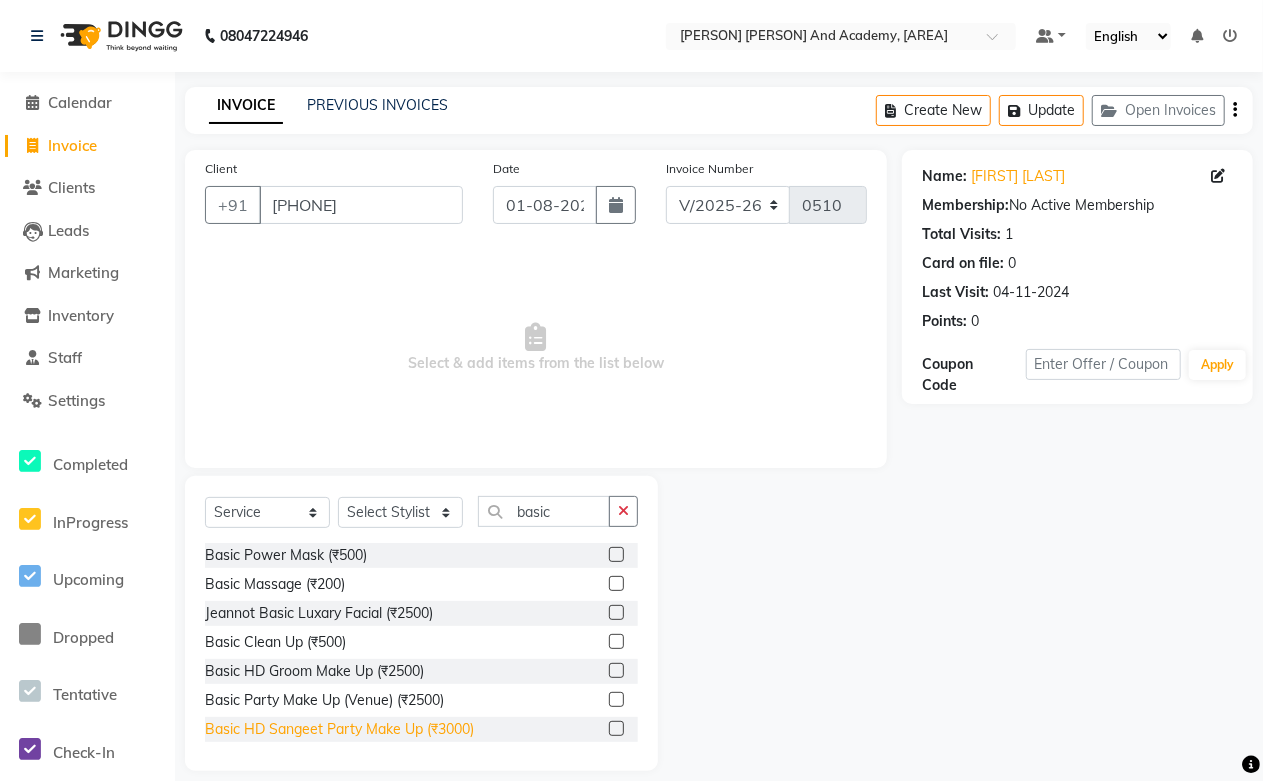 click on "Basic HD Sangeet Party Make Up (₹3000)" 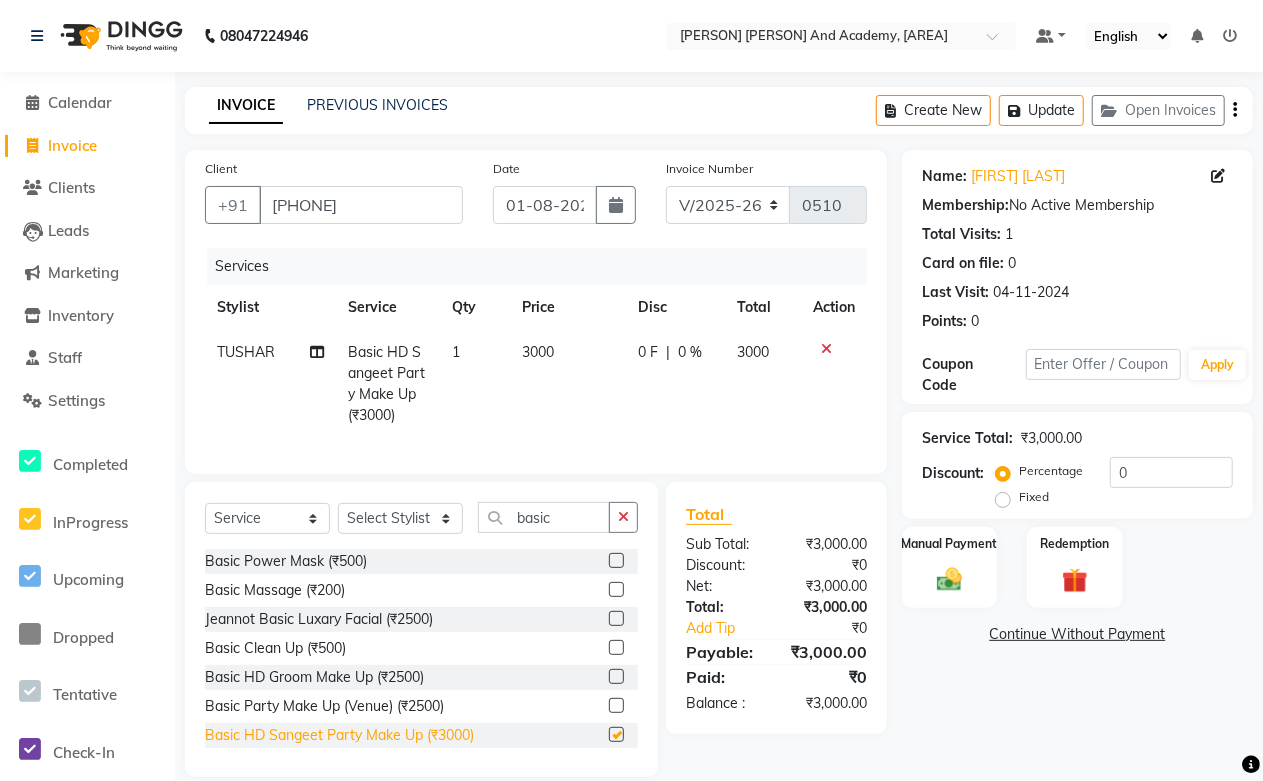 checkbox on "false" 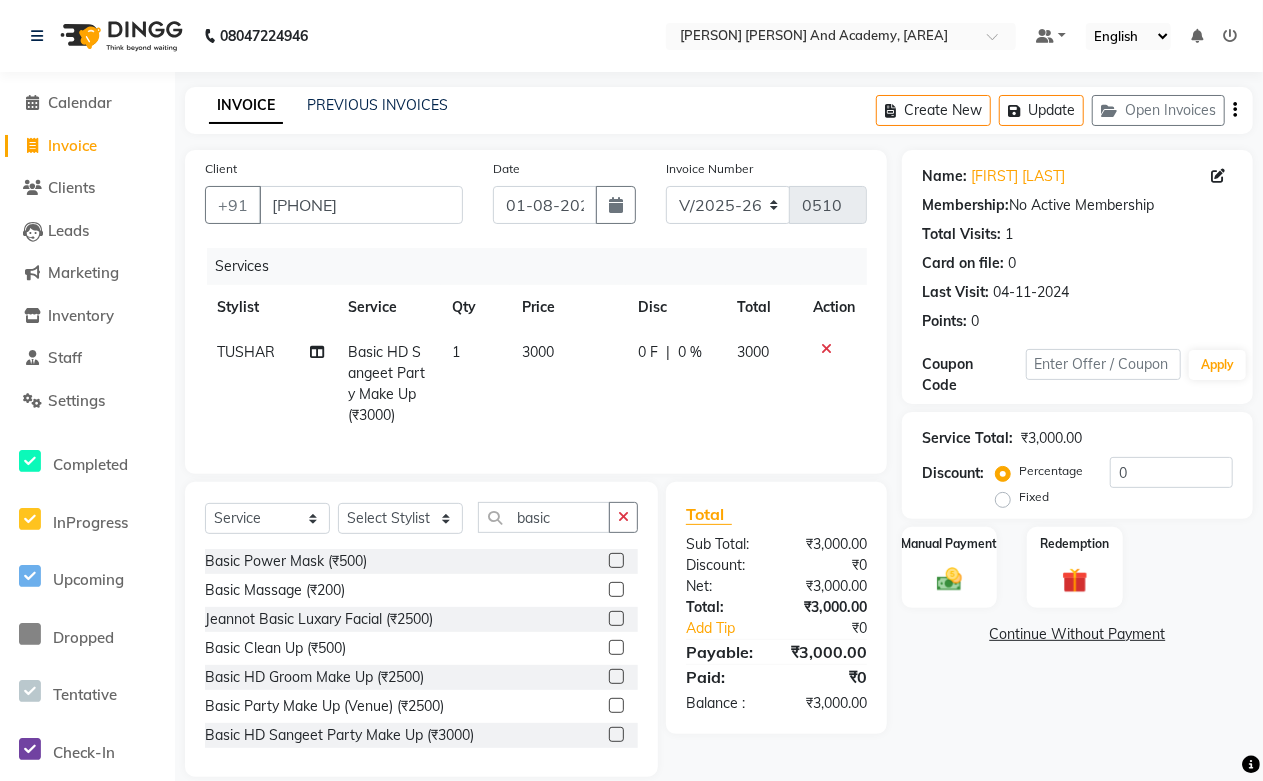 scroll, scrollTop: 43, scrollLeft: 0, axis: vertical 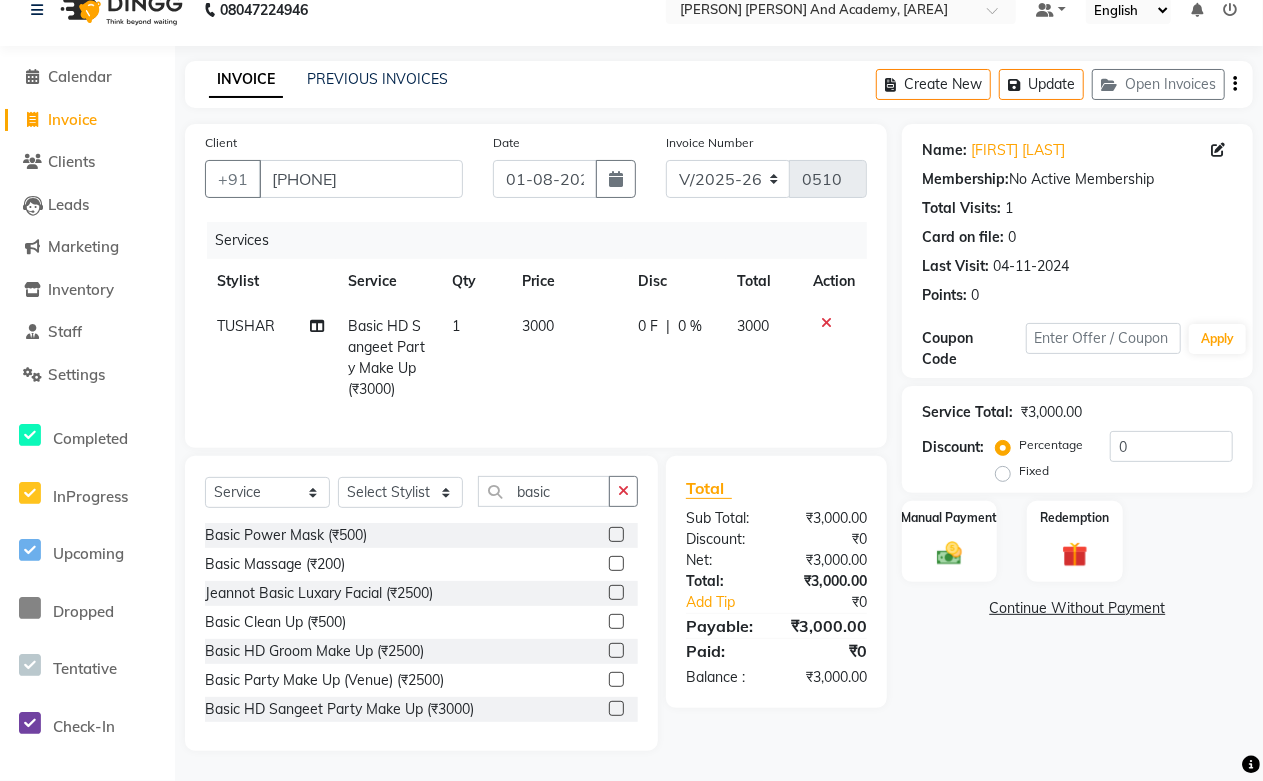 click on "1" 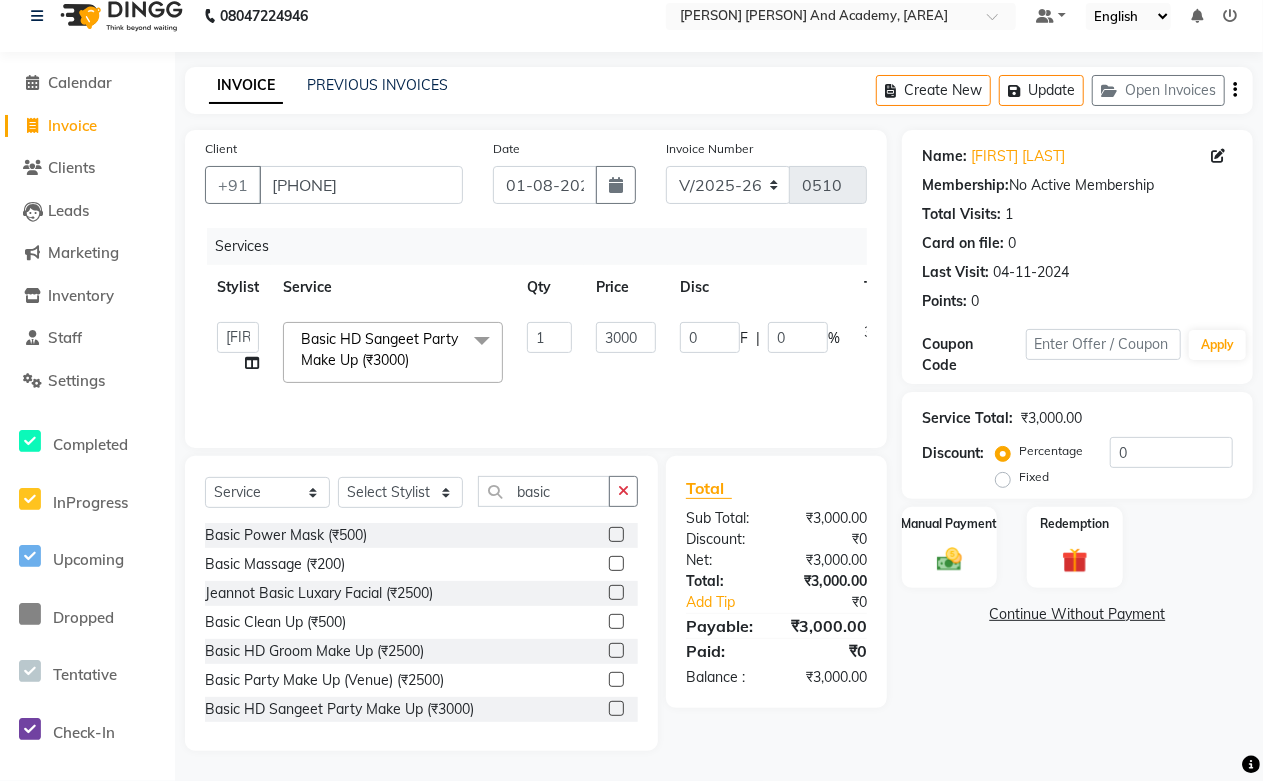 scroll, scrollTop: 20, scrollLeft: 0, axis: vertical 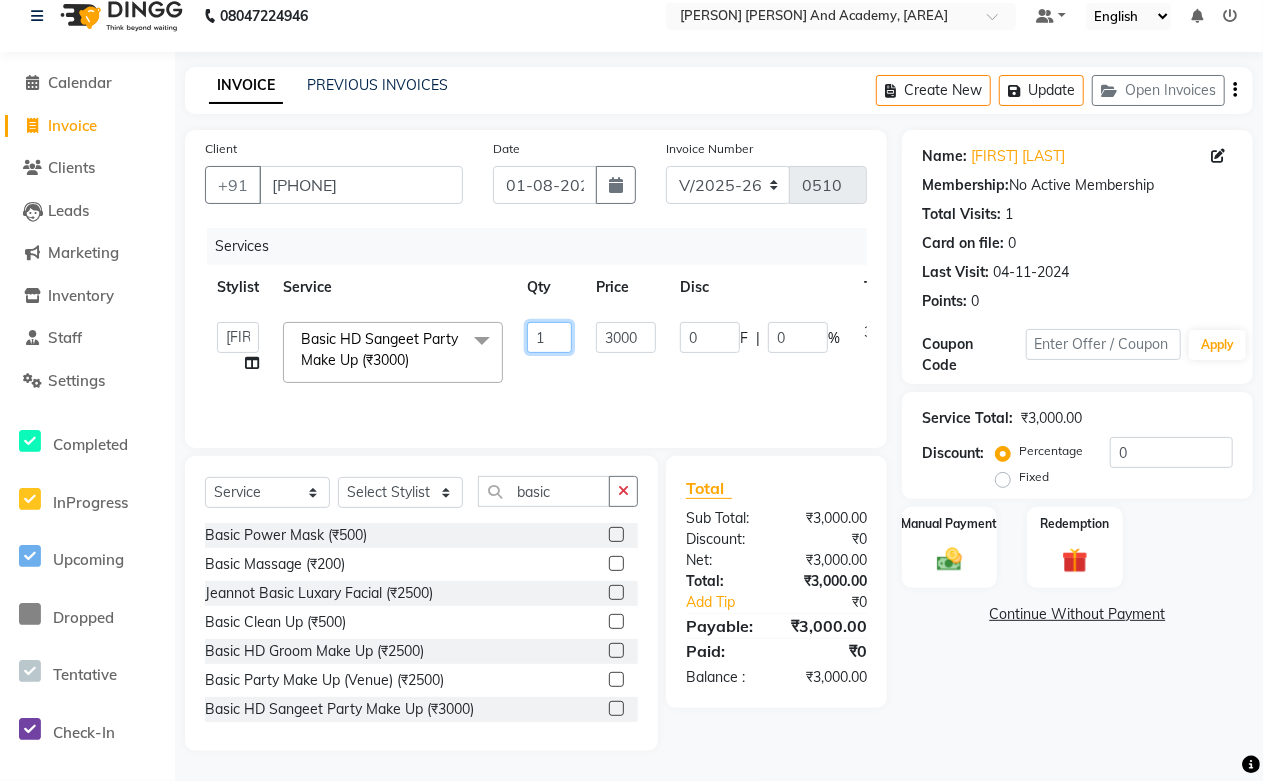 drag, startPoint x: 550, startPoint y: 350, endPoint x: 521, endPoint y: 351, distance: 29.017237 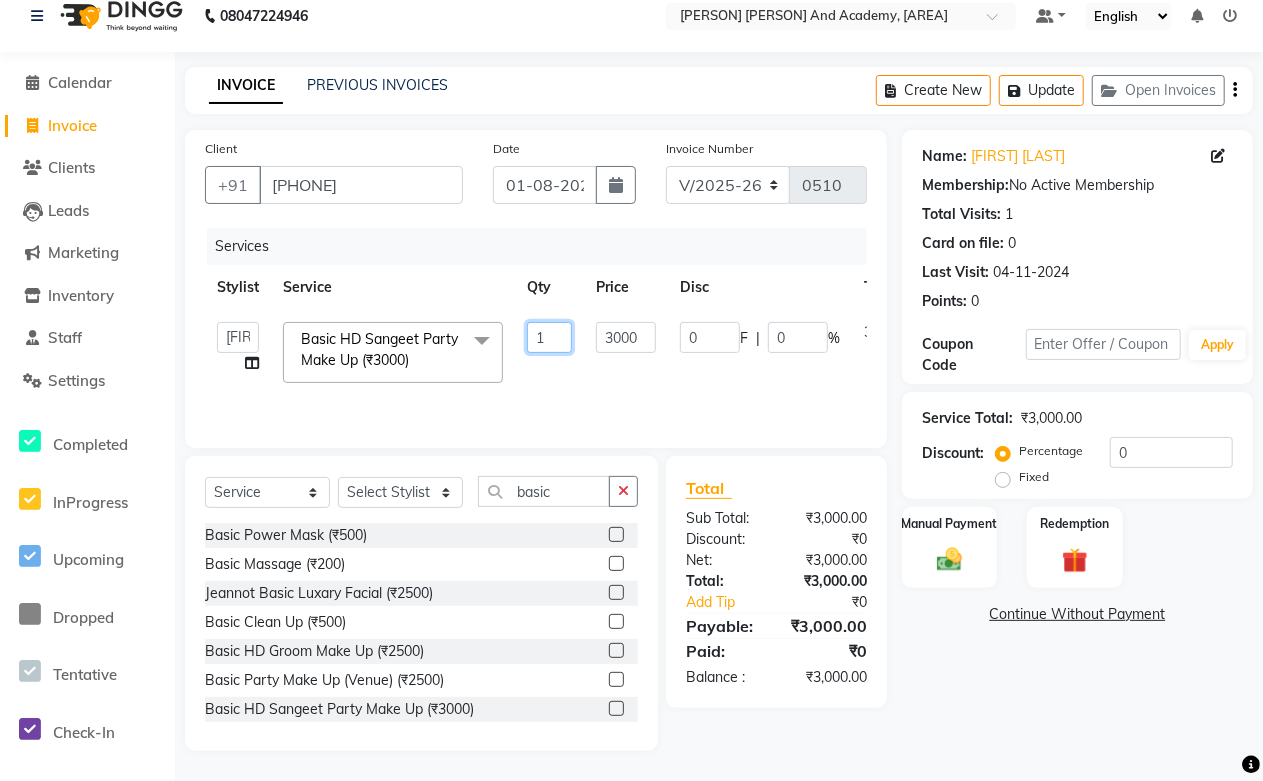 click on "1" 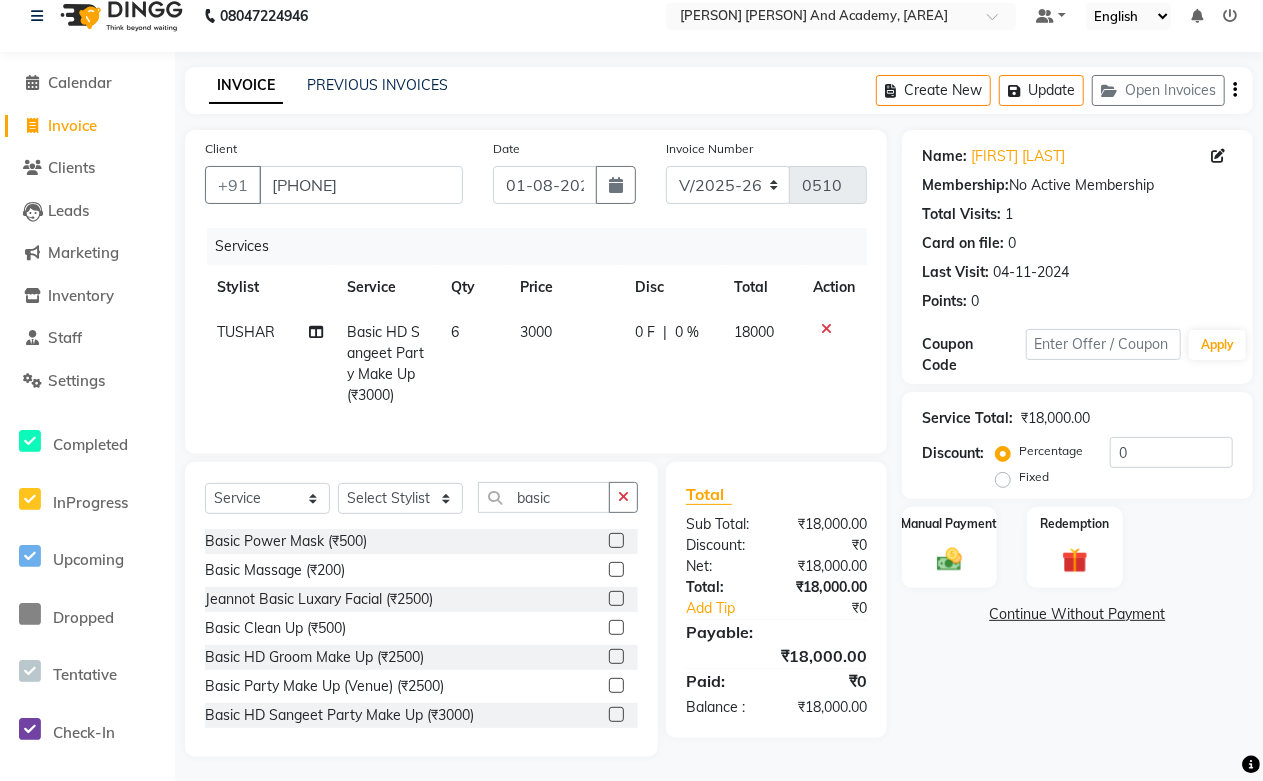 click on "[PERSON] Basic HD Sangeet Party Make Up ([CURRENCY][NUMBER]) [NUMBER] [CURRENCY][NUMBER] F | [NUMBER] % [CURRENCY][NUMBER]" 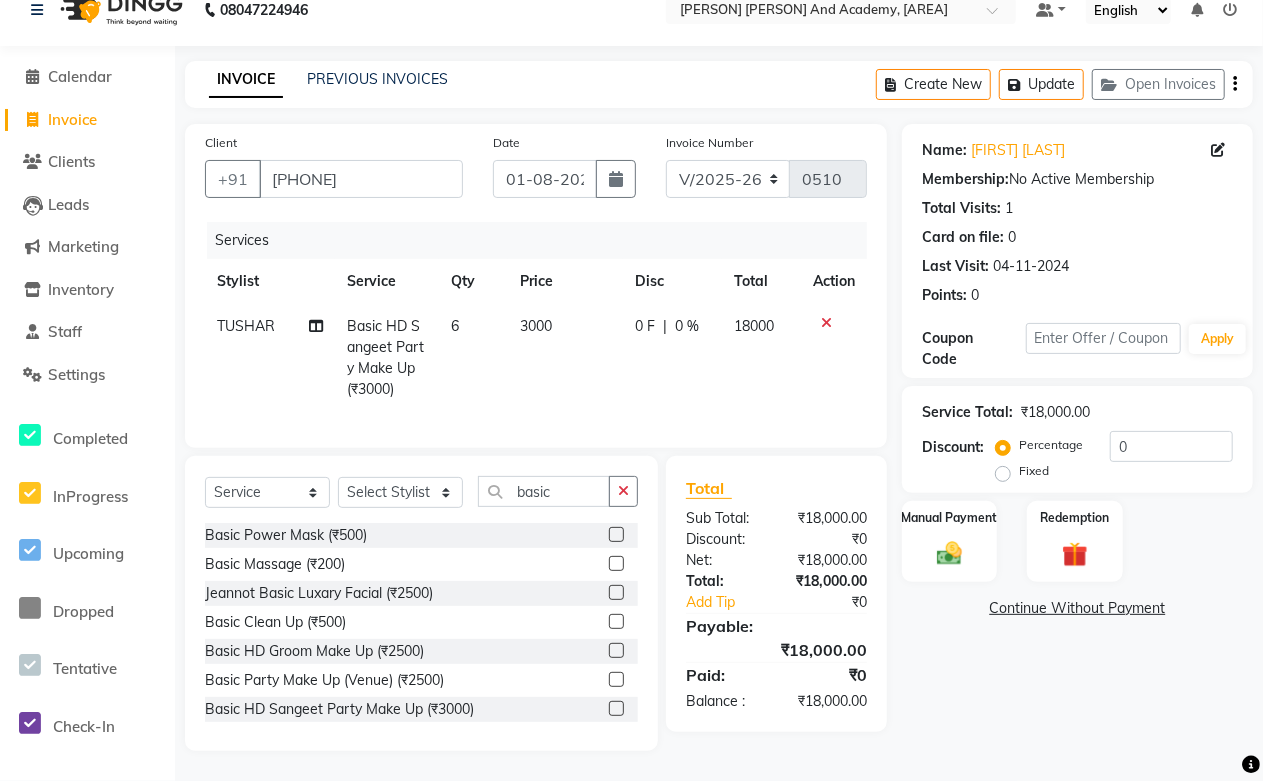 scroll, scrollTop: 43, scrollLeft: 0, axis: vertical 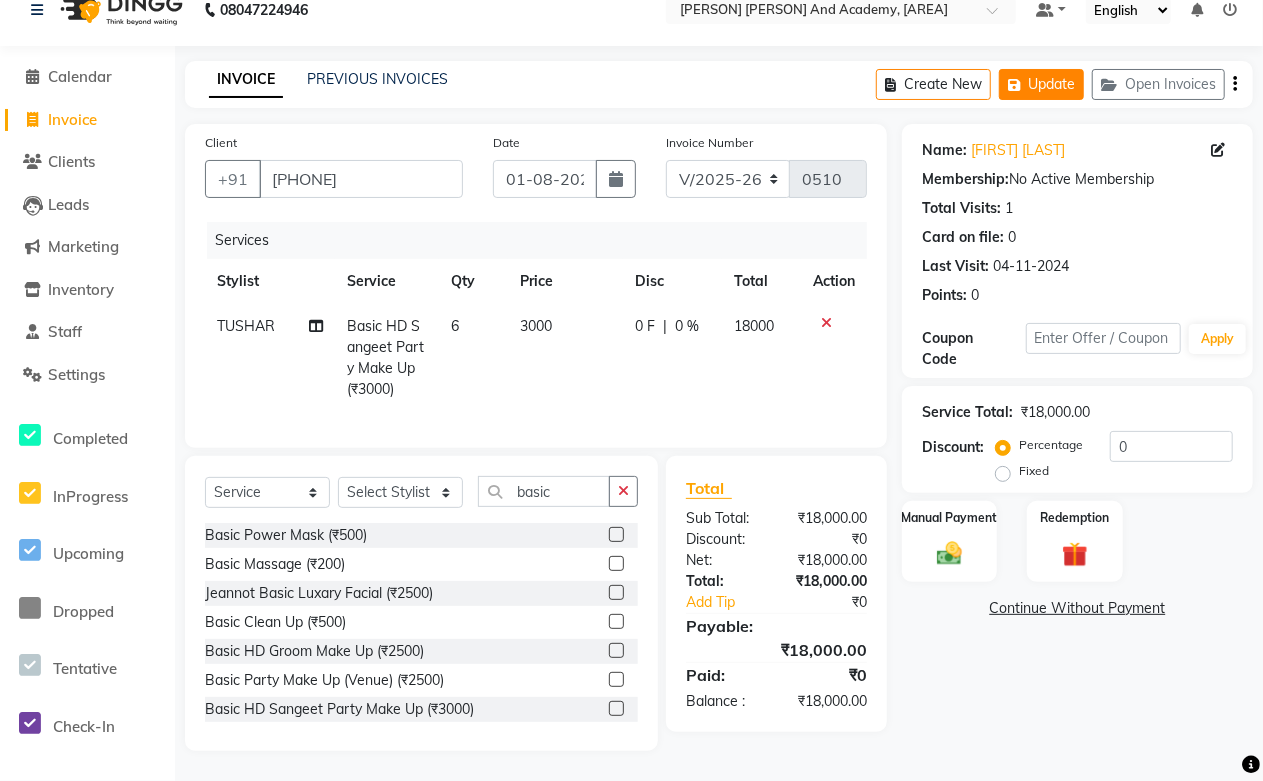 click on "Update" 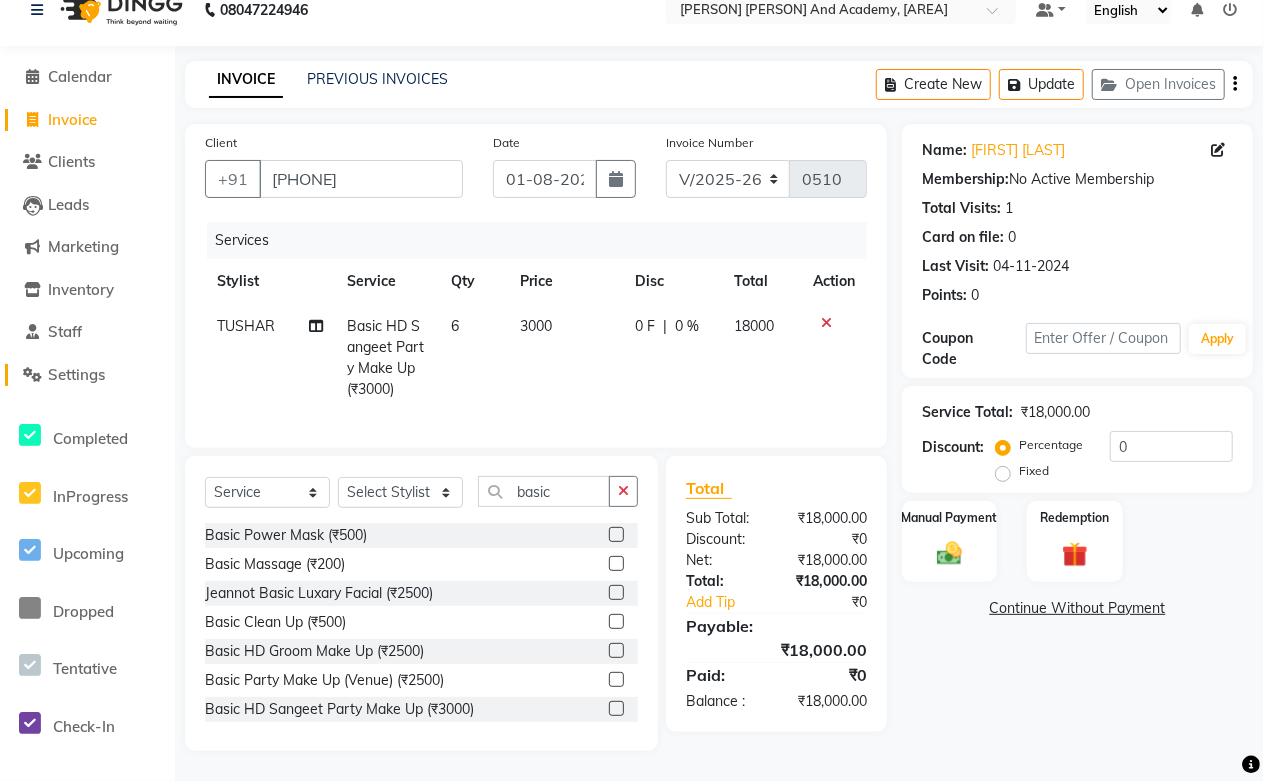 click on "Settings" 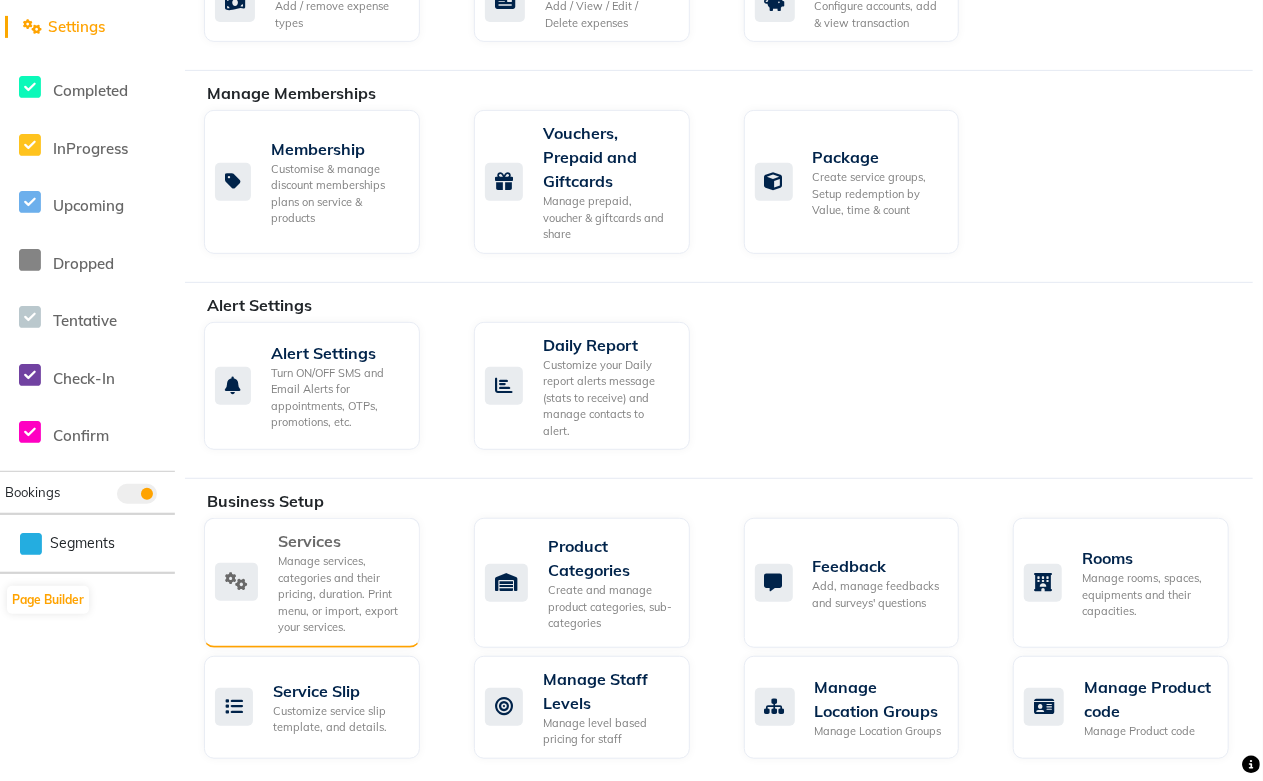 scroll, scrollTop: 376, scrollLeft: 0, axis: vertical 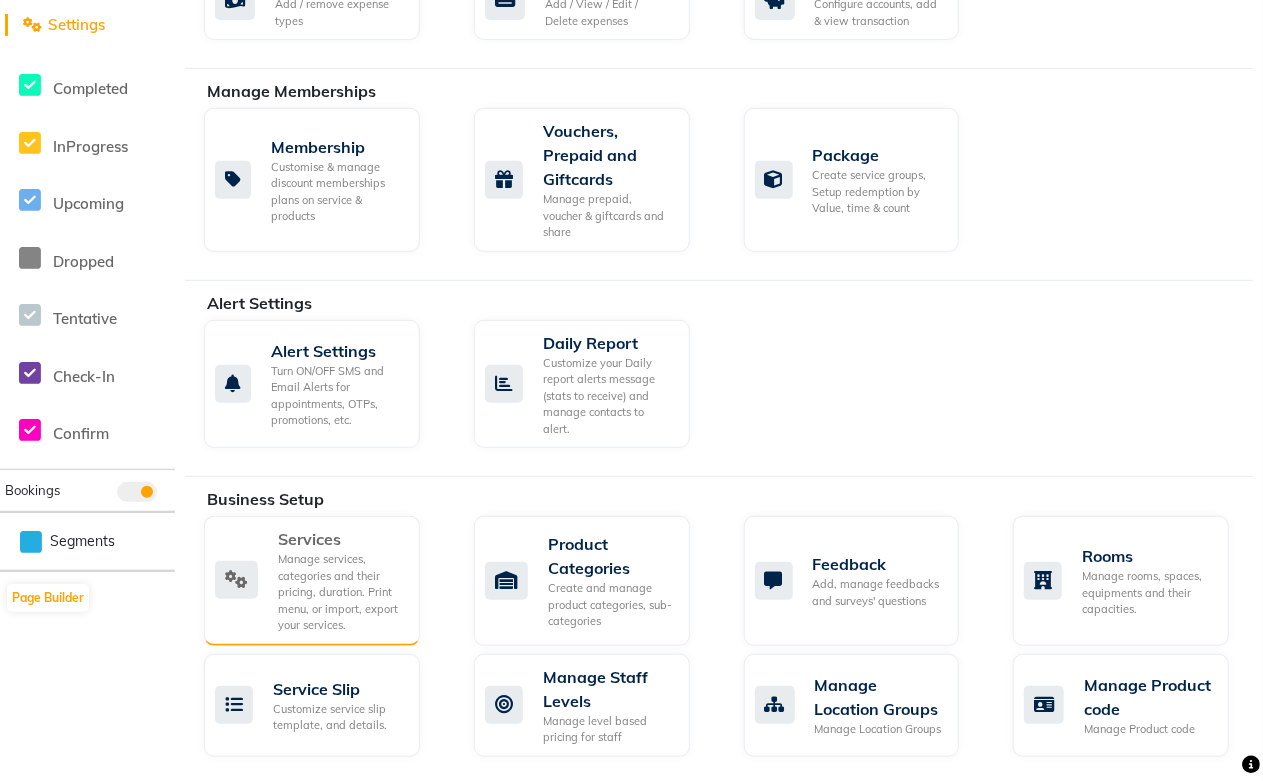 click on "Manage services, categories and their pricing, duration. Print menu, or import, export your services." 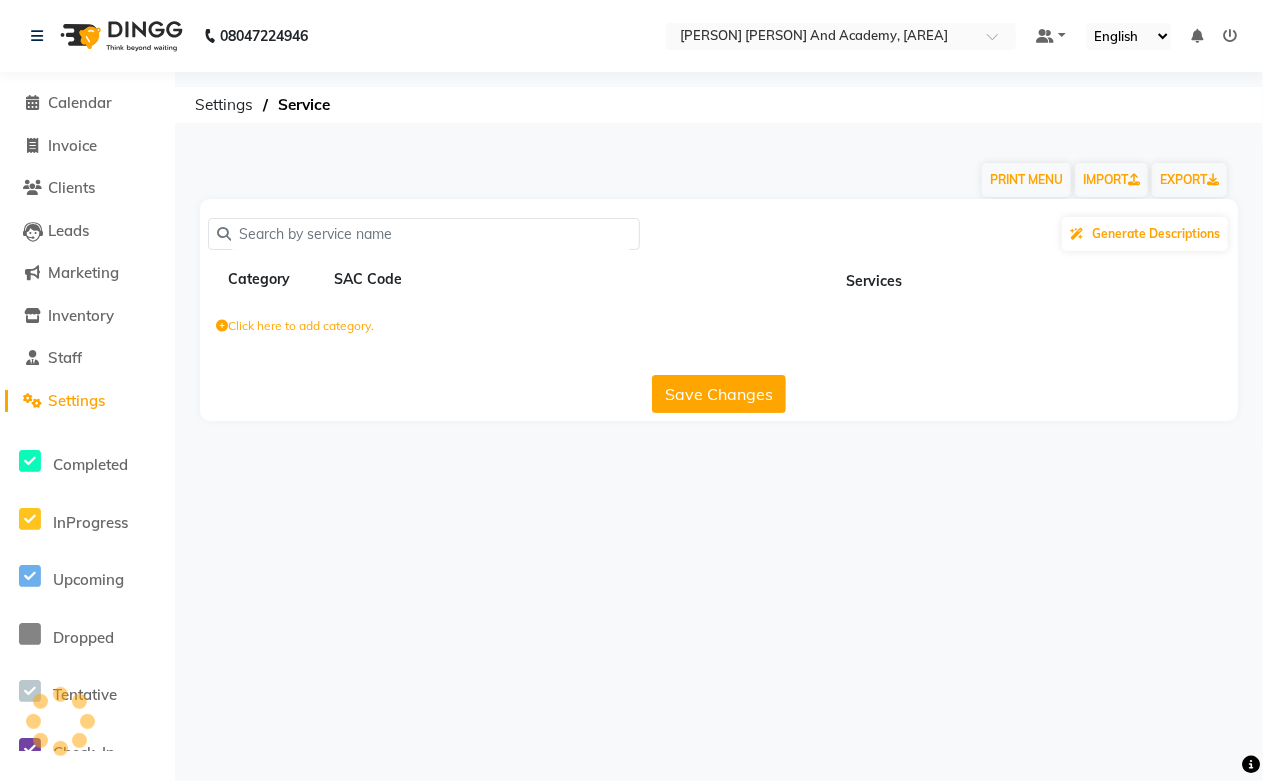 scroll, scrollTop: 0, scrollLeft: 0, axis: both 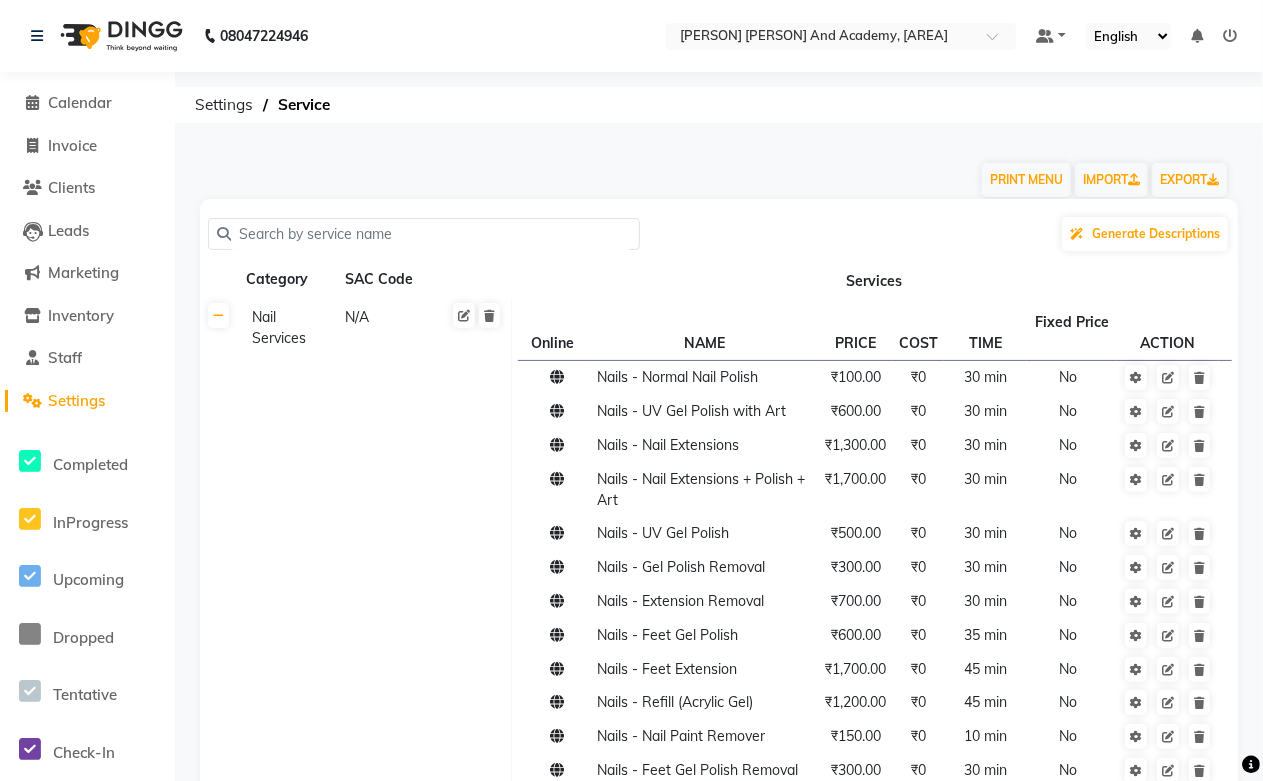 click 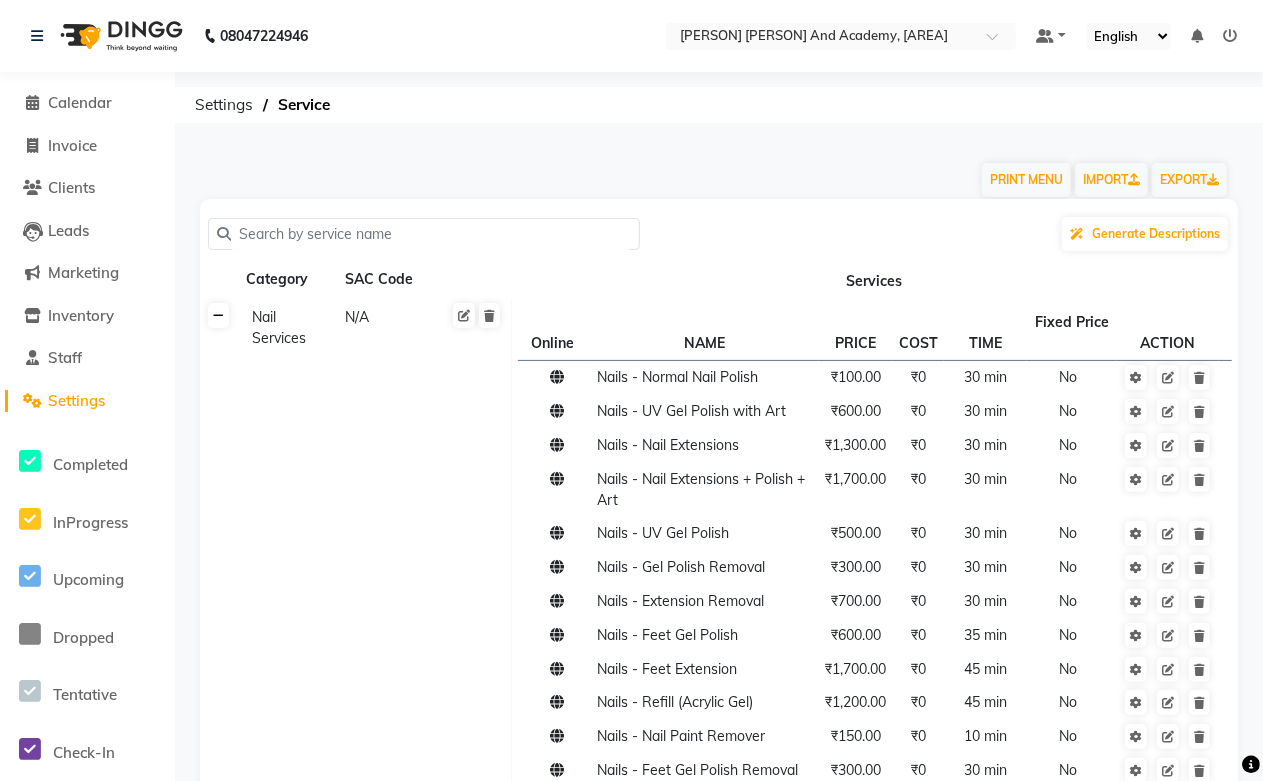 click 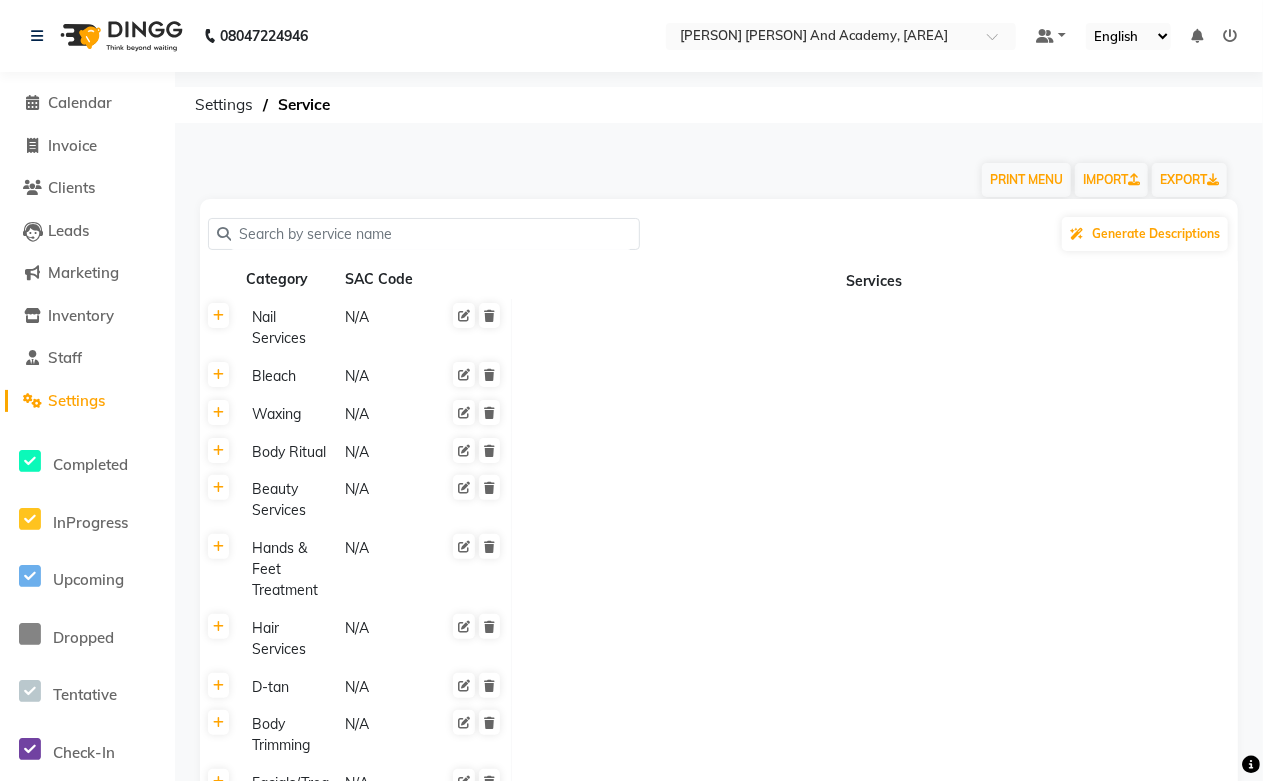 click 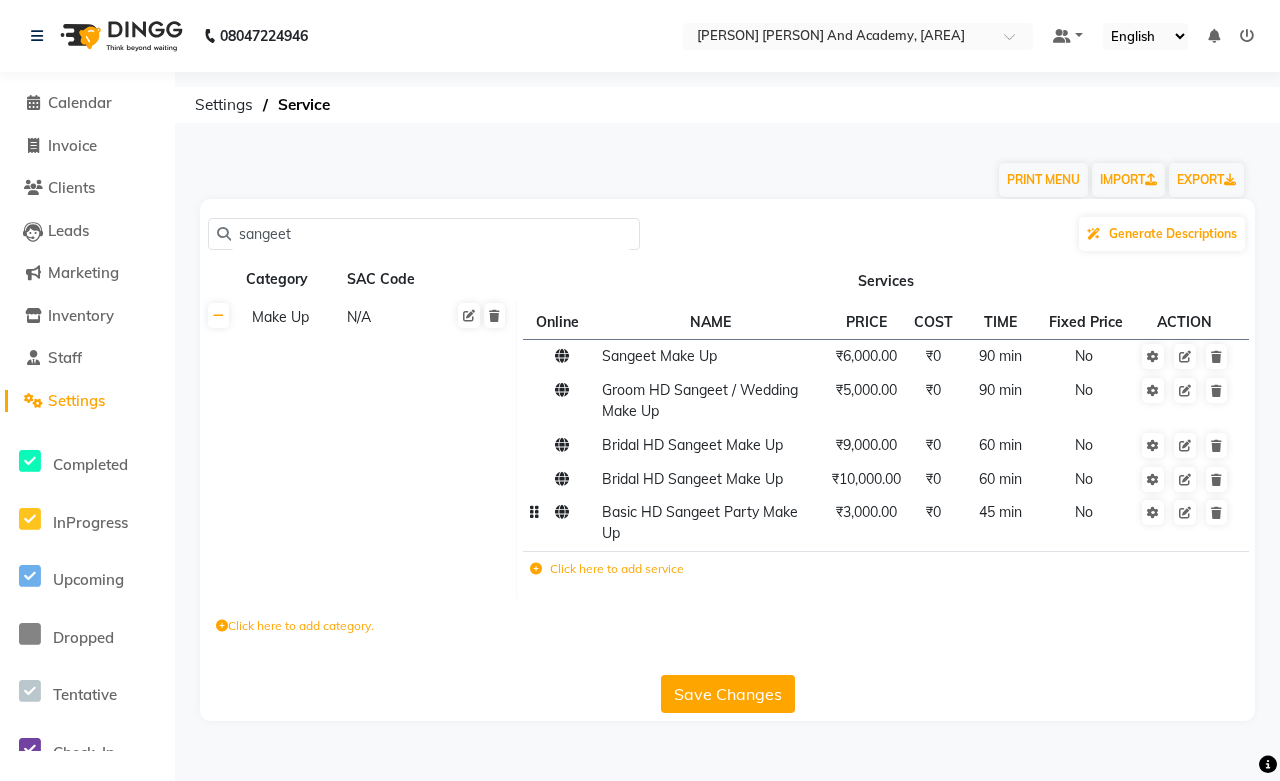 type on "sangeet" 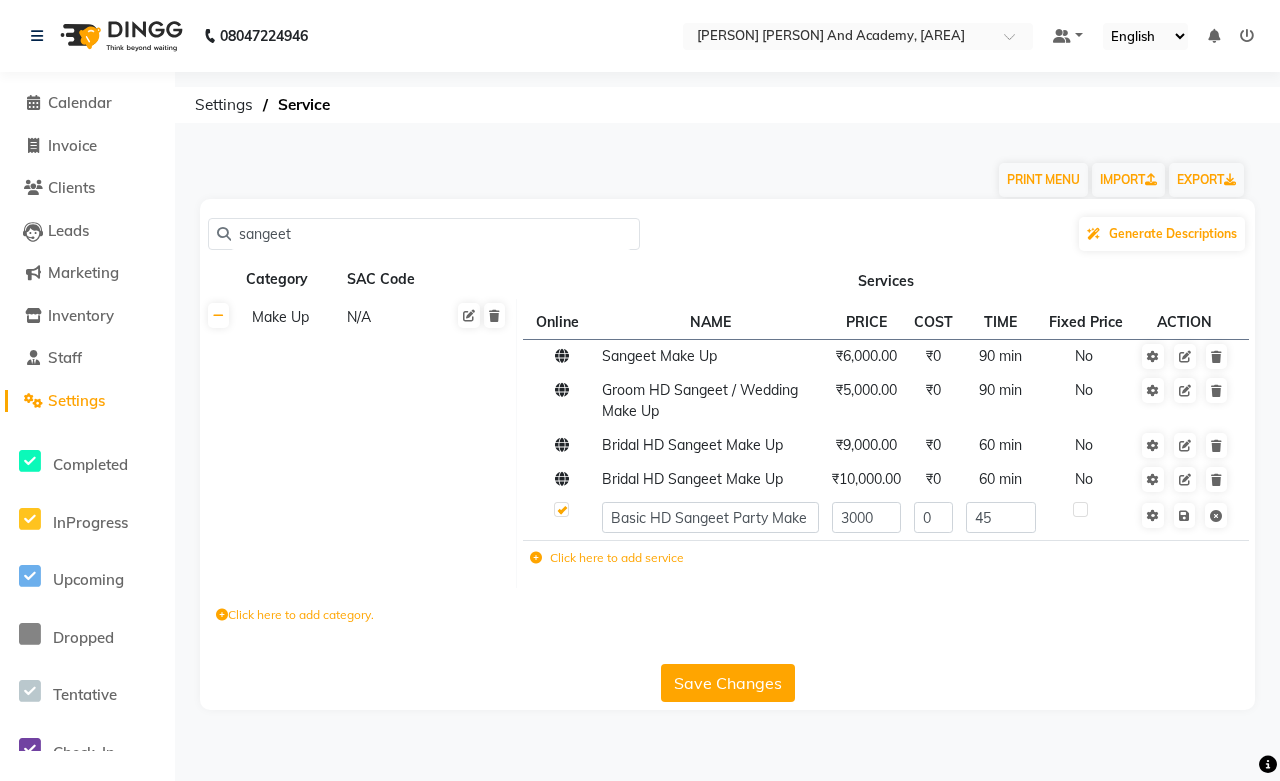 click on "Basic HD Sangeet Party Make Up" 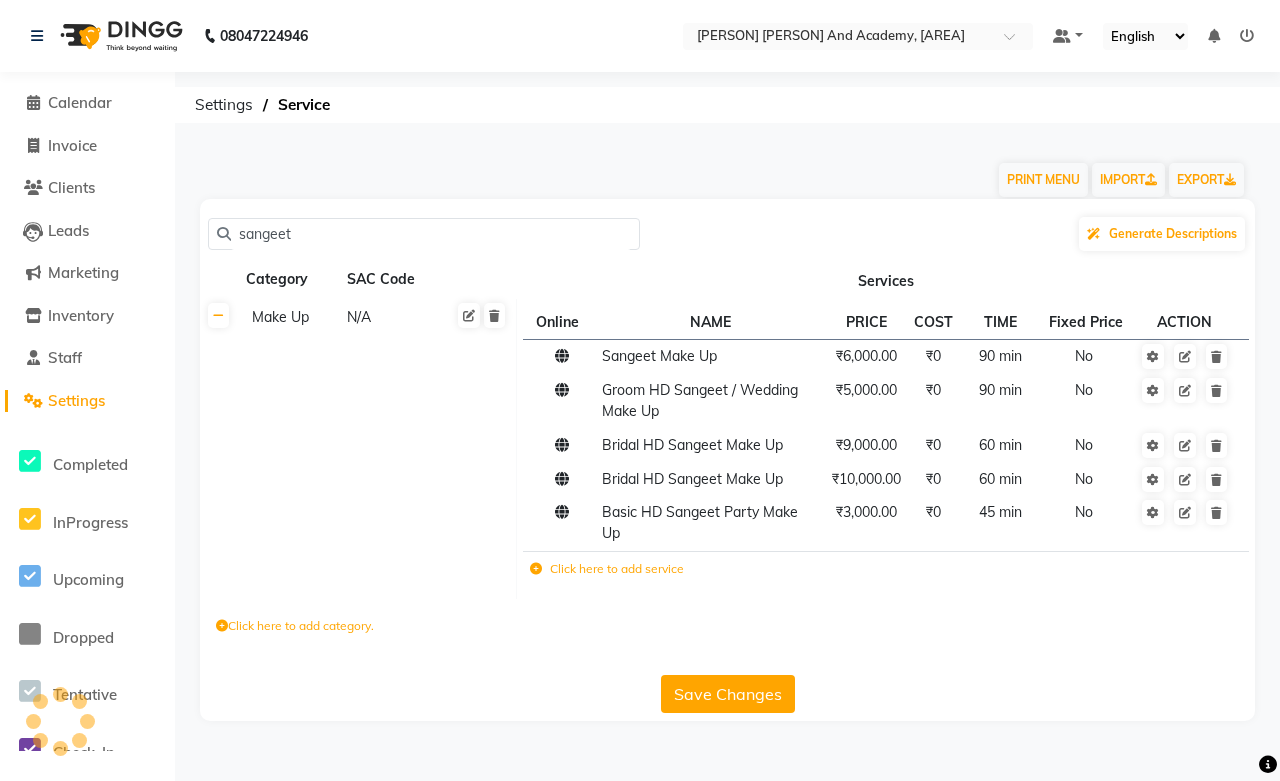 click 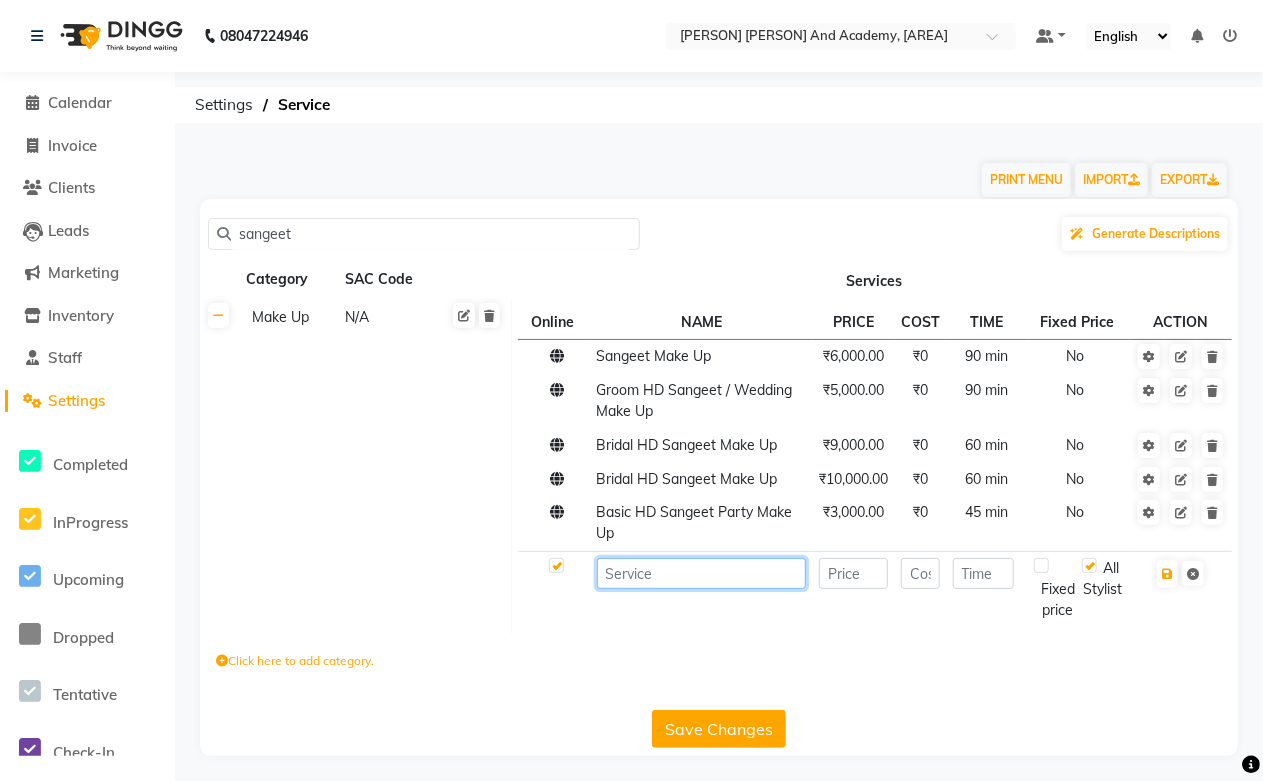 paste on "Basic HD Sangeet Party Make Up" 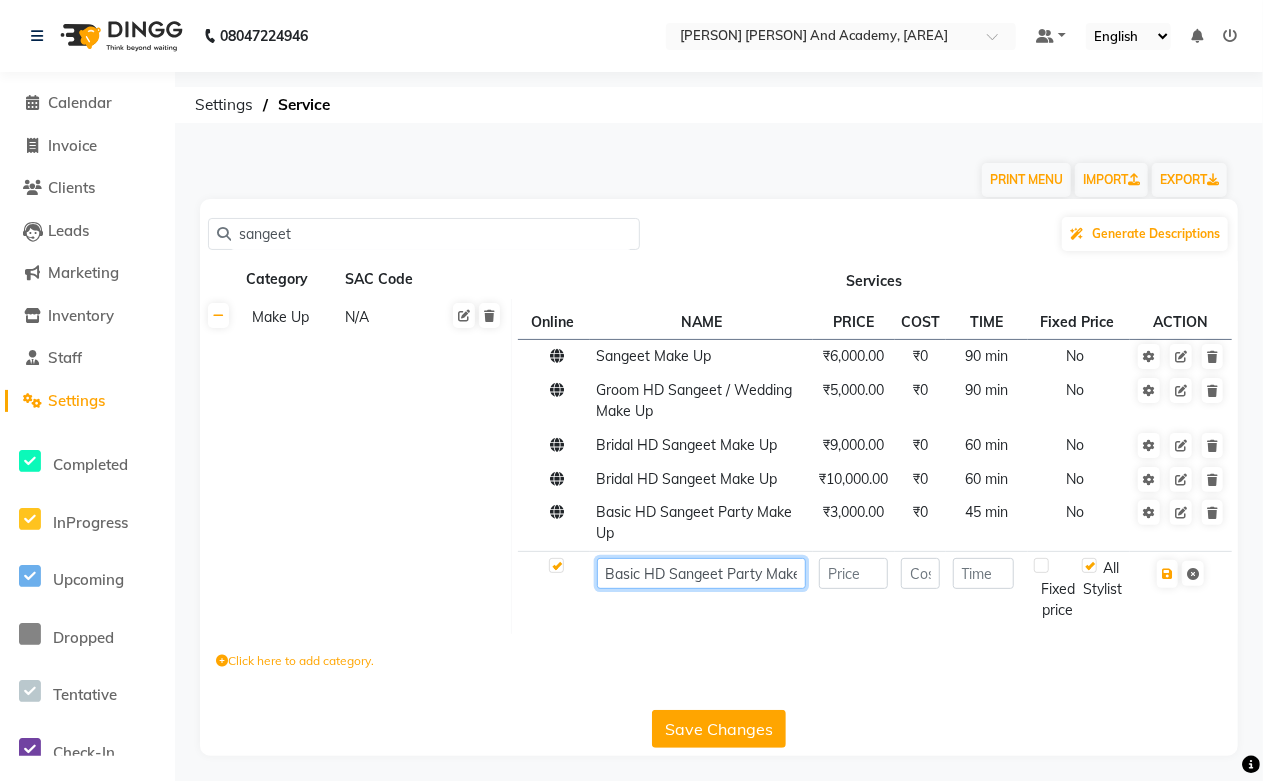 scroll, scrollTop: 0, scrollLeft: 26, axis: horizontal 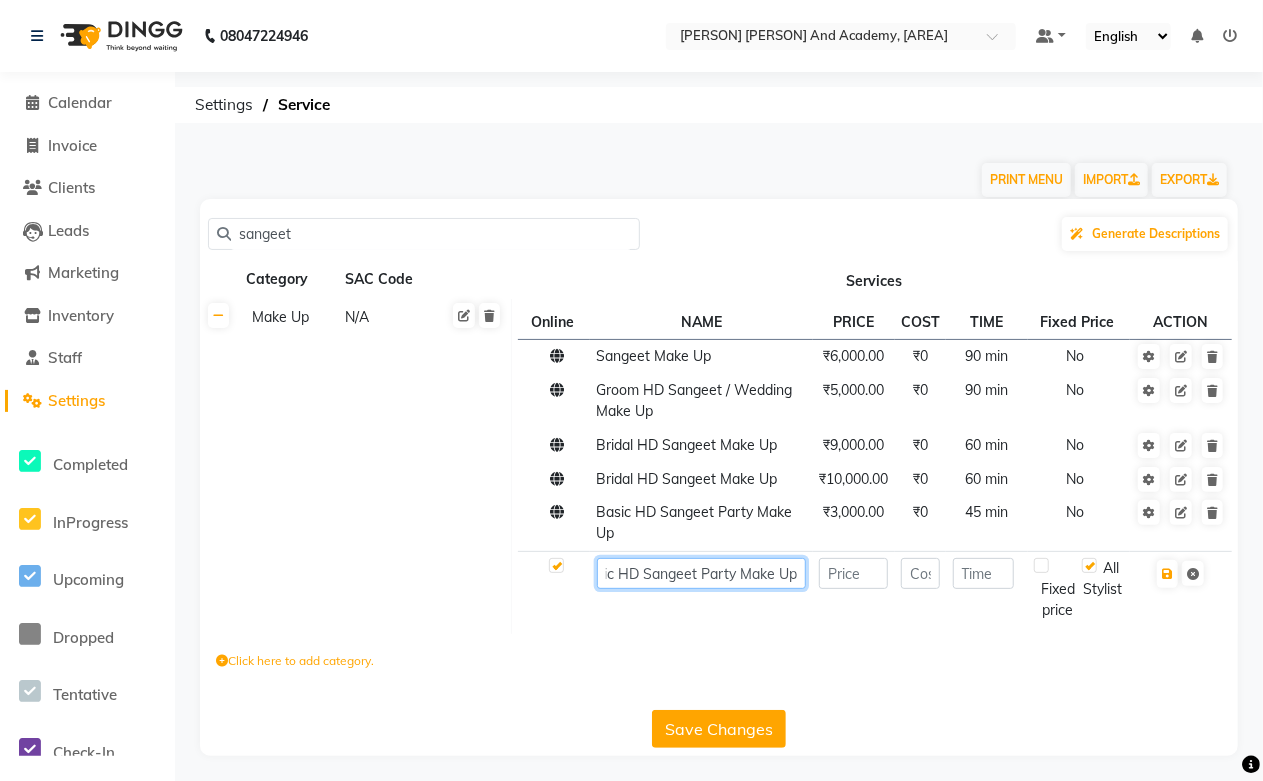click on "Basic HD Sangeet Party Make Up" 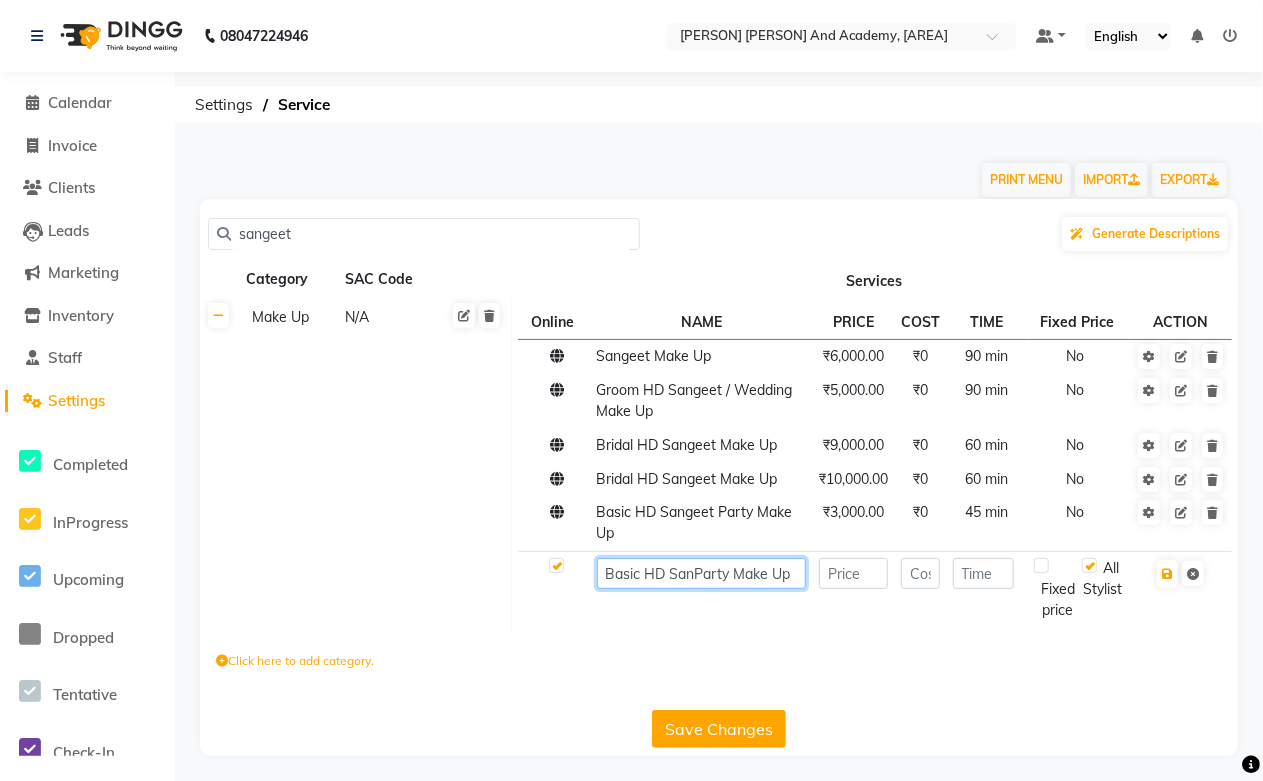 scroll, scrollTop: 0, scrollLeft: 0, axis: both 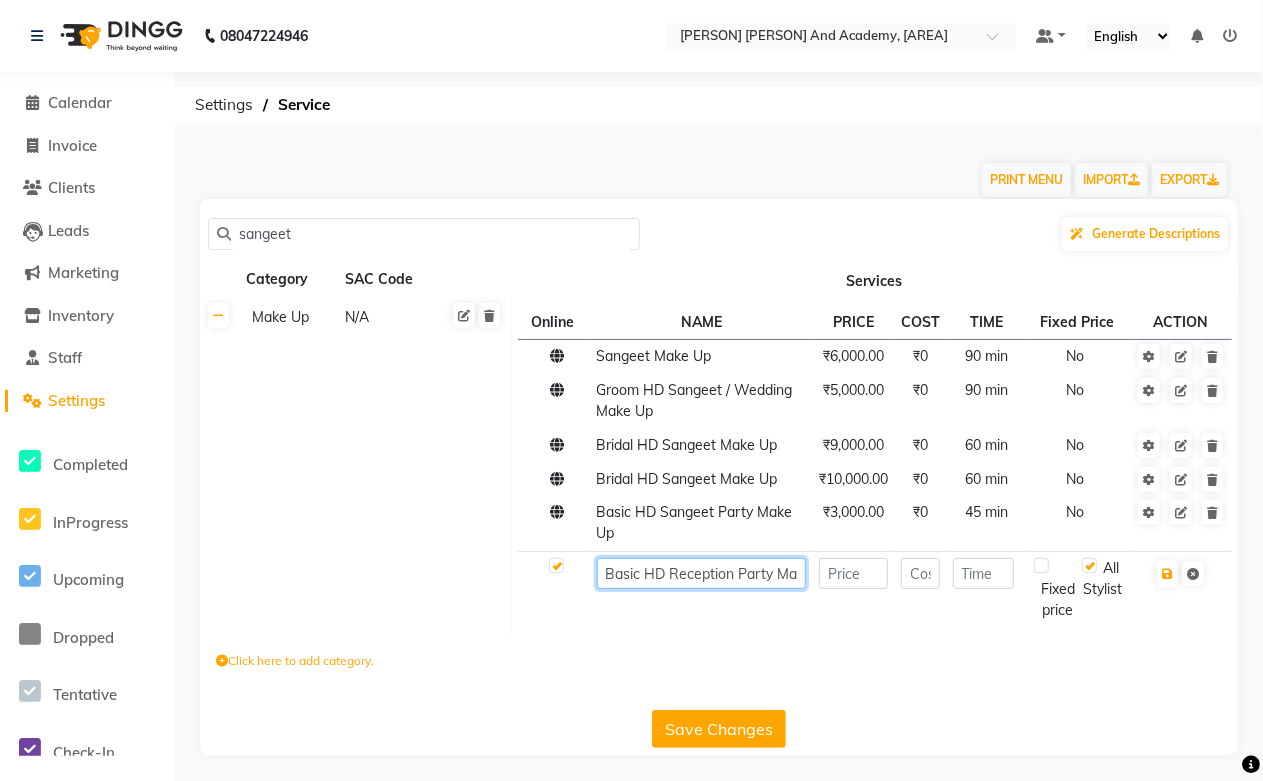 type on "Basic HD Reception Party Make Up" 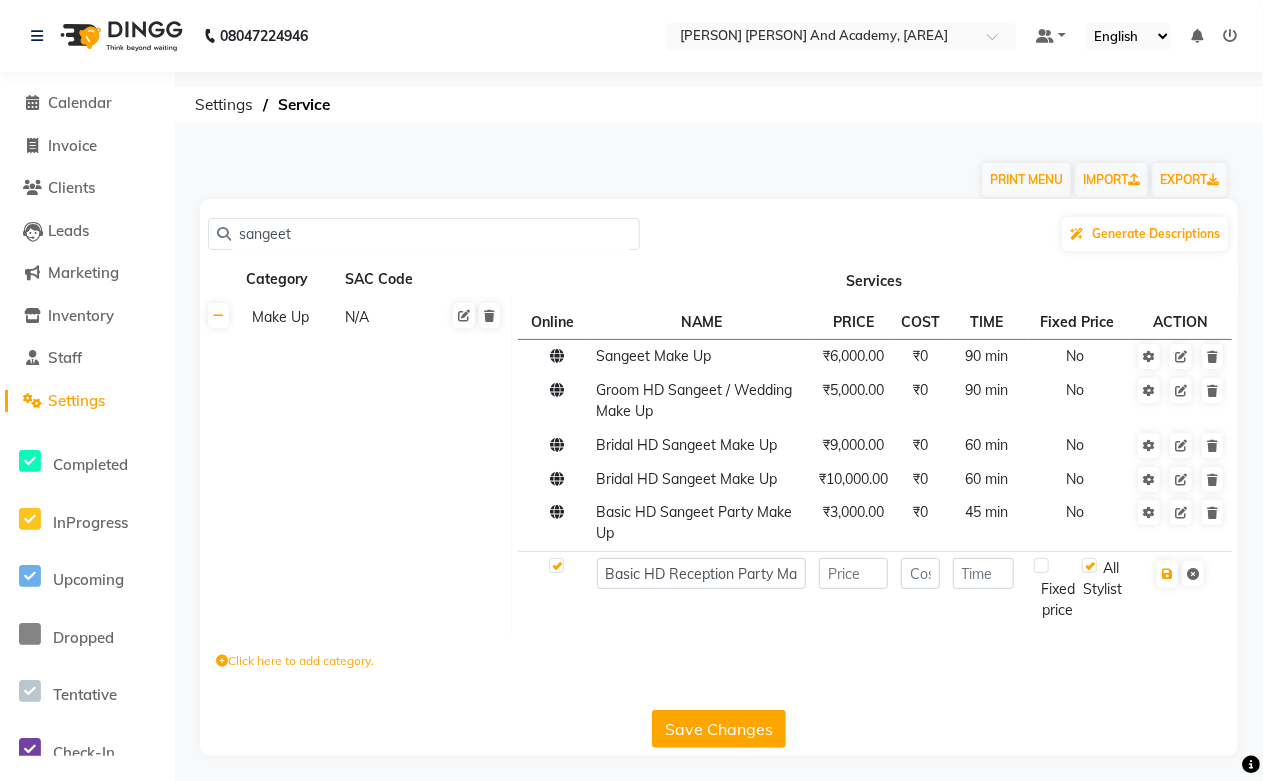 click 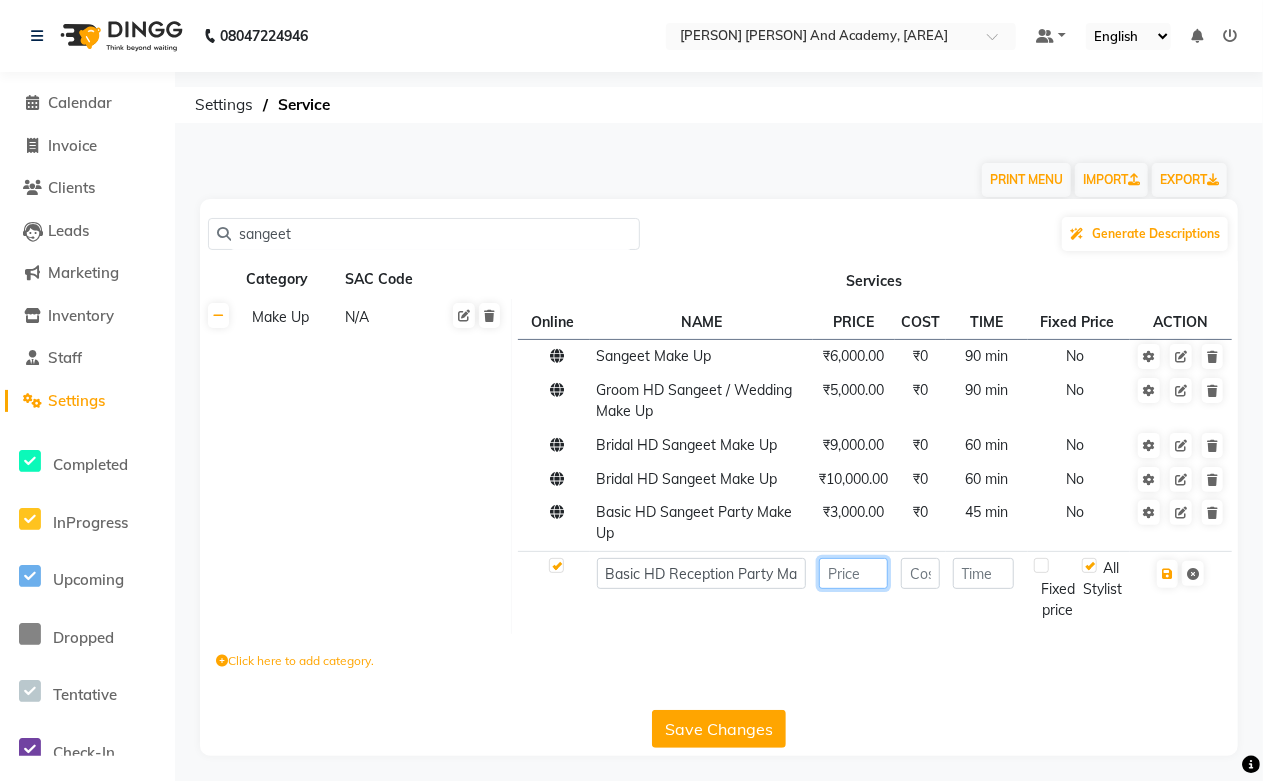 click 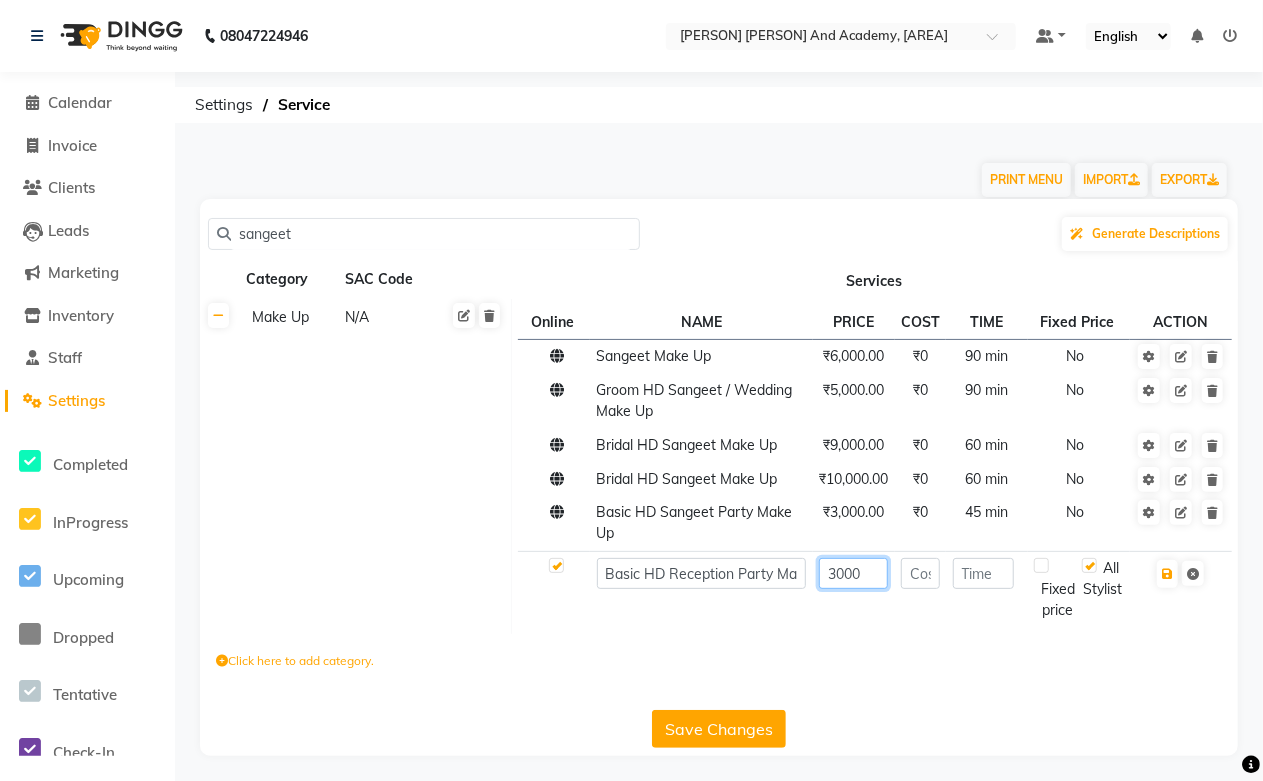 type on "3000" 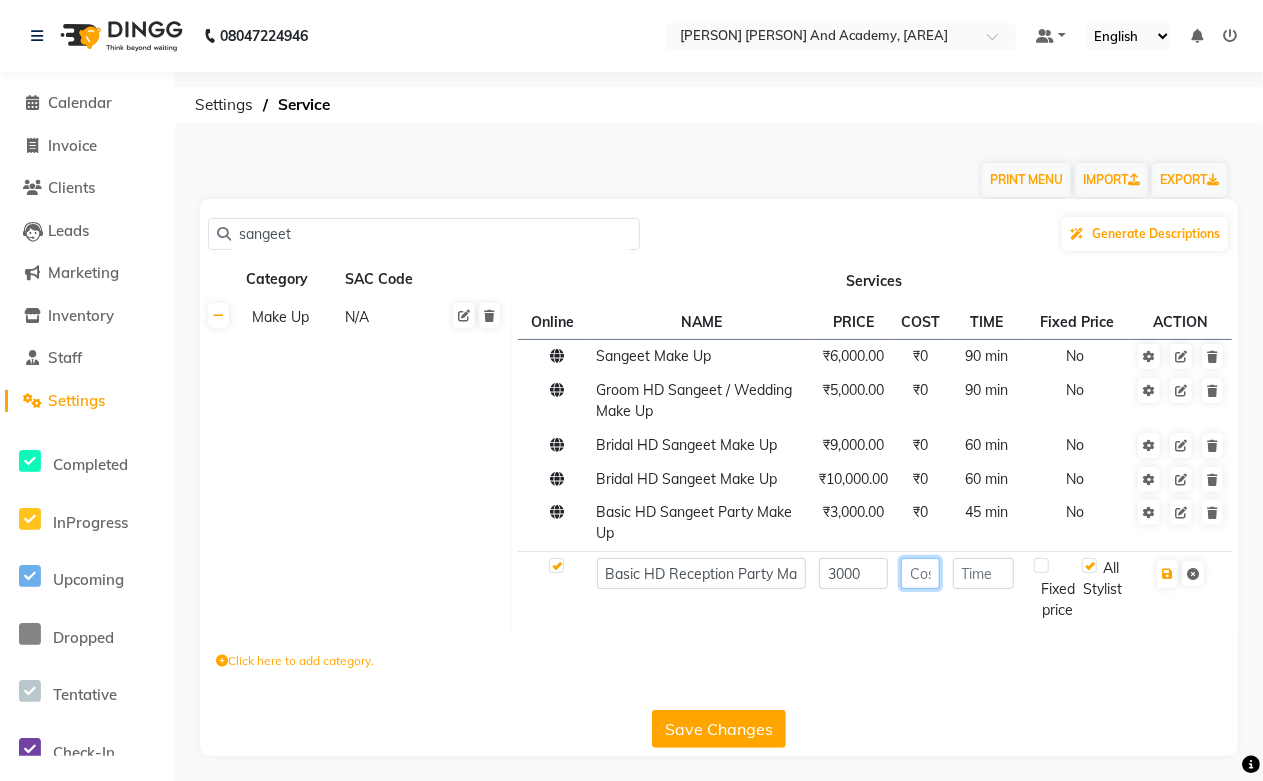 click 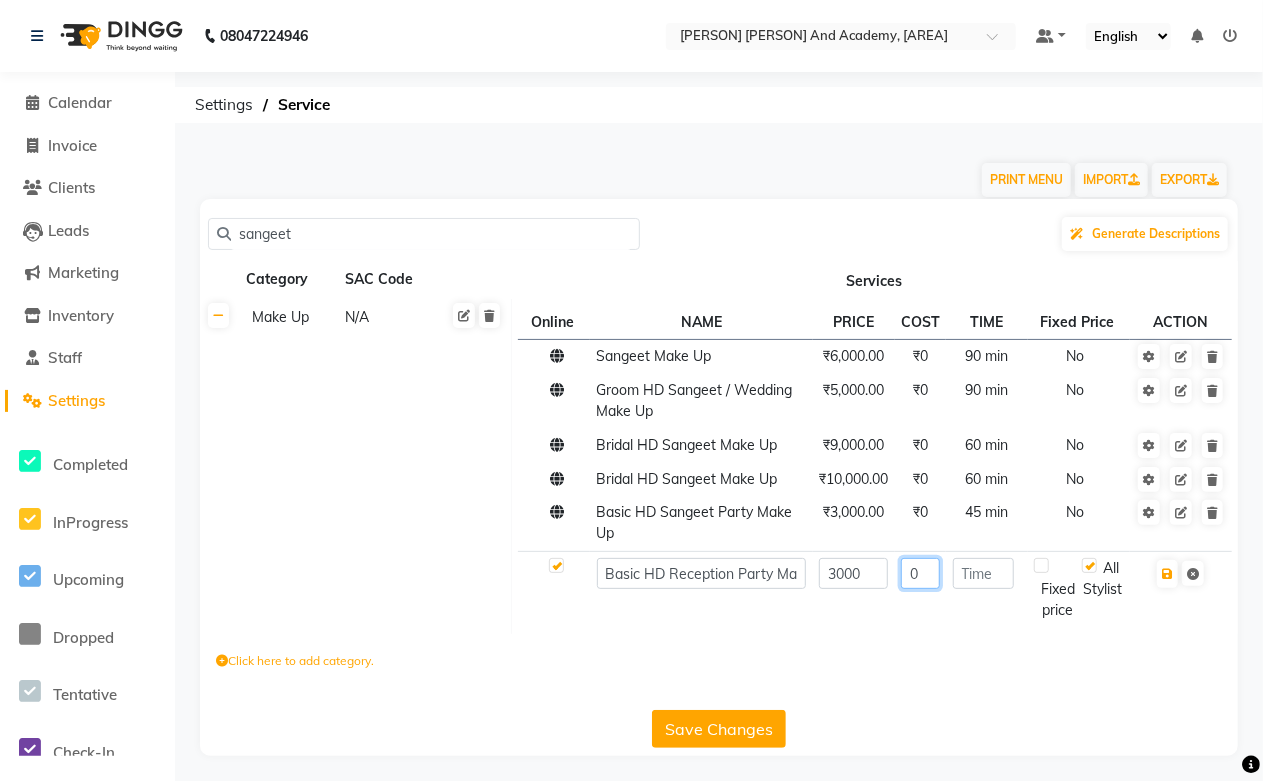 type on "0" 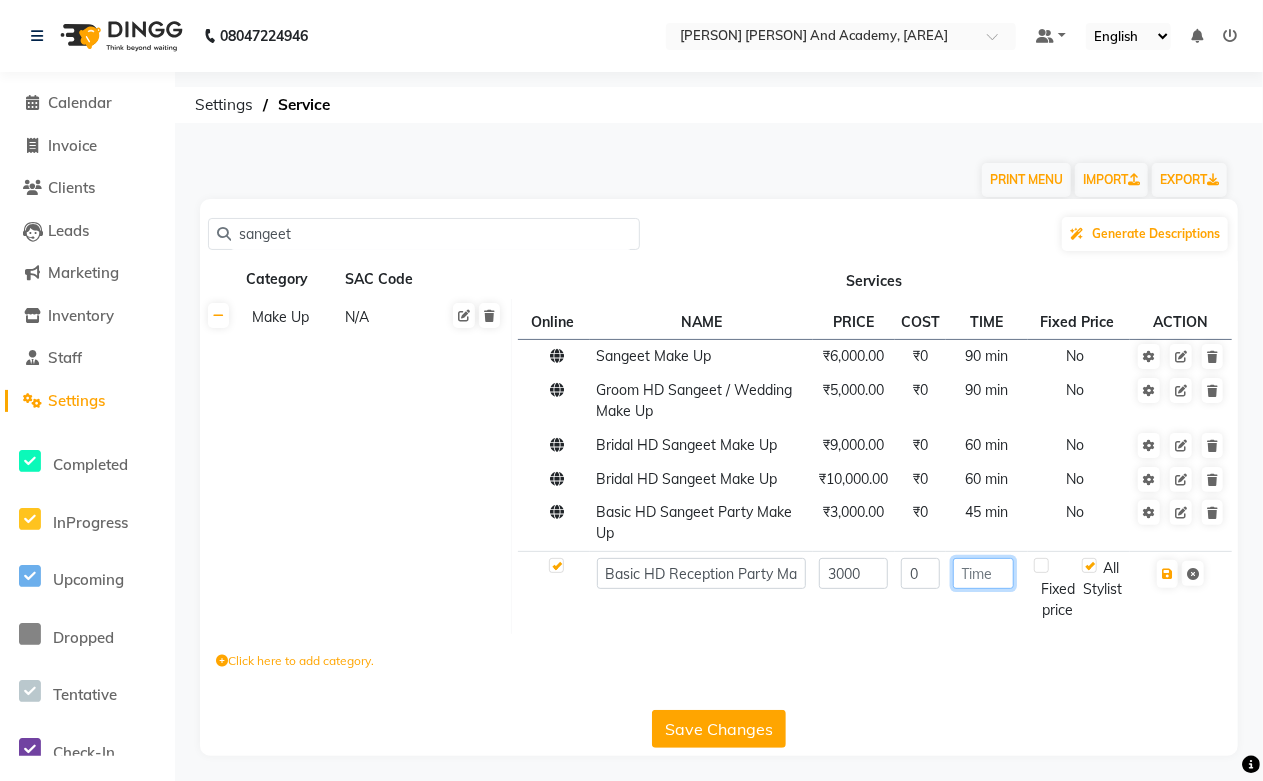 click 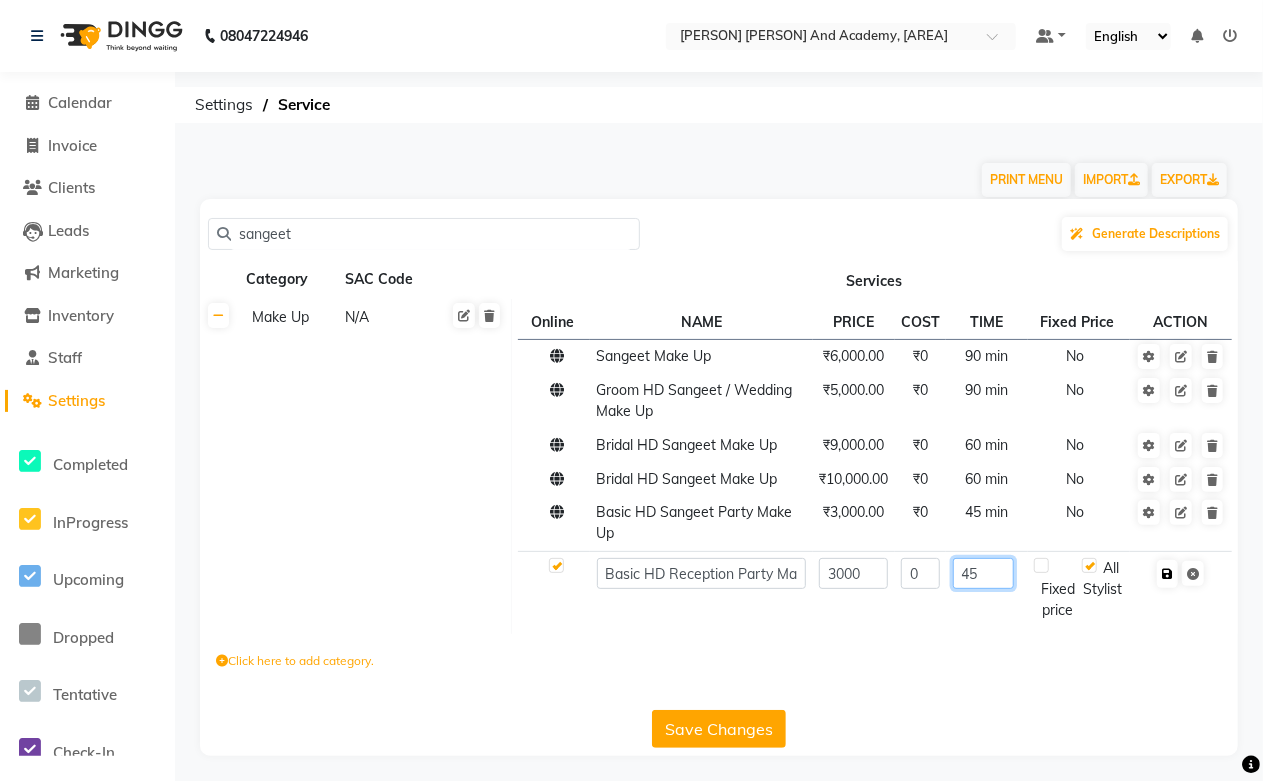 type on "45" 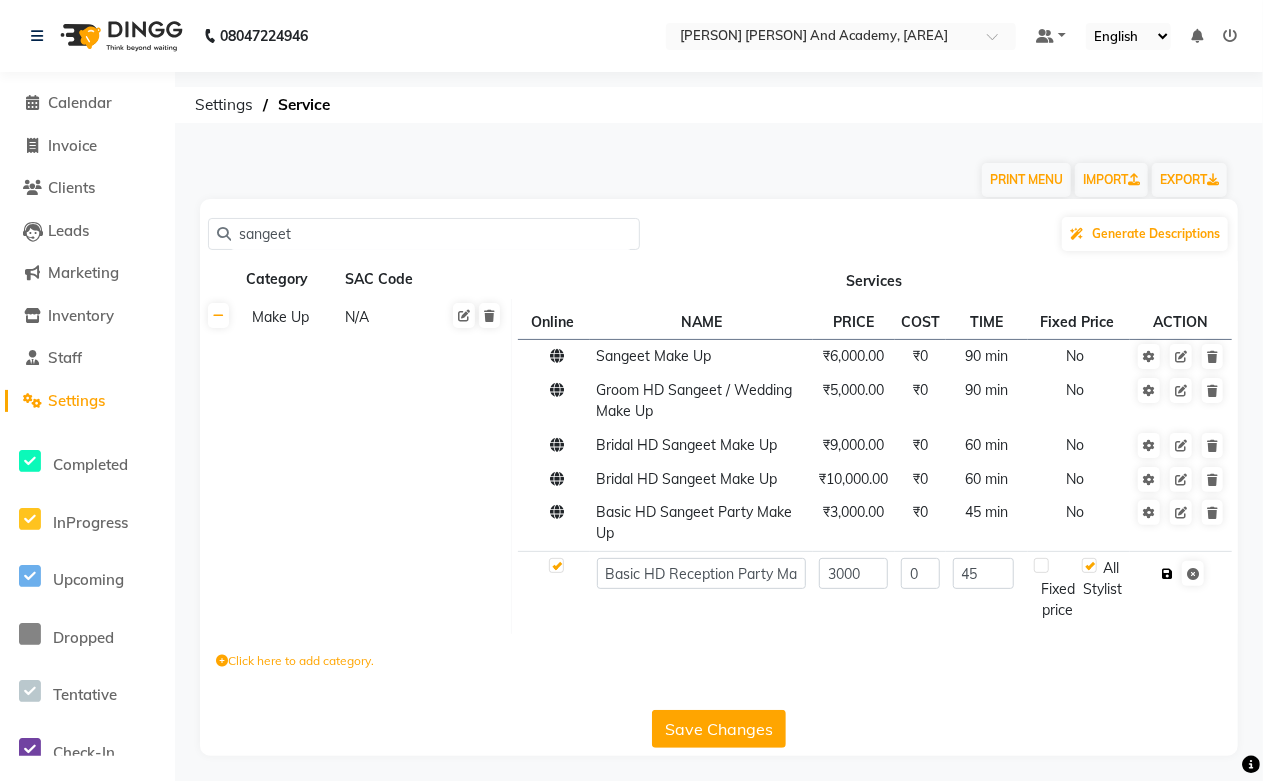 click at bounding box center (1167, 574) 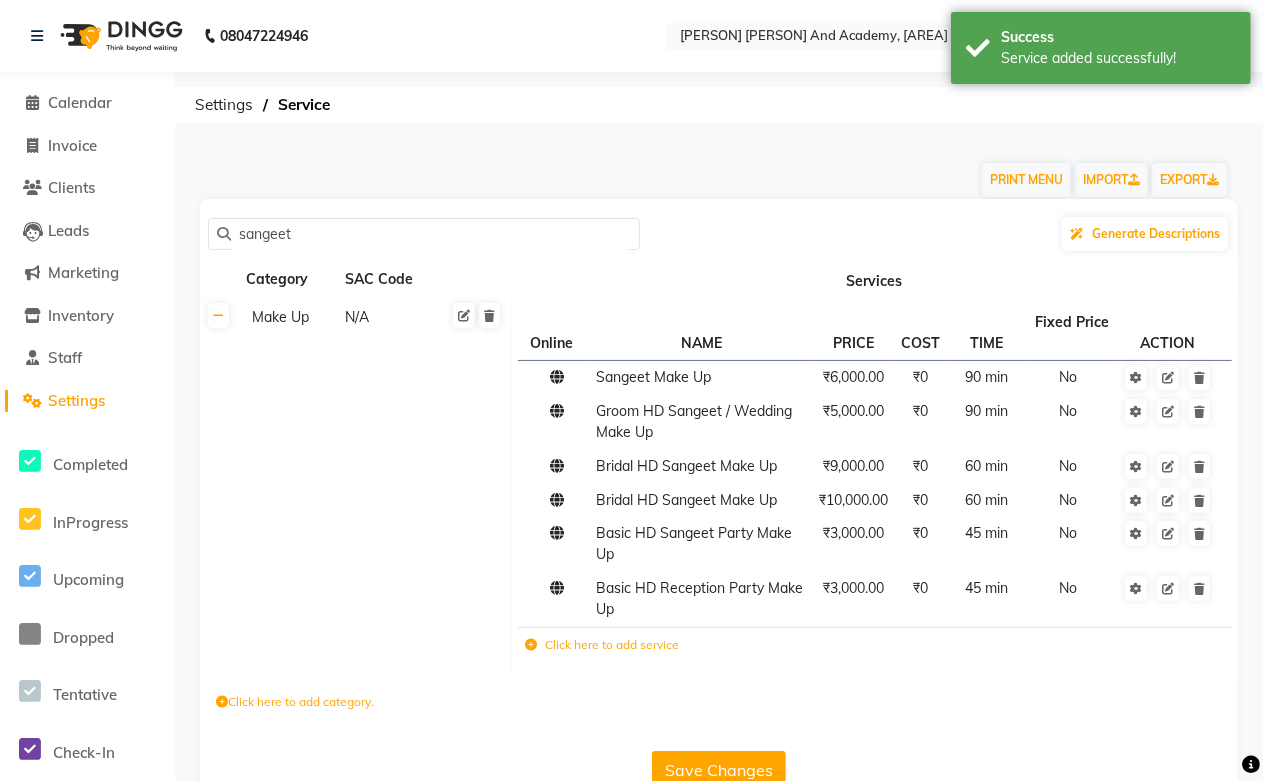 click on "Save Changes" 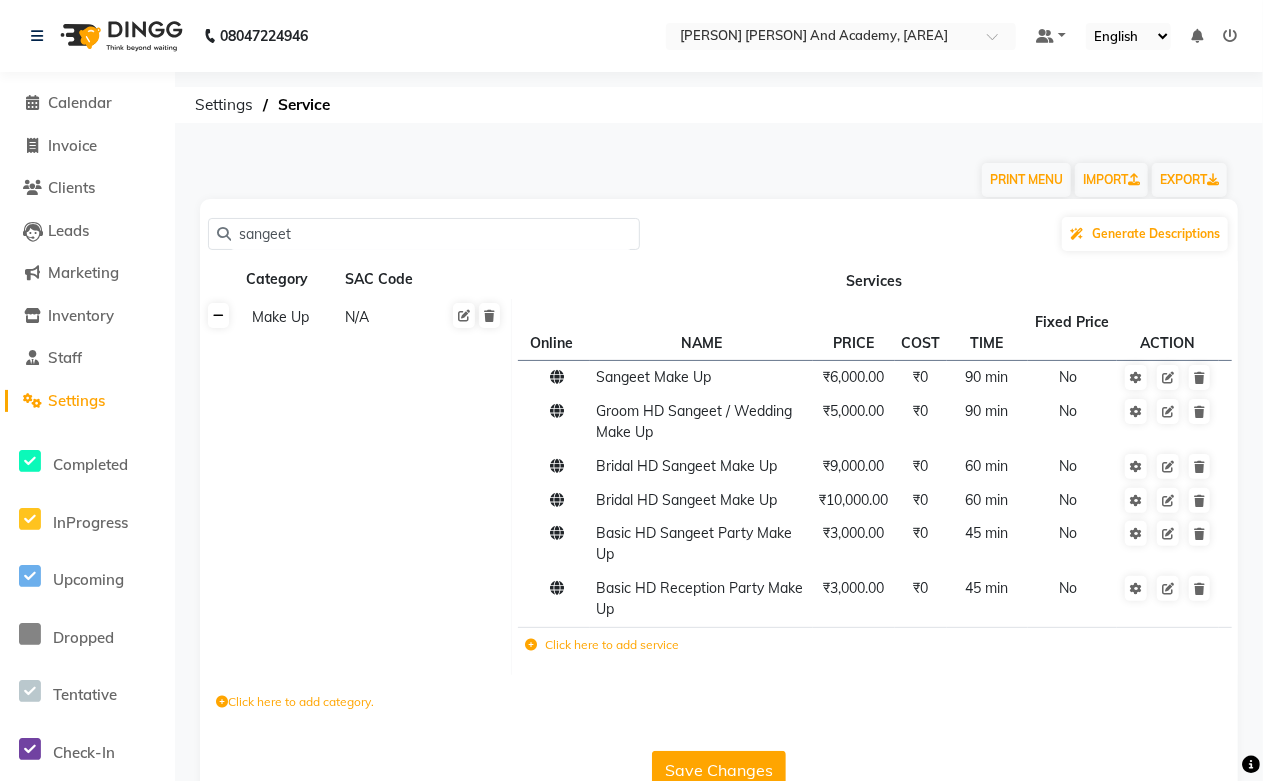 click 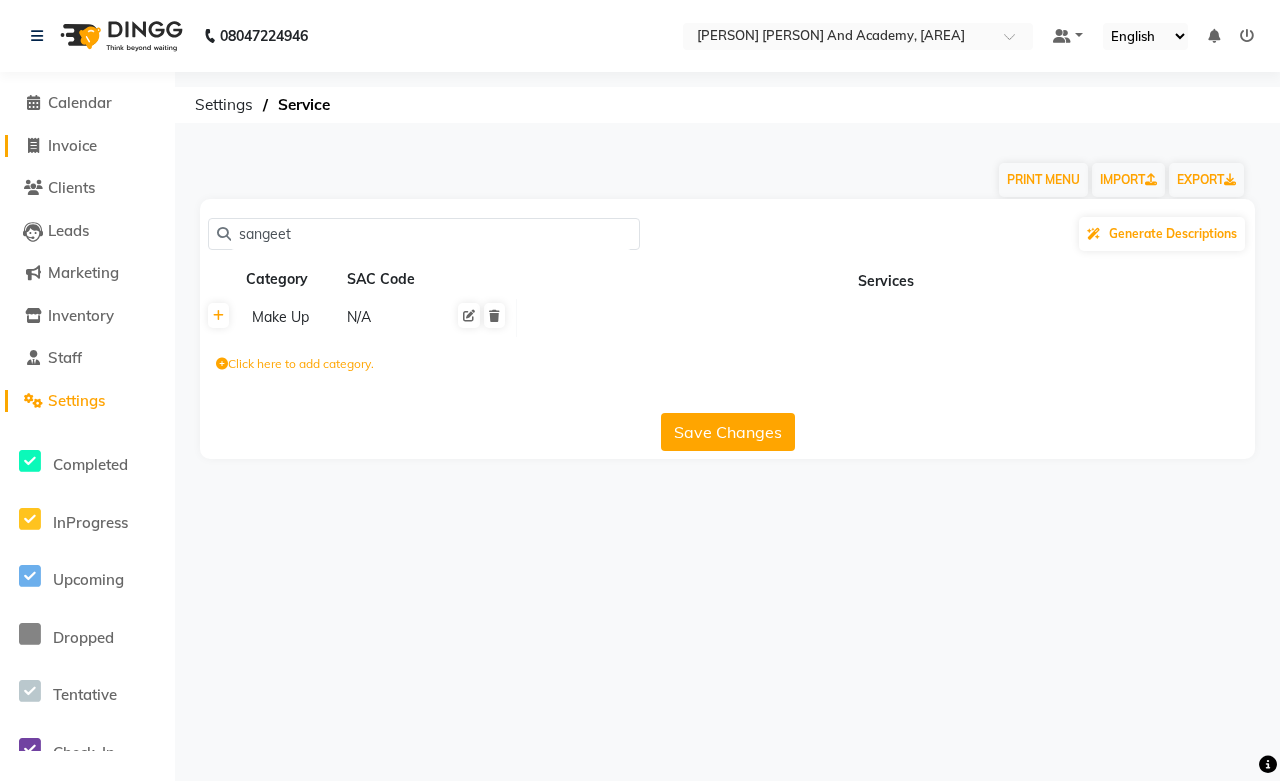 click on "Invoice" 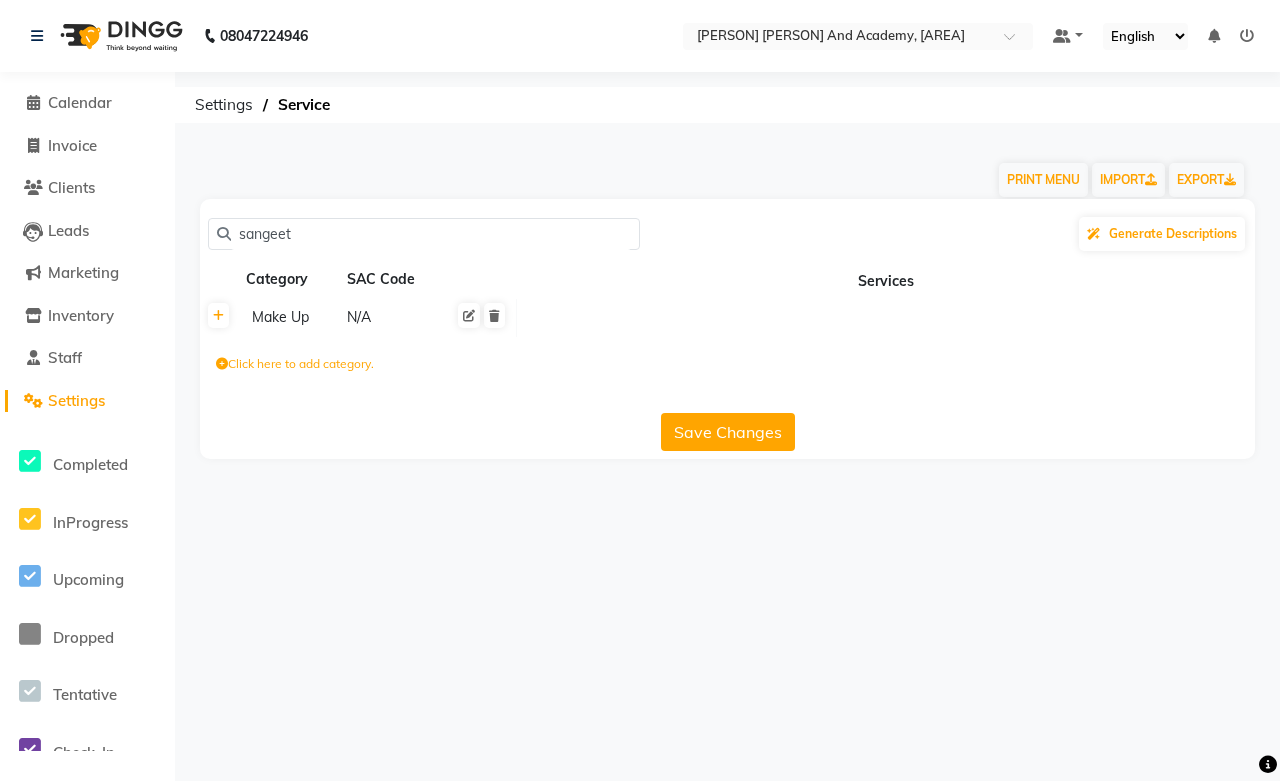 select on "service" 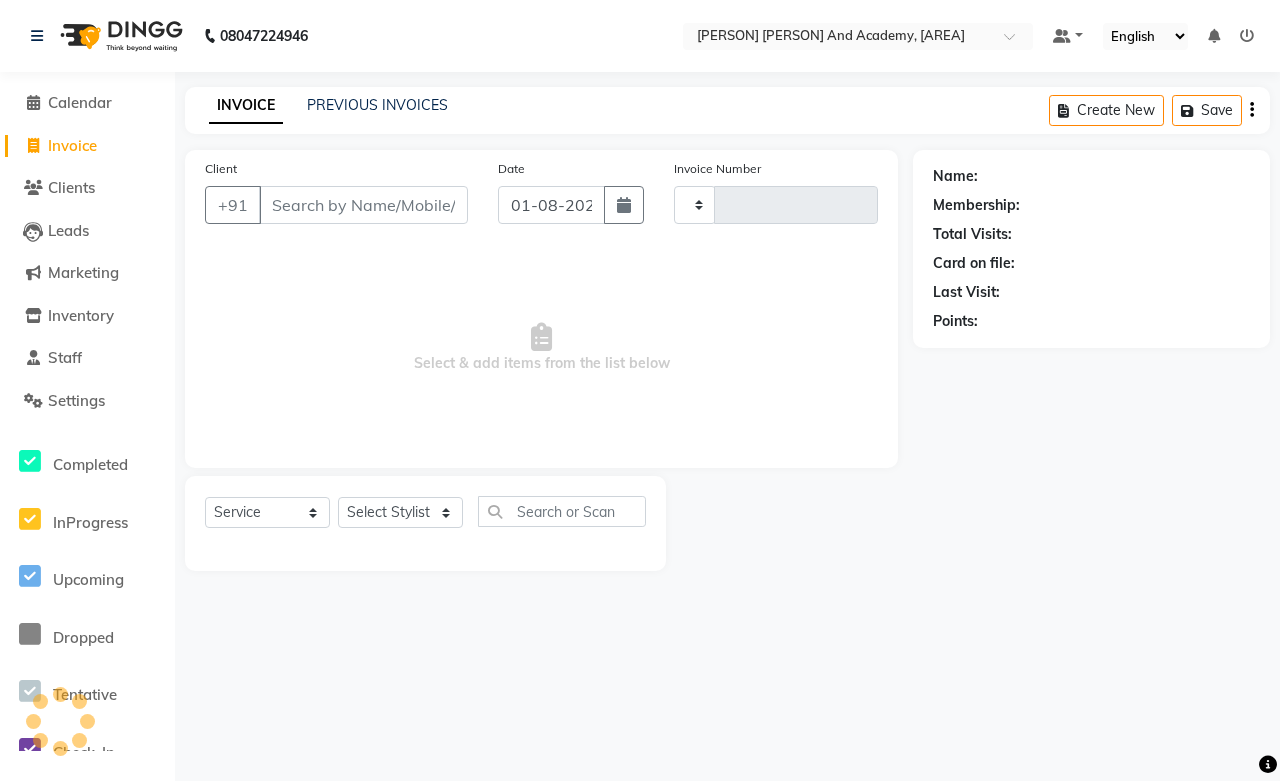 type on "0510" 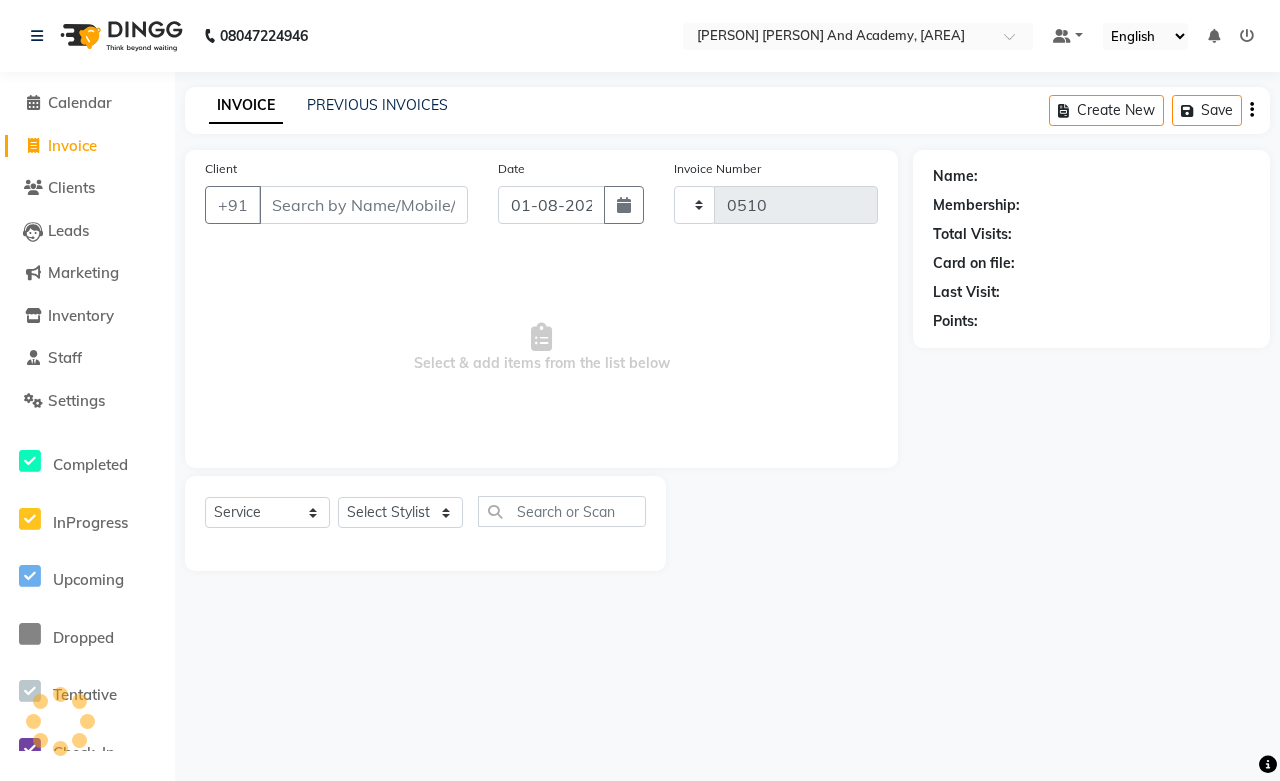 select on "6453" 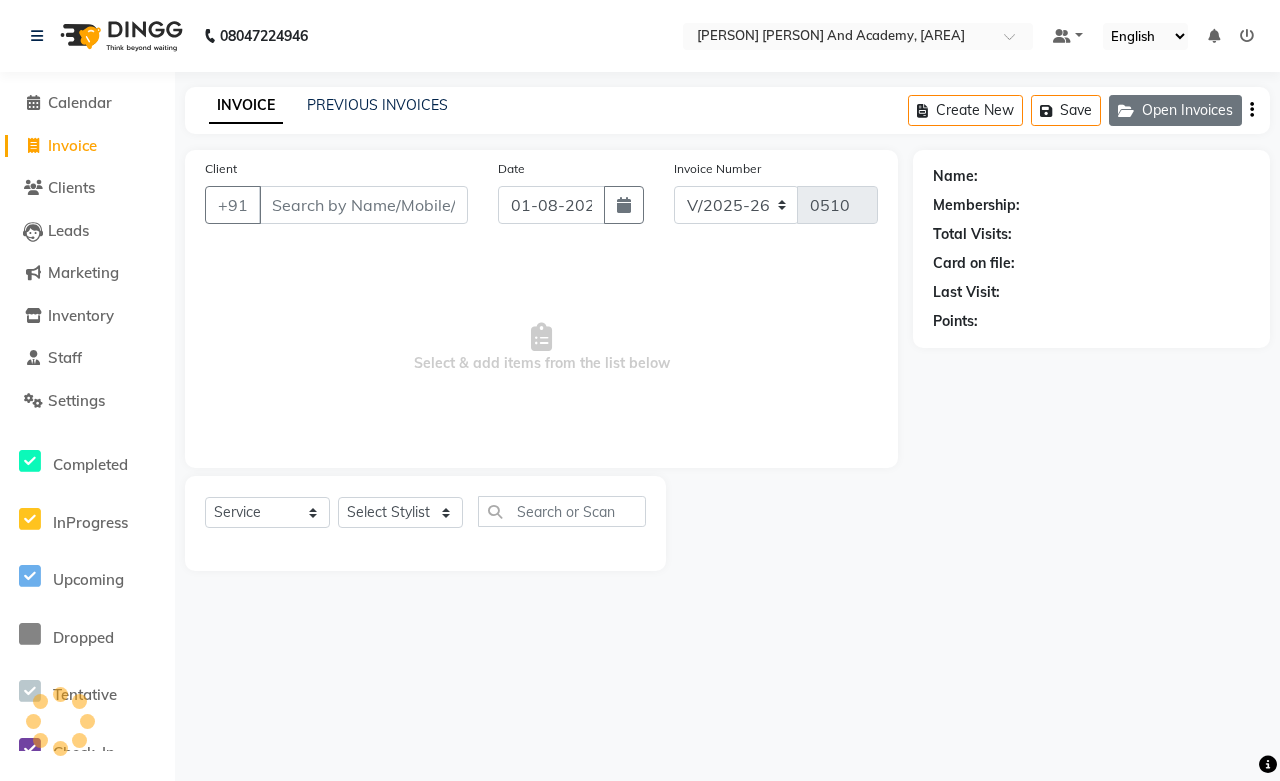 click on "Open Invoices" 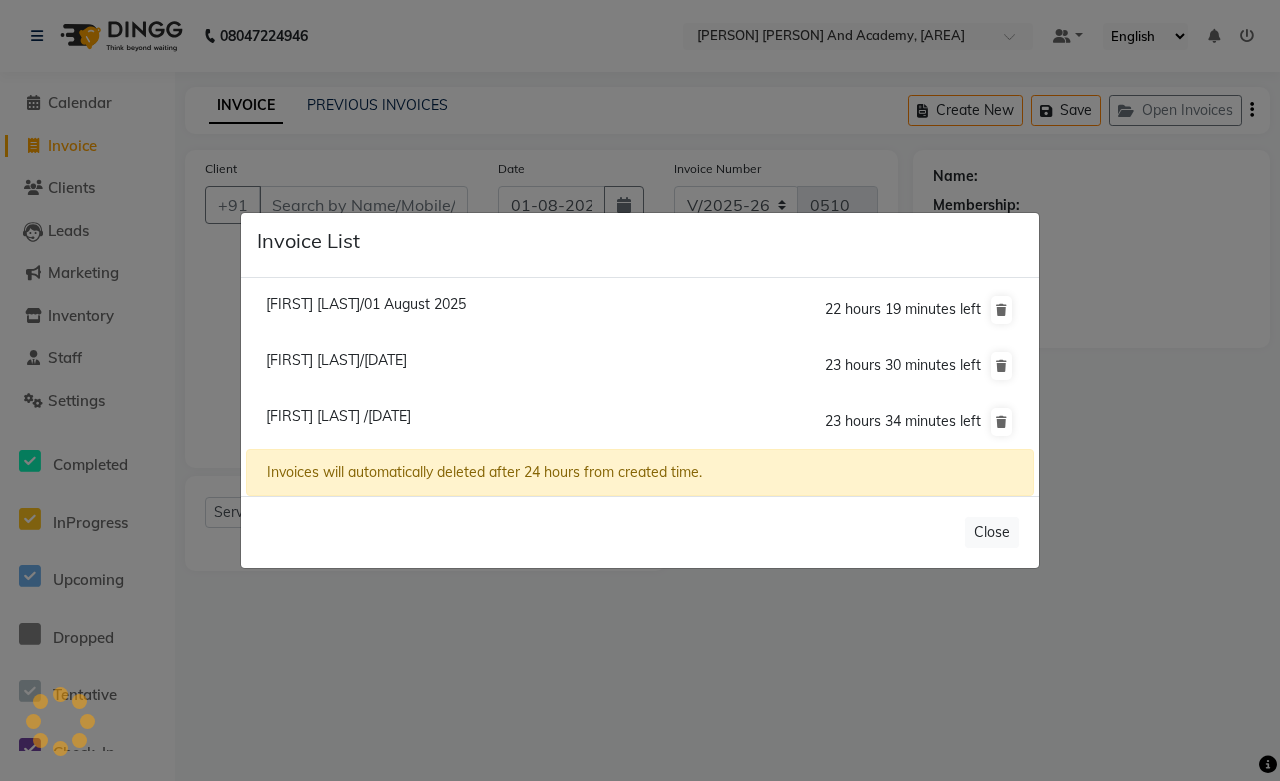 click on "[FIRST] [LAST] /[DATE]" 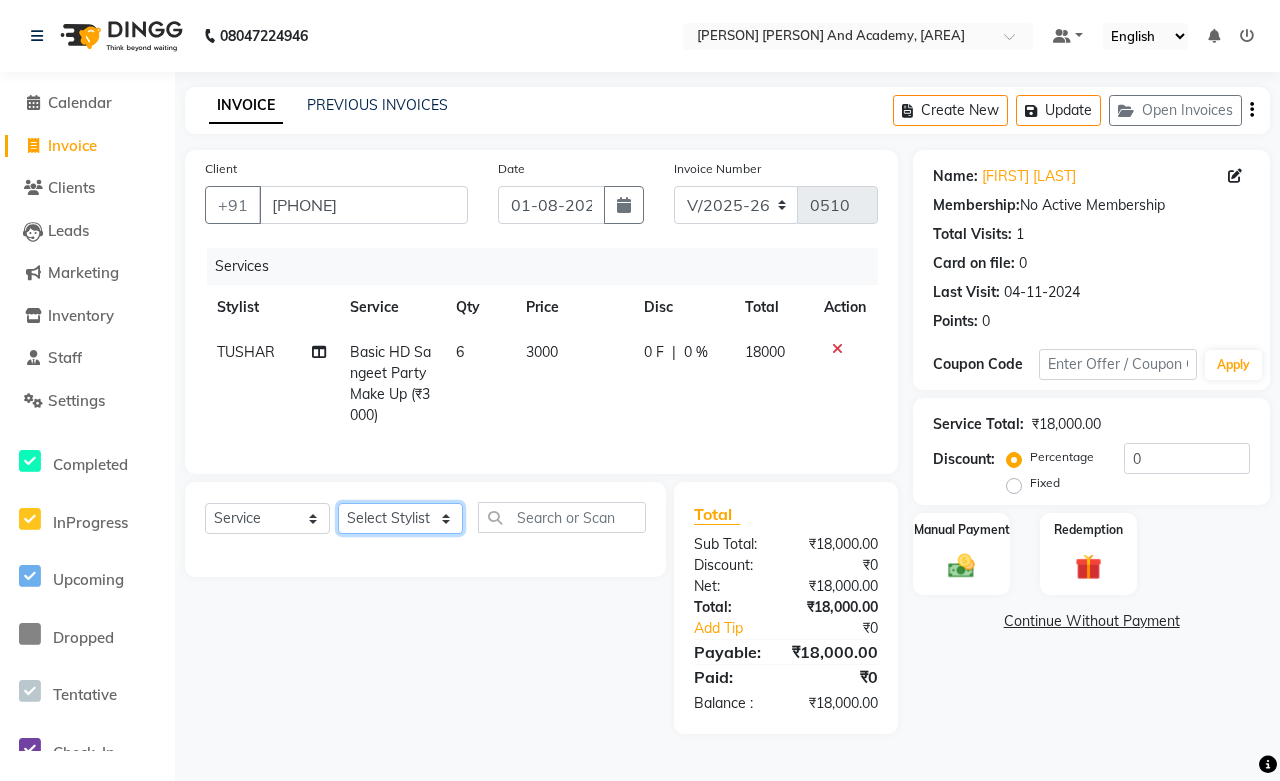 click on "Select Stylist Abdul Shoaib Aksha Khan Archika Jain Arti Singh Harsha Mam MANISHA Mohd. Furkan Neelu Suman Nisha Meghwal Payal Sen Pooja Jaga Poonam Trehan Ravina Sen Sahil Ansari Sanju di Sapna Sharma Shekhu Abdul Suraj Sen Sushant Verma TUSHAR" 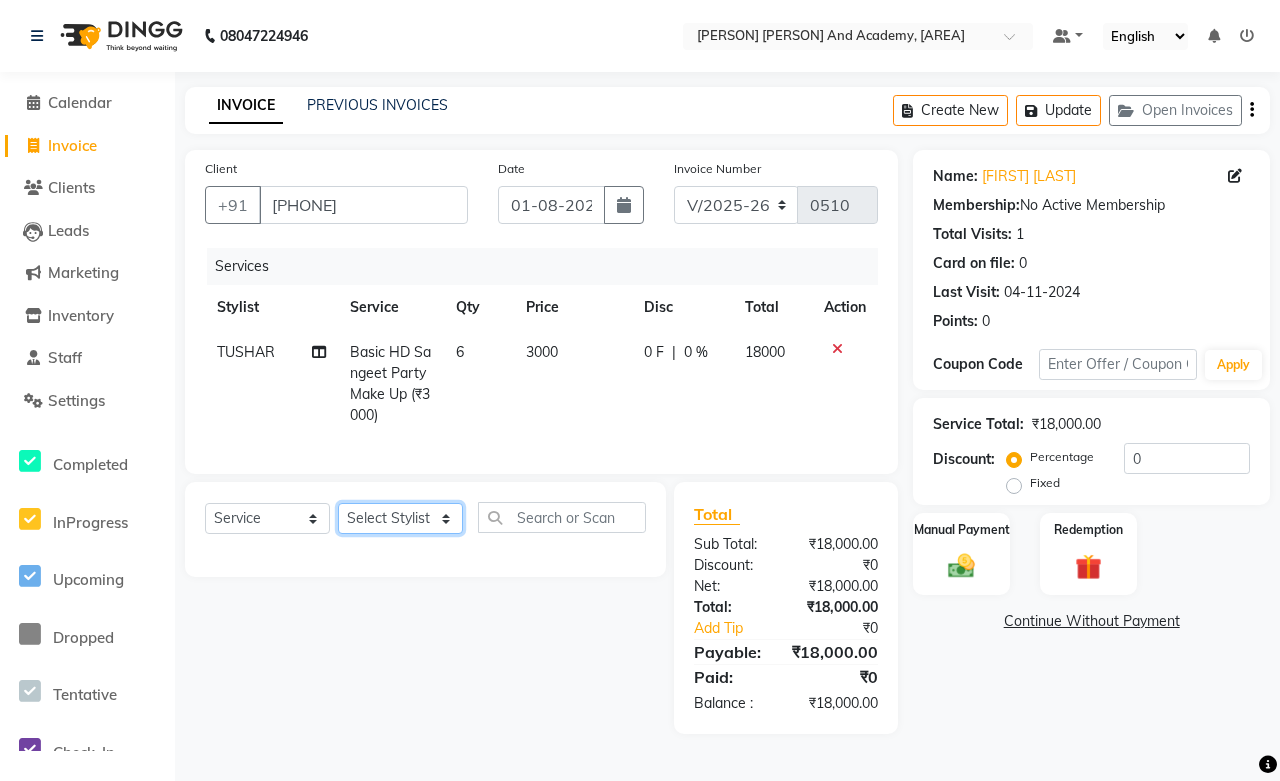 select on "[NUMBER]" 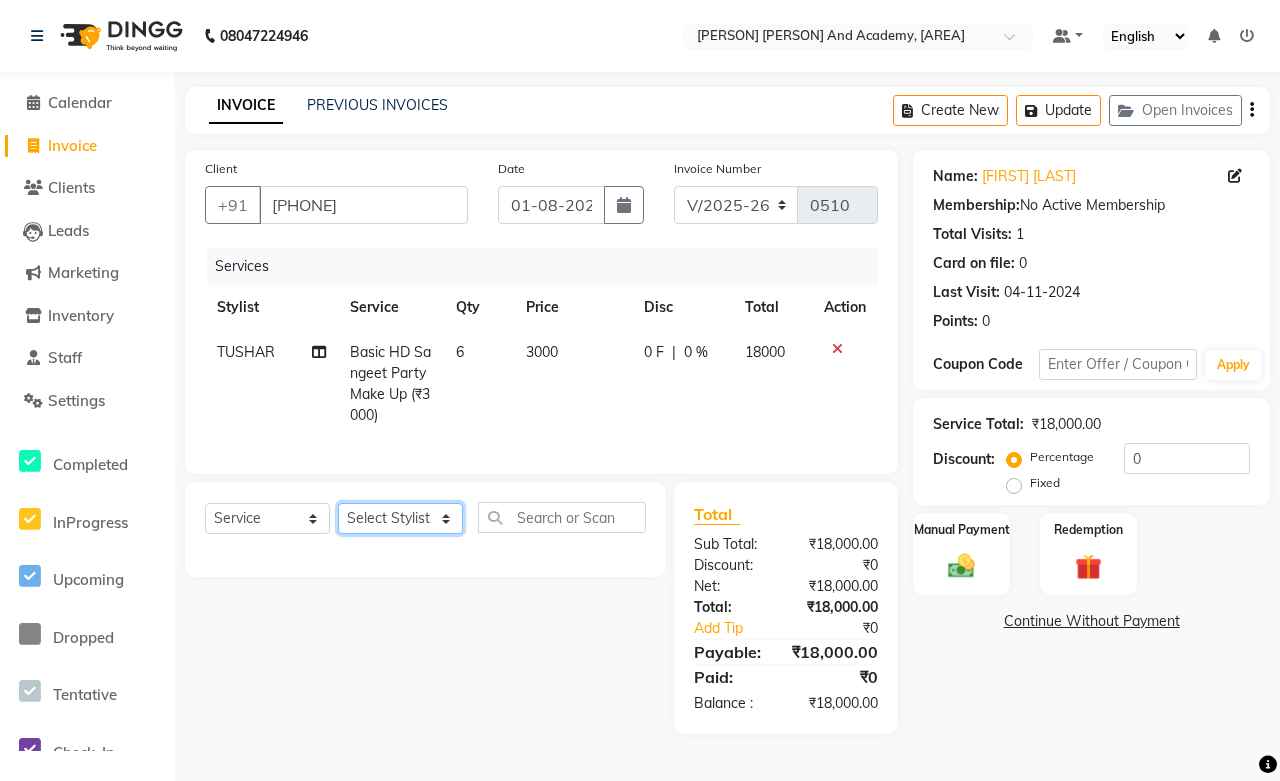 click on "Select Stylist Abdul Shoaib Aksha Khan Archika Jain Arti Singh Harsha Mam MANISHA Mohd. Furkan Neelu Suman Nisha Meghwal Payal Sen Pooja Jaga Poonam Trehan Ravina Sen Sahil Ansari Sanju di Sapna Sharma Shekhu Abdul Suraj Sen Sushant Verma TUSHAR" 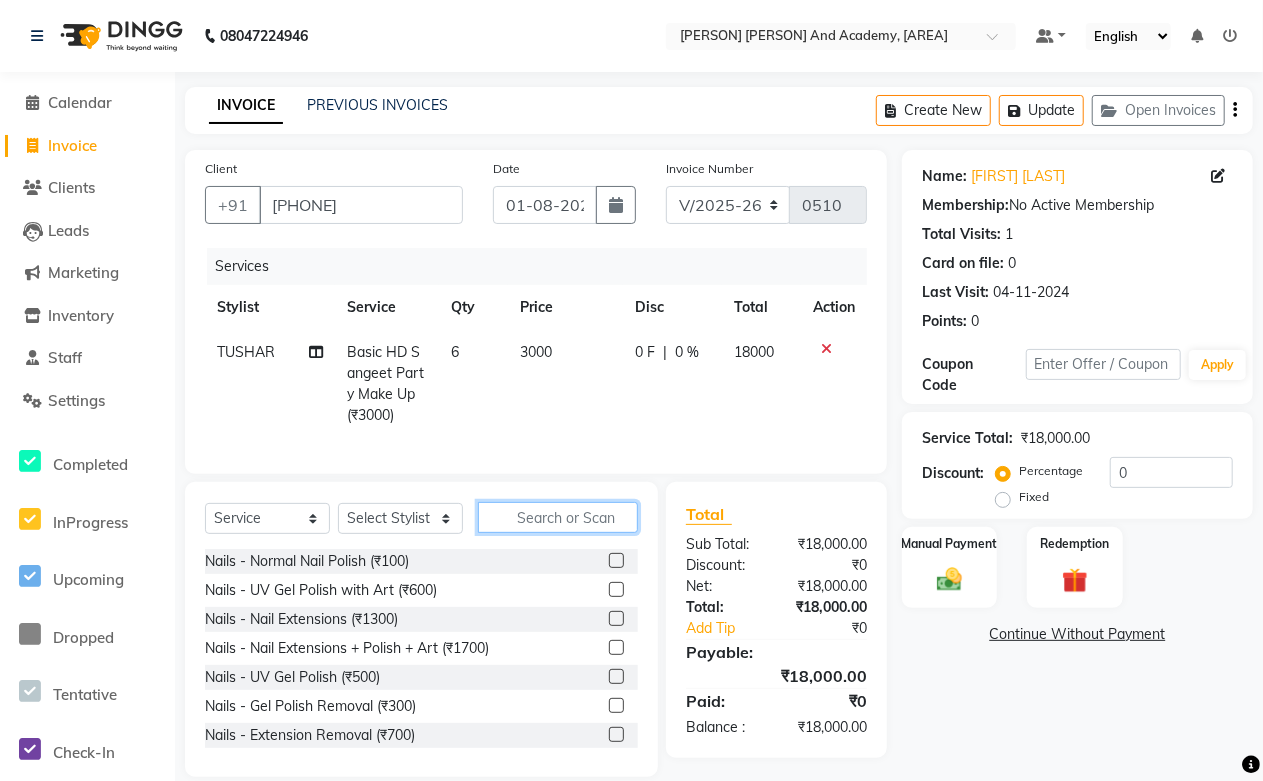 click 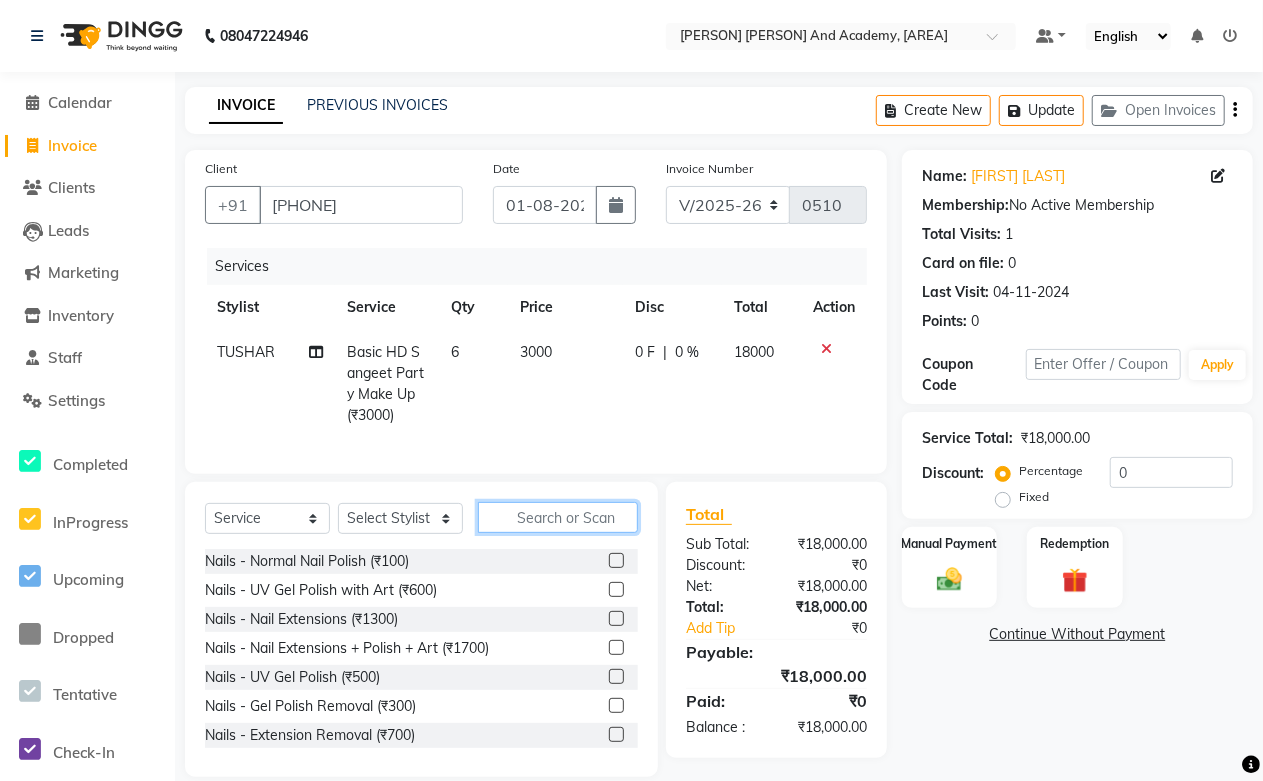 click 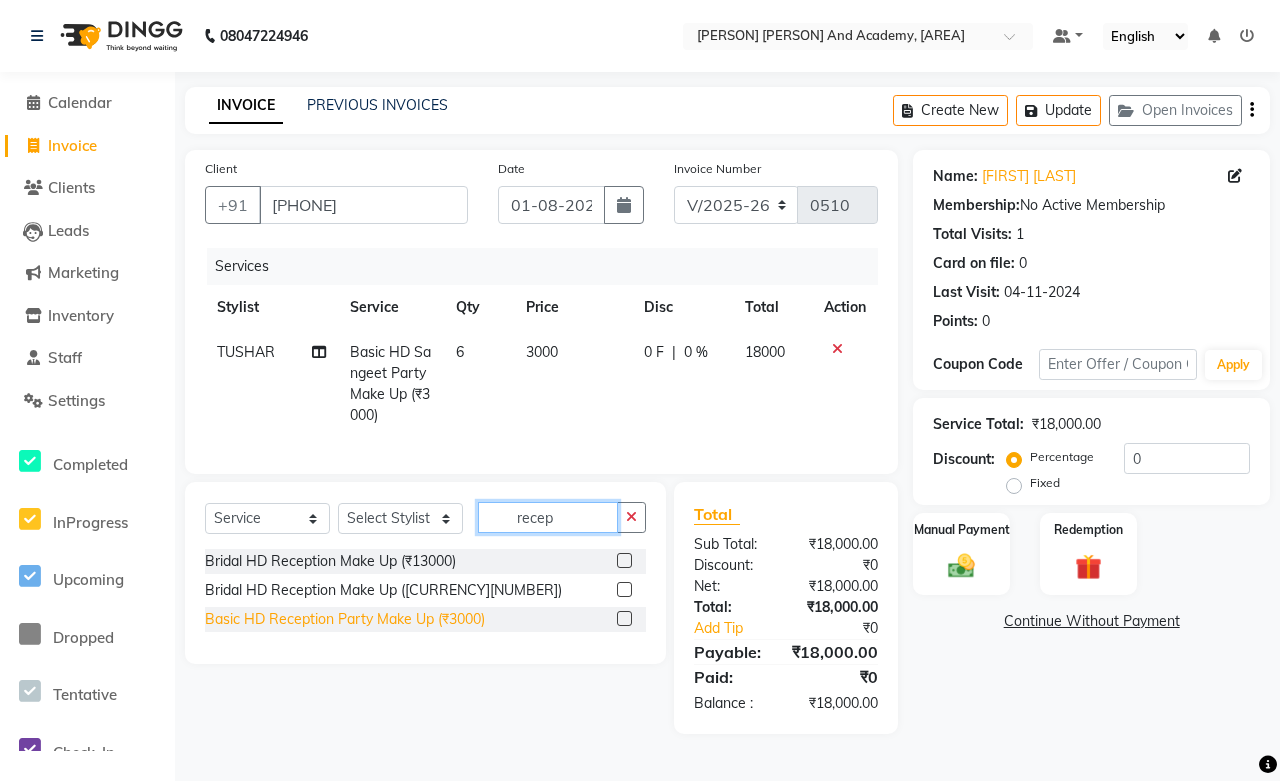 type on "recep" 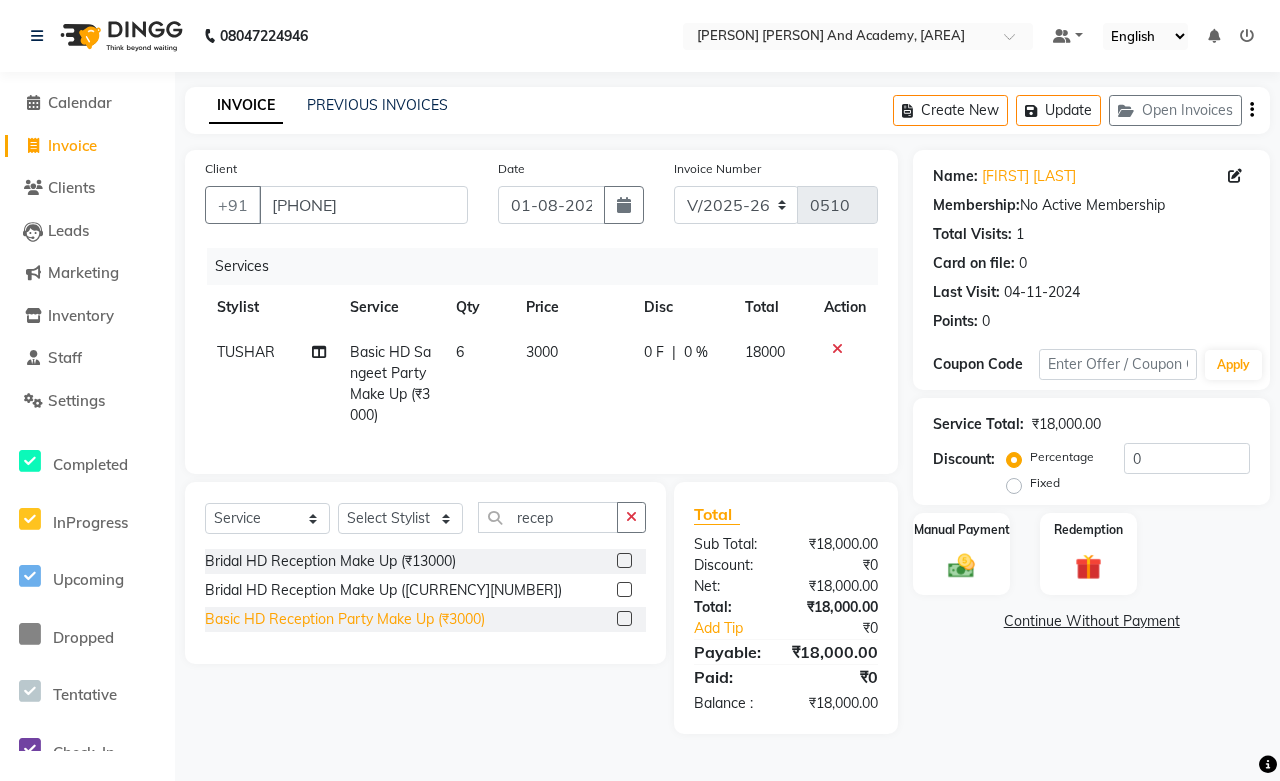 click on "Basic HD Reception Party Make Up (₹3000)" 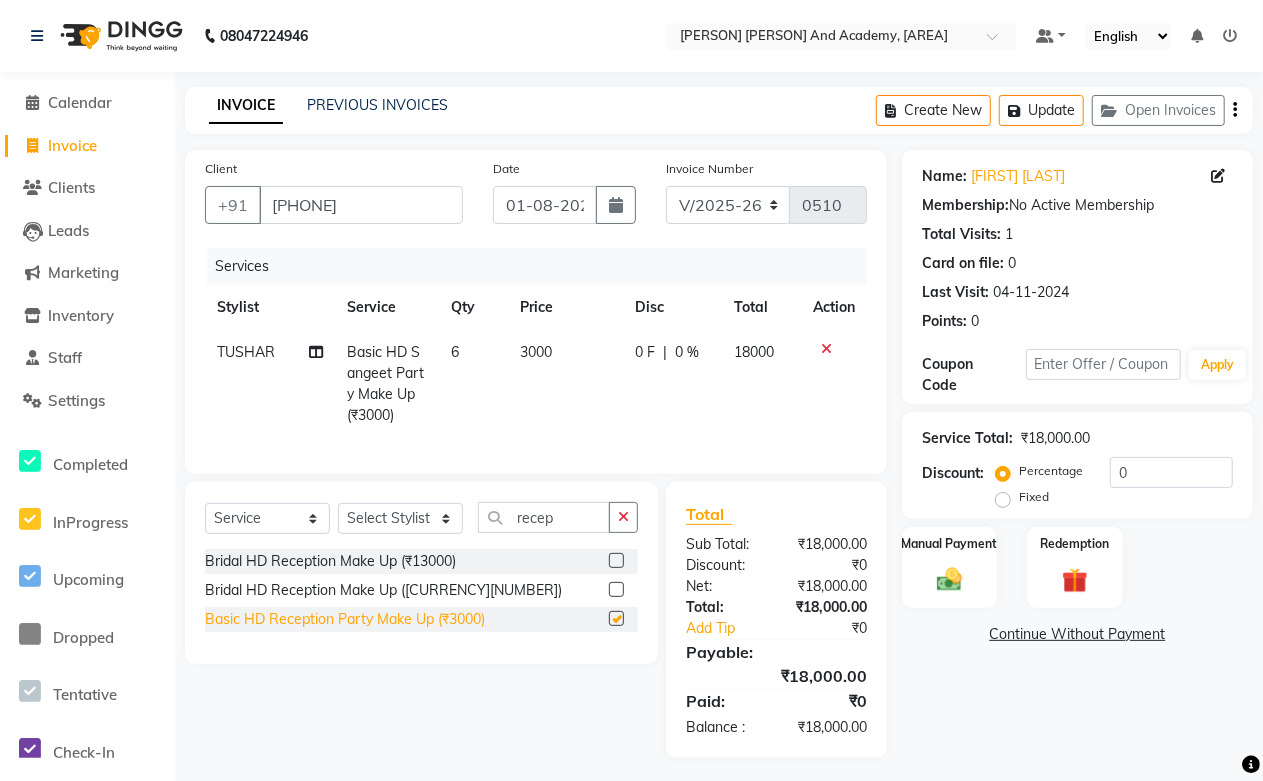 checkbox on "false" 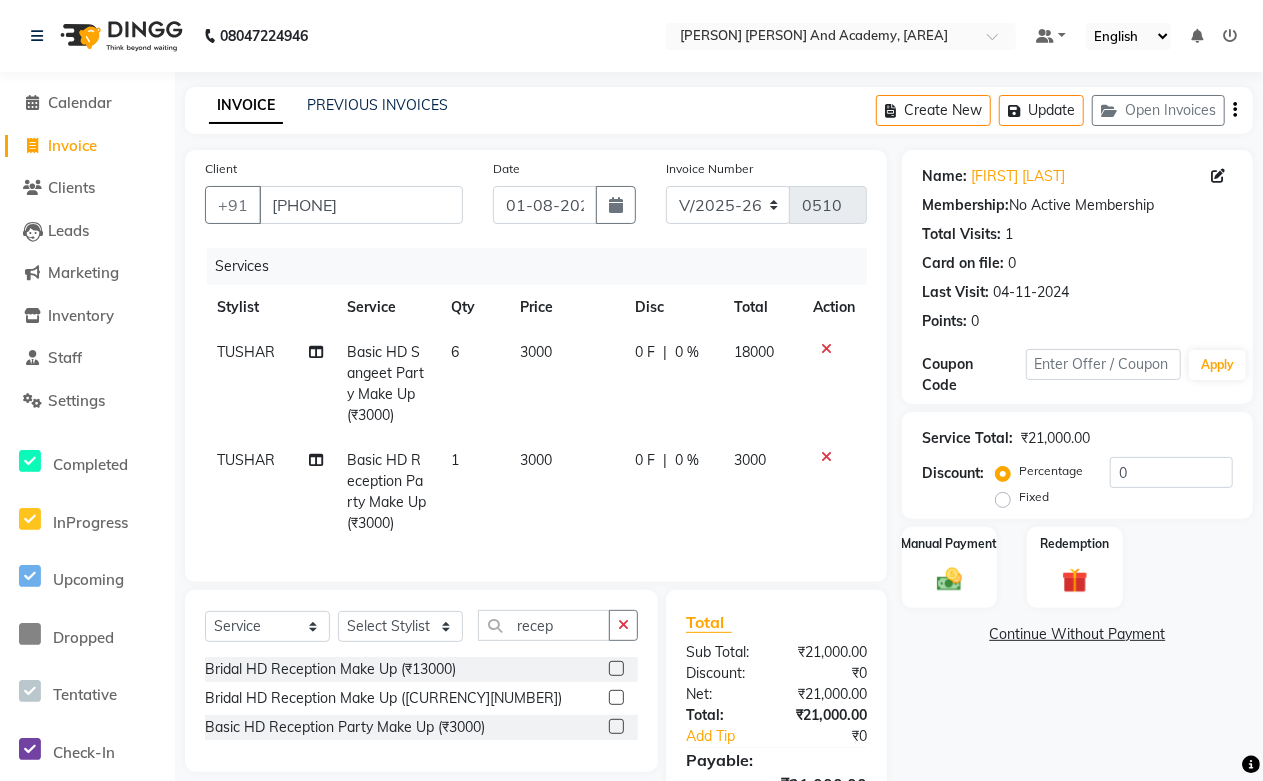 click on "1" 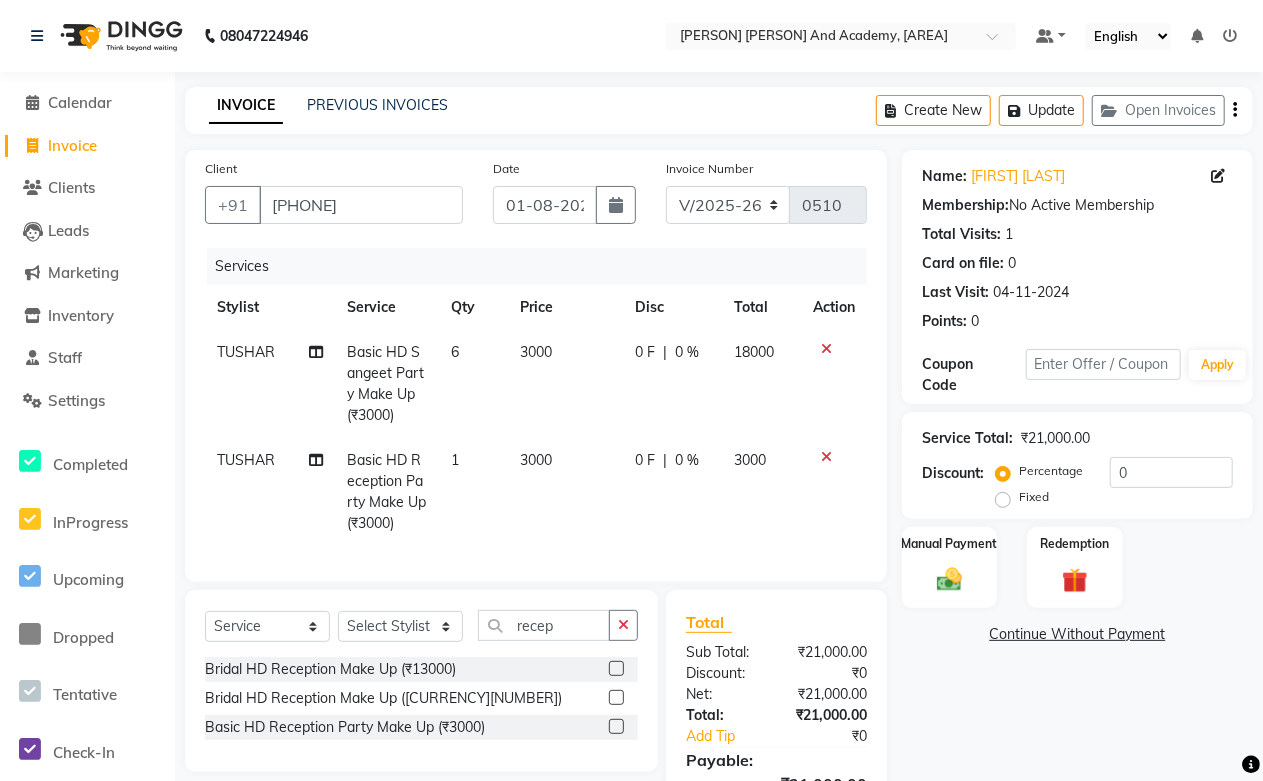select on "[NUMBER]" 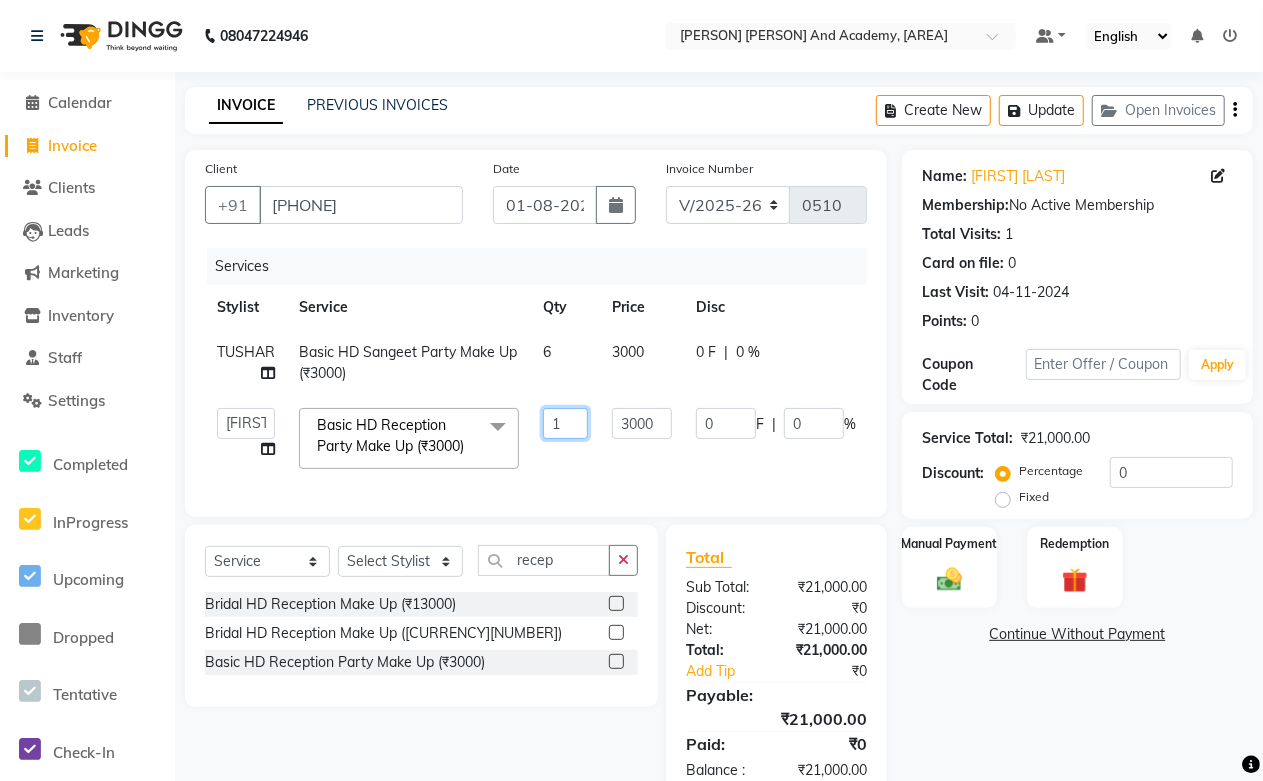 drag, startPoint x: 577, startPoint y: 432, endPoint x: 460, endPoint y: 432, distance: 117 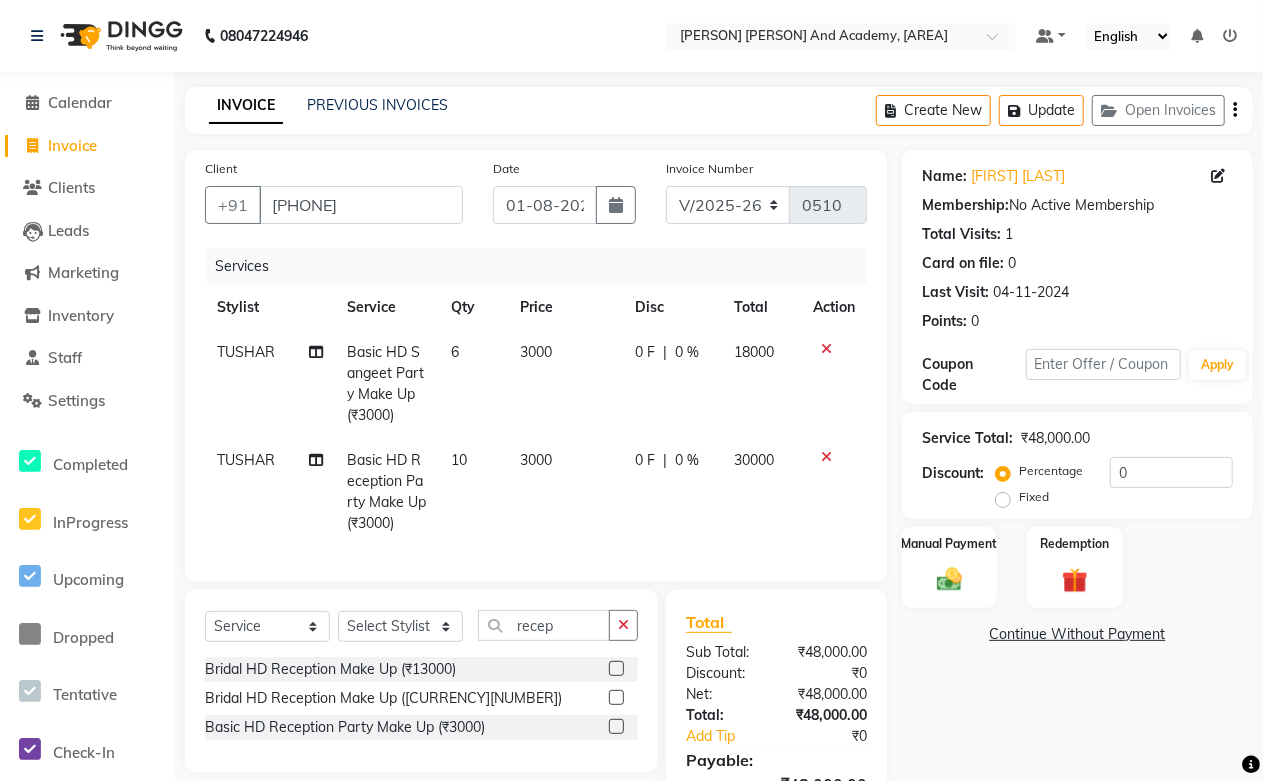 click on "[FIRST]   Basic HD Reception Party Make Up (₹3000) 10 3000 0 F | 0 % 30000" 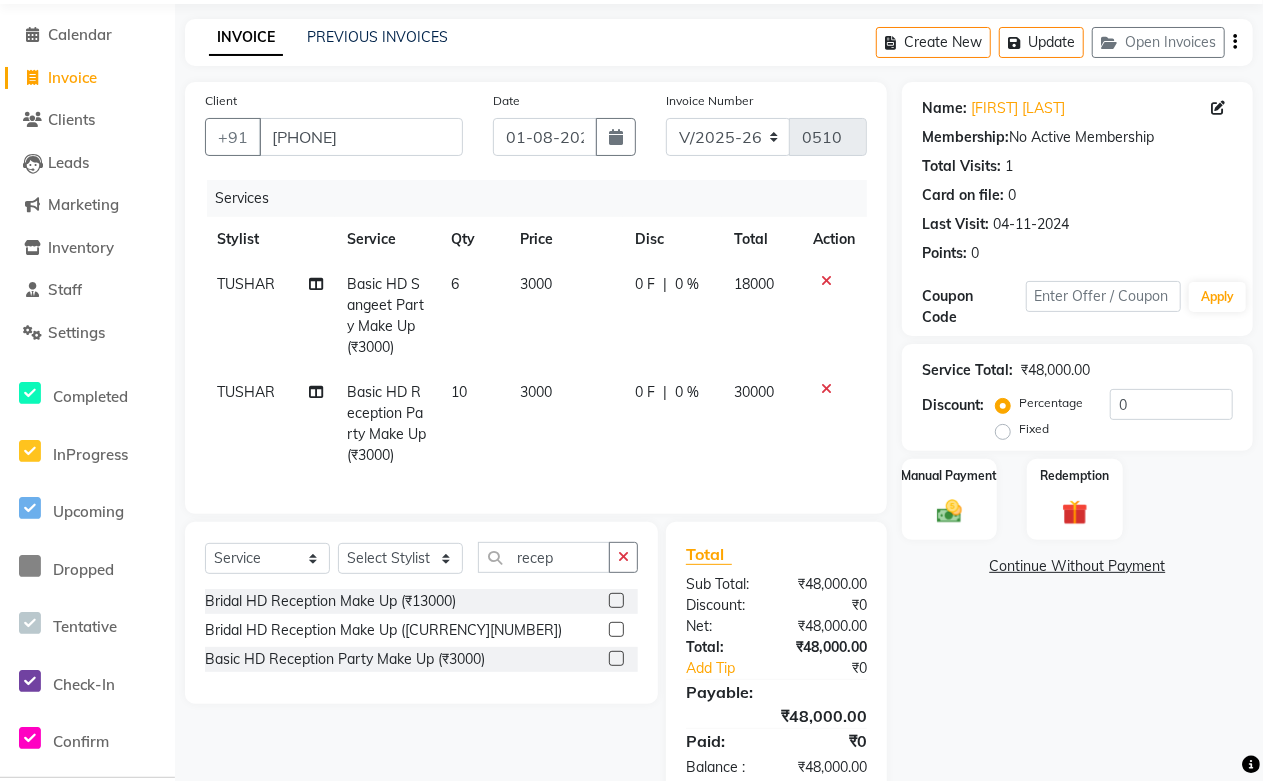 scroll, scrollTop: 107, scrollLeft: 0, axis: vertical 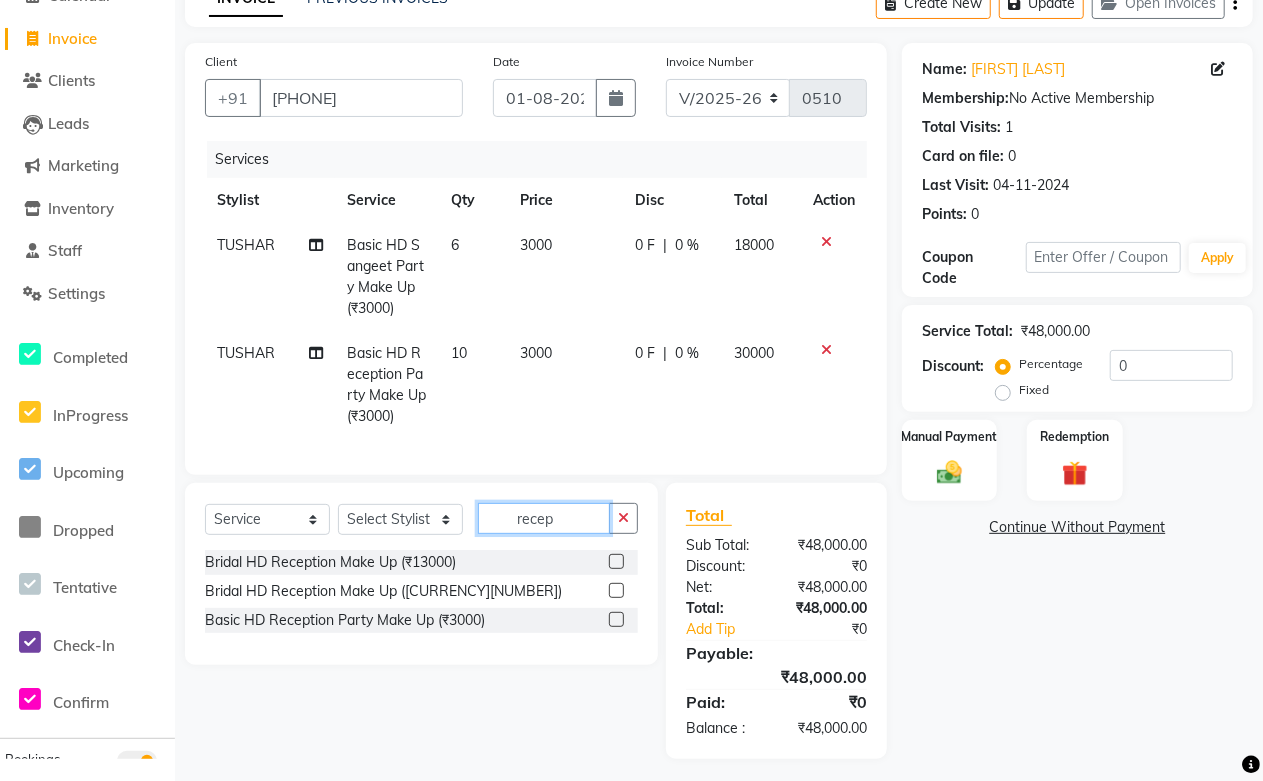 click on "recep" 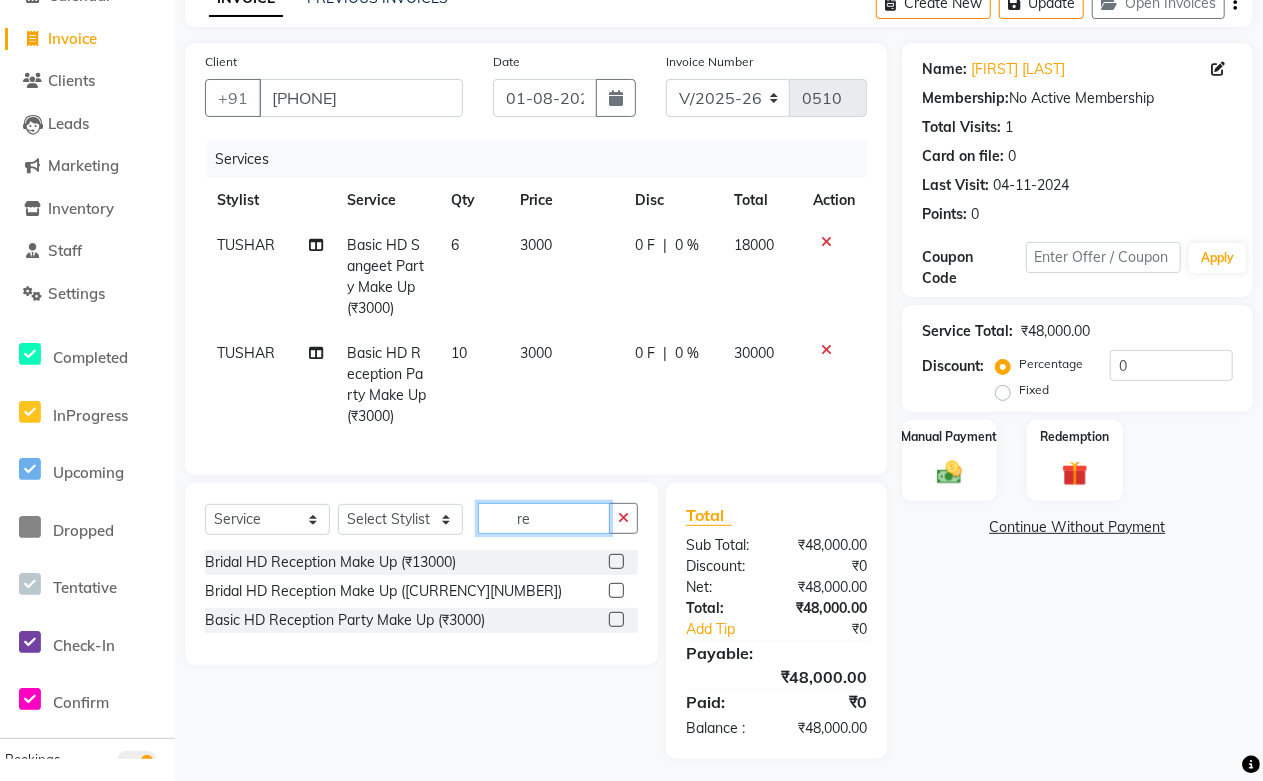 type on "r" 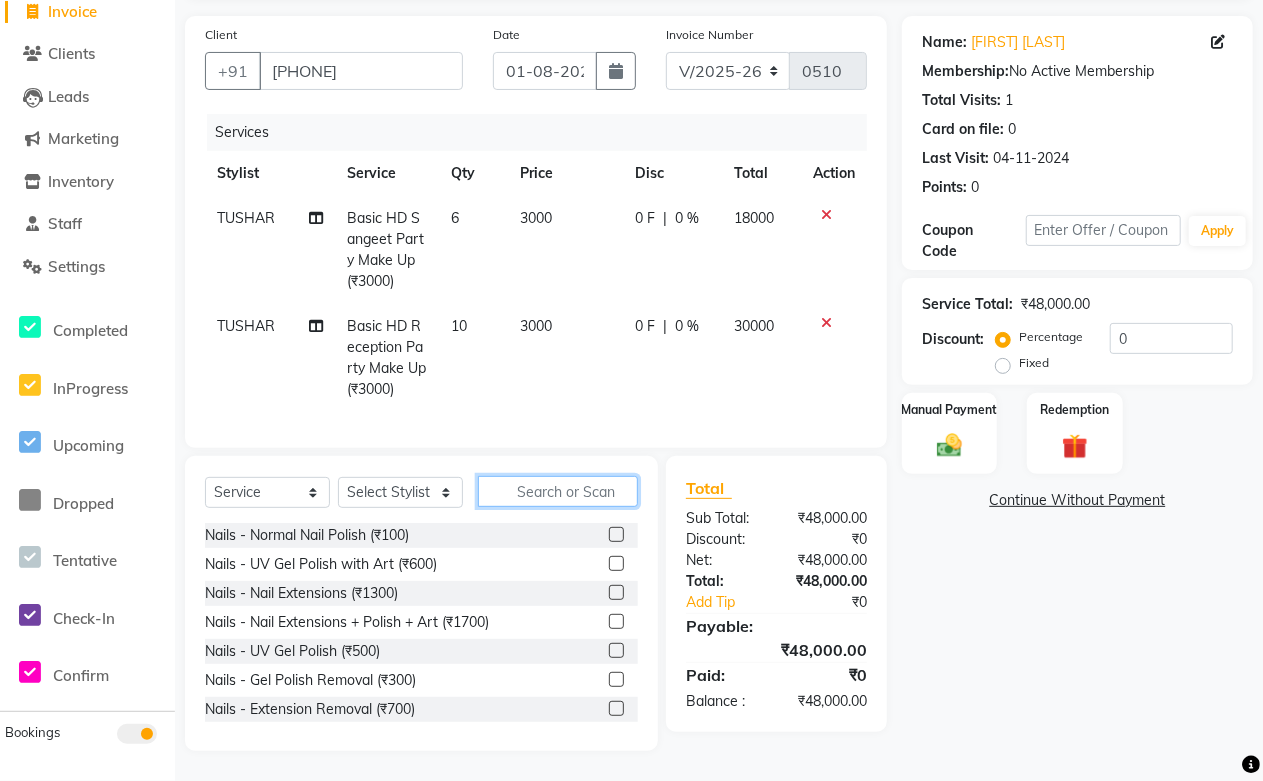 scroll, scrollTop: 151, scrollLeft: 0, axis: vertical 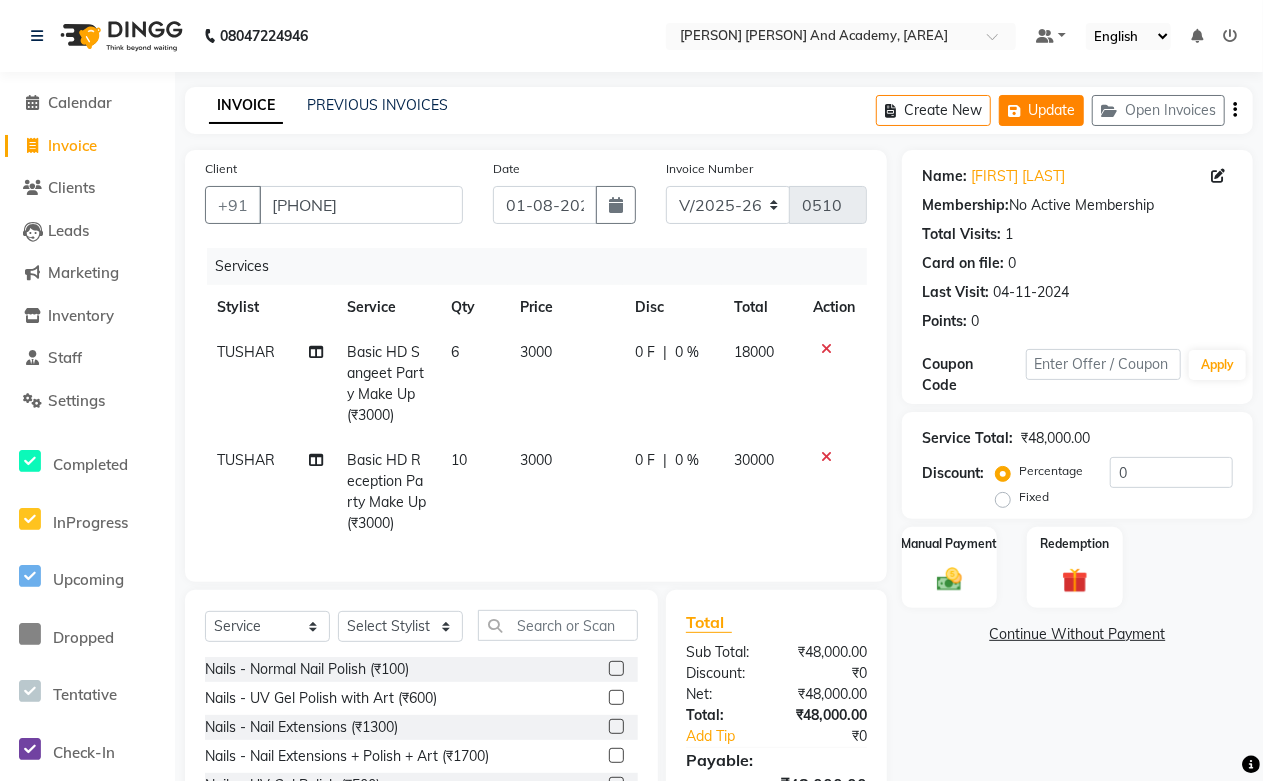 click on "Update" 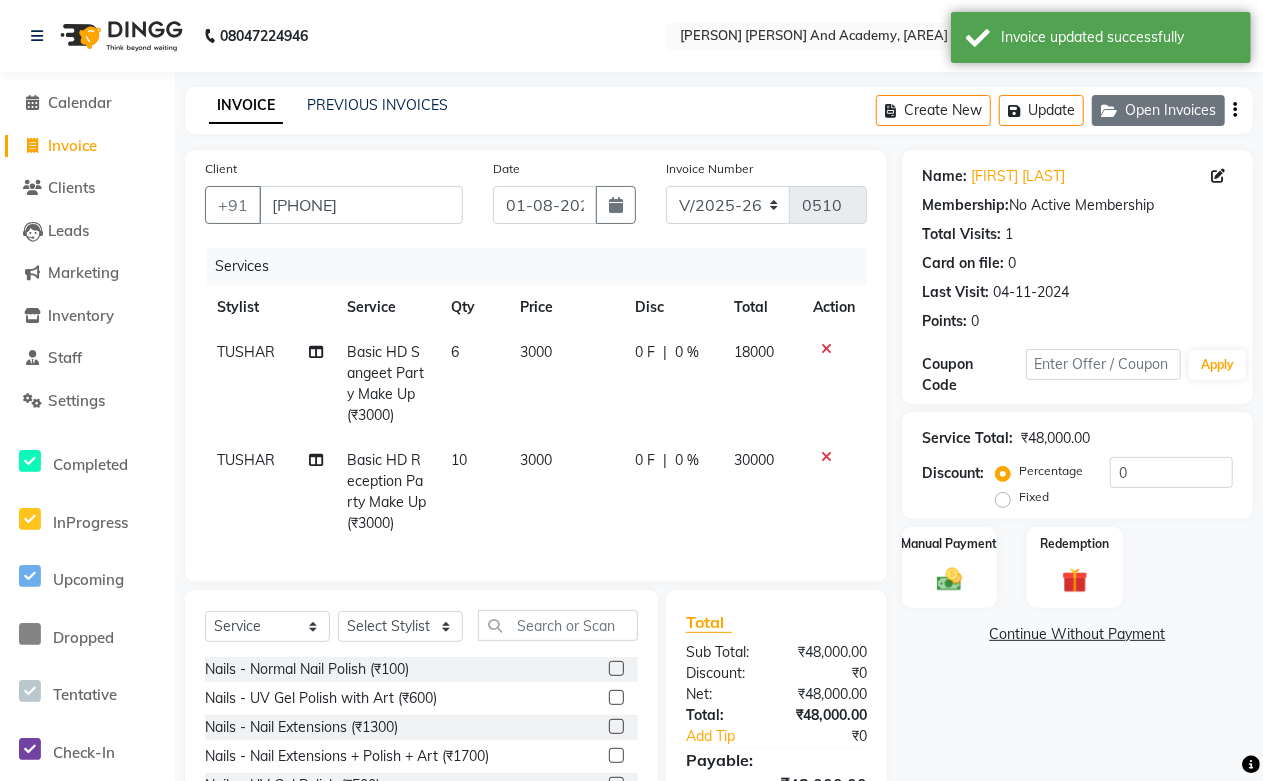 click on "Open Invoices" 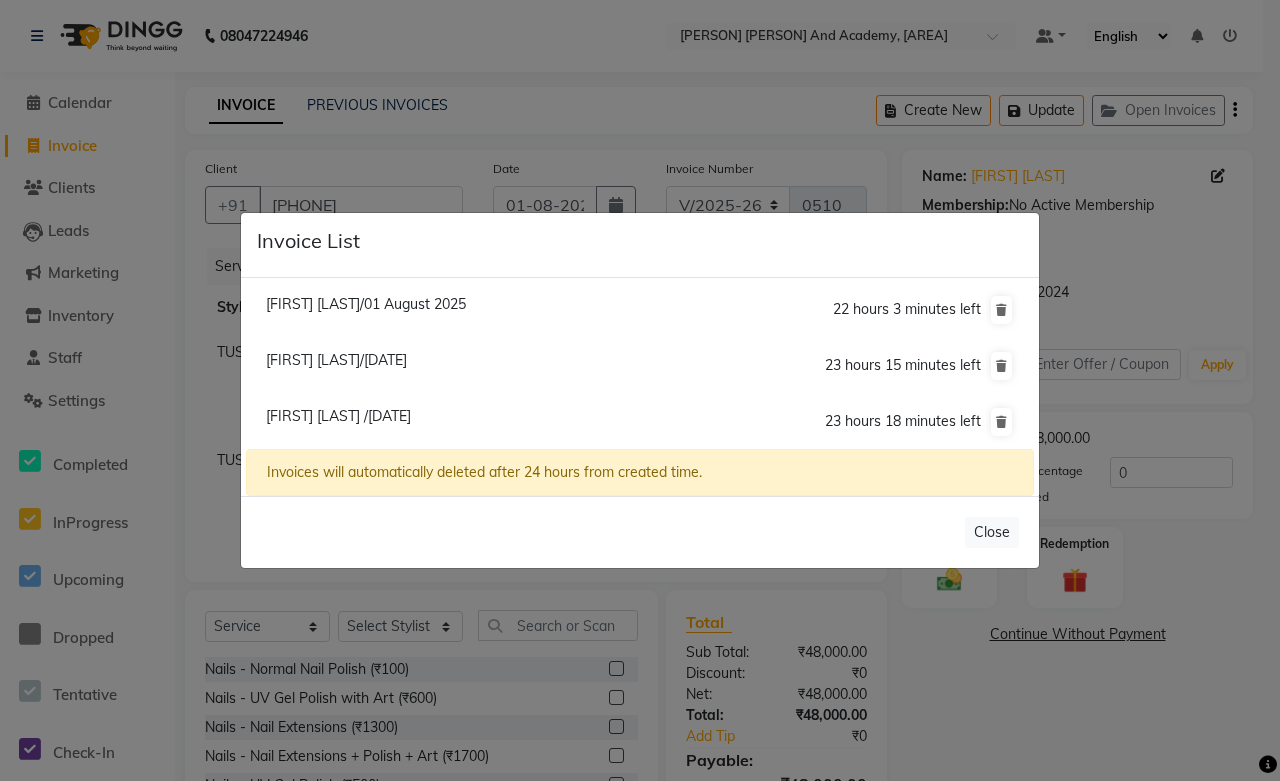 click on "[FIRST] [LAST]/[DATE] 22 hours 3 minutes left" 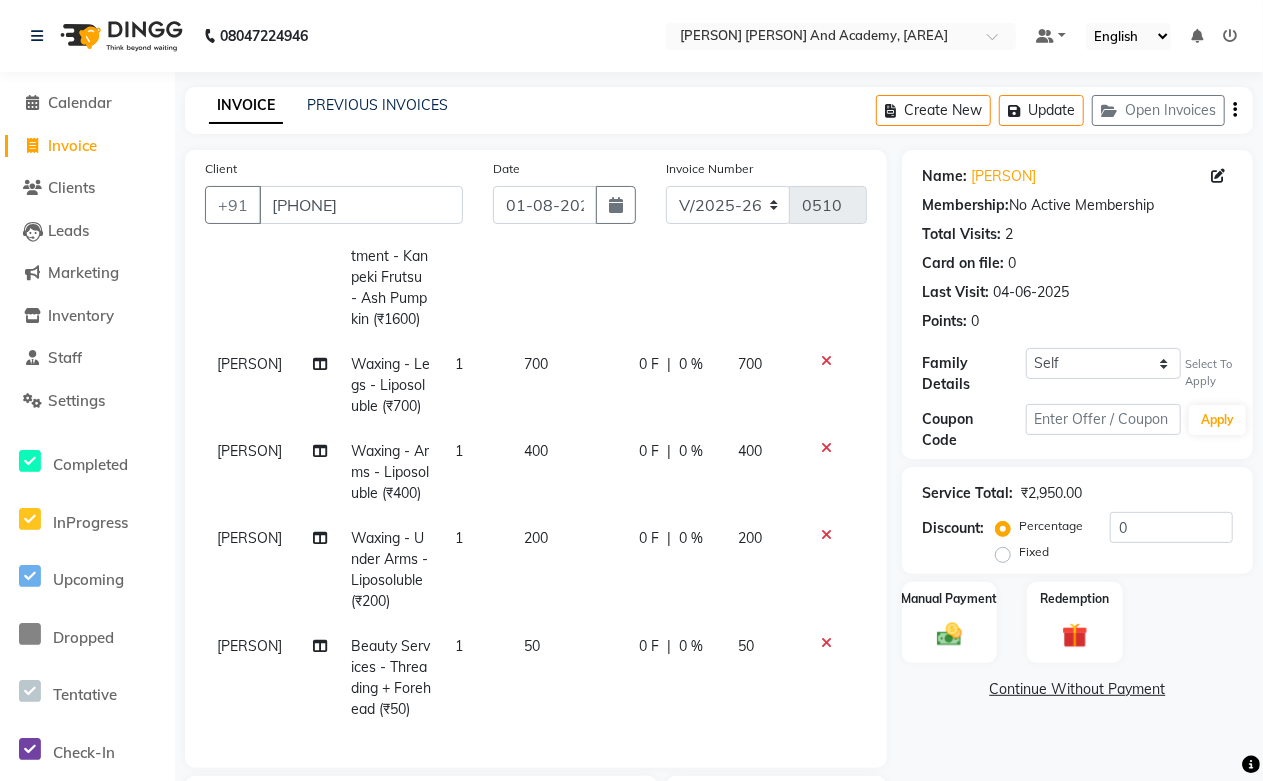 scroll, scrollTop: 133, scrollLeft: 0, axis: vertical 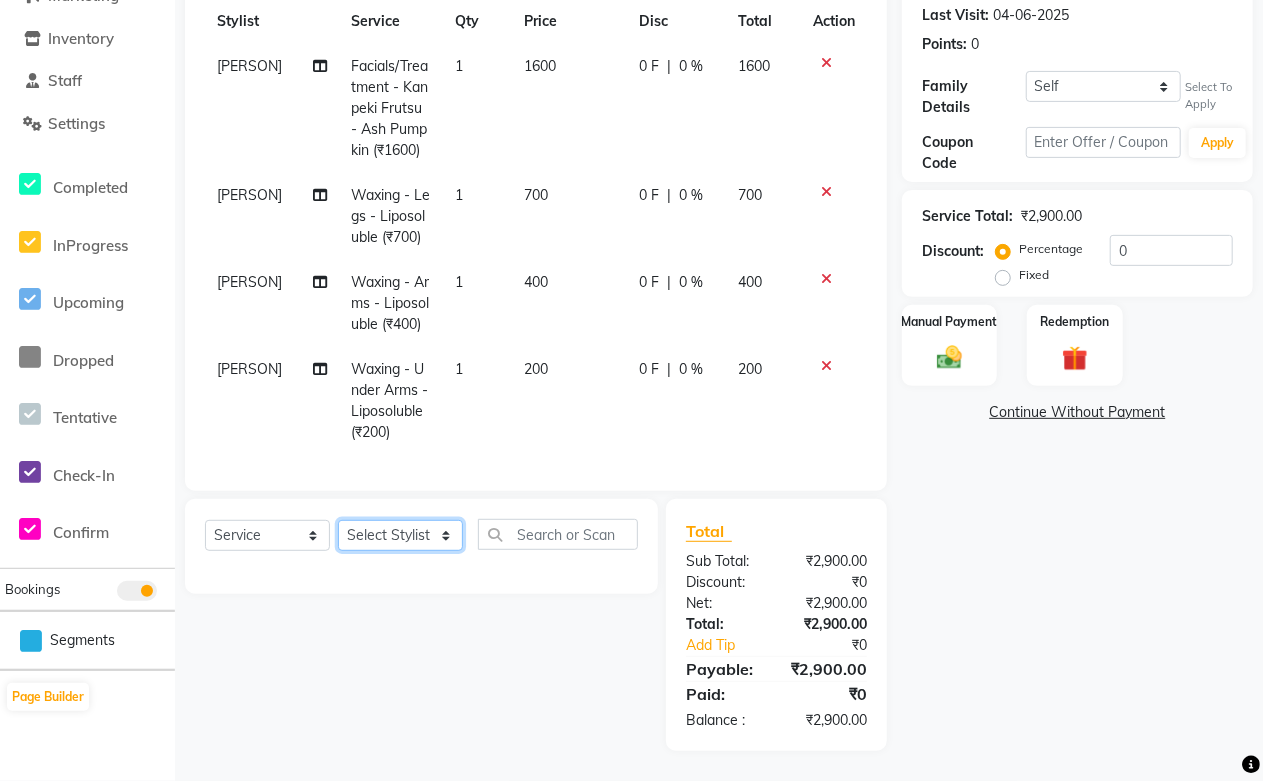 click on "Select Stylist Abdul Shoaib Aksha Khan Archika Jain Arti Singh Harsha Mam MANISHA Mohd. Furkan Neelu Suman Nisha Meghwal Payal Sen Pooja Jaga Poonam Trehan Ravina Sen Sahil Ansari Sanju di Sapna Sharma Shekhu Abdul Suraj Sen Sushant Verma TUSHAR" 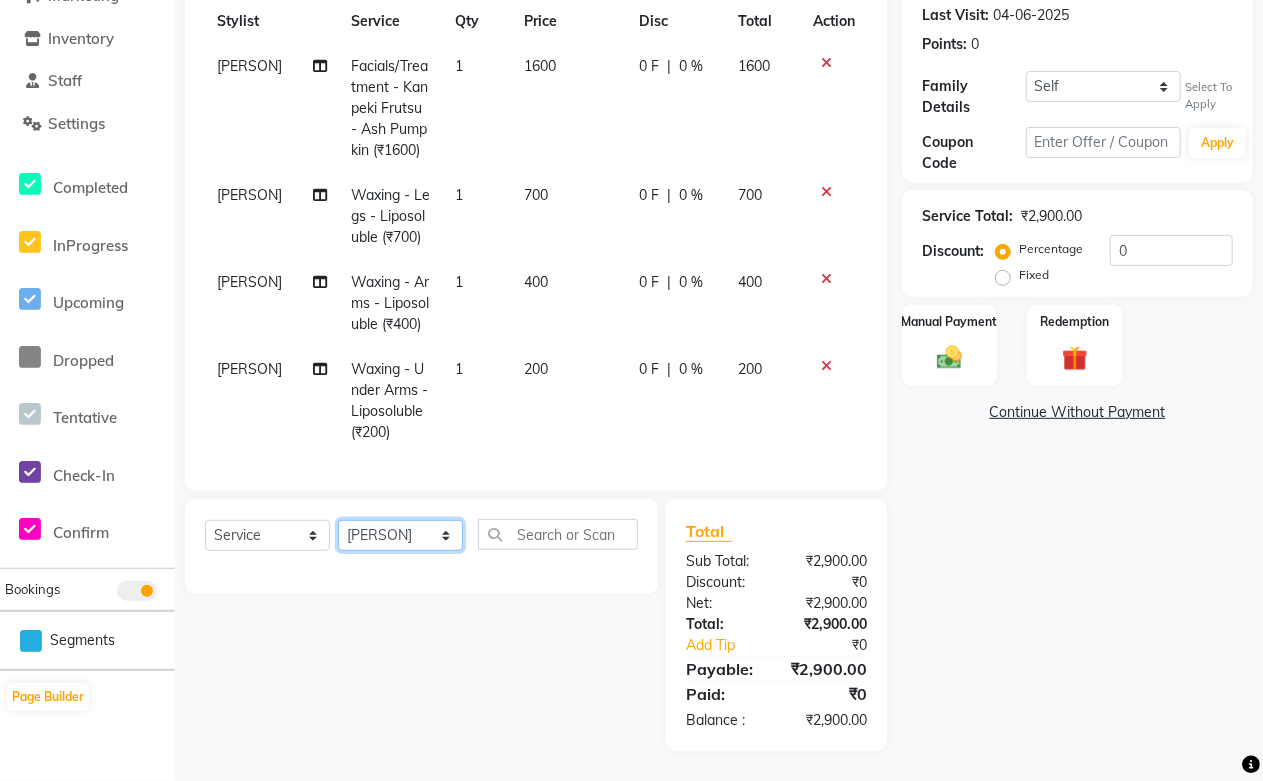 click on "Select Stylist Abdul Shoaib Aksha Khan Archika Jain Arti Singh Harsha Mam MANISHA Mohd. Furkan Neelu Suman Nisha Meghwal Payal Sen Pooja Jaga Poonam Trehan Ravina Sen Sahil Ansari Sanju di Sapna Sharma Shekhu Abdul Suraj Sen Sushant Verma TUSHAR" 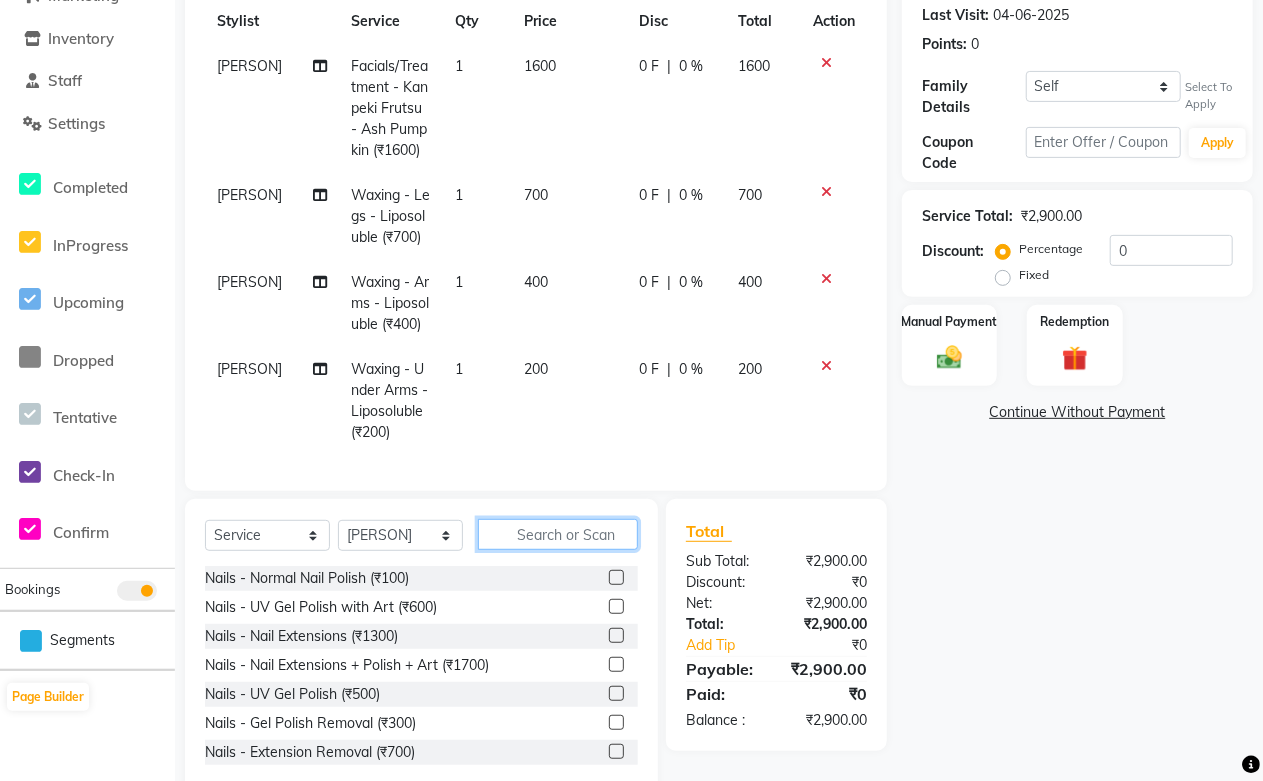 click 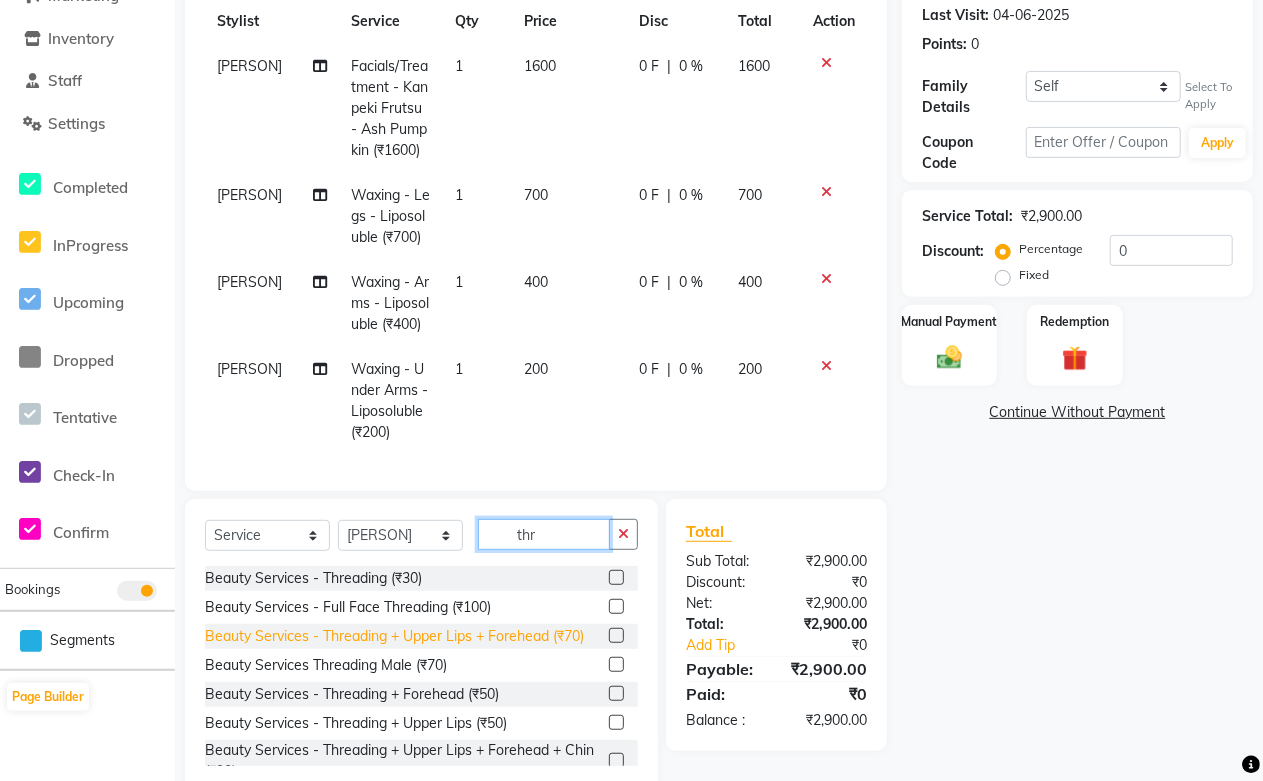 type on "thr" 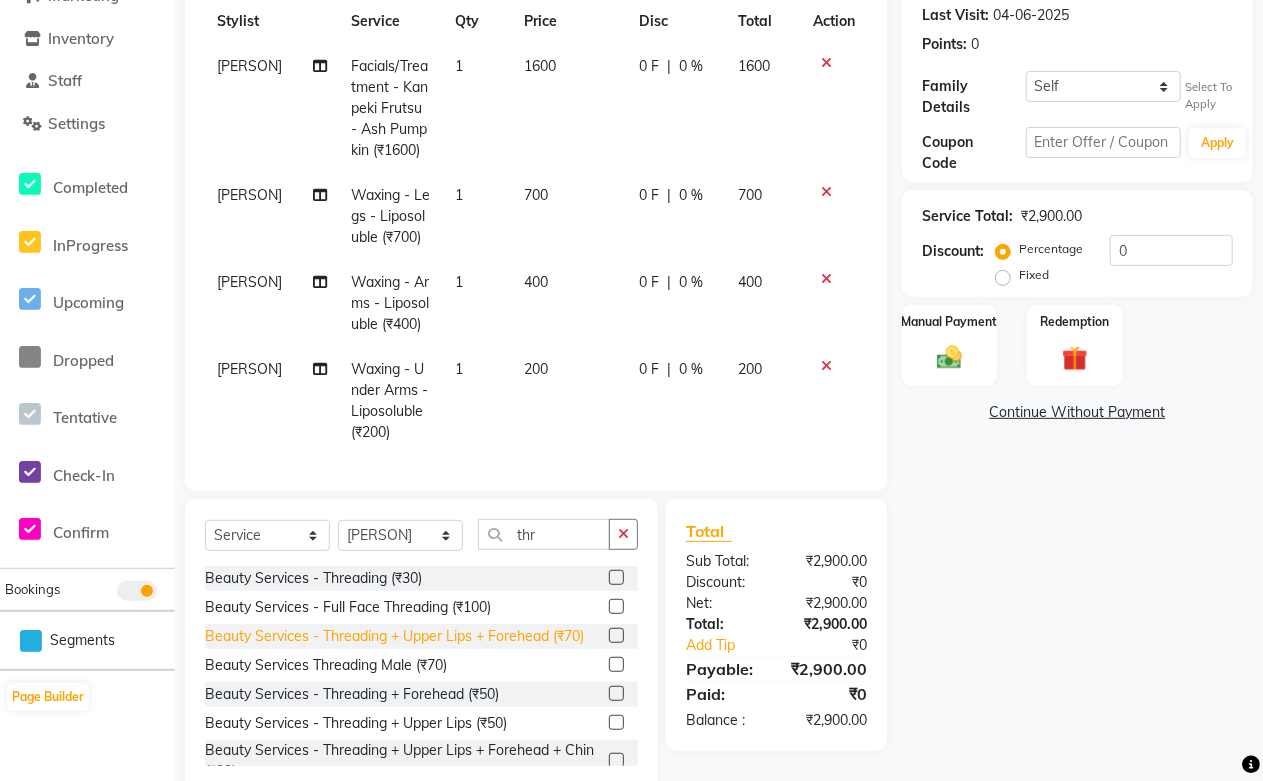 click on "Beauty Services - Threading + Upper Lips + Forehead (₹70)" 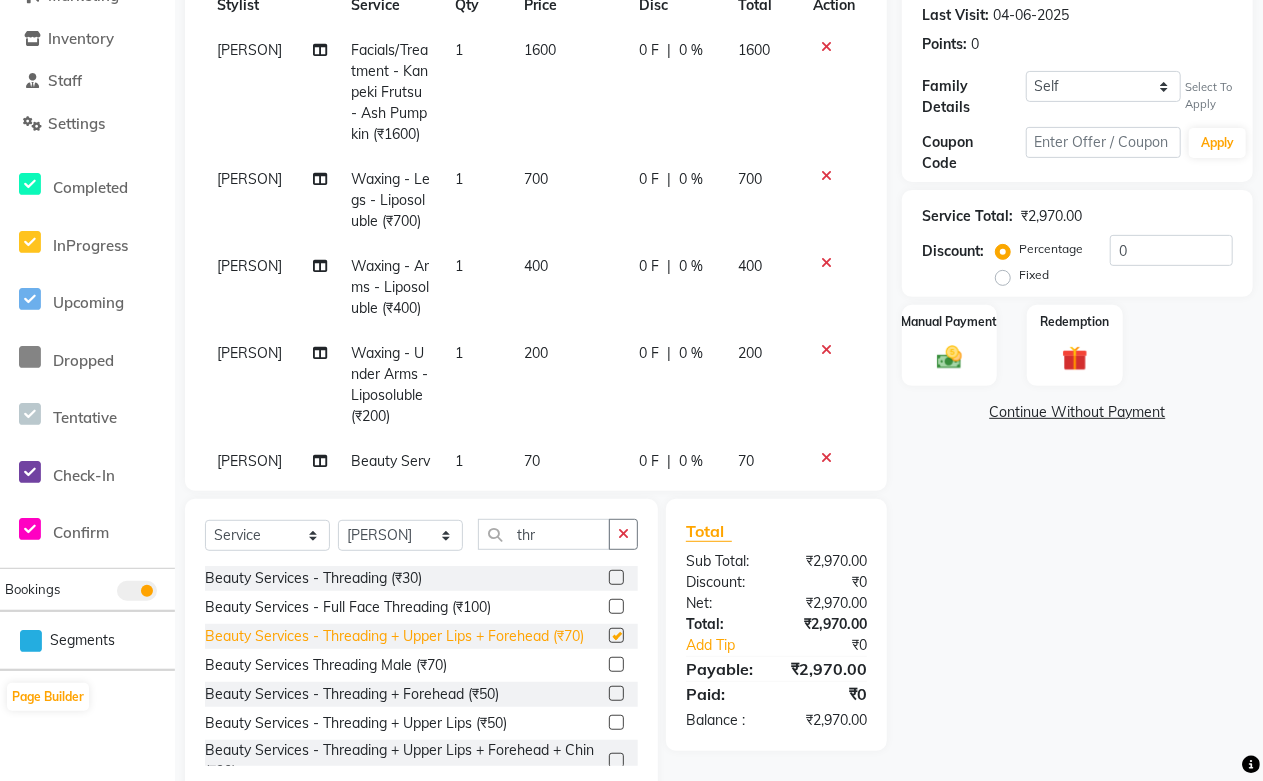 scroll, scrollTop: 133, scrollLeft: 0, axis: vertical 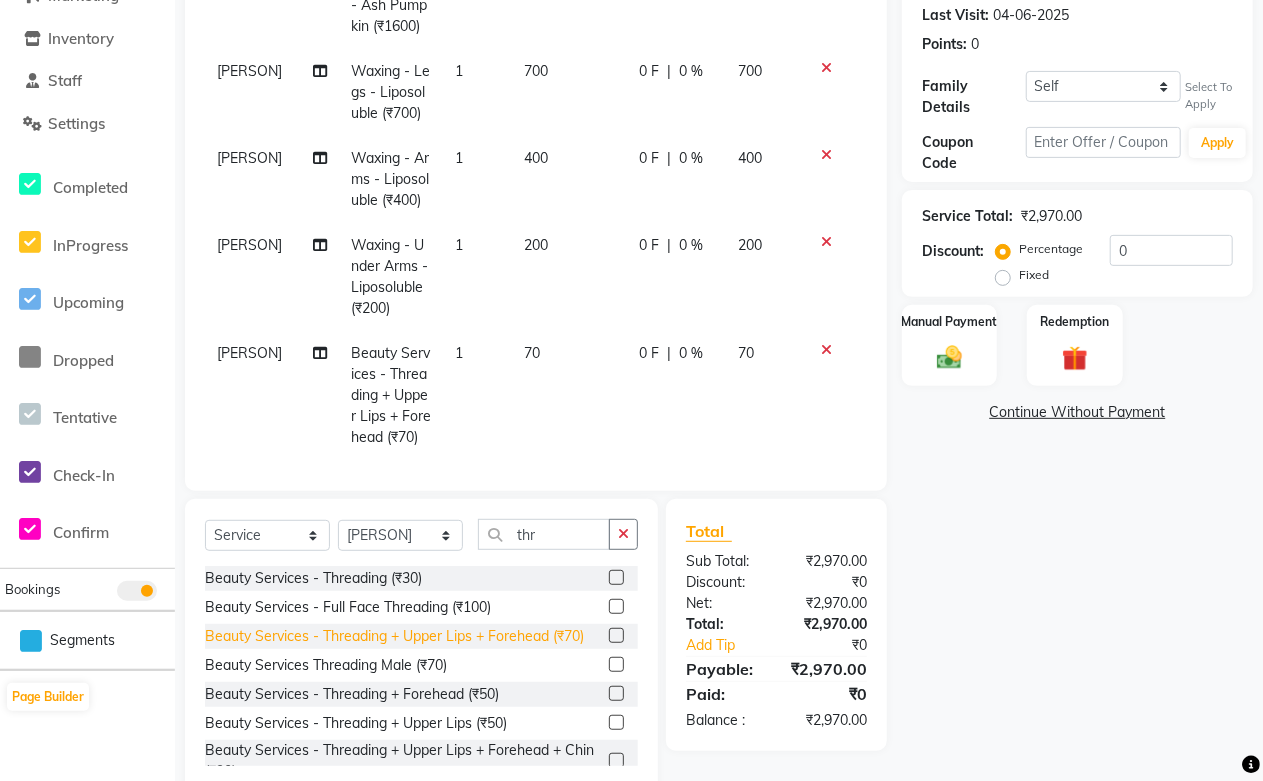 checkbox on "false" 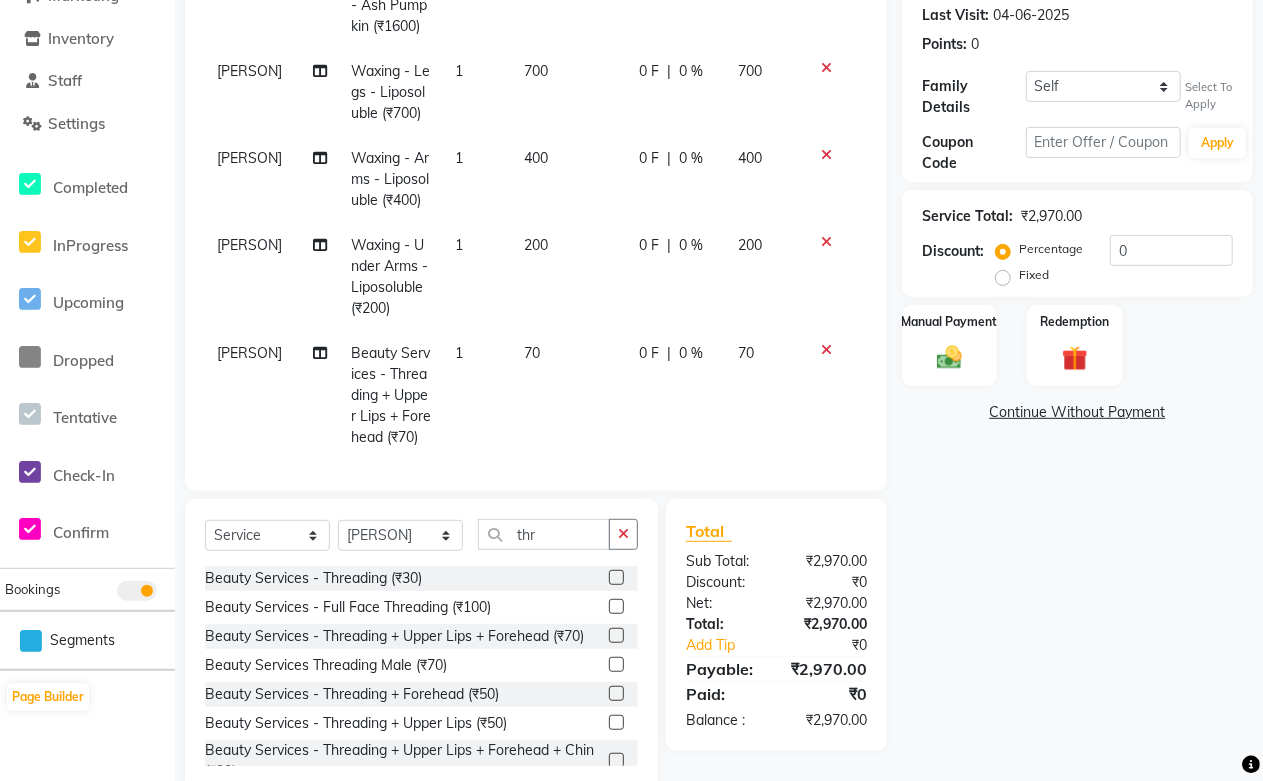 click on "0 F | 0 %" 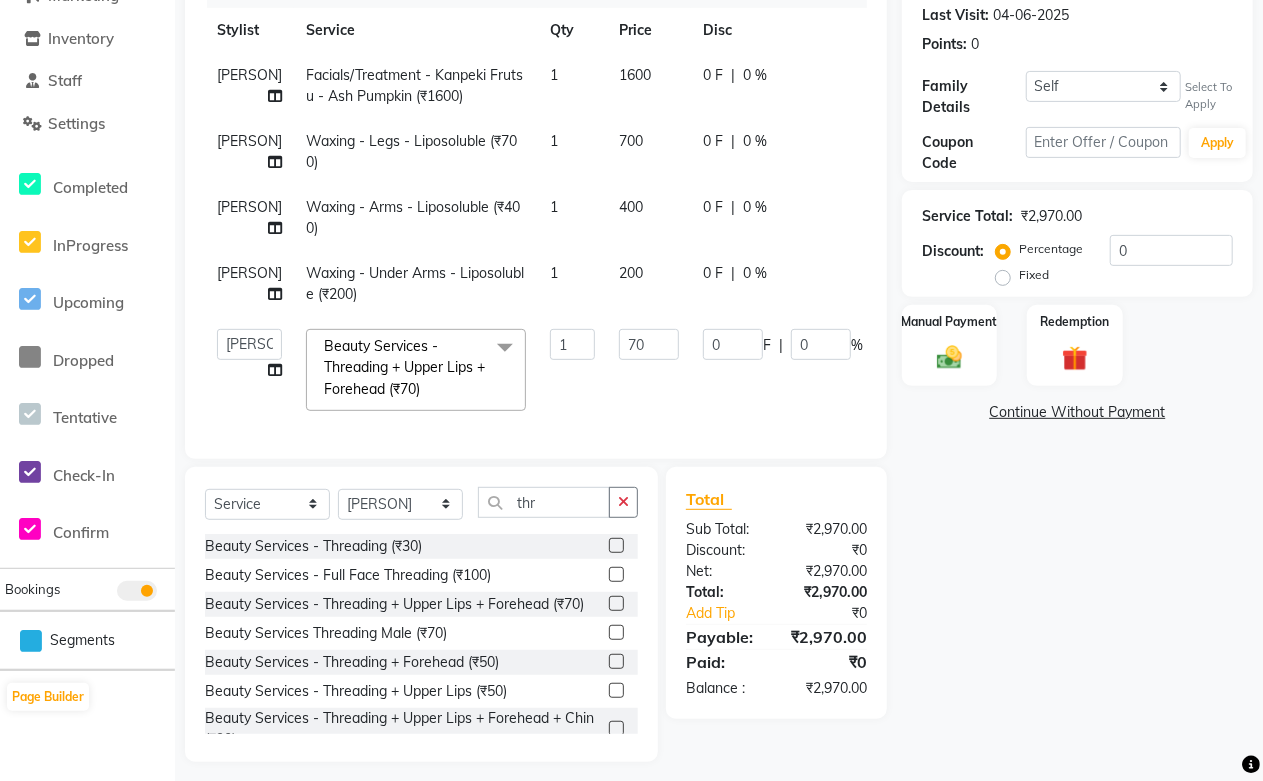 scroll, scrollTop: 68, scrollLeft: 0, axis: vertical 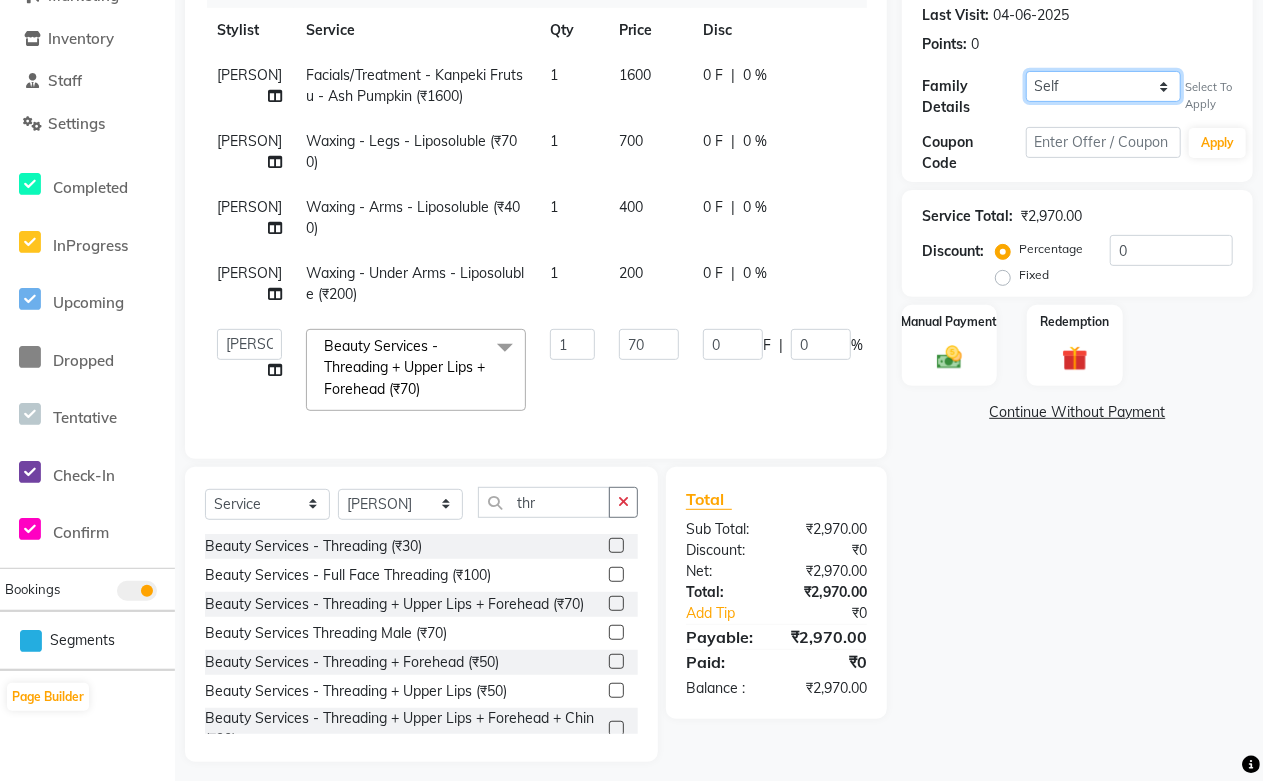click on "Self [FIRST] [LAST]" 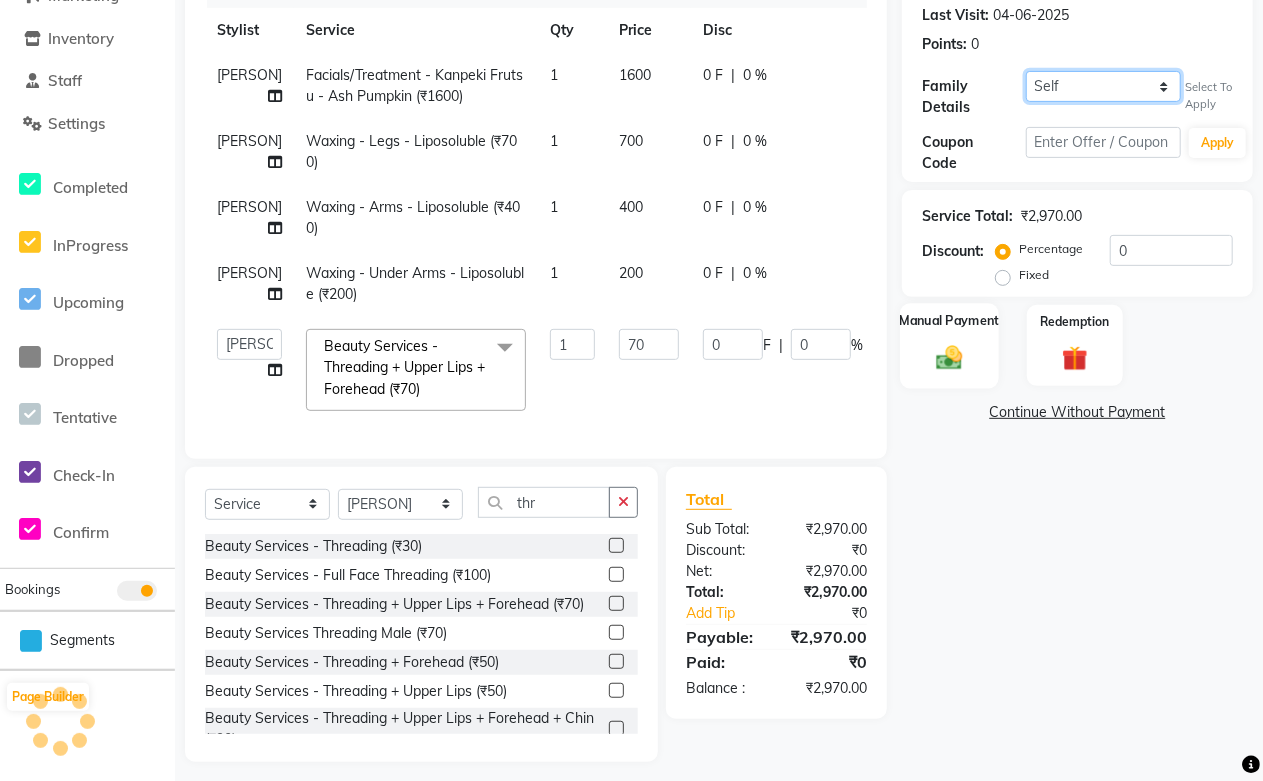 select on "1: Object" 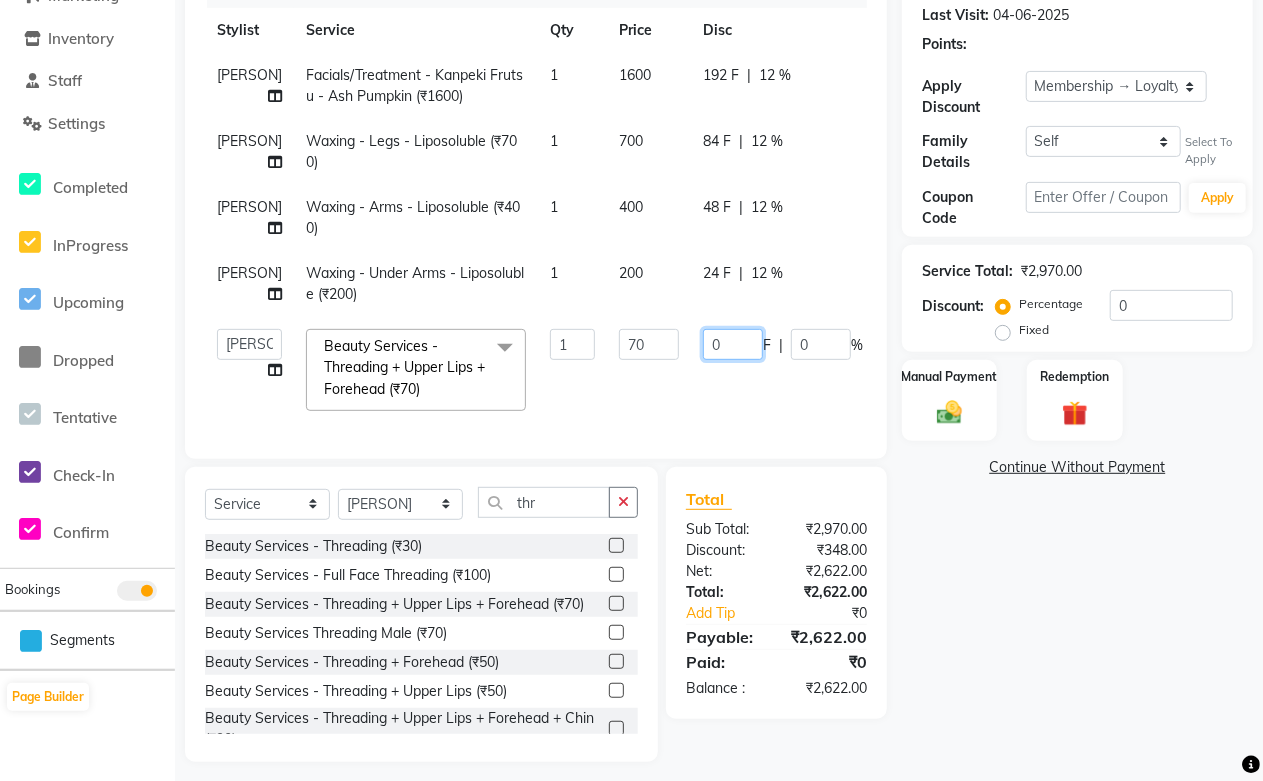 drag, startPoint x: 726, startPoint y: 358, endPoint x: 560, endPoint y: 348, distance: 166.30093 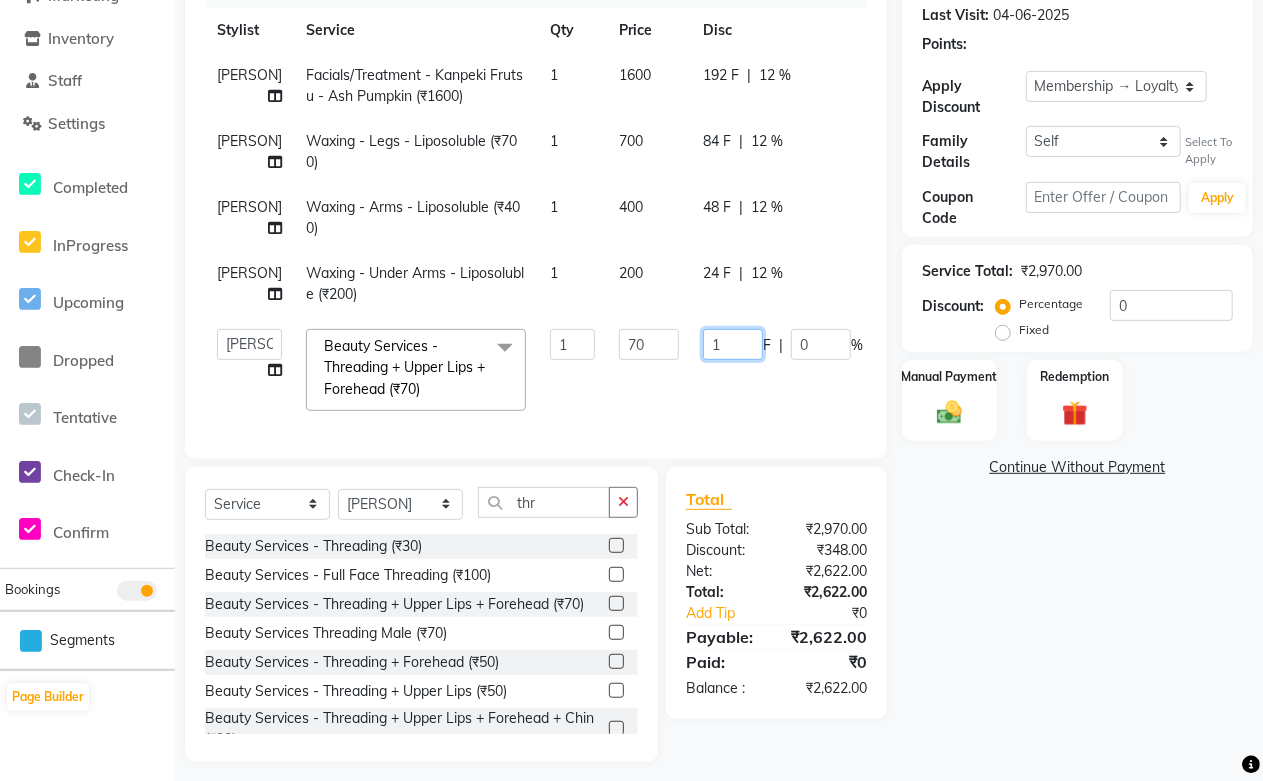 type on "12" 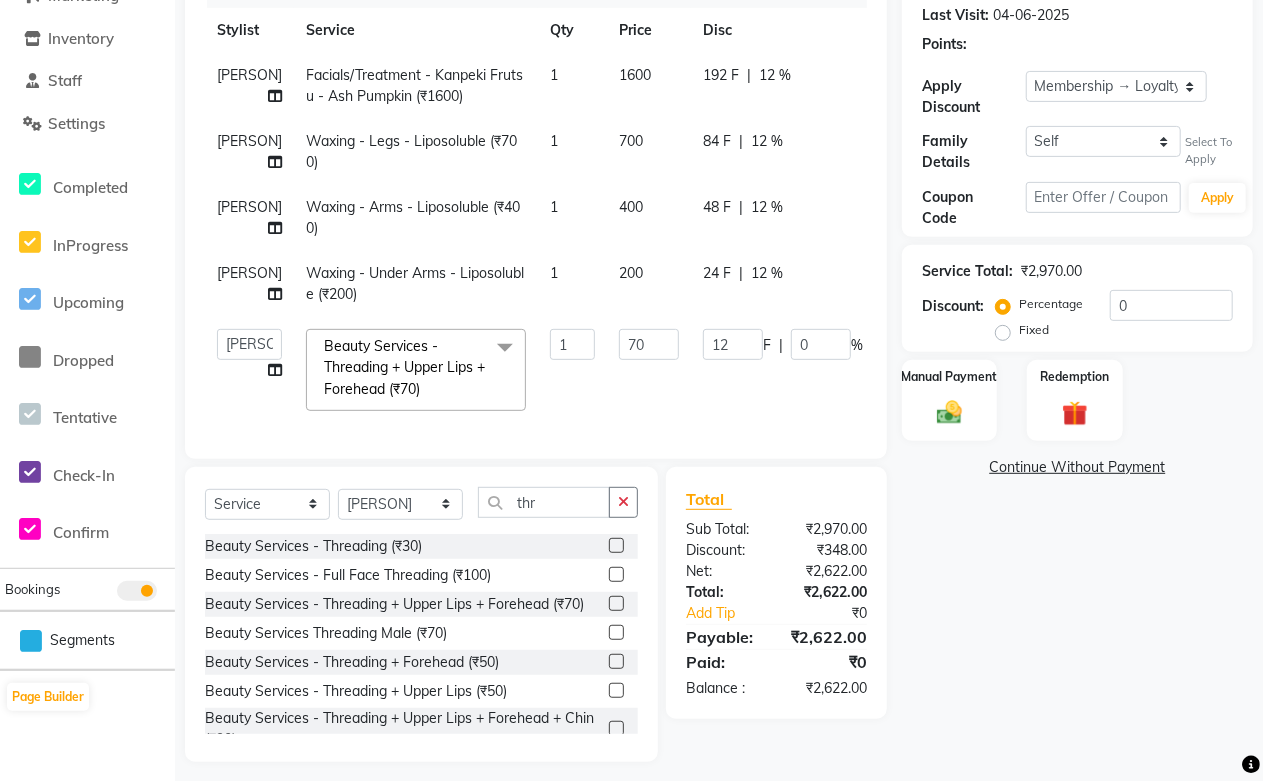 click on "Pooja Jaga Facials/Treatment - Kanpeki Frutsu - Ash Pumpkin (₹1600) 1 1600 192 F | 12 % 1408 Pooja Jaga Waxing - Legs - Liposoluble (₹700) 1 700 84 F | 12 % 616 Pooja Jaga Waxing - Arms - Liposoluble (₹400) 1 400 48 F | 12 % 352 Pooja Jaga Waxing - Under Arms - Liposoluble (₹200) 1 200 24 F | 12 % 176  [FIRST] [LAST]   [FIRST] [LAST]   [FIRST] [LAST]   [FIRST] [LAST]   [FIRST] [LAST]   [FIRST]   [FIRST] [LAST]   [FIRST] [LAST]   [FIRST] [LAST]   [FIRST] [LAST]   [FIRST] [LAST]   [FIRST] [LAST]   [FIRST] [LAST]   [FIRST] [LAST]   [FIRST] [LAST]   [FIRST] [LAST]   [FIRST] [LAST]   [FIRST] [LAST]   [FIRST] [LAST]   Beauty Services - Threading + Upper Lips + Forehead (₹70)  x Nails - Normal Nail Polish (₹100) Nails - UV Gel Polish with Art (₹600) Nails - Nail Extensions (₹1300) Nails - Nail Extensions + Polish + Art (₹1700) Nails - UV Gel Polish (₹500) Nails - Gel Polish Removal (₹300) Nails - Extension Removal (₹700) Nails - Feet Gel Polish (₹600) Nails - Feet Extension (₹1700) Nails - Refill (Acrylic Gel) (₹1200) 1 70 12 F" 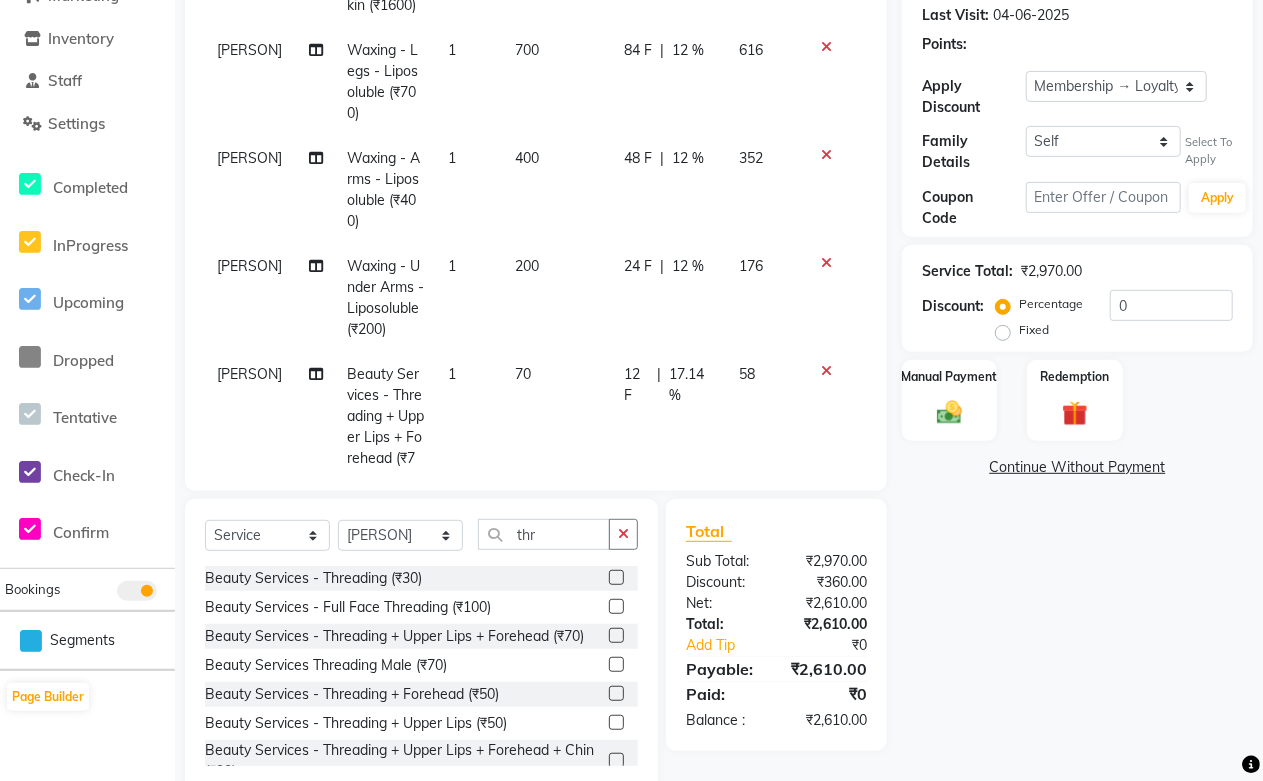 scroll, scrollTop: 0, scrollLeft: 0, axis: both 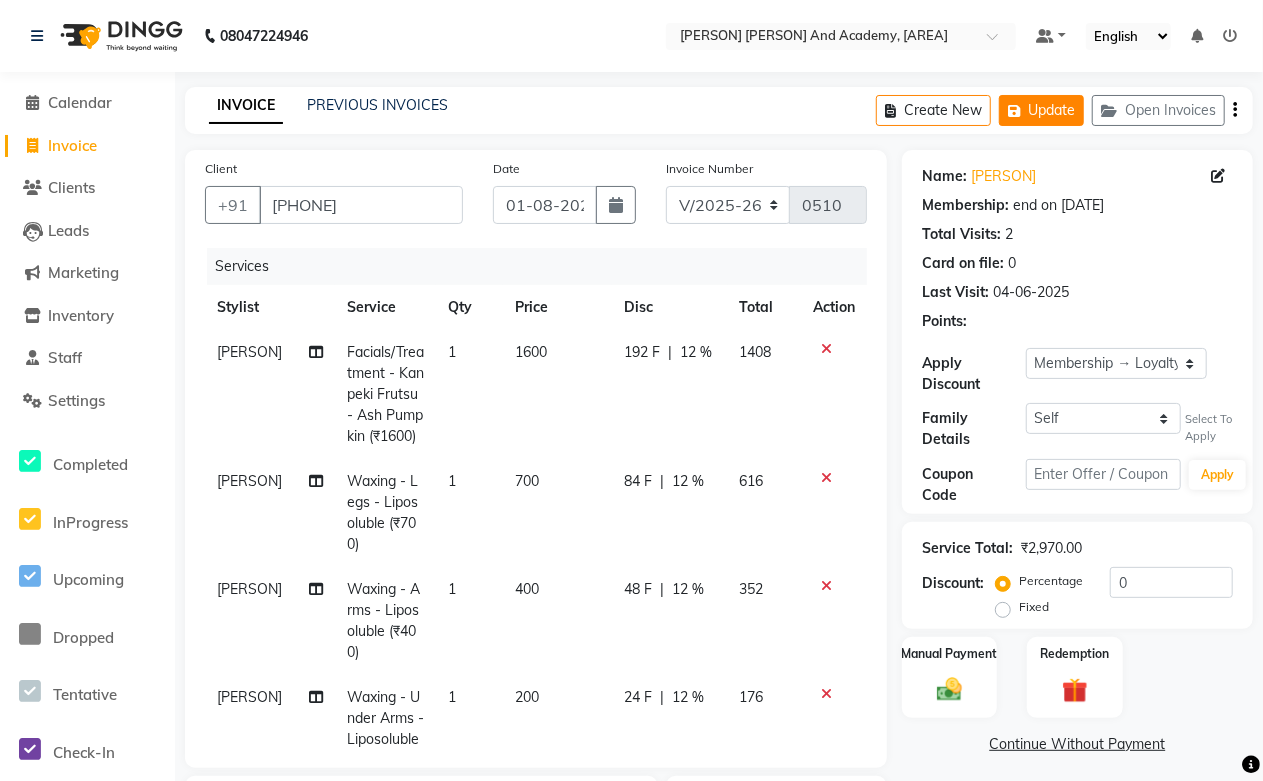 click on "Update" 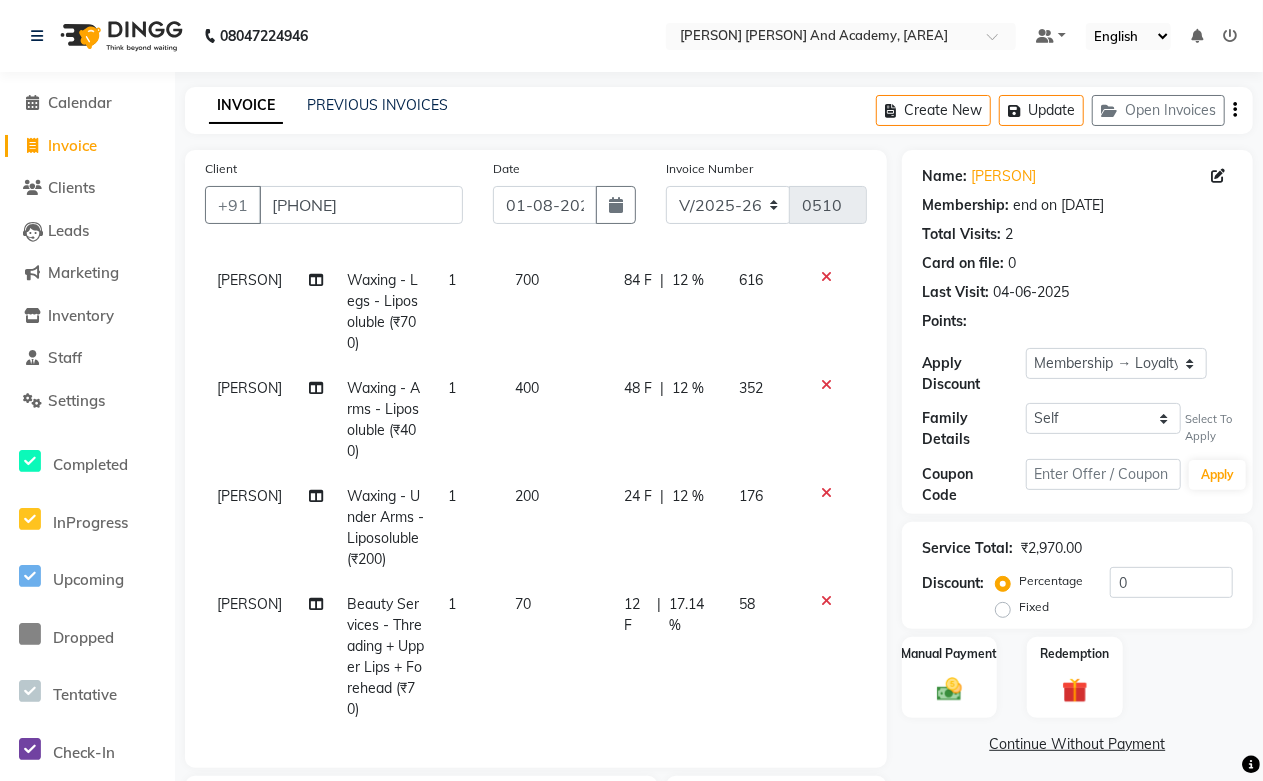 scroll, scrollTop: 237, scrollLeft: 0, axis: vertical 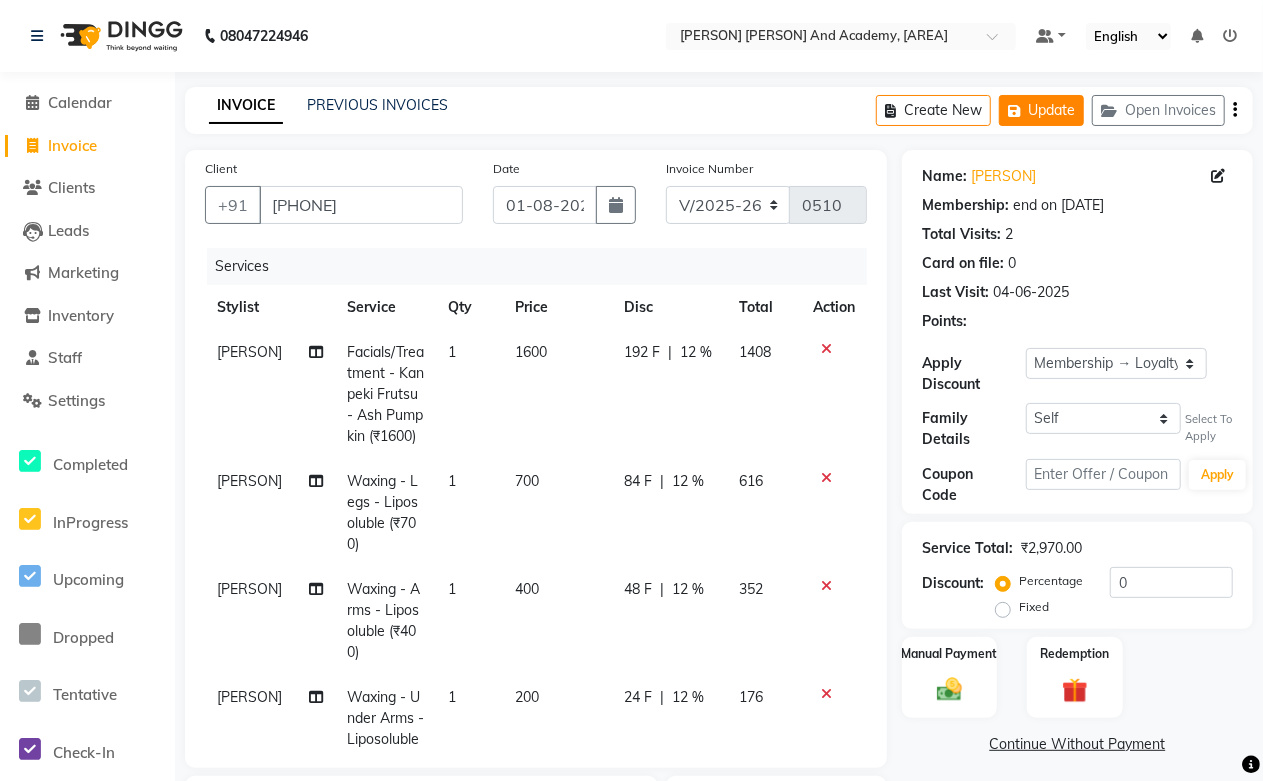 click on "Update" 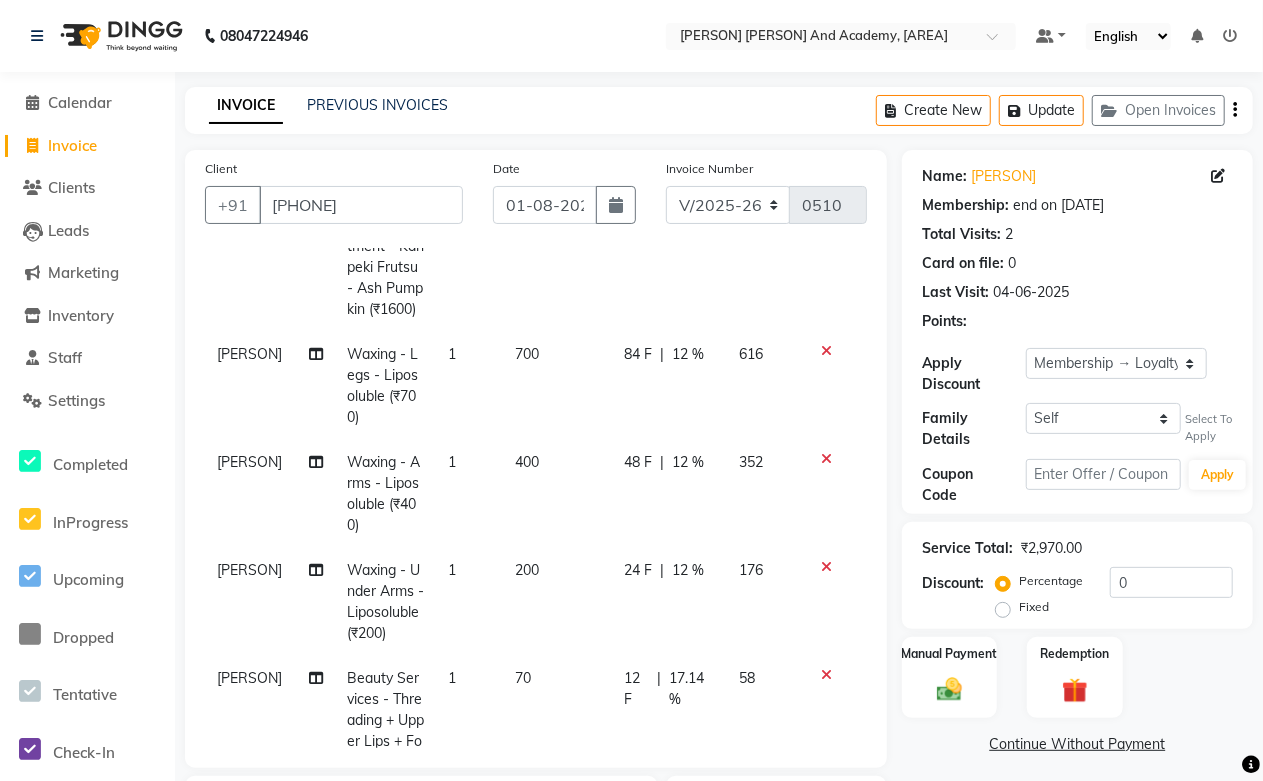 scroll, scrollTop: 237, scrollLeft: 0, axis: vertical 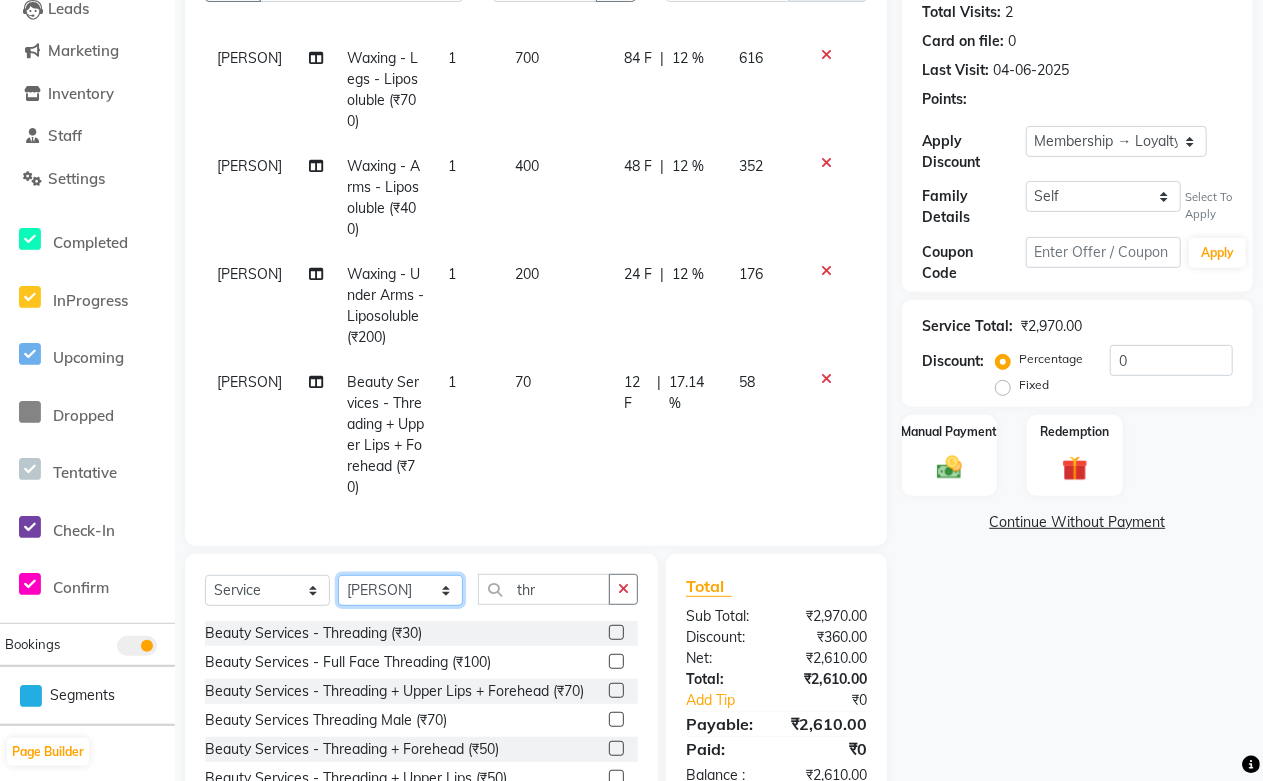 click on "Select Stylist Abdul Shoaib Aksha Khan Archika Jain Arti Singh Harsha Mam MANISHA Mohd. Furkan Neelu Suman Nisha Meghwal Payal Sen Pooja Jaga Poonam Trehan Ravina Sen Sahil Ansari Sanju di Sapna Sharma Shekhu Abdul Suraj Sen Sushant Verma TUSHAR" 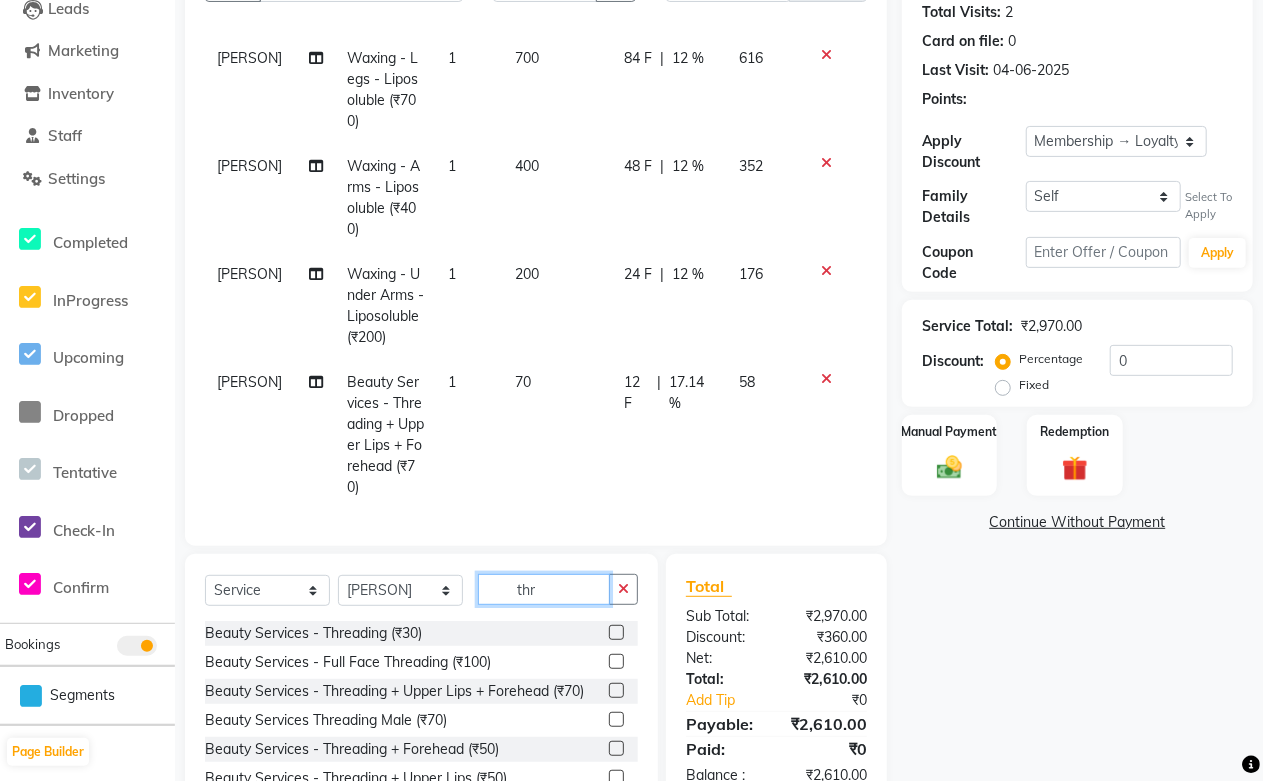 click on "thr" 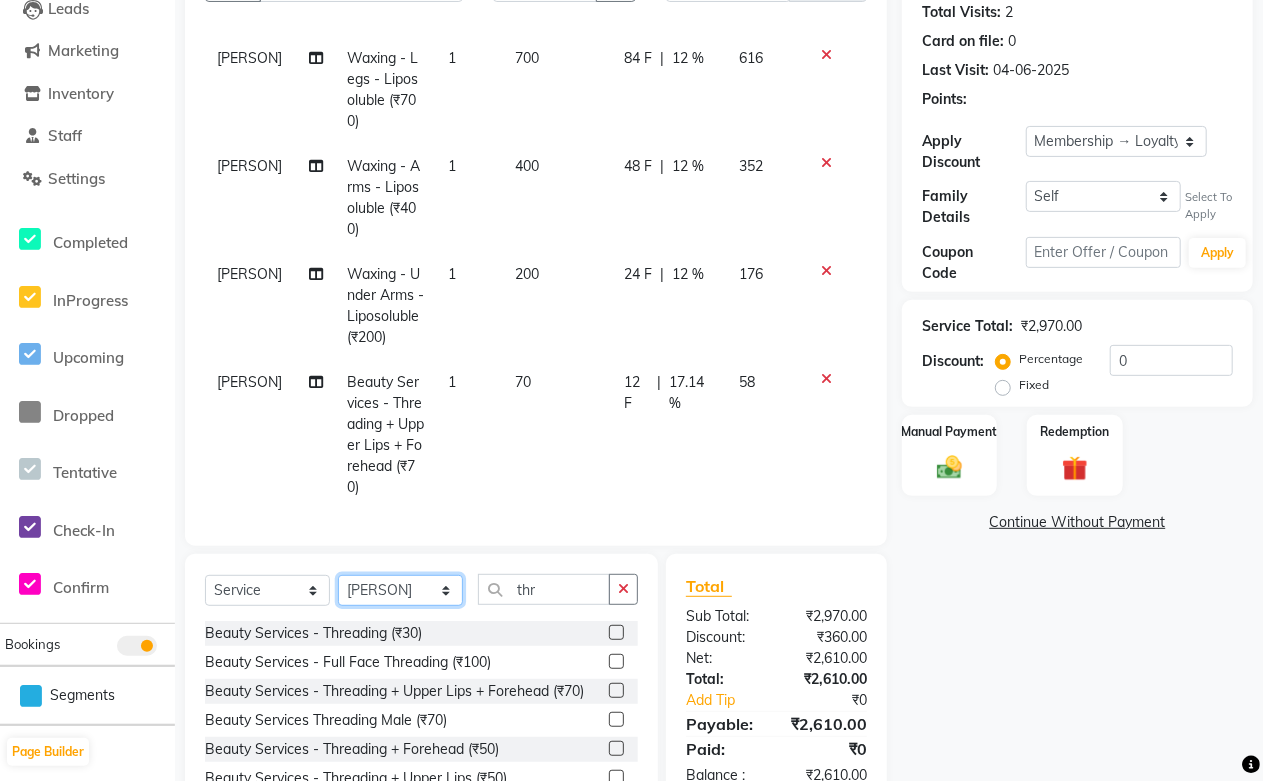 click on "Select Stylist Abdul Shoaib Aksha Khan Archika Jain Arti Singh Harsha Mam MANISHA Mohd. Furkan Neelu Suman Nisha Meghwal Payal Sen Pooja Jaga Poonam Trehan Ravina Sen Sahil Ansari Sanju di Sapna Sharma Shekhu Abdul Suraj Sen Sushant Verma TUSHAR" 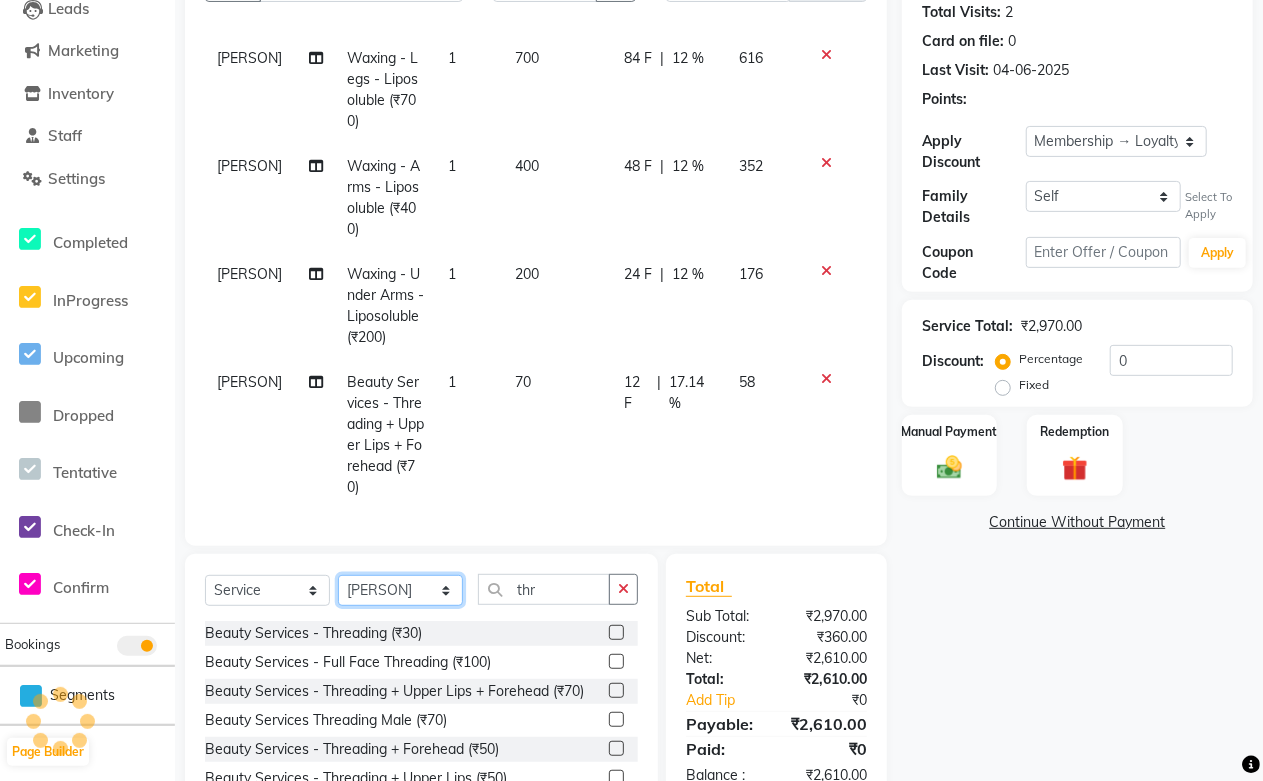 select on "[NUMBER]" 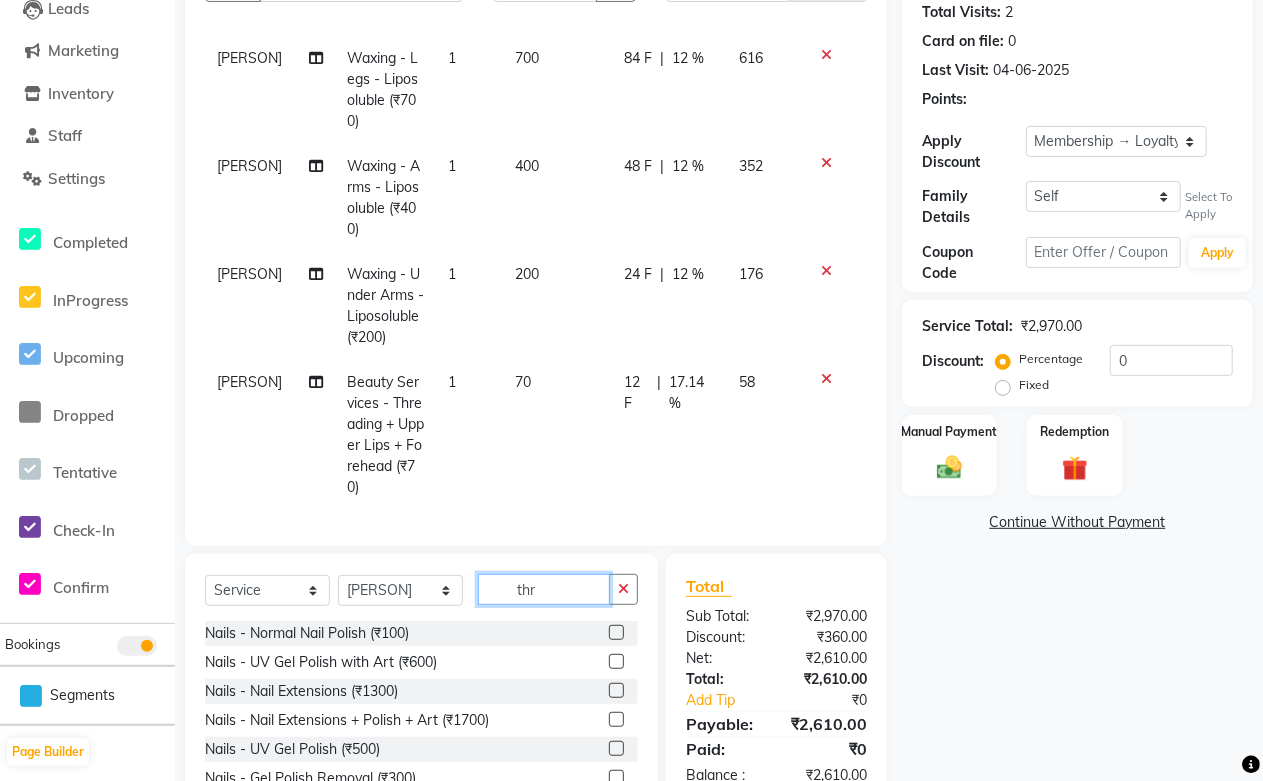 click on "thr" 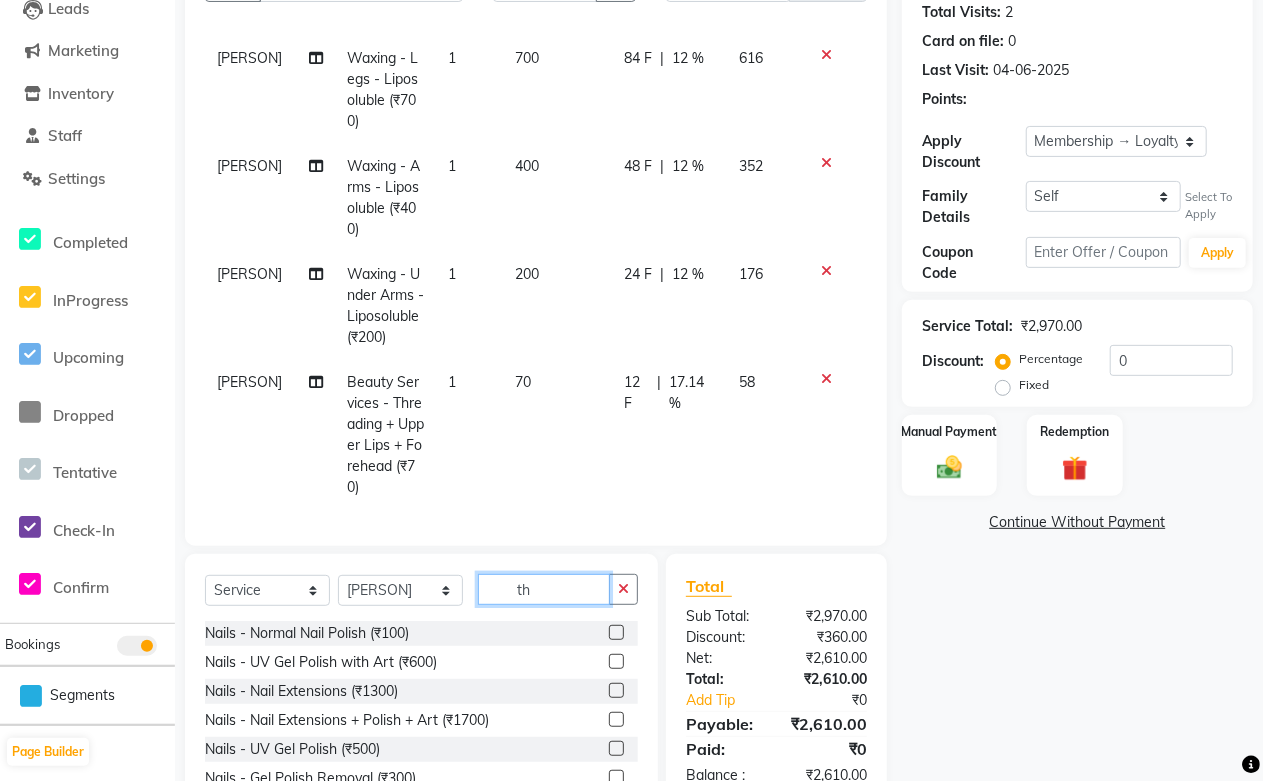 type on "t" 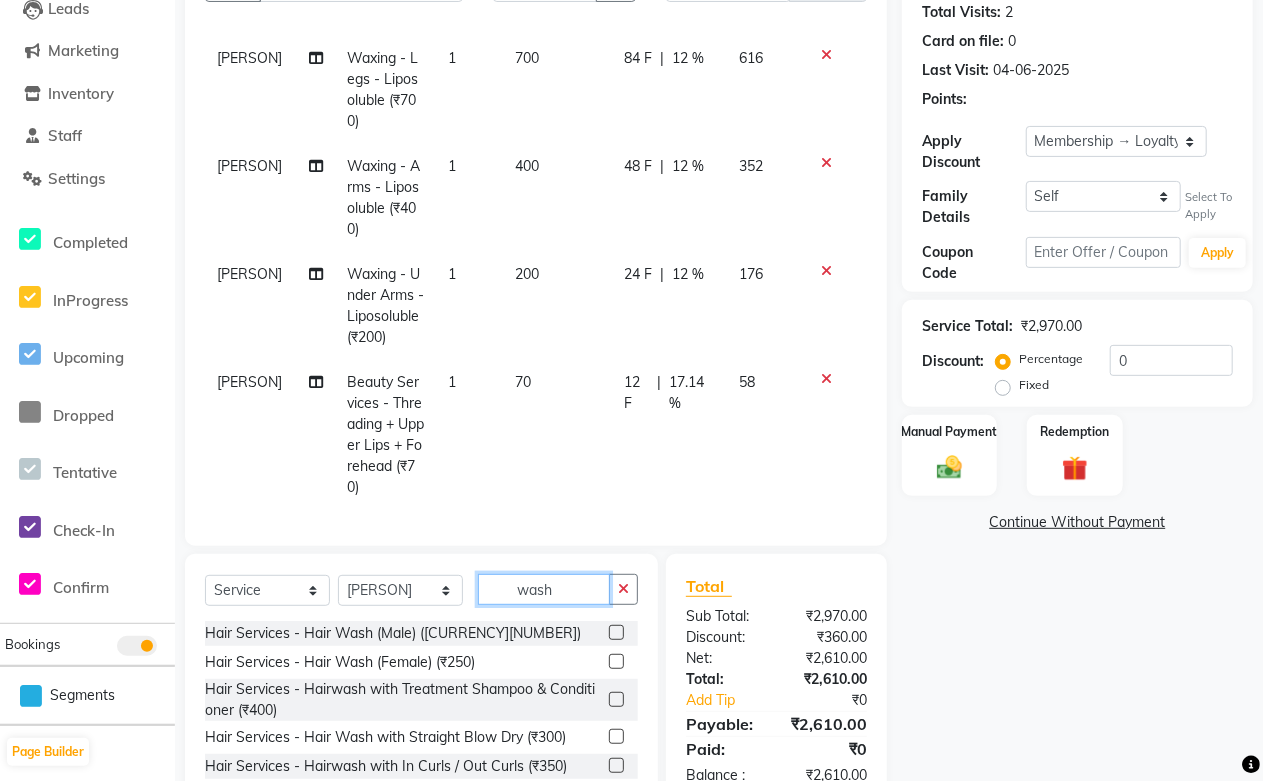 scroll, scrollTop: 320, scrollLeft: 0, axis: vertical 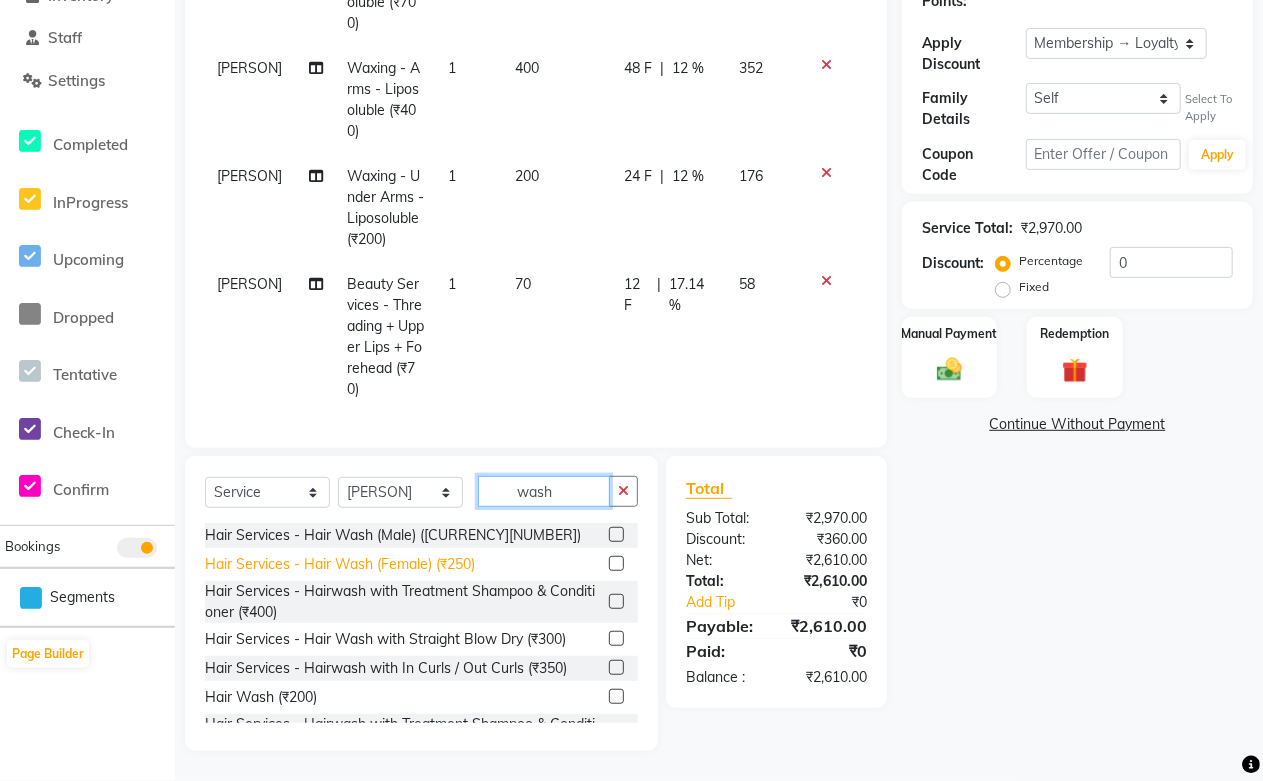 type on "wash" 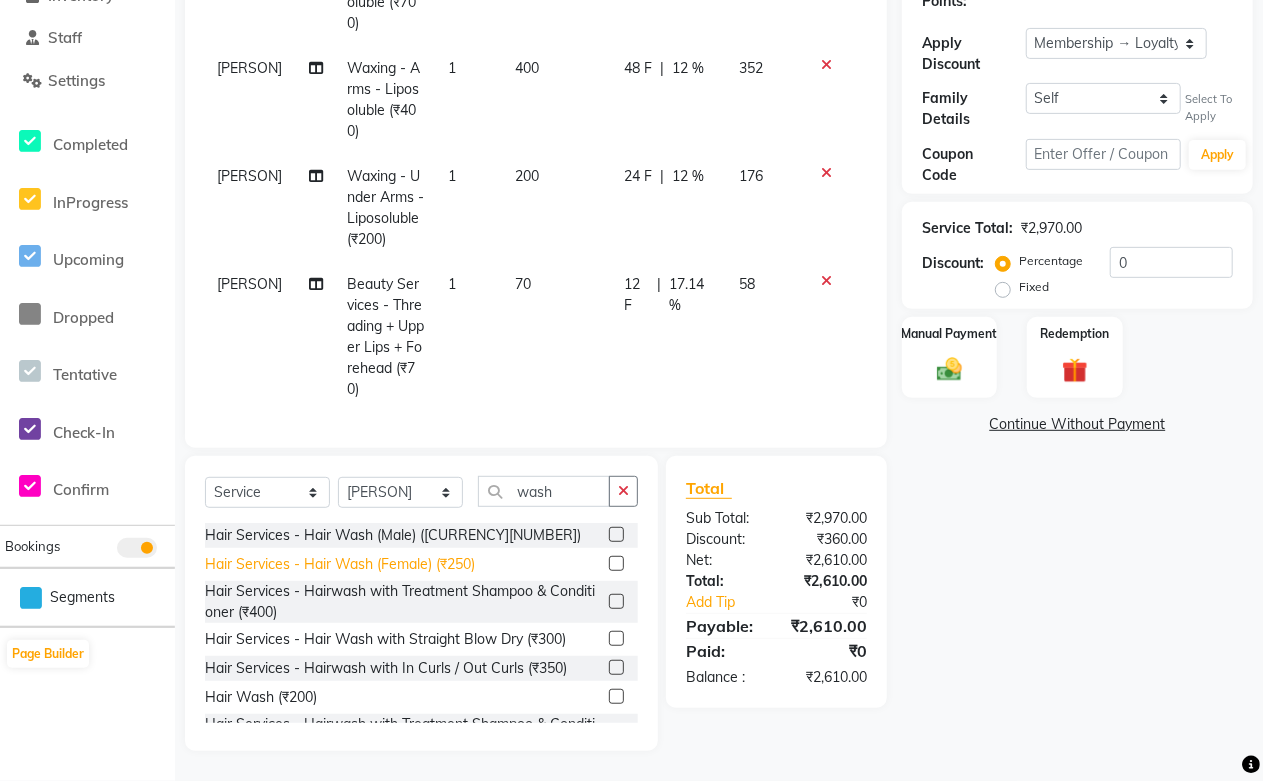 click on "Hair Services - Hair Wash (Female) (₹250)" 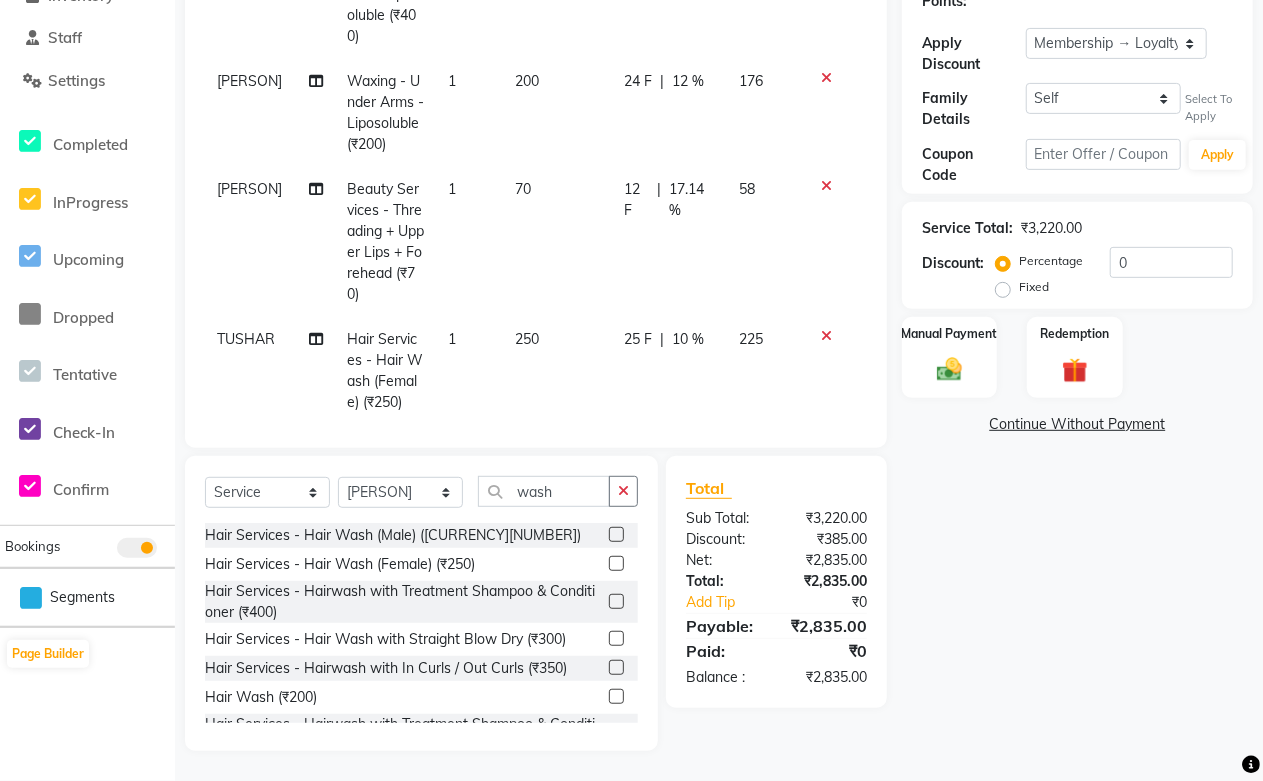 scroll, scrollTop: 346, scrollLeft: 0, axis: vertical 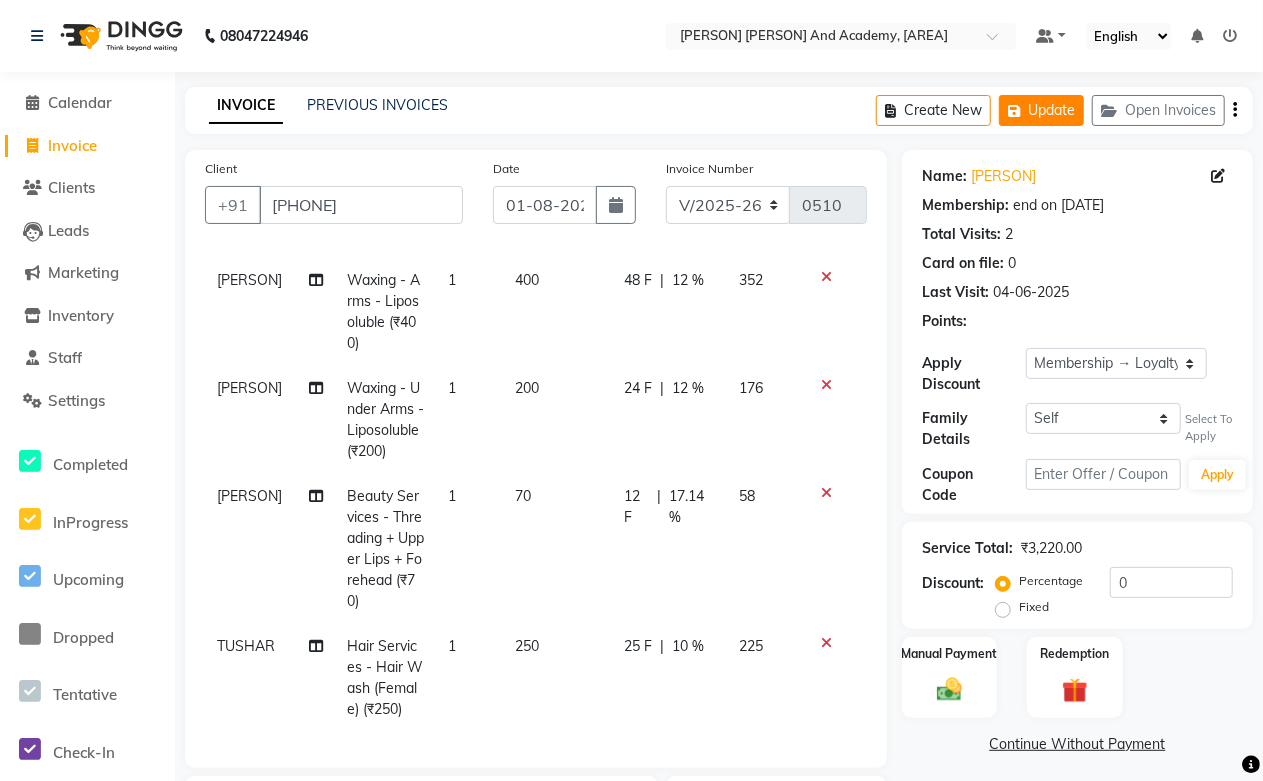 click on "Update" 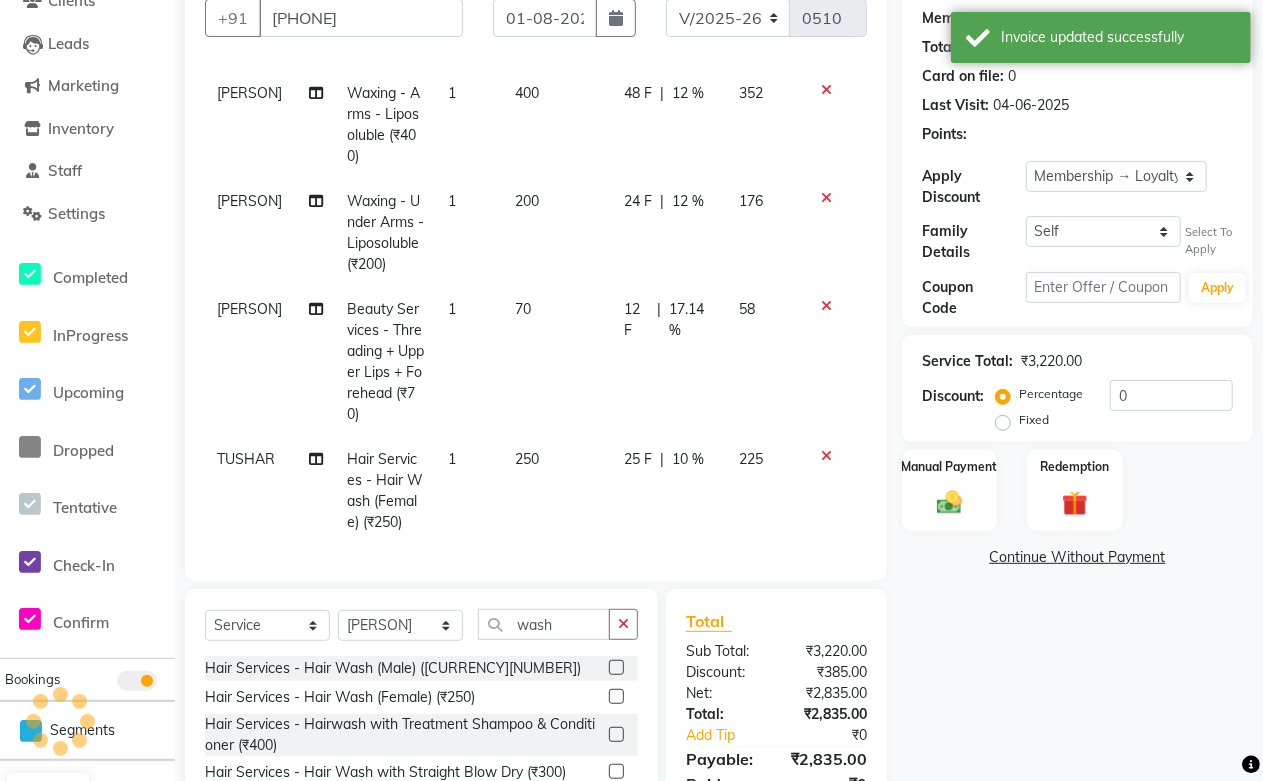 scroll, scrollTop: 320, scrollLeft: 0, axis: vertical 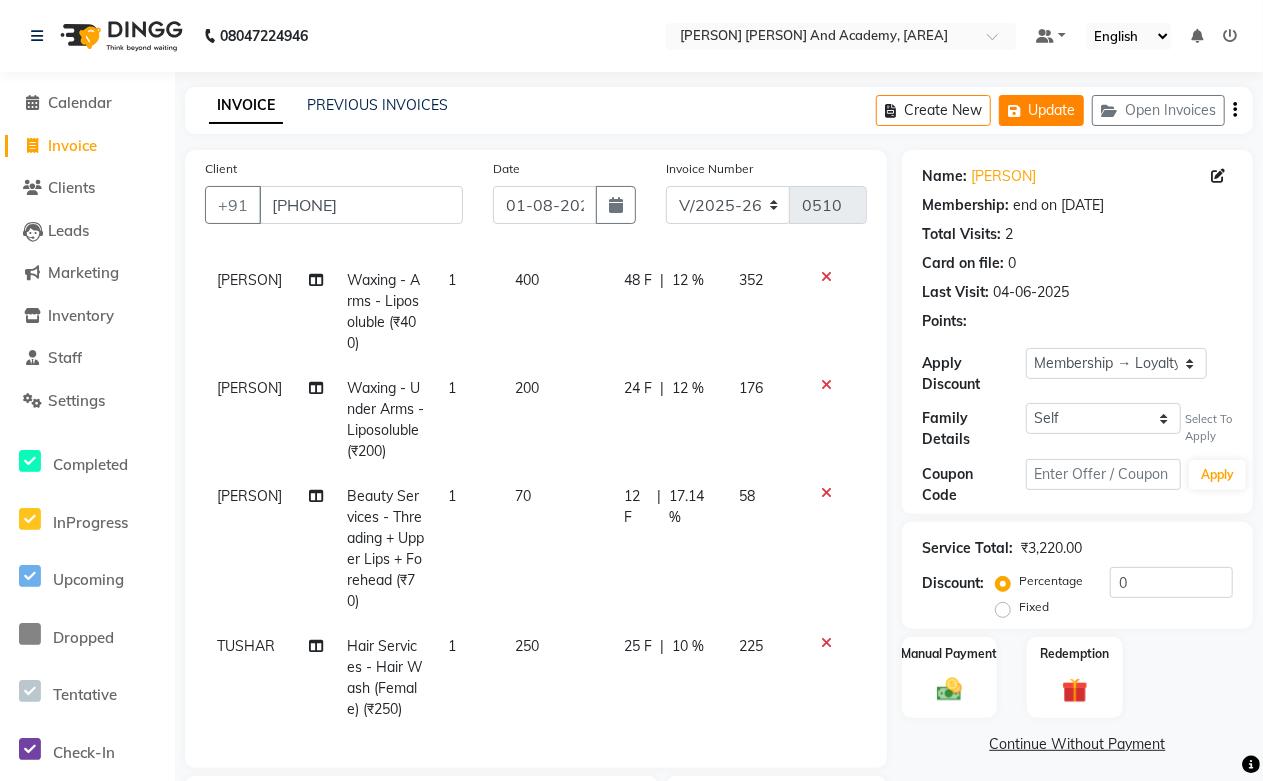 click on "Update" 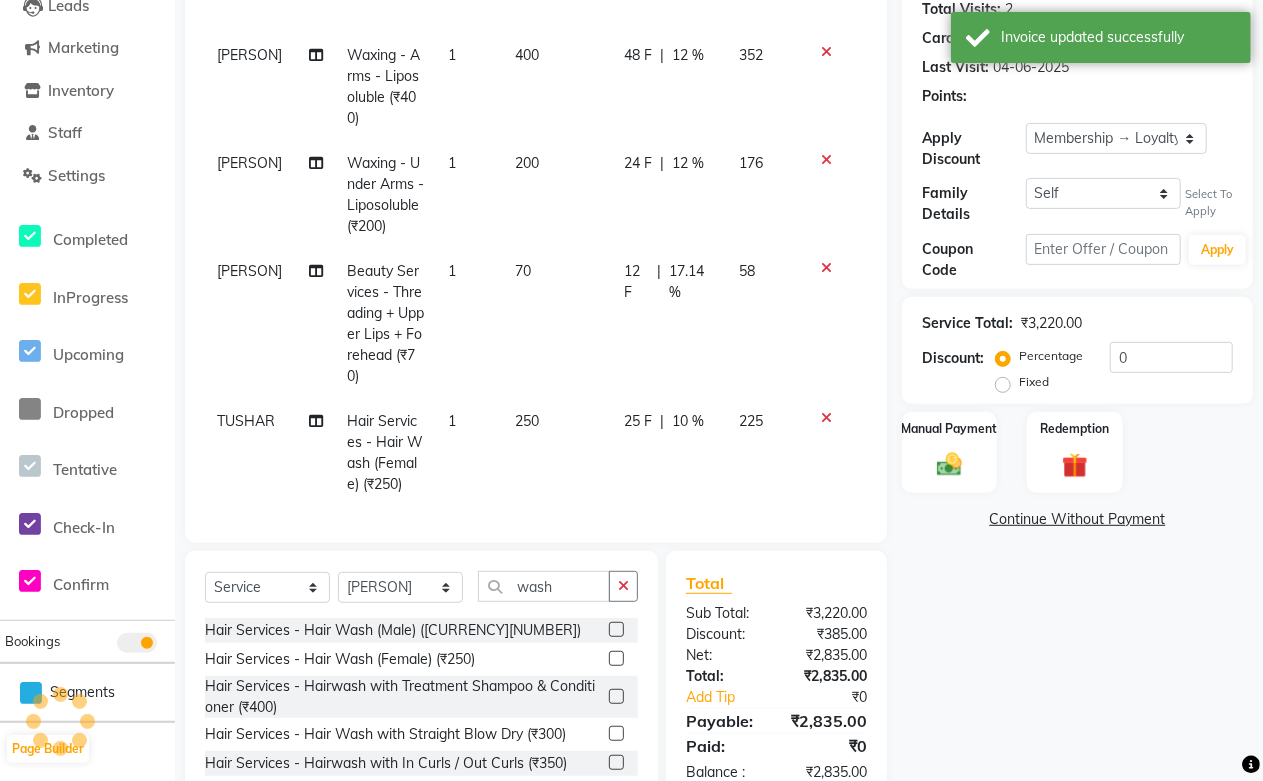 scroll, scrollTop: 320, scrollLeft: 0, axis: vertical 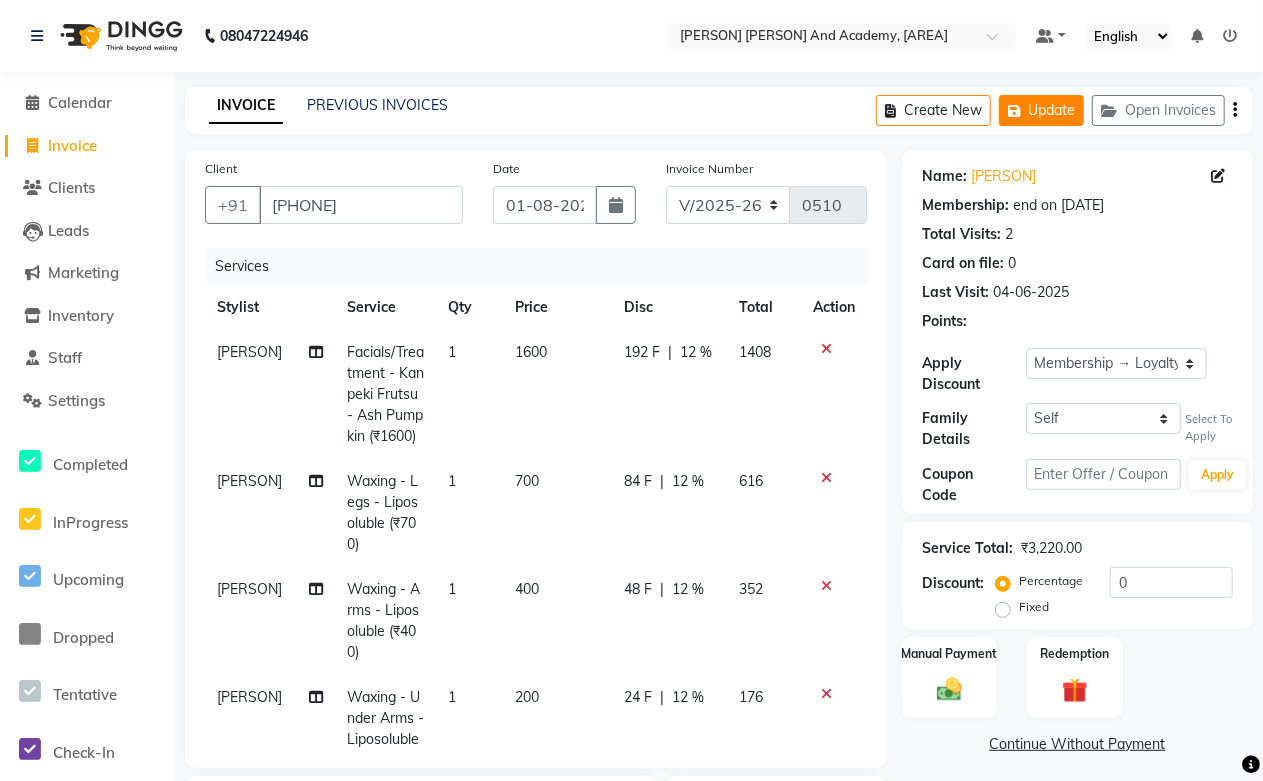 click on "Update" 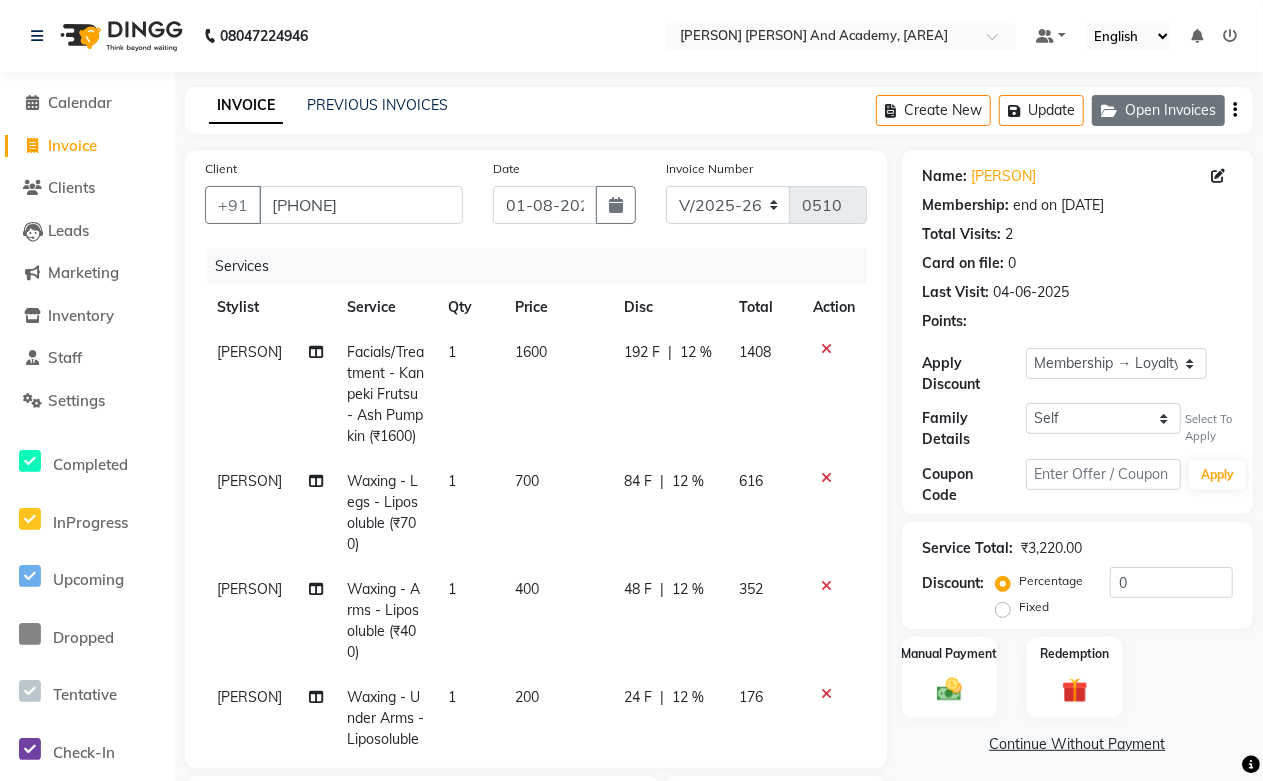 click on "Open Invoices" 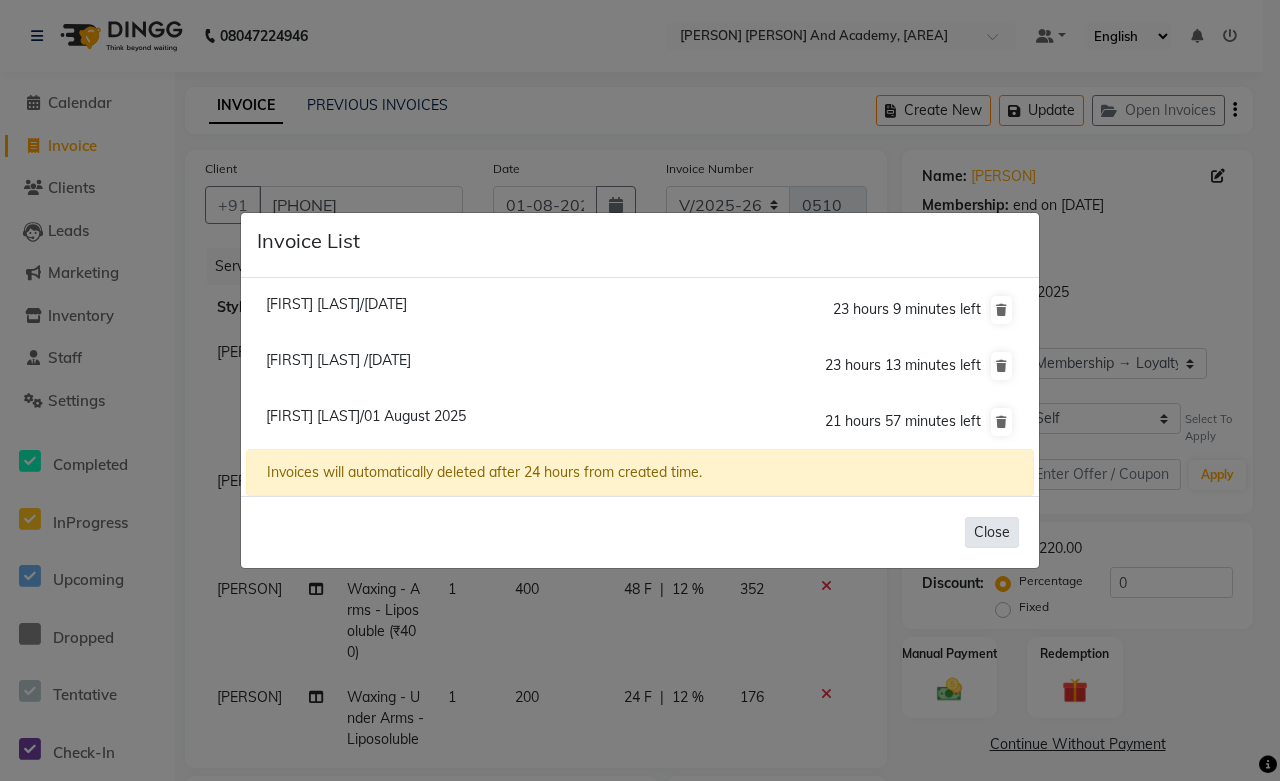 click on "Close" 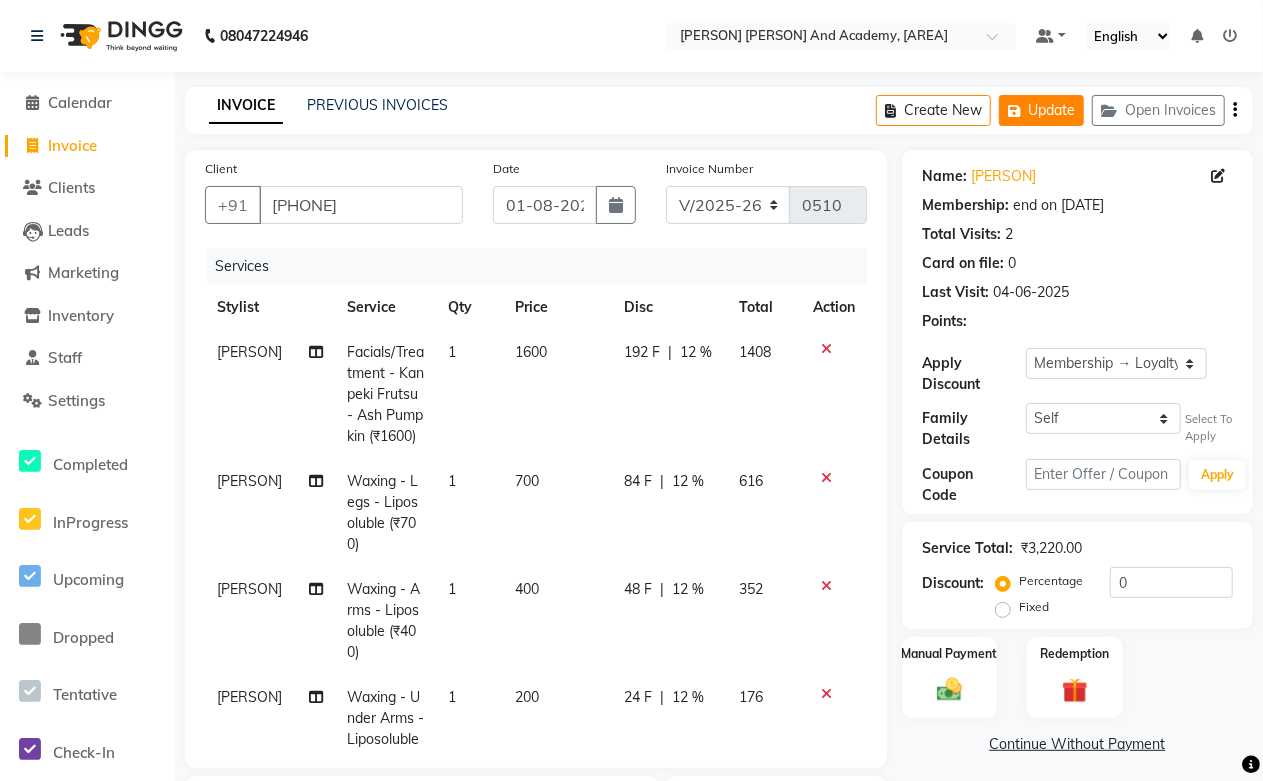click 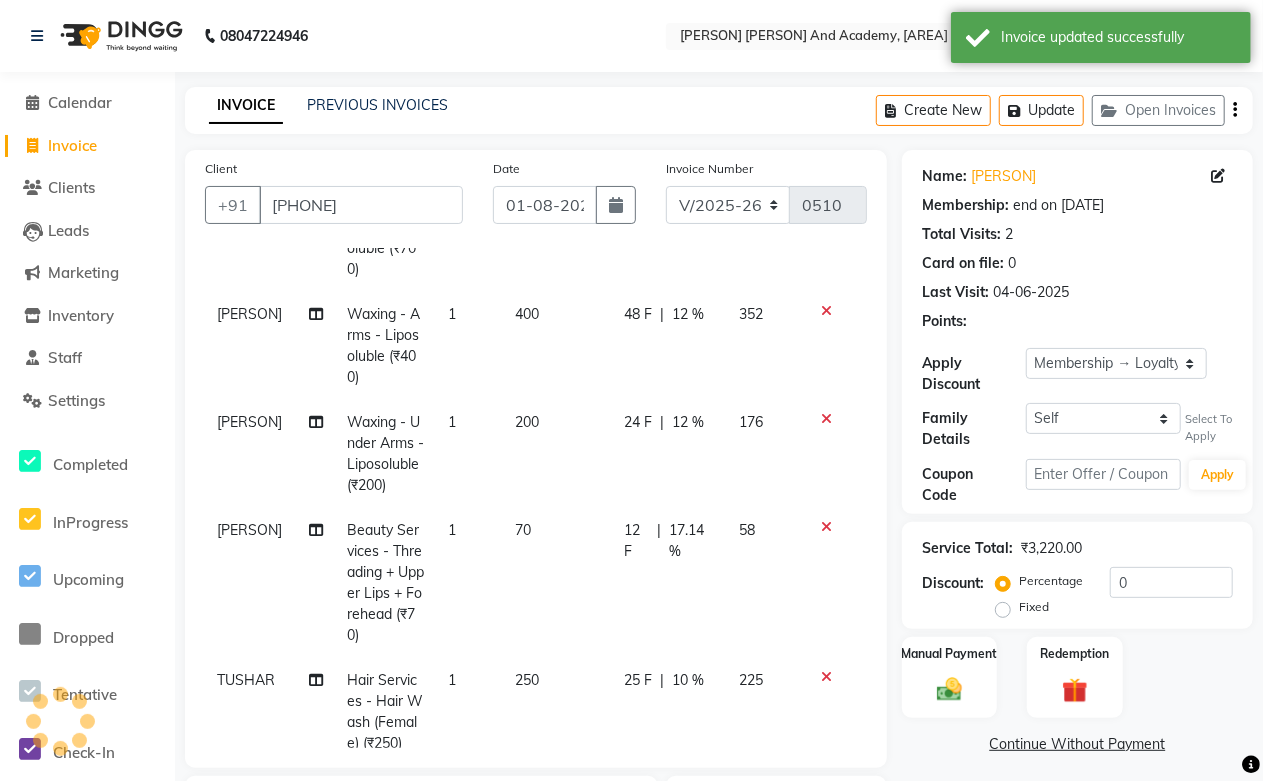 scroll, scrollTop: 346, scrollLeft: 0, axis: vertical 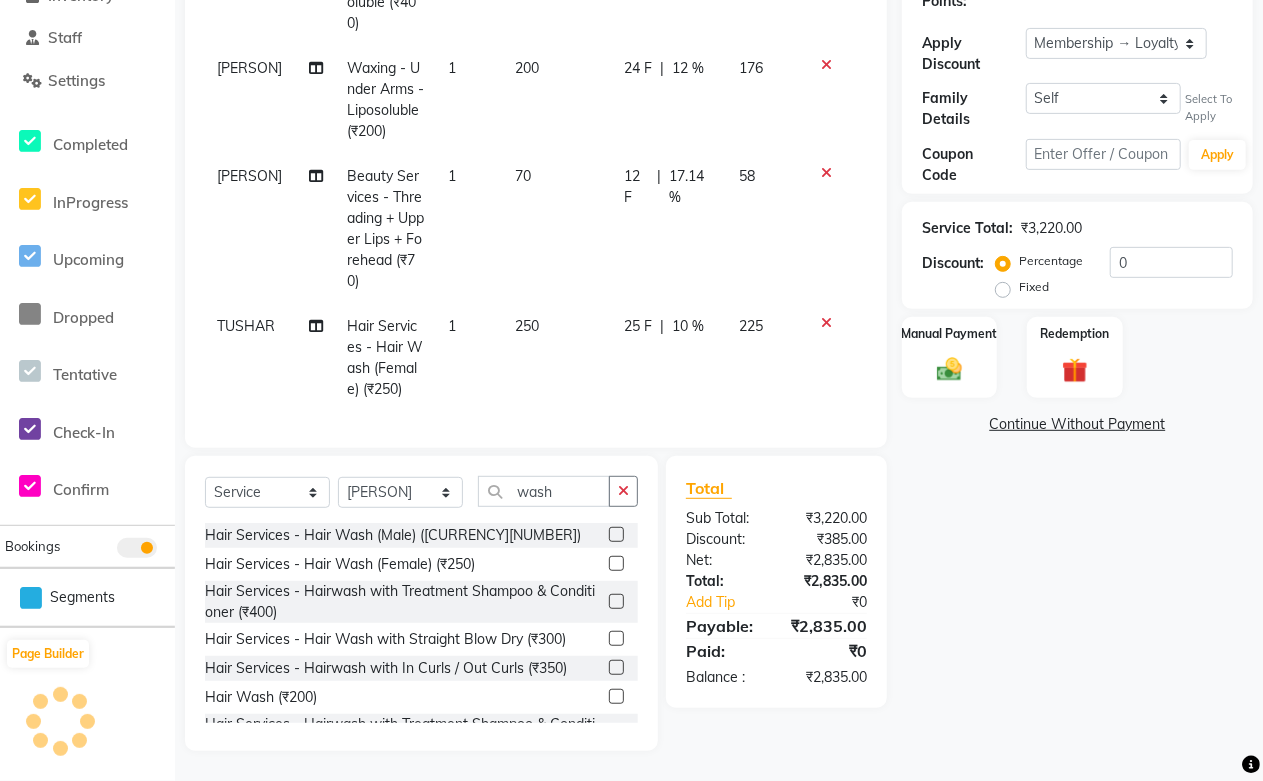click 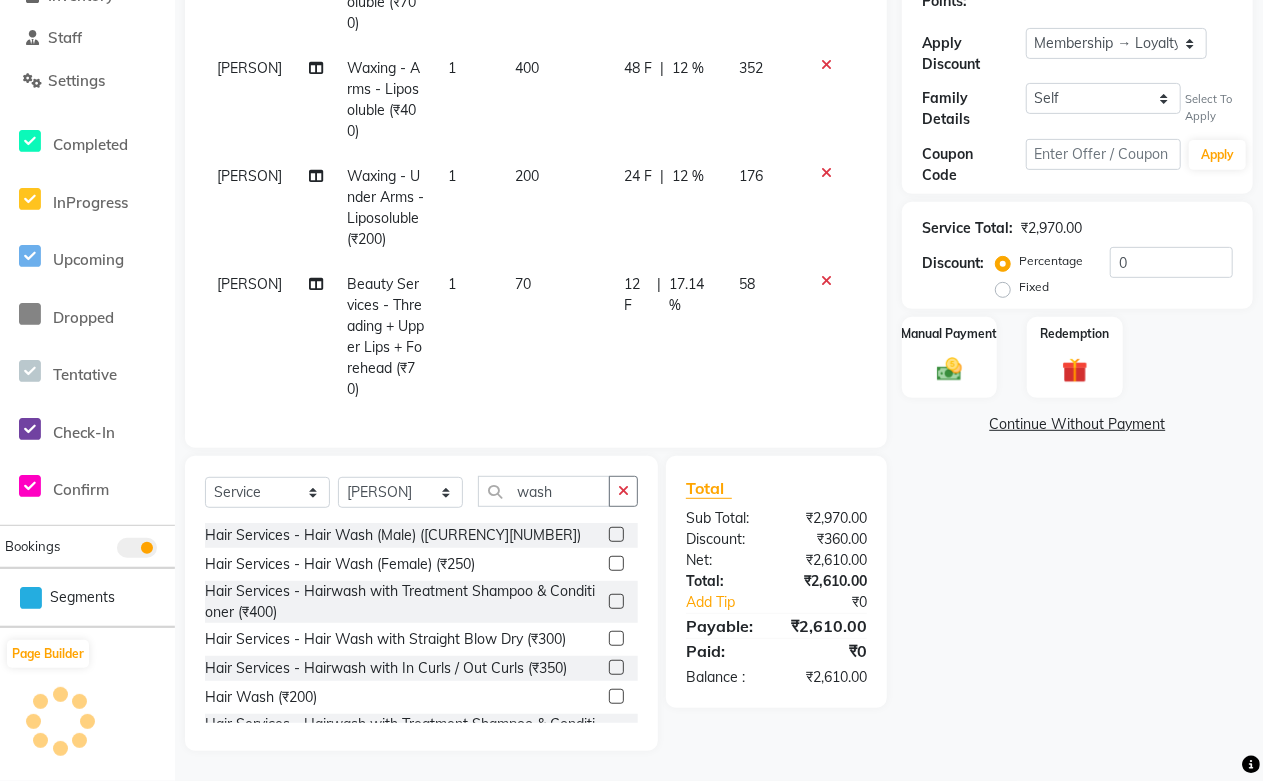 scroll, scrollTop: 237, scrollLeft: 0, axis: vertical 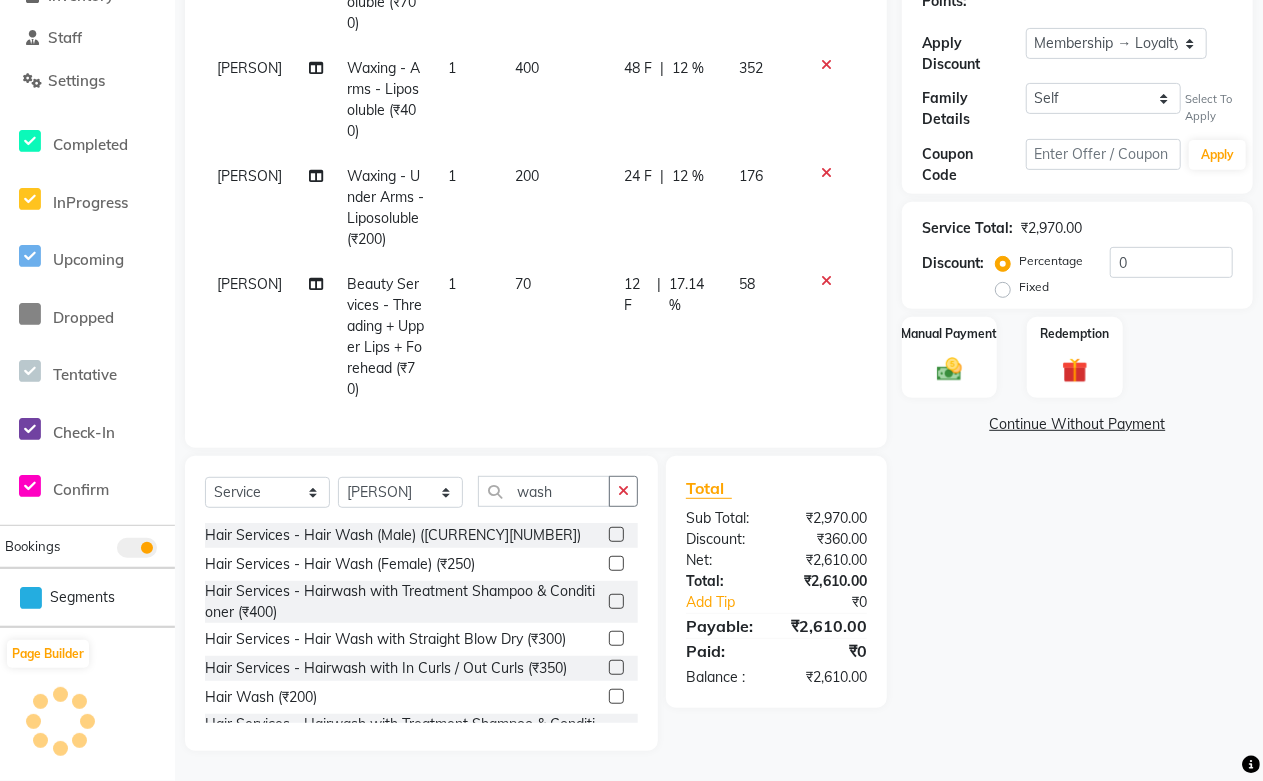 drag, startPoint x: 802, startPoint y: 262, endPoint x: 804, endPoint y: 208, distance: 54.037025 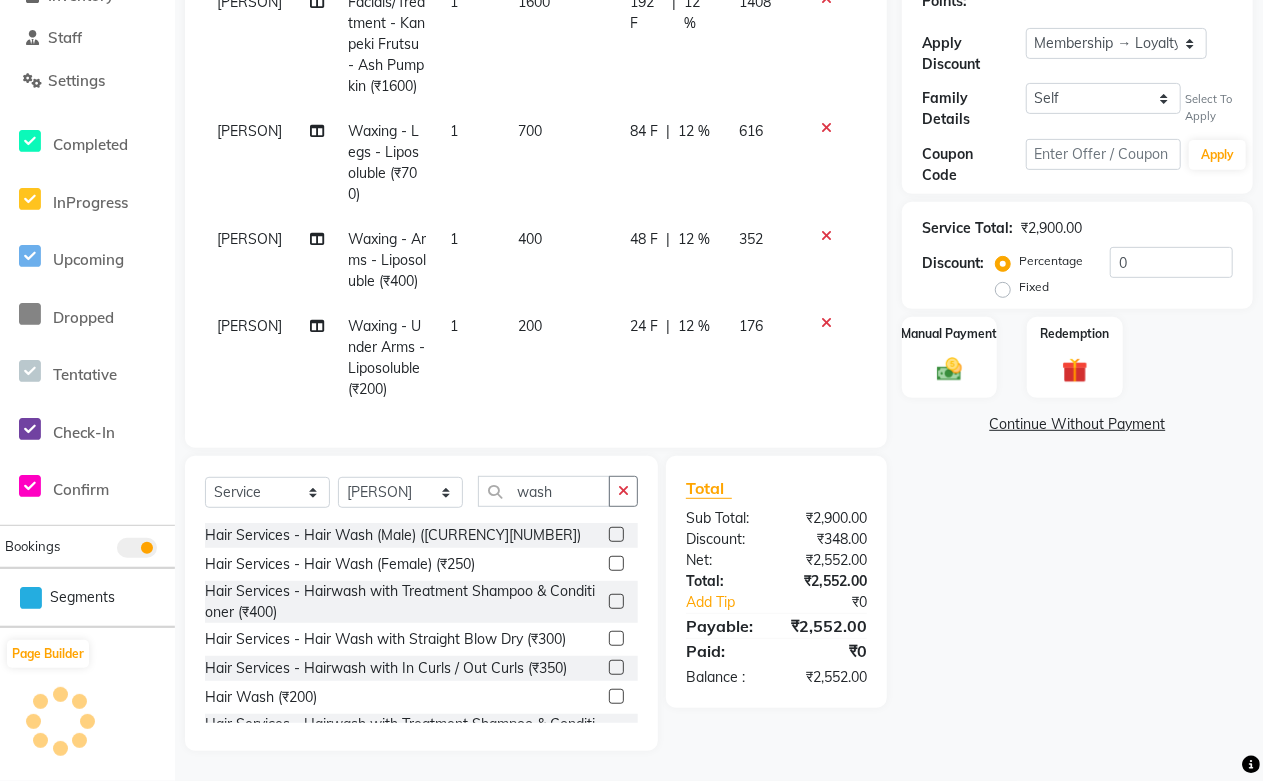 click 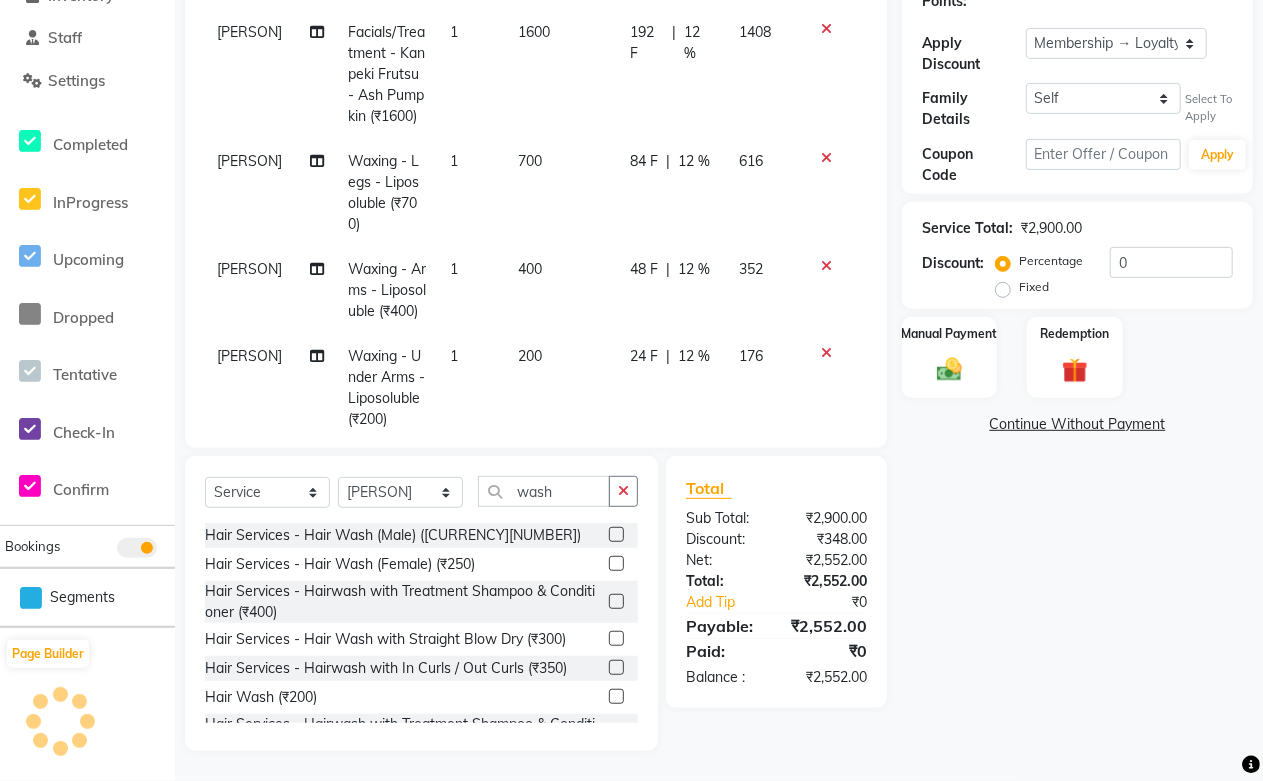 scroll, scrollTop: 221, scrollLeft: 0, axis: vertical 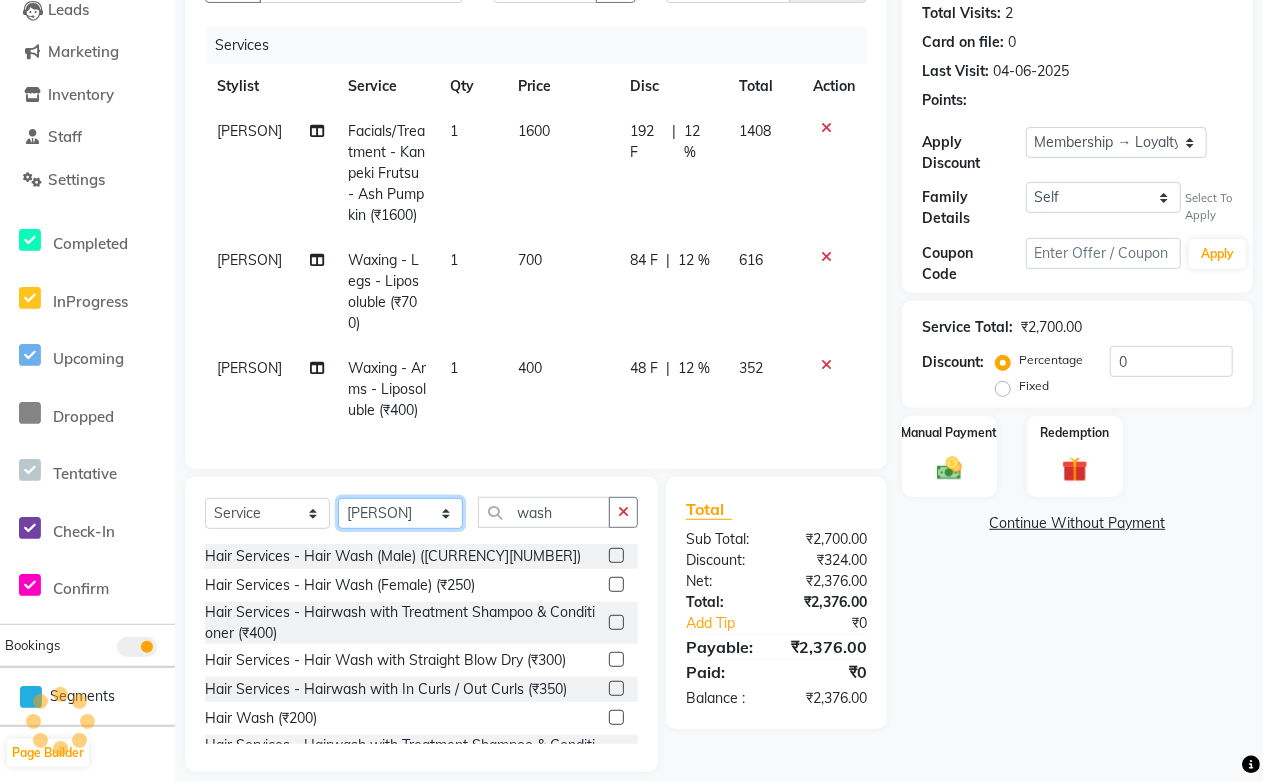 click on "Select Stylist Abdul Shoaib Aksha Khan Archika Jain Arti Singh Harsha Mam MANISHA Mohd. Furkan Neelu Suman Nisha Meghwal Payal Sen Pooja Jaga Poonam Trehan Ravina Sen Sahil Ansari Sanju di Sapna Sharma Shekhu Abdul Suraj Sen Sushant Verma TUSHAR" 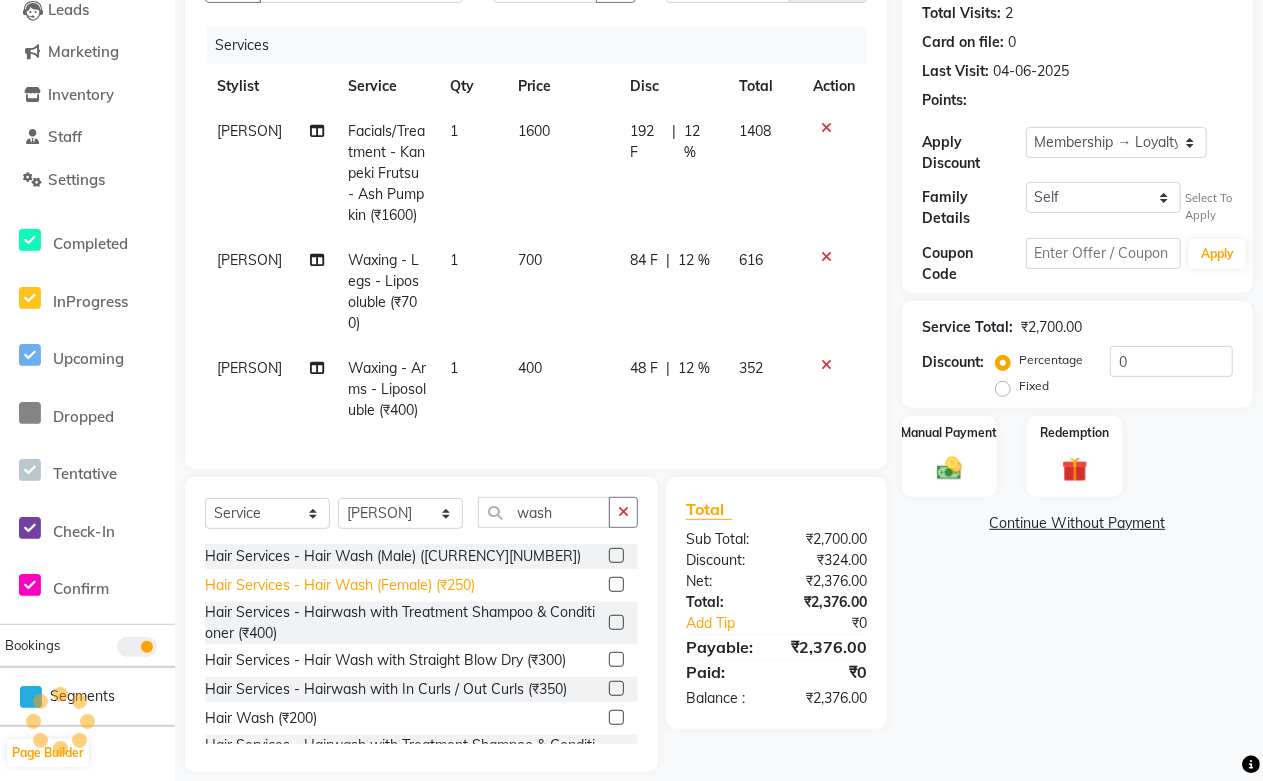 click on "Hair Services - Hair Wash (Female) (₹250)" 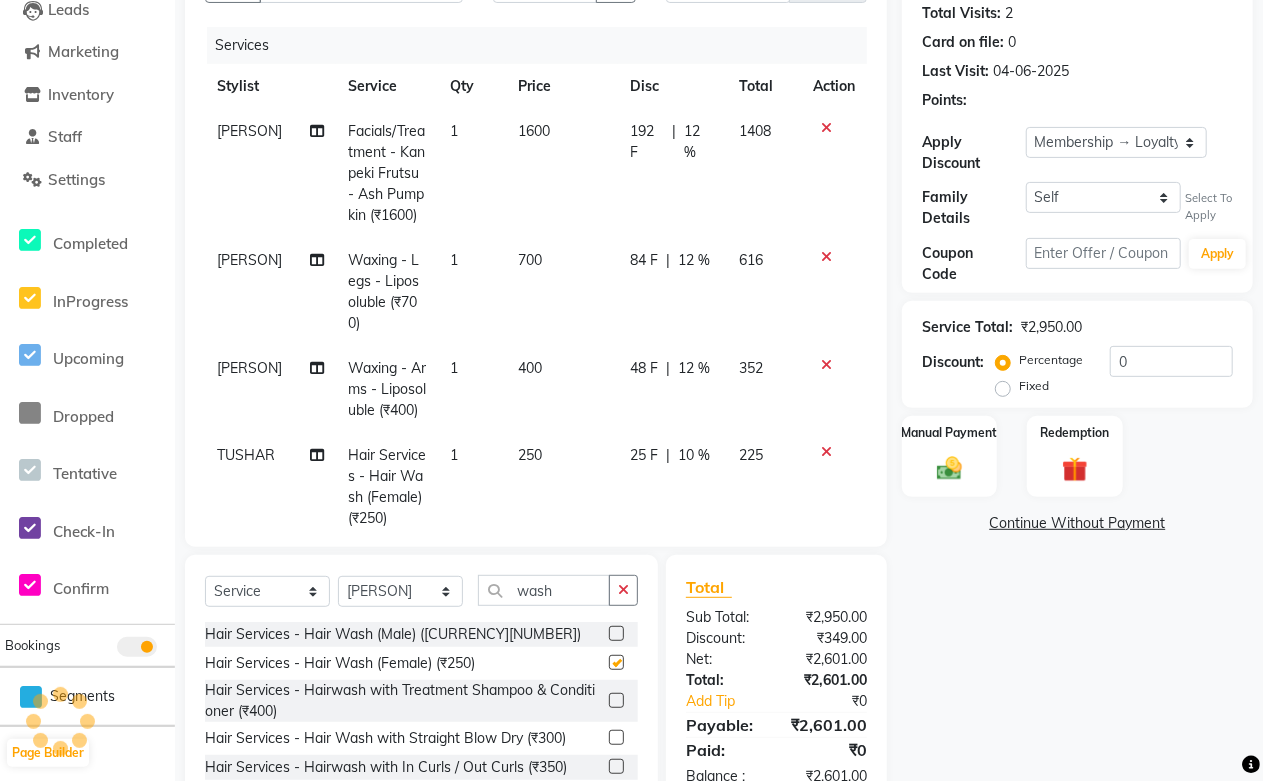 checkbox on "false" 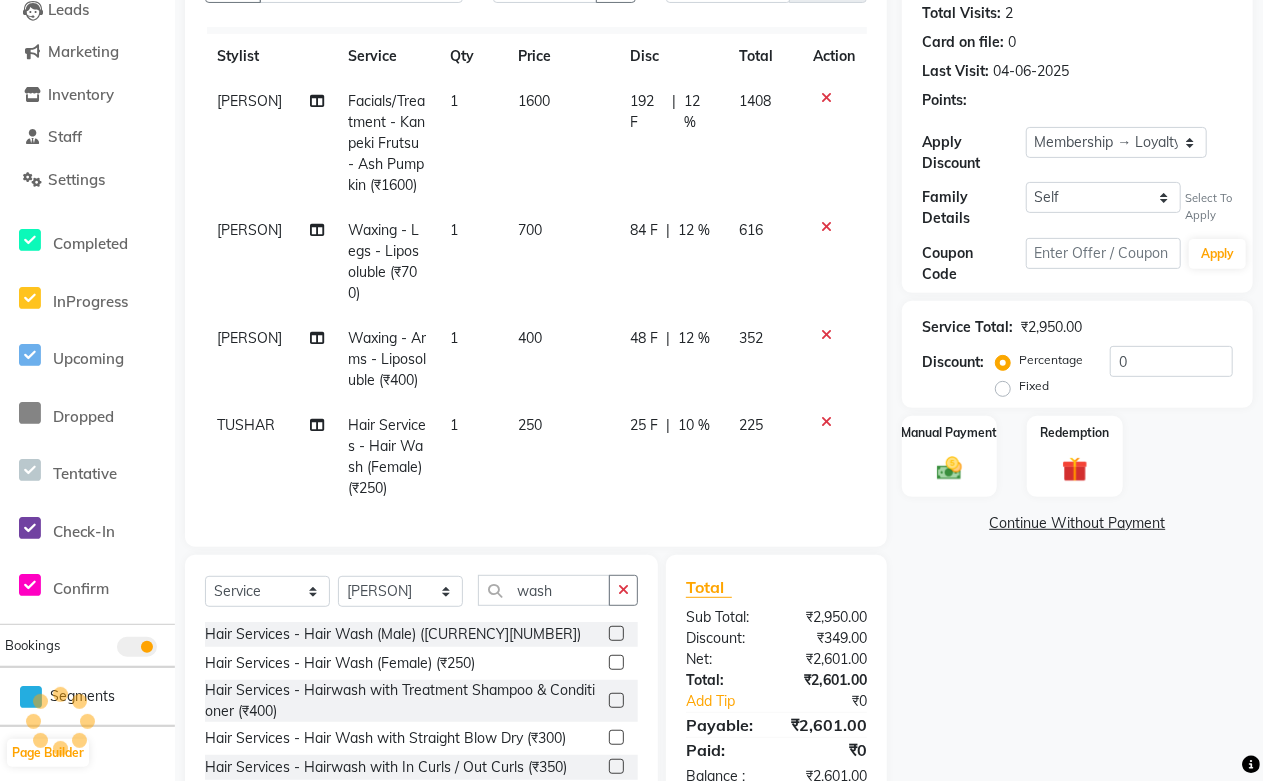 scroll, scrollTop: 88, scrollLeft: 0, axis: vertical 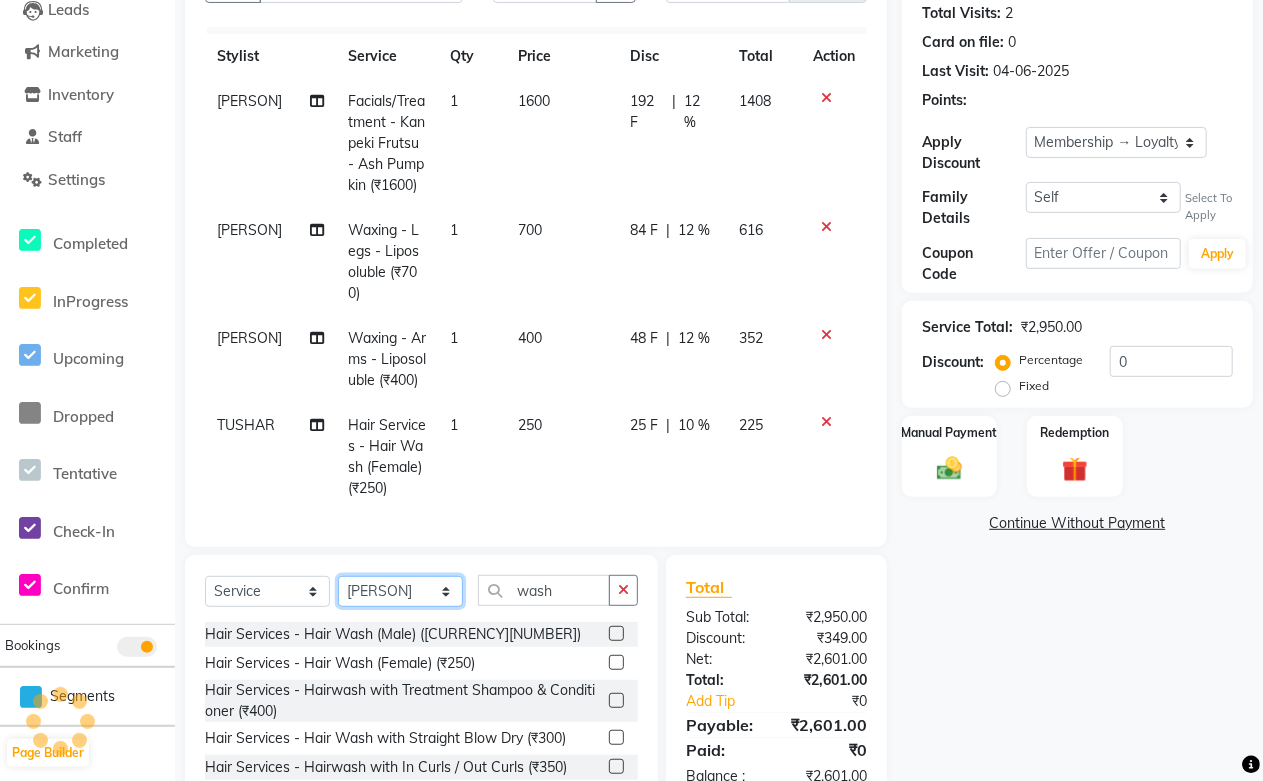 click on "Select Stylist Abdul Shoaib Aksha Khan Archika Jain Arti Singh Harsha Mam MANISHA Mohd. Furkan Neelu Suman Nisha Meghwal Payal Sen Pooja Jaga Poonam Trehan Ravina Sen Sahil Ansari Sanju di Sapna Sharma Shekhu Abdul Suraj Sen Sushant Verma TUSHAR" 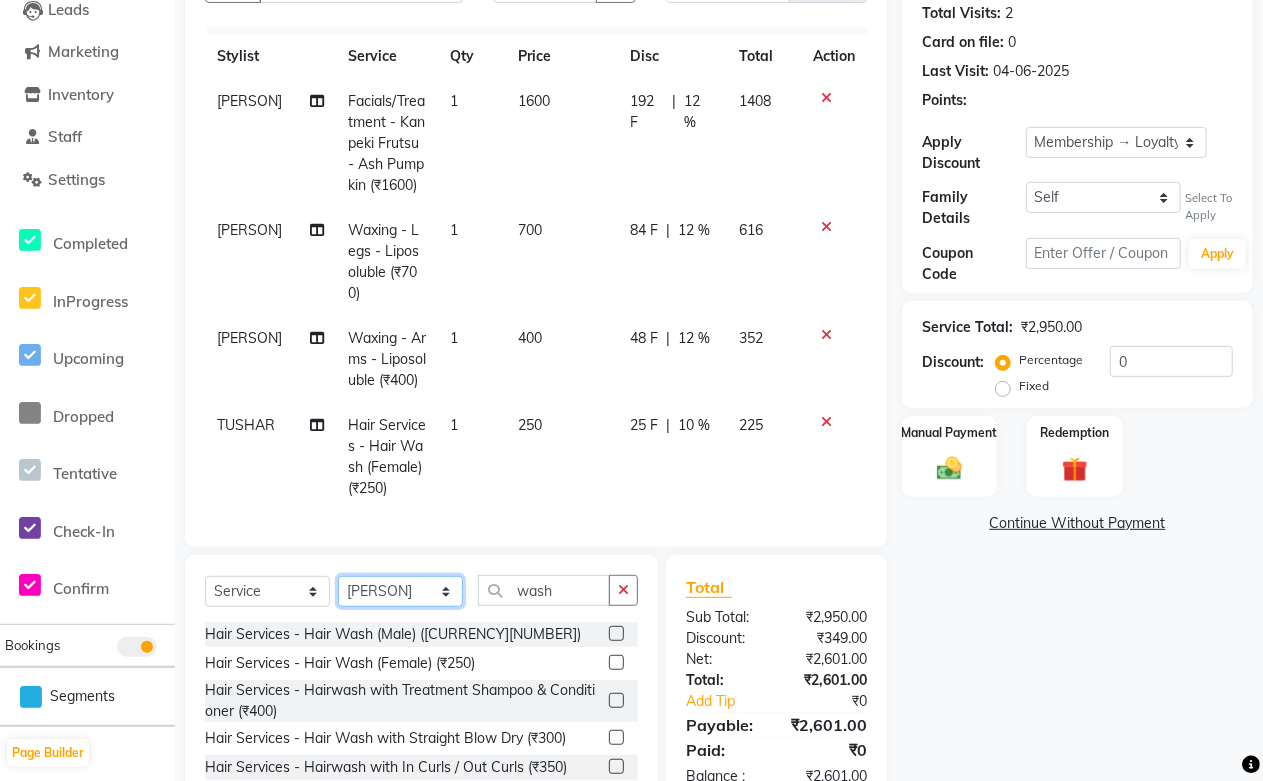 select on "69604" 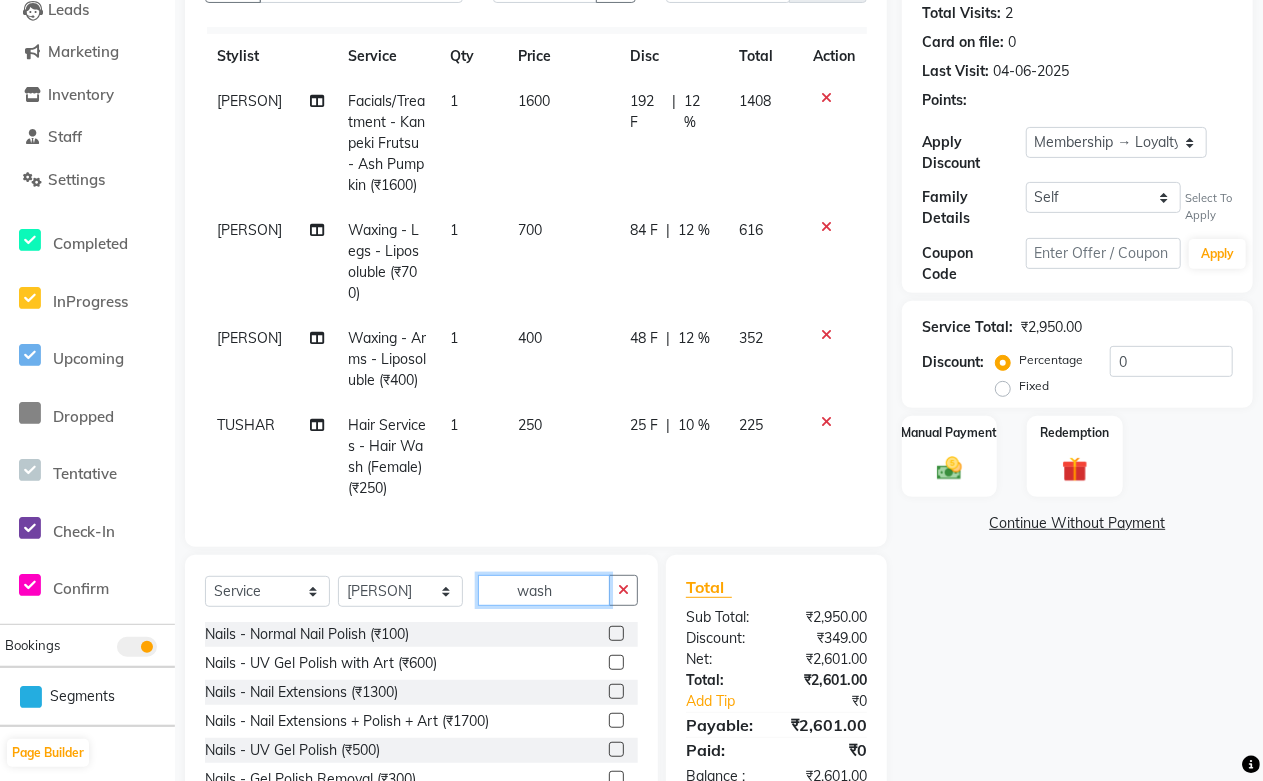 click on "wash" 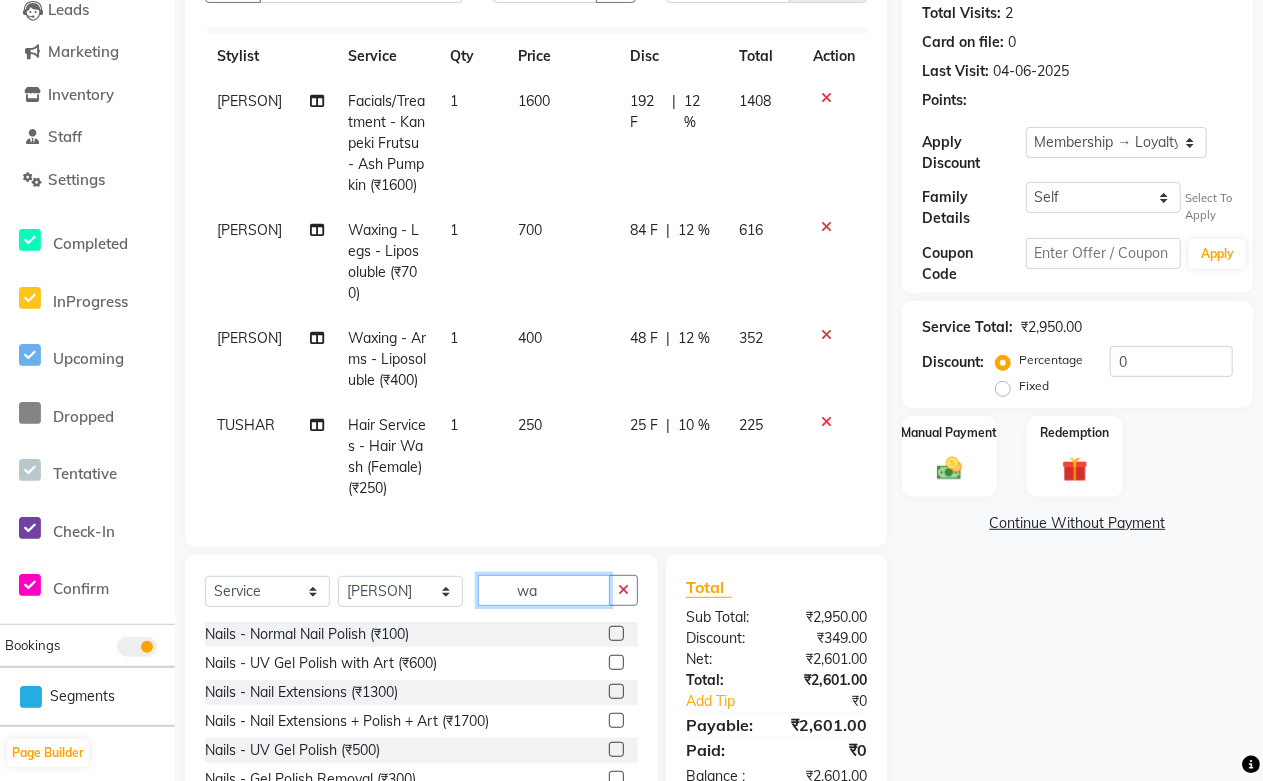type on "w" 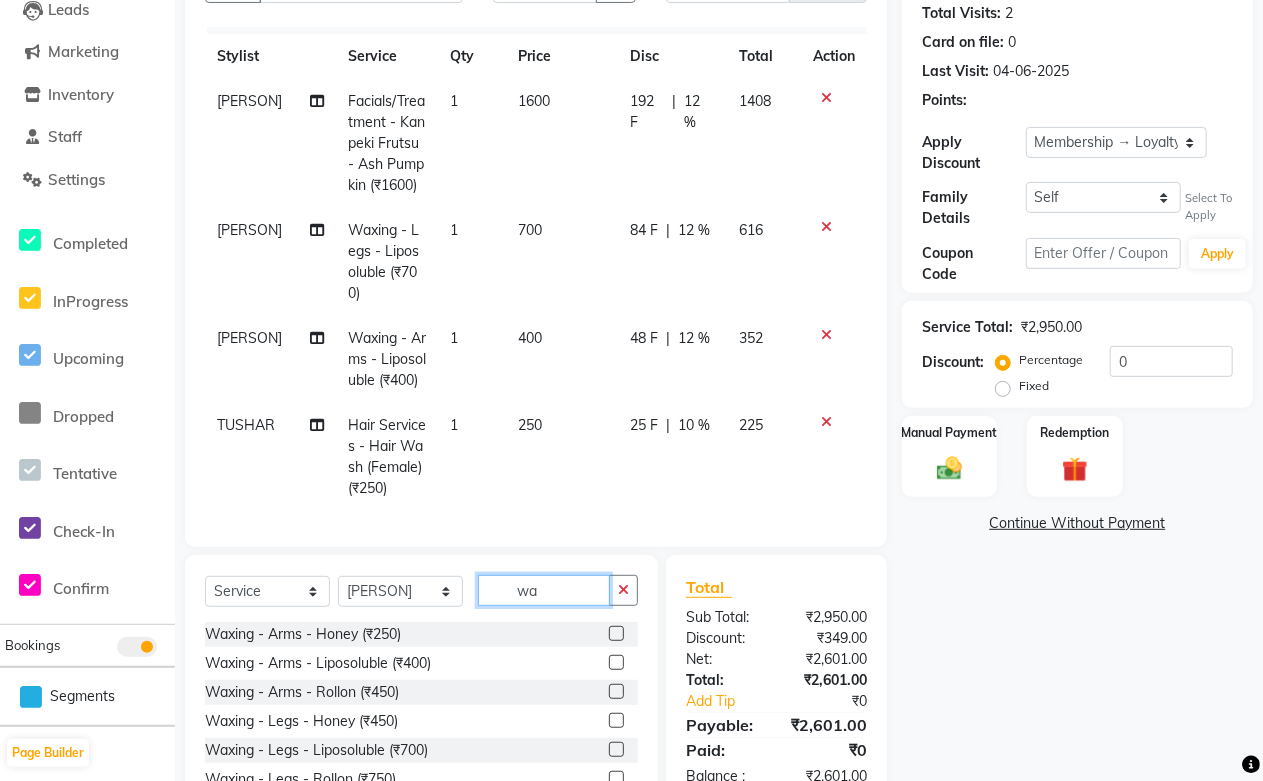 type on "w" 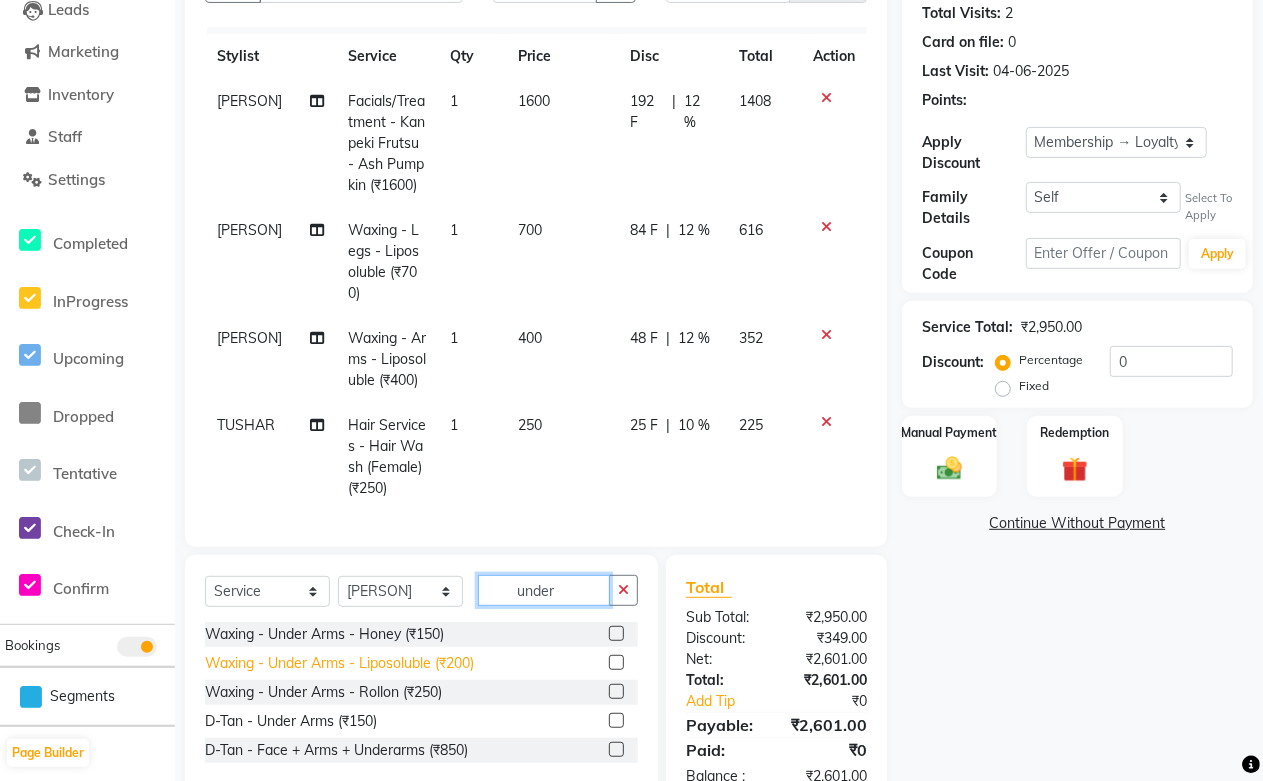 type on "under" 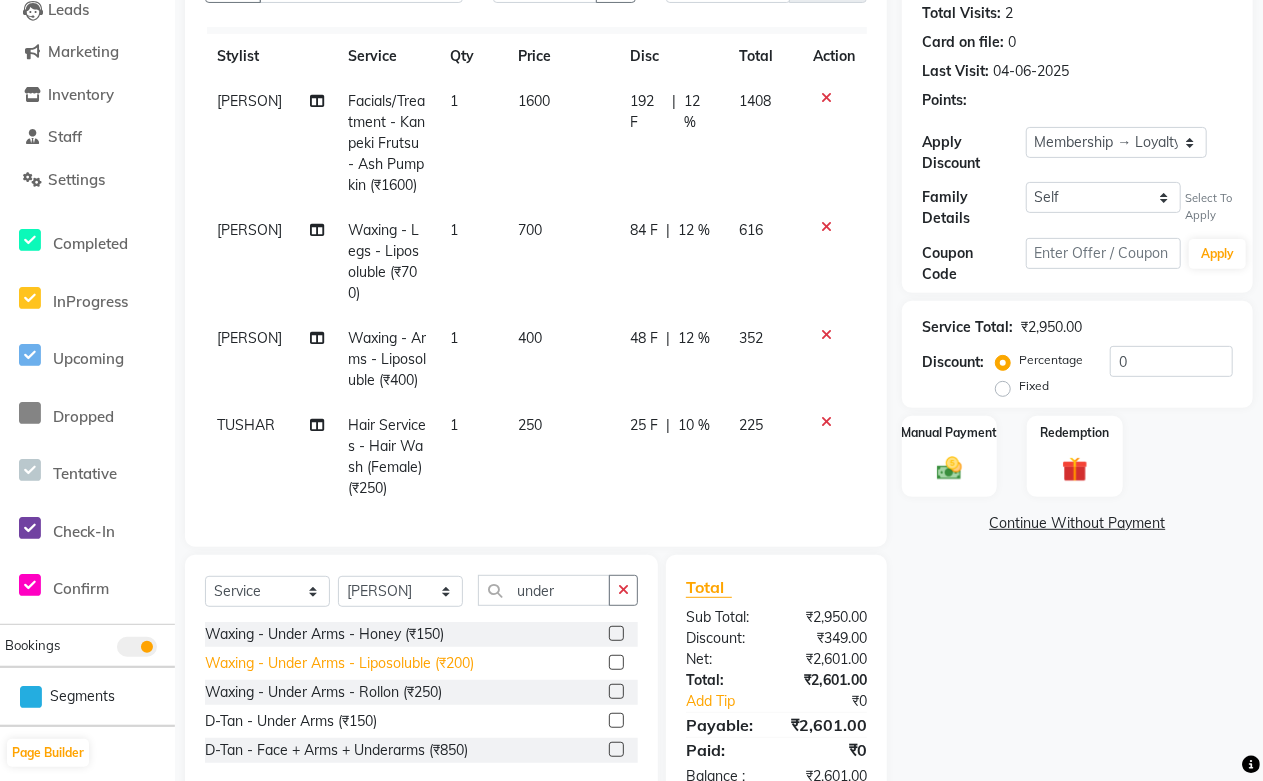 click on "Waxing - Under Arms - Liposoluble (₹200)" 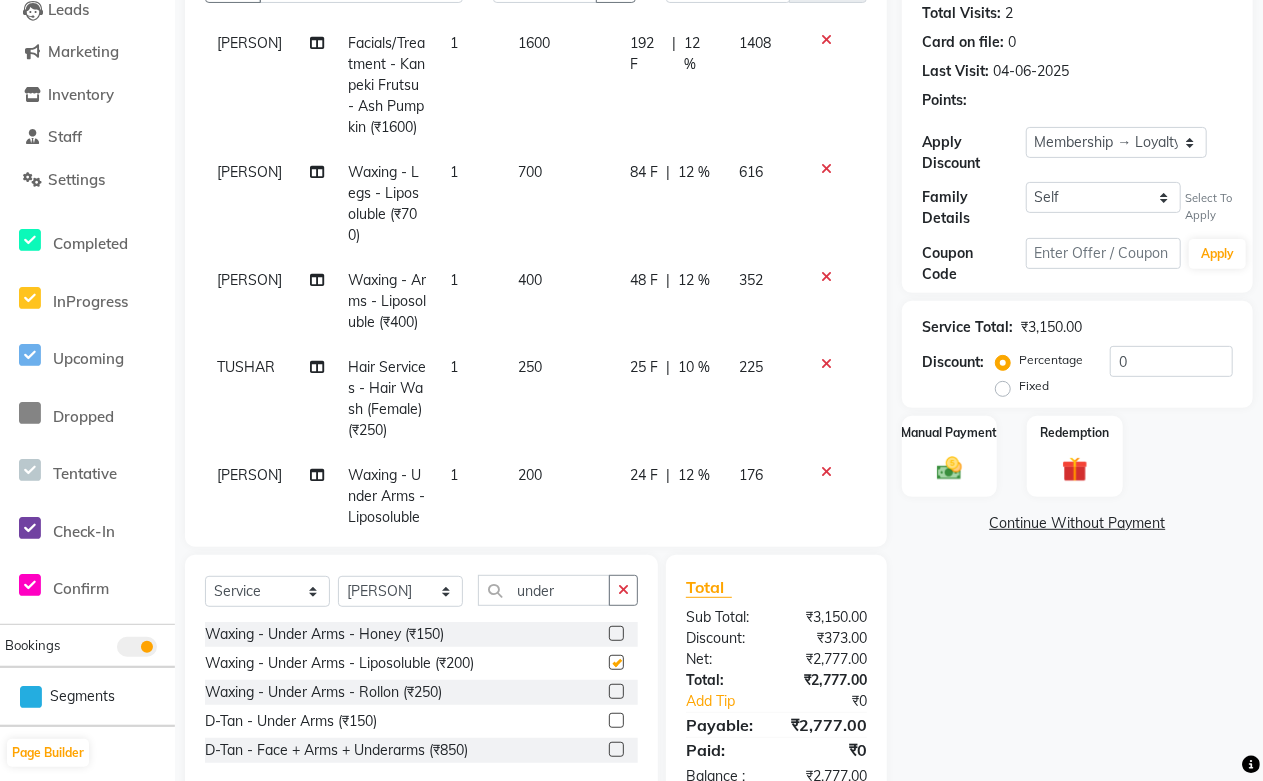 checkbox on "false" 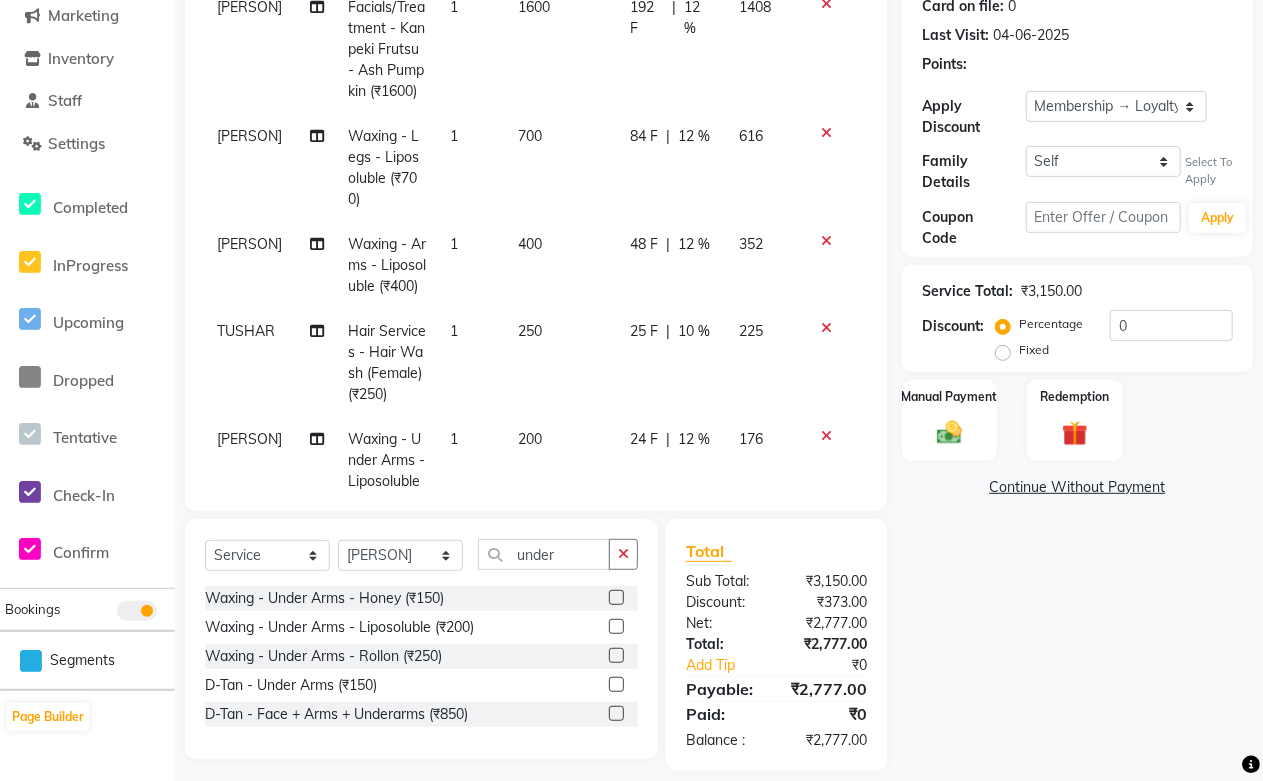 scroll, scrollTop: 277, scrollLeft: 0, axis: vertical 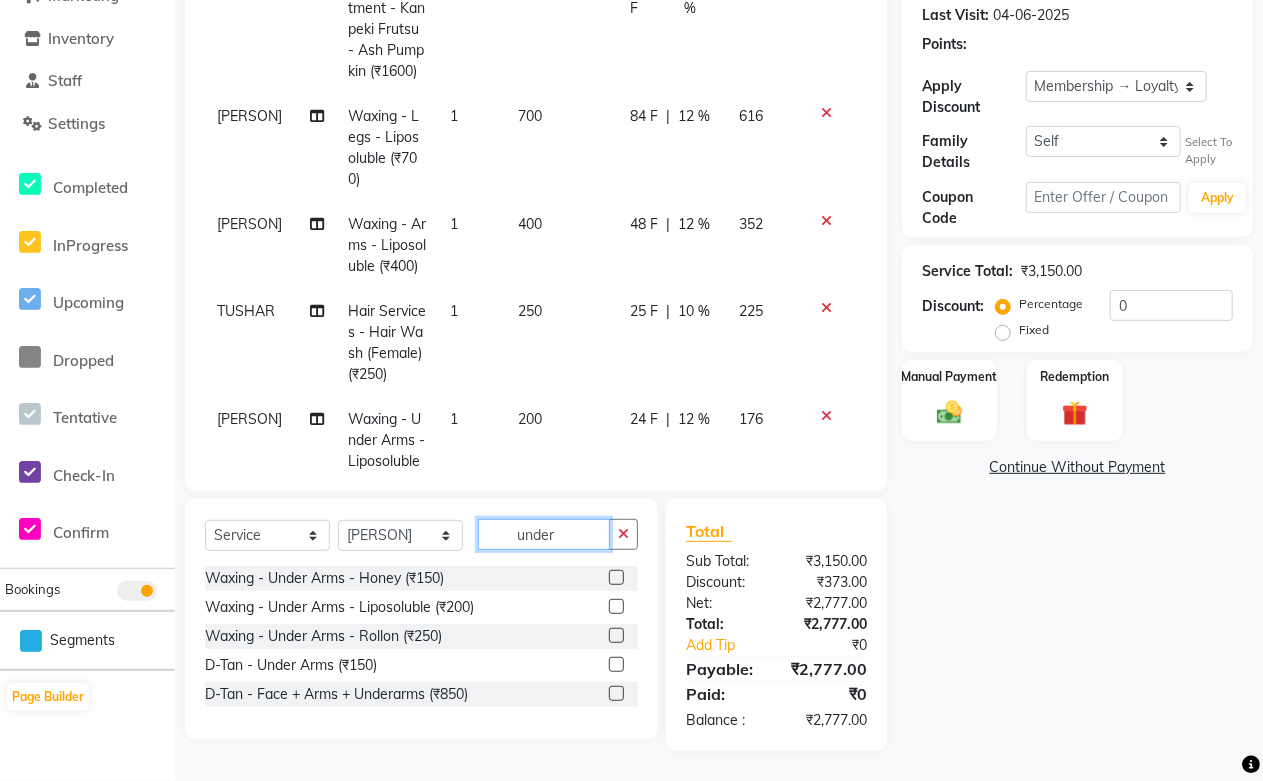 click on "under" 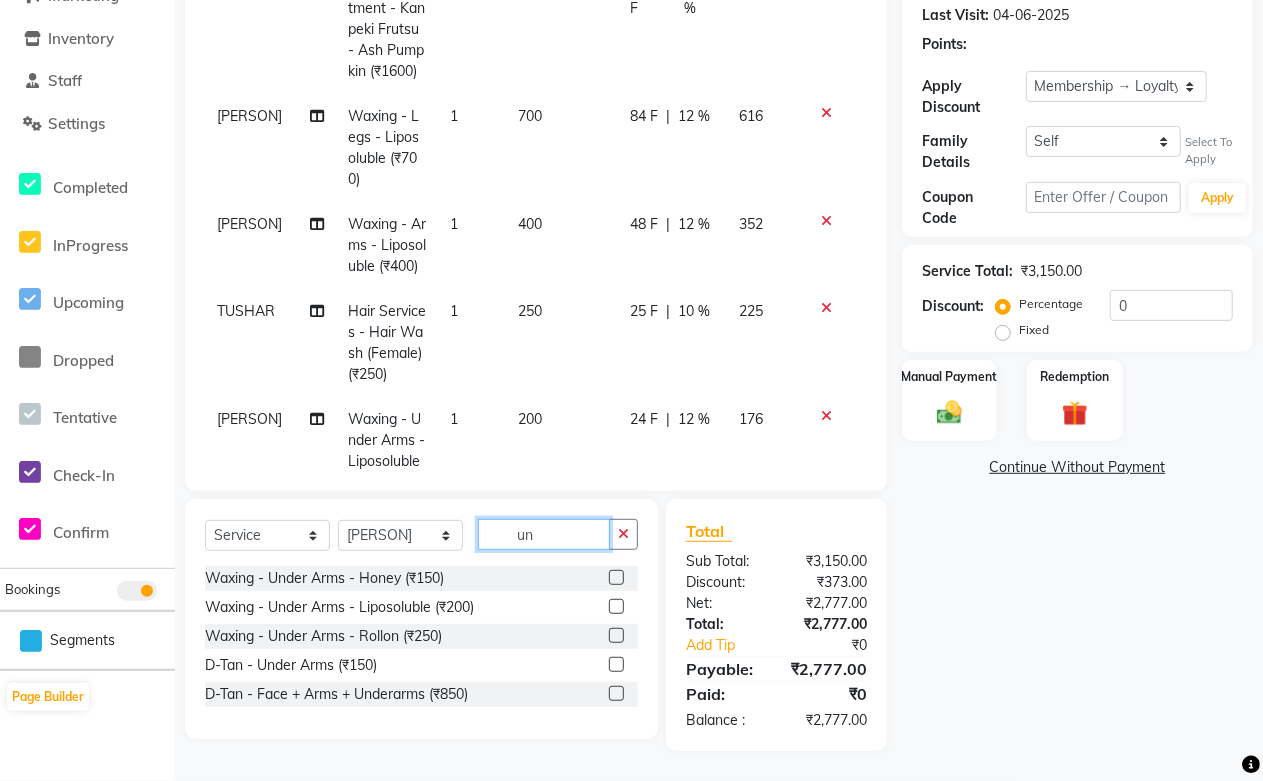 type on "u" 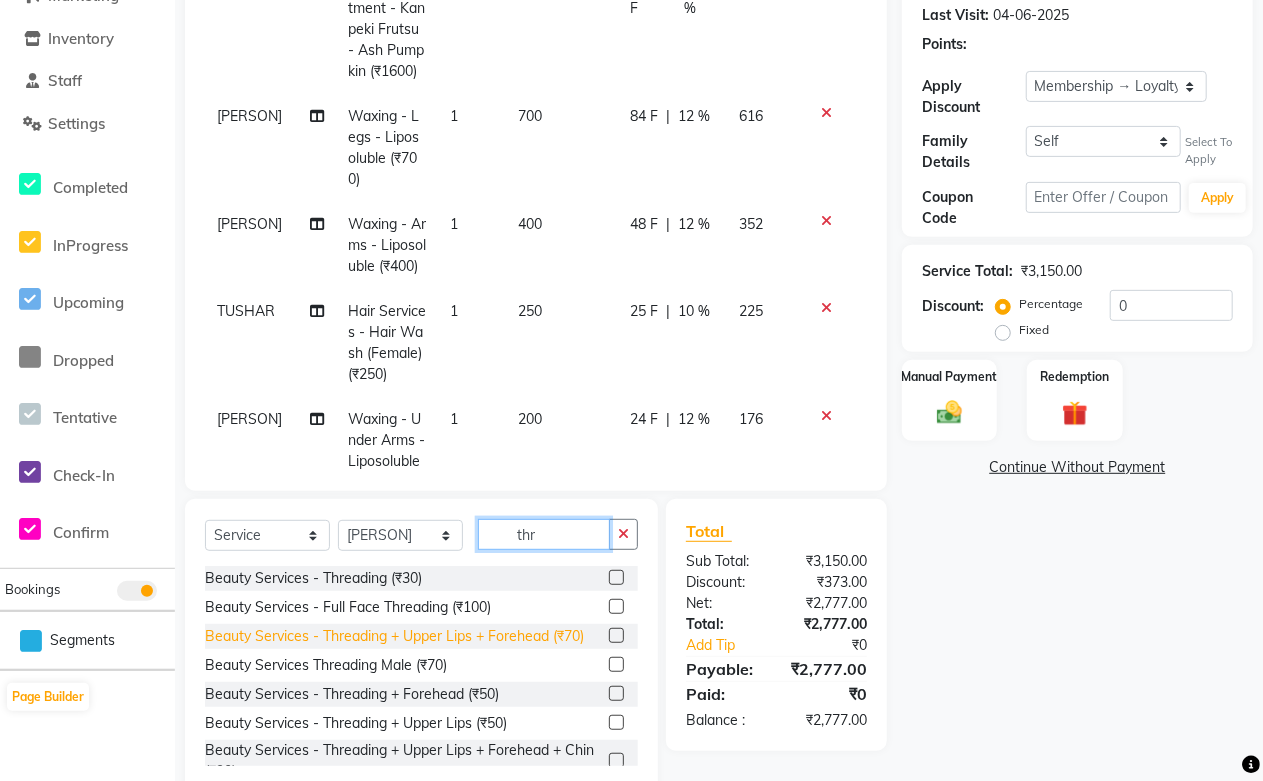 type on "thr" 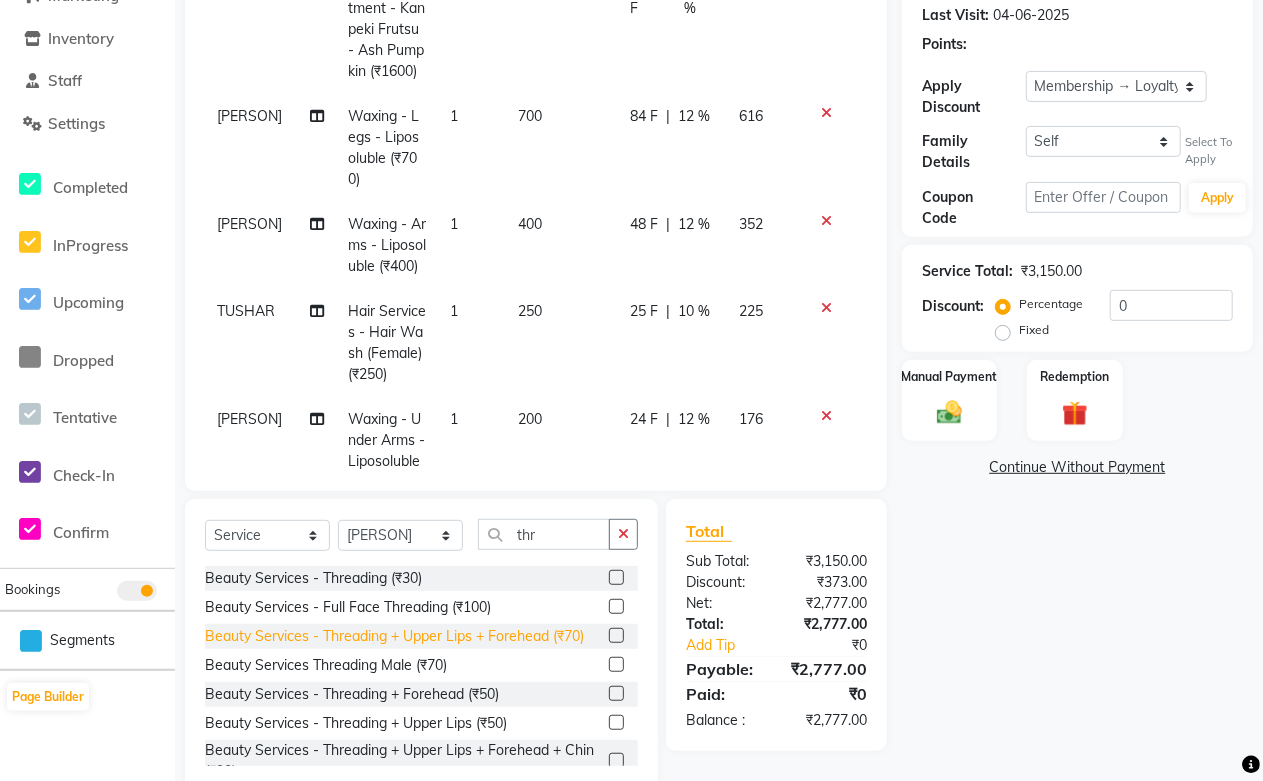 click on "Beauty Services - Threading + Upper Lips + Forehead (₹70)" 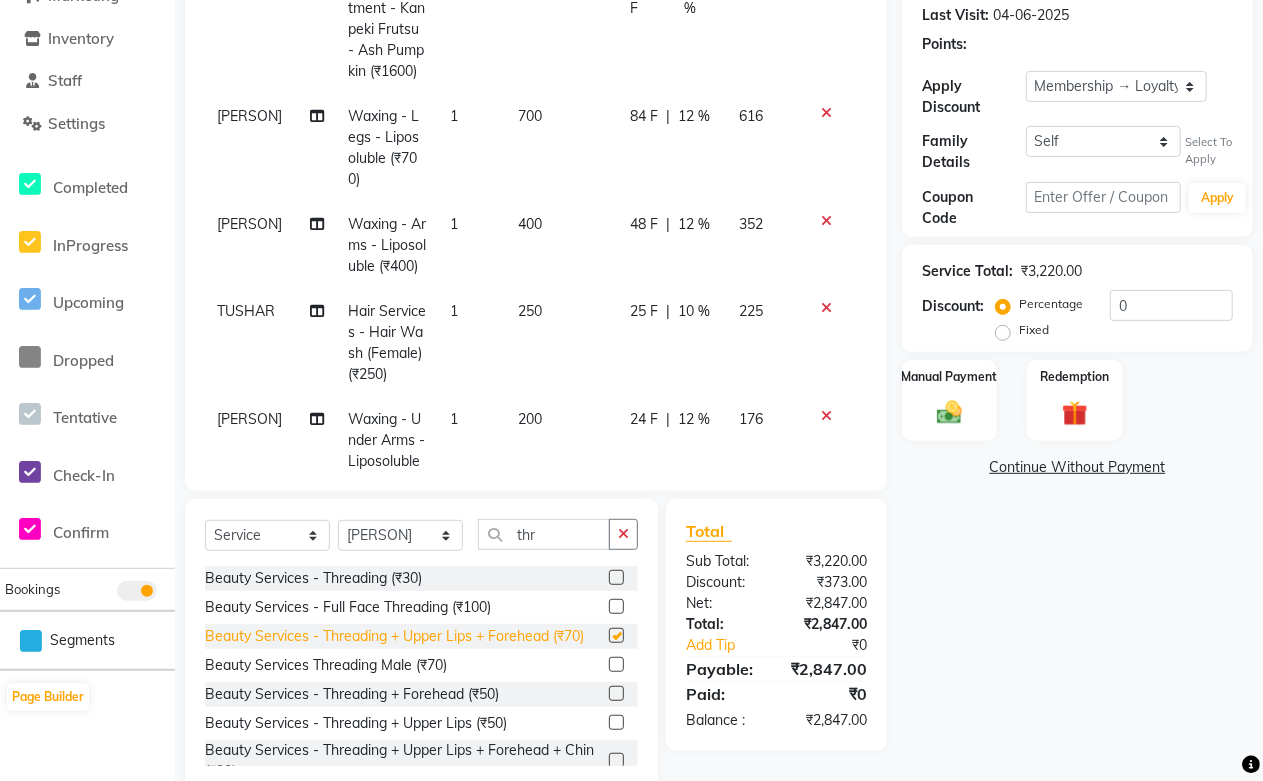 checkbox on "false" 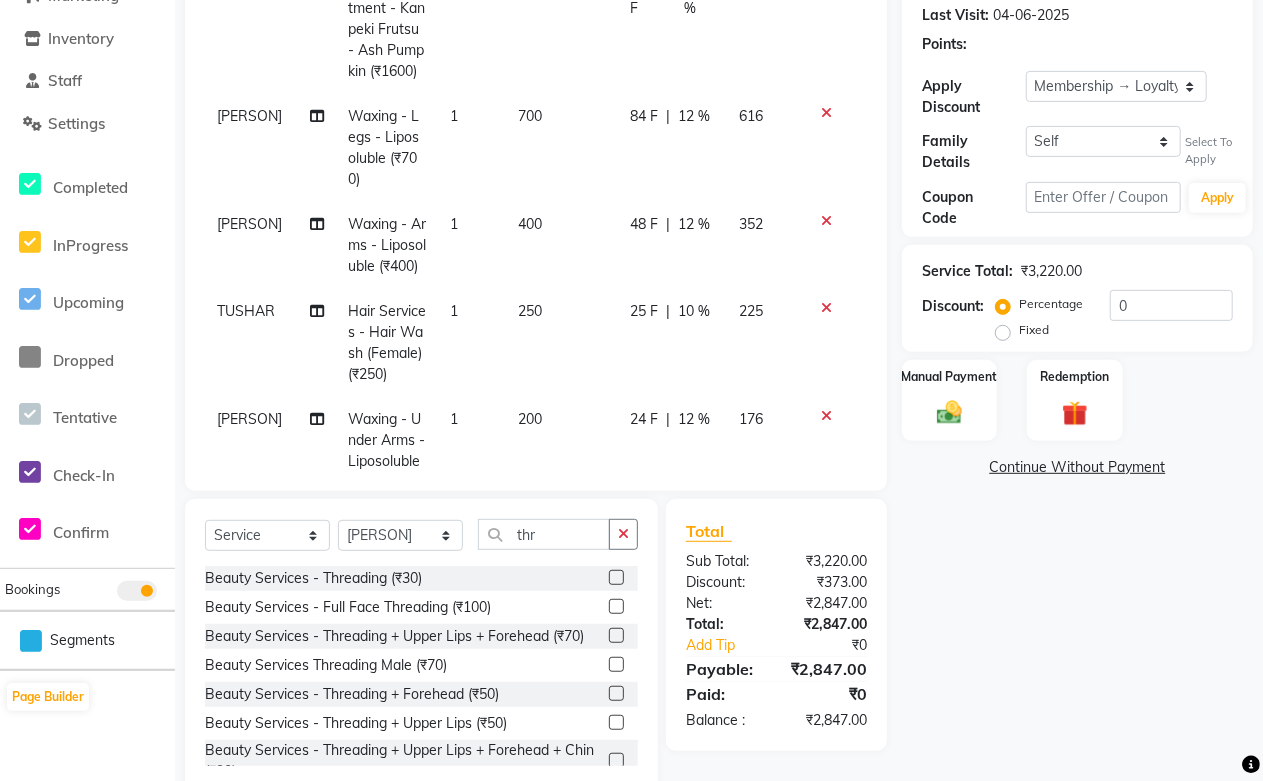 scroll, scrollTop: 311, scrollLeft: 0, axis: vertical 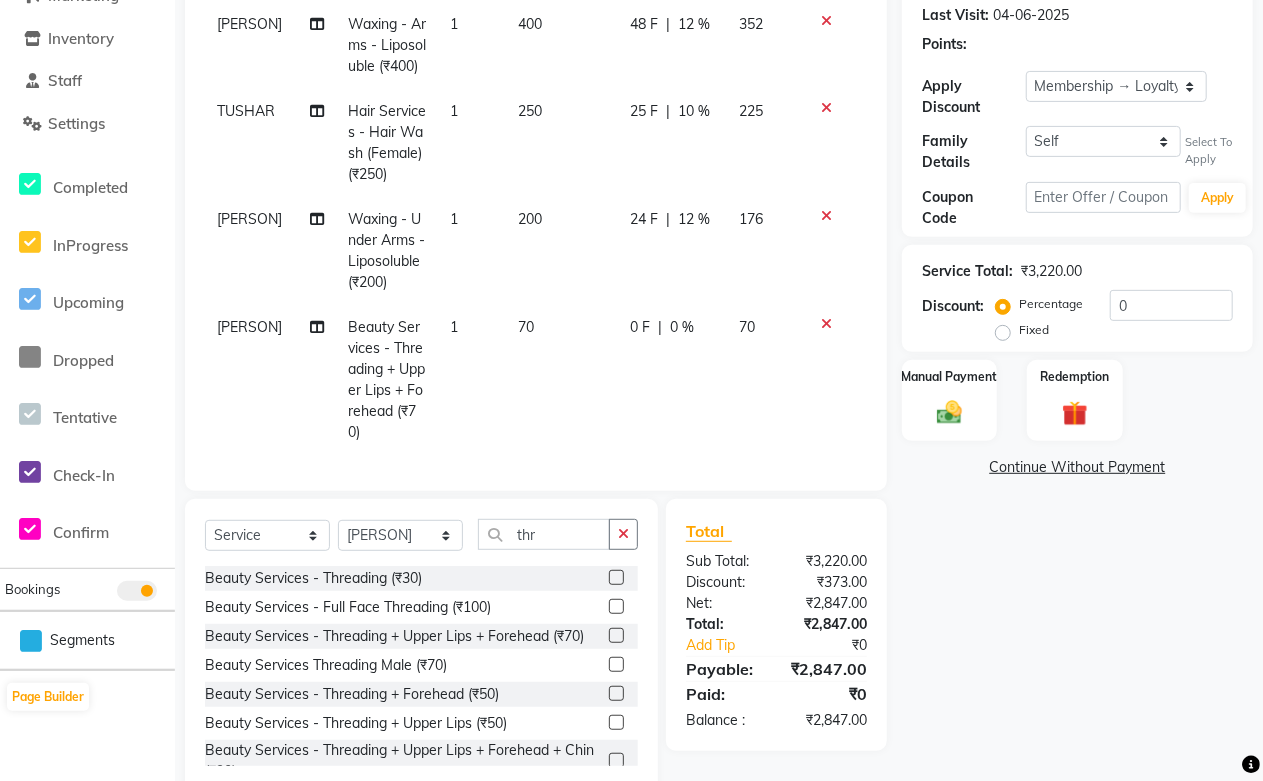 click on "0 F | 0 %" 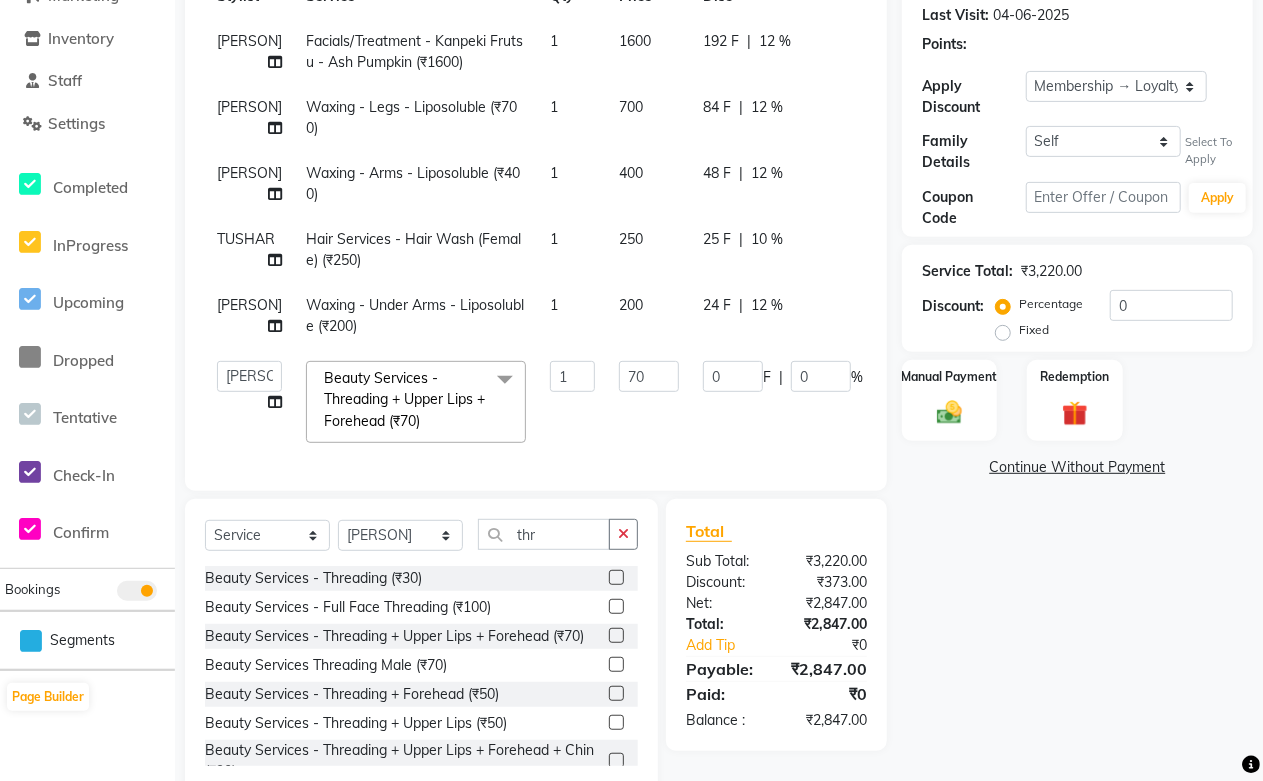 scroll, scrollTop: 51, scrollLeft: 0, axis: vertical 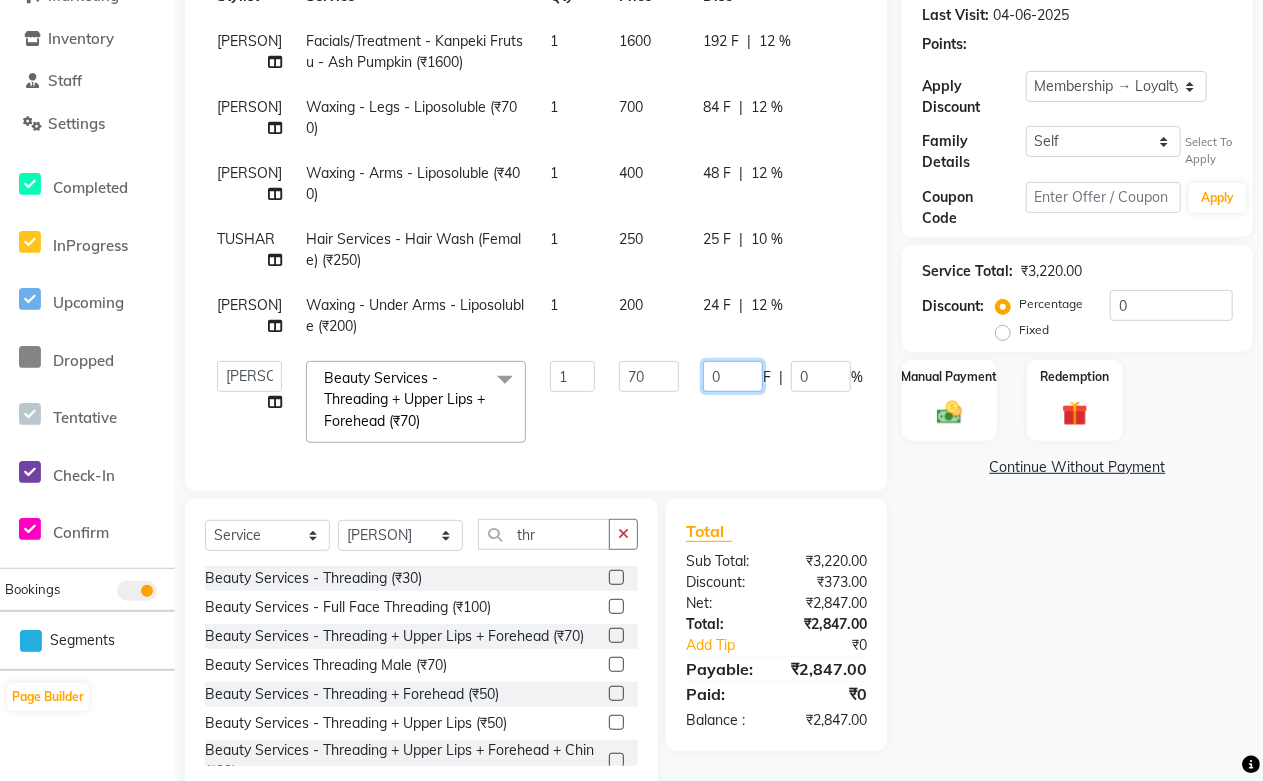 drag, startPoint x: 740, startPoint y: 357, endPoint x: 634, endPoint y: 360, distance: 106.04244 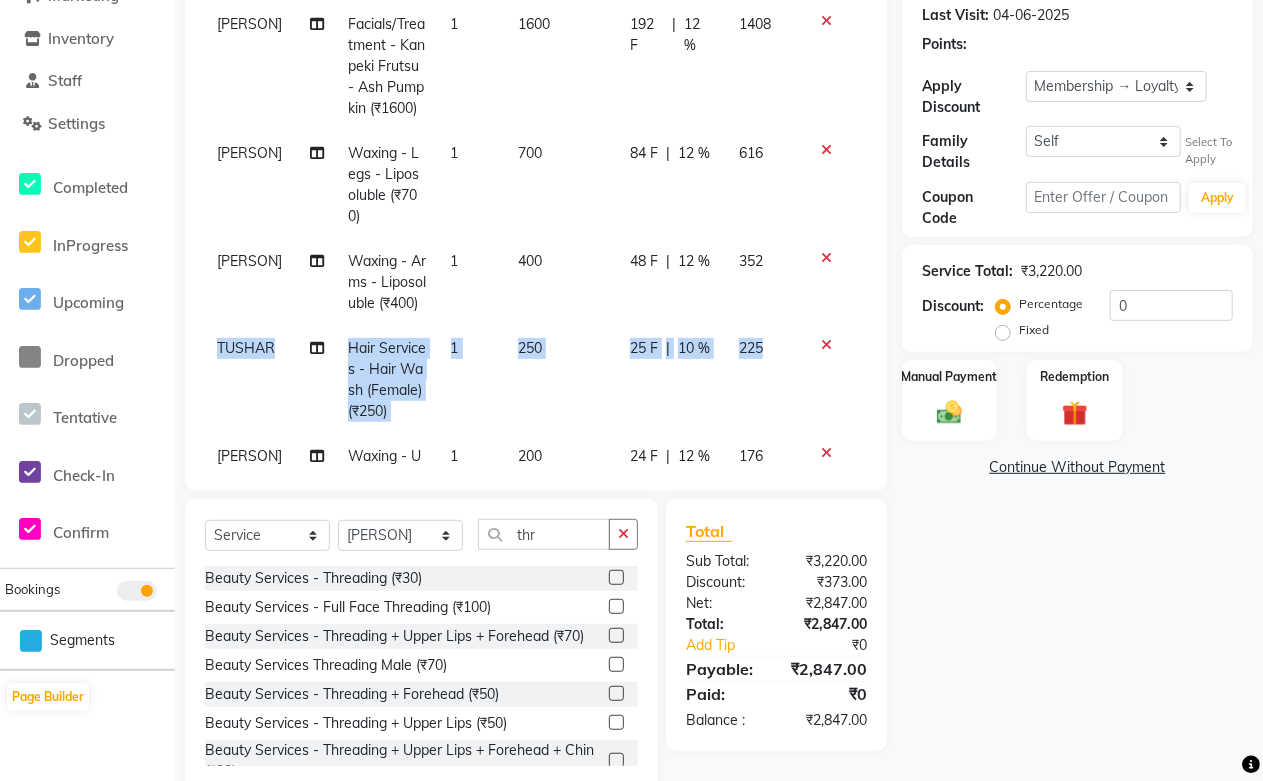 drag, startPoint x: 814, startPoint y: 358, endPoint x: 733, endPoint y: 354, distance: 81.09871 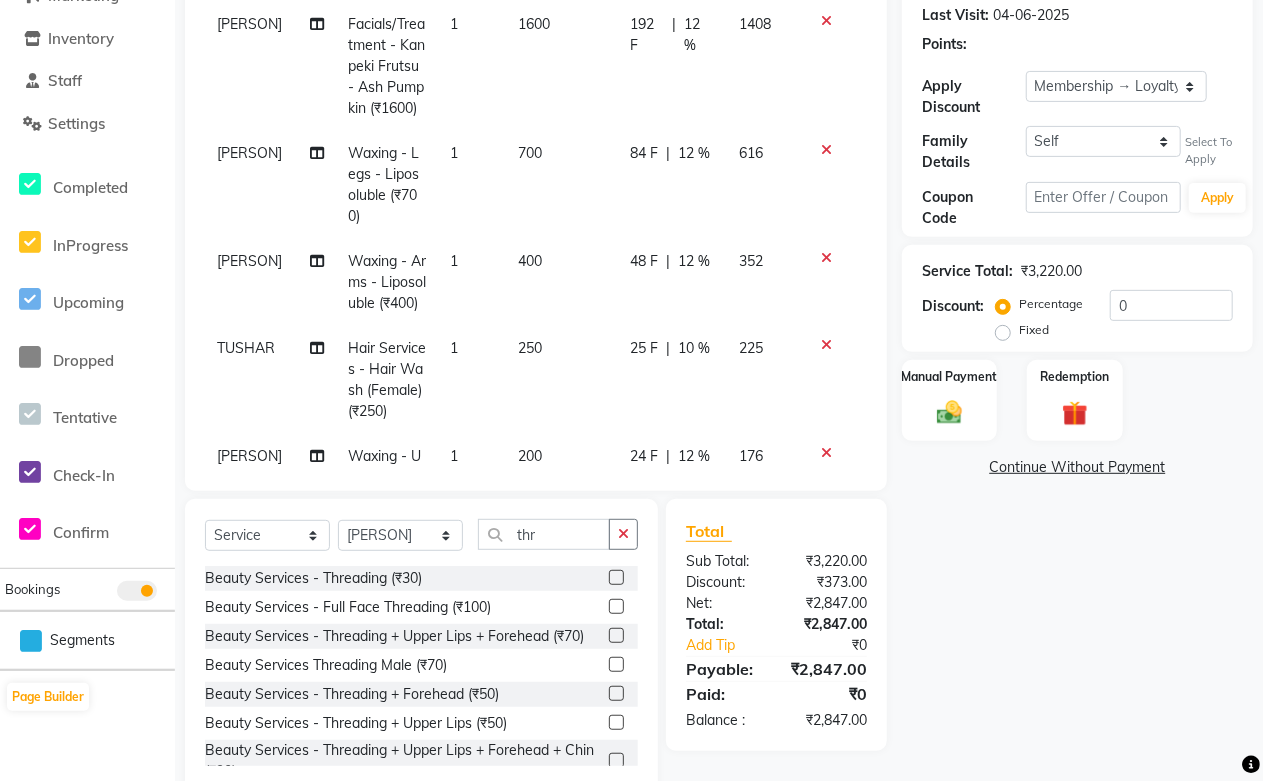 select on "[NUMBER]" 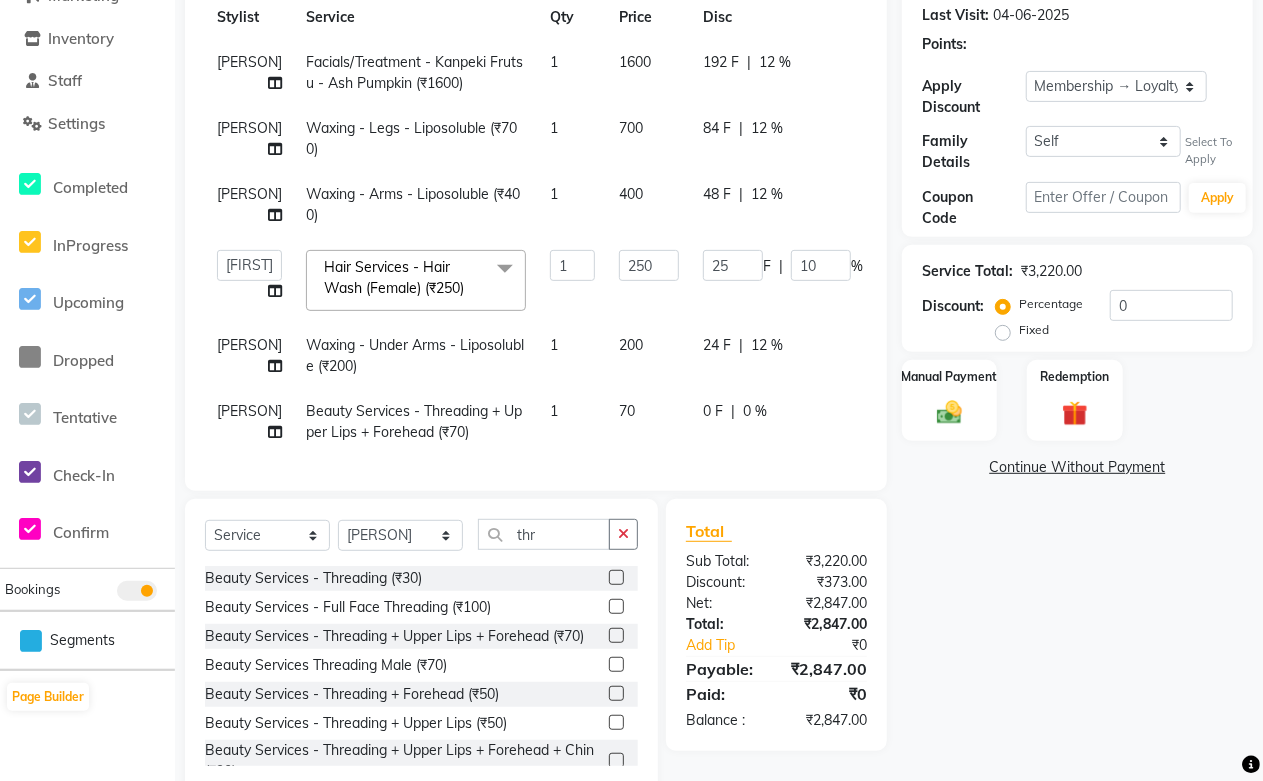 scroll, scrollTop: 134, scrollLeft: 0, axis: vertical 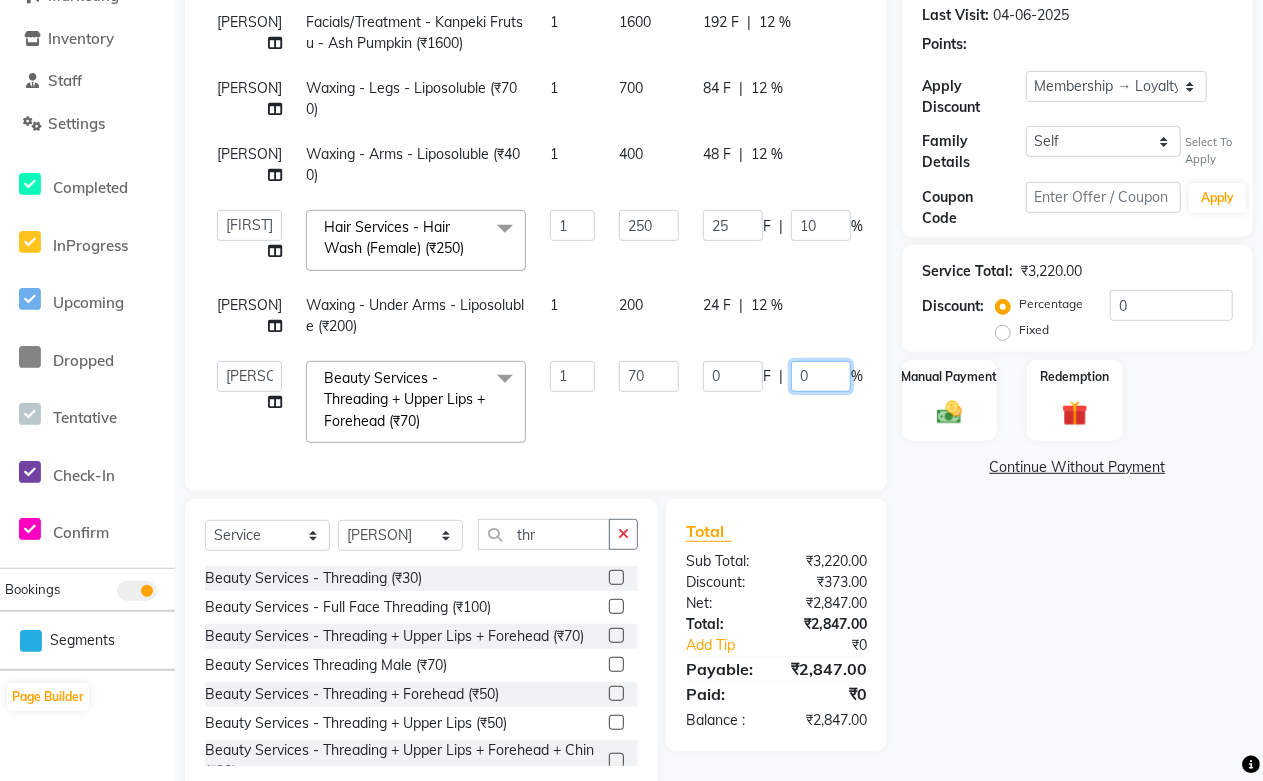 drag, startPoint x: 816, startPoint y: 381, endPoint x: 683, endPoint y: 381, distance: 133 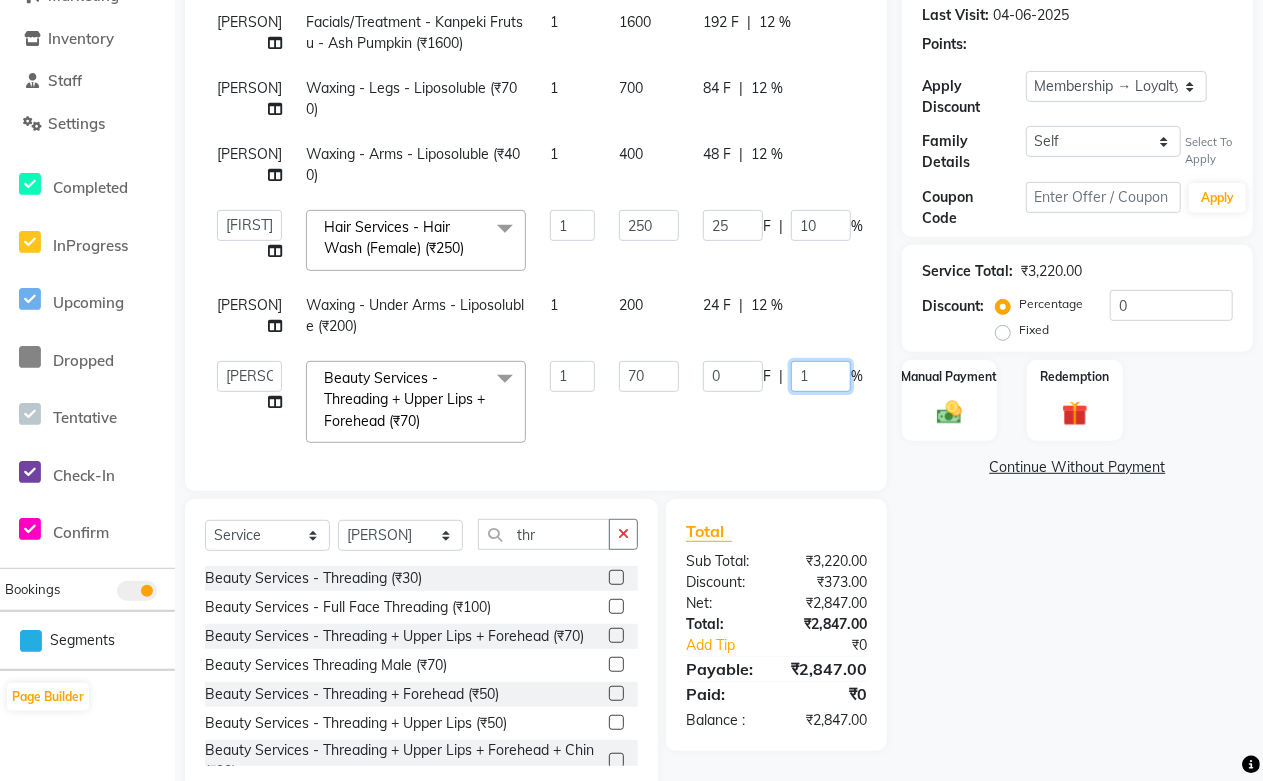 type on "12" 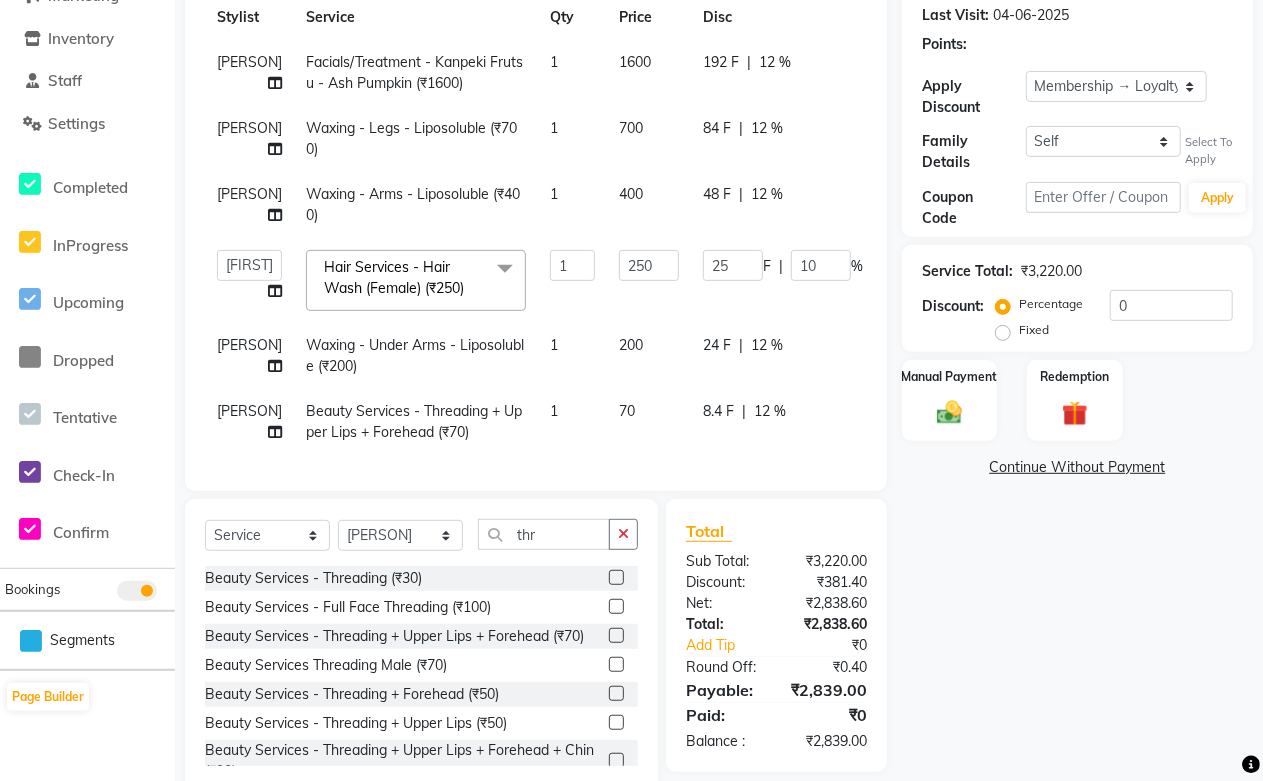 click on "Services Stylist Service Qty Price Disc Total Action [FIRST] [LAST] Facials/Treatment - Kanpeki Frutsu - Ash Pumpkin (₹1600) 1 1600 192 F | 12 % 1408 [FIRST] [LAST] Waxing - Legs - Liposoluble (₹700) 1 700 84 F | 12 % 616 [FIRST] [LAST] Waxing - Arms - Liposoluble (₹400) 1 400 48 F | 12 % 352  [FIRST] [LAST]   [FIRST] [LAST]   [FIRST]  [LAST]   [FIRST] [LAST]   [FIRST] [LAST]   [FIRST]   [FIRST] [LAST]   [FIRST] [LAST]   [FIRST] [LAST]   [FIRST] [LAST]   [FIRST] [LAST]   [FIRST] [LAST]   [FIRST] [LAST]   [FIRST] [LAST]   [FIRST] [LAST]   [FIRST] [LAST]   [FIRST] [LAST]   [FIRST] [LAST]   [FIRST] [LAST]    Hair Services - Hair Wash (Female) (₹250)  x Nails - Normal Nail Polish (₹100) Nails - UV Gel Polish with Art (₹600) Nails - Nail Extensions (₹1300) Nails - Nail Extensions + Polish + Art (₹1700) Nails - UV Gel Polish (₹500) Nails - Gel Polish Removal (₹300) Nails - Extension Removal (₹700) Nails - Feet Gel Polish (₹600) Nails - Feet Extension (₹1700) Nails - Refill (Acrylic Gel) (₹1200) Nails - Nail Paint Remover (₹150) Nails - Feet Gel Polish Removal (₹300) Nails - UV Gel Polsih With Art (₹1200) Nails - French Nail Art (₹500) Nails - UV Gel Polish with Cat Eye (₹600) Nails - Feet Overlays (₹700) Nails - Temporary Nail Extensions (₹1000) Nails - Baby Boomer (Acrylic Ombre) (₹2200) Nose Wax (₹50)" 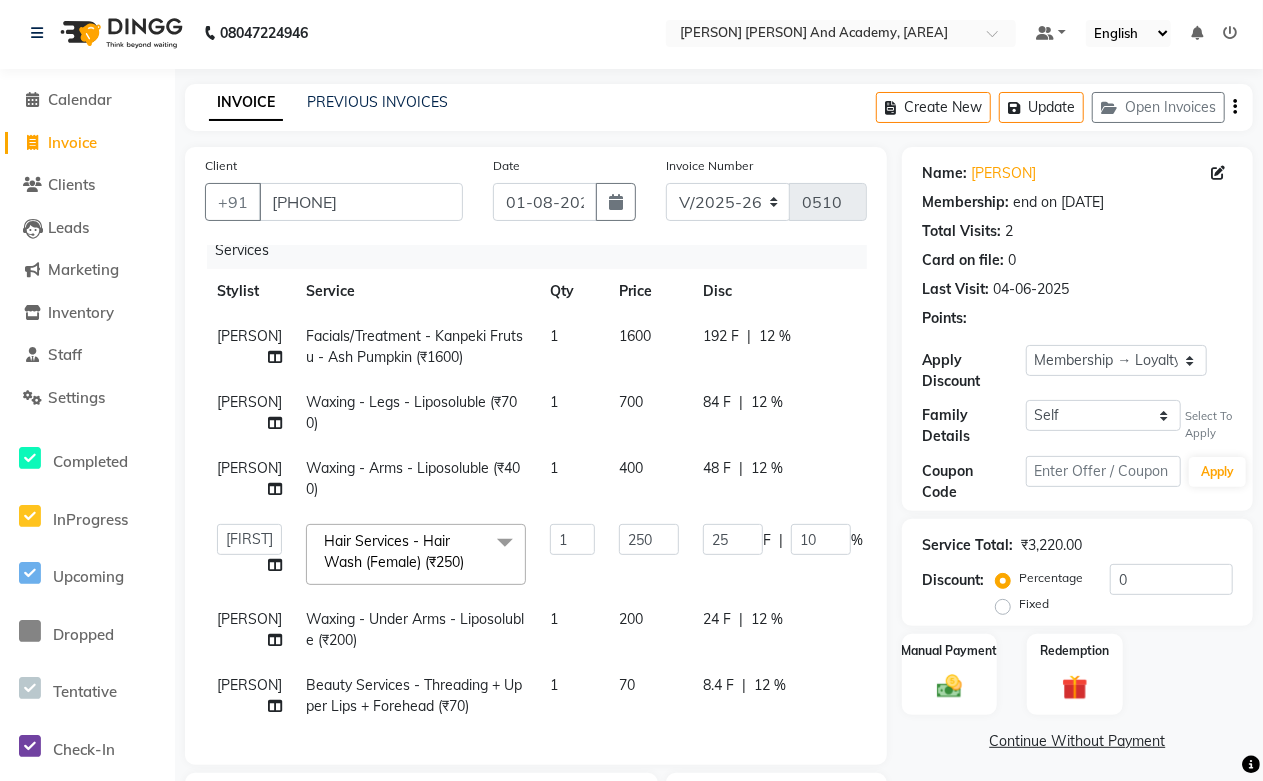 scroll, scrollTop: 0, scrollLeft: 0, axis: both 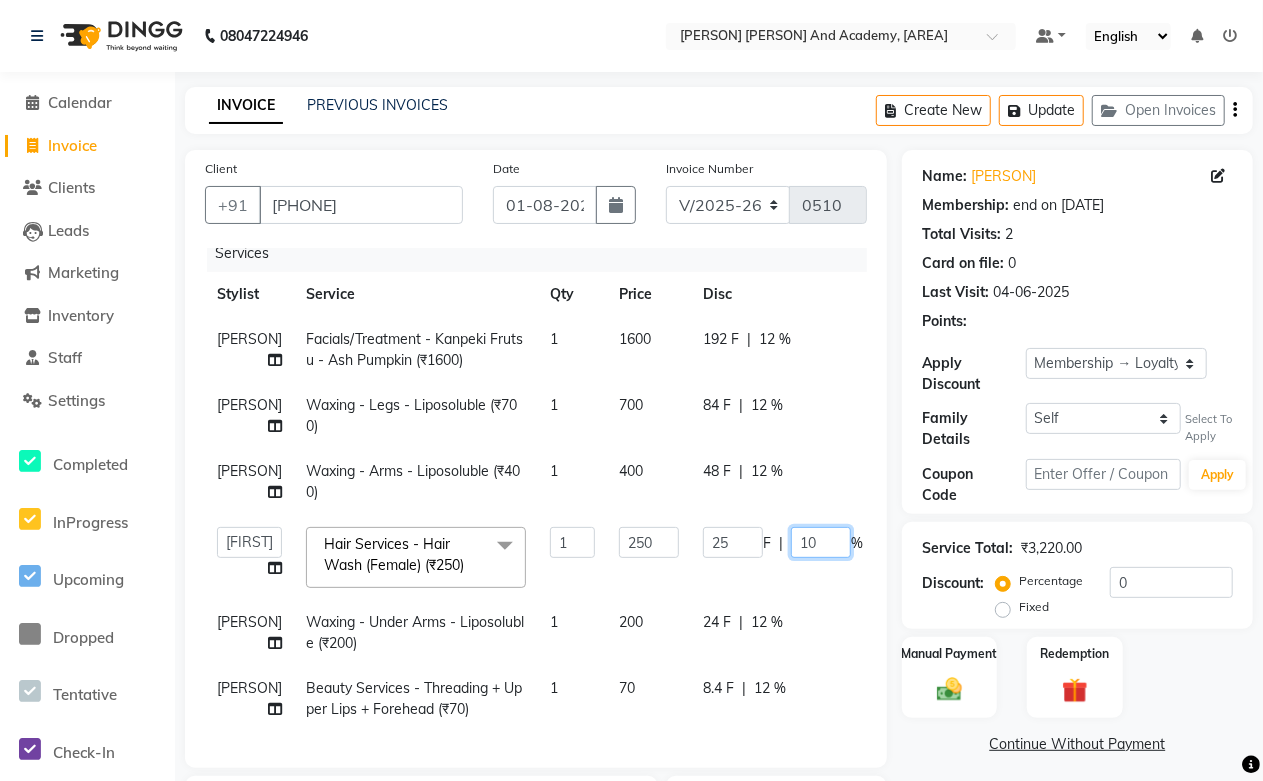drag, startPoint x: 802, startPoint y: 491, endPoint x: 711, endPoint y: 502, distance: 91.66242 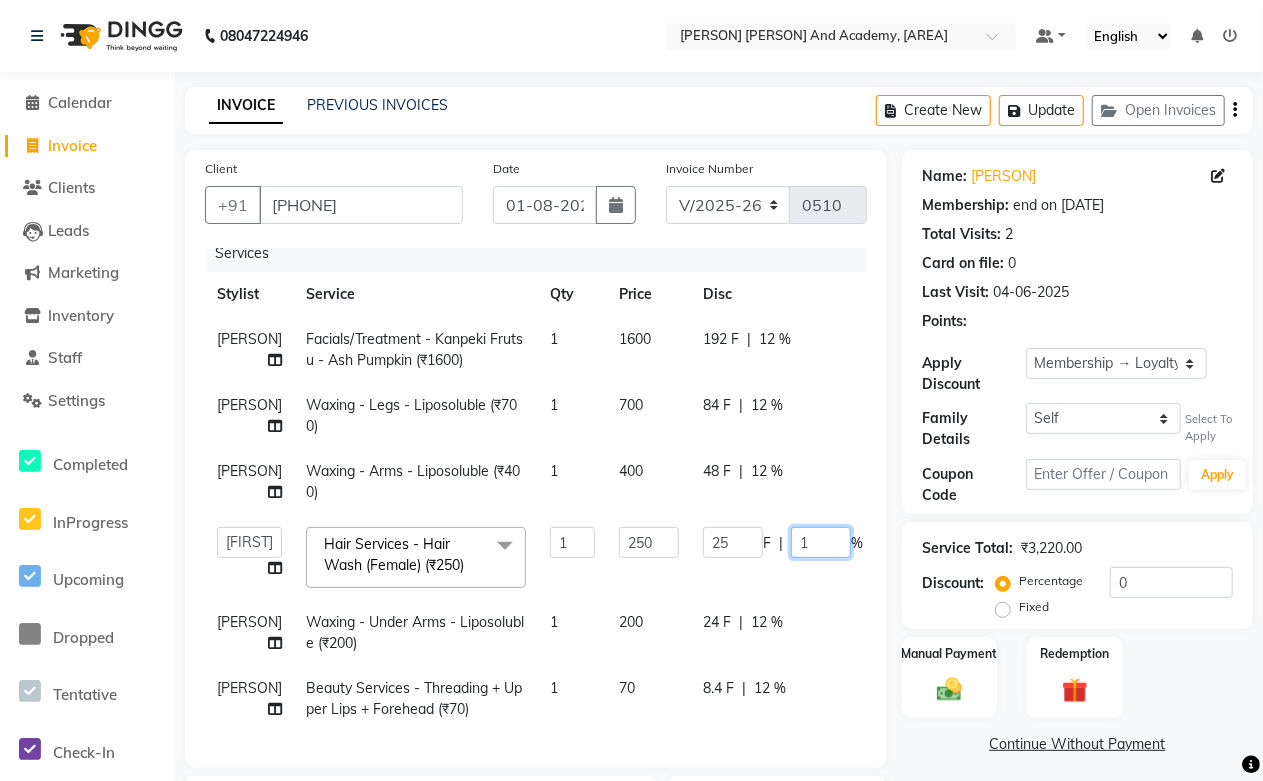 type on "12" 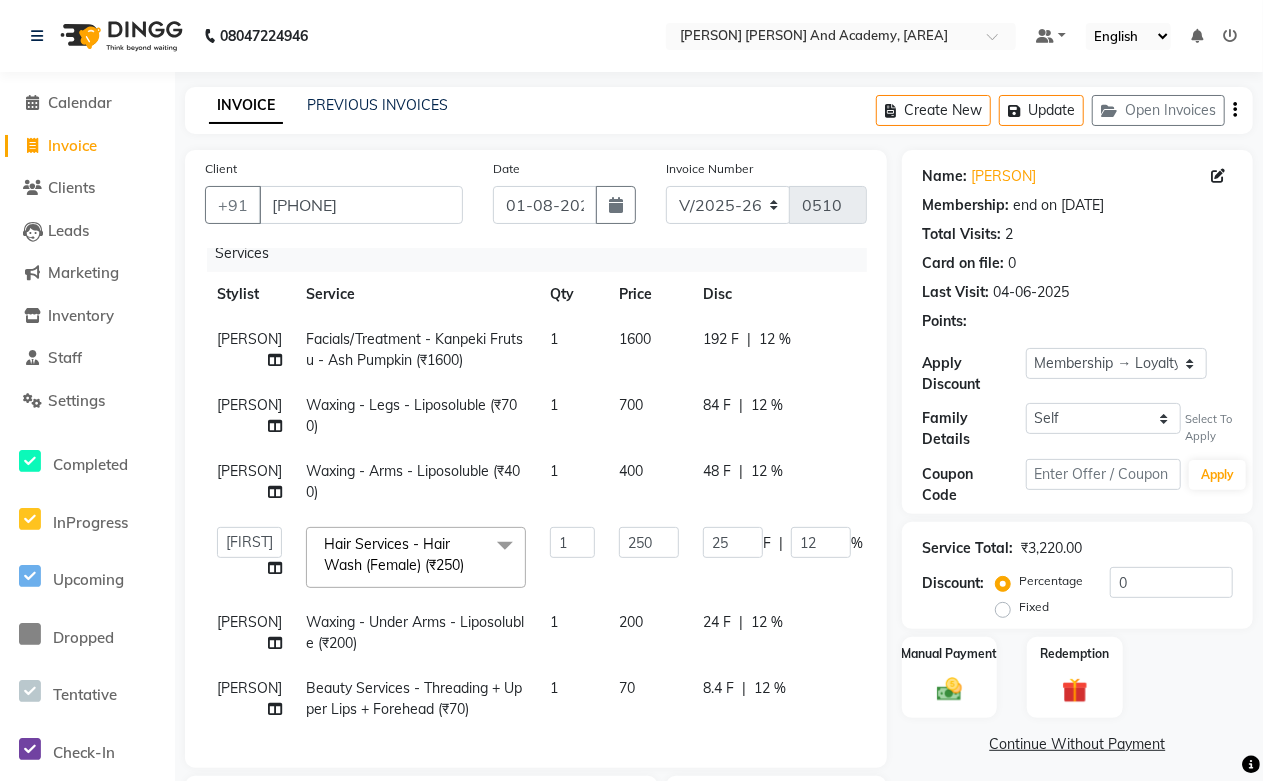 scroll, scrollTop: 93, scrollLeft: 0, axis: vertical 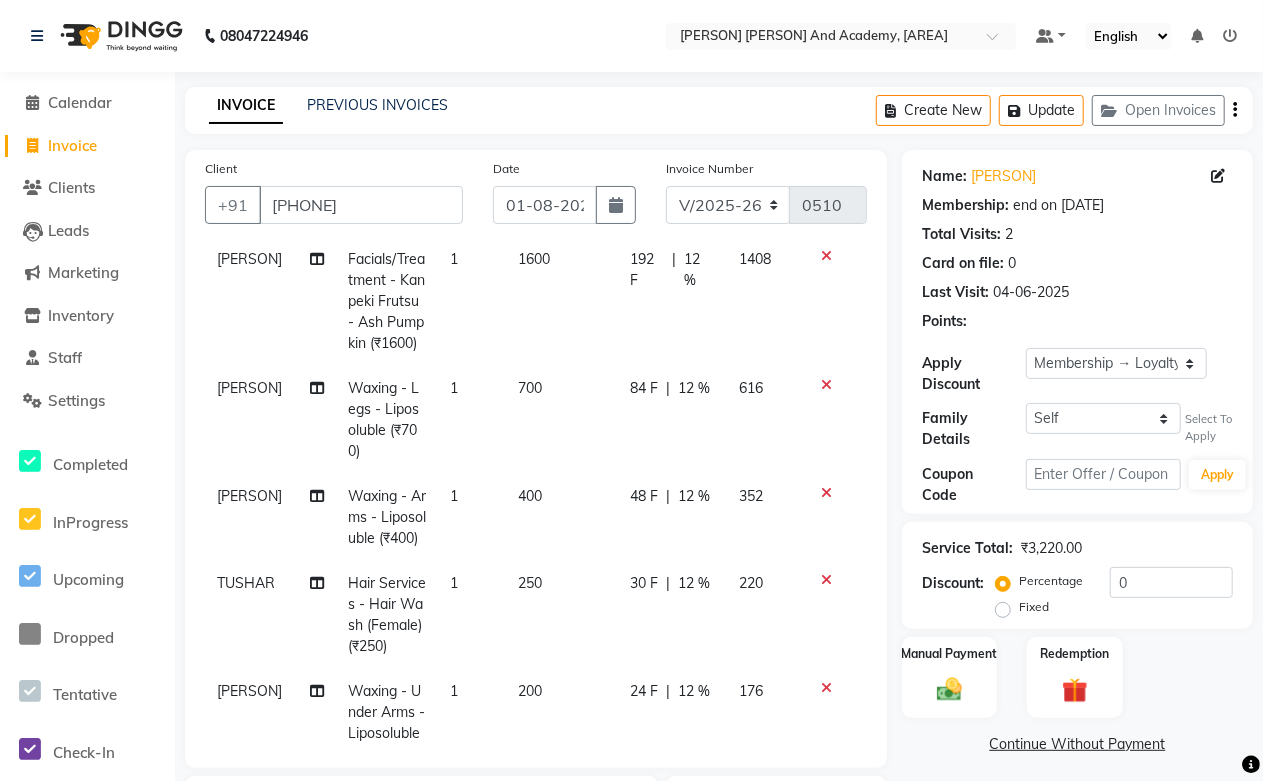 click on "[FIRST] [LAST] Facials/Treatment - Kanpeki Frutsu - Ash Pumpkin (₹1600) 1 1600 192 F | 12 % 1408 [FIRST] [LAST] Waxing - Legs - Liposoluble (₹700) 1 700 84 F | 12 % 616 [FIRST] [LAST] Waxing - Arms - Liposoluble (₹400) 1 400 48 F | 12 % 352 [FIRST]   Hair Services - Hair Wash (Female) (₹250) 1 250 30 F | 12 % 220 [FIRST] [LAST] Waxing - Under Arms - Liposoluble (₹200) 1 200 24 F | 12 % 176 [FIRST] [LAST] Beauty Services - Threading + Upper Lips + Forehead (₹70) 1 70 8.4 F | 12 % 61.6" 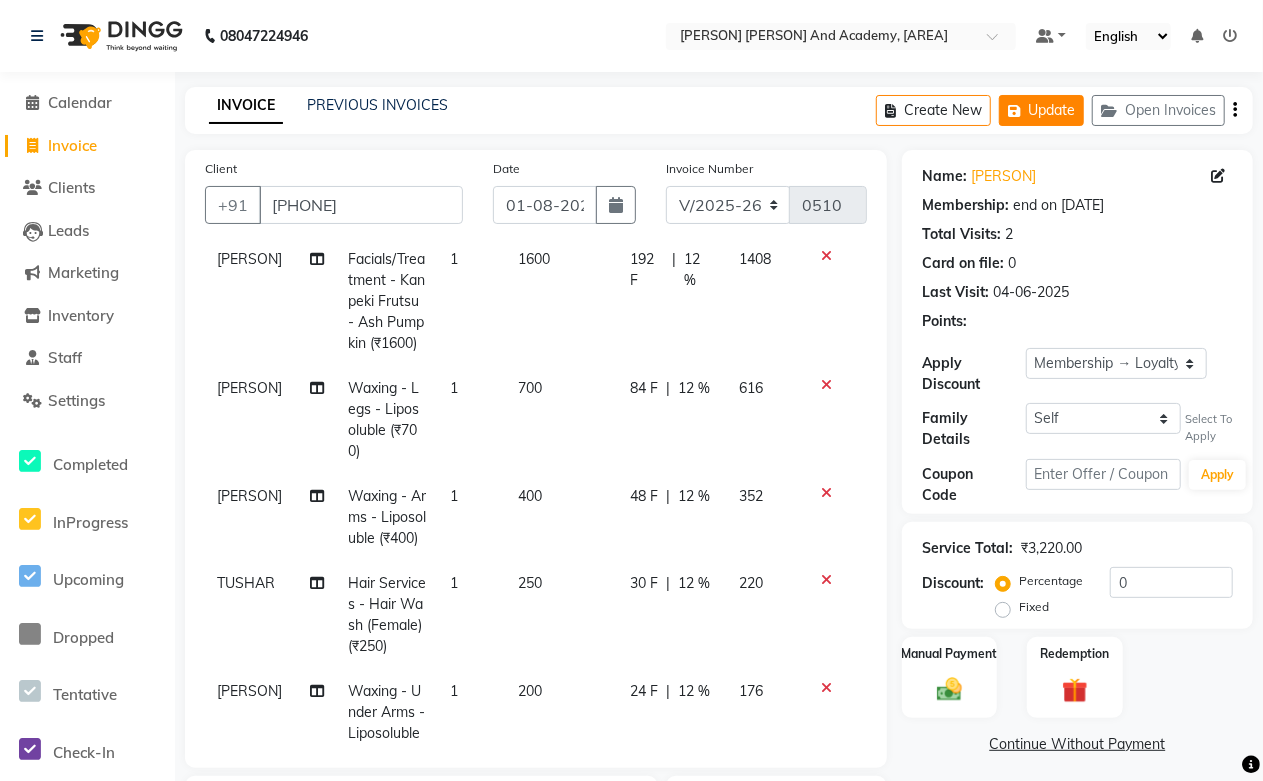 click on "Update" 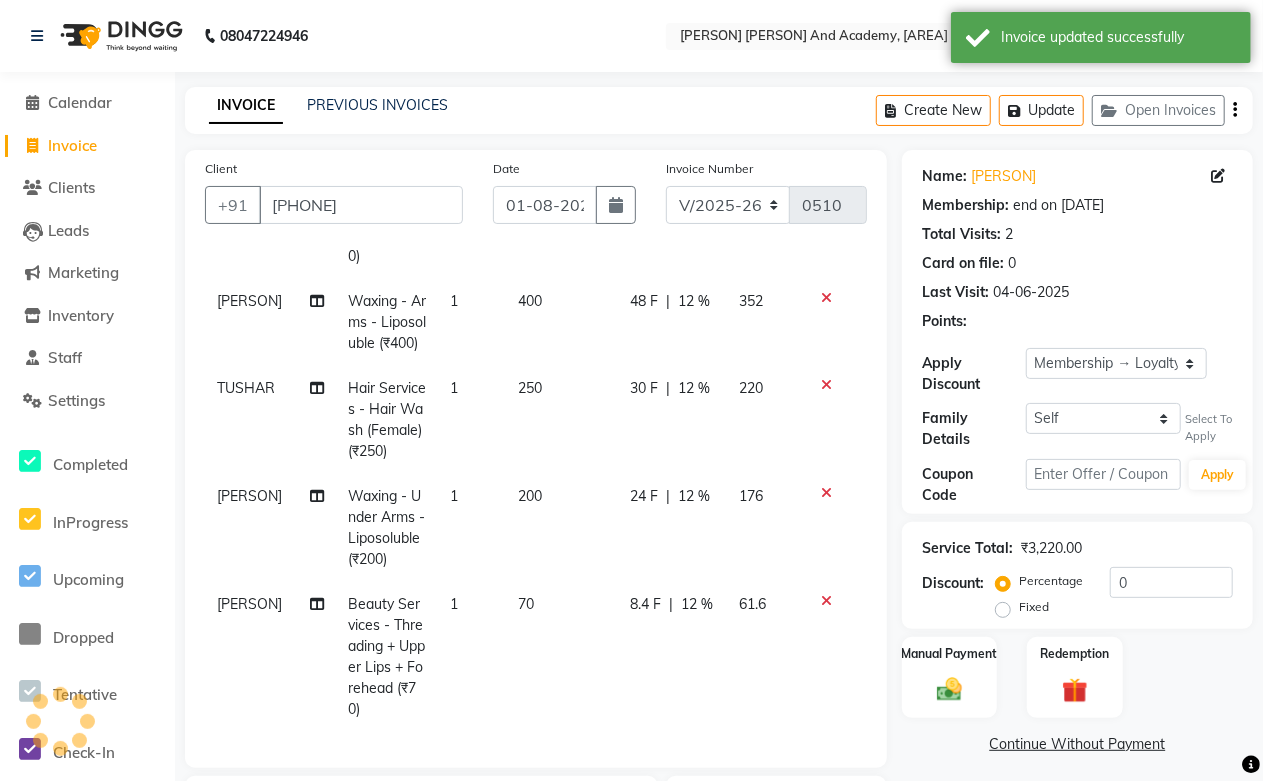 scroll, scrollTop: 346, scrollLeft: 0, axis: vertical 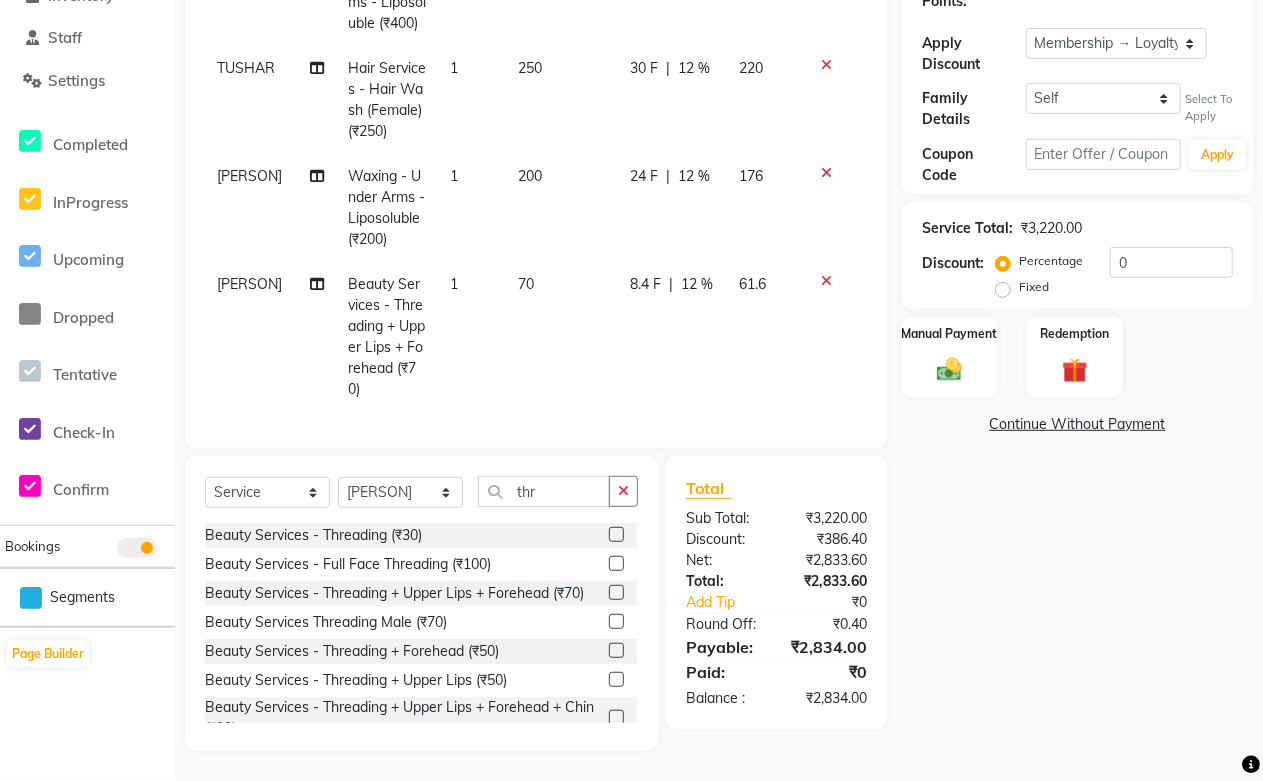 click on "70" 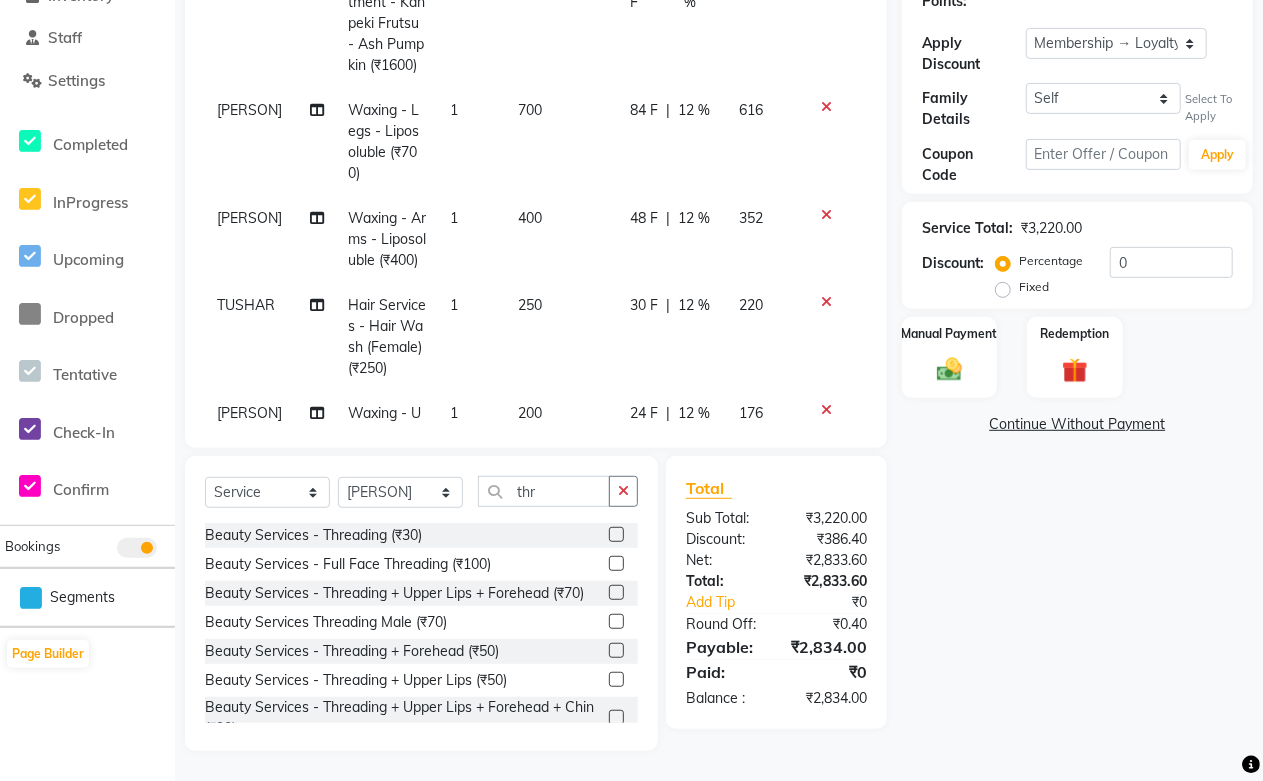 select on "69604" 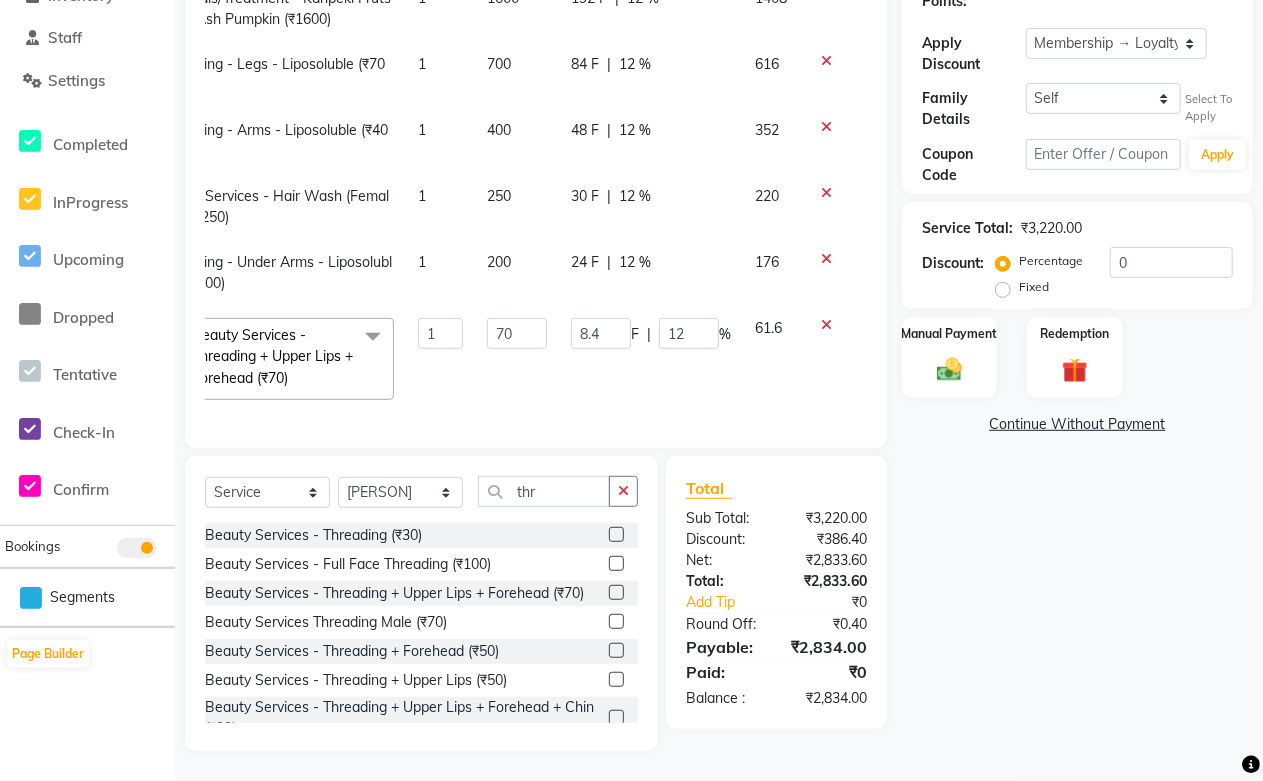 scroll, scrollTop: 51, scrollLeft: 136, axis: both 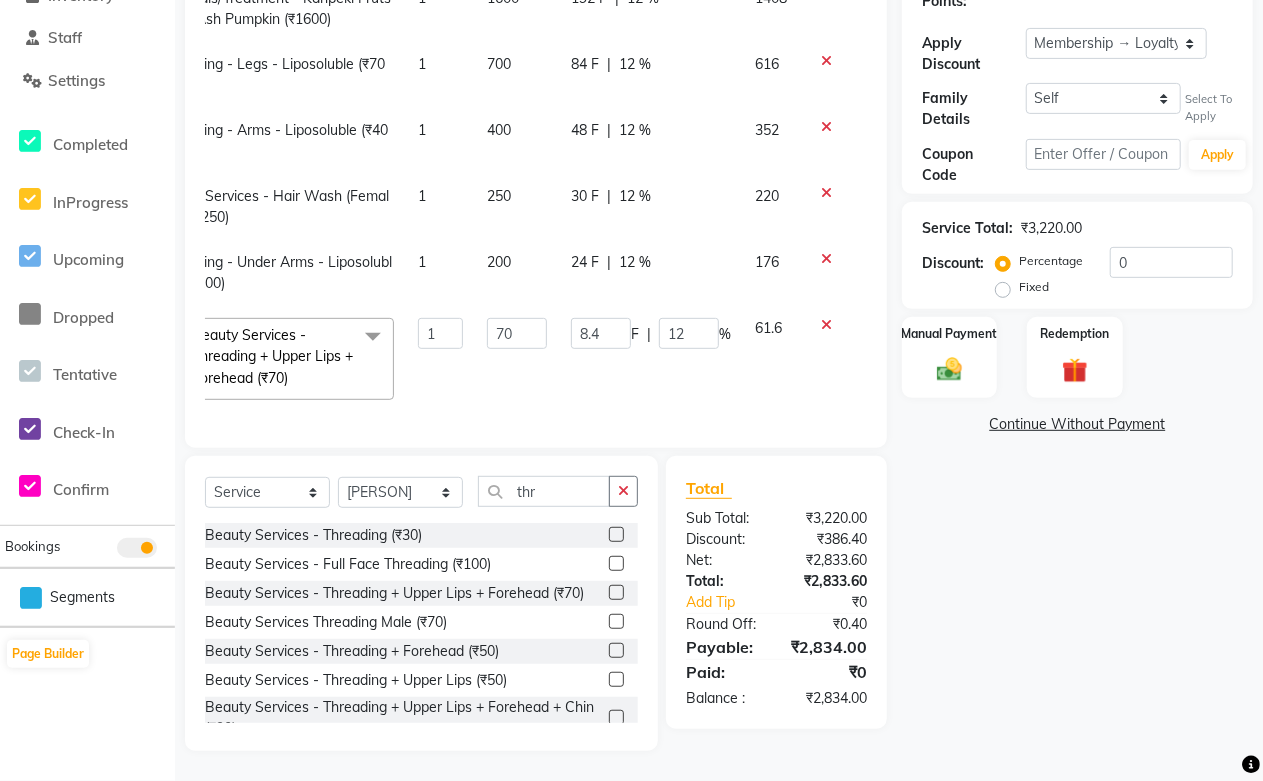 click 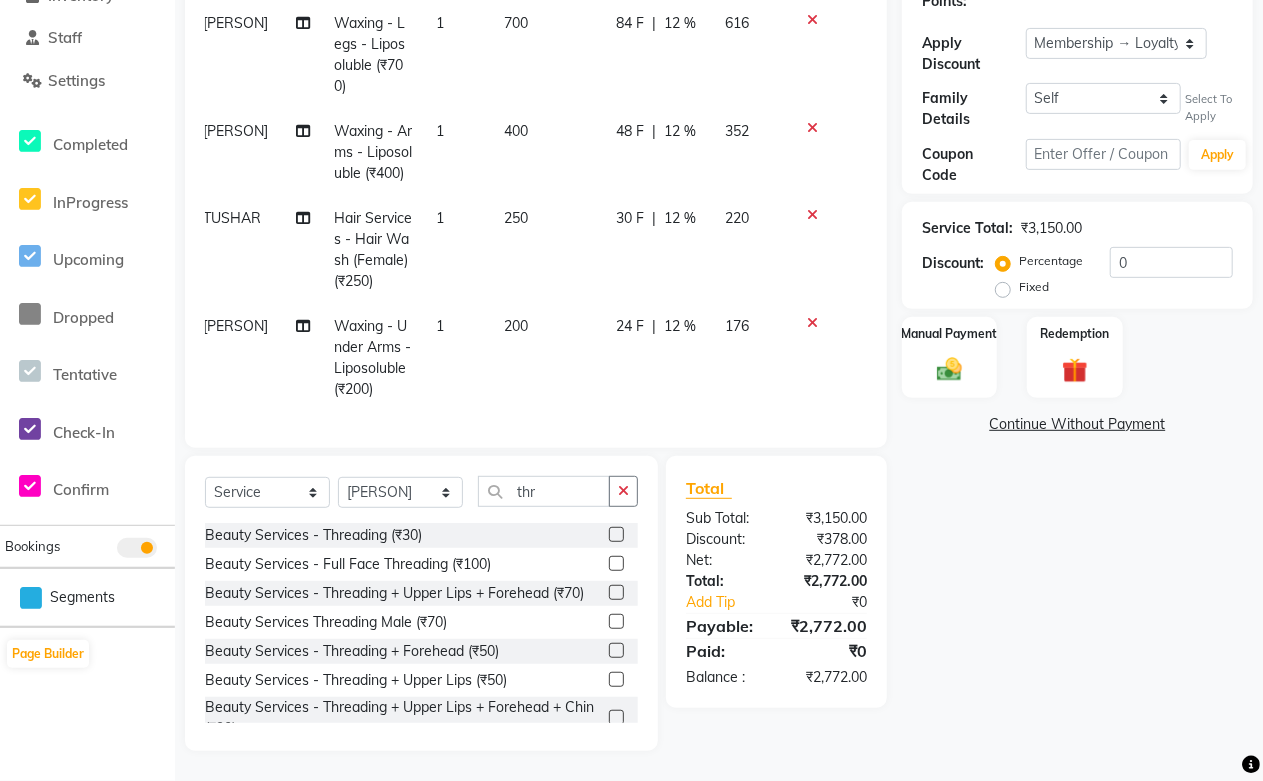 scroll, scrollTop: 196, scrollLeft: 14, axis: both 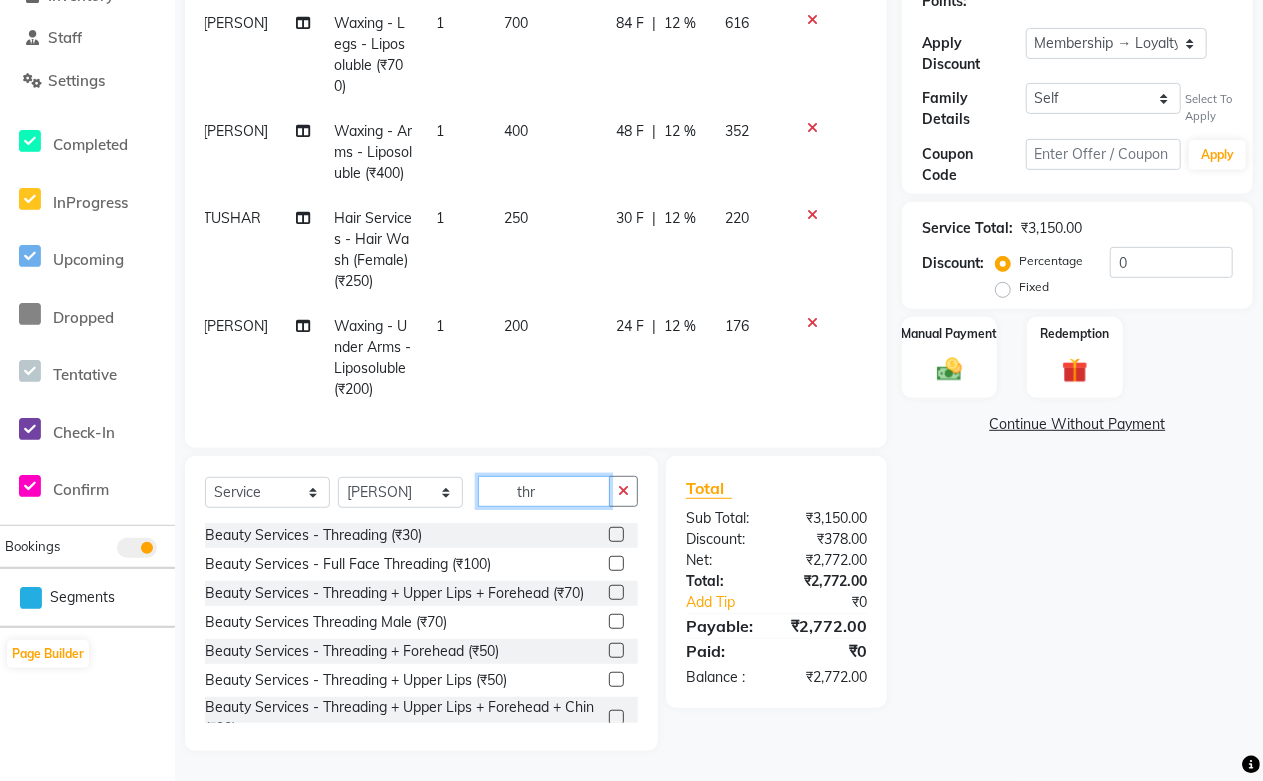 click on "thr" 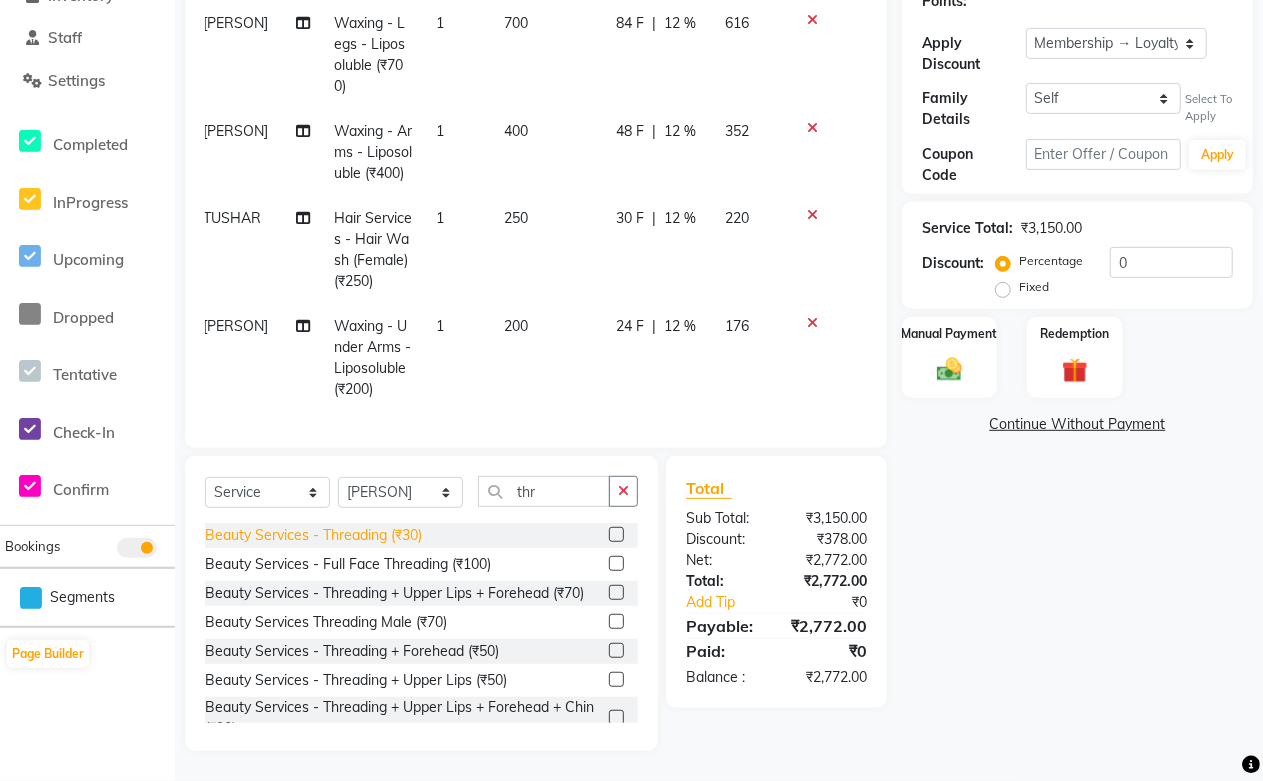 click on "Beauty Services - Threading (₹30)" 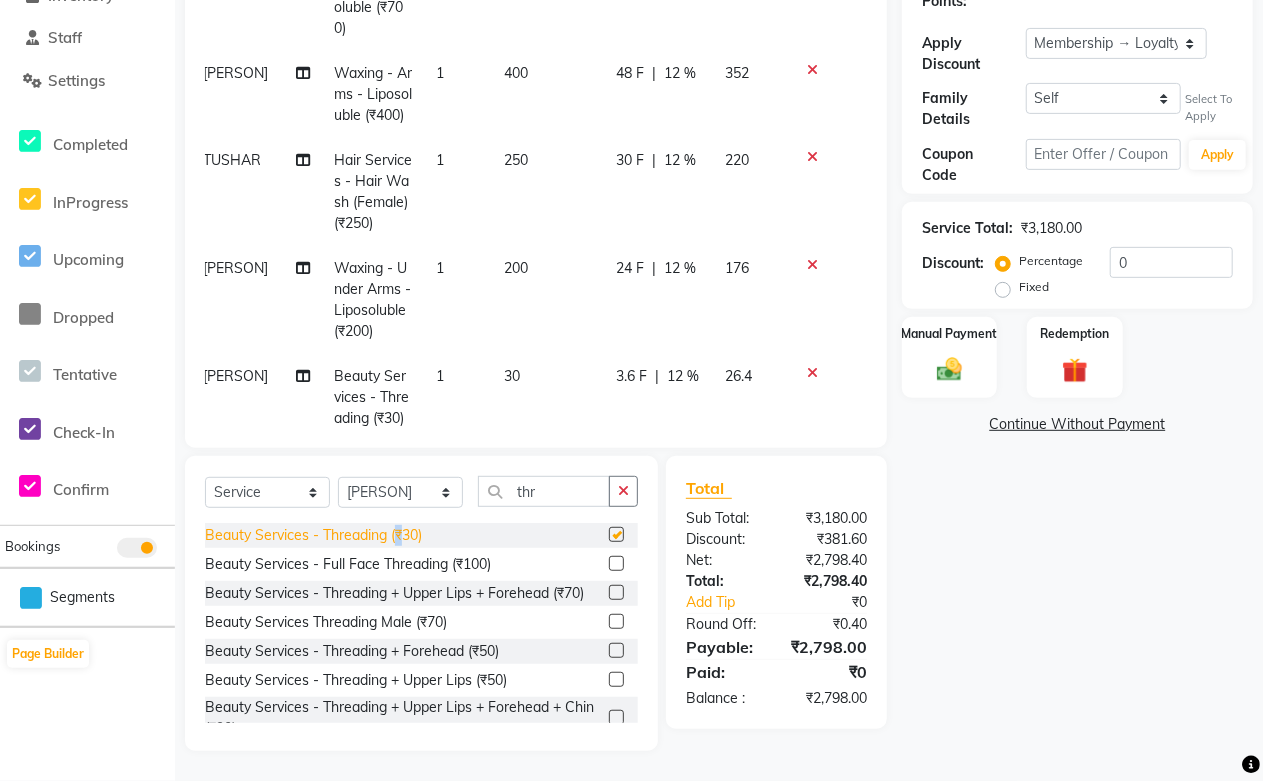 checkbox on "false" 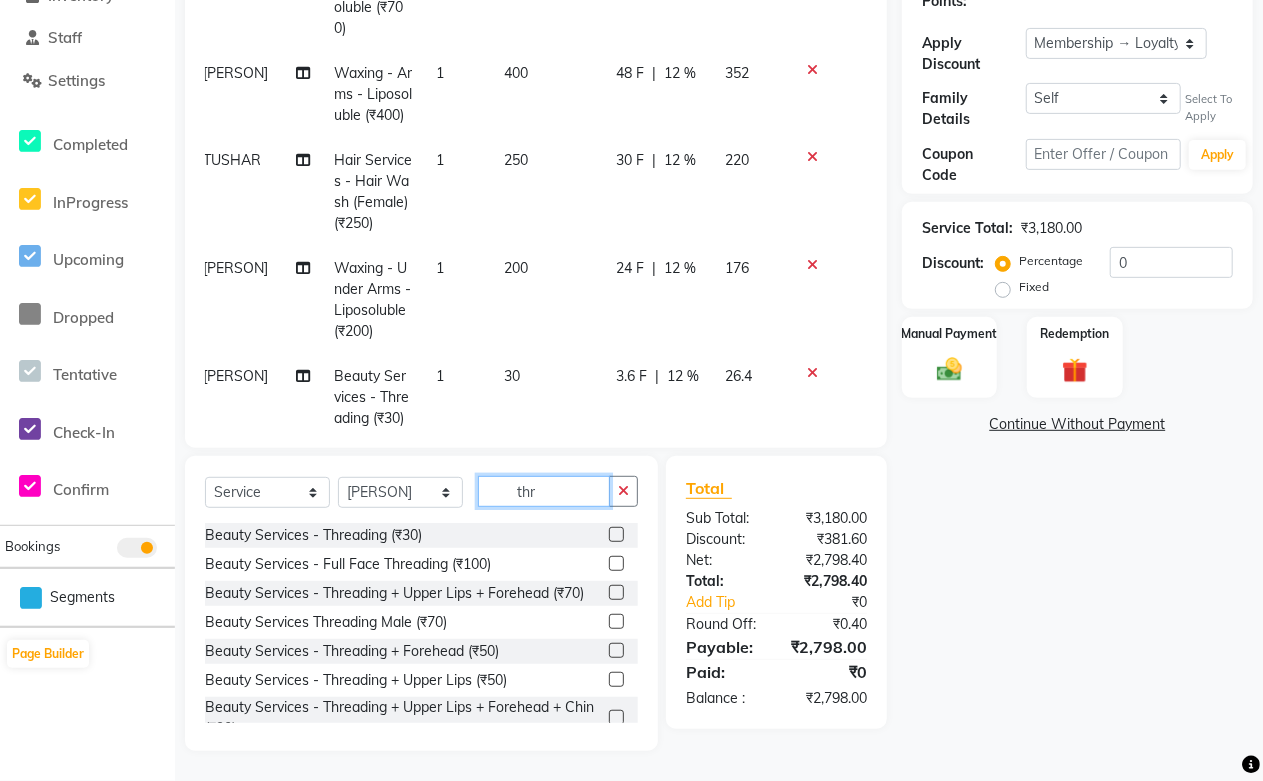click on "thr" 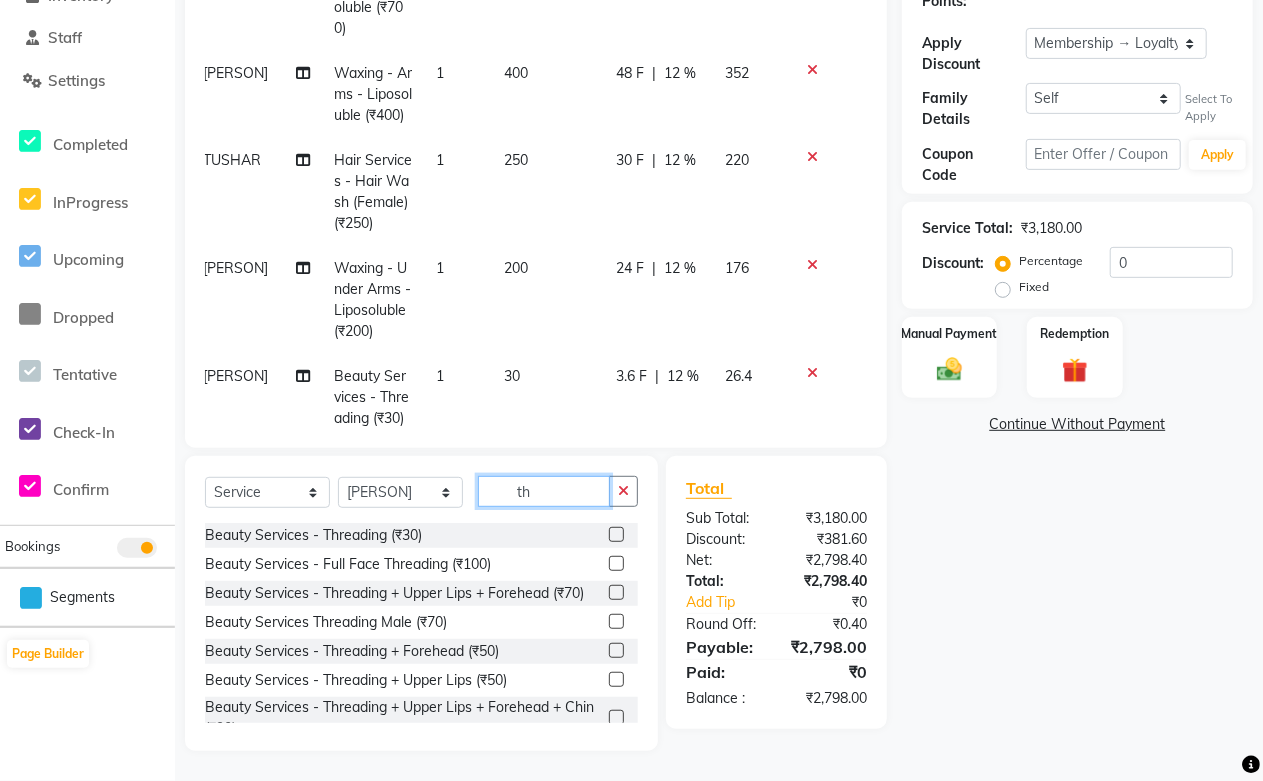 type on "t" 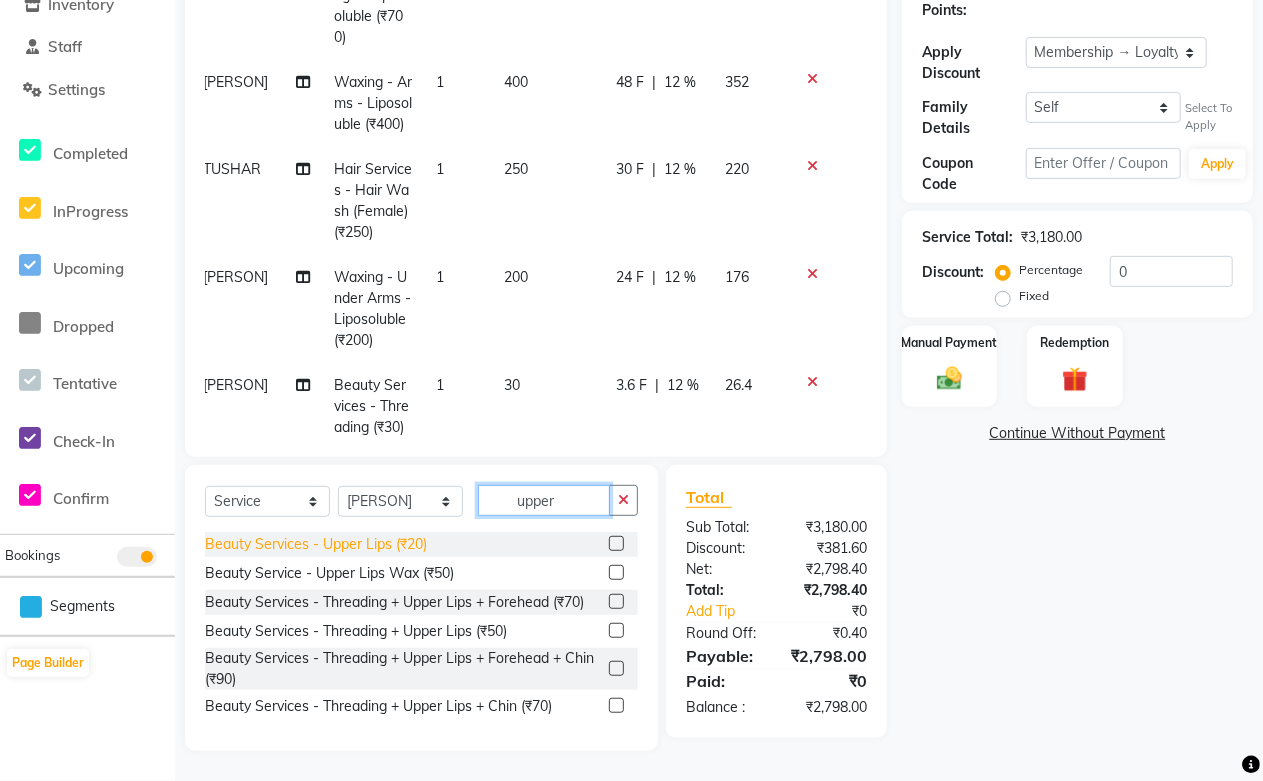 type on "upper" 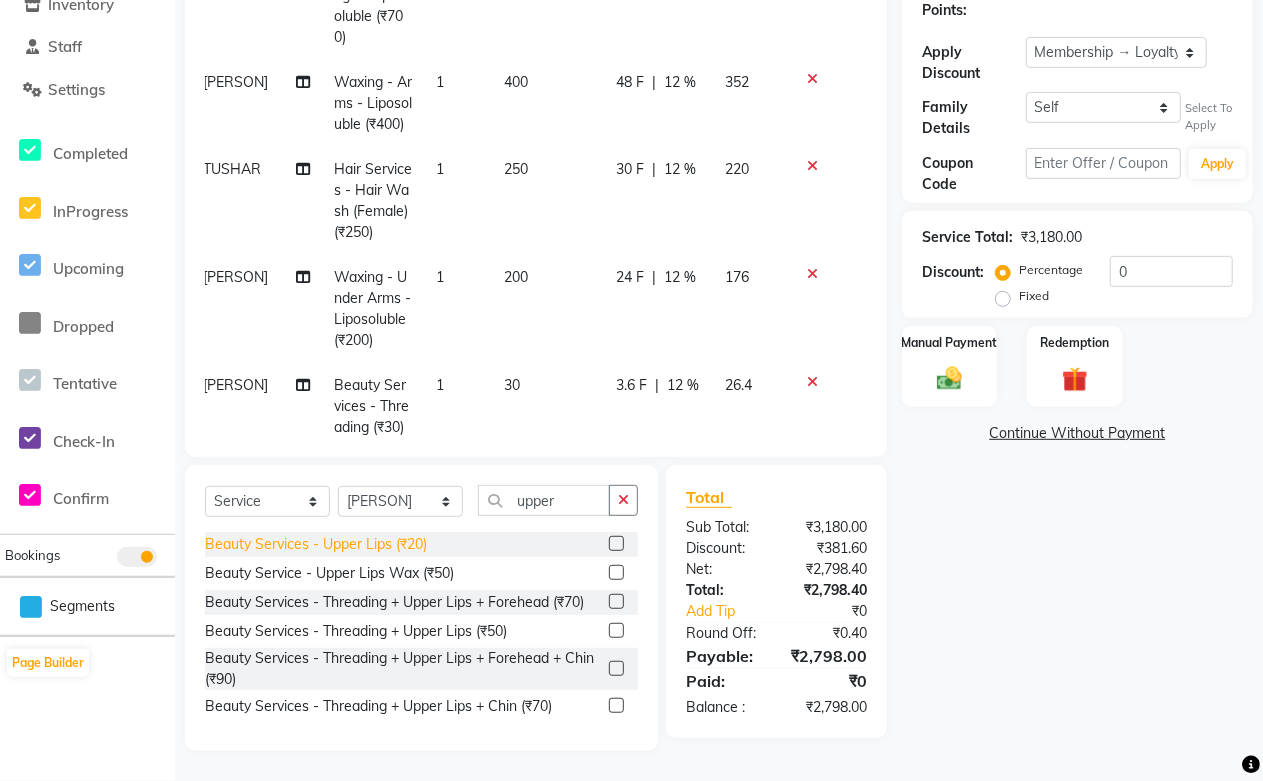 click on "Beauty Services - Upper Lips (₹20)" 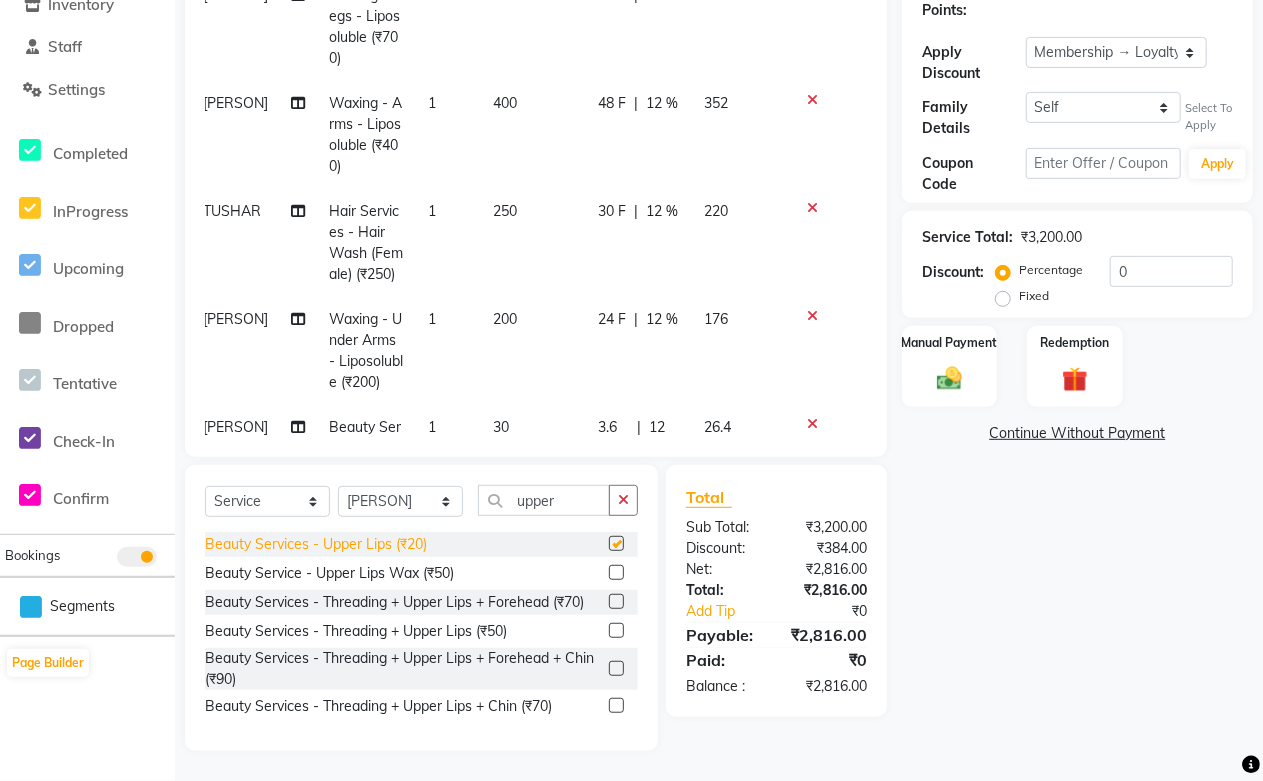 checkbox on "false" 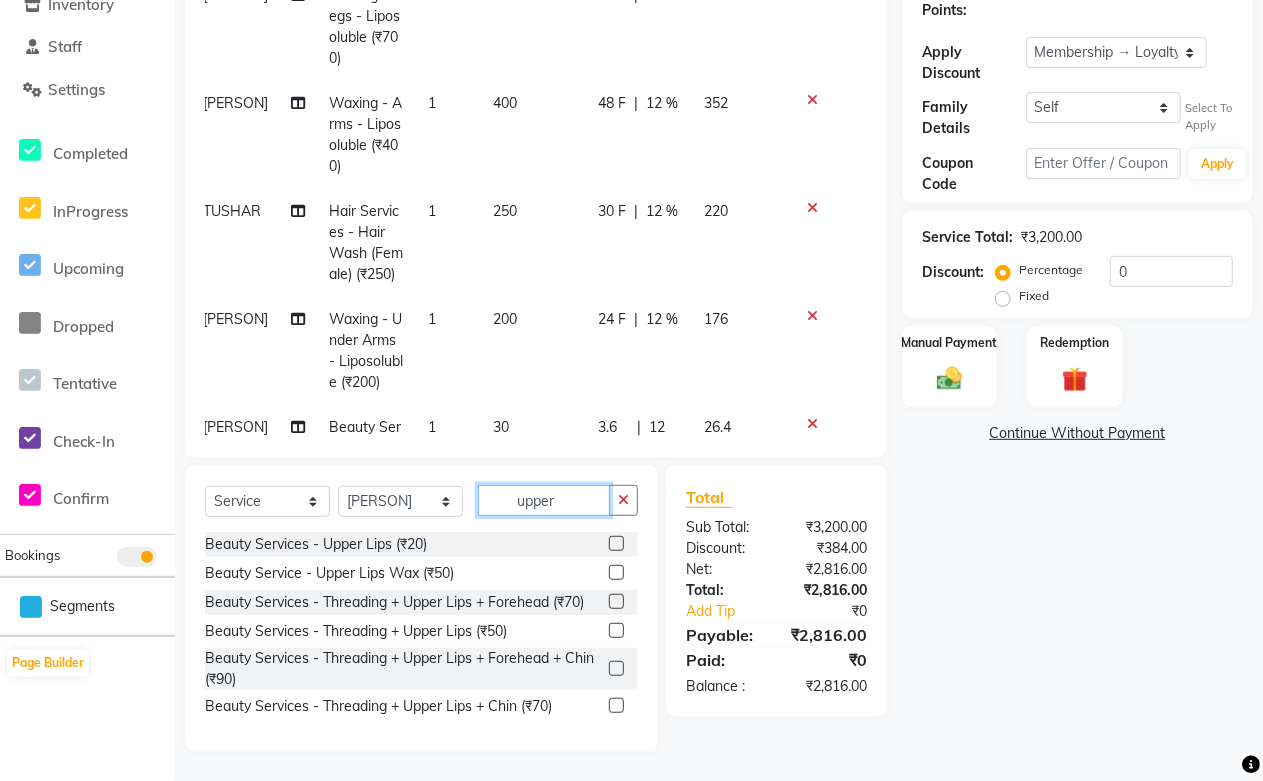 click on "upper" 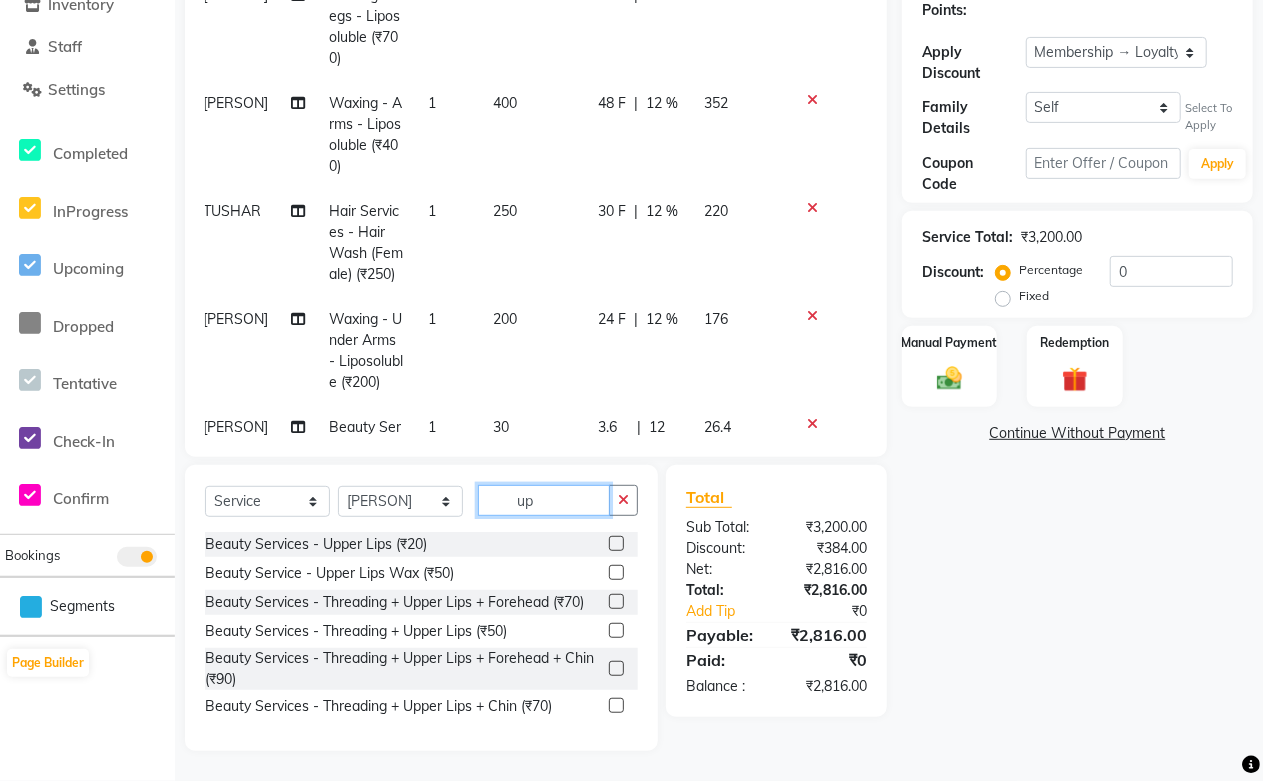 type on "u" 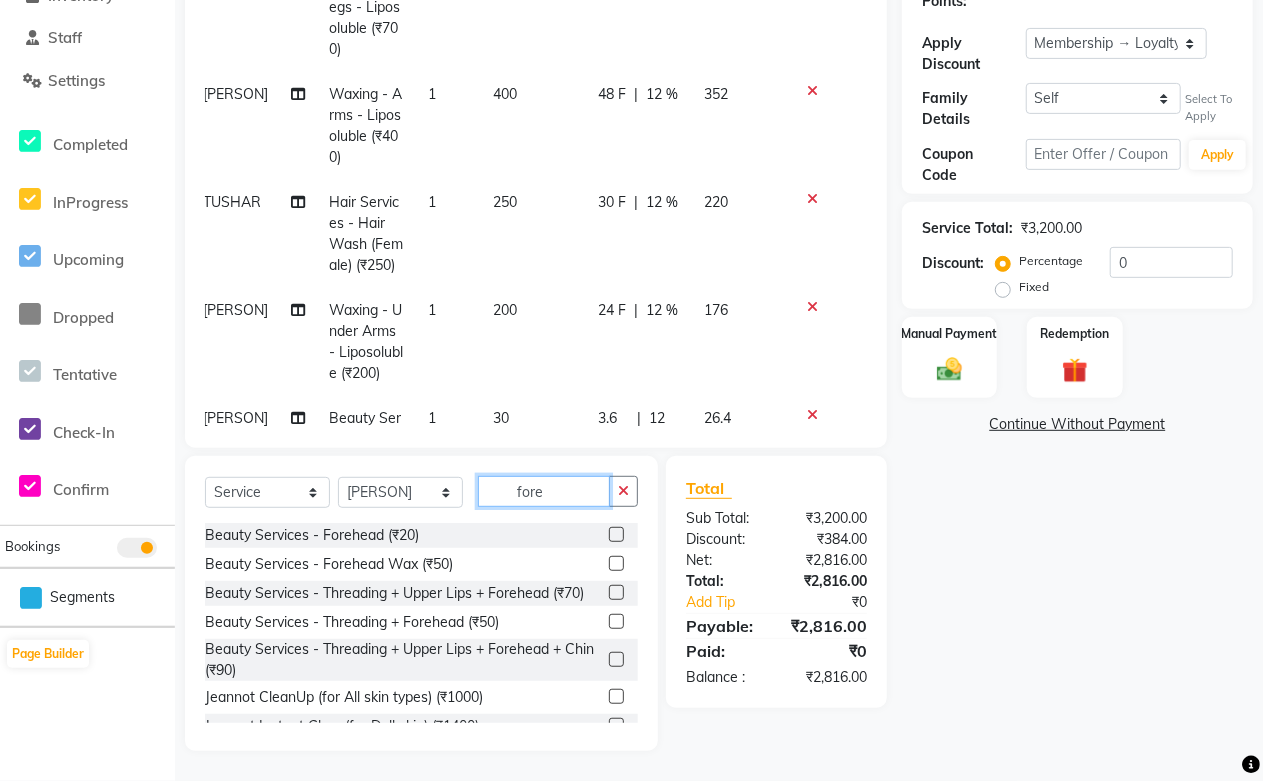 scroll, scrollTop: 282, scrollLeft: 0, axis: vertical 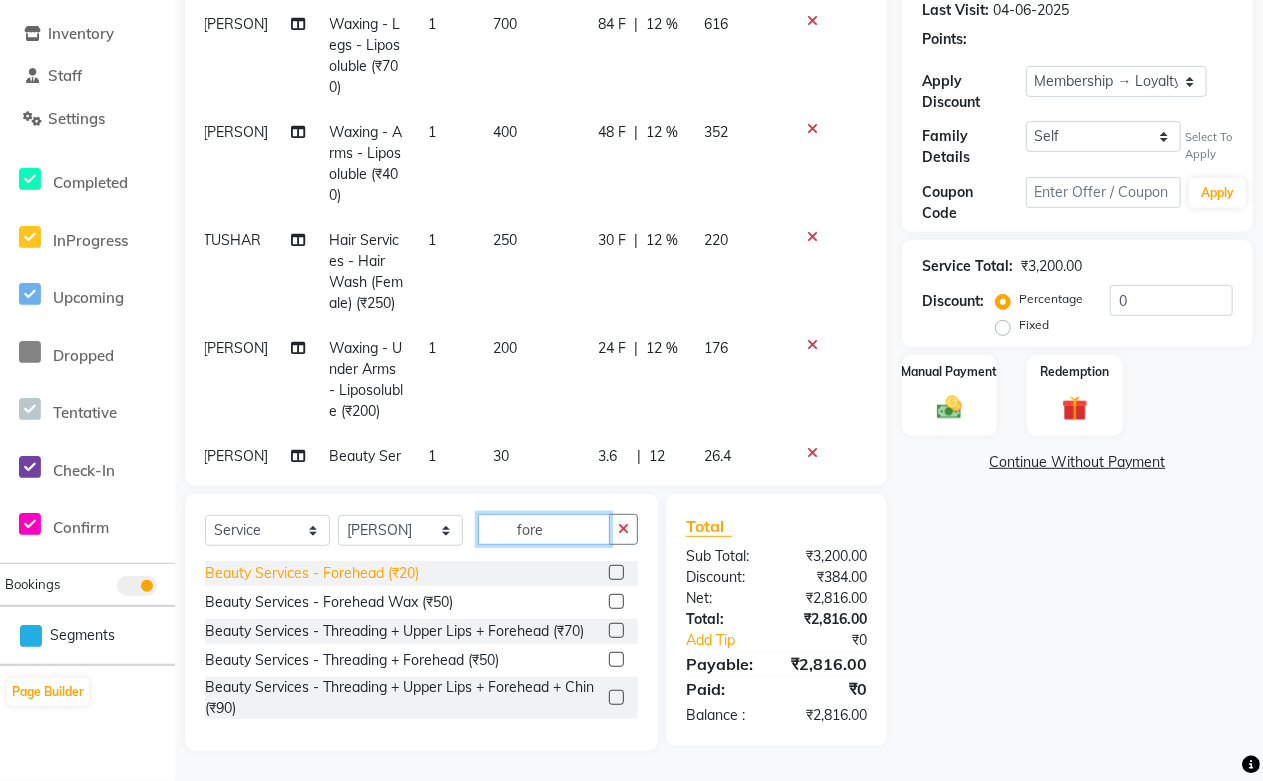 type on "fore" 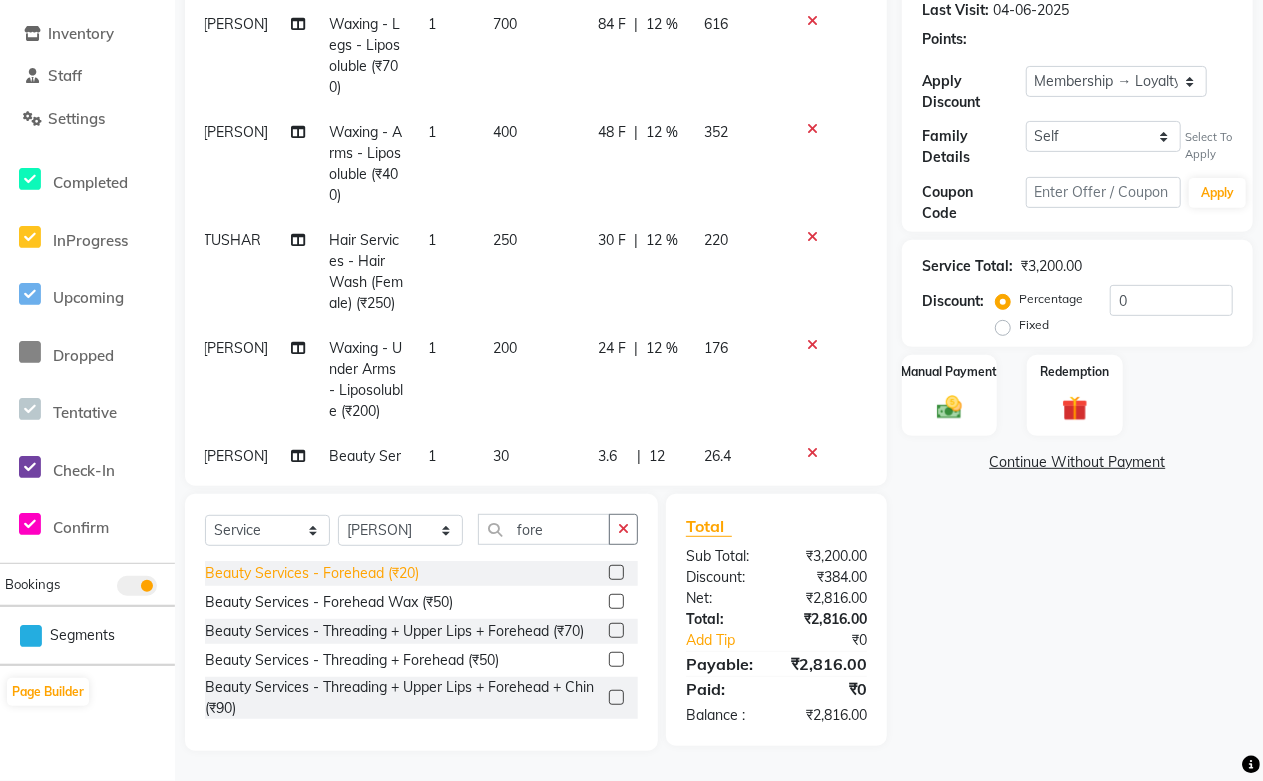 click on "Beauty Services - Forehead (₹20)" 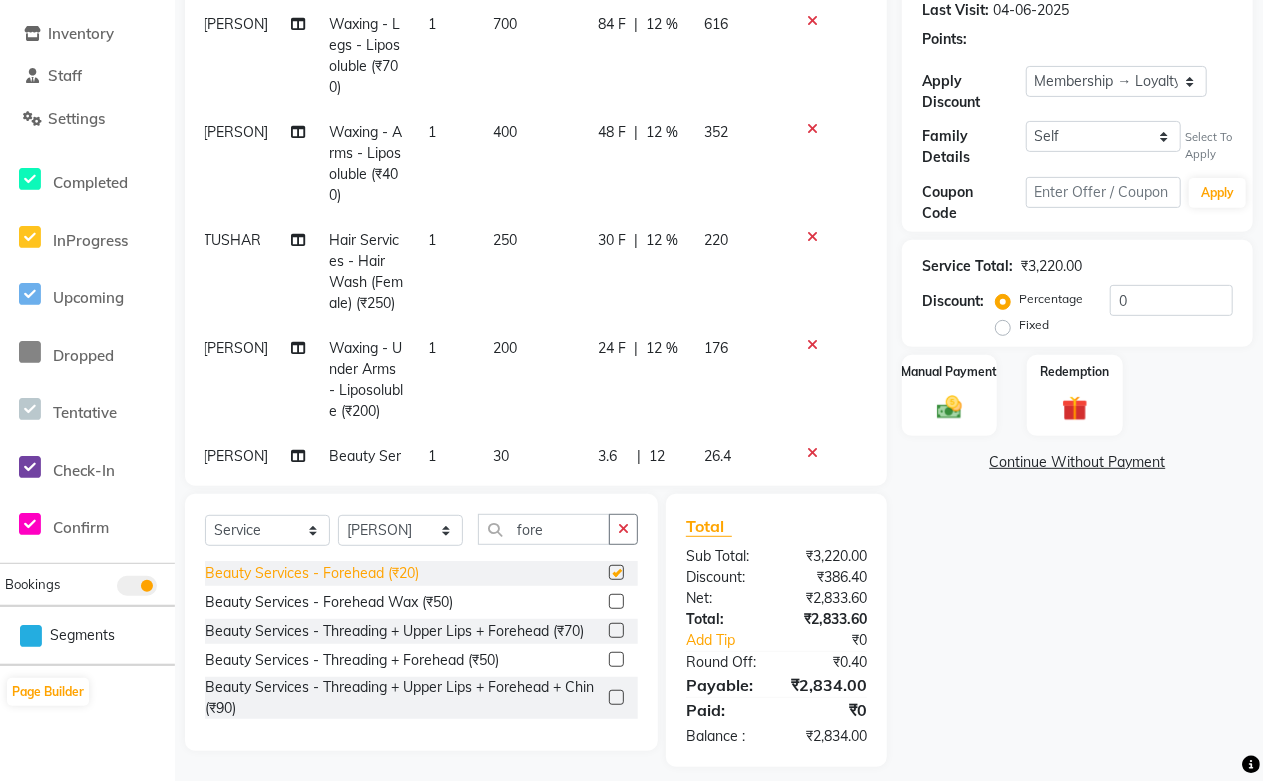 checkbox on "false" 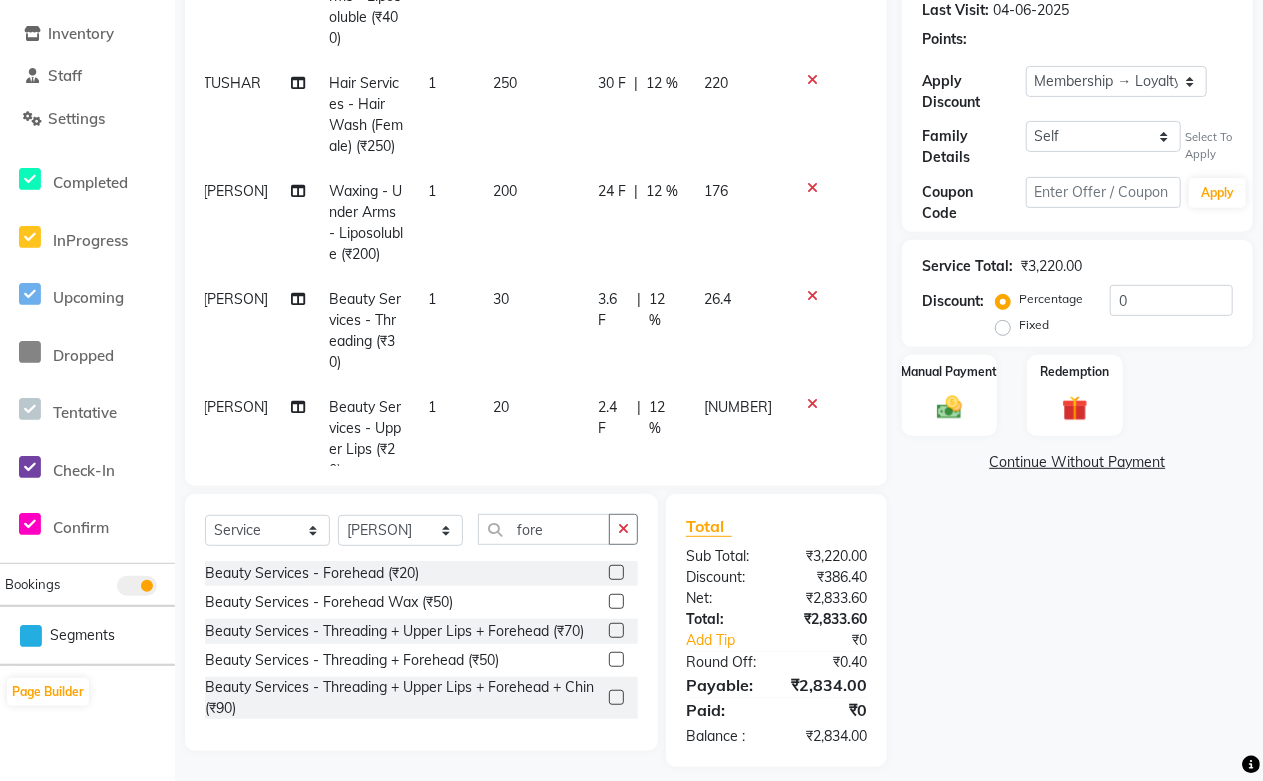 scroll, scrollTop: 477, scrollLeft: 14, axis: both 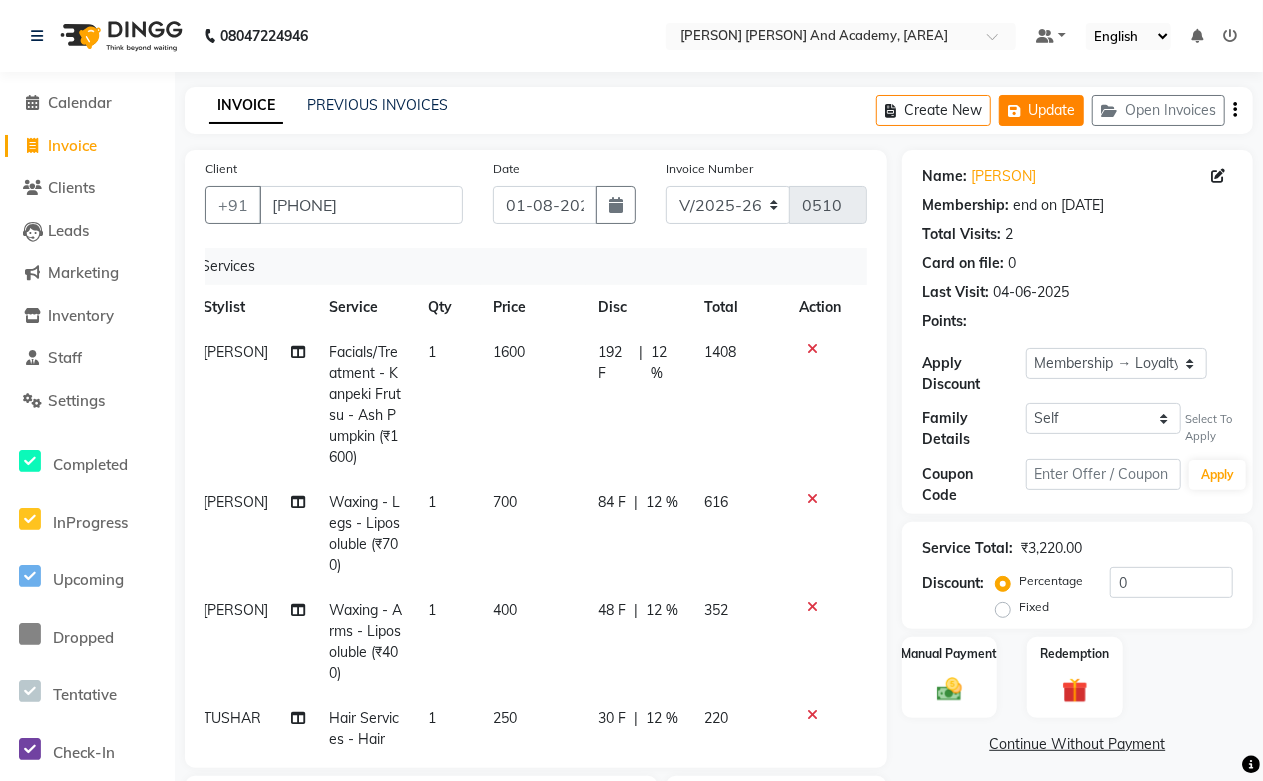 click on "Update" 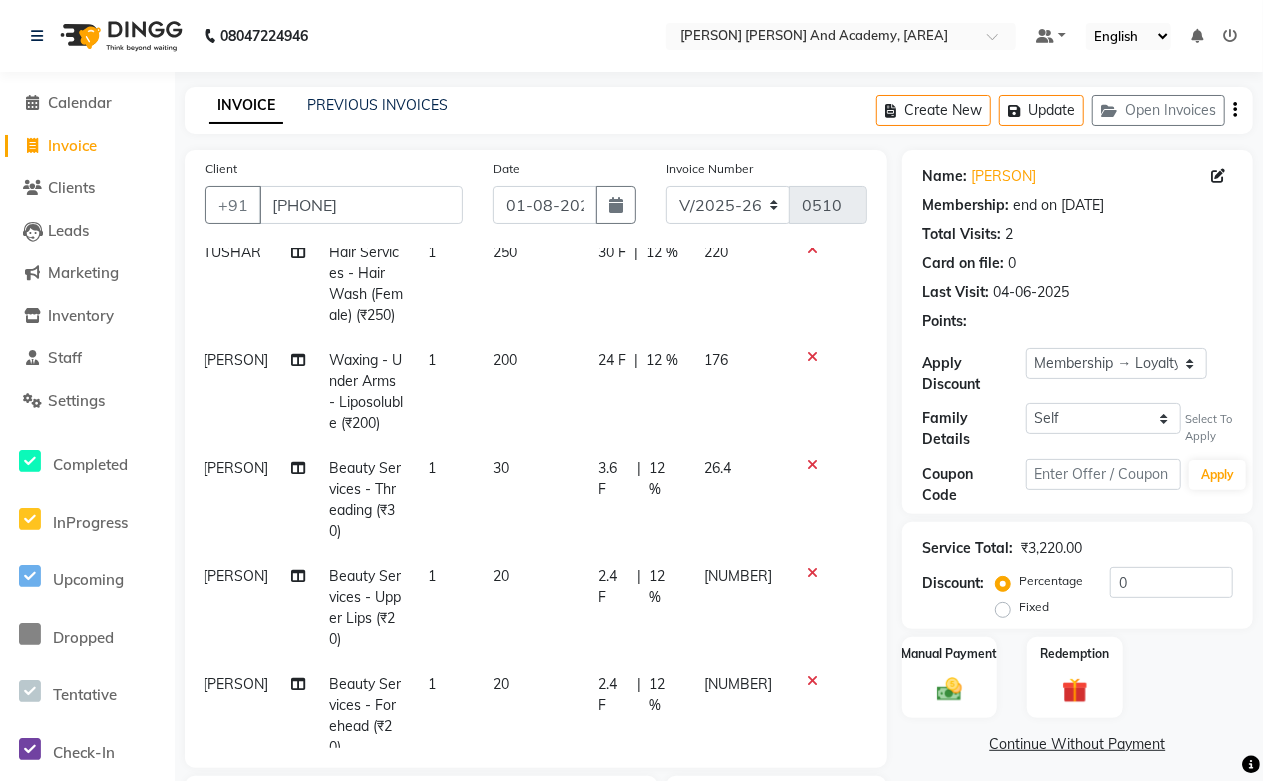 scroll, scrollTop: 477, scrollLeft: 14, axis: both 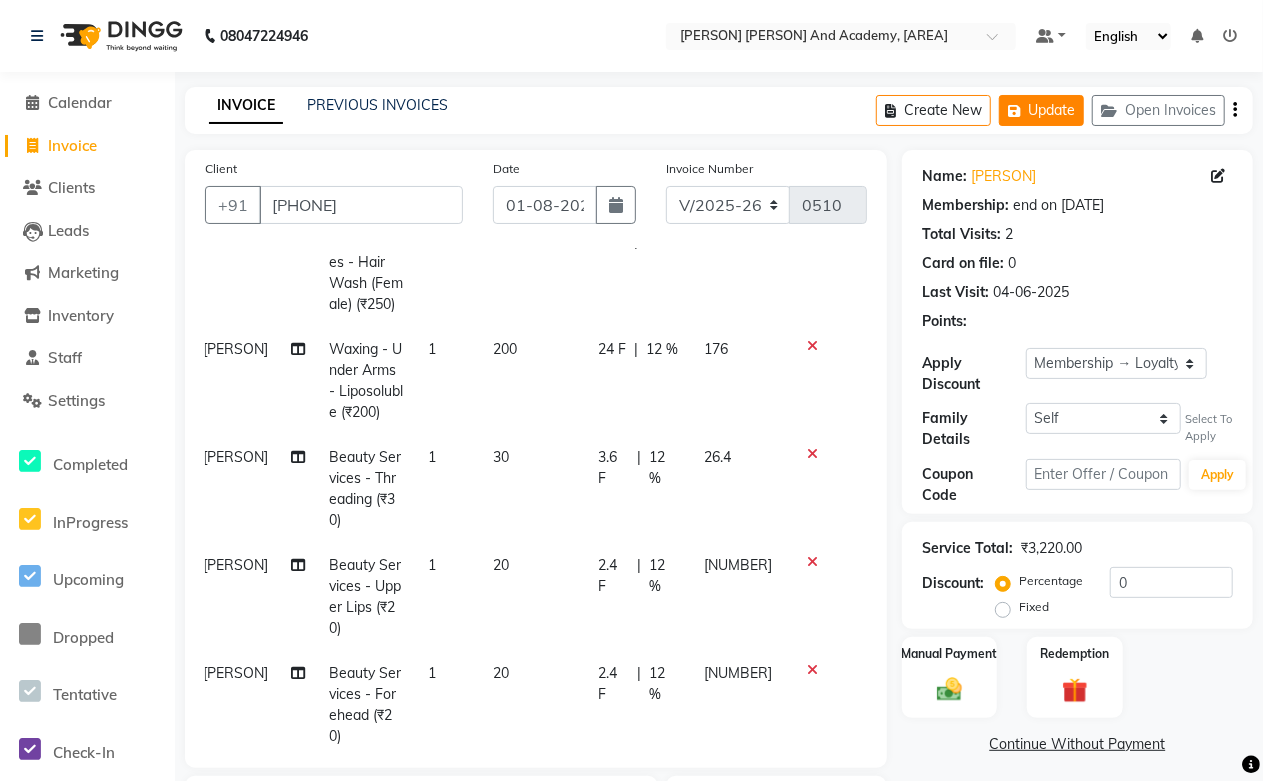 click on "Update" 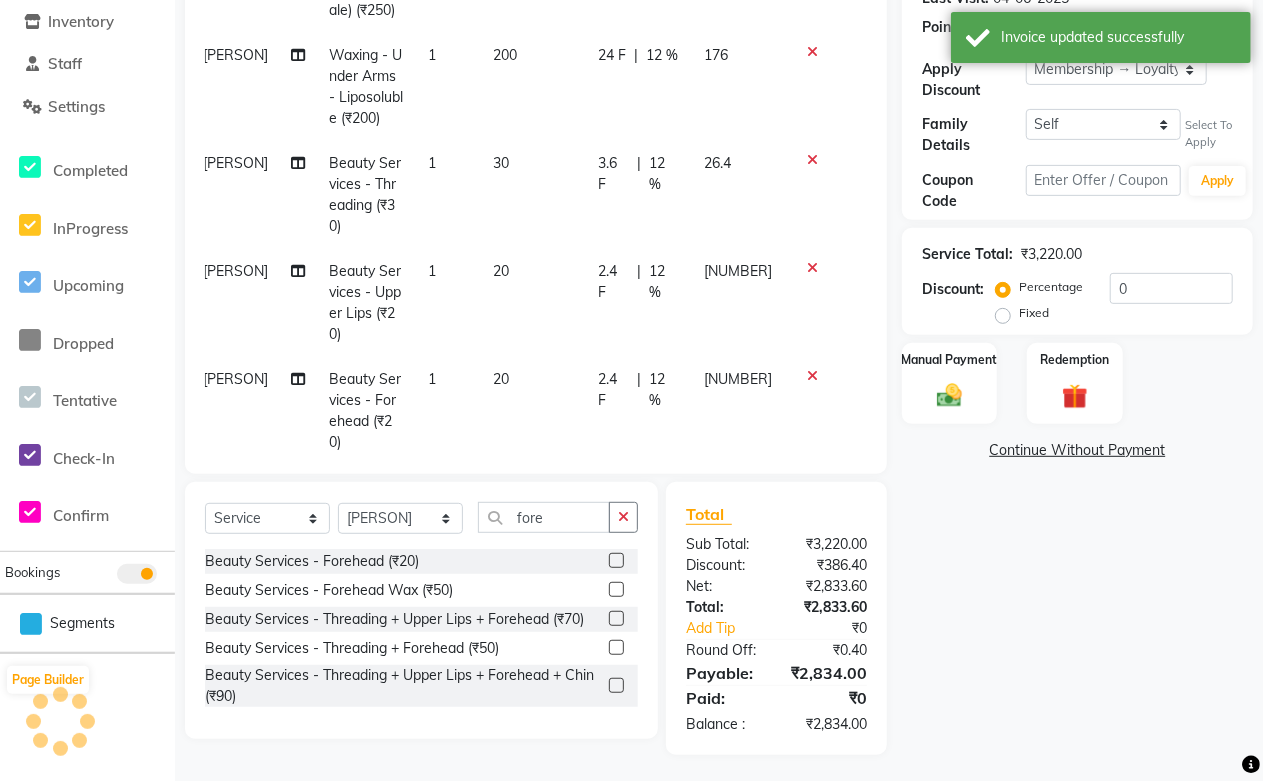 scroll, scrollTop: 297, scrollLeft: 0, axis: vertical 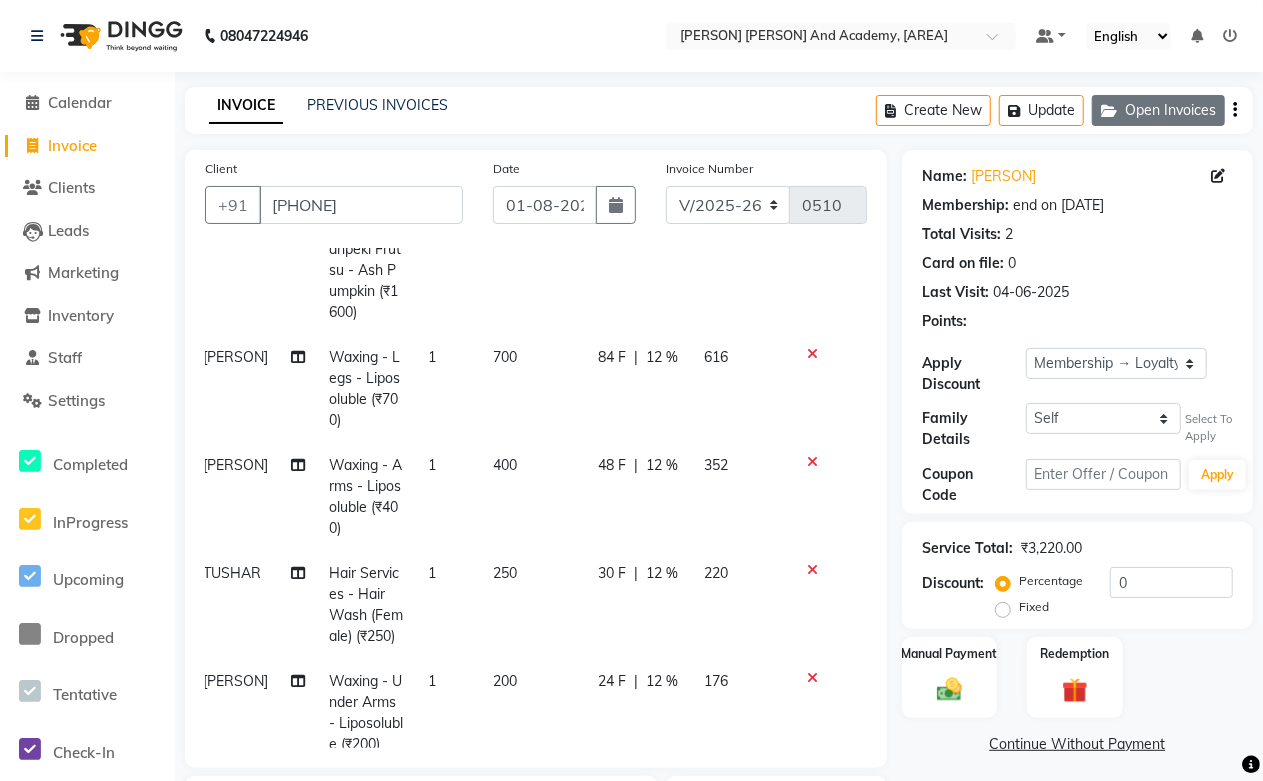 click on "Open Invoices" 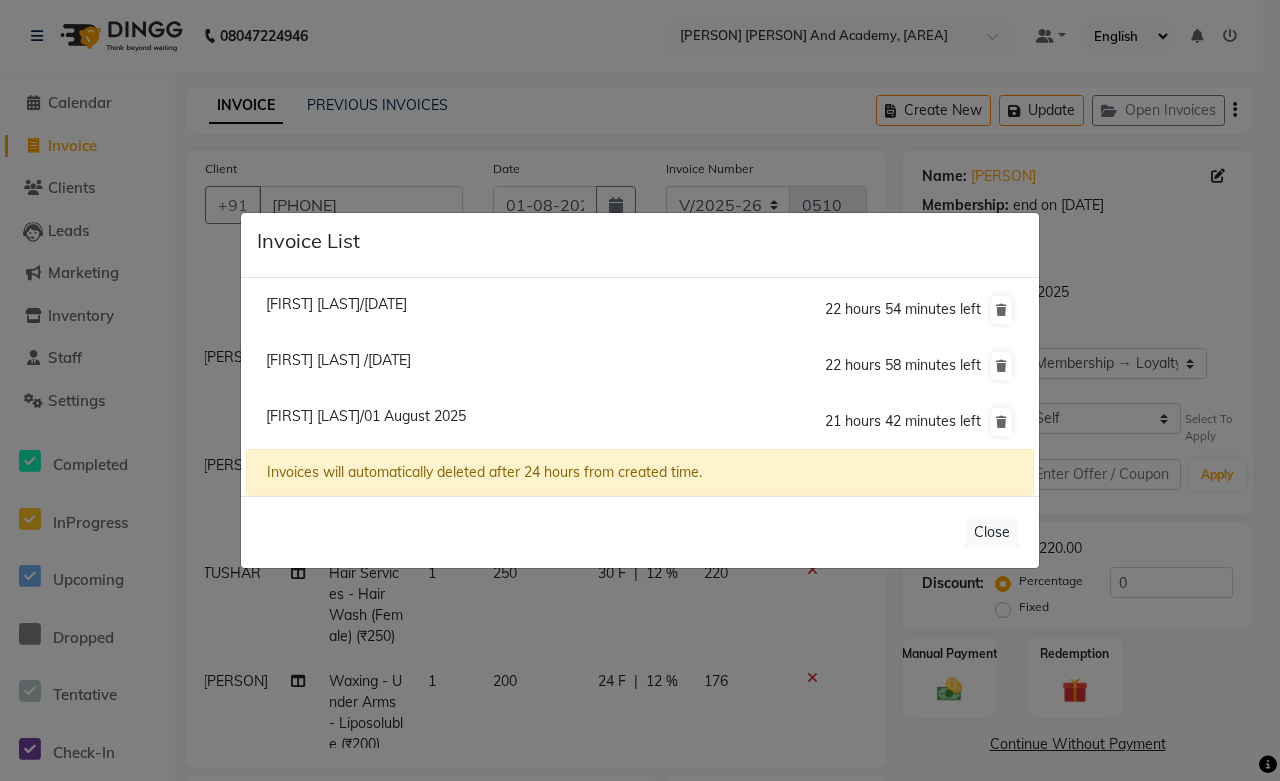 click on "[FIRST] [LAST]/01 August 2025" 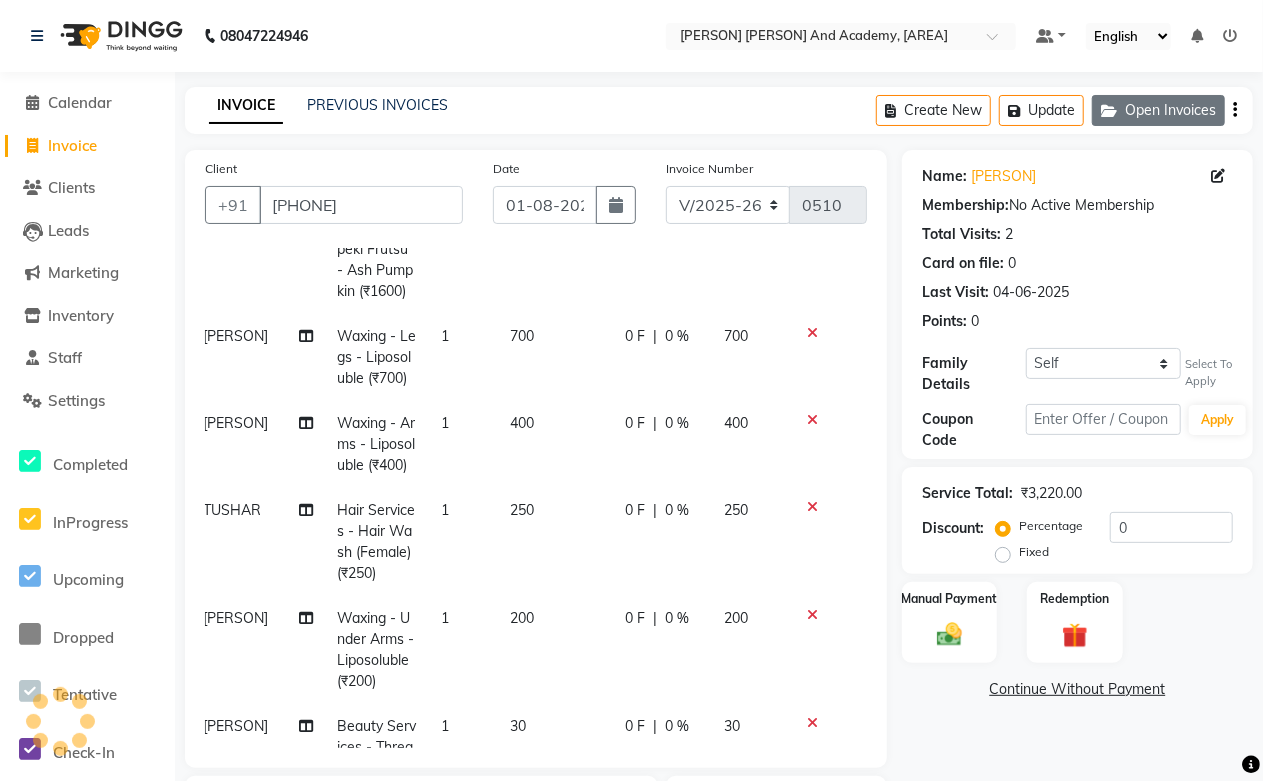 click on "Open Invoices" 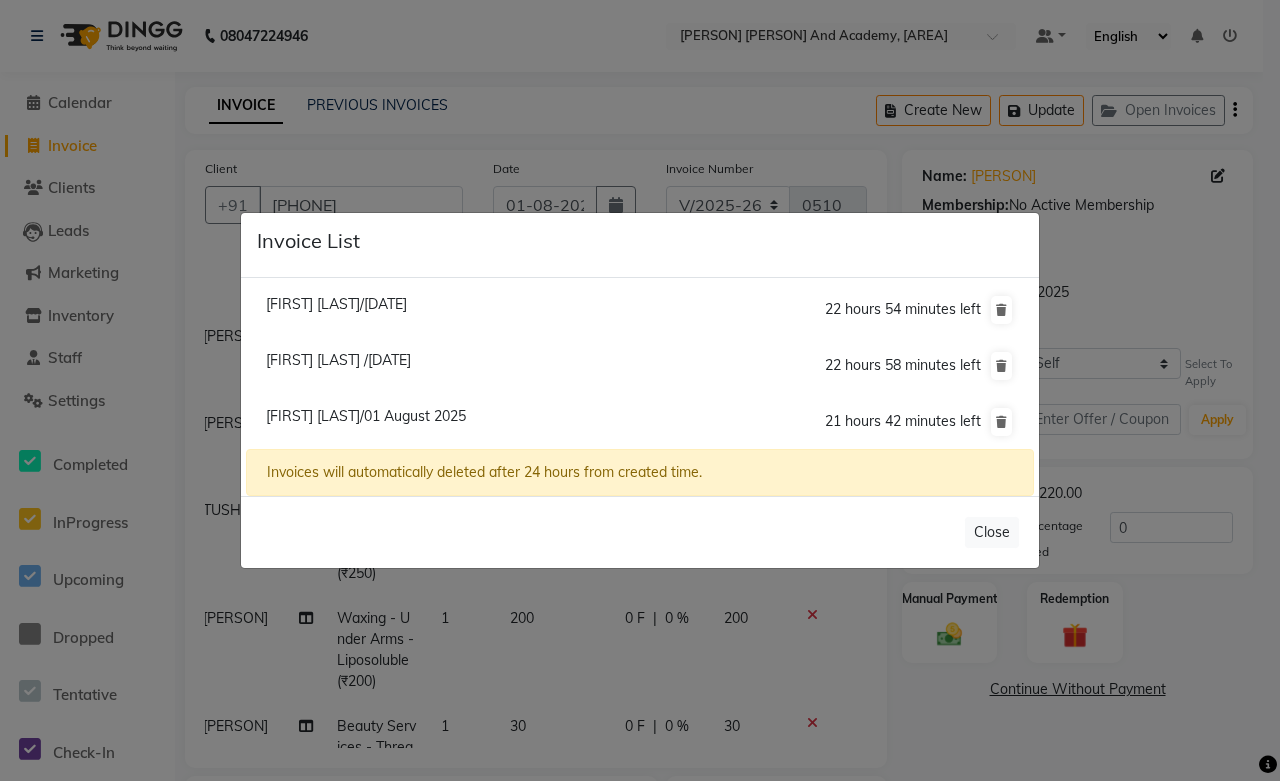click on "[FIRST] [LAST] /[DATE]" 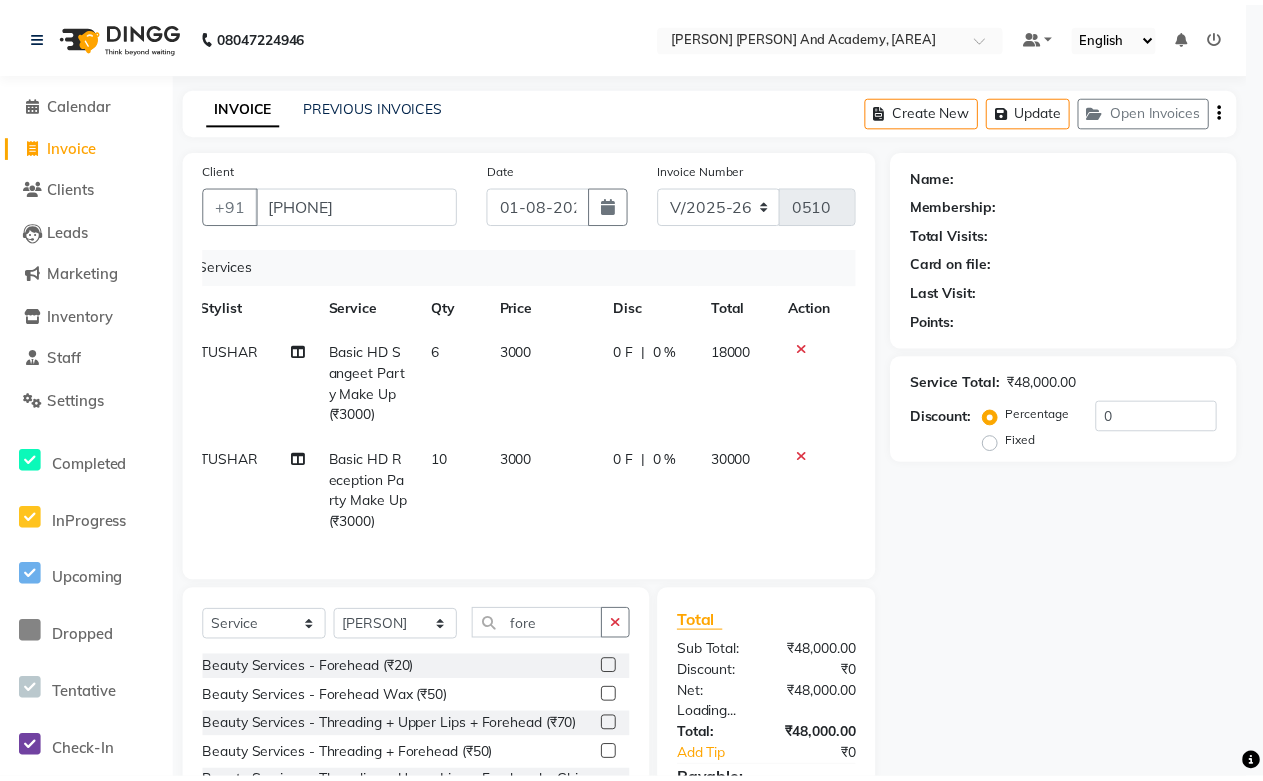 scroll, scrollTop: 0, scrollLeft: 14, axis: horizontal 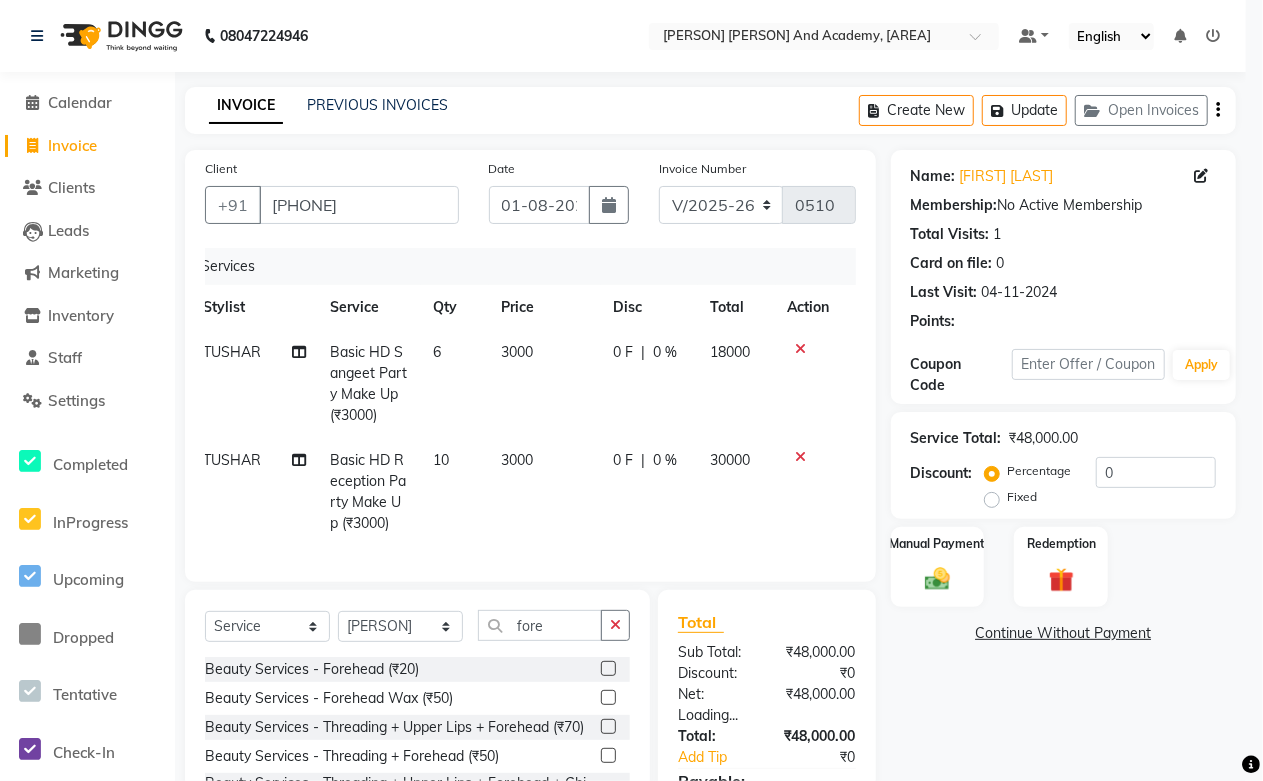 select 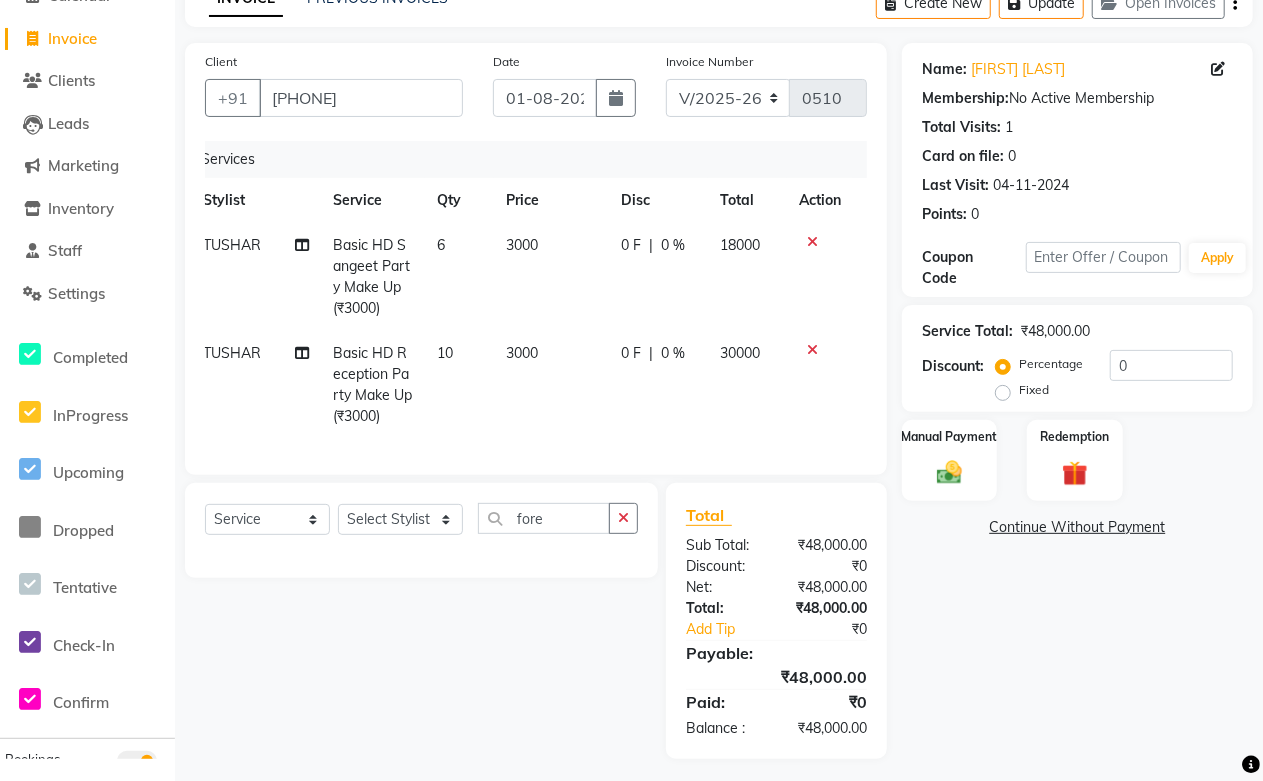 scroll, scrollTop: 0, scrollLeft: 0, axis: both 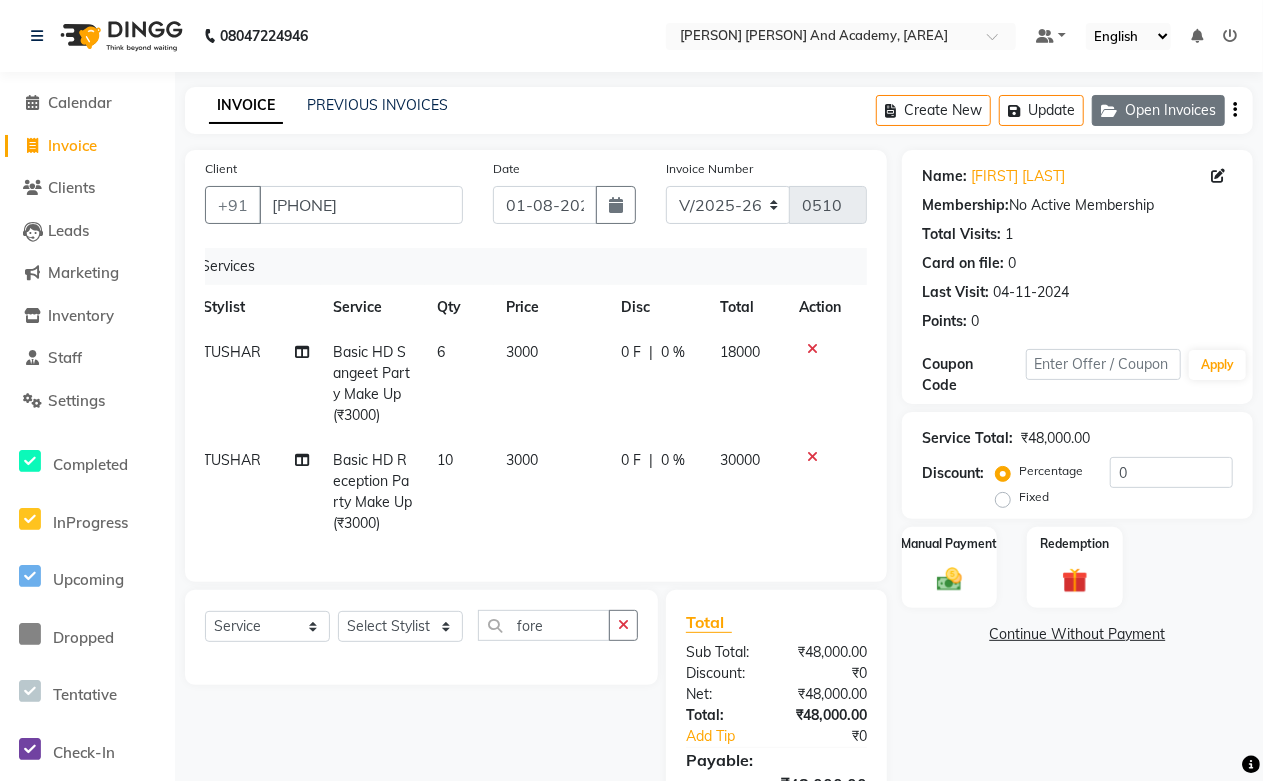 click on "Open Invoices" 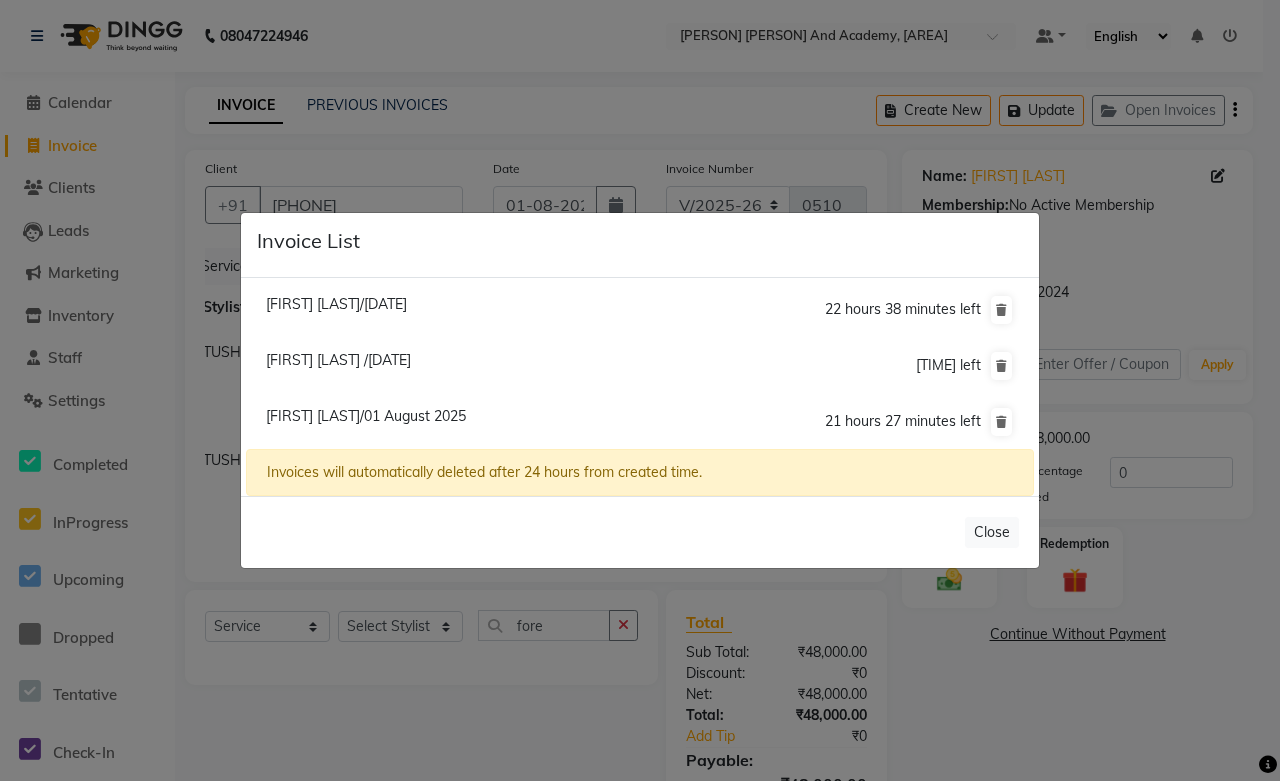 click on "[FIRST] [LAST]/01 August 2025" 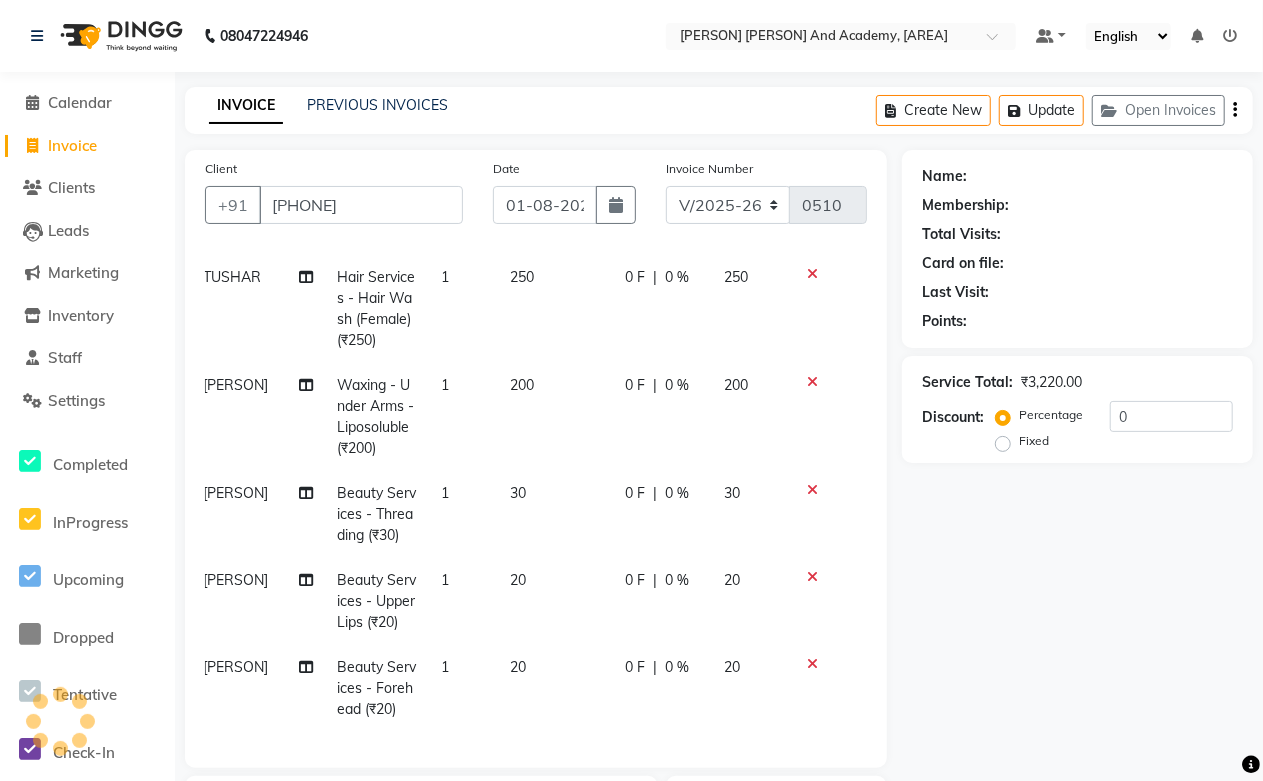 scroll, scrollTop: 457, scrollLeft: 14, axis: both 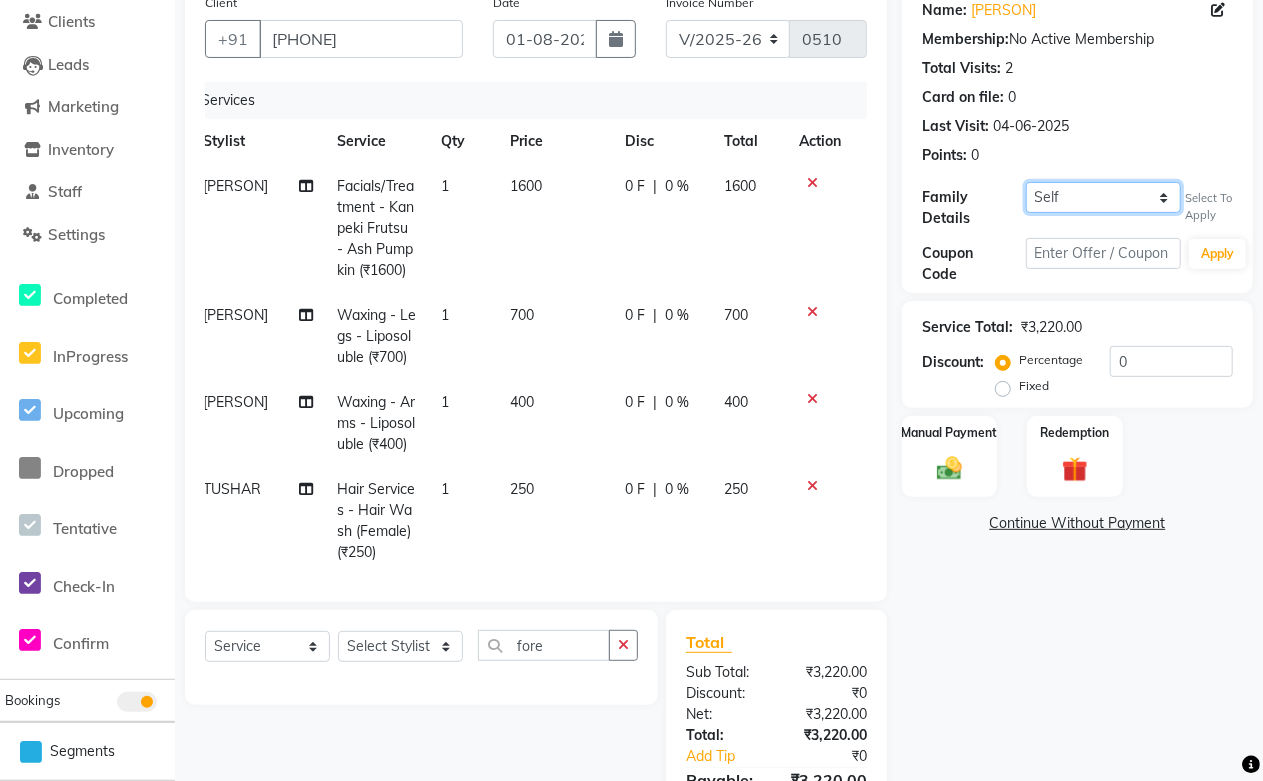click on "Self [FIRST] [LAST]" 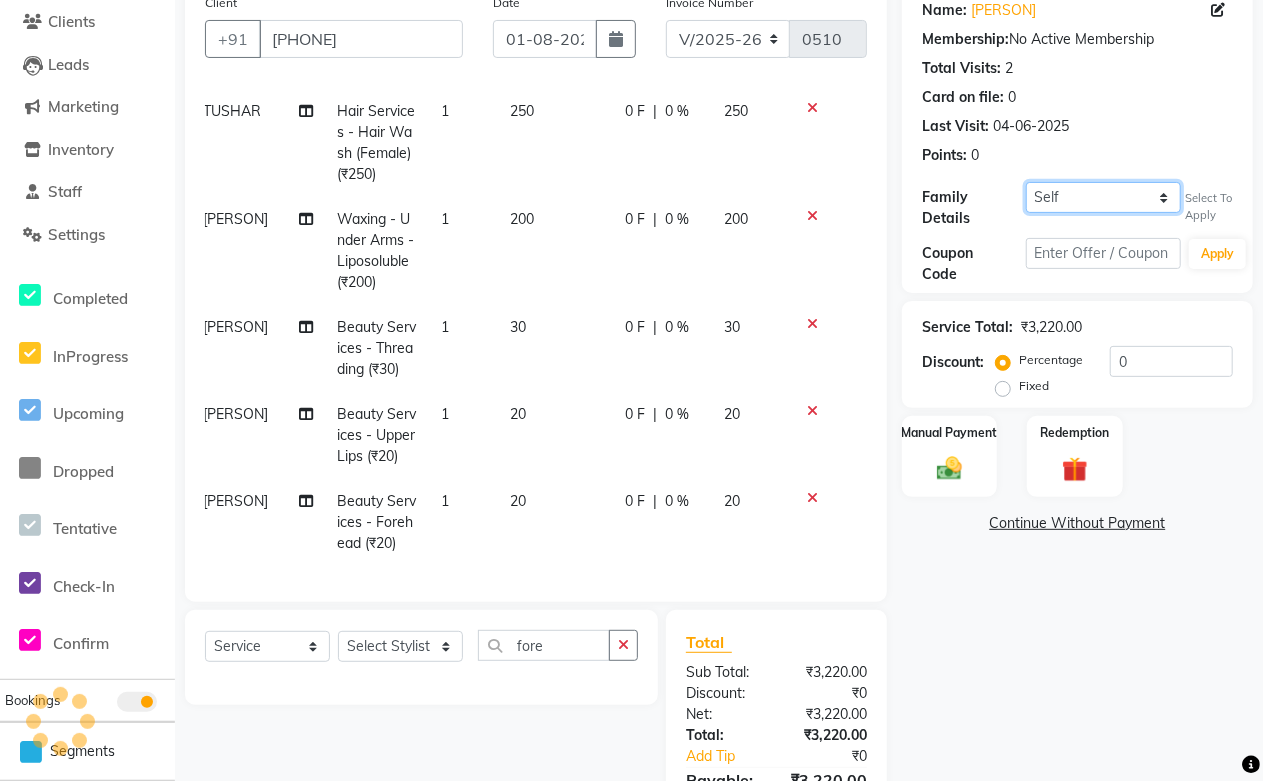 scroll, scrollTop: 457, scrollLeft: 14, axis: both 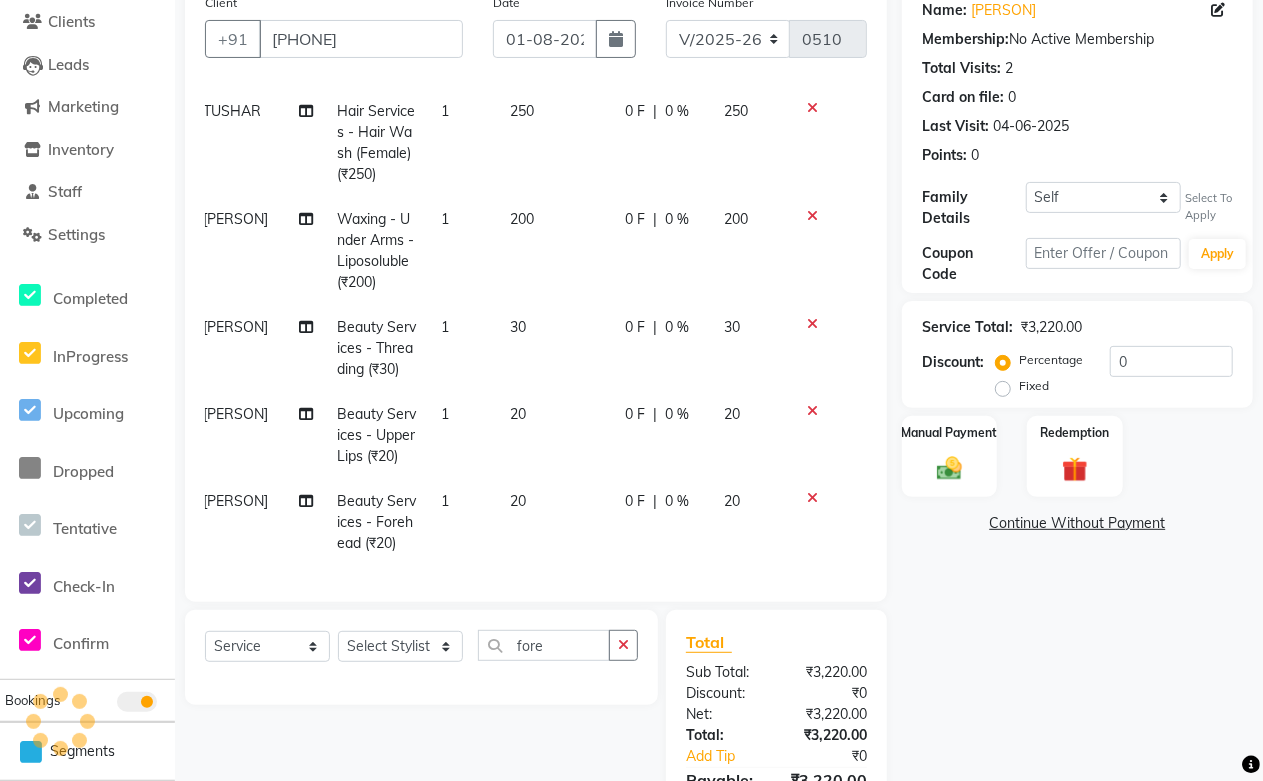 click 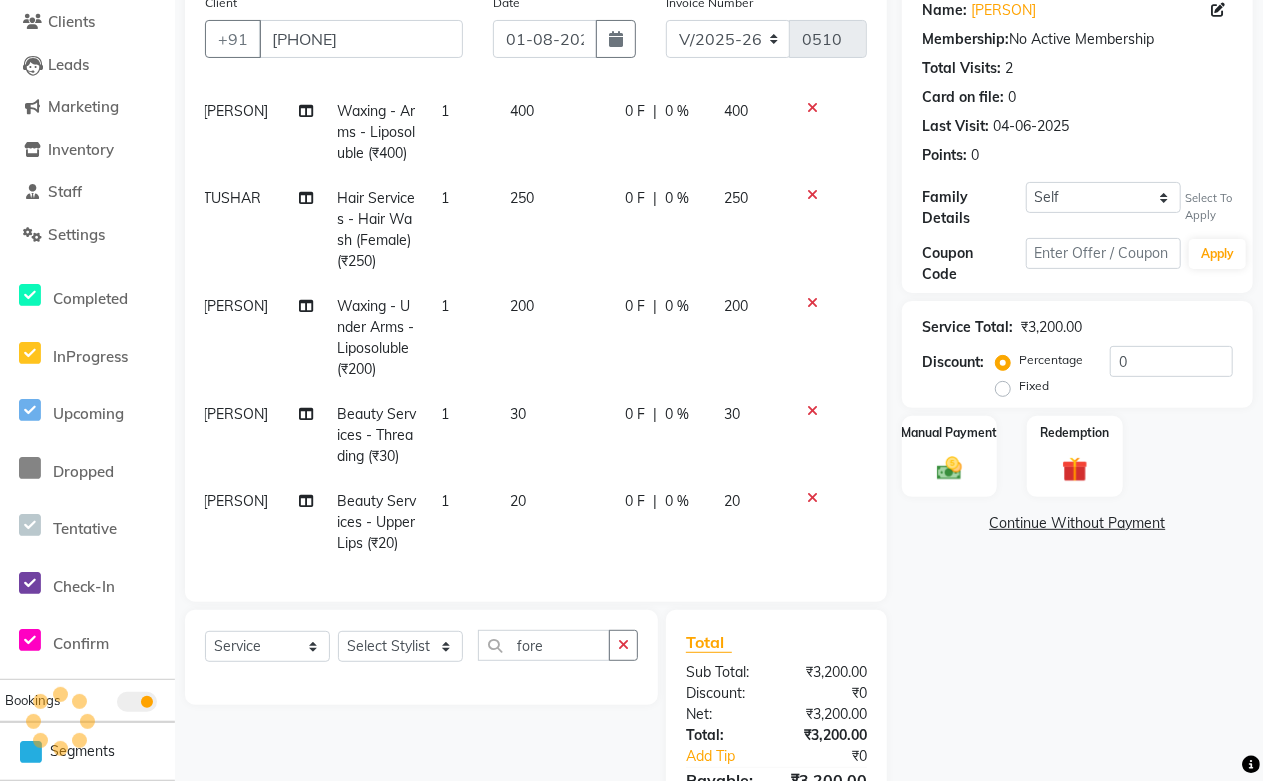 scroll, scrollTop: 370, scrollLeft: 14, axis: both 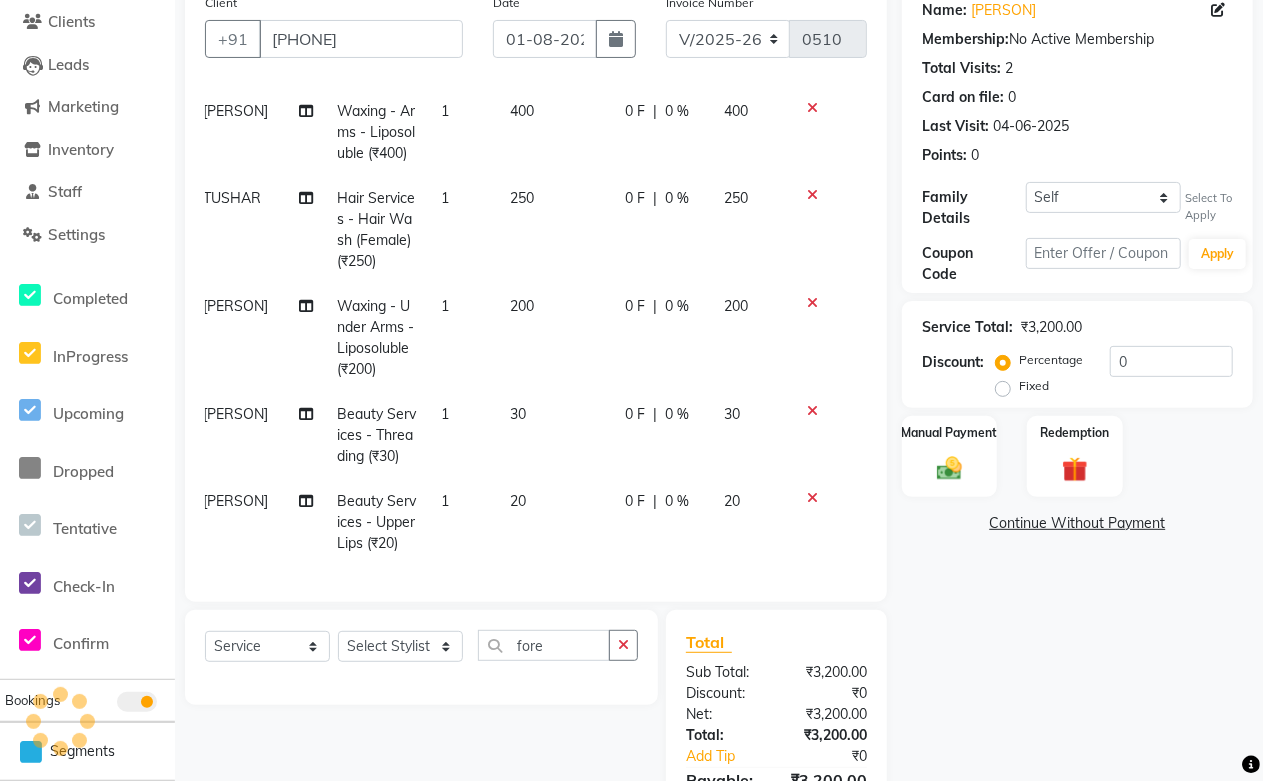 click 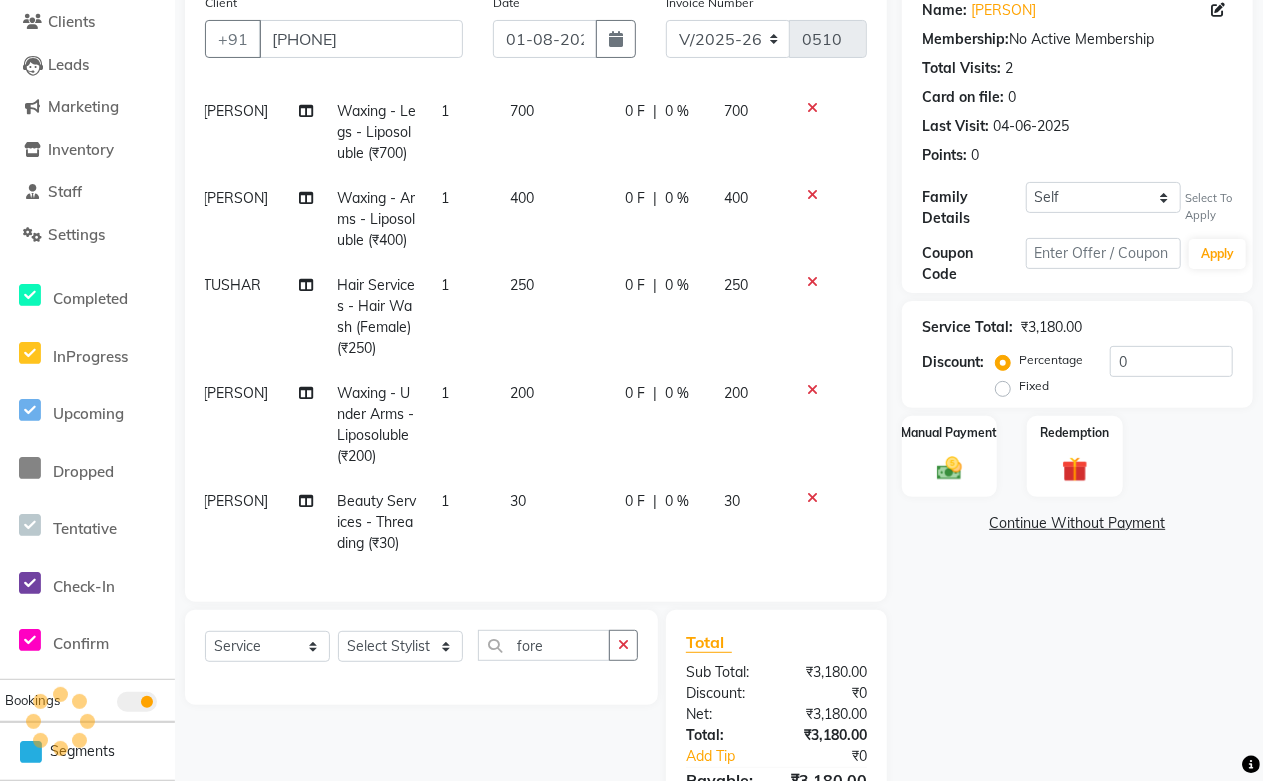 scroll, scrollTop: 262, scrollLeft: 14, axis: both 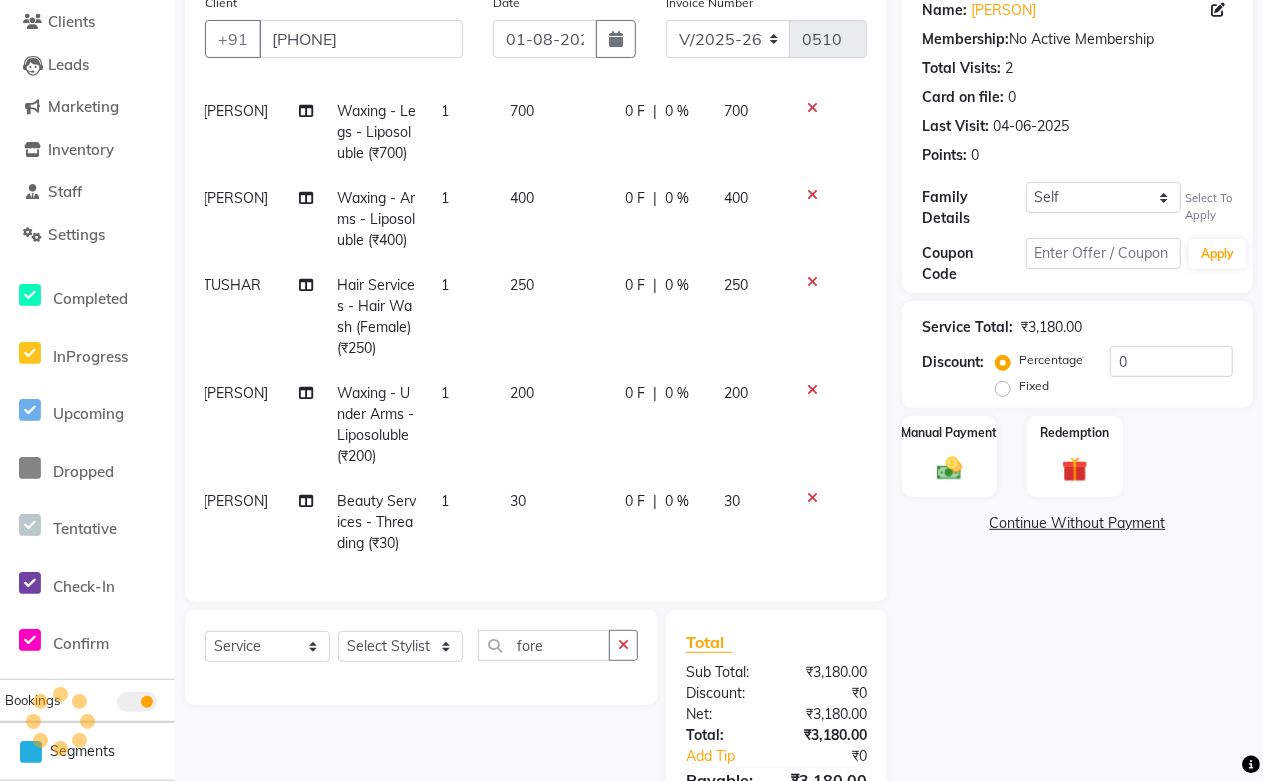 click 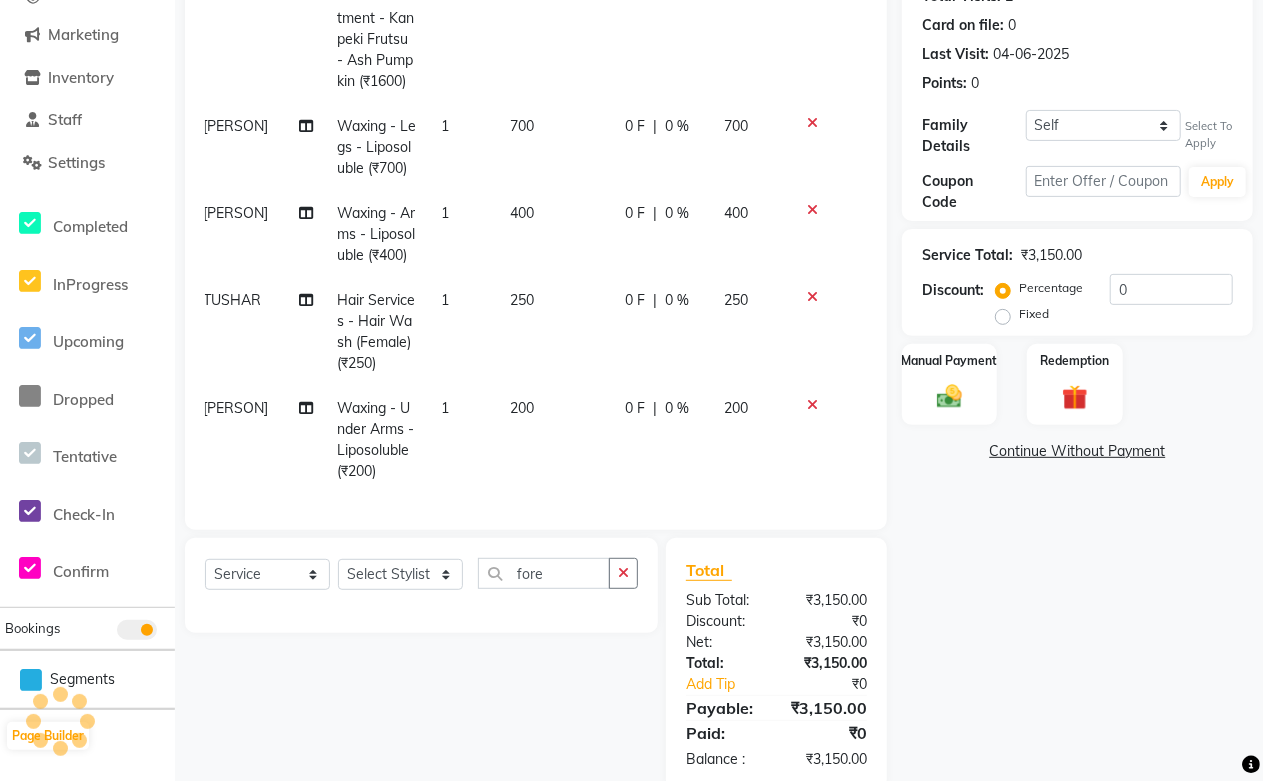 scroll, scrollTop: 277, scrollLeft: 0, axis: vertical 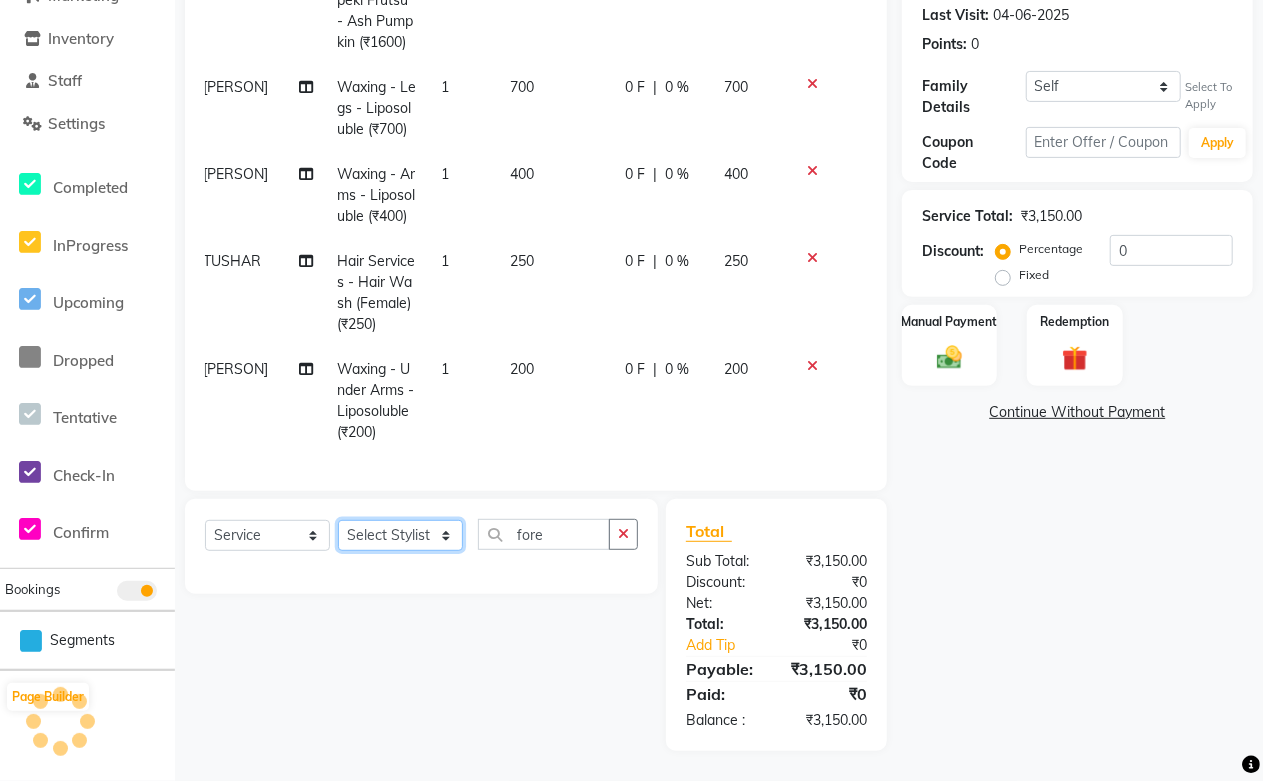 click on "Select Stylist Abdul Shoaib Aksha Khan Archika Jain Arti Singh Harsha Mam MANISHA Mohd. Furkan Neelu Suman Nisha Meghwal Payal Sen Pooja Jaga Poonam Trehan Ravina Sen Sahil Ansari Sanju di Sapna Sharma Shekhu Abdul Suraj Sen Sushant Verma TUSHAR" 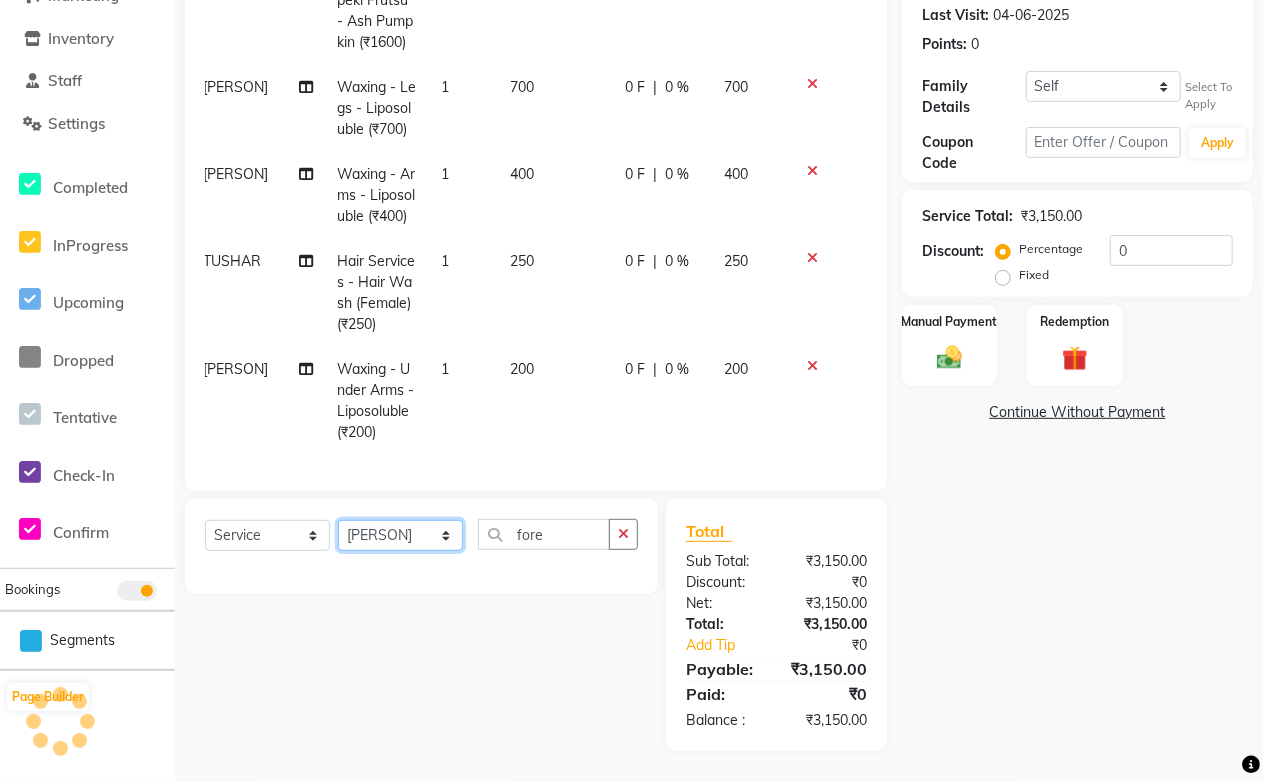 click on "Select Stylist Abdul Shoaib Aksha Khan Archika Jain Arti Singh Harsha Mam MANISHA Mohd. Furkan Neelu Suman Nisha Meghwal Payal Sen Pooja Jaga Poonam Trehan Ravina Sen Sahil Ansari Sanju di Sapna Sharma Shekhu Abdul Suraj Sen Sushant Verma TUSHAR" 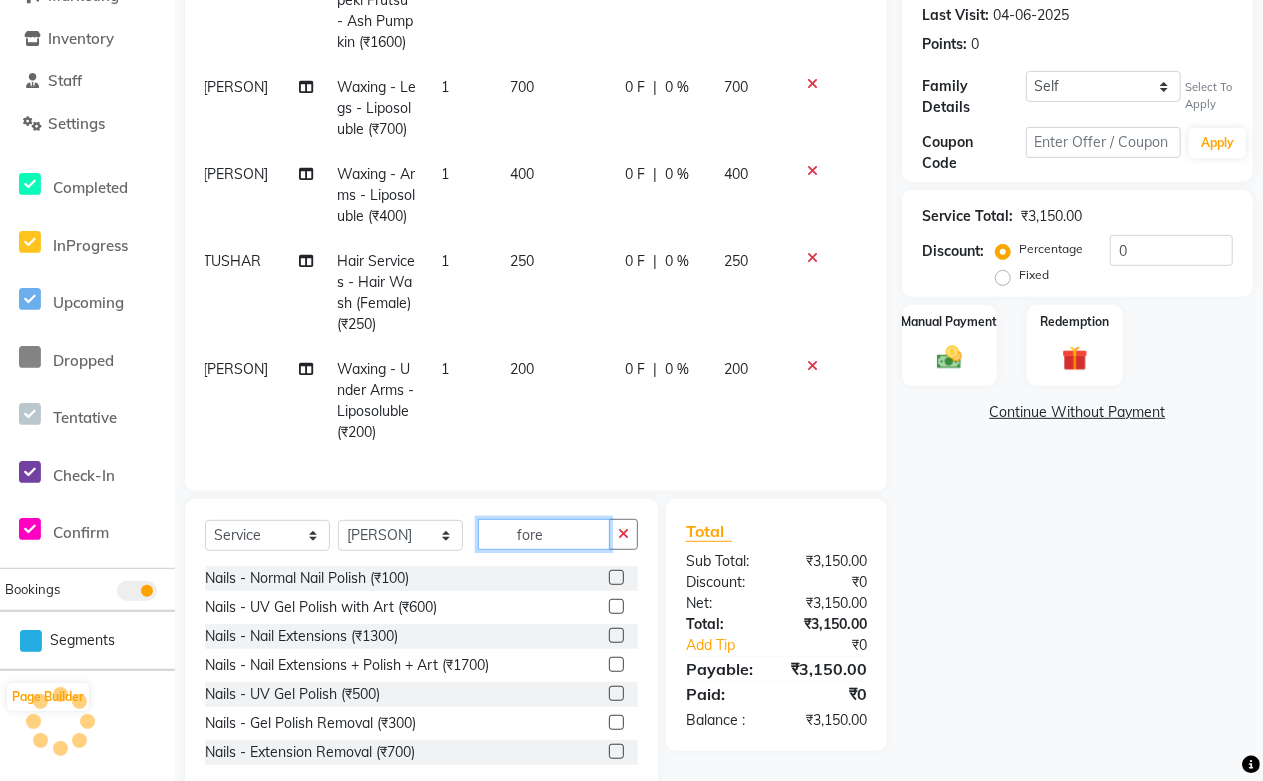 click on "fore" 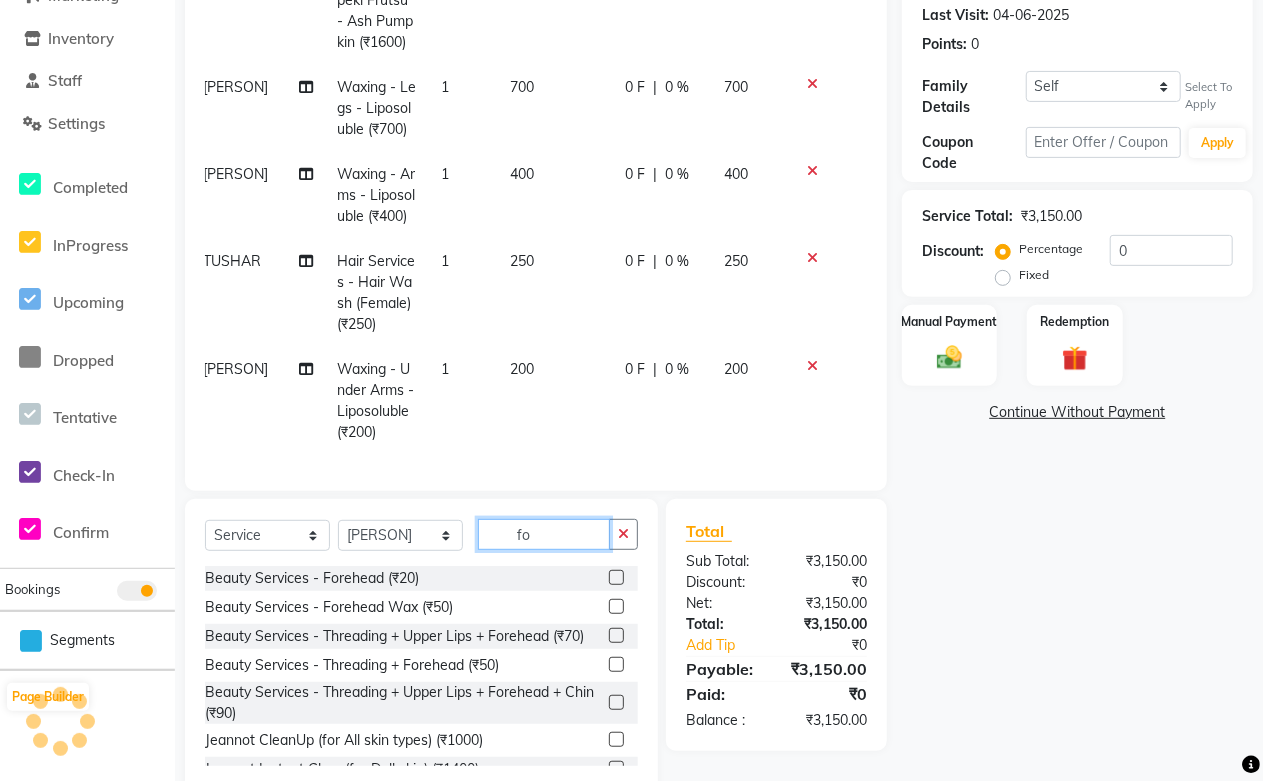type on "f" 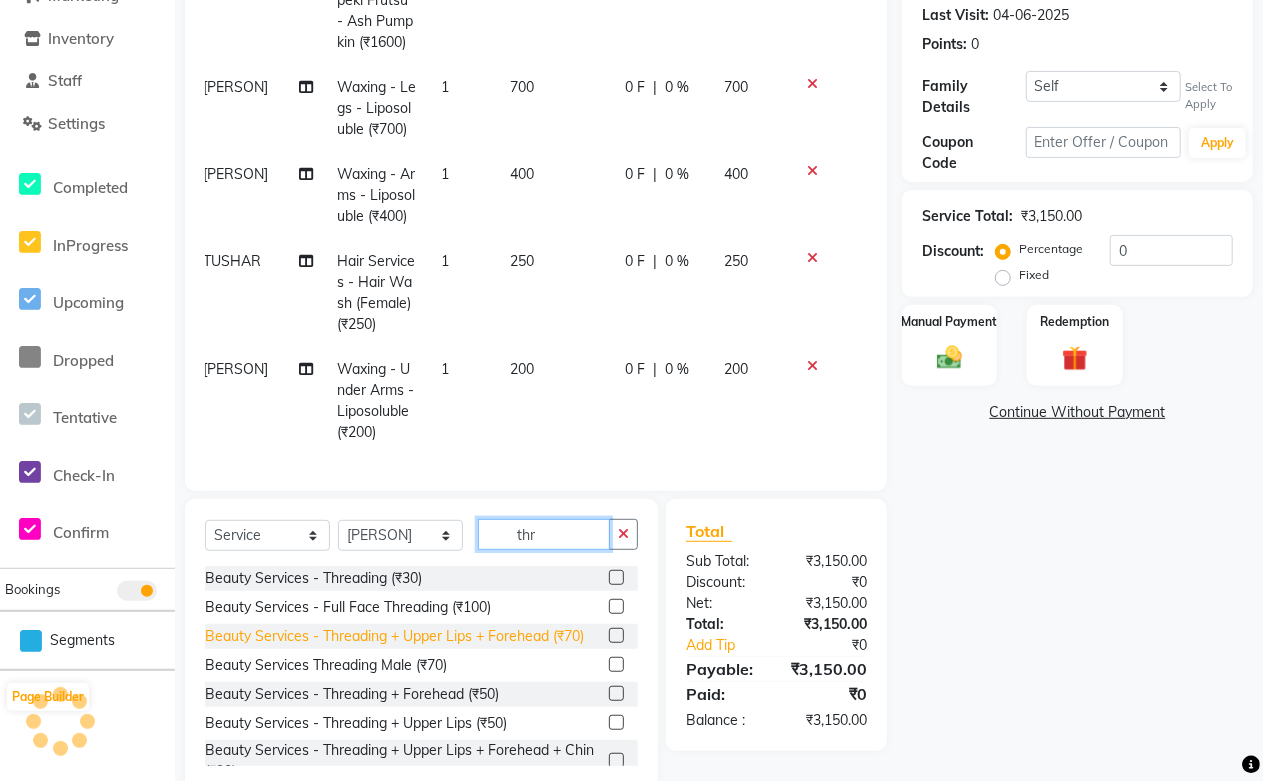 type on "thr" 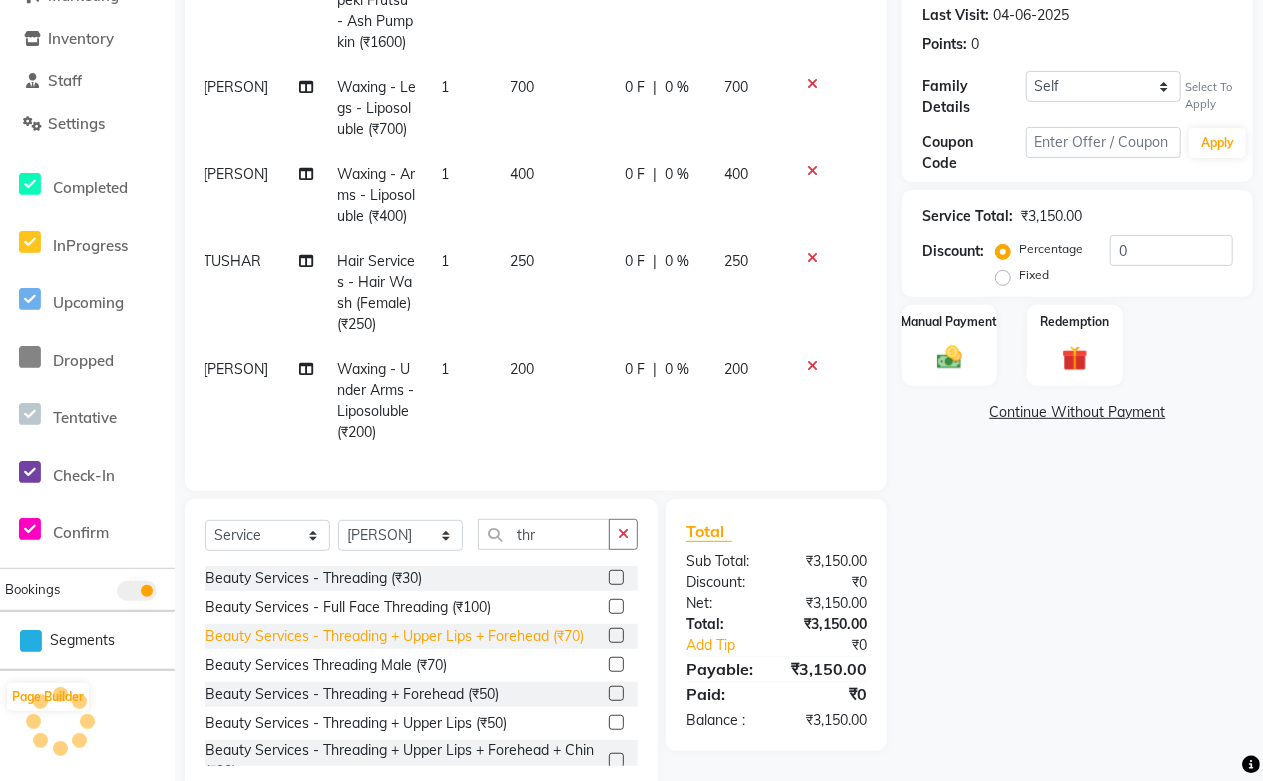 click on "Beauty Services - Threading + Upper Lips + Forehead (₹70)" 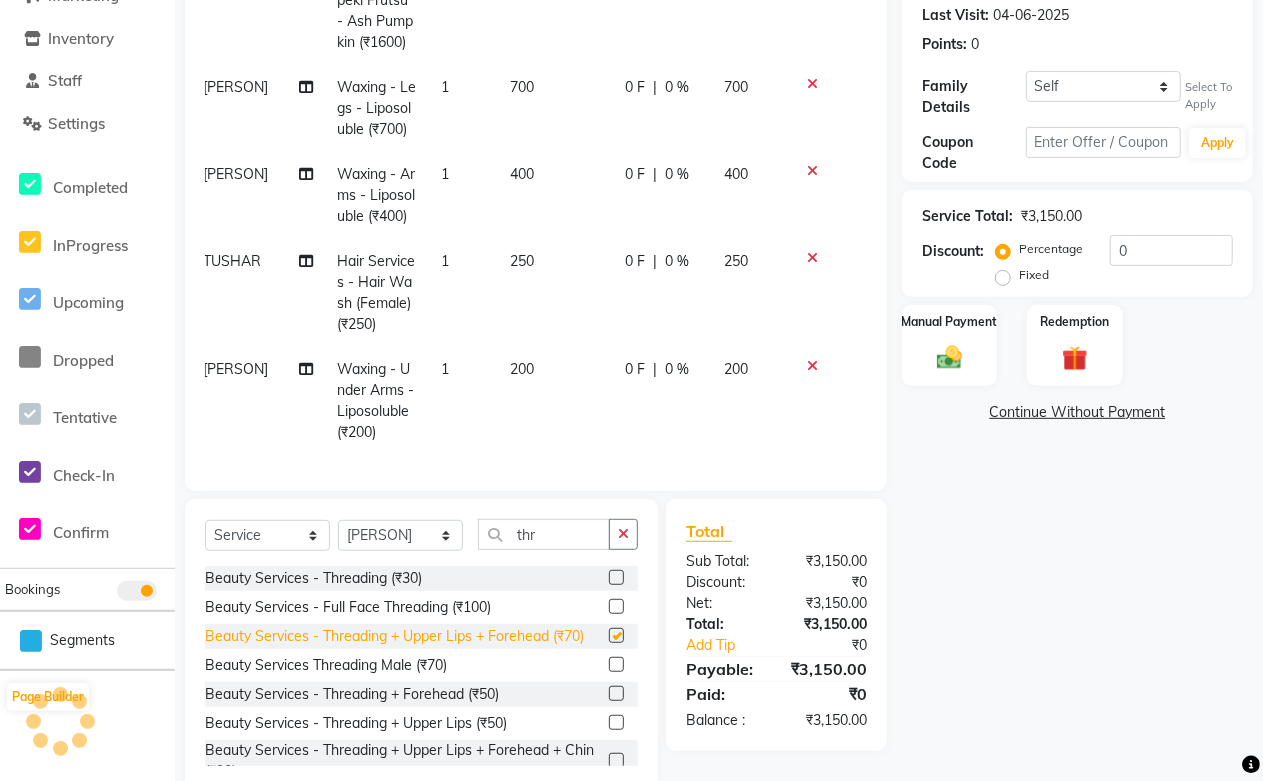 scroll, scrollTop: 325, scrollLeft: 14, axis: both 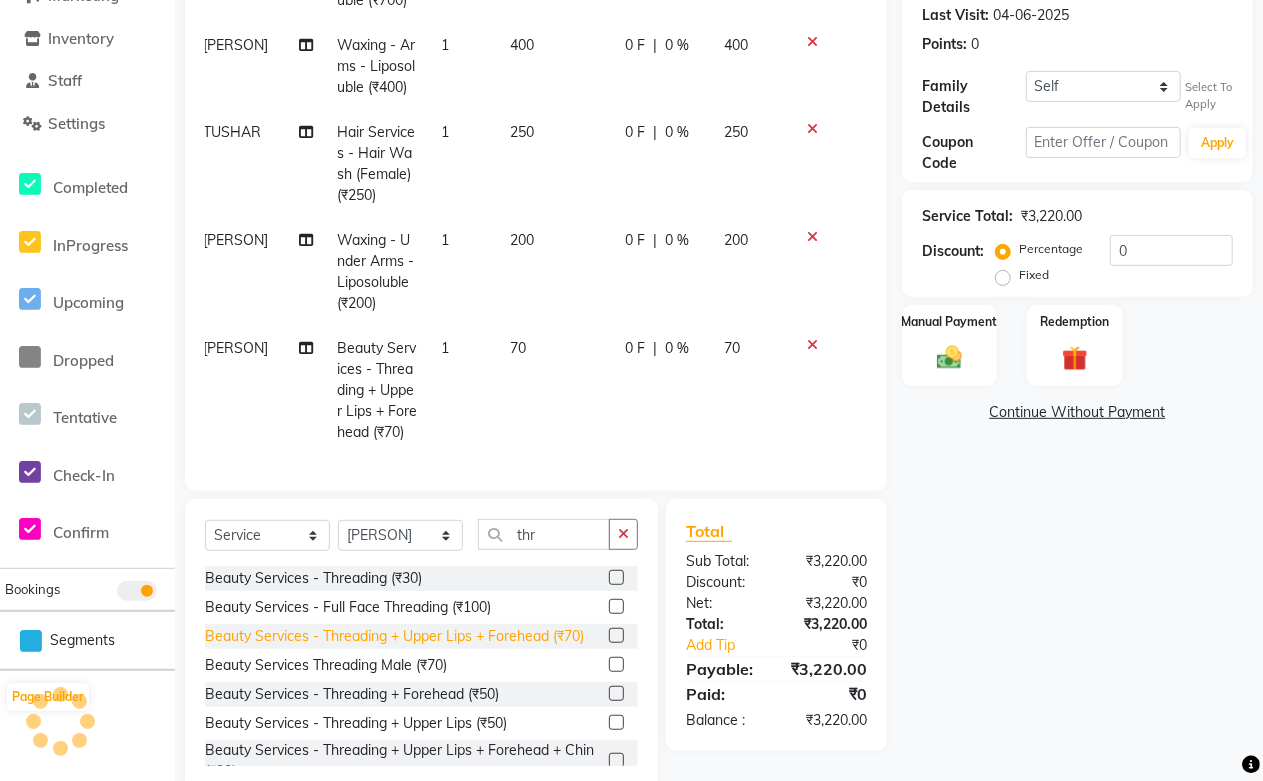 checkbox on "false" 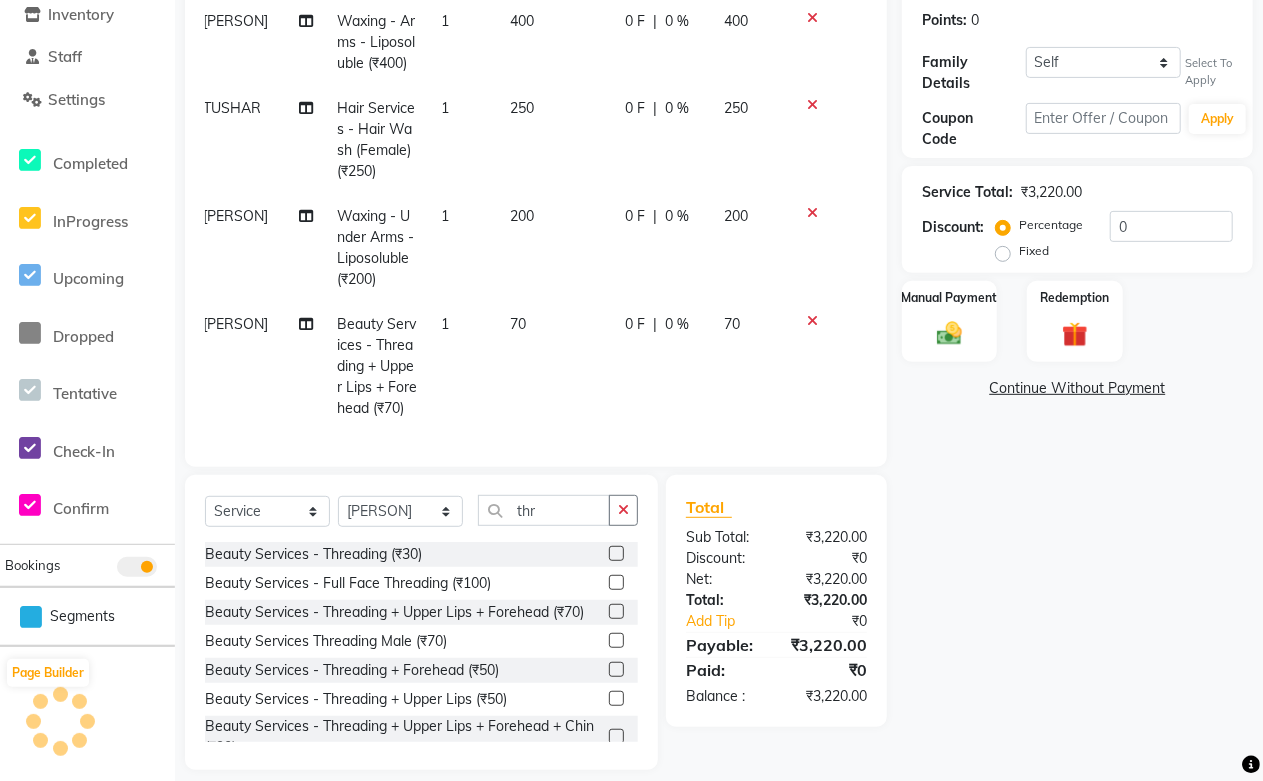 scroll, scrollTop: 320, scrollLeft: 0, axis: vertical 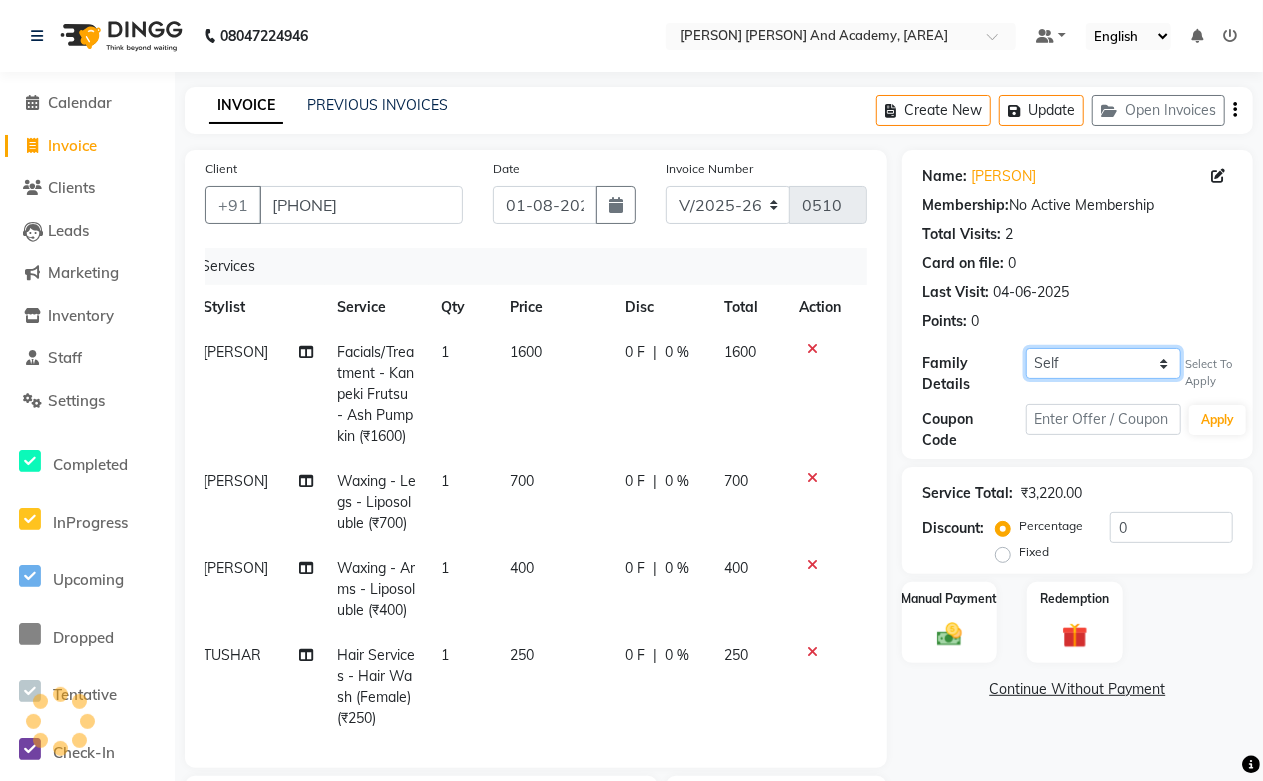 click on "Self [FIRST] [LAST]" 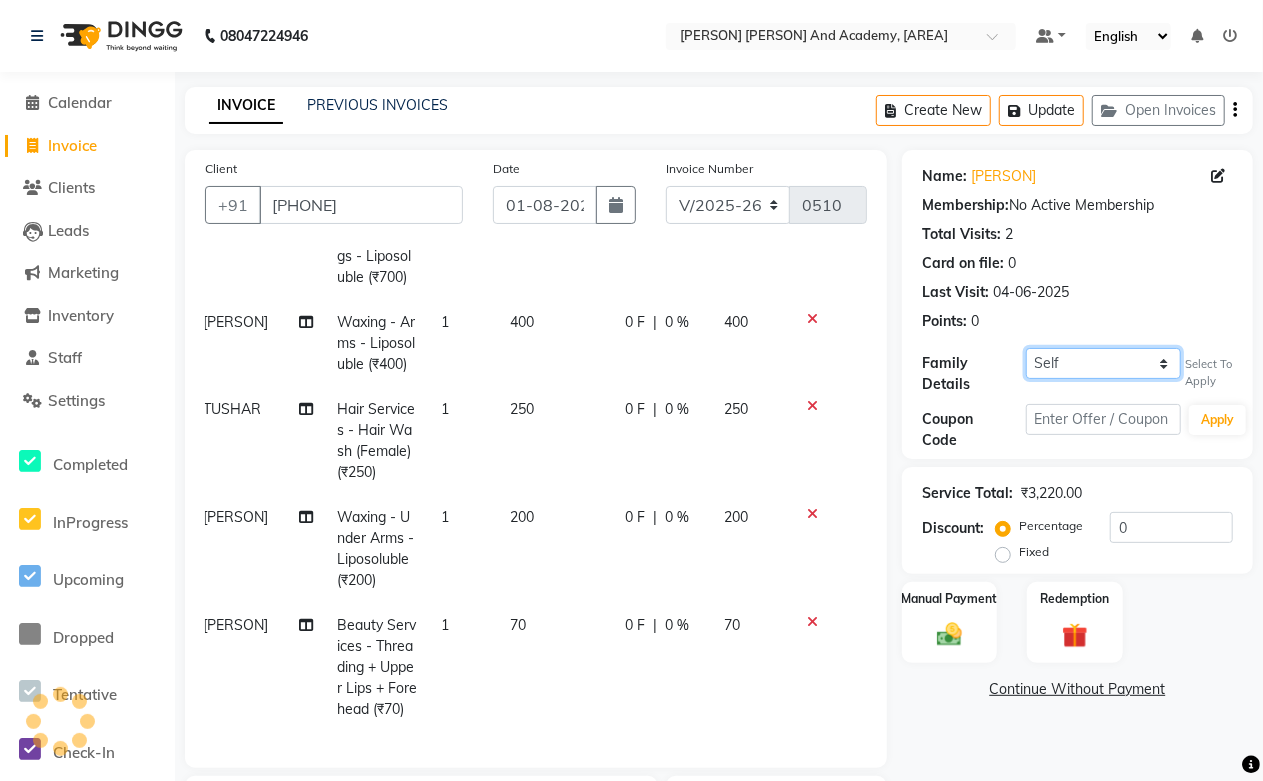 scroll, scrollTop: 325, scrollLeft: 14, axis: both 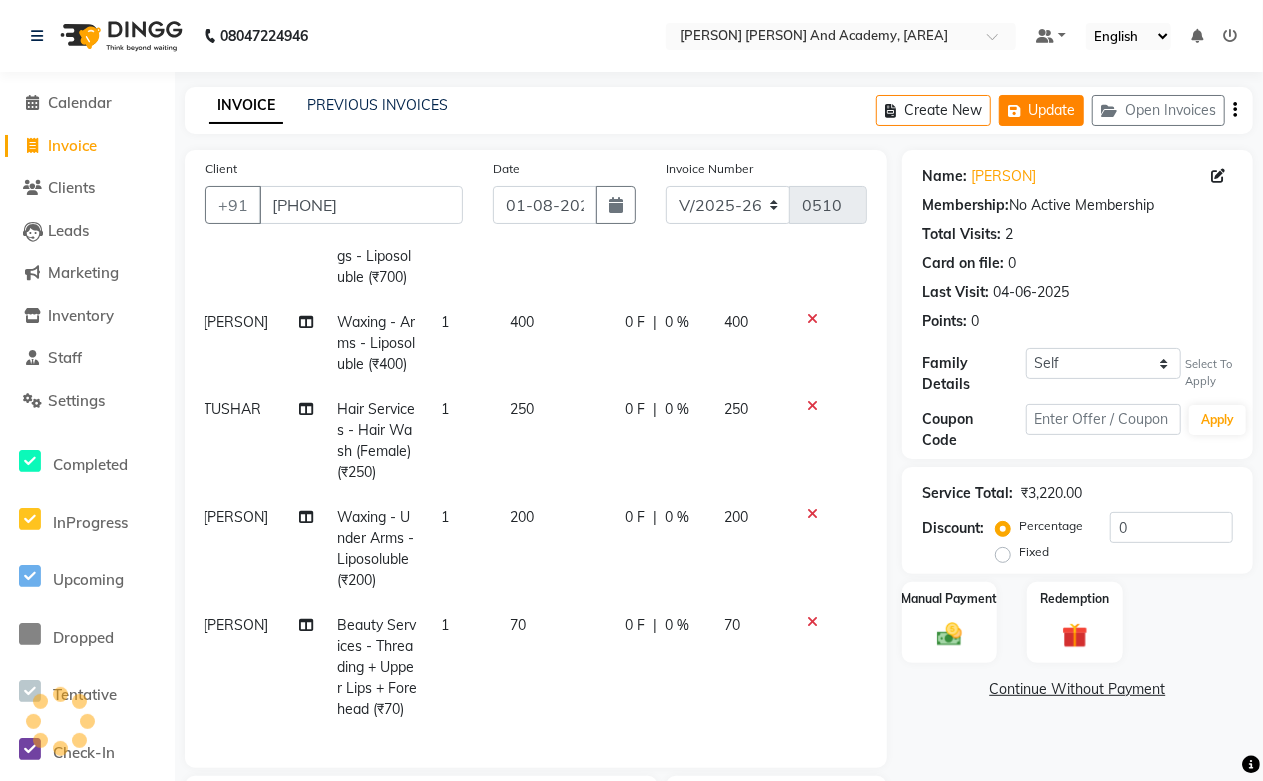 click on "Update" 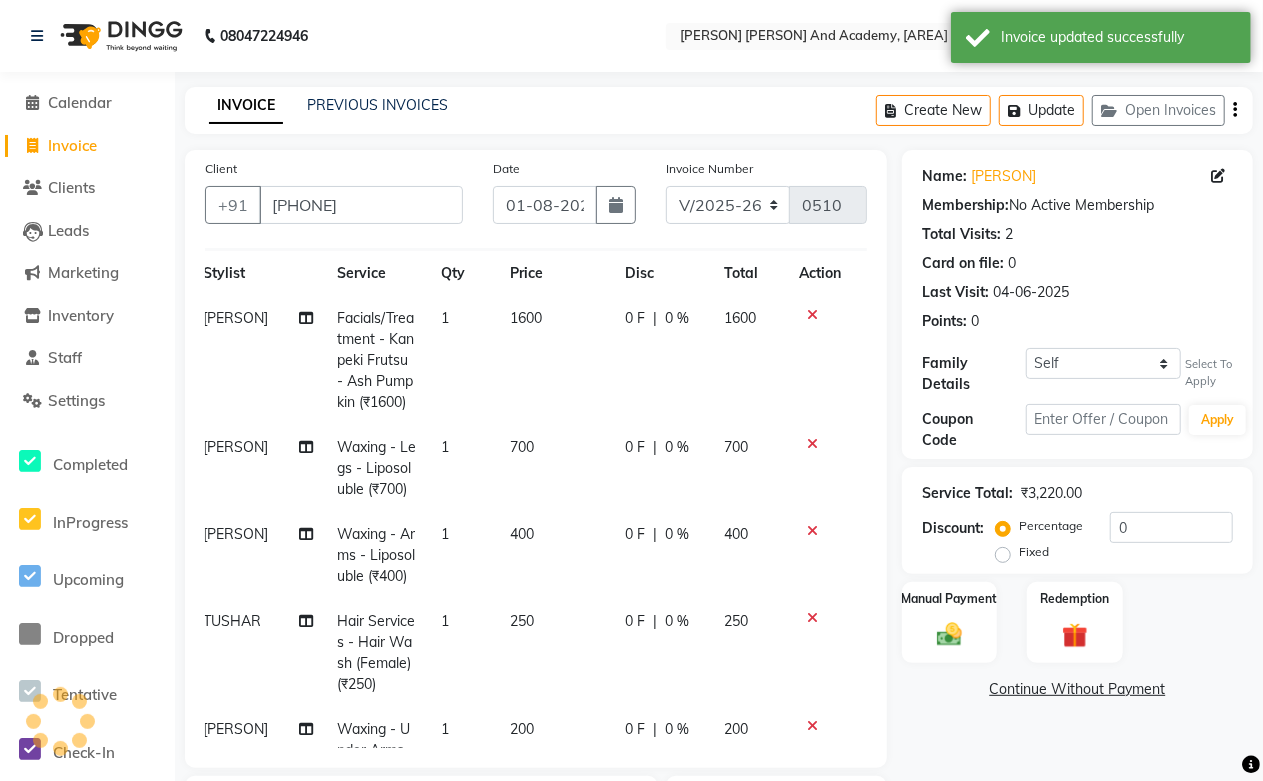 scroll, scrollTop: 0, scrollLeft: 14, axis: horizontal 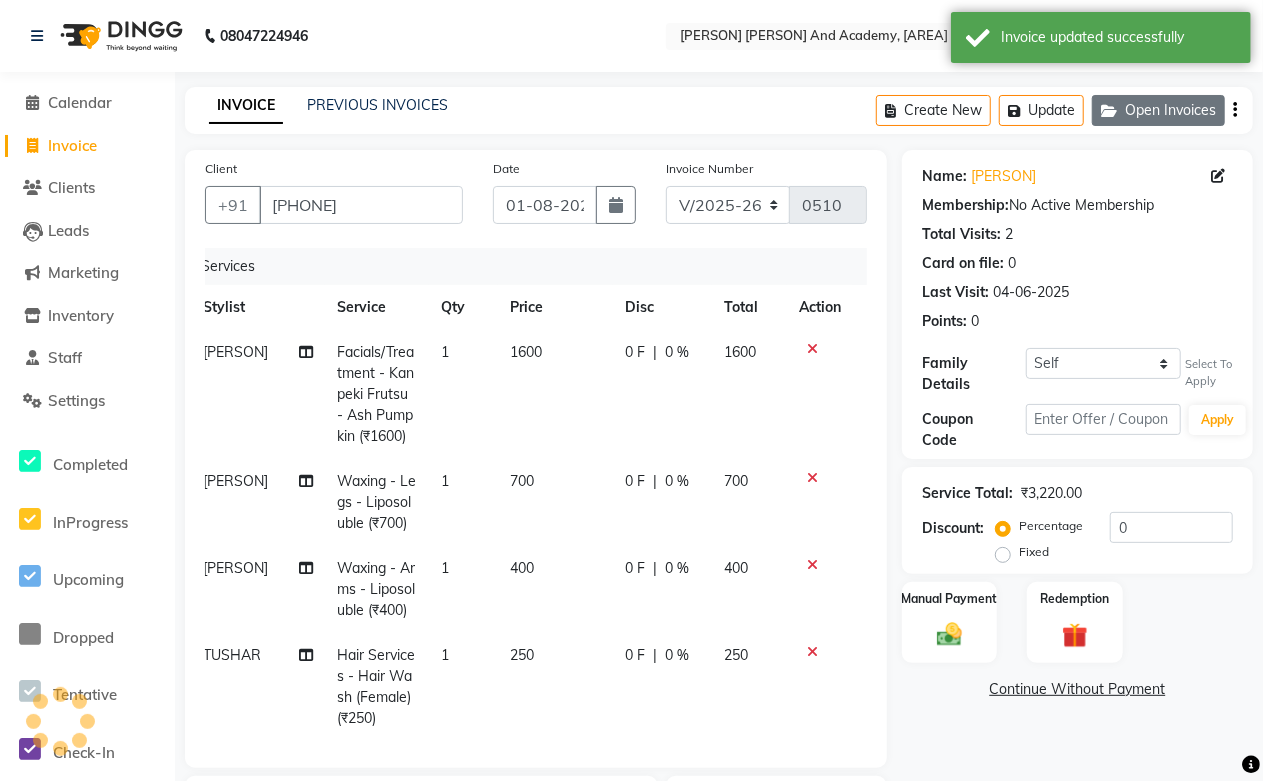 click on "Open Invoices" 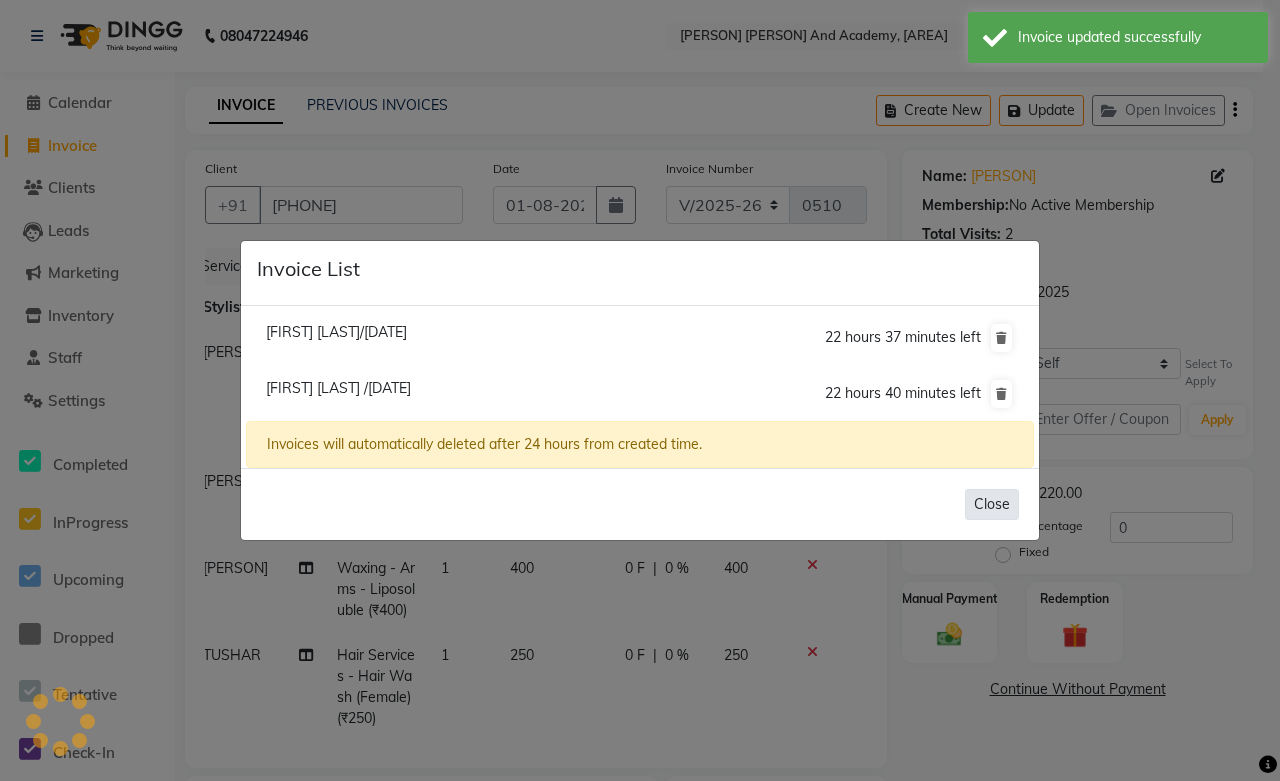 click on "Close" 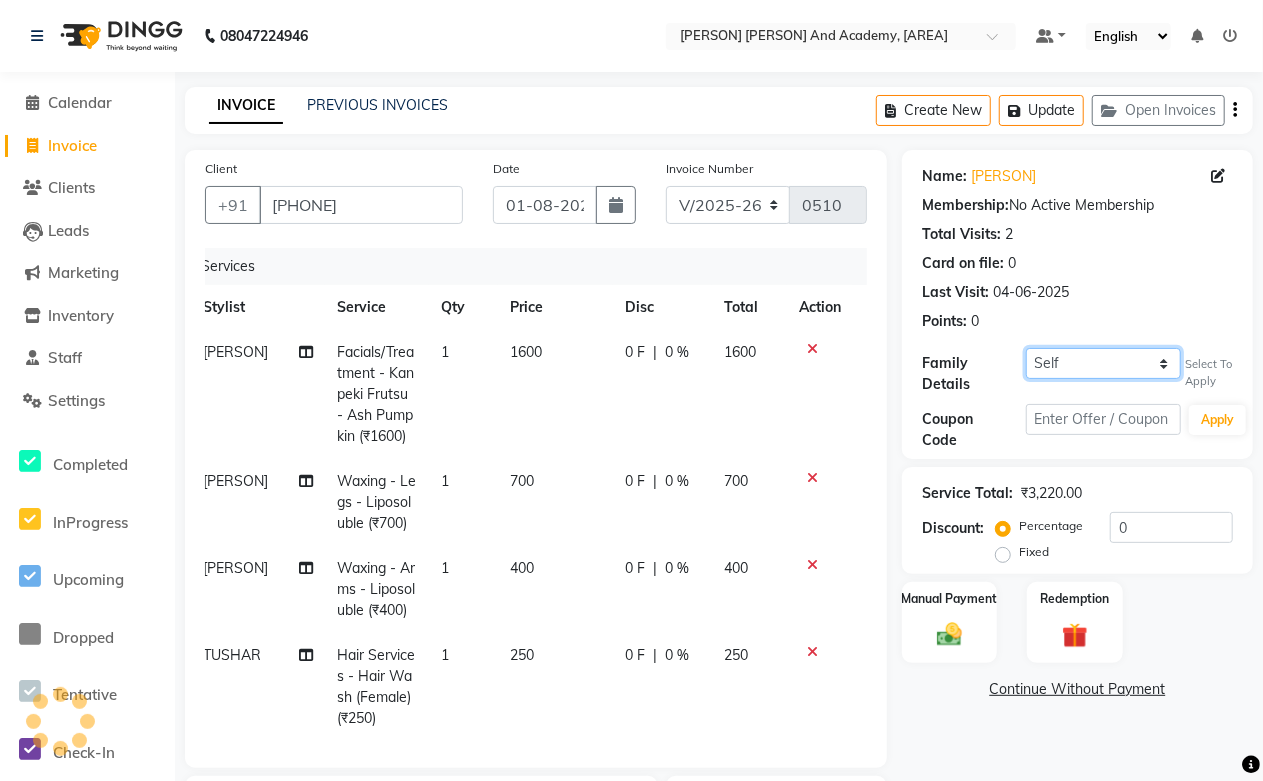 click on "Self [FIRST] [LAST]" 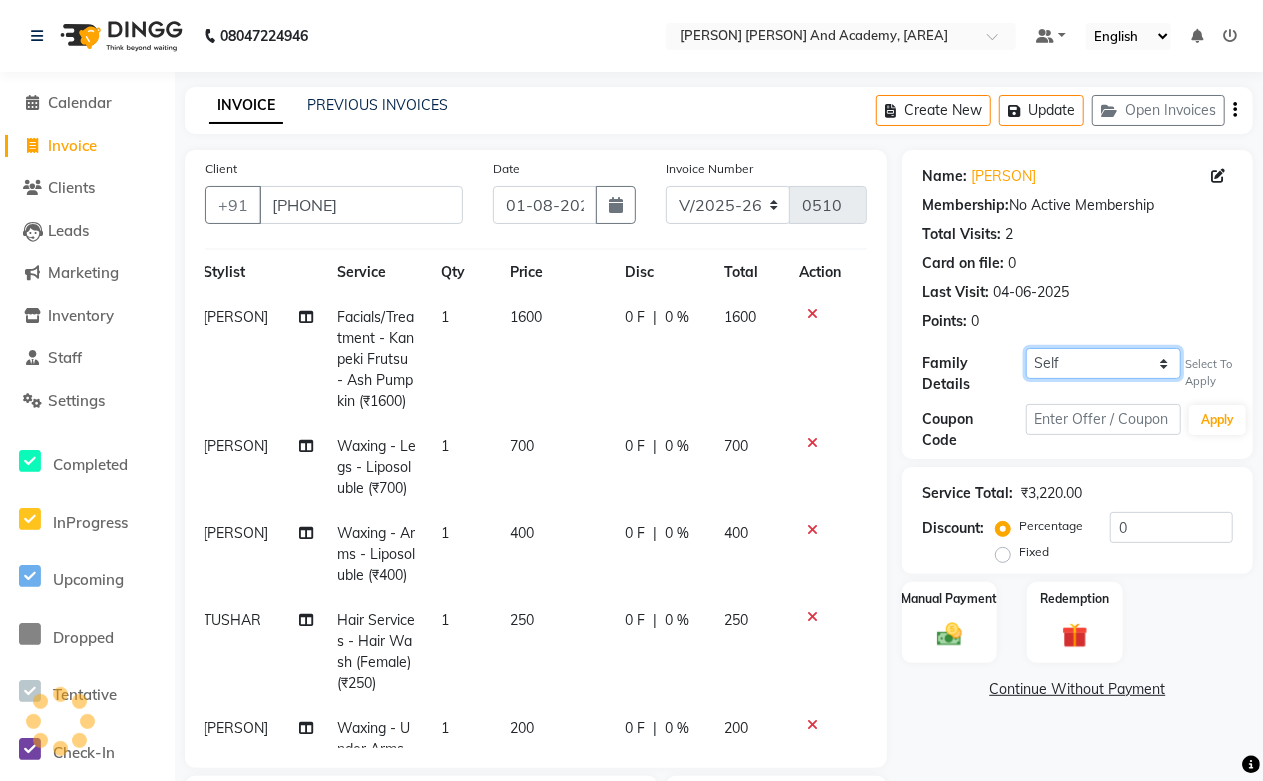 scroll, scrollTop: 0, scrollLeft: 14, axis: horizontal 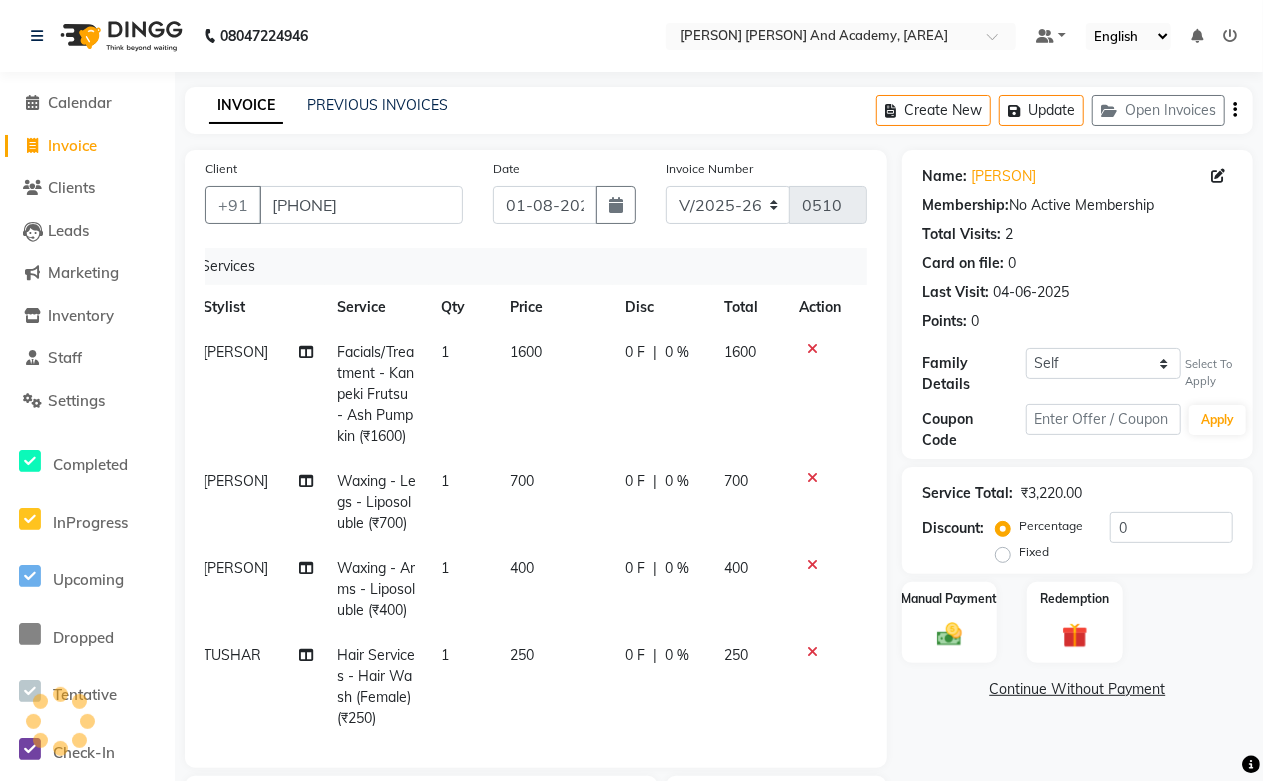 click on "Facials/Treatment - Kanpeki Frutsu - Ash Pumpkin (₹1600)" 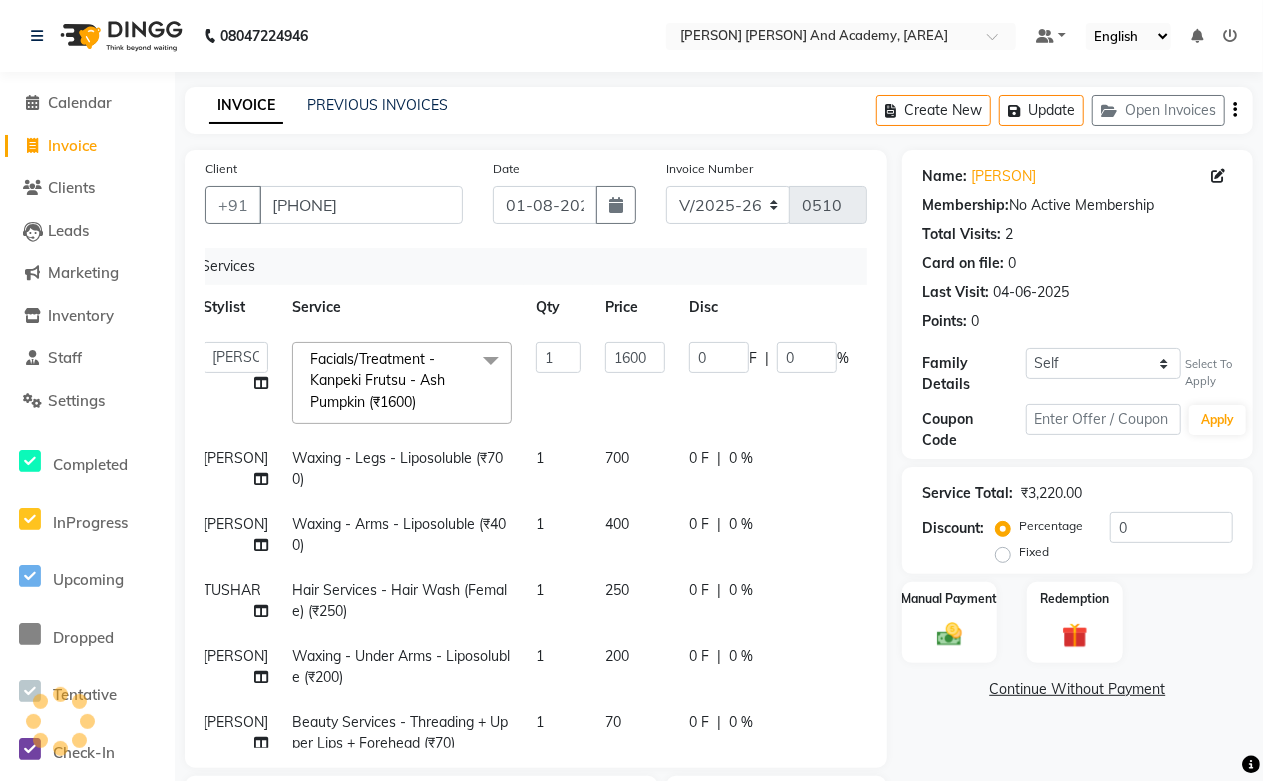 click on "Facials/Treatment - Kanpeki Frutsu - Ash Pumpkin (₹1600)" 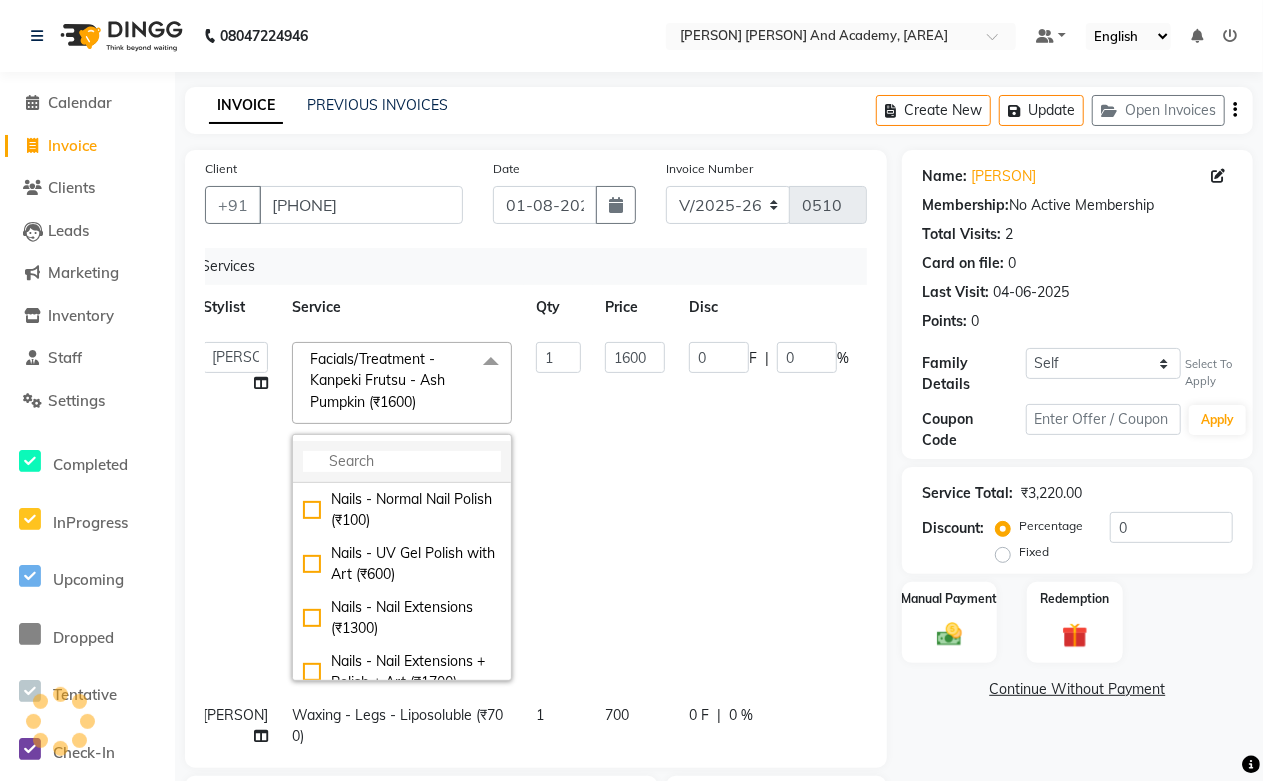 click 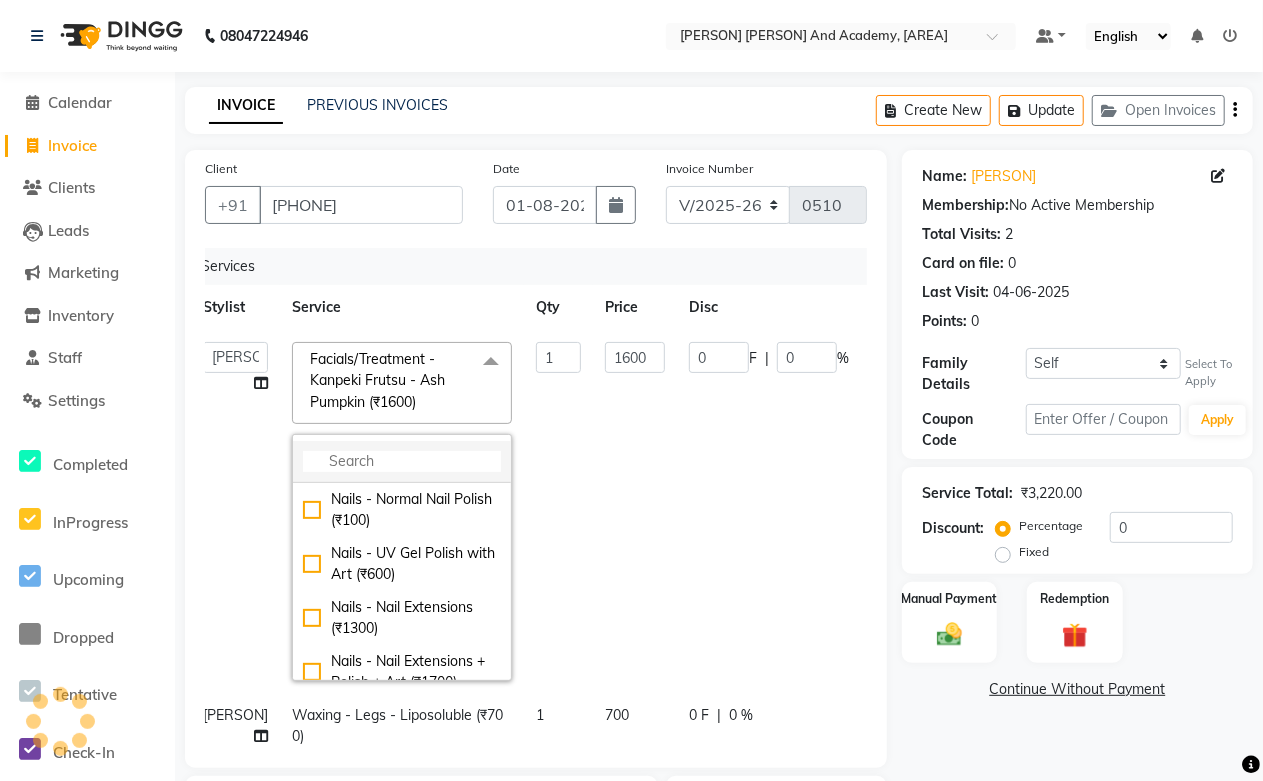 type on "c" 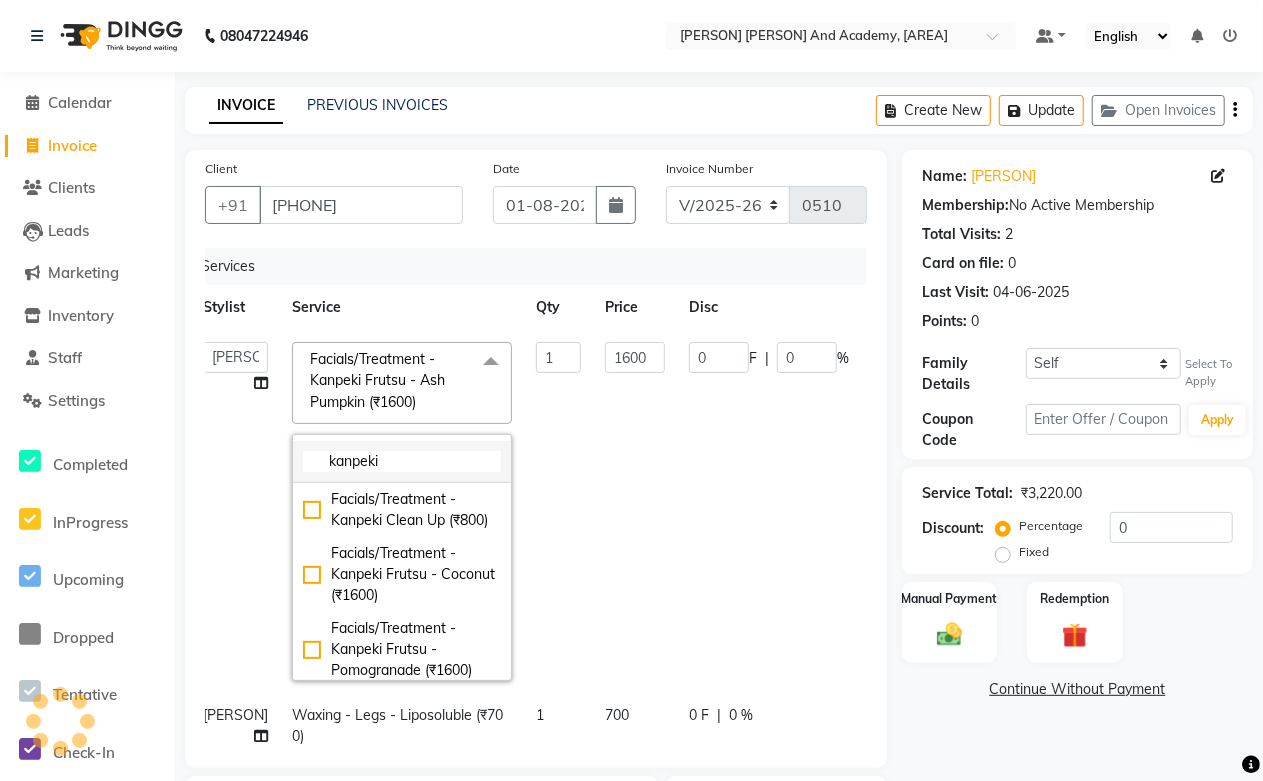 type on "kanpeki" 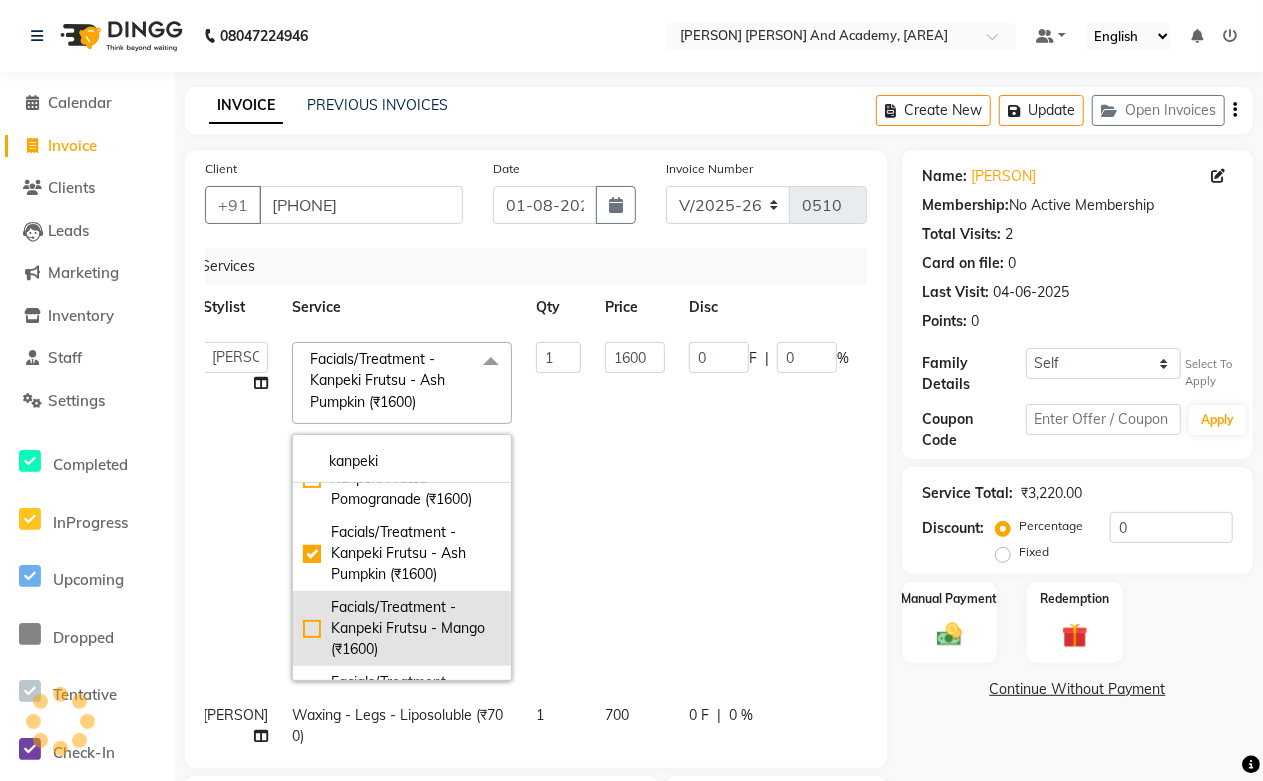 scroll, scrollTop: 222, scrollLeft: 0, axis: vertical 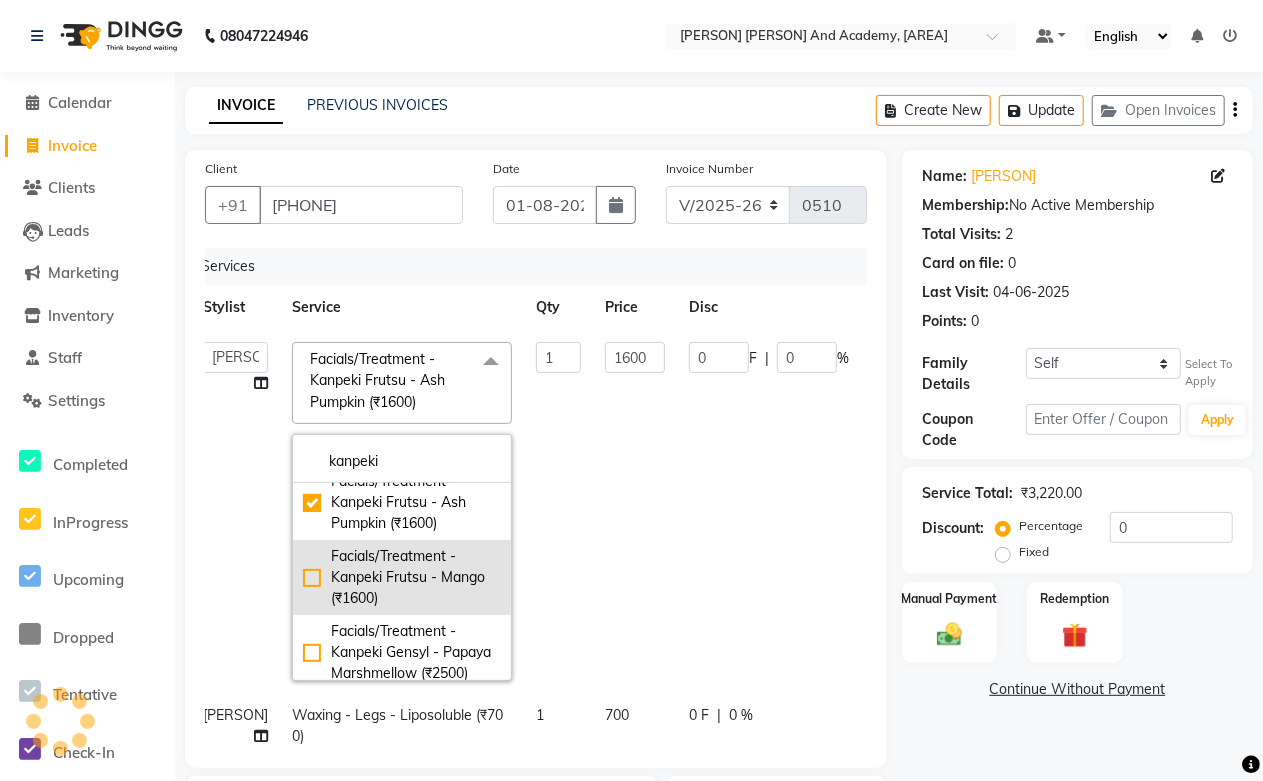 select on "self" 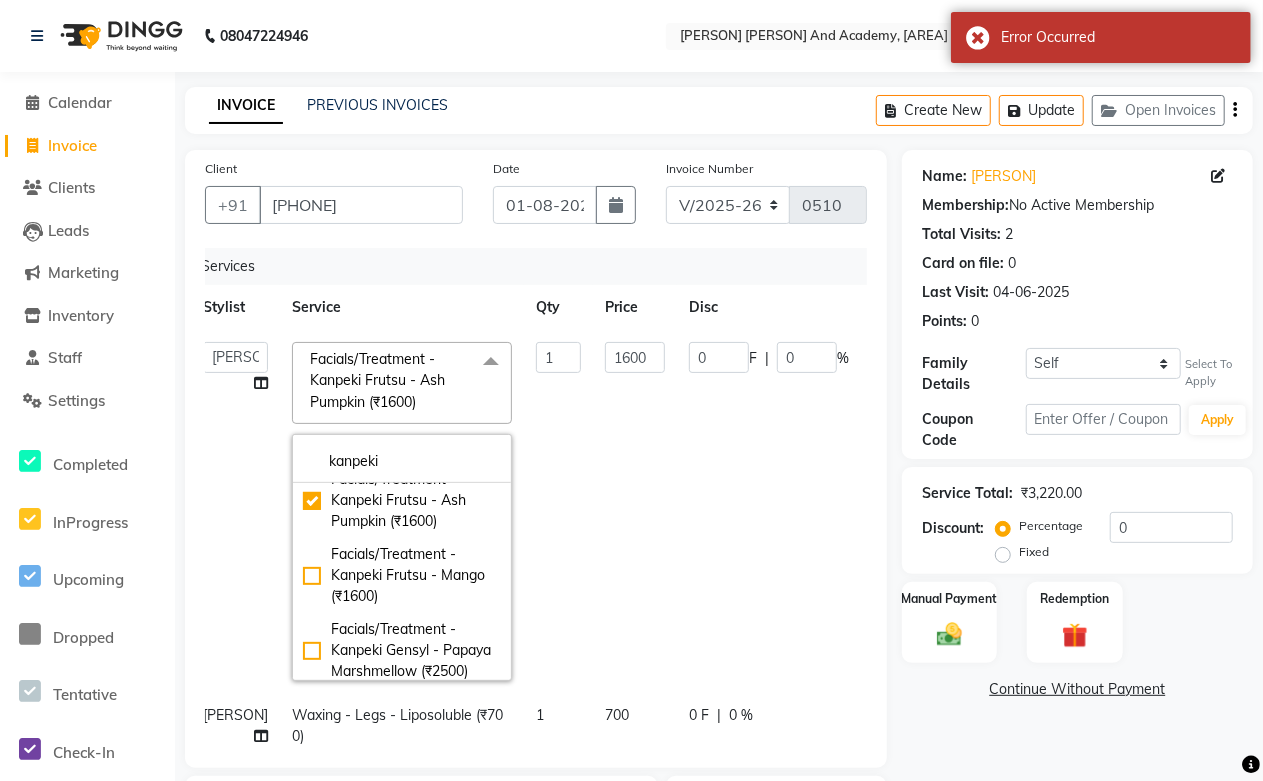 scroll, scrollTop: 222, scrollLeft: 0, axis: vertical 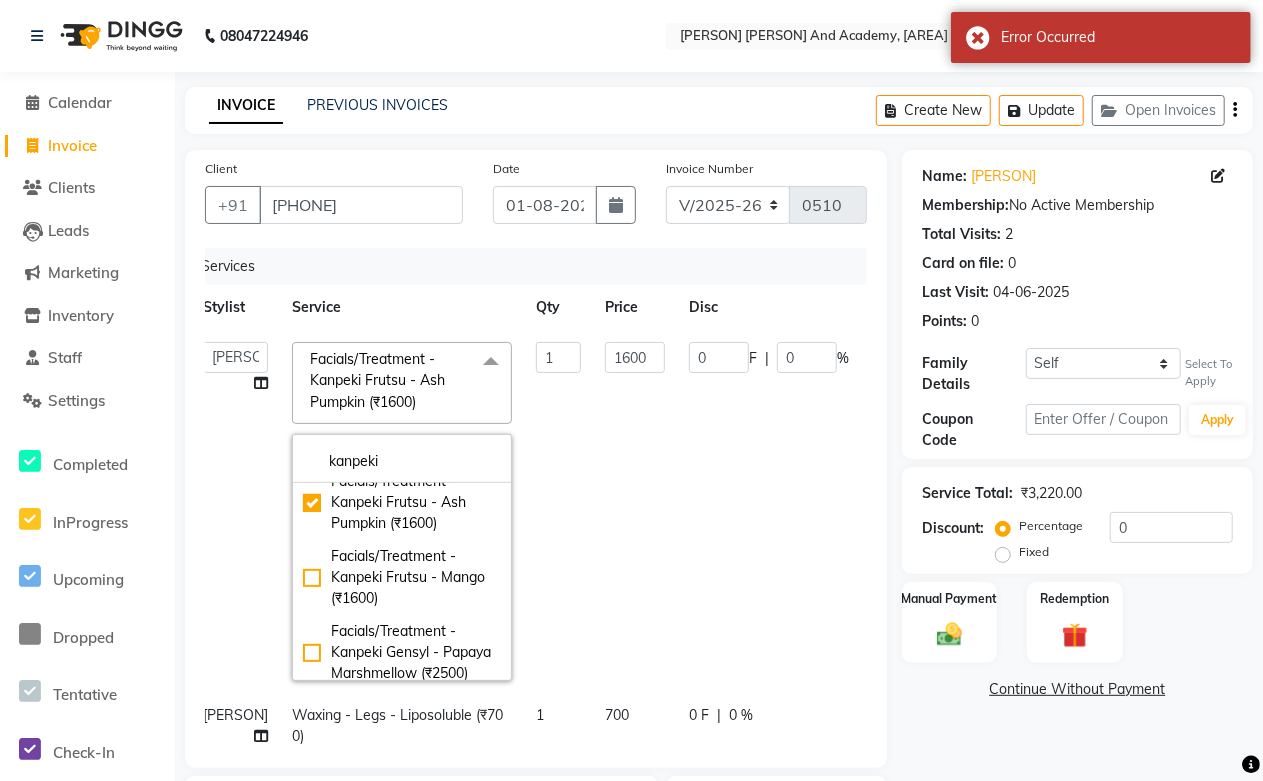 type on "kanpeki" 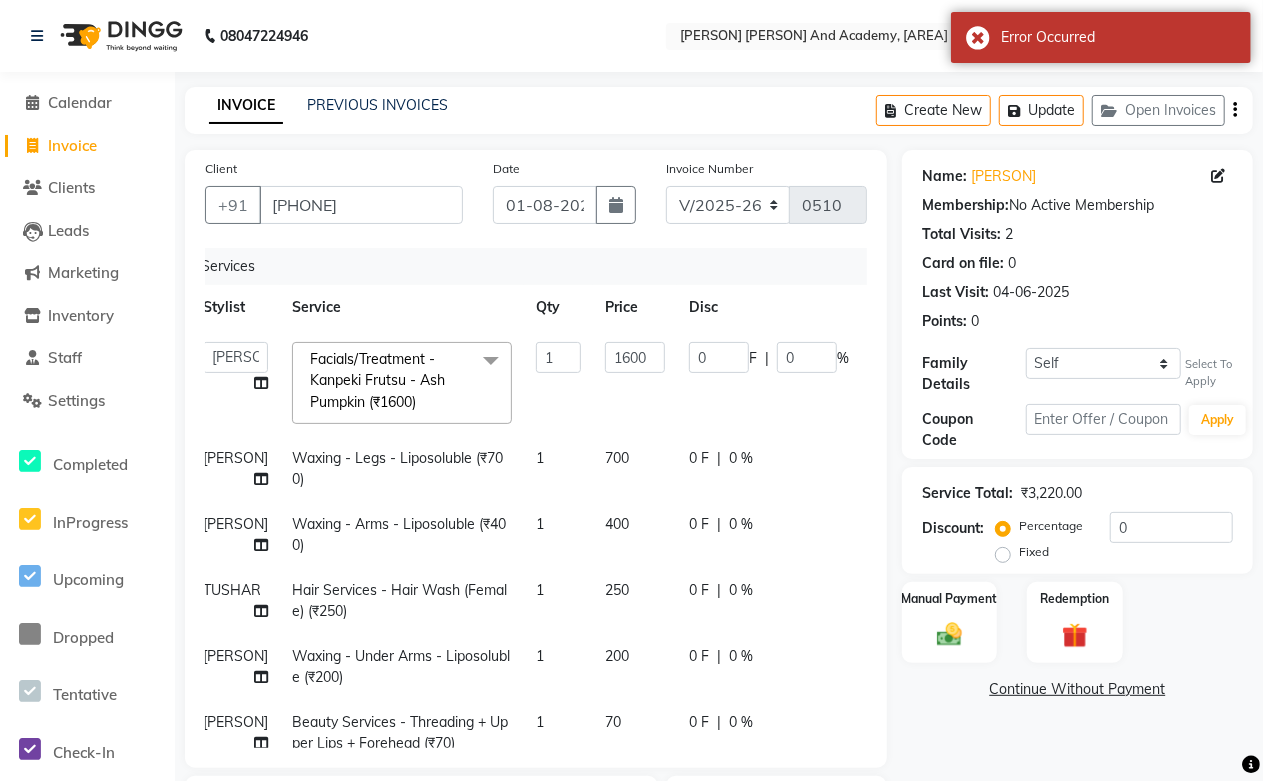 click on "Facials/Treatment - Kanpeki Frutsu - Ash Pumpkin ([CURRENCY][NUMBER]) Nails - Normal Nail Polish ([CURRENCY][NUMBER]) Nails - UV Gel Polish with Art ([CURRENCY][NUMBER]) Nails - Nail Extensions ([CURRENCY][NUMBER]) Nails - Nail Extensions + Polish + Art ([CURRENCY][NUMBER]) Nails - UV Gel Polish ([CURRENCY][NUMBER]) Nails - Gel Polish Removal ([CURRENCY][NUMBER]) Nails - Extension Removal ([CURRENCY][NUMBER]) Nails - Feet Gel Polish ([CURRENCY][NUMBER]) Nails - Feet Extension ([CURRENCY][NUMBER]) Nails - Refill (Acrylic Gel) ([CURRENCY][NUMBER]) Nails - Nail Paint Remover ([CURRENCY][NUMBER]) Nails - Feet Gel Polish Removal ([CURRENCY][NUMBER]) Nails - UV Gel Polsih With Art ([CURRENCY][NUMBER]) Nails - French Nail Art ([CURRENCY][NUMBER]) Nails - UV Gel Polish with Cat Eye ([CURRENCY][NUMBER]) Nails - Feet Overlays ([CURRENCY][NUMBER]) Nails - Temporary Nail Extensions ([CURRENCY][NUMBER]) Nails - Baby Boomer (Acrylic Ombre) ([CURRENCY][NUMBER]) Nails - Overlays ([CURRENCY][NUMBER]) Nails - Overlay Removal ([CURRENCY][NUMBER]) Nails - Feet Overlays ([CURRENCY][NUMBER]) Nails - Power Polish ([CURRENCY][NUMBER]) Nails - Cat Eye Polish ([CURRENCY][NUMBER]) Nails - Power Polish ([CURRENCY][NUMBER]) Nails - Acrylic Extension with Gel Polish + Nail Art ([CURRENCY][NUMBER]) Bleach - Arms ([CURRENCY][NUMBER])" 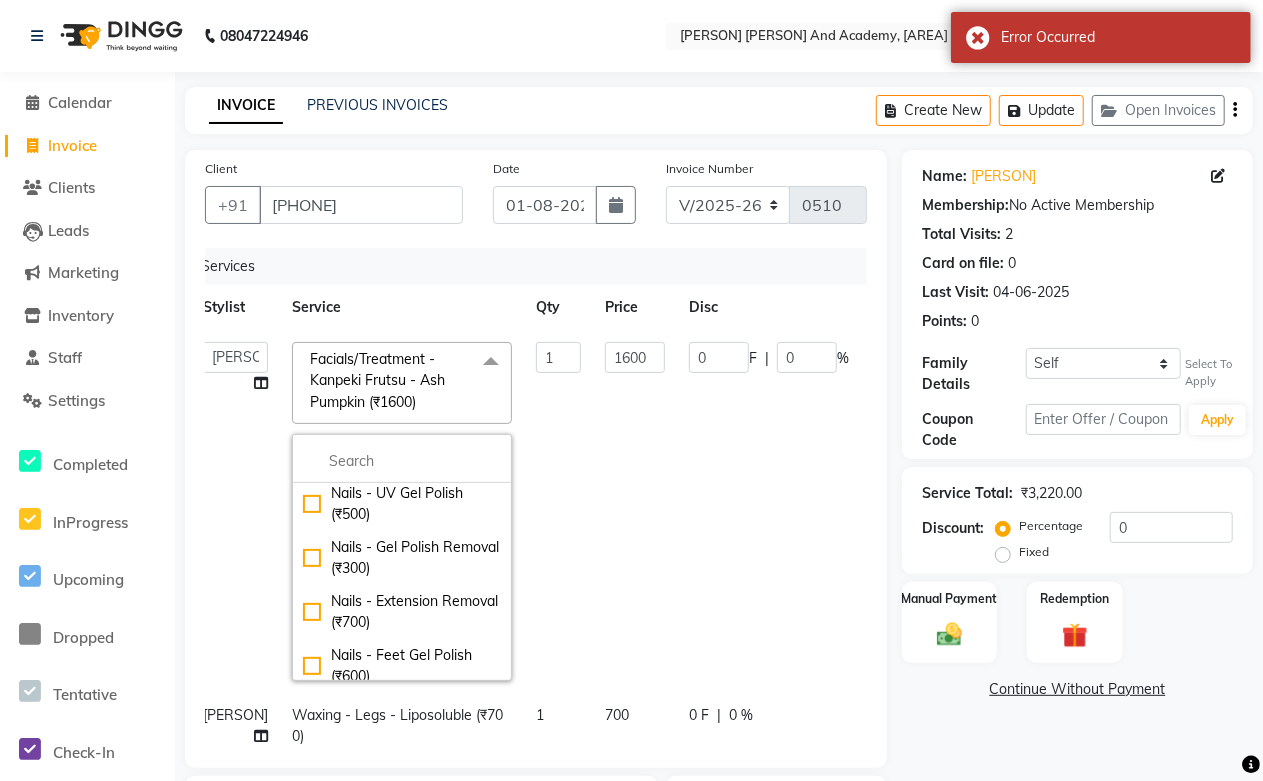 click on "1" 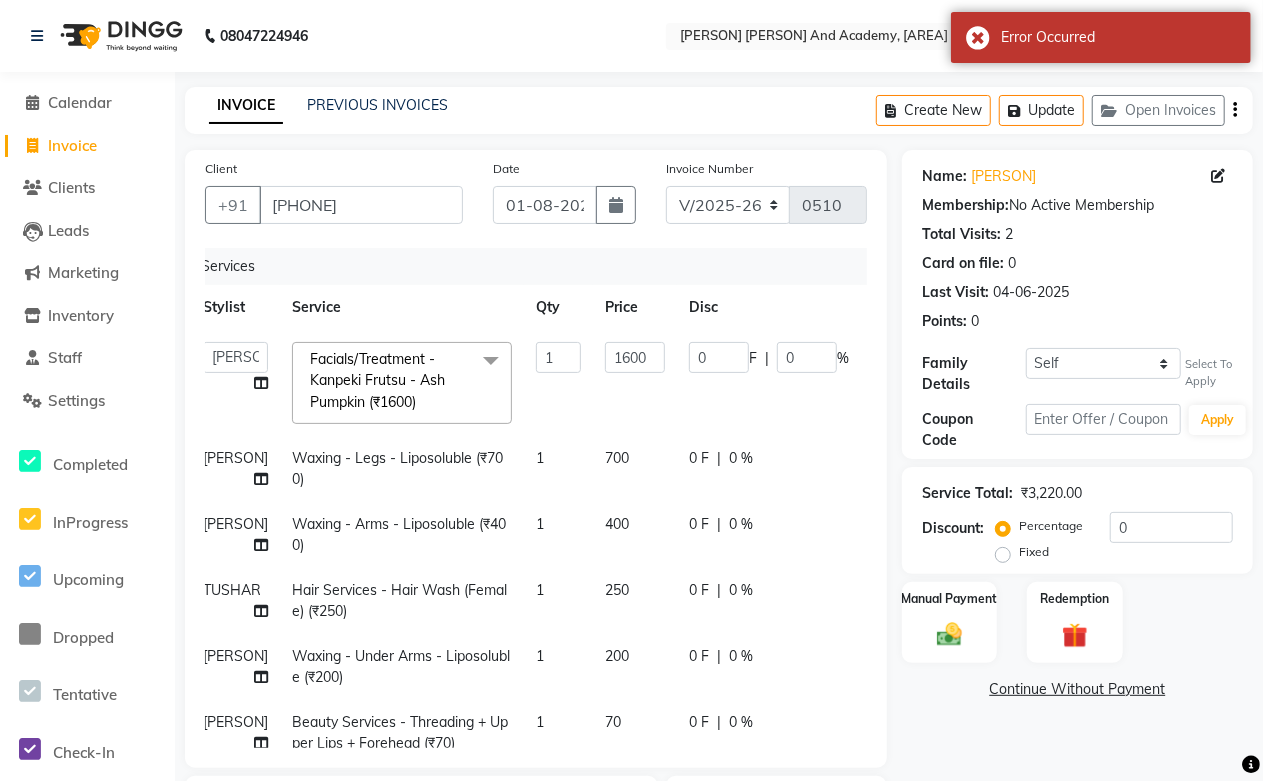 click on "1600" 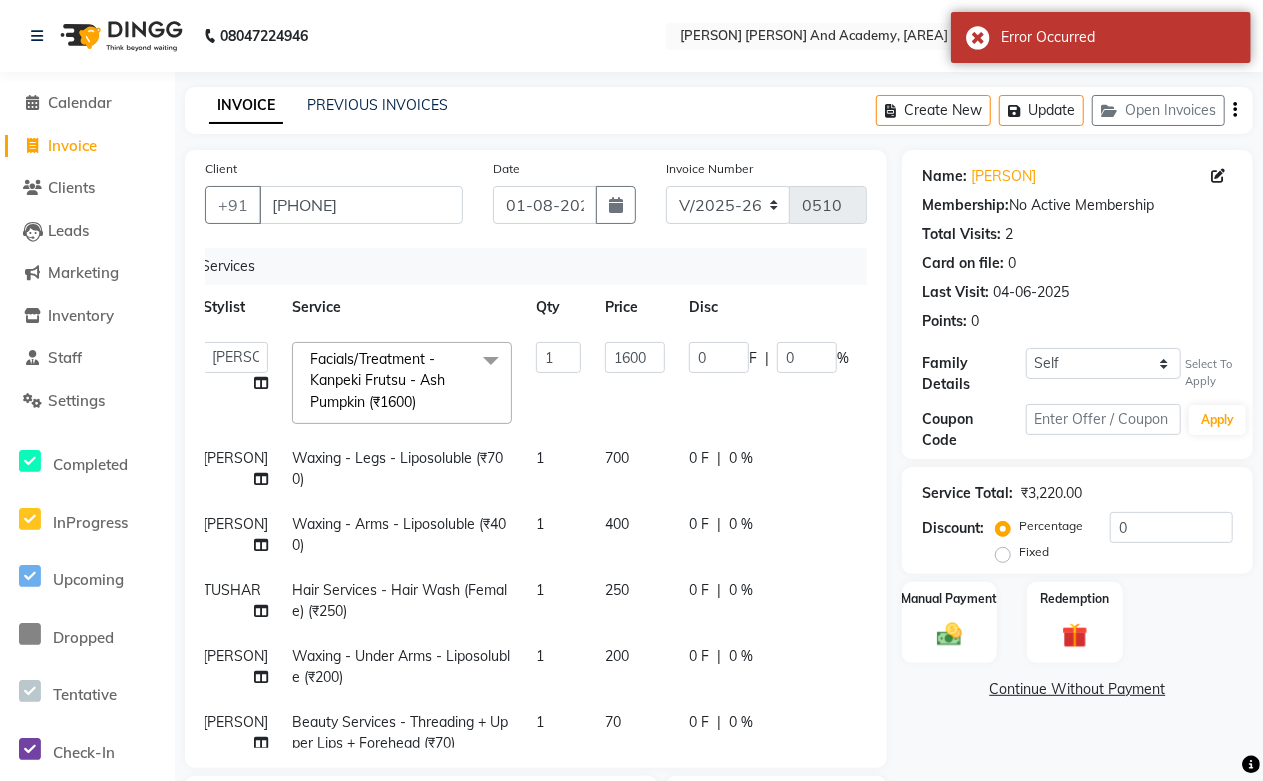 click on "1600" 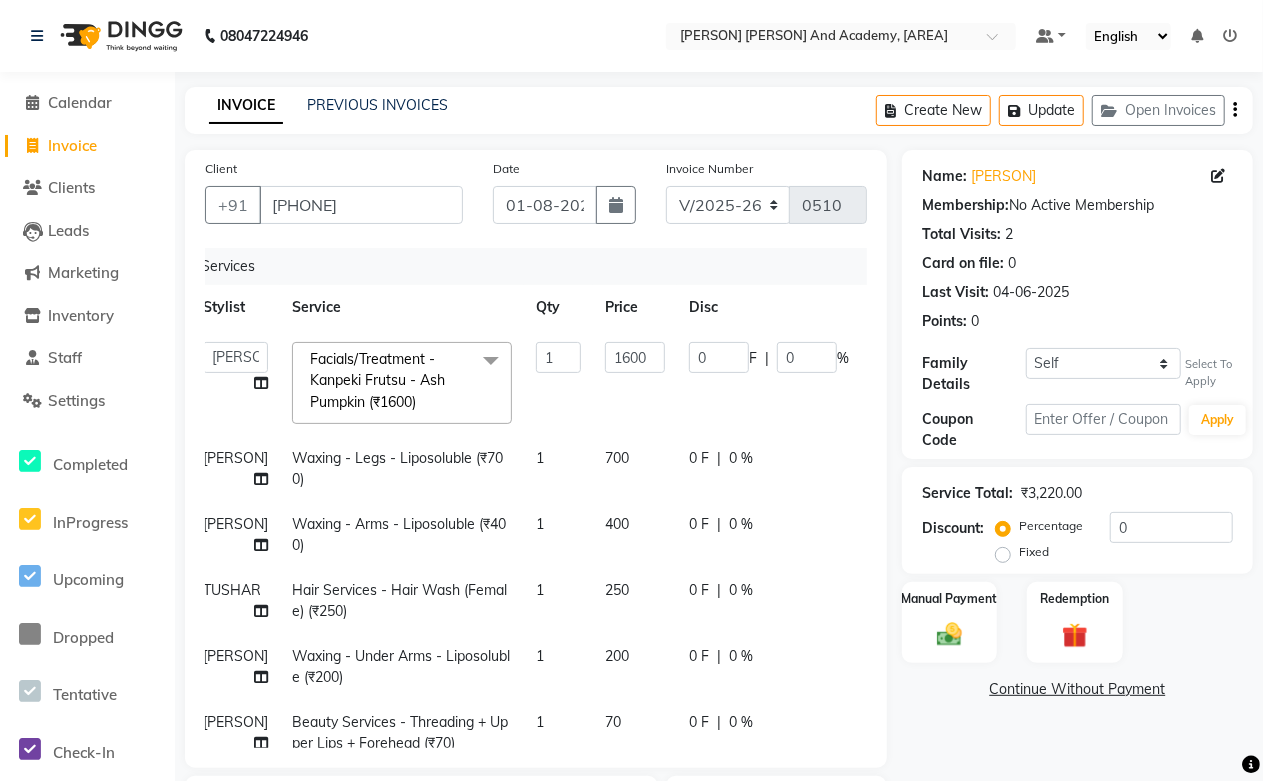 click on "0 F | 0 %" 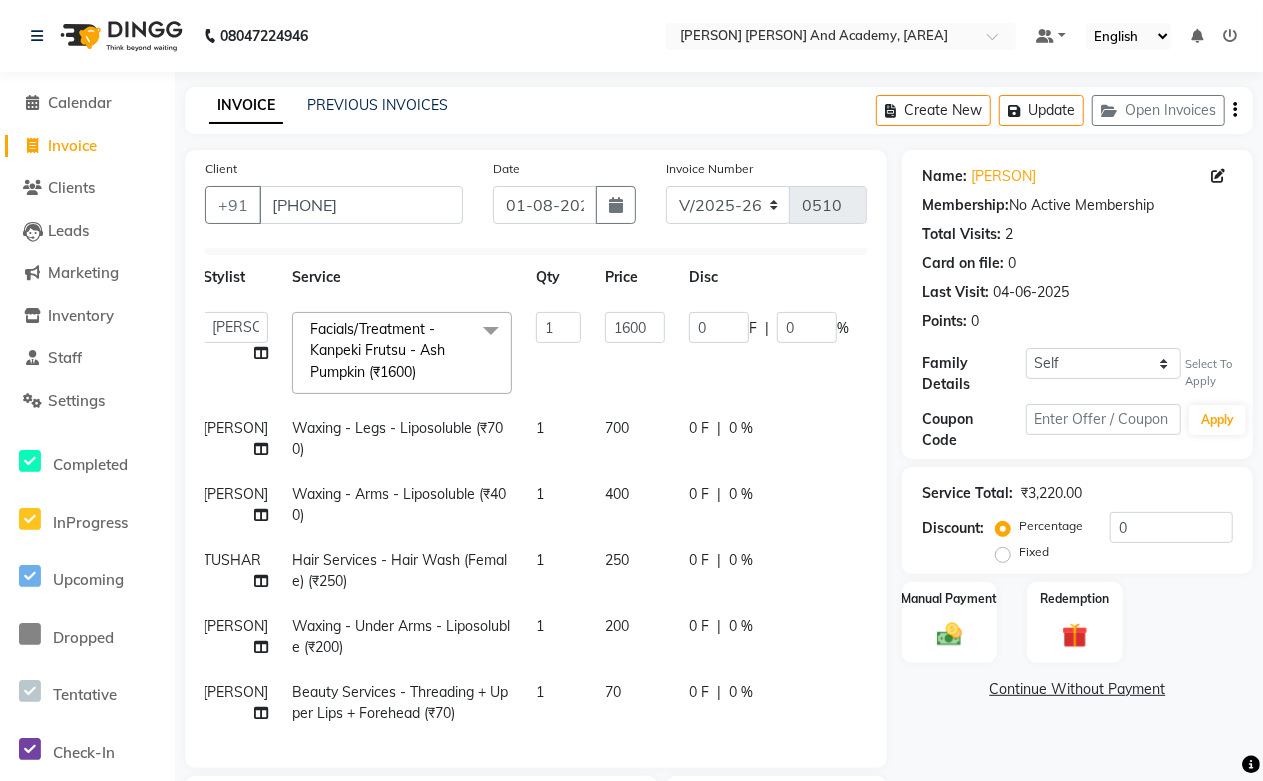 scroll, scrollTop: 51, scrollLeft: 14, axis: both 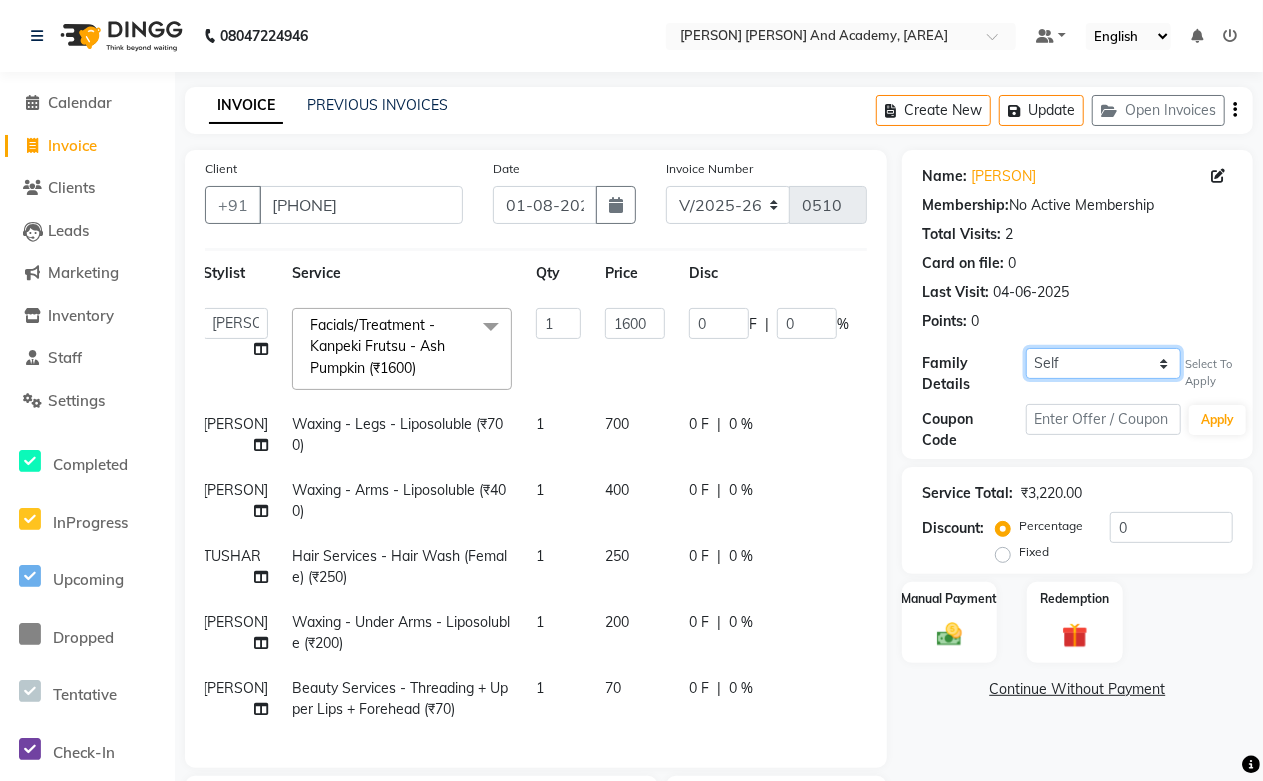 click on "Self [FIRST] [LAST]" 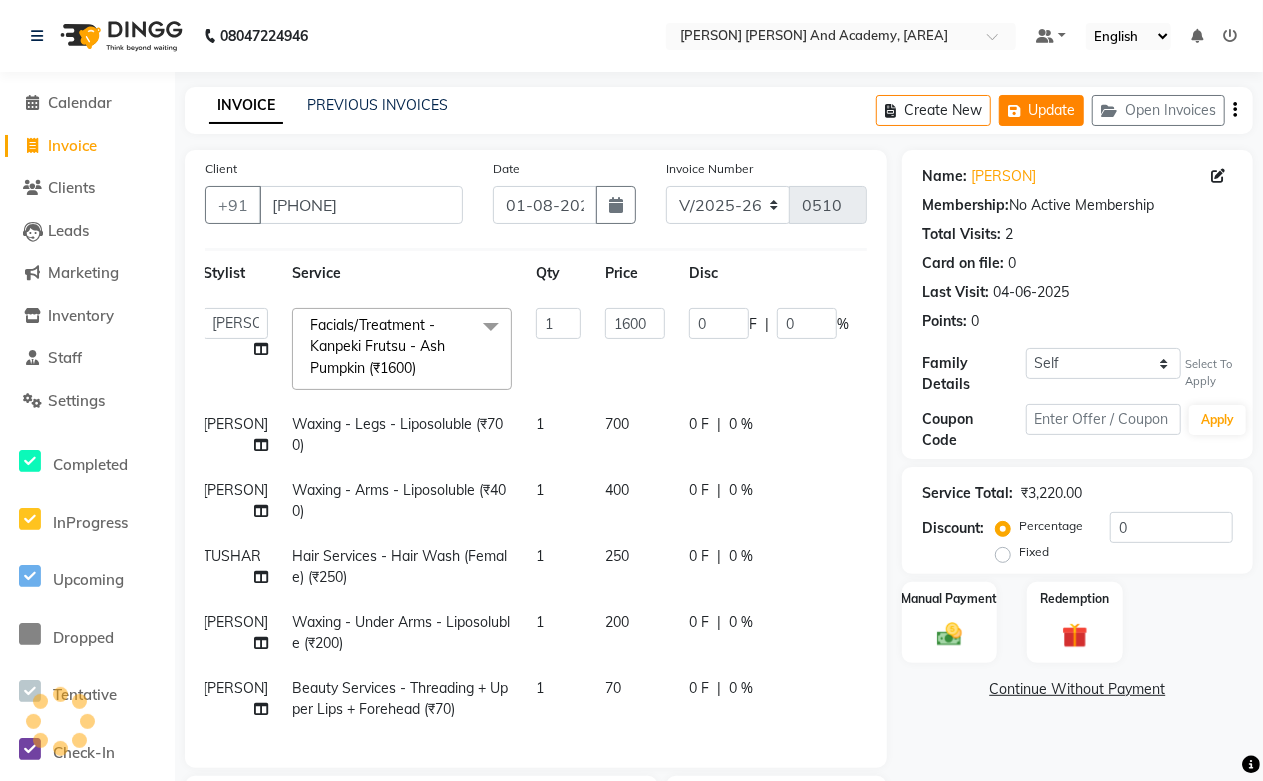 click on "Update" 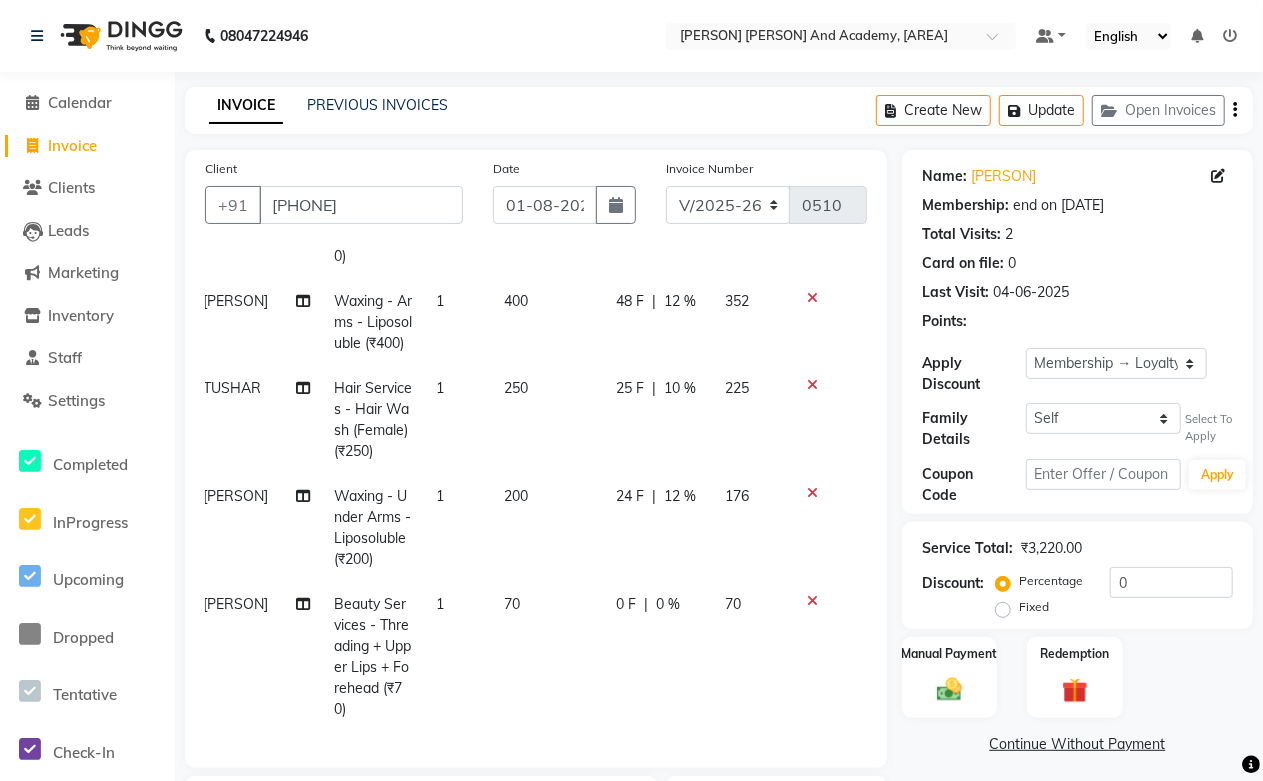 scroll, scrollTop: 346, scrollLeft: 14, axis: both 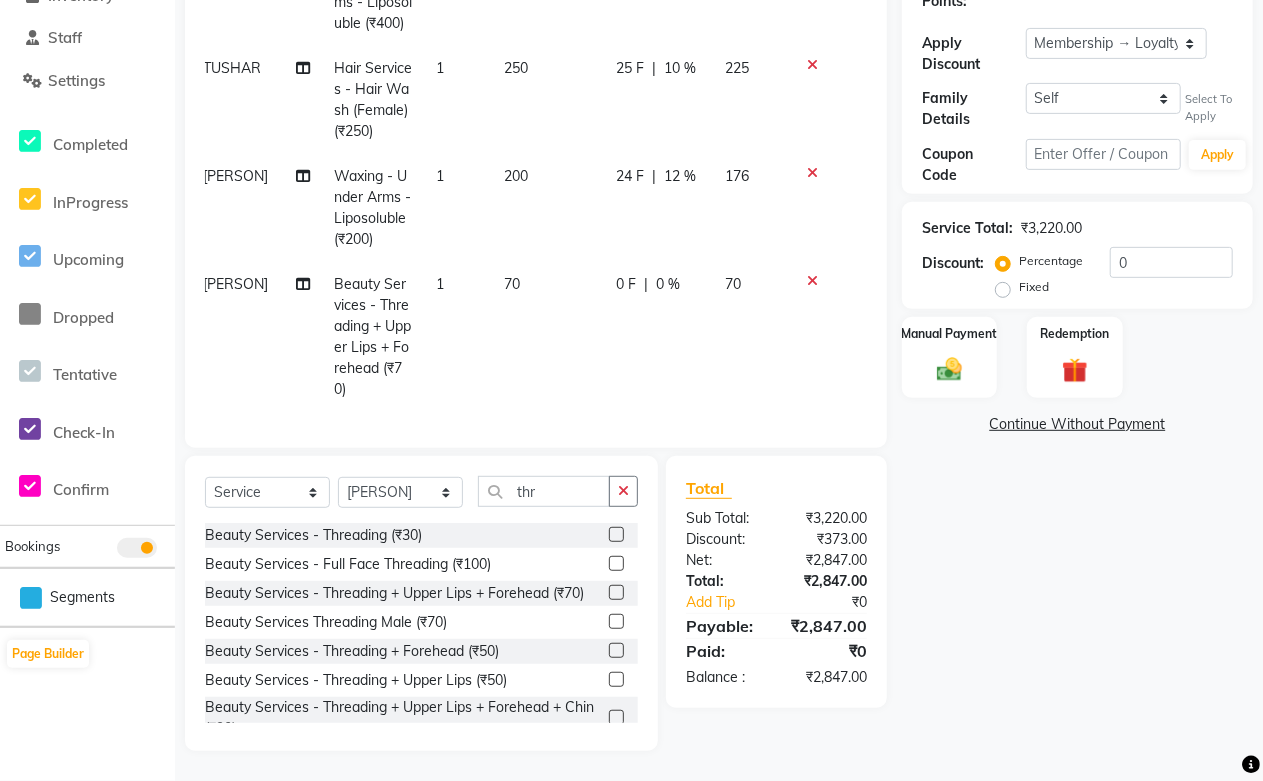 click on "0 F | 0 %" 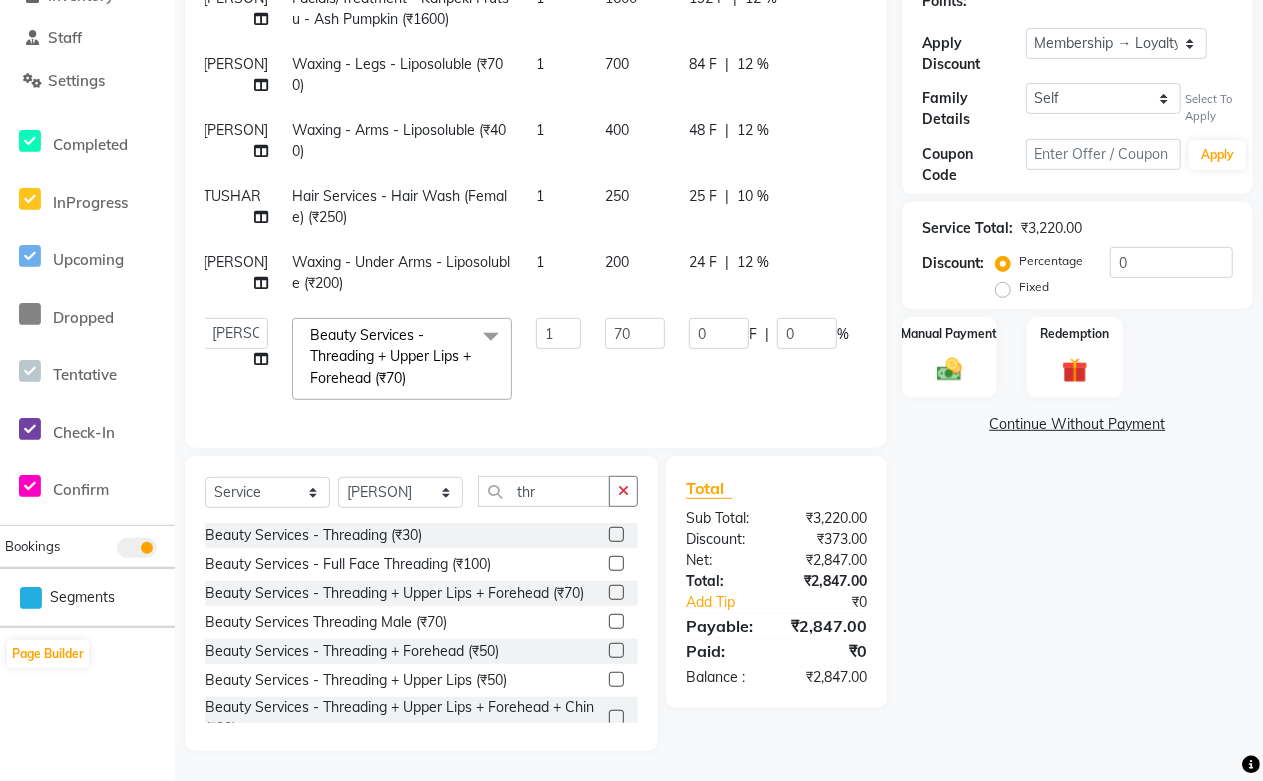 scroll, scrollTop: 51, scrollLeft: 14, axis: both 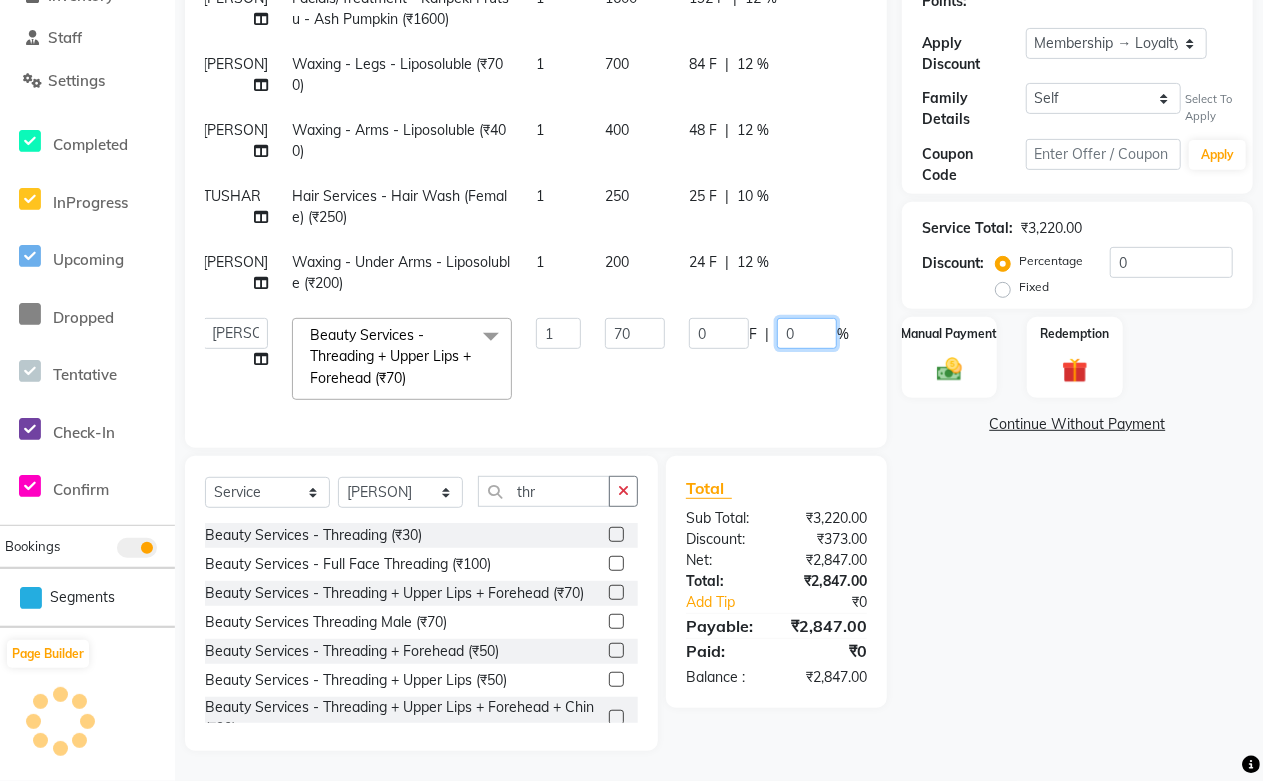drag, startPoint x: 817, startPoint y: 306, endPoint x: 710, endPoint y: 323, distance: 108.34205 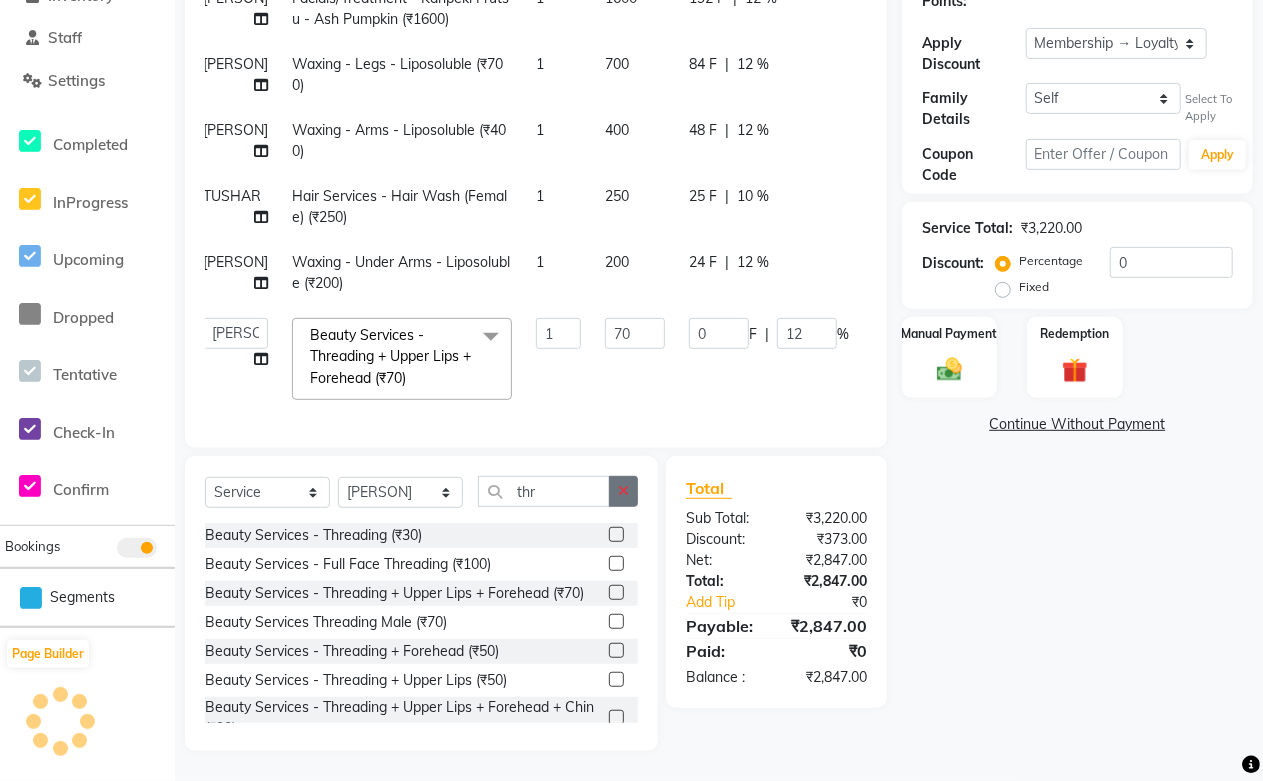 click 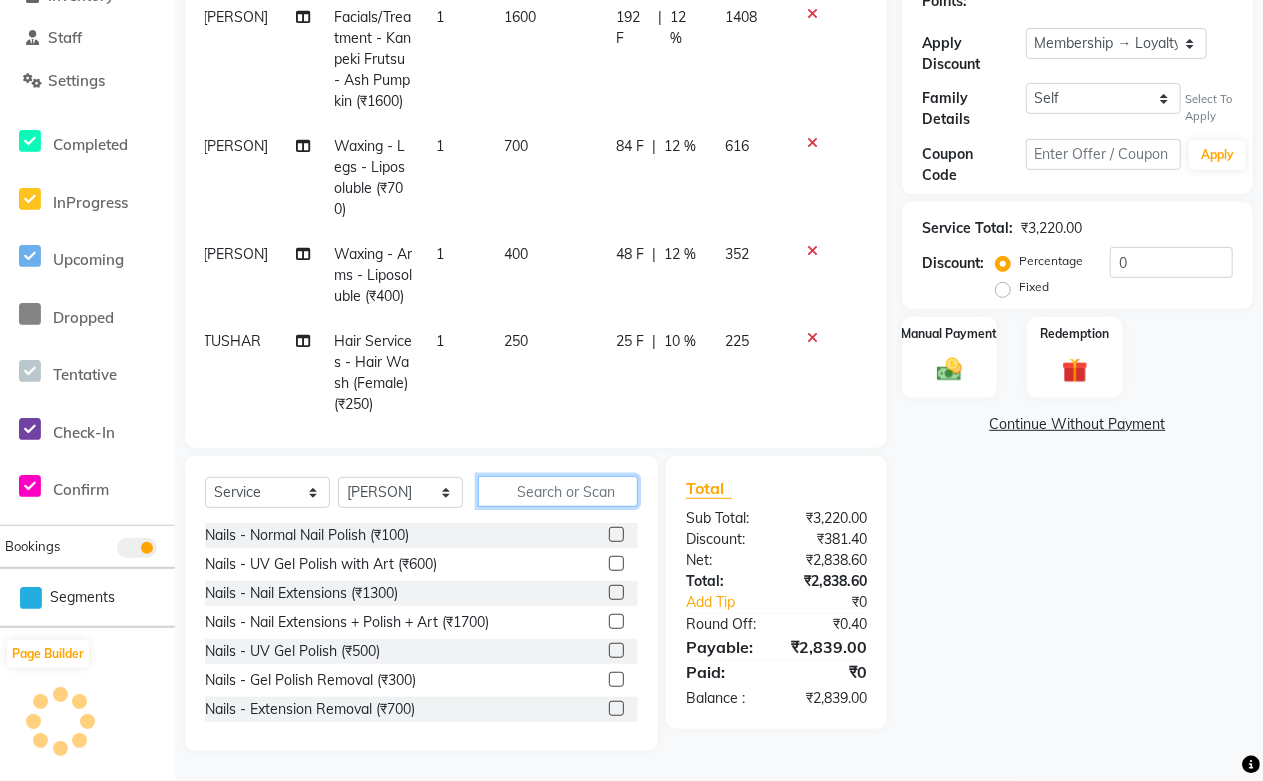 scroll, scrollTop: 0, scrollLeft: 14, axis: horizontal 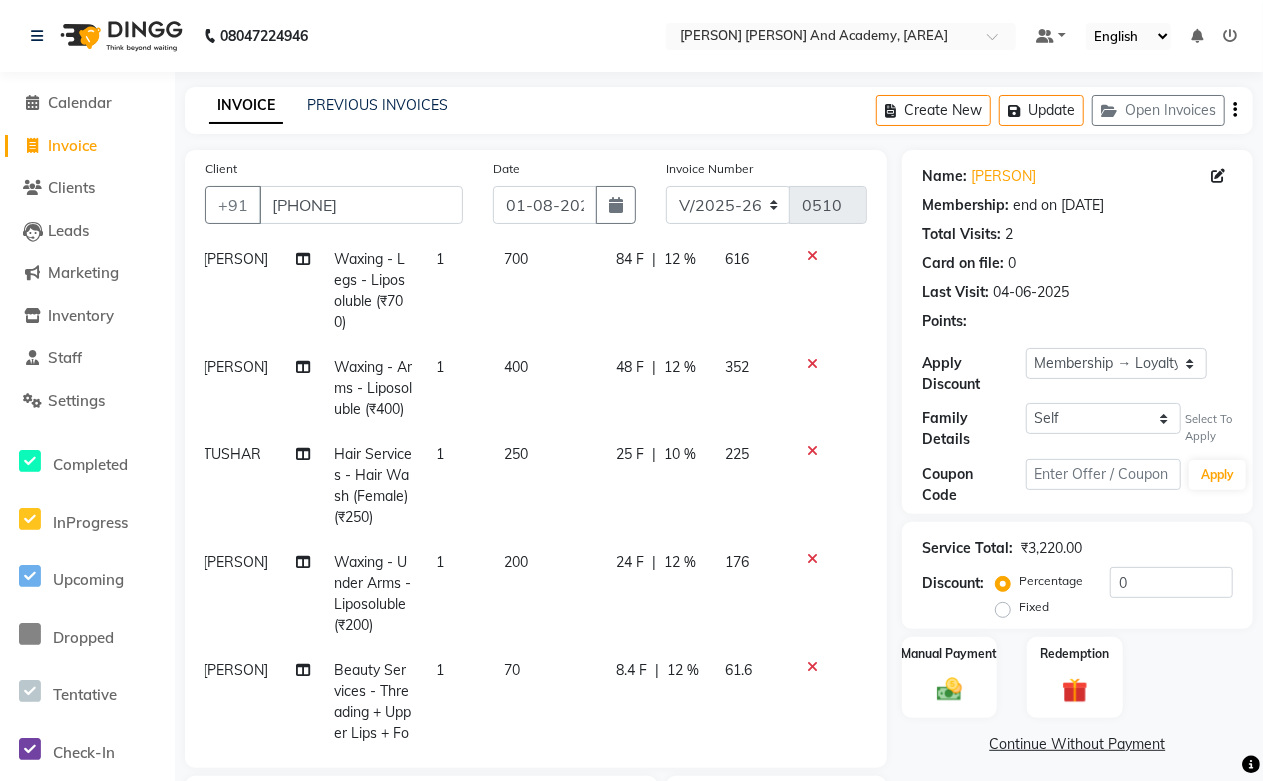 click on "10 %" 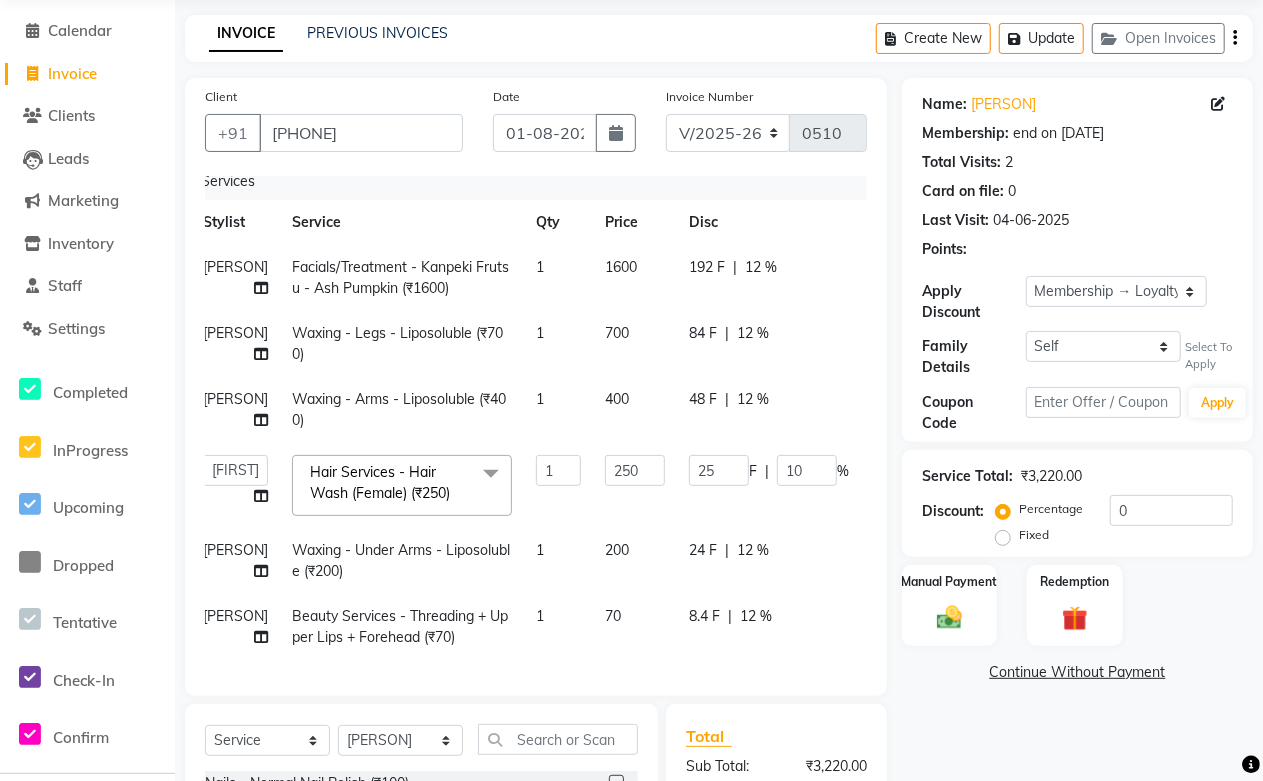 scroll, scrollTop: 111, scrollLeft: 0, axis: vertical 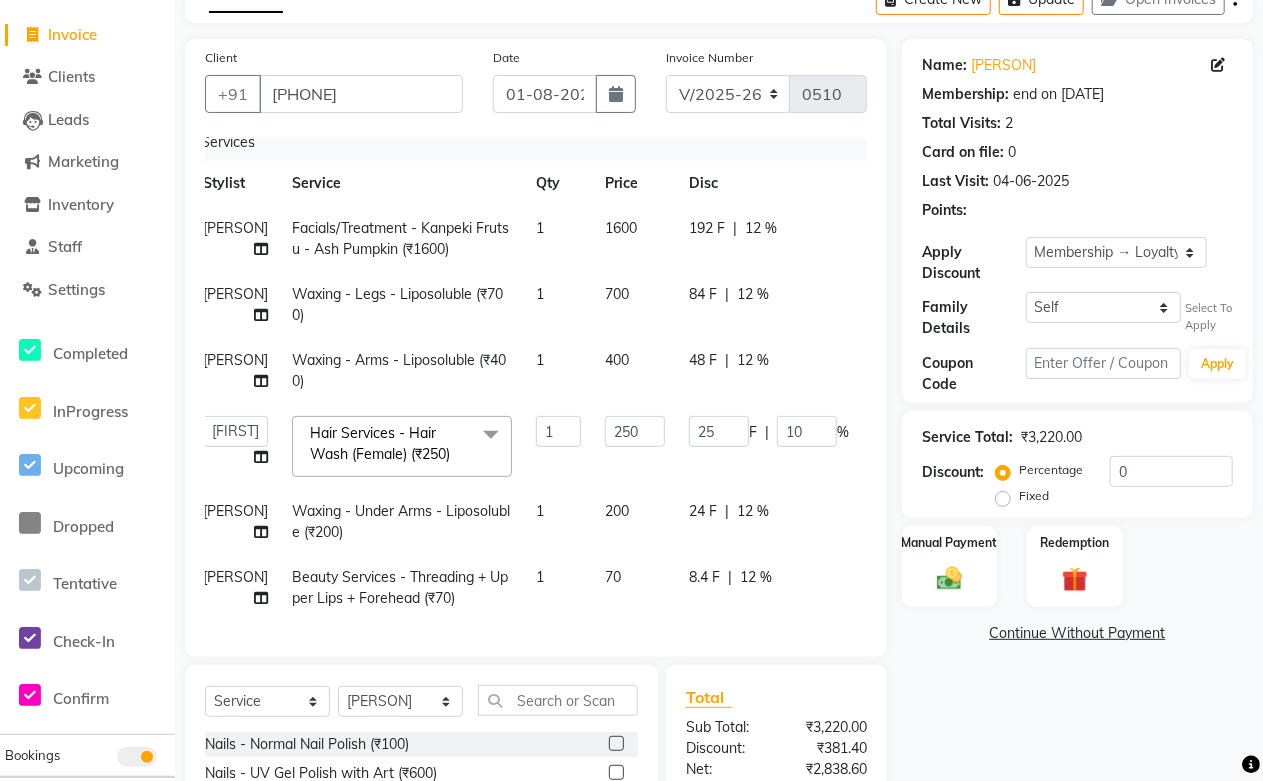 click on "250" 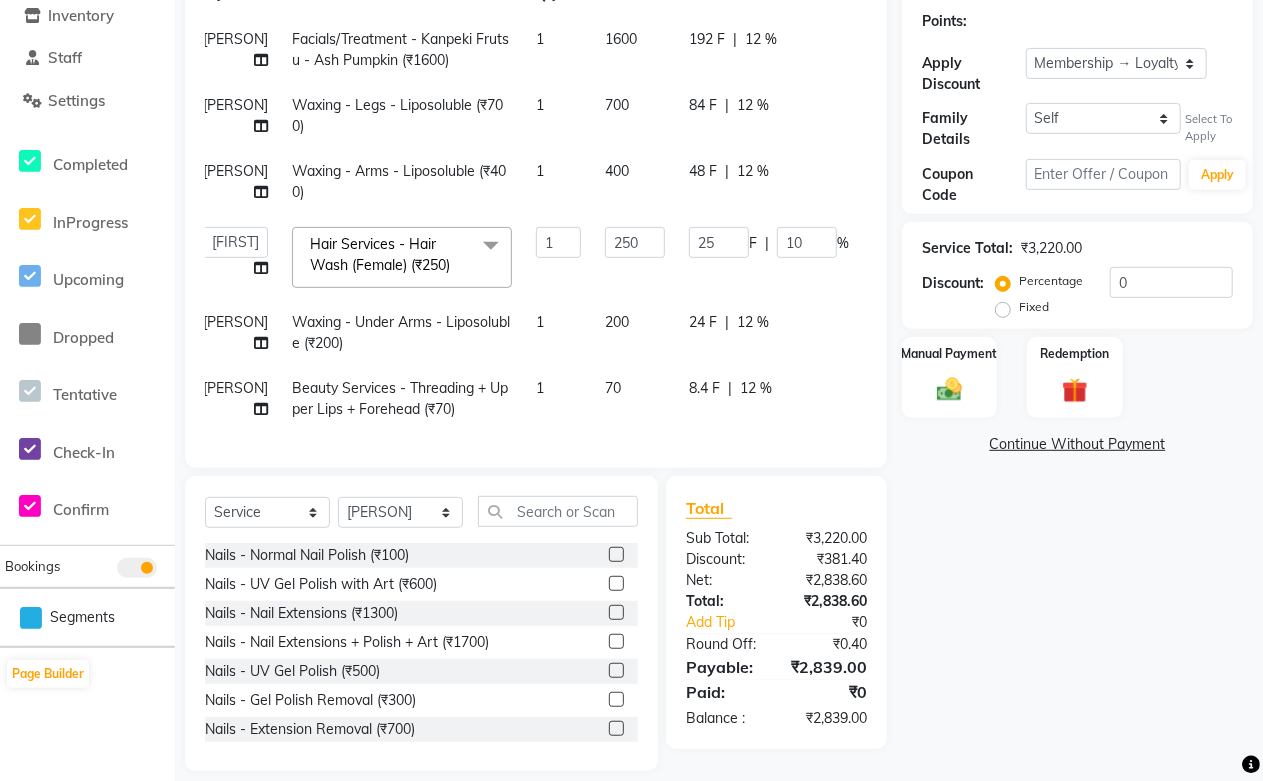 scroll, scrollTop: 320, scrollLeft: 0, axis: vertical 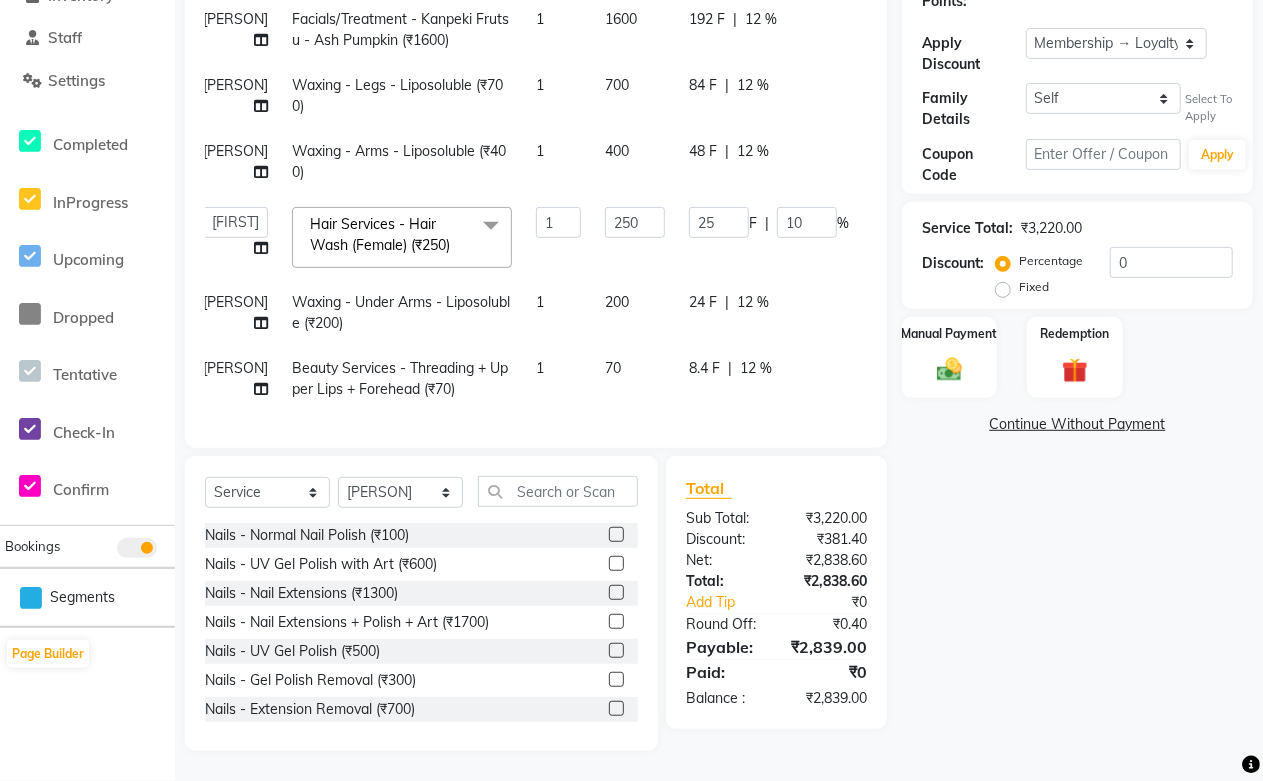click on "Total Sub Total: ₹3,220.00 Discount: ₹381.40 Net: ₹2,838.60 Total: ₹2,838.60 Add Tip ₹0 Round Off: ₹0.40 Payable: ₹2,839.00 Paid: ₹0 Balance : ₹2,839.00" 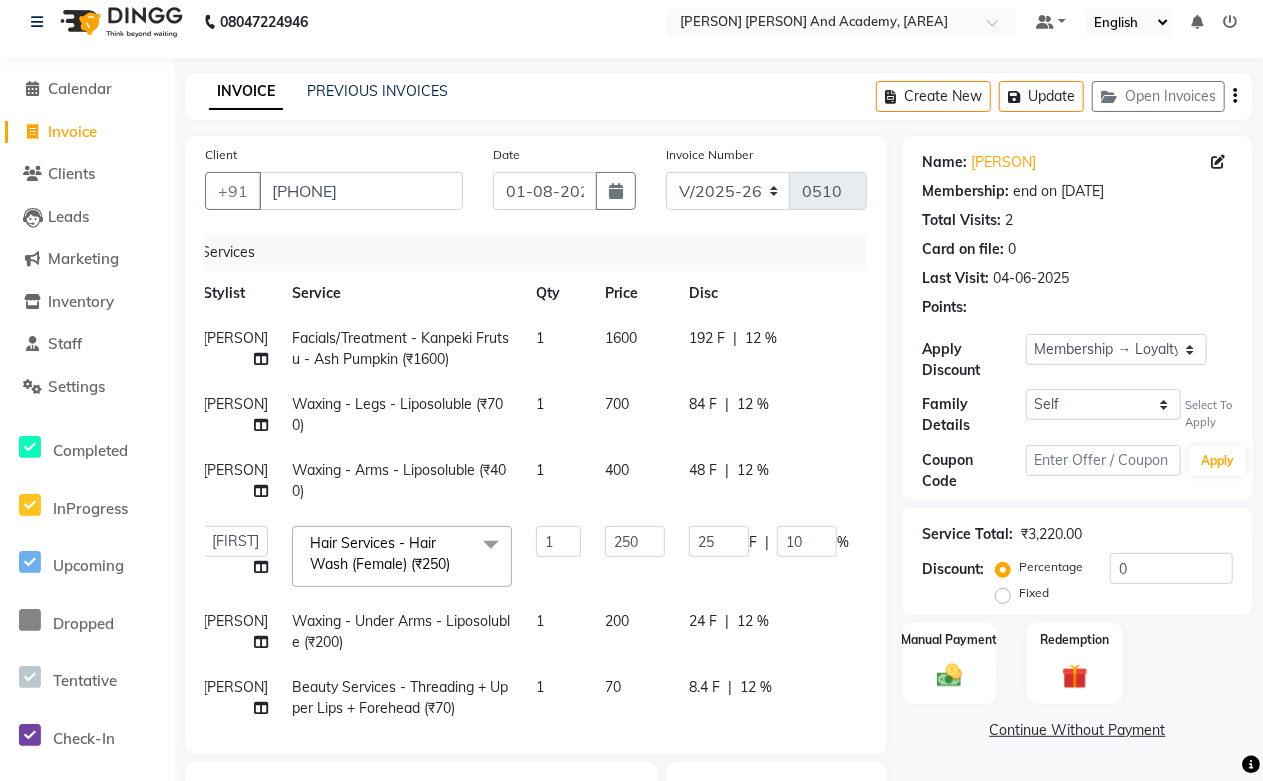scroll, scrollTop: 0, scrollLeft: 0, axis: both 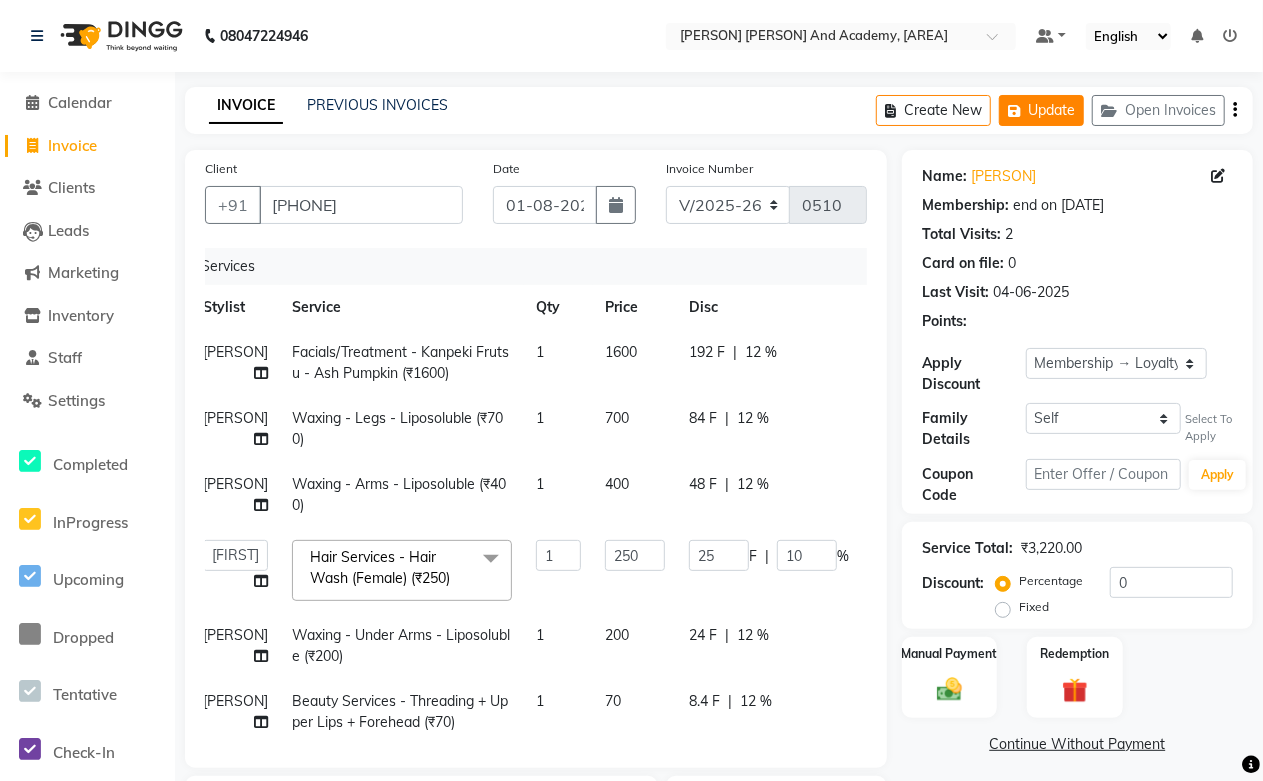 click on "Update" 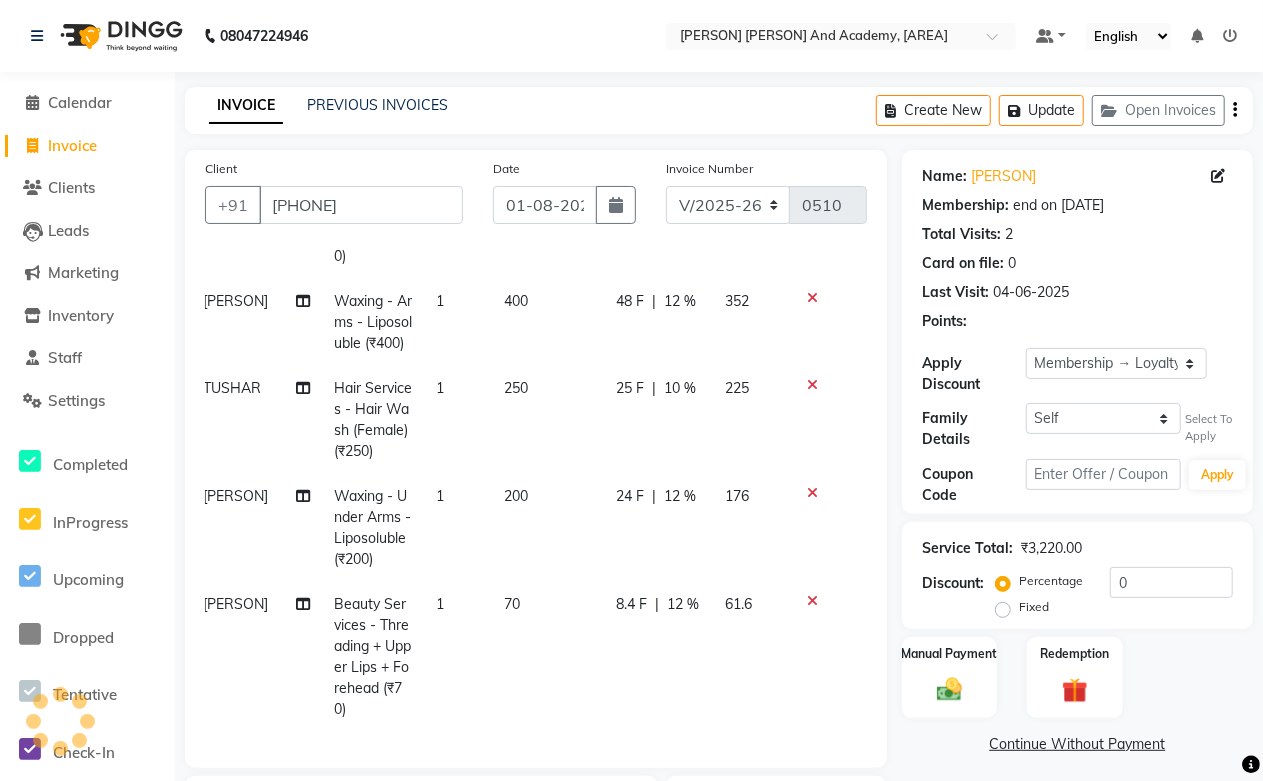 scroll, scrollTop: 346, scrollLeft: 14, axis: both 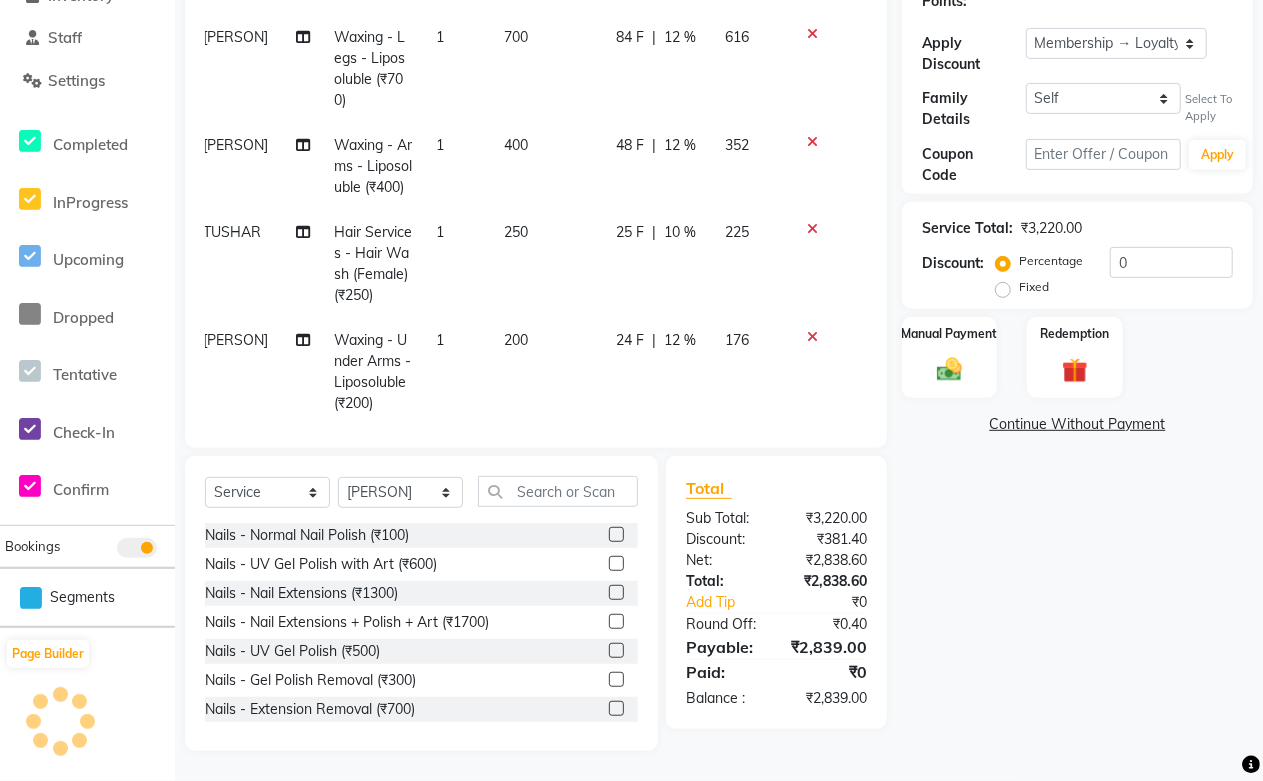 click on "25 F | 10 %" 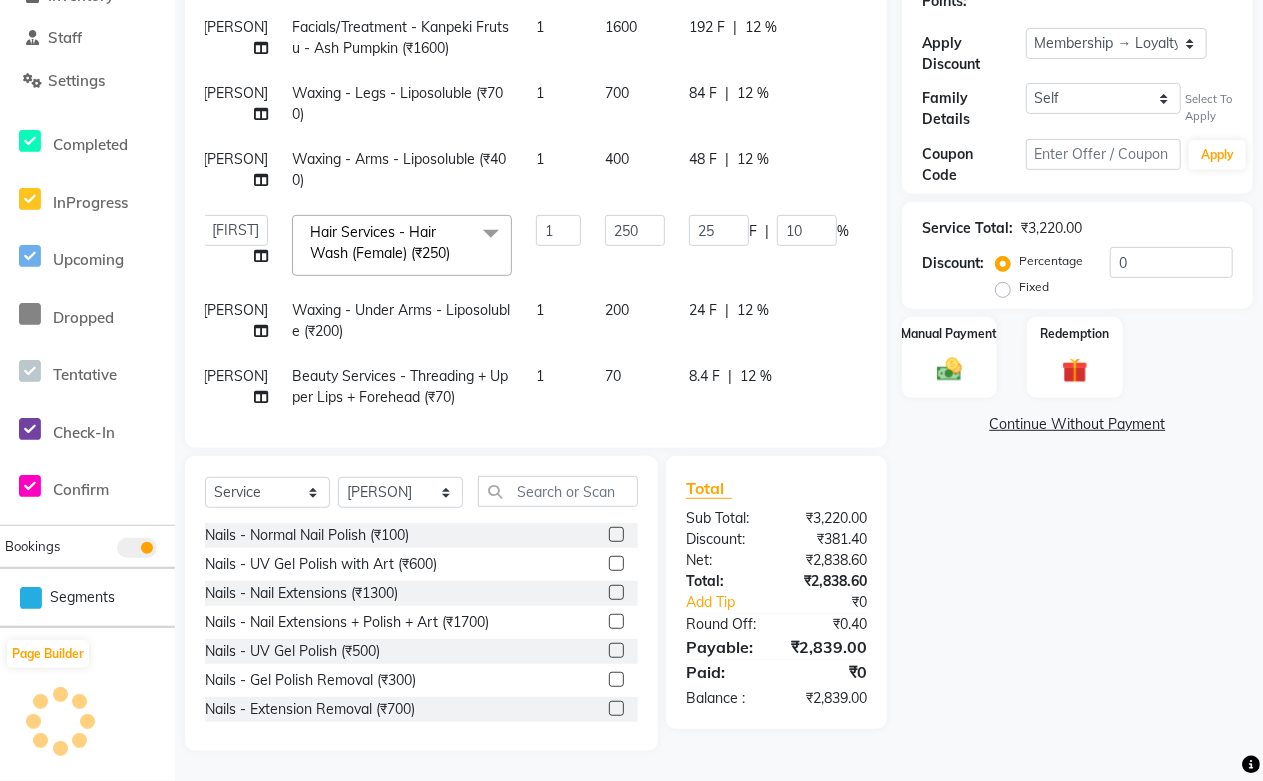 scroll, scrollTop: 0, scrollLeft: 14, axis: horizontal 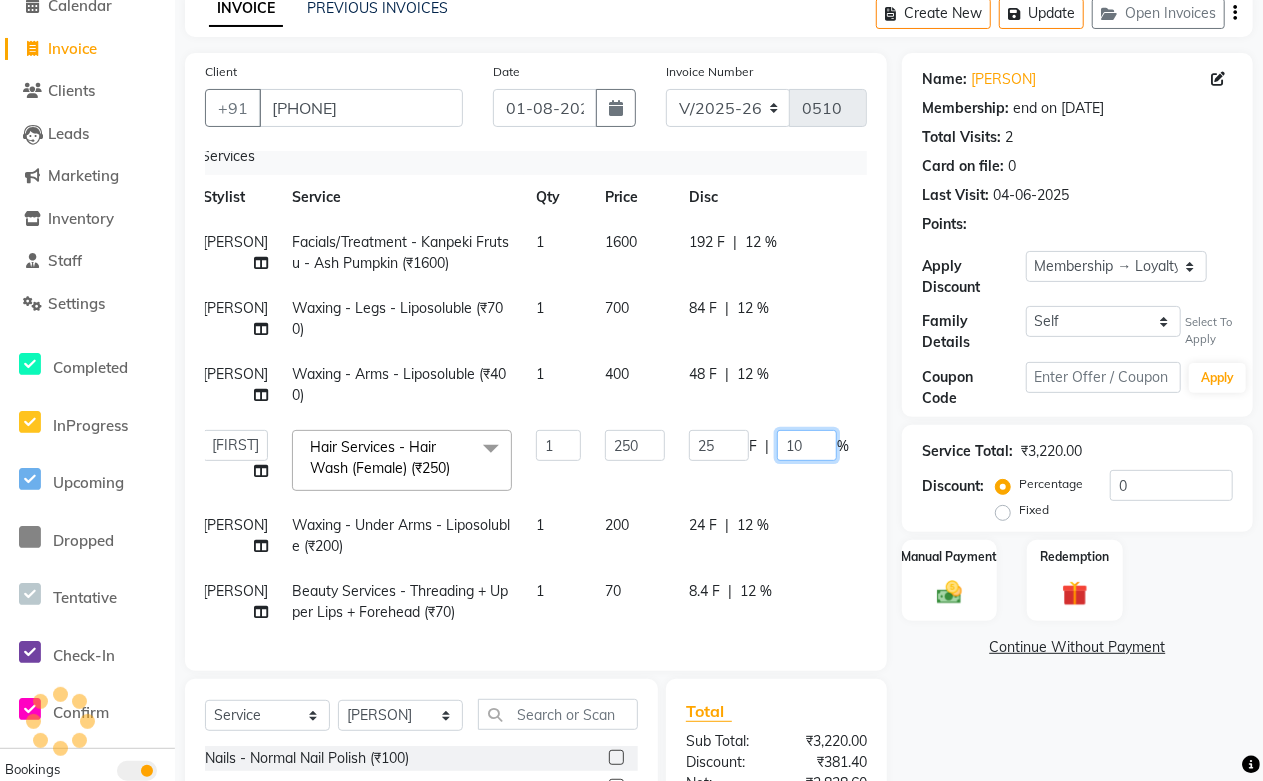 drag, startPoint x: 795, startPoint y: 410, endPoint x: 705, endPoint y: 414, distance: 90.088844 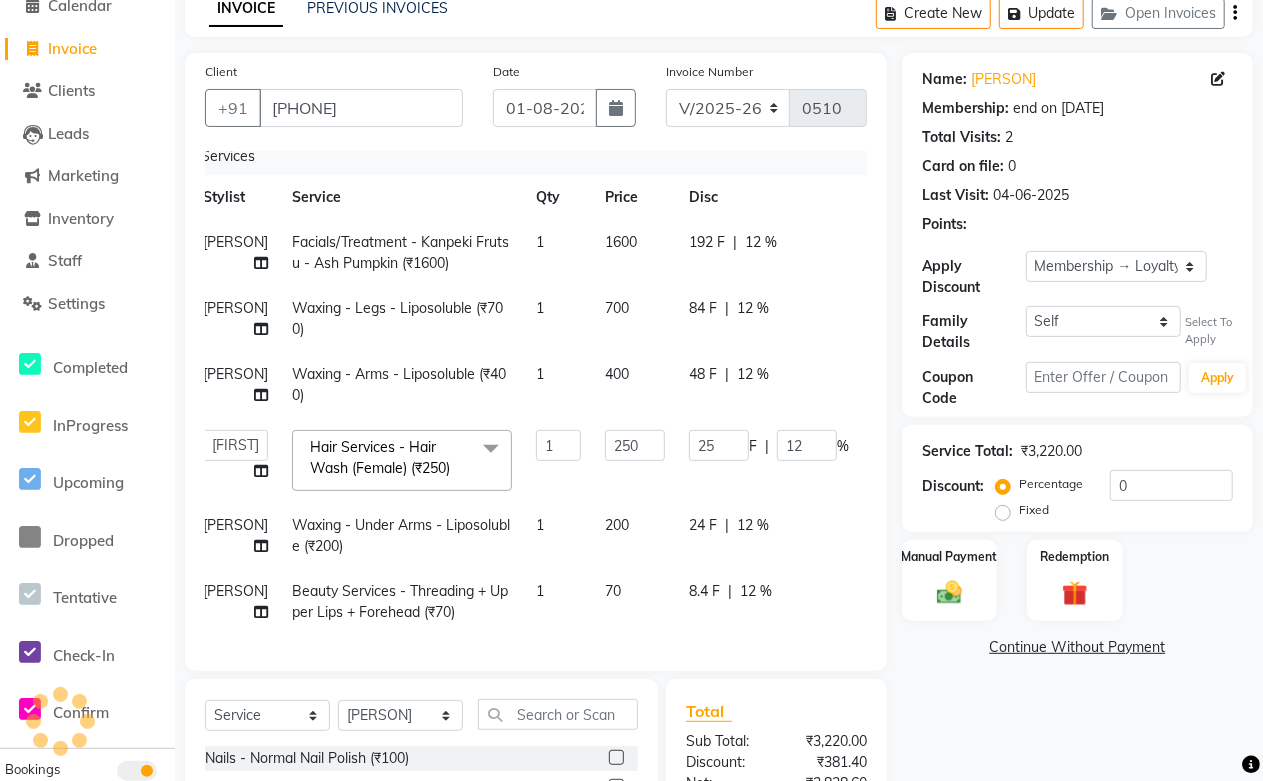 click on "[FIRST] [LAST] [PHONE]" 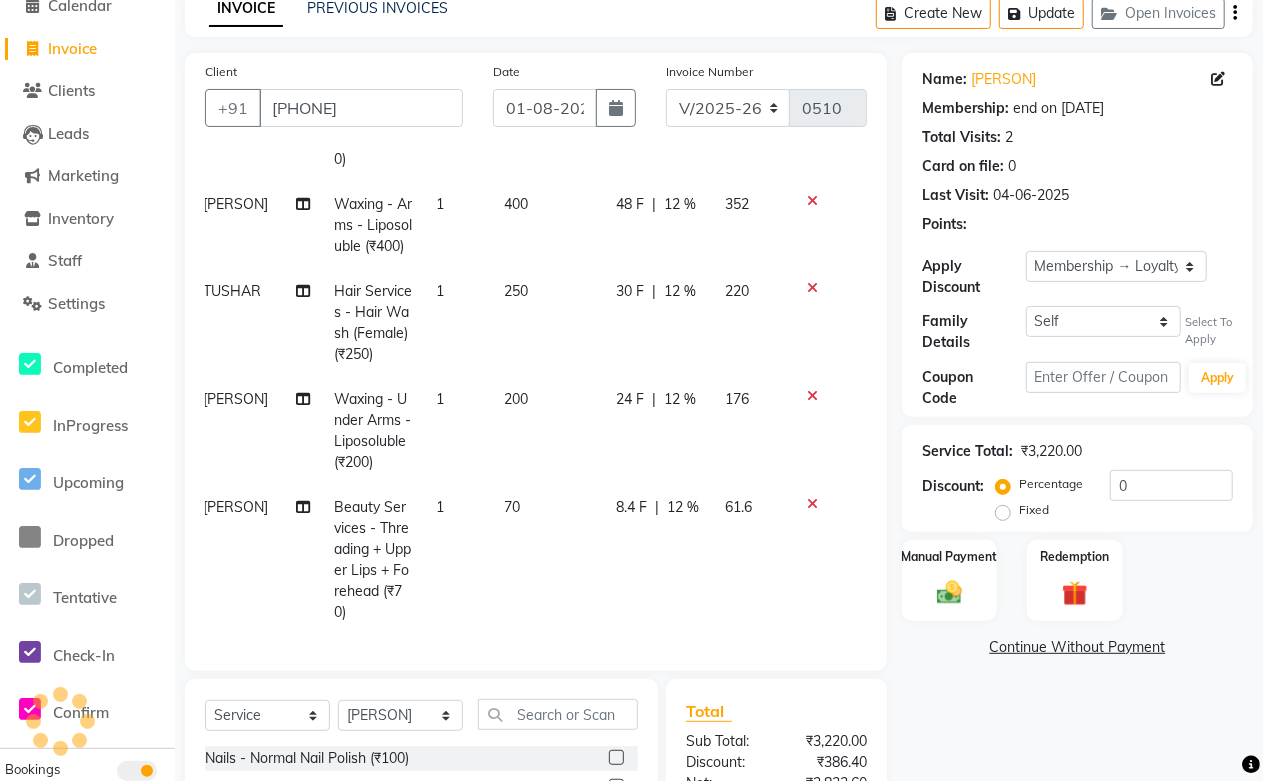 scroll, scrollTop: 346, scrollLeft: 14, axis: both 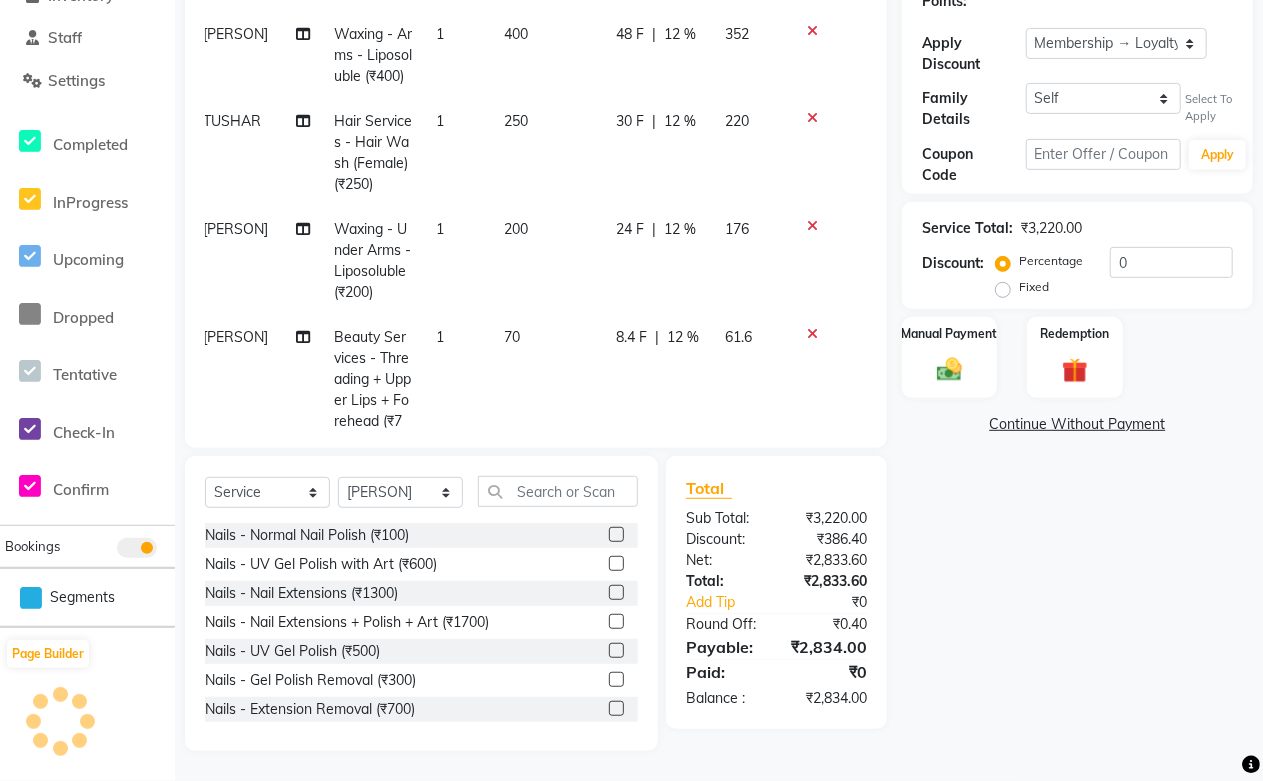 click on "30 F | 12 %" 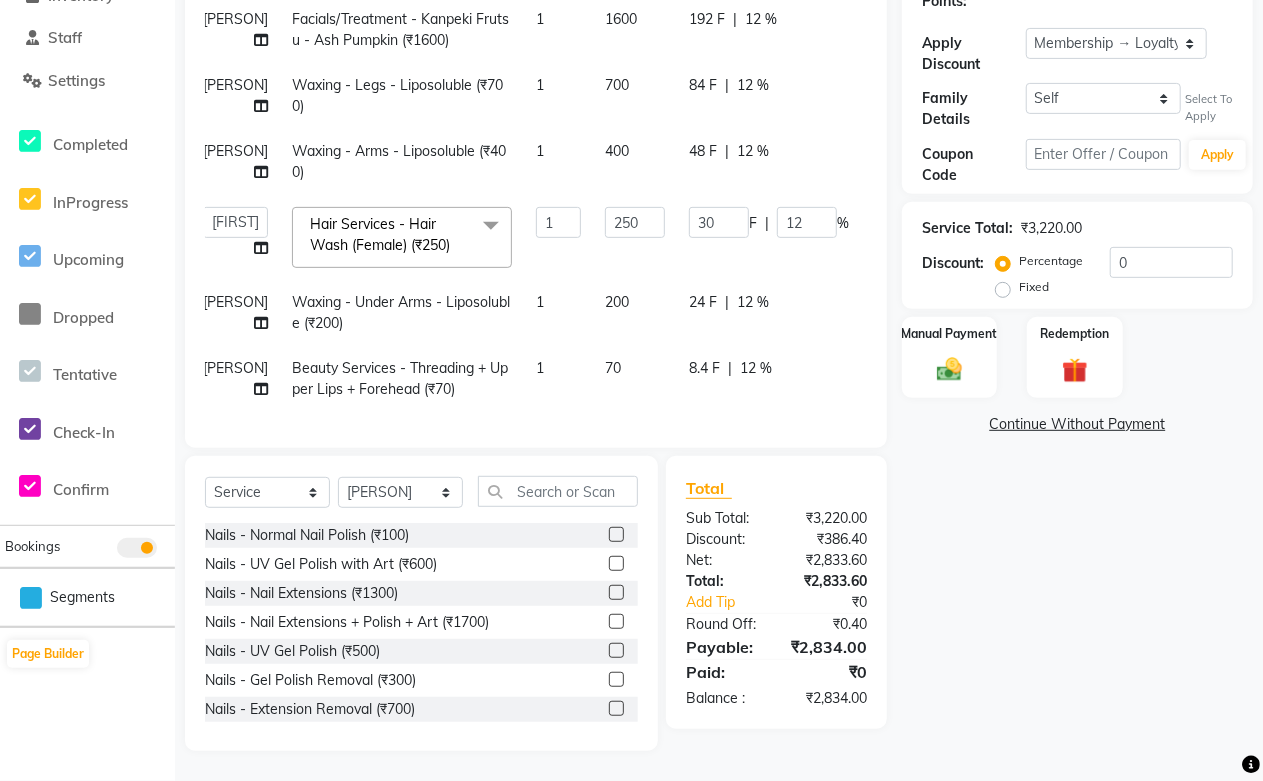 scroll, scrollTop: 0, scrollLeft: 14, axis: horizontal 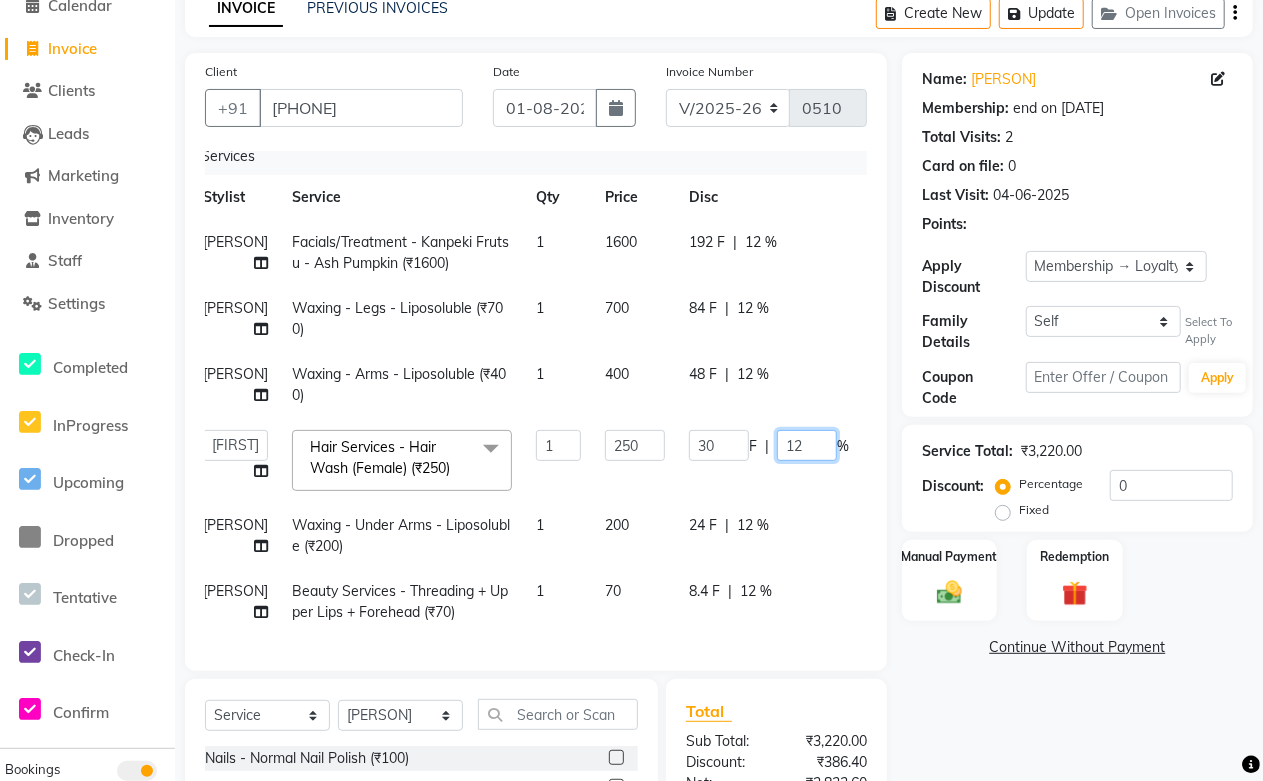click on "12" 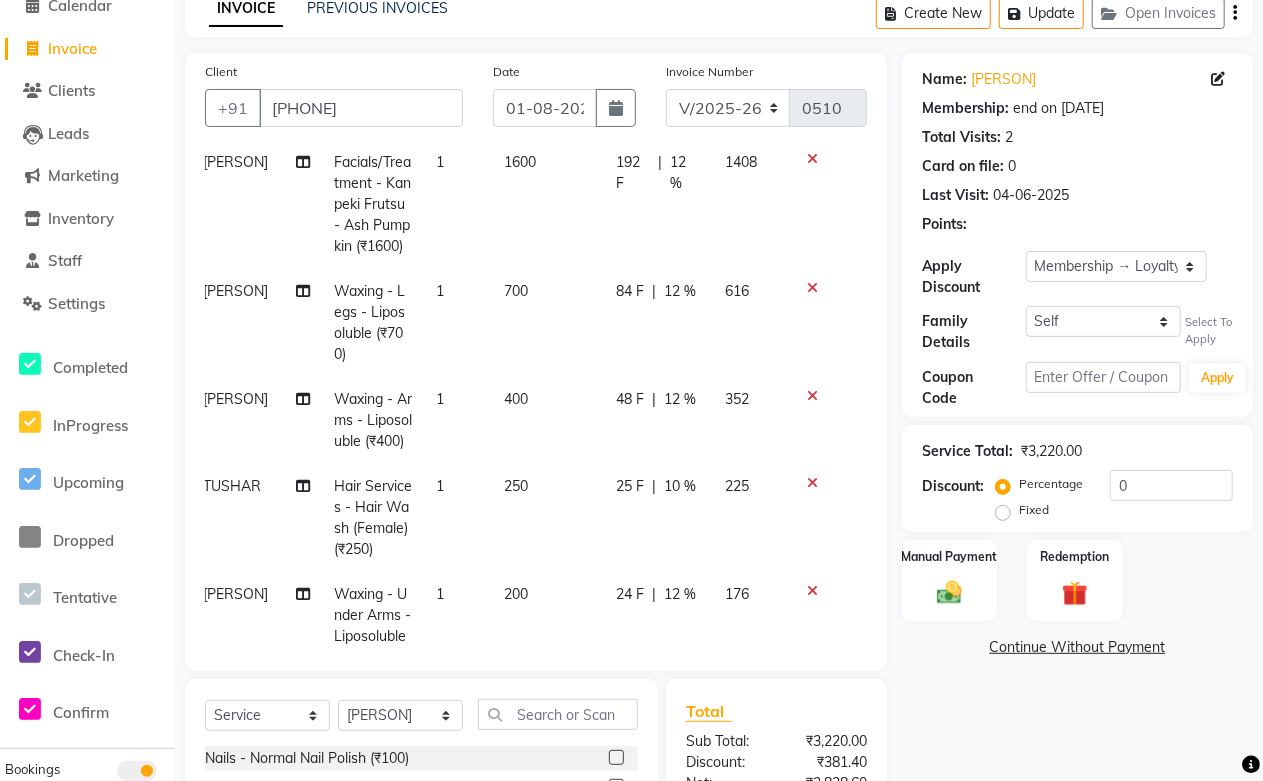 click on "[FIRST] [LAST] Facials/Treatment - Kanpeki Frutsu - Ash Pumpkin (₹1600) 1 1600 192 F | 12 % 1408 [FIRST] [LAST] Waxing - Legs - Liposoluble (₹700) 1 700 84 F | 12 % 616 [FIRST] [LAST] Waxing - Arms - Liposoluble (₹400) 1 400 48 F | 12 % 352 [FIRST] [LAST] Waxing - Under Arms - Liposoluble (₹200) 1 200 24 F | 12 % 176 [FIRST] [LAST] Beauty Services - Threading + Upper Lips + Forehead (₹70) 1 70 8.4 F | 12 % 61.6" 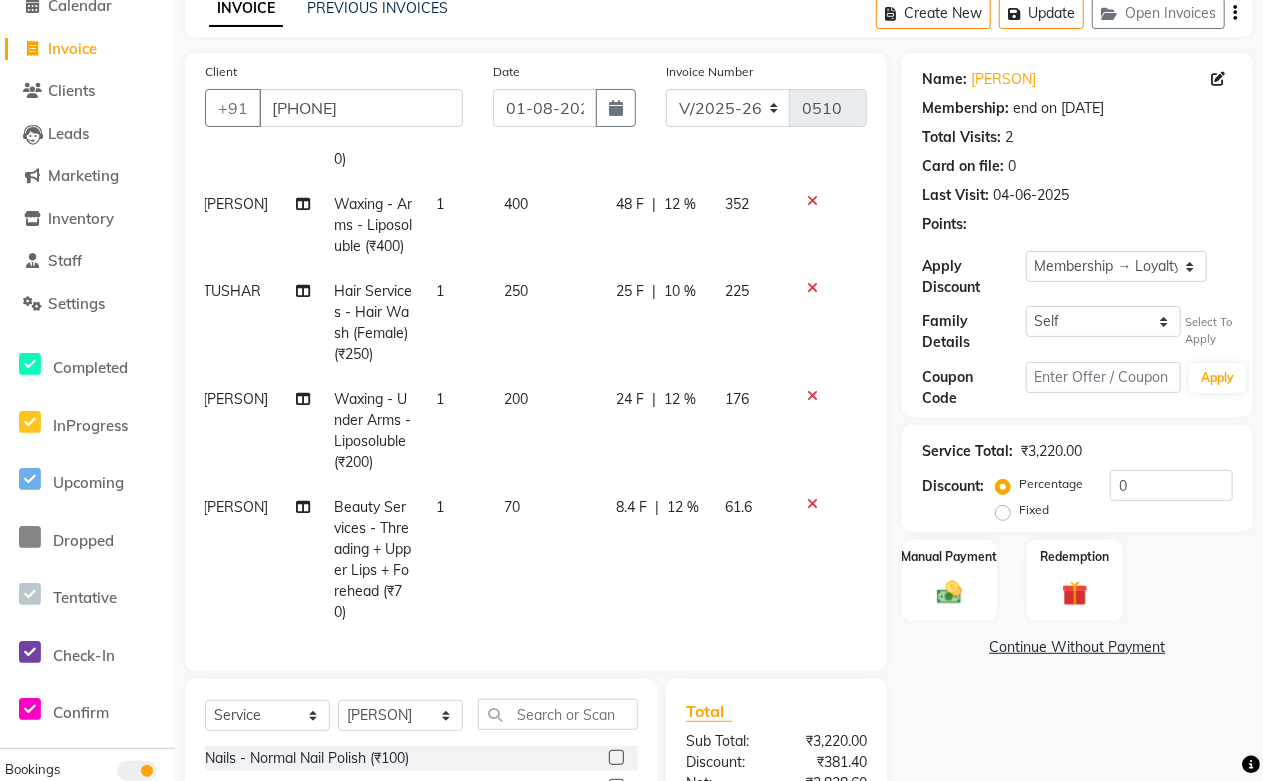 scroll, scrollTop: 346, scrollLeft: 14, axis: both 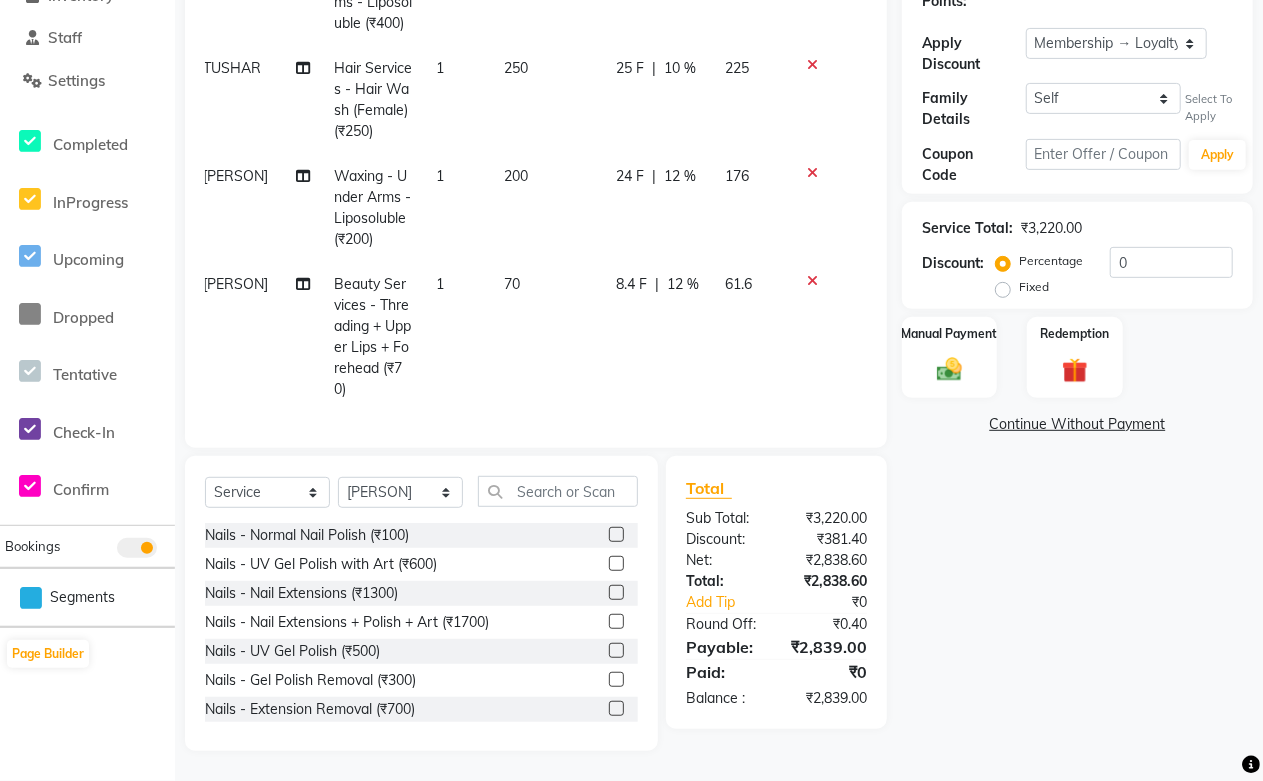 click 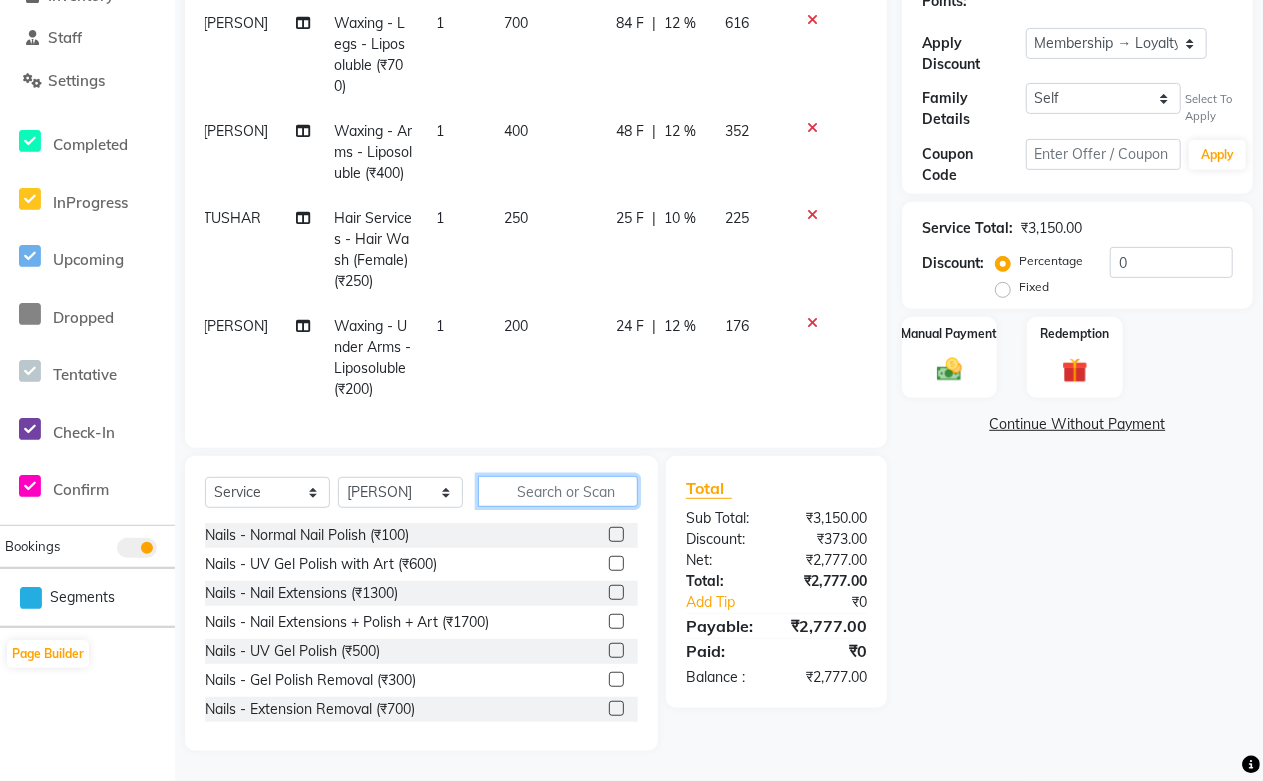 click 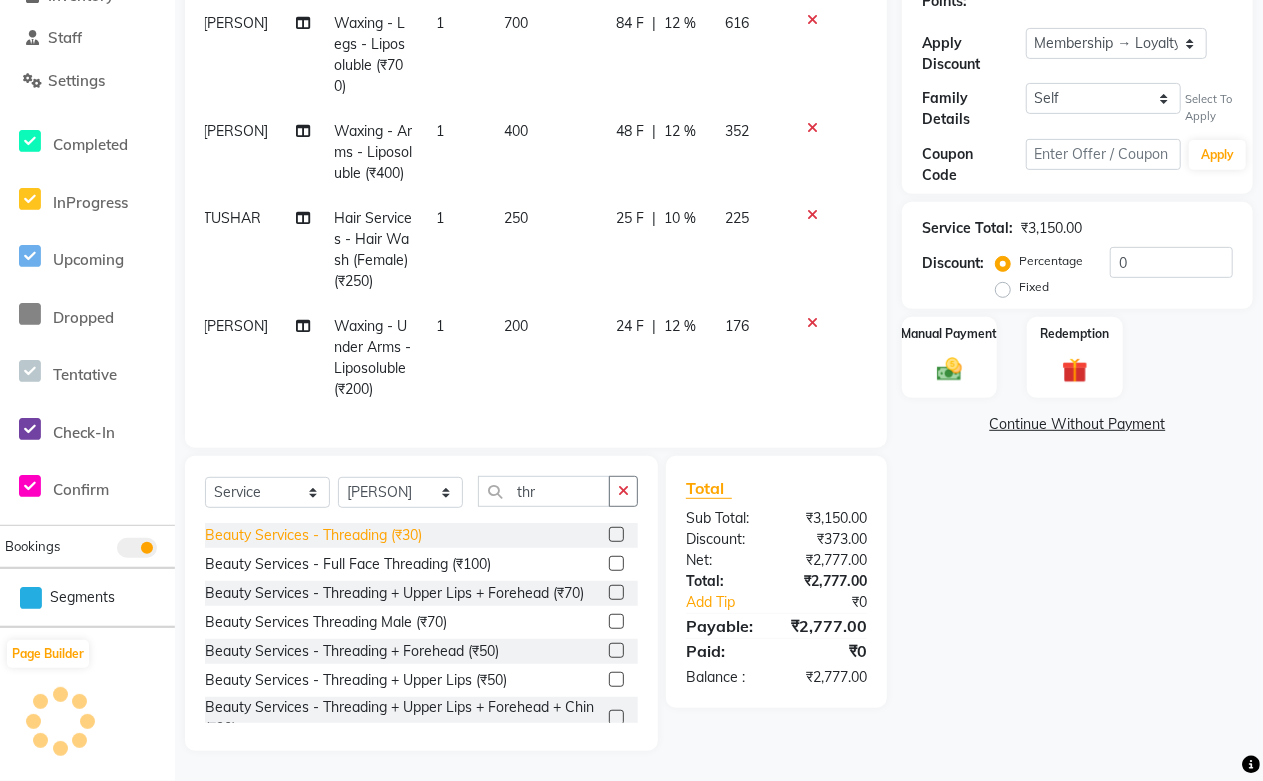 click on "Beauty Services - Threading (₹30)" 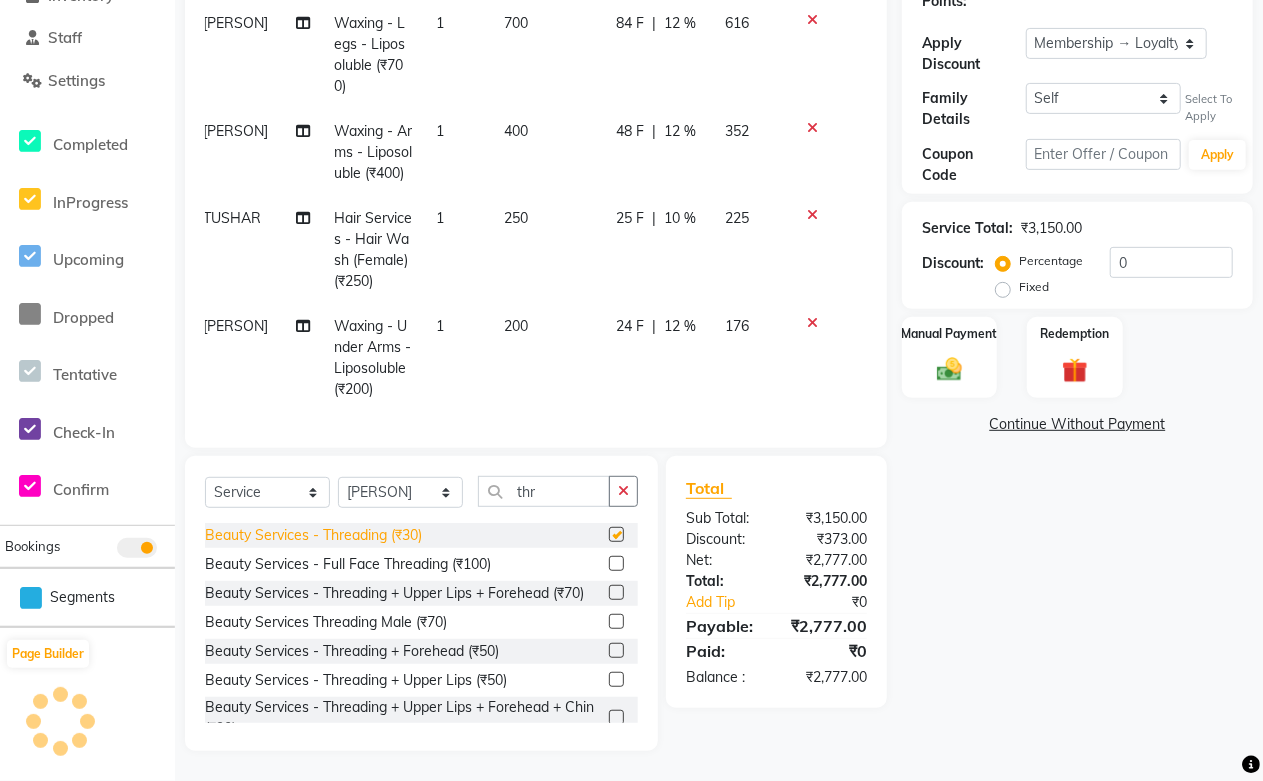 scroll, scrollTop: 283, scrollLeft: 14, axis: both 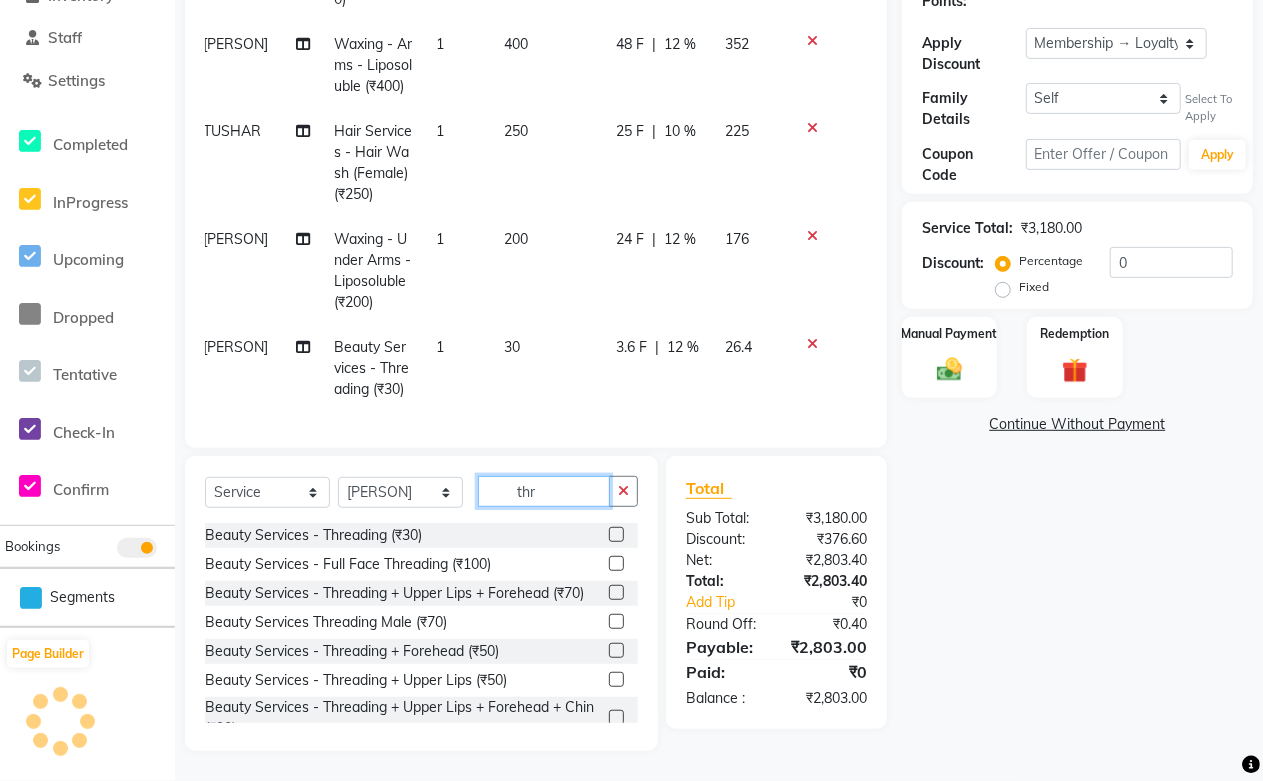 click on "thr" 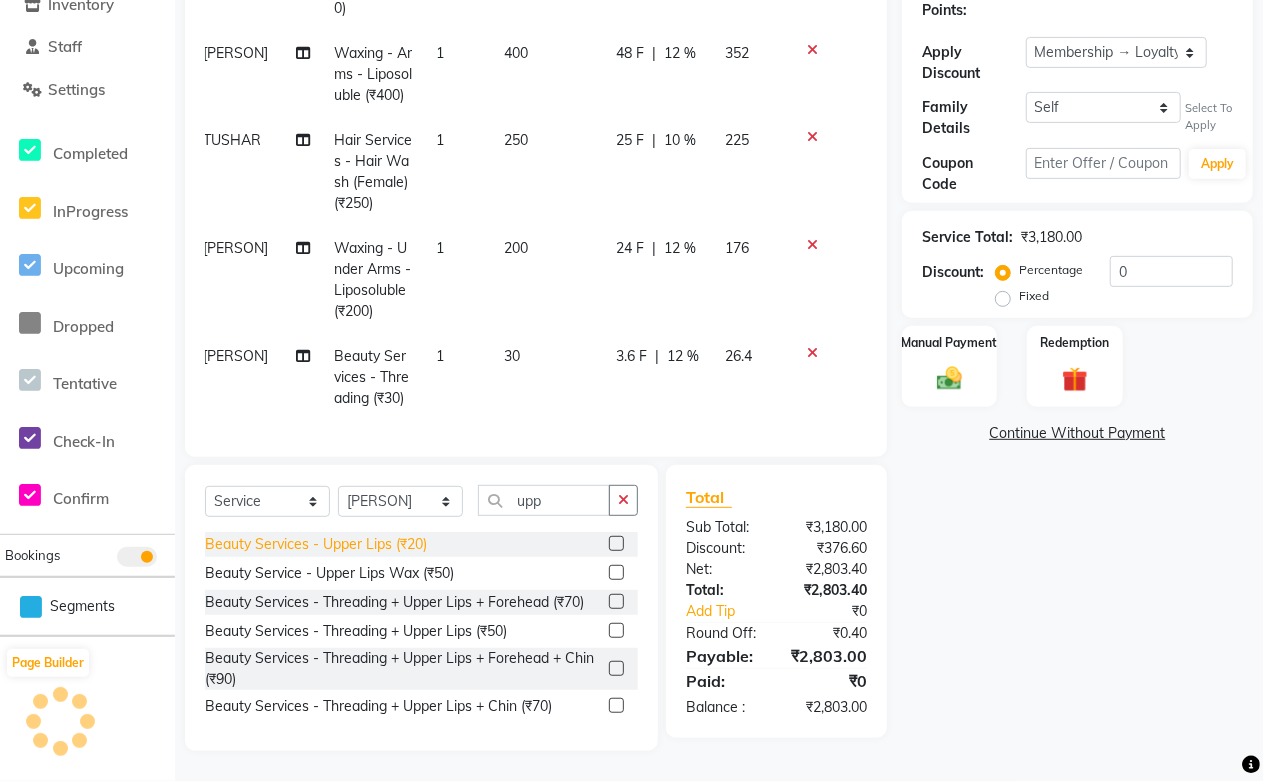 click on "Beauty Services - Upper Lips (₹20)" 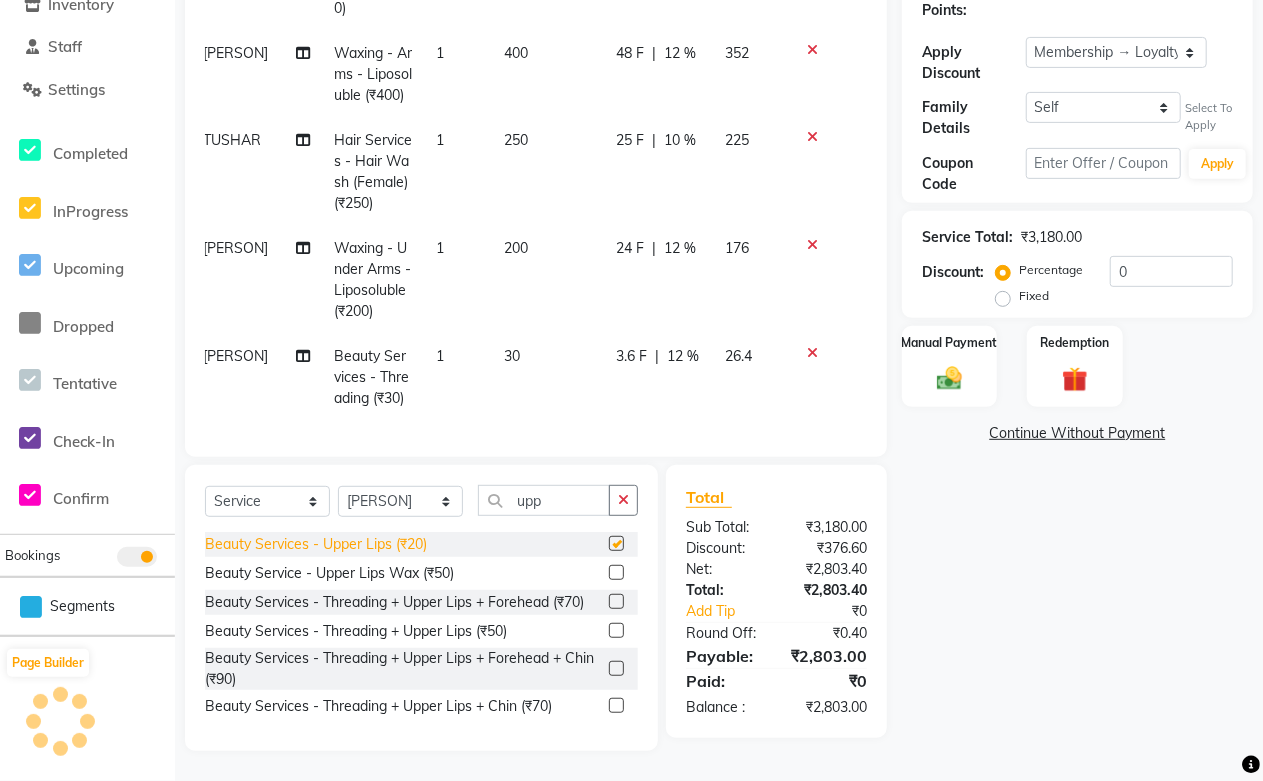 scroll, scrollTop: 346, scrollLeft: 14, axis: both 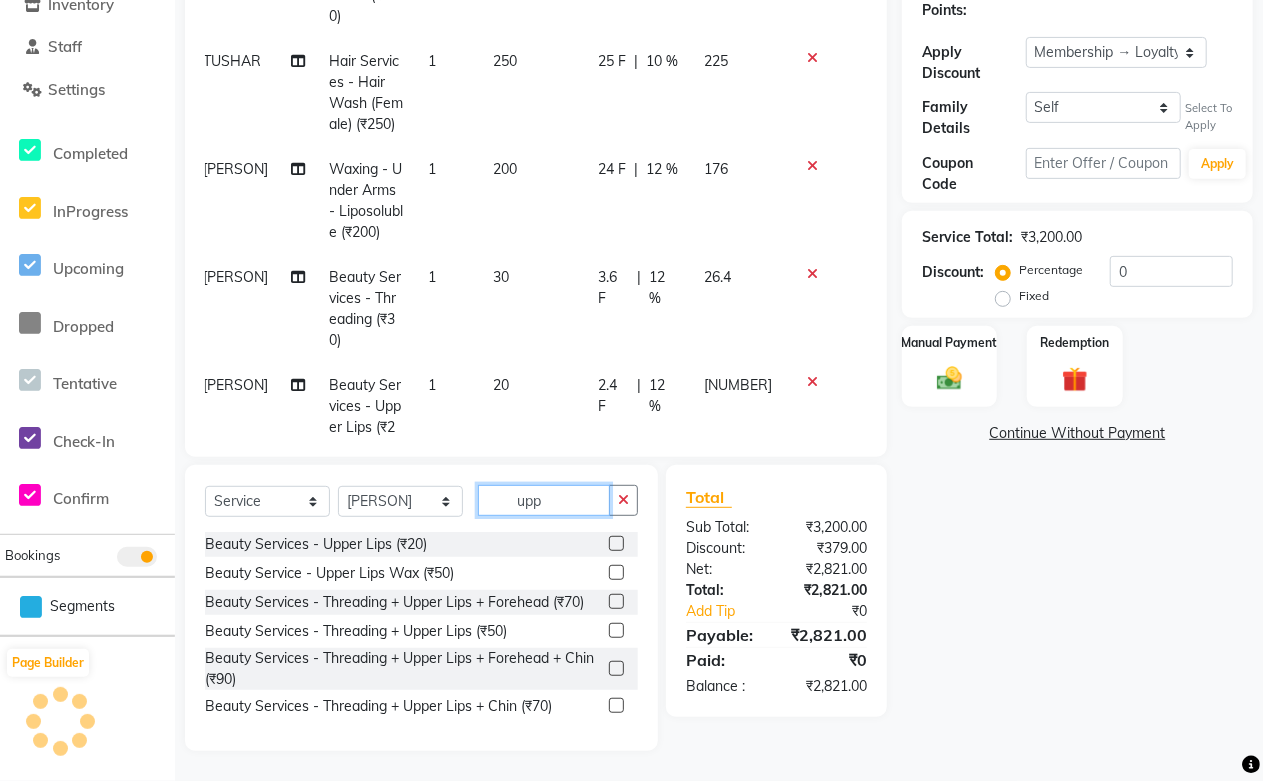 click on "upp" 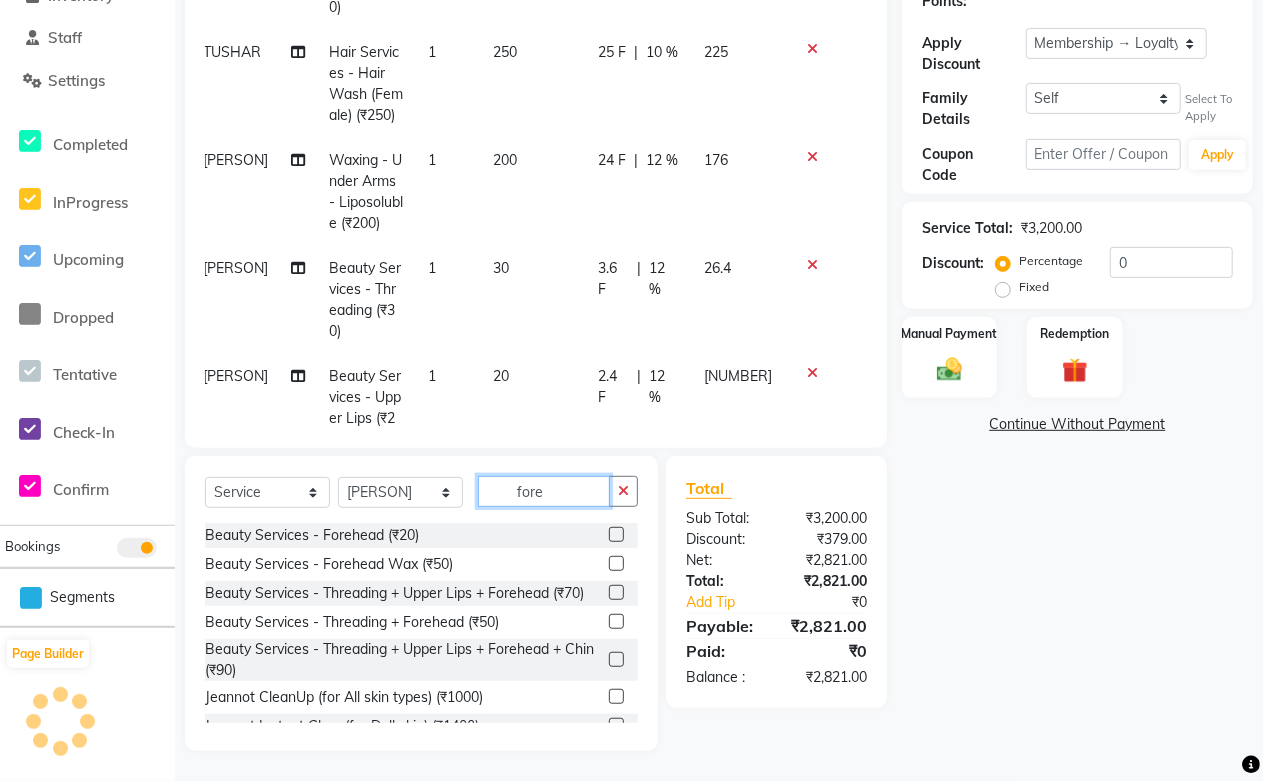 scroll, scrollTop: 282, scrollLeft: 0, axis: vertical 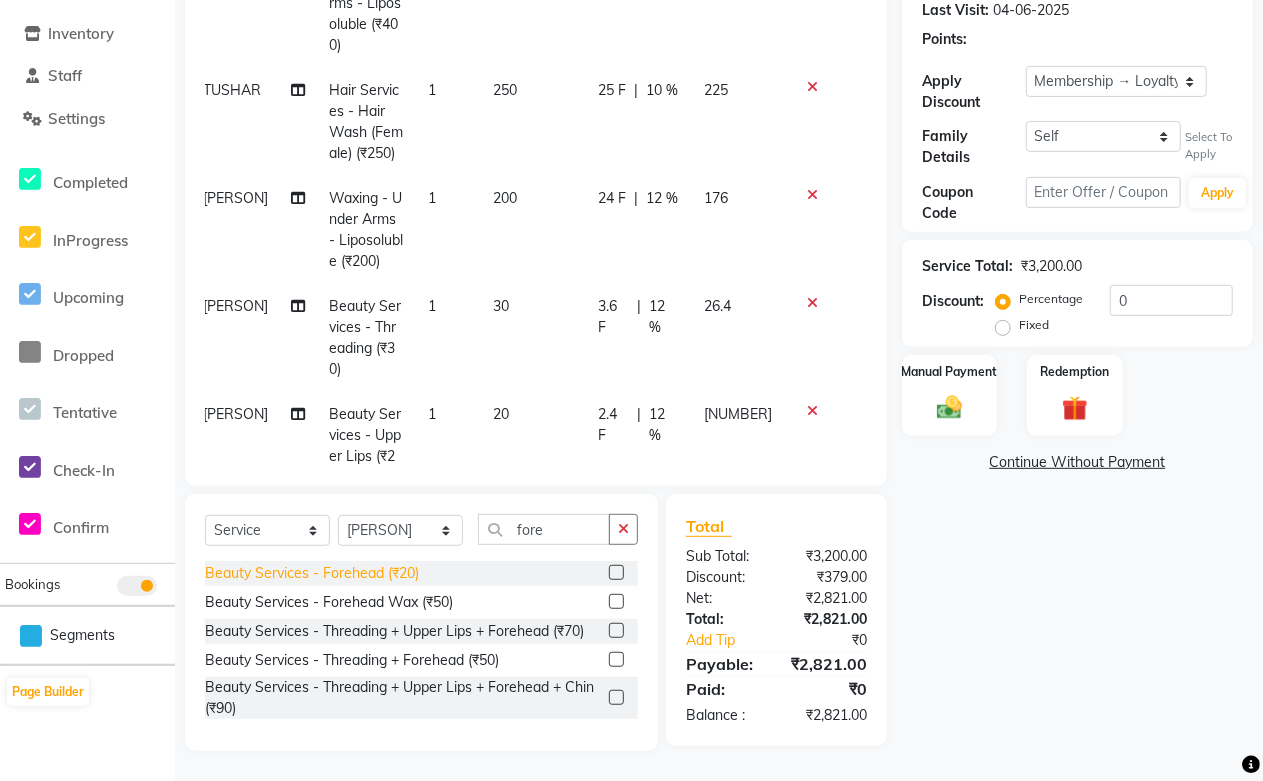 click on "Beauty Services - Forehead (₹20)" 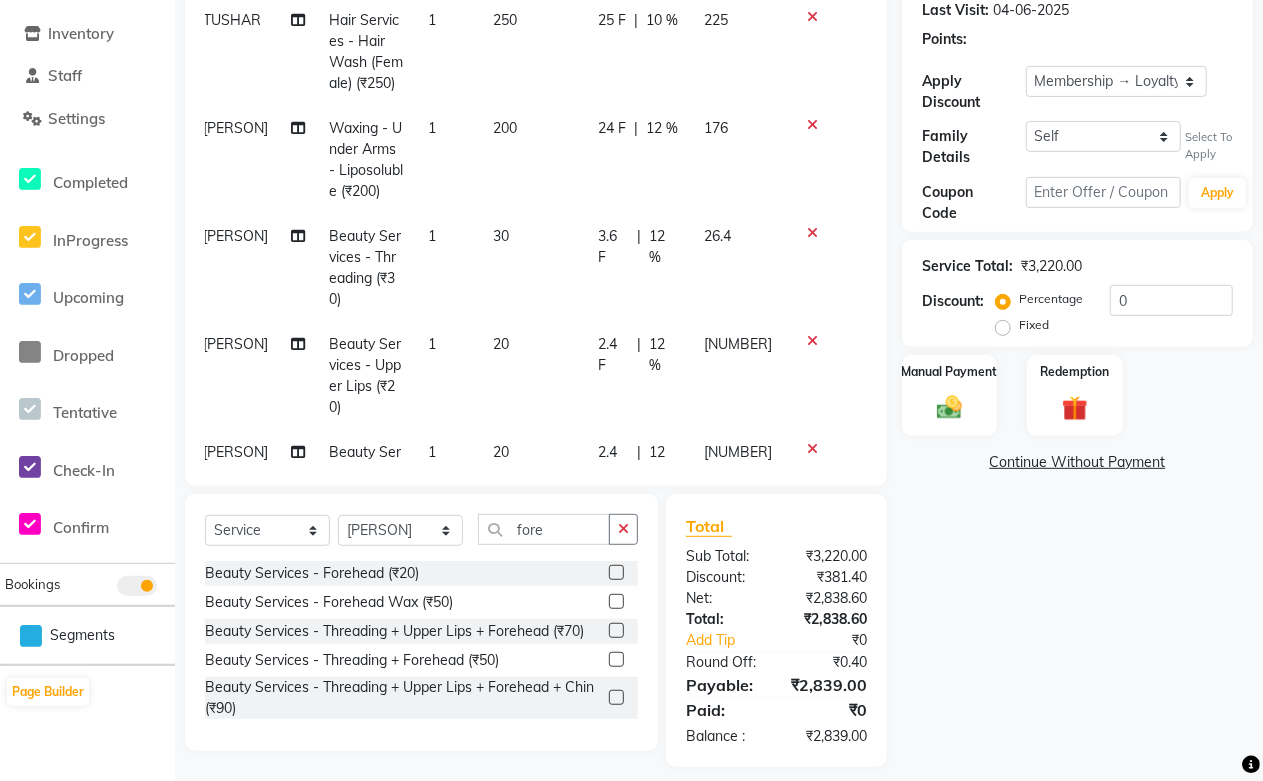 scroll, scrollTop: 477, scrollLeft: 14, axis: both 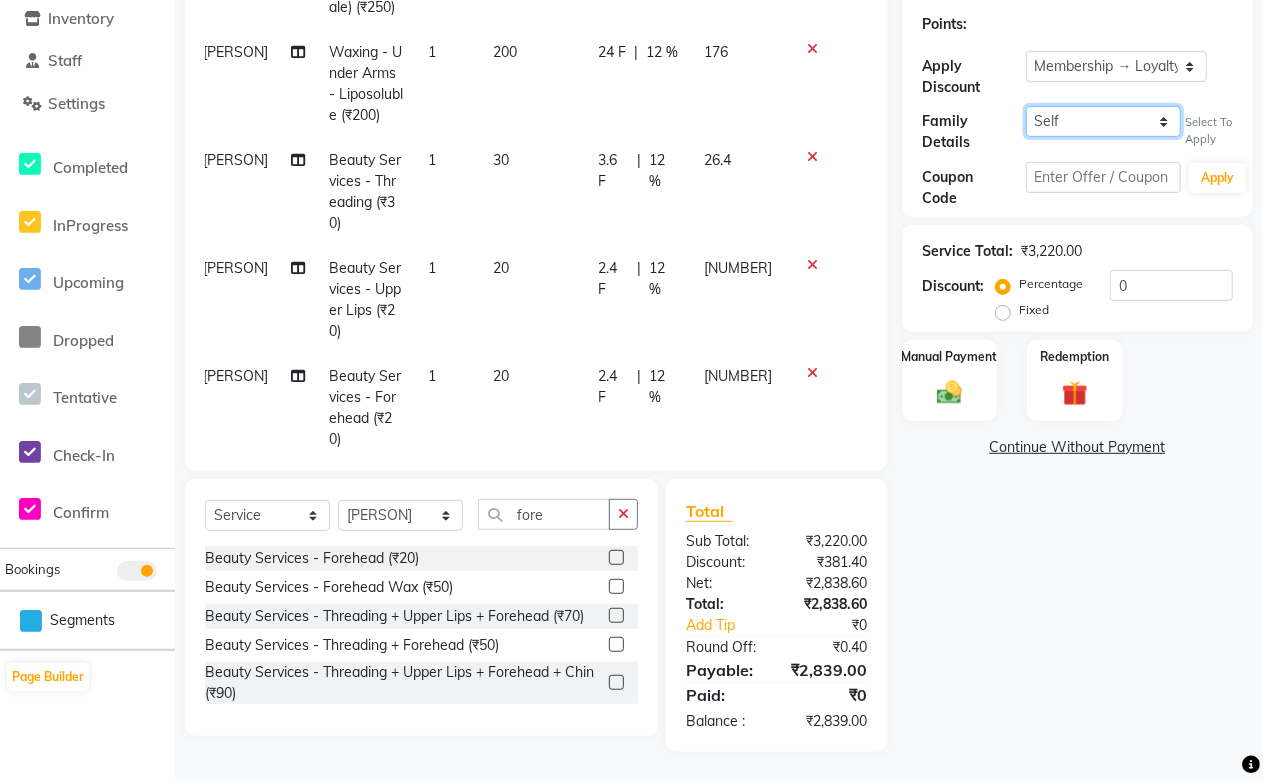 click on "Self [FIRST] [LAST]" 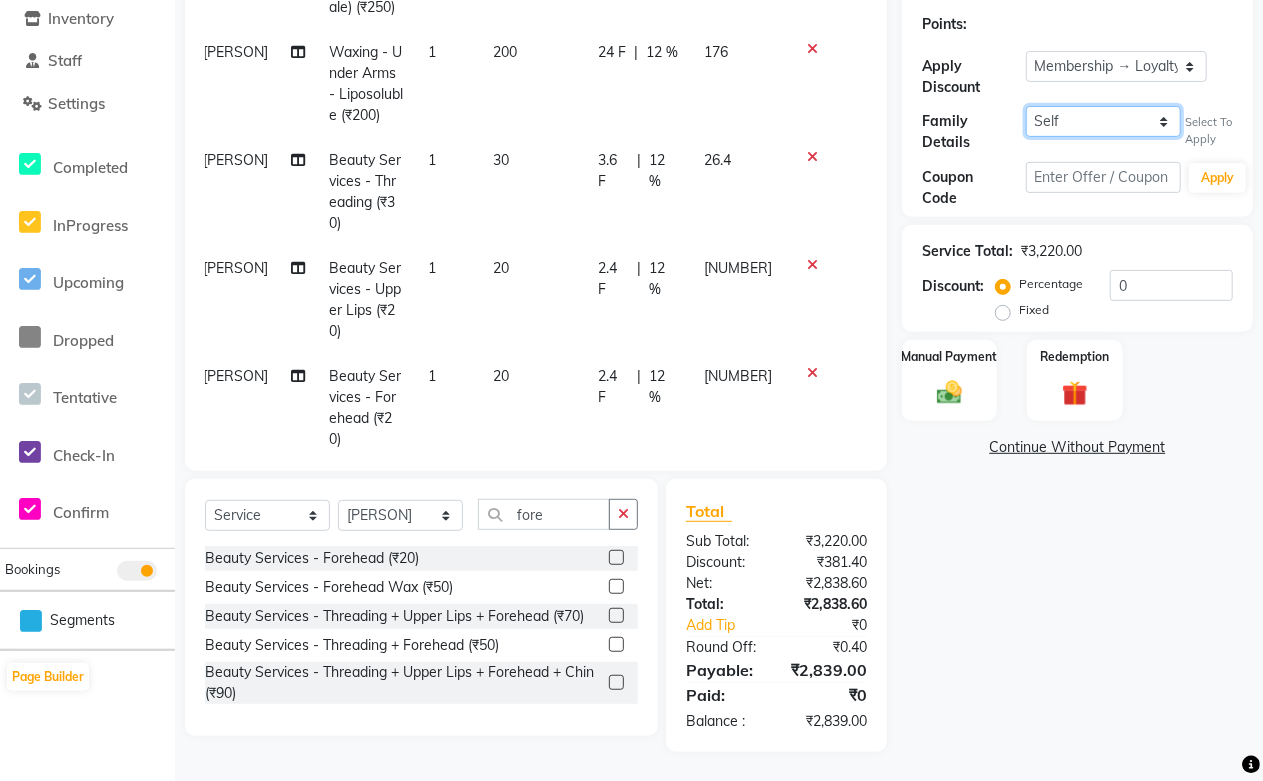 click on "Self [FIRST] [LAST]" 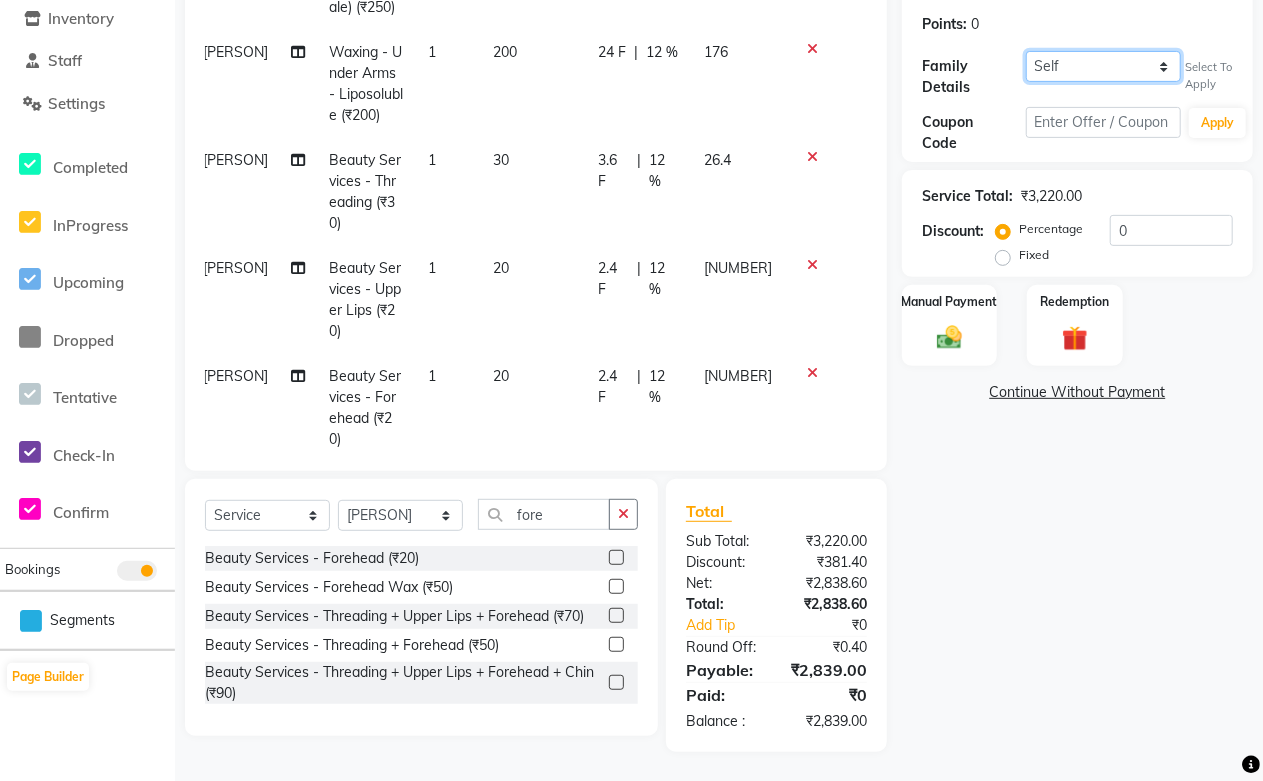 click on "Self [FIRST] [LAST]" 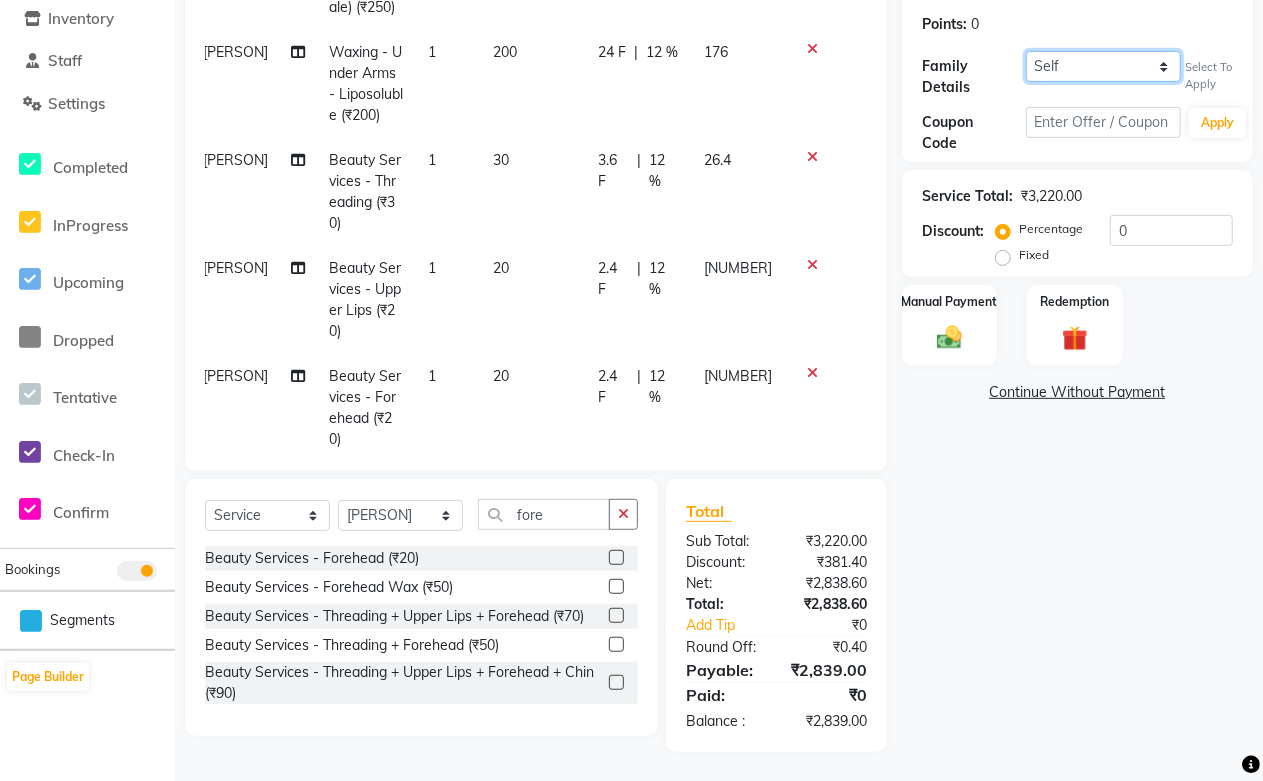 click on "Self [FIRST] [LAST]" 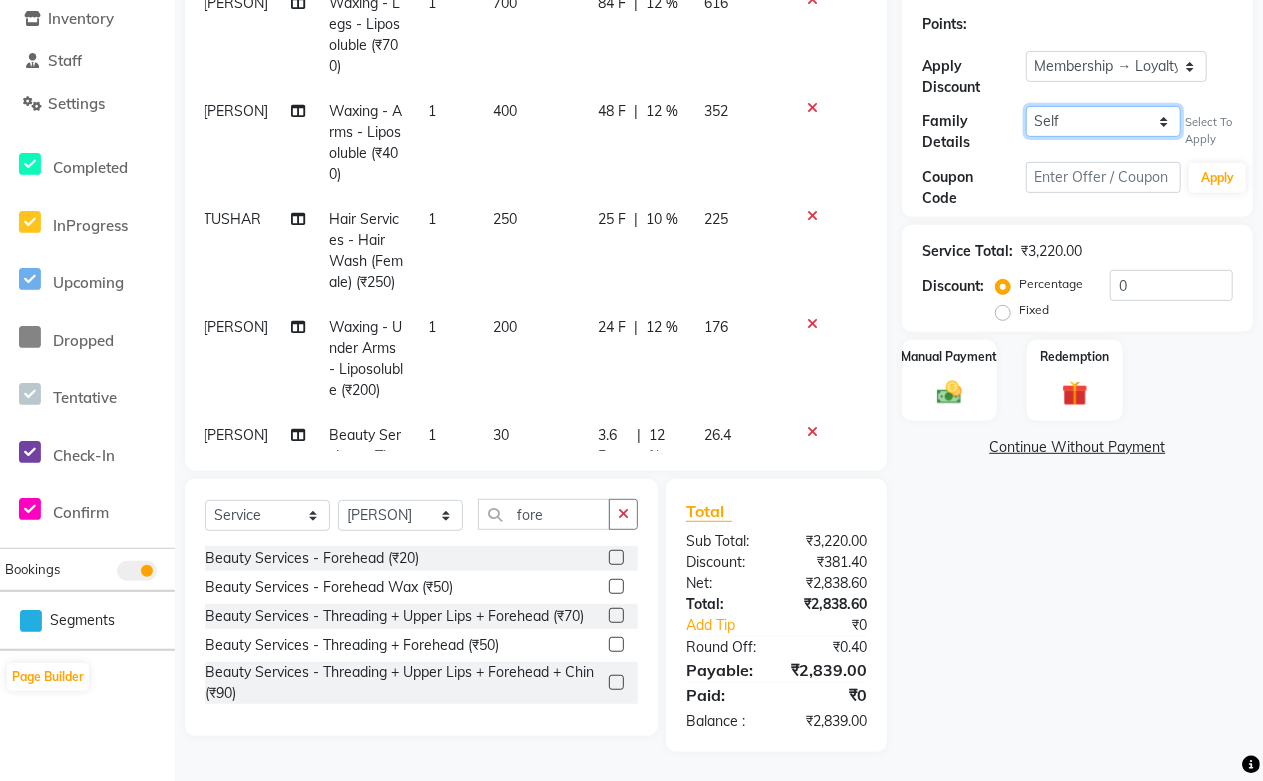 scroll, scrollTop: 145, scrollLeft: 14, axis: both 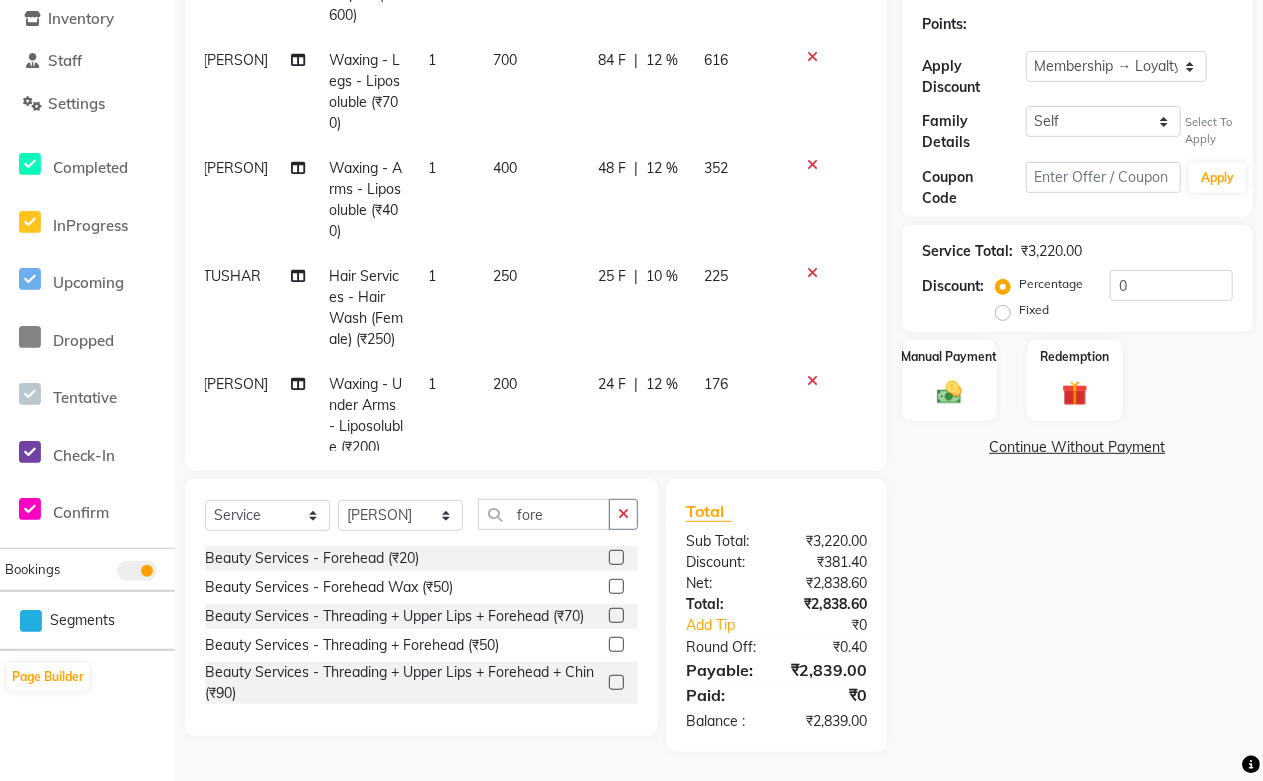 click on "25 F | 10 %" 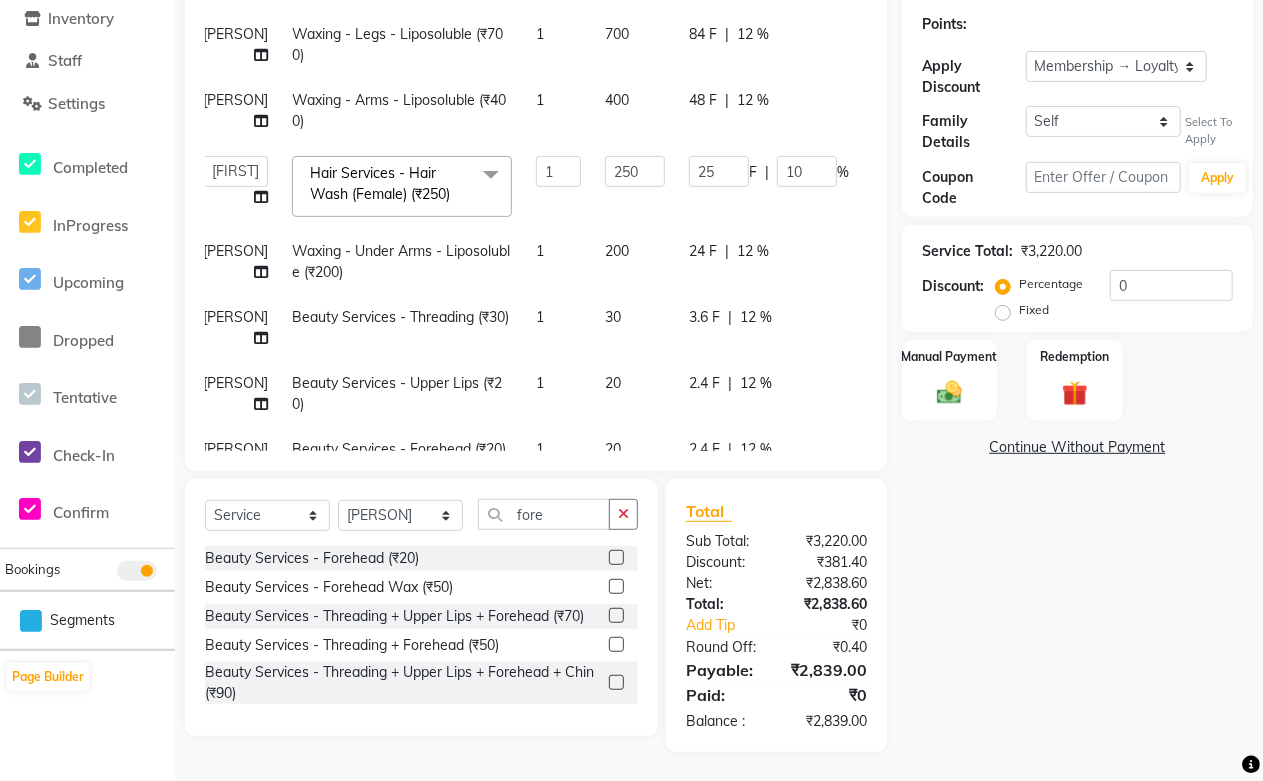 scroll, scrollTop: 34, scrollLeft: 14, axis: both 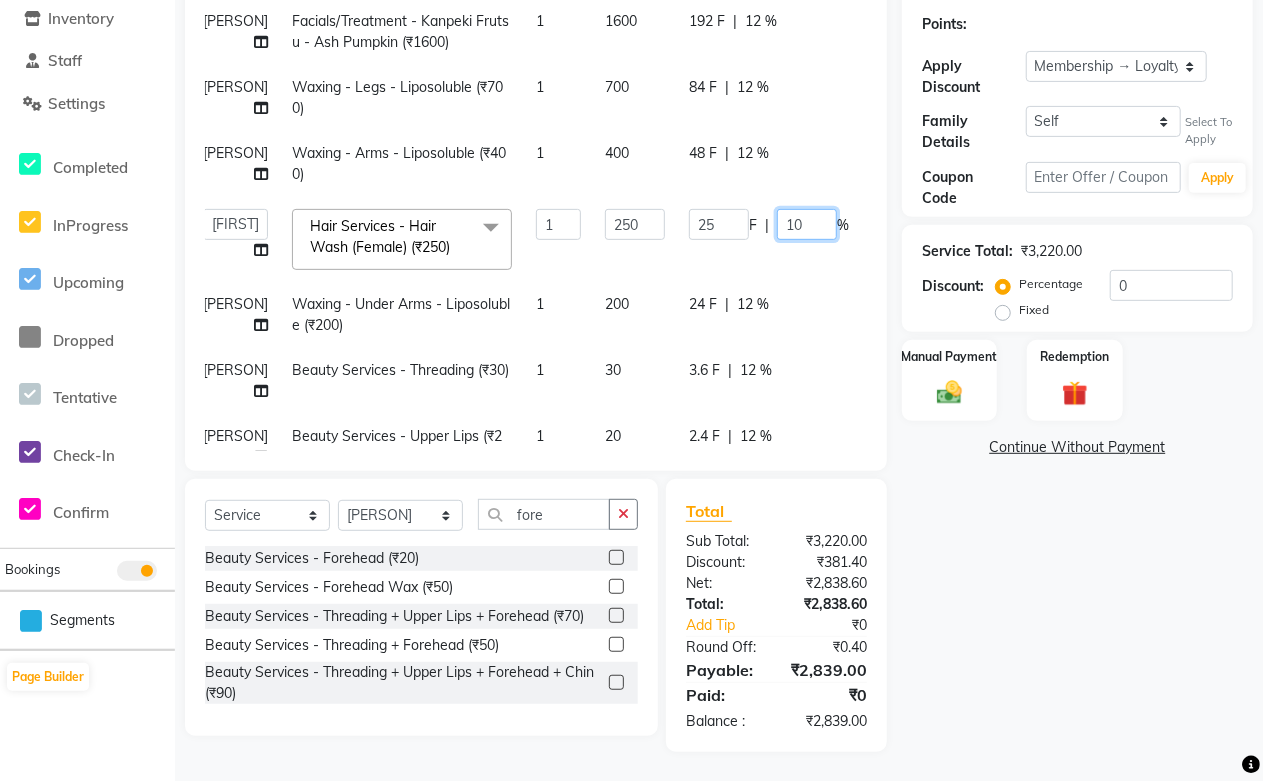 drag, startPoint x: 778, startPoint y: 292, endPoint x: 762, endPoint y: 292, distance: 16 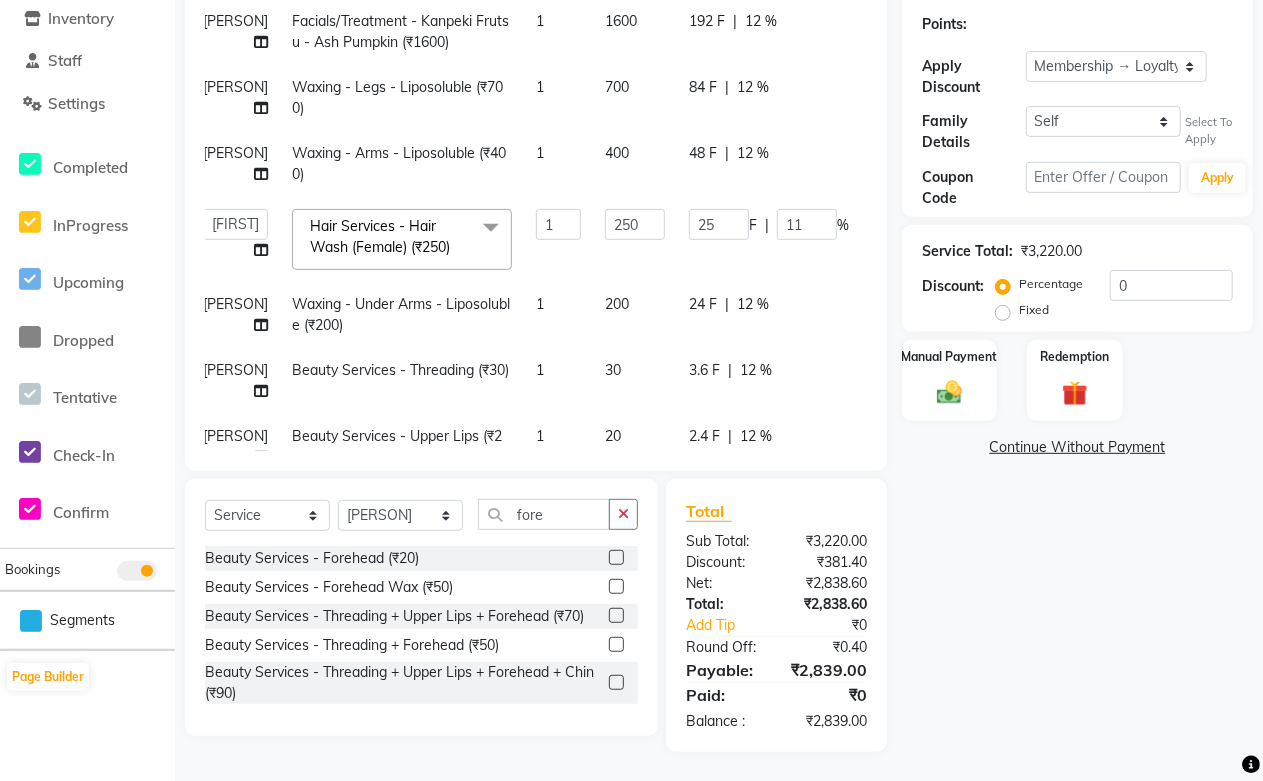 click on "Sub Total:" 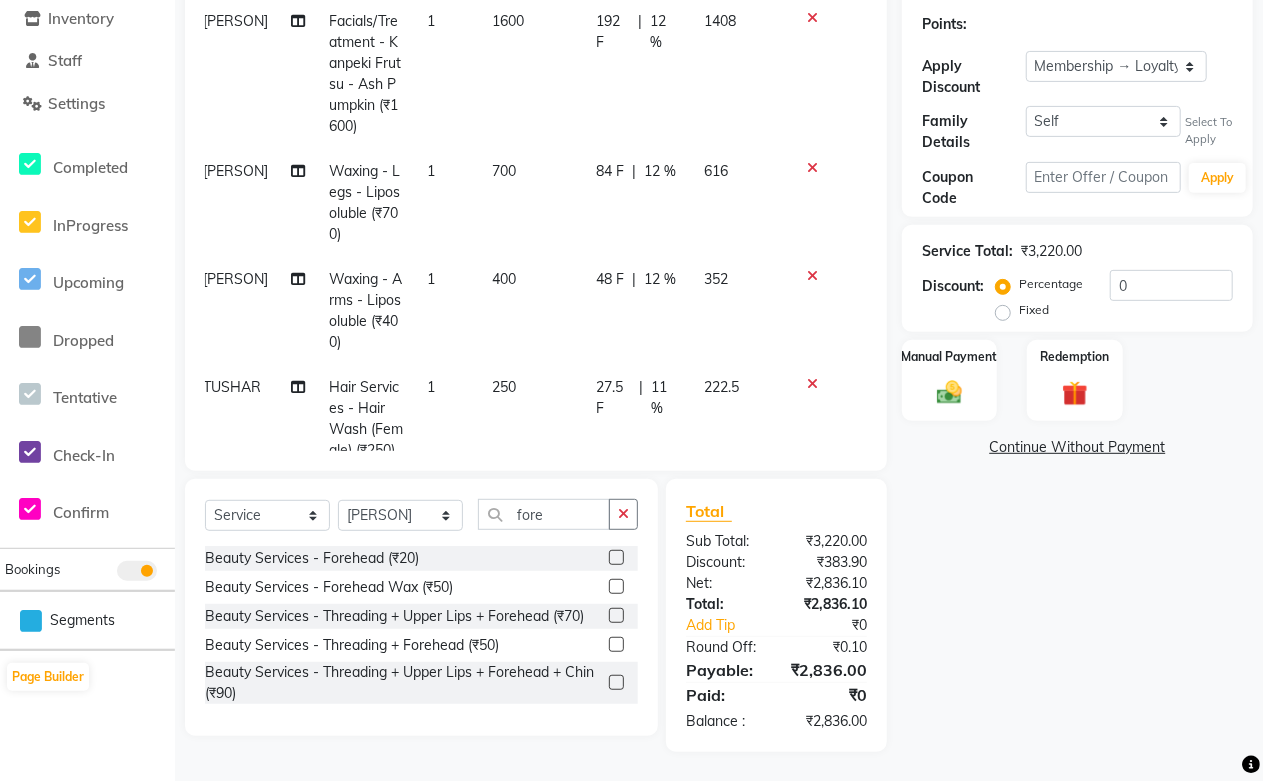 scroll, scrollTop: 0, scrollLeft: 14, axis: horizontal 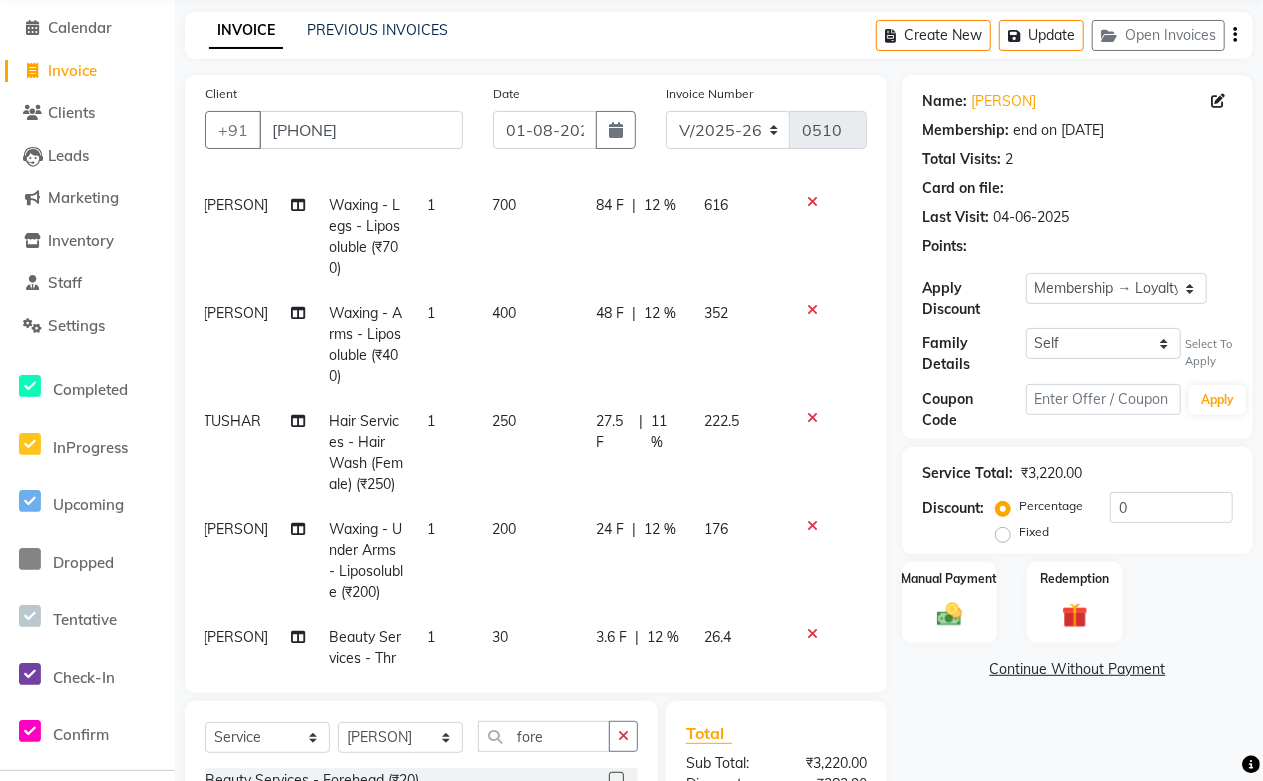 click on "27.5 F | 11 %" 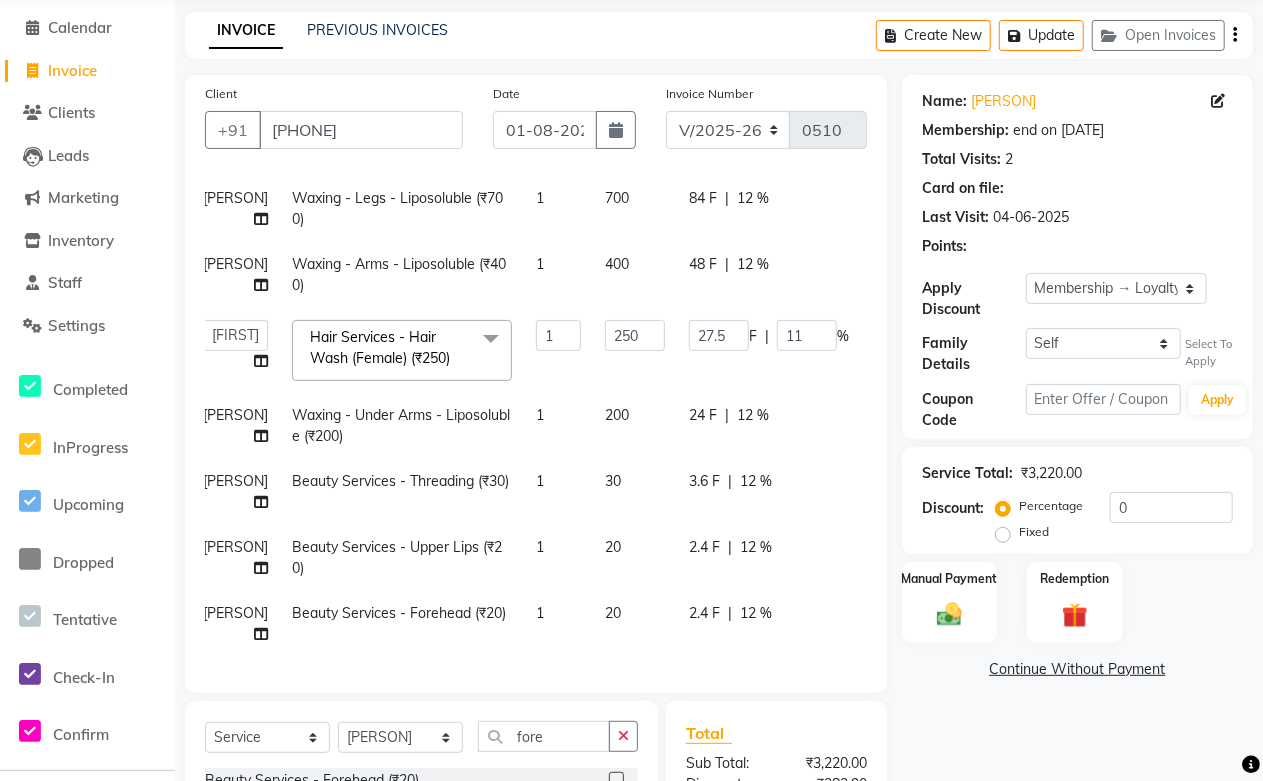 scroll, scrollTop: 307, scrollLeft: 14, axis: both 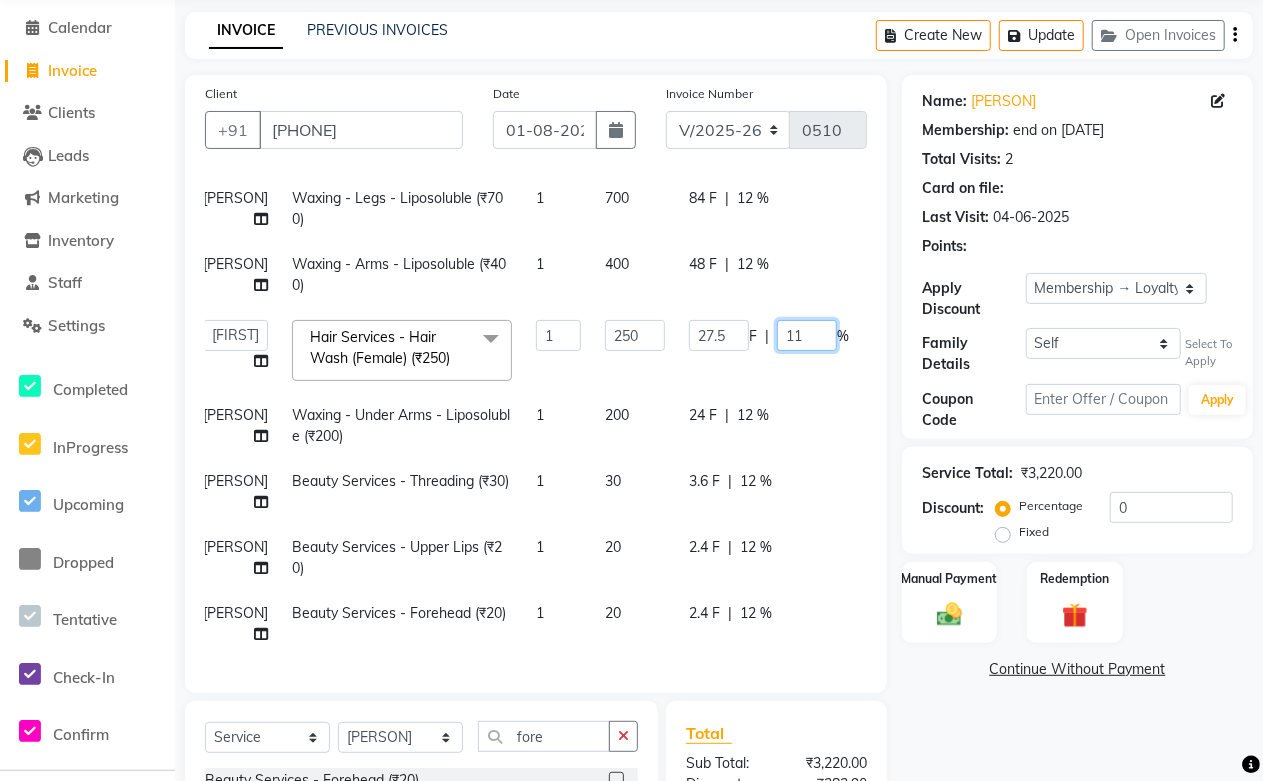 click on "11" 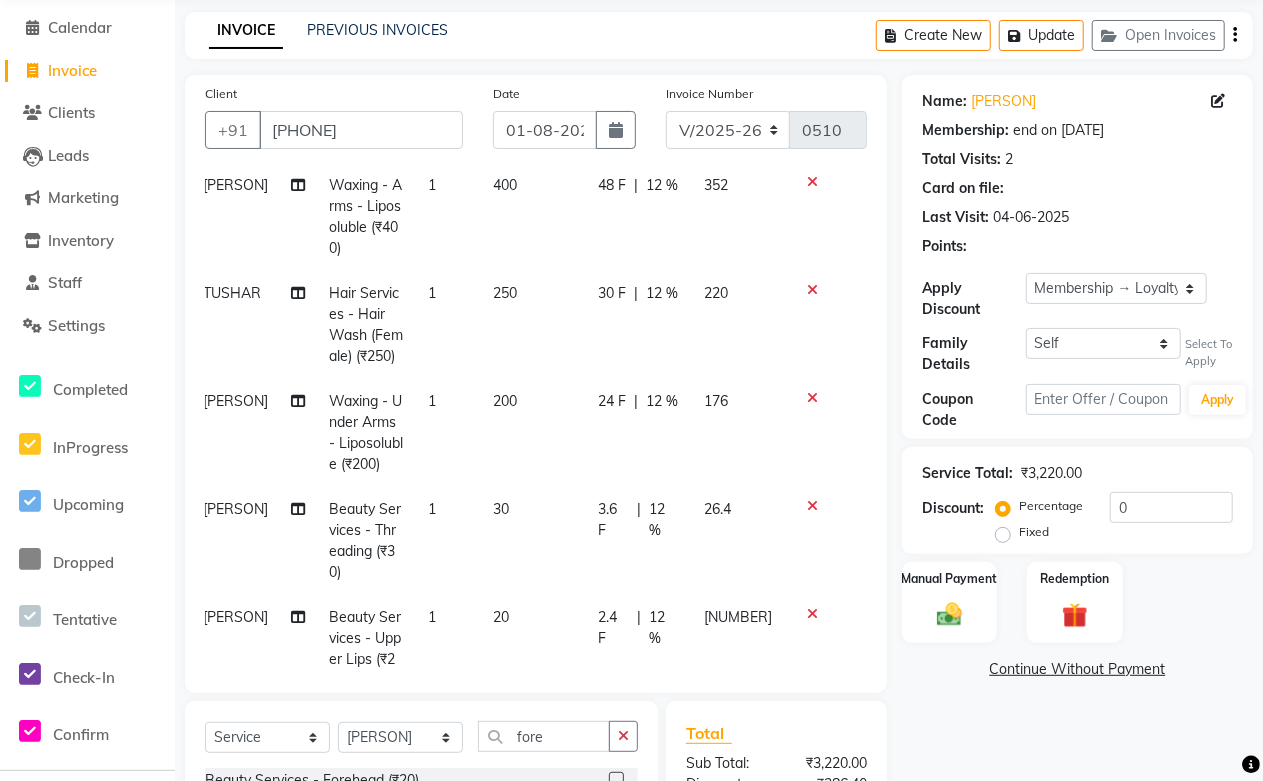 click on "Pooja Jaga Facials/Treatment - Kanpeki Frutsu - Ash Pumpkin (₹1600) 1 1600 192 F | 12 % 1408 Pooja Jaga Waxing - Legs - Liposoluble (₹700) 1 700 84 F | 12 % 616 Pooja Jaga Waxing - Arms - Liposoluble (₹400) 1 400 48 F | 12 % 352 [FIRST]   Hair Services - Hair Wash (Female) (₹250) 1 250 30 F | 12 % 220 Pooja Jaga Waxing - Under Arms - Liposoluble (₹200) 1 200 24 F | 12 % 176 Pooja Jaga Beauty Services - Threading (₹30) 1 30 3.6 F | 12 % 26.4 Pooja Jaga Beauty Services - Upper Lips (₹20) 1 20 2.4 F | 12 % 17.6 Pooja Jaga Beauty Services - Forehead (₹20) 1 20 2.4 F | 12 % 17.6" 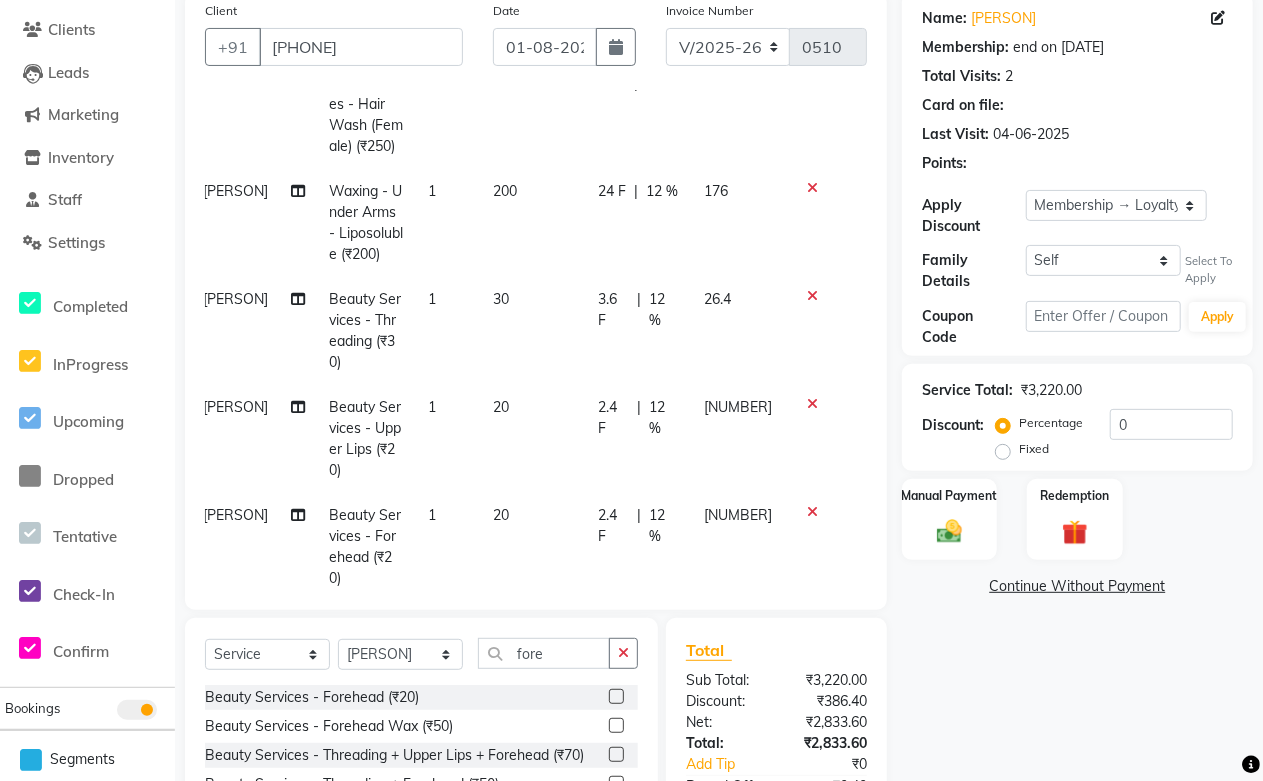 scroll, scrollTop: 297, scrollLeft: 0, axis: vertical 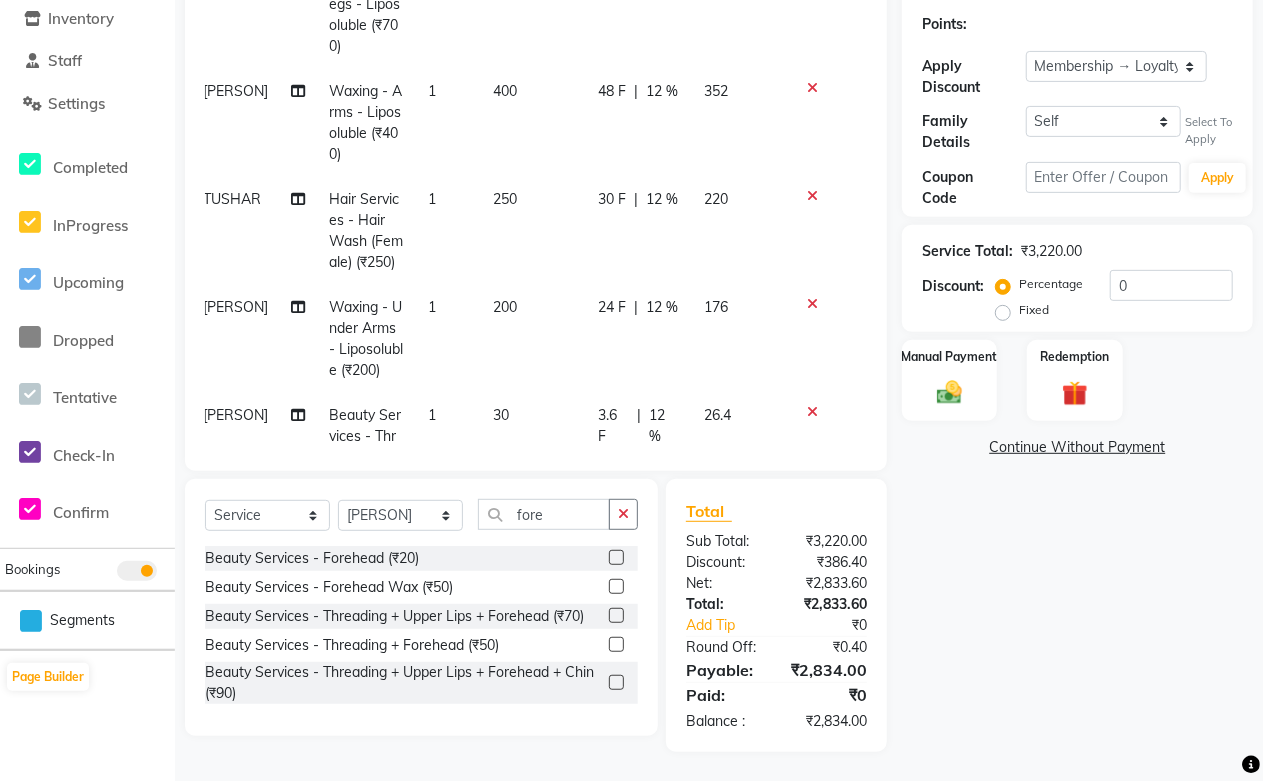 click on "220" 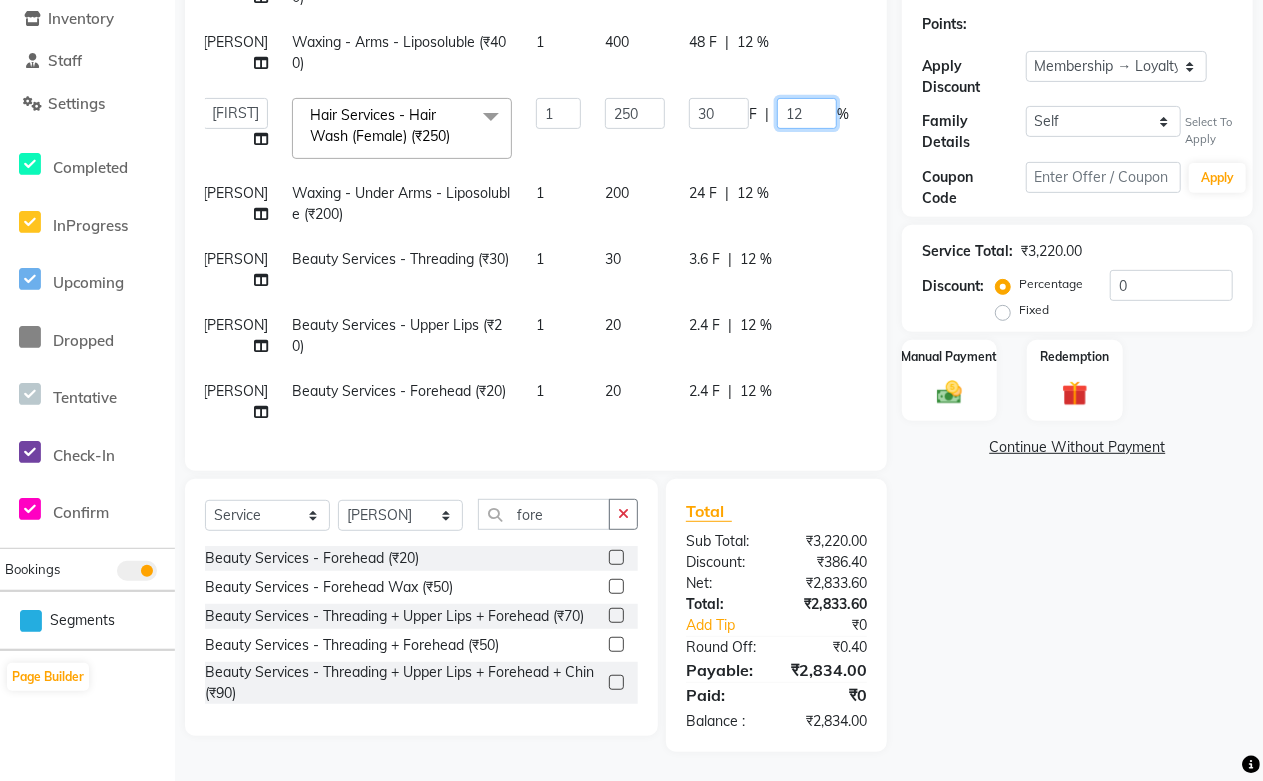 click on "12" 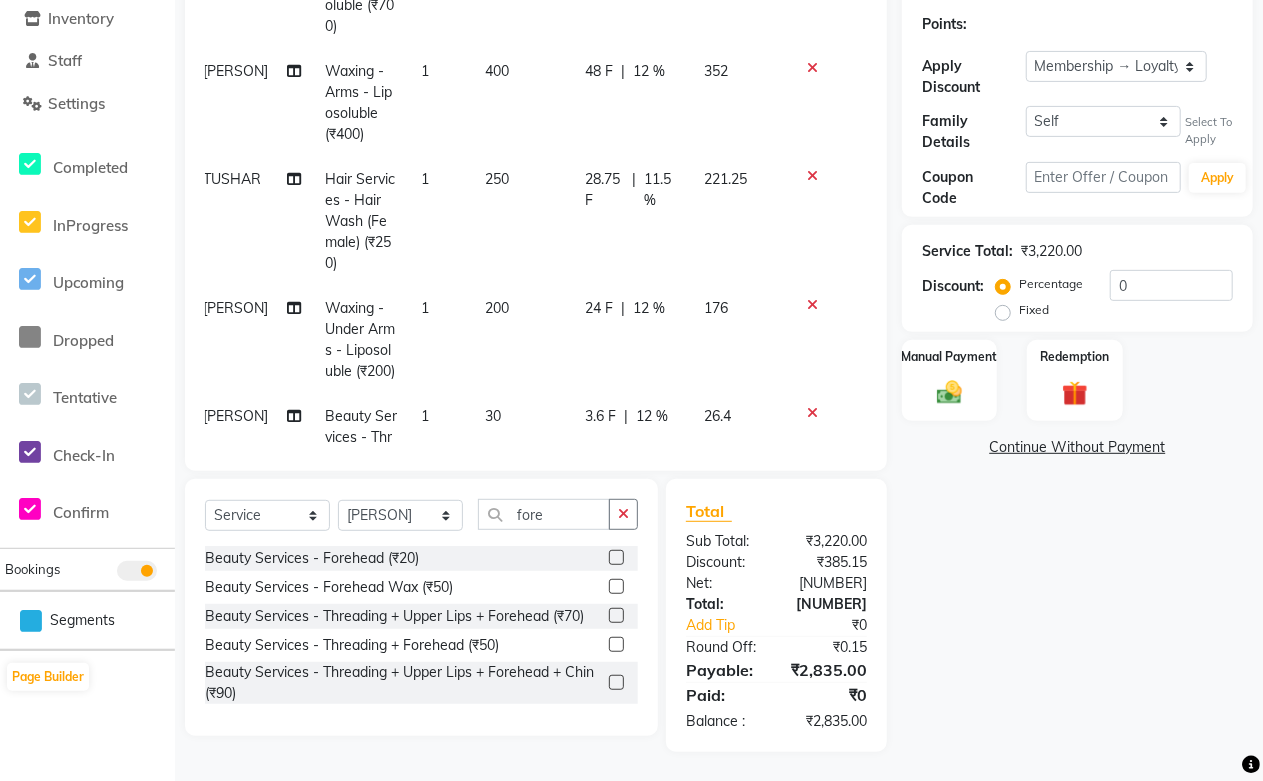 click on "Services Stylist Service Qty Price Disc Total Action [FIRST] [LAST] Hair Services - Hair Wash (Female) (₹250) 1 250 28.75 F | 11.5 % 221.25 [FIRST] [LAST] Beauty Services - Threading (₹30) 1 30 3.6 F | 12 % 26.4 [FIRST] [LAST] Beauty Services - Upper Lips (₹20) 1 20 2.4 F | 12 % 17.6 [FIRST] [LAST] Beauty Services - Forehead (₹20) 1 20 2.4 F | 12 % 17.6" 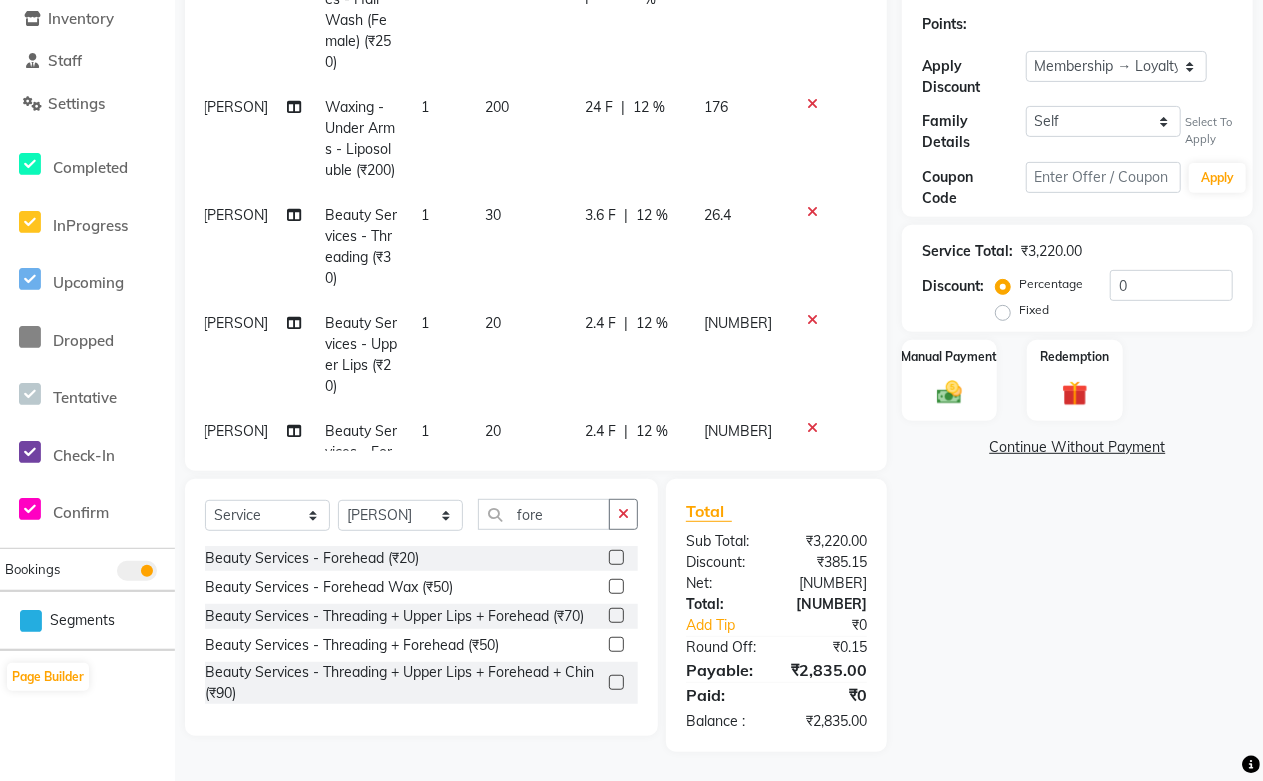 scroll, scrollTop: 464, scrollLeft: 14, axis: both 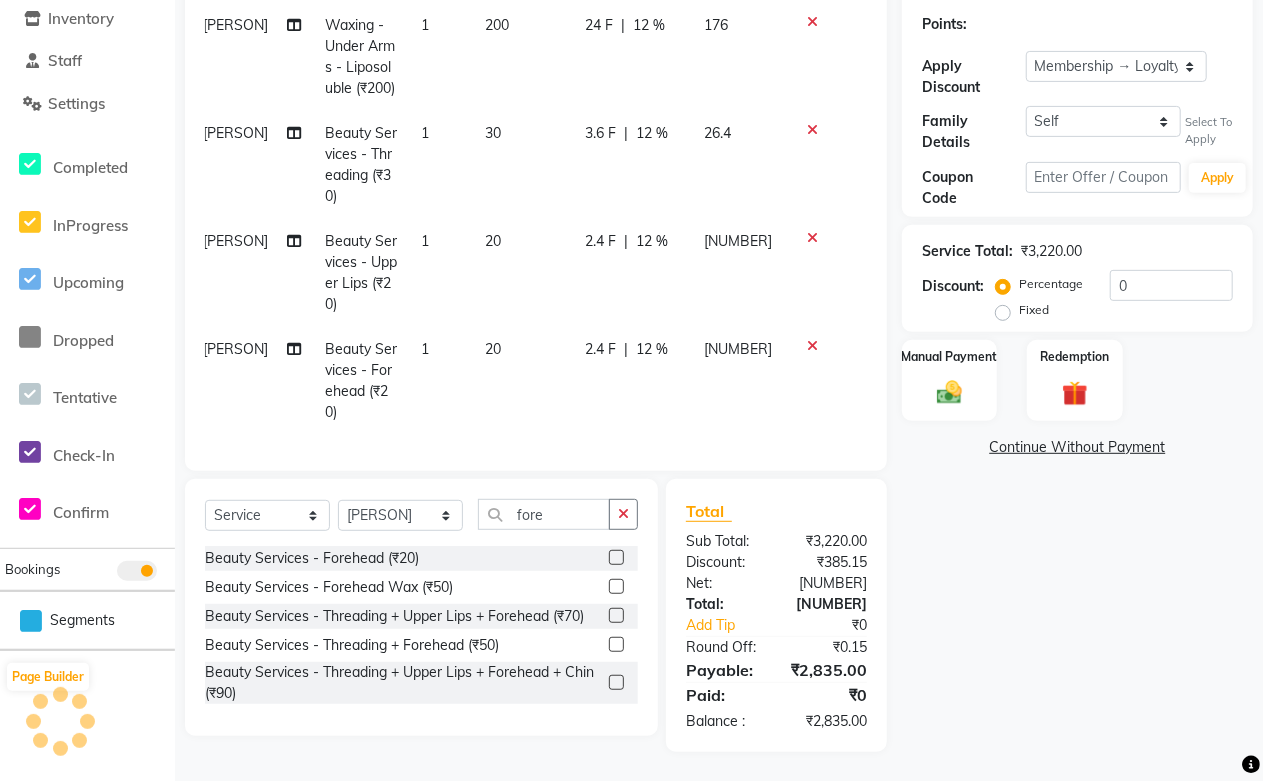 click 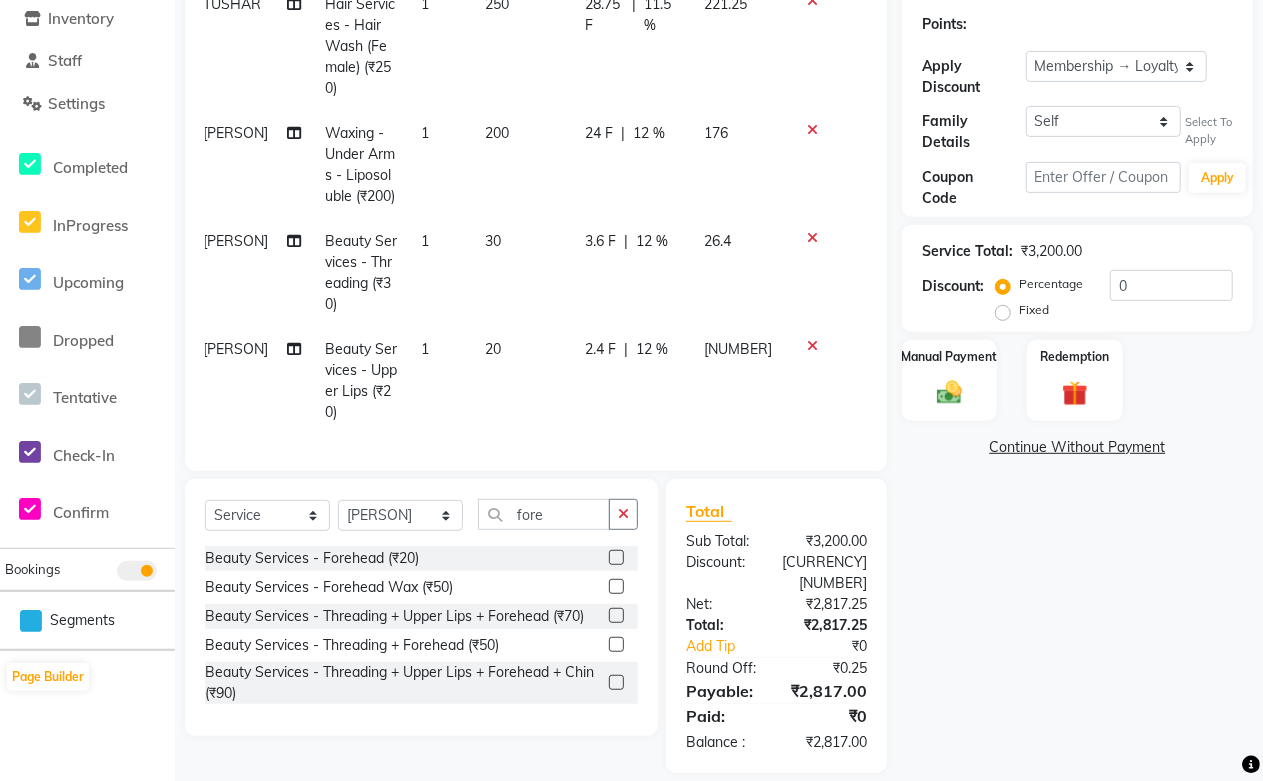 click 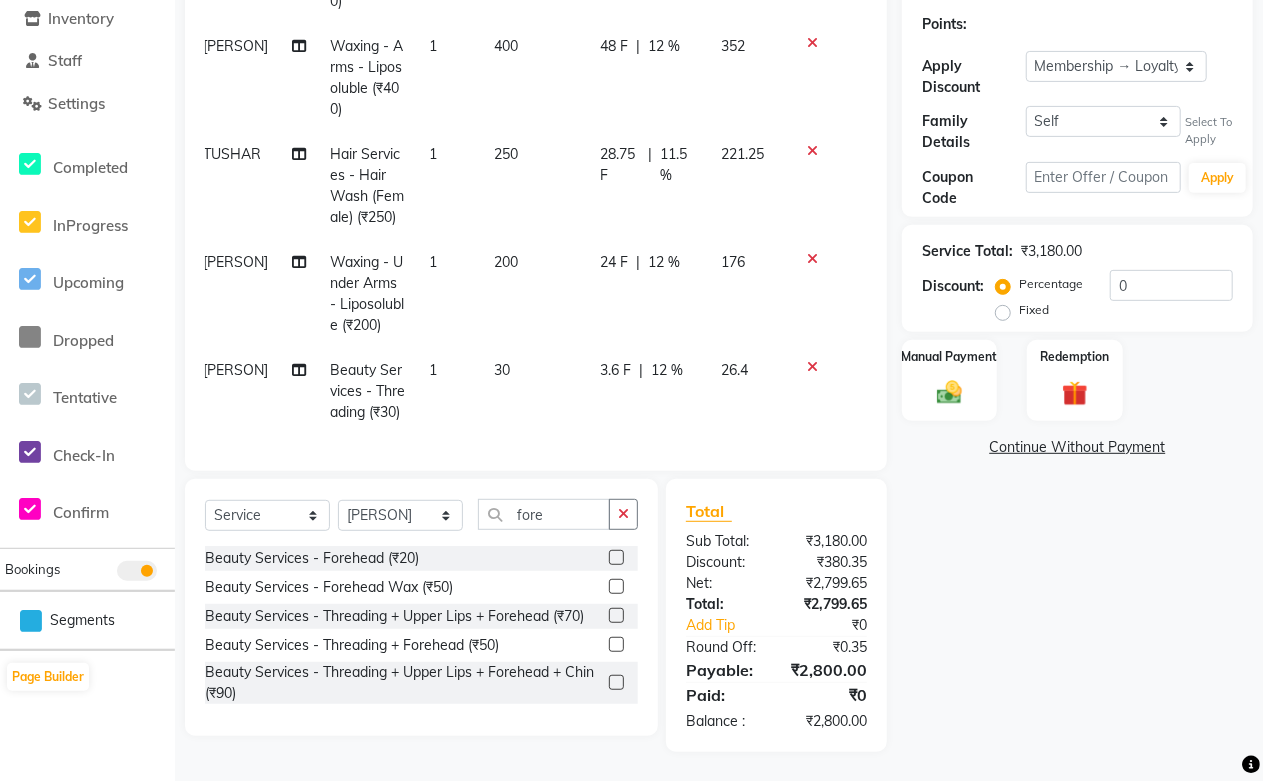 scroll, scrollTop: 346, scrollLeft: 14, axis: both 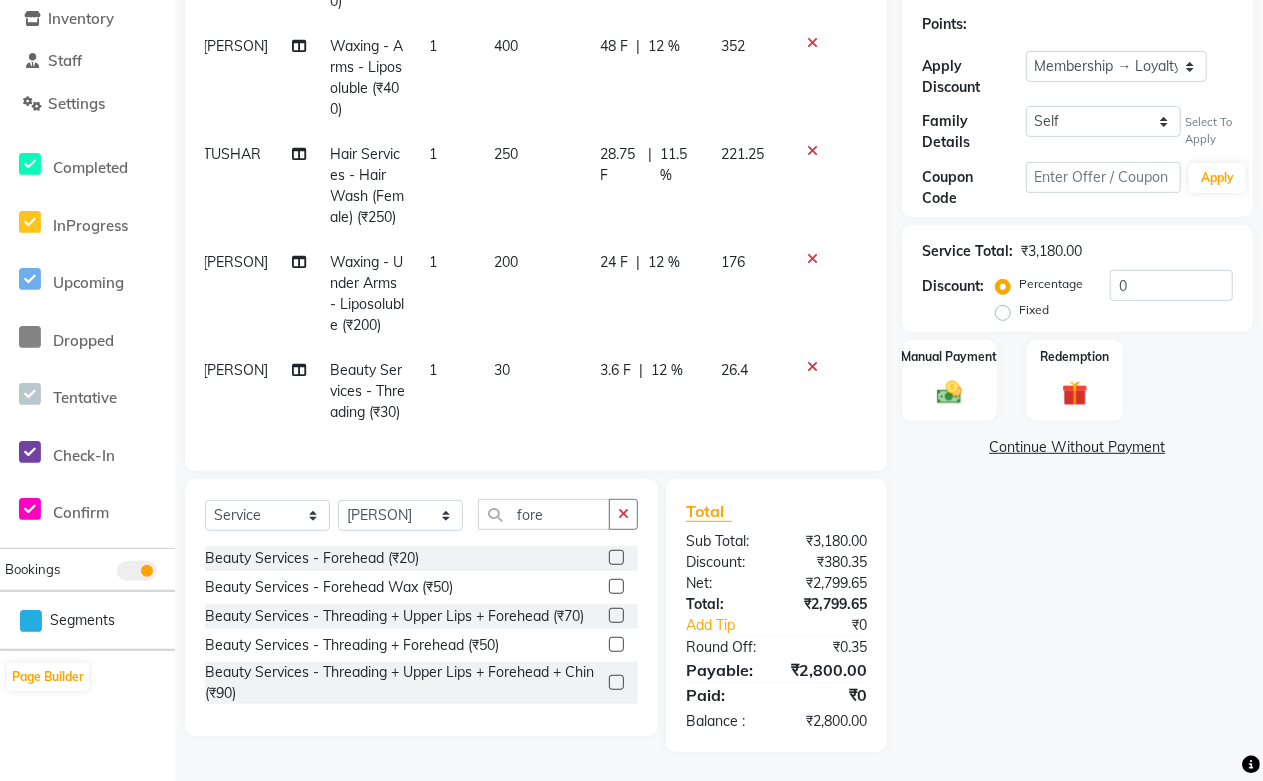 click 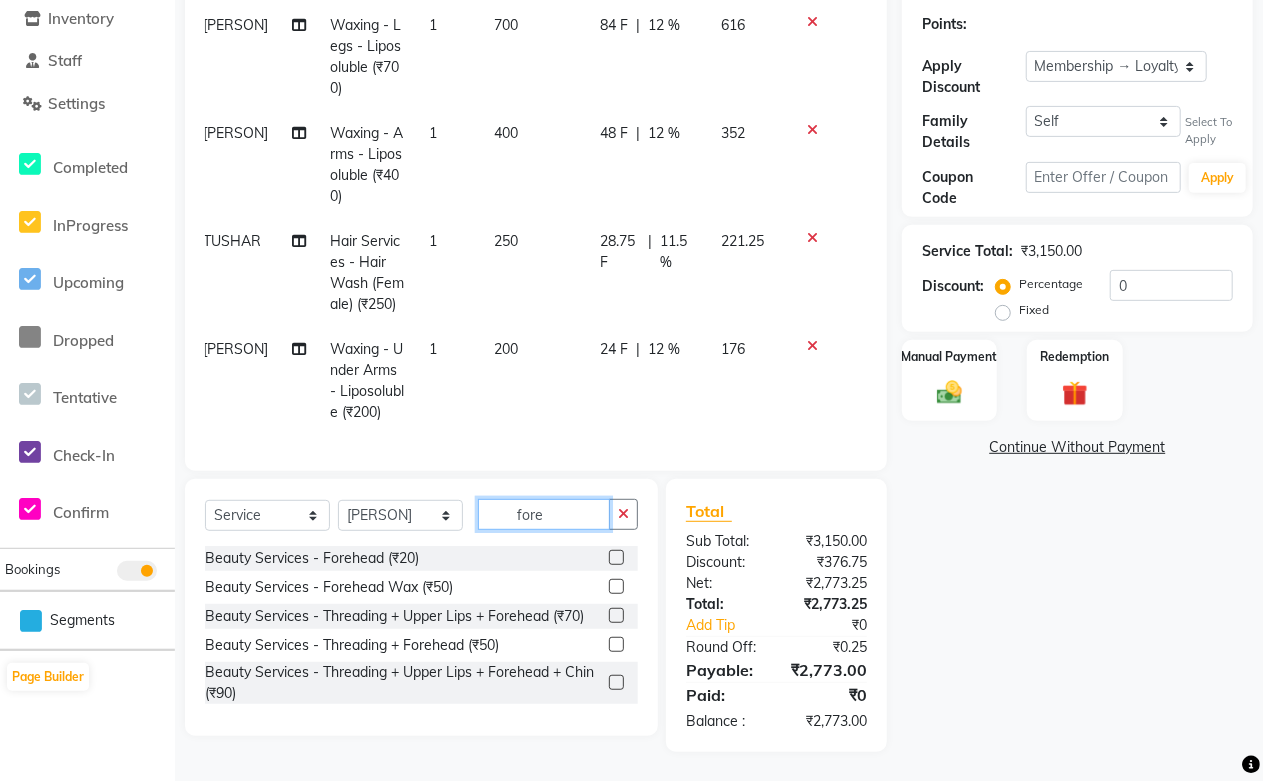 click on "fore" 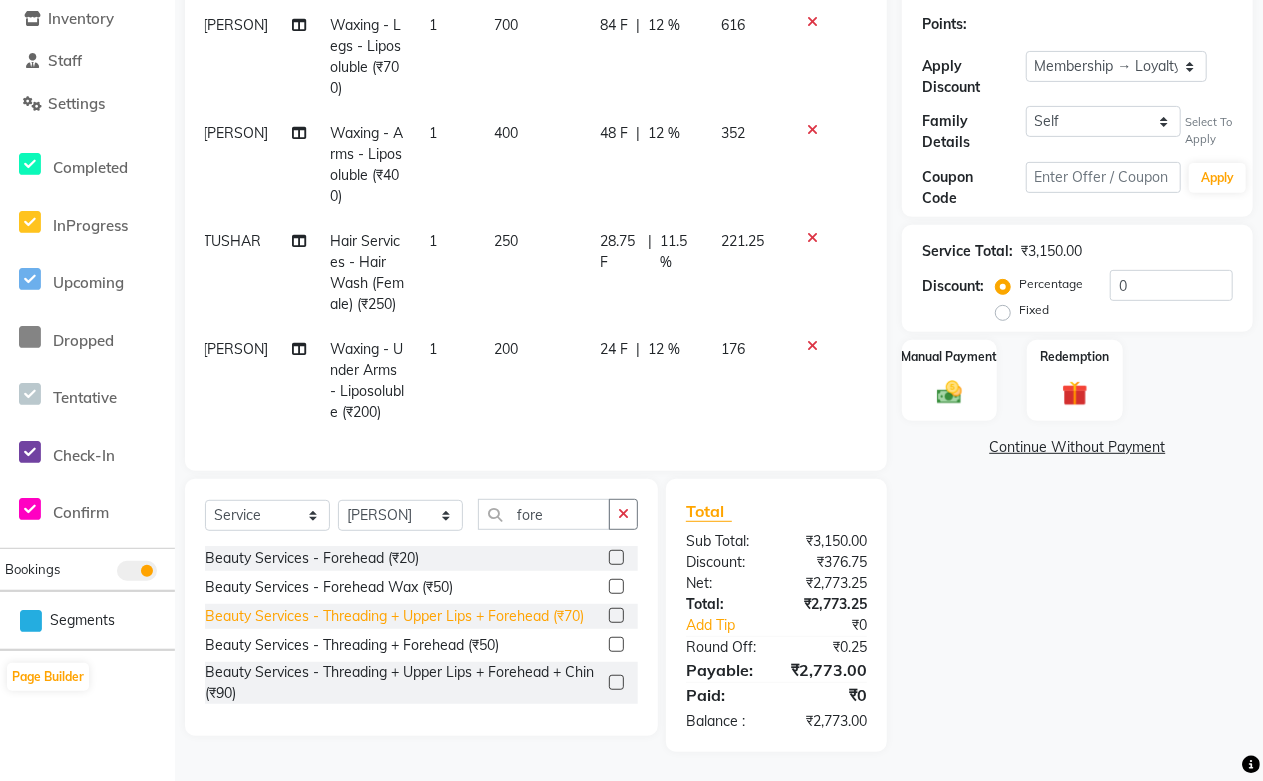 click on "Beauty Services - Threading + Upper Lips + Forehead (₹70)" 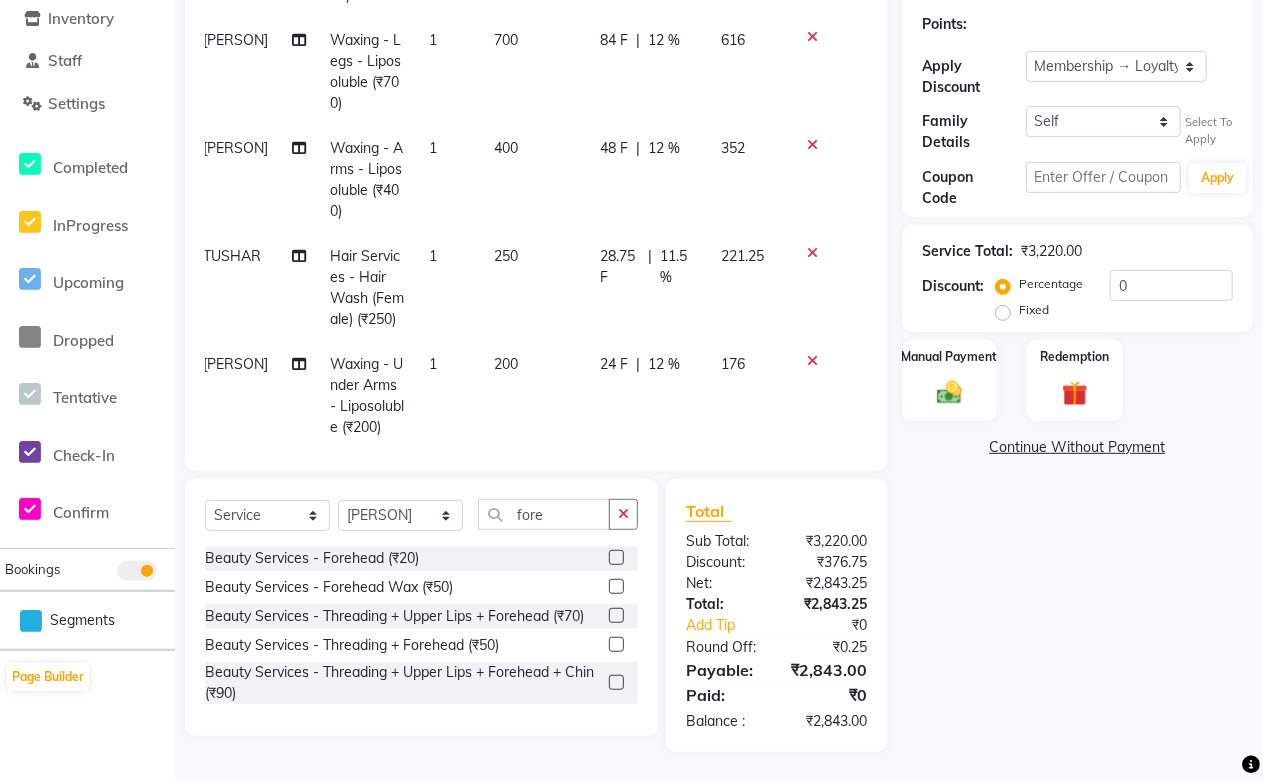 scroll, scrollTop: 54, scrollLeft: 14, axis: both 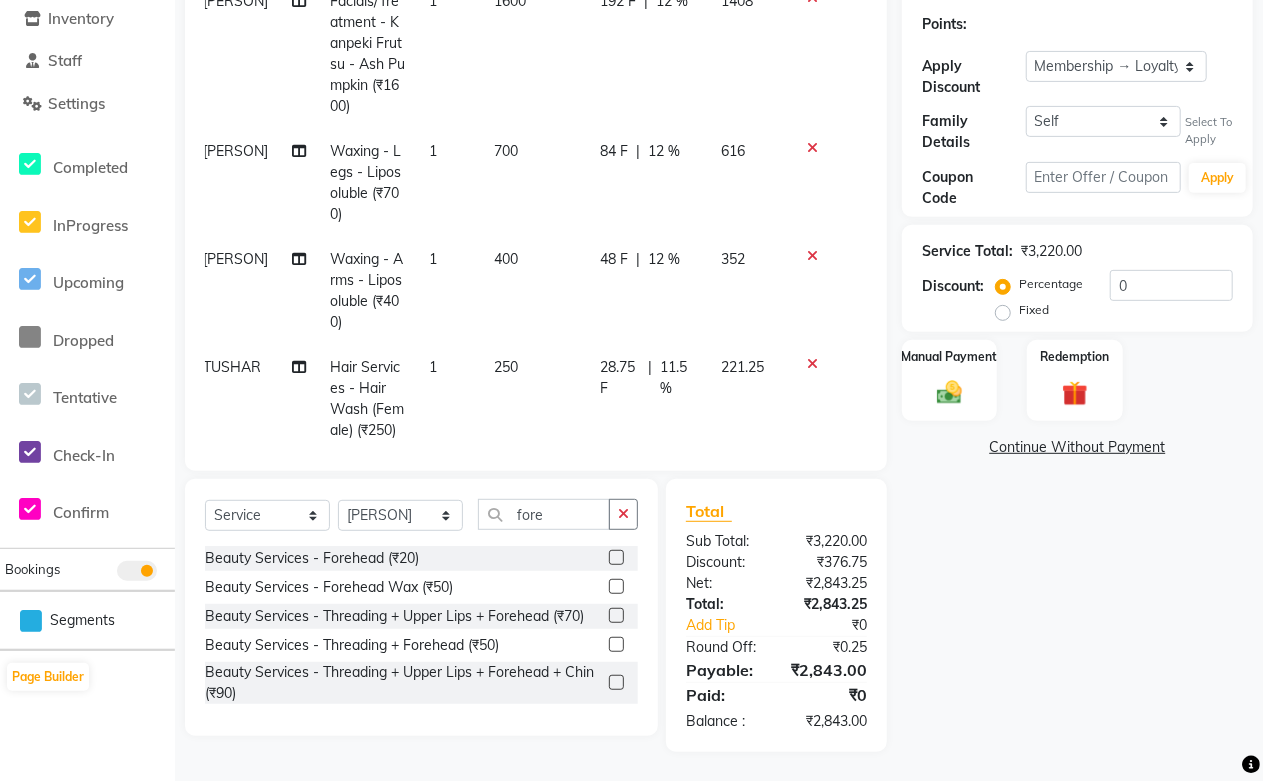 click on "11.5 %" 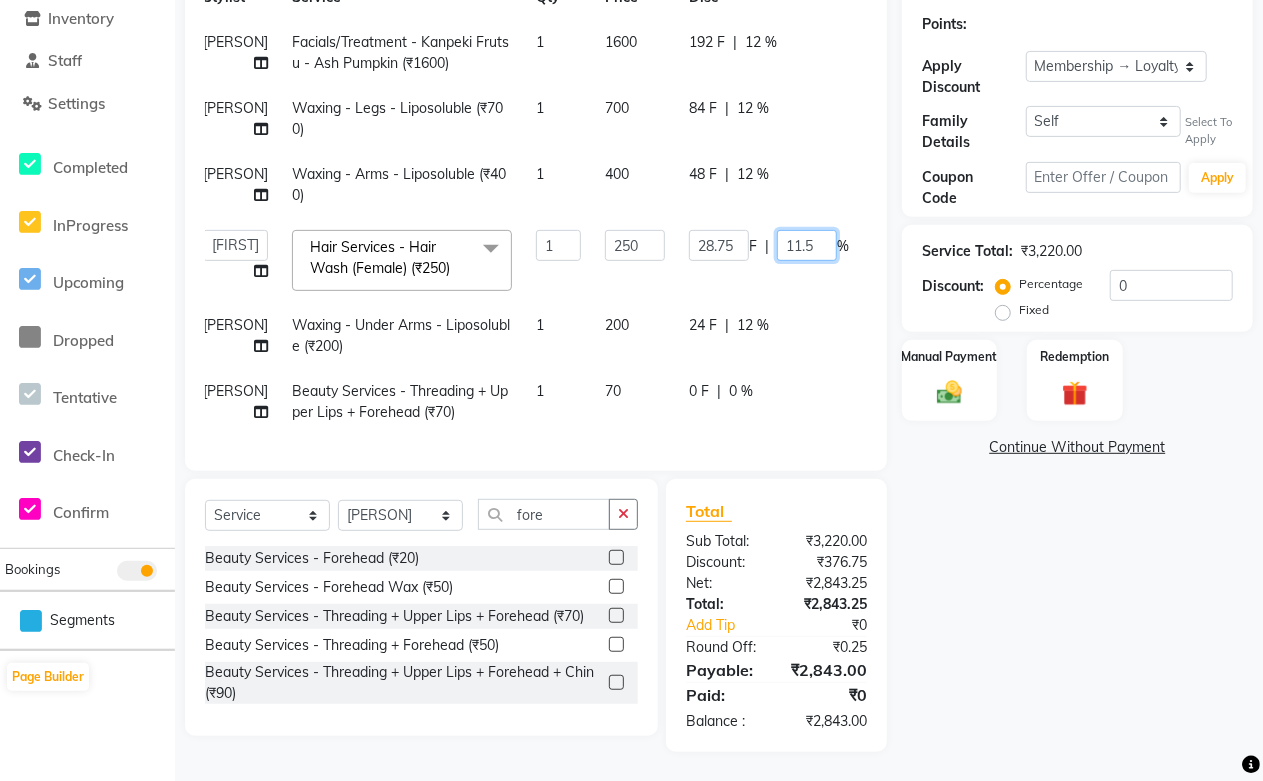 drag, startPoint x: 791, startPoint y: 266, endPoint x: 760, endPoint y: 267, distance: 31.016125 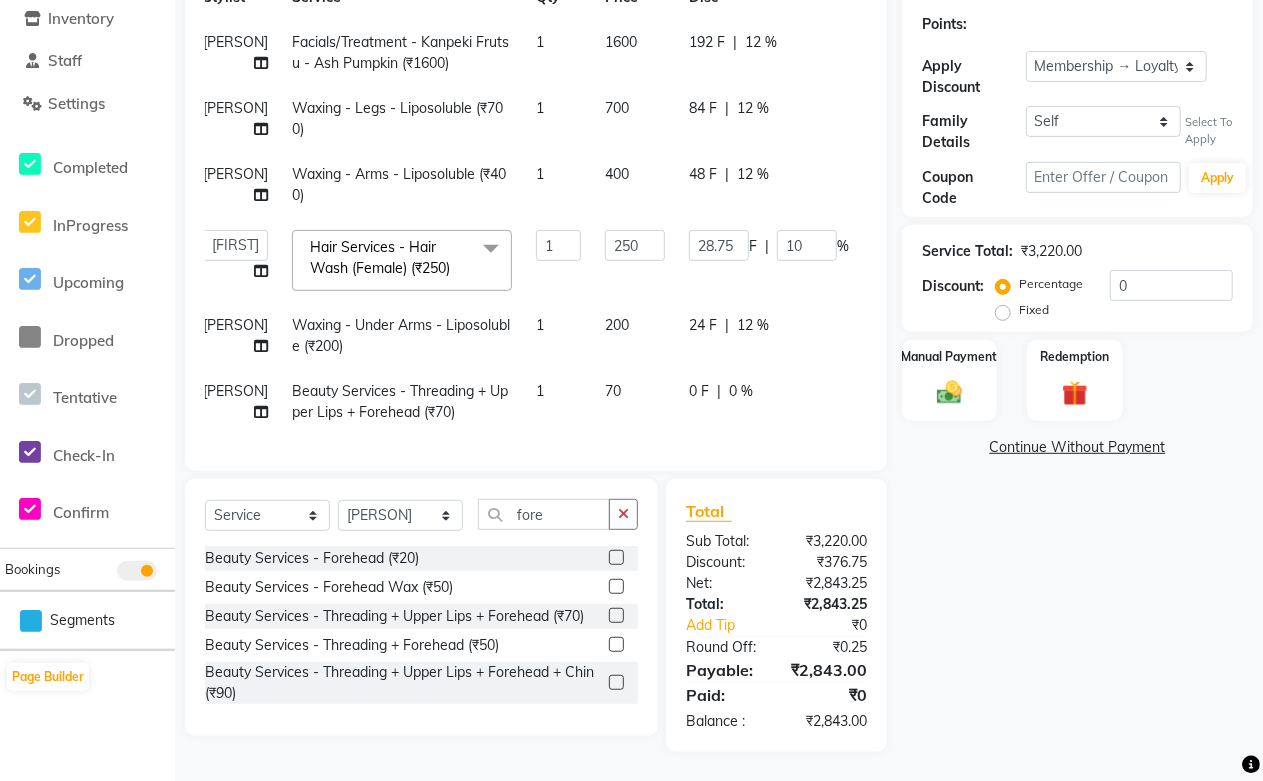 scroll, scrollTop: 282, scrollLeft: 0, axis: vertical 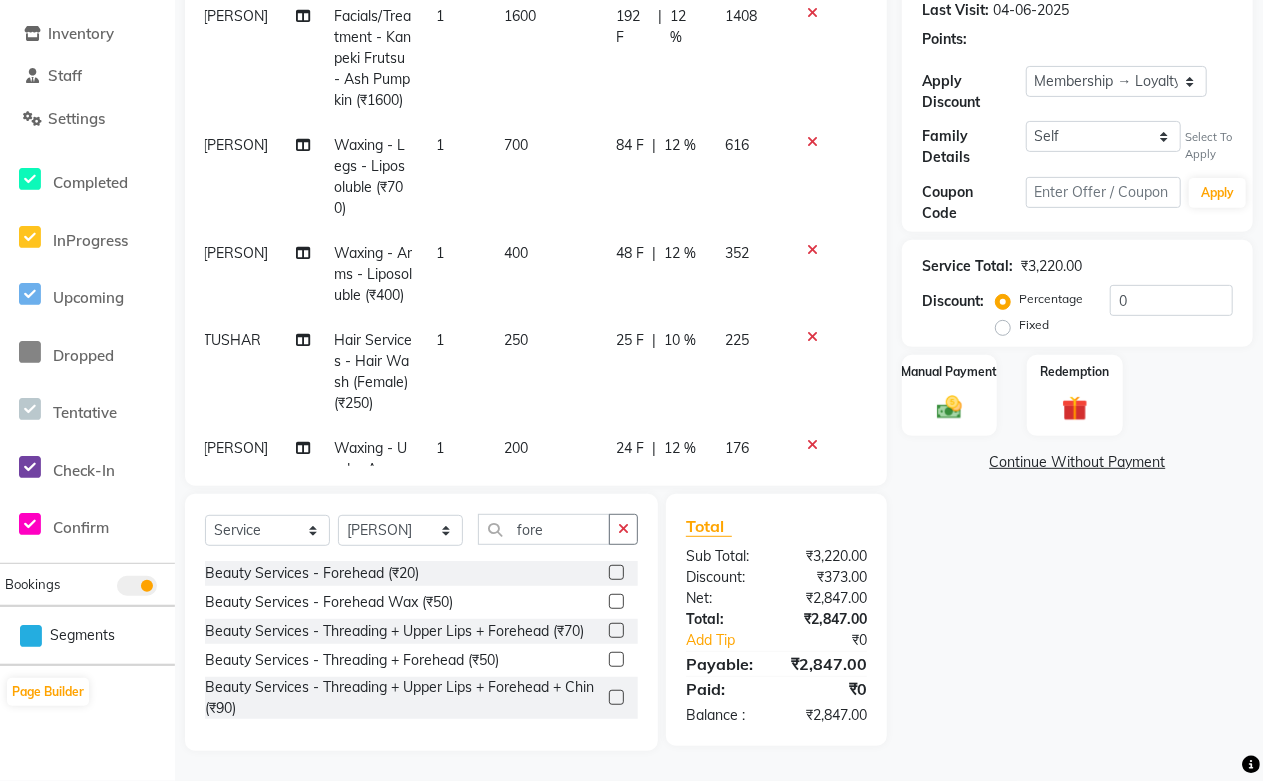 click on "[PERSON] Facials/Treatment - Kanpeki Frutsu - Ash Pumpkin ([CURRENCY][NUMBER]) [NUMBER] [CURRENCY][NUMBER] [NUMBER] F | [NUMBER] % [CURRENCY][NUMBER] [PERSON] Waxing - Legs - Liposoluble ([CURRENCY][NUMBER]) [NUMBER] [CURRENCY][NUMBER] [NUMBER] F | [NUMBER] % [CURRENCY][NUMBER] [PERSON] Waxing - Arms - Liposoluble ([CURRENCY][NUMBER]) [NUMBER] [CURRENCY][NUMBER] [NUMBER] F | [NUMBER] % [CURRENCY][NUMBER] [PERSON] Hair Services - Hair Wash (Female) ([CURRENCY][NUMBER]) [NUMBER] [CURRENCY][NUMBER] [NUMBER] F | [NUMBER] % [CURRENCY][NUMBER] [PERSON] Waxing - Under Arms - Liposoluble ([CURRENCY][NUMBER]) [NUMBER] [CURRENCY][NUMBER] [NUMBER] F | [NUMBER] % [CURRENCY][NUMBER] [PERSON] Beauty Services - Threading + Upper Lips + Forehead ([CURRENCY][NUMBER]) [NUMBER] [CURRENCY][NUMBER] F | [NUMBER] % [CURRENCY][NUMBER]" 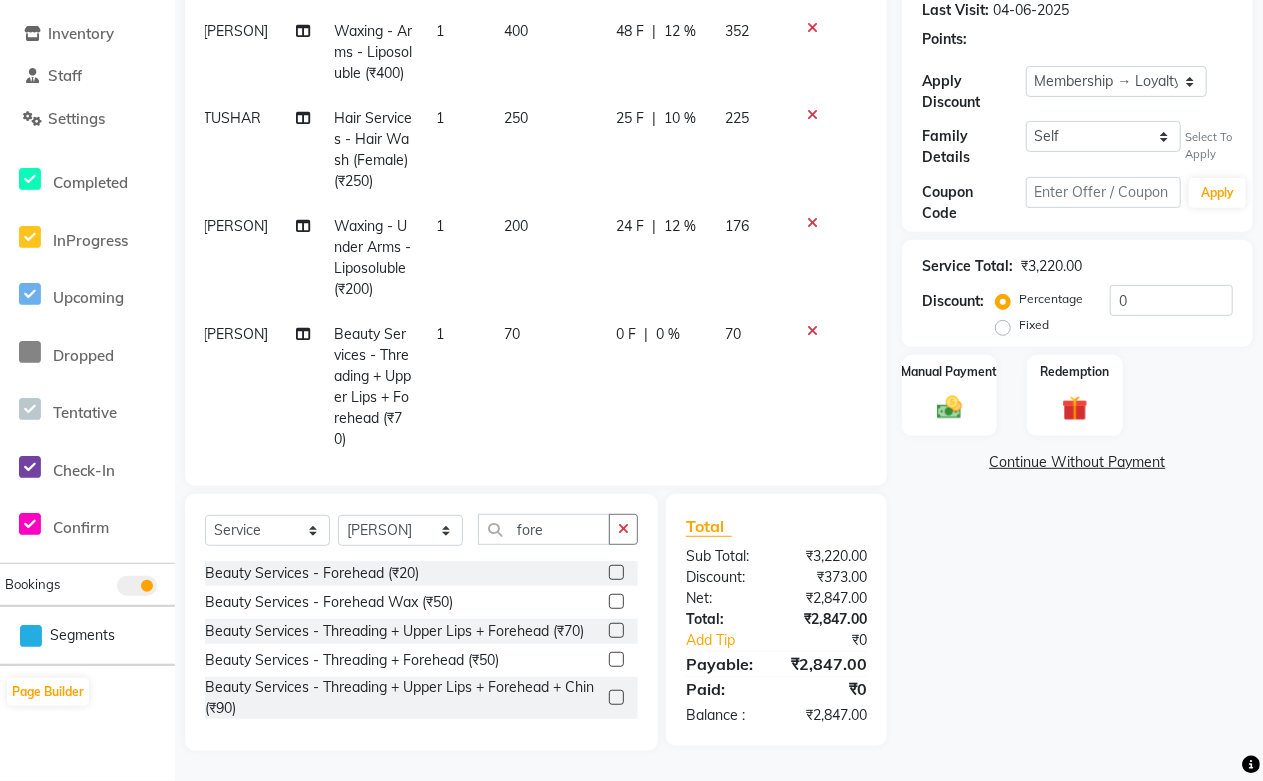scroll, scrollTop: 346, scrollLeft: 14, axis: both 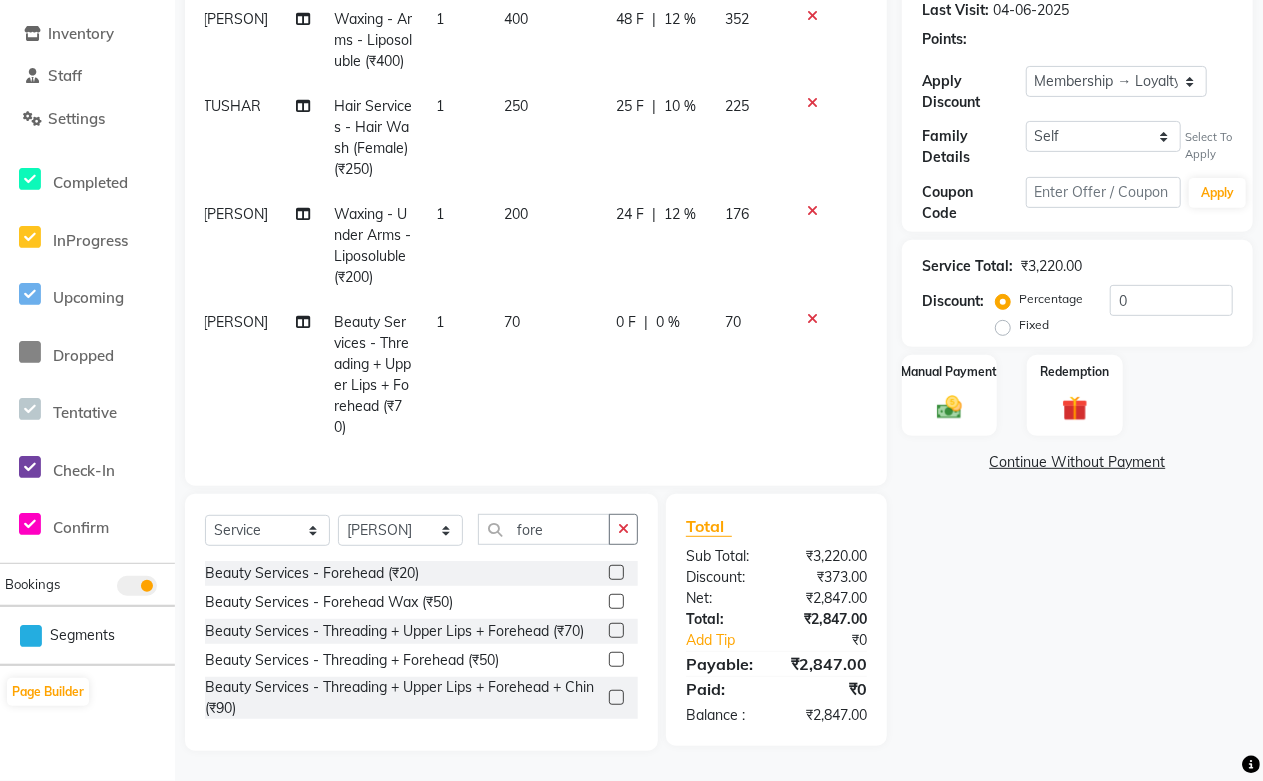 click on "0 F | 0 %" 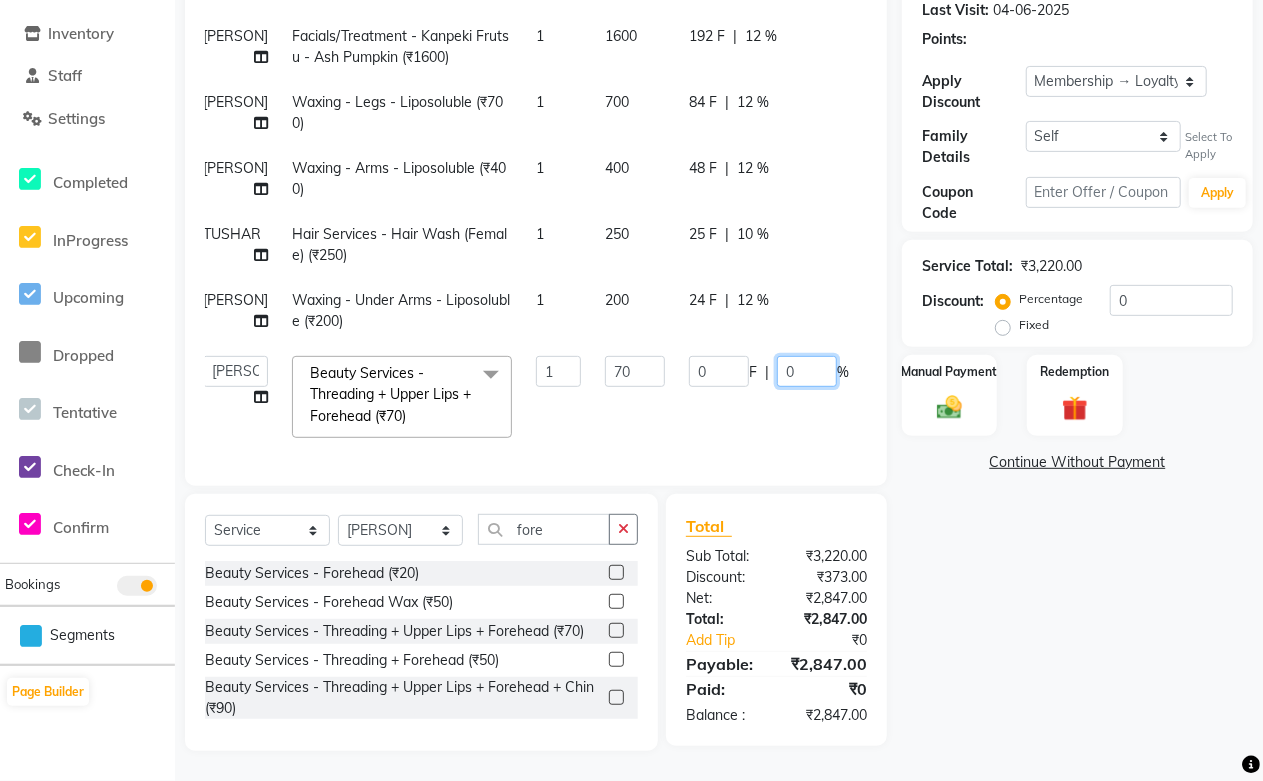 drag, startPoint x: 800, startPoint y: 351, endPoint x: 776, endPoint y: 352, distance: 24.020824 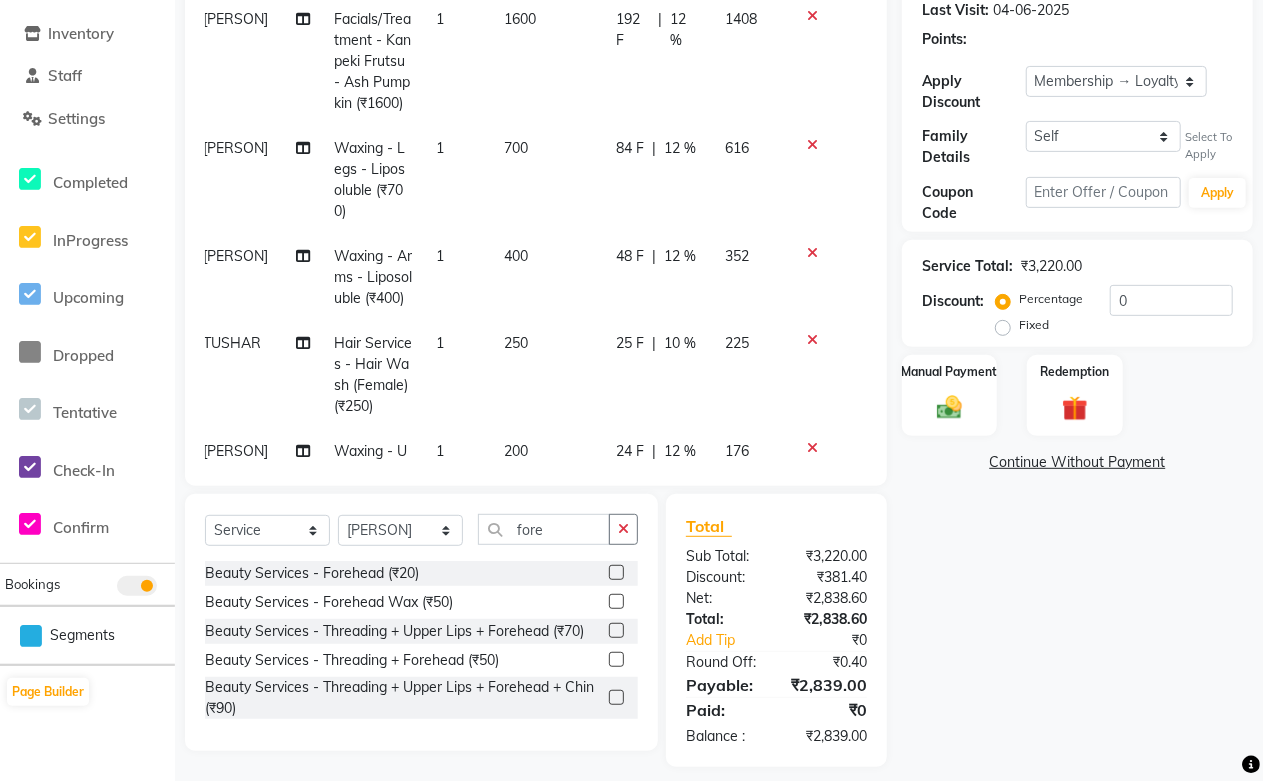 click on "Total" 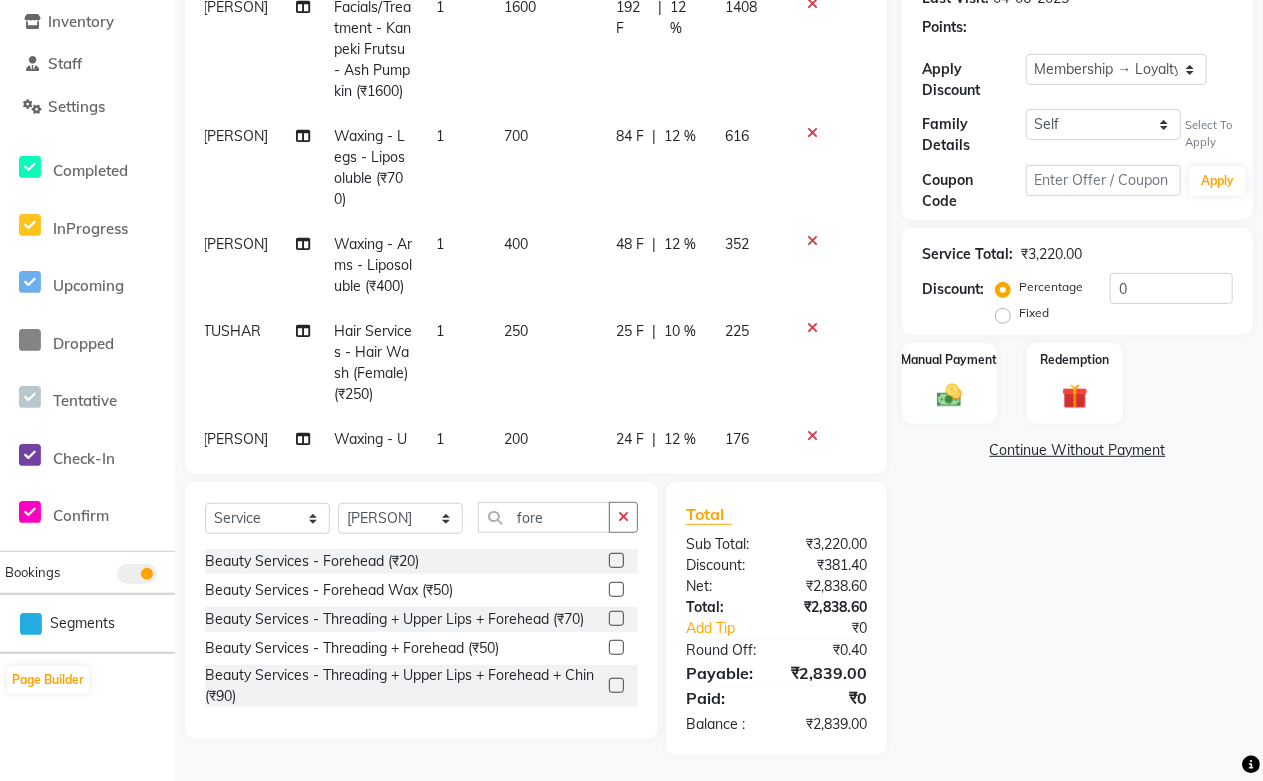 scroll, scrollTop: 297, scrollLeft: 0, axis: vertical 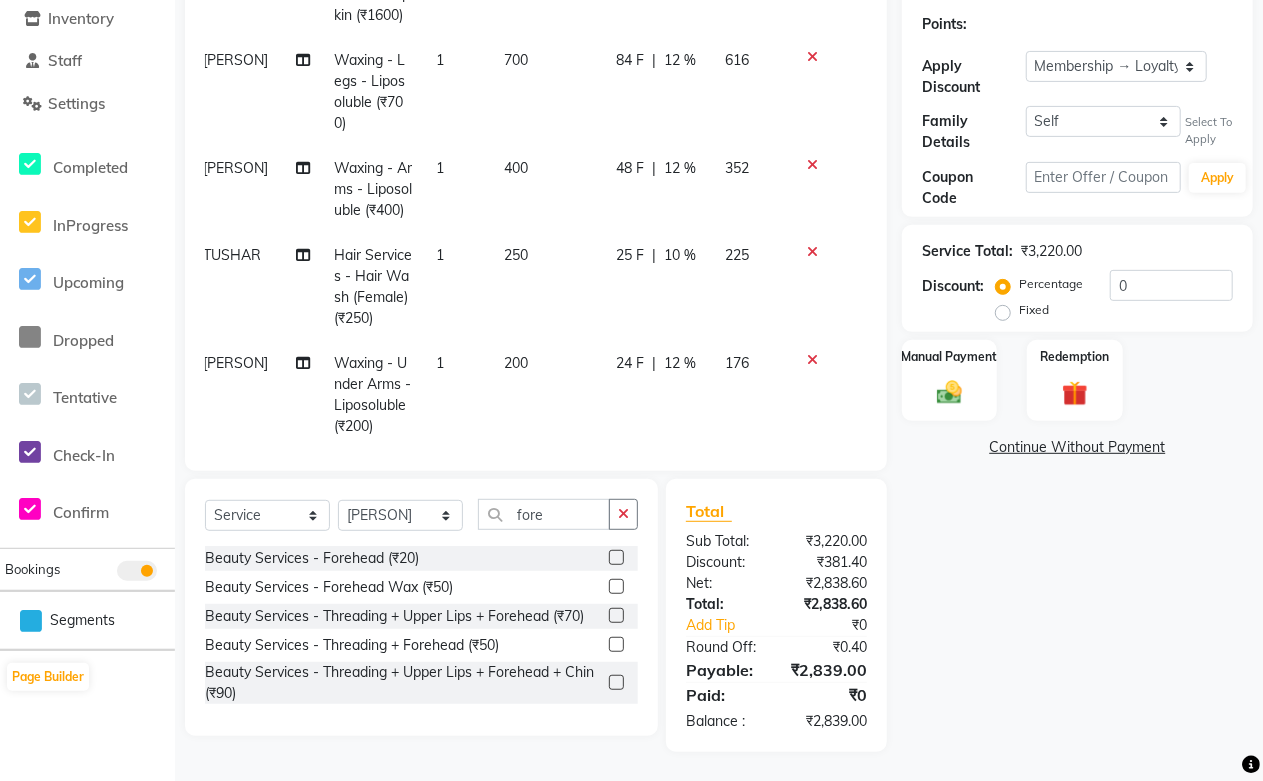 click on "25 F | 10 %" 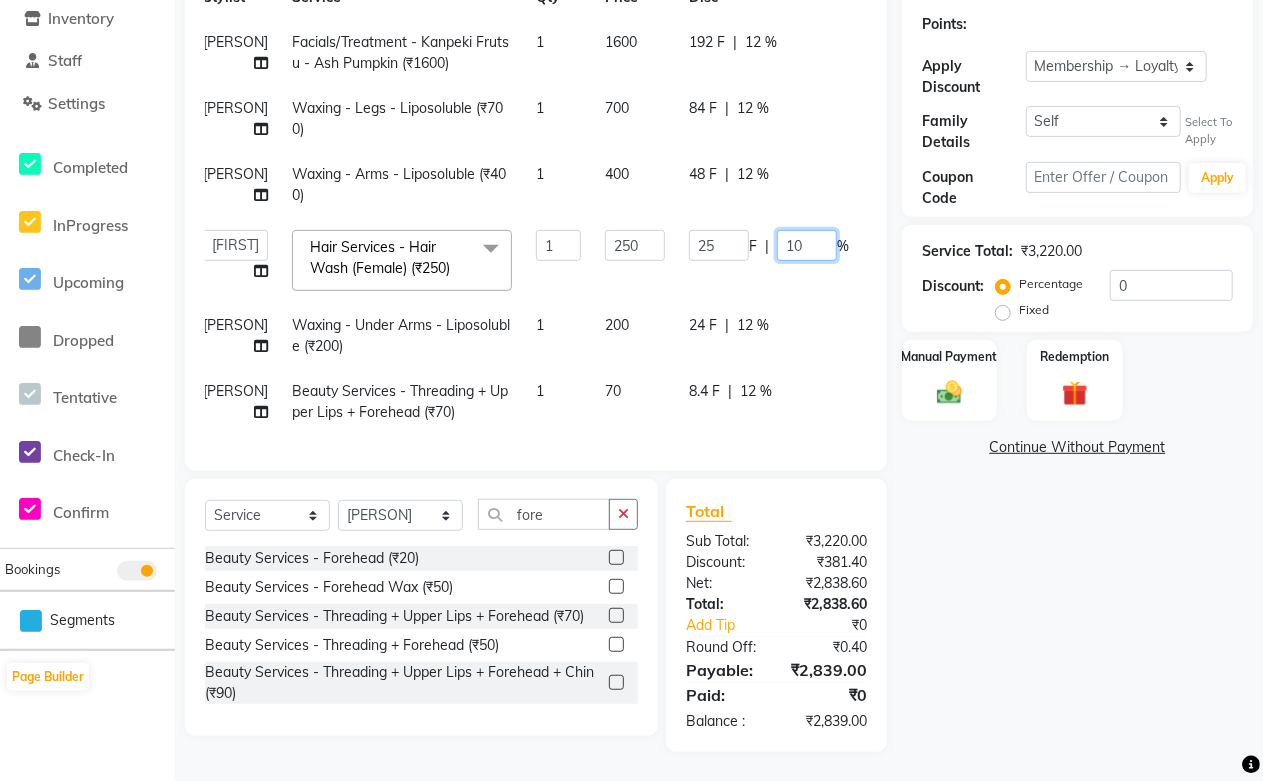 drag, startPoint x: 783, startPoint y: 204, endPoint x: 747, endPoint y: 203, distance: 36.013885 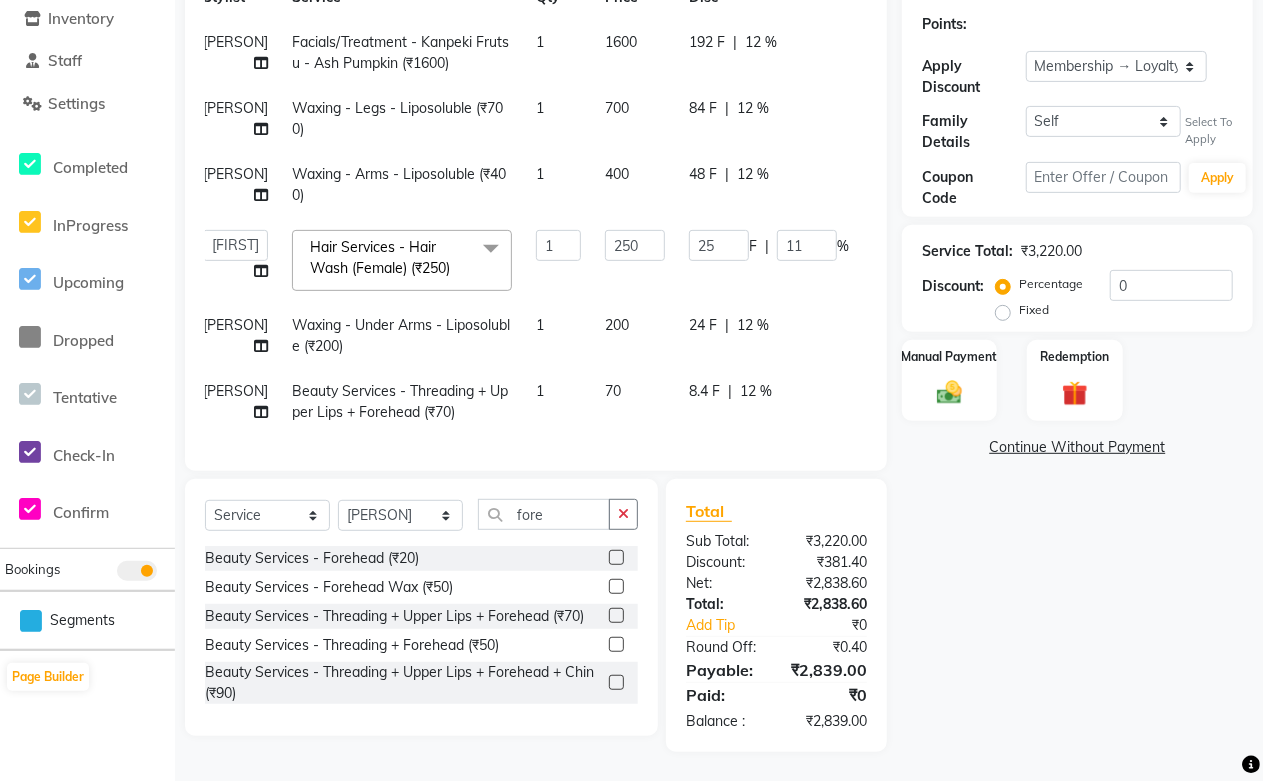 click on "[FIRST] [LAST] [PHONE]" 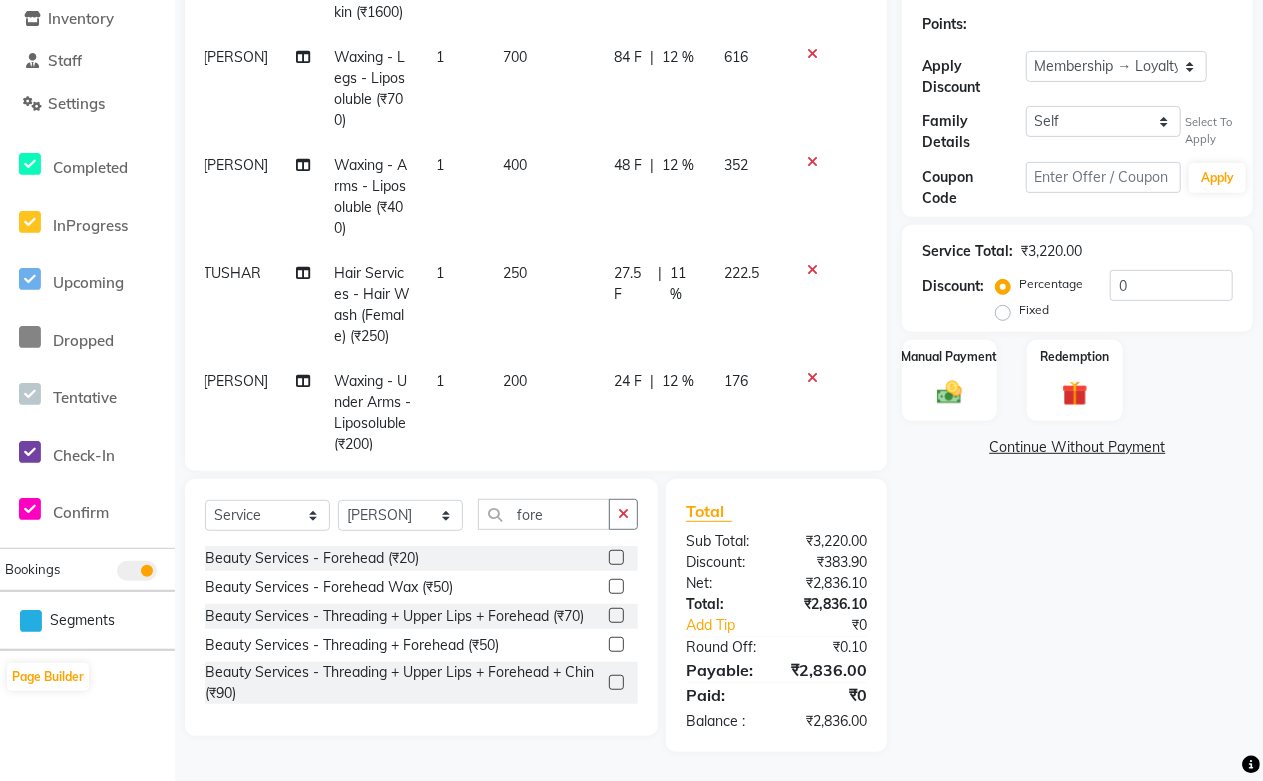 scroll, scrollTop: 124, scrollLeft: 14, axis: both 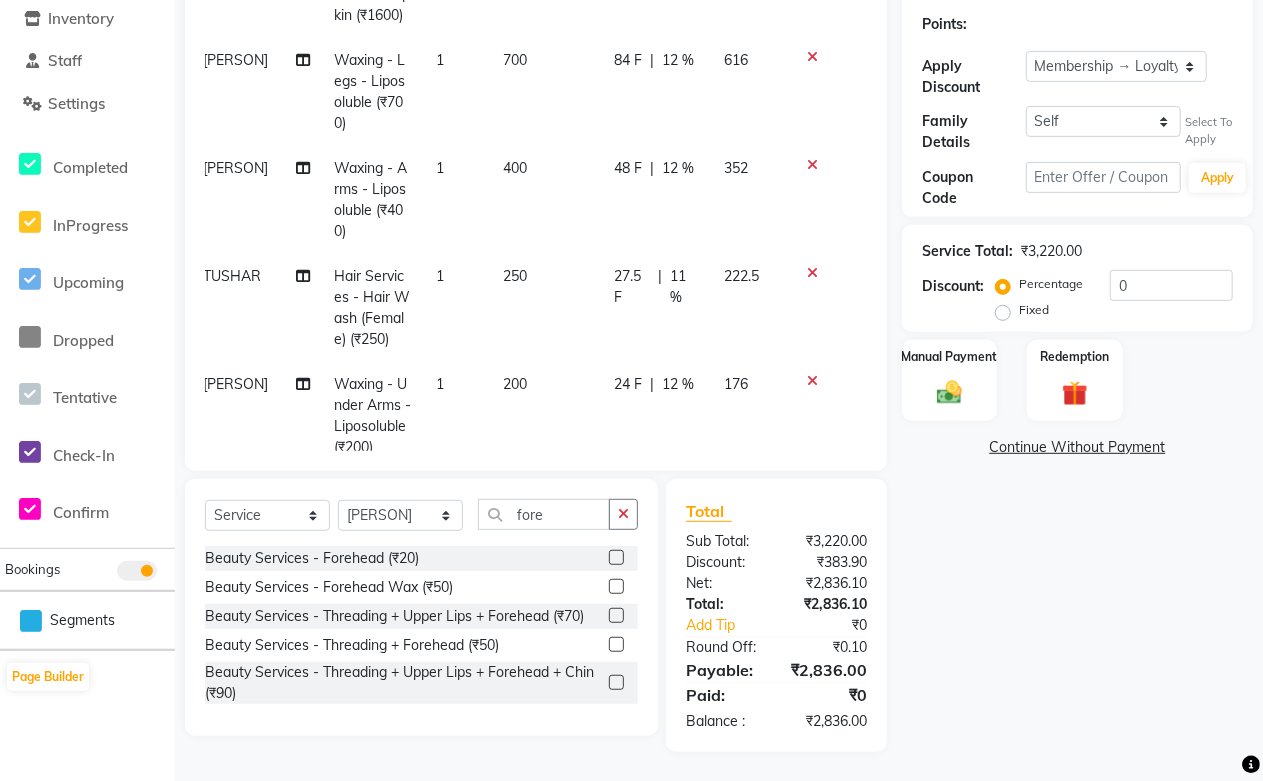 click on "27.5 F | 11 %" 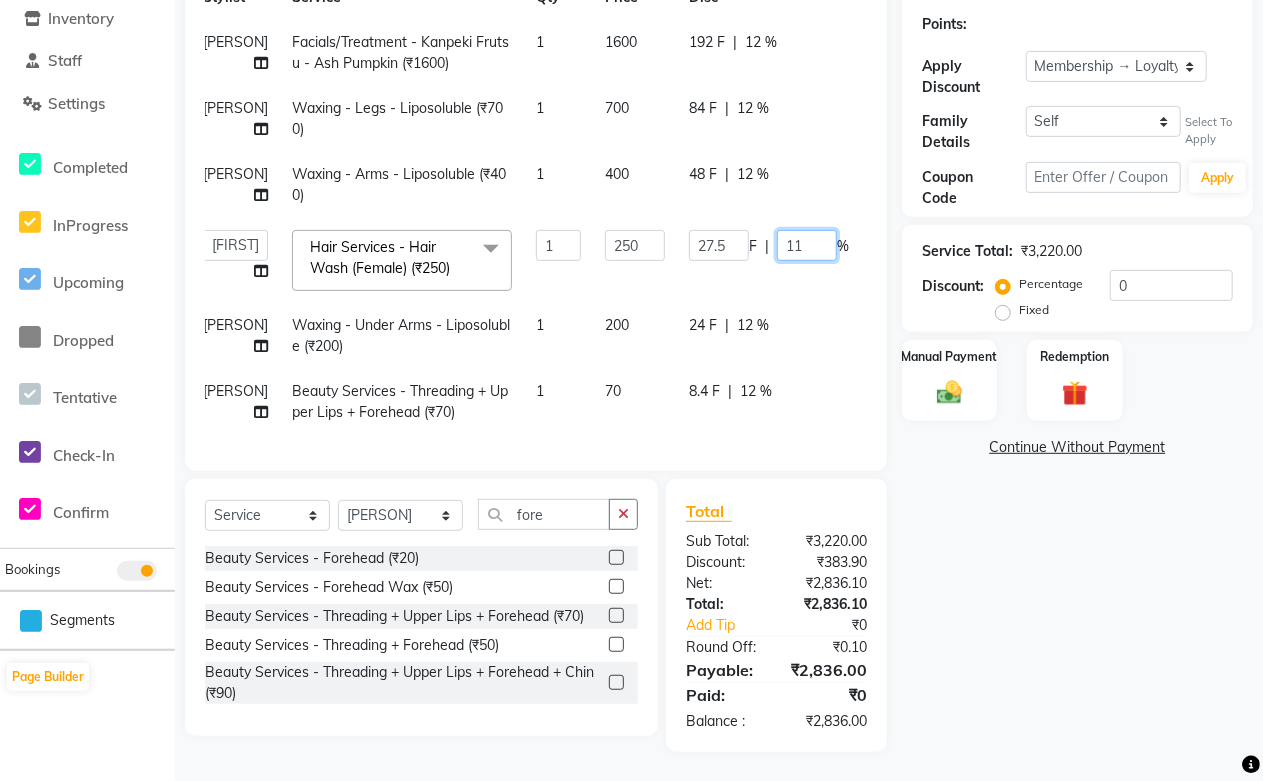 click on "11" 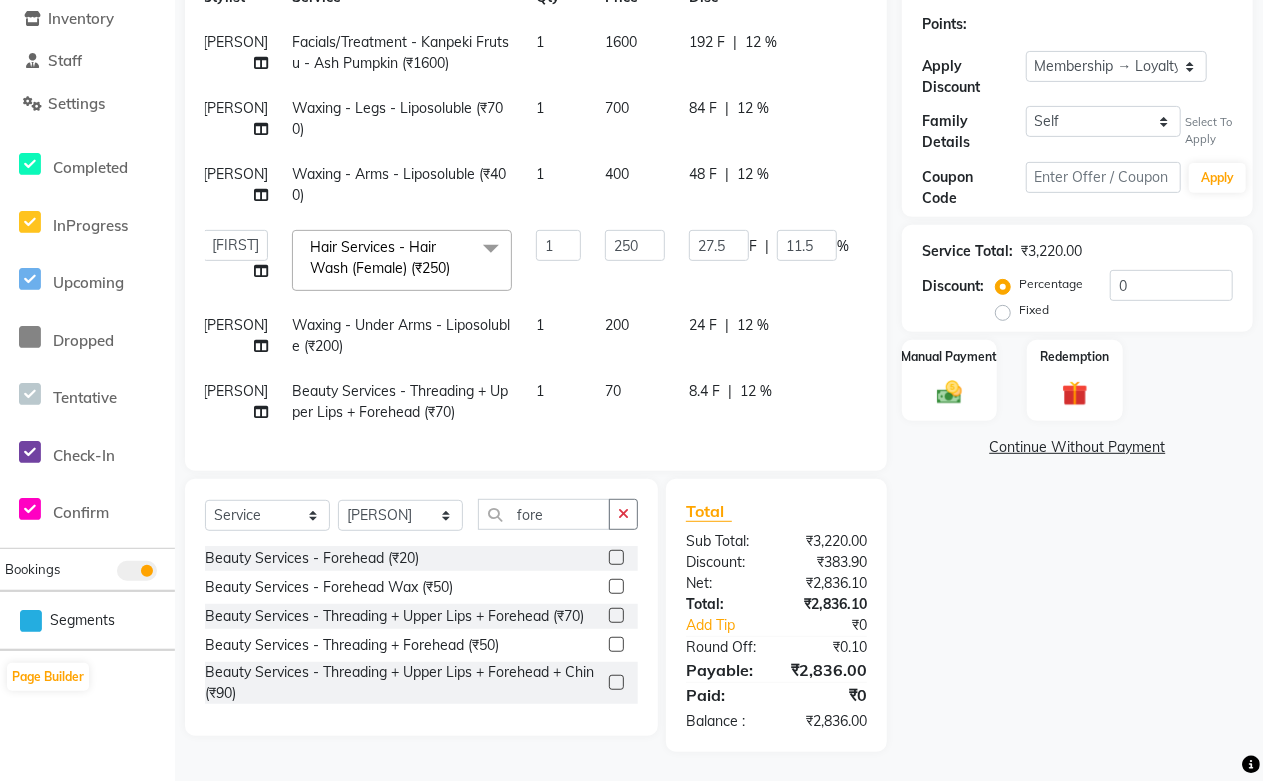 click on "Client +[COUNTRY_CODE] [PHONE] Date [DATE] Invoice Number V/2025 V/2025-26 0510 Services Stylist Service Qty Price Disc Total Action [PERSON] Facials/Treatment - Kanpeki Frutsu - Ash Pumpkin ([CURRENCY][NUMBER]) [NUMBER] [CURRENCY][NUMBER] [NUMBER] F | [NUMBER] % [CURRENCY][NUMBER] [PERSON] Waxing - Legs - Liposoluble ([CURRENCY][NUMBER]) [NUMBER] [CURRENCY][NUMBER] [NUMBER] F | [NUMBER] % [CURRENCY][NUMBER] [PERSON] Waxing - Arms - Liposoluble ([CURRENCY][NUMBER]) [NUMBER] [CURRENCY][NUMBER] [NUMBER] F | [NUMBER] % [CURRENCY][NUMBER] [PERSON] [PERSON] [PERSON] [PERSON] [PERSON] [PERSON] [PERSON] [PERSON] [PERSON] [PERSON] [PERSON] [PERSON] [PERSON] [PERSON] [PERSON] [PERSON] [PERSON] [PERSON] [PERSON] Hair Services - Hair Wash (Female) ([CURRENCY][NUMBER]) Nails - Normal Nail Polish ([CURRENCY][NUMBER]) Nails - UV Gel Polish with Art ([CURRENCY][NUMBER]) Nails - Nail Extensions ([CURRENCY][NUMBER]) Nails - Nail Extensions + Polish + Art ([CURRENCY][NUMBER]) Nails - UV Gel Polish ([CURRENCY][NUMBER]) Nails - Gel Polish Removal ([CURRENCY][NUMBER]) Nails - Extension Removal ([CURRENCY][NUMBER]) Nails - Feet Gel Polish ([CURRENCY][NUMBER]) Nails - Feet Extension ([CURRENCY][NUMBER]) Mug ([CURRENCY][NUMBER])" 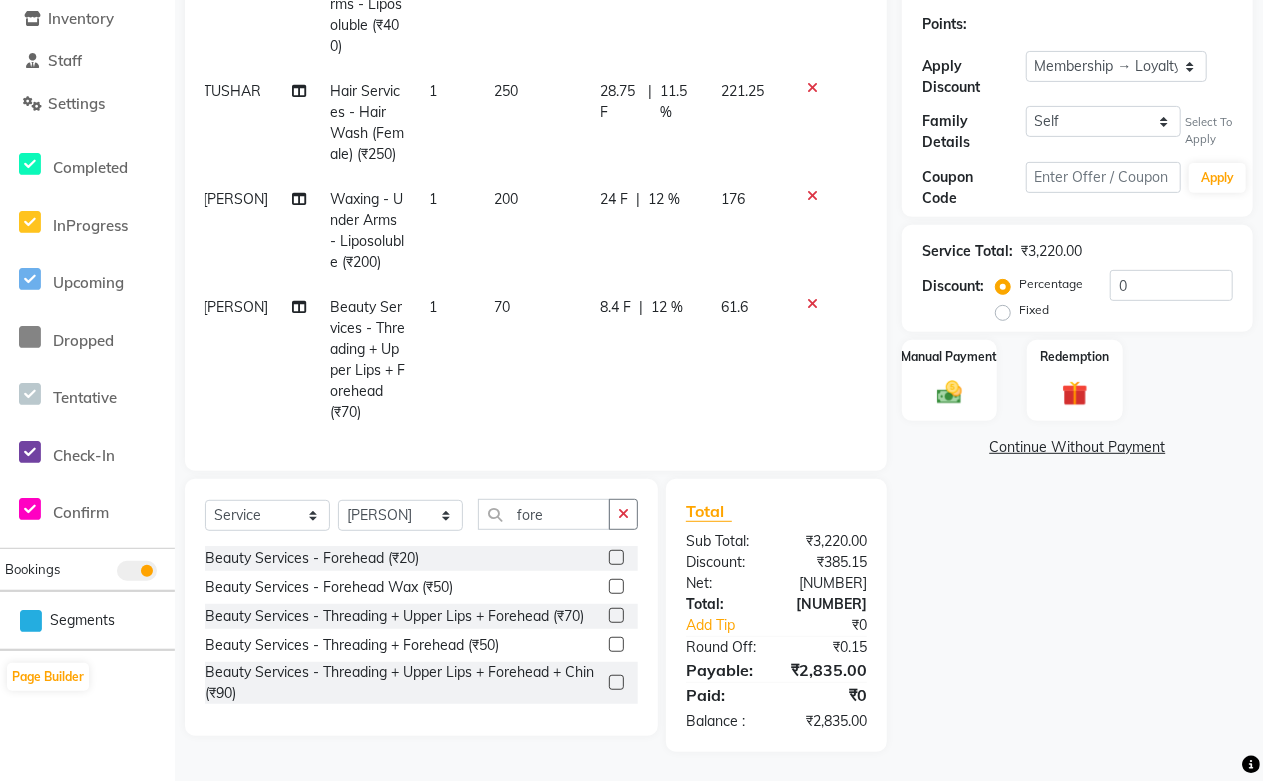 scroll, scrollTop: 387, scrollLeft: 14, axis: both 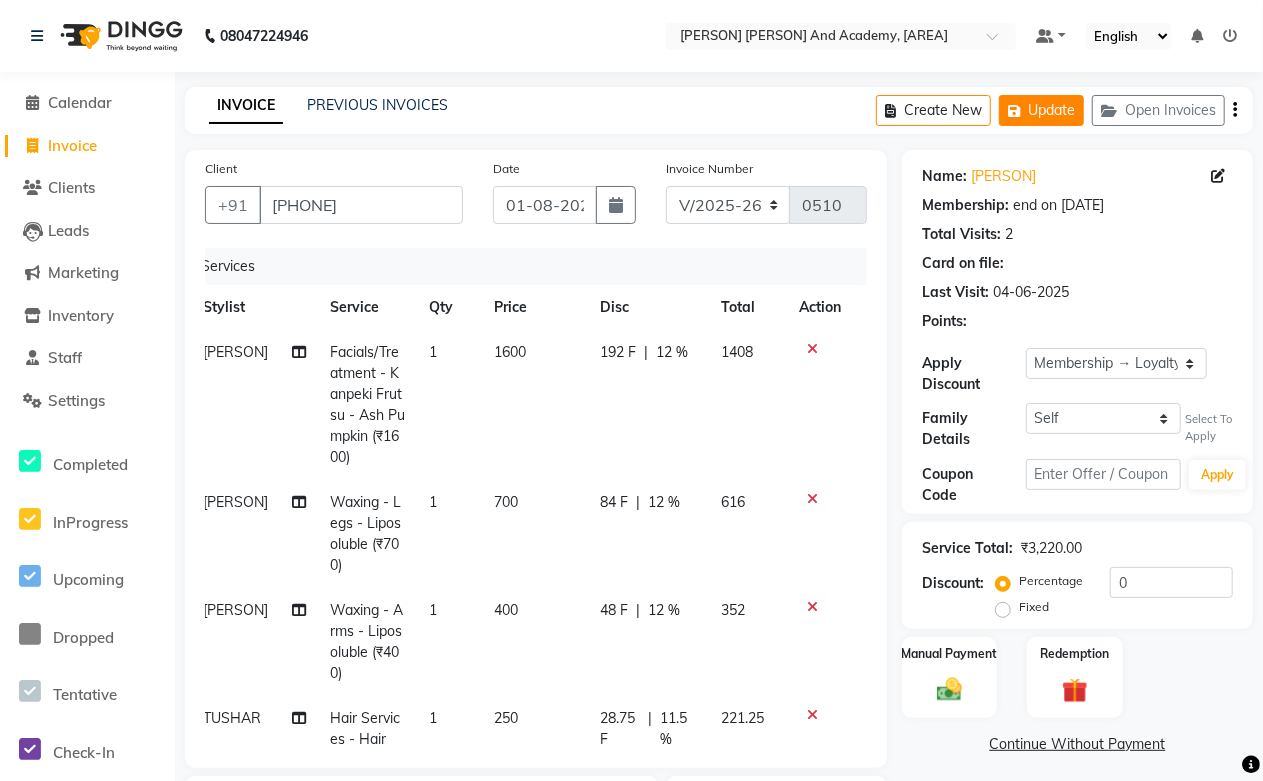 click on "Update" 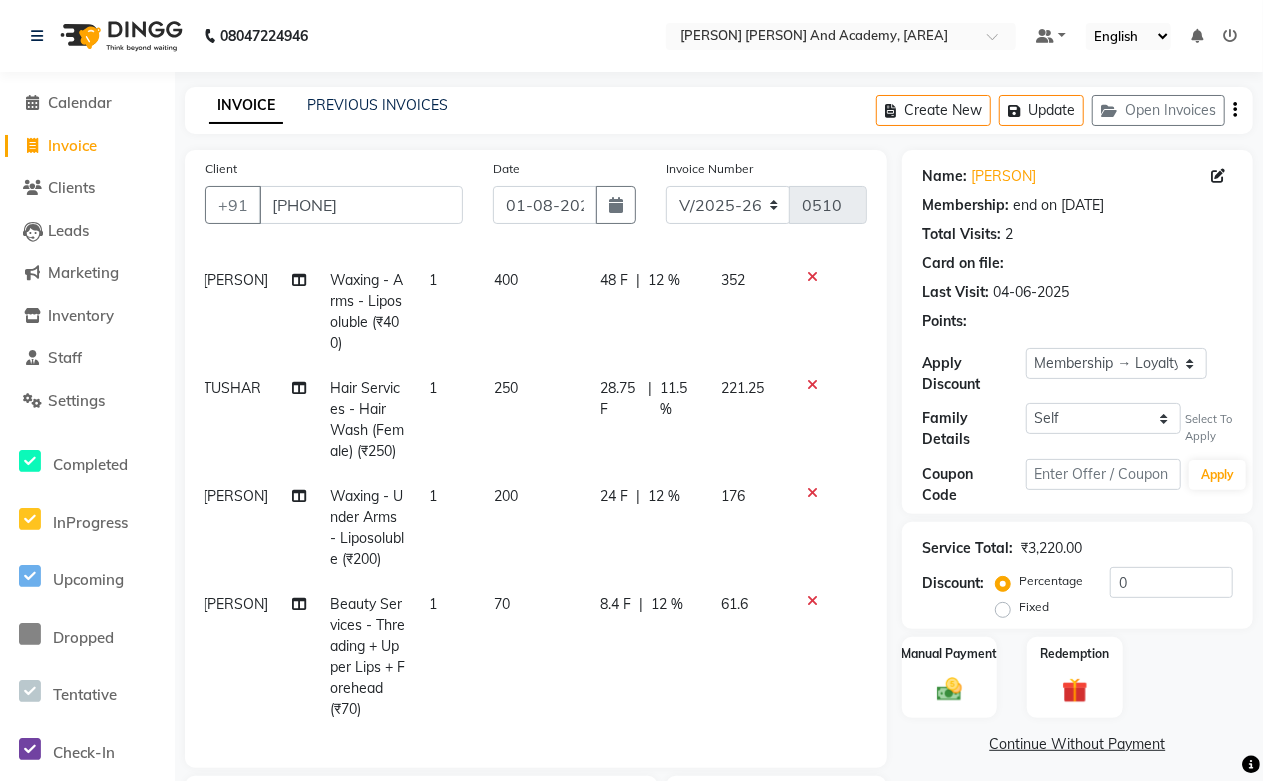 scroll, scrollTop: 387, scrollLeft: 14, axis: both 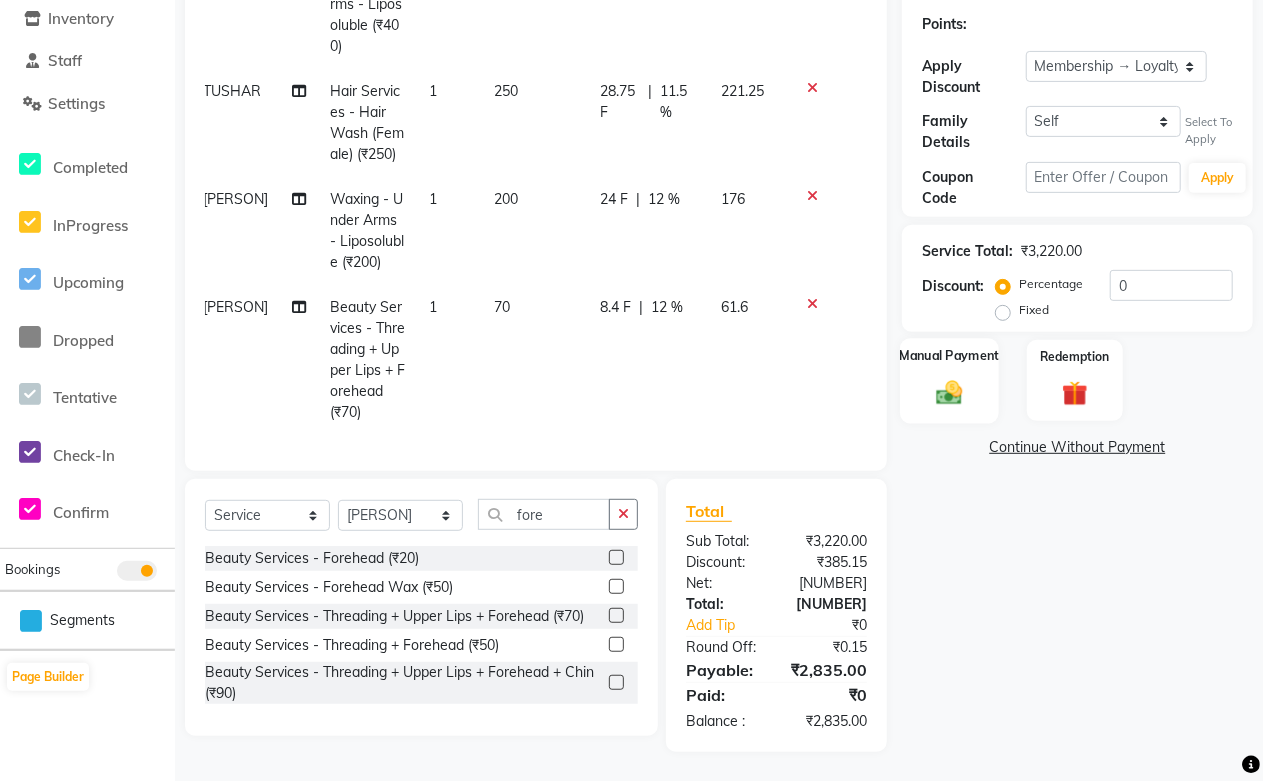 click 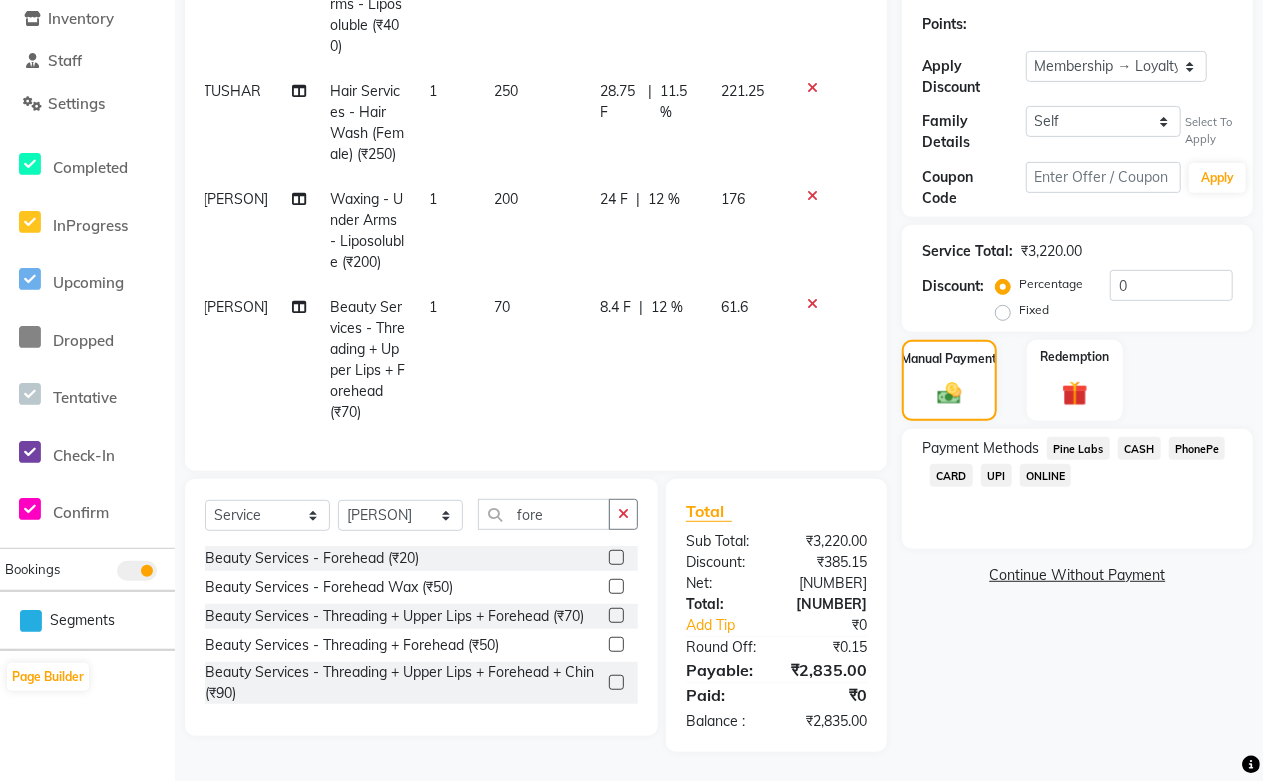 click on "Pine Labs" 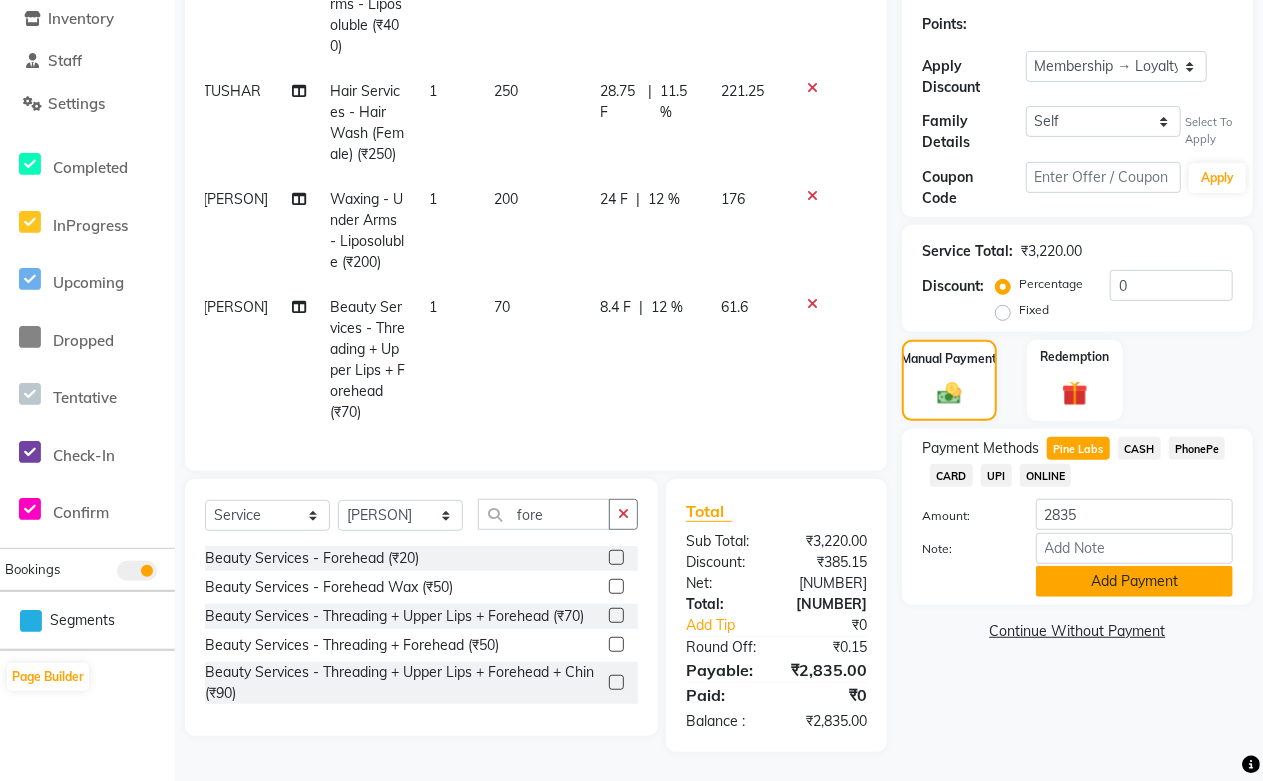 click on "Add Payment" 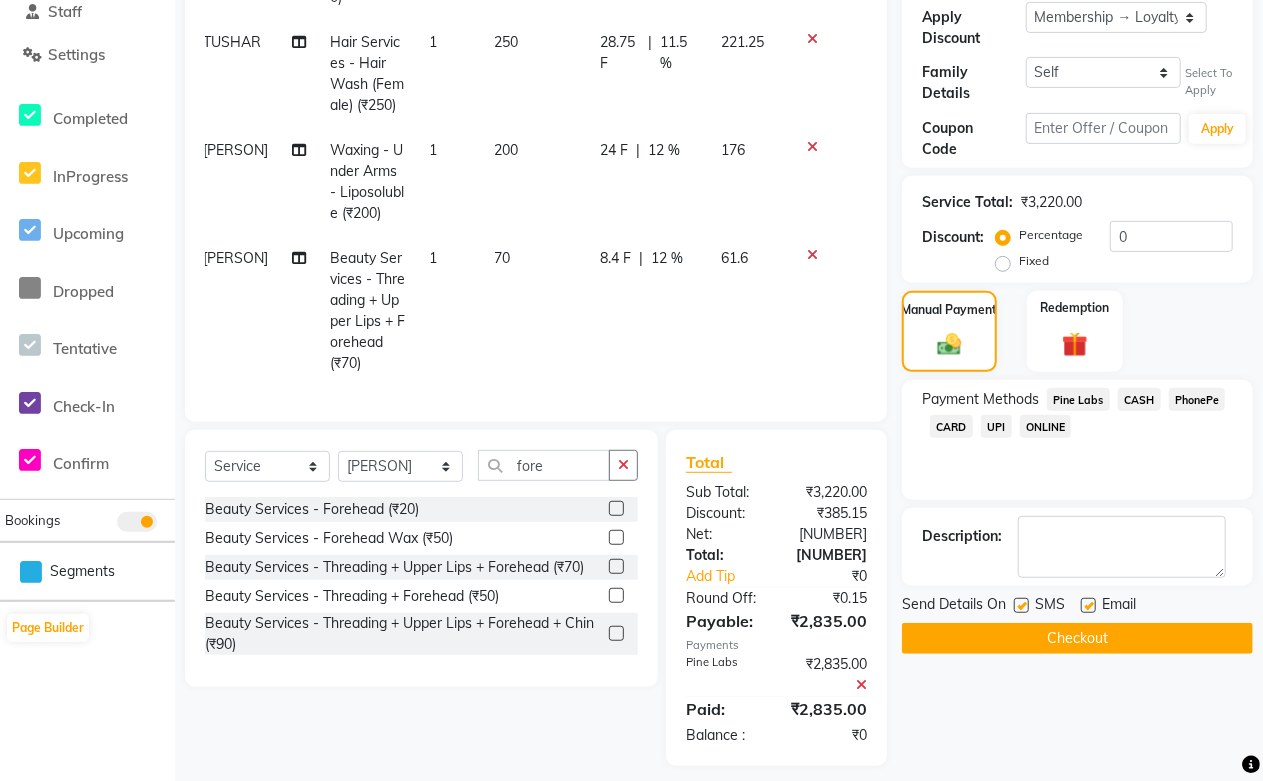 scroll, scrollTop: 361, scrollLeft: 0, axis: vertical 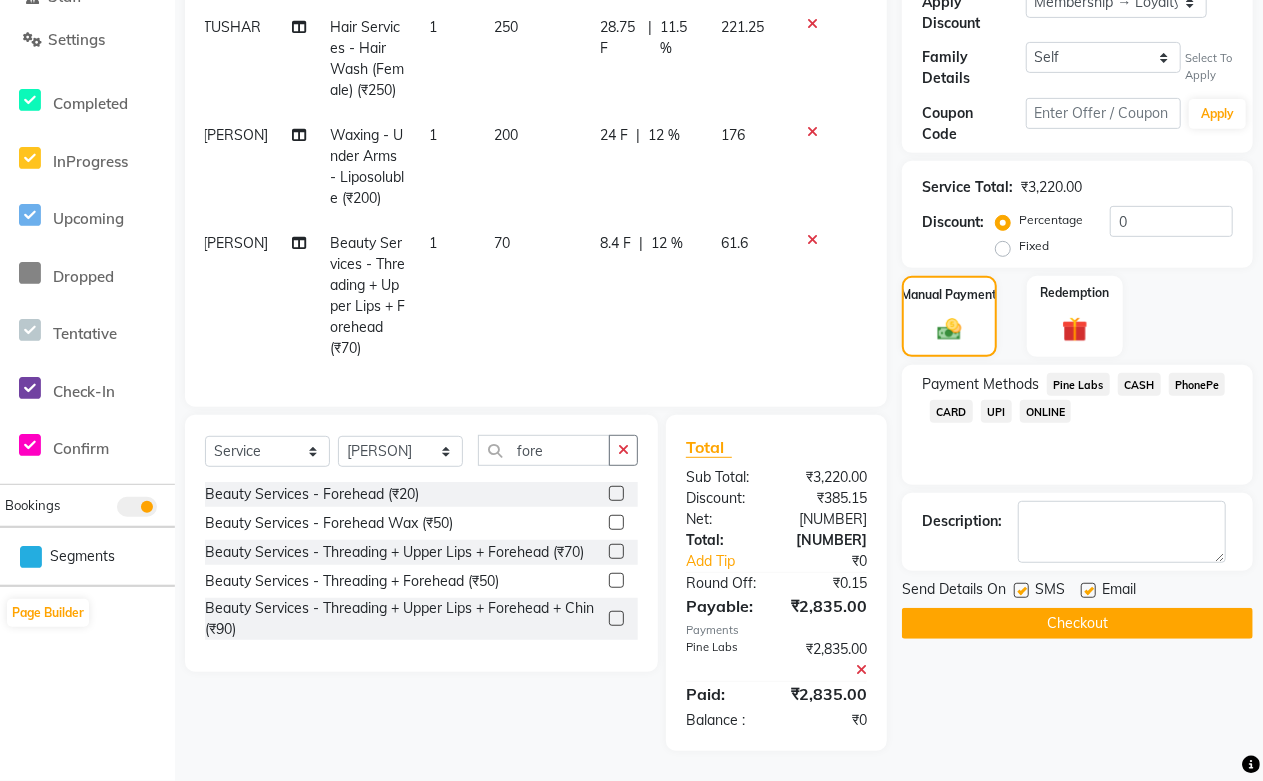 click 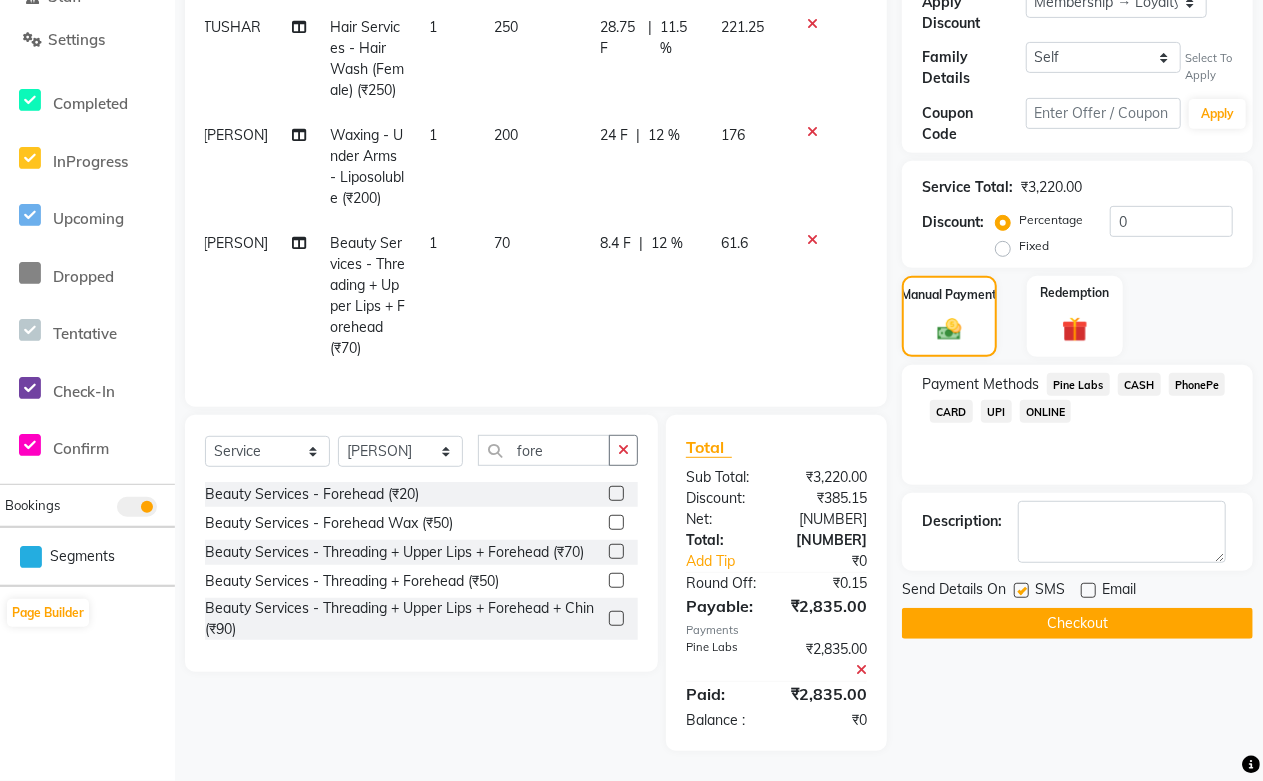 click on "Checkout" 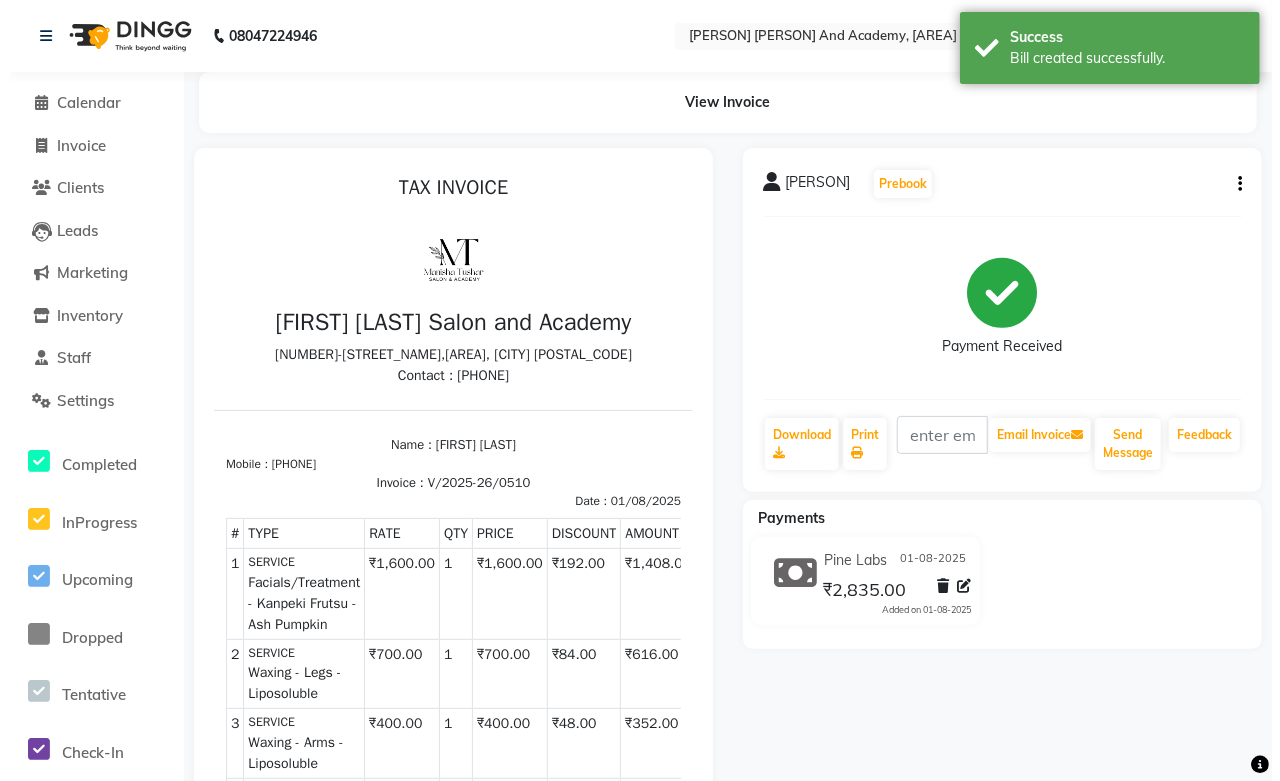 scroll, scrollTop: 0, scrollLeft: 0, axis: both 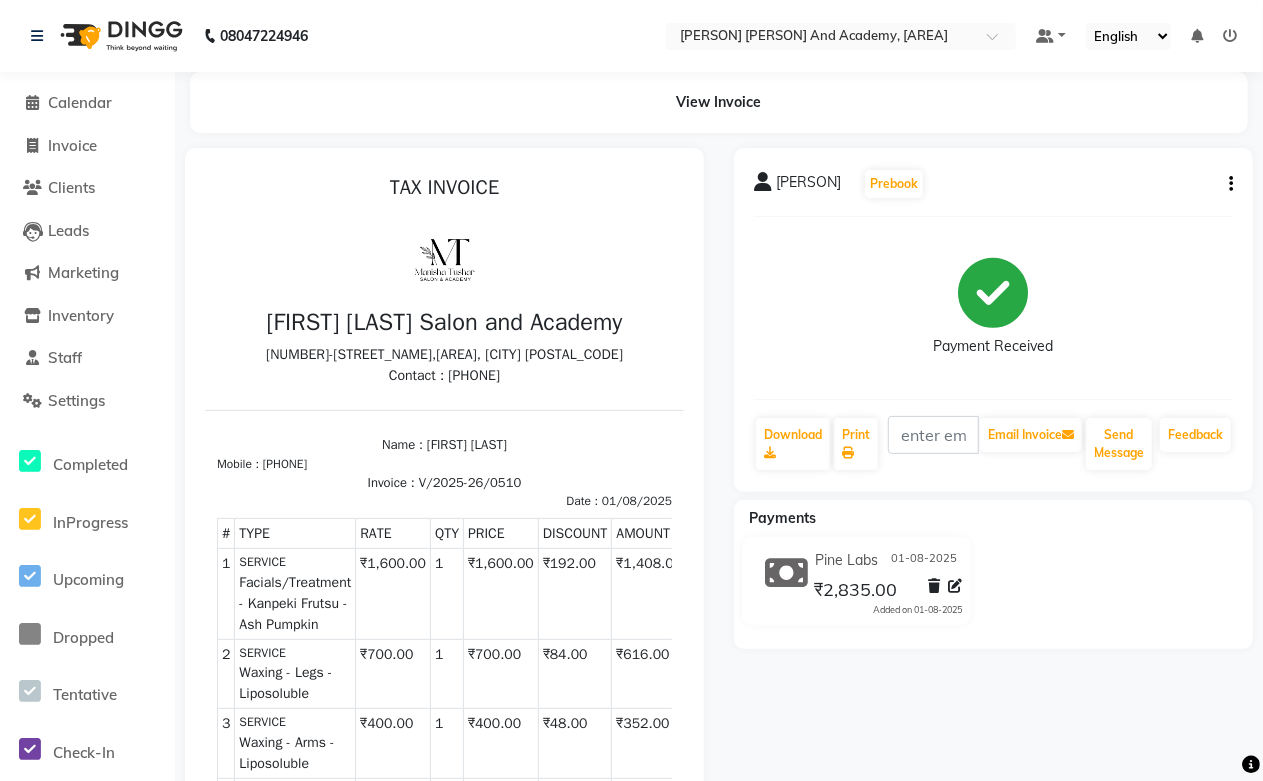 click on "Invoice" 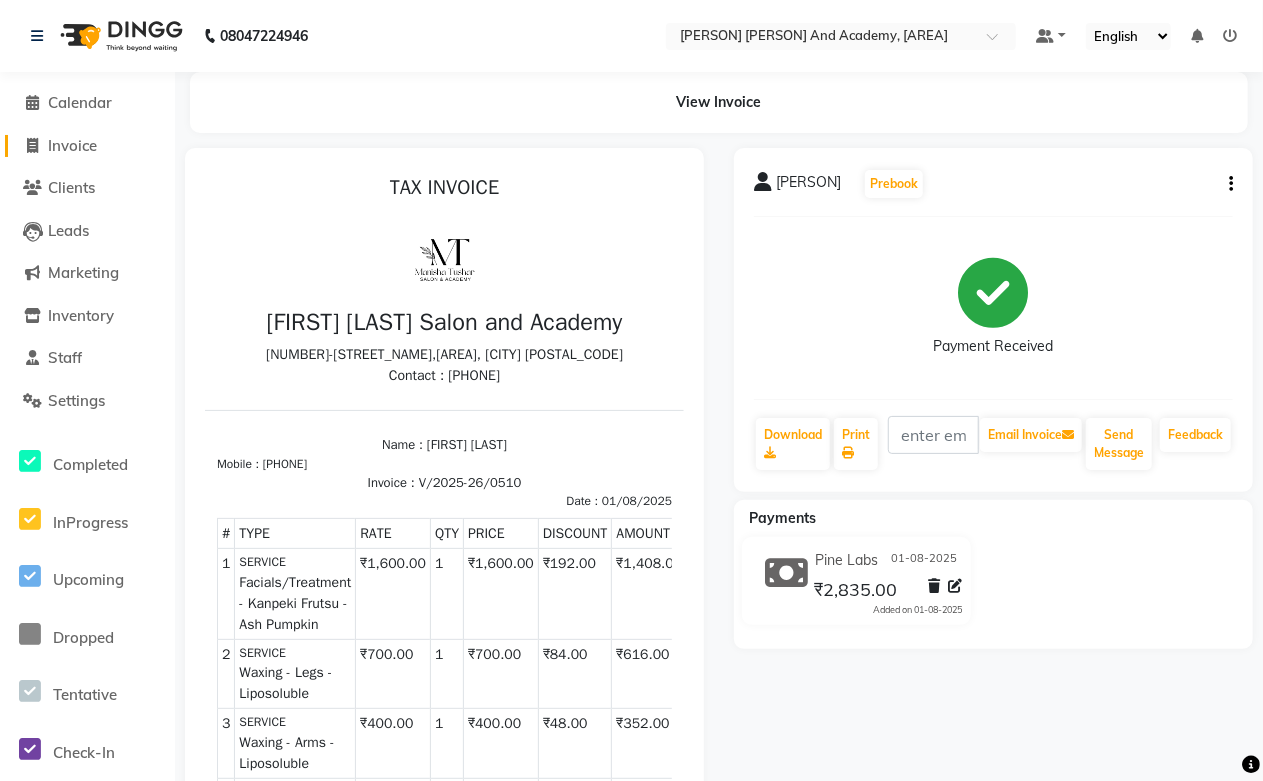 click on "Invoice" 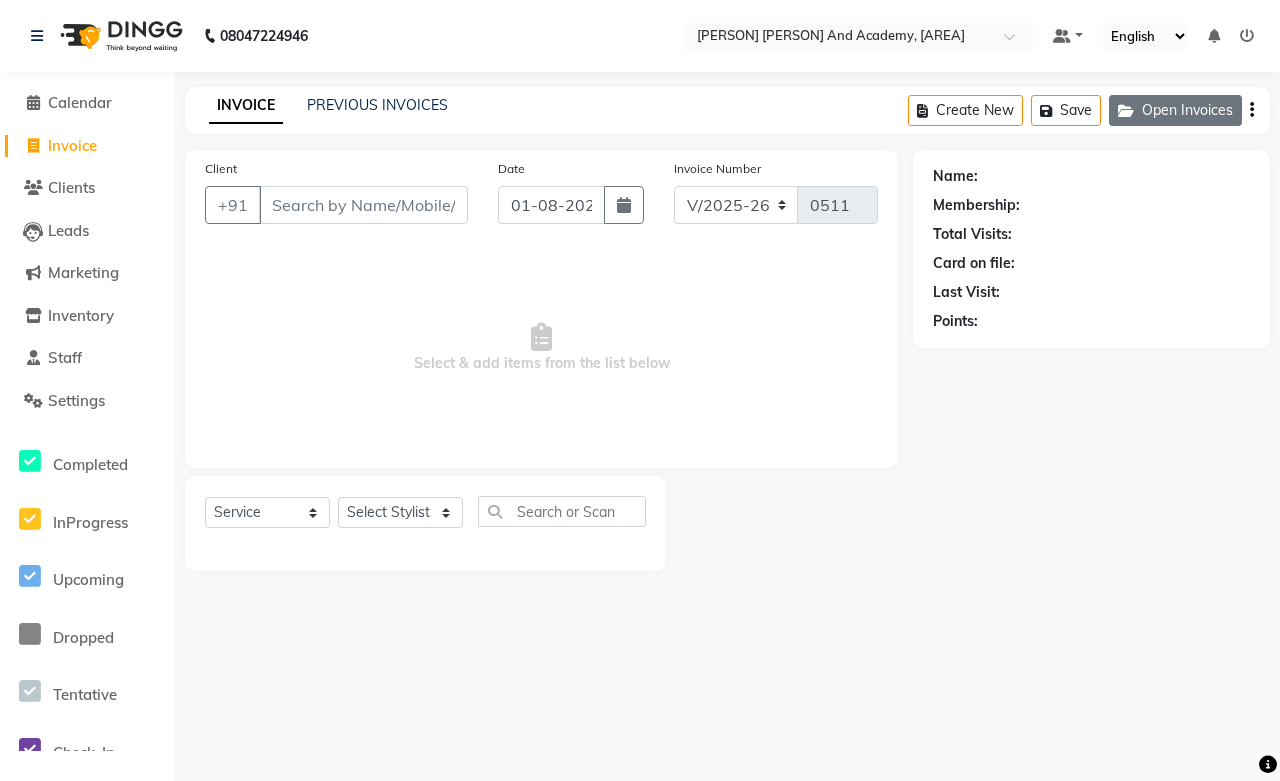 click on "Open Invoices" 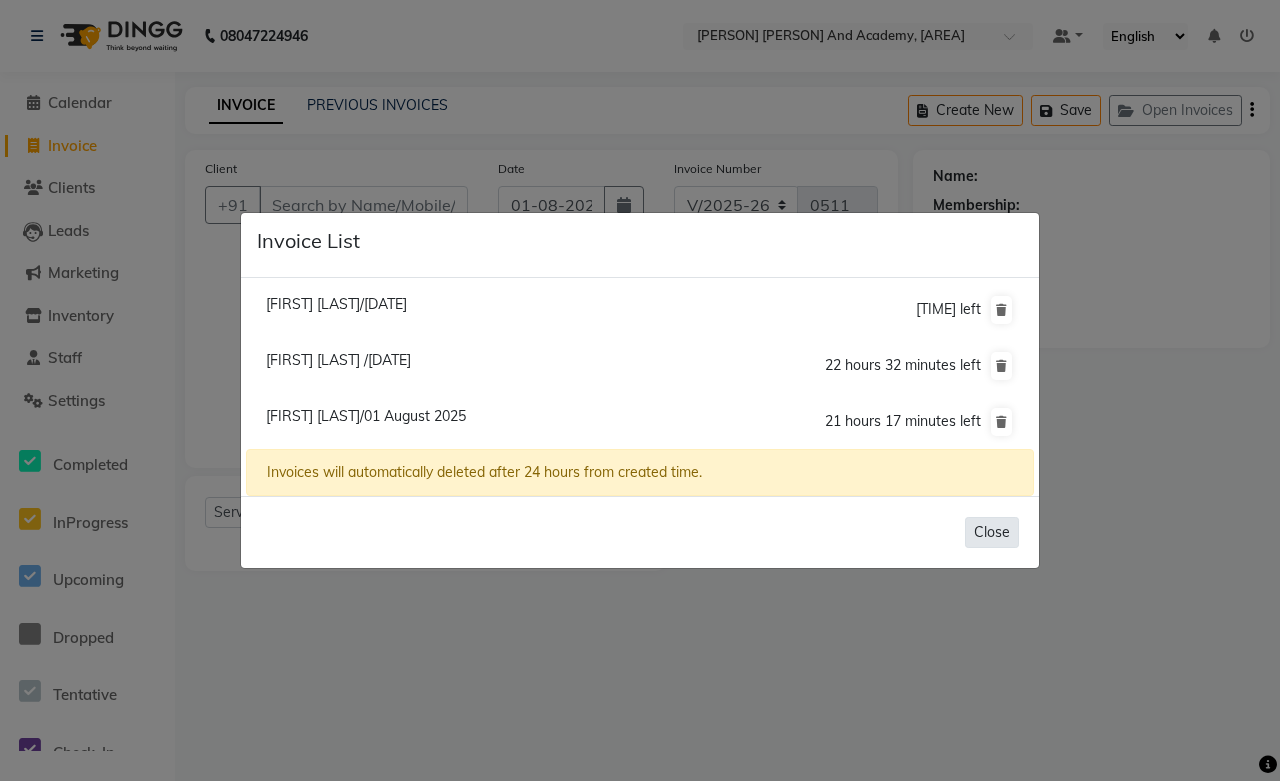 click on "Close" 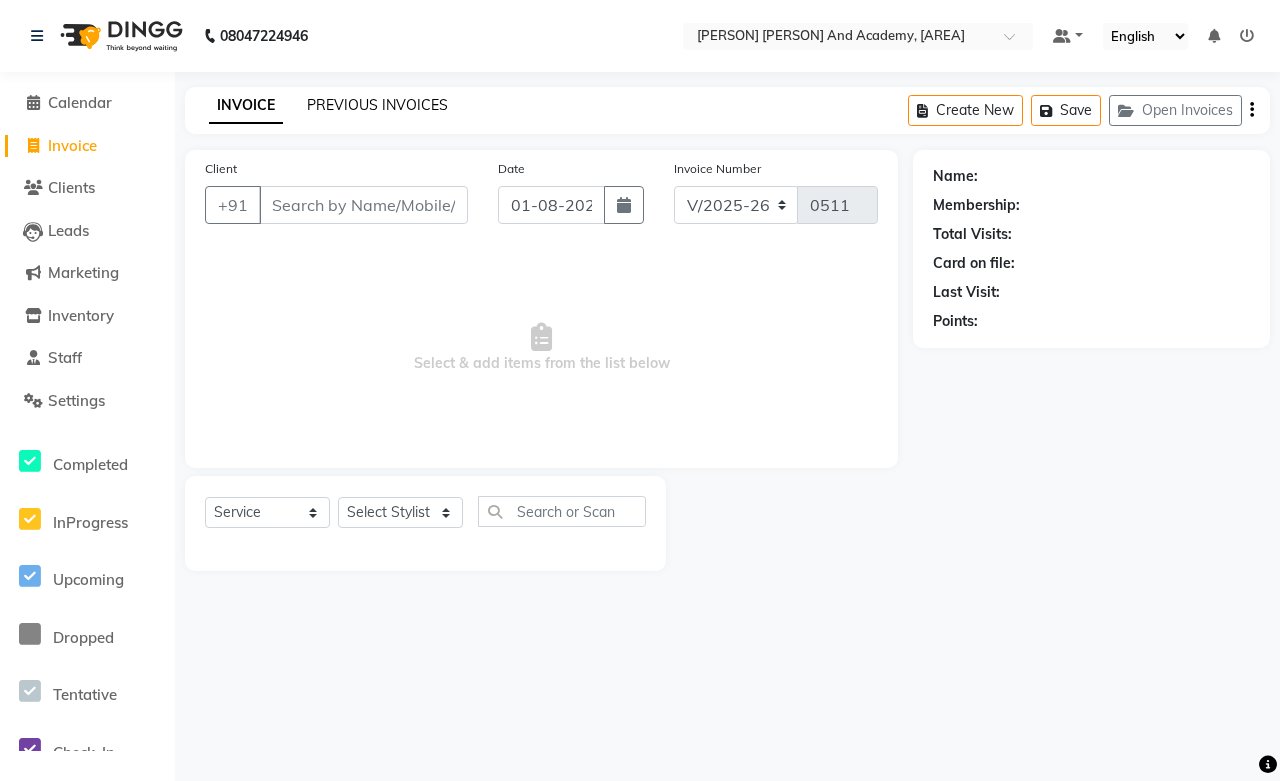 click on "PREVIOUS INVOICES" 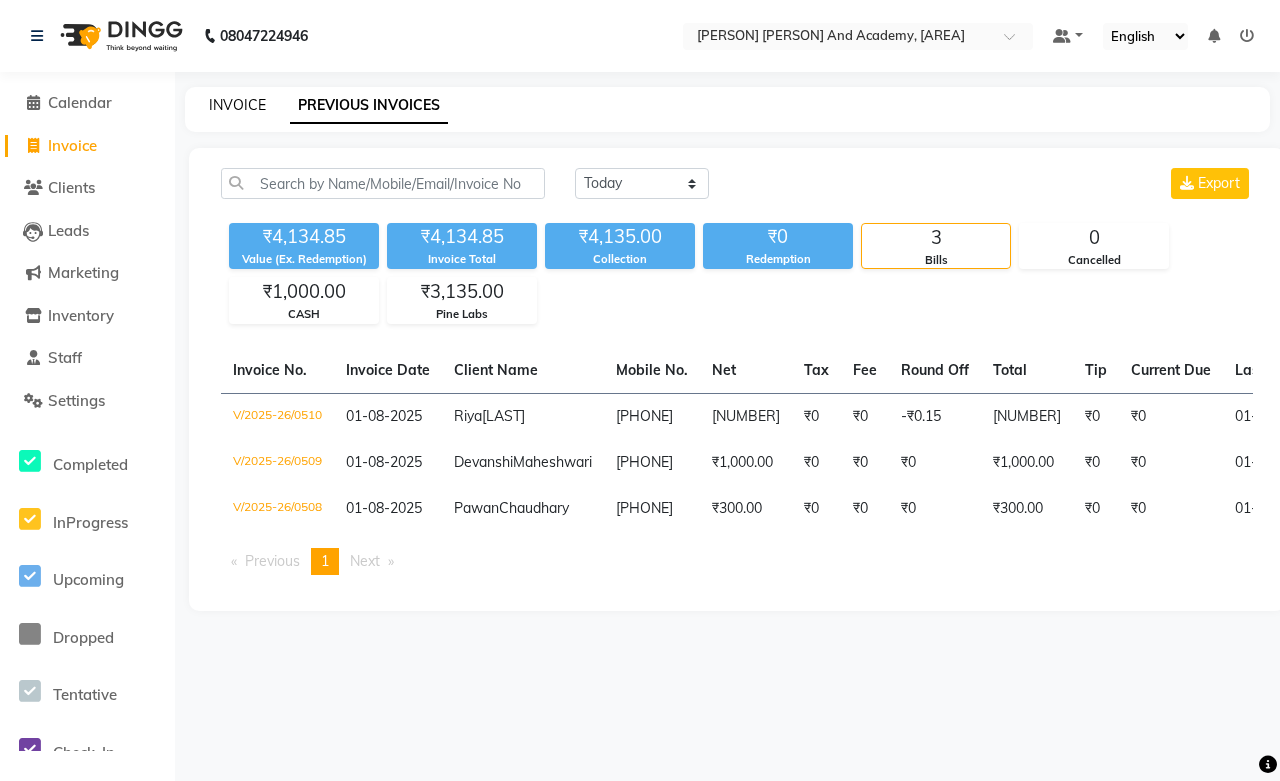 click on "INVOICE" 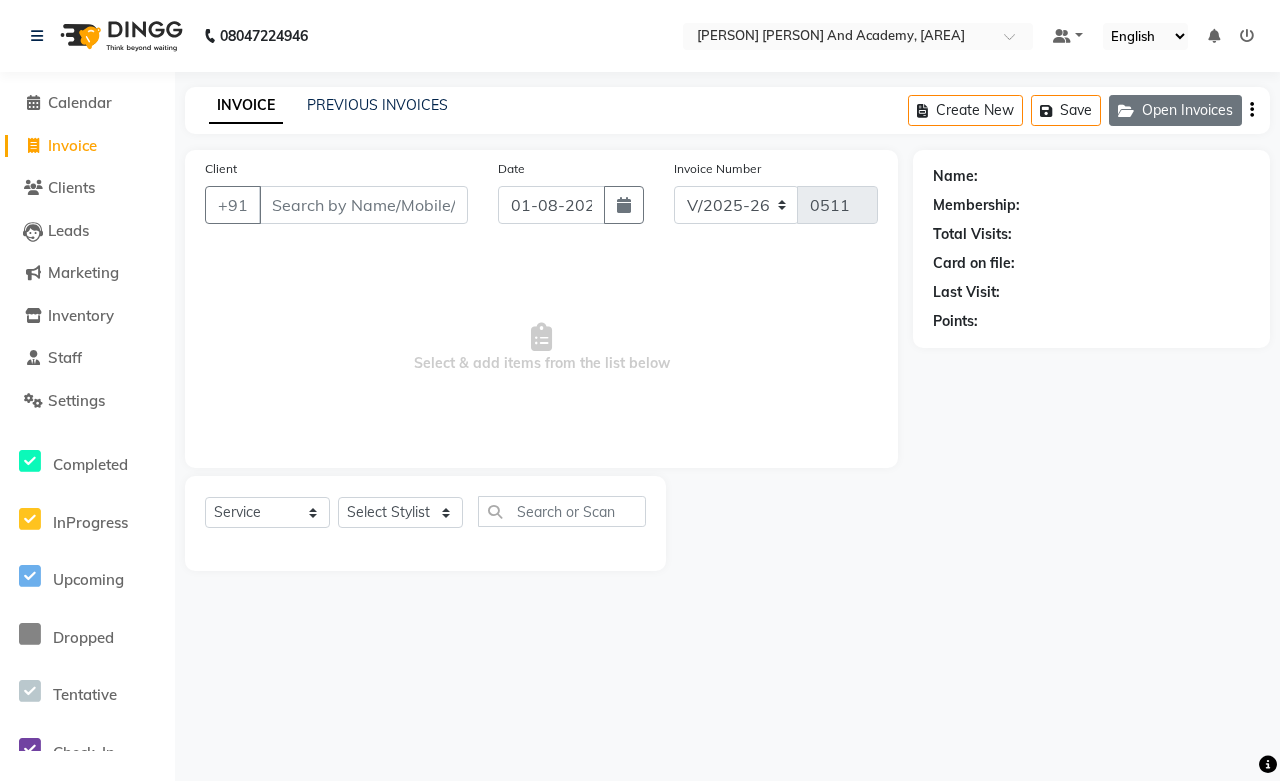 click on "Open Invoices" 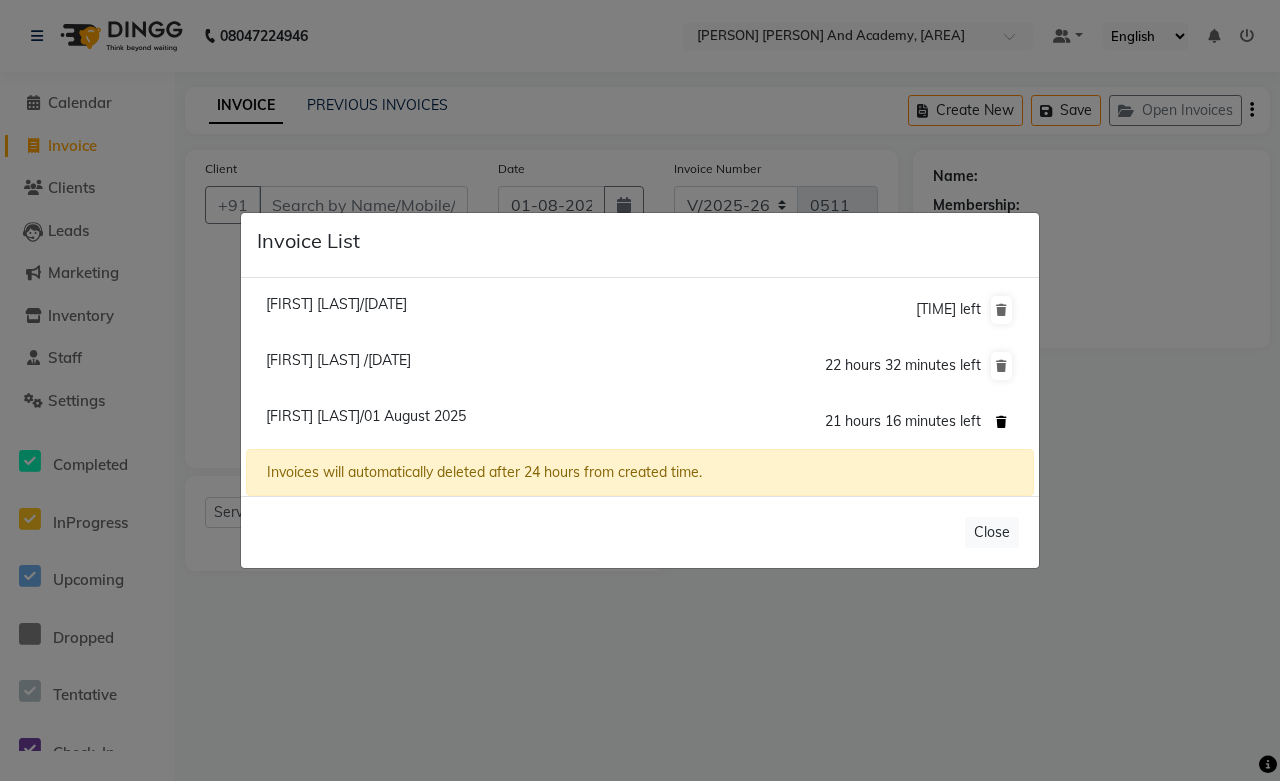 click 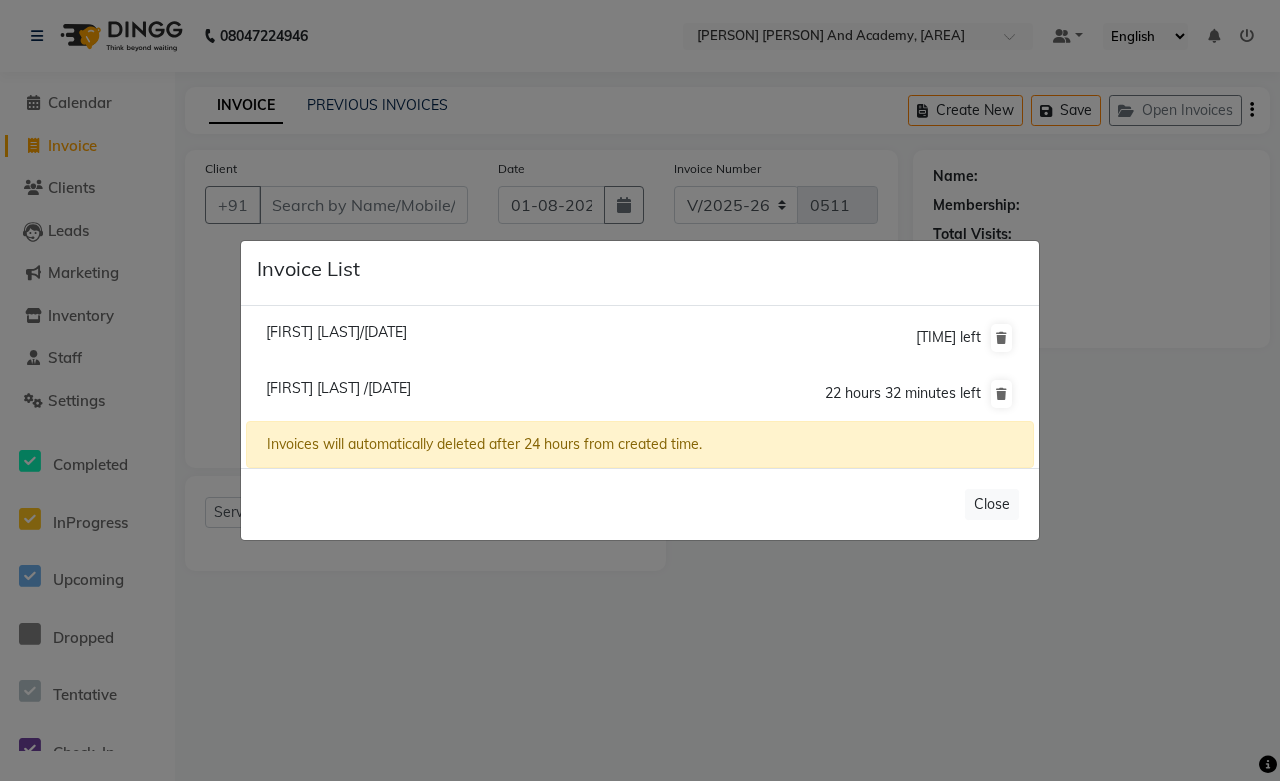 click on "[FIRST] [LAST]/[DATE] [TIME] left" 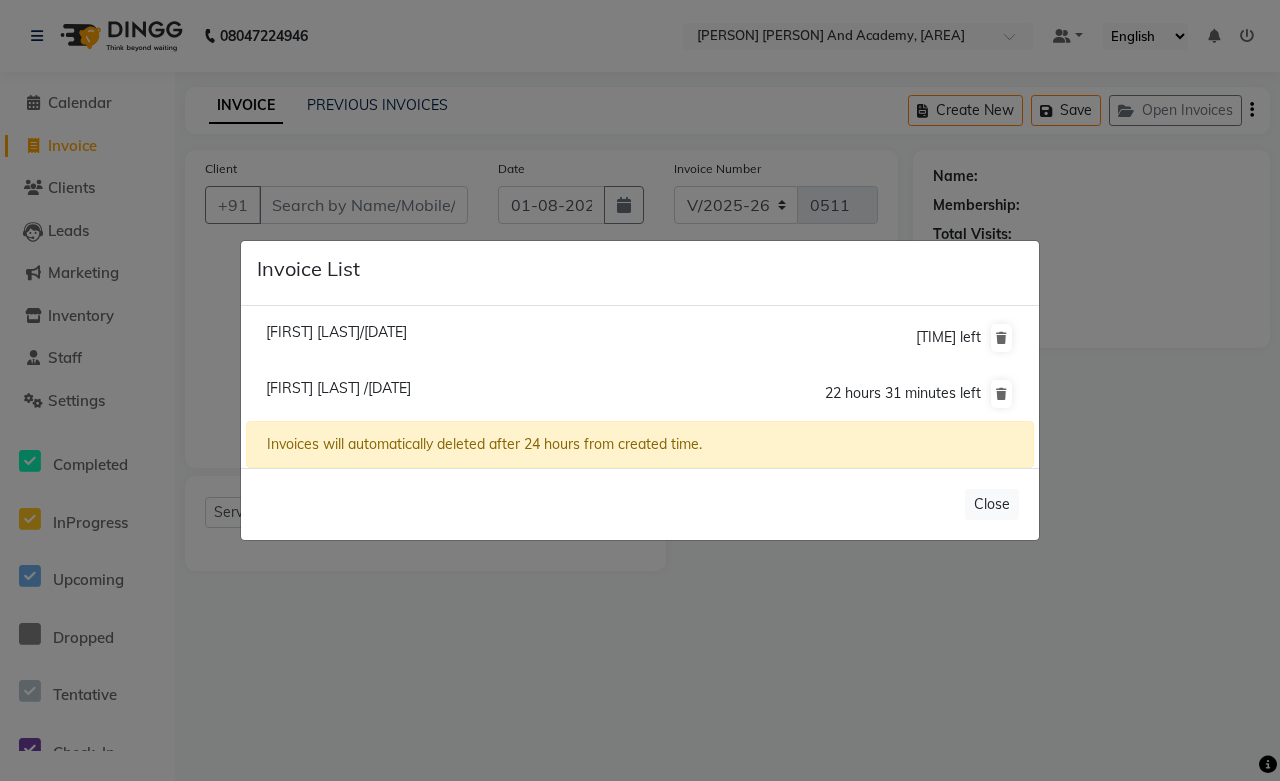 click on "[FIRST] [LAST]/[DATE]" 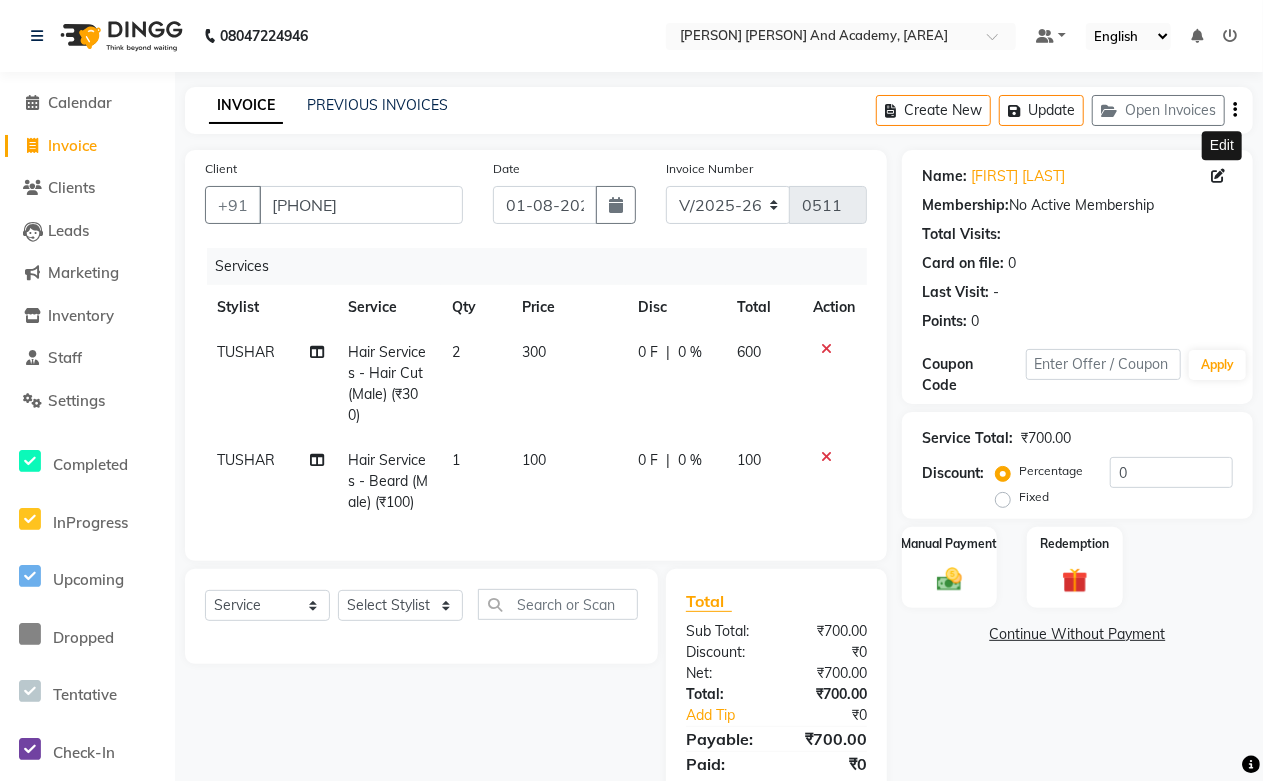 click 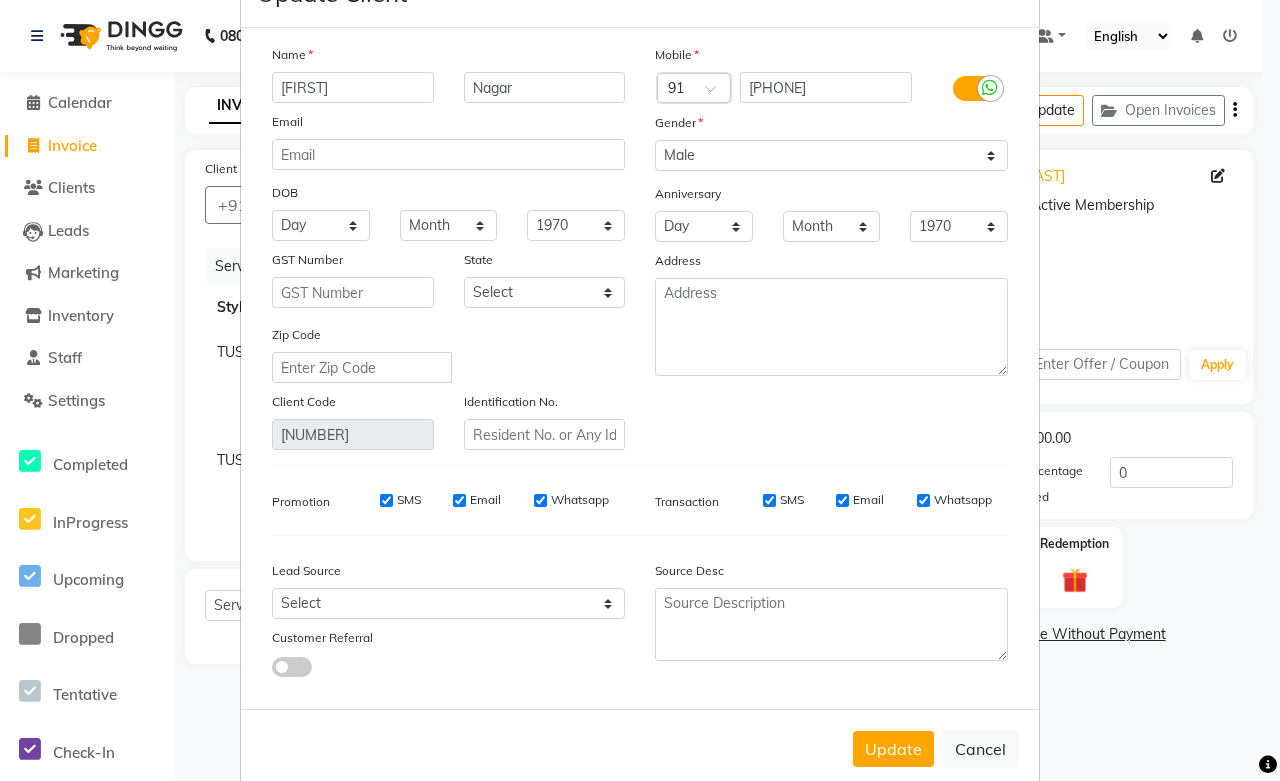 scroll, scrollTop: 108, scrollLeft: 0, axis: vertical 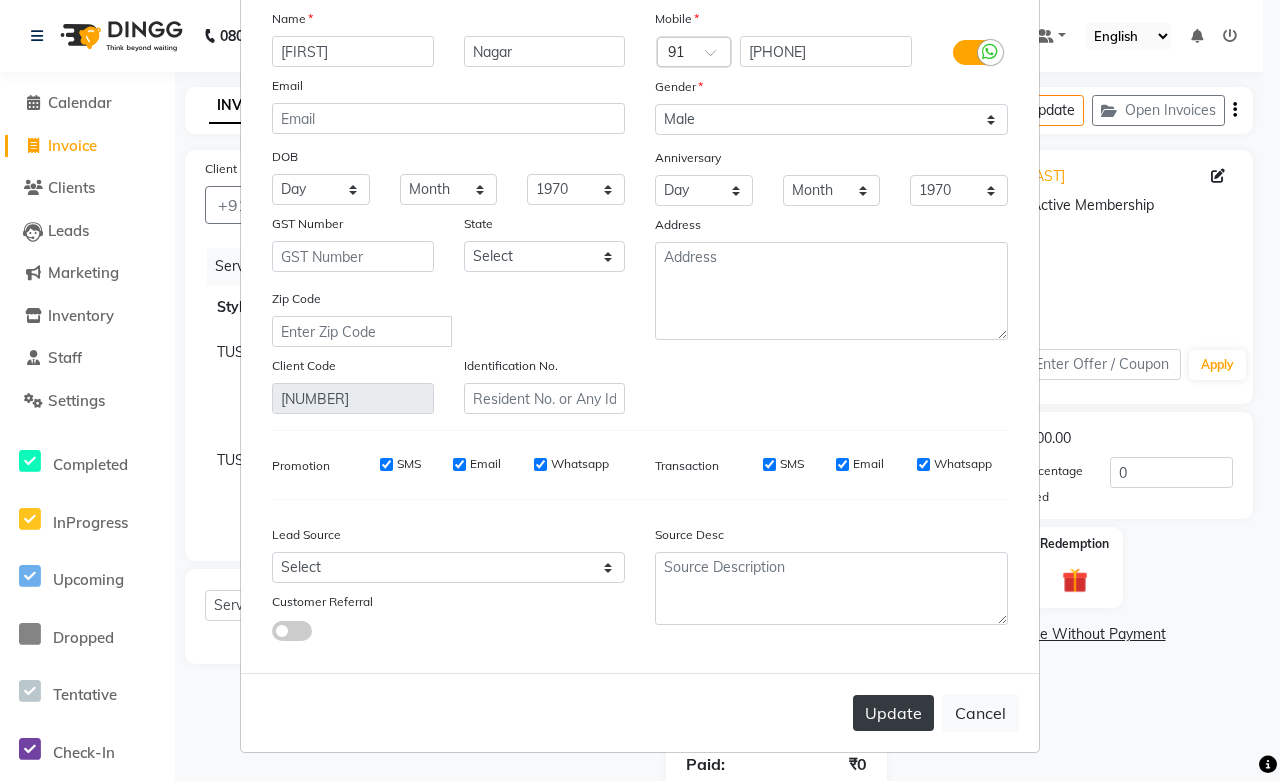 click on "Update" at bounding box center [893, 713] 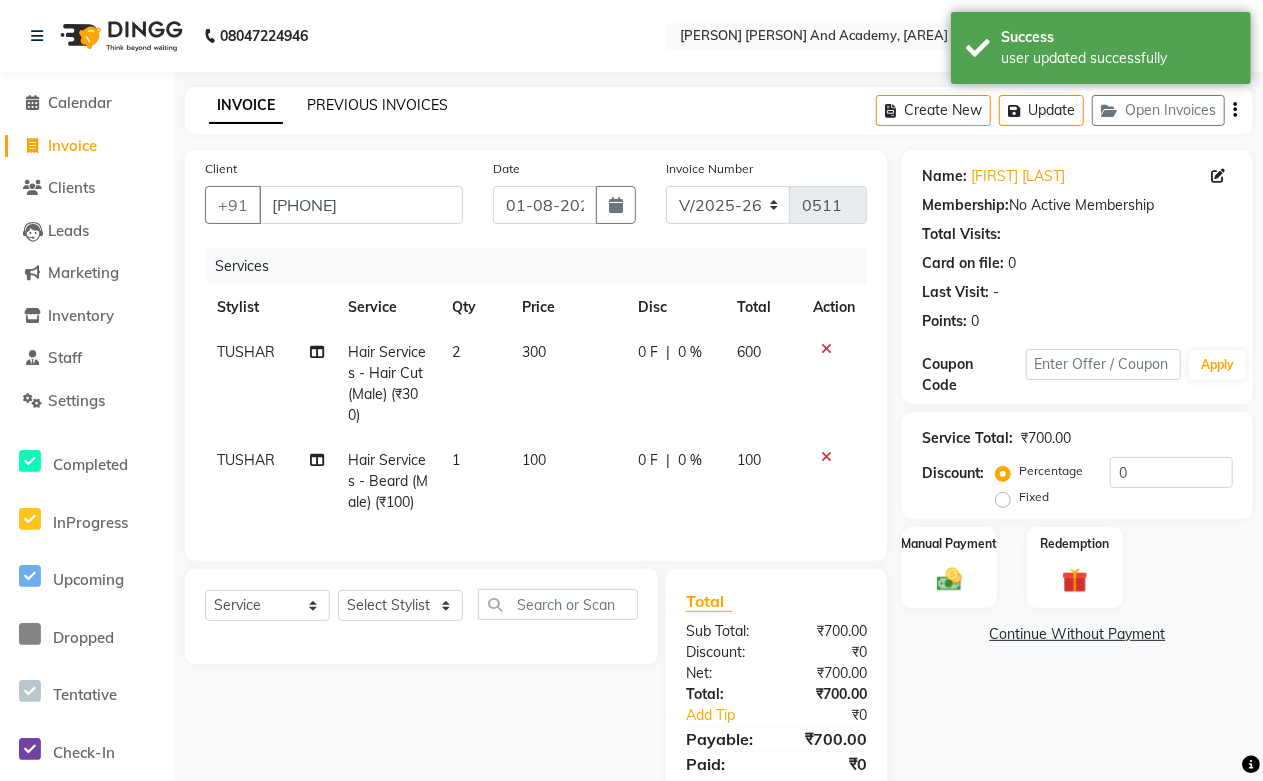 click on "PREVIOUS INVOICES" 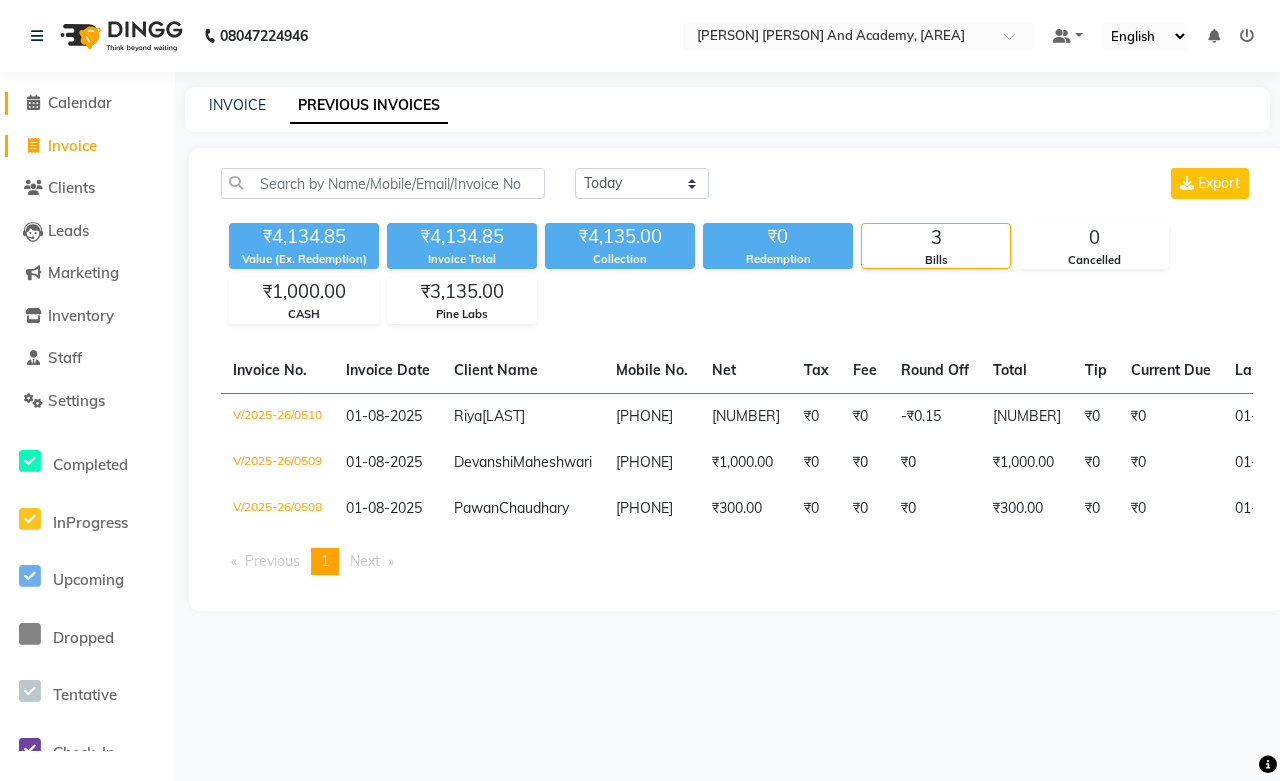 click on "Calendar" 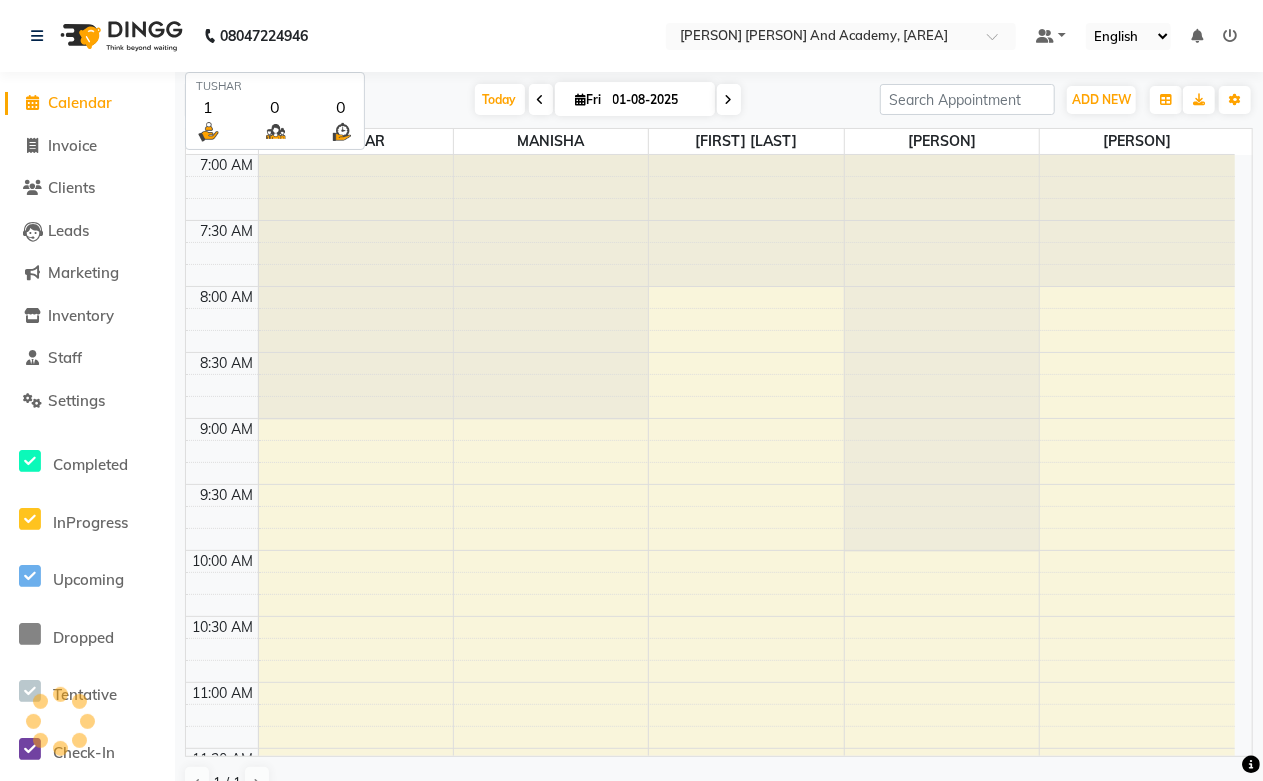 scroll, scrollTop: 0, scrollLeft: 0, axis: both 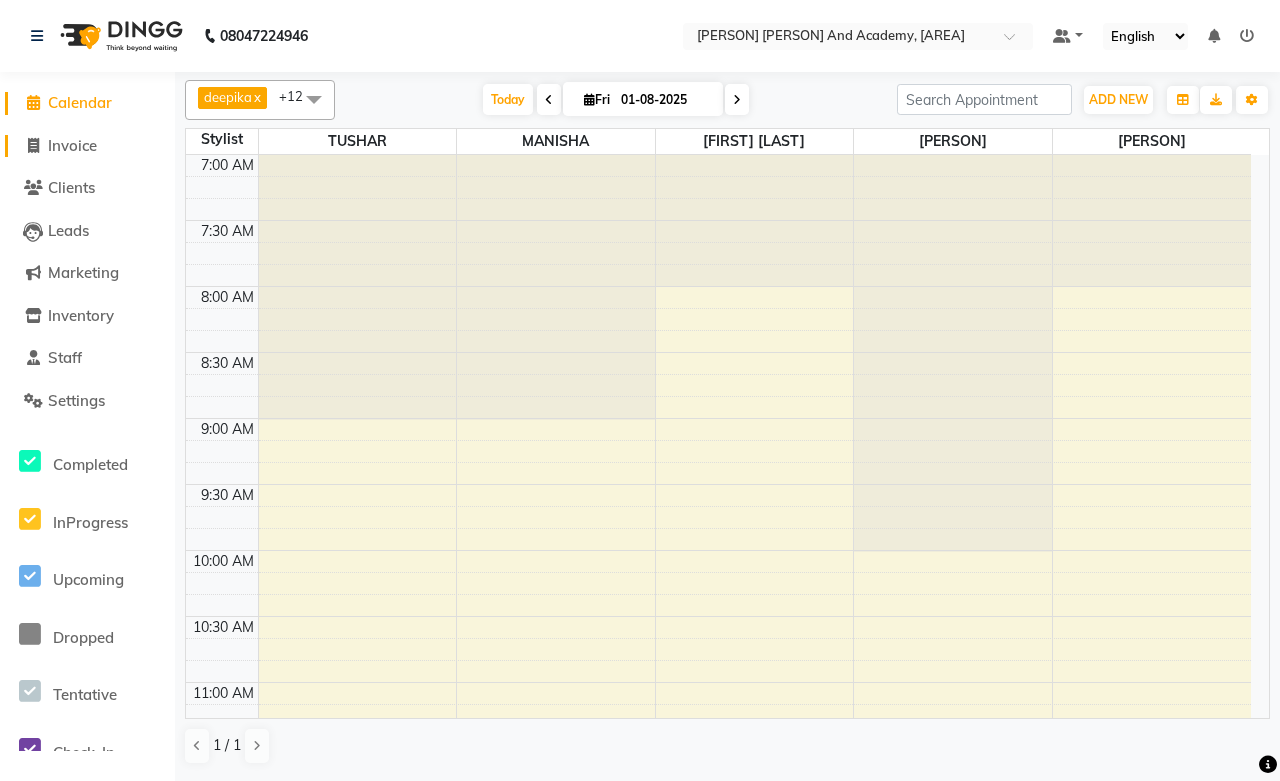 click on "Invoice" 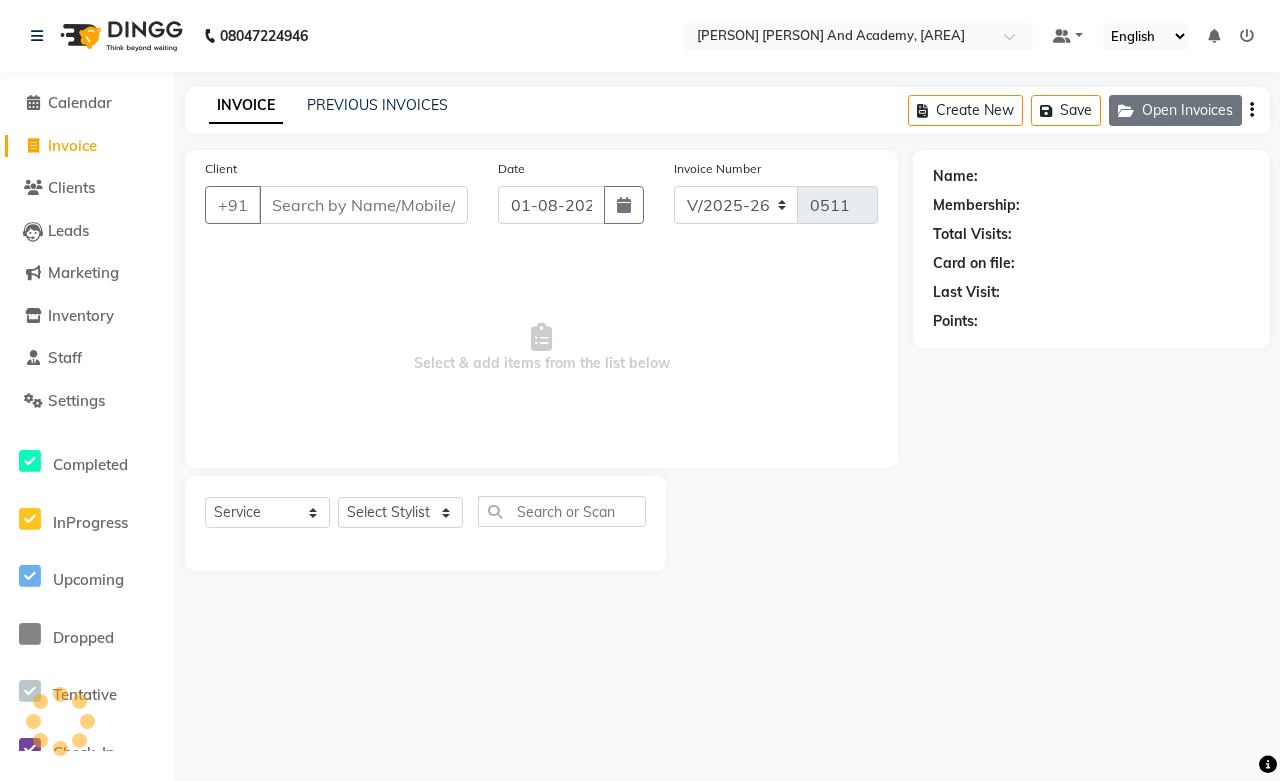 click on "Open Invoices" 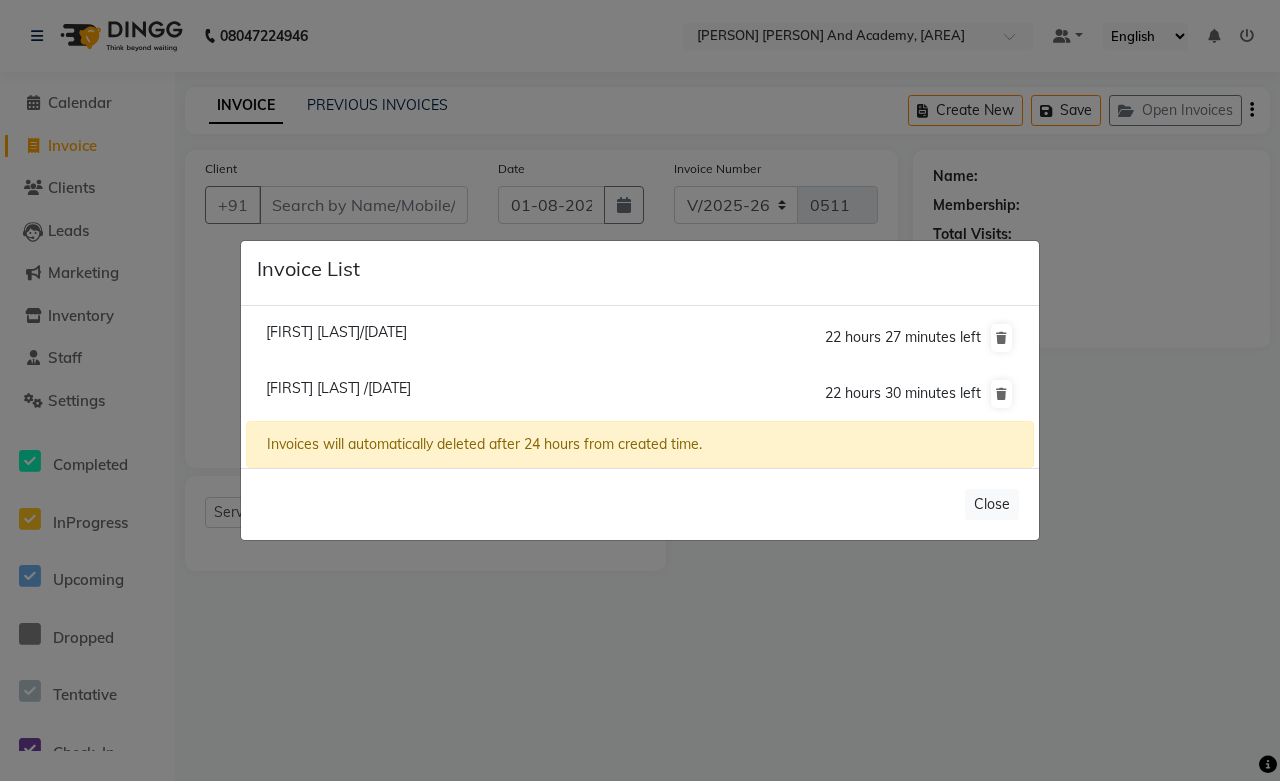click on "[FIRST] [LAST] /[DATE]" 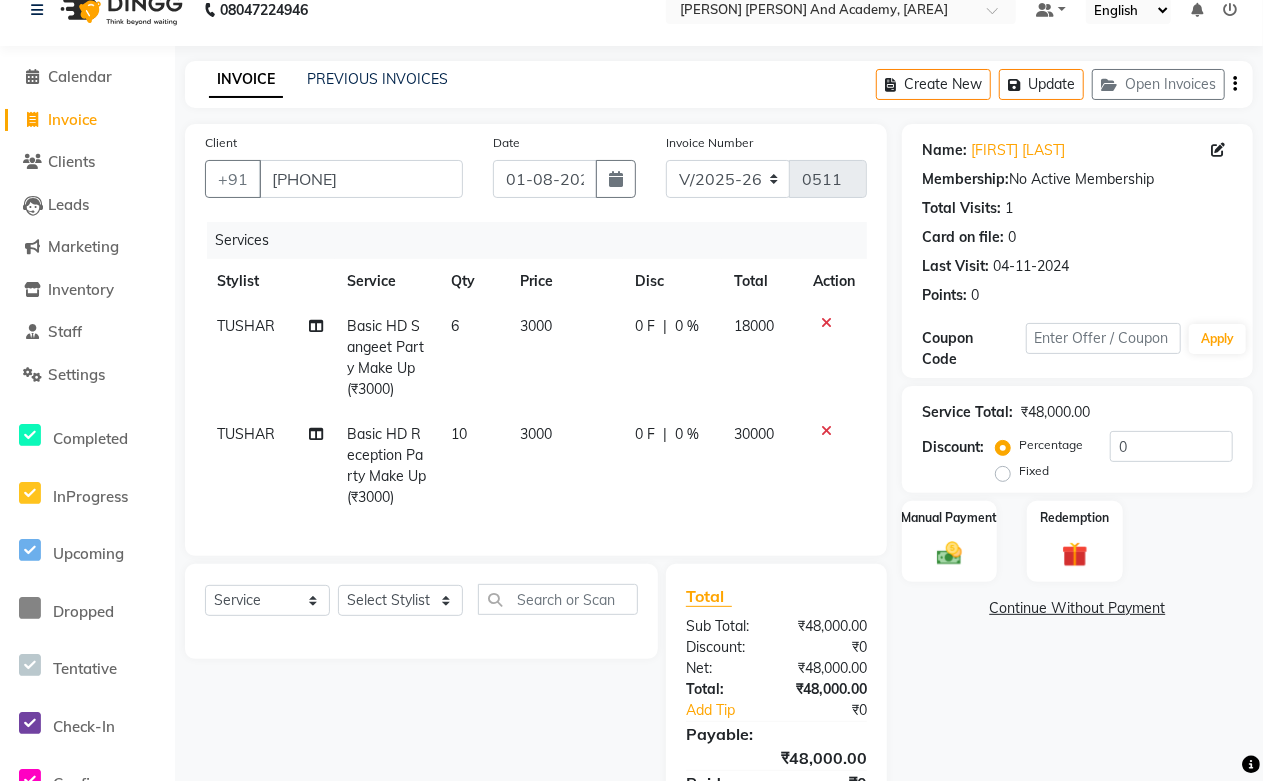scroll, scrollTop: 107, scrollLeft: 0, axis: vertical 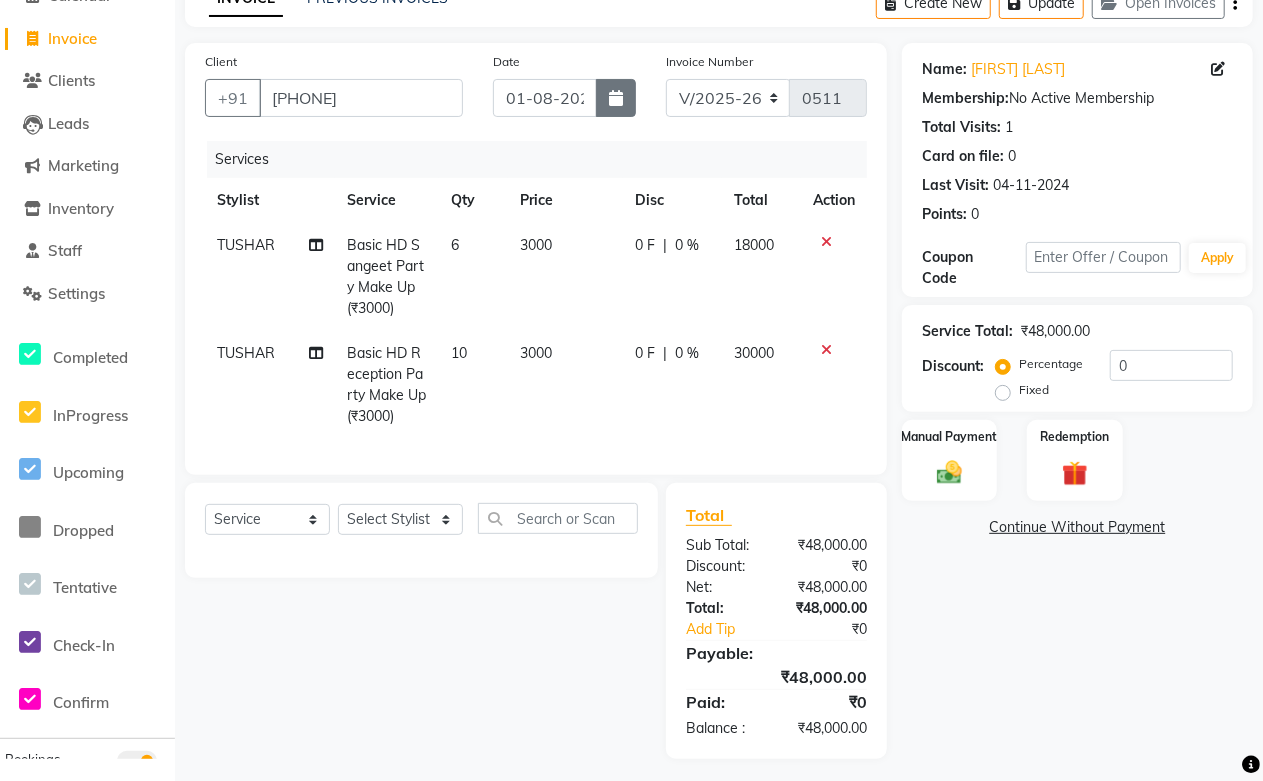 click 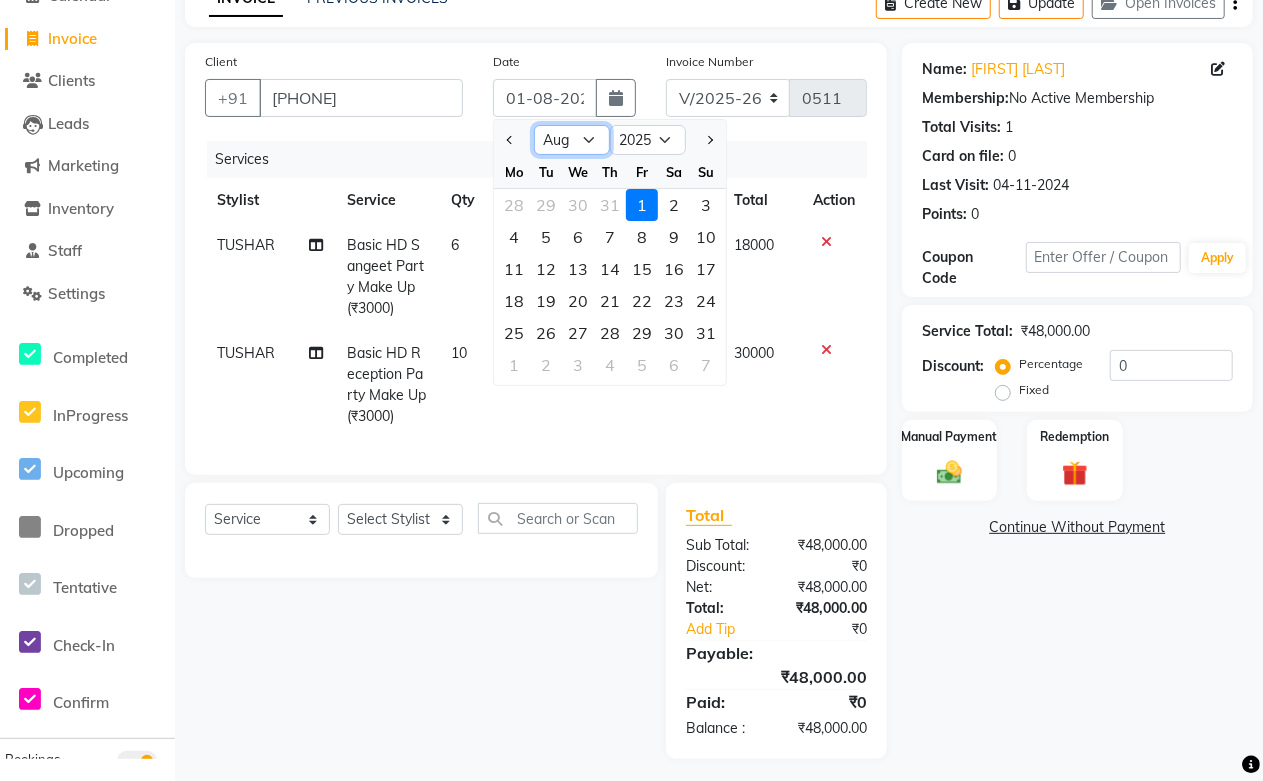 click on "Jan Feb Mar Apr May Jun Jul Aug Sep Oct Nov Dec" 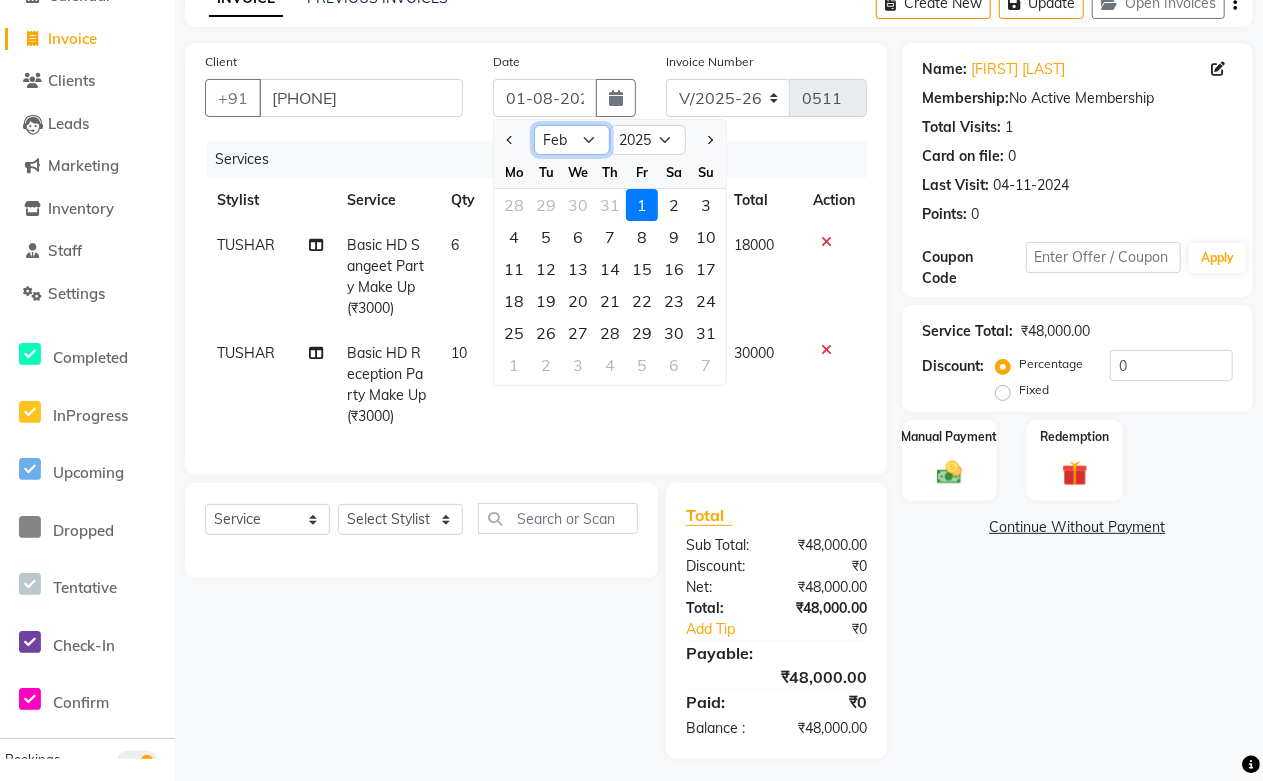 click on "Jan Feb Mar Apr May Jun Jul Aug Sep Oct Nov Dec" 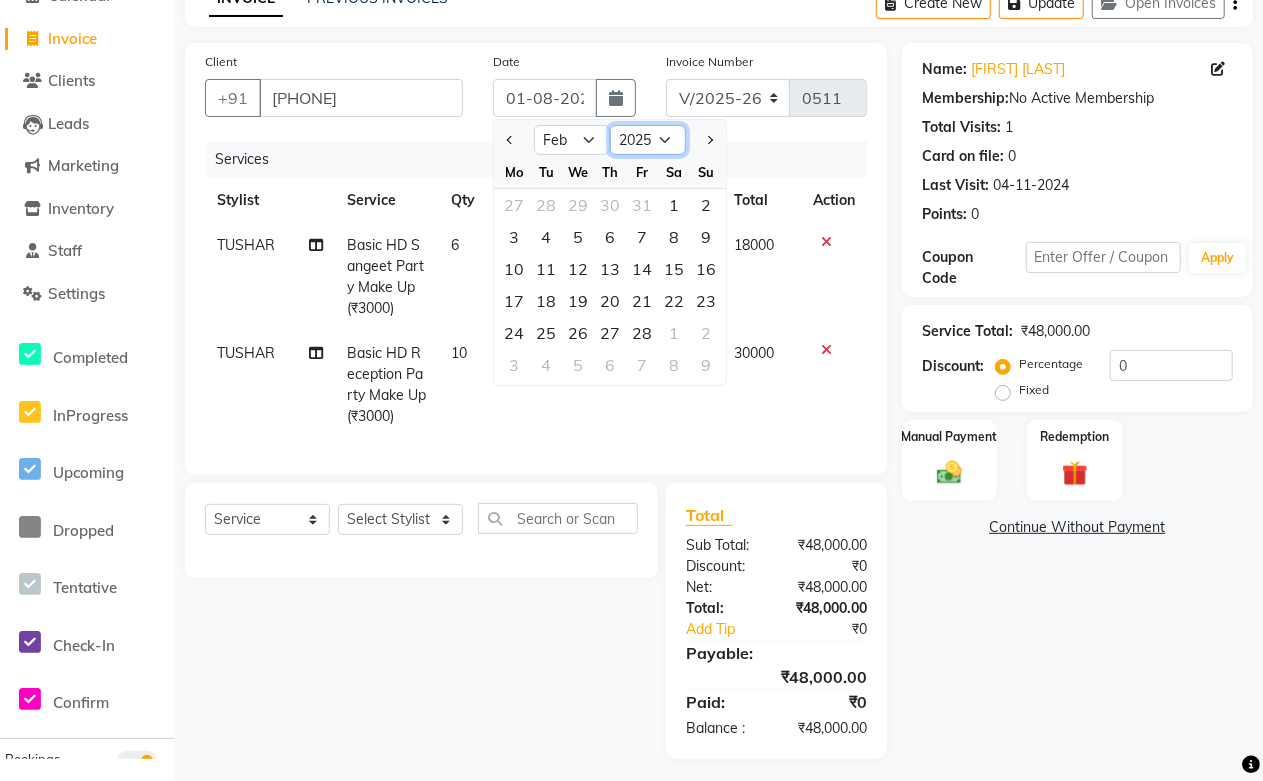 click on "2015 2016 2017 2018 2019 2020 2021 2022 2023 2024 2025 2026 2027 2028 2029 2030 2031 2032 2033 2034 2035" 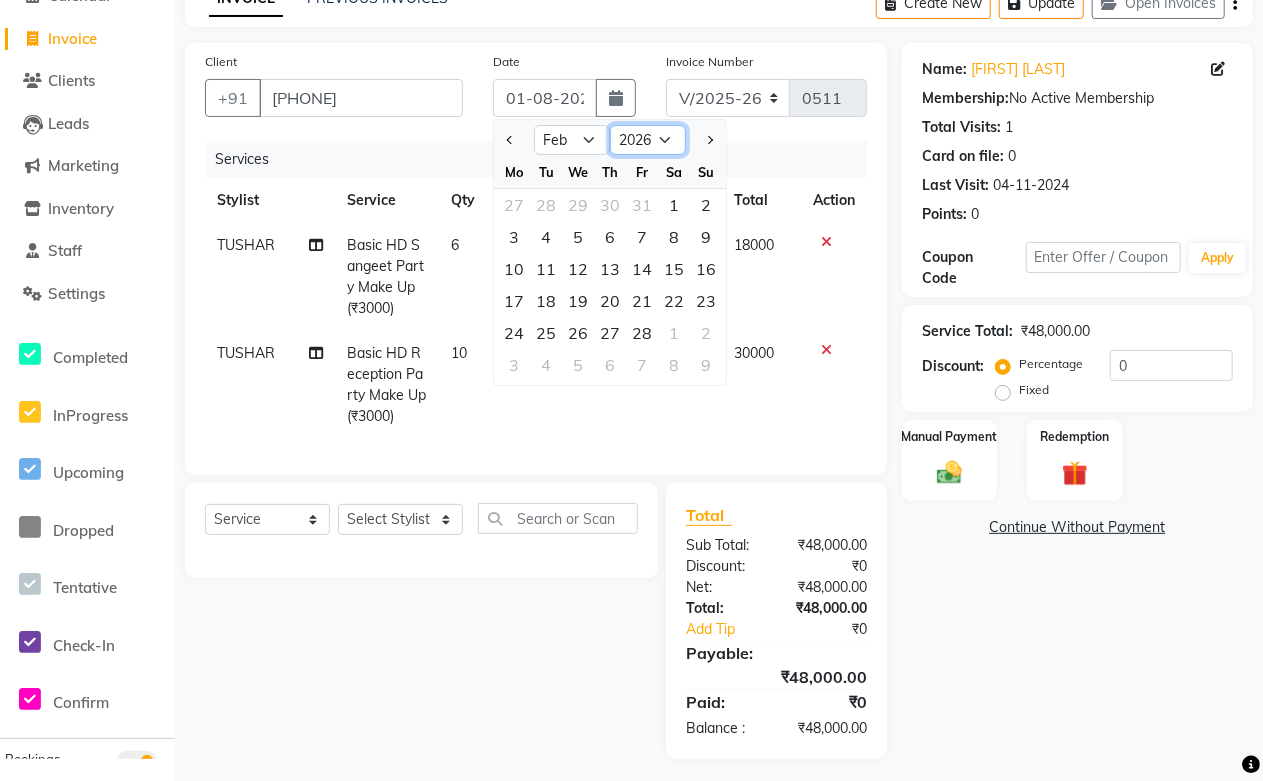 click on "2015 2016 2017 2018 2019 2020 2021 2022 2023 2024 2025 2026 2027 2028 2029 2030 2031 2032 2033 2034 2035" 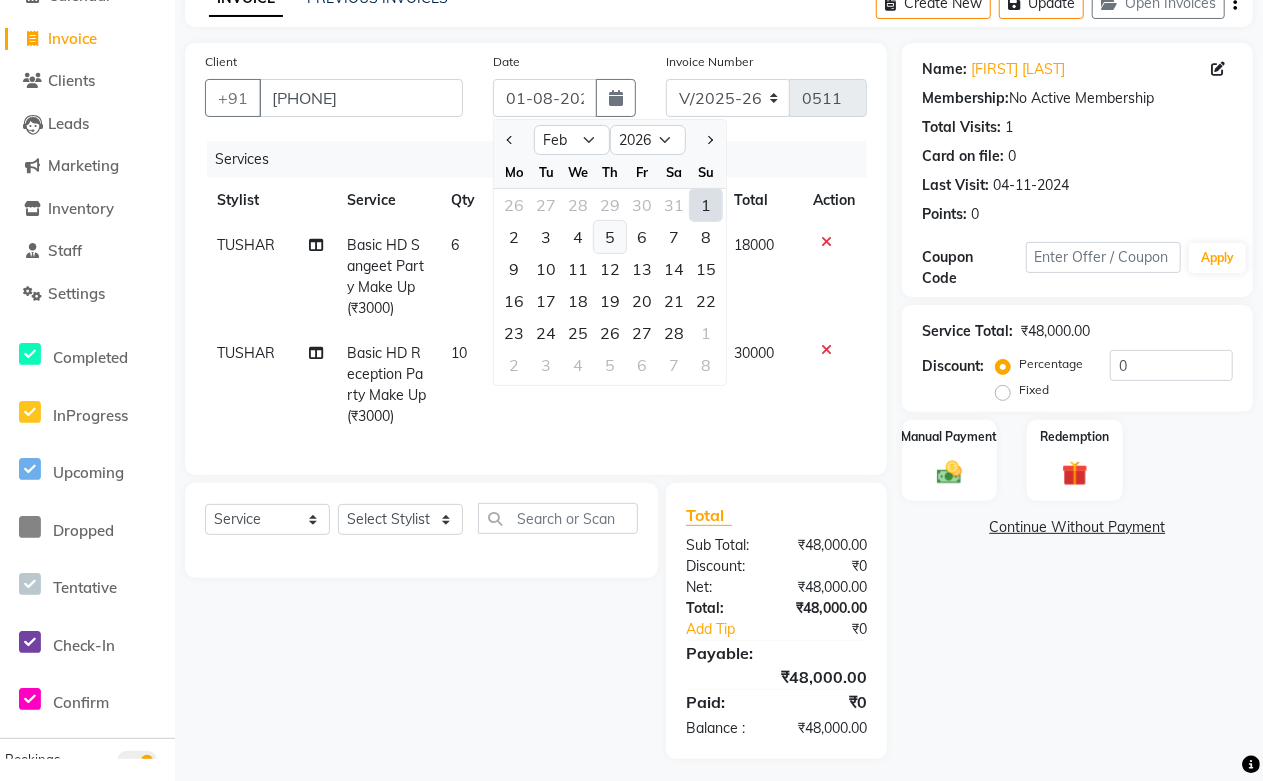click on "5" 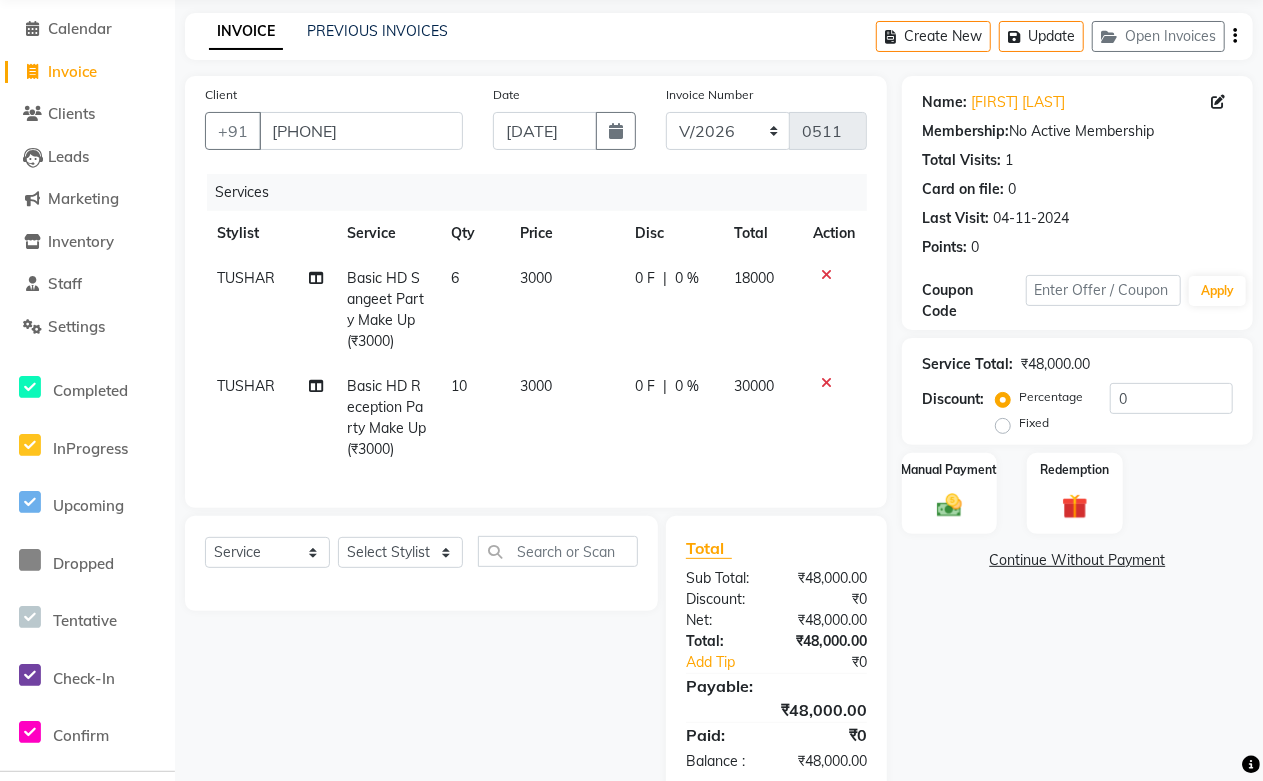 scroll, scrollTop: 107, scrollLeft: 0, axis: vertical 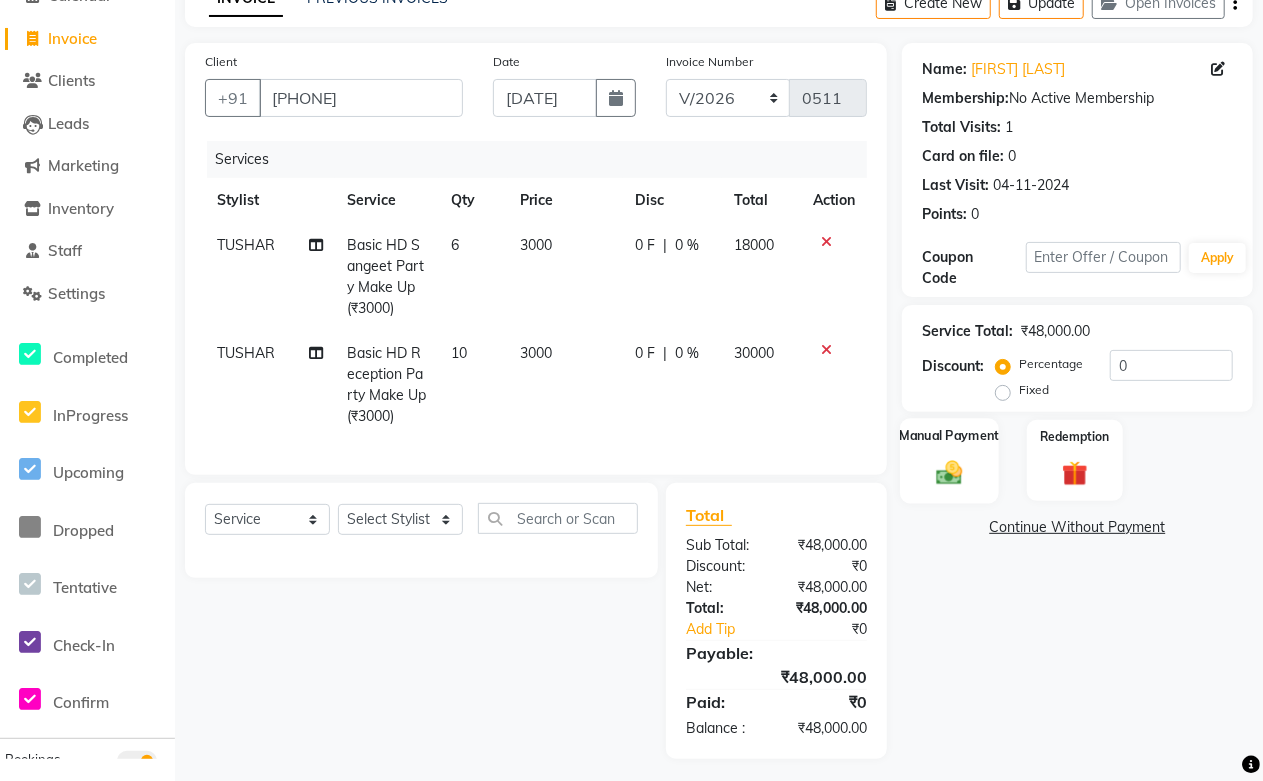 click on "Manual Payment" 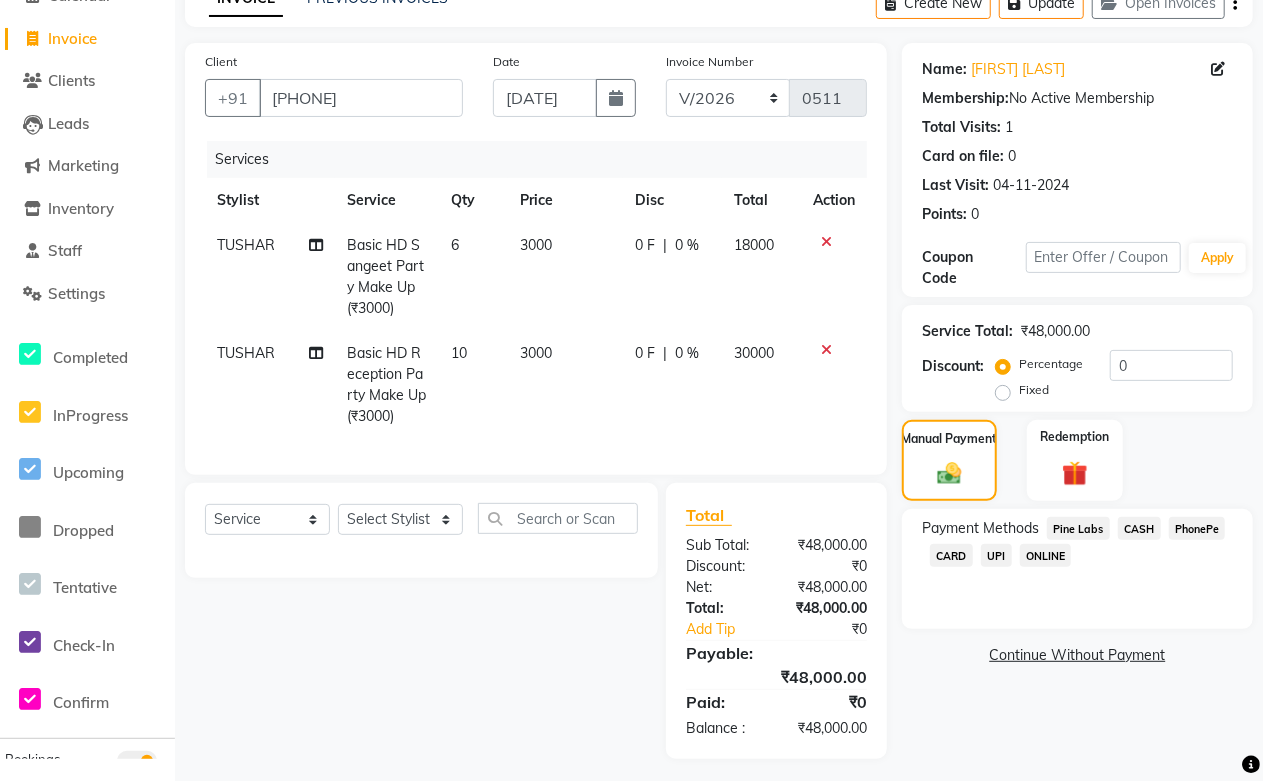 click on "CASH" 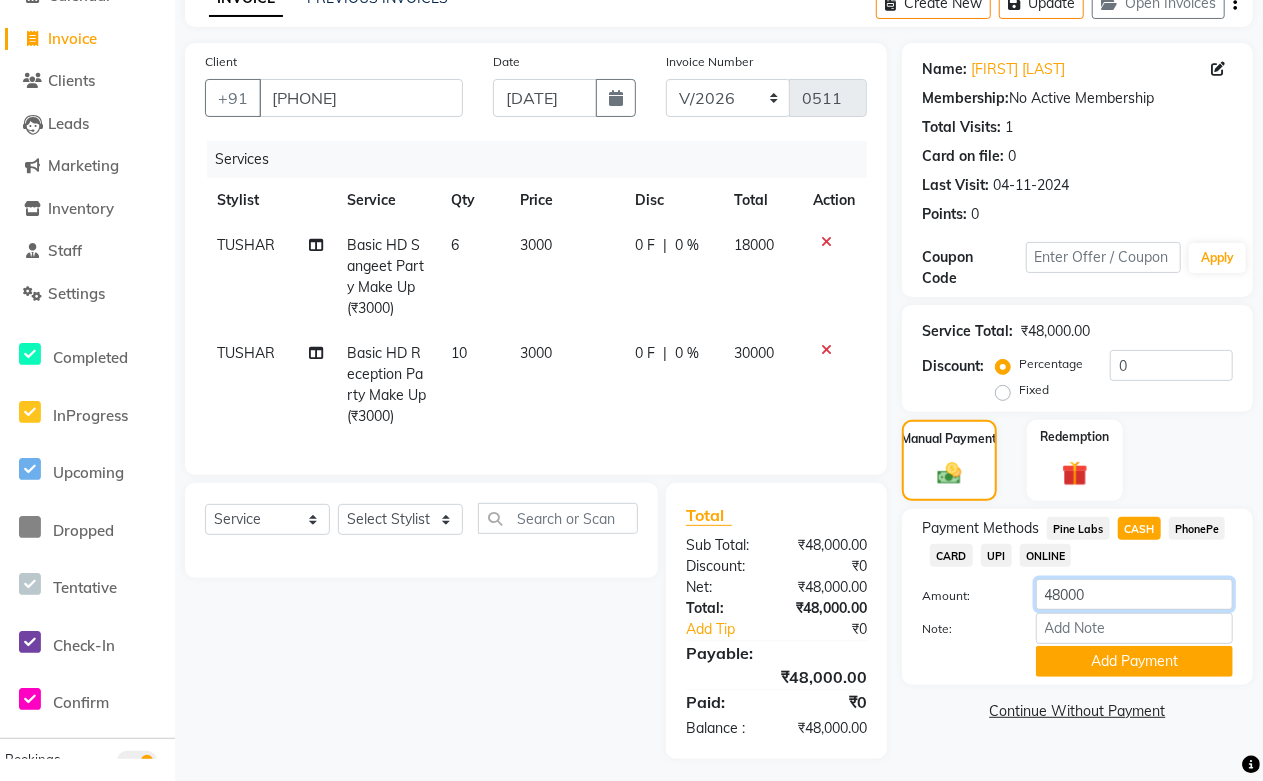 click on "48000" 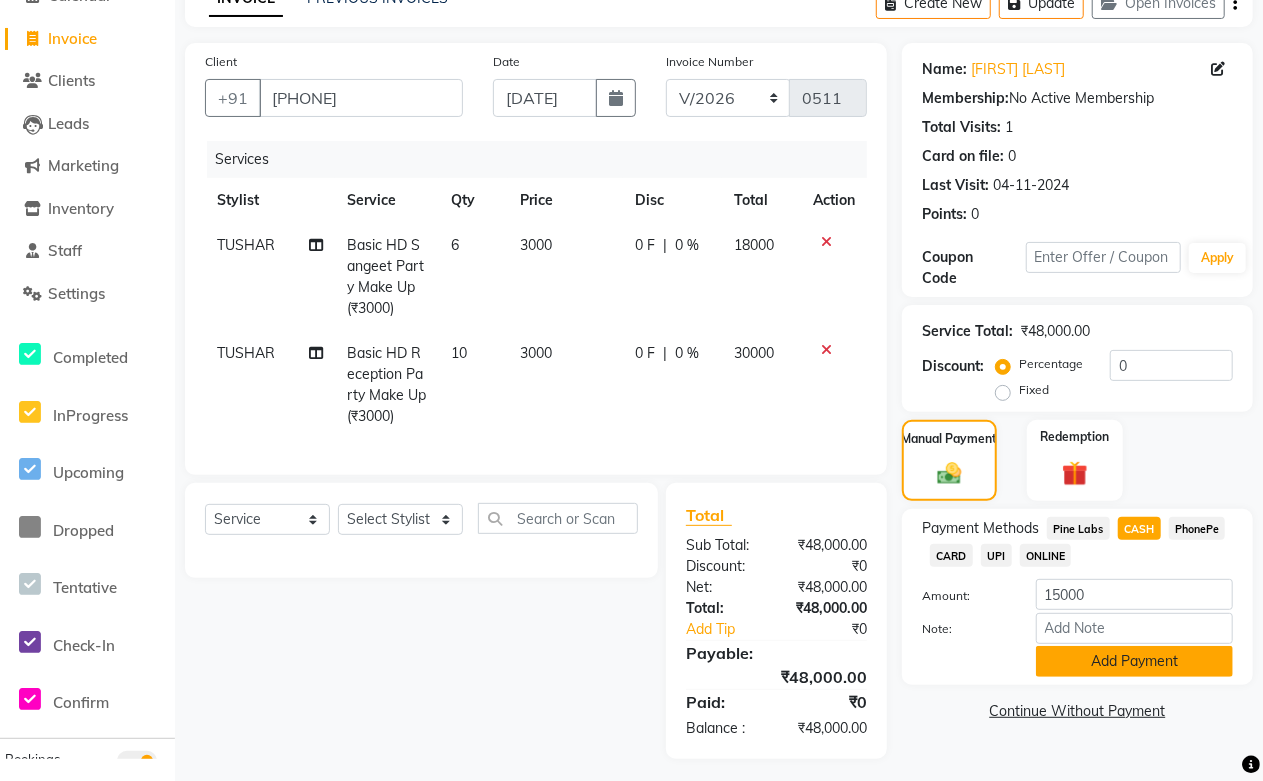 click on "Add Payment" 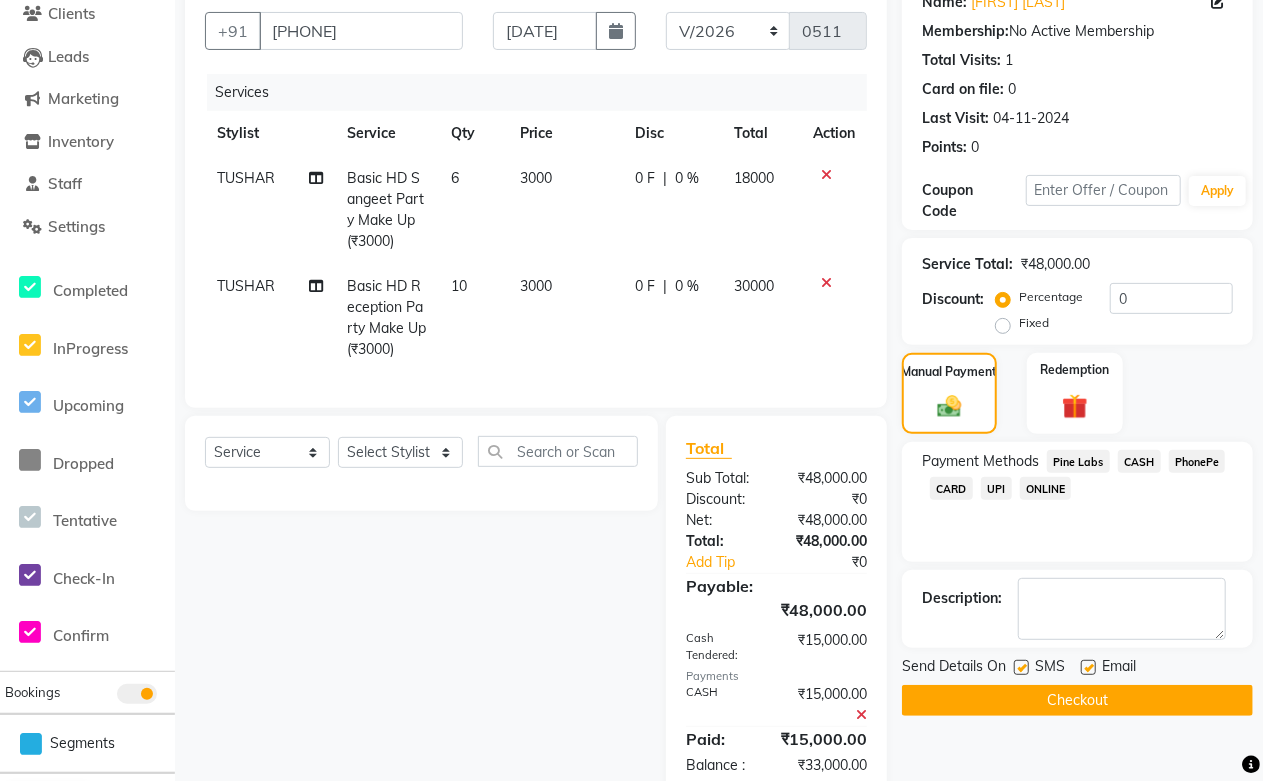 scroll, scrollTop: 212, scrollLeft: 0, axis: vertical 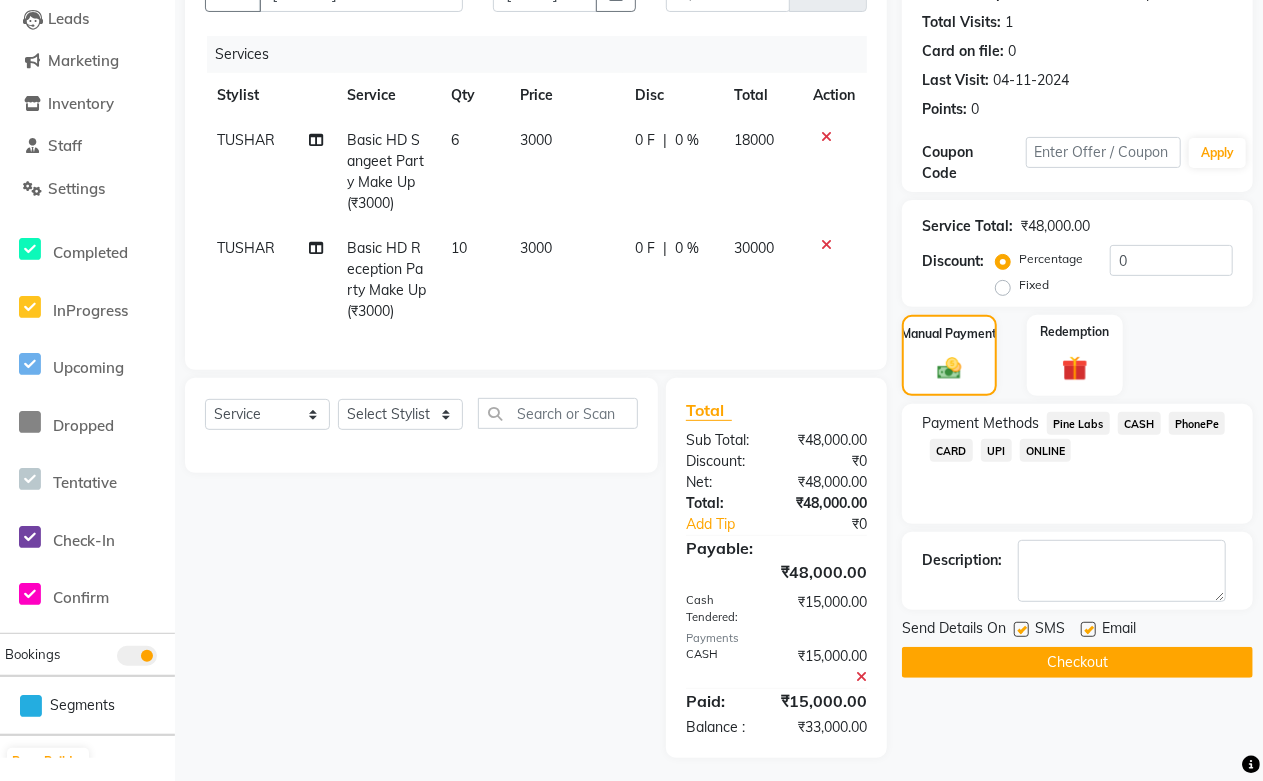 click 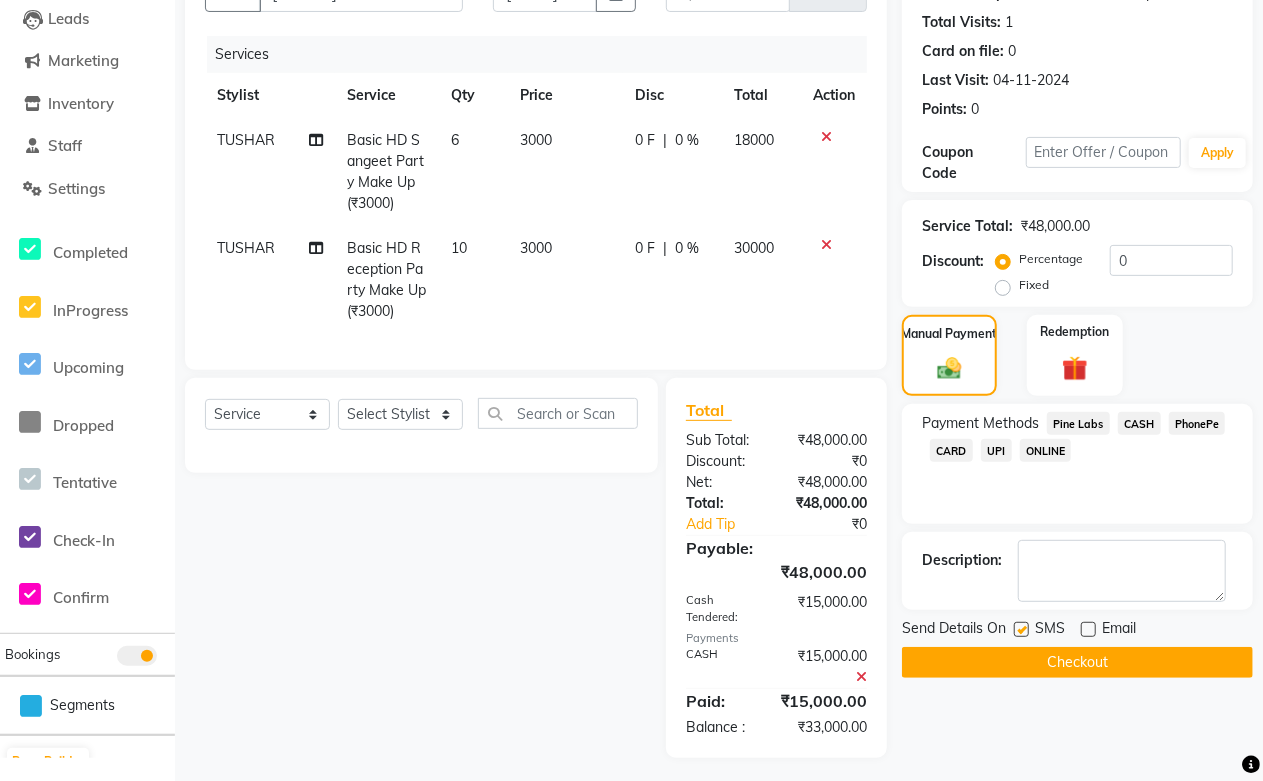 click on "Checkout" 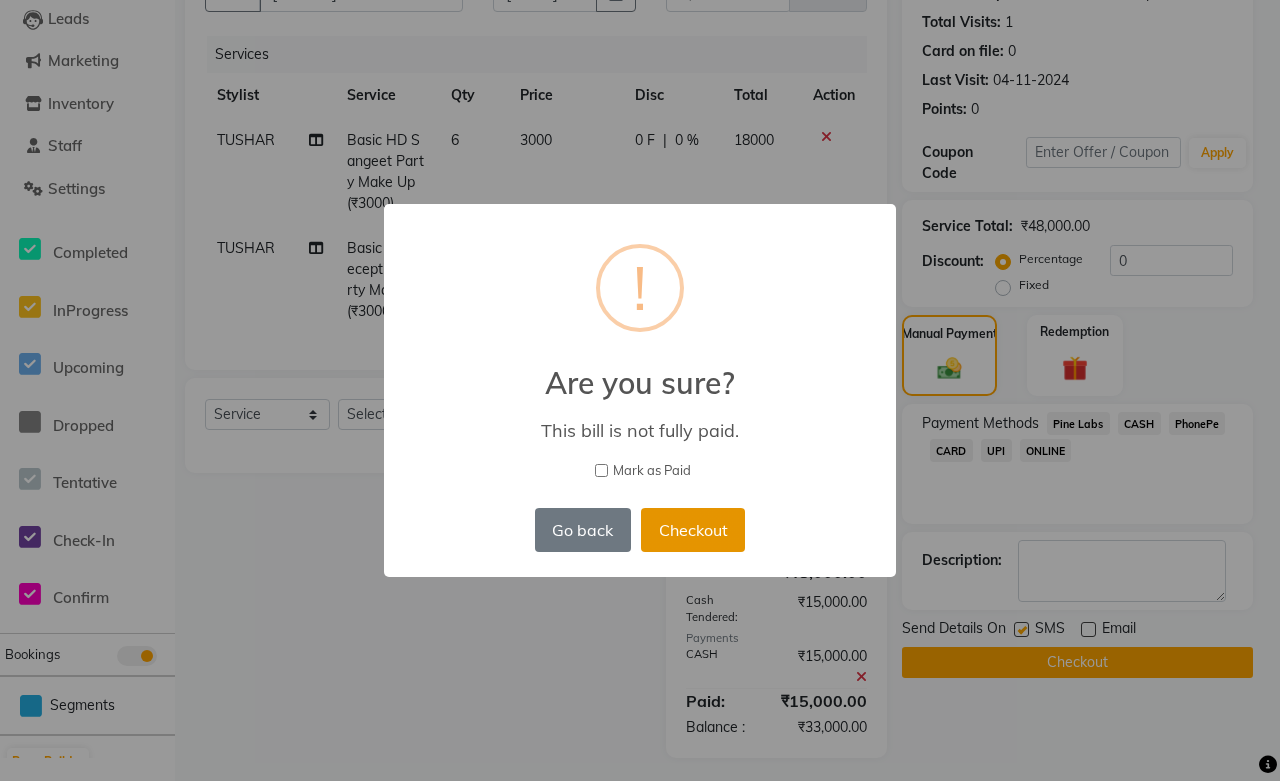 click on "Checkout" at bounding box center (693, 530) 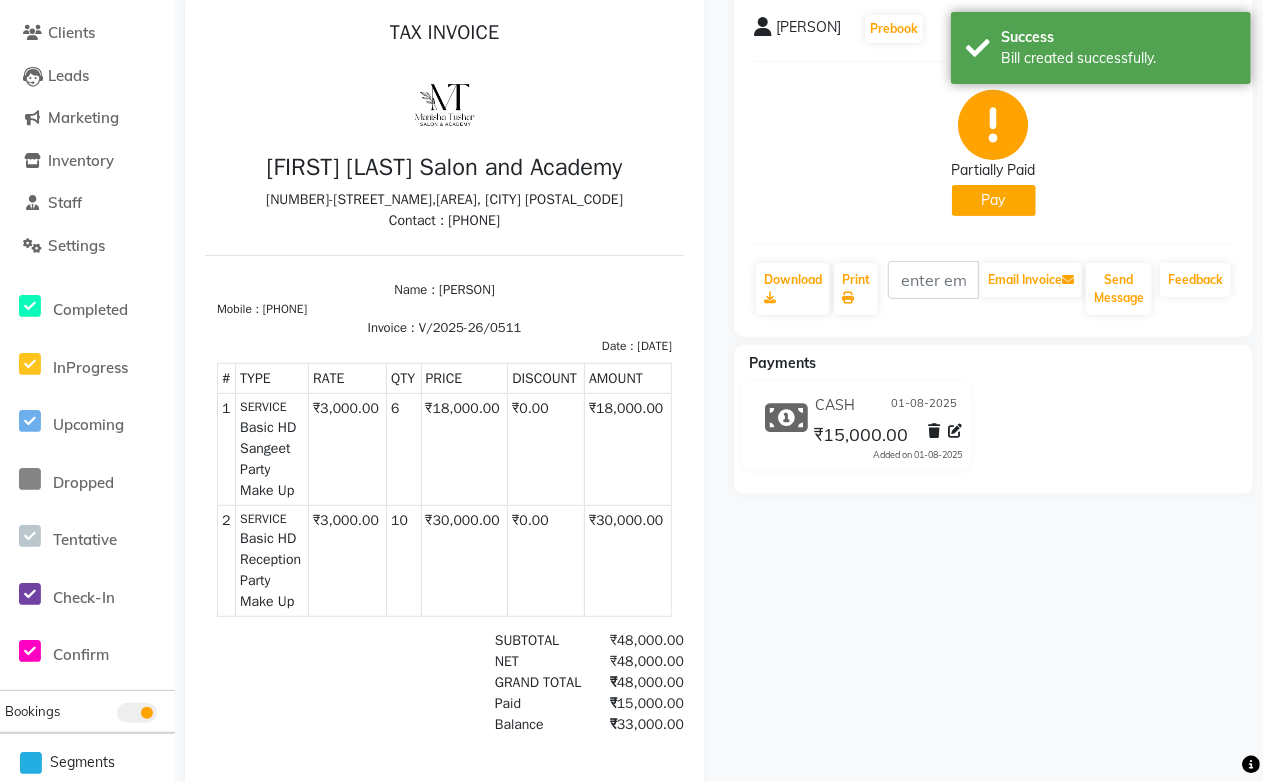 scroll, scrollTop: 0, scrollLeft: 0, axis: both 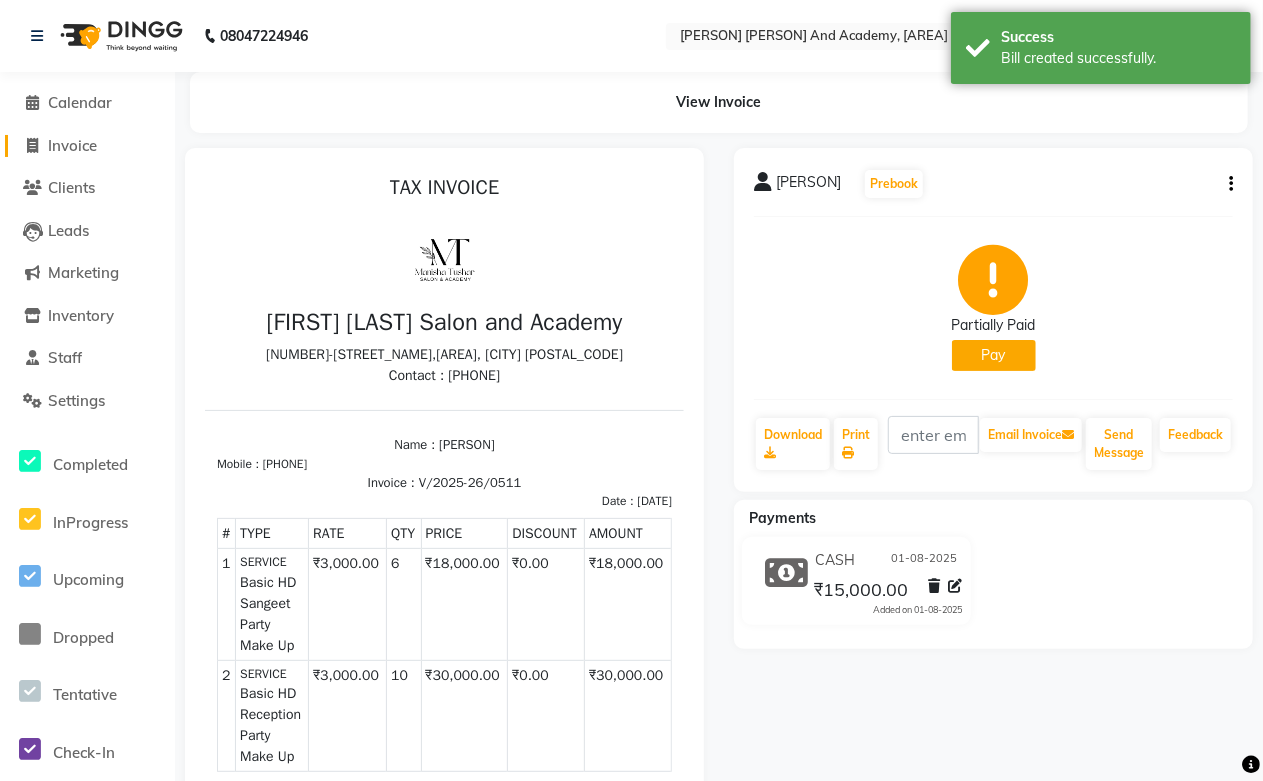 click on "Invoice" 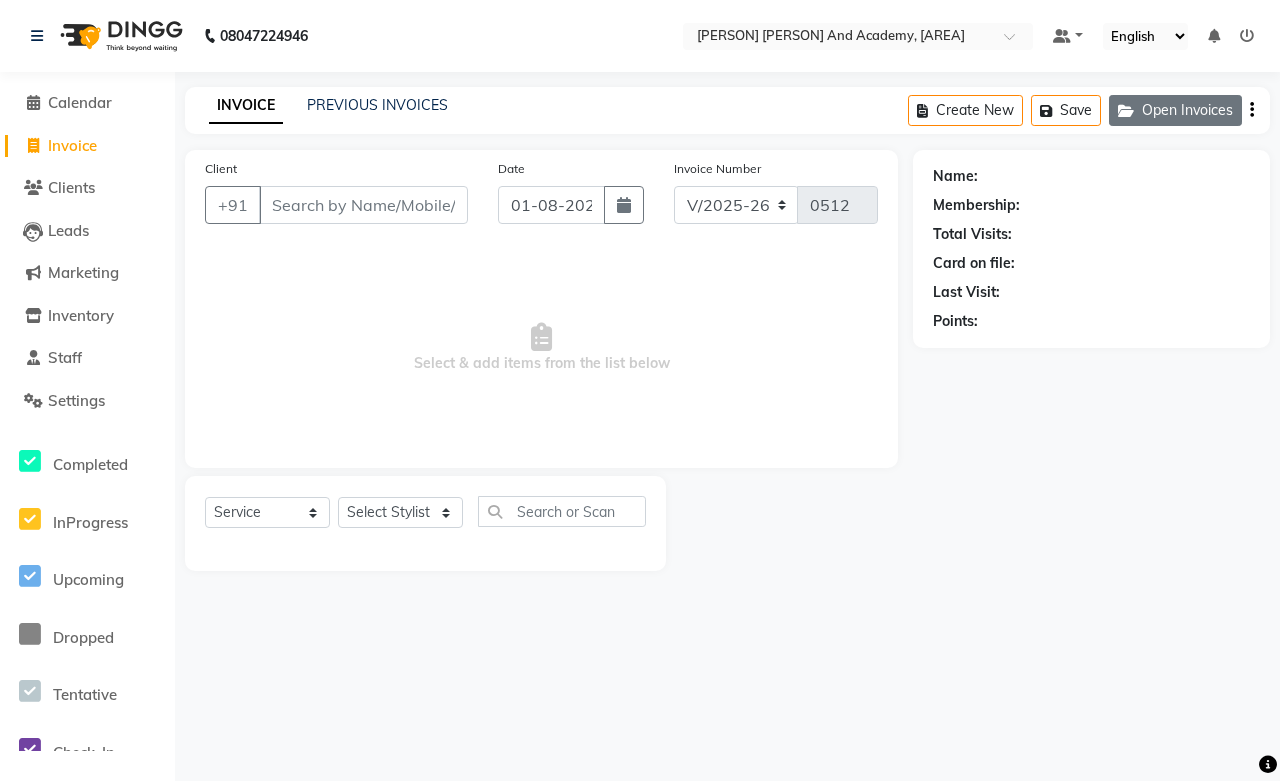 click on "Open Invoices" 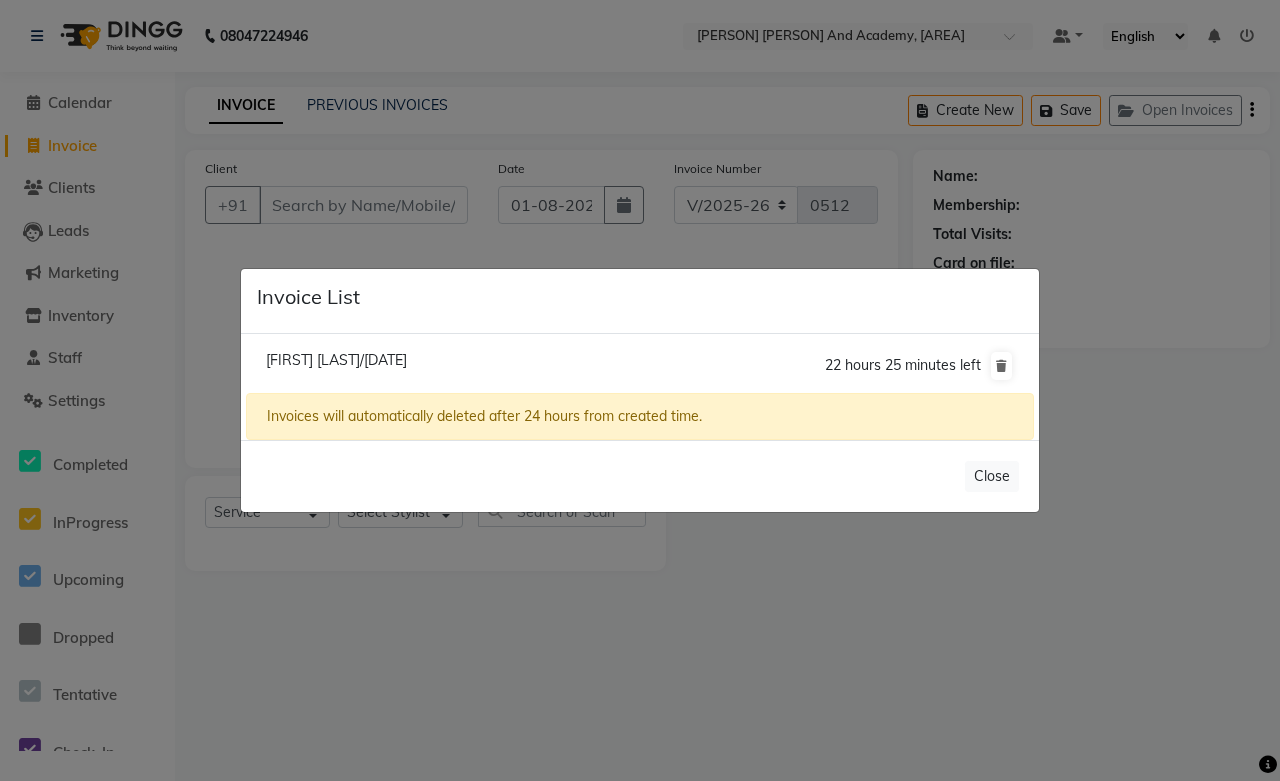 click on "[FIRST] [LAST]/[DATE]" 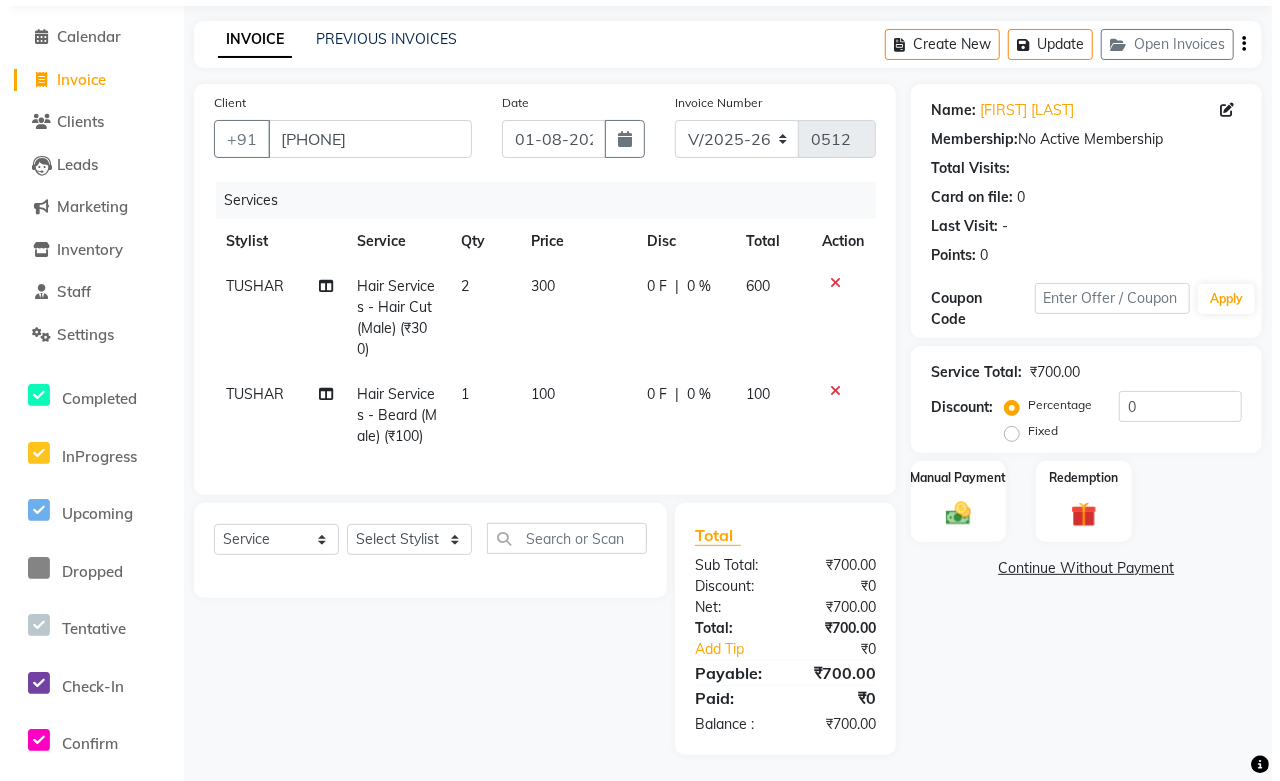 scroll, scrollTop: 86, scrollLeft: 0, axis: vertical 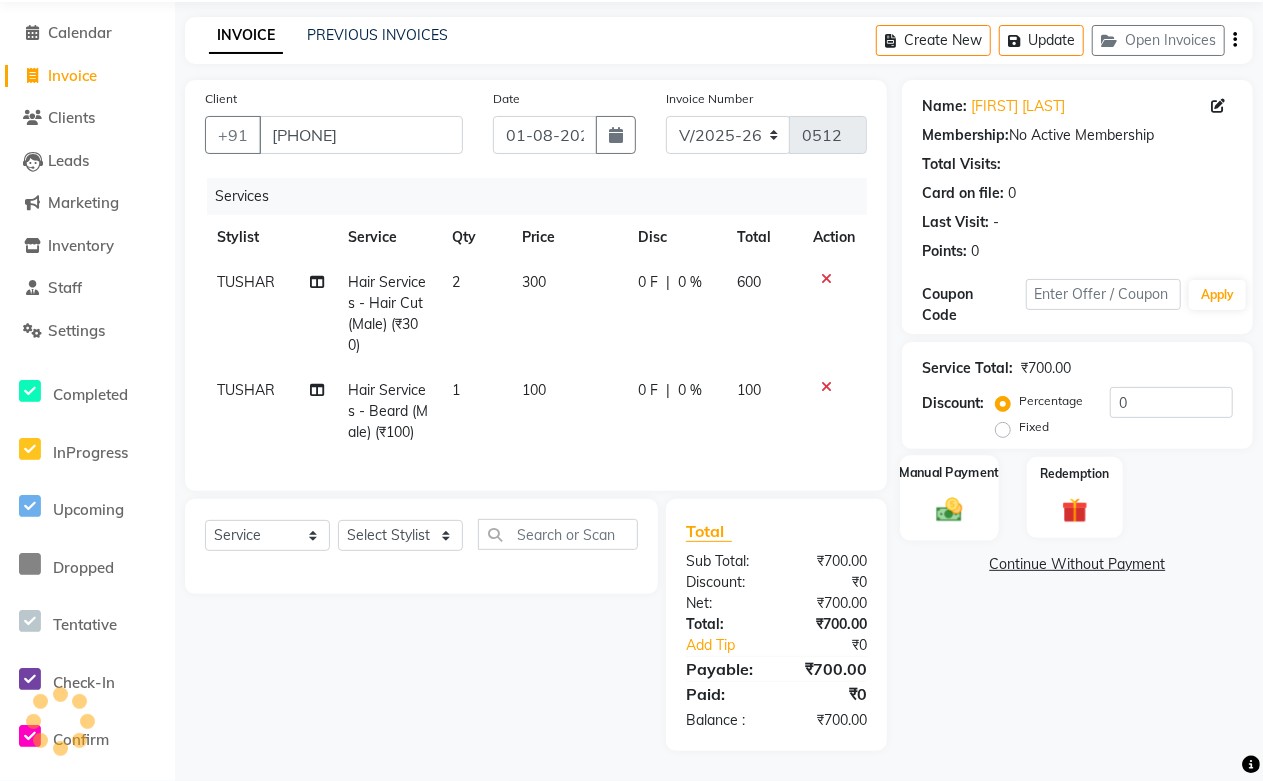 click on "Manual Payment" 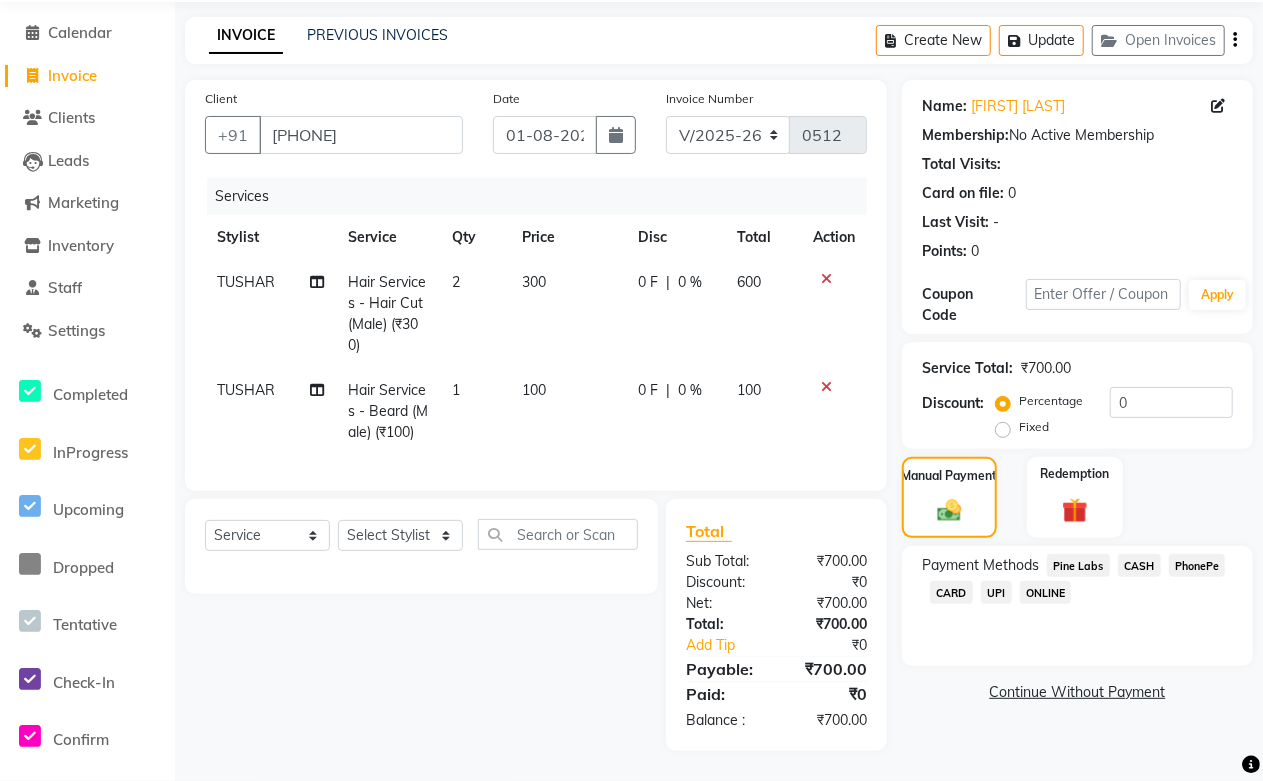 click on "Pine Labs" 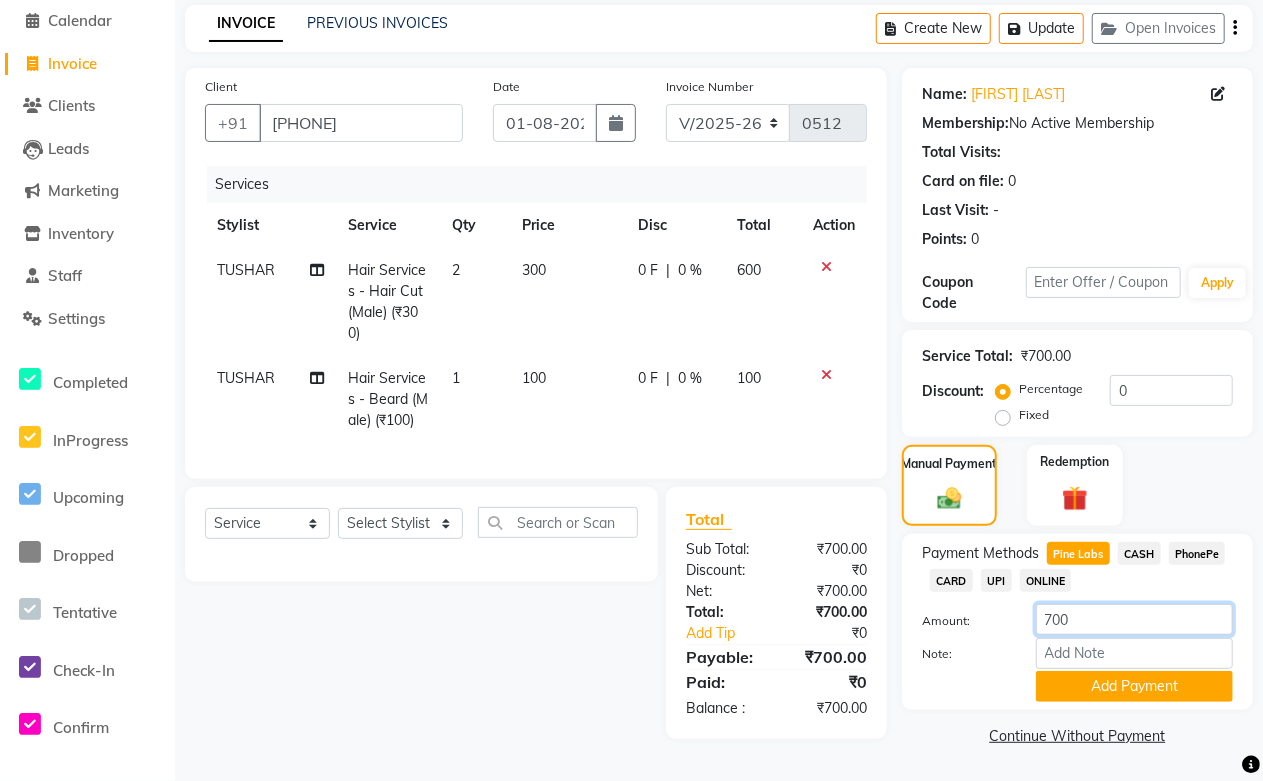 click on "700" 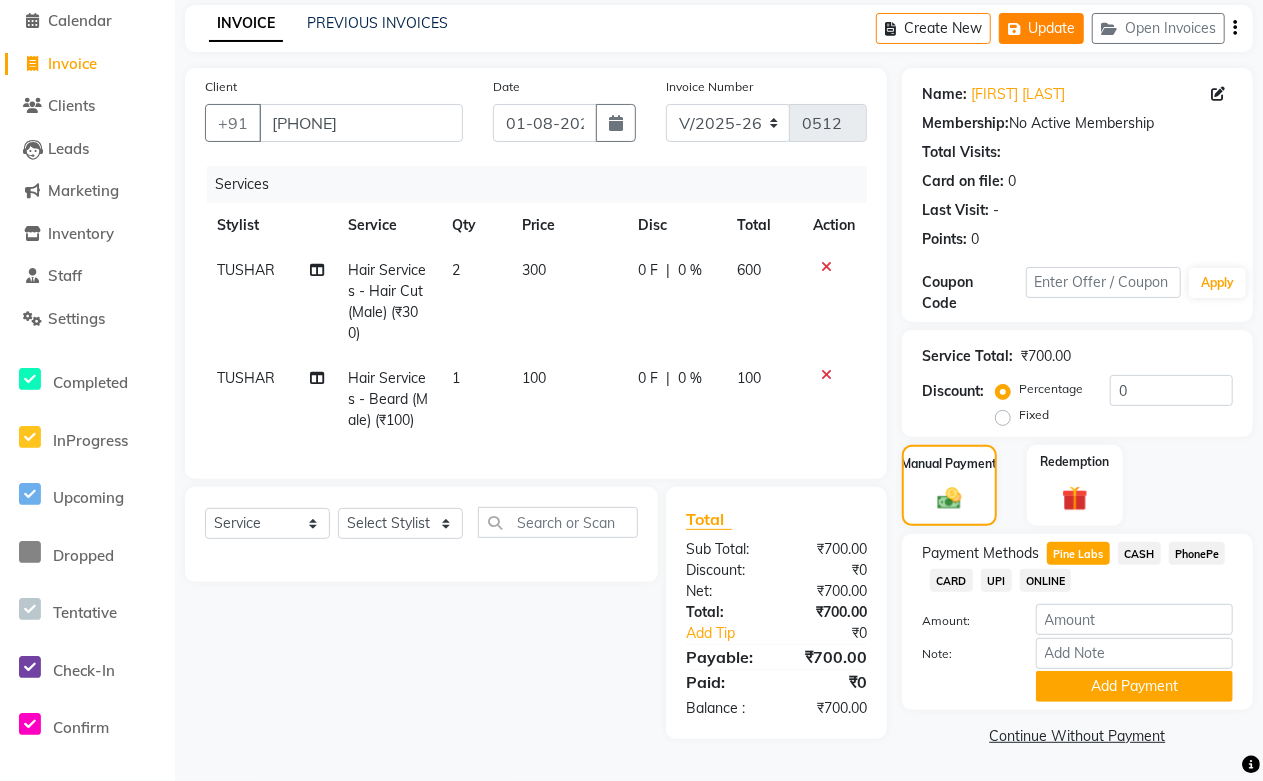 click on "Update" 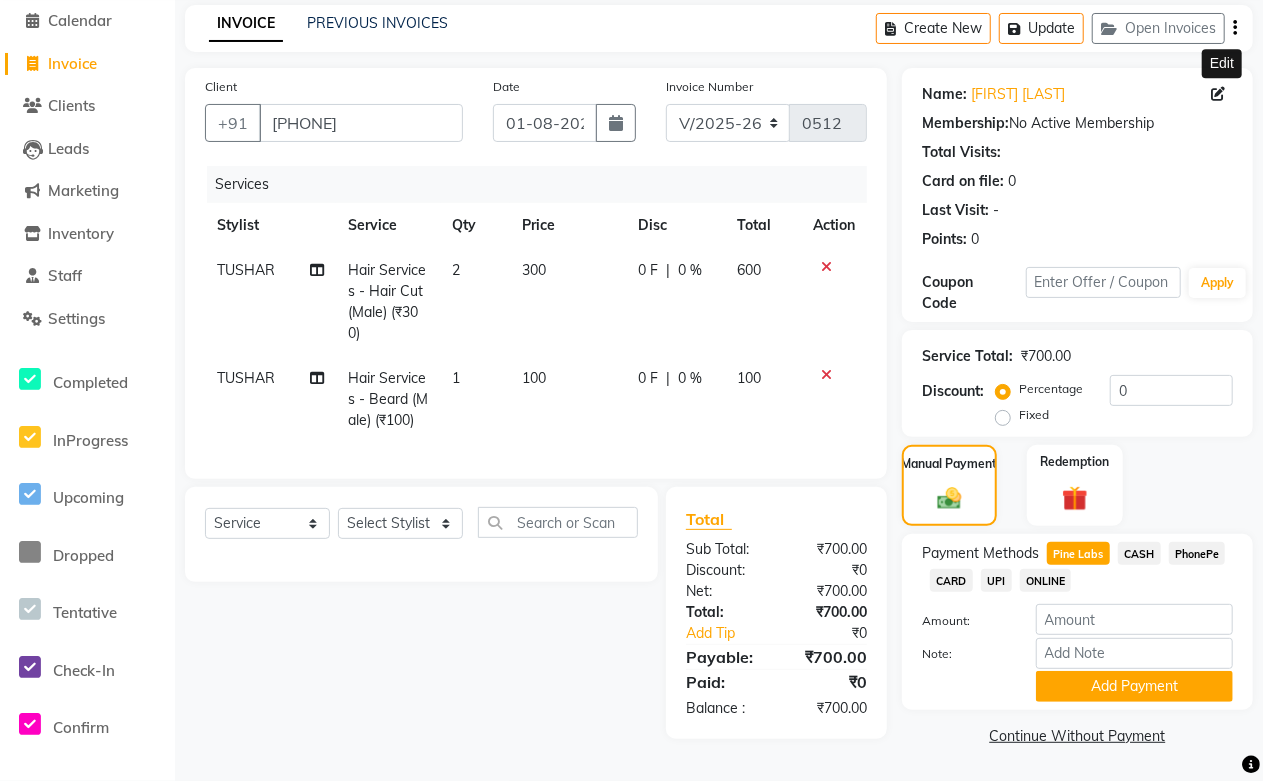 click 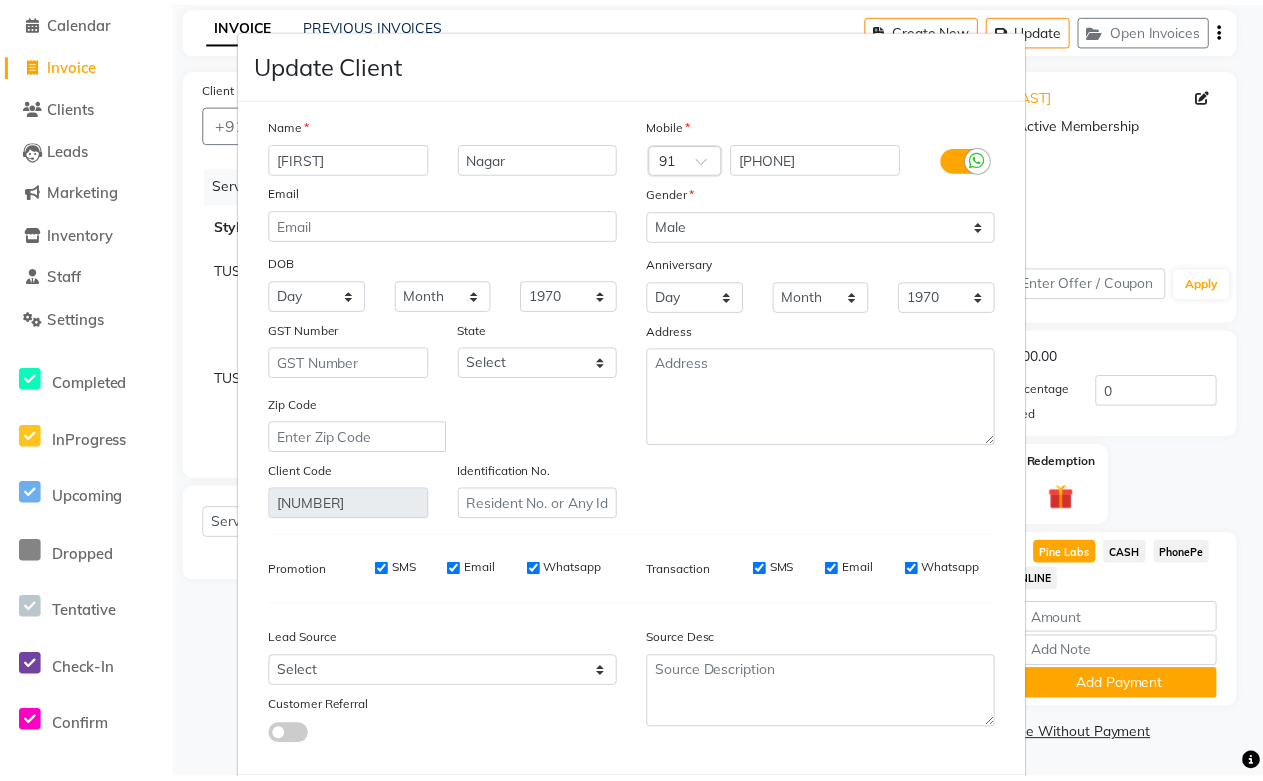 scroll, scrollTop: 108, scrollLeft: 0, axis: vertical 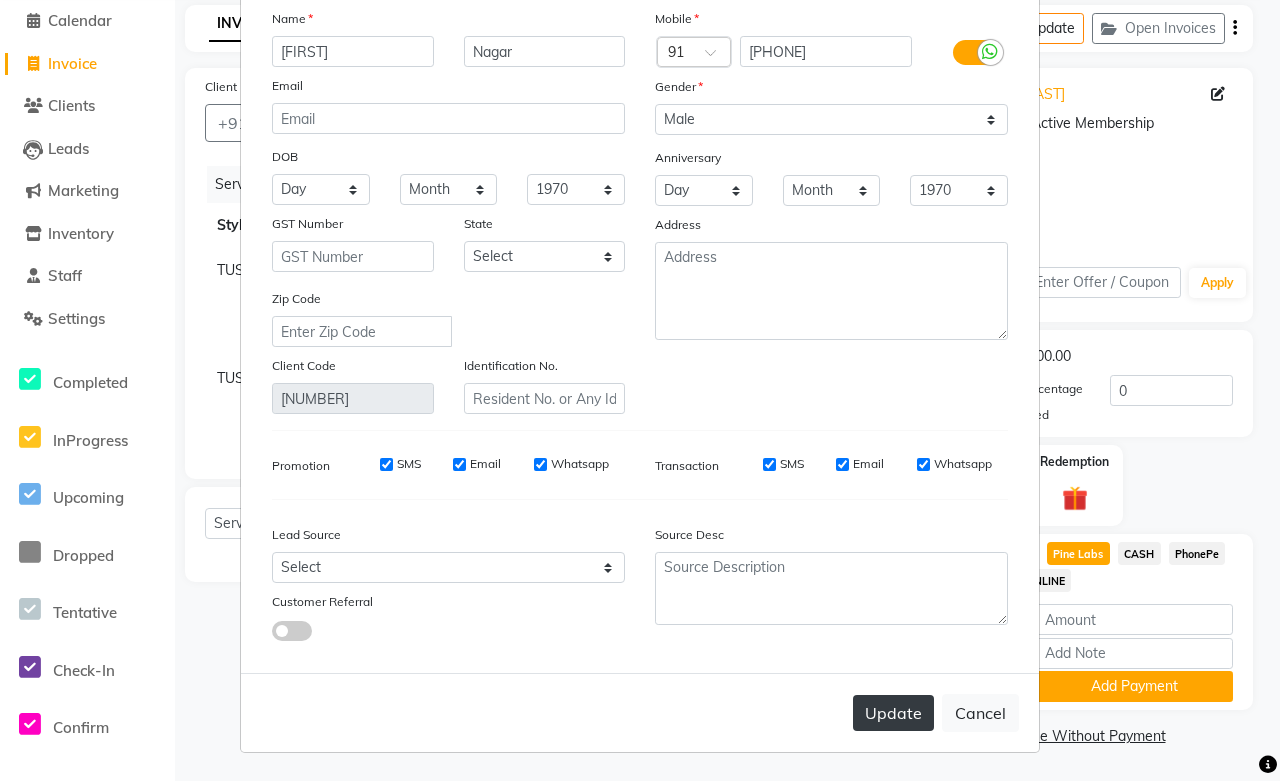 click on "Update" at bounding box center [893, 713] 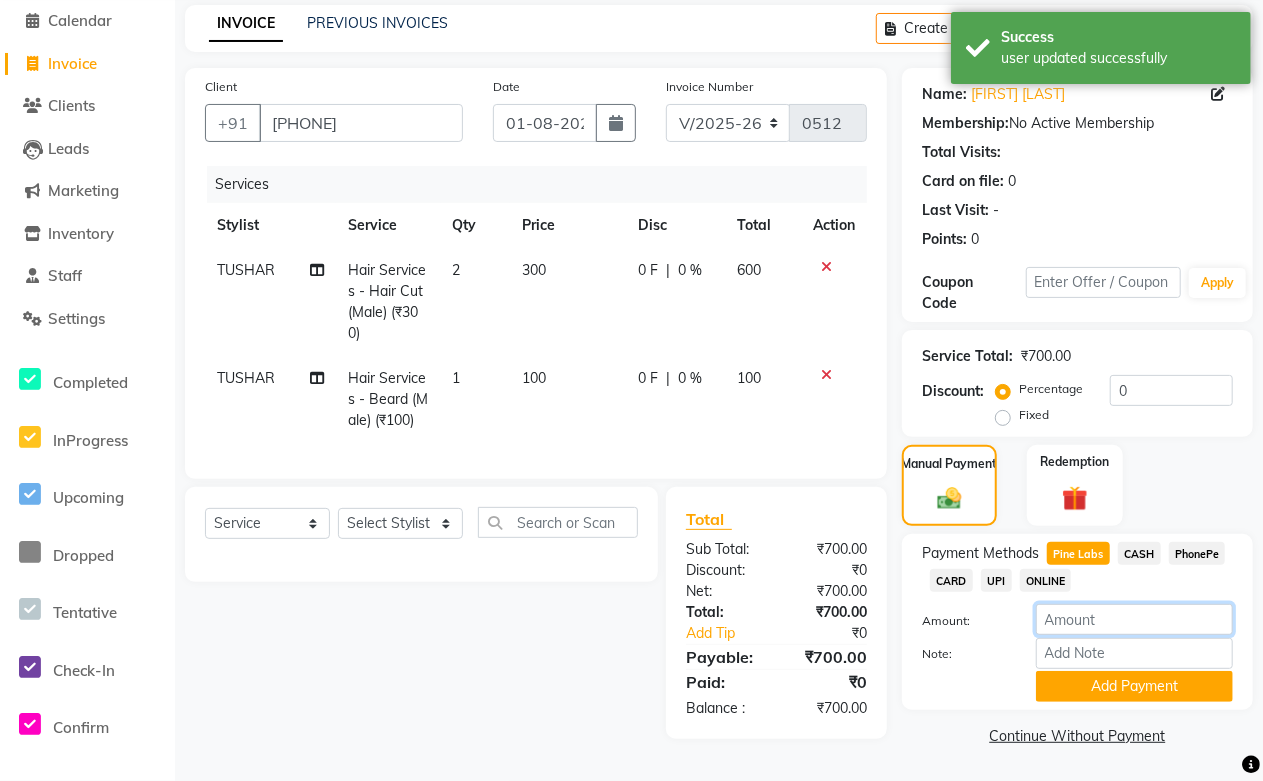 click 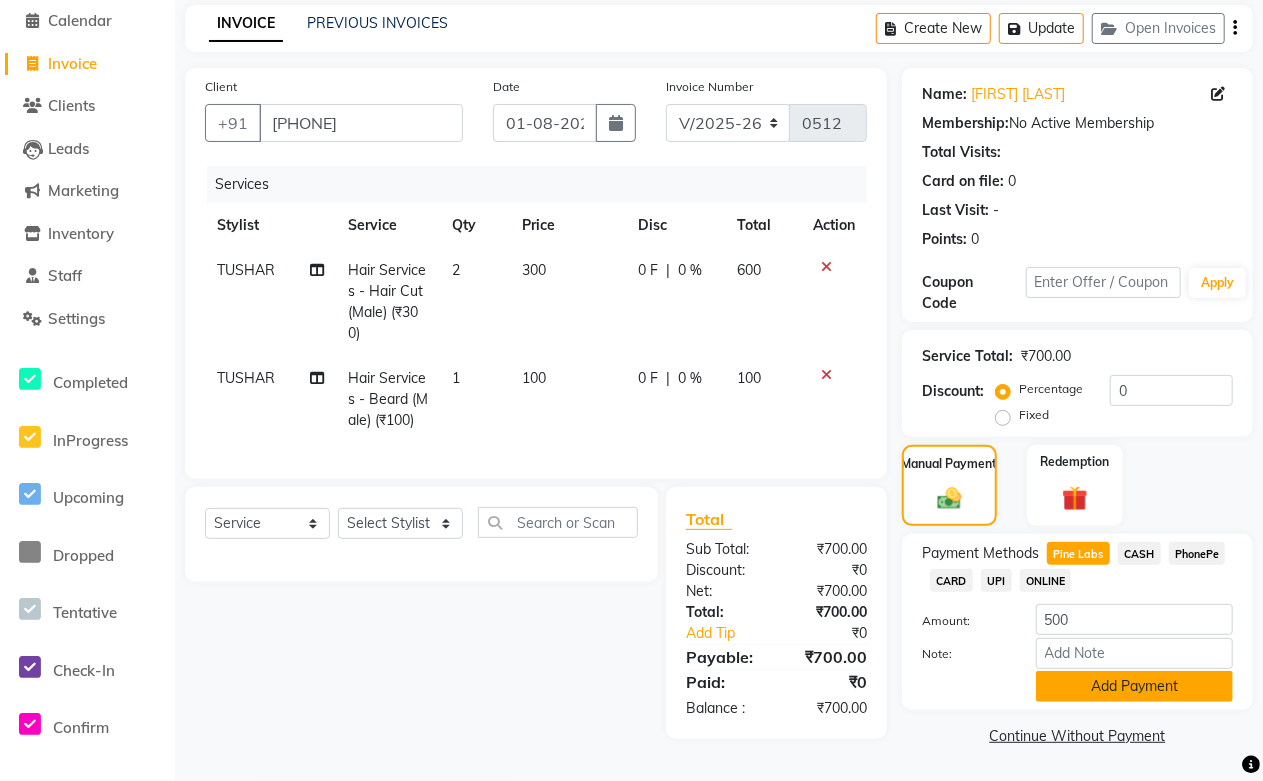 click on "Add Payment" 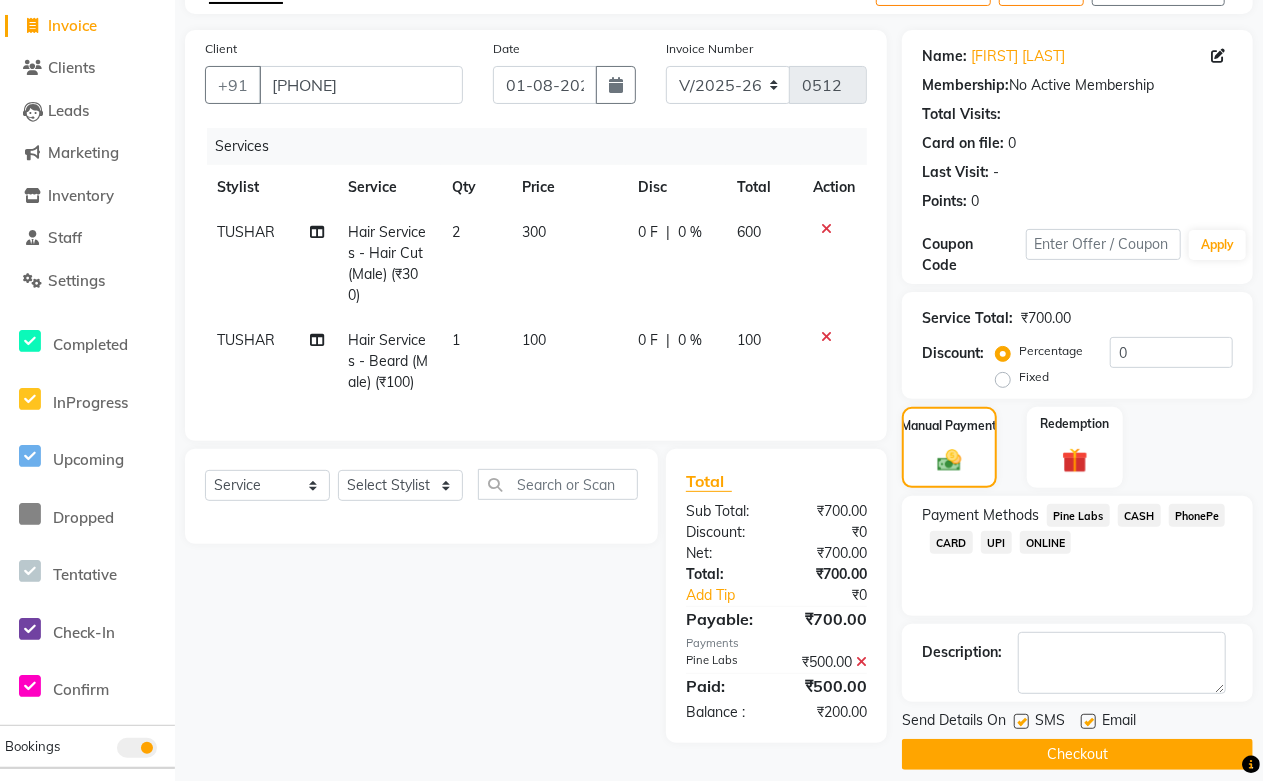 scroll, scrollTop: 138, scrollLeft: 0, axis: vertical 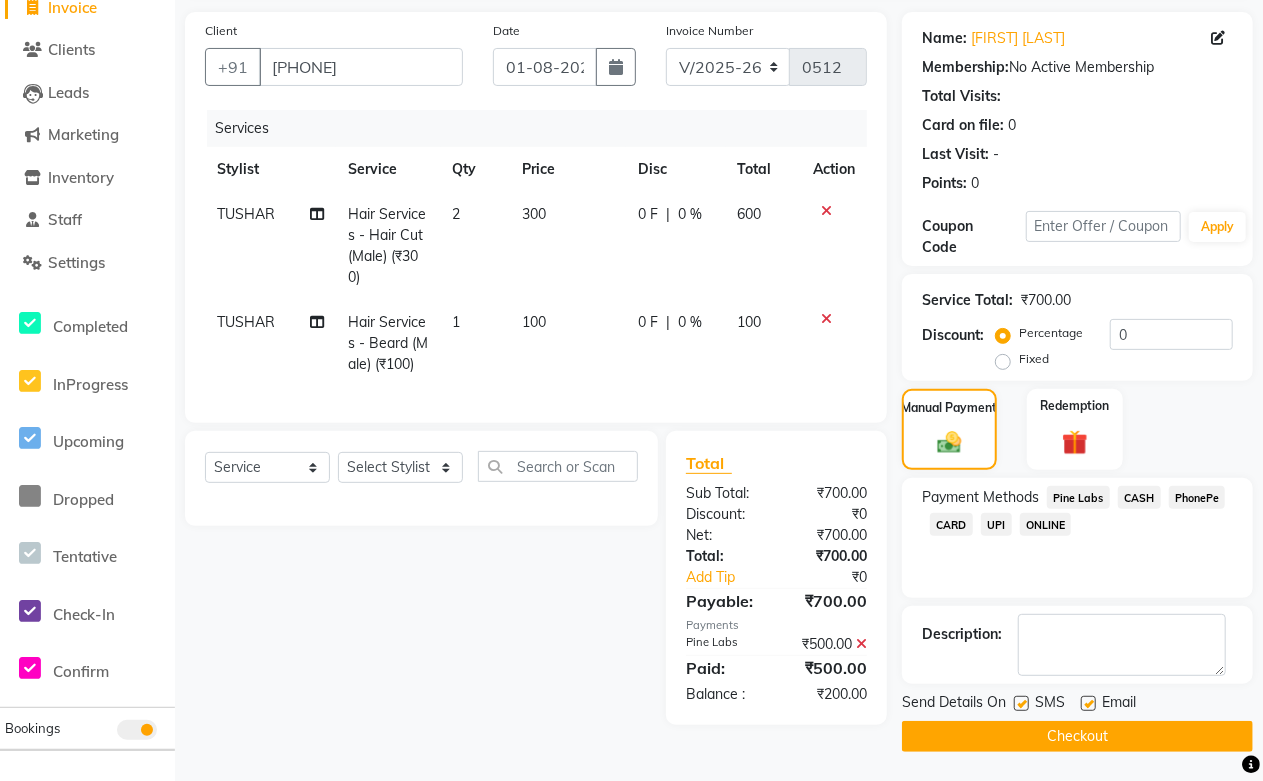 click on "0 F | 0 %" 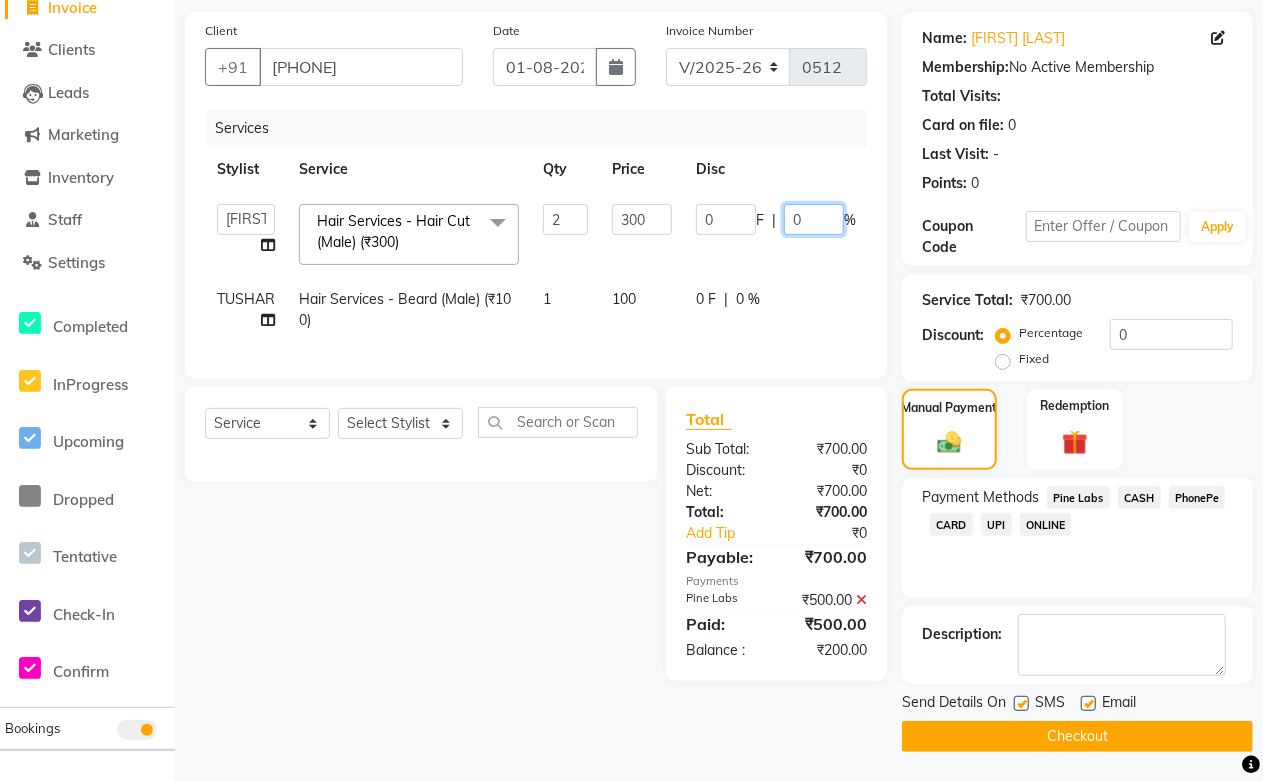 drag, startPoint x: 823, startPoint y: 221, endPoint x: 756, endPoint y: 236, distance: 68.65858 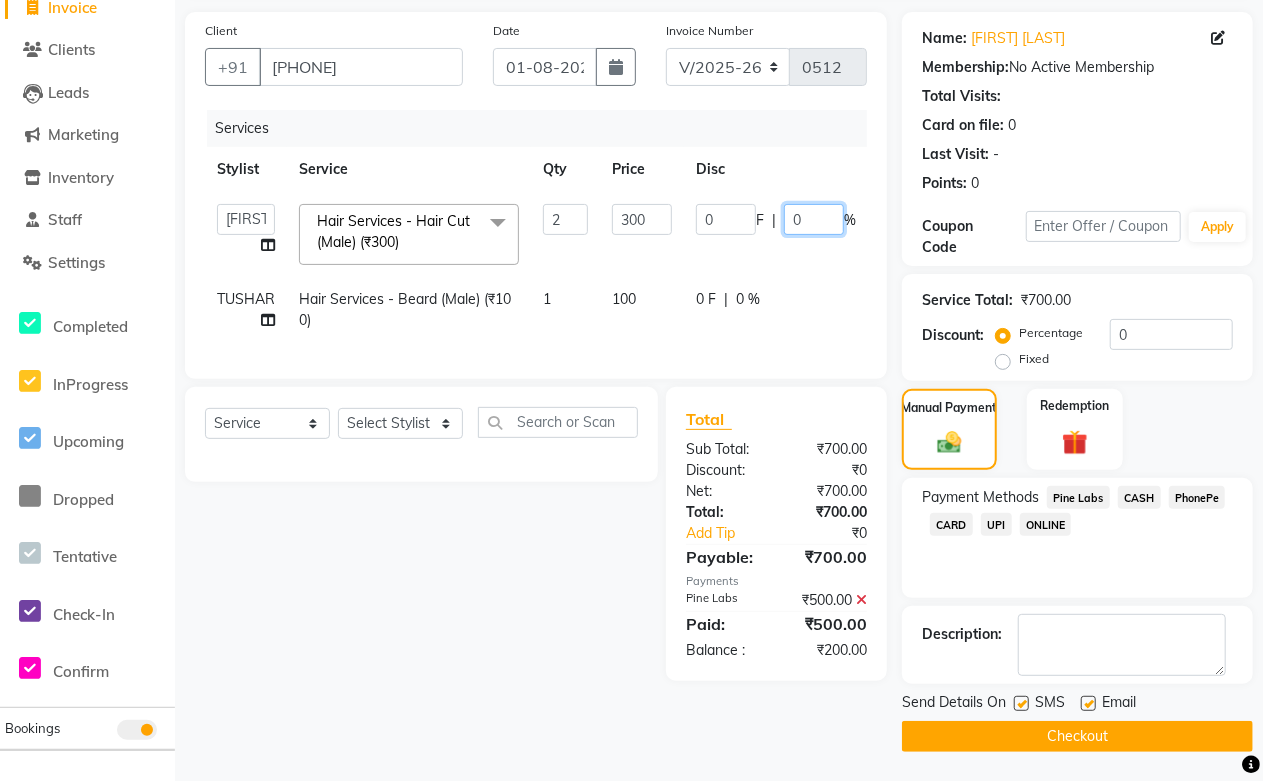click on "0 F | 0 %" 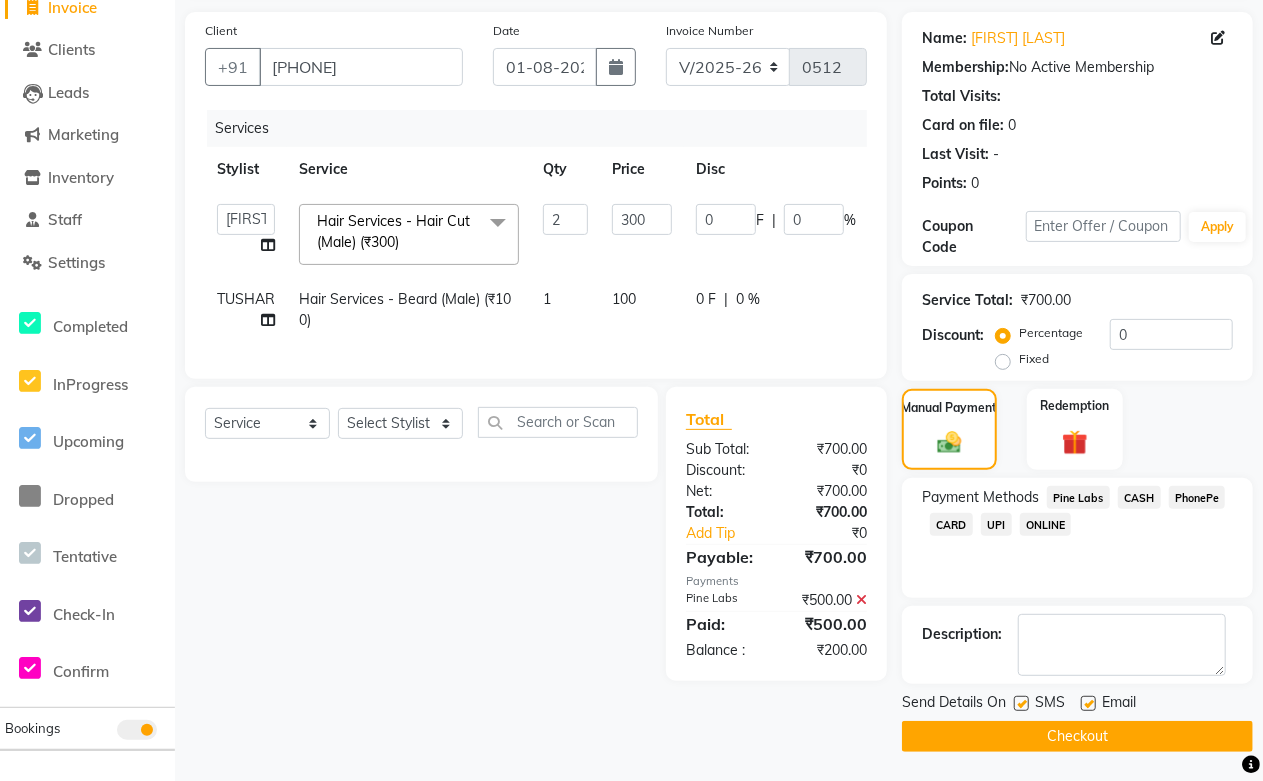click on "Services Stylist Service Qty Price Disc Total Action [FIRST] [LAST]   Hair Services - Hair Cut (Male) (₹300)  x Nails - Normal Nail Polish (₹100) Nails - UV Gel Polish with Art (₹600) Nails - Nail Extensions (₹1300) Nails - Nail Extensions + Polish + Art (₹1700) Nails - UV Gel Polish (₹500) Nails - Gel Polish Removal (₹300) Nails - Extension Removal (₹700) Nails - Feet Gel Polish (₹600) Nails - Feet Extension (₹1700) Nails - Refill (Acrylic Gel) (₹1200) Nails - Nail Paint Remover (₹150) Nails - Feet Gel Polish Removal (₹300) Nails - UV Gel Polsih With Art (₹1200) Nails - French Nail Art (₹500) Nails - UV Gel Polish with Cat Eye (₹600) Nails - Feet Overlays (₹700) Nails - Temporary Nail Extensions (₹1000) Nails - Baby Boomer (Acrylic Ombre) (₹2200) Bleach - Arms (₹350)" 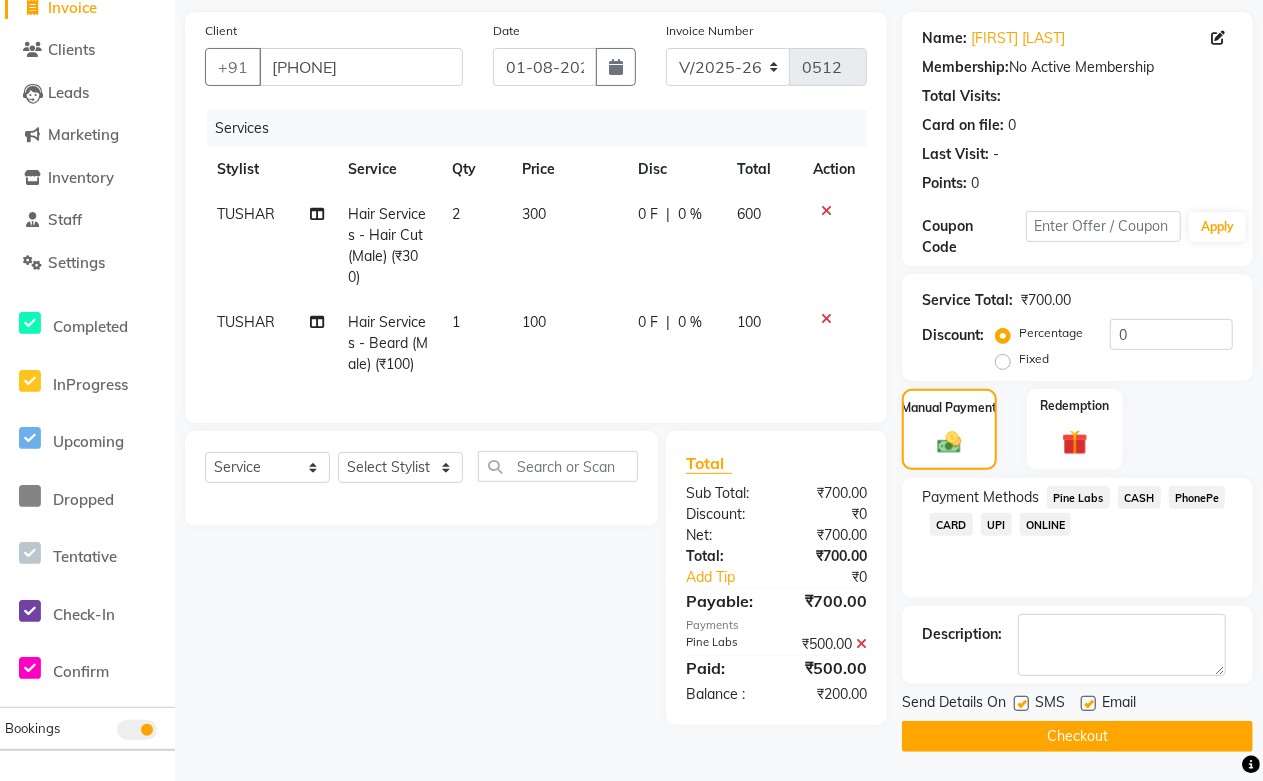 click on "600" 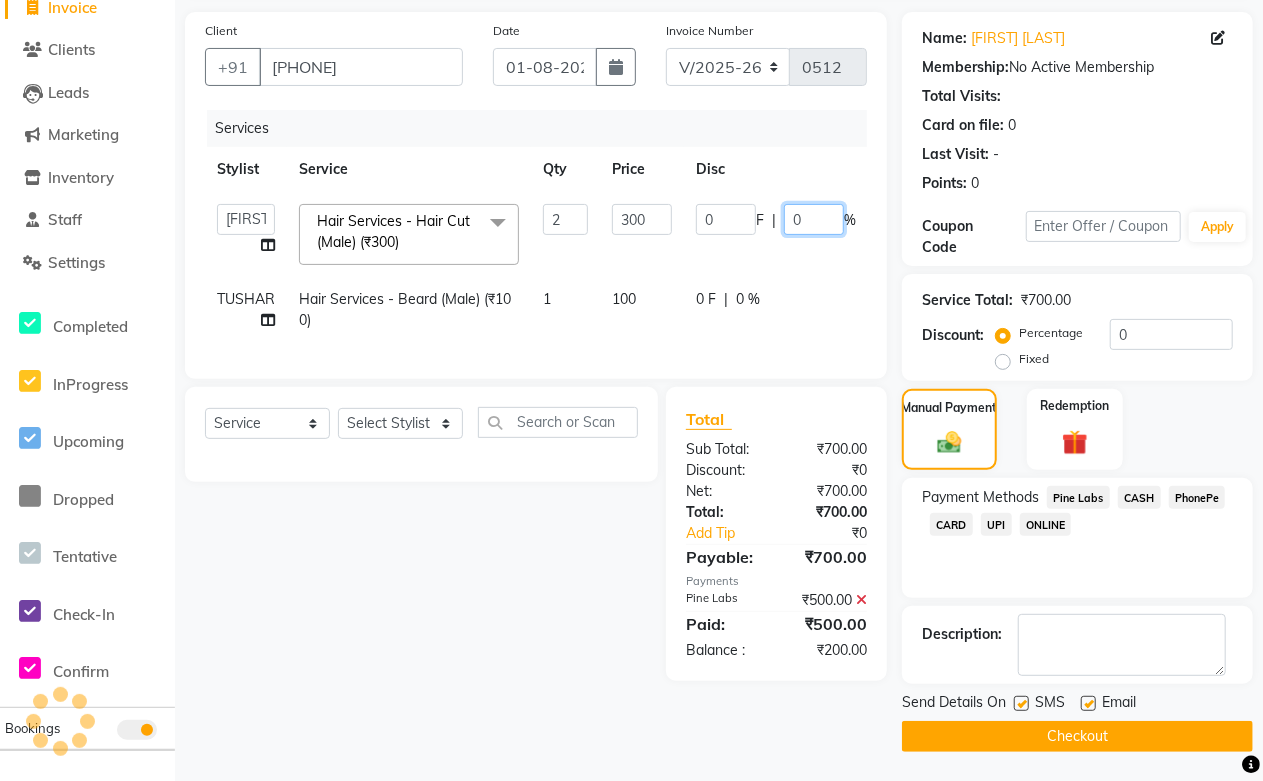 drag, startPoint x: 815, startPoint y: 228, endPoint x: 793, endPoint y: 232, distance: 22.36068 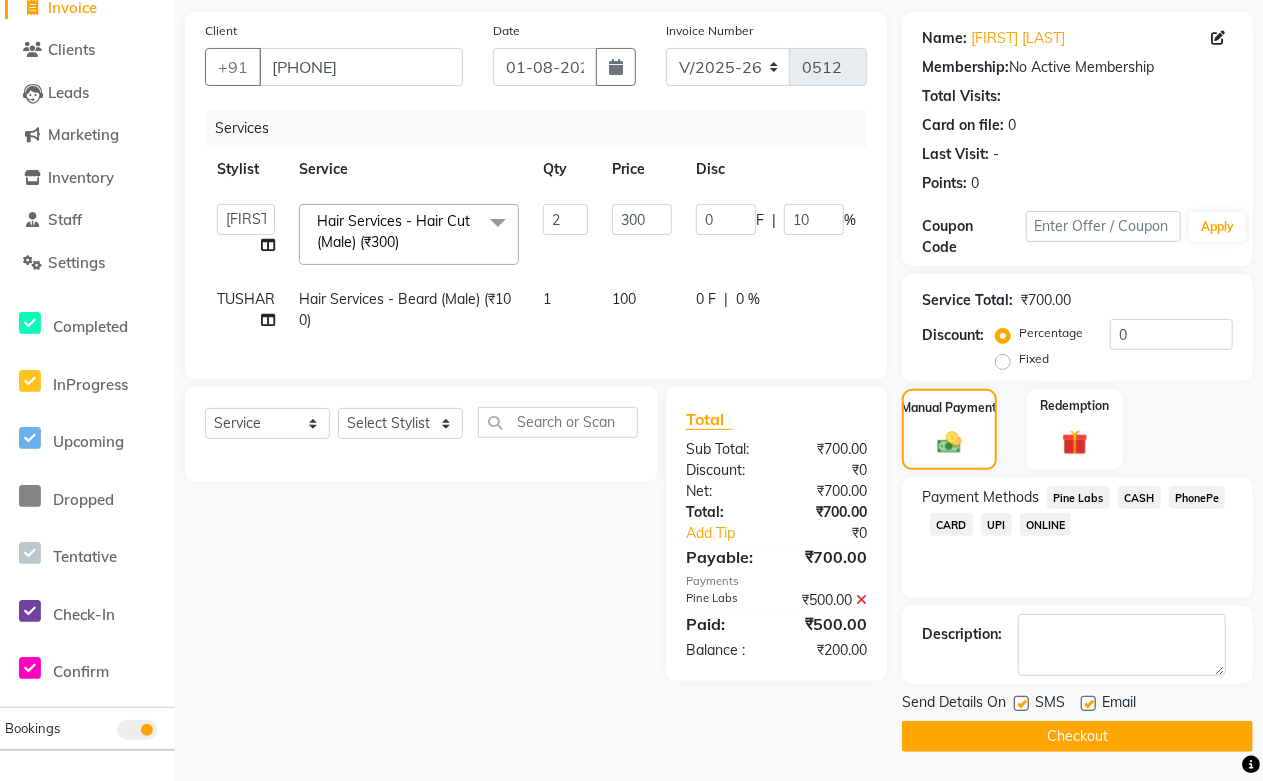 click on "Select Service Product Membership Package Voucher Prepaid Gift Card Select Stylist [PERSON] [PERSON] [PERSON] [PERSON] [PERSON] [PERSON] [PERSON] [PERSON] [PERSON] [PERSON] [PERSON] [PERSON] [PERSON] [PERSON] [PERSON] [PERSON] [PERSON] [PERSON] [PERSON] [PERSON] [PERSON] [PERSON]" 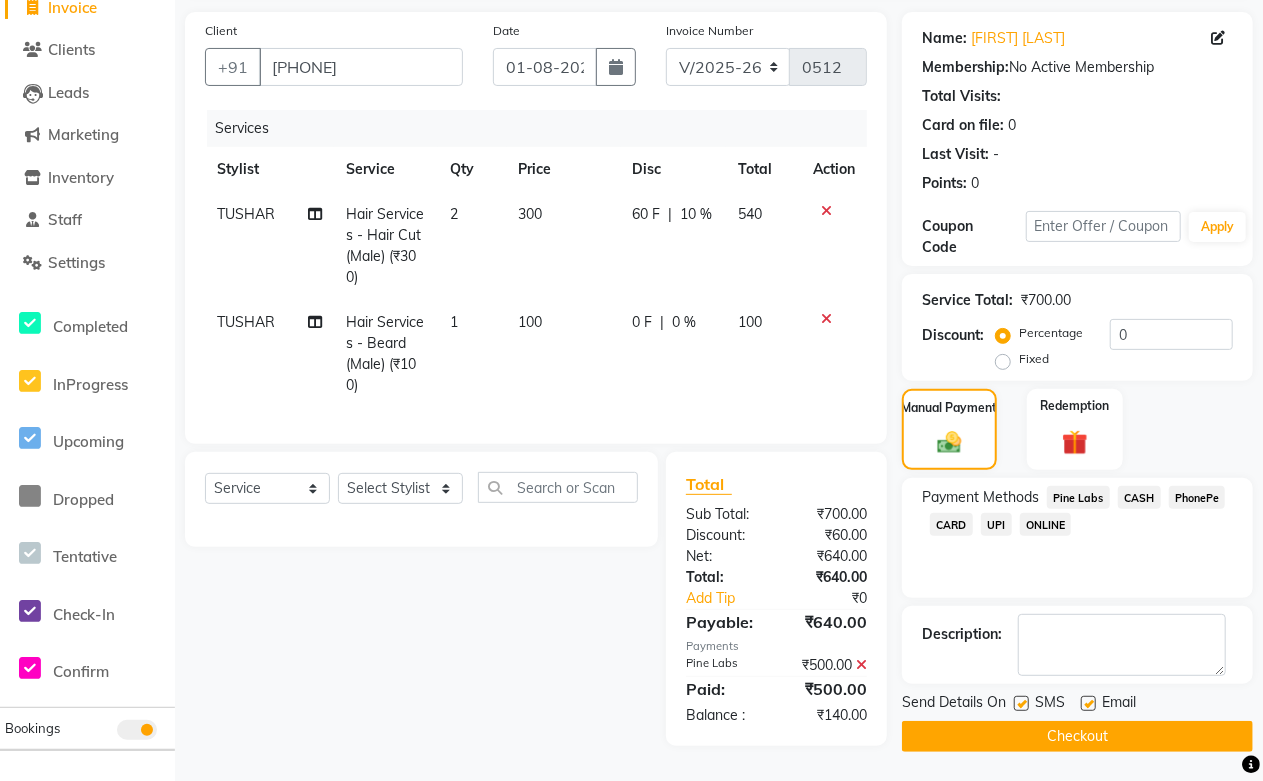 click on "540" 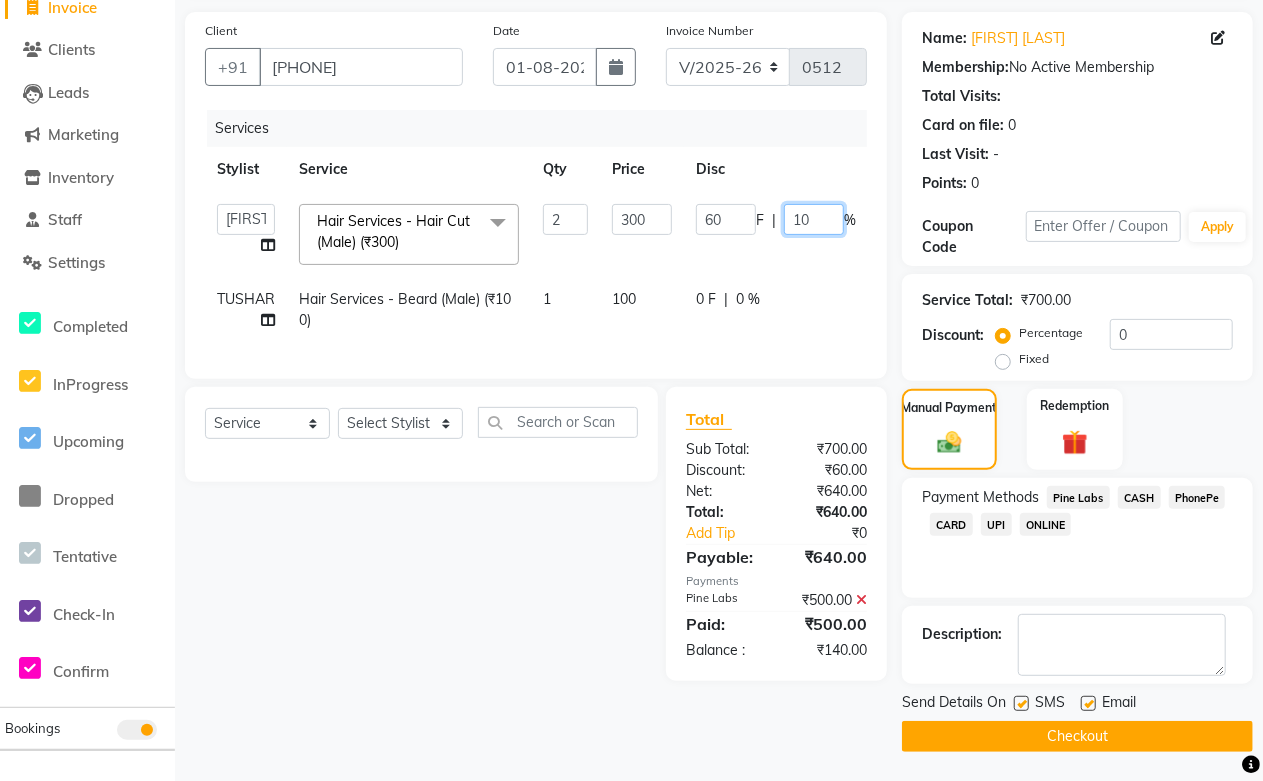 drag, startPoint x: 828, startPoint y: 214, endPoint x: 775, endPoint y: 225, distance: 54.129475 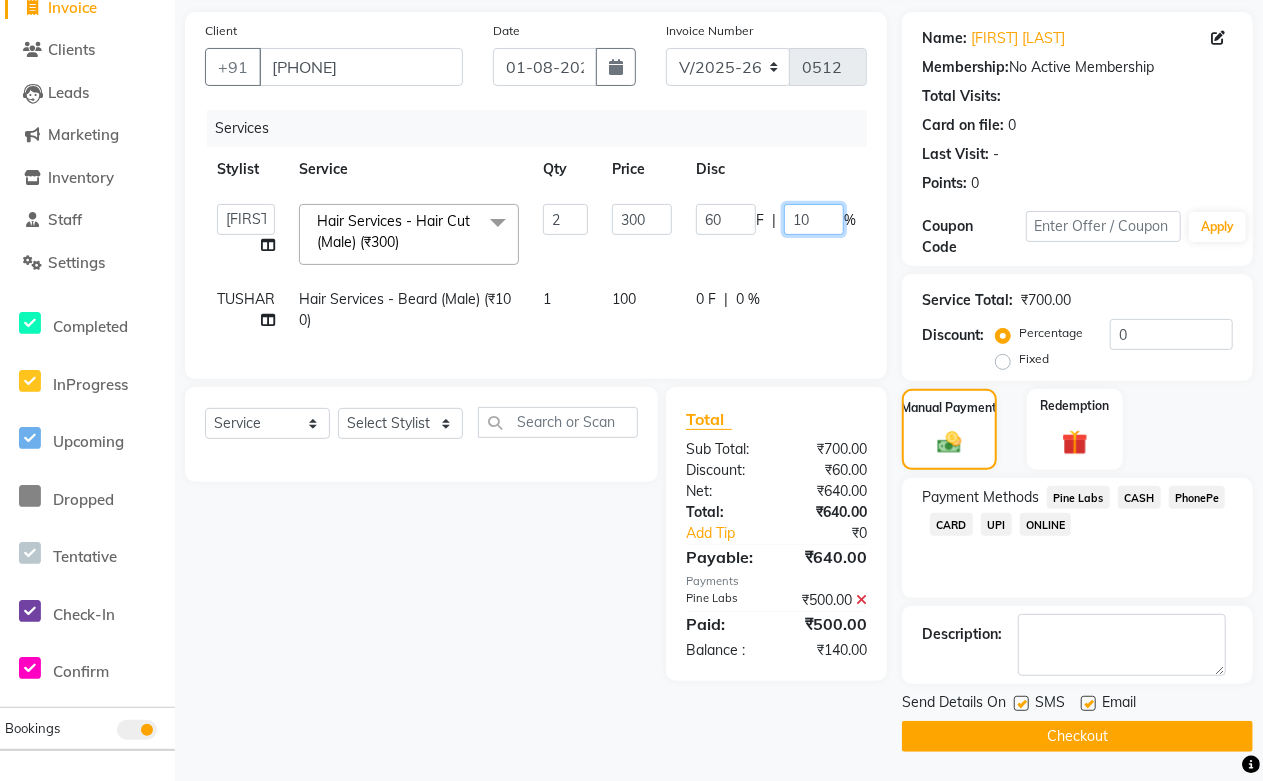 click on "60 F | 10 %" 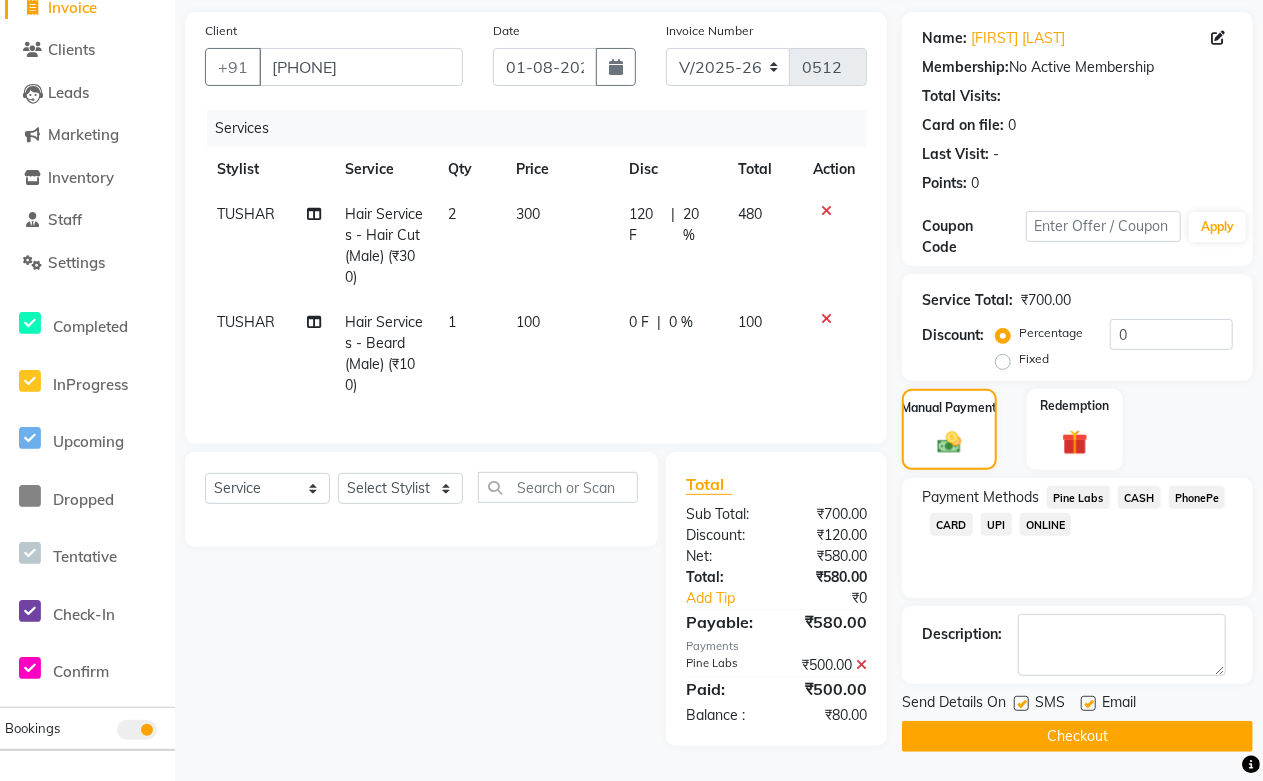 click on "Select Service Product Membership Package Voucher Prepaid Gift Card Select Stylist [PERSON] [PERSON] [PERSON] [PERSON] [PERSON] [PERSON] [PERSON] [PERSON] [PERSON] [PERSON] [PERSON] [PERSON] [PERSON] [PERSON] [PERSON] [PERSON] [PERSON] [PERSON] [PERSON] [PERSON] [PERSON] [PERSON]" 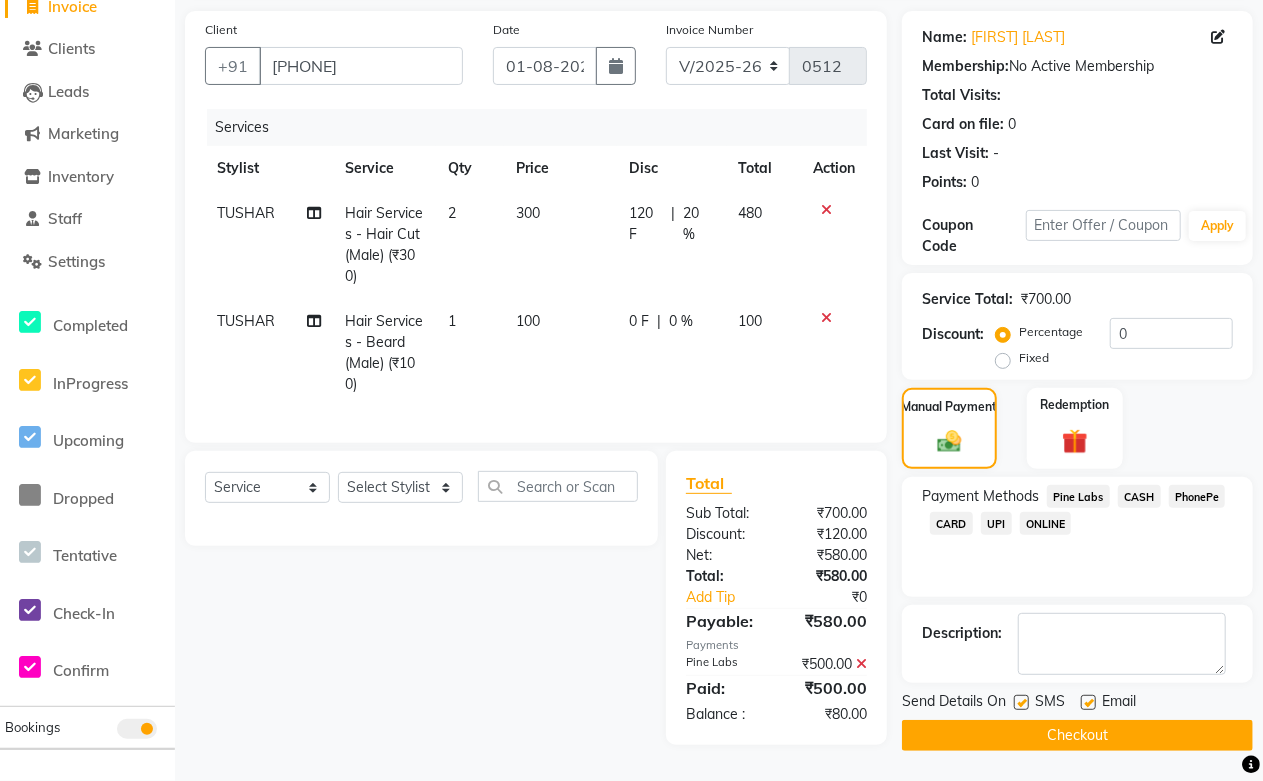 scroll, scrollTop: 150, scrollLeft: 0, axis: vertical 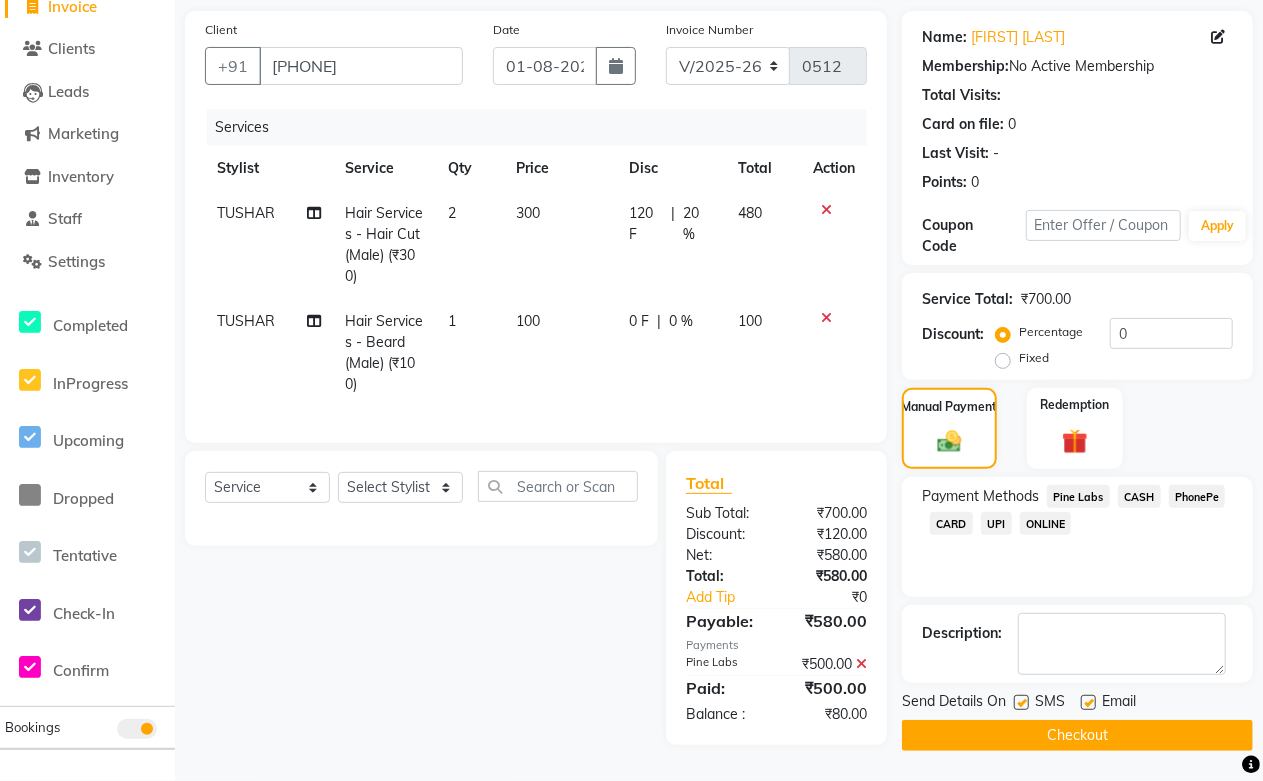 click on "480" 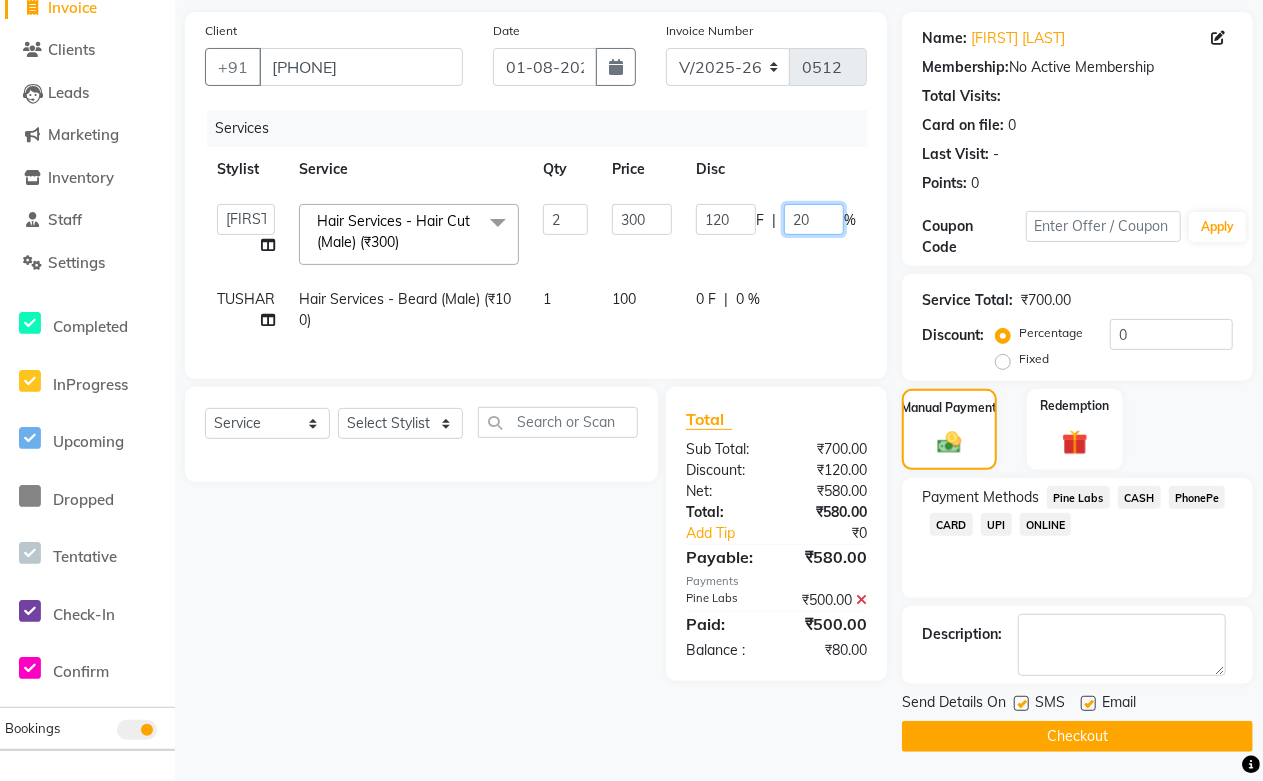 drag, startPoint x: 817, startPoint y: 217, endPoint x: 746, endPoint y: 221, distance: 71.11259 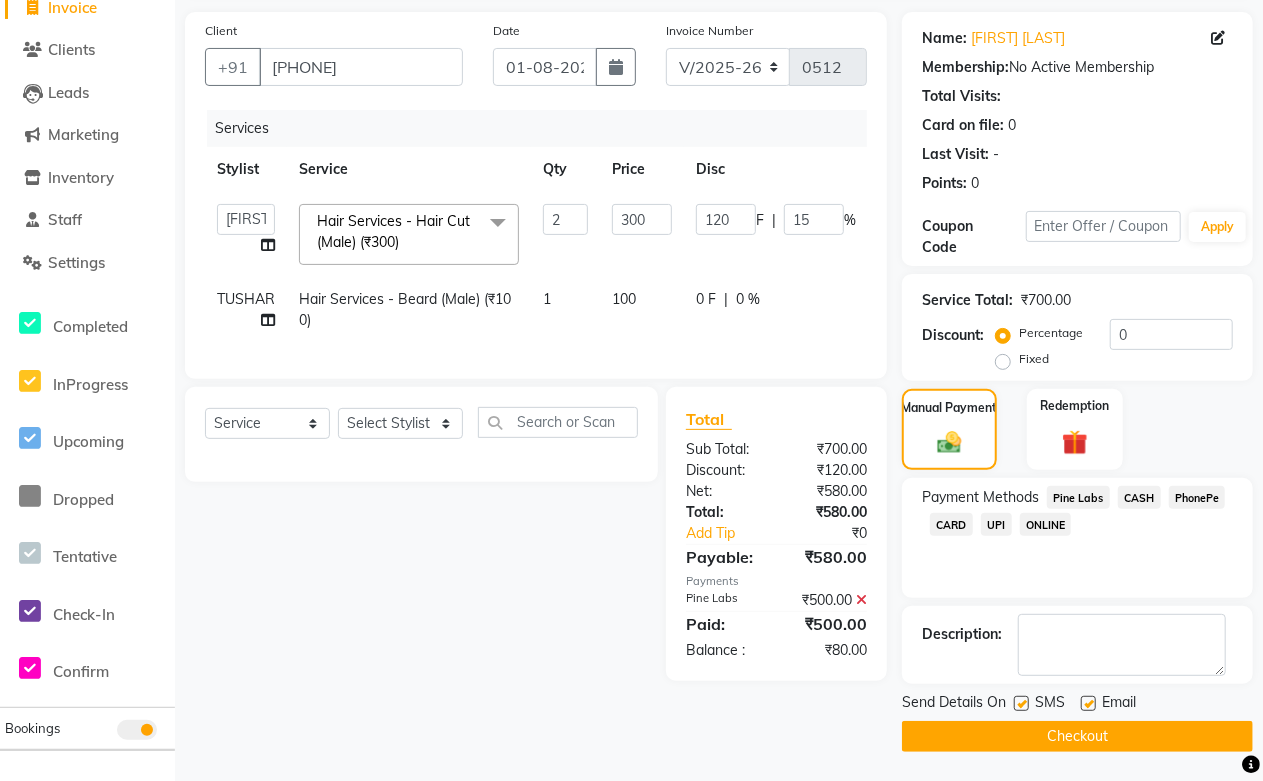 click on "Select Service Product Membership Package Voucher Prepaid Gift Card Select Stylist [PERSON] [PERSON] [PERSON] [PERSON] [PERSON] [PERSON] [PERSON] [PERSON] [PERSON] [PERSON] [PERSON] [PERSON] [PERSON] [PERSON] [PERSON] [PERSON] [PERSON] [PERSON] [PERSON] [PERSON] [PERSON] [PERSON]" 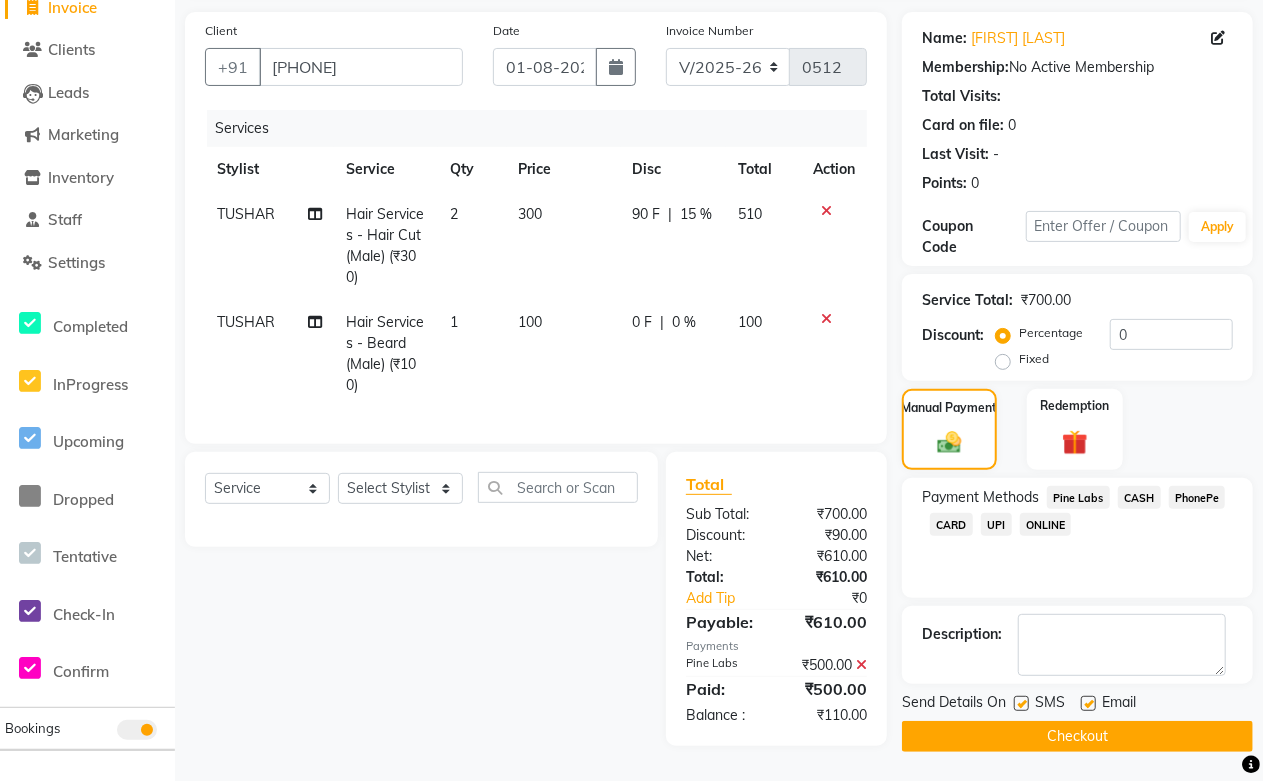 click on "Select Service Product Membership Package Voucher Prepaid Gift Card Select Stylist [PERSON] [PERSON] [PERSON] [PERSON] [PERSON] [PERSON] [PERSON] [PERSON] [PERSON] [PERSON] [PERSON] [PERSON] [PERSON] [PERSON] [PERSON] [PERSON] [PERSON] [PERSON] [PERSON] [PERSON] [PERSON] [PERSON]" 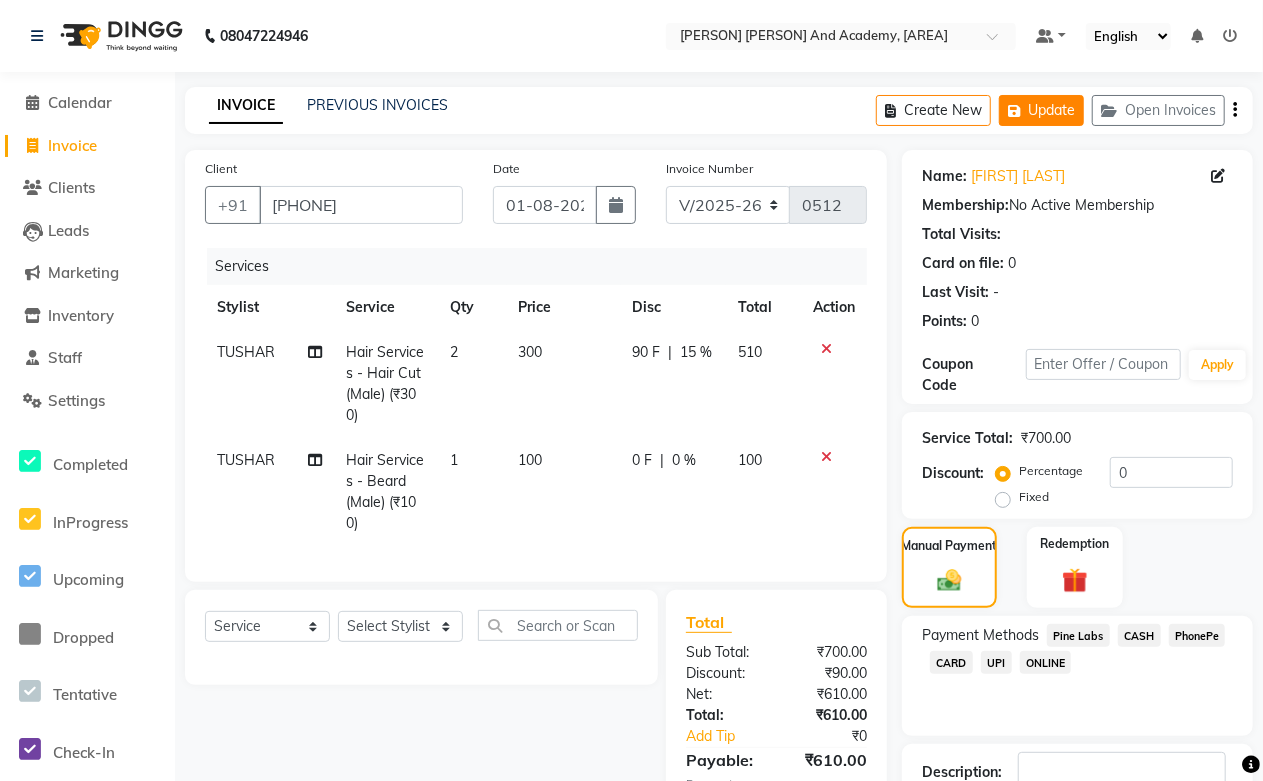 click on "Update" 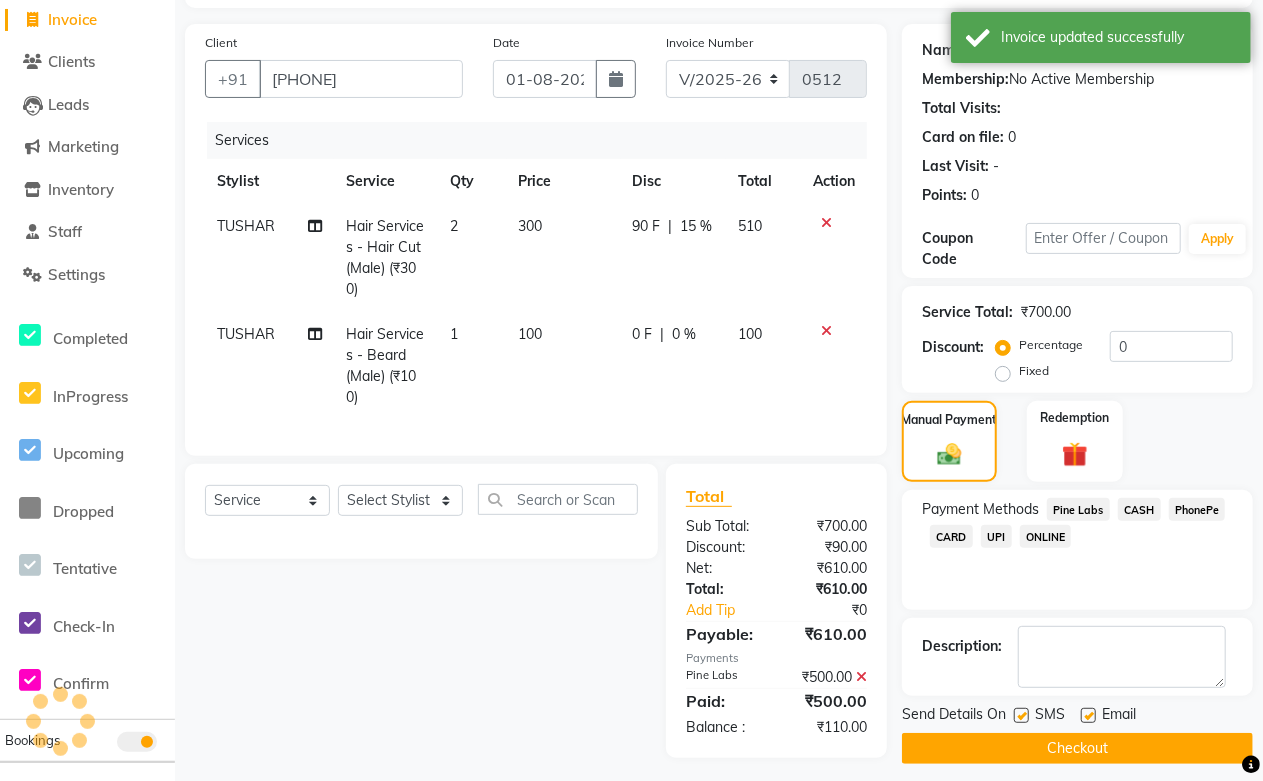scroll, scrollTop: 138, scrollLeft: 0, axis: vertical 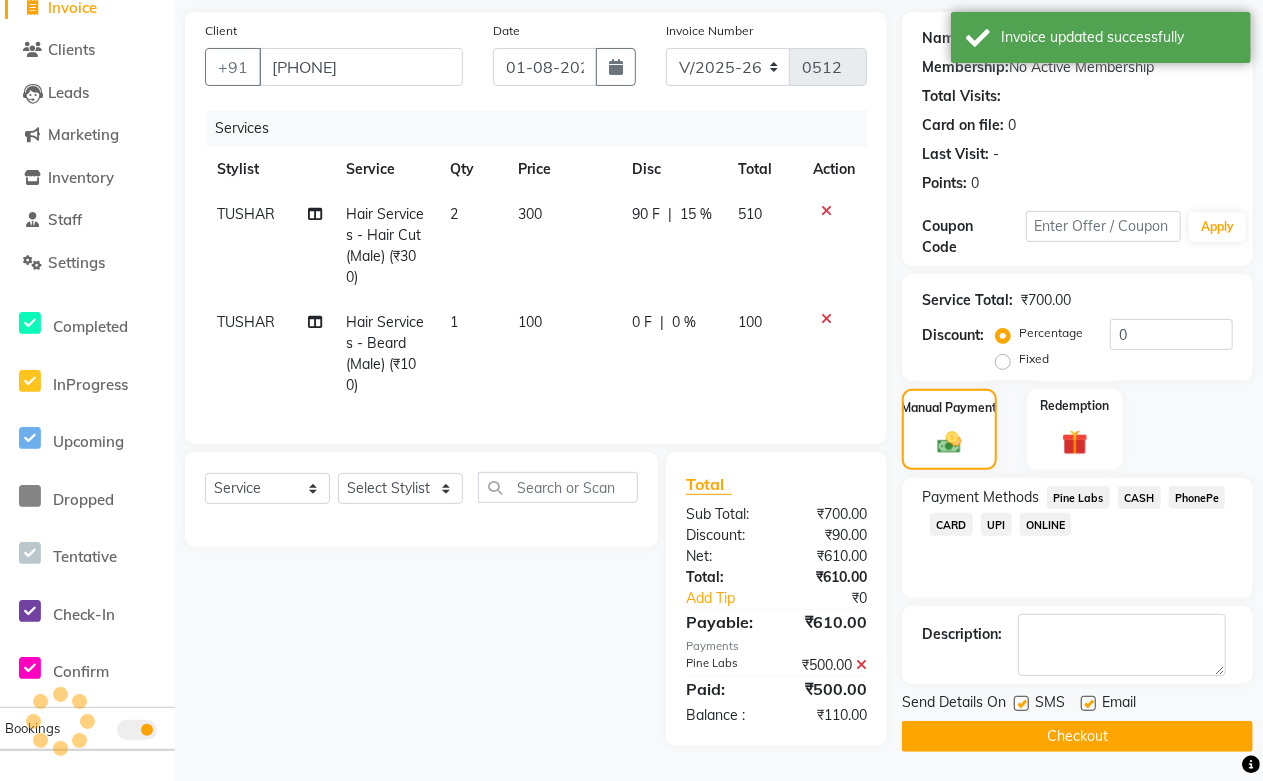 click on "₹500.00" 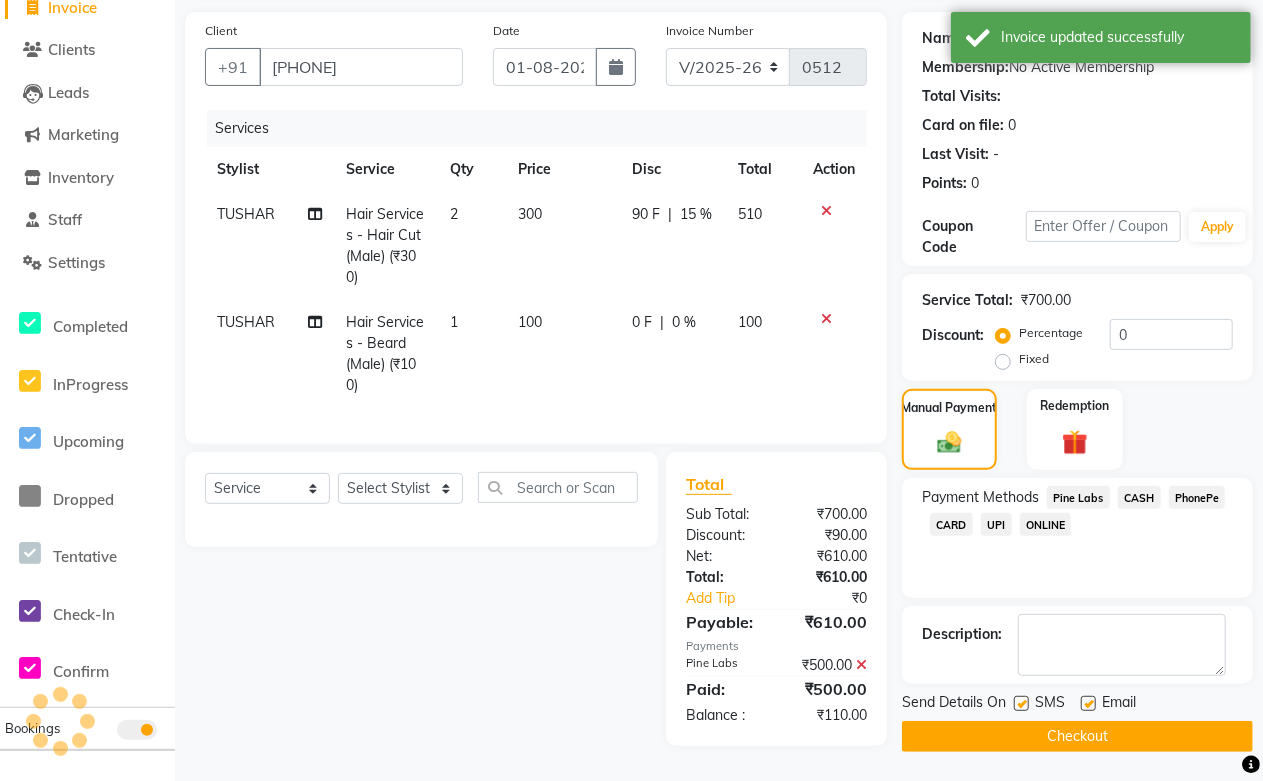 click 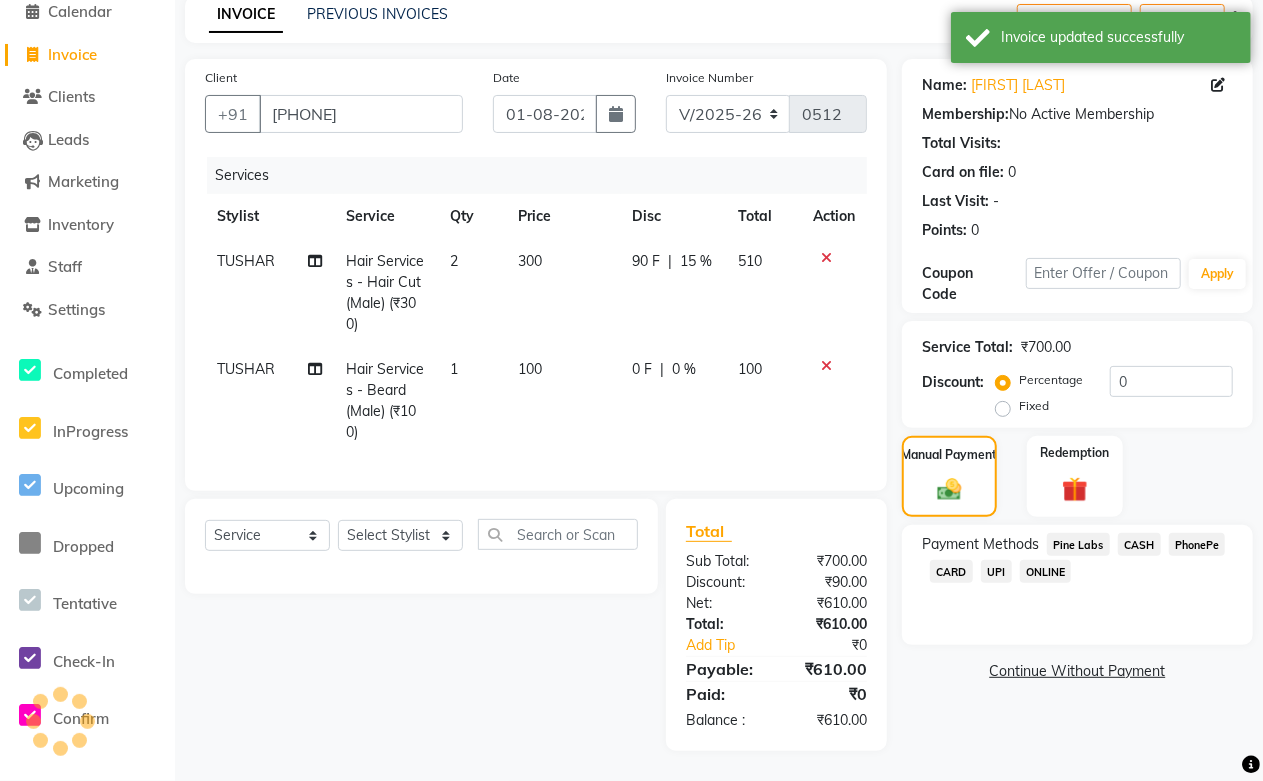 scroll, scrollTop: 86, scrollLeft: 0, axis: vertical 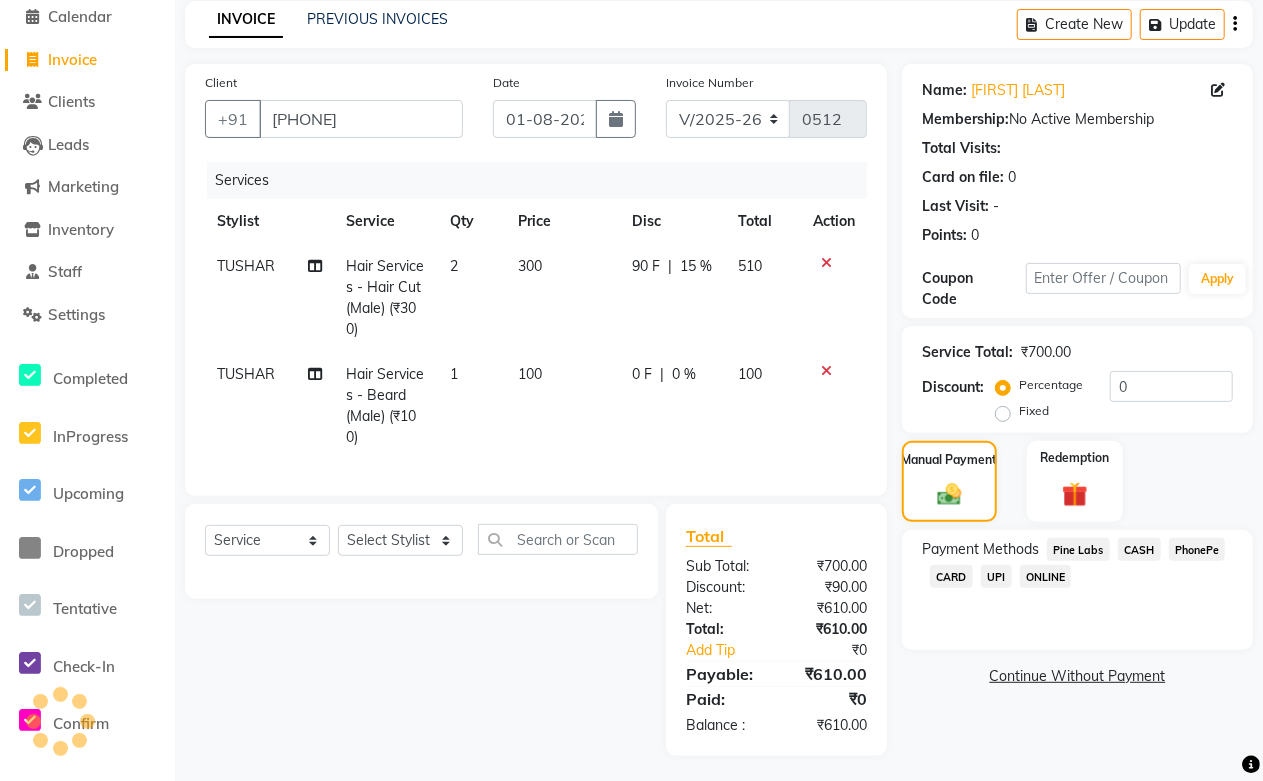 click on "510" 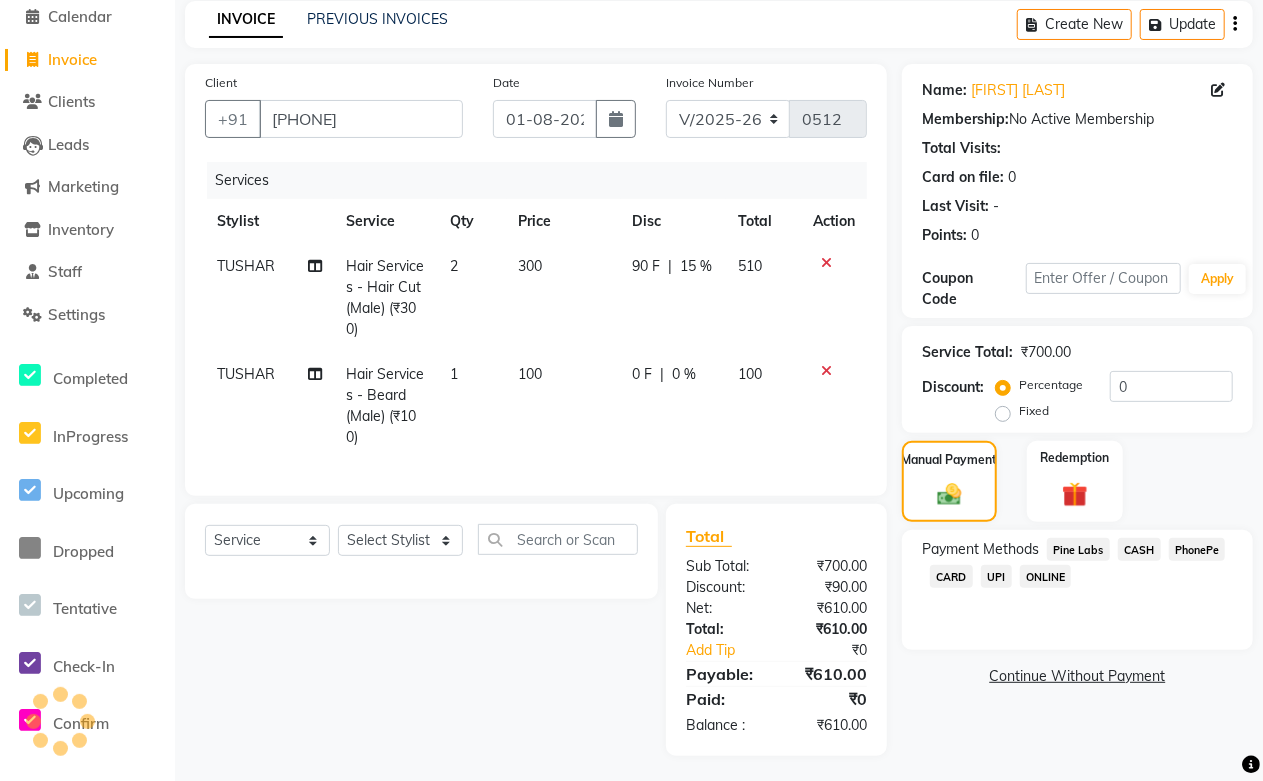 scroll, scrollTop: 43, scrollLeft: 0, axis: vertical 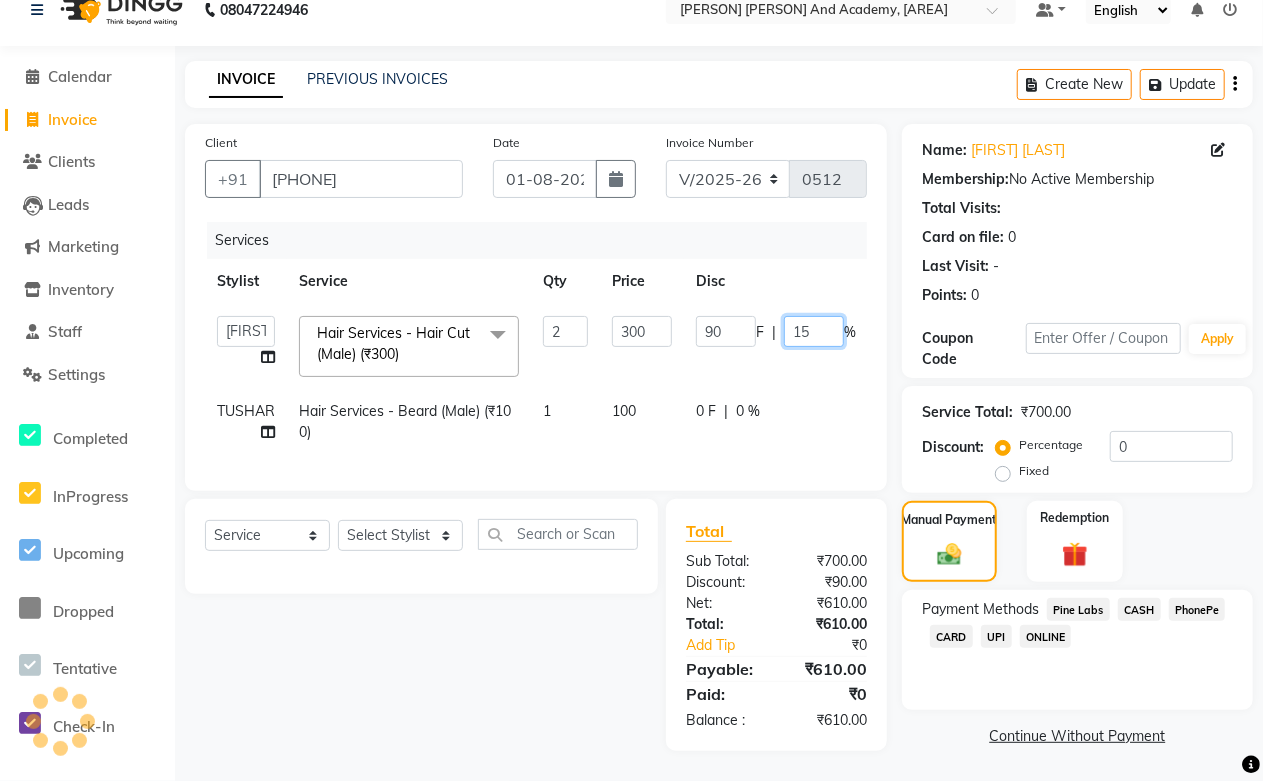 drag, startPoint x: 811, startPoint y: 312, endPoint x: 765, endPoint y: 318, distance: 46.389652 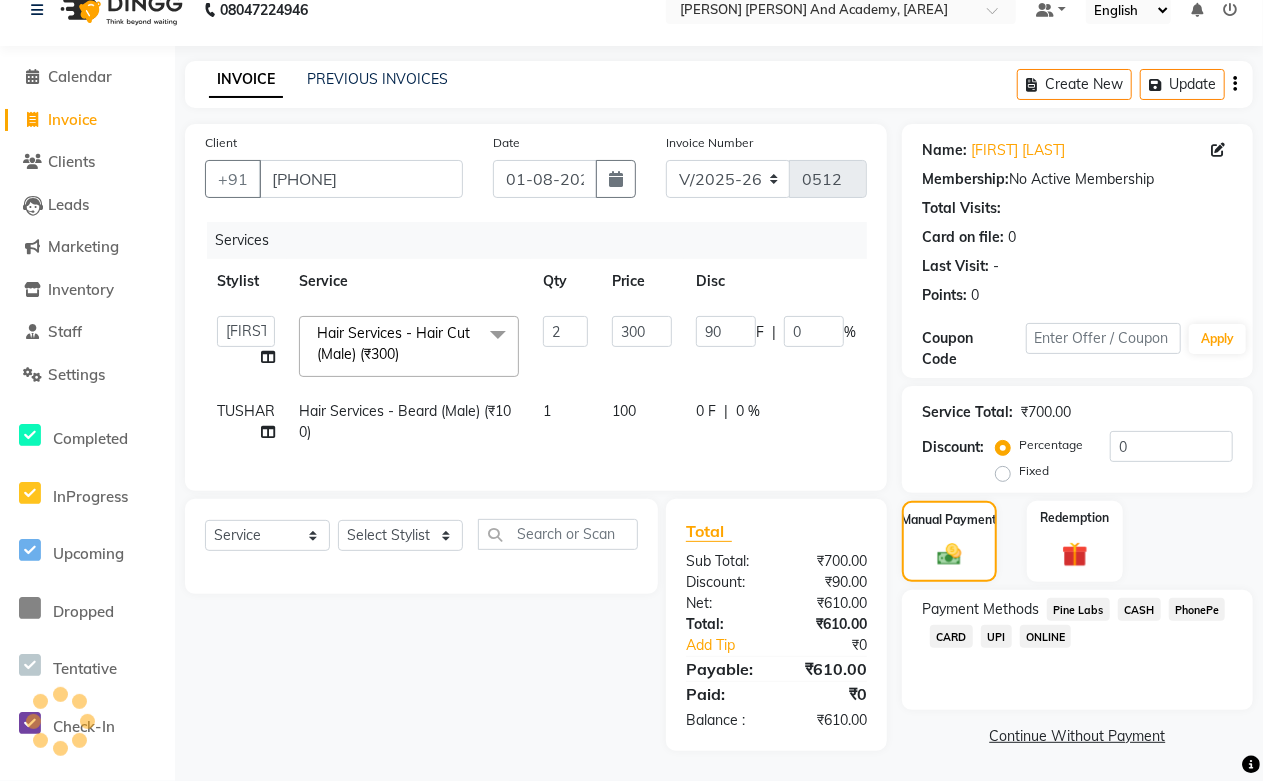 click on "Select Service Product Membership Package Voucher Prepaid Gift Card Select Stylist [PERSON] [PERSON] [PERSON] [PERSON] [PERSON] [PERSON] [PERSON] [PERSON] [PERSON] [PERSON] [PERSON] [PERSON] [PERSON] [PERSON] [PERSON] [PERSON] [PERSON] [PERSON] [PERSON] [PERSON] [PERSON] [PERSON]" 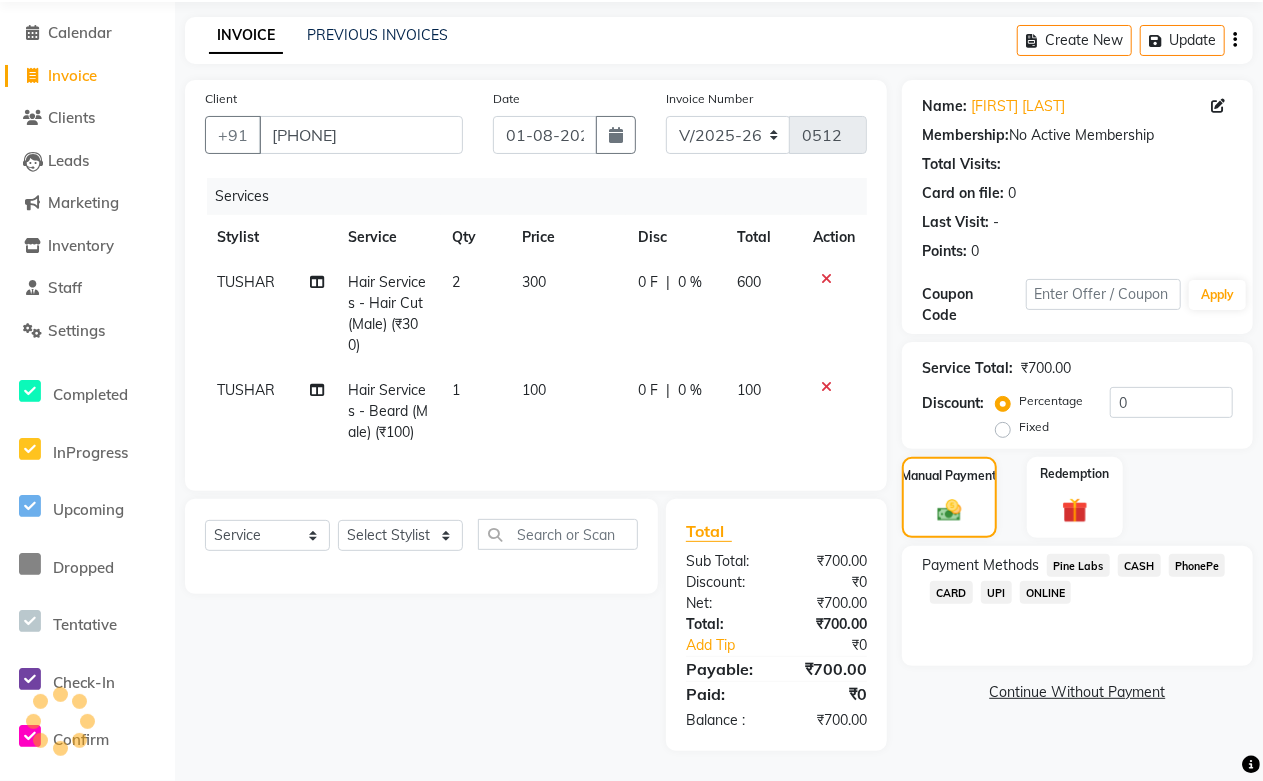 scroll, scrollTop: 86, scrollLeft: 0, axis: vertical 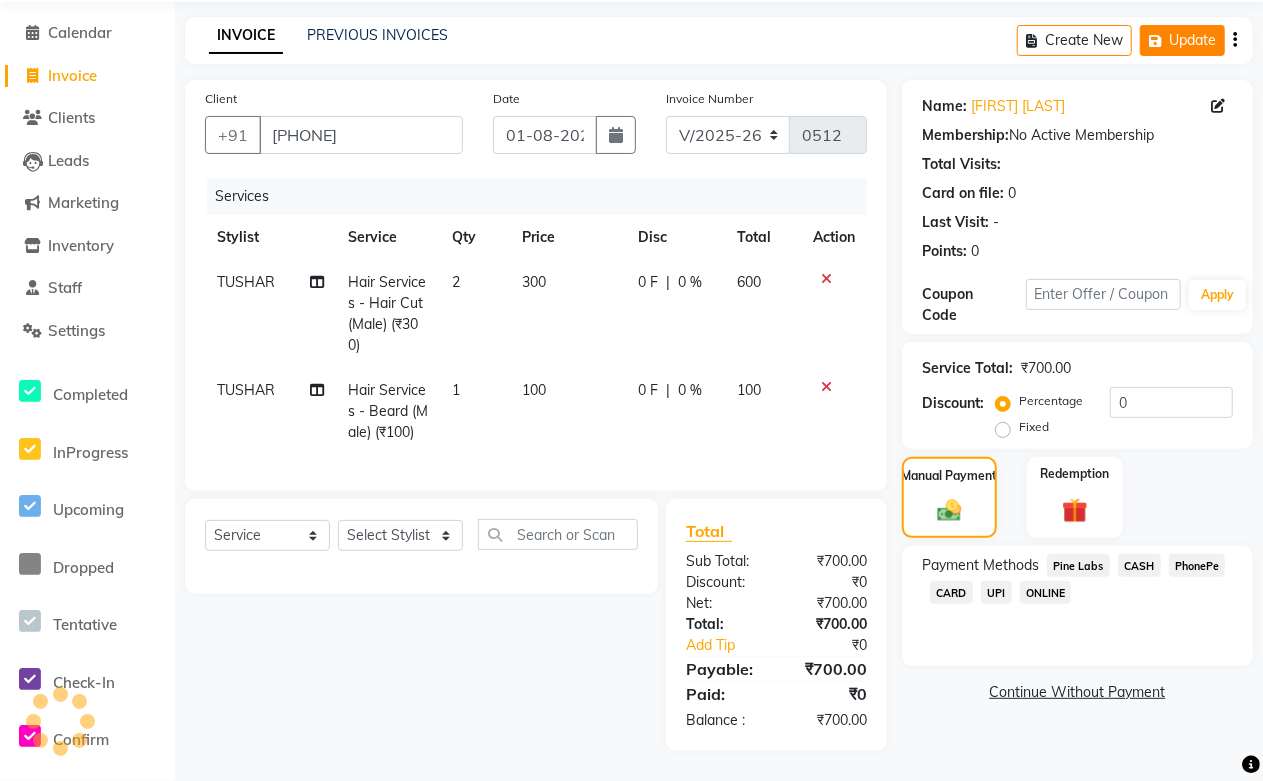 click on "Update" 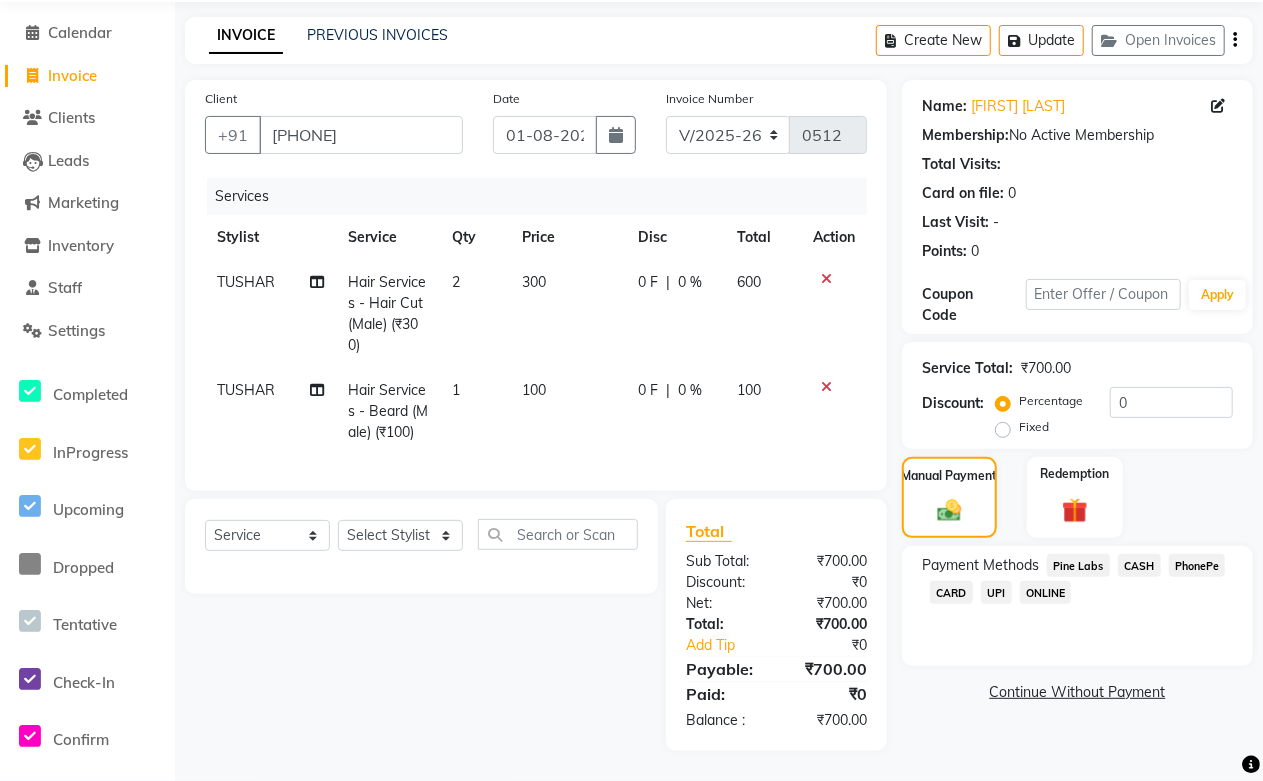 click on "300" 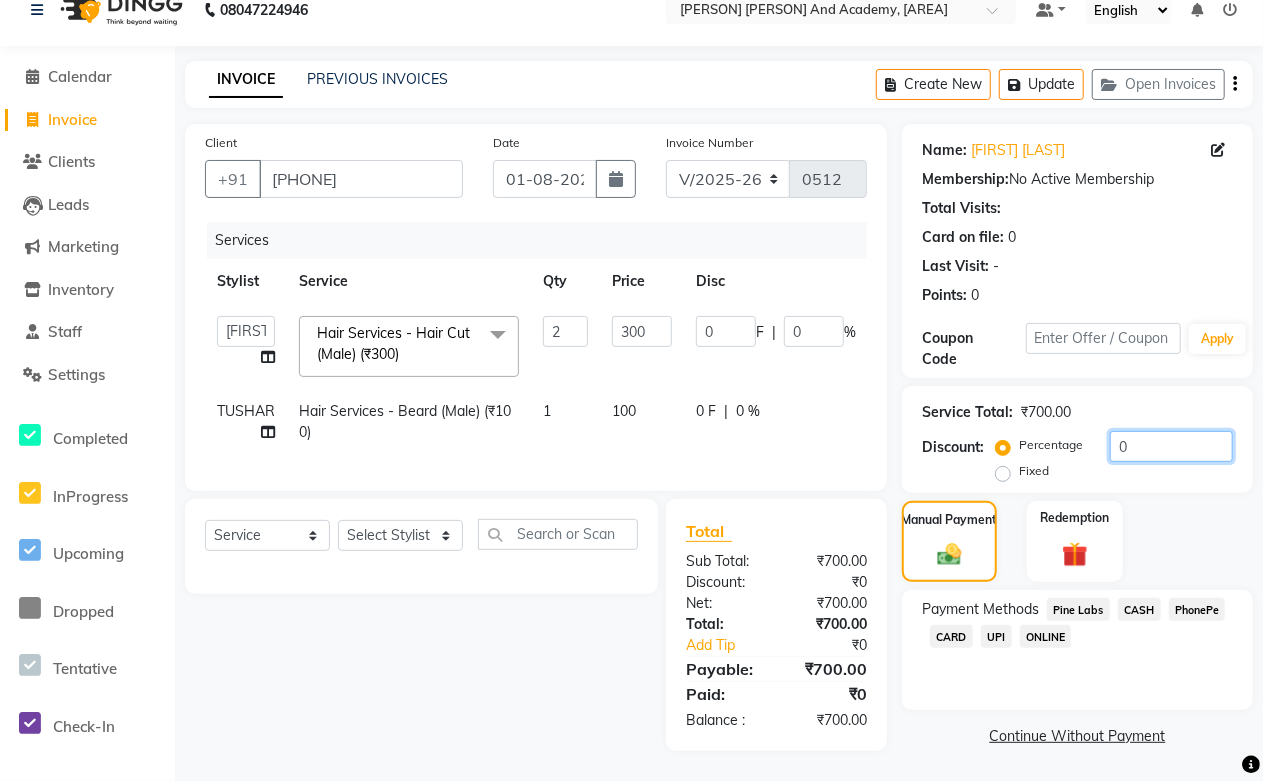 drag, startPoint x: 1150, startPoint y: 425, endPoint x: 984, endPoint y: 421, distance: 166.04819 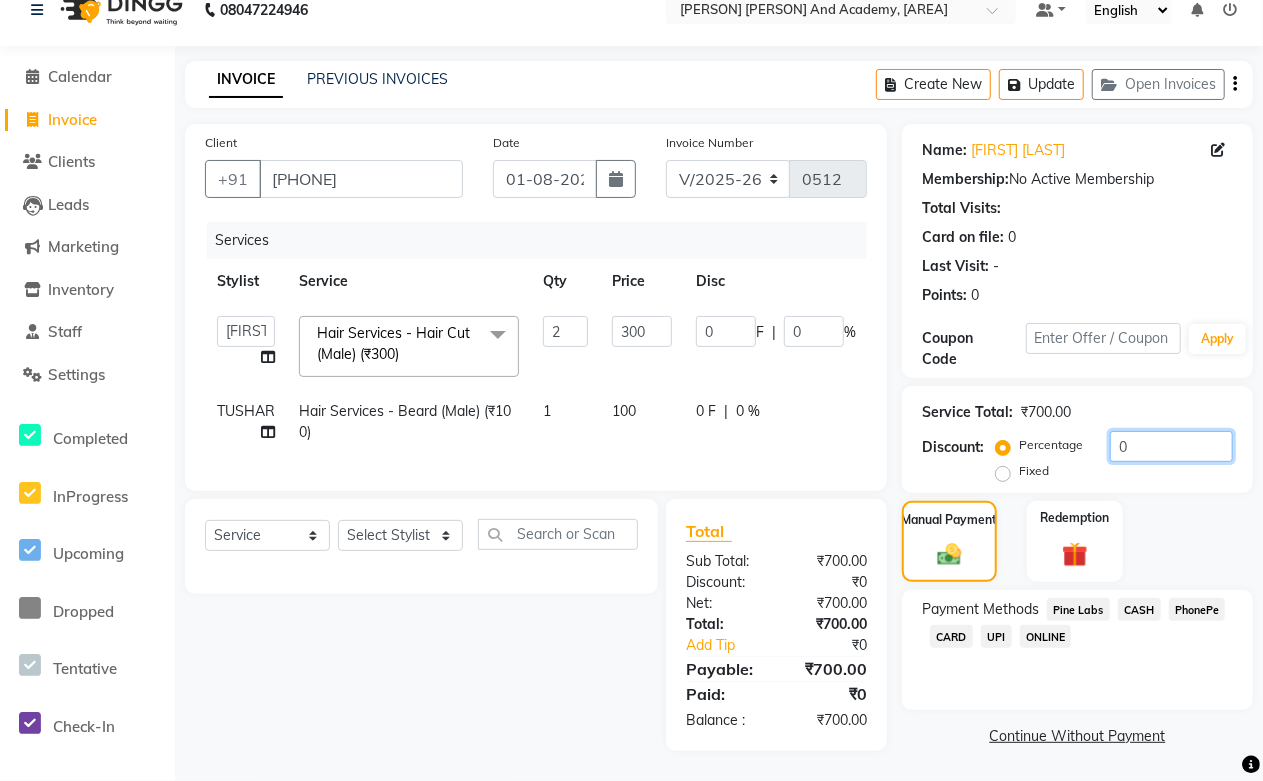 click on "Discount:  Percentage   Fixed  0" 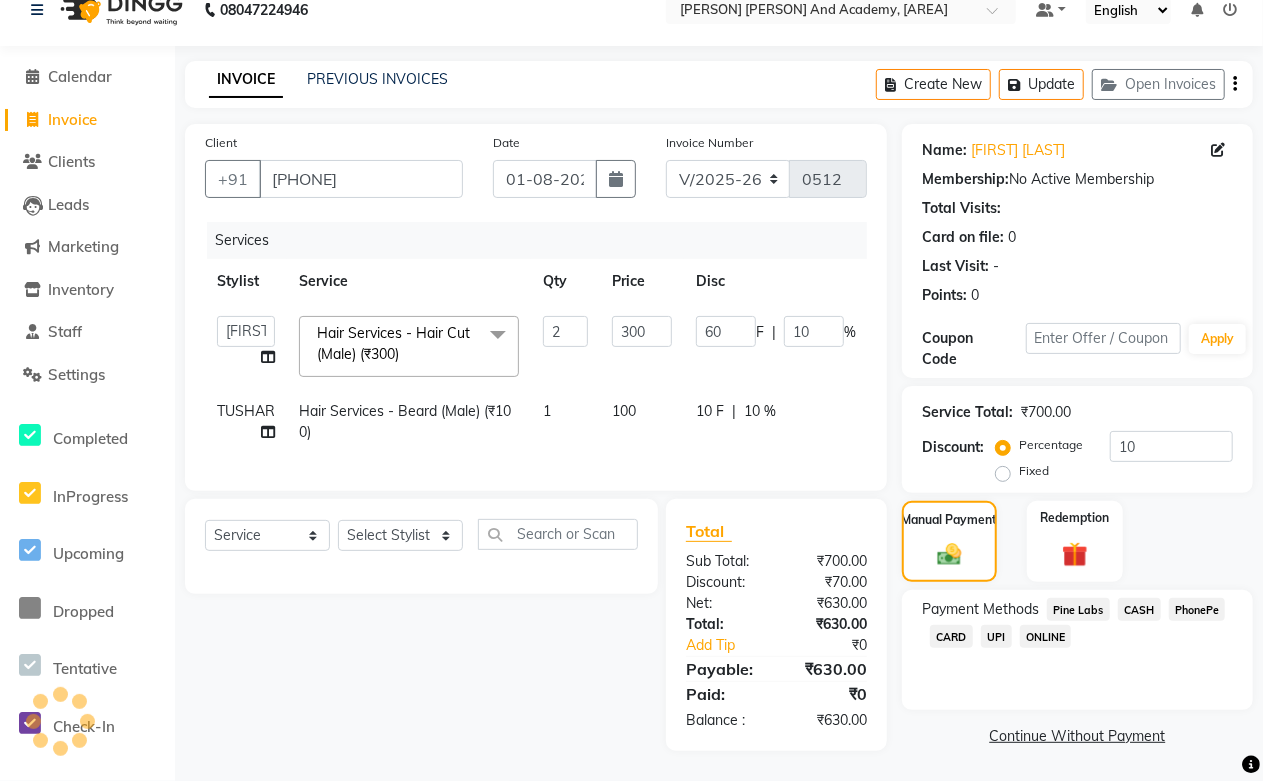 click on "Select Service Product Membership Package Voucher Prepaid Gift Card Select Stylist [PERSON] [PERSON] [PERSON] [PERSON] [PERSON] [PERSON] [PERSON] [PERSON] [PERSON] [PERSON] [PERSON] [PERSON] [PERSON] [PERSON] [PERSON] [PERSON] [PERSON] [PERSON] [PERSON] [PERSON] [PERSON] [PERSON]" 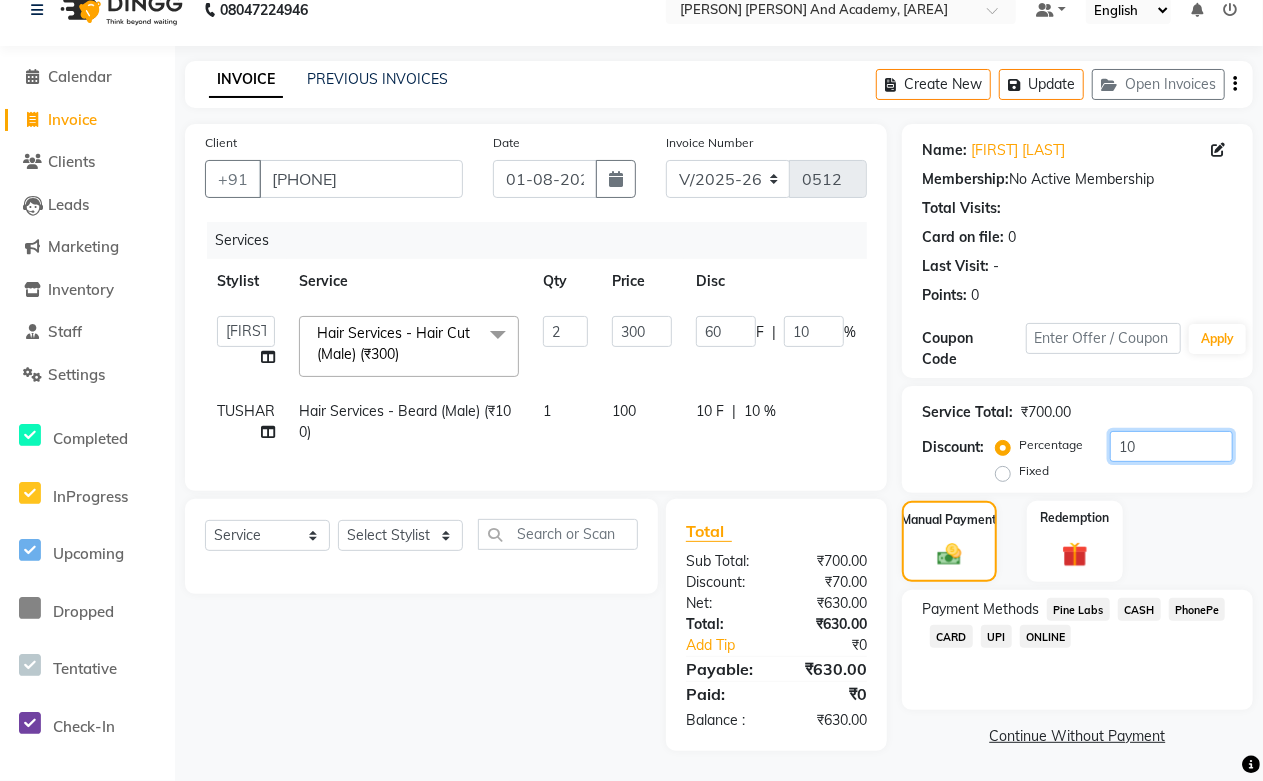 drag, startPoint x: 1133, startPoint y: 428, endPoint x: 1052, endPoint y: 436, distance: 81.394104 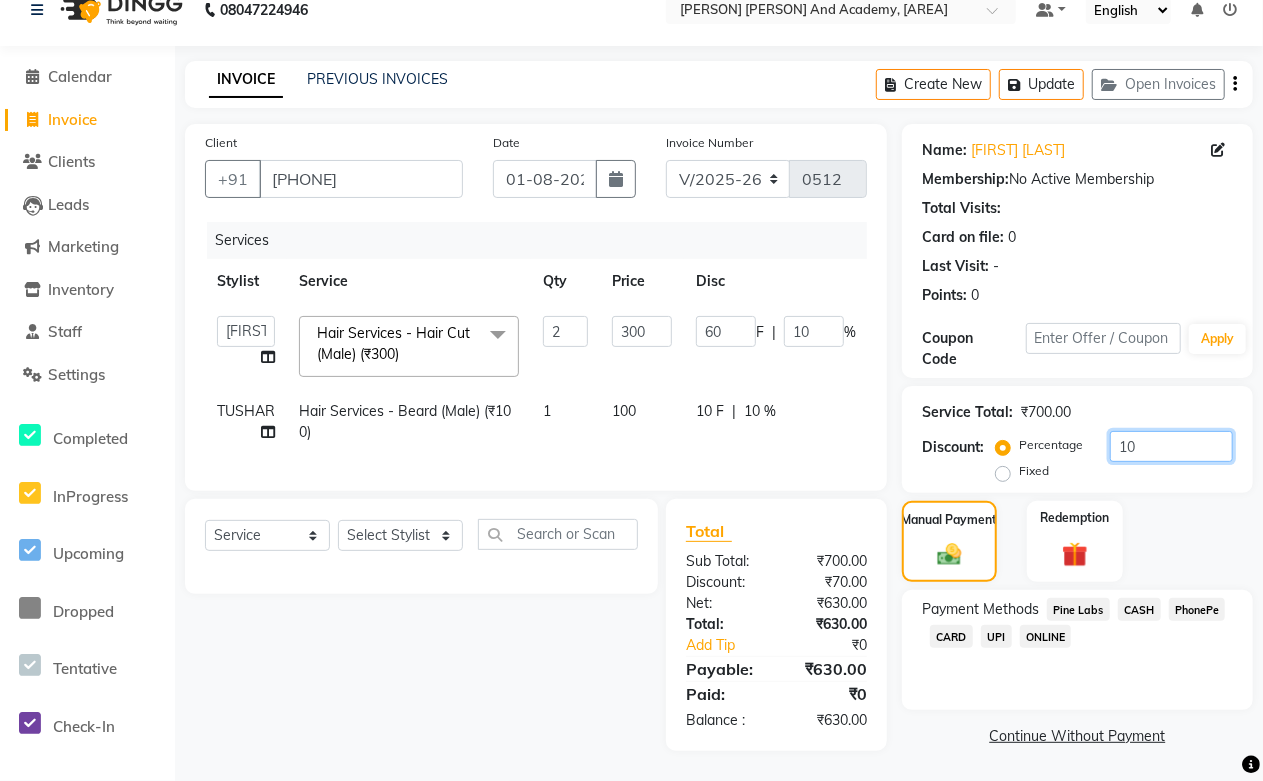 click on "Percentage   Fixed  10" 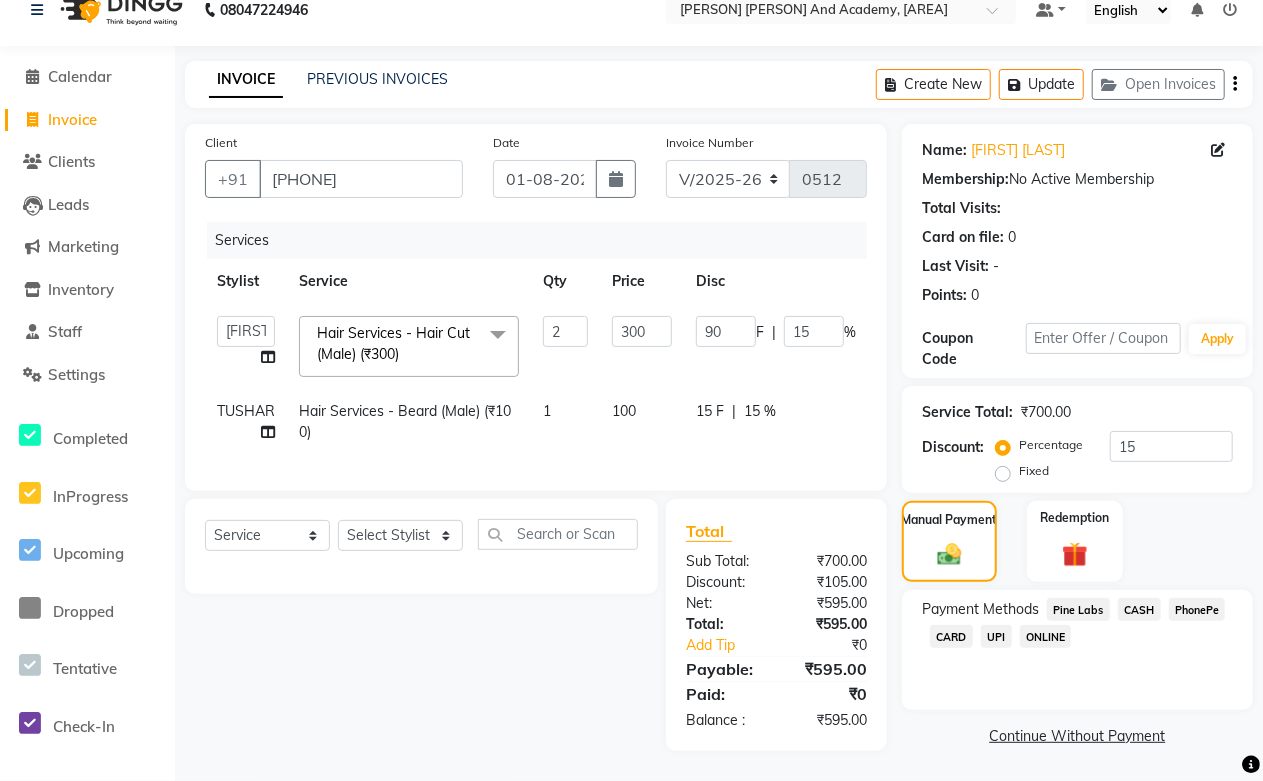 click on "Select Service Product Membership Package Voucher Prepaid Gift Card Select Stylist [PERSON] [PERSON] [PERSON] [PERSON] [PERSON] [PERSON] [PERSON] [PERSON] [PERSON] [PERSON] [PERSON] [PERSON] [PERSON] [PERSON] [PERSON] [PERSON] [PERSON] [PERSON] [PERSON] [PERSON] [PERSON] [PERSON]" 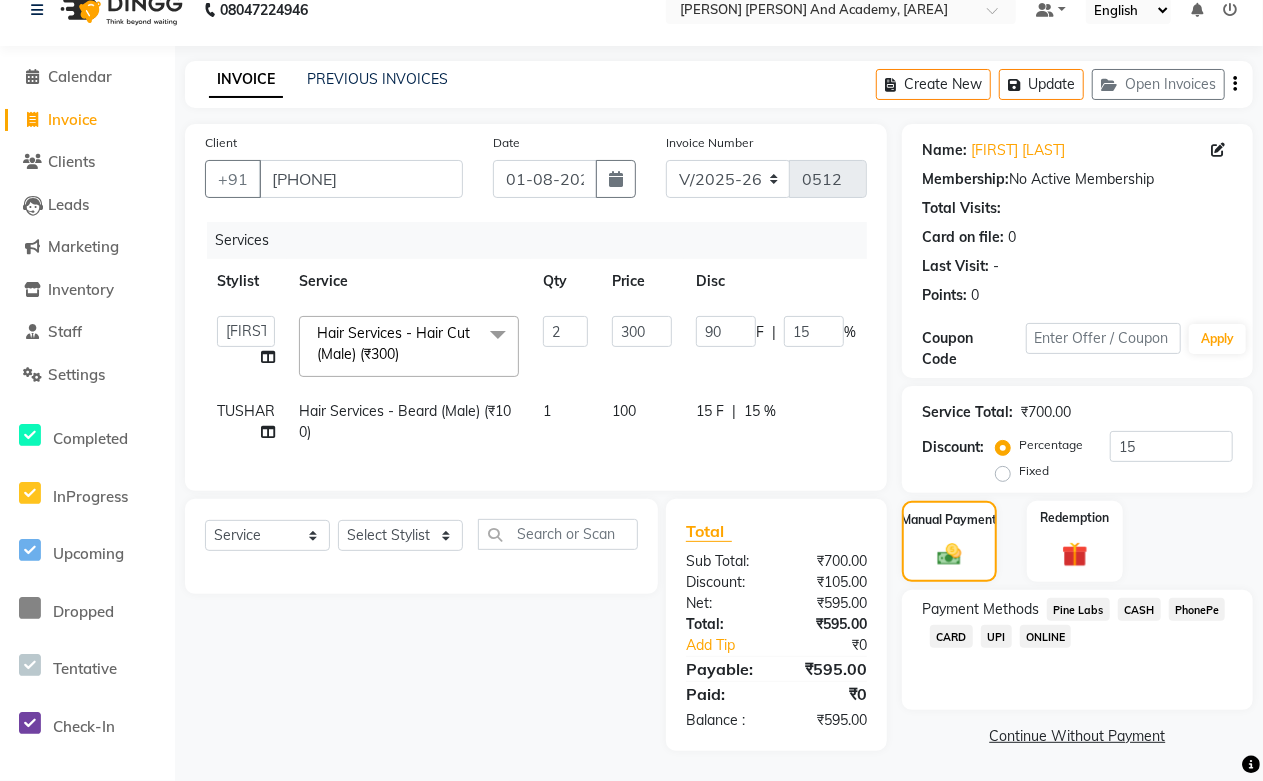 scroll, scrollTop: 0, scrollLeft: 0, axis: both 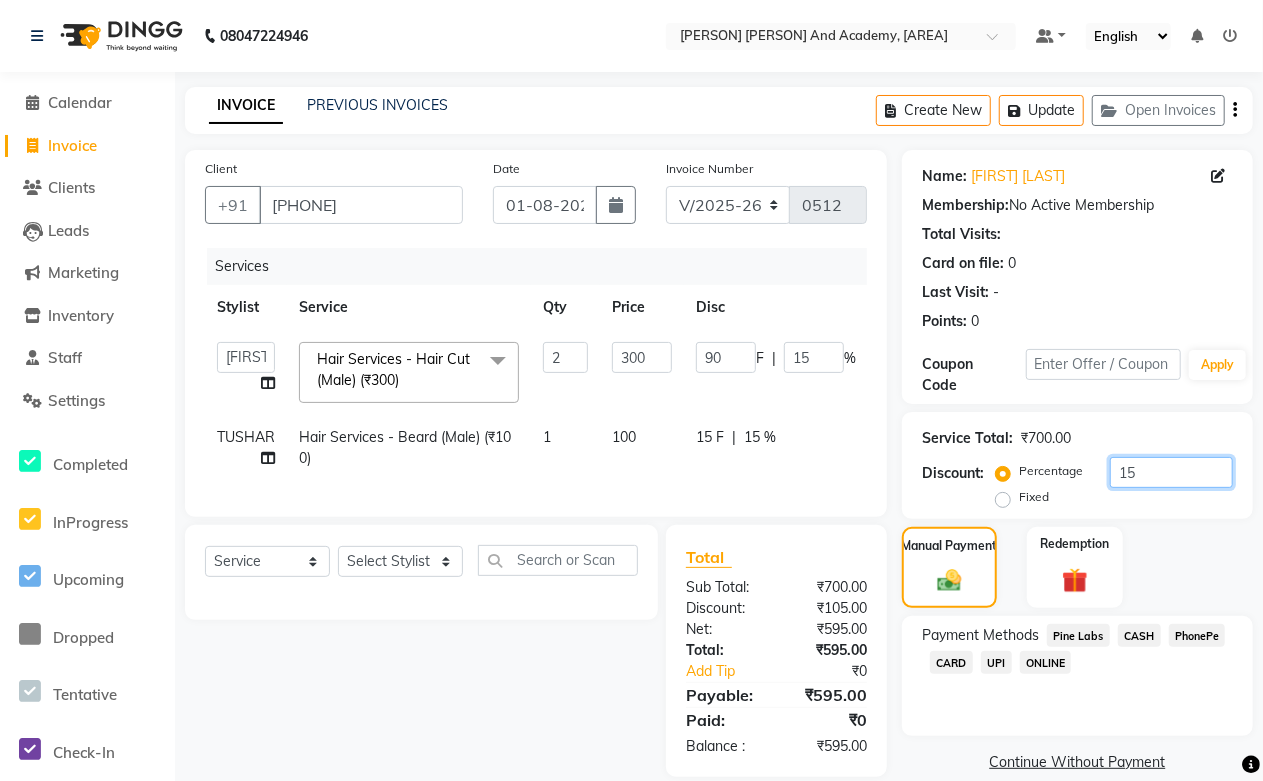 drag, startPoint x: 1143, startPoint y: 465, endPoint x: 1072, endPoint y: 483, distance: 73.24616 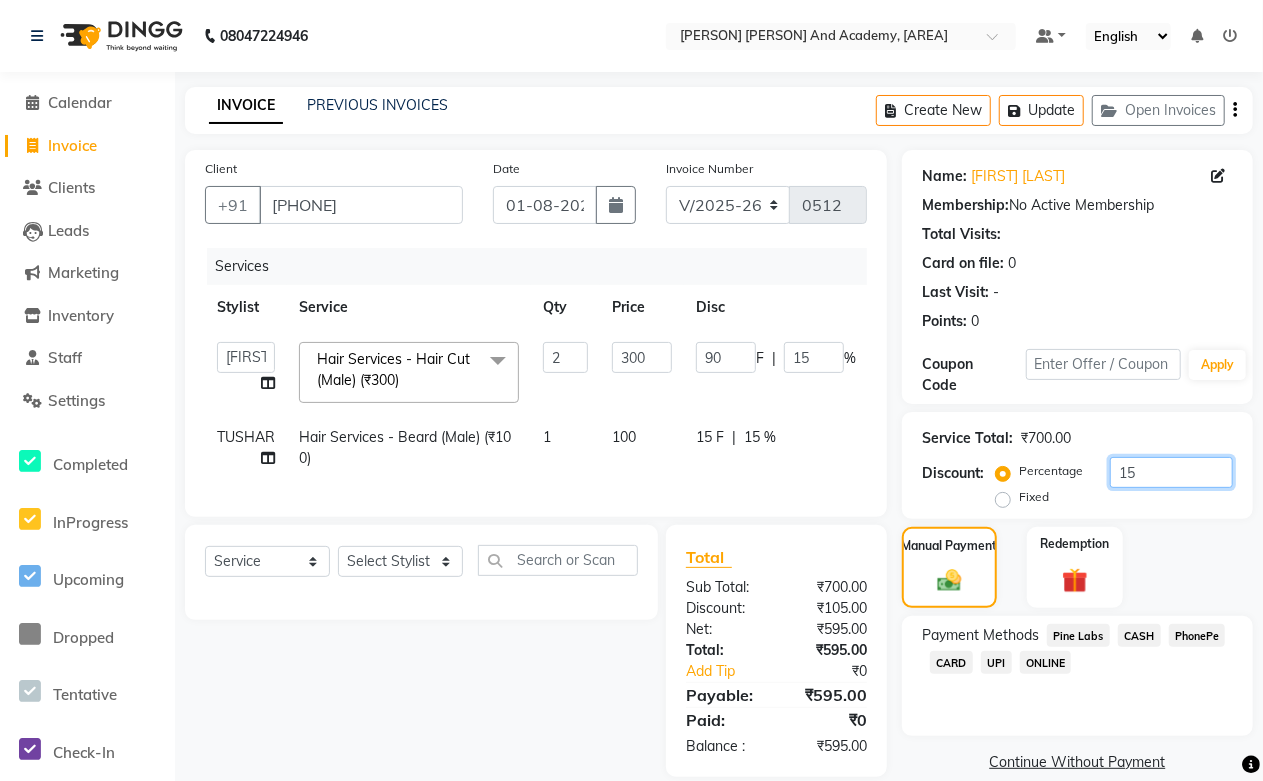click on "Percentage   Fixed  15" 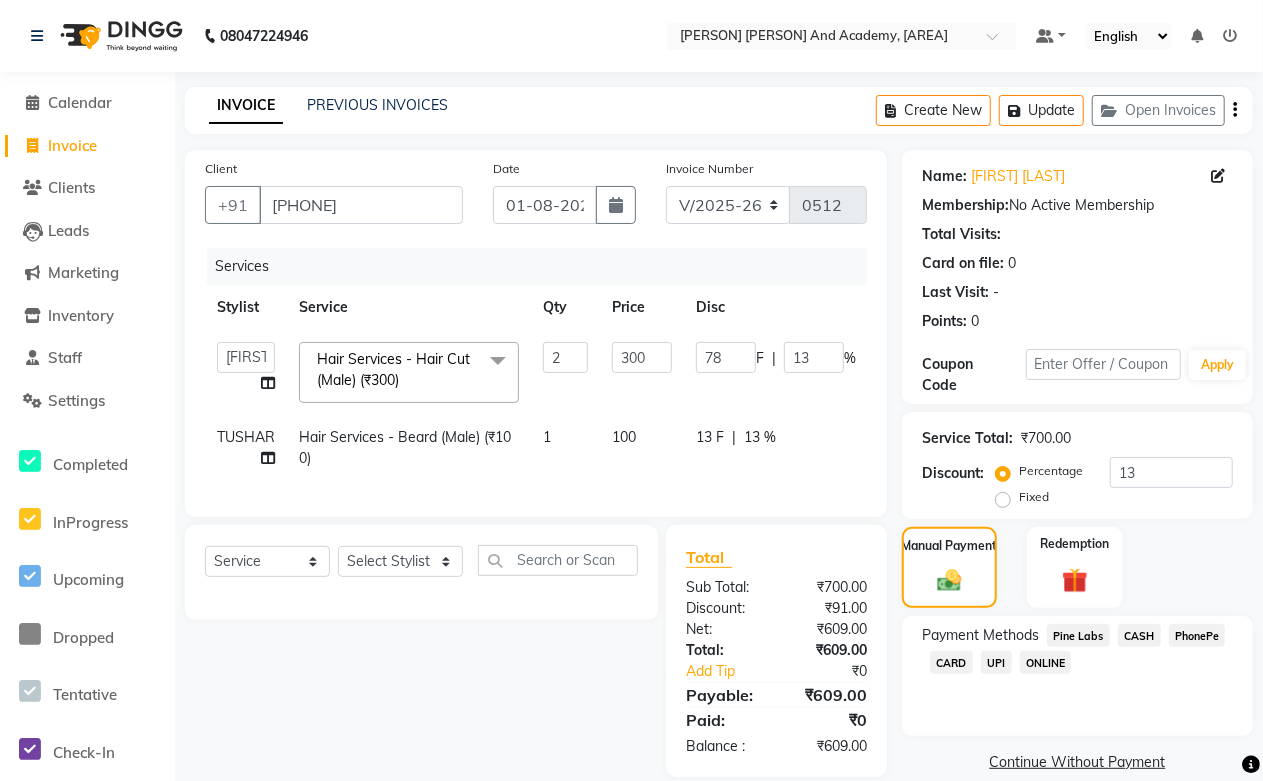 click on "Total Sub Total: ₹700.00 Discount: ₹91.00 Net: ₹609.00 Total: ₹609.00 Add Tip ₹0 Payable: ₹609.00 Paid: ₹0 Balance   : ₹609.00" 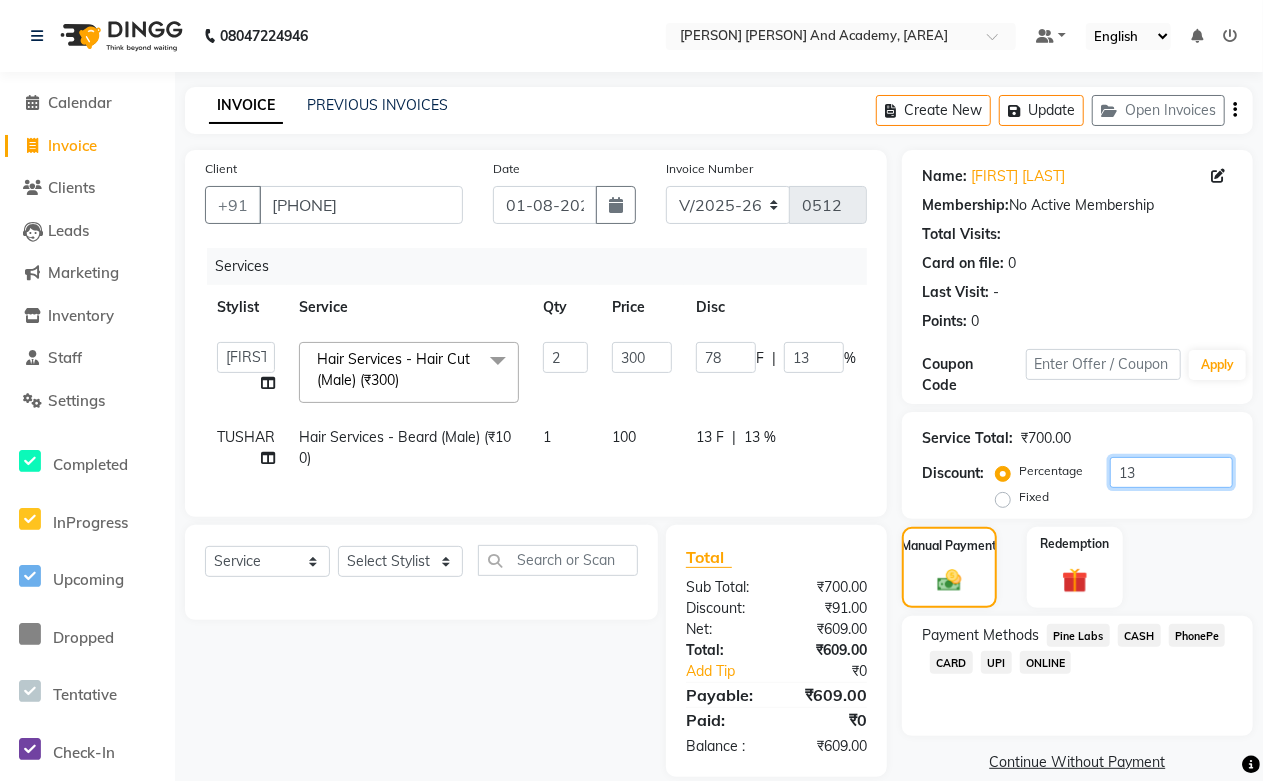 drag, startPoint x: 1134, startPoint y: 471, endPoint x: 1113, endPoint y: 476, distance: 21.587032 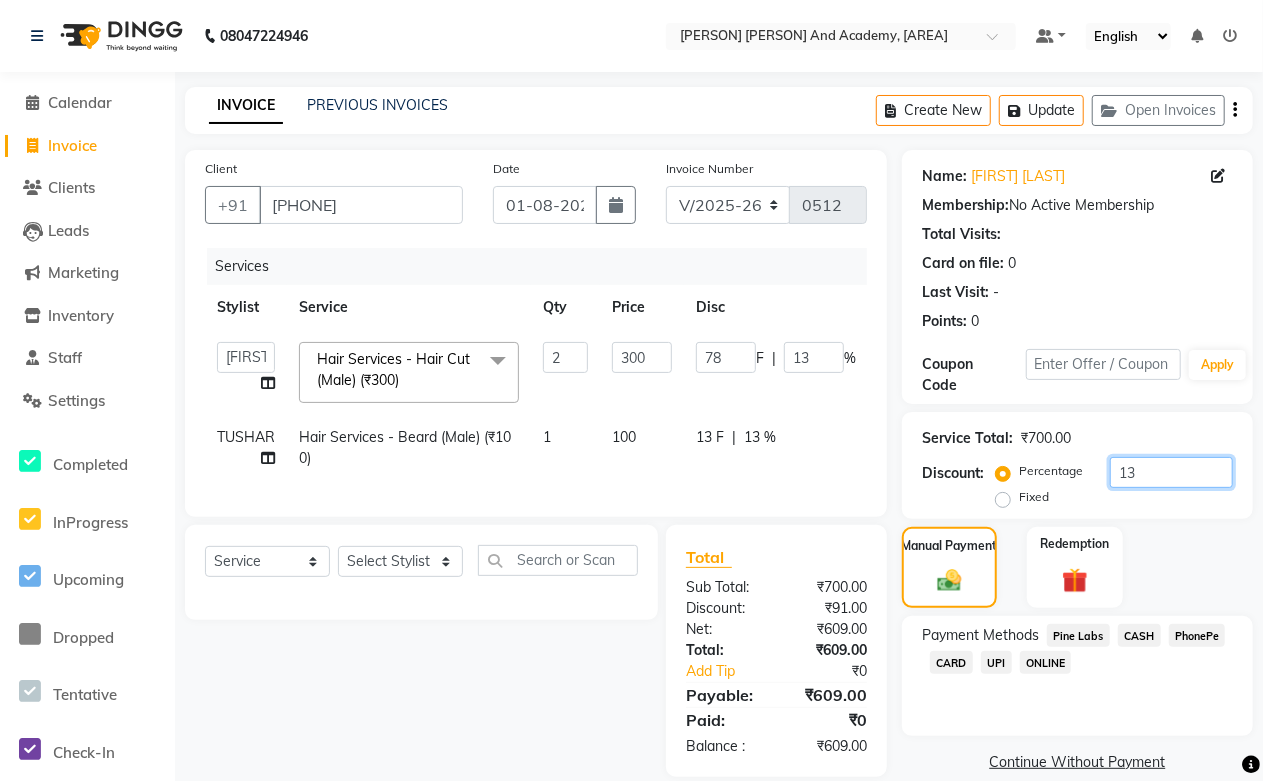 click on "Percentage   Fixed  13" 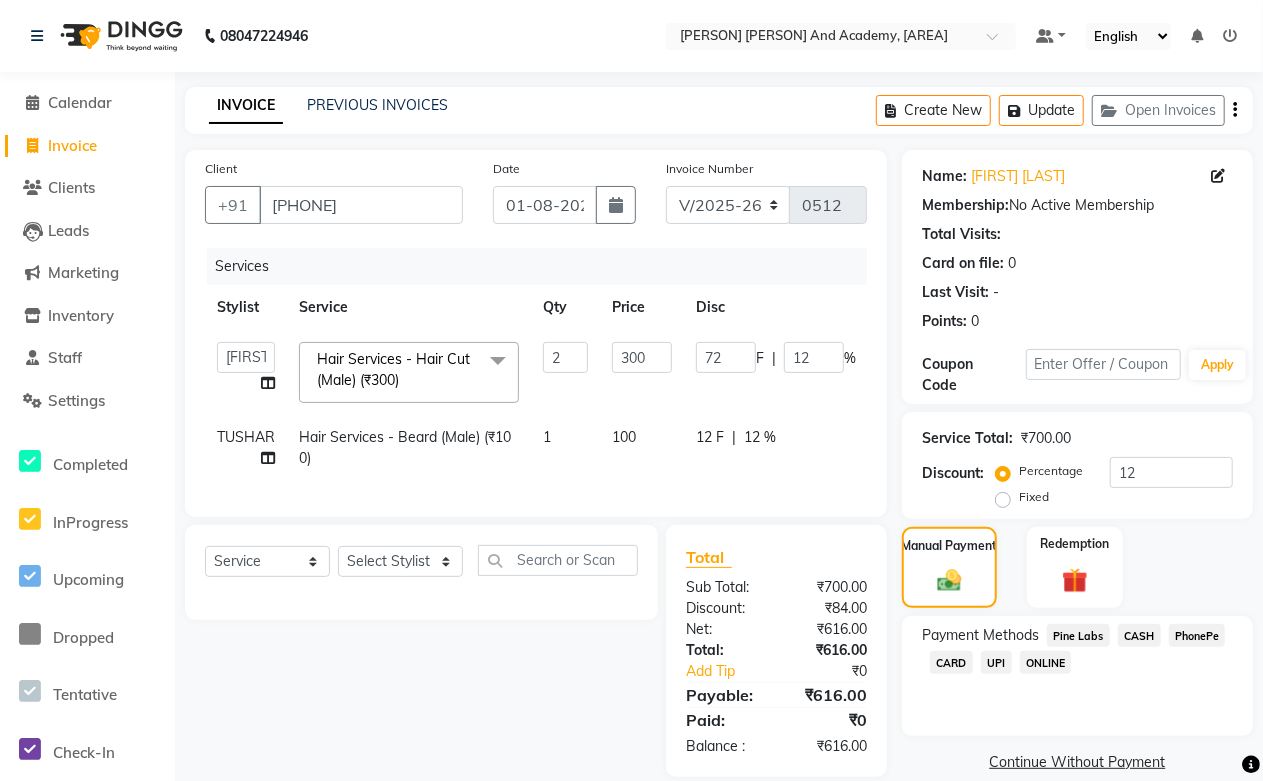 click on "Select Service Product Membership Package Voucher Prepaid Gift Card Select Stylist [PERSON] [PERSON] [PERSON] [PERSON] [PERSON] [PERSON] [PERSON] [PERSON] [PERSON] [PERSON] [PERSON] [PERSON] [PERSON] [PERSON] [PERSON] [PERSON] [PERSON] [PERSON] [PERSON] [PERSON] [PERSON] [PERSON]" 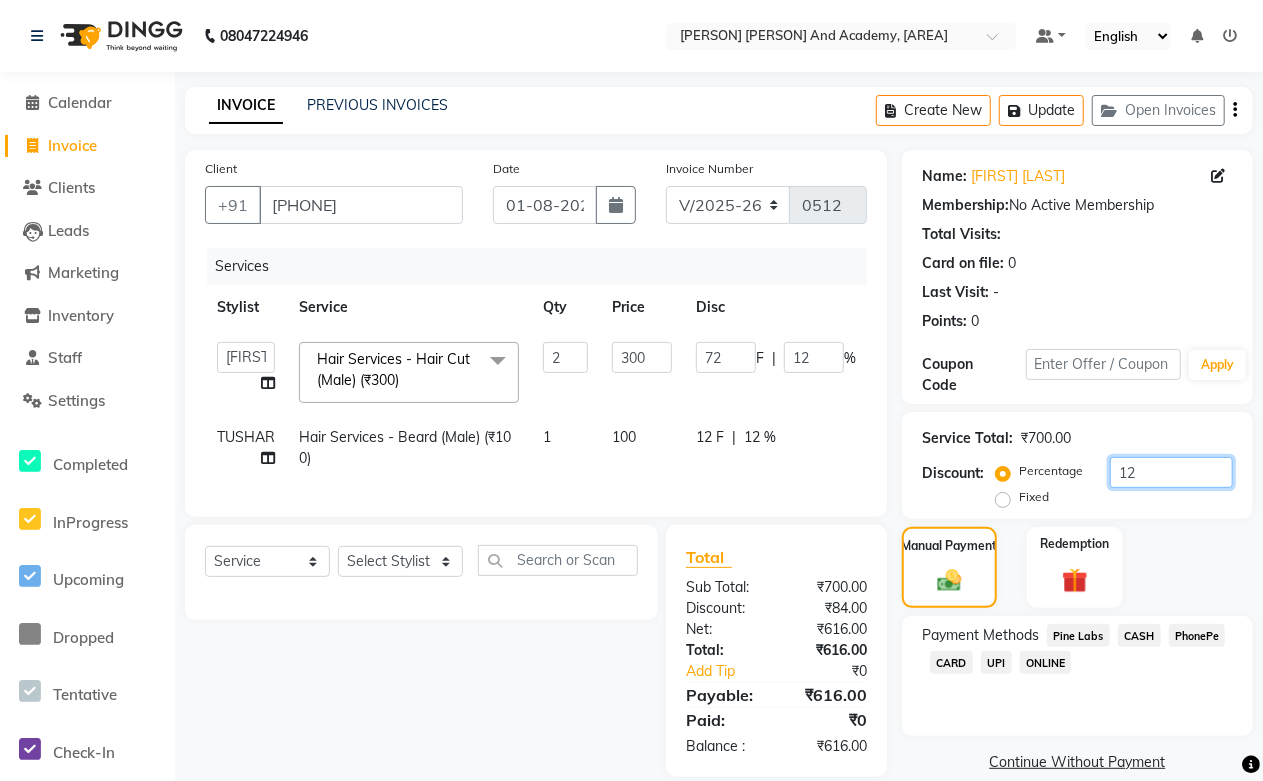drag, startPoint x: 1146, startPoint y: 453, endPoint x: 1071, endPoint y: 477, distance: 78.74643 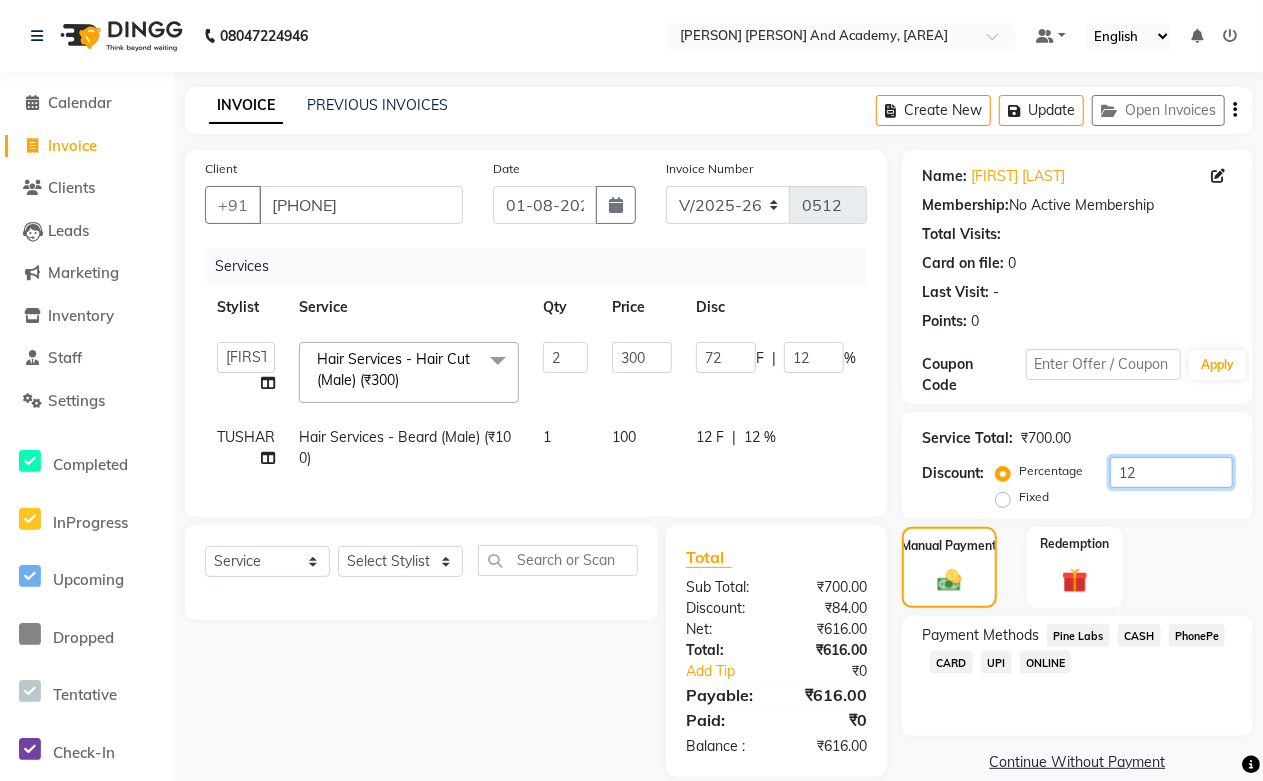 click on "Service Total:  ₹700.00  Discount:  Percentage   Fixed  12" 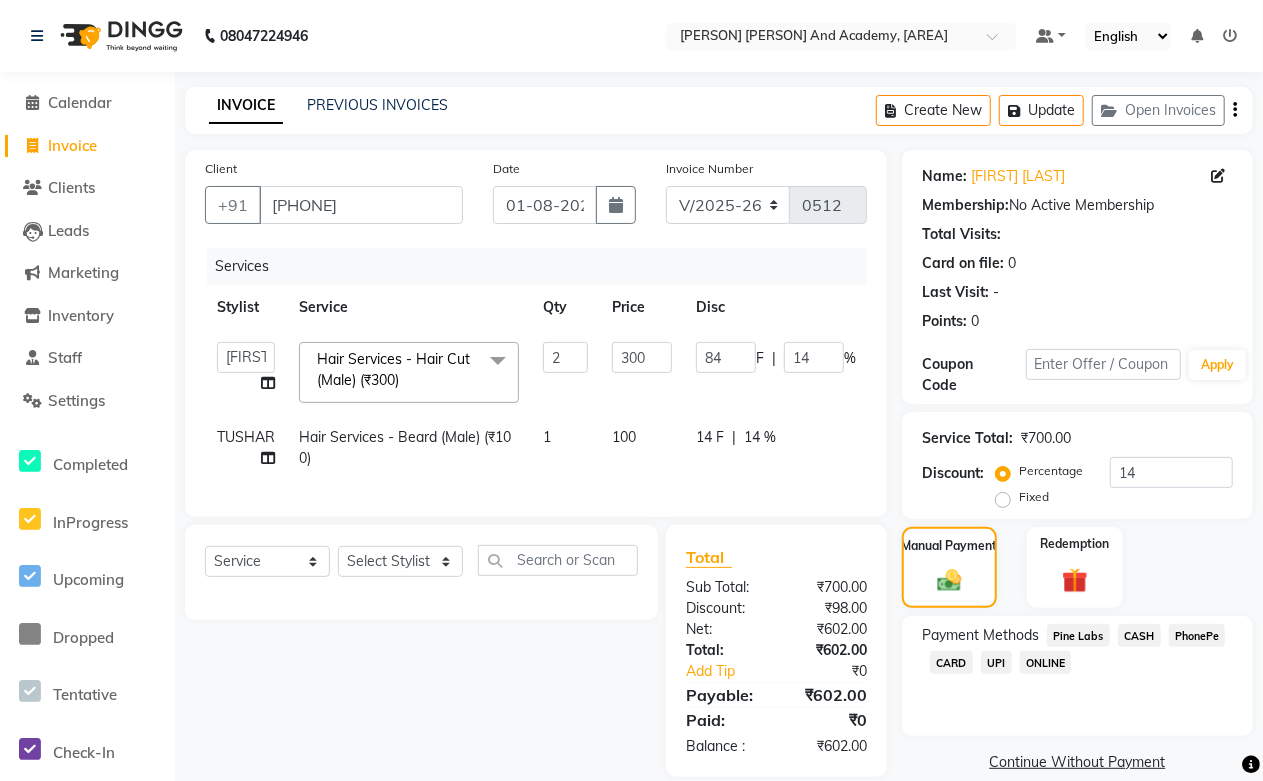 click on "Select Service Product Membership Package Voucher Prepaid Gift Card Select Stylist [PERSON] [PERSON] [PERSON] [PERSON] [PERSON] [PERSON] [PERSON] [PERSON] [PERSON] [PERSON] [PERSON] [PERSON] [PERSON] [PERSON] [PERSON] [PERSON] [PERSON] [PERSON] [PERSON] [PERSON] [PERSON] [PERSON]" 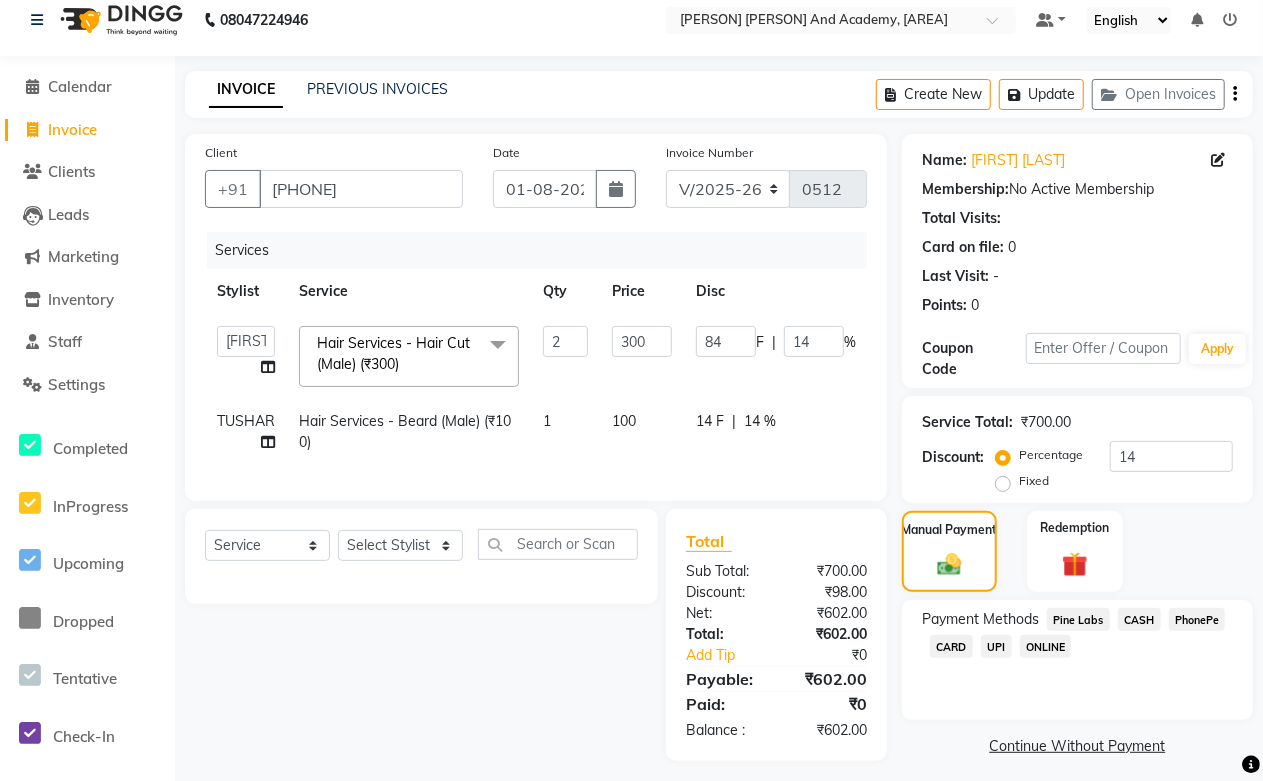 scroll, scrollTop: 43, scrollLeft: 0, axis: vertical 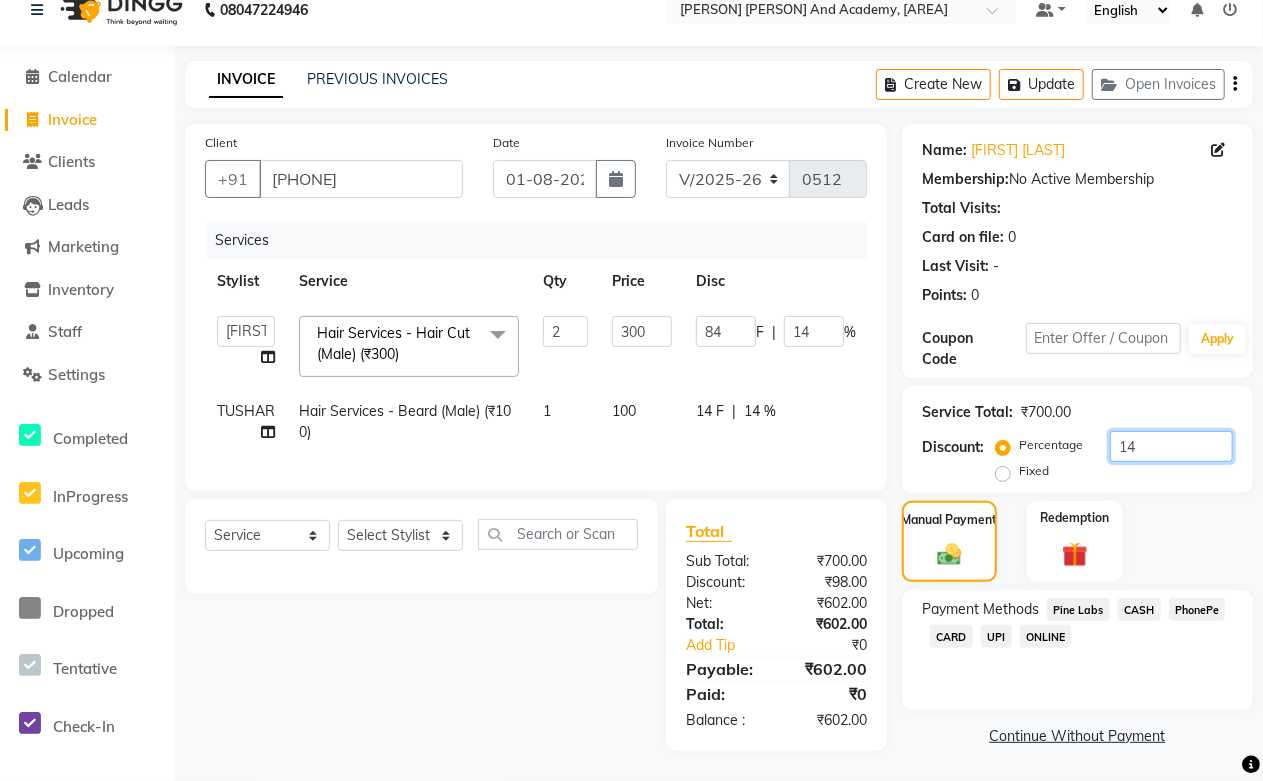 drag, startPoint x: 1163, startPoint y: 432, endPoint x: 1072, endPoint y: 446, distance: 92.070625 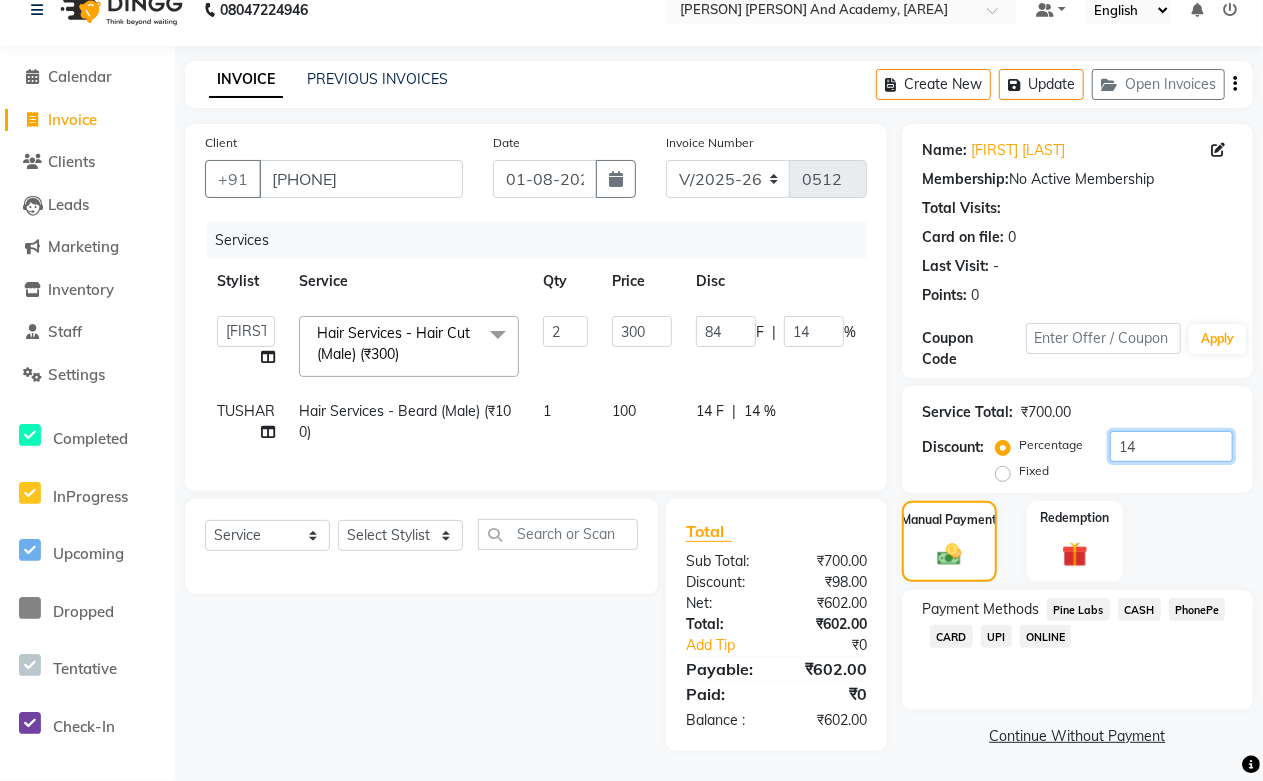 click on "Percentage   Fixed  14" 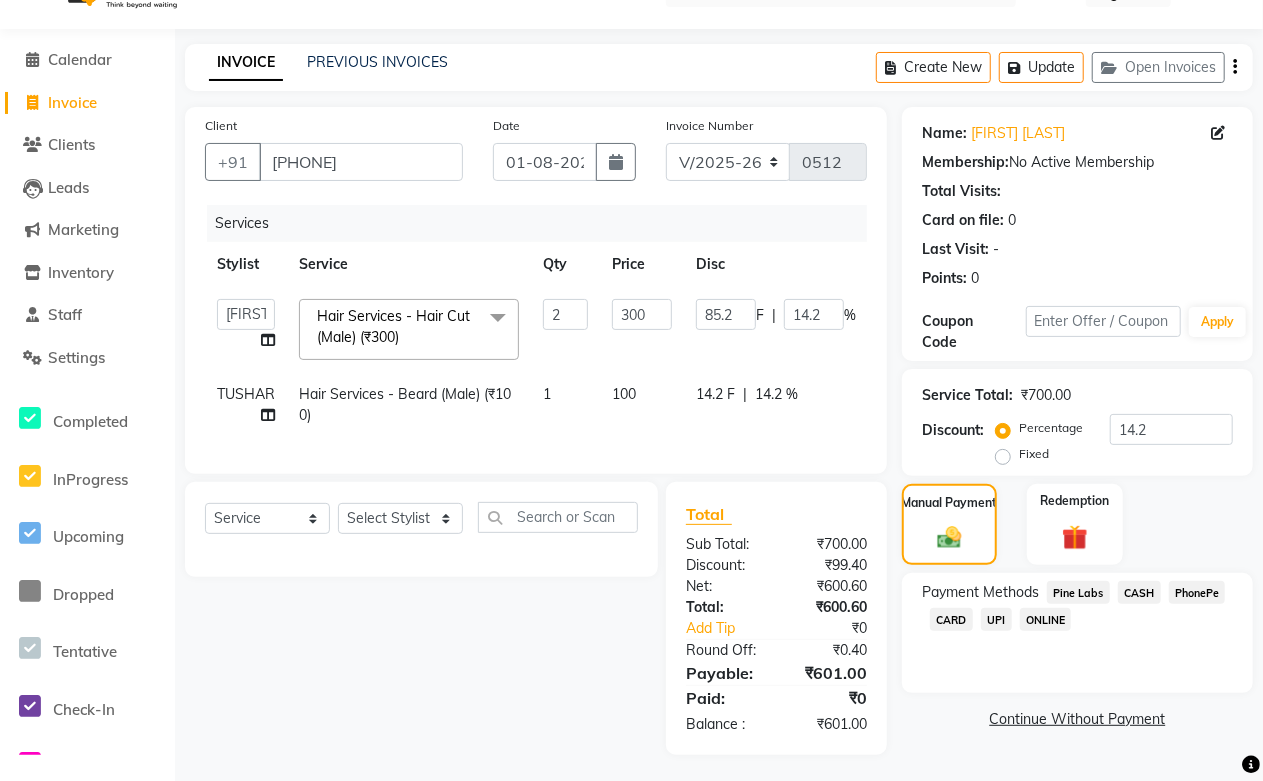 click on "Select Service Product Membership Package Voucher Prepaid Gift Card Select Stylist [PERSON] [PERSON] [PERSON] [PERSON] [PERSON] [PERSON] [PERSON] [PERSON] [PERSON] [PERSON] [PERSON] [PERSON] [PERSON] [PERSON] [PERSON] [PERSON] [PERSON] [PERSON] [PERSON] [PERSON] [PERSON] [PERSON]" 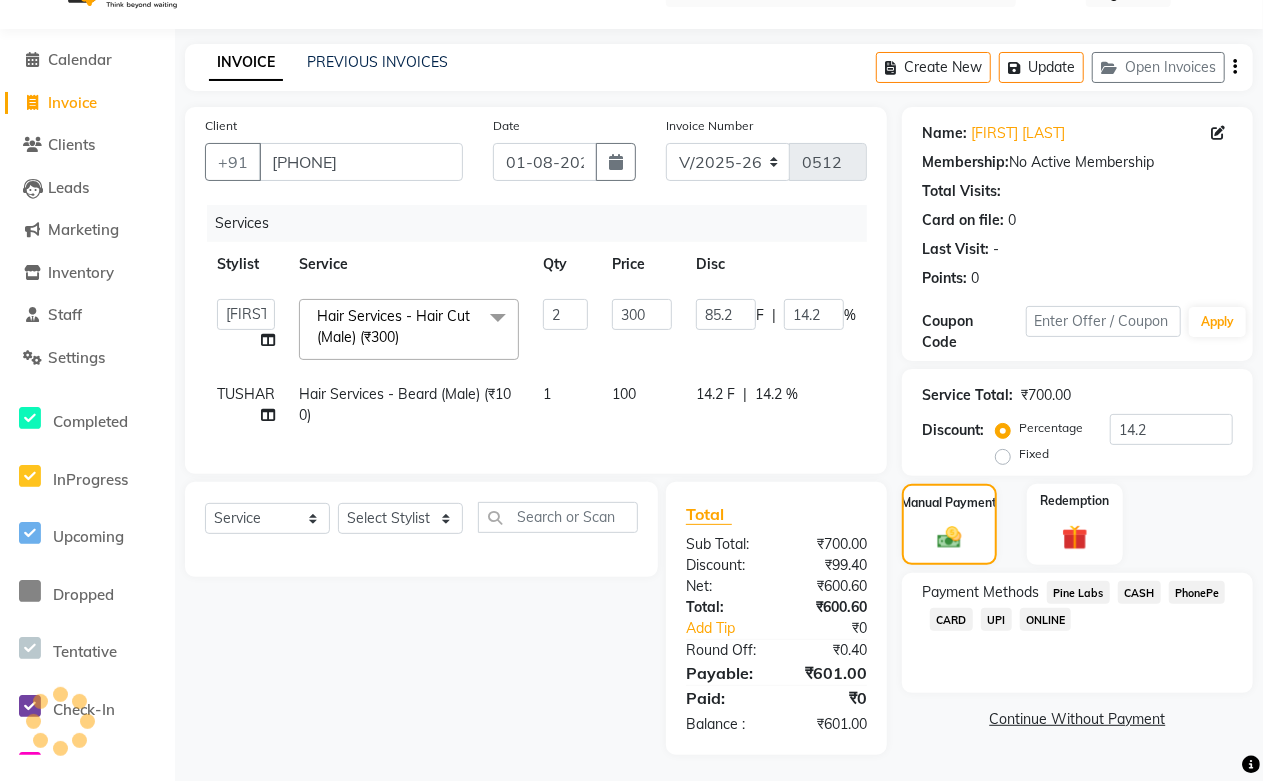 scroll, scrollTop: 63, scrollLeft: 0, axis: vertical 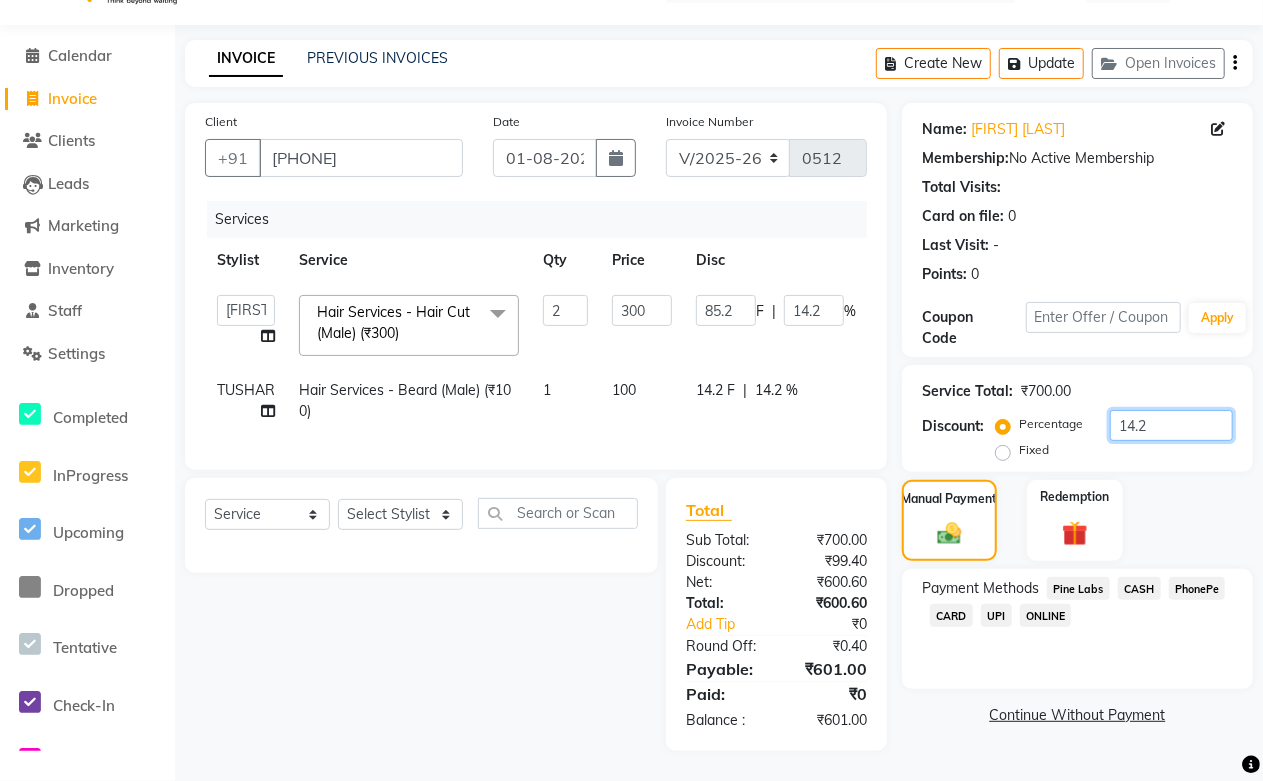 drag, startPoint x: 1150, startPoint y: 404, endPoint x: 1073, endPoint y: 403, distance: 77.00649 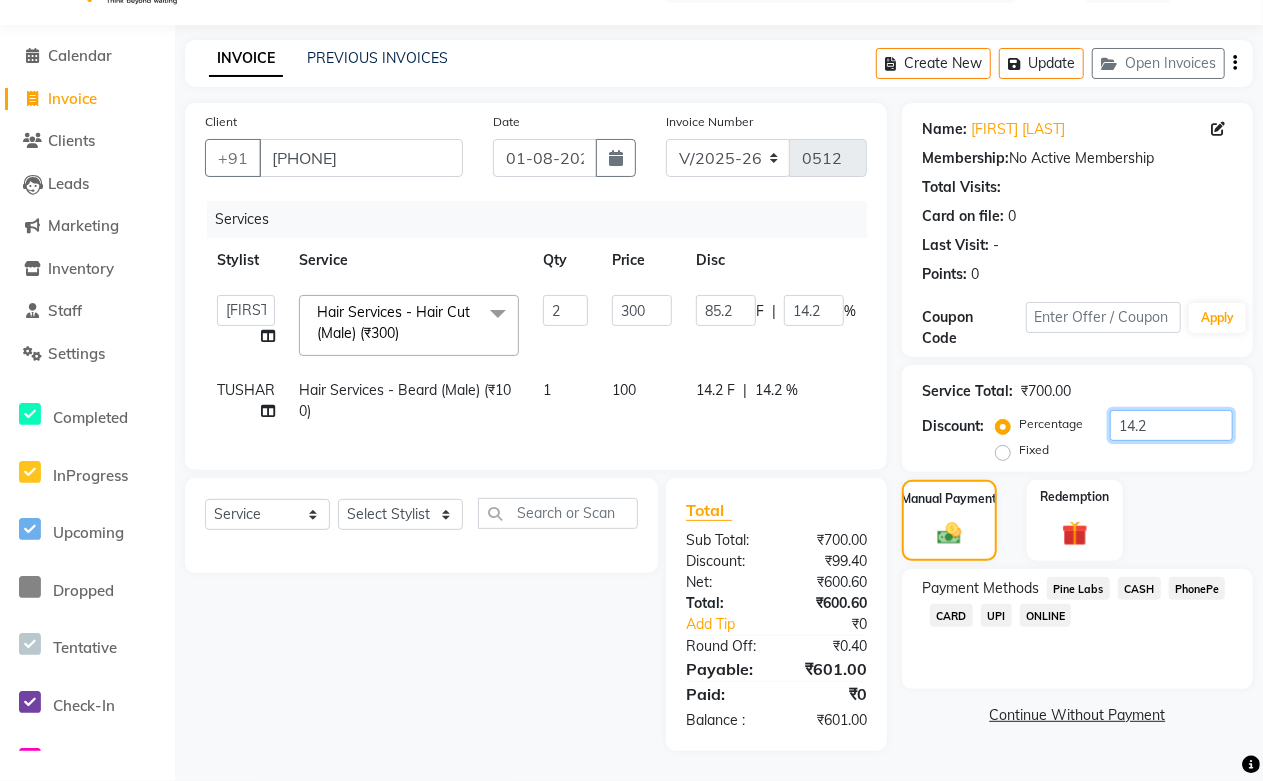 click on "Percentage   Fixed  14.2" 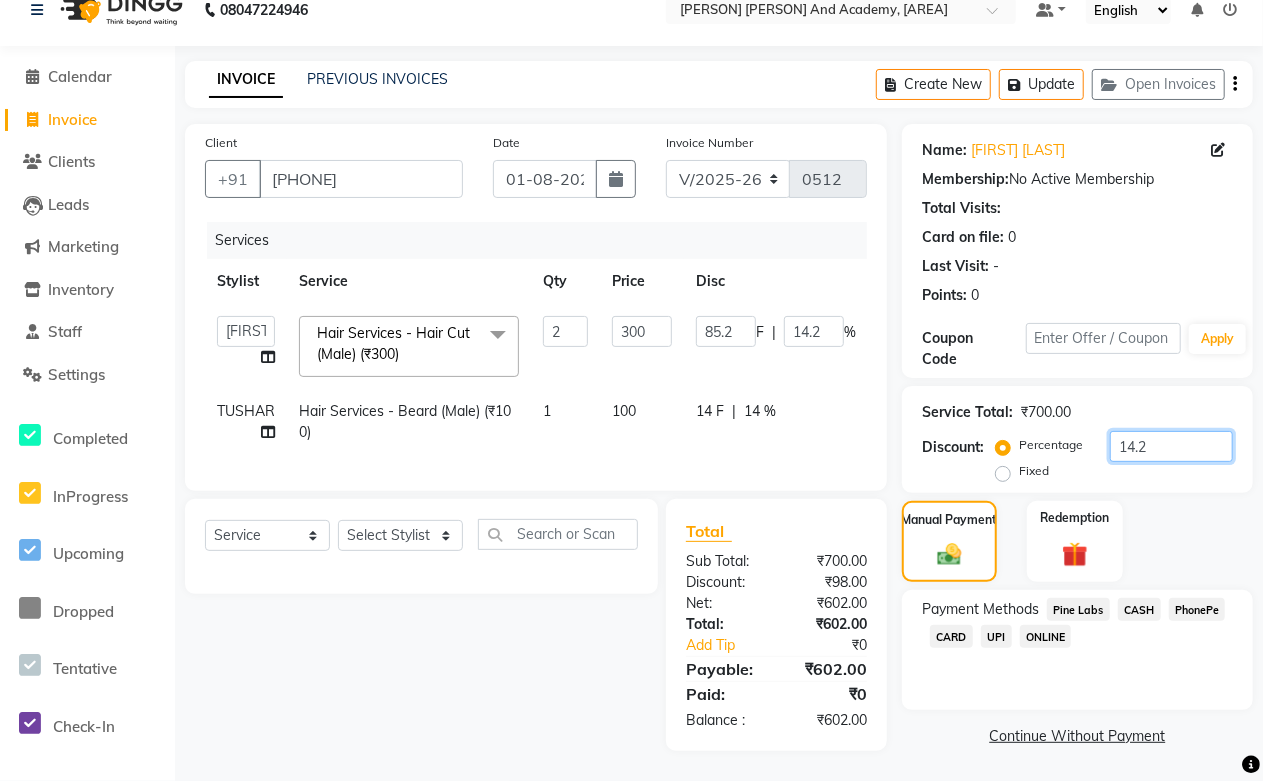 scroll, scrollTop: 63, scrollLeft: 0, axis: vertical 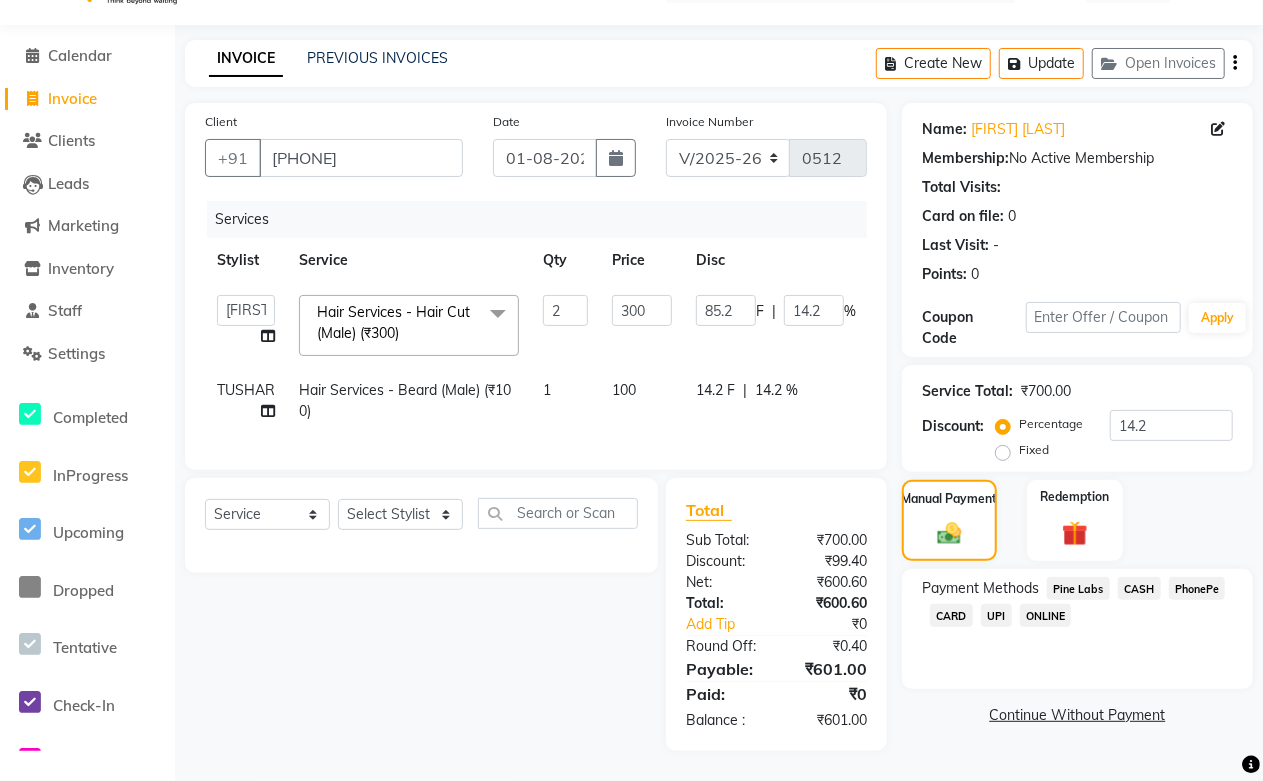click on "Select Service Product Membership Package Voucher Prepaid Gift Card Select Stylist [PERSON] [PERSON] [PERSON] [PERSON] [PERSON] [PERSON] [PERSON] [PERSON] [PERSON] [PERSON] [PERSON] [PERSON] [PERSON] [PERSON] [PERSON] [PERSON] [PERSON] [PERSON] [PERSON] [PERSON] [PERSON] [PERSON]" 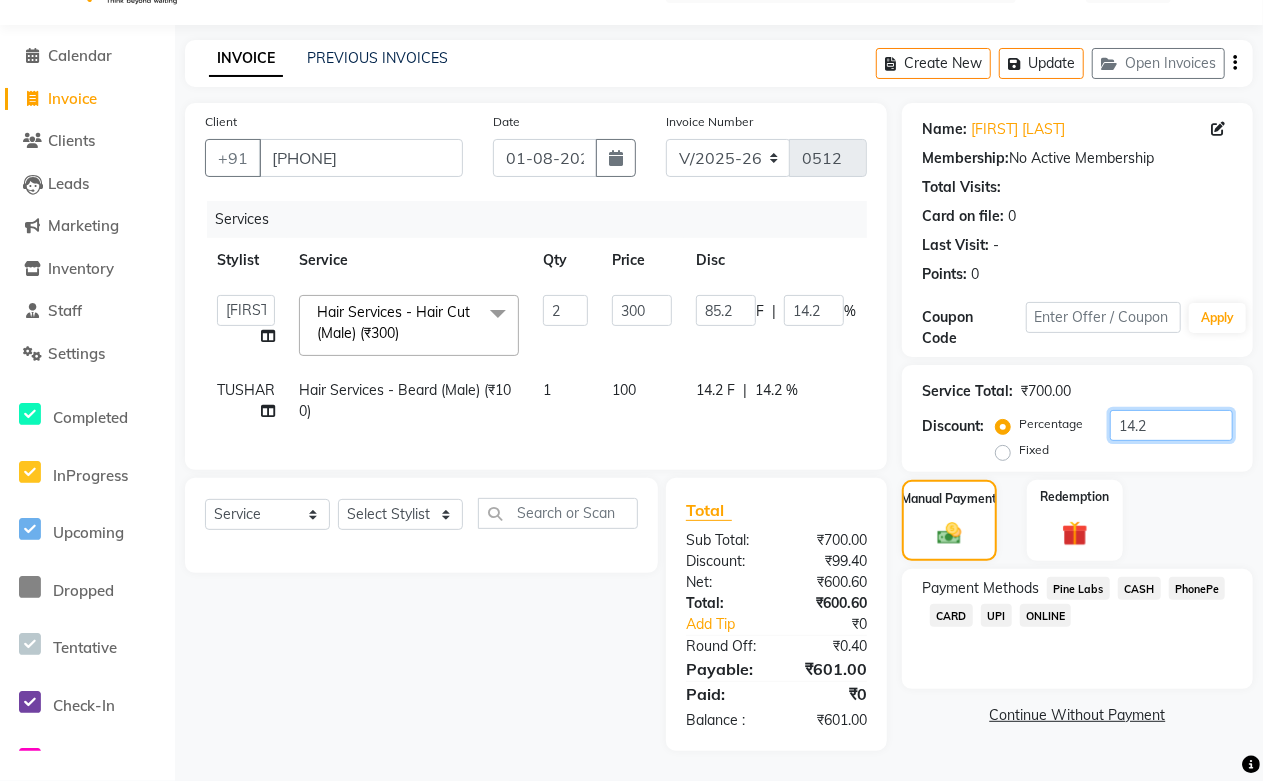 drag, startPoint x: 1152, startPoint y: 403, endPoint x: 1026, endPoint y: 413, distance: 126.3962 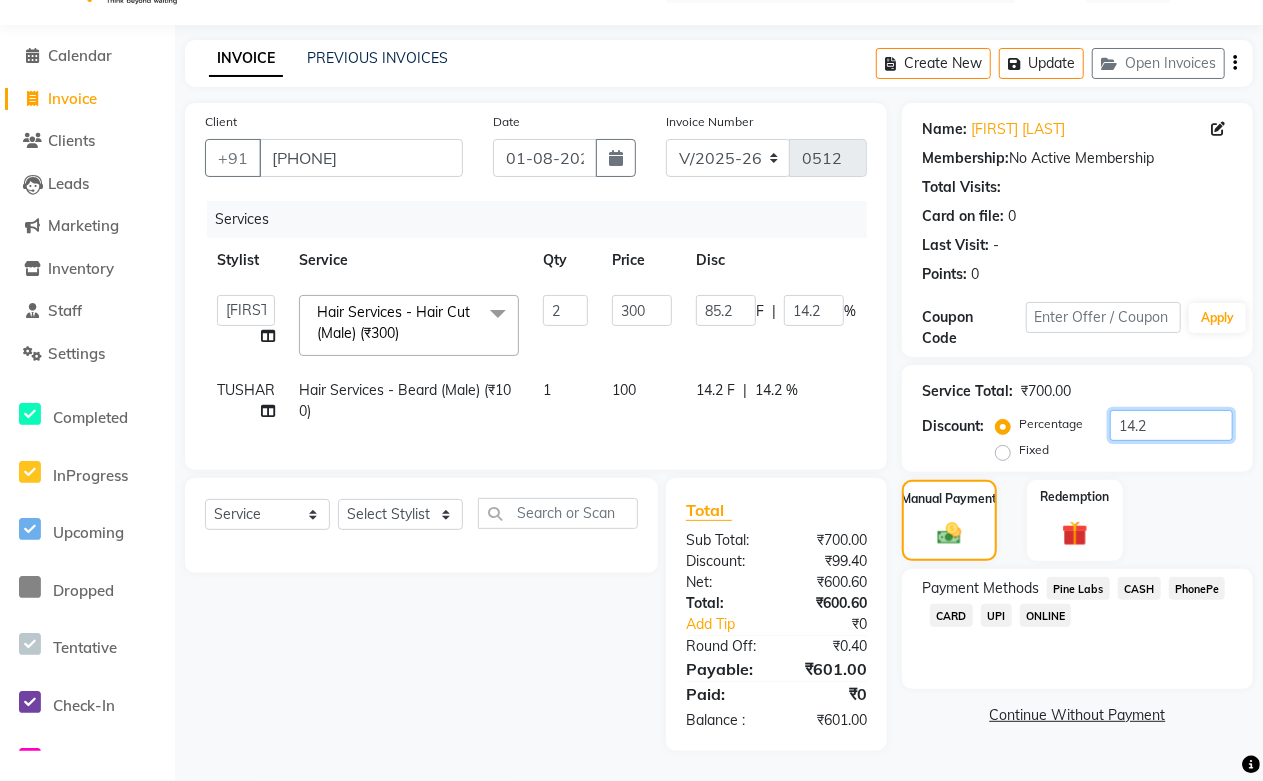 click on "Percentage   Fixed  14.2" 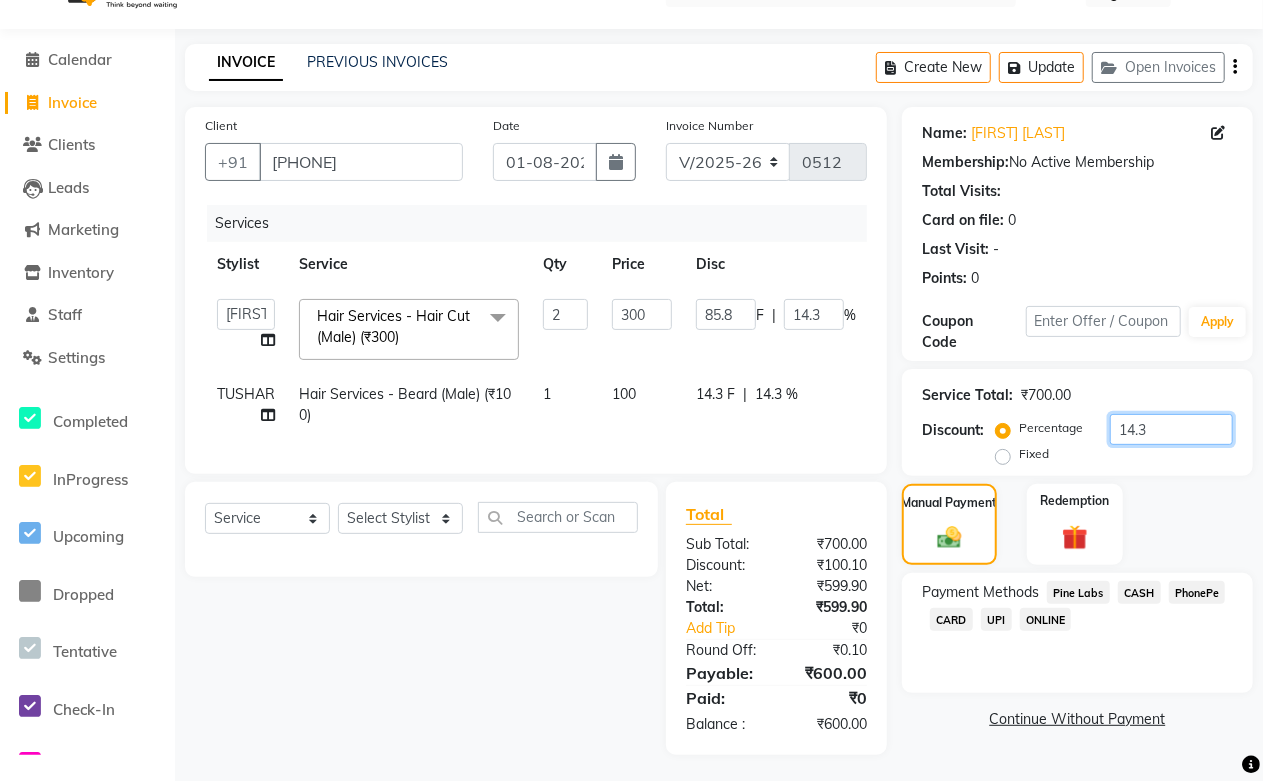 scroll, scrollTop: 63, scrollLeft: 0, axis: vertical 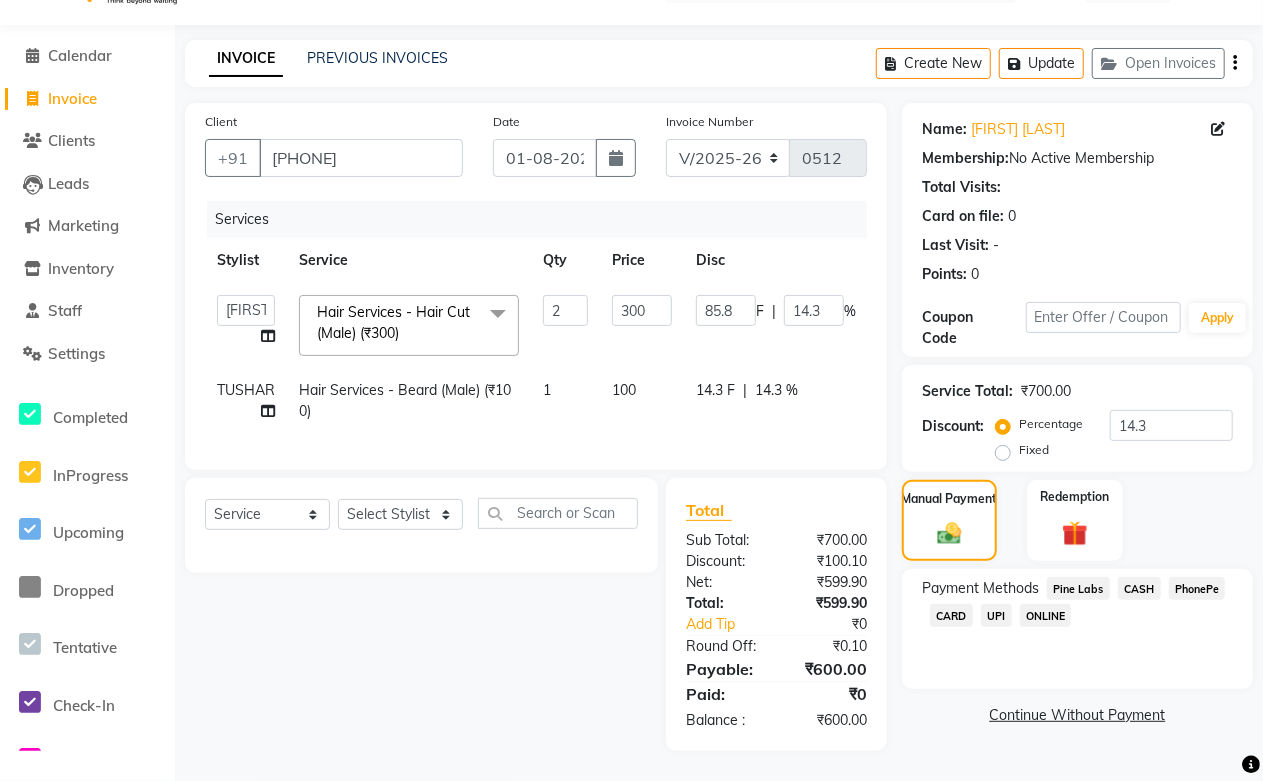 click on "Select Service Product Membership Package Voucher Prepaid Gift Card Select Stylist [PERSON] [PERSON] [PERSON] [PERSON] [PERSON] [PERSON] [PERSON] [PERSON] [PERSON] [PERSON] [PERSON] [PERSON] [PERSON] [PERSON] [PERSON] [PERSON] [PERSON] [PERSON] [PERSON] [PERSON] [PERSON] [PERSON]" 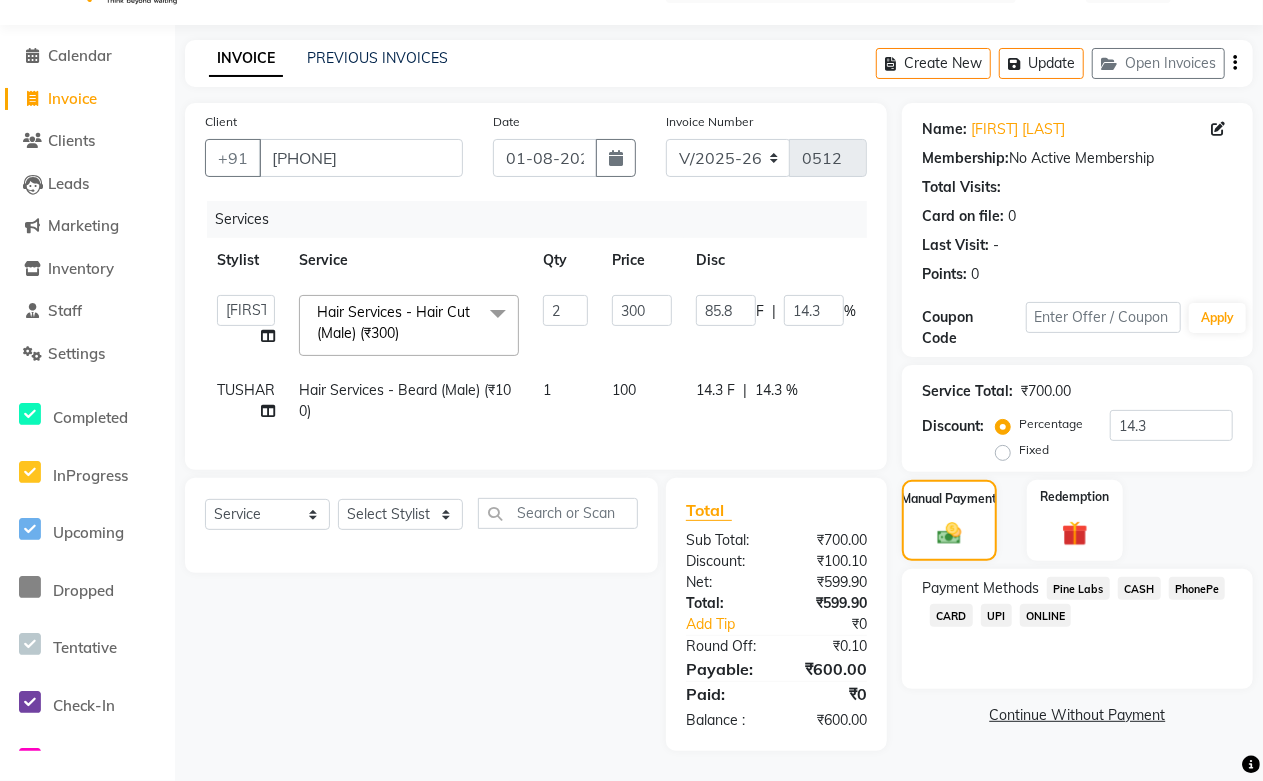 click on "1" 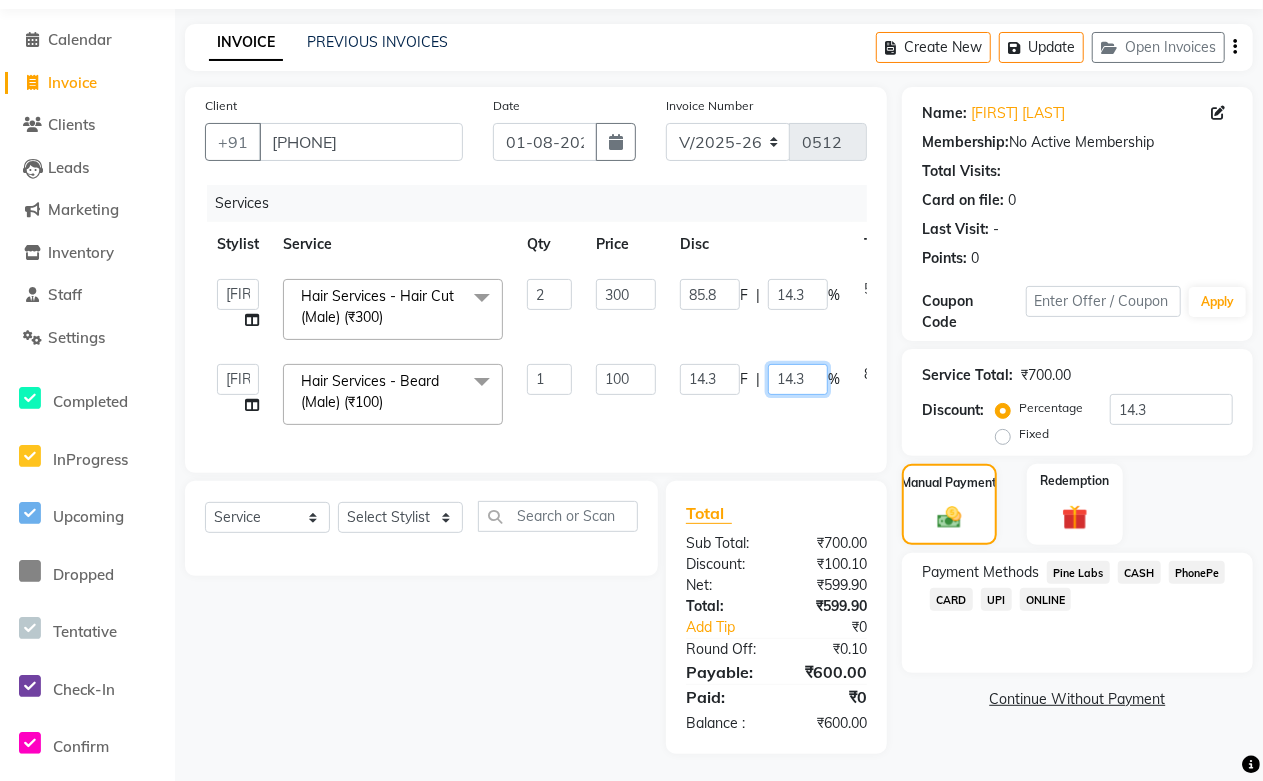drag, startPoint x: 816, startPoint y: 373, endPoint x: 723, endPoint y: 388, distance: 94.20191 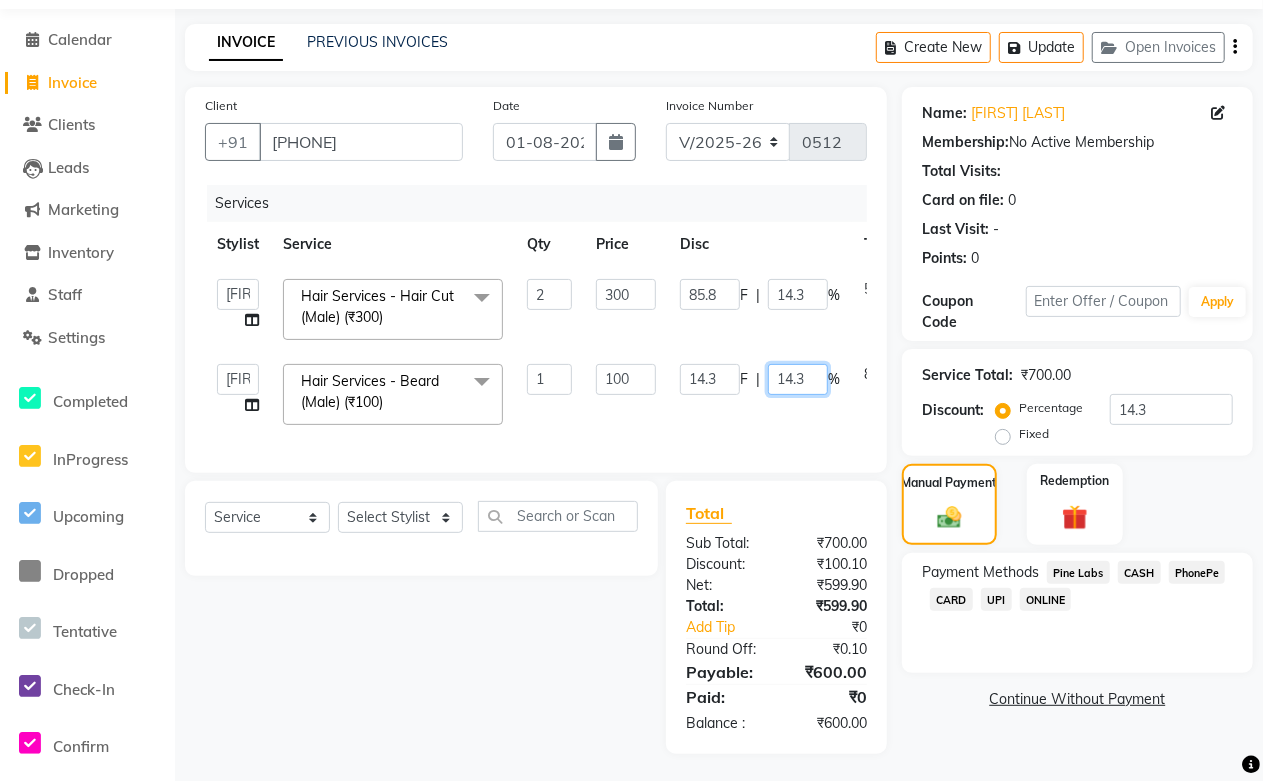 click on "14.3 F | 14.3 %" 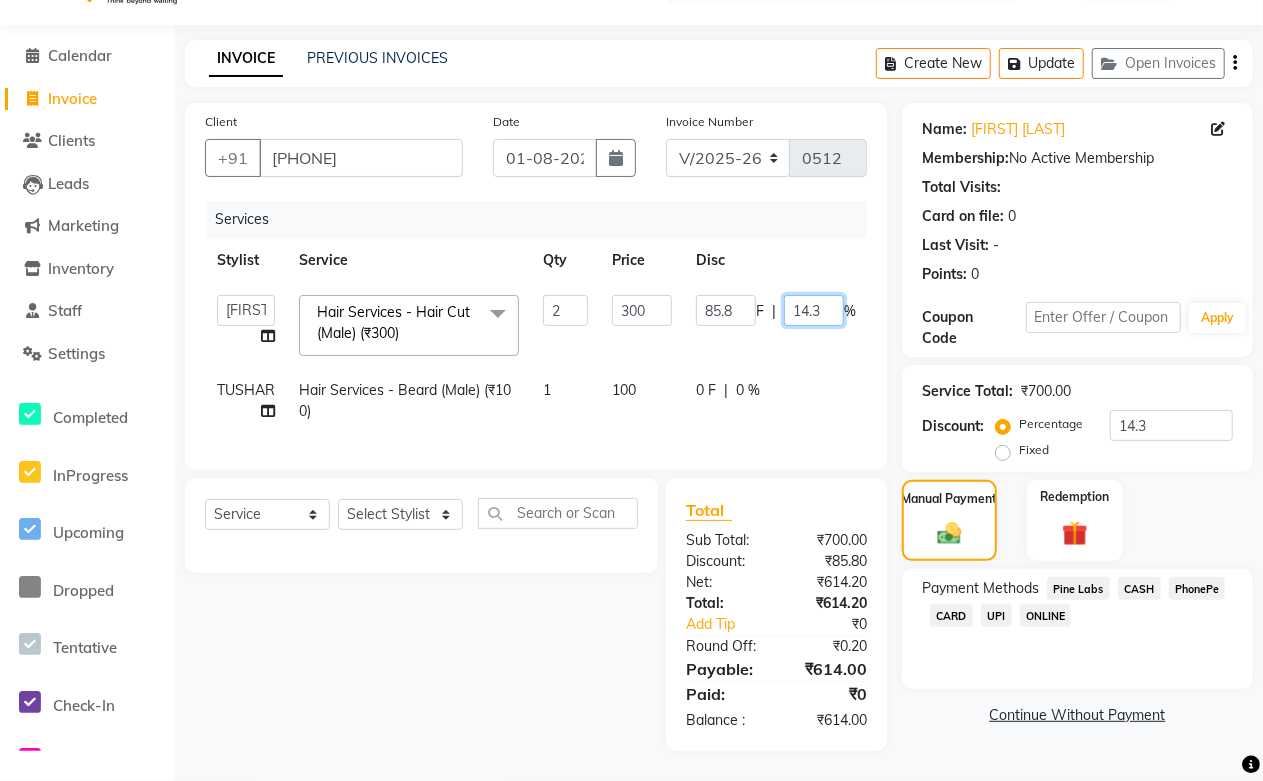 drag, startPoint x: 812, startPoint y: 292, endPoint x: 677, endPoint y: 302, distance: 135.36986 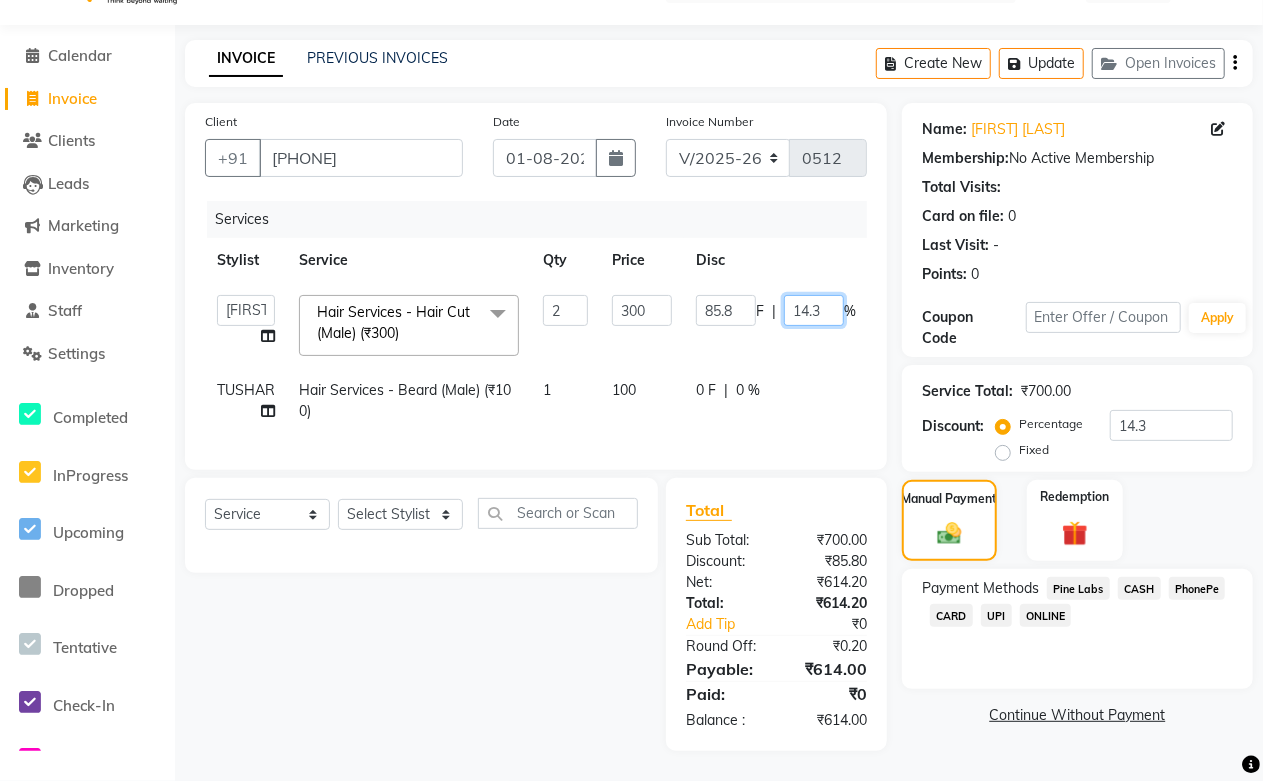 click on "Services Stylist Service Qty Price Disc Total Action [FIRST] [LAST]   Hair Services - Hair Cut (Male) (₹300)  x Nails - Normal Nail Polish (₹100) Nails - UV Gel Polish with Art (₹600) Nails - Nail Extensions (₹1300) Nails - Nail Extensions + Polish + Art (₹1700) Nails - UV Gel Polish (₹500) Nails - Gel Polish Removal (₹300) Nails - Extension Removal (₹700) Nails - Feet Gel Polish (₹600) Nails - Feet Extension (₹1700) Nails - Refill (Acrylic Gel) (₹1200) Nails - Nail Paint Remover (₹150) Nails - Feet Gel Polish Removal (₹300) Nails - UV Gel Polsih With Art (₹1200) Nails - French Nail Art (₹500) Nails - UV Gel Polish with Cat Eye (₹600) Nails - Feet Overlays (₹700) Nails - Temporary Nail Extensions (₹1000) Nails - Baby Boomer (Acrylic Ombre) (₹2200) Bleach - Arms (₹350)" 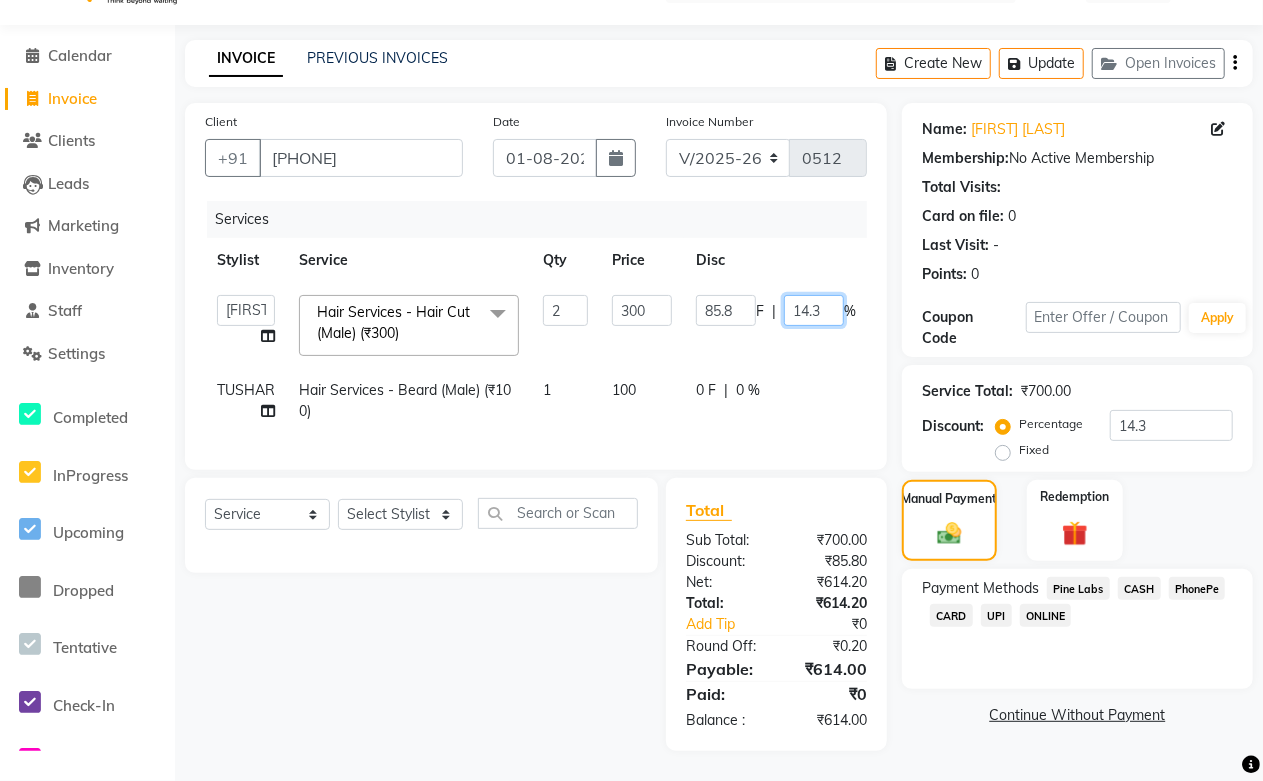 drag, startPoint x: 828, startPoint y: 301, endPoint x: 741, endPoint y: 306, distance: 87.14356 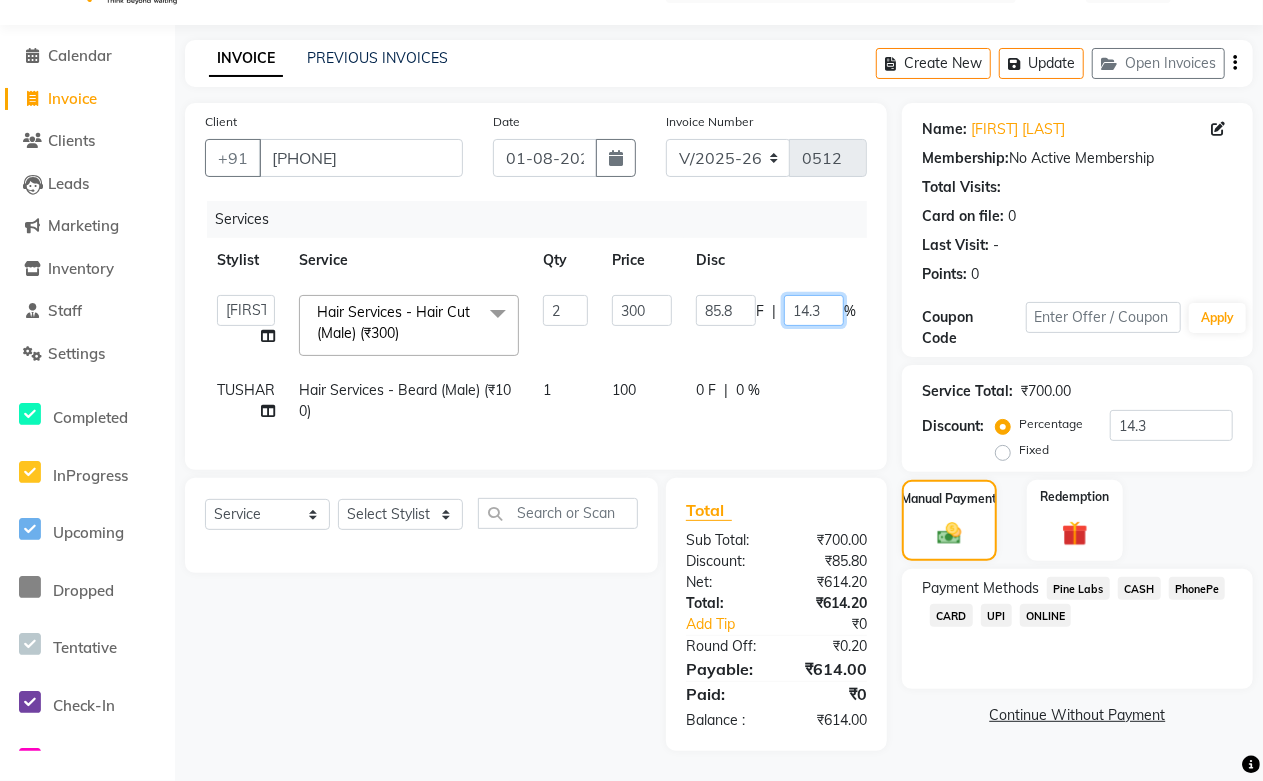 click on "85.8 F | 14.3 %" 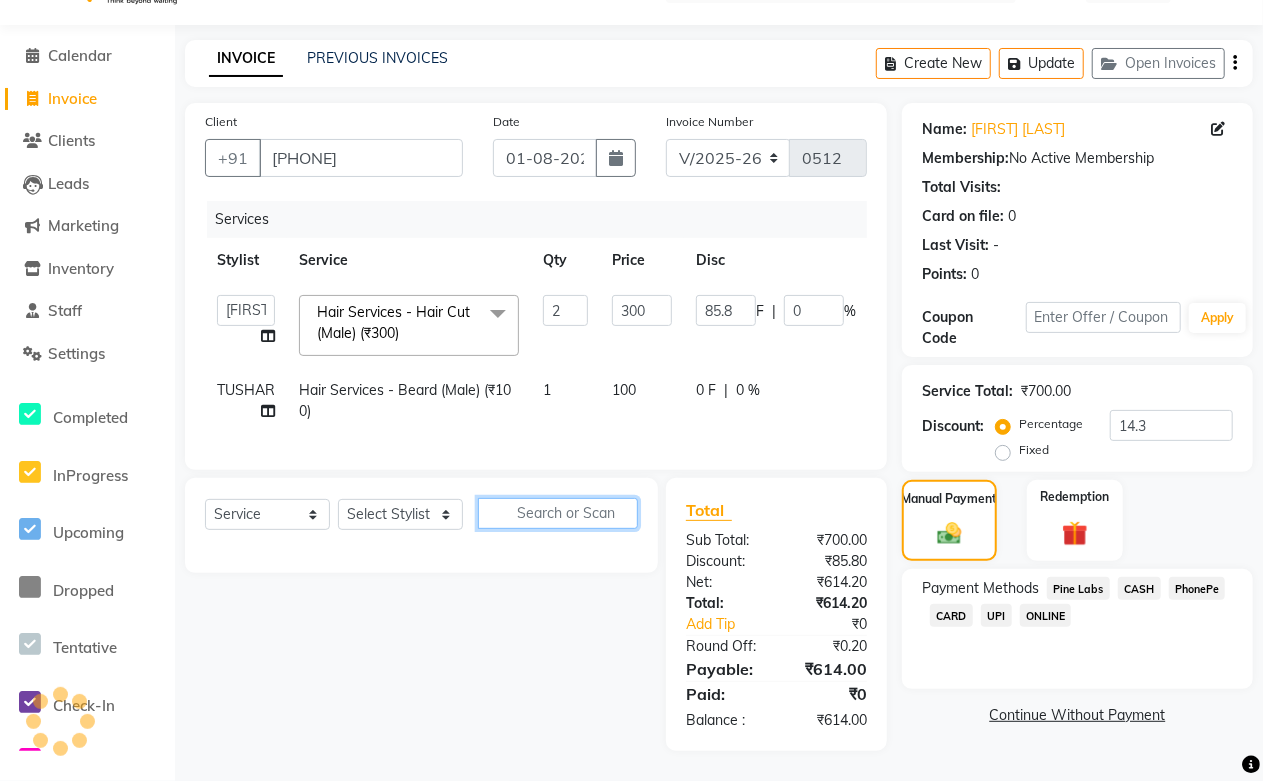 click on "Client +91 [PHONE] Date [DATE] Invoice Number V/2025 V/2025-26 0512 Services Stylist Service Qty Price Disc Total Action Abdul Shoaib Aksha Khan Archika Jain Arti Singh Harsha Mam MANISHA Mohd. Furkan Neelu Suman Nisha Meghwal Payal Sen Pooja Jaga Poonam Trehan Ravina Sen Sahil Ansari Sanju di Sapna Sharma Shekhu Abdul Suraj Sen Sushant Verma TUSHAR Hair Services - Hair Cut (Male) (₹300) x Nails - Normal Nail Polish (₹100) Nails - UV Gel Polish with Art (₹600) Nails - Nail Extensions (₹1300) Nails - Nail Extensions + Polish + Art (₹1700) Nails - UV Gel Polish (₹500) Nails - Gel Polish Removal (₹300) Nails - Extension Removal (₹700) Nails - Feet Gel Polish (₹600) Nails - Feet Extension (₹1700) Nails - Refill (Acrylic Gel) (₹1200) Nails - Nail Paint Remover (₹150) Nails - Feet Gel Polish Removal (₹300) Nails - UV Gel Polsih With Art (₹1200) Nails - French Nail Art (₹500) Nails - UV Gel Polish with Cat Eye (₹600) Nails - Feet Overlays (₹700) Nails - Temporary Nail Extensions (₹1000) Nails - Baby Boomer (Acrylic Ombre) (₹2200) Nails - Overlays (₹700) Nails - Overlay Removal (₹450) Nails - Feet Overlays (₹700) Nails - Power Polish (₹500) Nails - Cat Eye Polish (₹600) Nails - Power Polish (₹500) Nails - Acrylic Extension with Gel Polish + Nail Art (₹1700) Nails - Acrylic Extension with Gel Polish (₹1700) Nose Wax (₹50)" 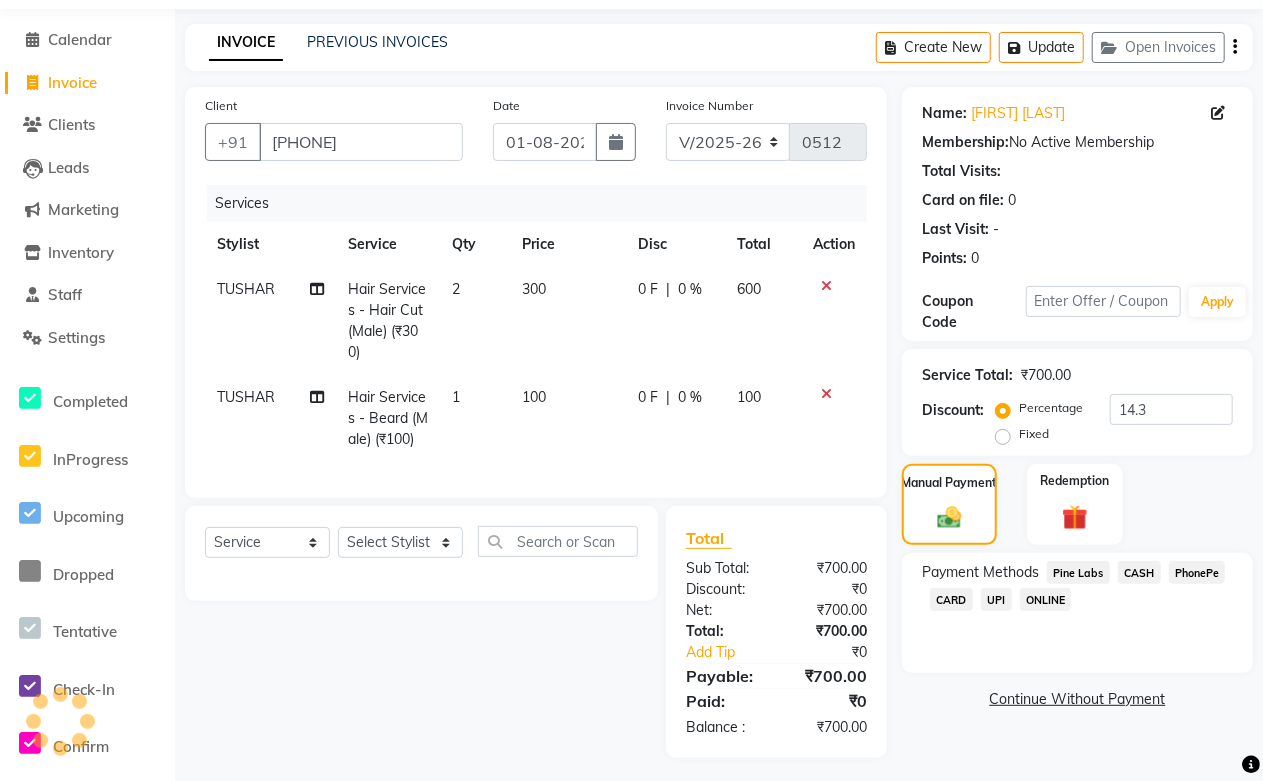 click on "600" 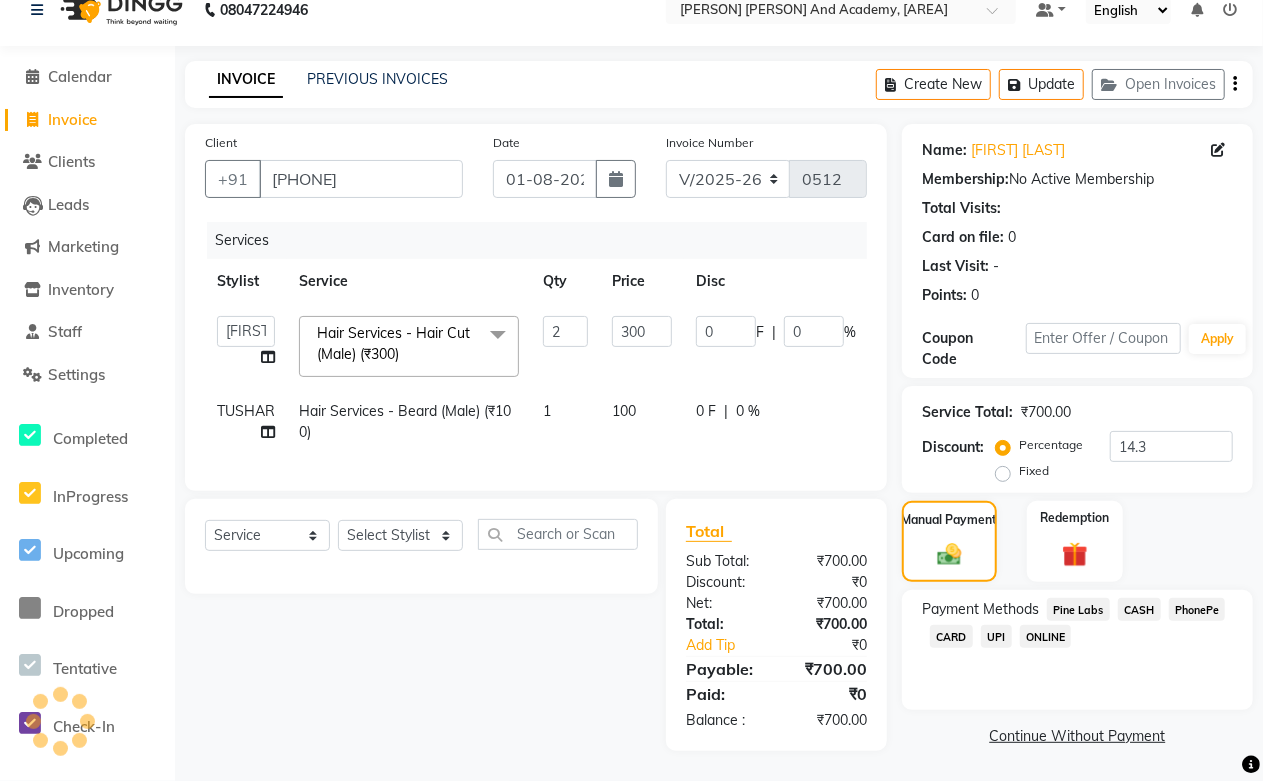scroll, scrollTop: 43, scrollLeft: 0, axis: vertical 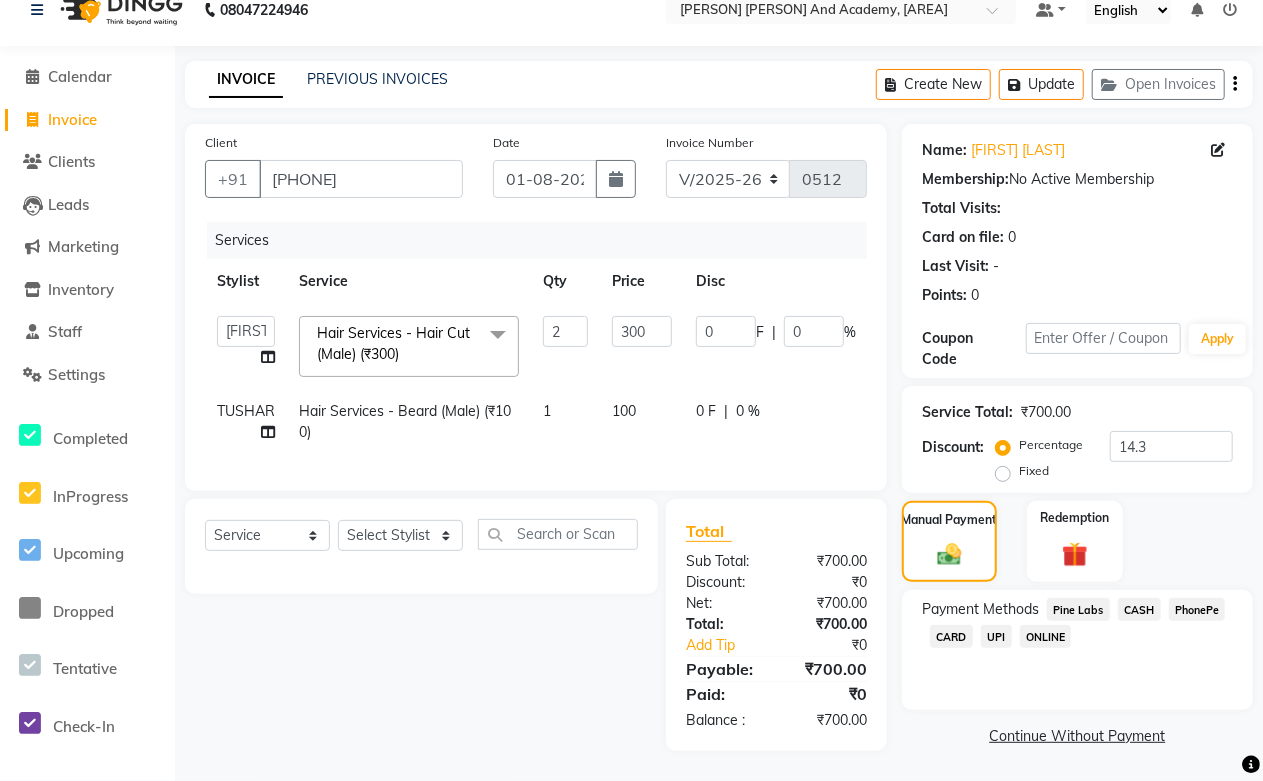 click on "0 F | 0 %" 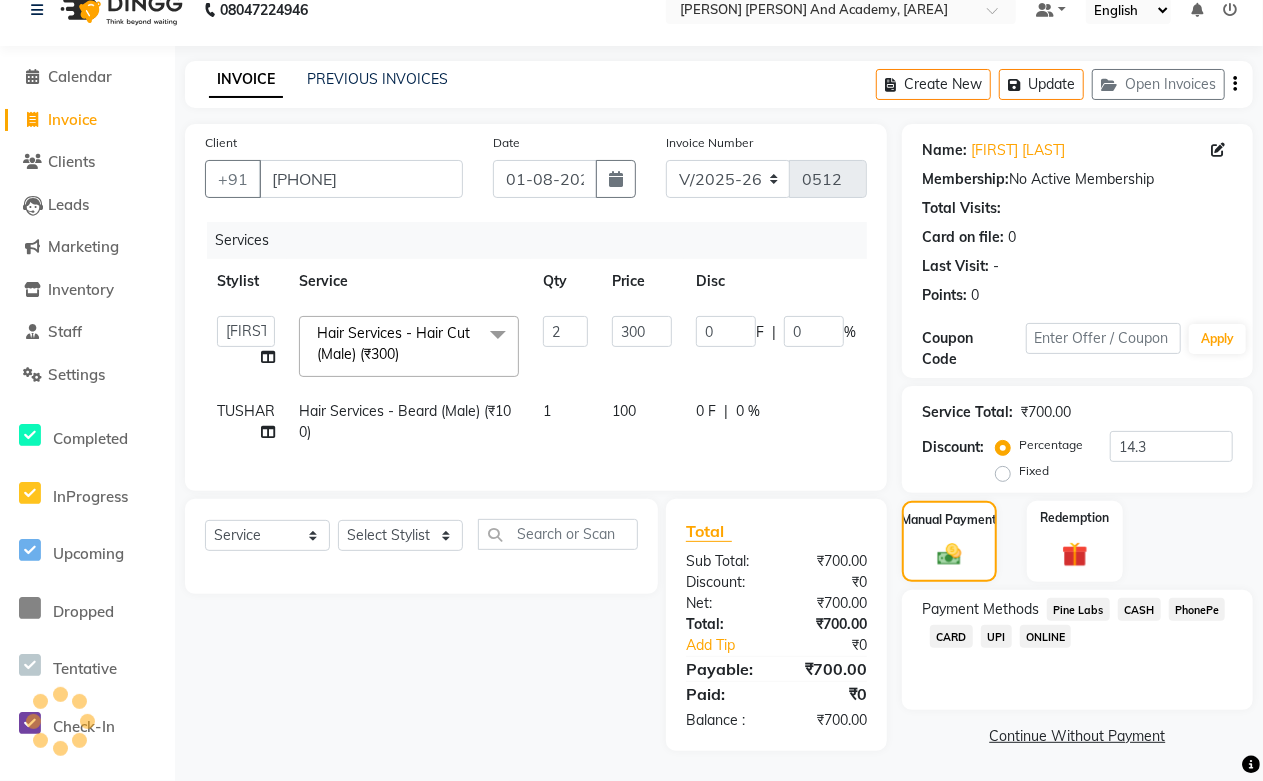 click on "300" 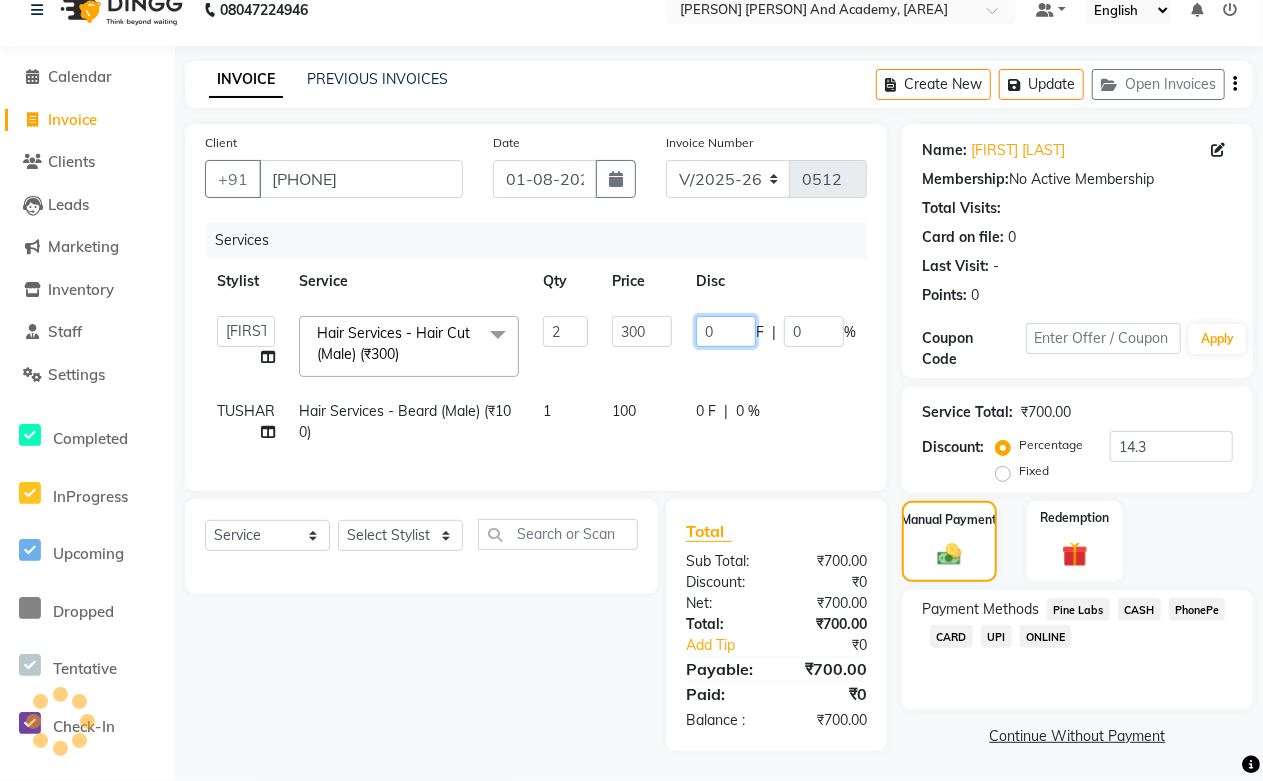 drag, startPoint x: 743, startPoint y: 310, endPoint x: 665, endPoint y: 313, distance: 78.05767 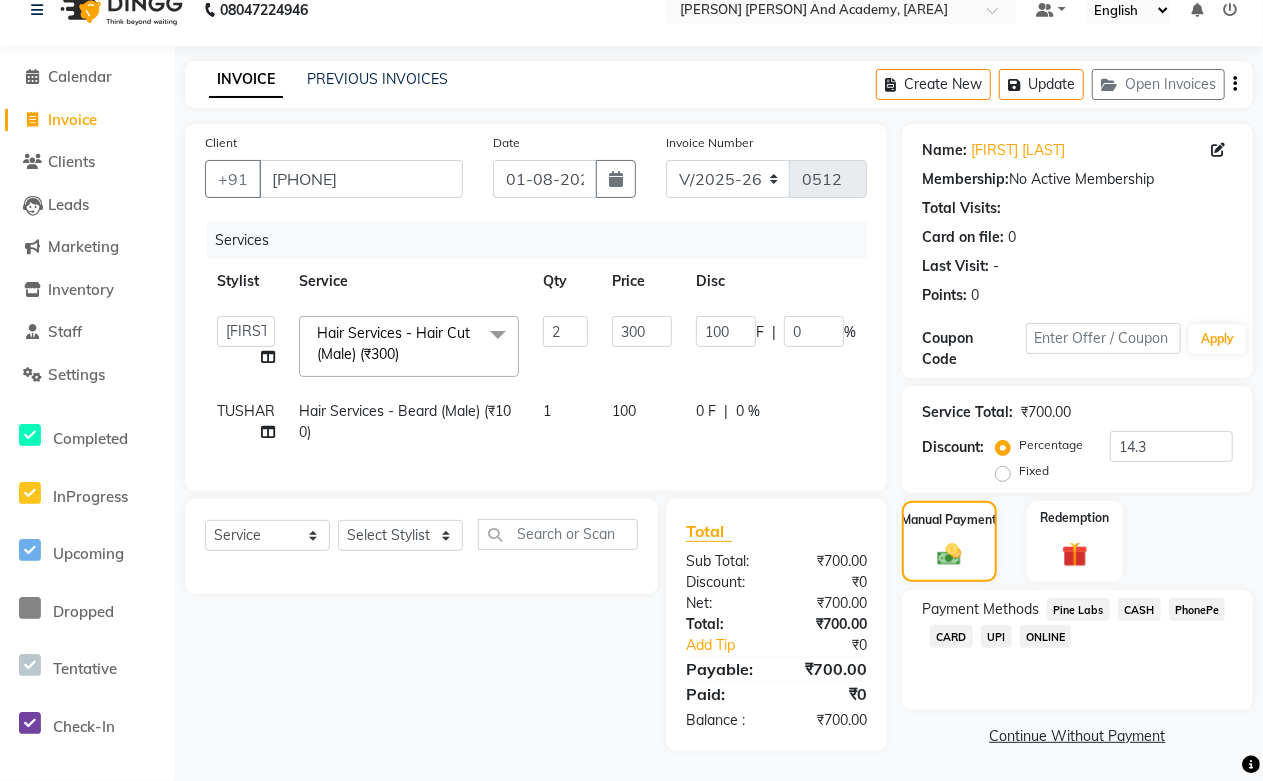 click on "Select Service Product Membership Package Voucher Prepaid Gift Card Select Stylist [PERSON] [PERSON] [PERSON] [PERSON] [PERSON] [PERSON] [PERSON] [PERSON] [PERSON] [PERSON] [PERSON] [PERSON] [PERSON] [PERSON] [PERSON] [PERSON] [PERSON] [PERSON] [PERSON] [PERSON] [PERSON] [PERSON]" 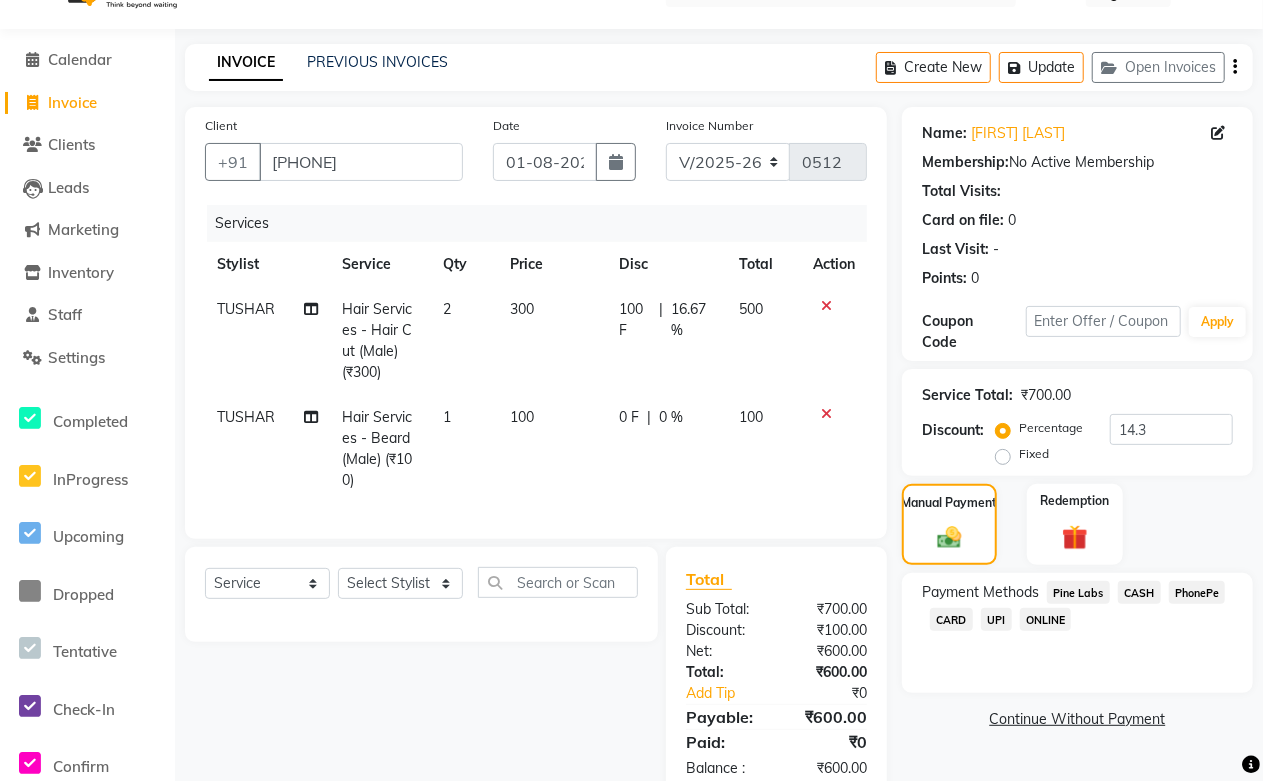 scroll, scrollTop: 107, scrollLeft: 0, axis: vertical 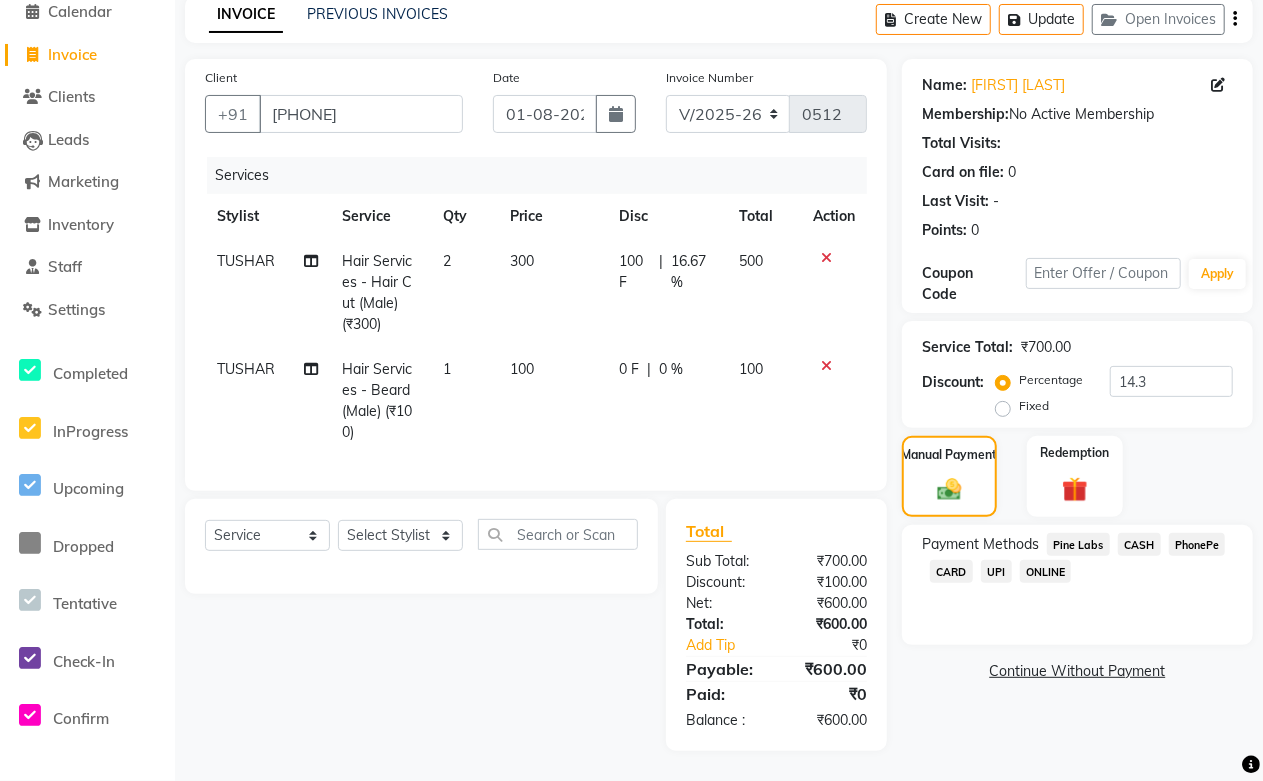 click on "Pine Labs" 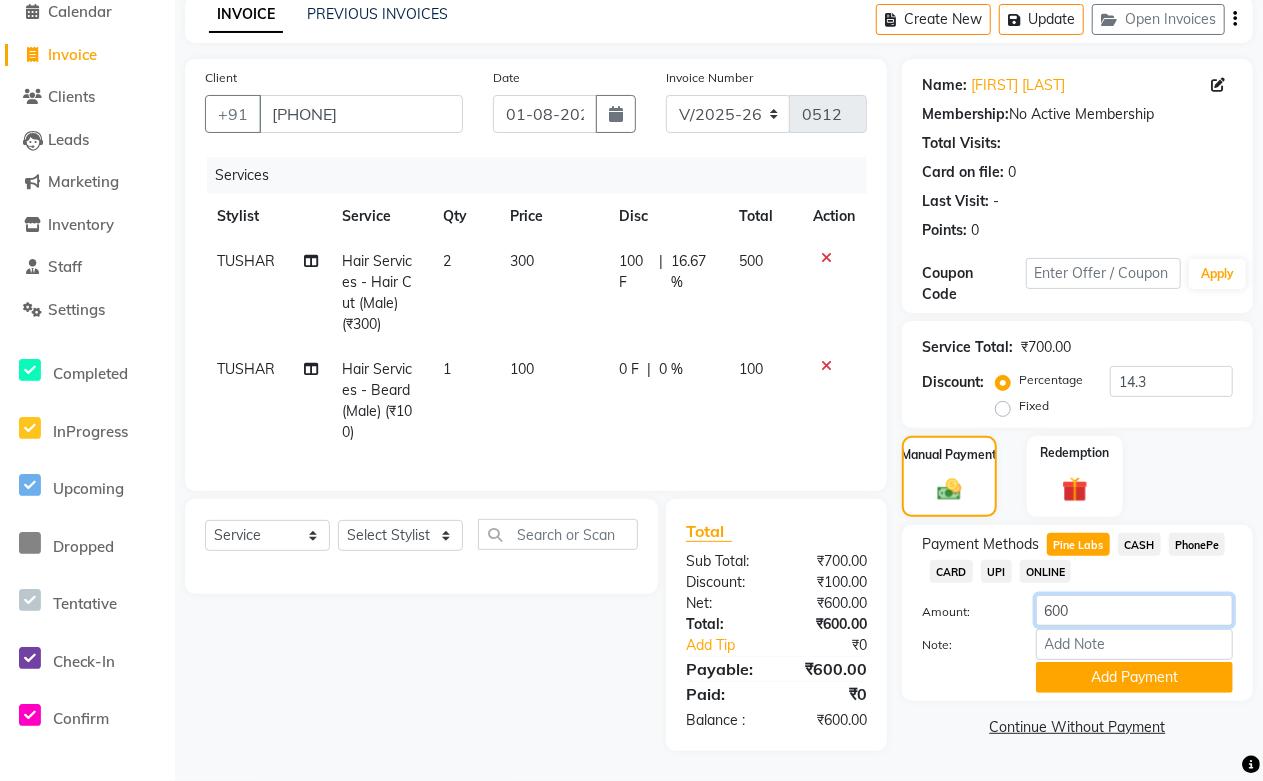 drag, startPoint x: 1068, startPoint y: 601, endPoint x: 984, endPoint y: 612, distance: 84.71718 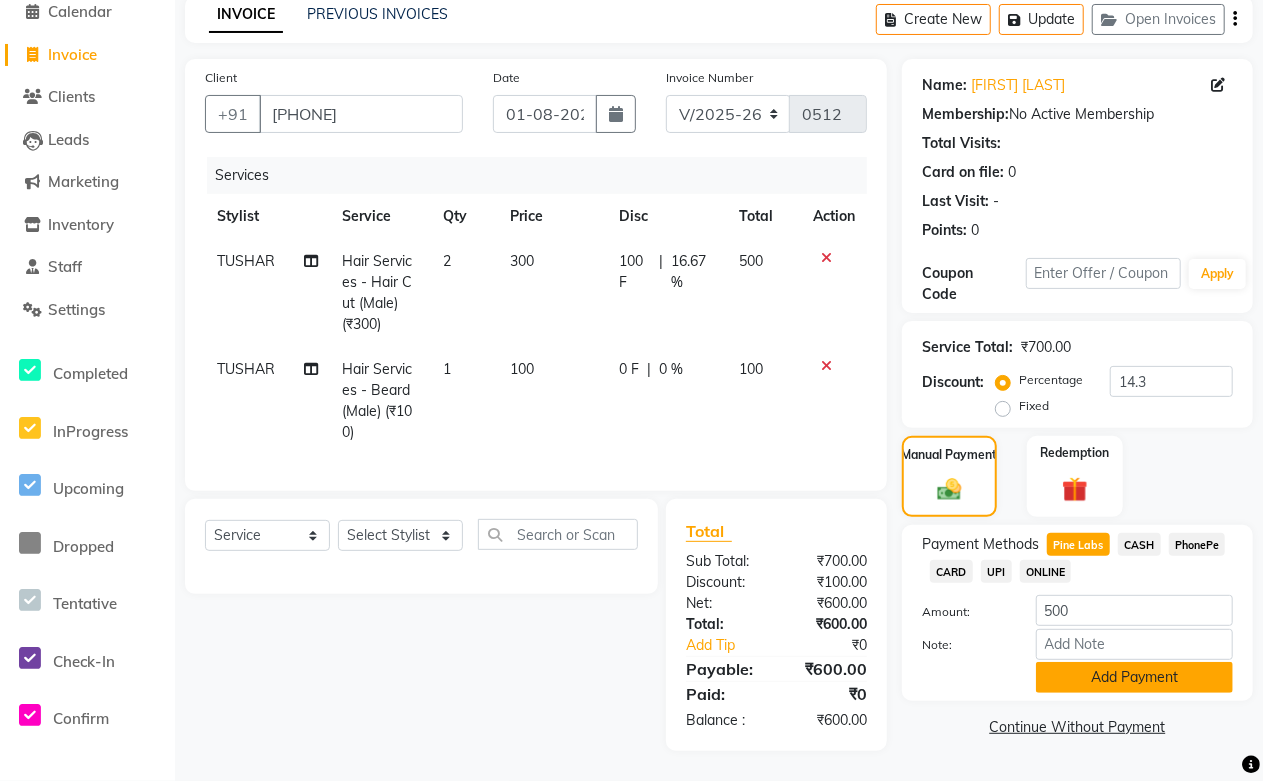 click on "Add Payment" 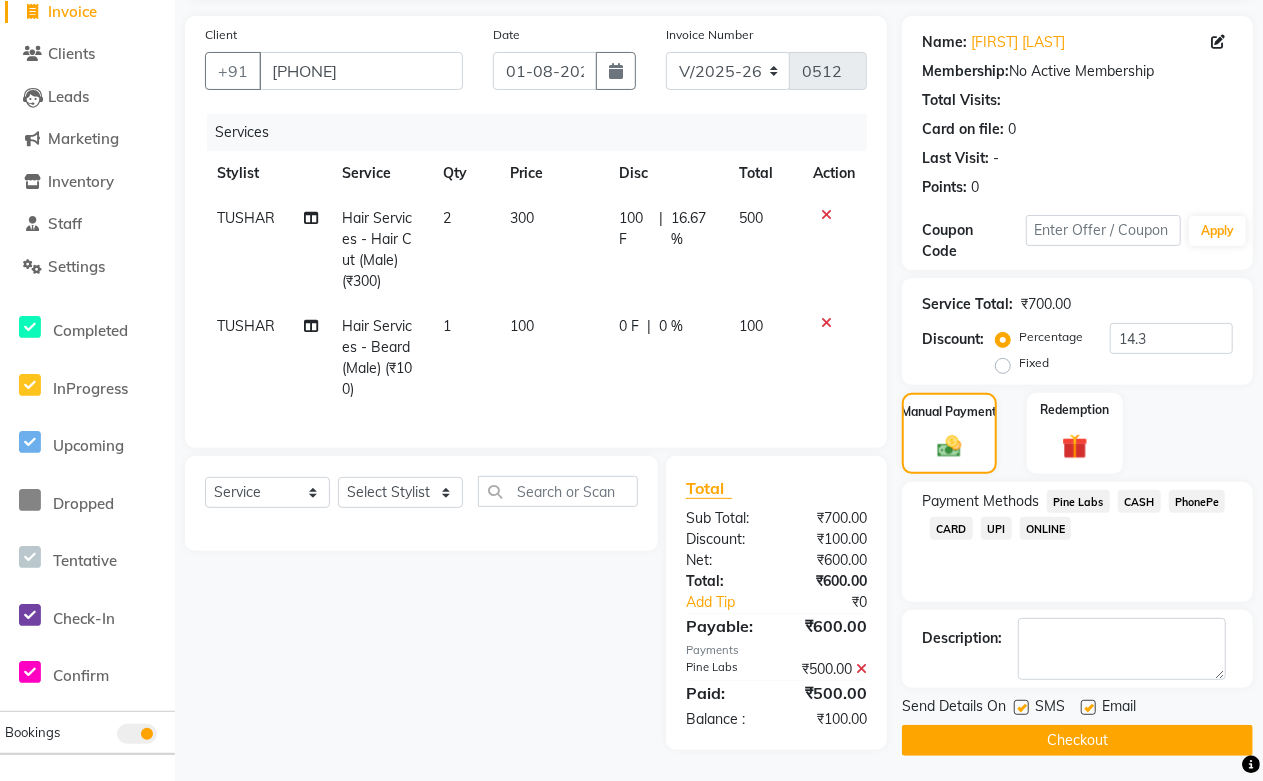 scroll, scrollTop: 150, scrollLeft: 0, axis: vertical 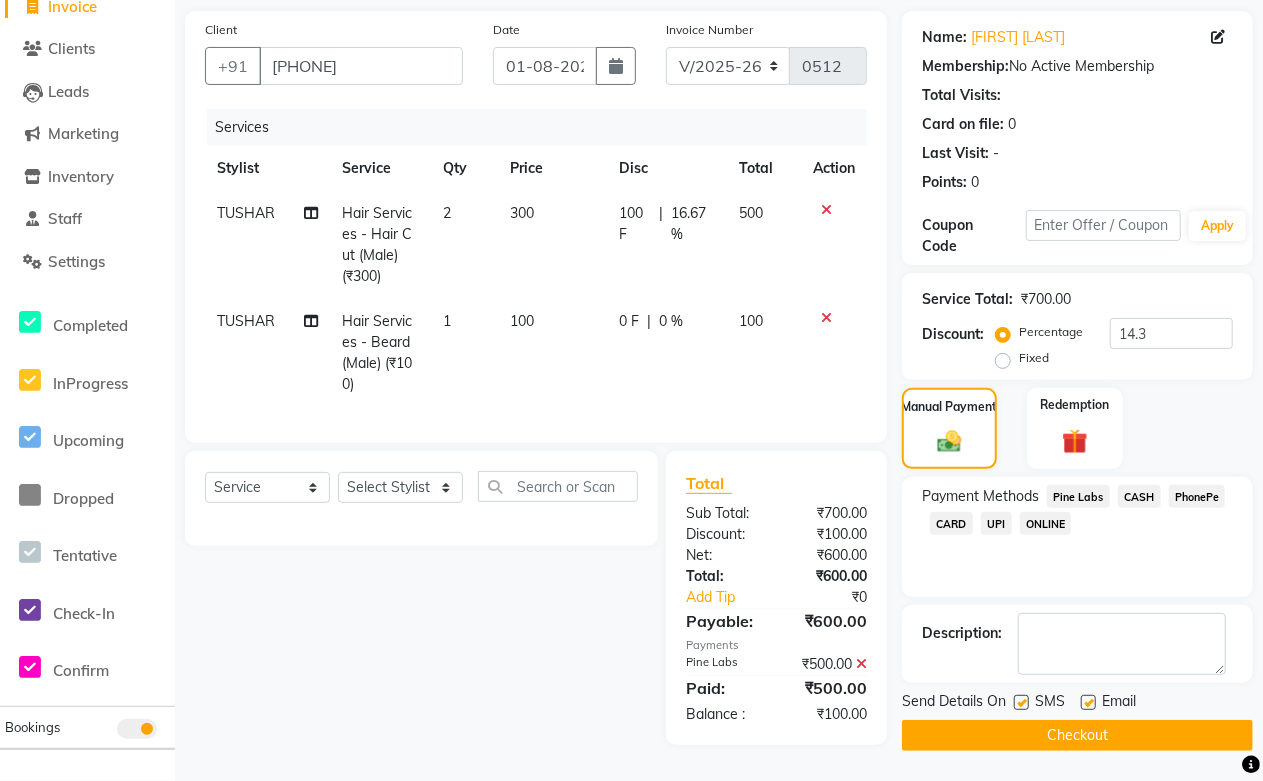 click 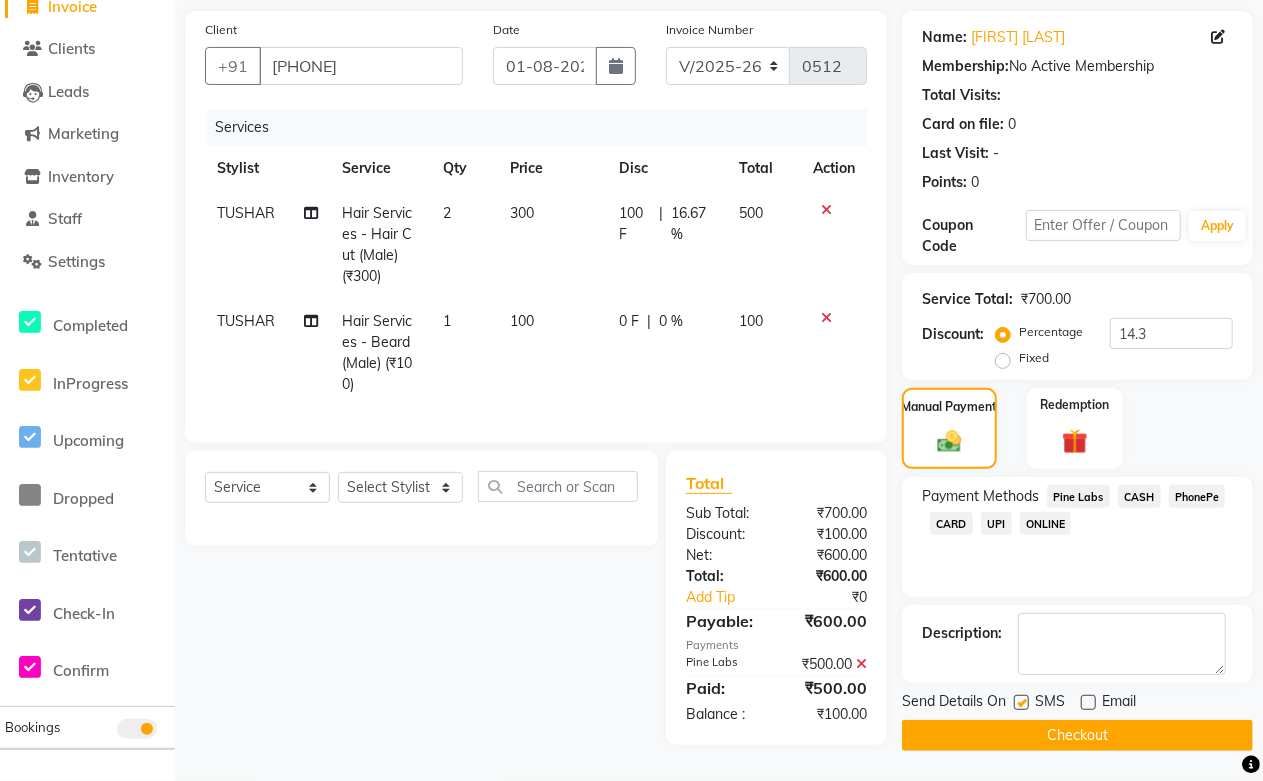 click on "Checkout" 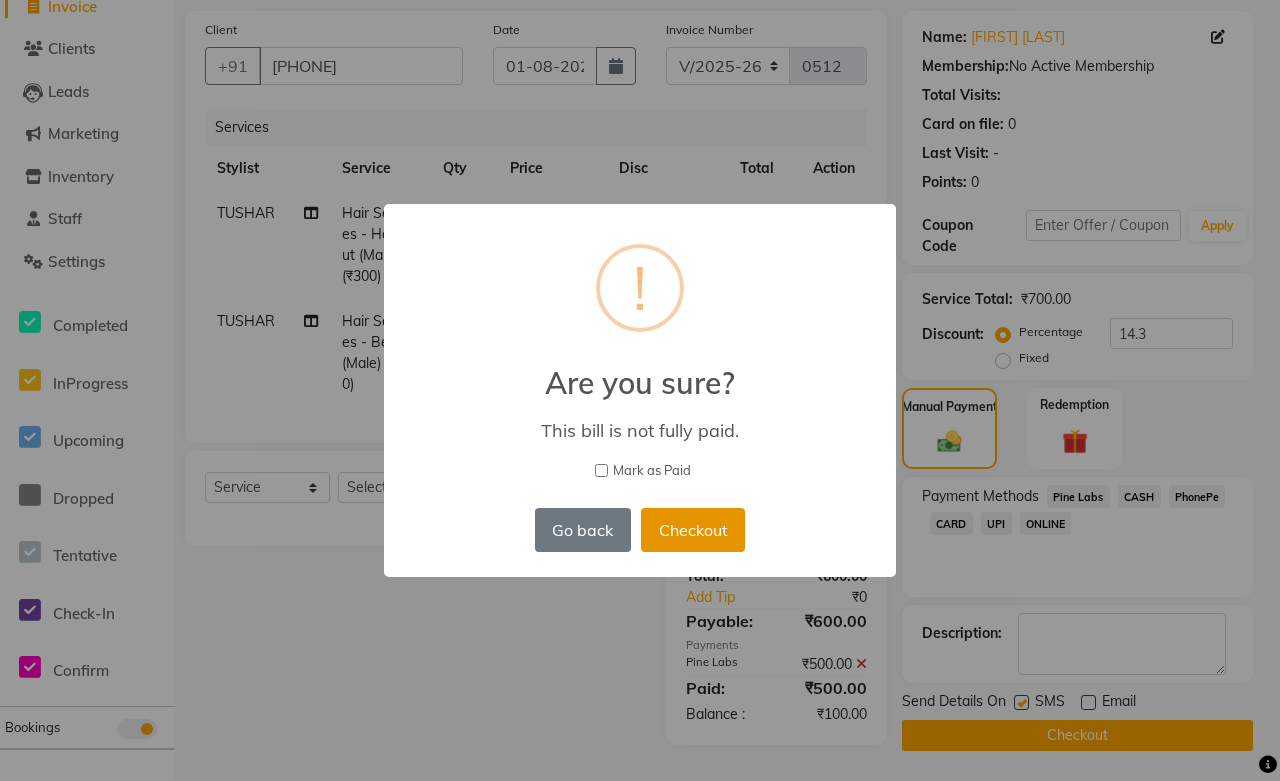 click on "Checkout" at bounding box center (693, 530) 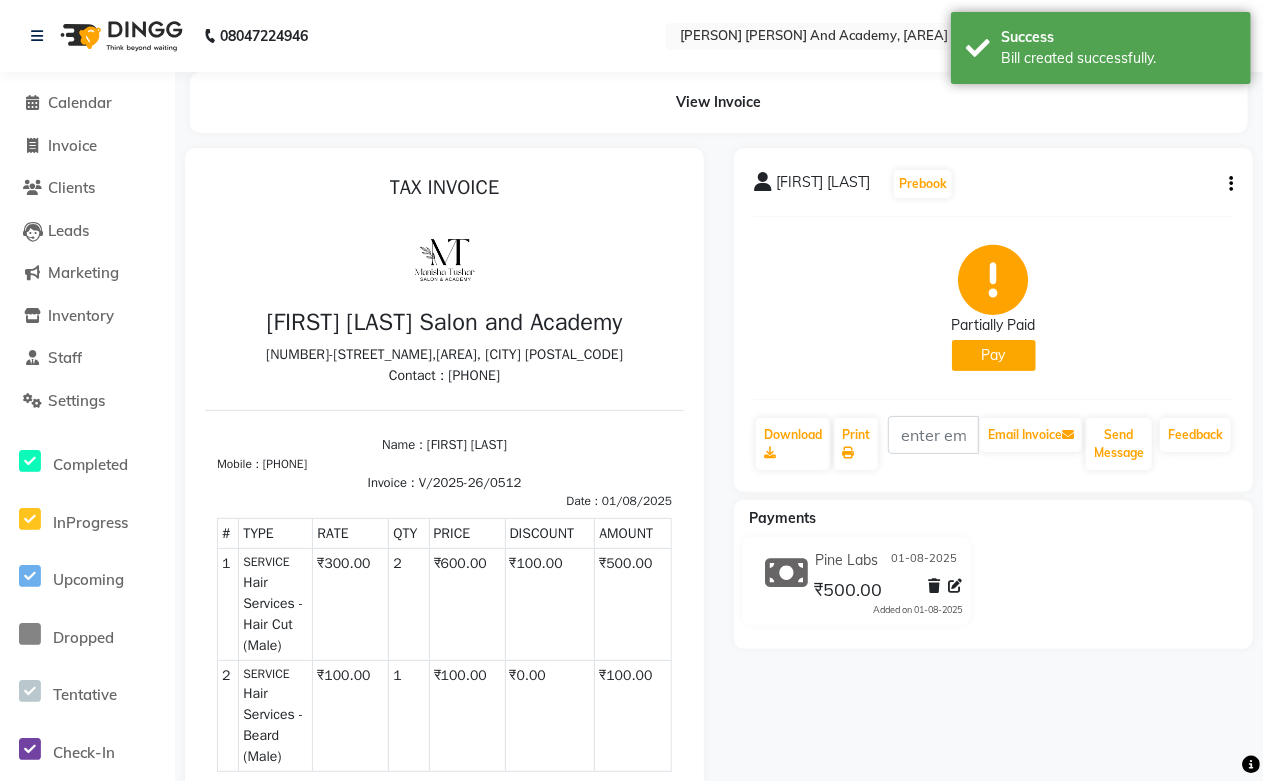 scroll, scrollTop: 0, scrollLeft: 0, axis: both 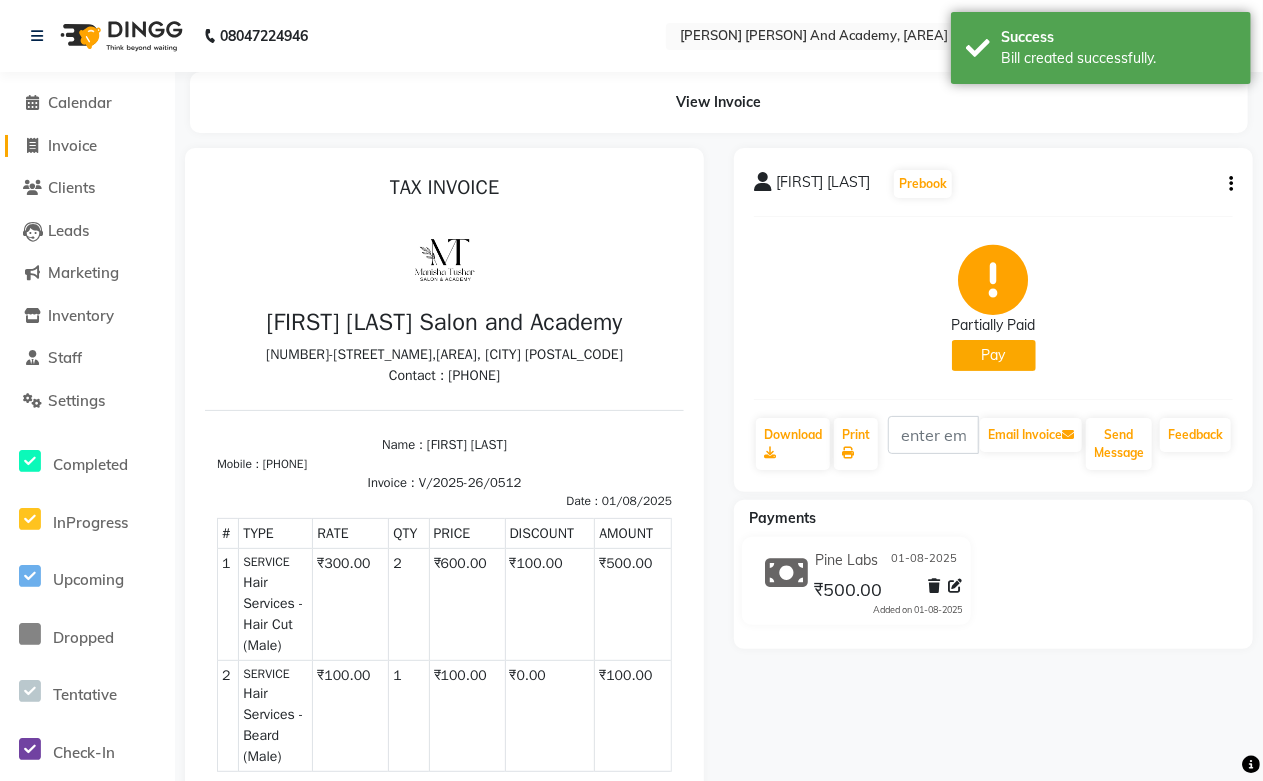 click on "Invoice" 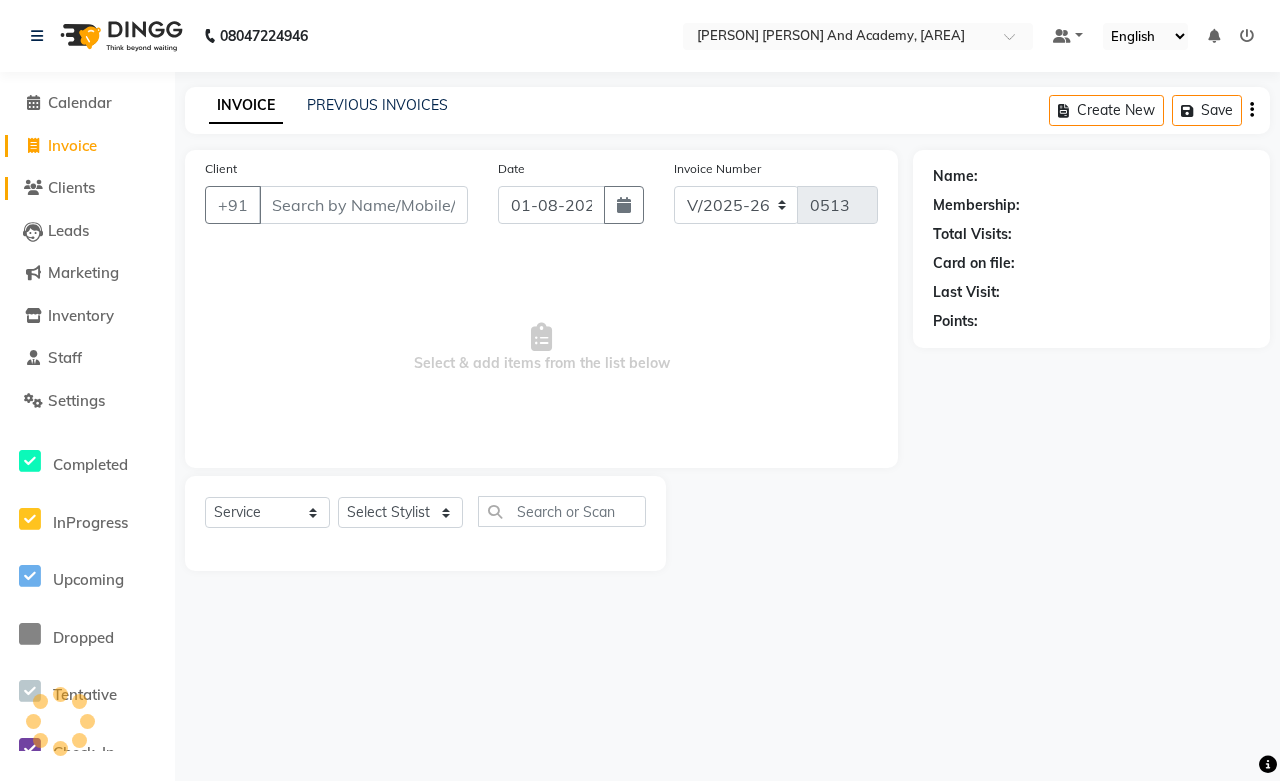 click on "Clients" 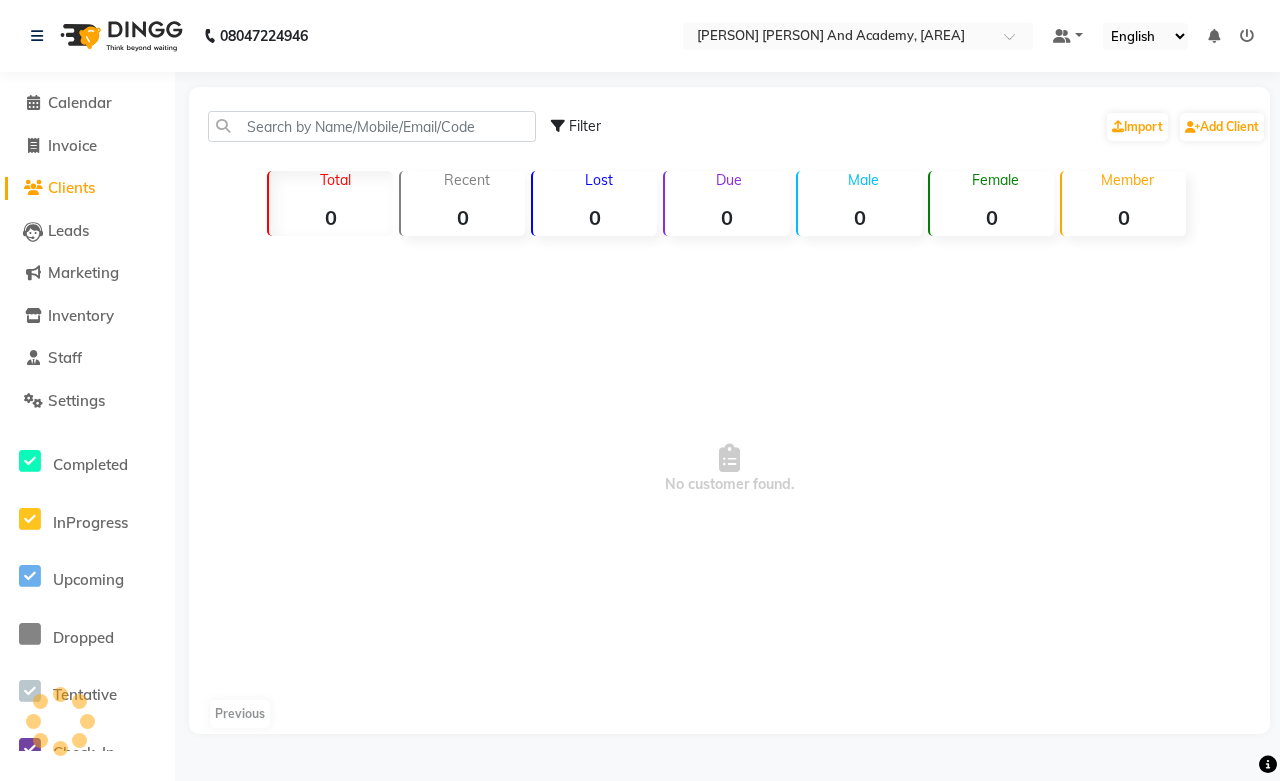 click on "Due" 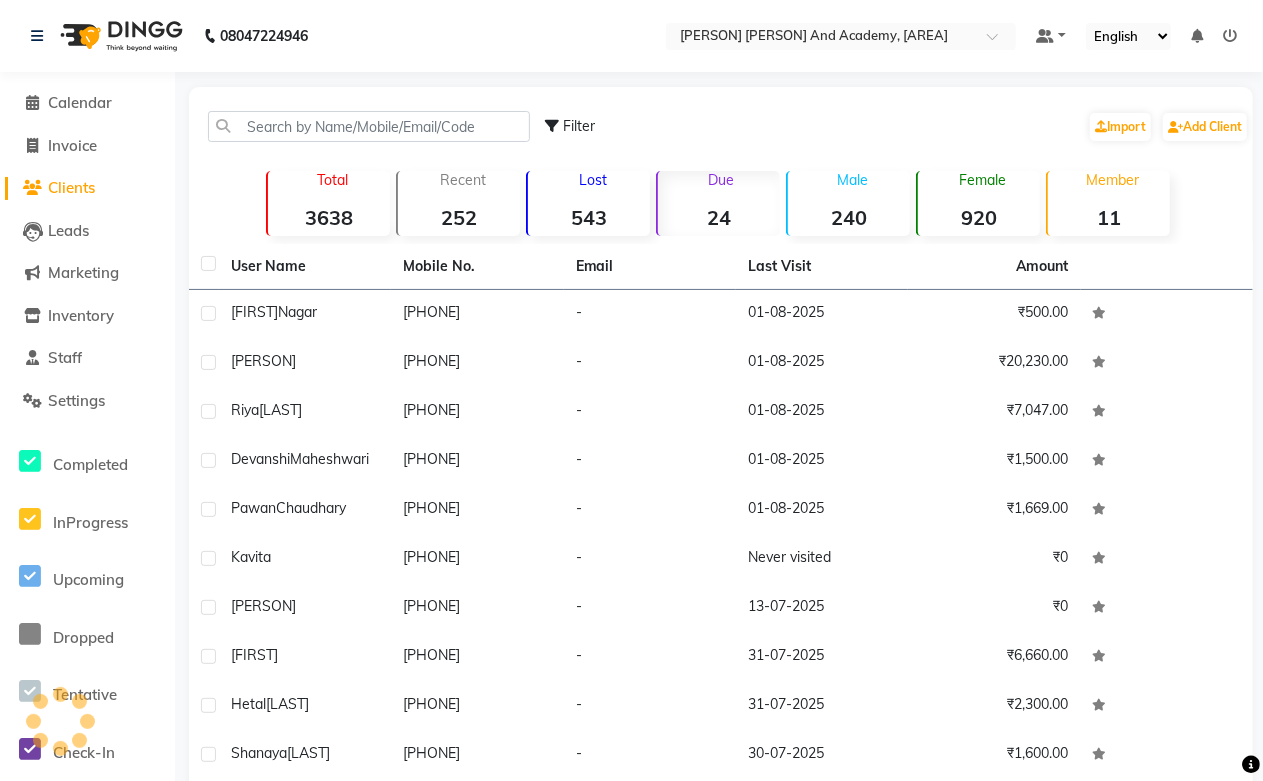 click on "Due" 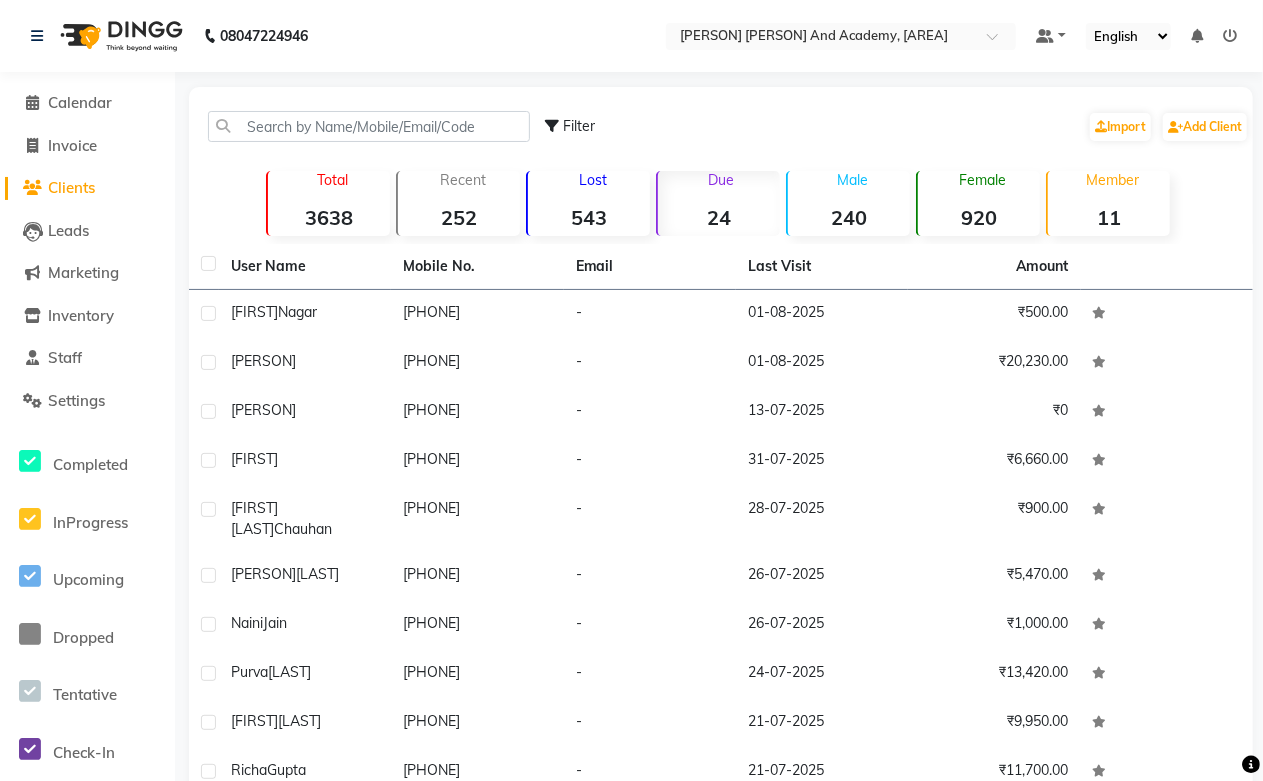 click on "Due" 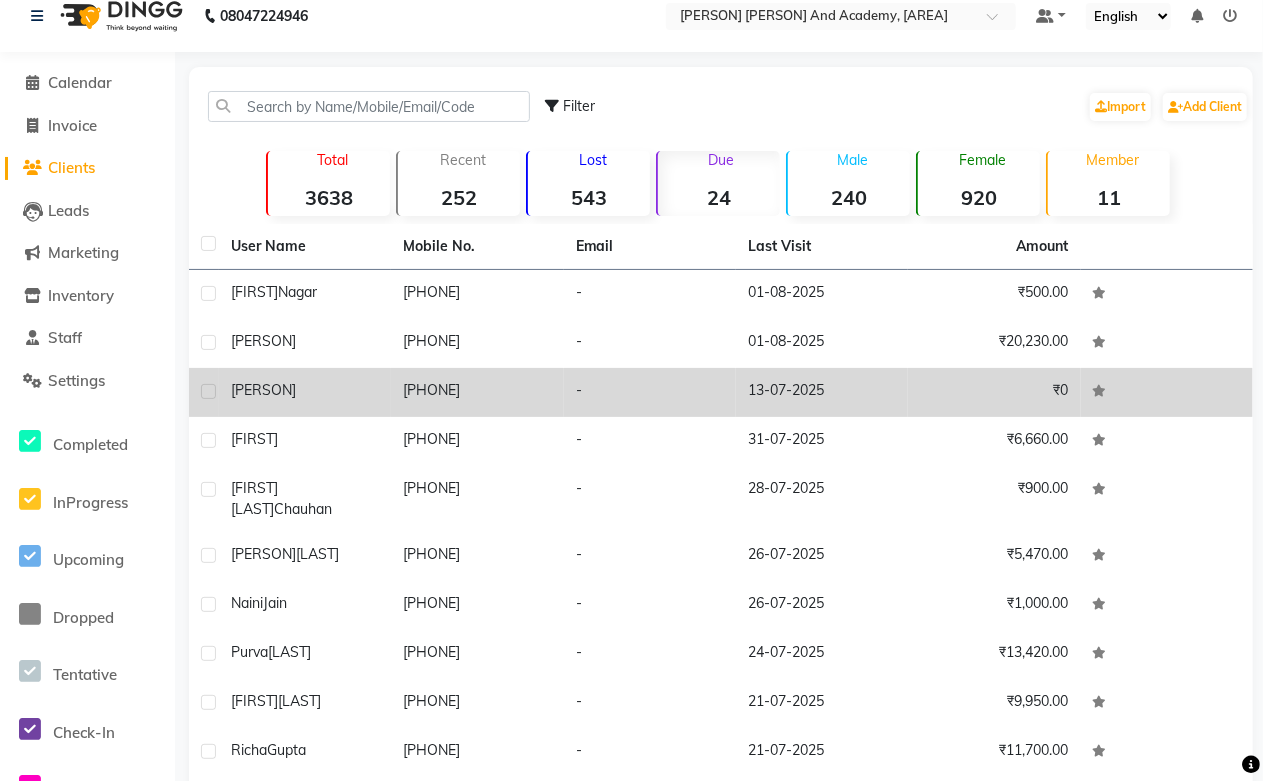 scroll, scrollTop: 84, scrollLeft: 0, axis: vertical 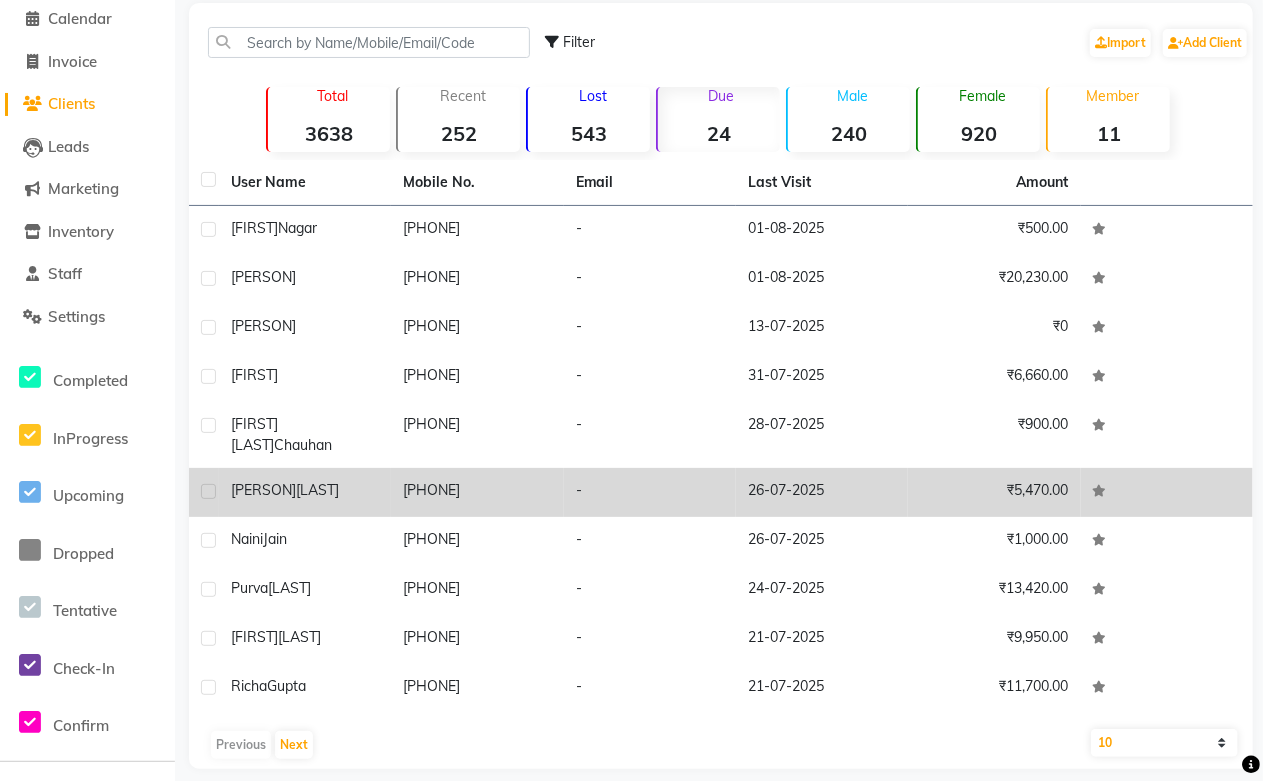 click on "[PHONE]" 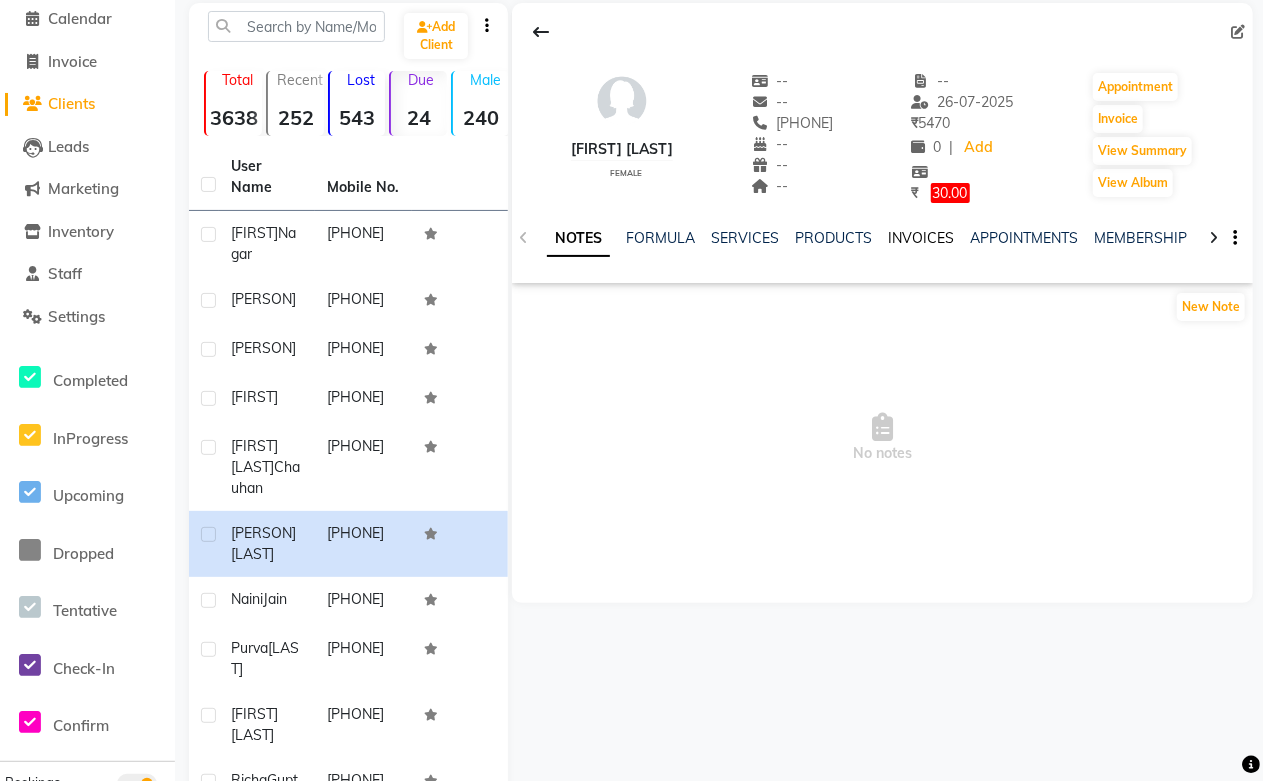 click on "INVOICES" 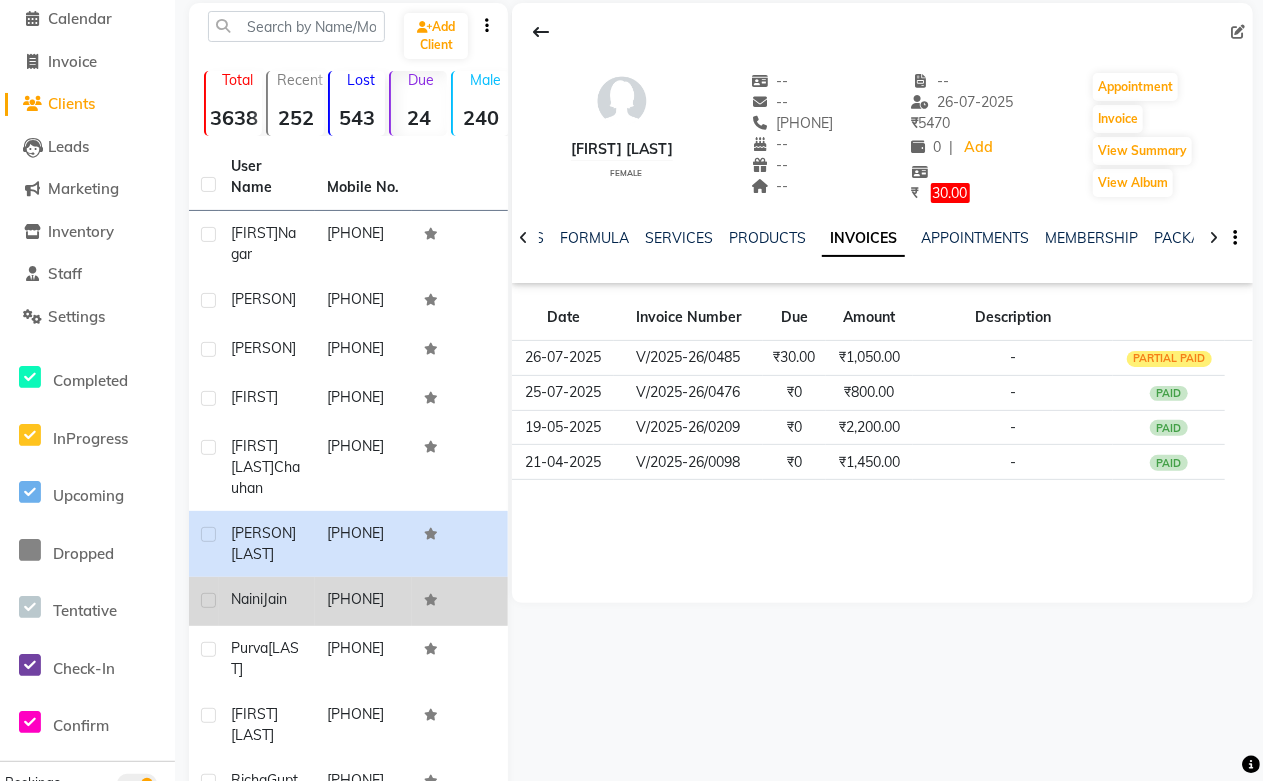 click on "Jain" 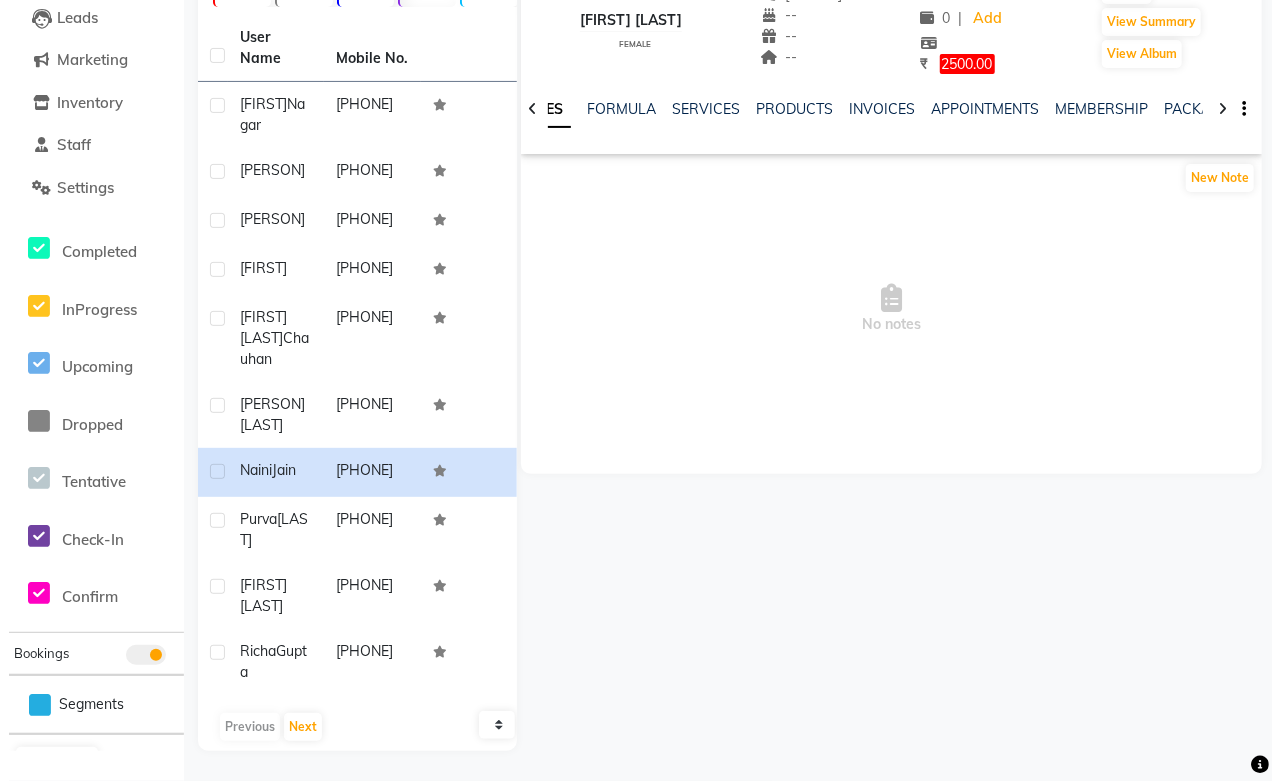 scroll, scrollTop: 0, scrollLeft: 0, axis: both 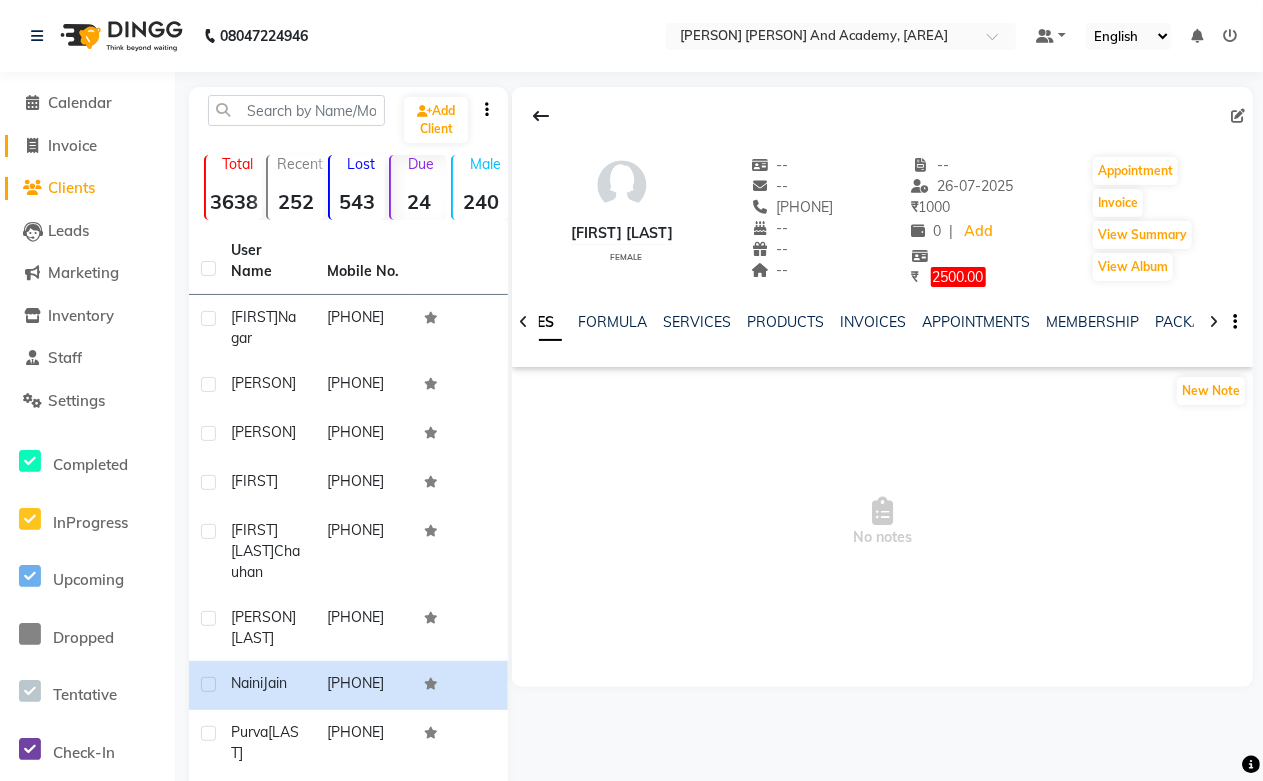 click on "Invoice" 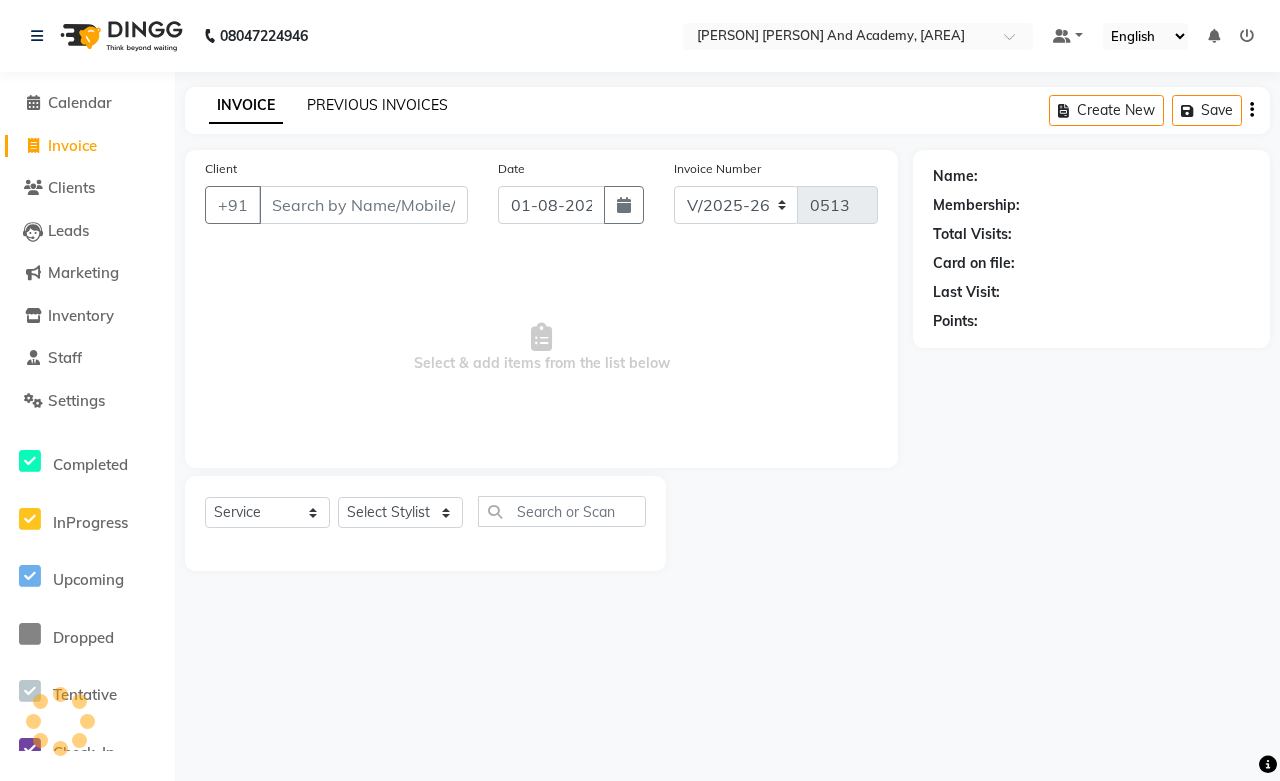 click on "PREVIOUS INVOICES" 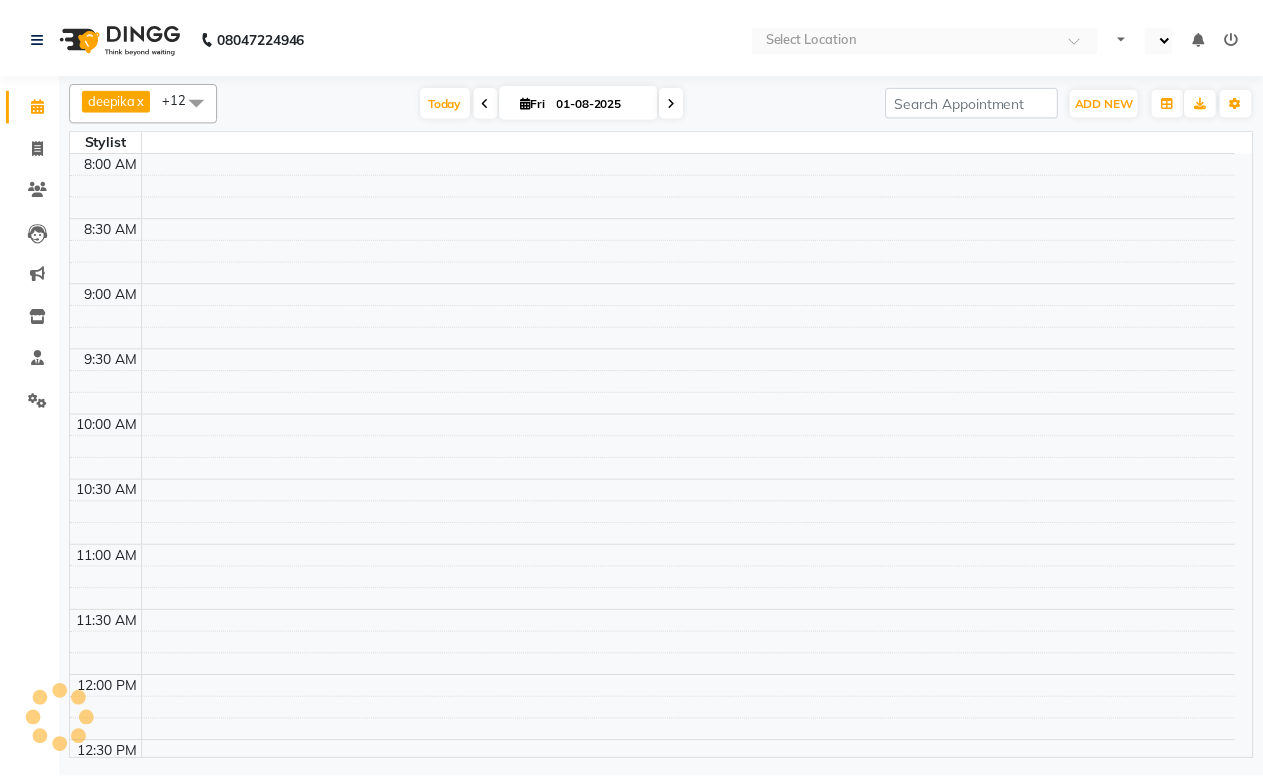 scroll, scrollTop: 0, scrollLeft: 0, axis: both 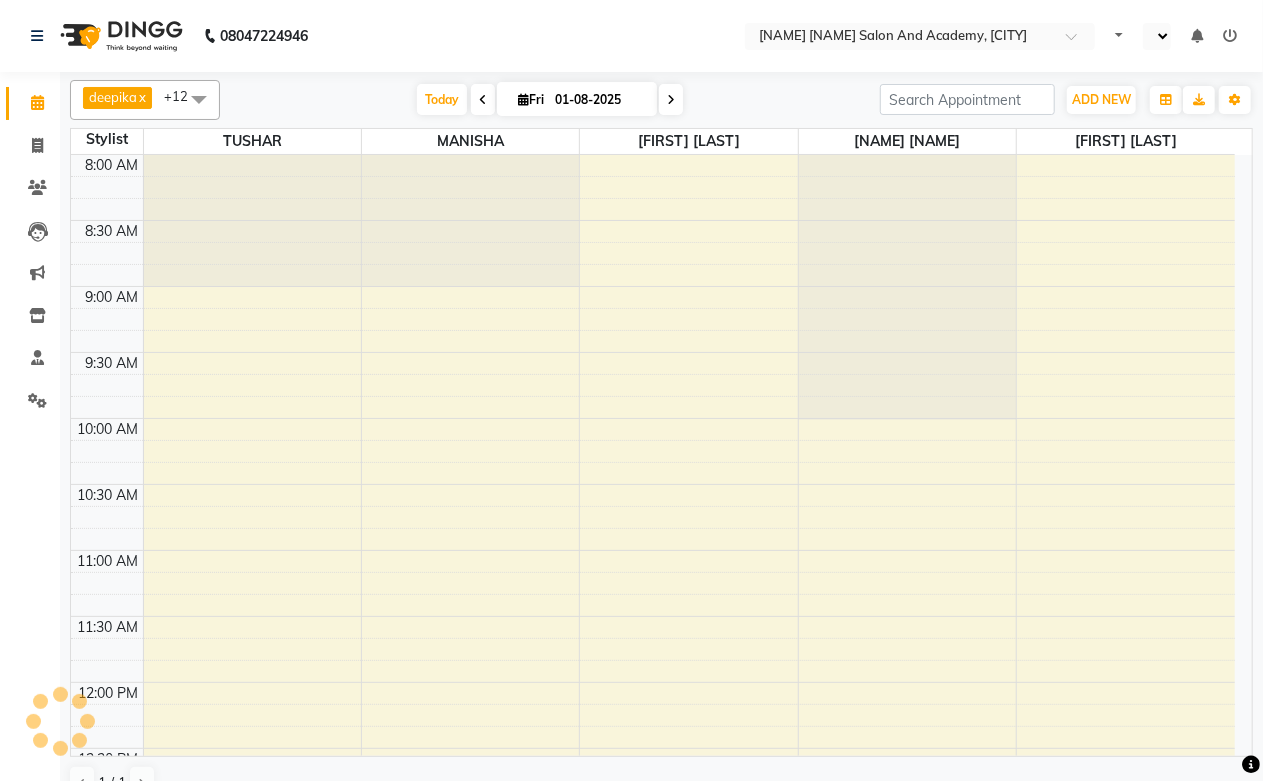 select on "en" 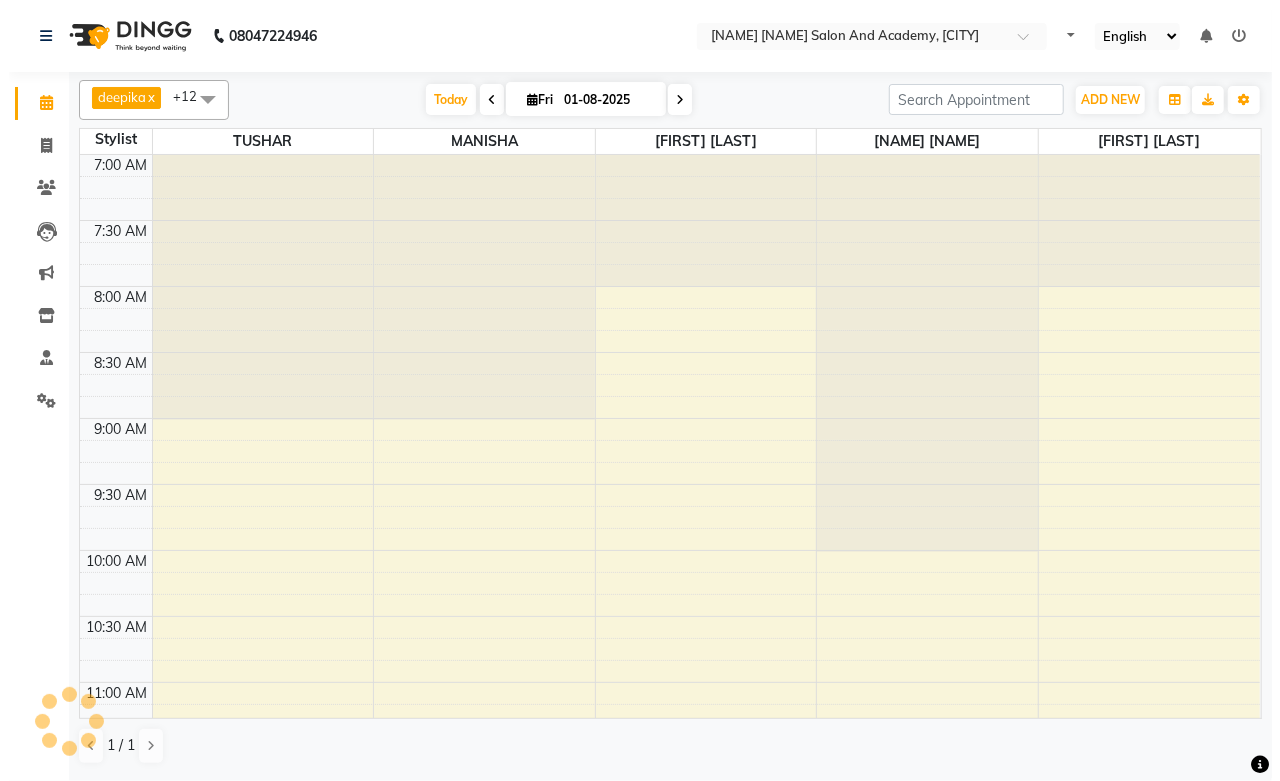 scroll, scrollTop: 0, scrollLeft: 0, axis: both 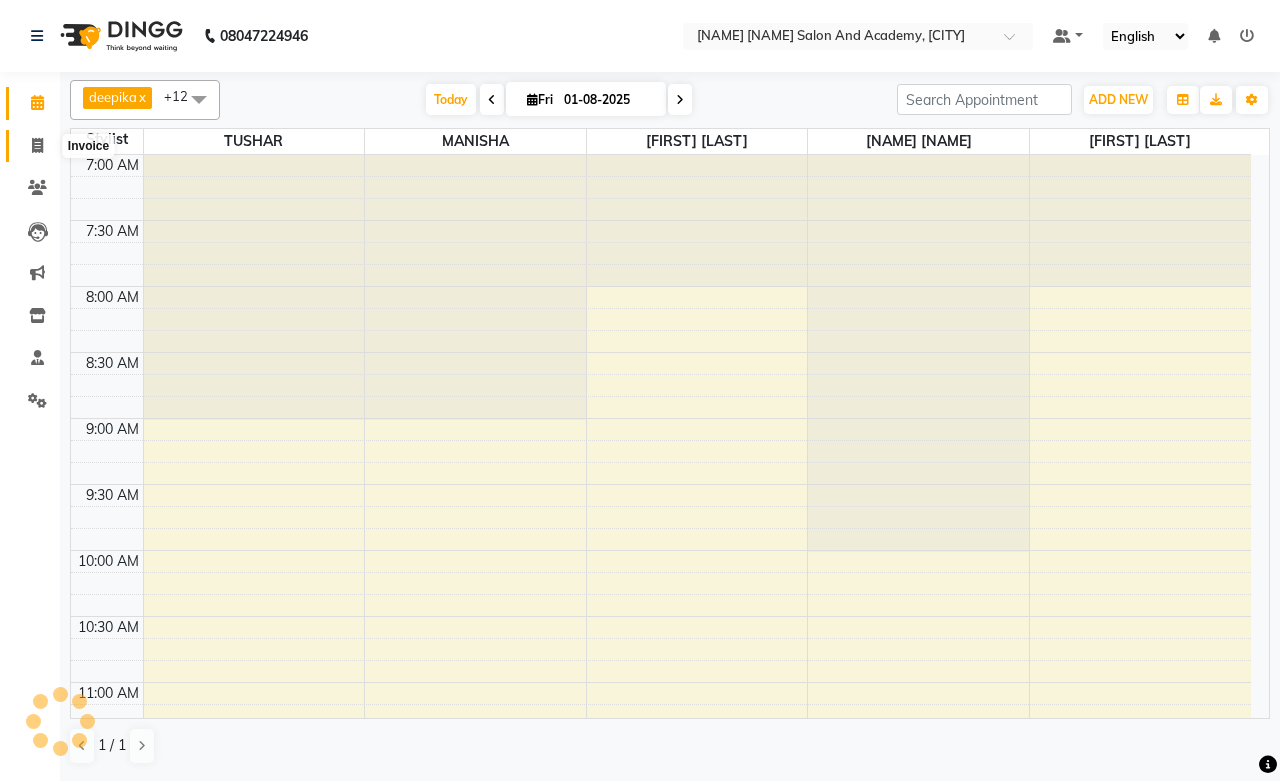click 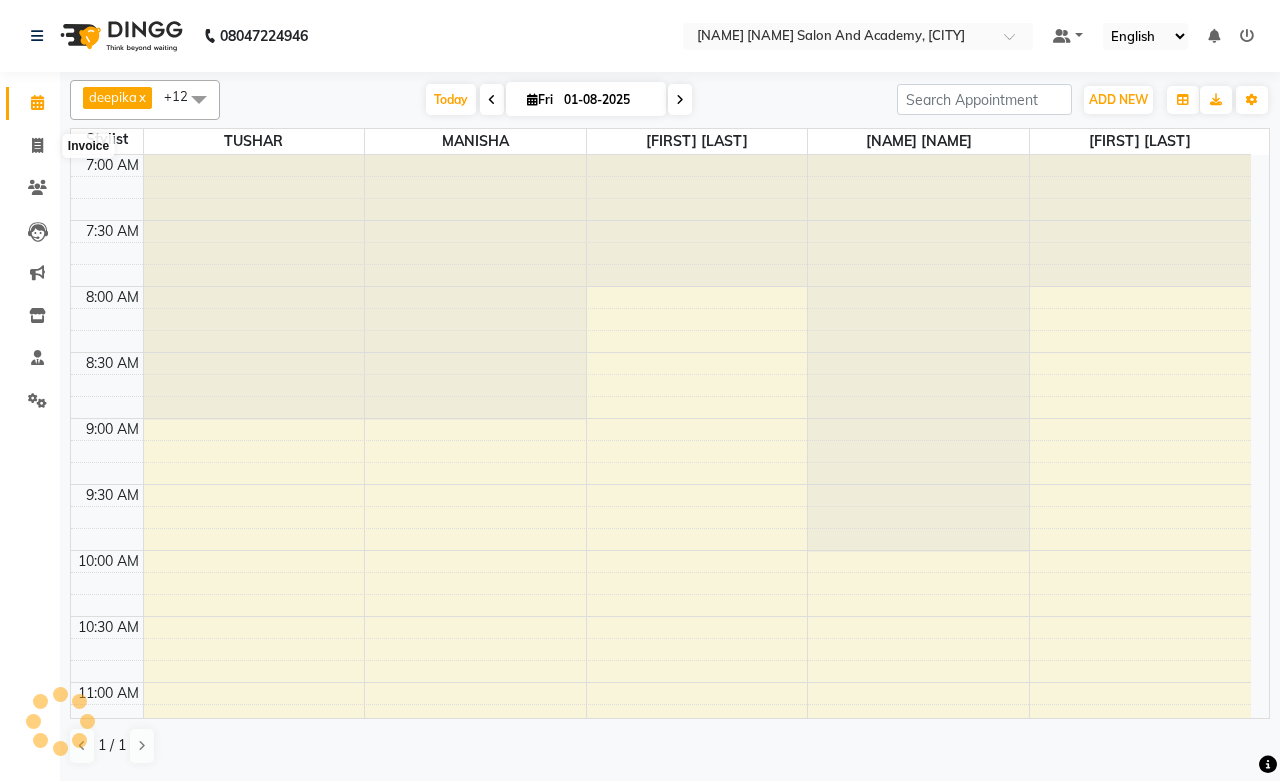 select on "service" 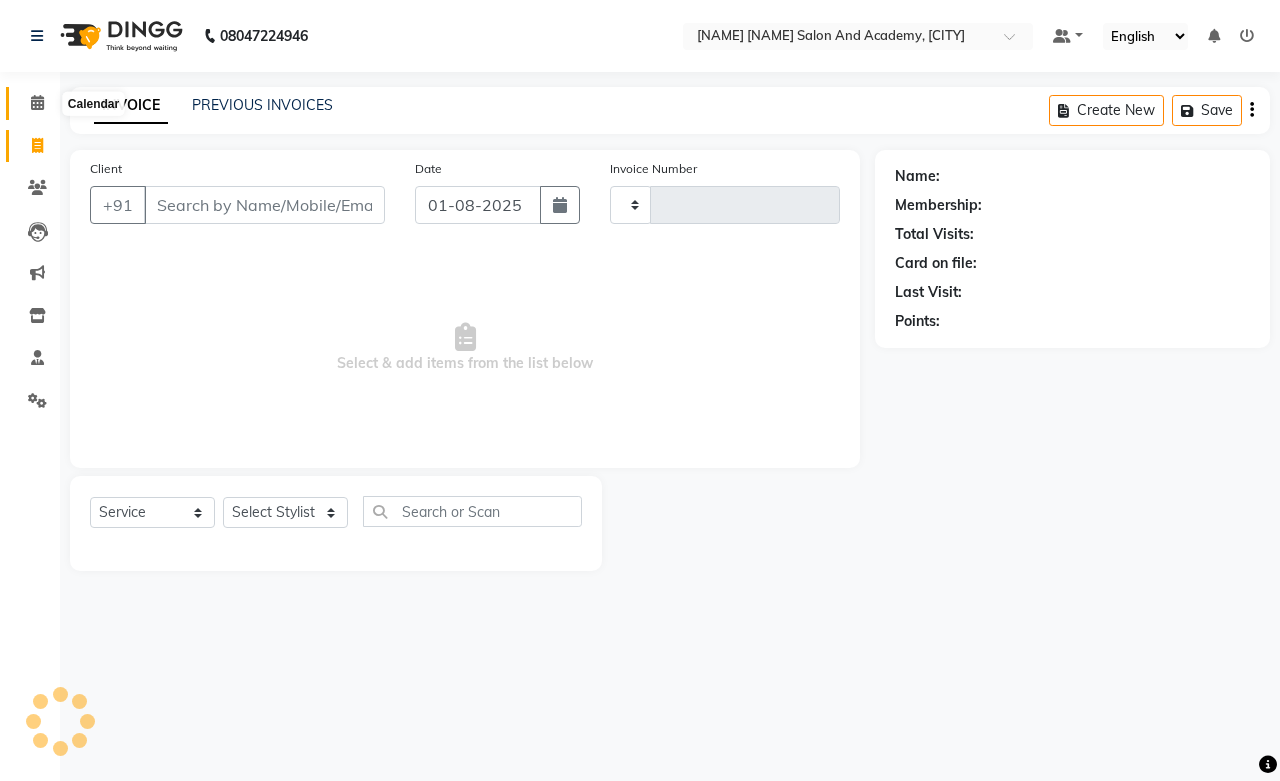 click 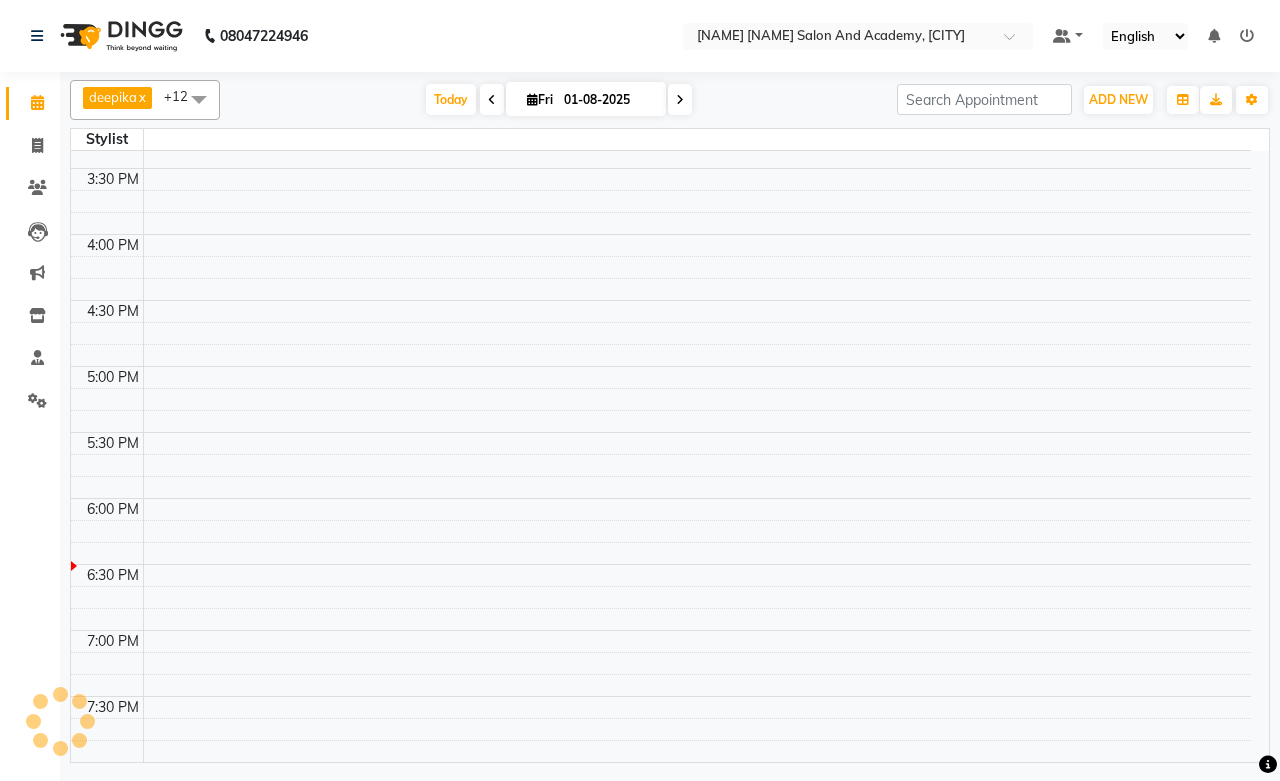 scroll, scrollTop: 312, scrollLeft: 0, axis: vertical 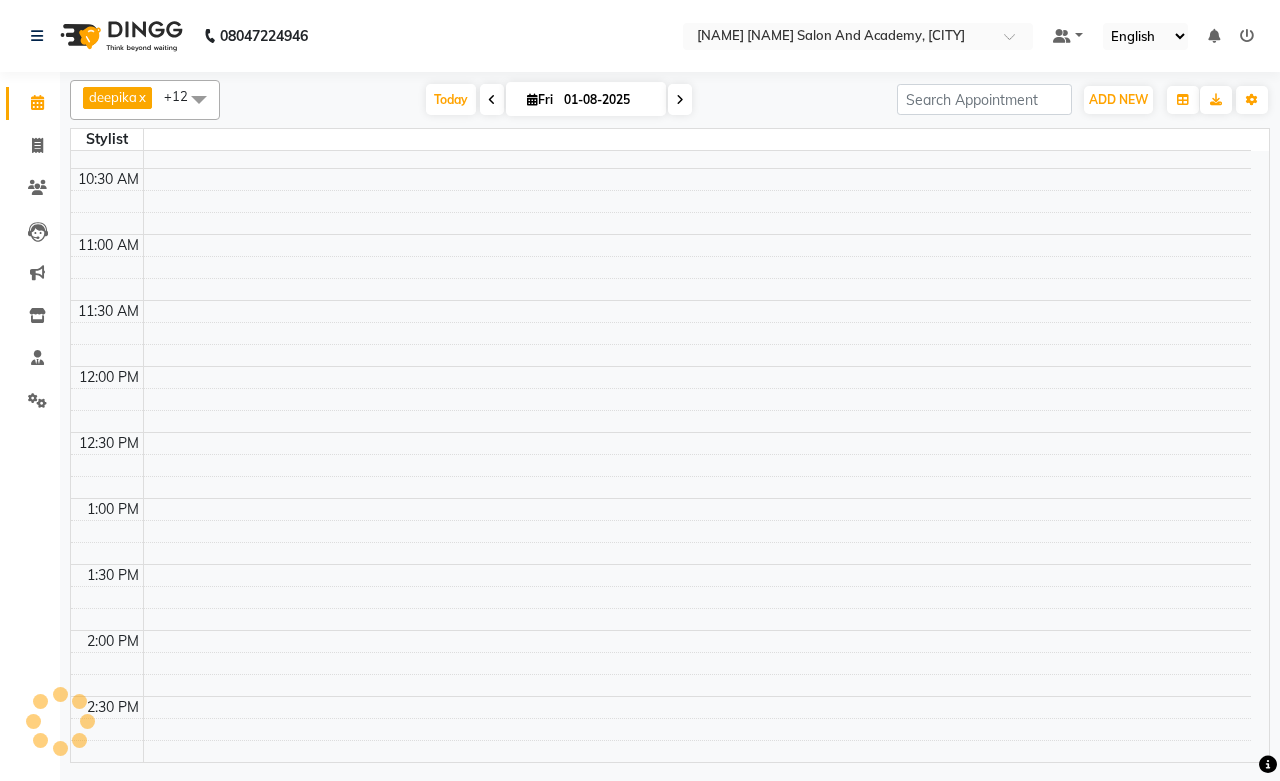 click on "01-08-2025" at bounding box center (608, 100) 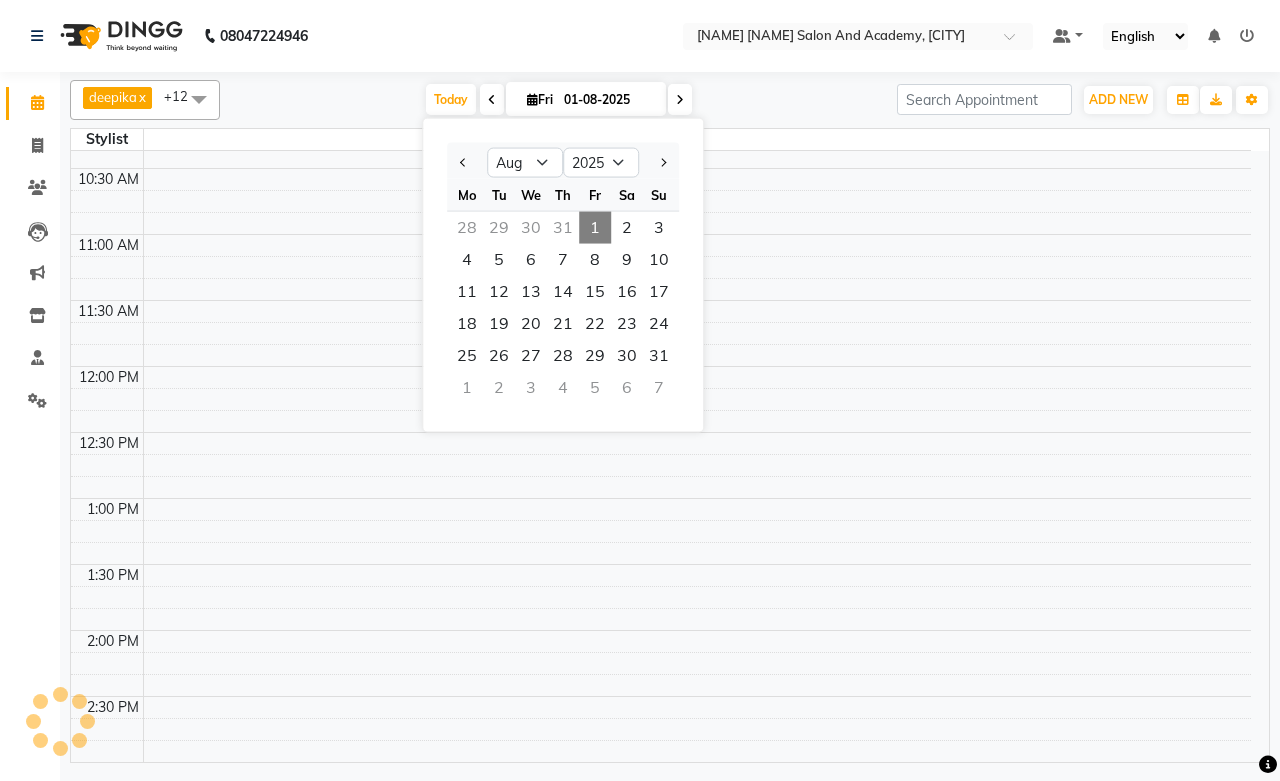 click on "1" at bounding box center (595, 228) 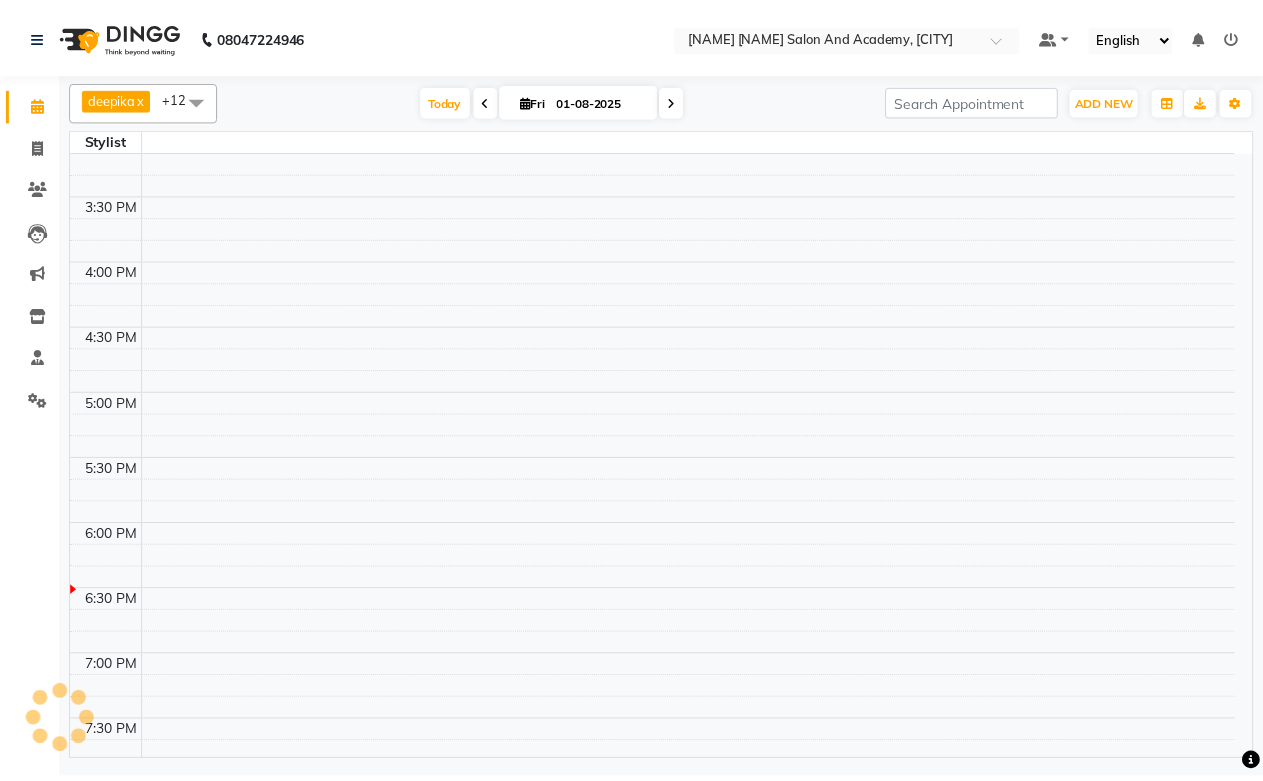 scroll, scrollTop: 978, scrollLeft: 0, axis: vertical 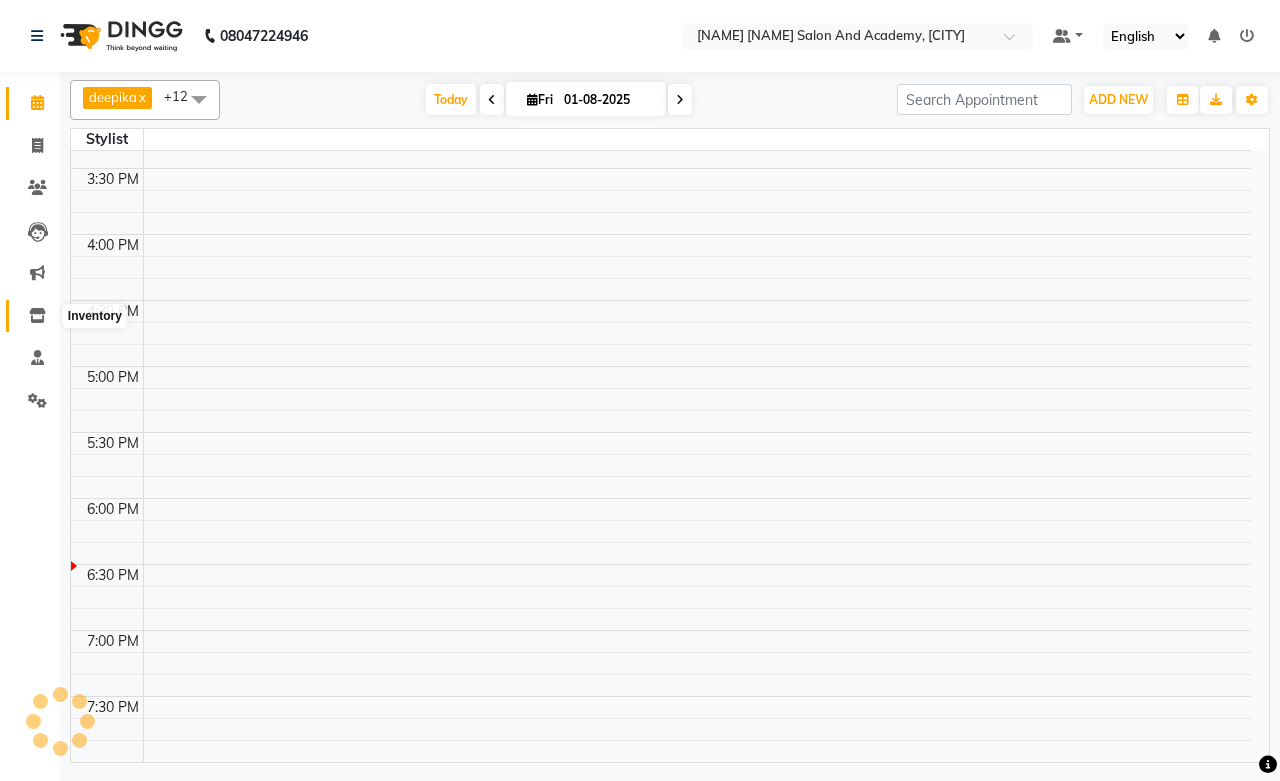 click 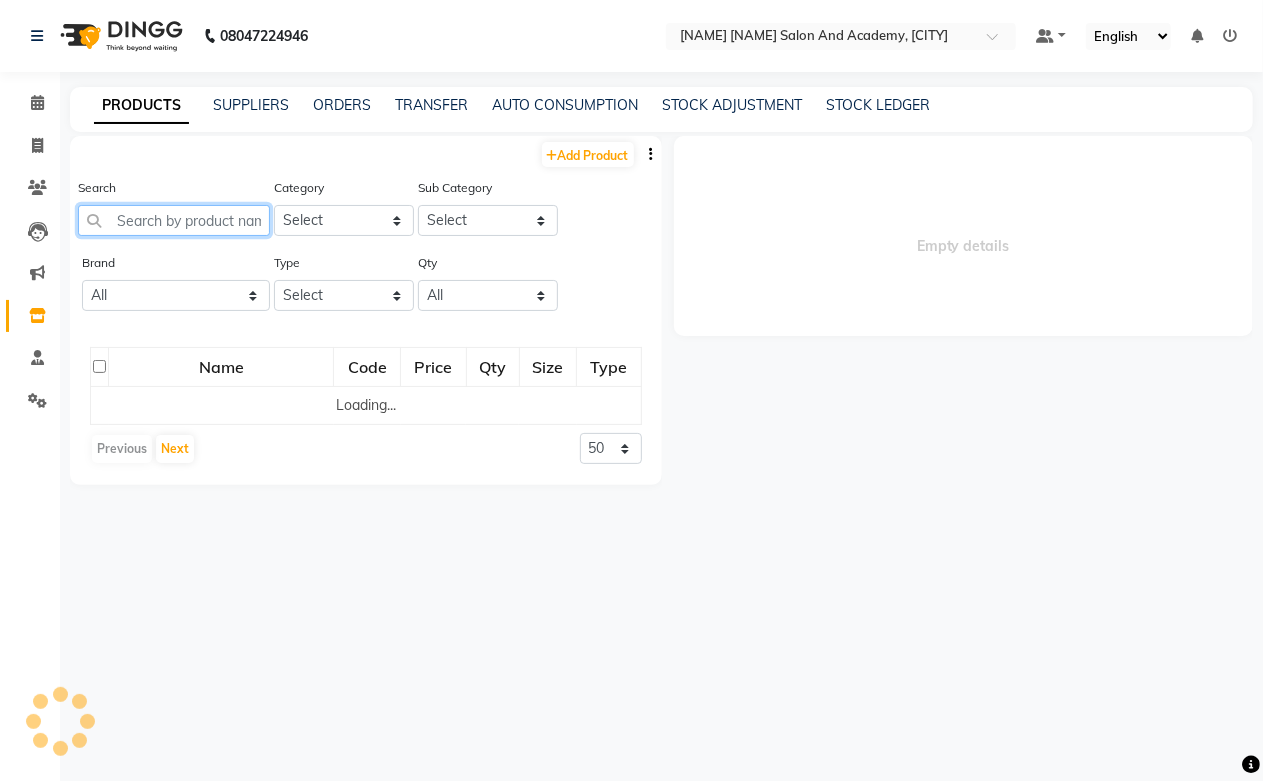 click 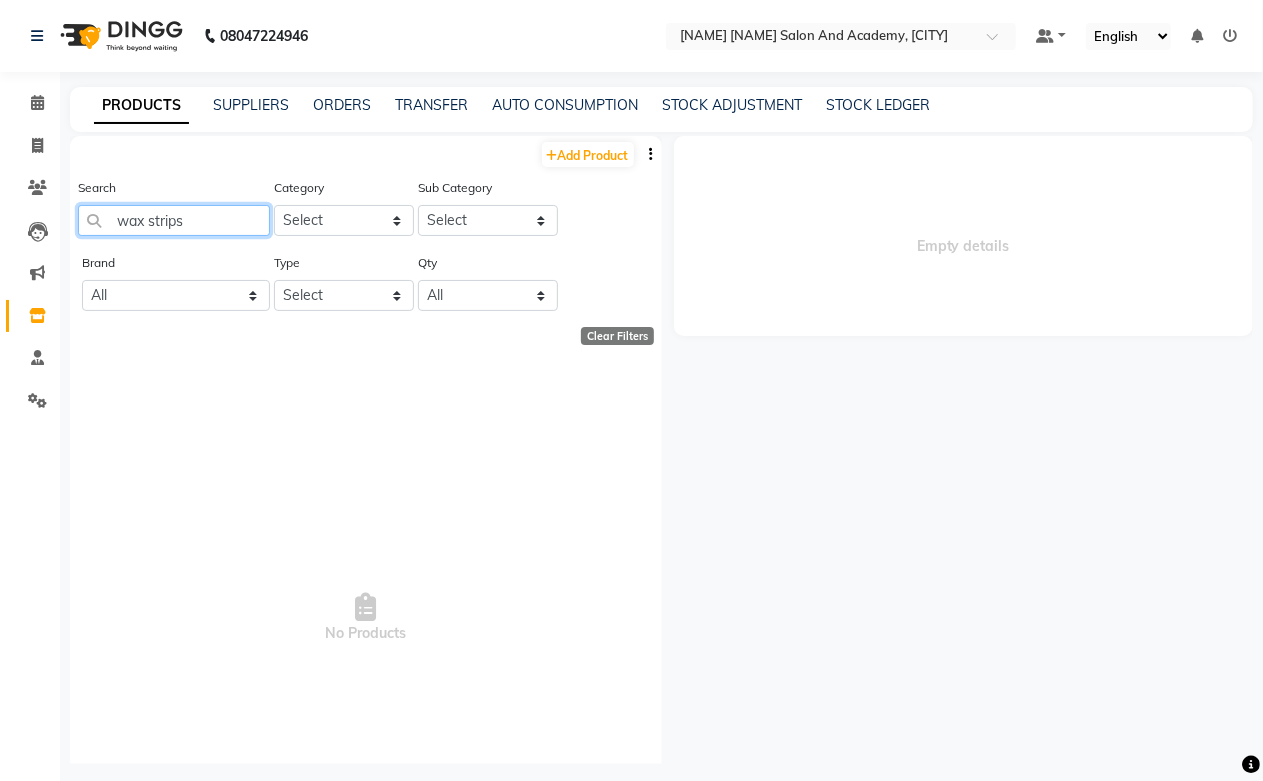 click on "wax strips" 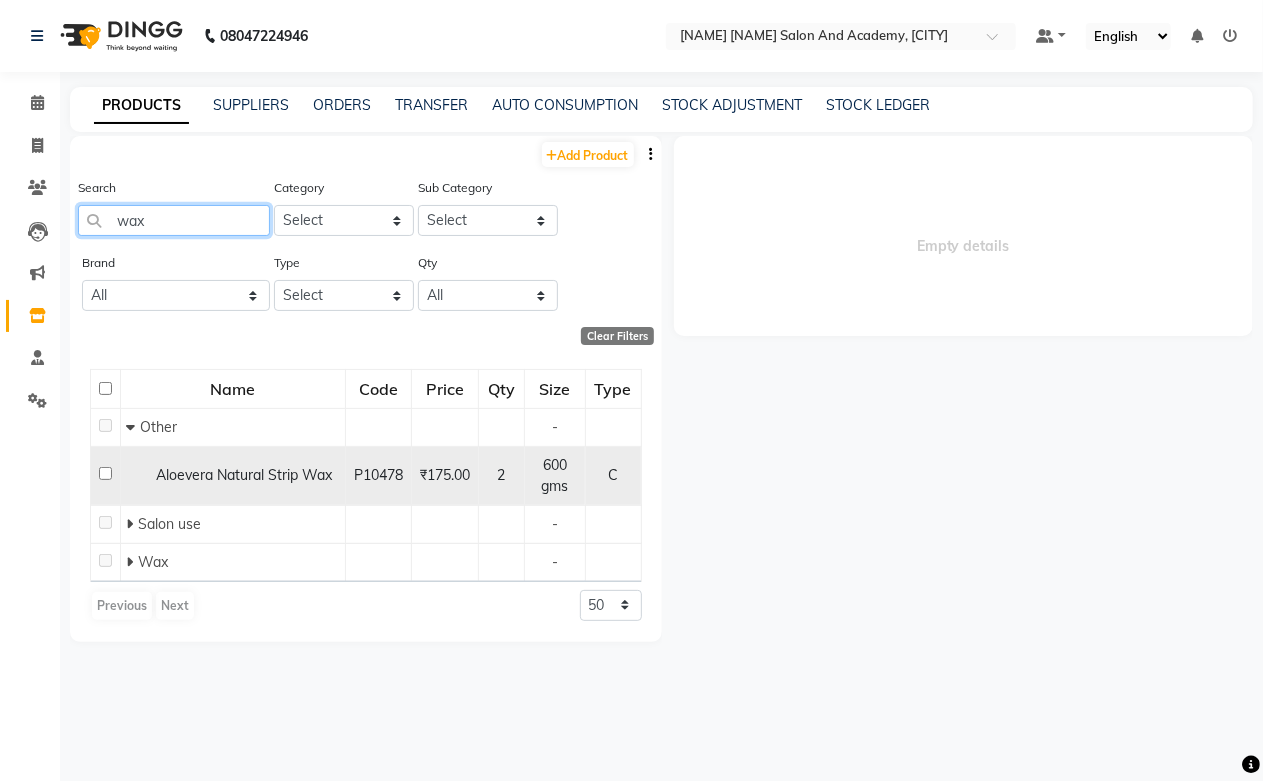 type on "wax" 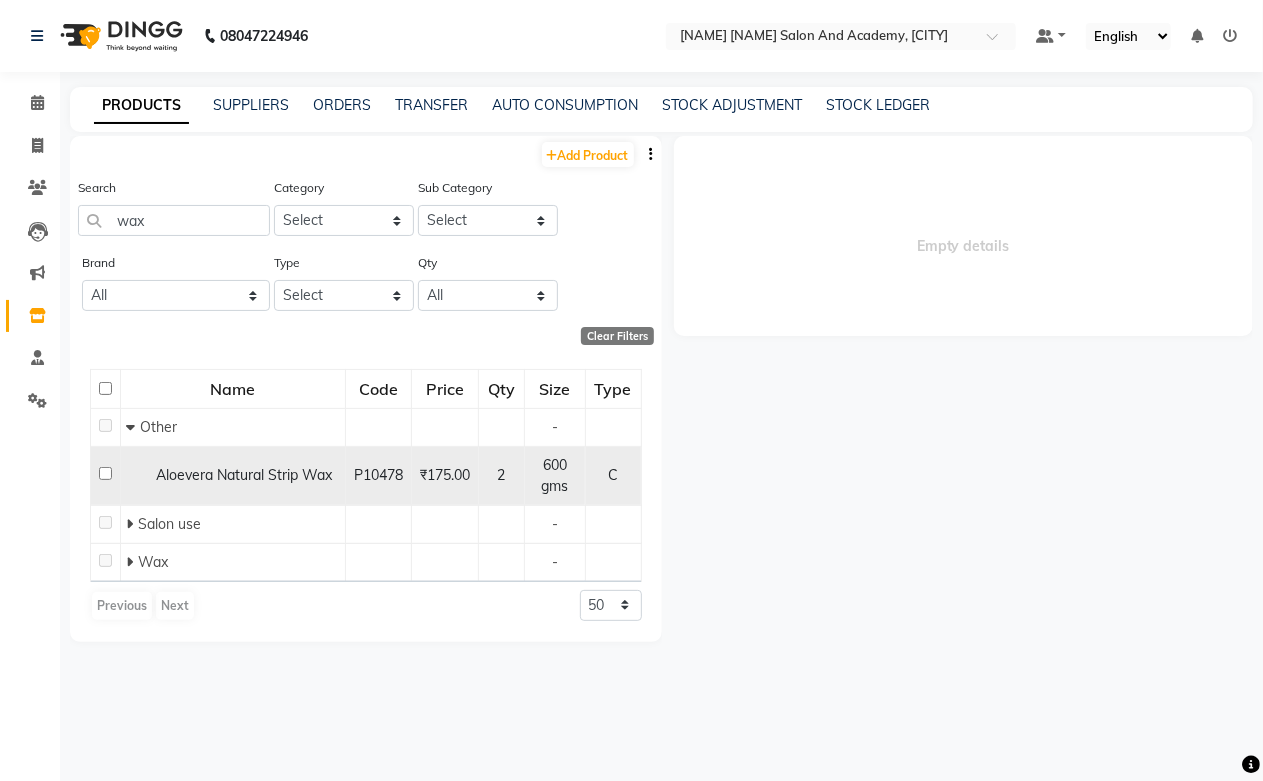 click on "Aloevera Natural Strip Wax" 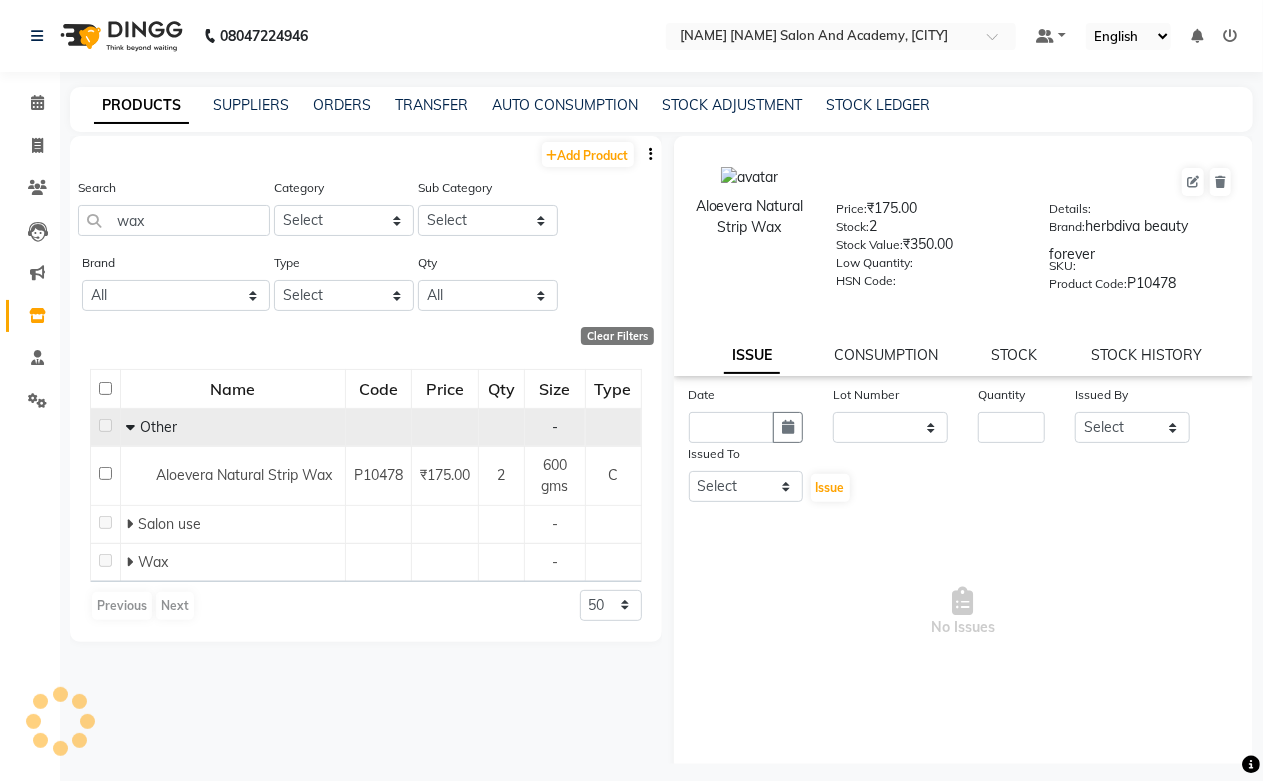 select 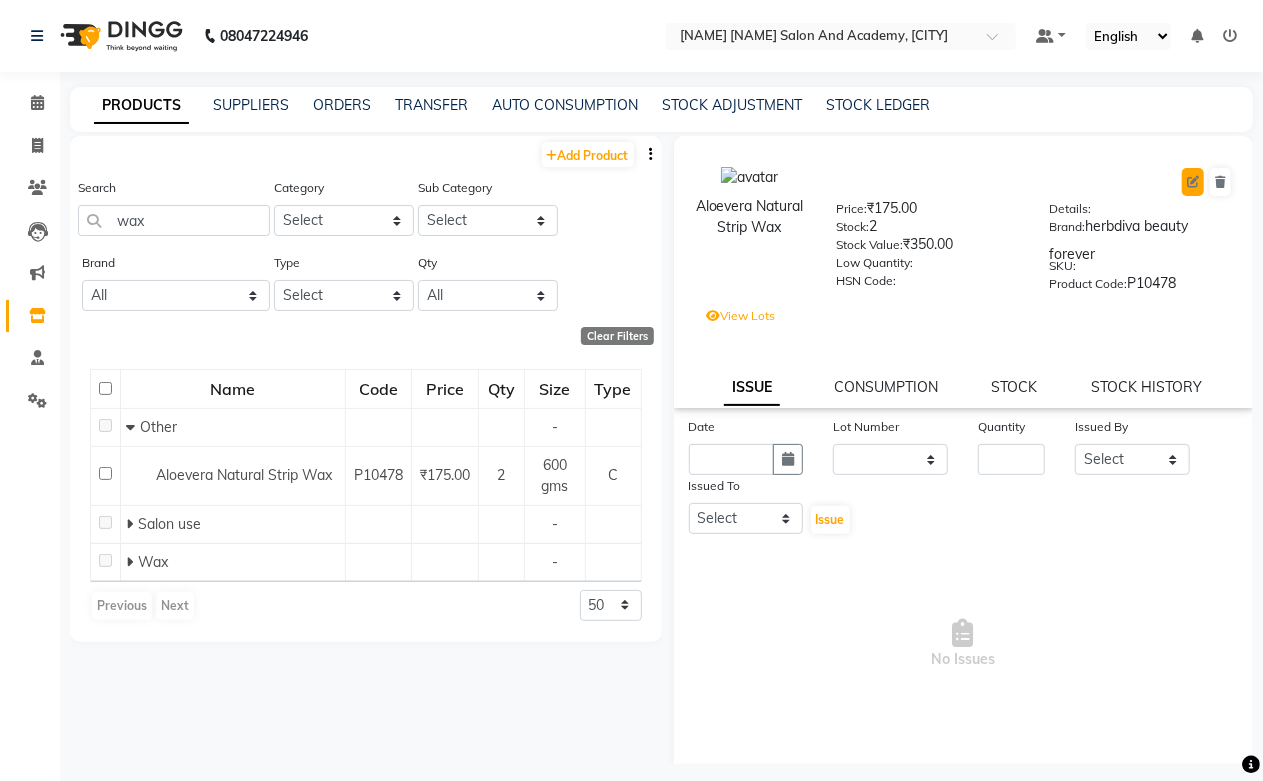 click 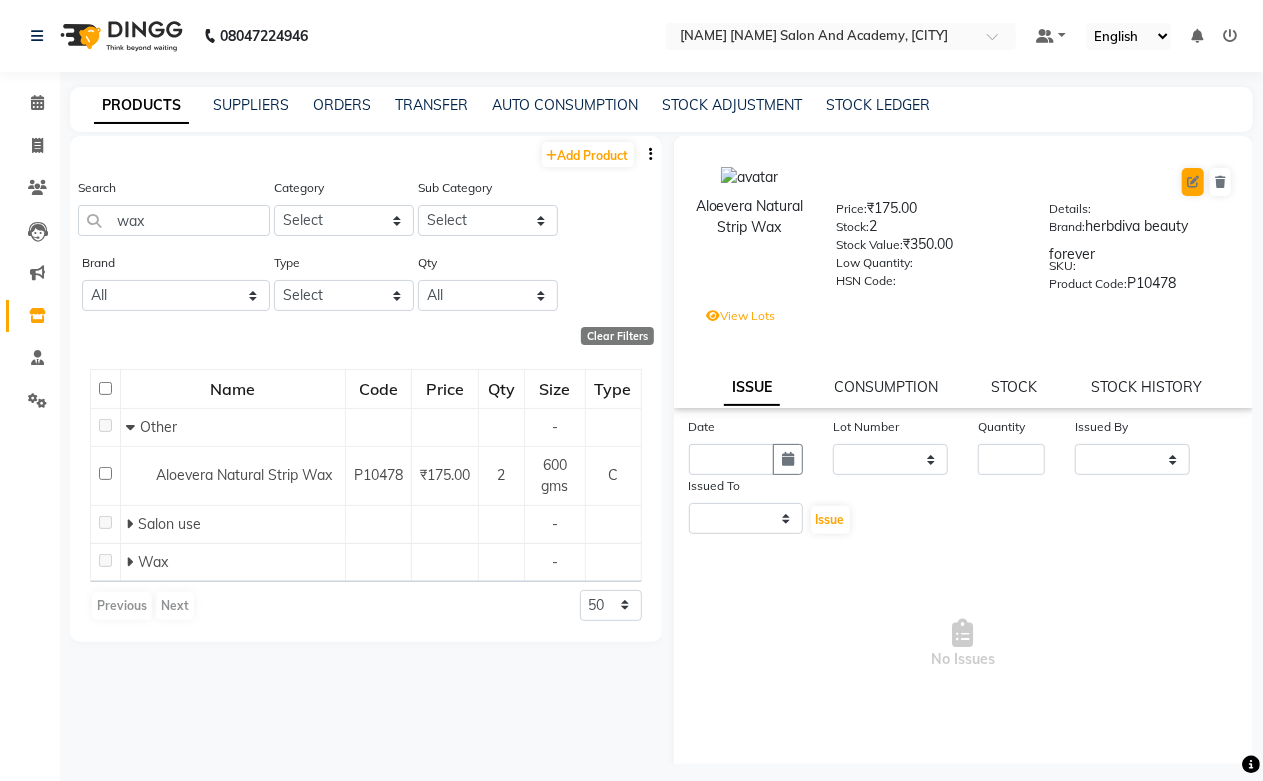 select on "true" 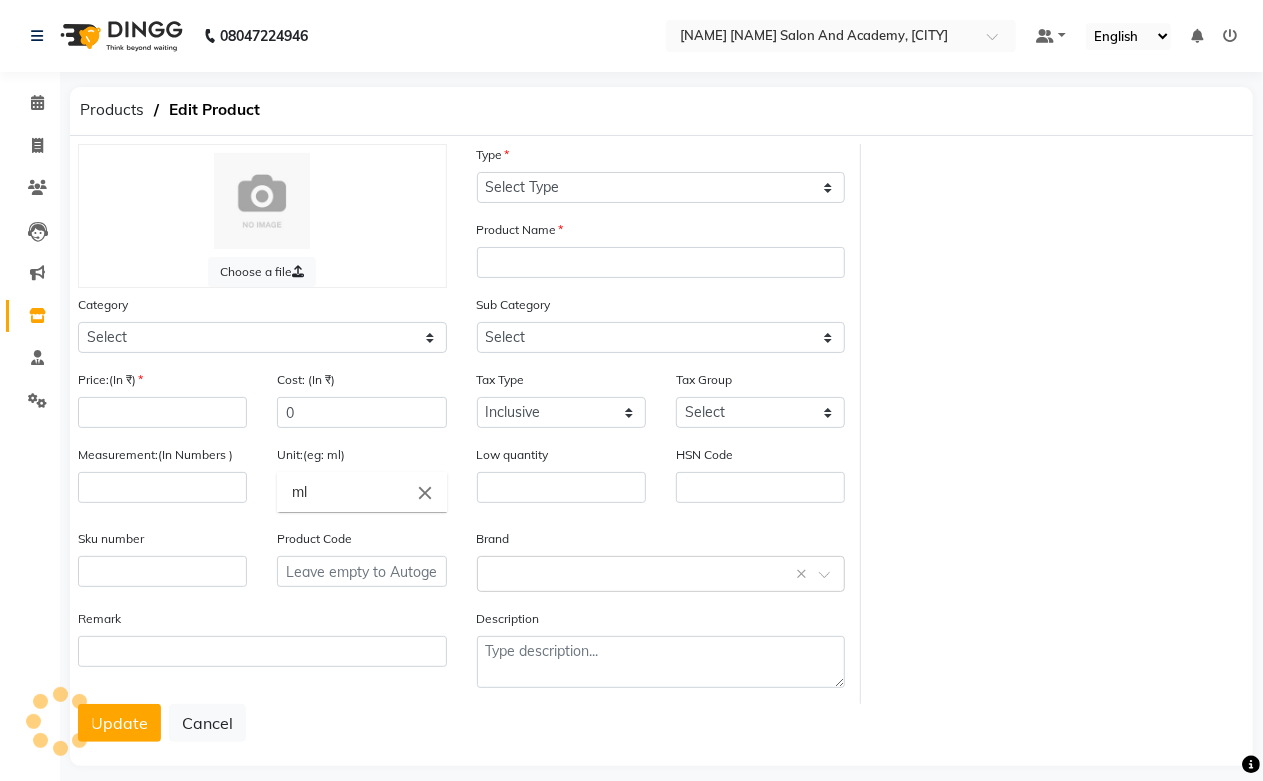 select on "C" 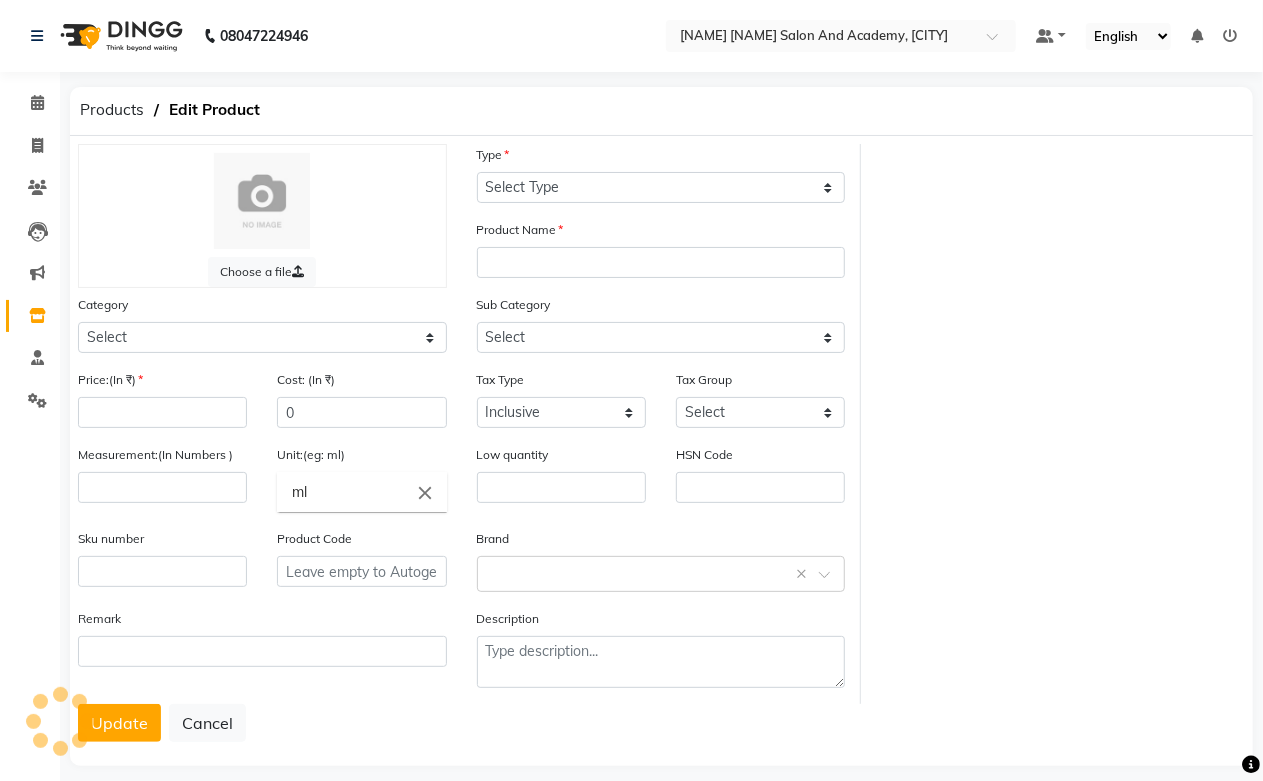 type on "Aloevera Natural Strip Wax" 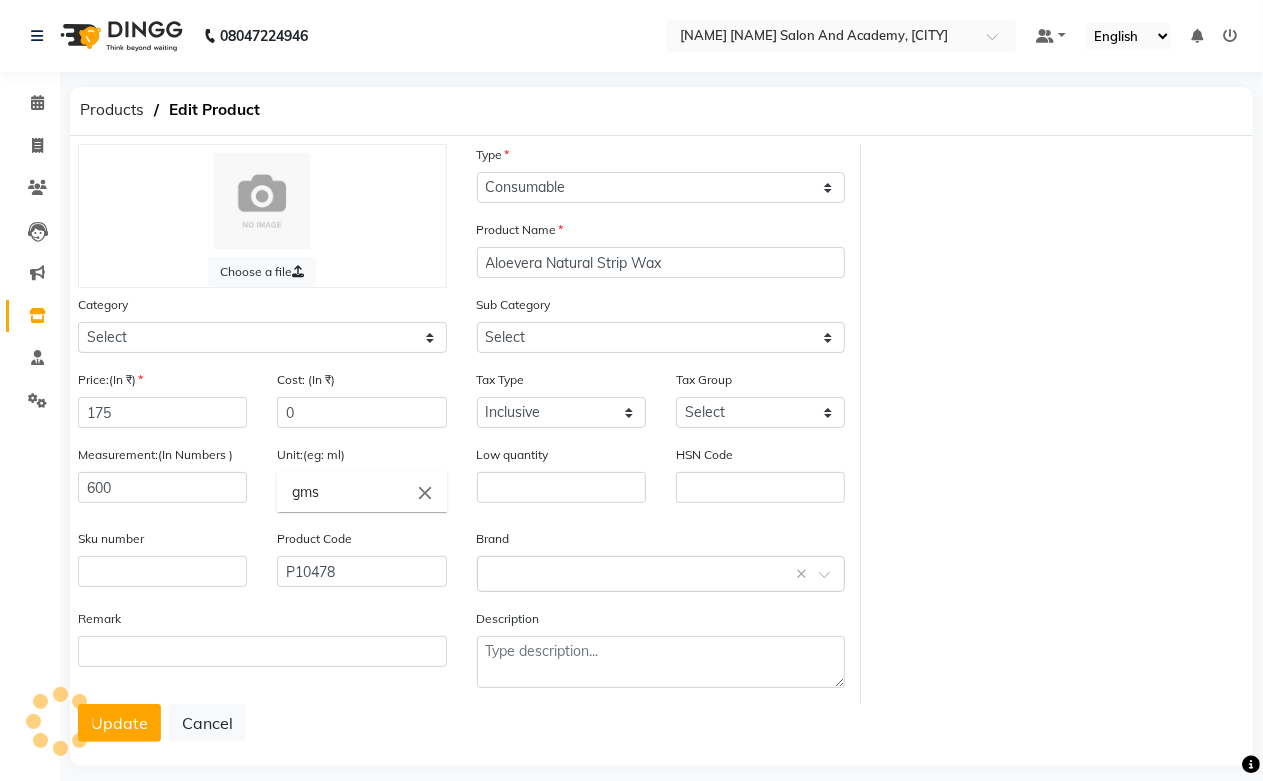 select on "1063801000" 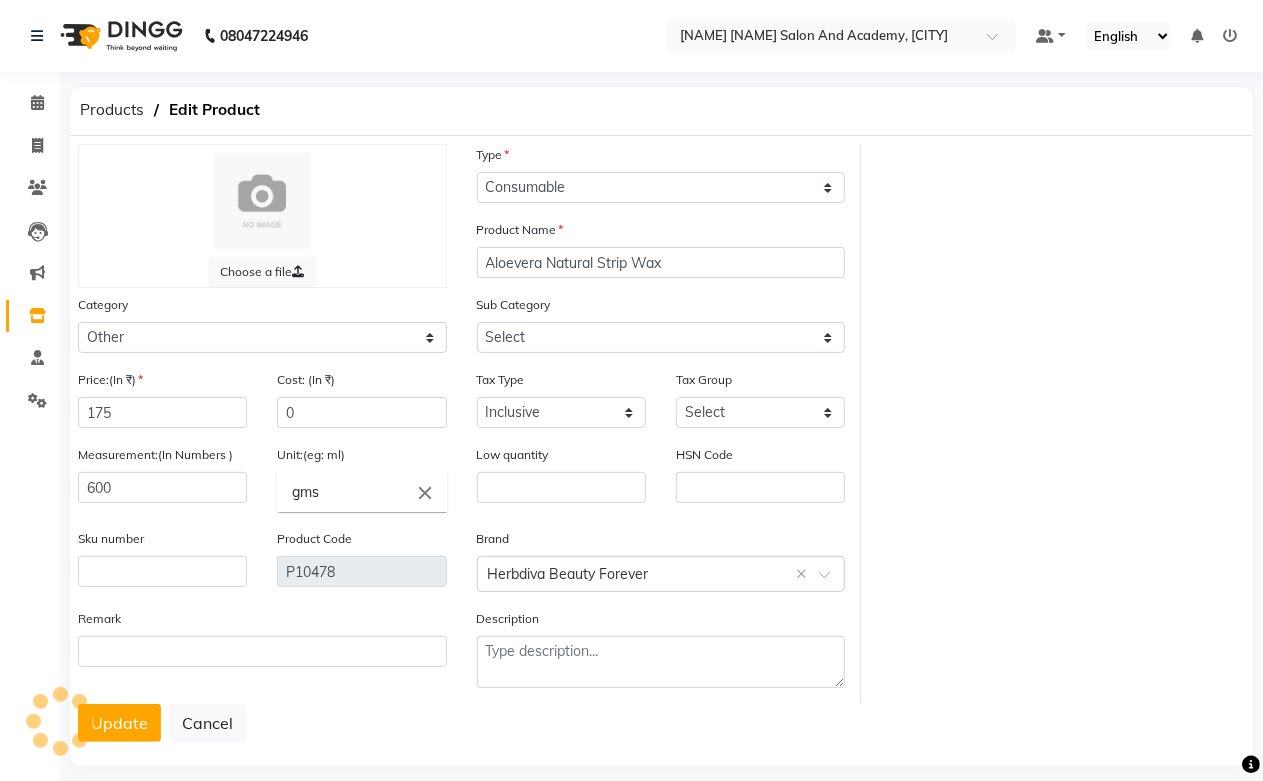 select on "1063801002" 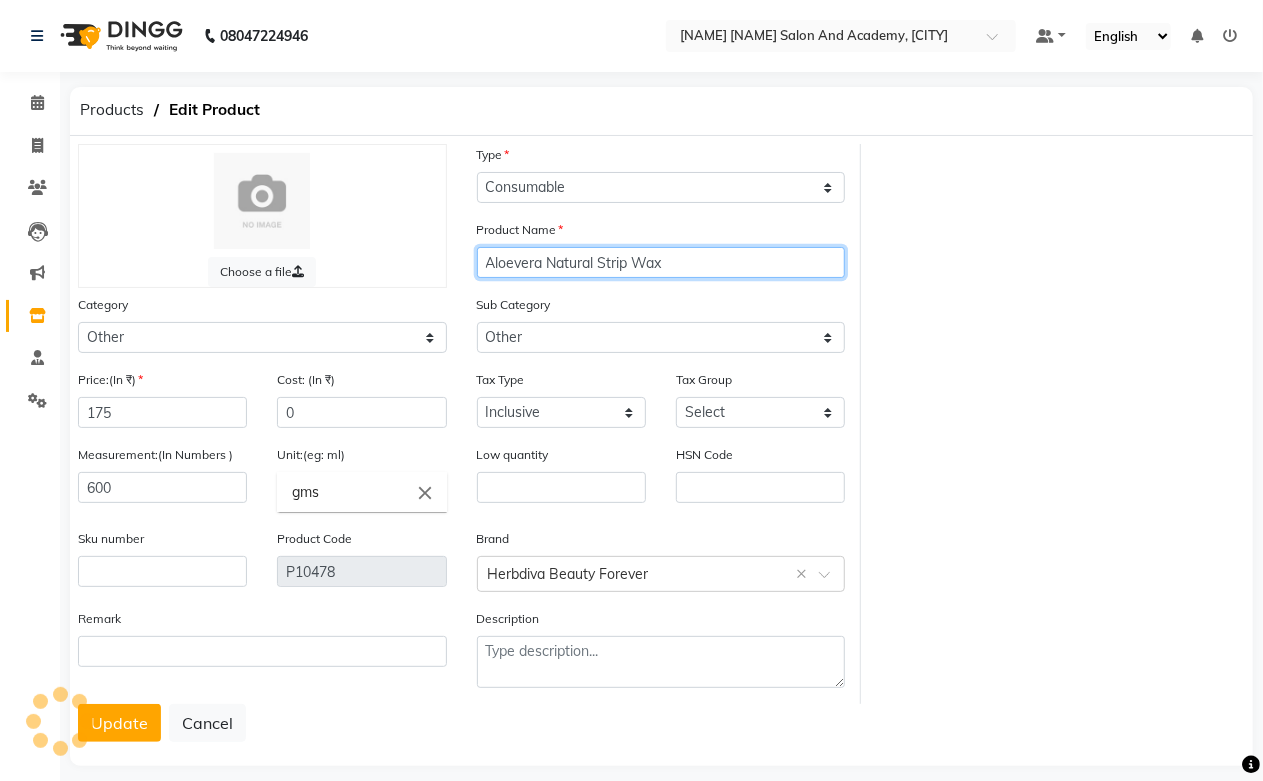 drag, startPoint x: 686, startPoint y: 272, endPoint x: 445, endPoint y: 255, distance: 241.59885 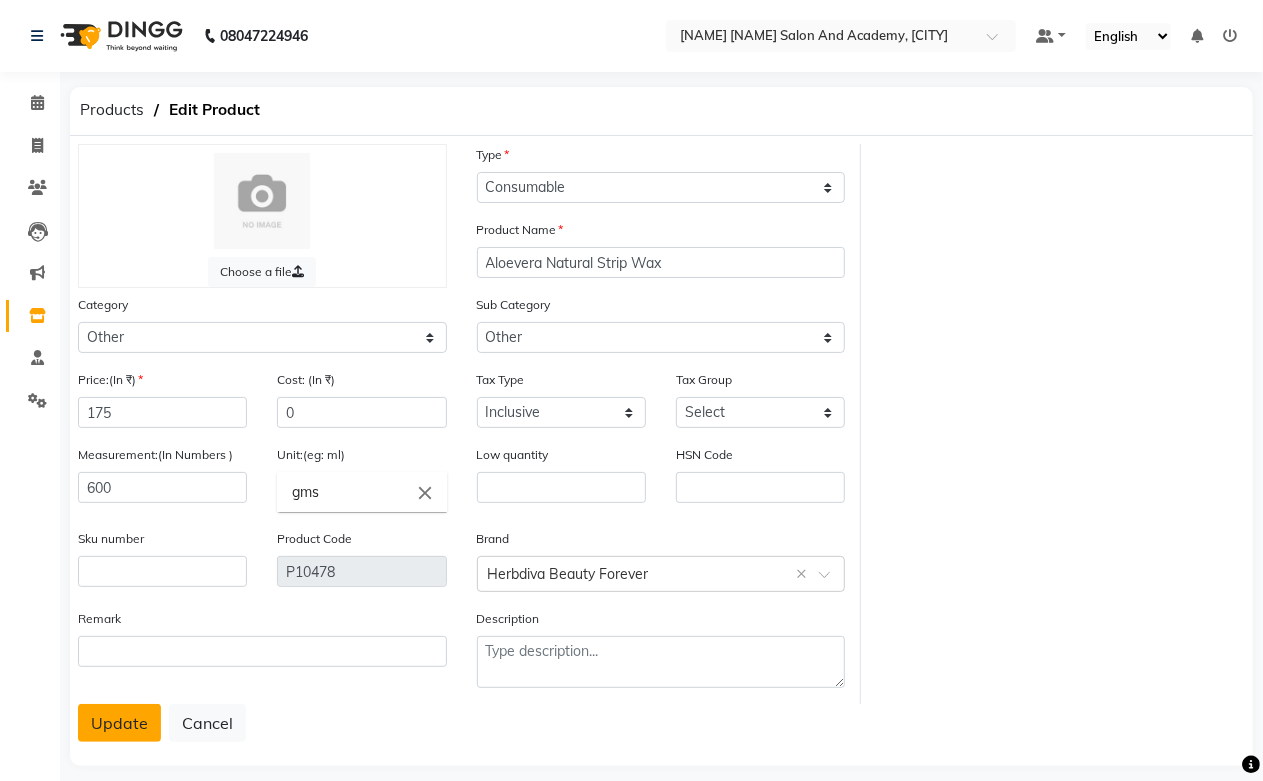 click on "Update" 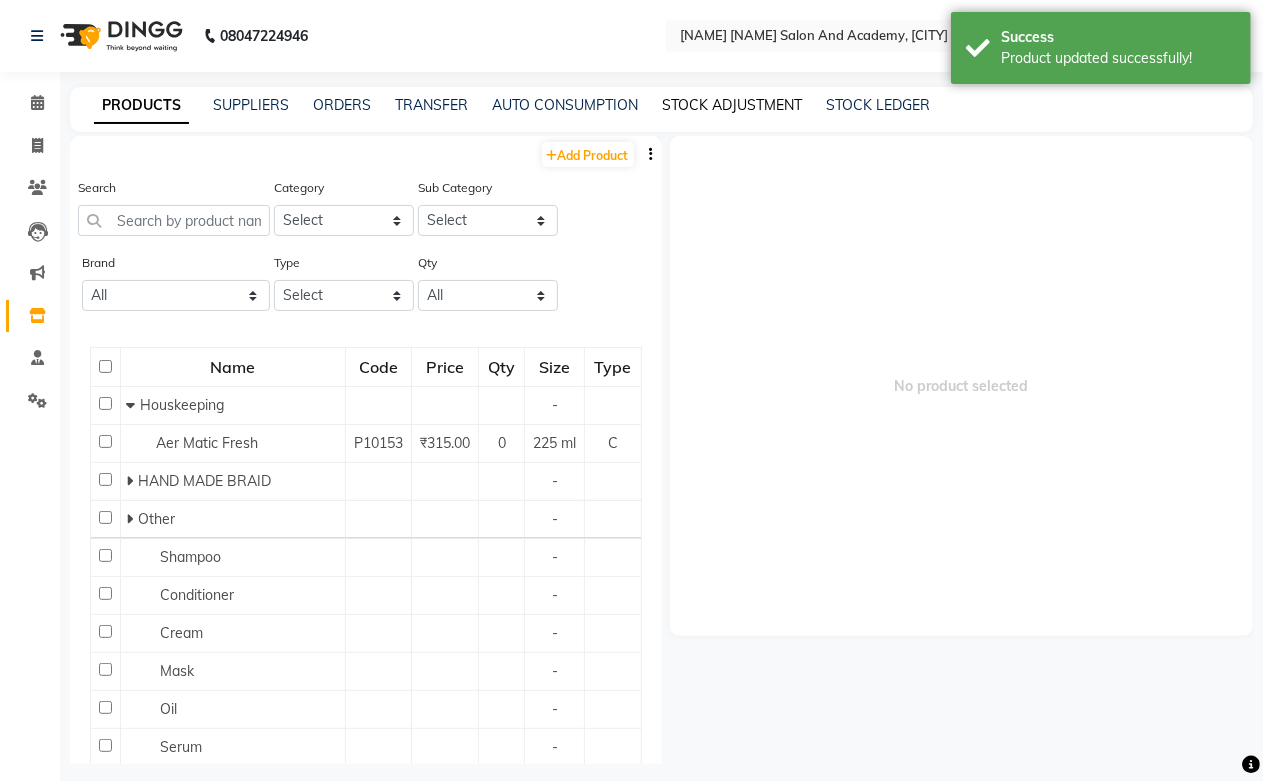 click on "STOCK ADJUSTMENT" 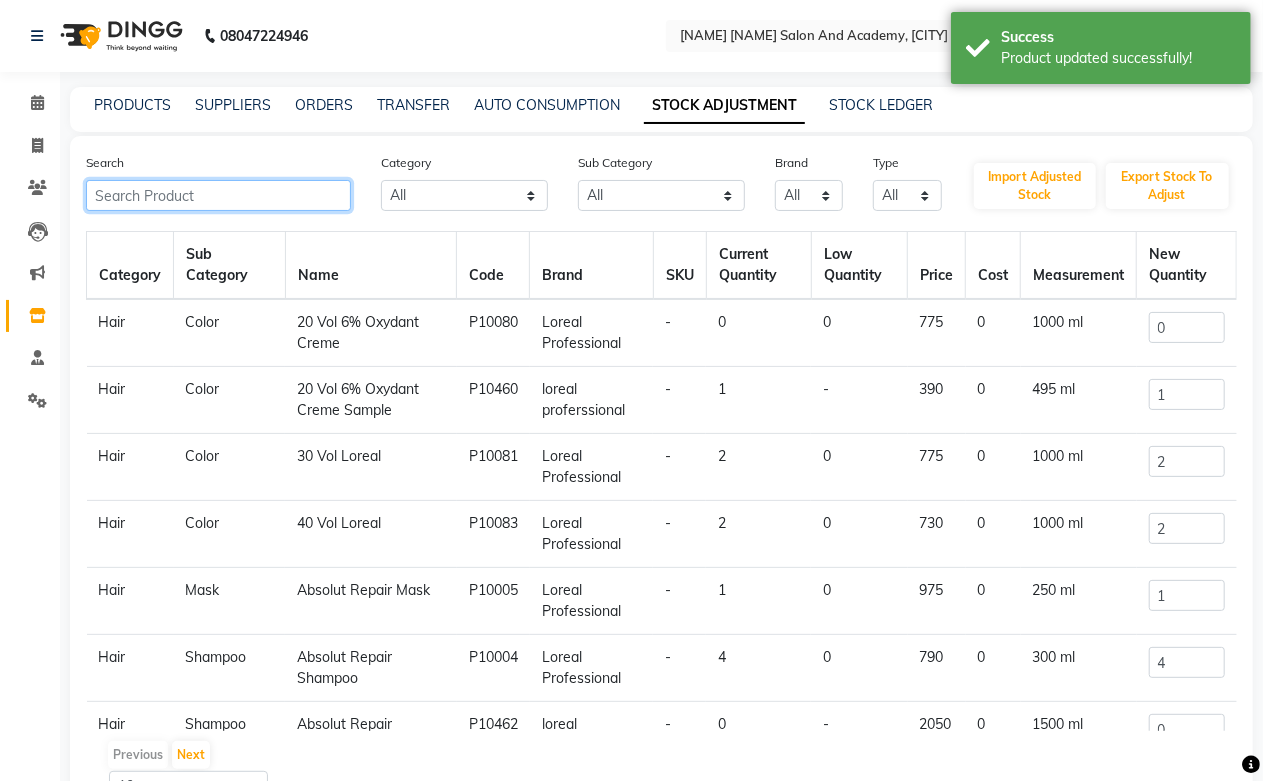 paste on "Aloevera Natural Strip Wax" 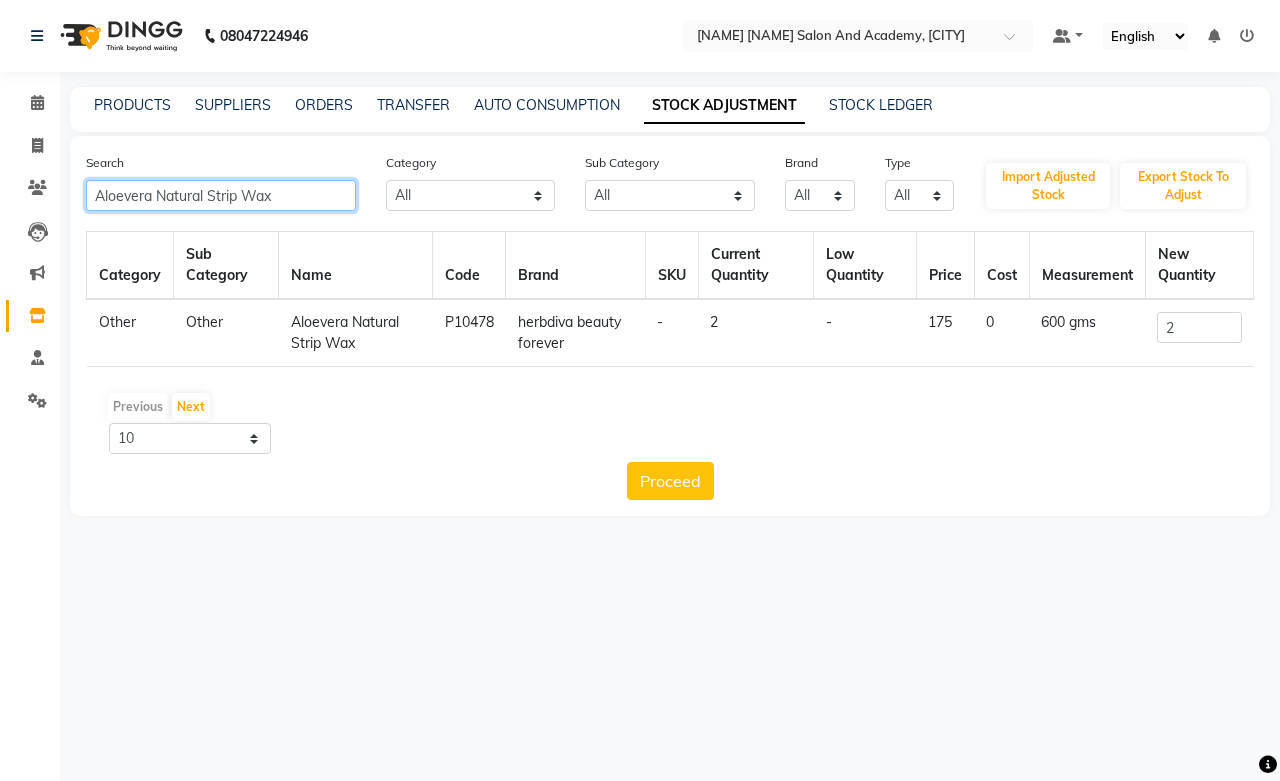 type on "Aloevera Natural Strip Wax" 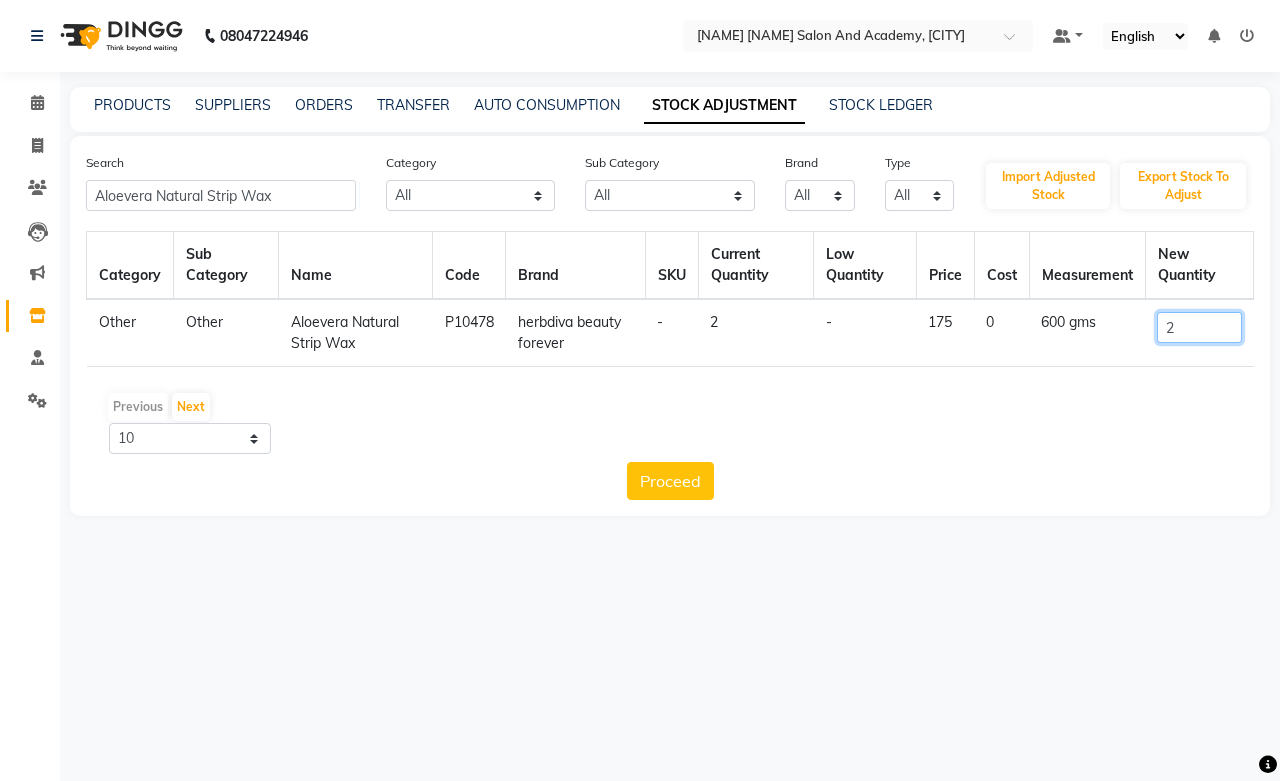 drag, startPoint x: 1198, startPoint y: 333, endPoint x: 1084, endPoint y: 345, distance: 114.62984 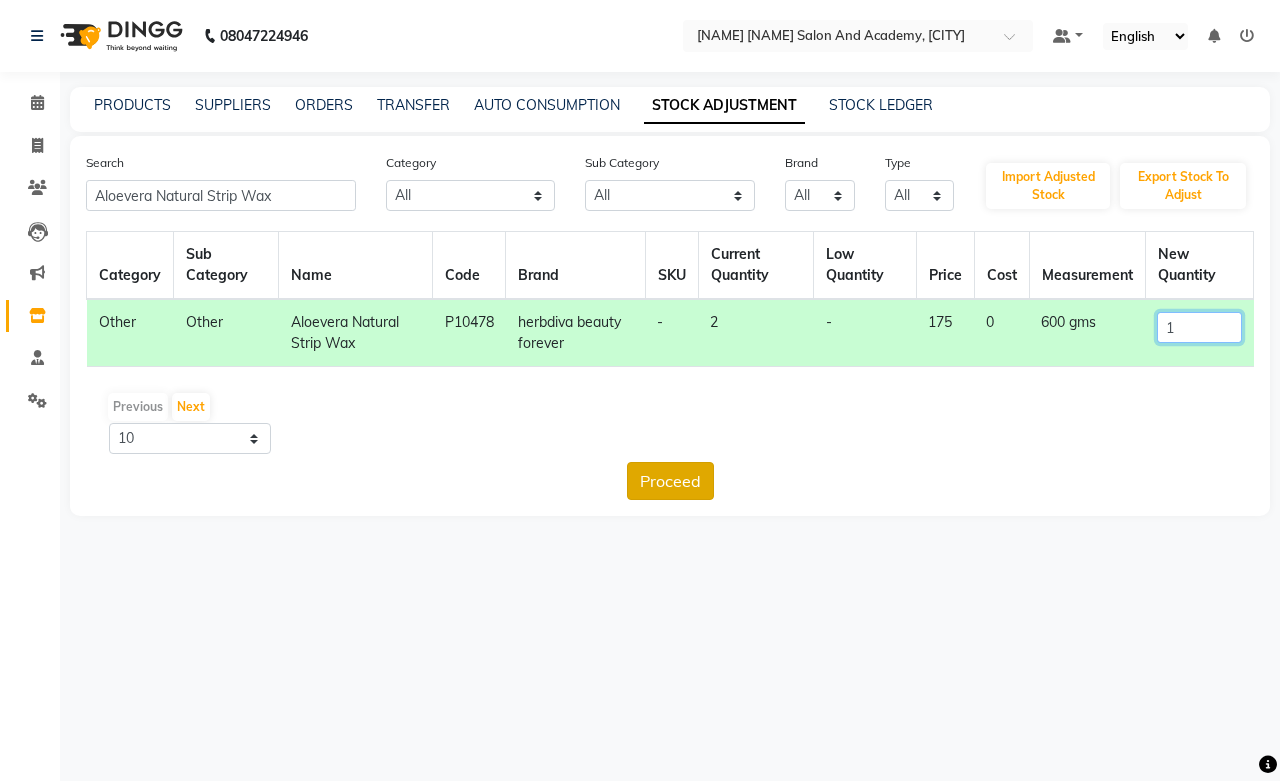 type on "1" 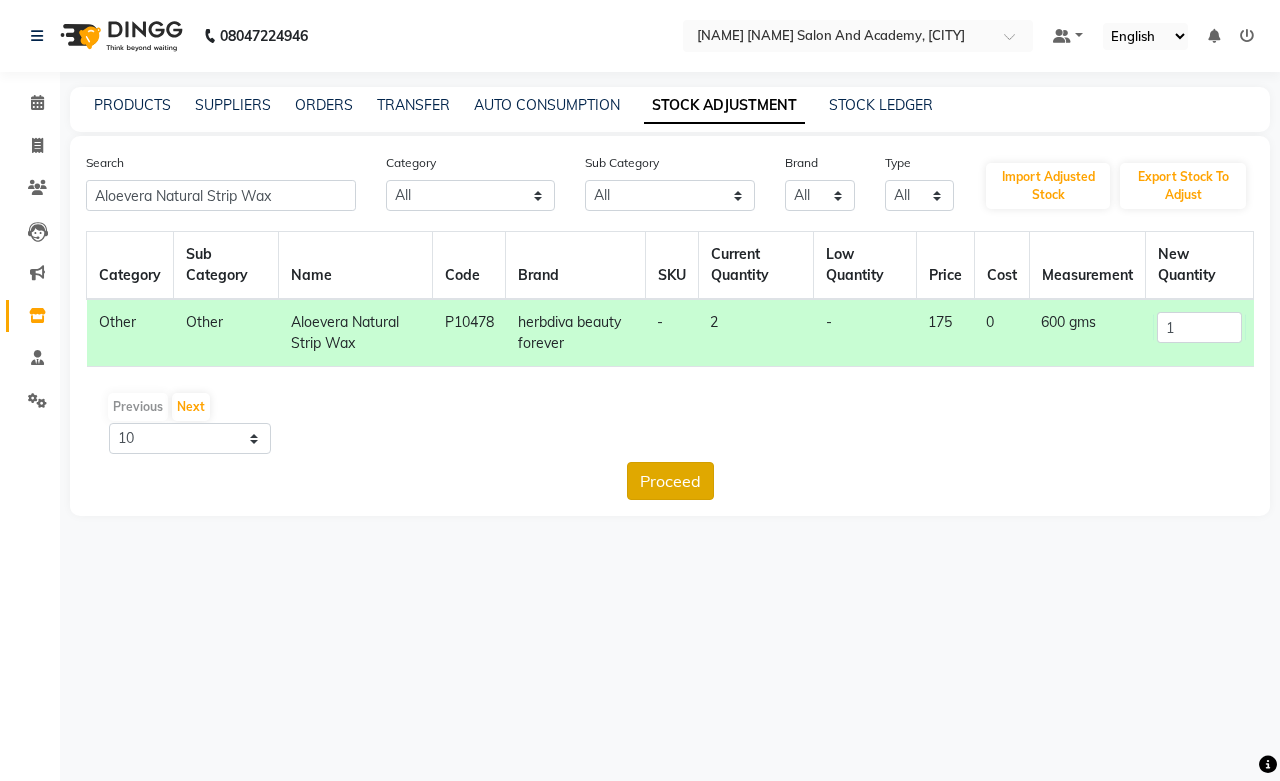 click on "Proceed" 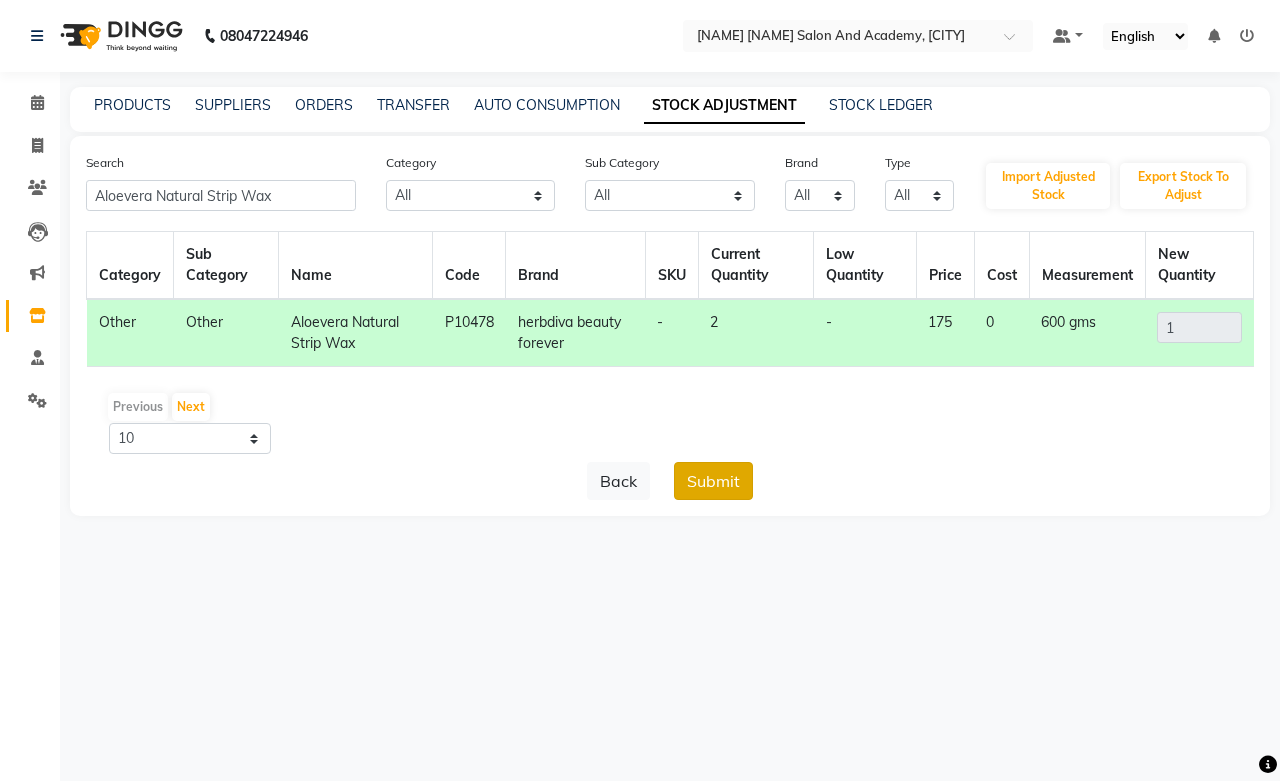 click on "Submit" 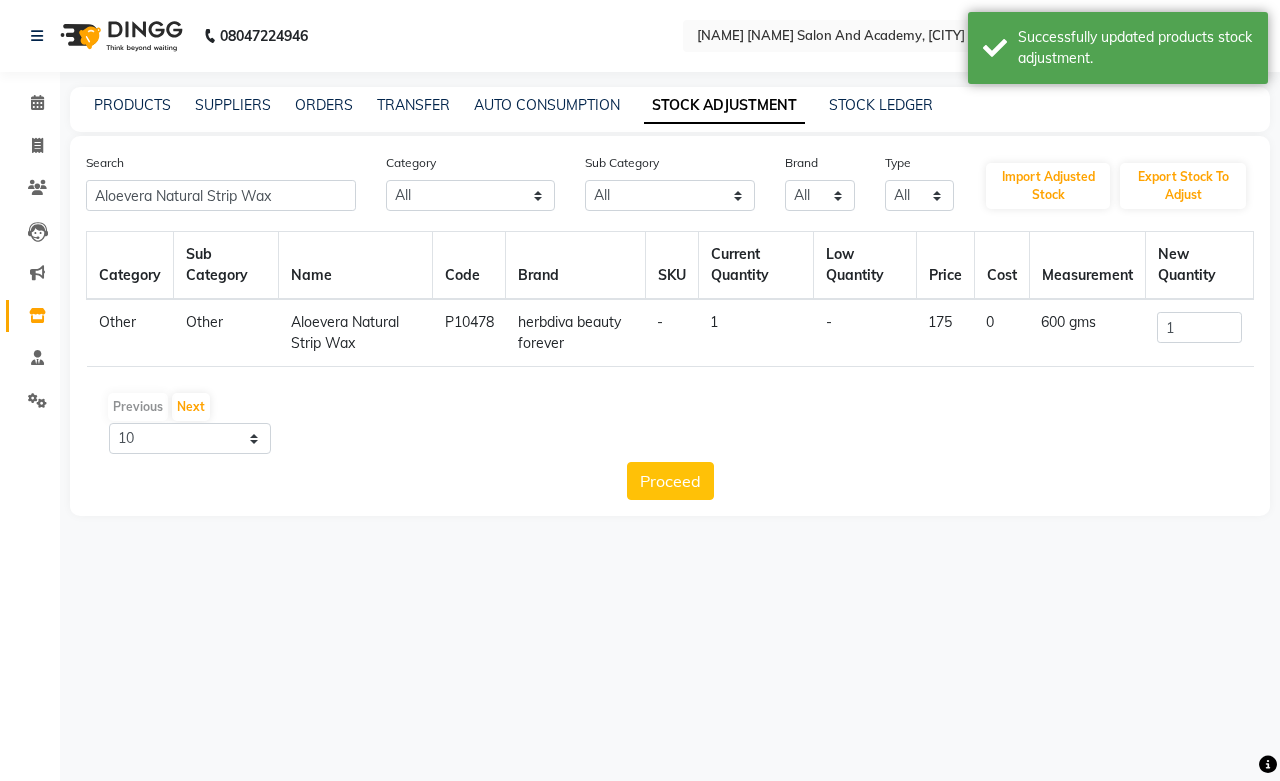 click on "Aloevera Natural Strip Wax" 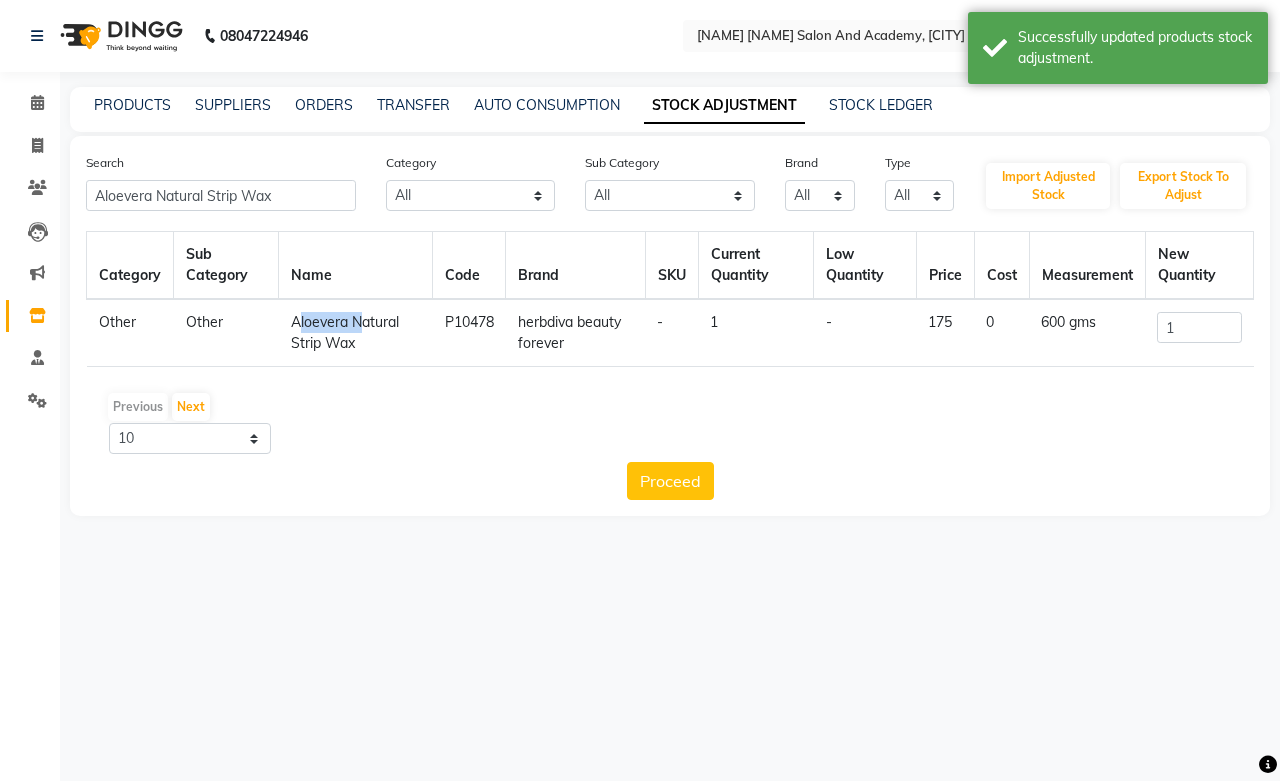 click on "Aloevera Natural Strip Wax" 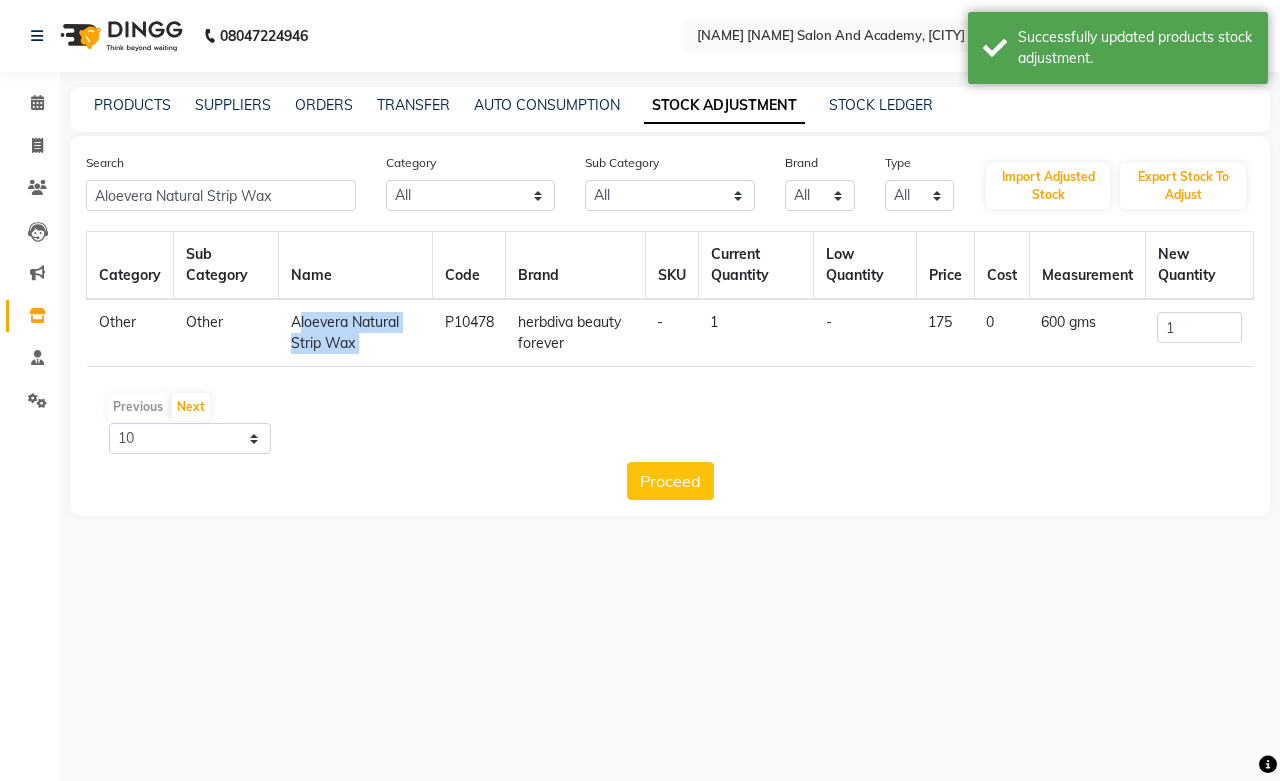 click on "Aloevera Natural Strip Wax" 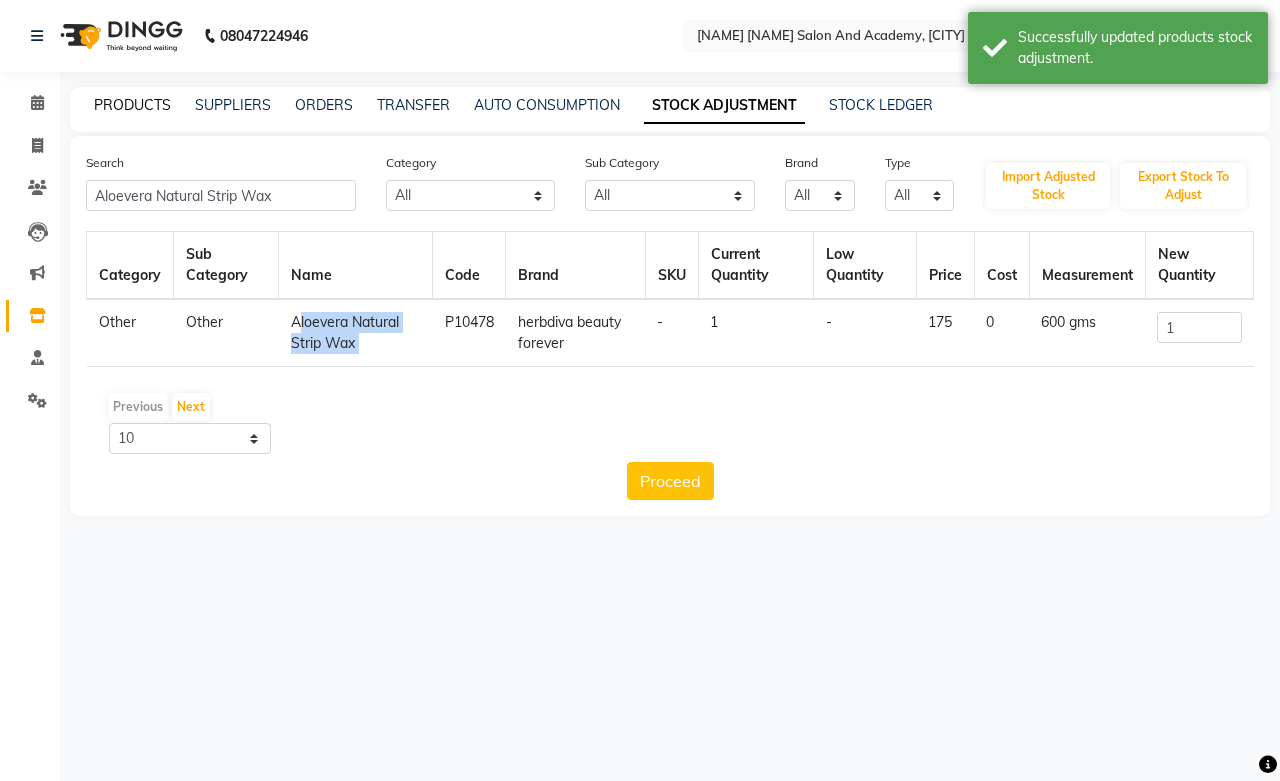 click on "PRODUCTS" 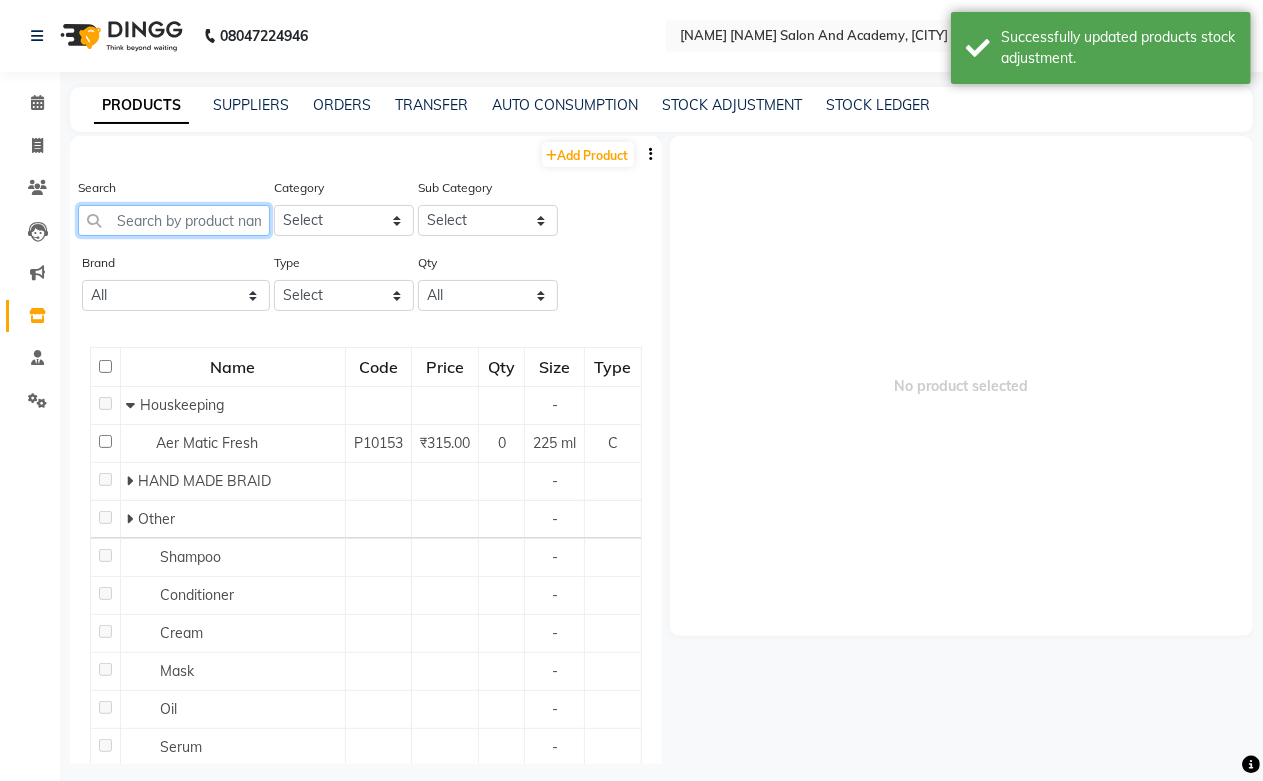 paste on "Aloevera Natural Strip Wax" 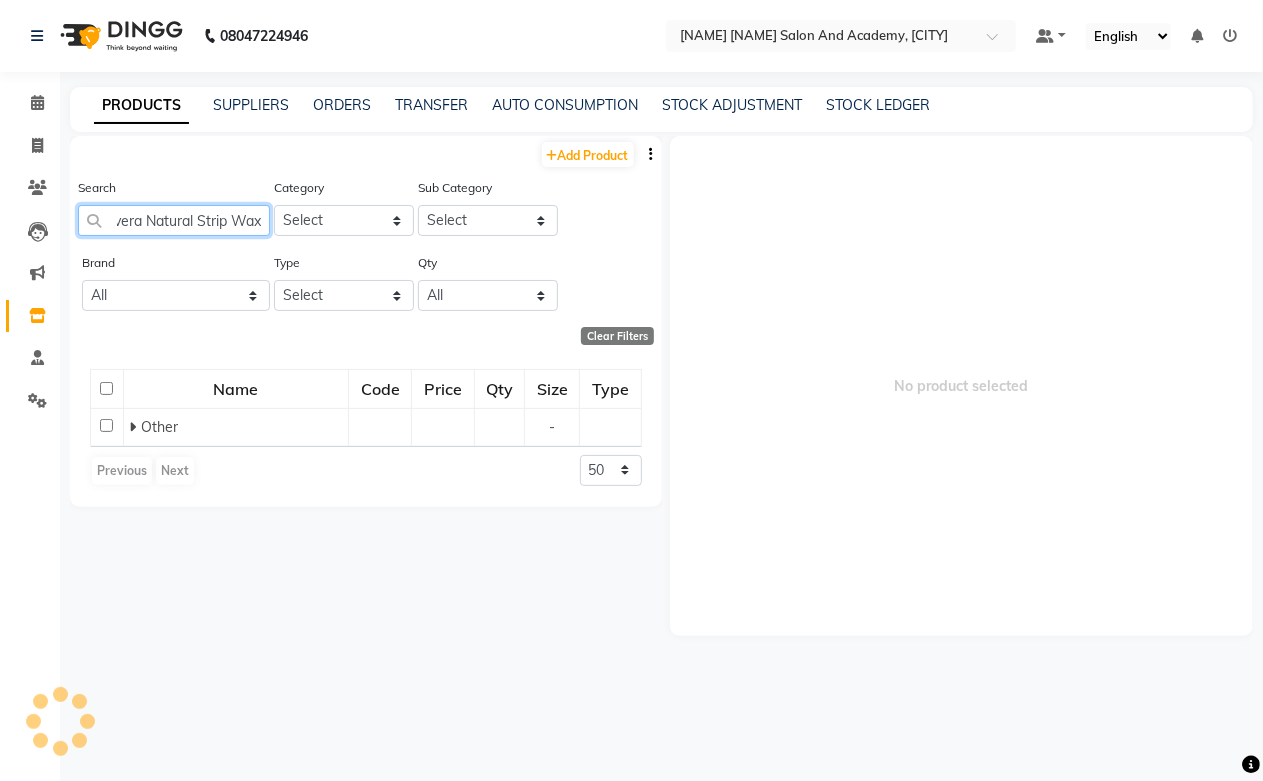 scroll, scrollTop: 0, scrollLeft: 61, axis: horizontal 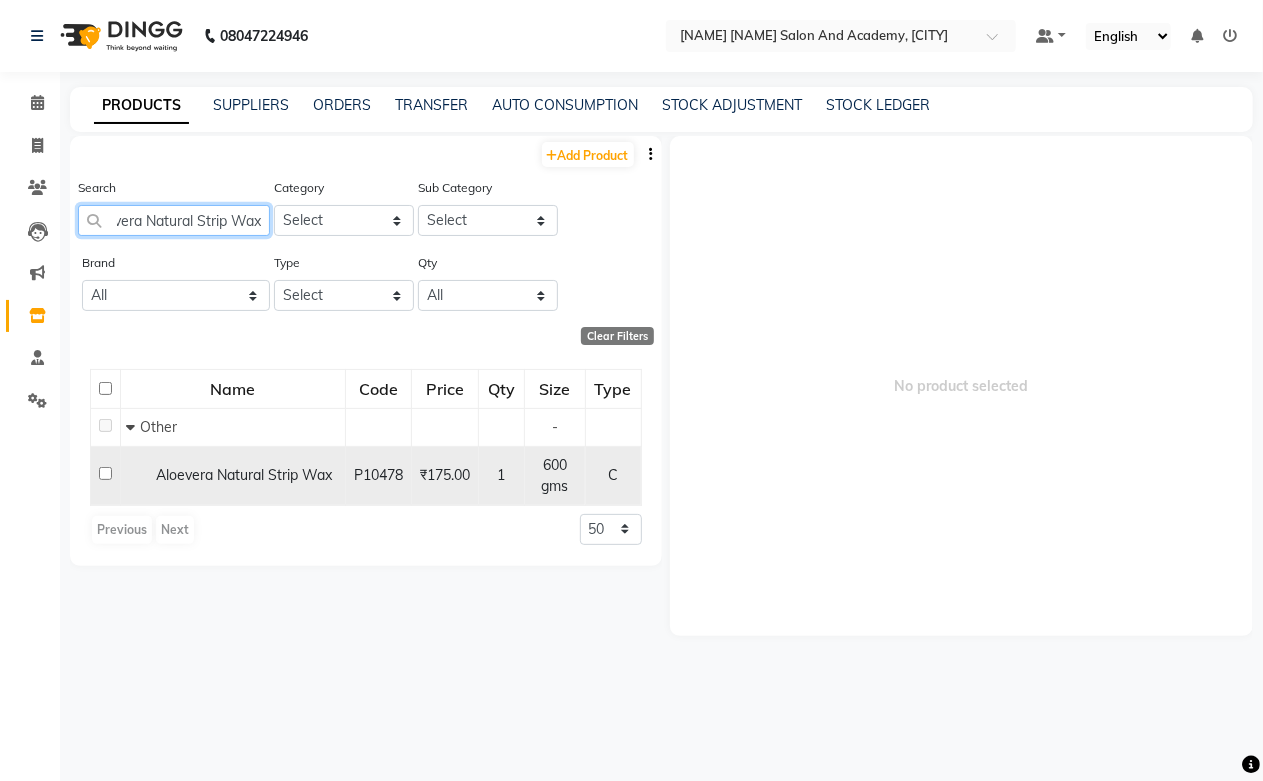 type on "Aloevera Natural Strip Wax" 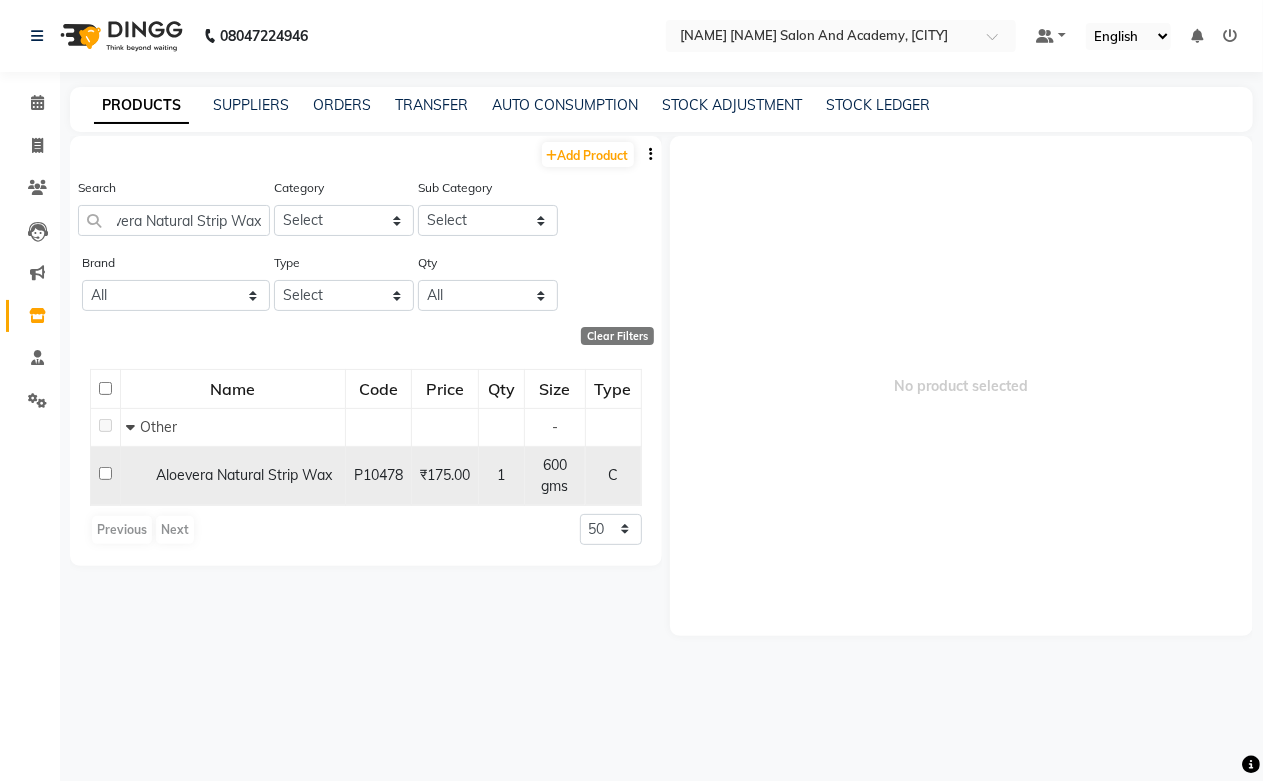 scroll, scrollTop: 0, scrollLeft: 0, axis: both 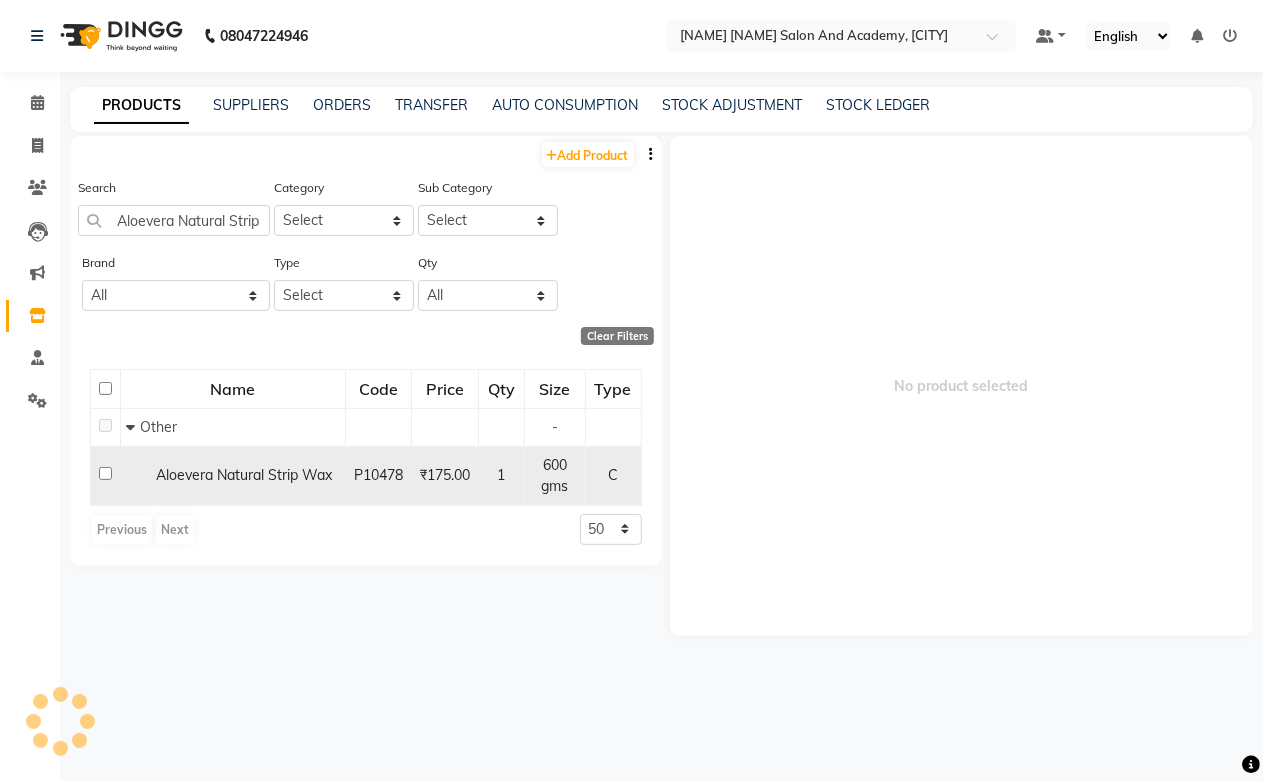 click on "Aloevera Natural Strip Wax" 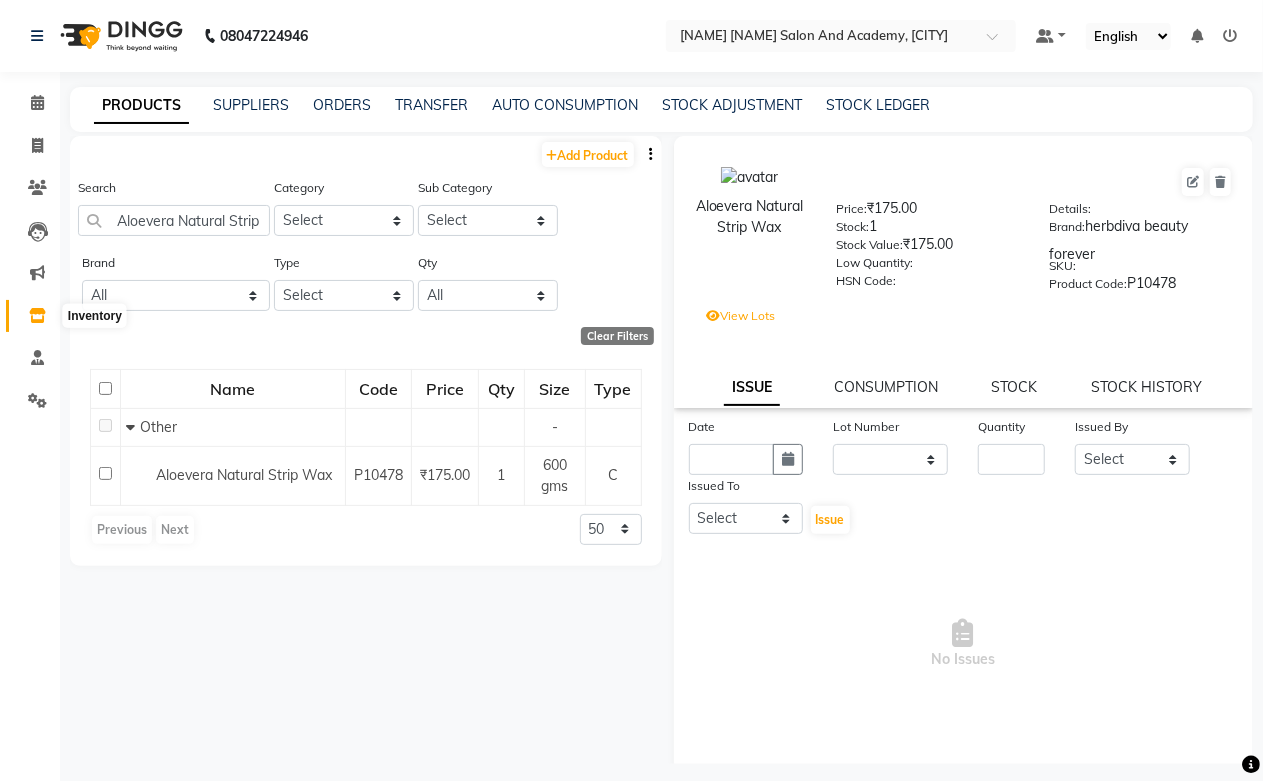 click 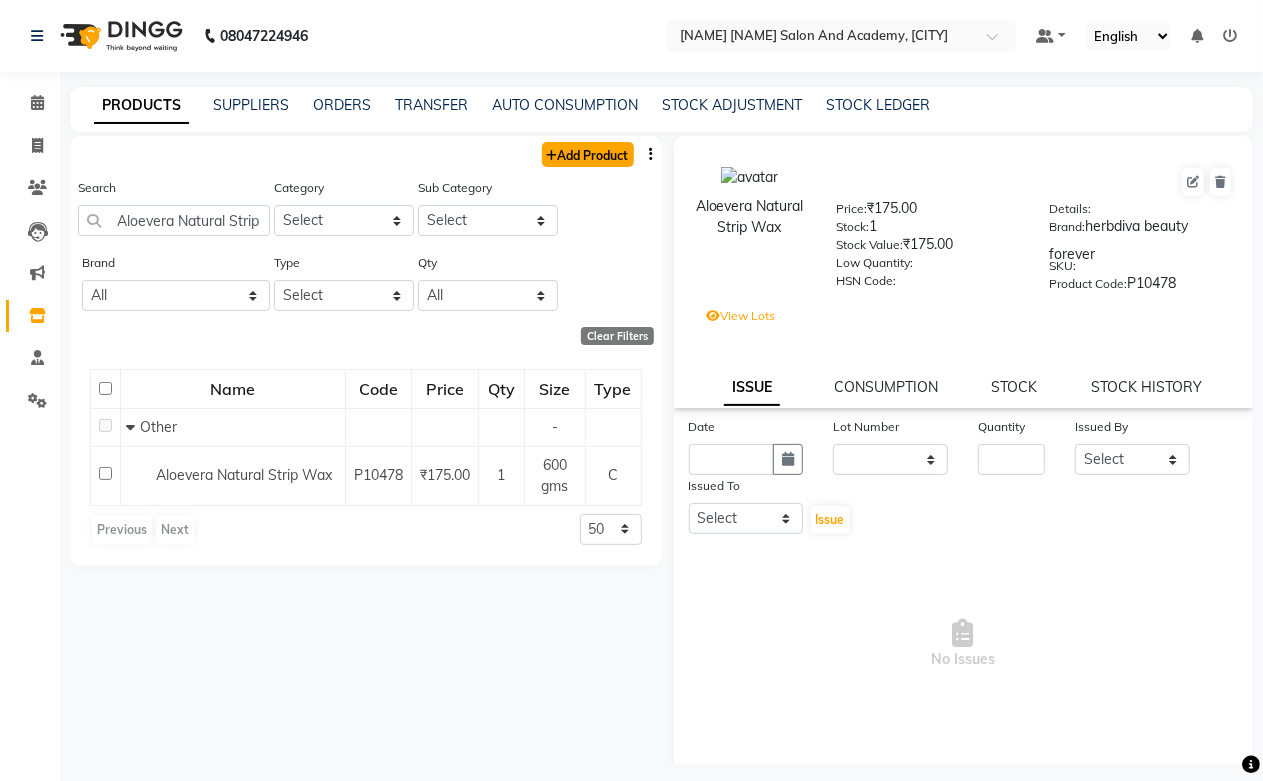 click on "Add Product" 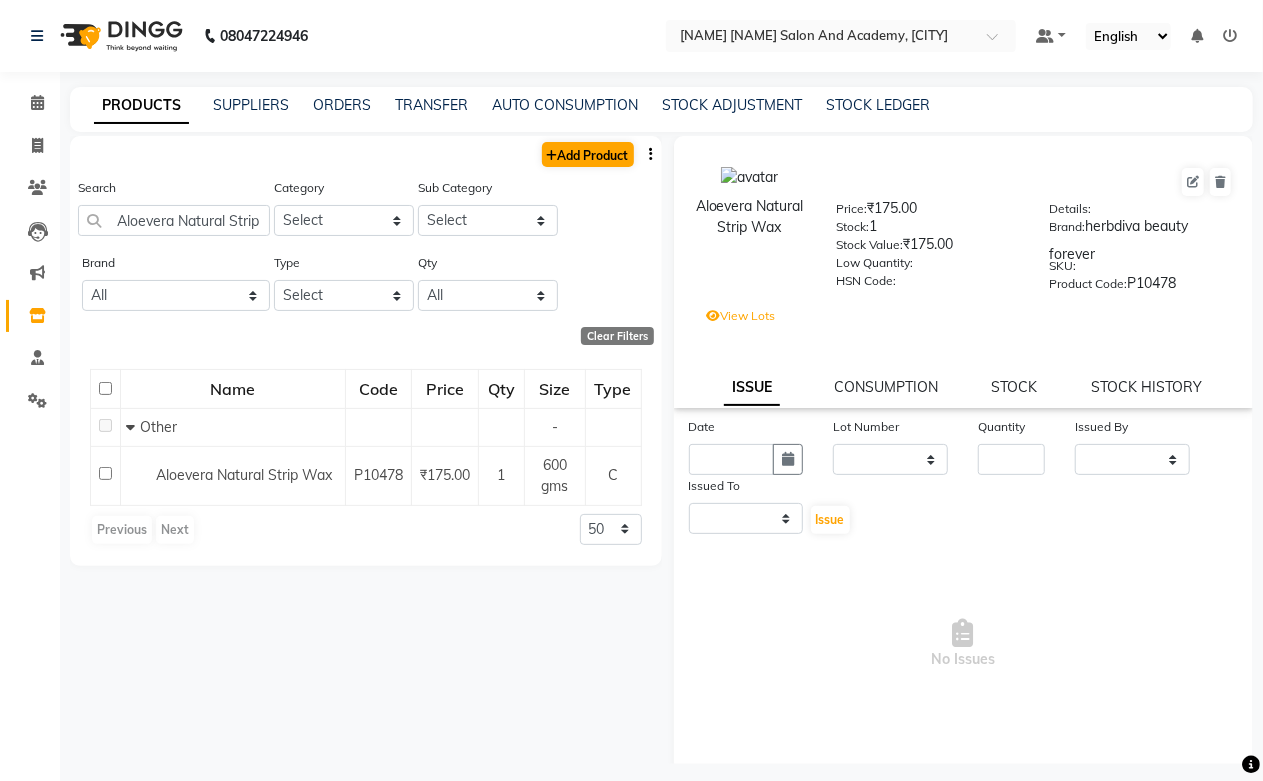 select on "true" 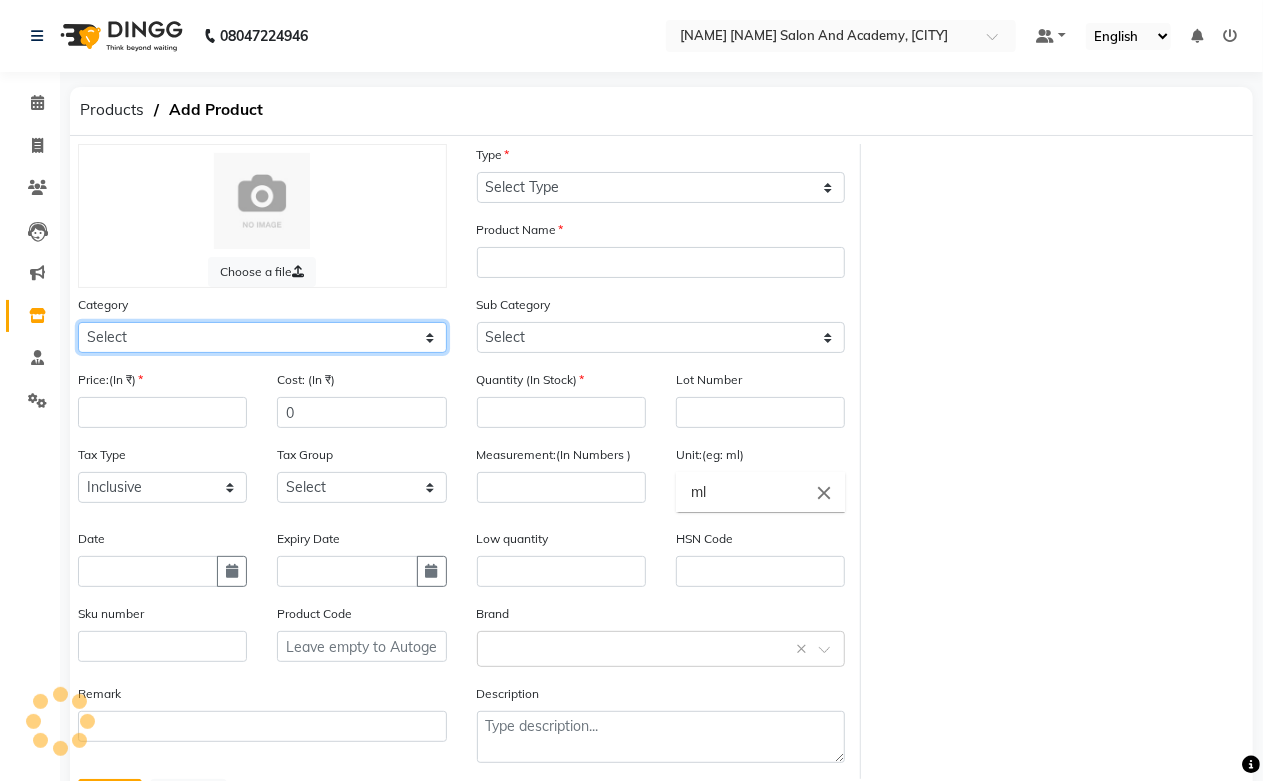 click on "Select Hair Skin Jeanott Ceuticals Other" 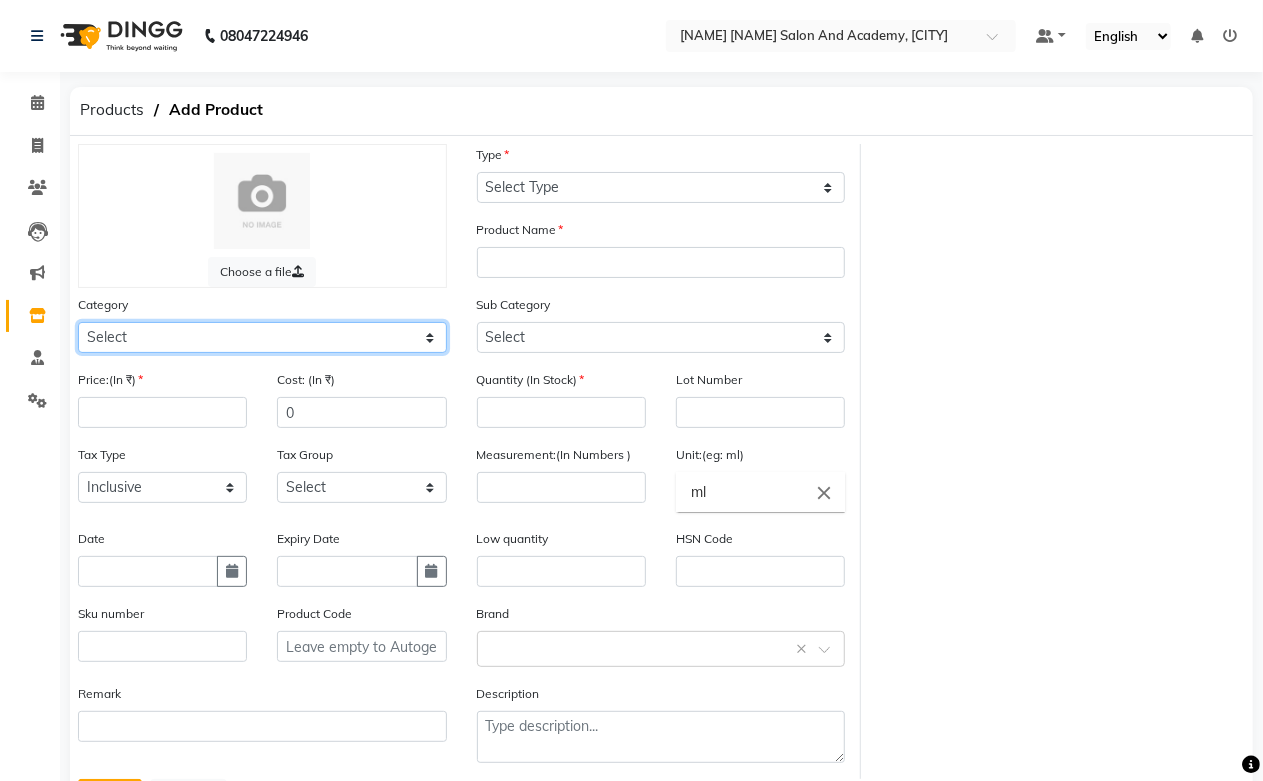 select on "1063801150" 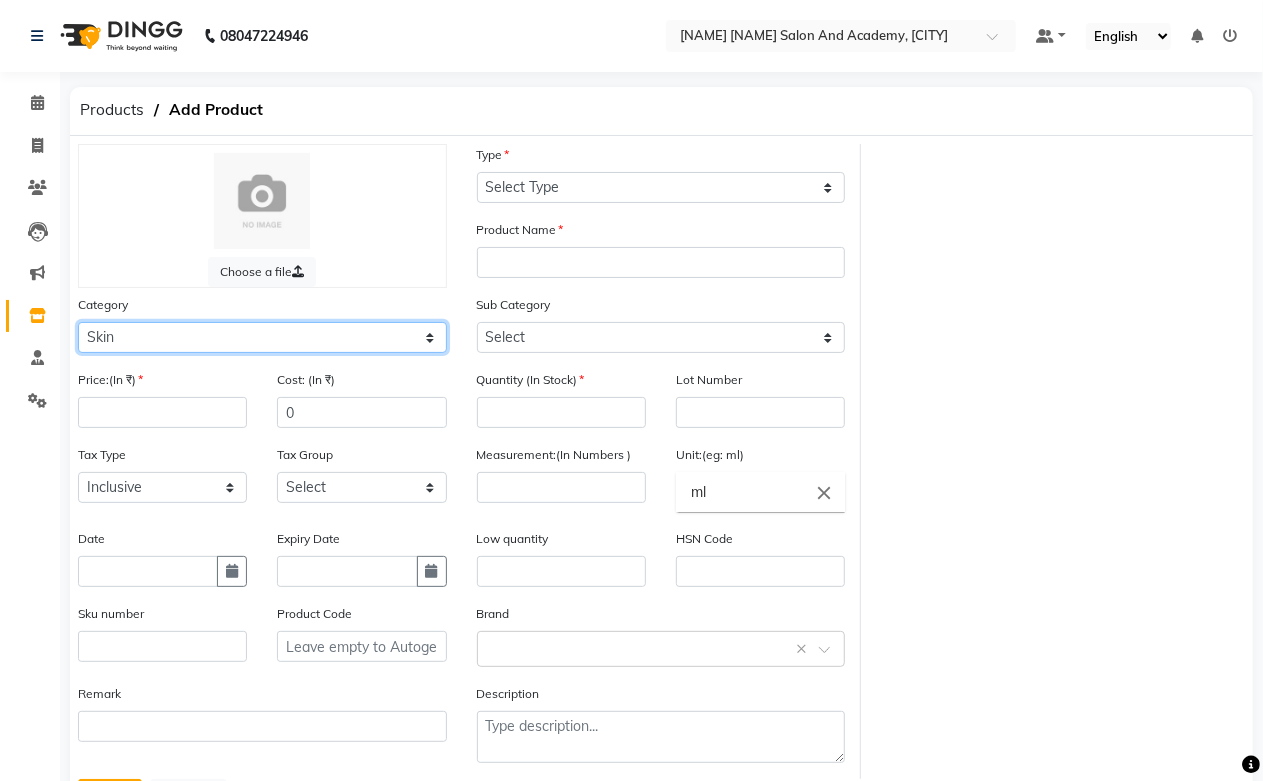 click on "Select Hair Skin Jeanott Ceuticals Other" 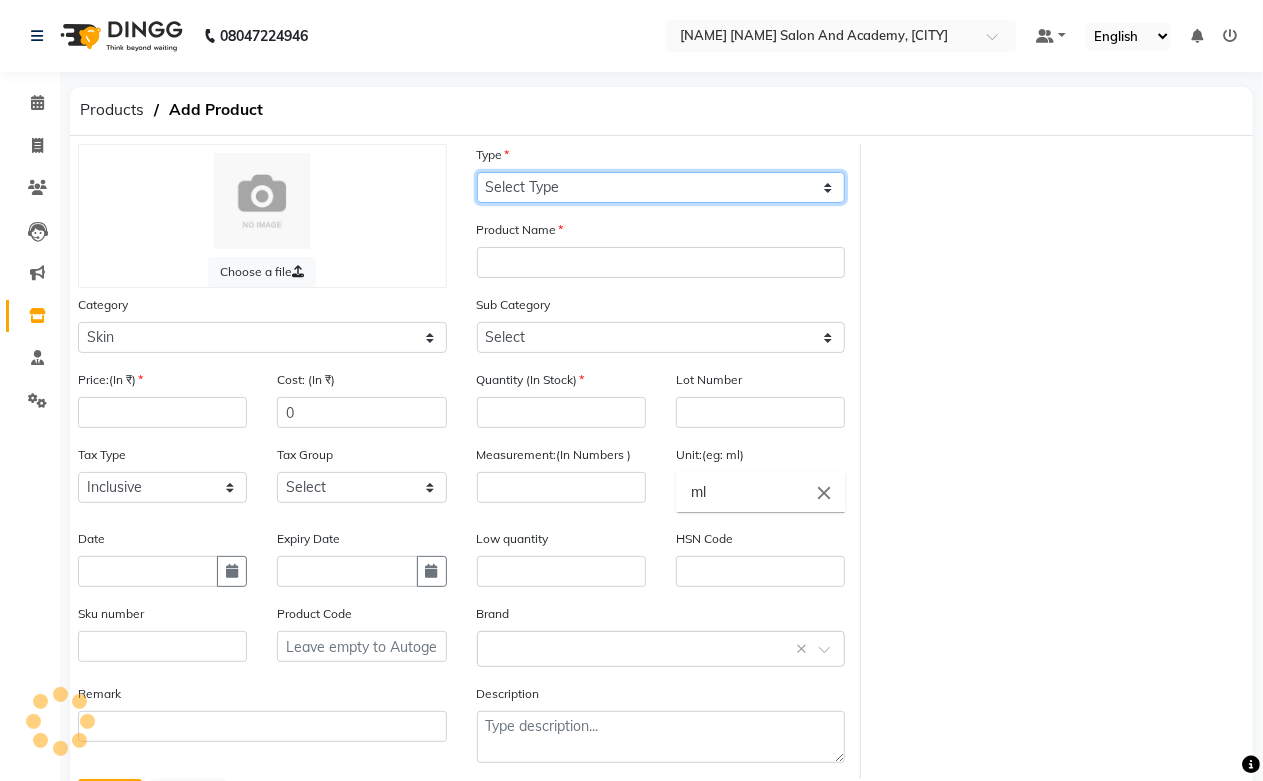 click on "Select Type Both Retail Consumable" 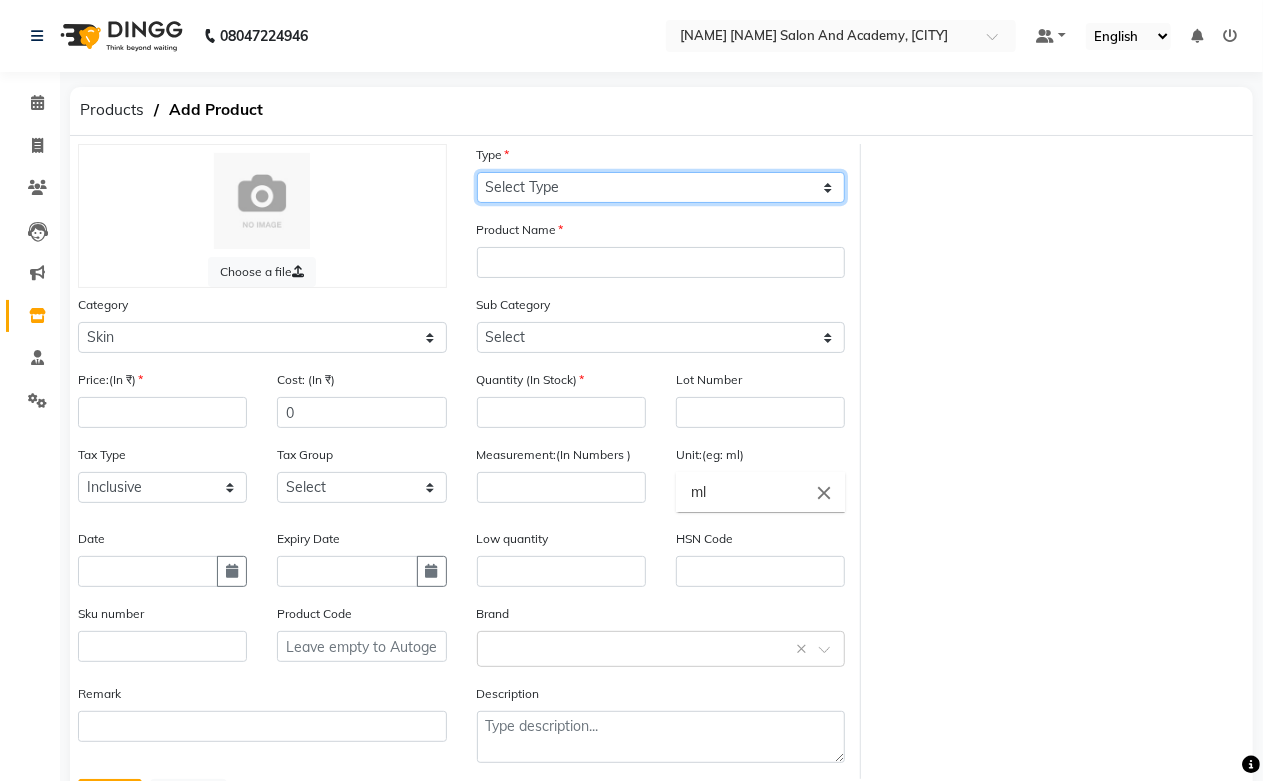 select on "C" 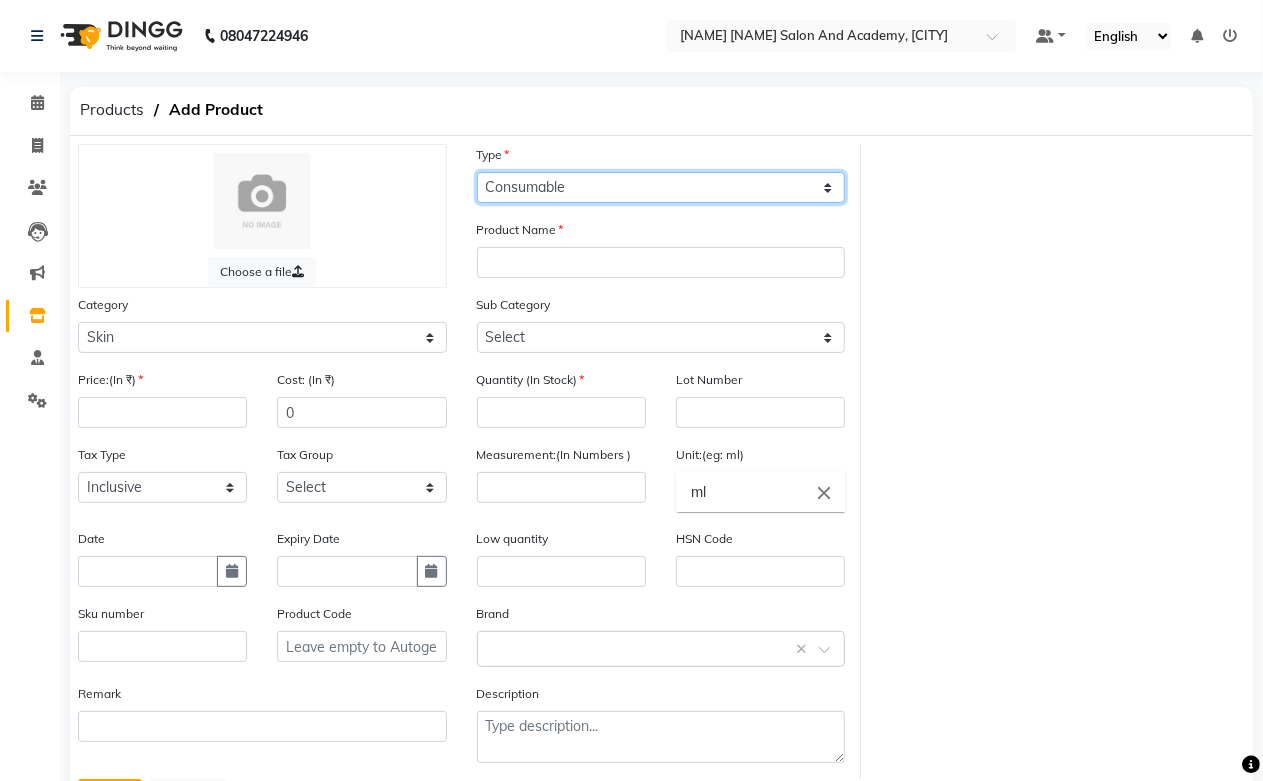 click on "Select Type Both Retail Consumable" 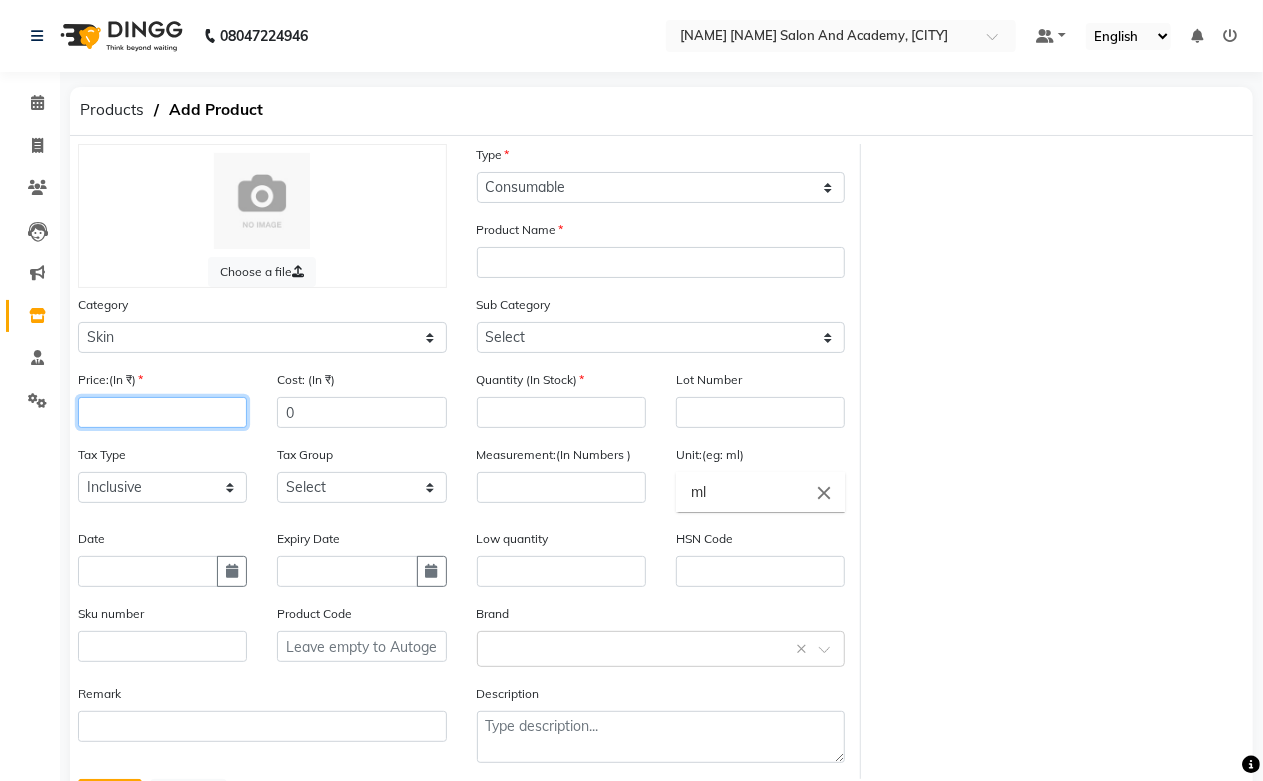 click 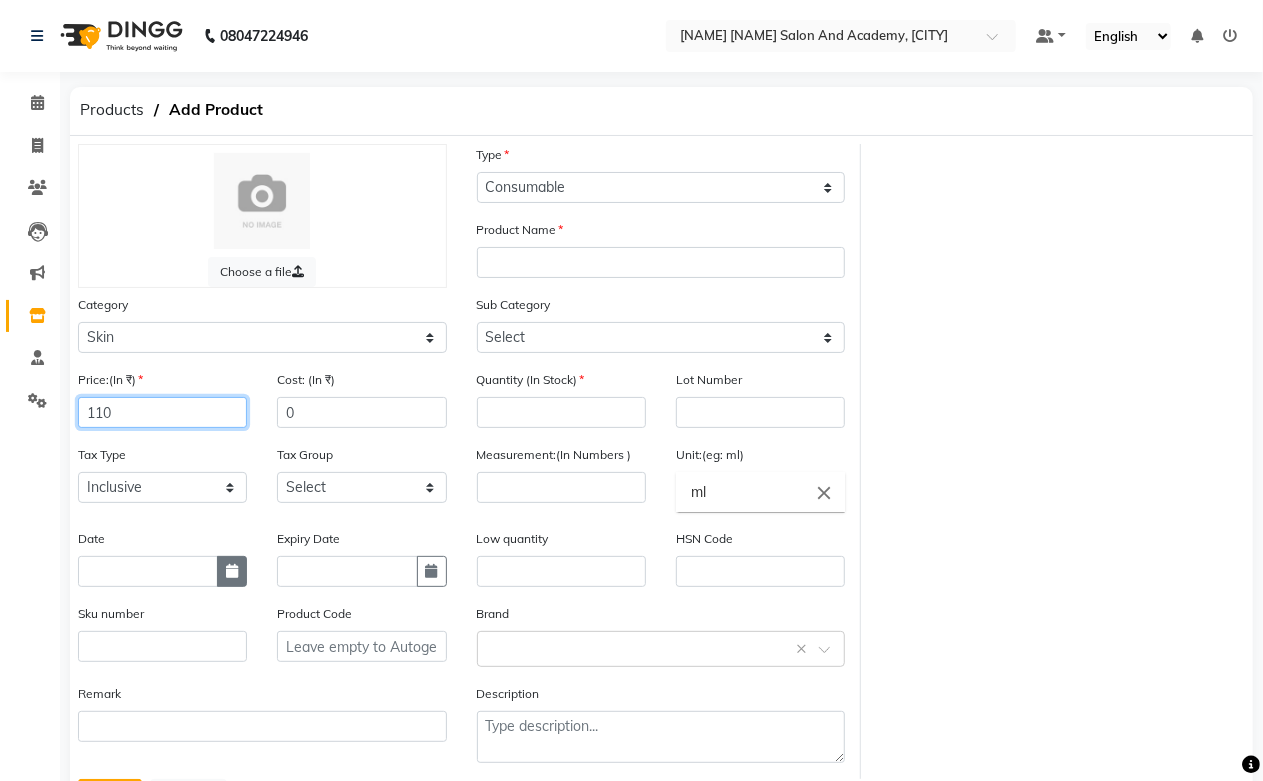 type on "110" 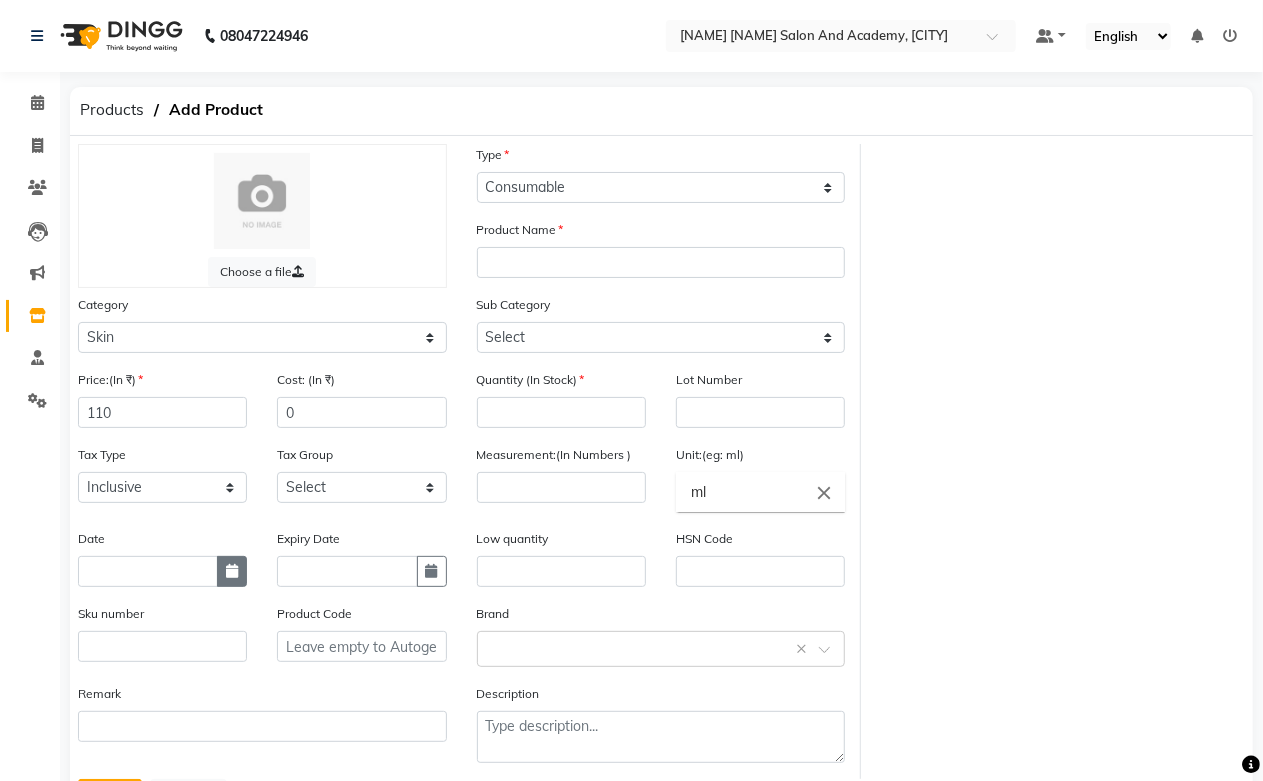 click 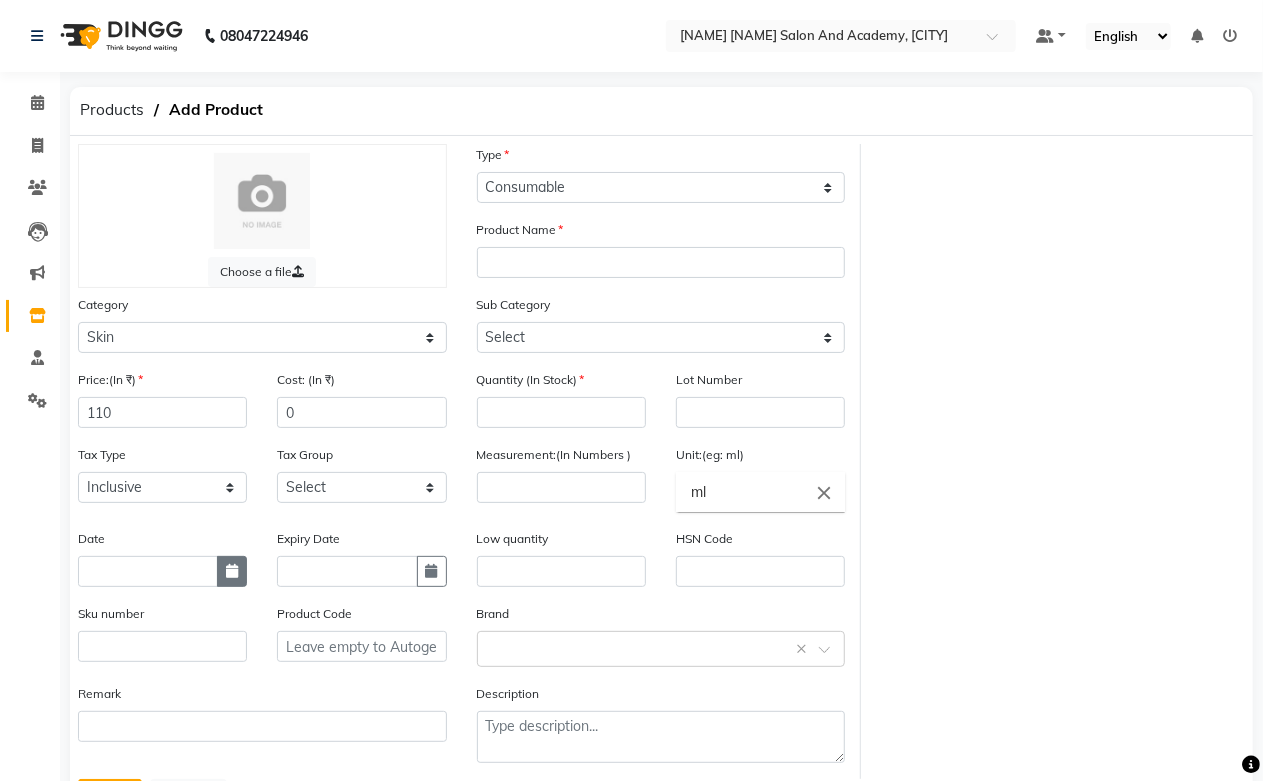 select on "8" 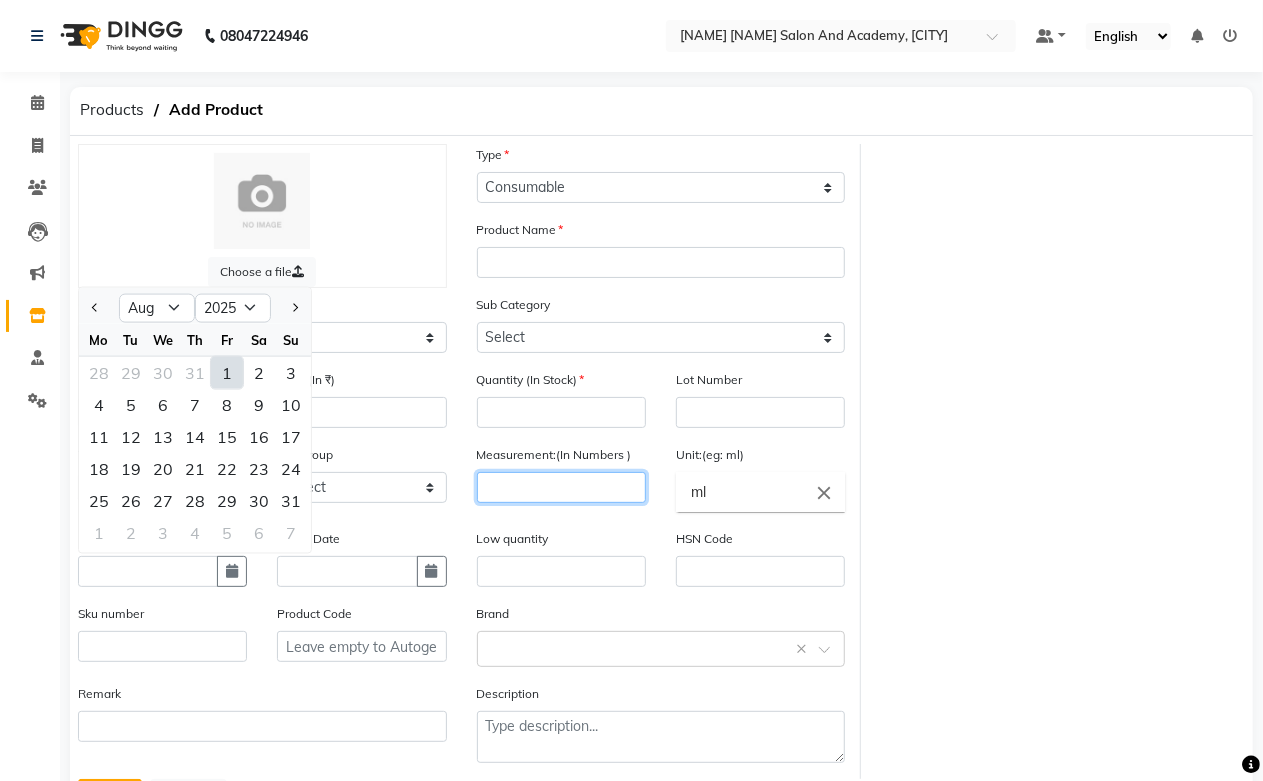 click 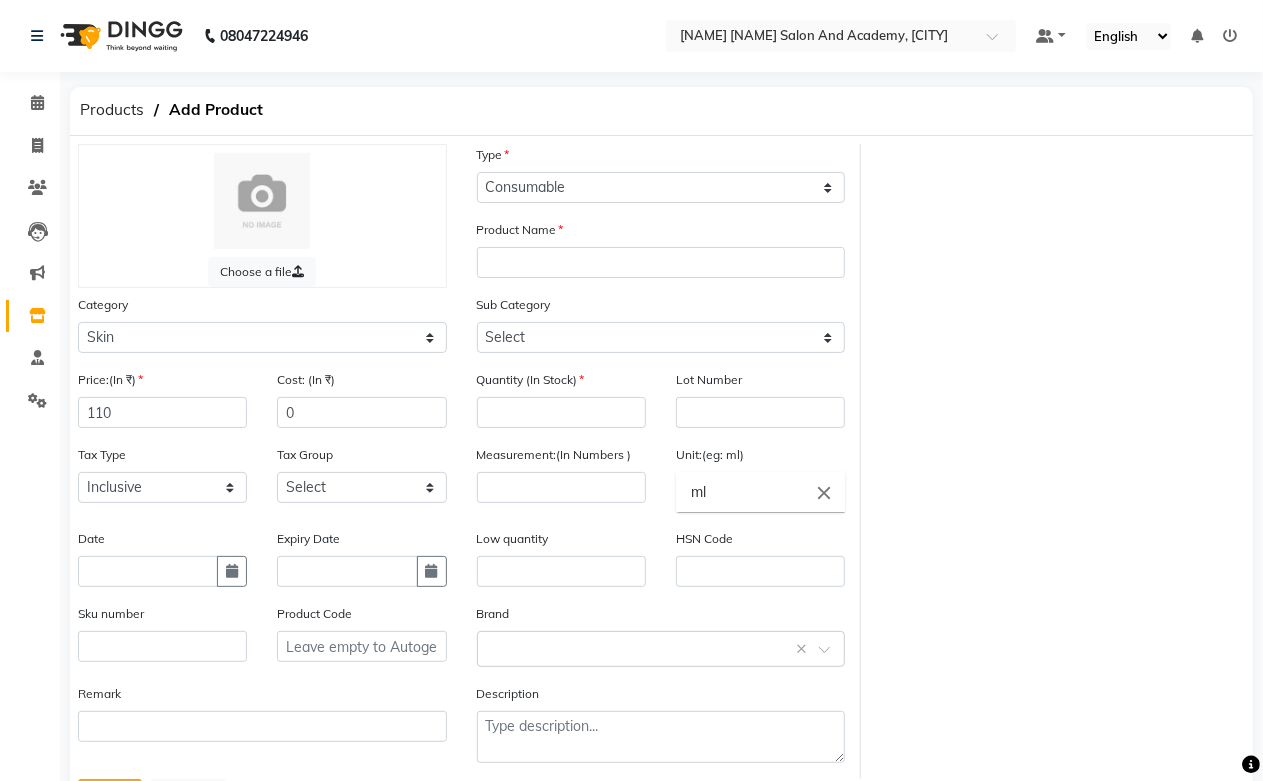 type 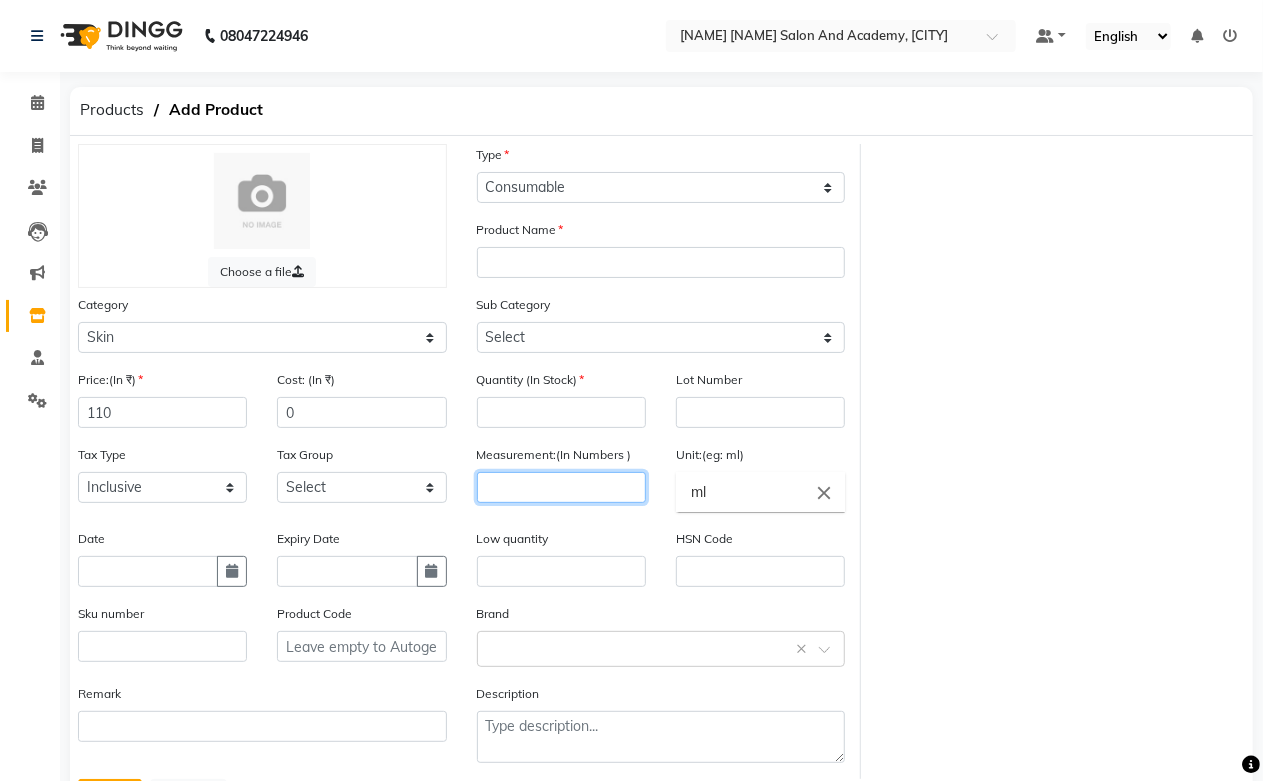 click 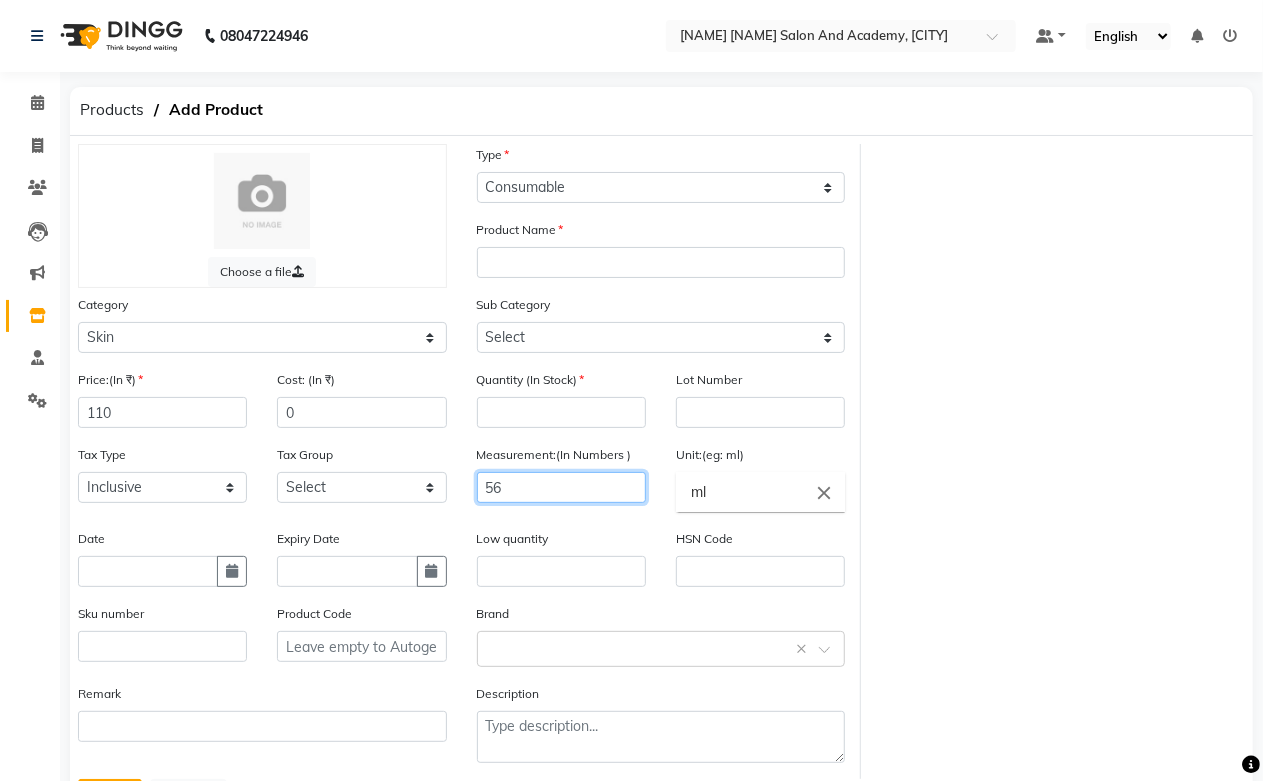 type on "56" 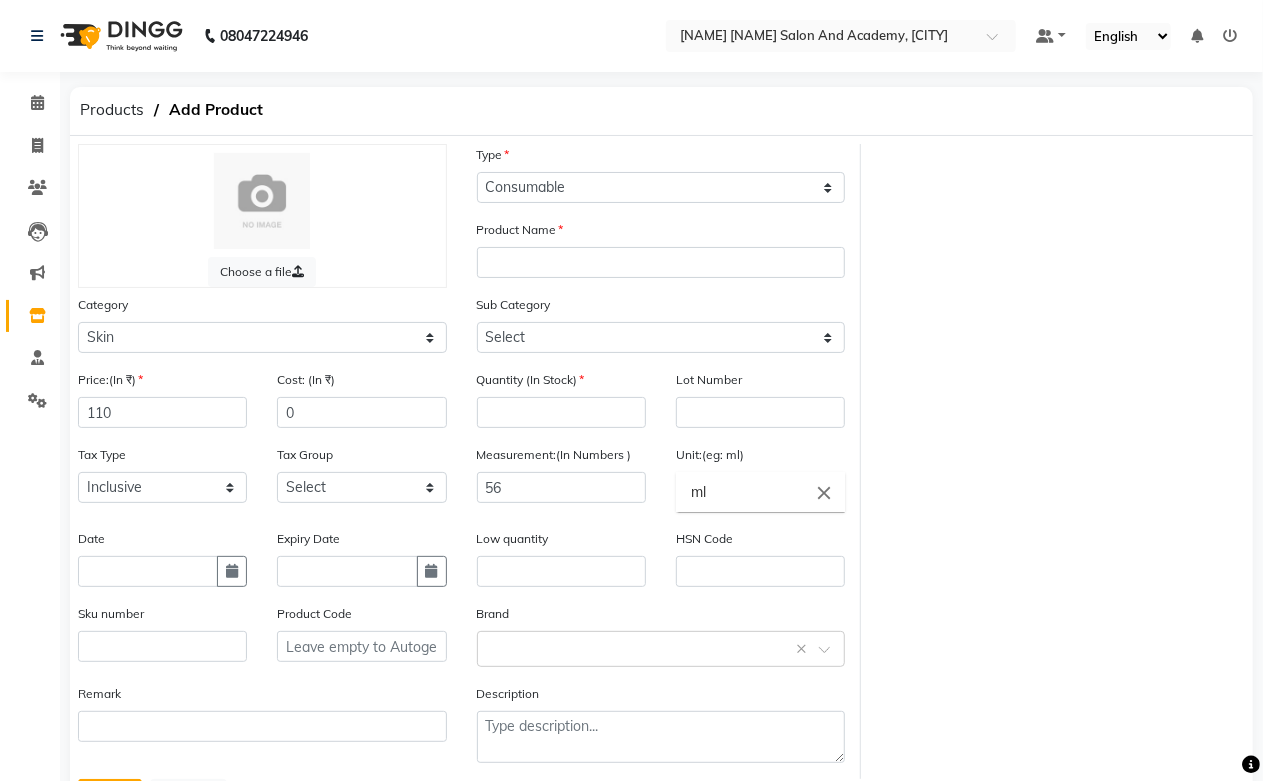 click on "close" 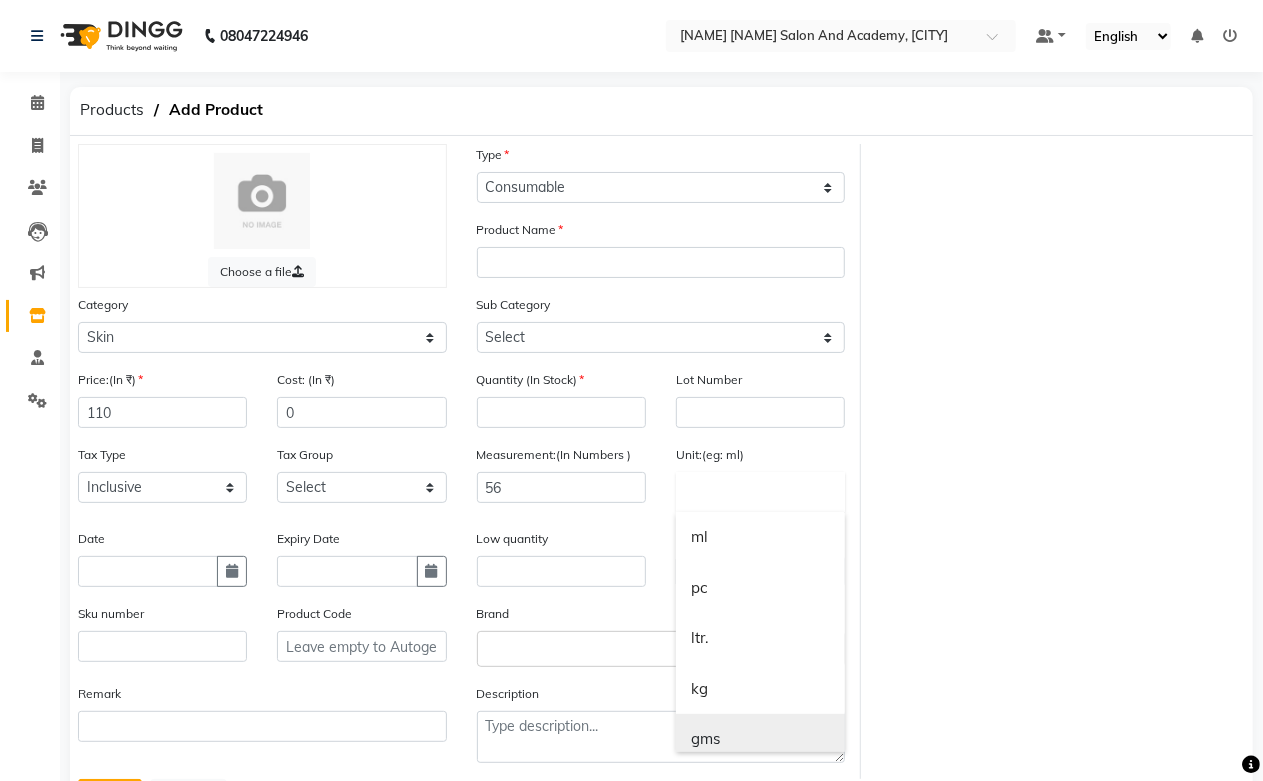click on "gms" at bounding box center [760, 739] 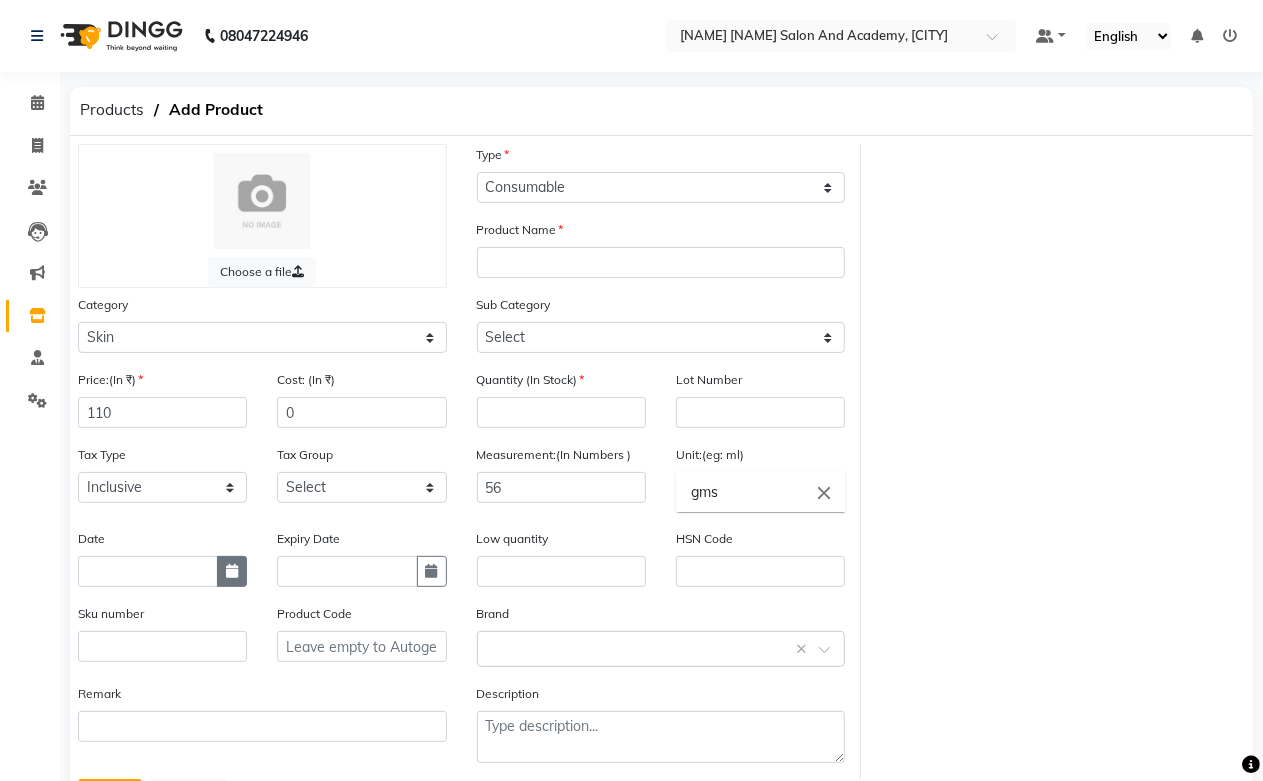 click 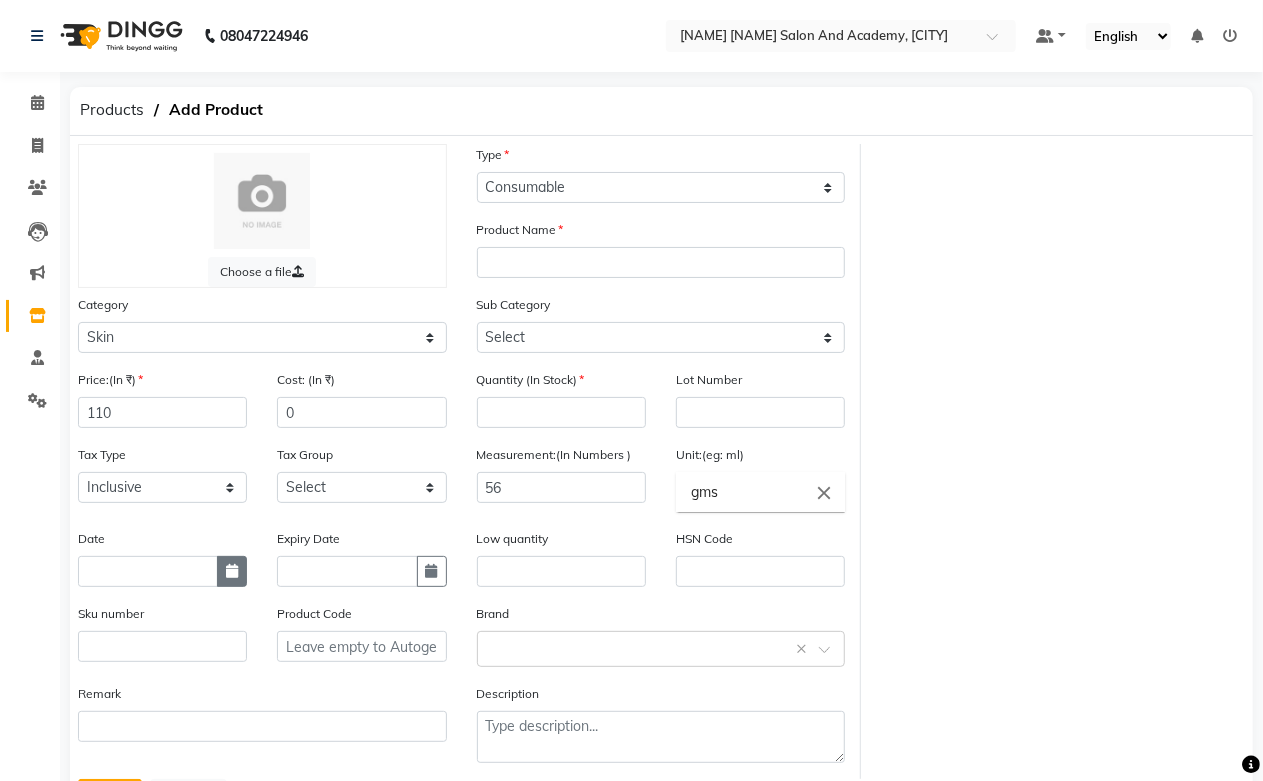 select on "8" 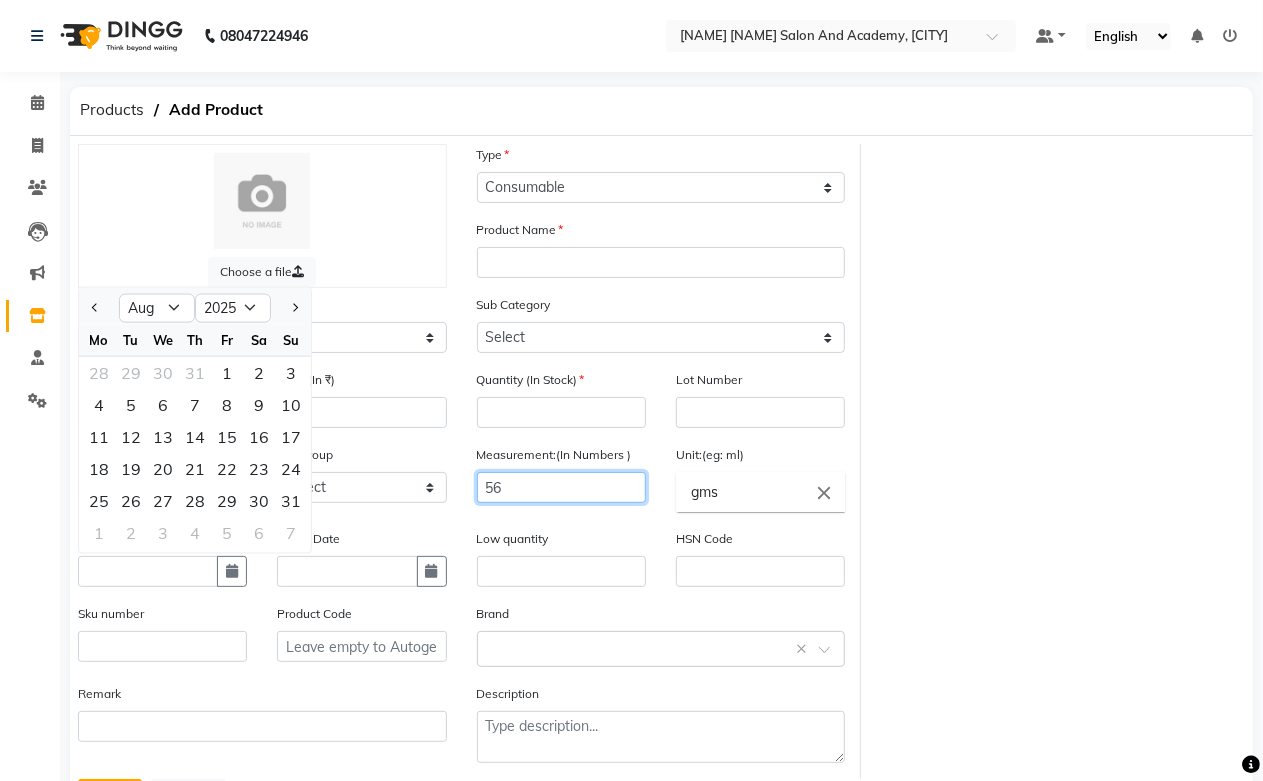 click on "56" 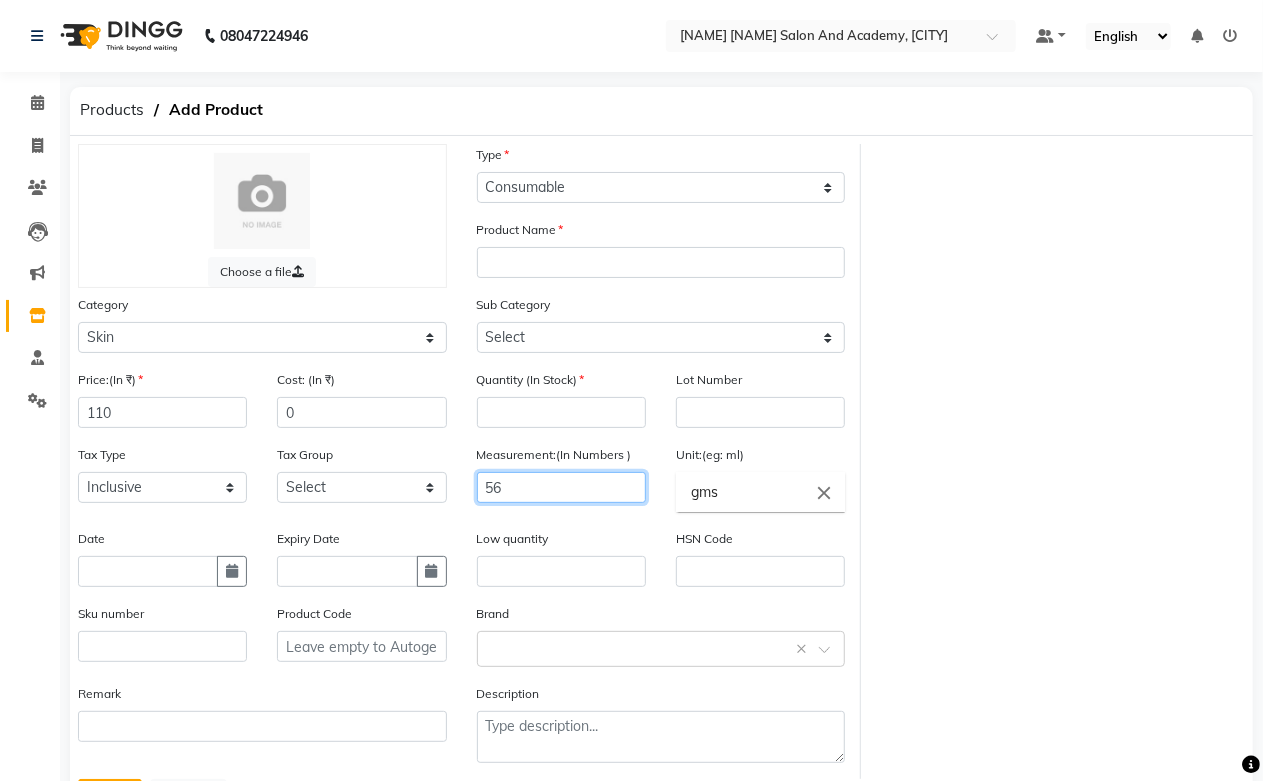 click on "56" 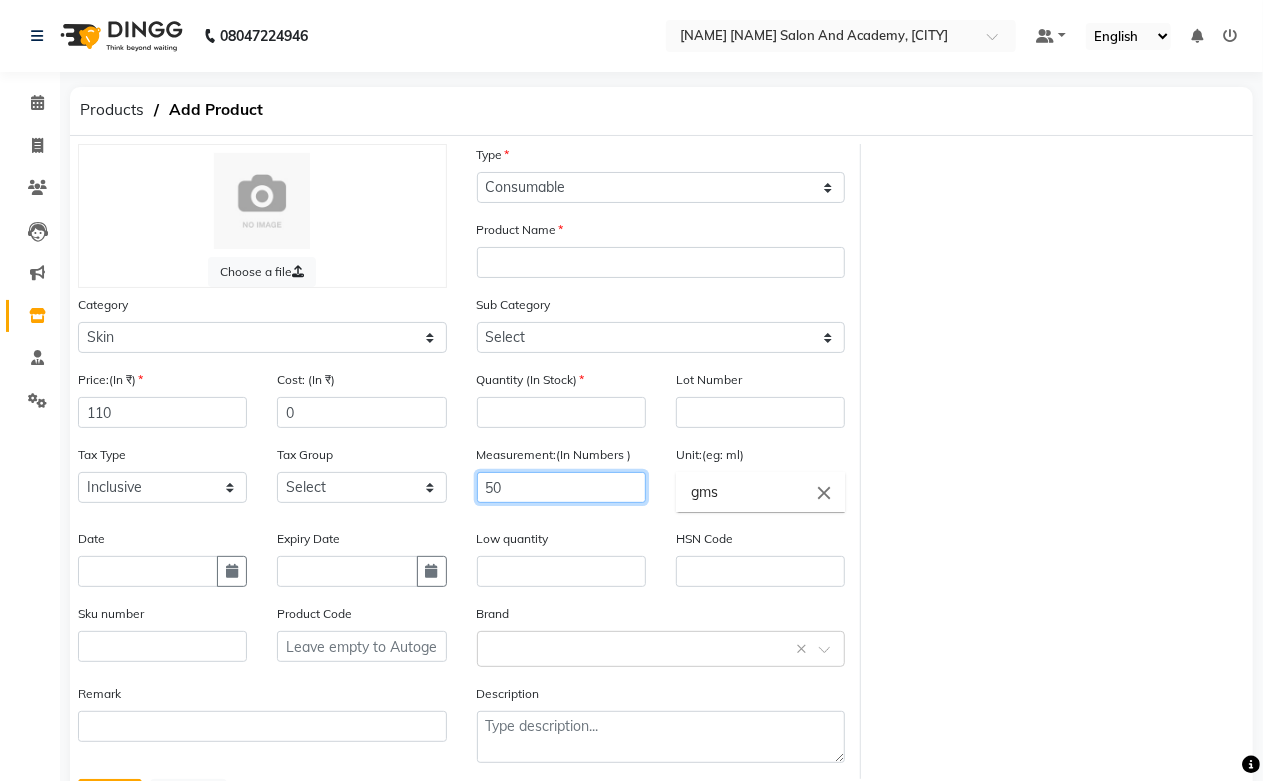 type on "50" 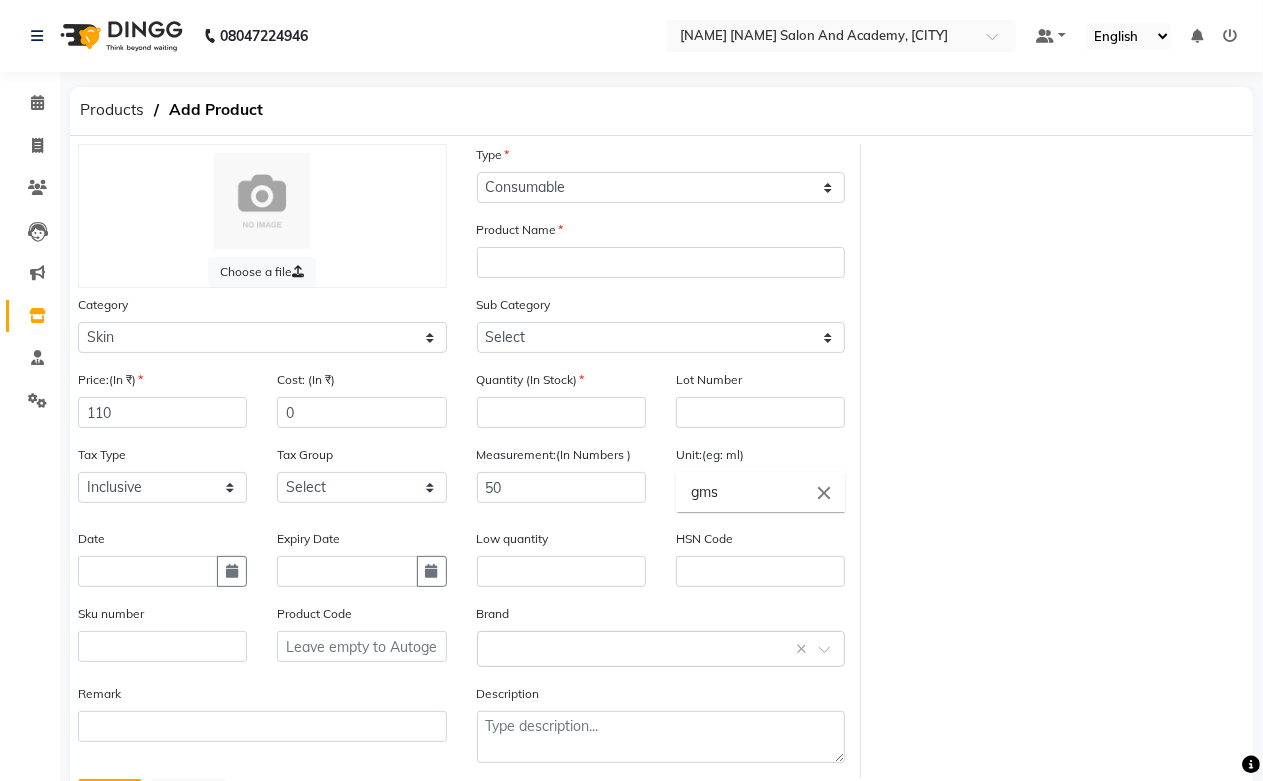 click on "close" 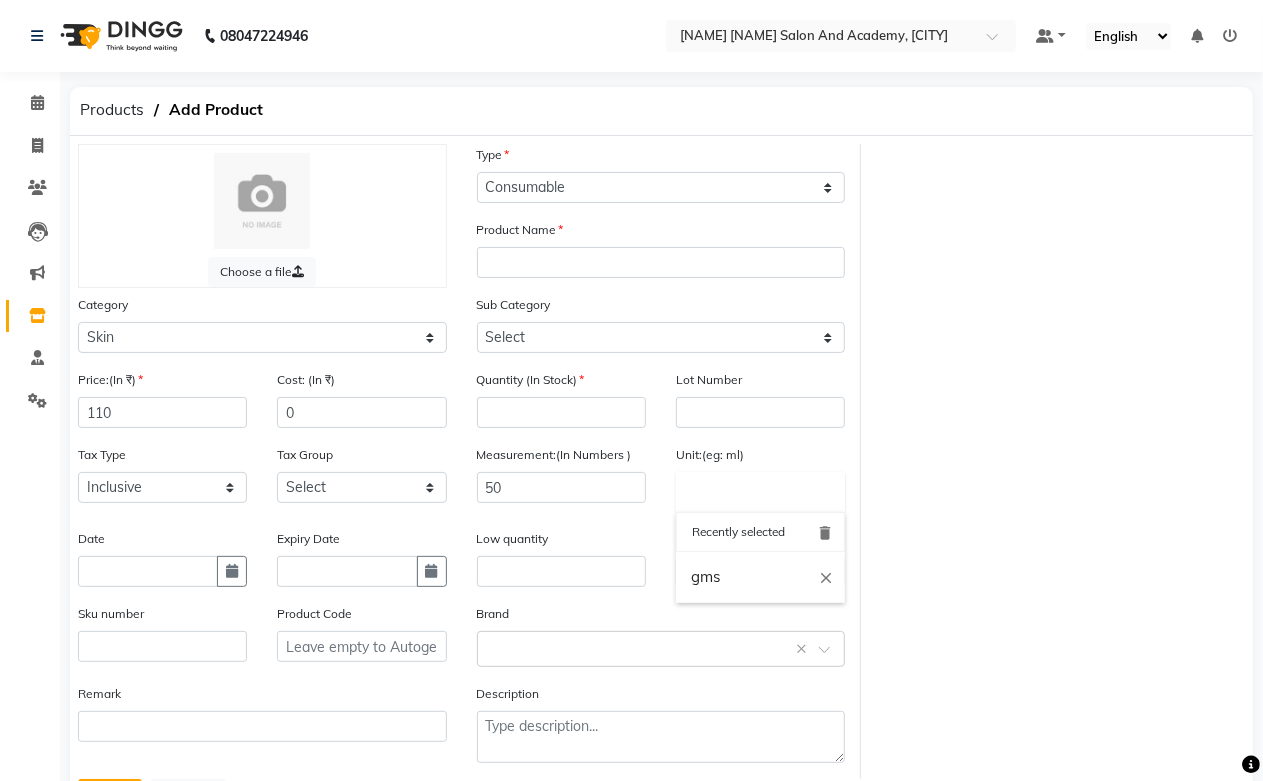 click 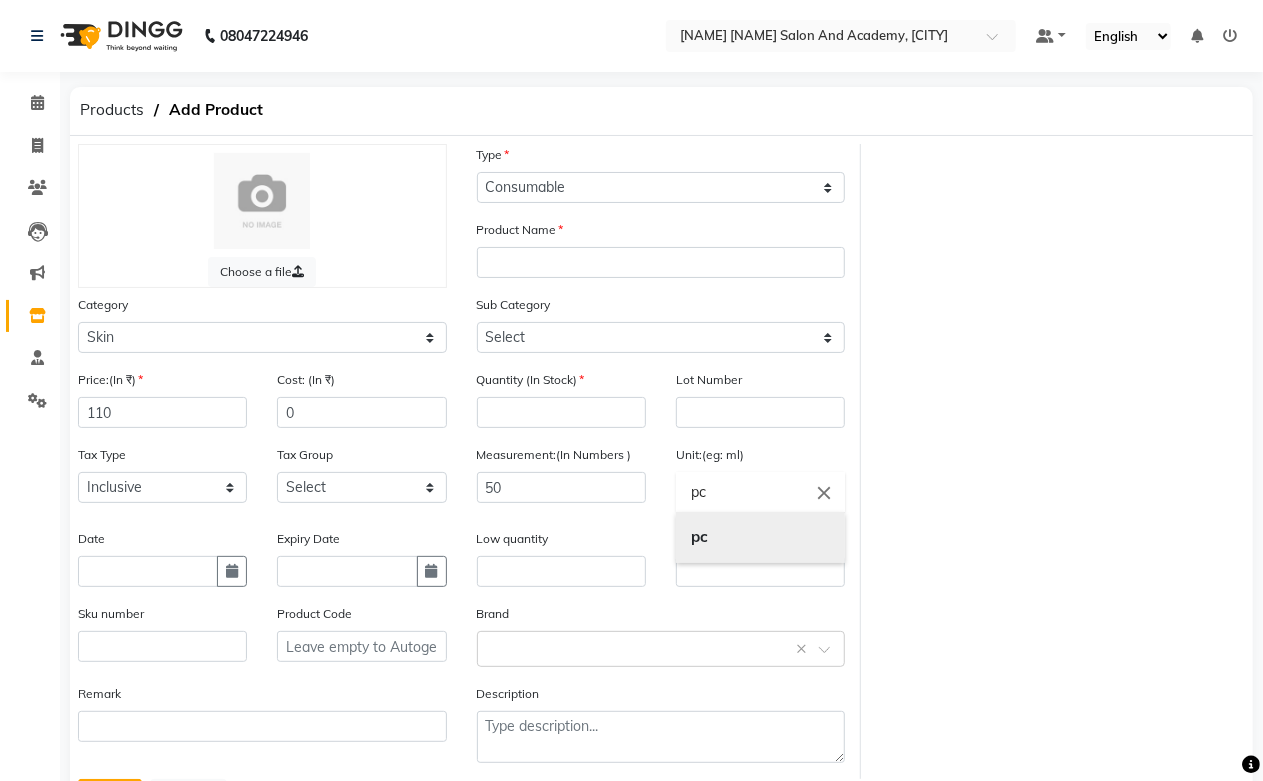 type on "pc" 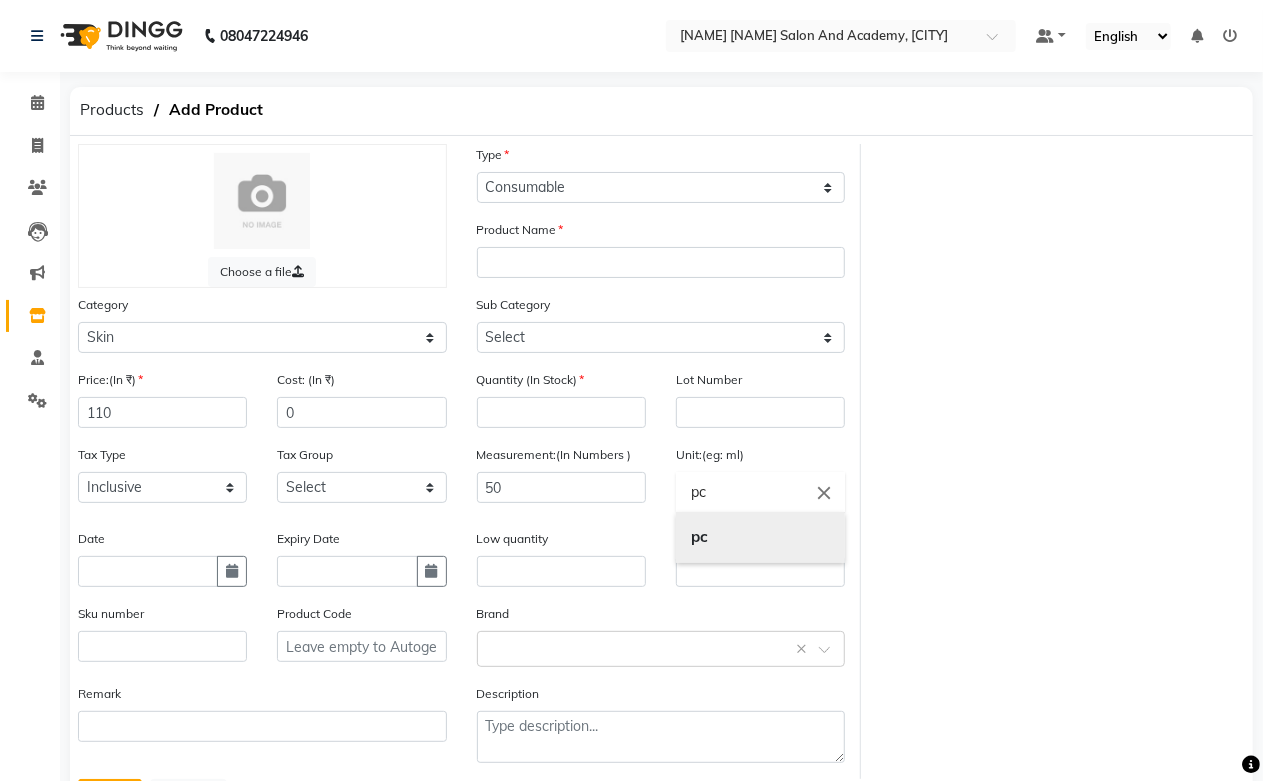click on "pc" at bounding box center (760, 537) 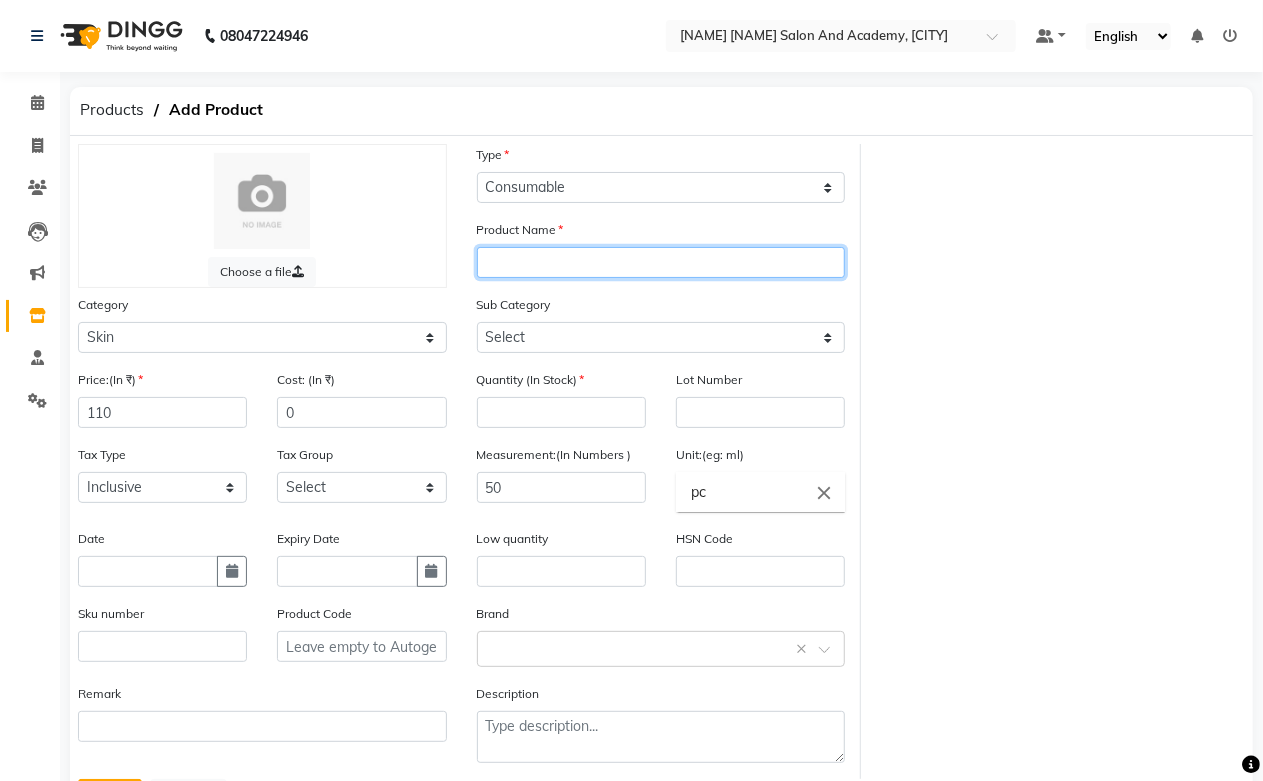 click 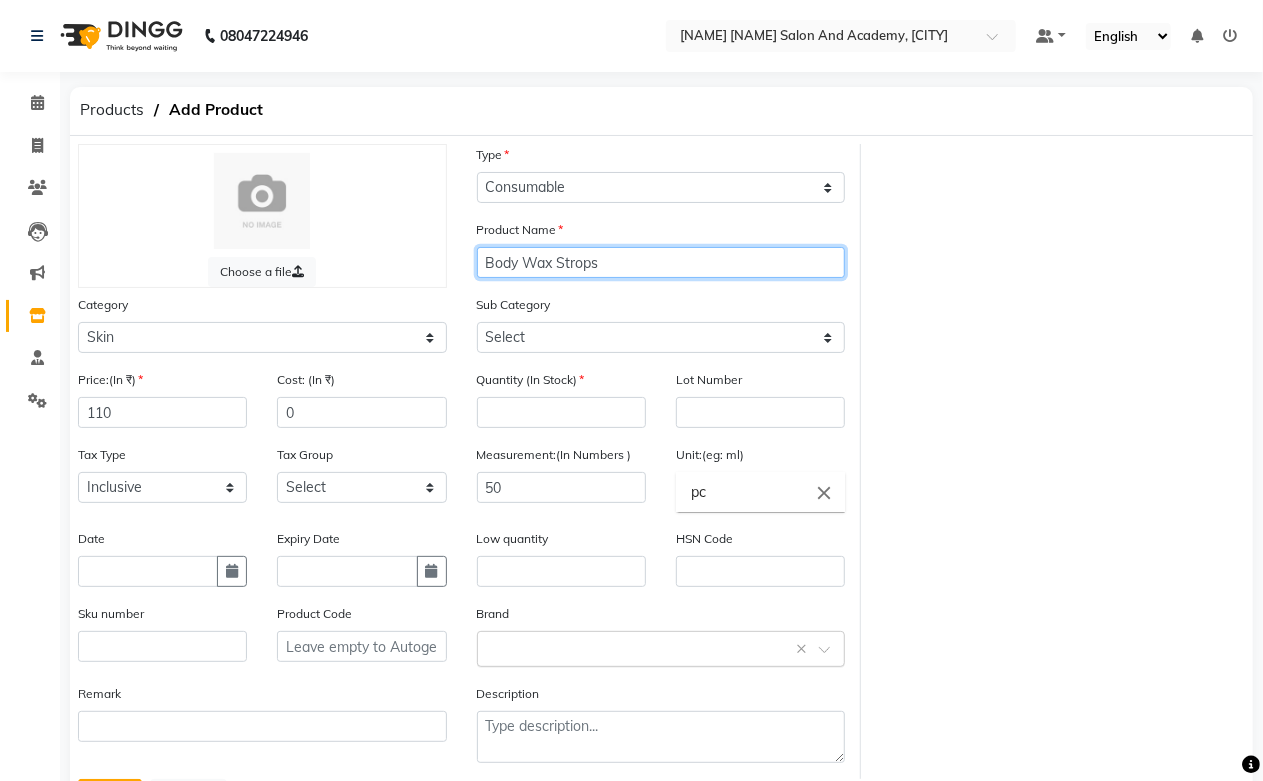 type on "Body Wax Strops" 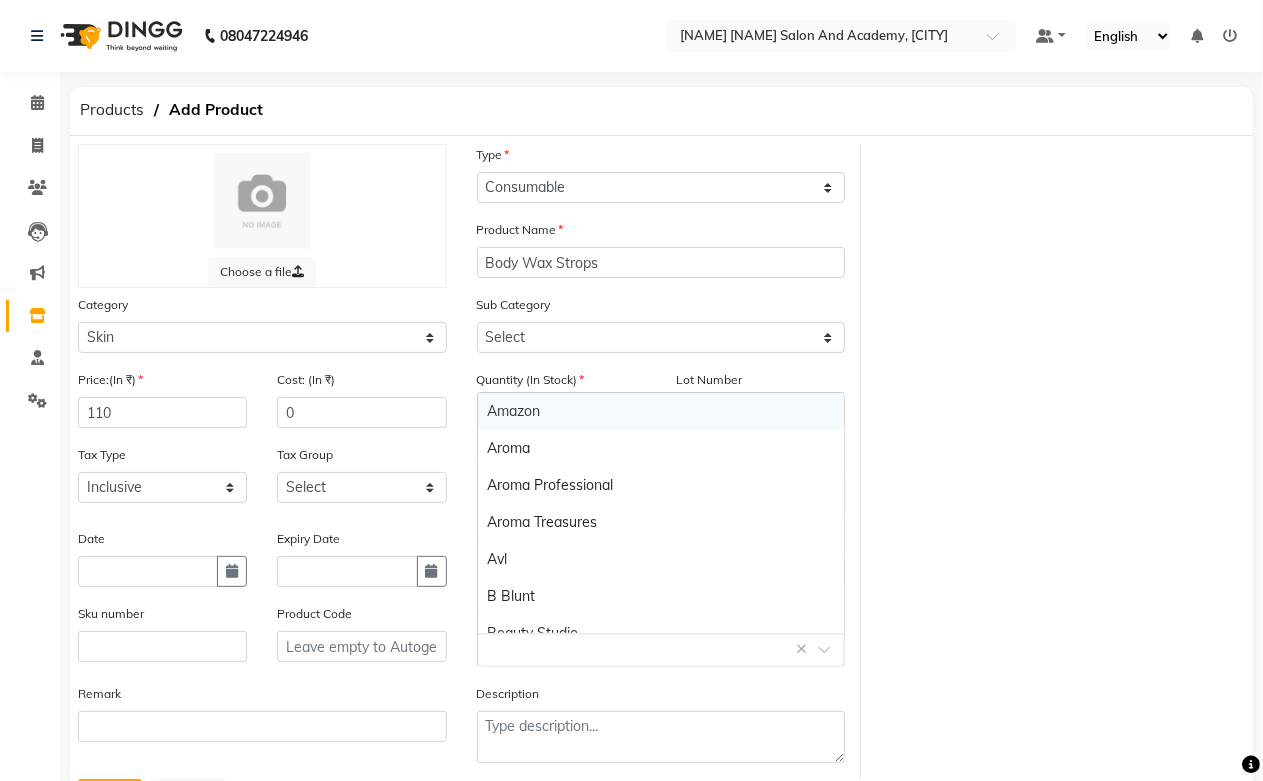 click 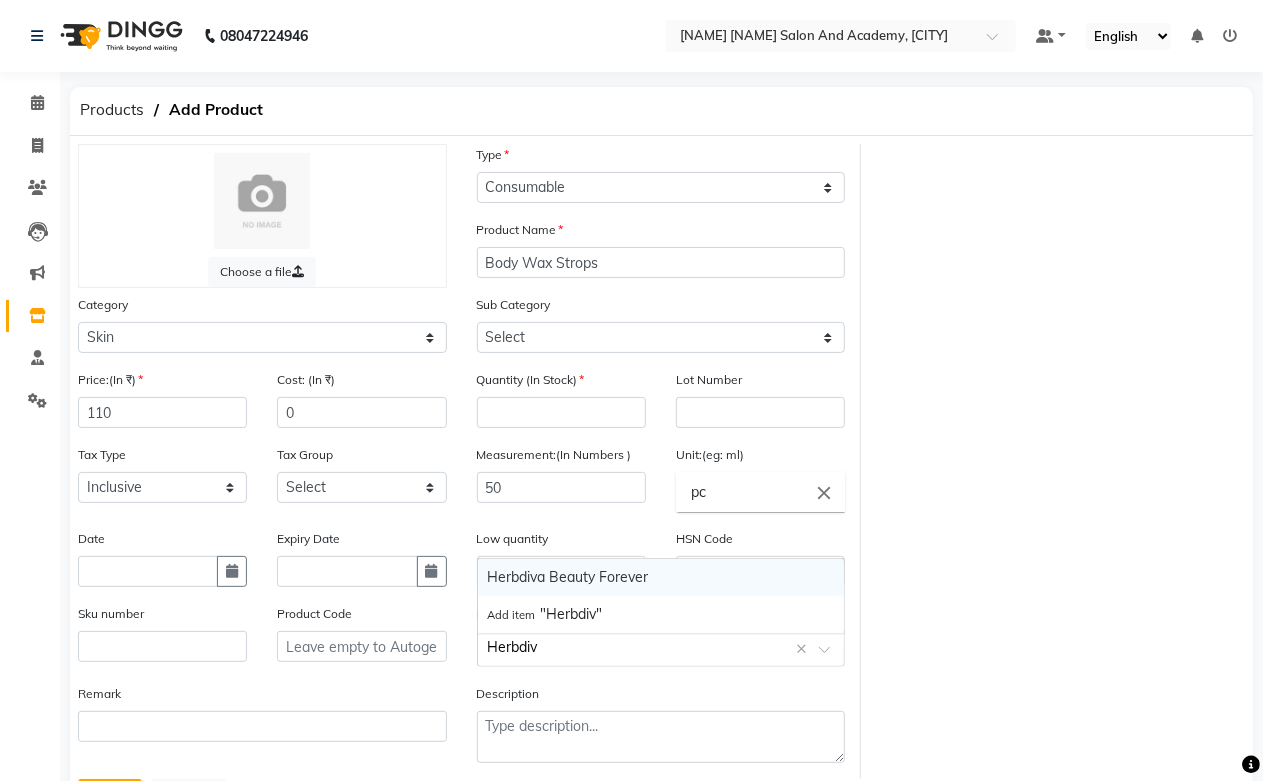 type on "Herbdiva" 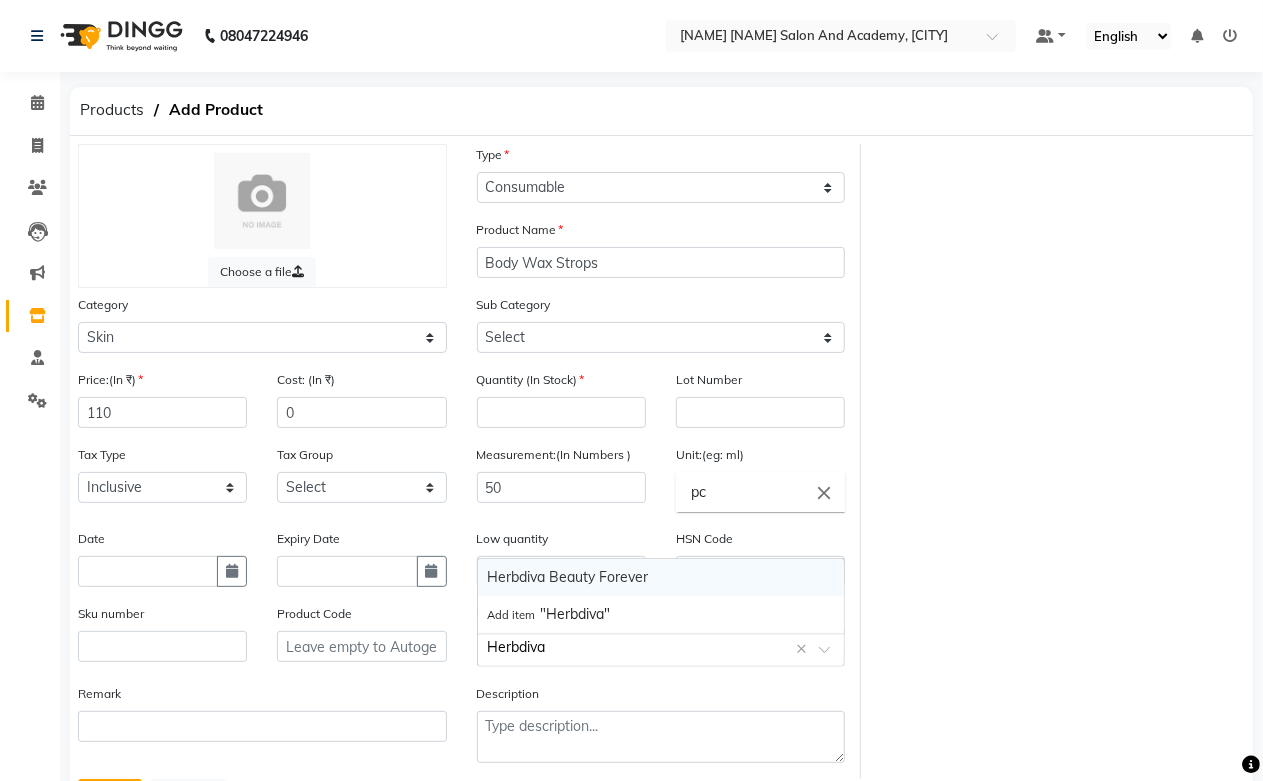click on "Herbdiva Beauty Forever" at bounding box center (661, 577) 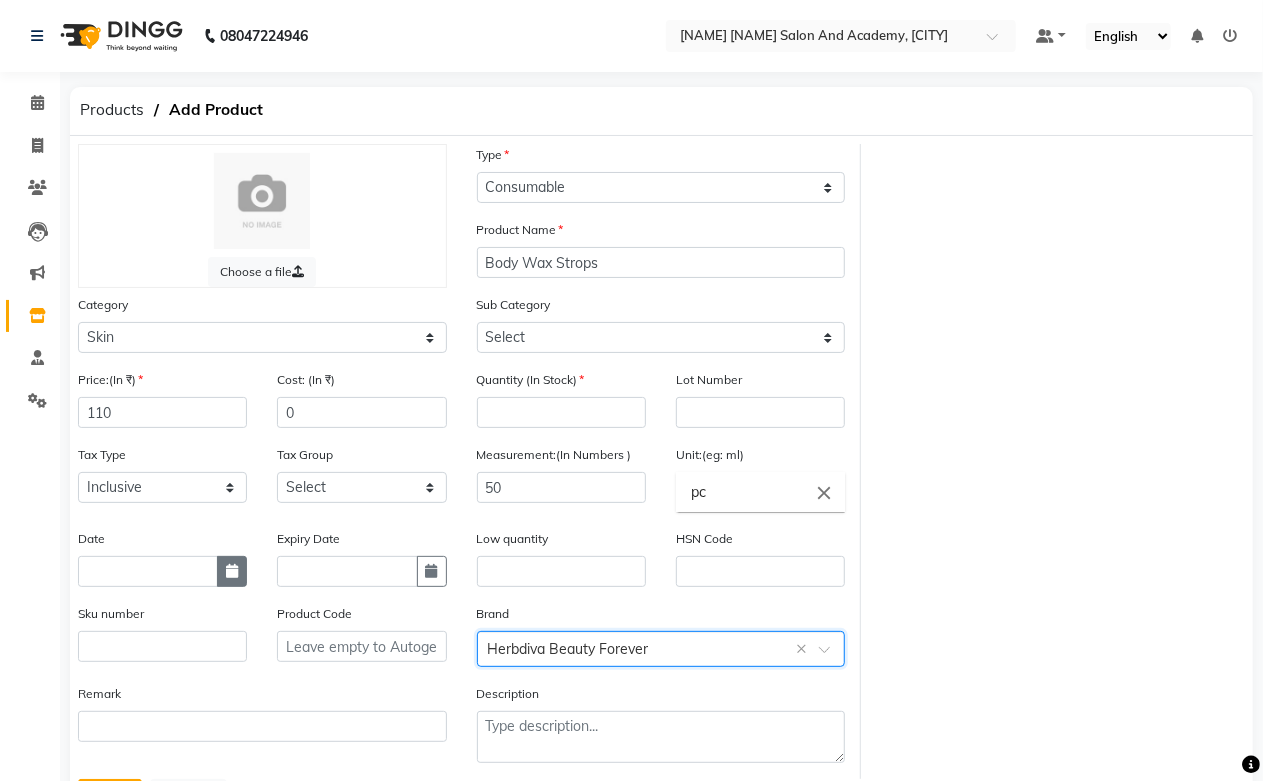 click 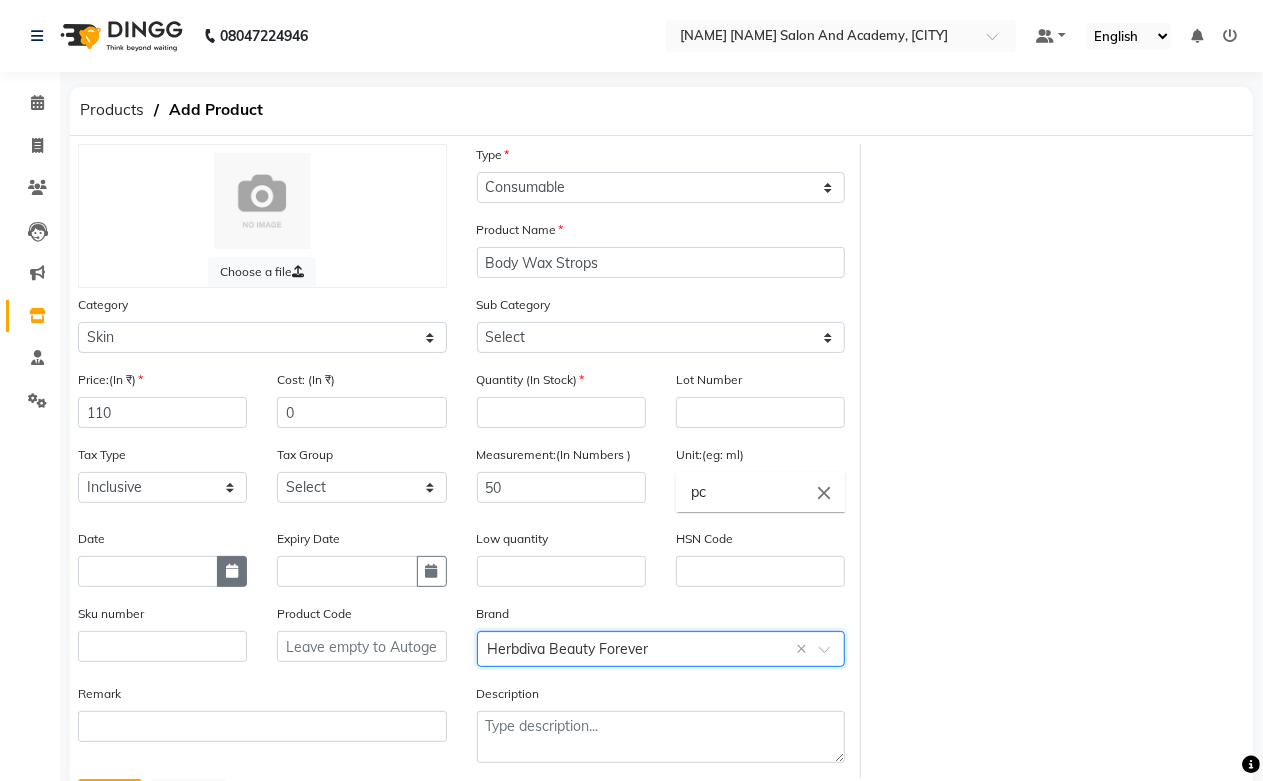 select on "8" 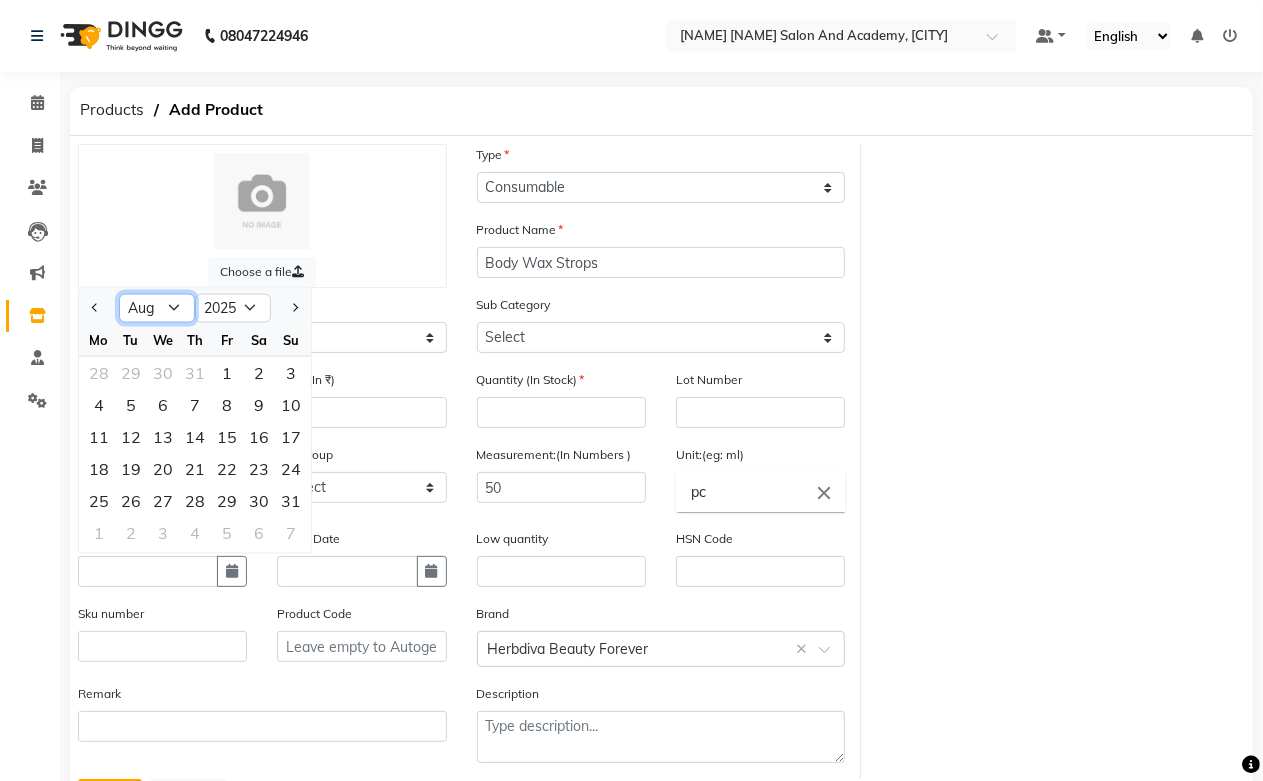 click on "Jan Feb Mar Apr May Jun Jul Aug Sep Oct Nov Dec" 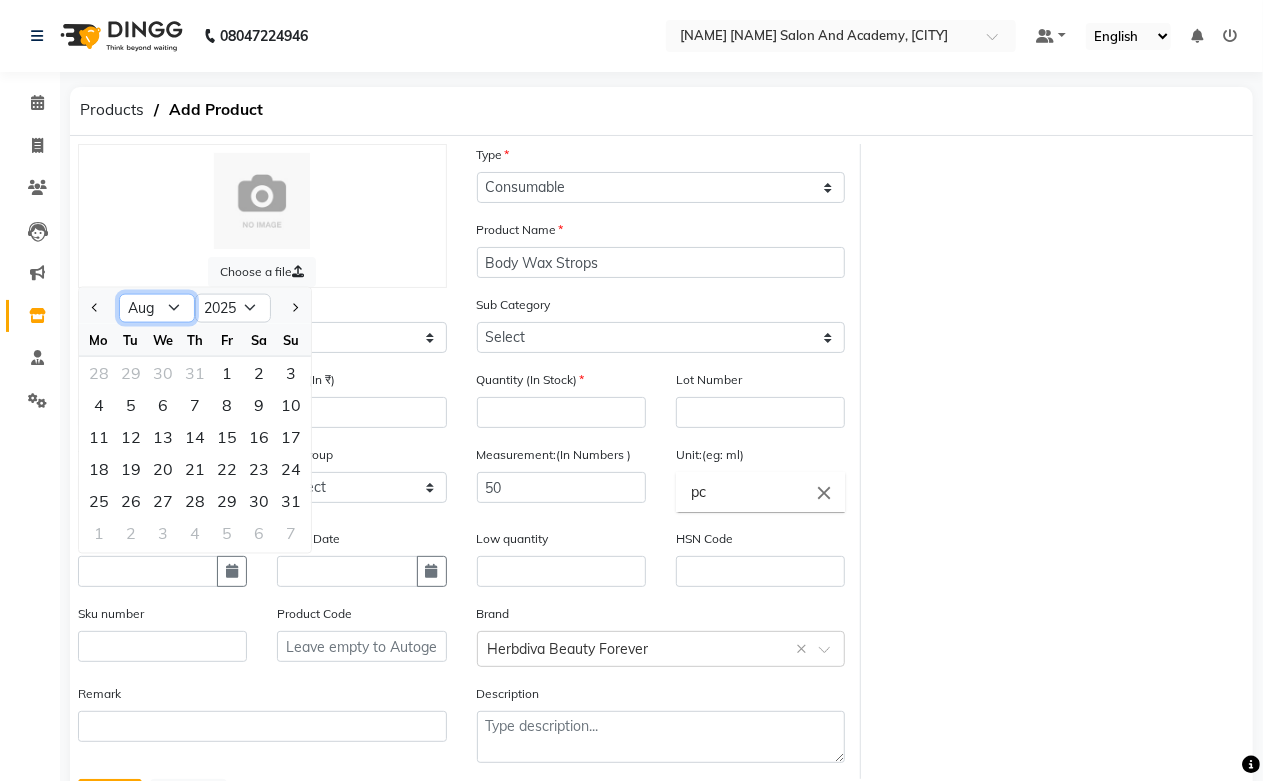 select on "4" 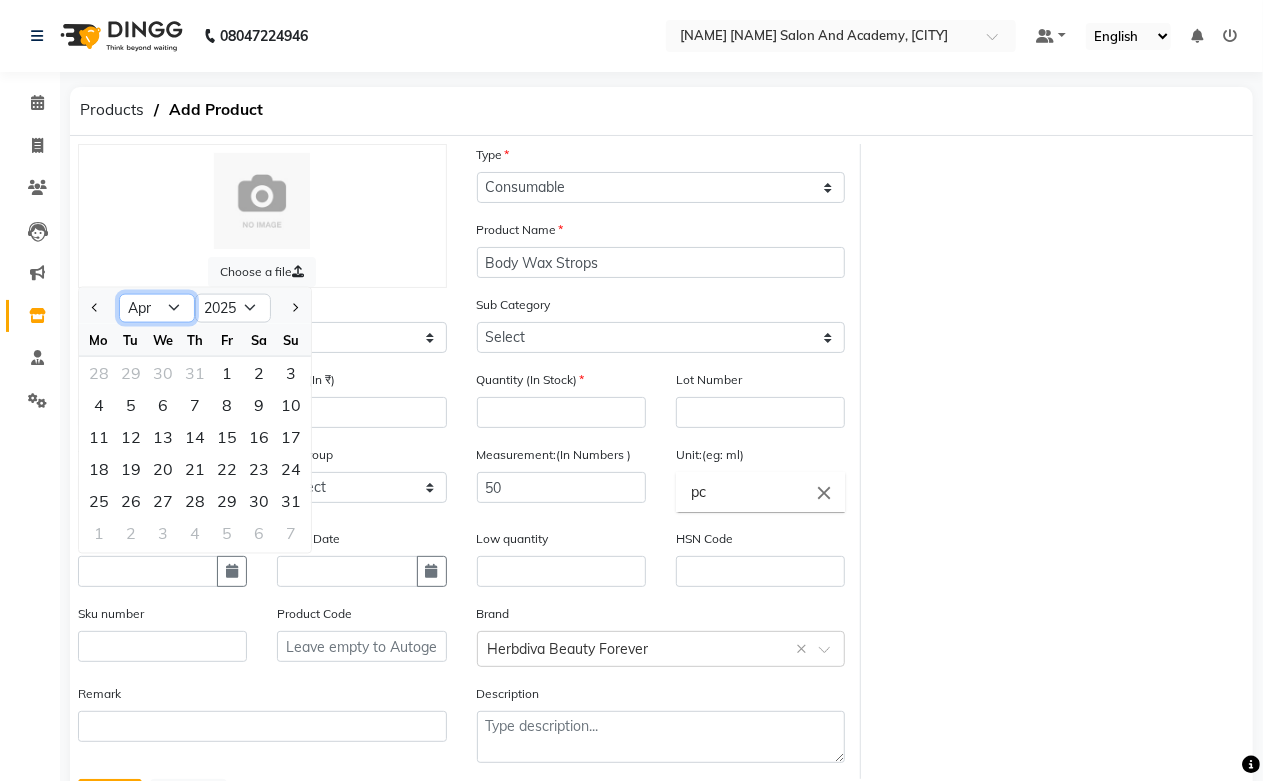 click on "Jan Feb Mar Apr May Jun Jul Aug Sep Oct Nov Dec" 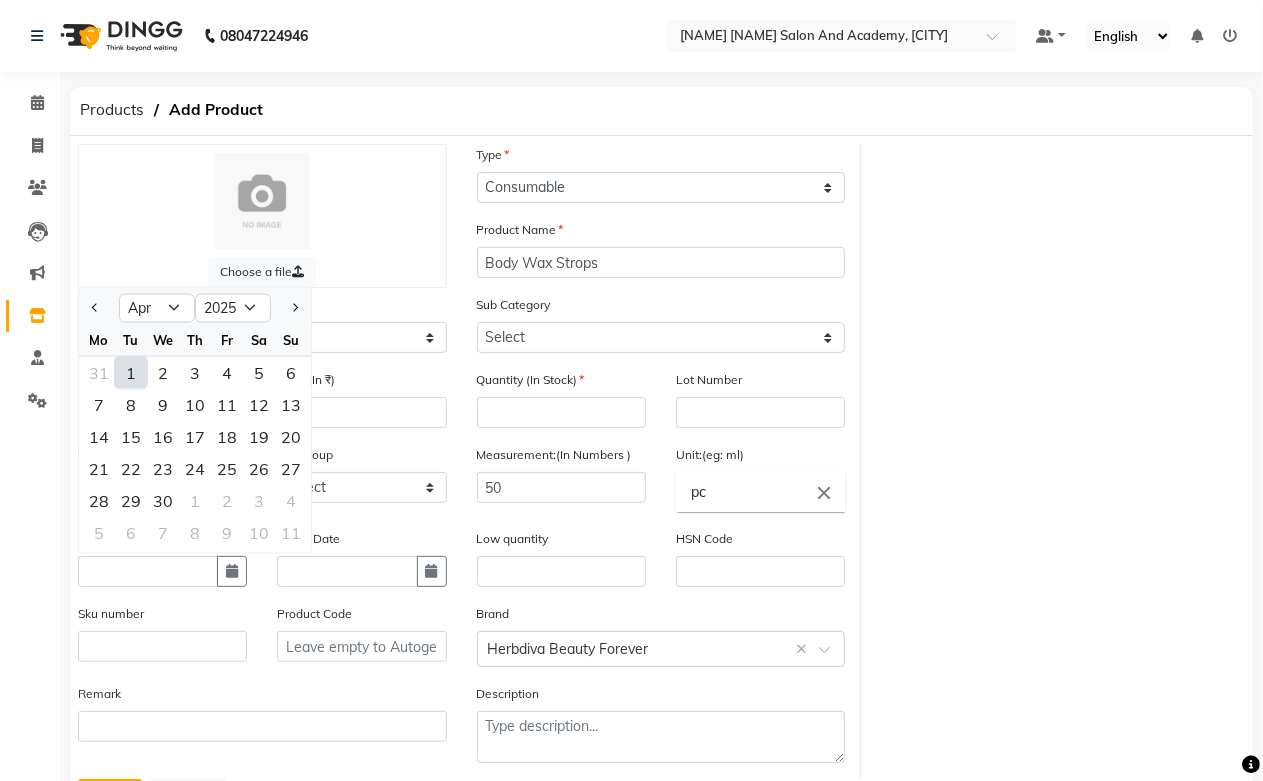 click on "1" 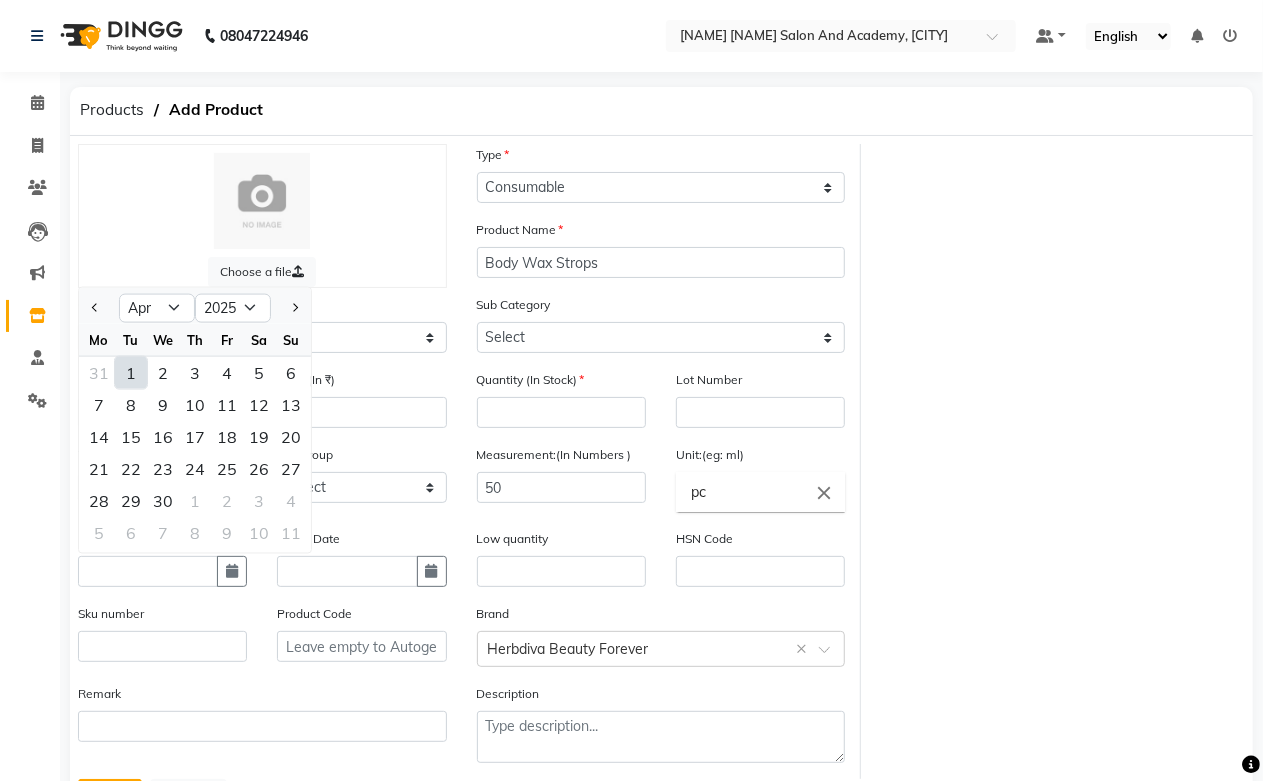 type on "01-04-2025" 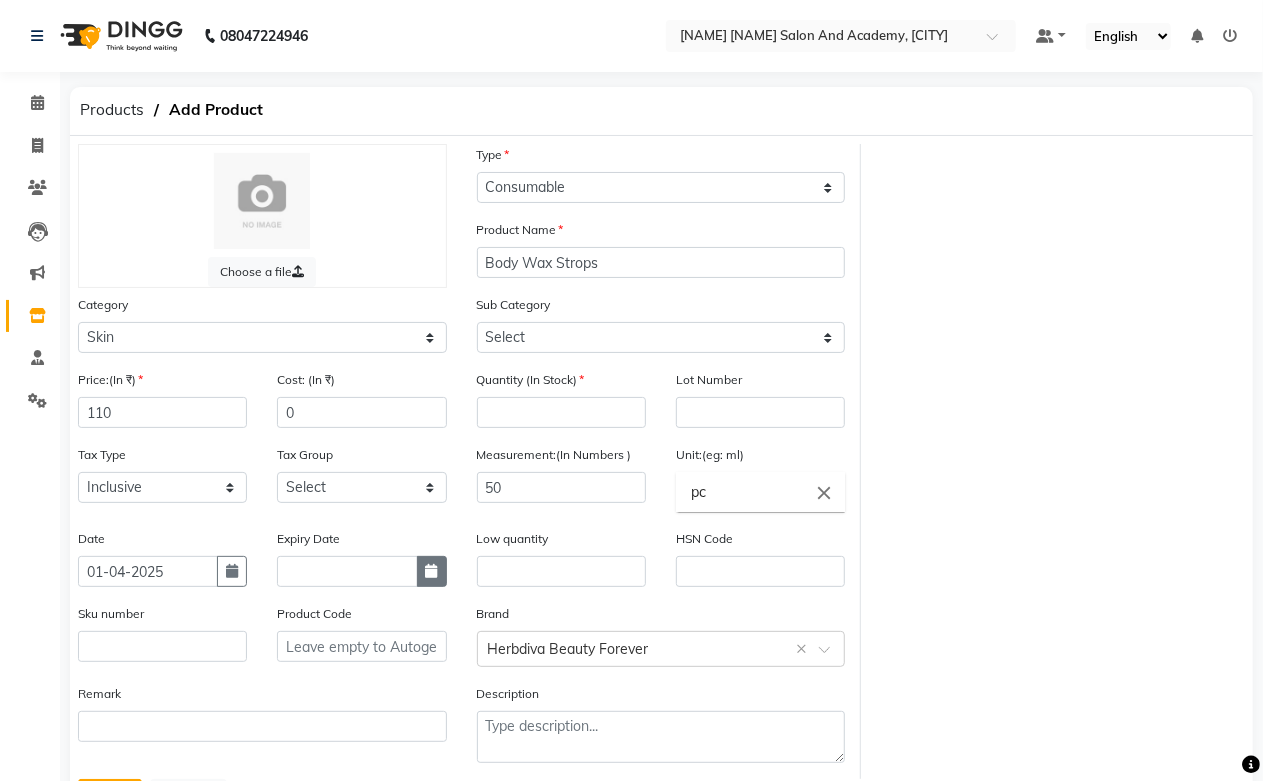 click 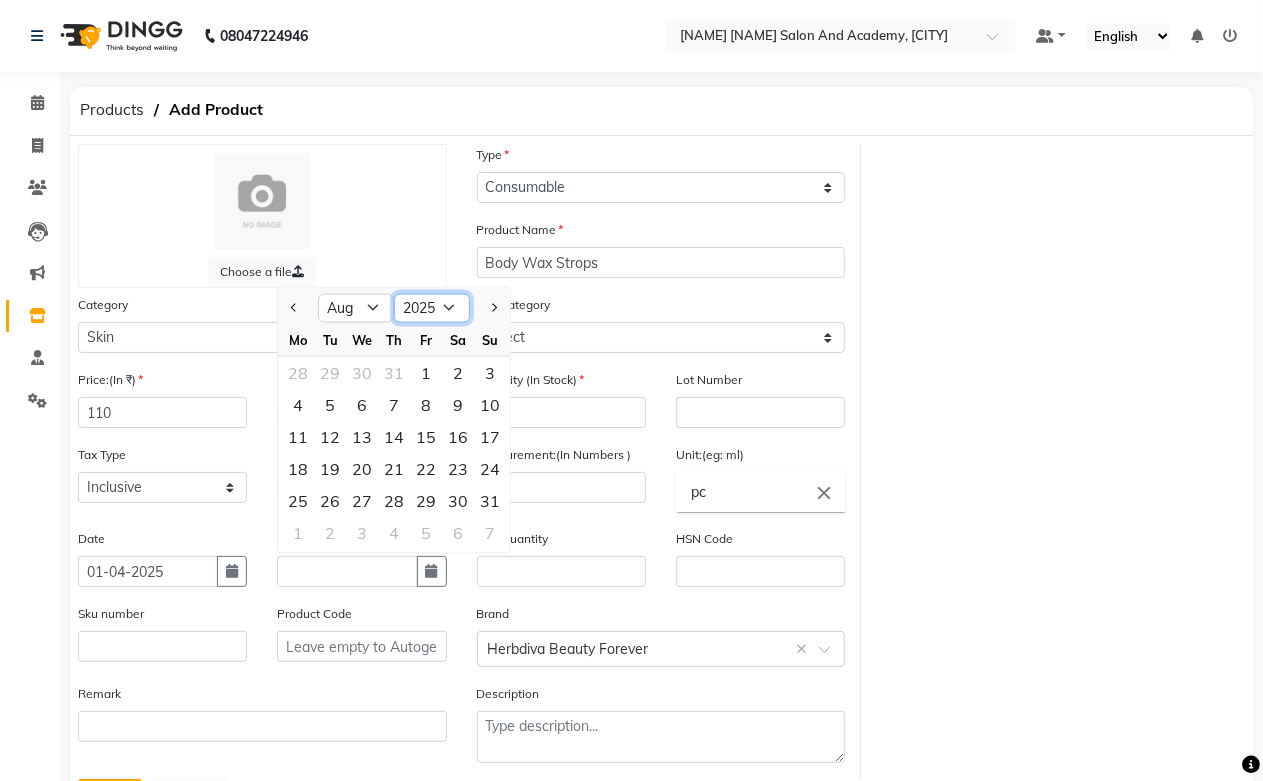 click on "2015 2016 2017 2018 2019 2020 2021 2022 2023 2024 2025 2026 2027 2028 2029 2030 2031 2032 2033 2034 2035" 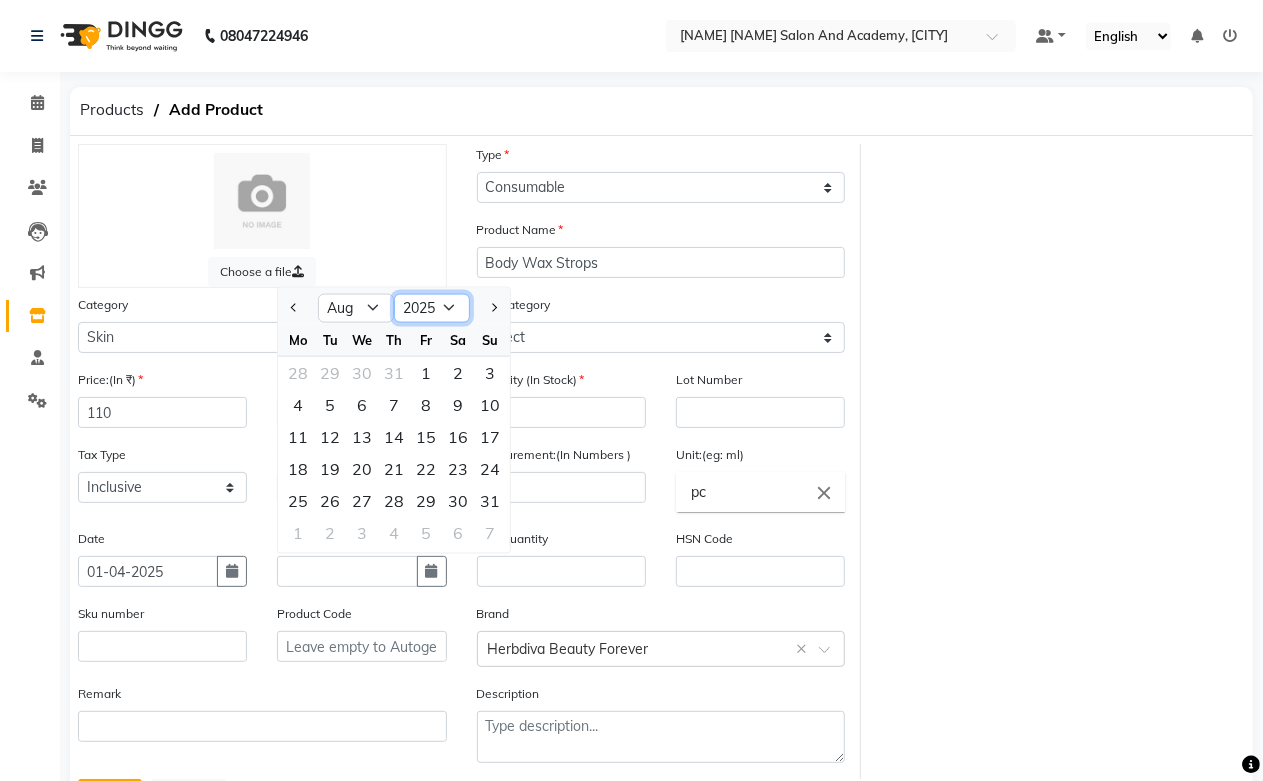 select on "2028" 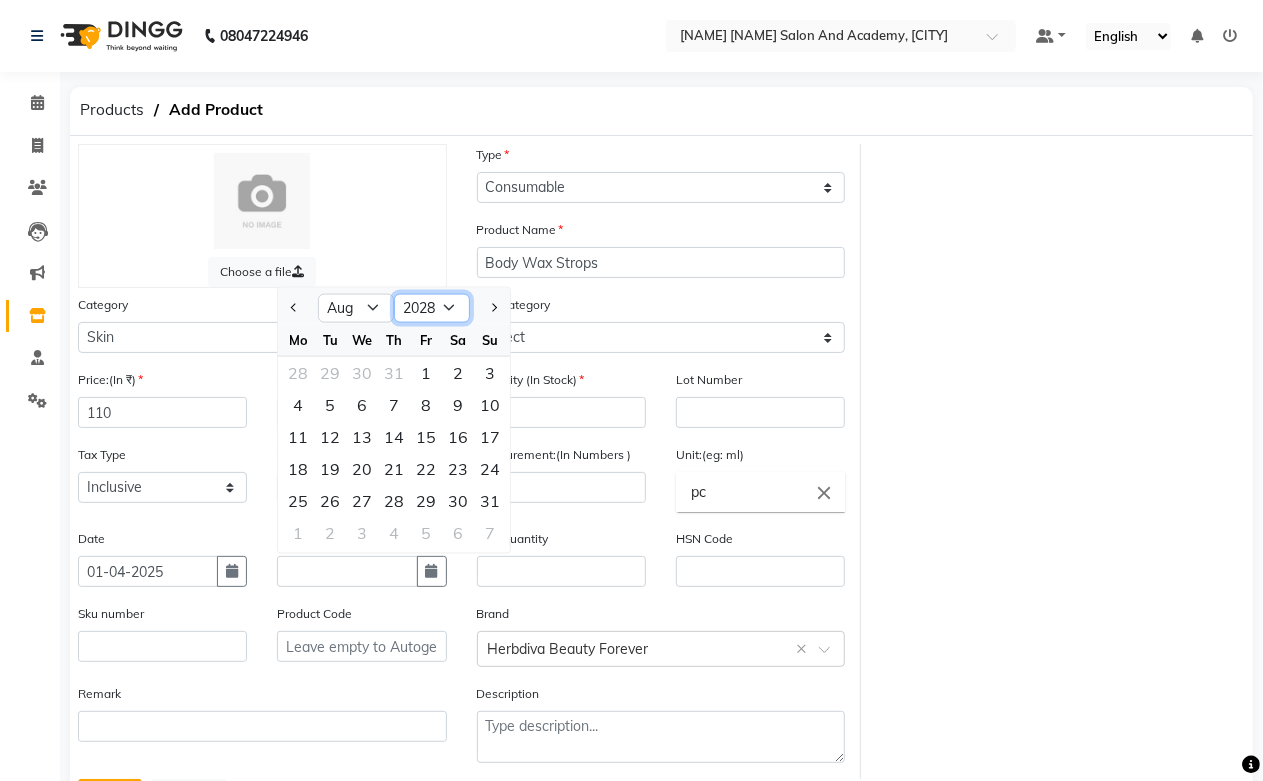 click on "2015 2016 2017 2018 2019 2020 2021 2022 2023 2024 2025 2026 2027 2028 2029 2030 2031 2032 2033 2034 2035" 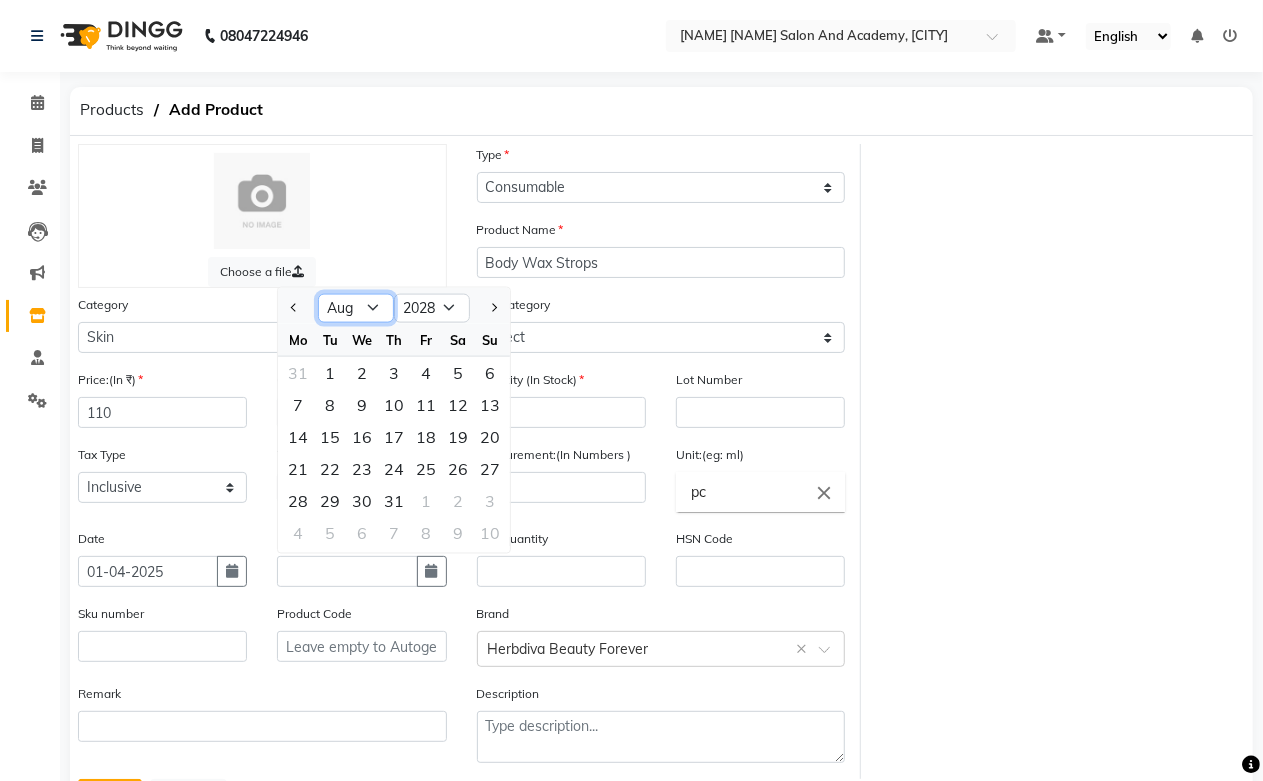 click on "Jan Feb Mar Apr May Jun Jul Aug Sep Oct Nov Dec" 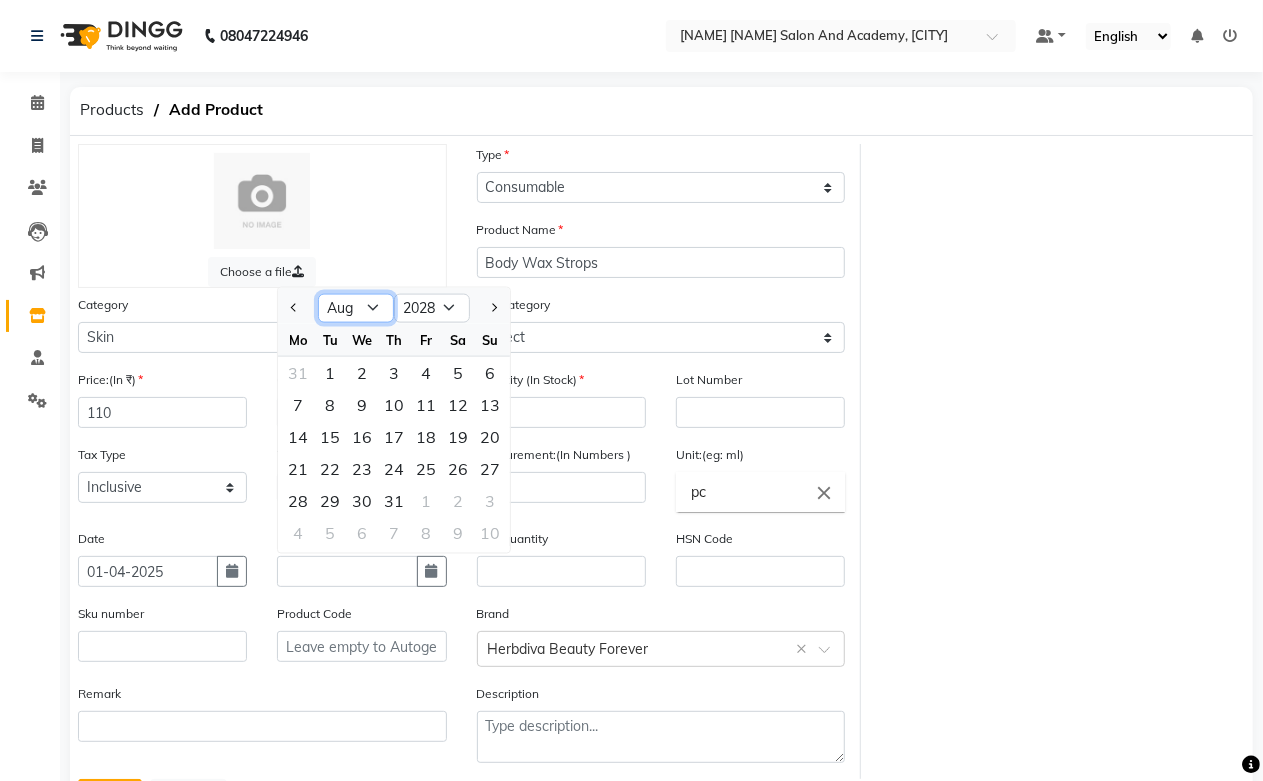 select on "3" 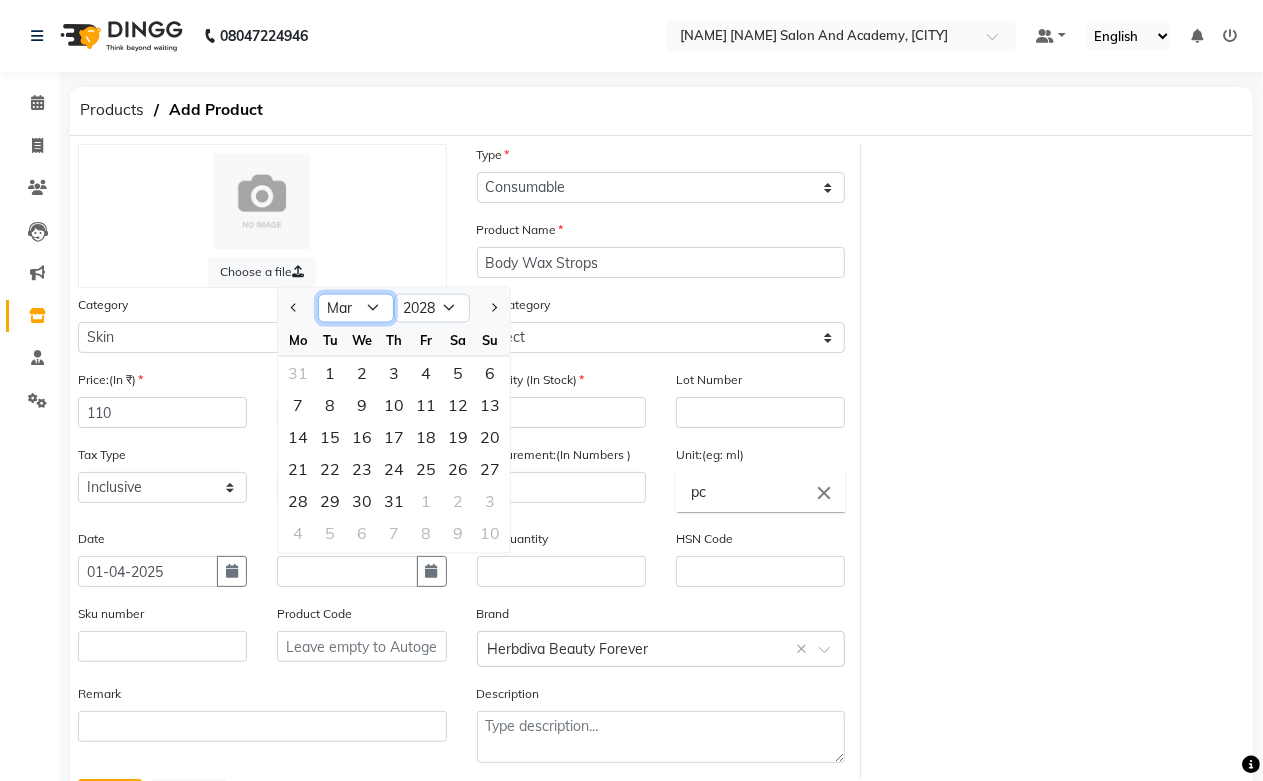 click on "Jan Feb Mar Apr May Jun Jul Aug Sep Oct Nov Dec" 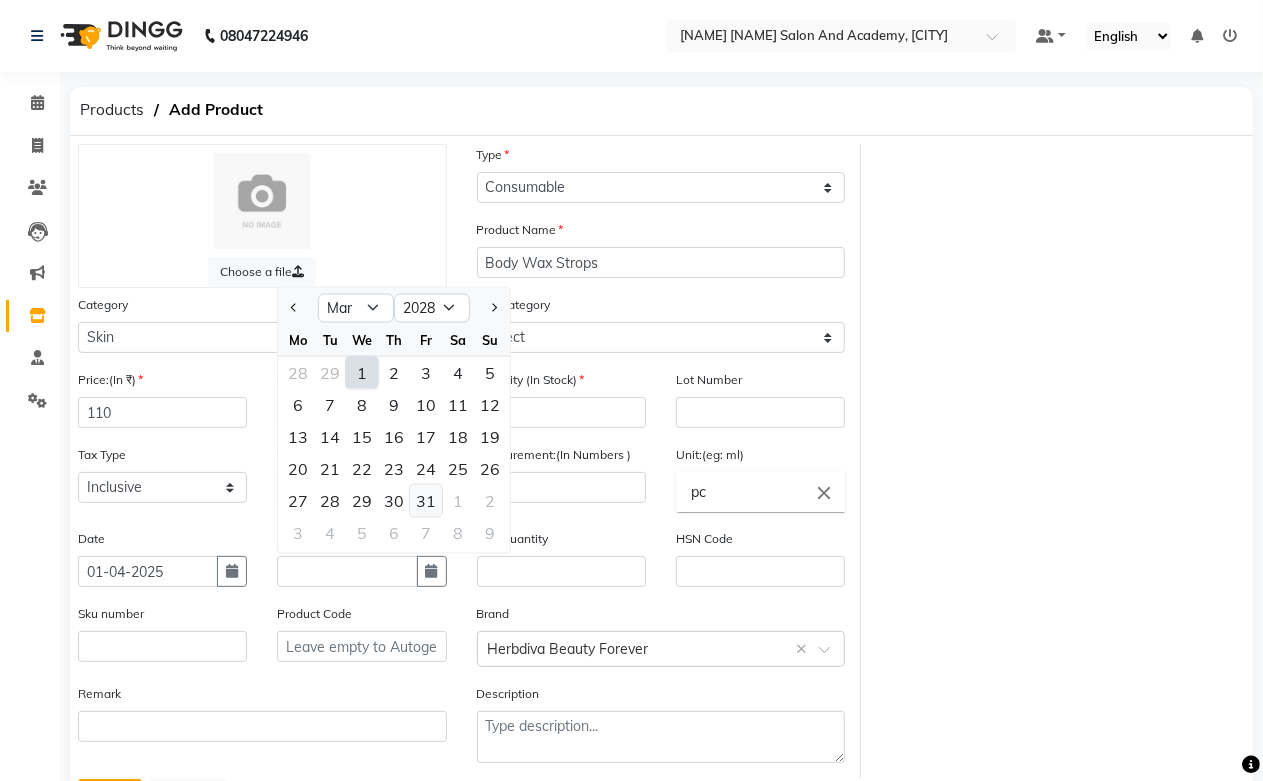 click on "31" 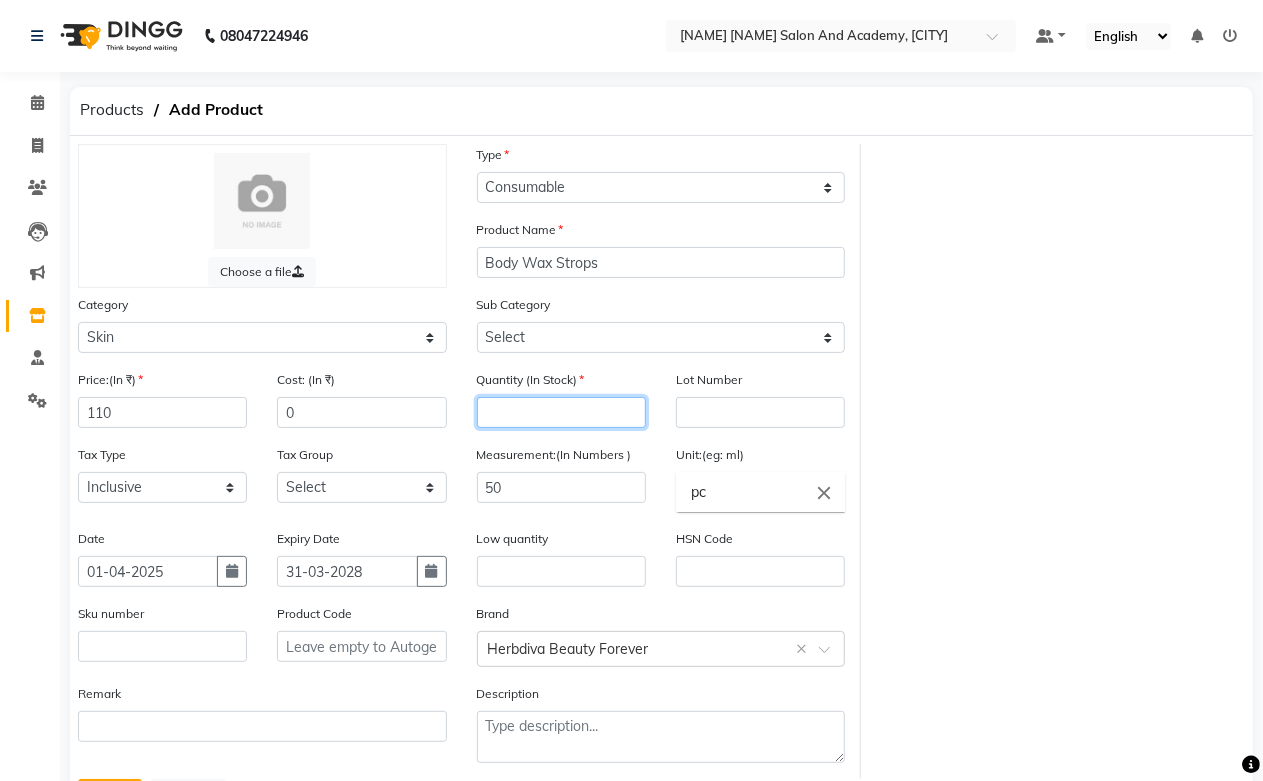 click 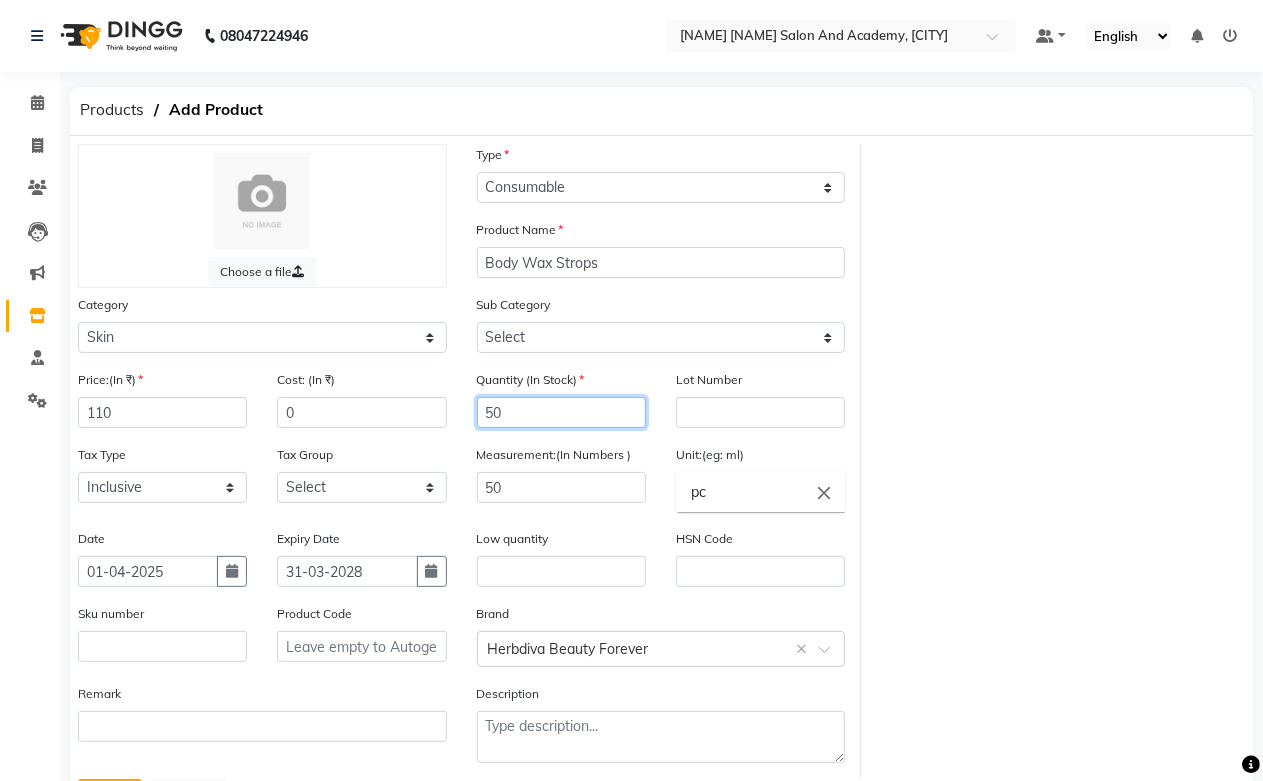 type on "5" 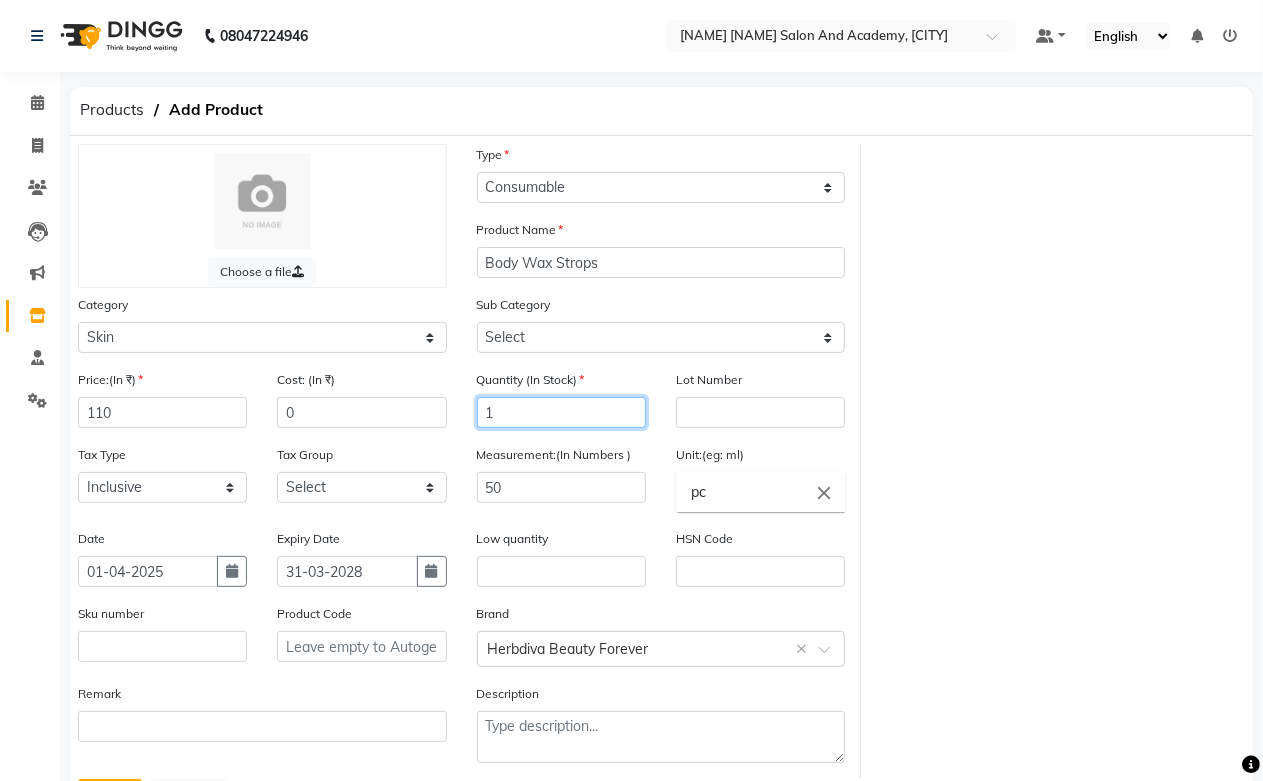 type on "1" 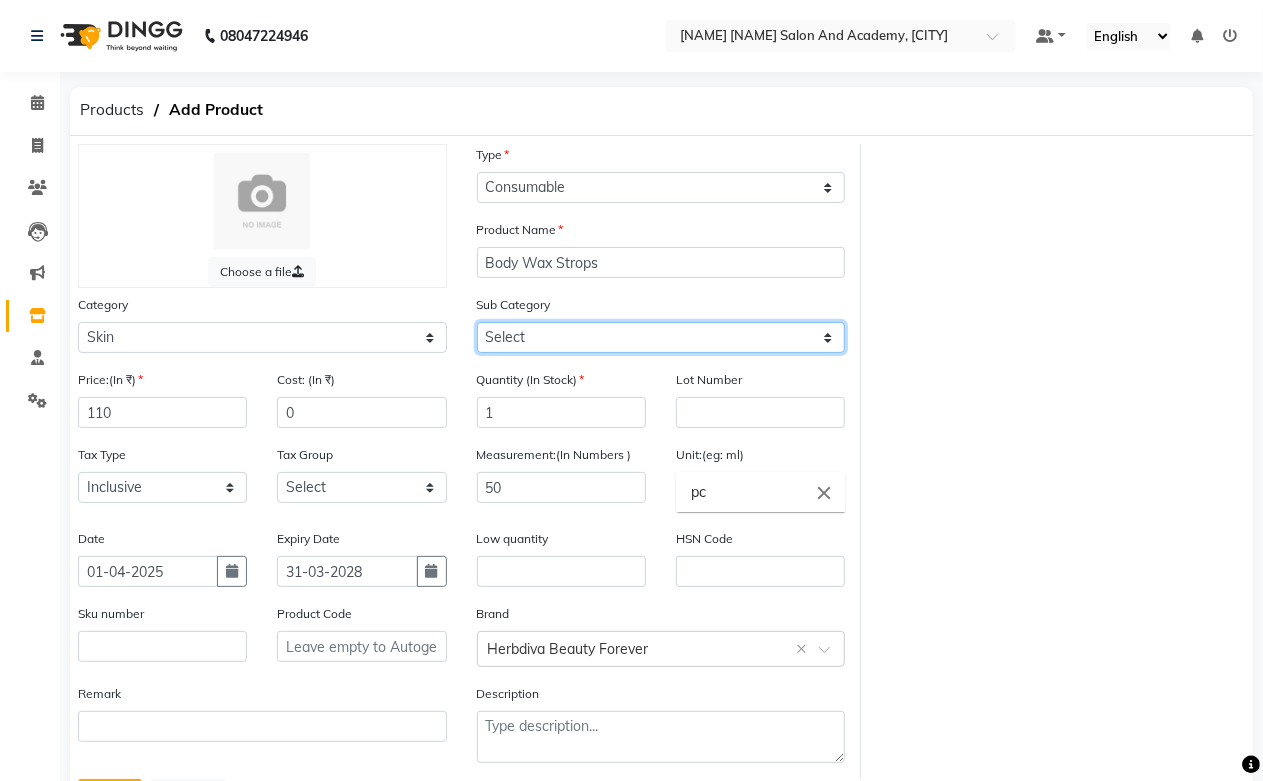 click on "Select Cleanser Facial Moisturiser Serum Toner Sun Care Masks Lip Care Eye Care Body Care Hand & Feet Kit & Combo Treatment Appliances Other Skin homecare Wax Massage Cream" 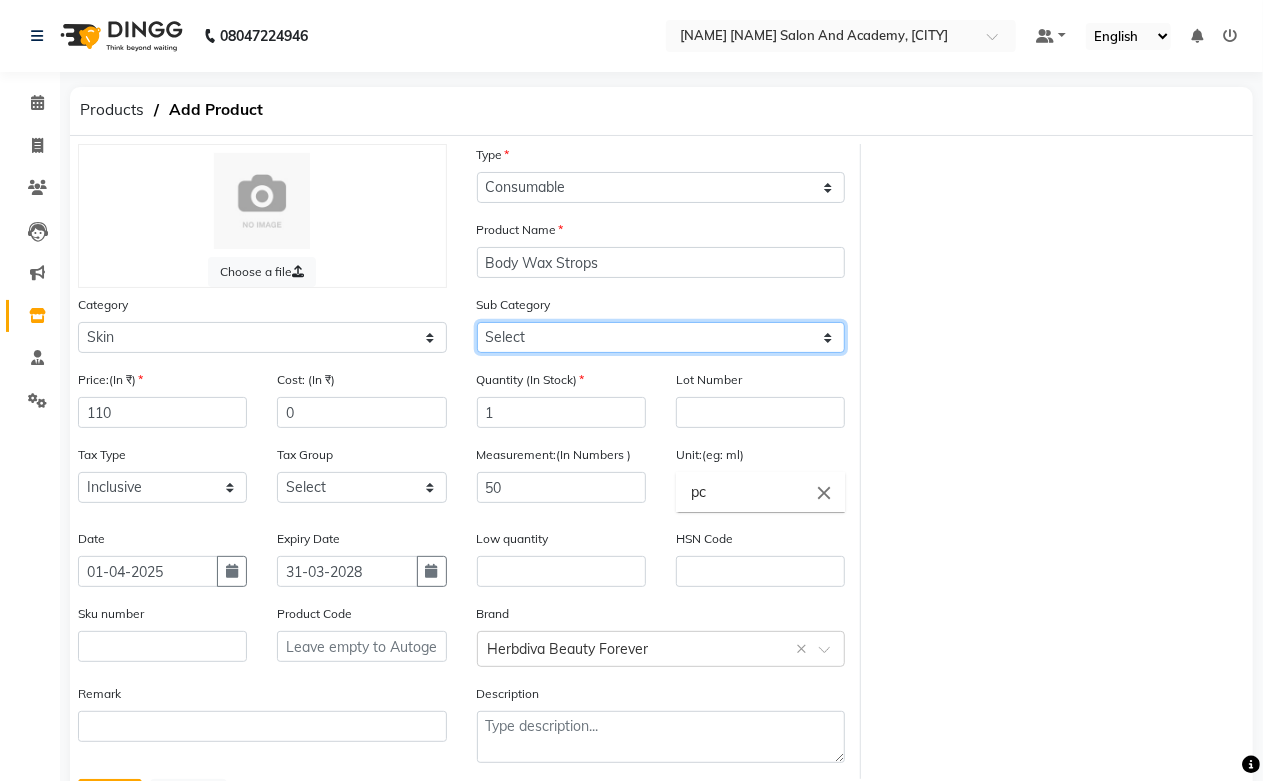 select on "1063801167" 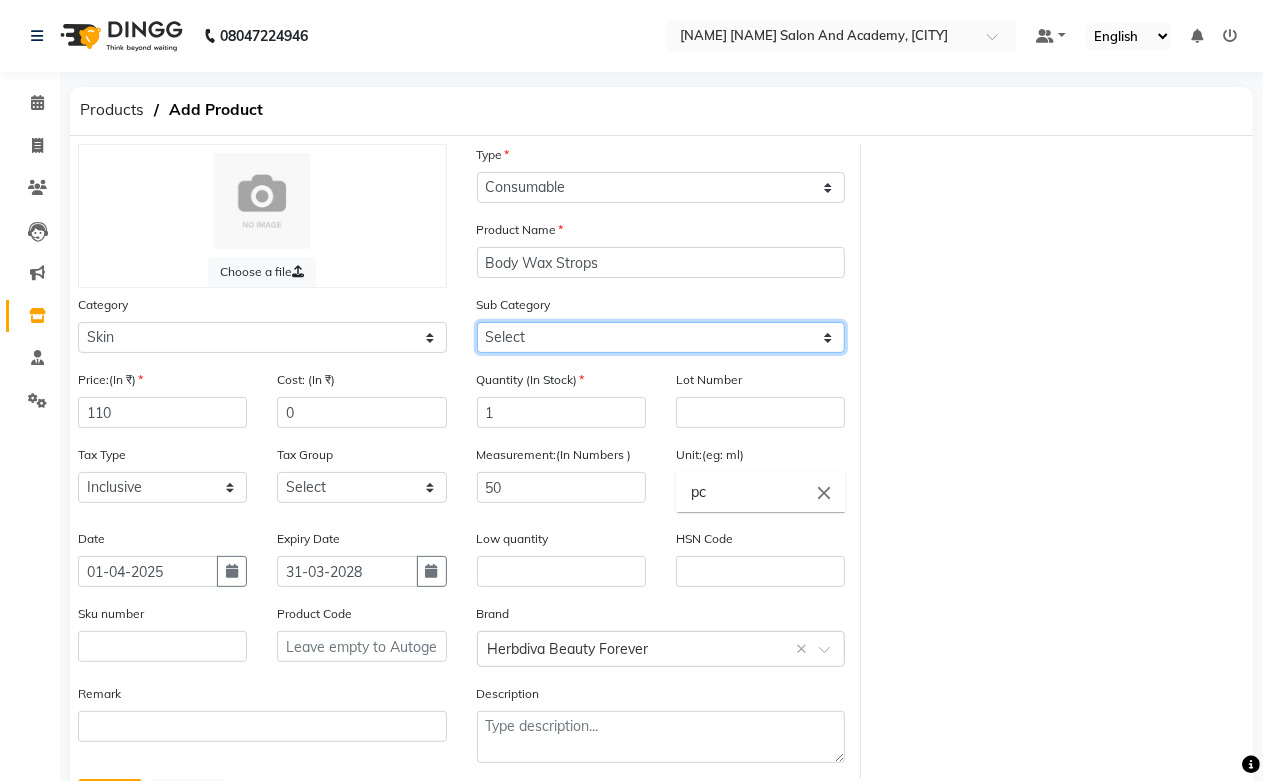 click on "Select Cleanser Facial Moisturiser Serum Toner Sun Care Masks Lip Care Eye Care Body Care Hand & Feet Kit & Combo Treatment Appliances Other Skin homecare Wax Massage Cream" 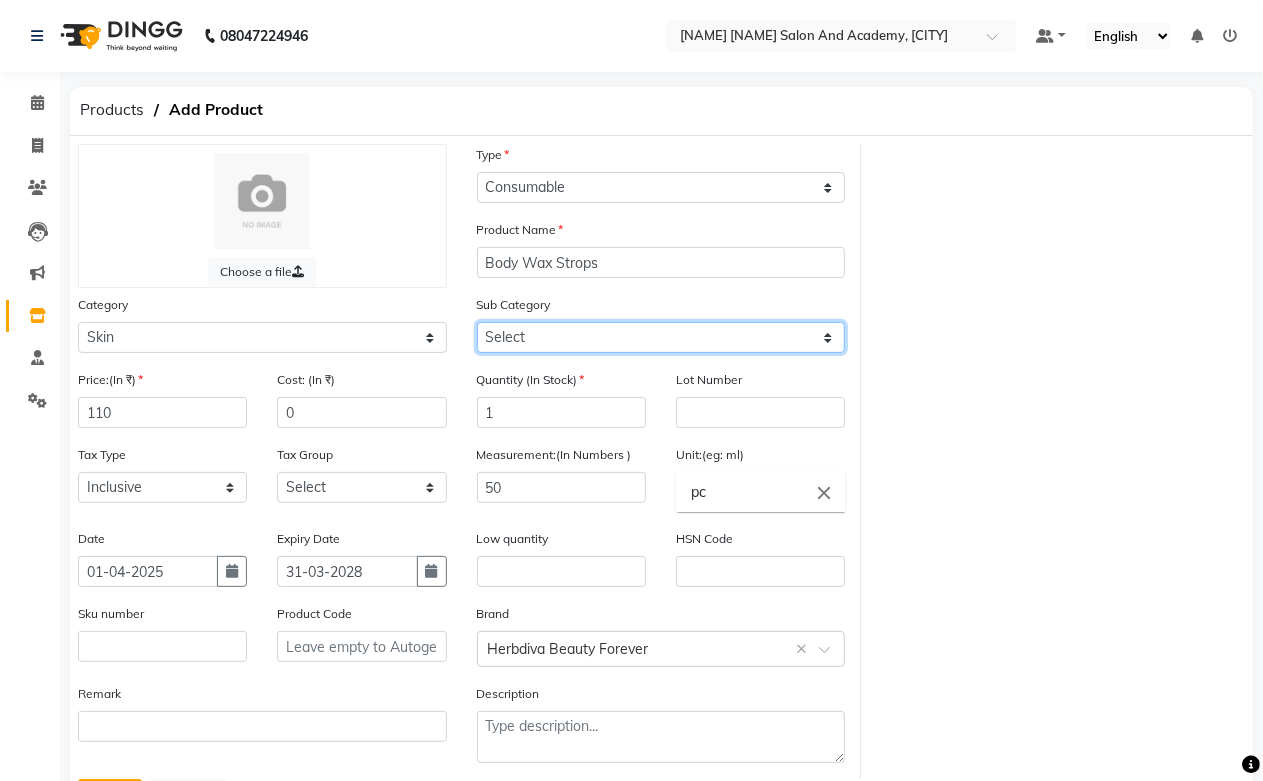scroll, scrollTop: 96, scrollLeft: 0, axis: vertical 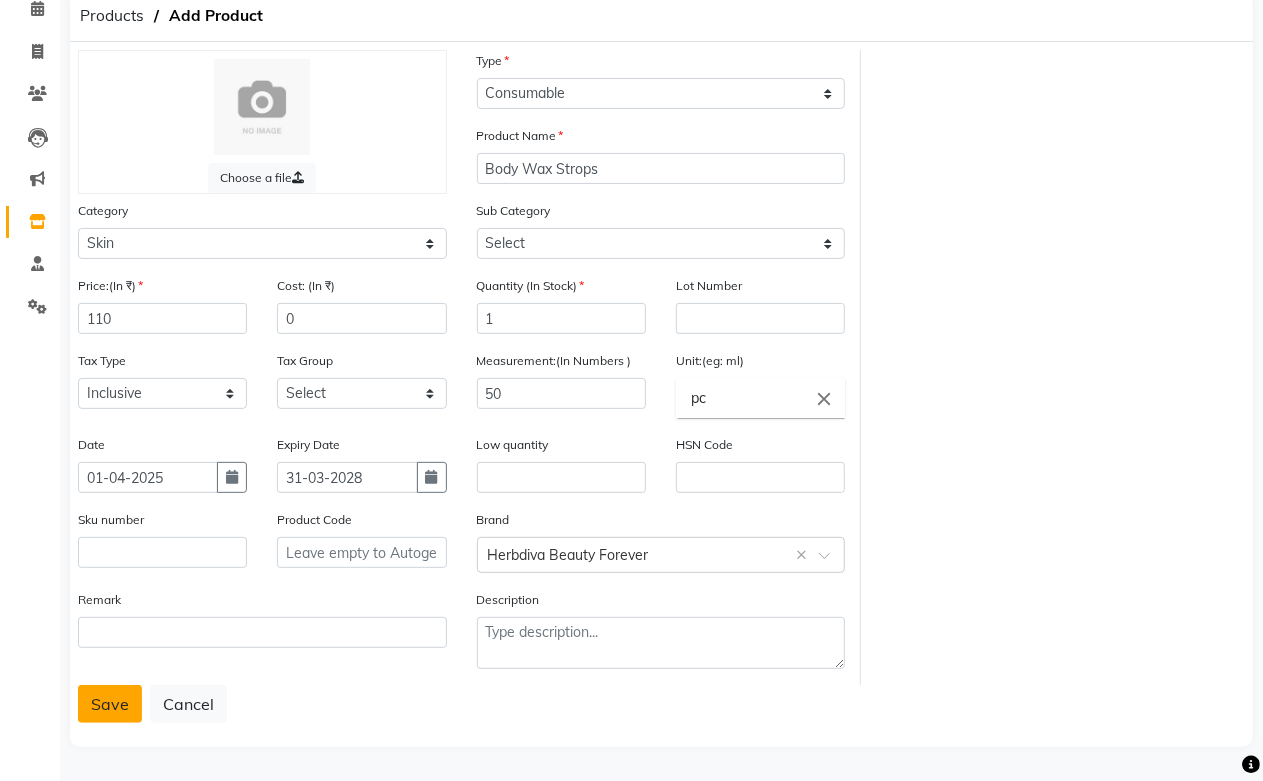 click on "Save" 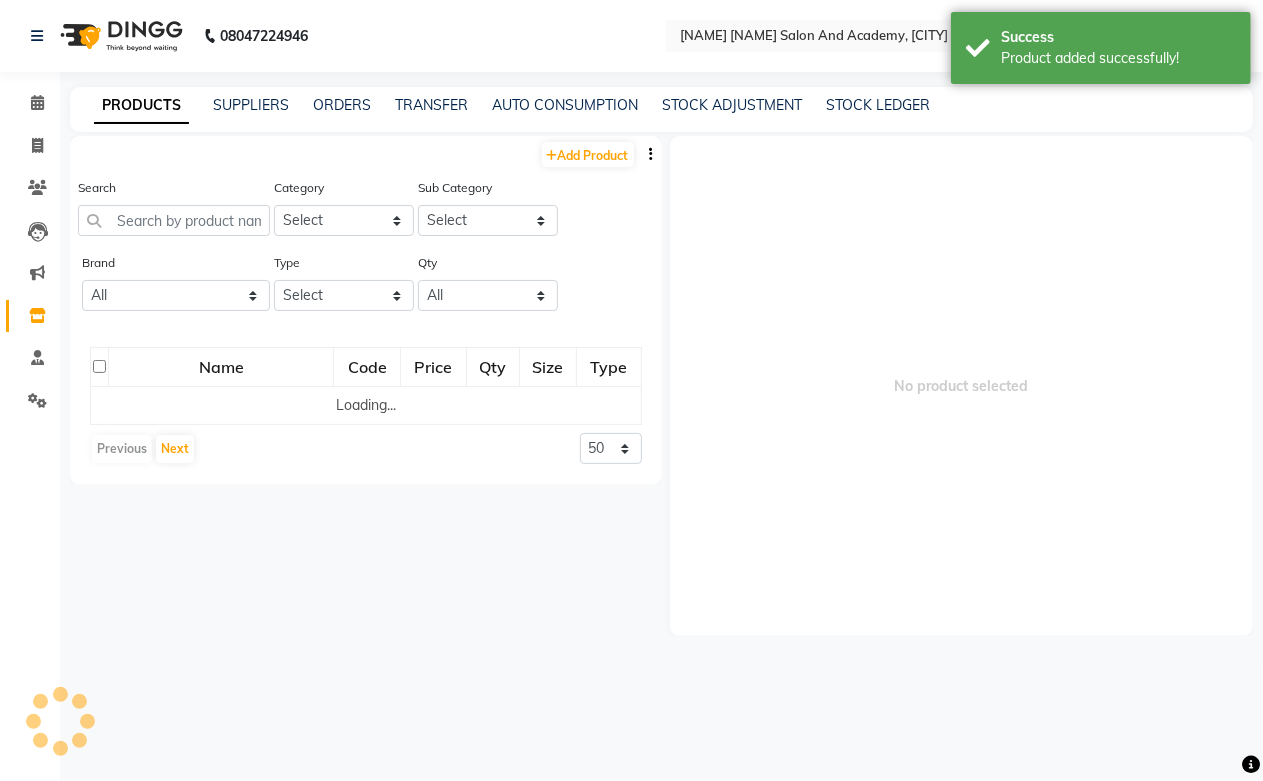 scroll, scrollTop: 0, scrollLeft: 0, axis: both 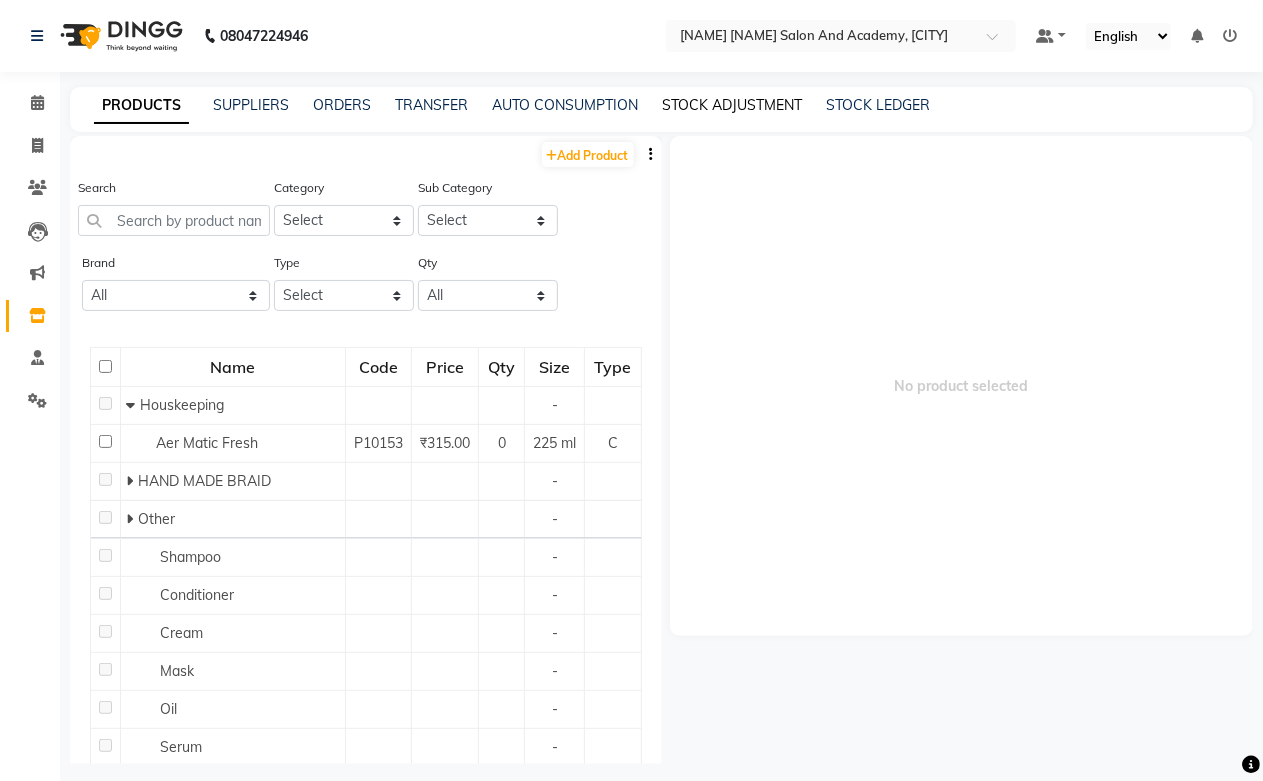 click on "STOCK ADJUSTMENT" 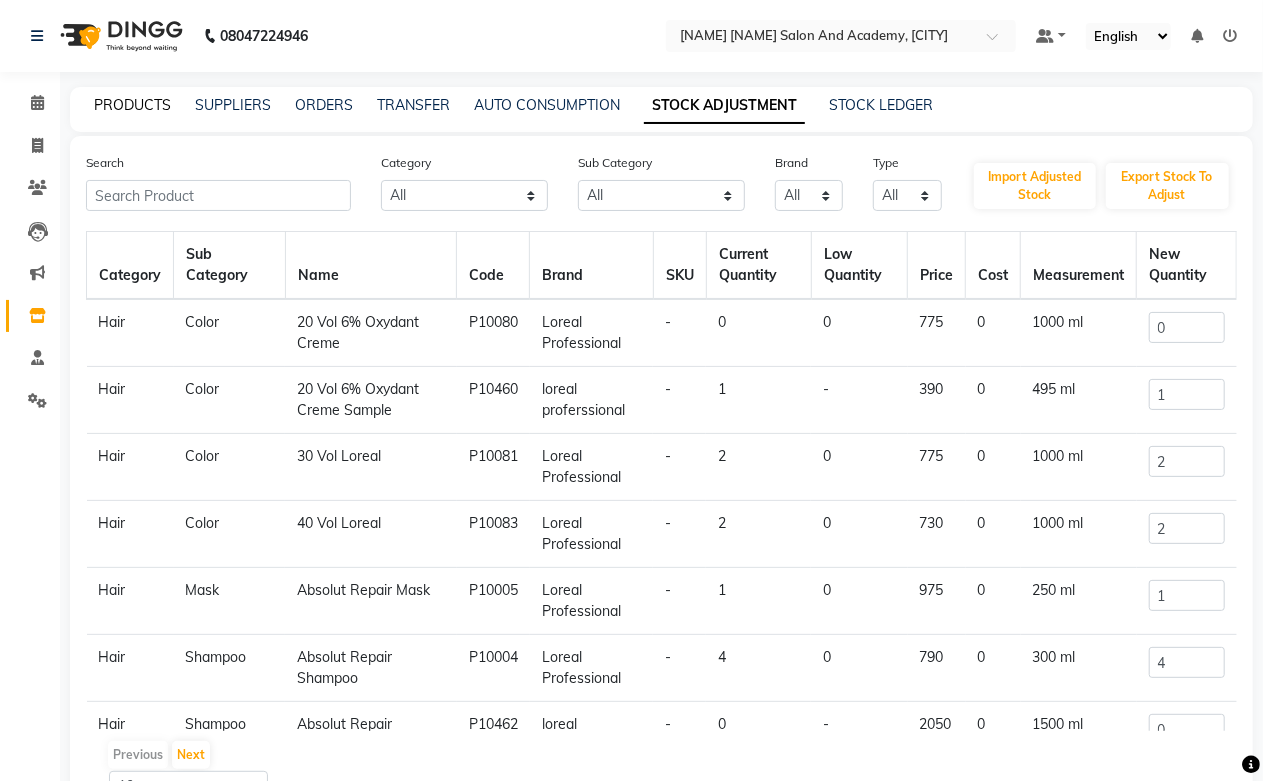 click on "PRODUCTS" 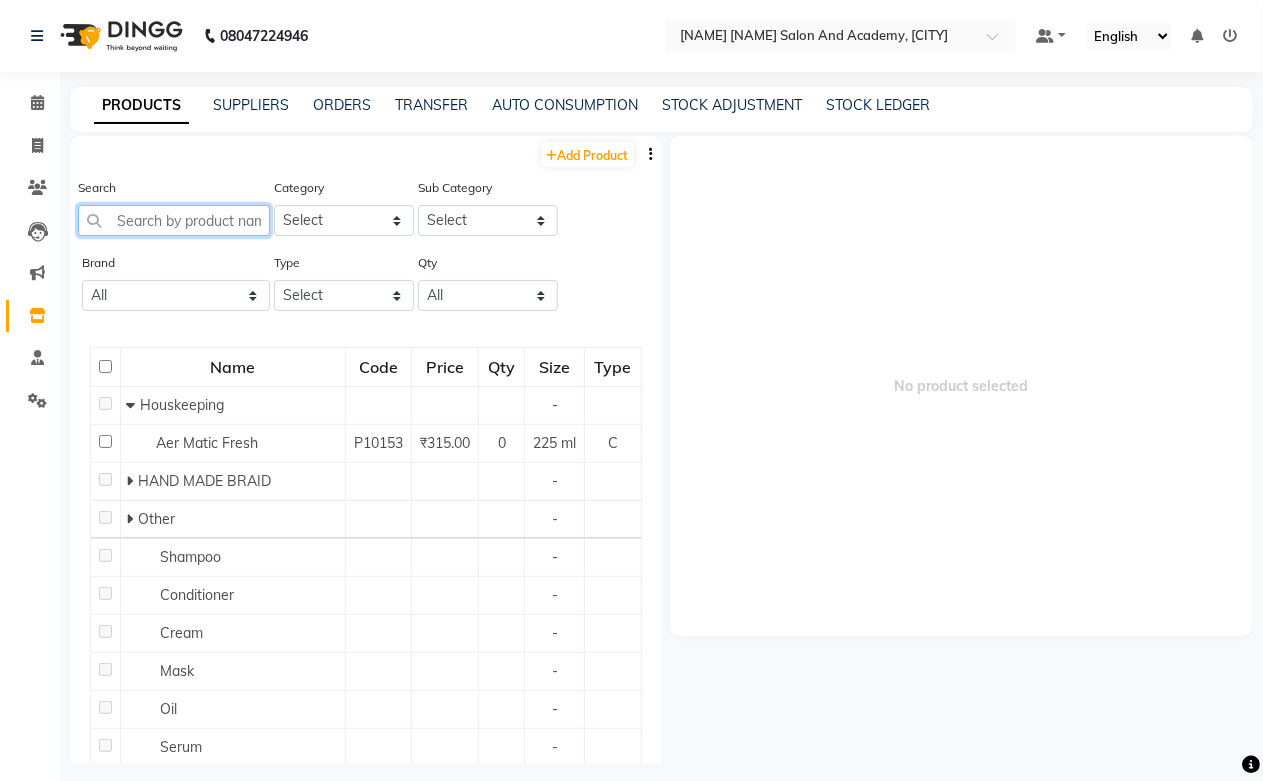 click 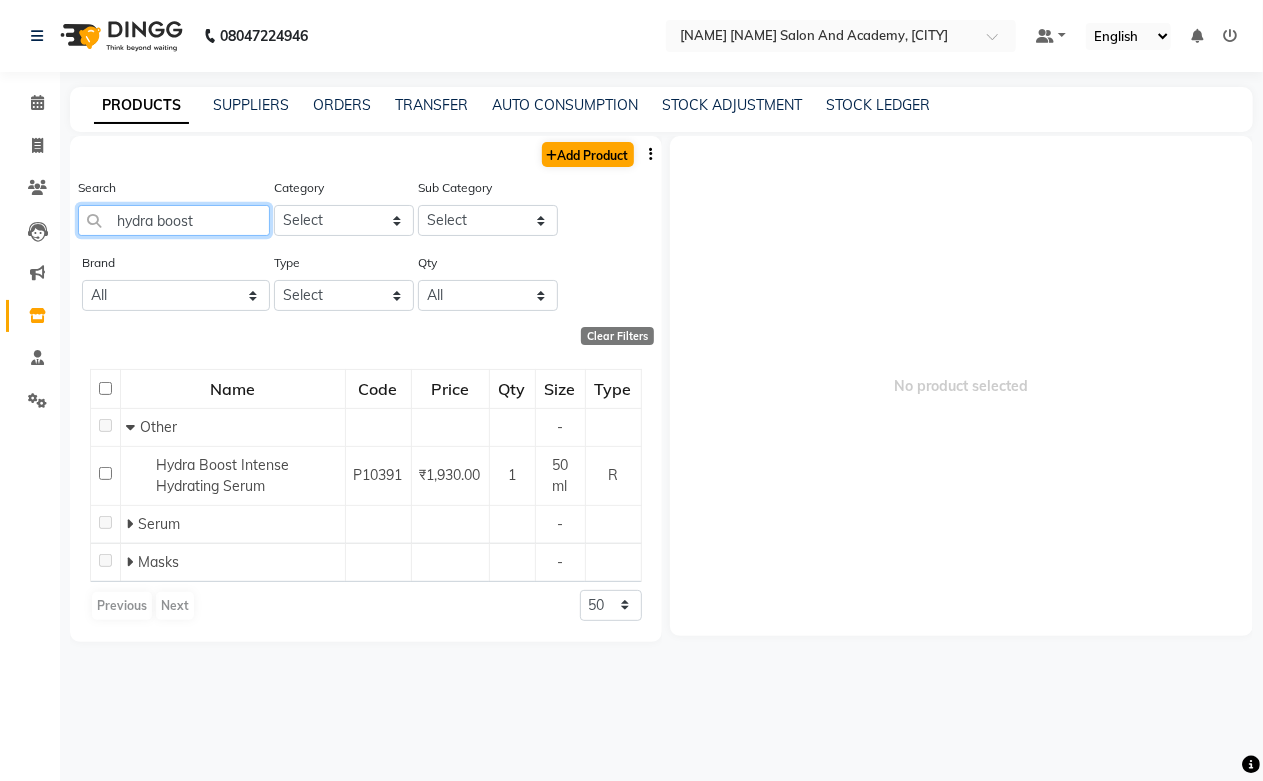 type on "hydra boost" 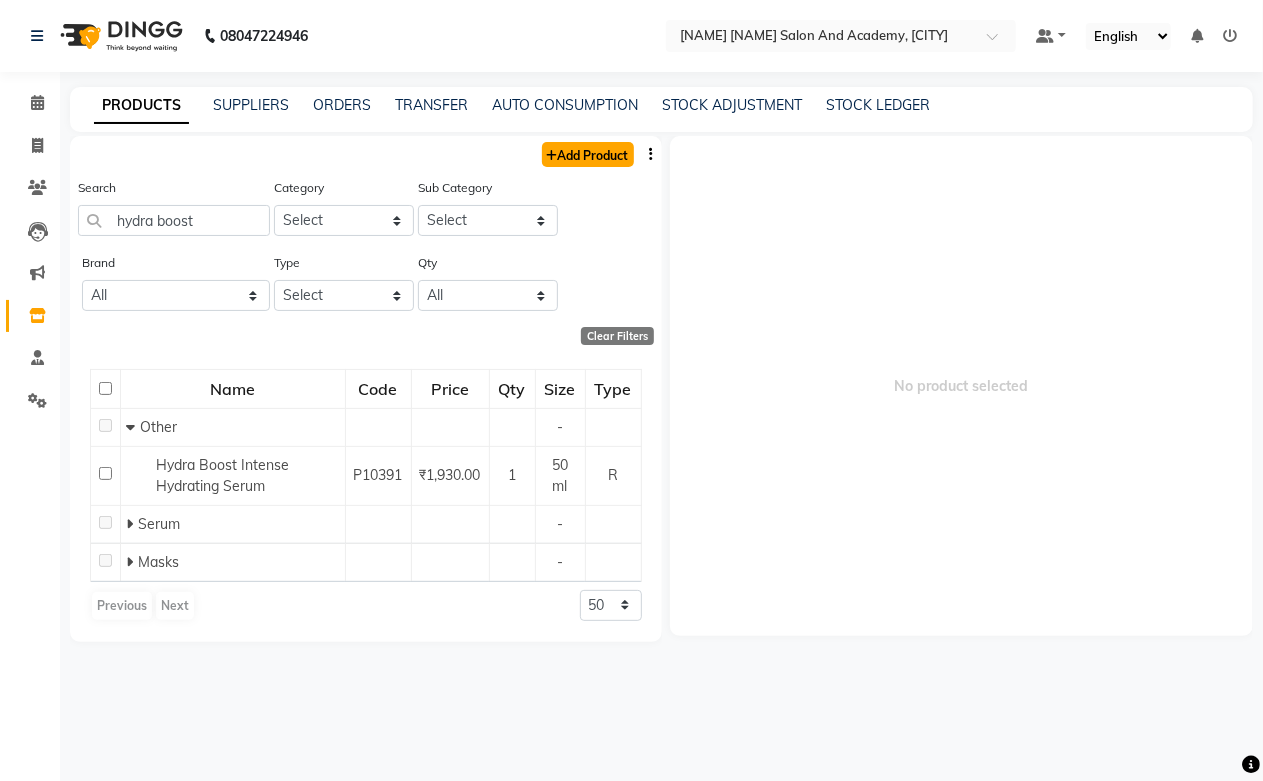 click on "Add Product" 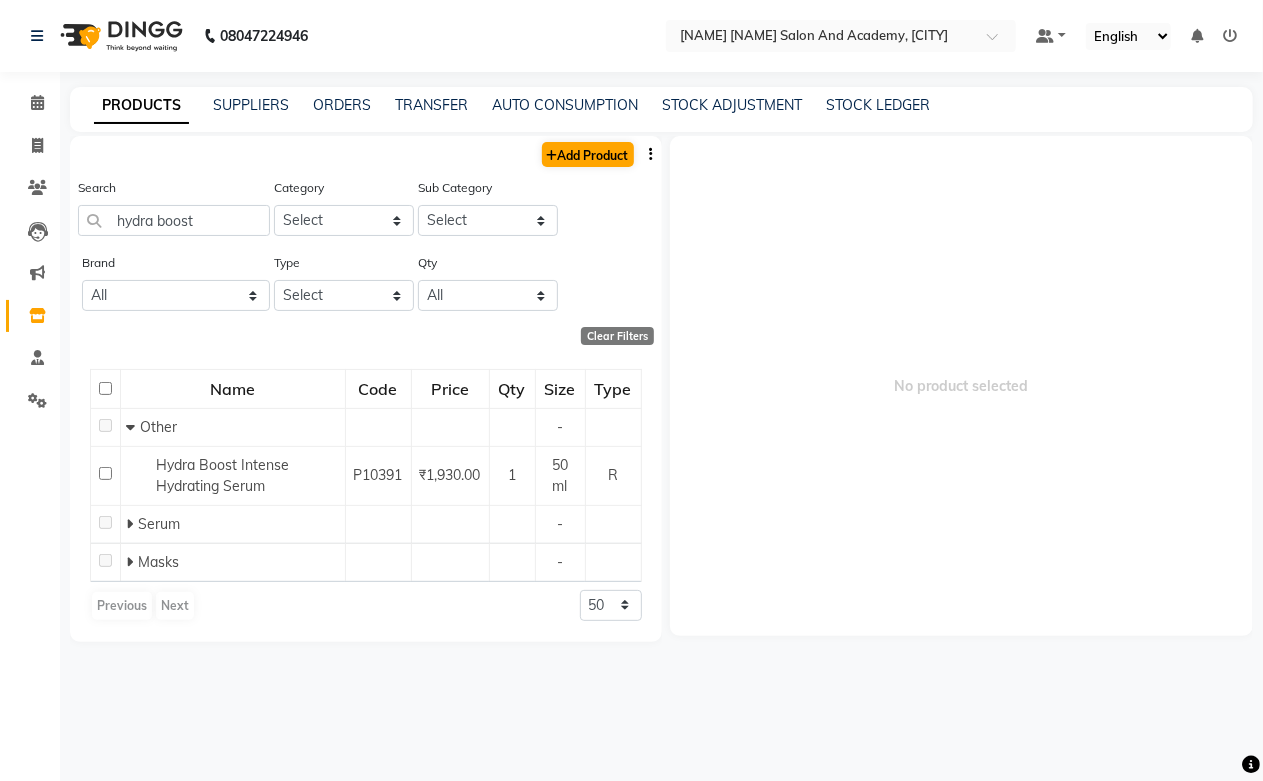 select on "true" 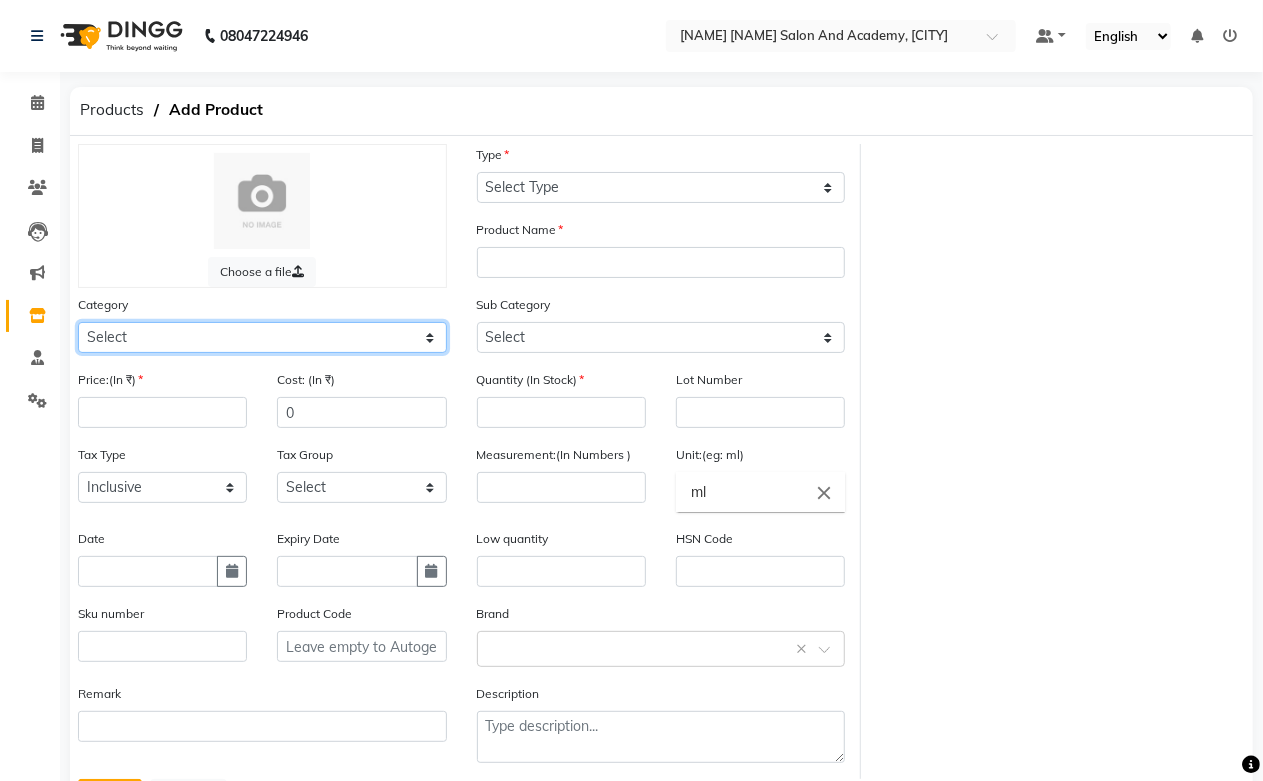 click on "Select Hair Skin Jeanott Ceuticals Other" 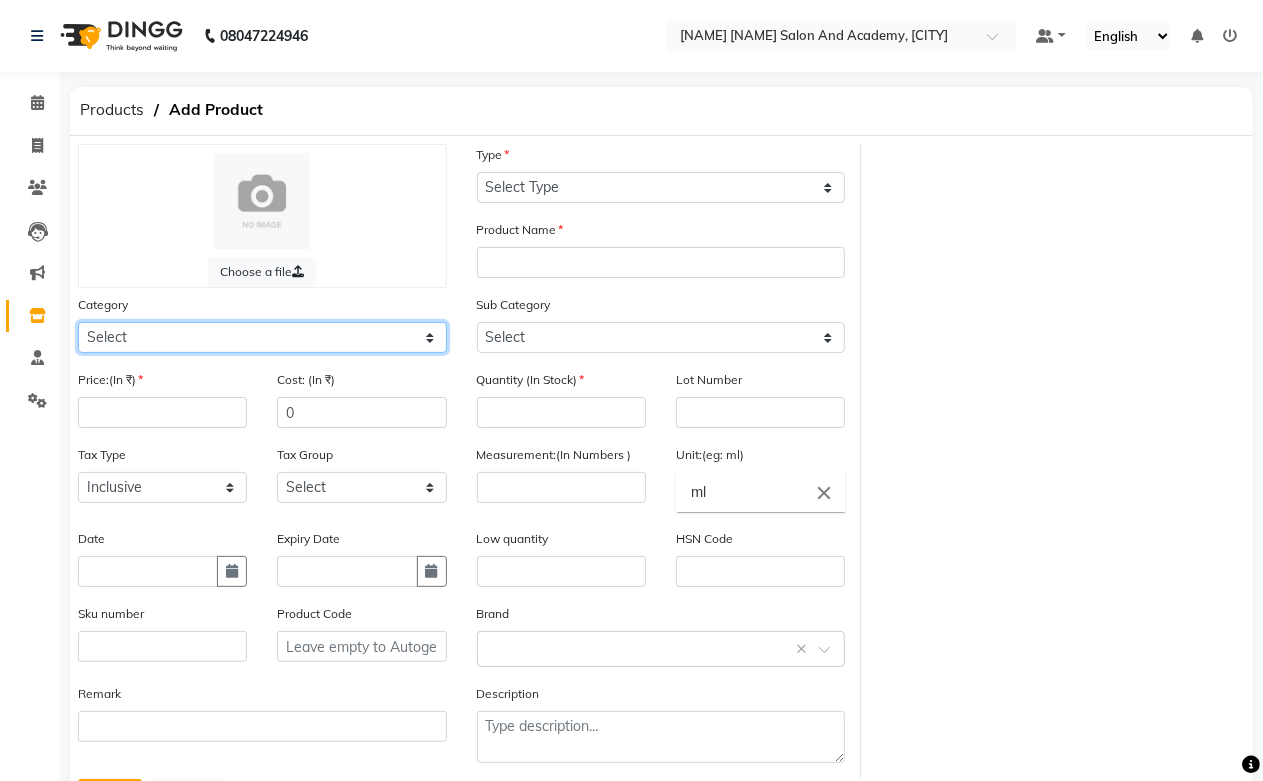 select on "1063801150" 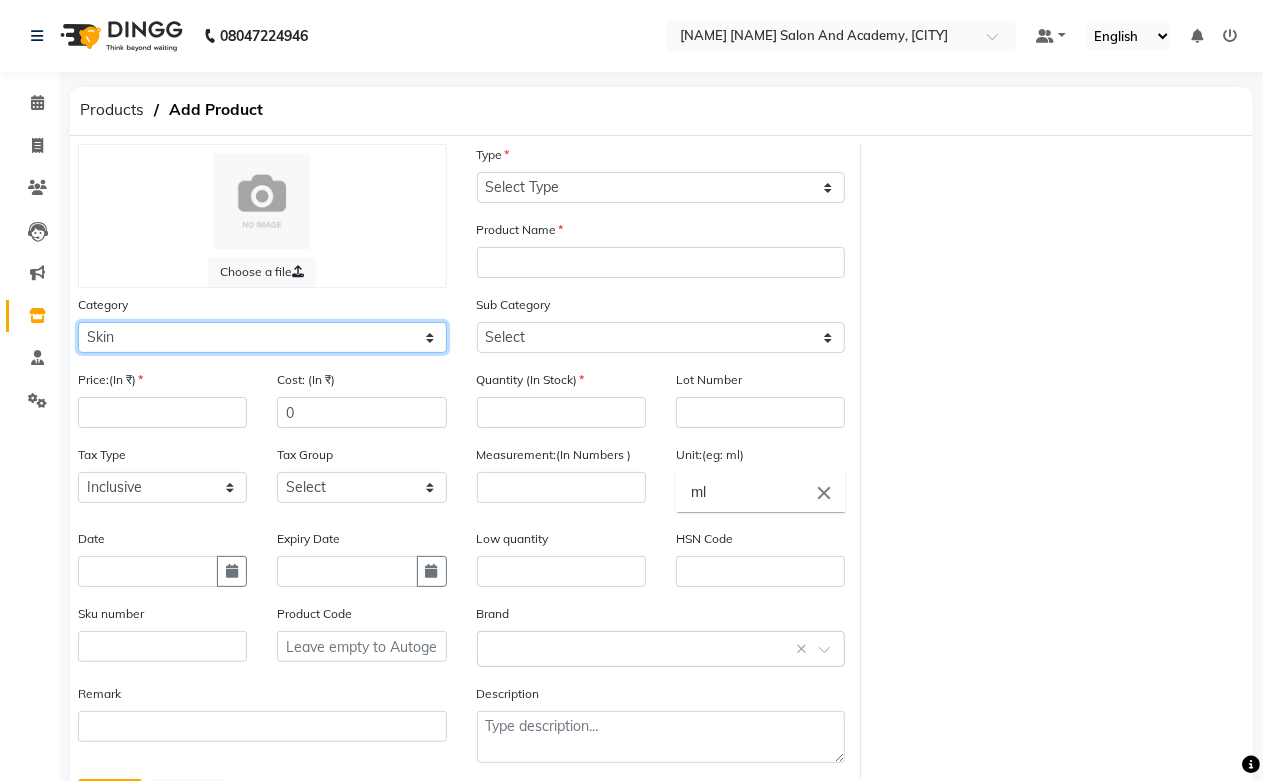 click on "Select Hair Skin Jeanott Ceuticals Other" 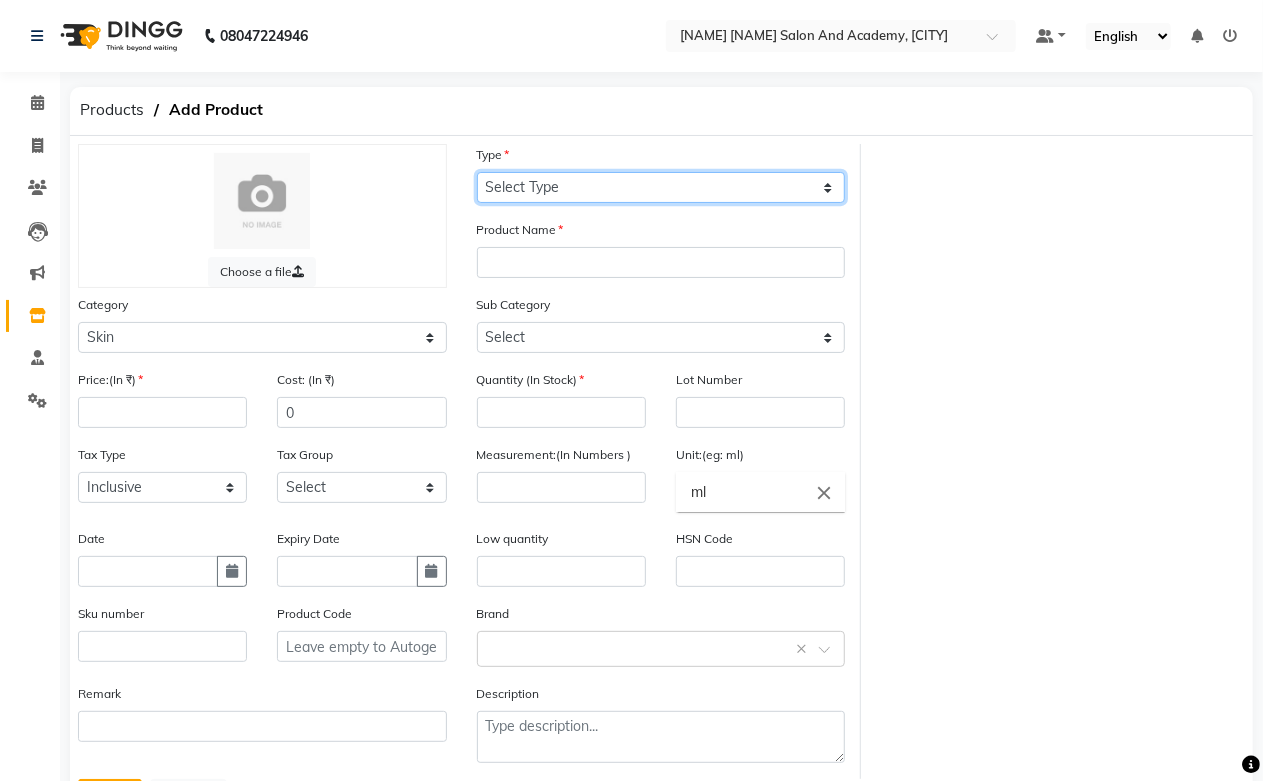 click on "Select Type Both Retail Consumable" 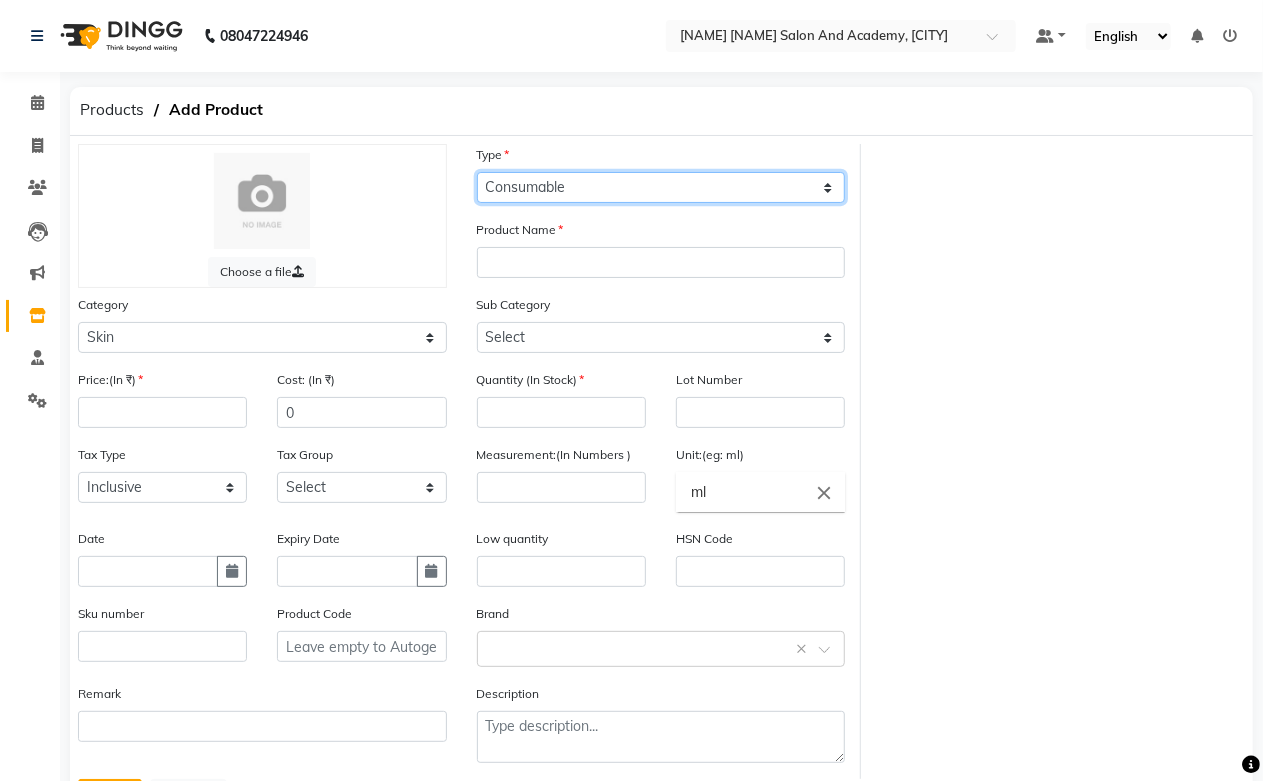 click on "Select Type Both Retail Consumable" 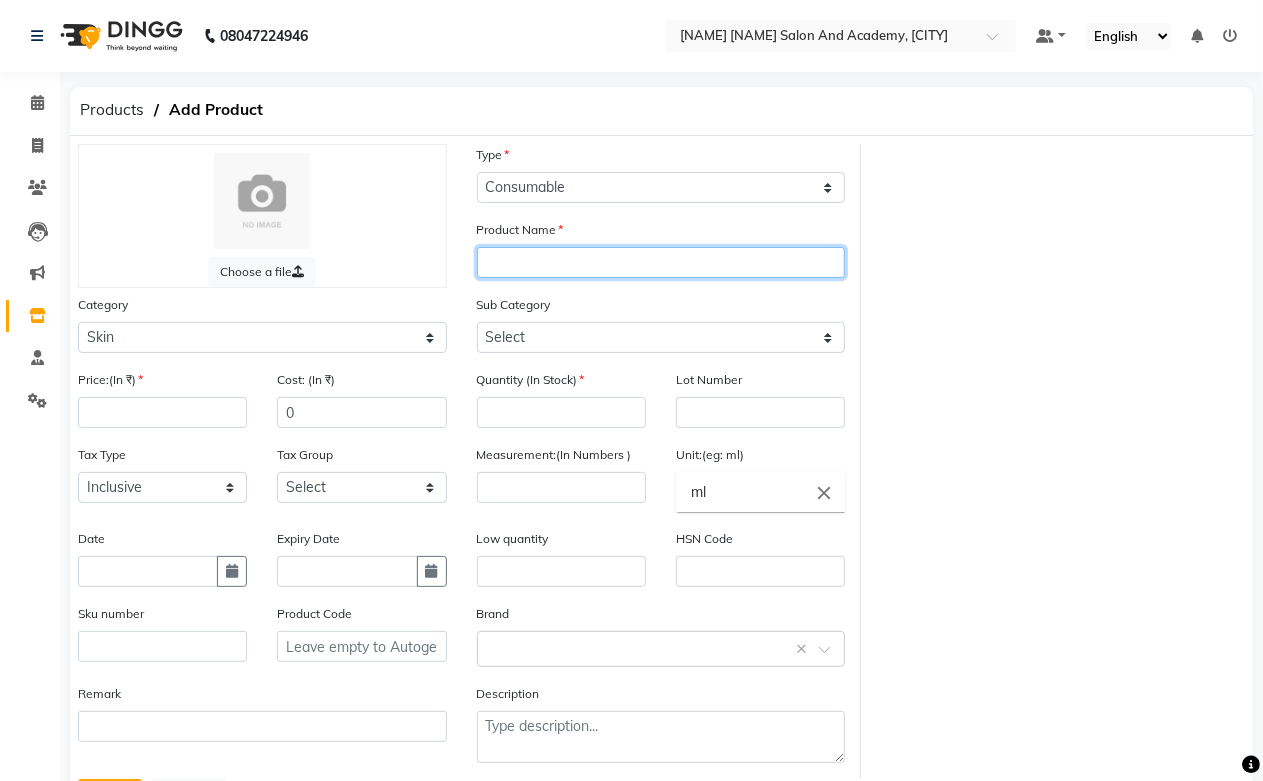 click 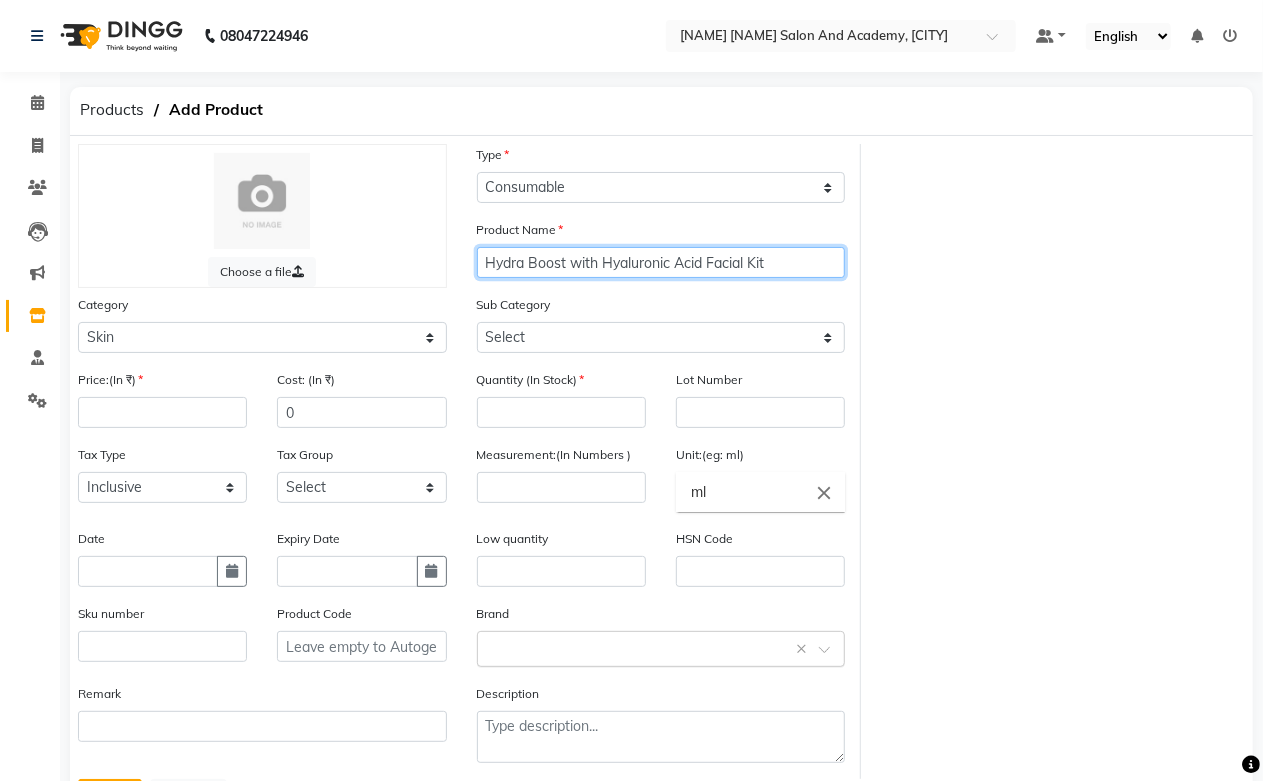 type on "Hydra Boost with Hyaluronic Acid Facial Kit" 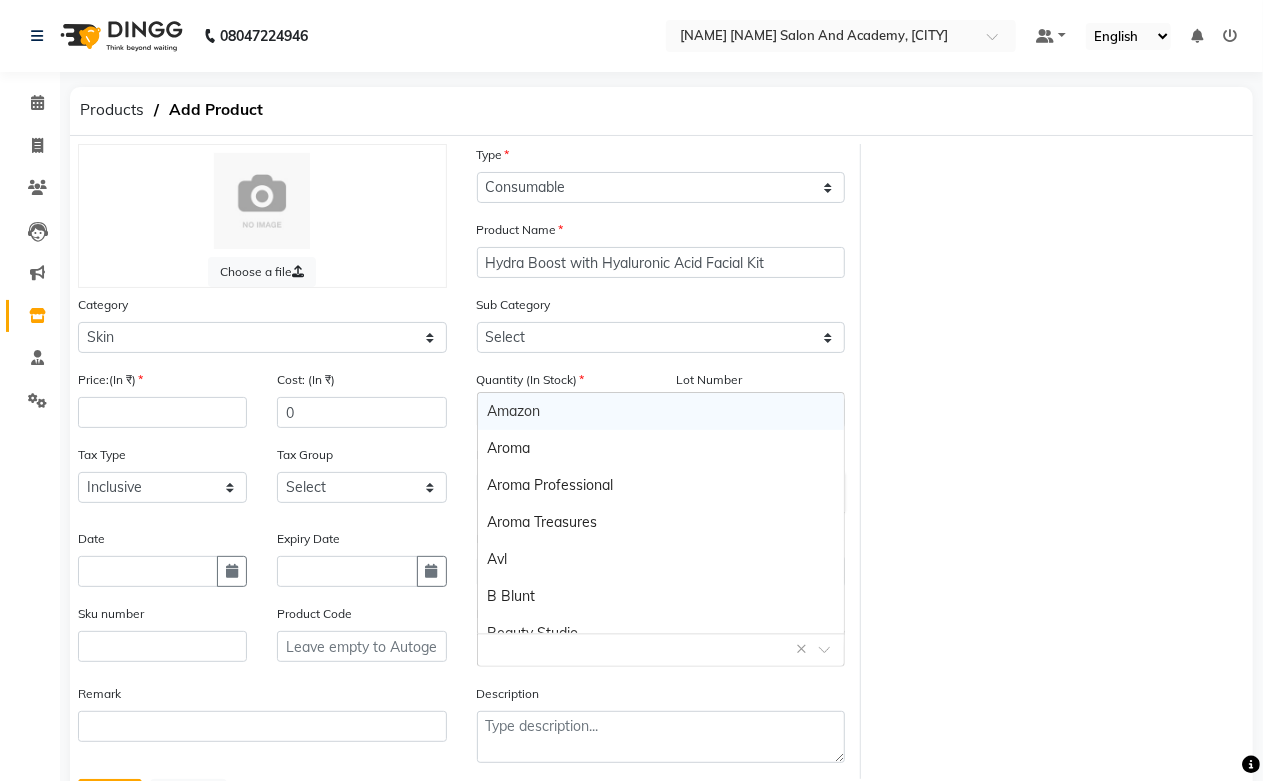 click 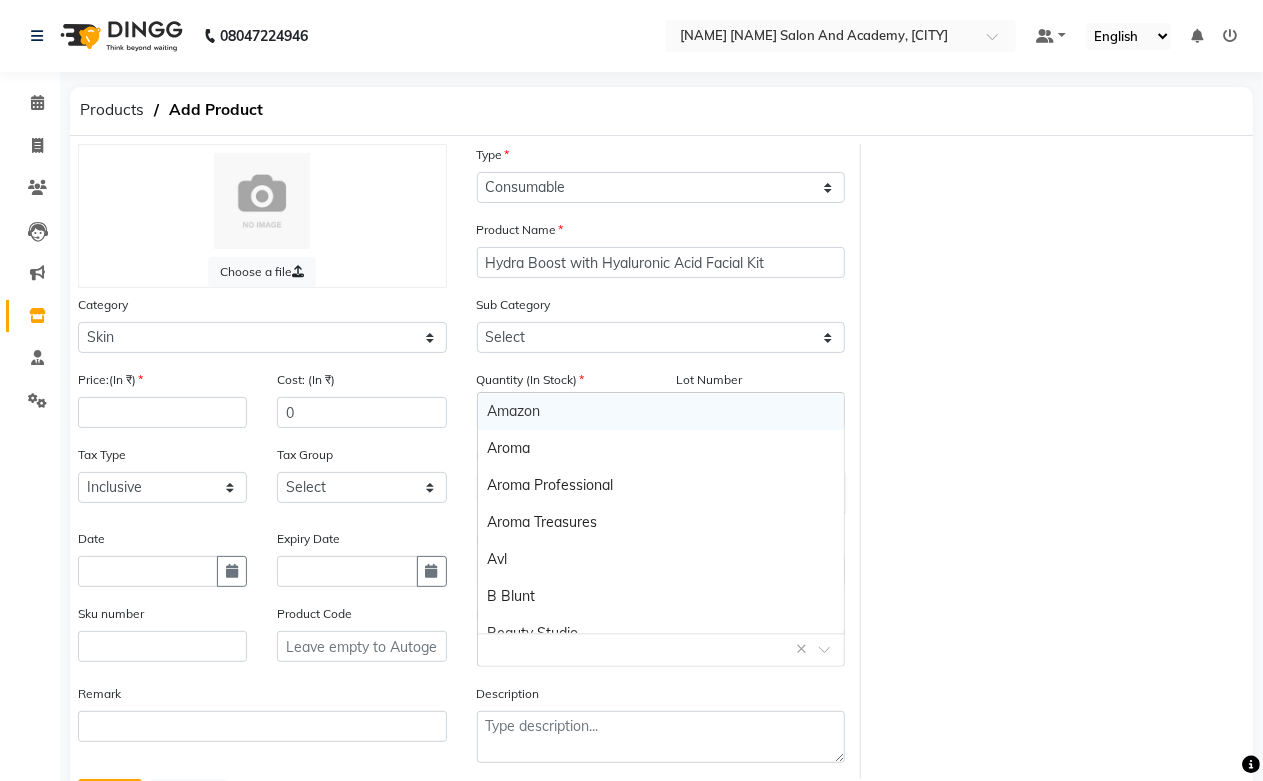 type on "H" 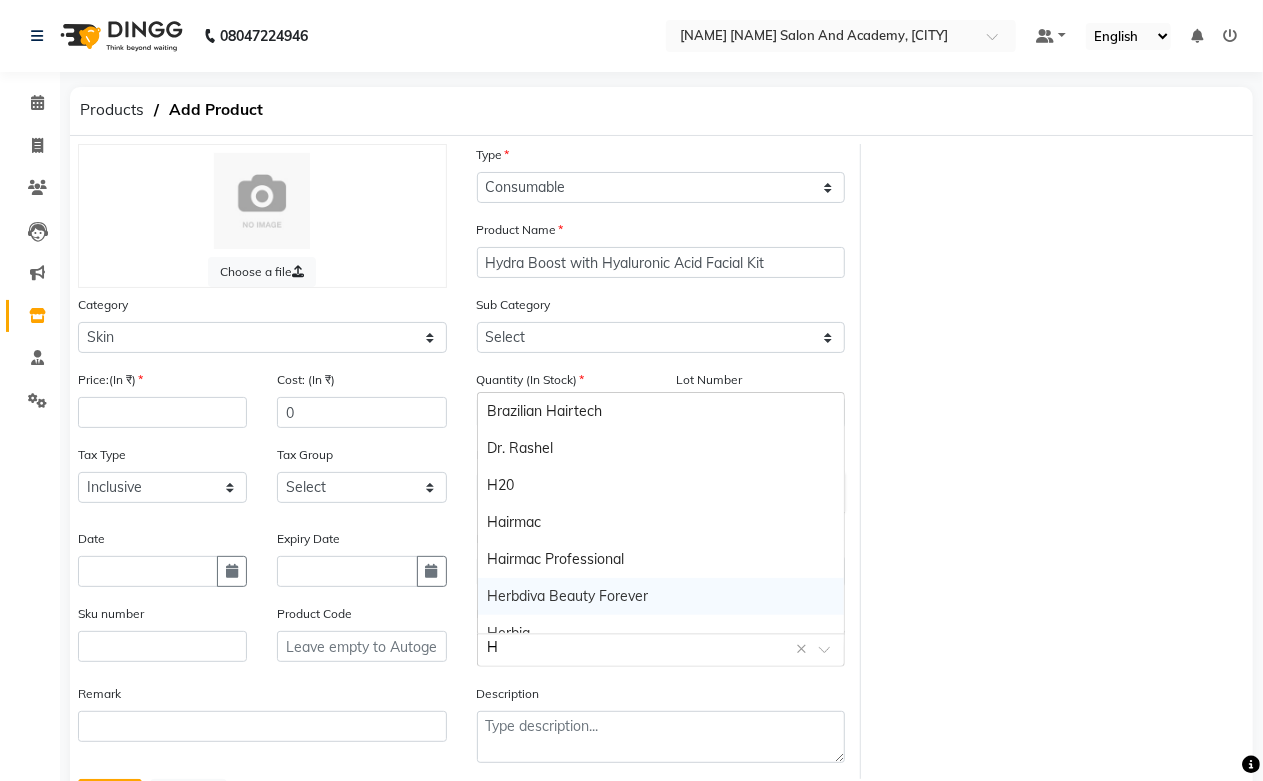 click on "Herbdiva Beauty Forever" at bounding box center [661, 596] 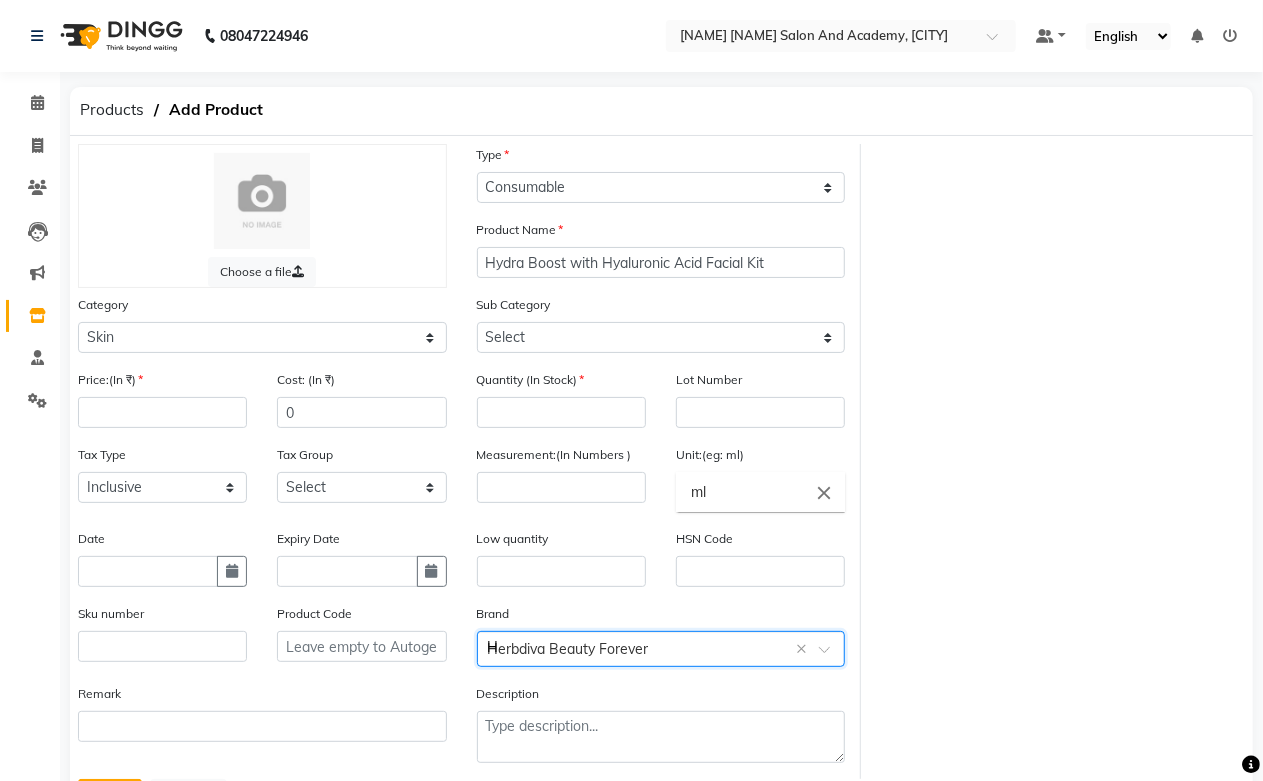type 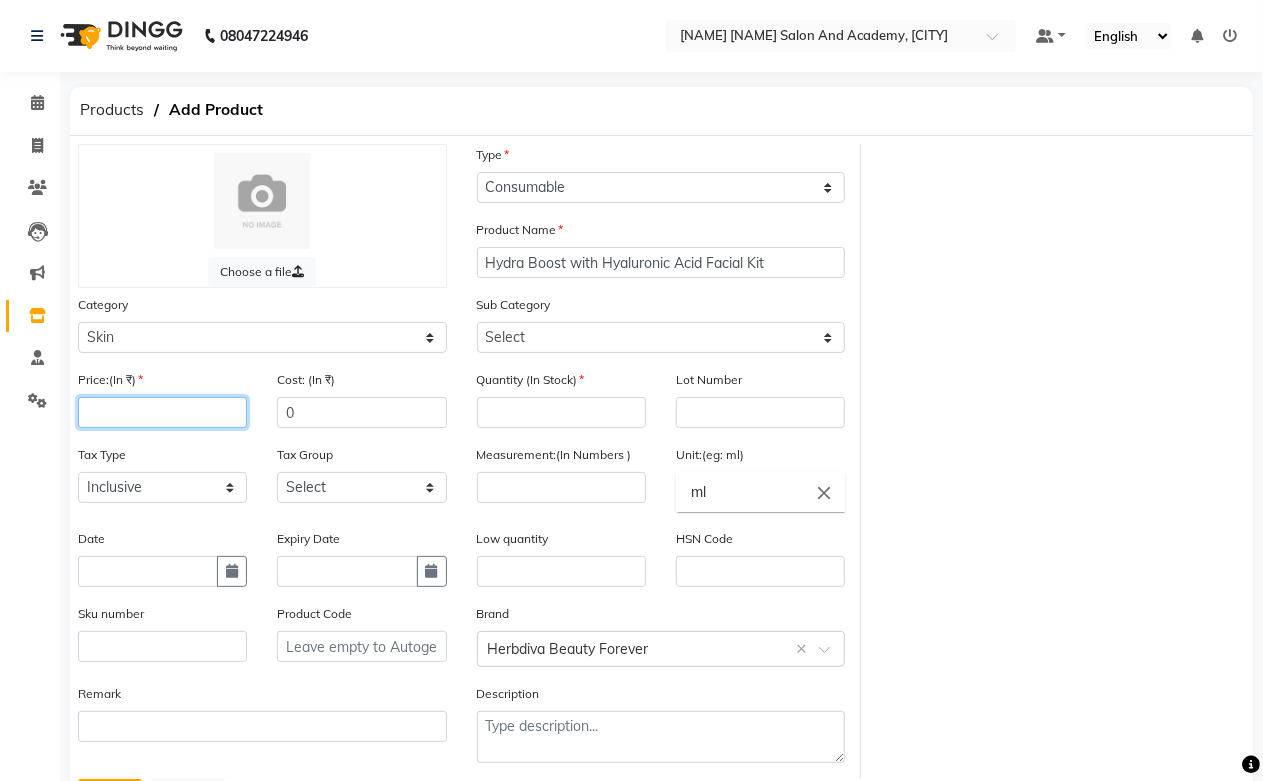 click 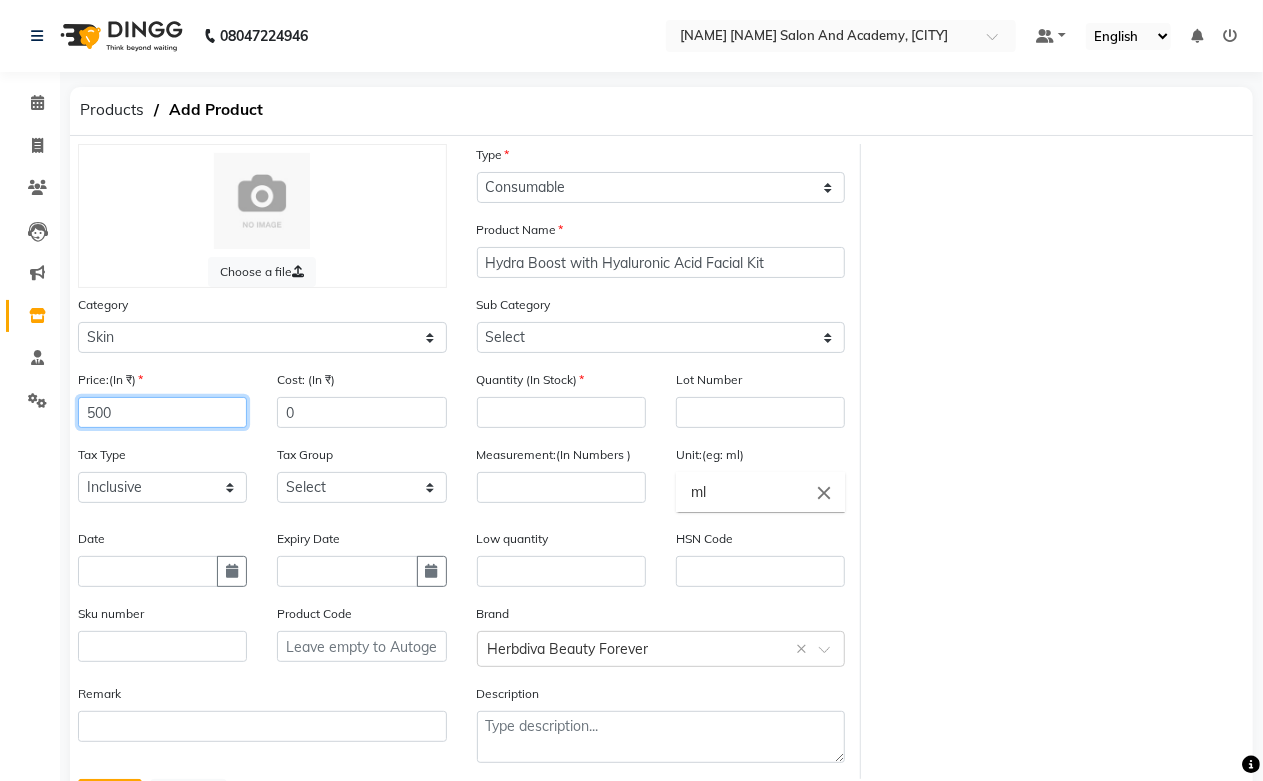 type on "500" 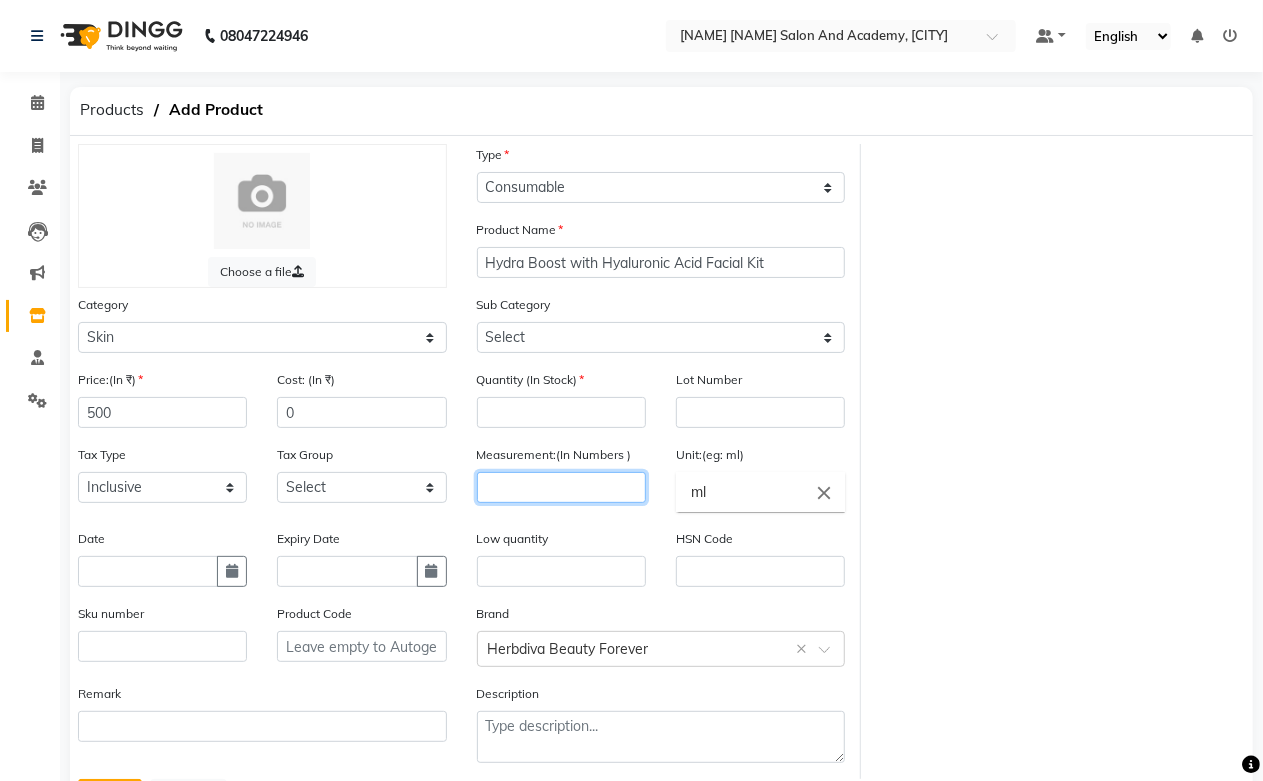 click 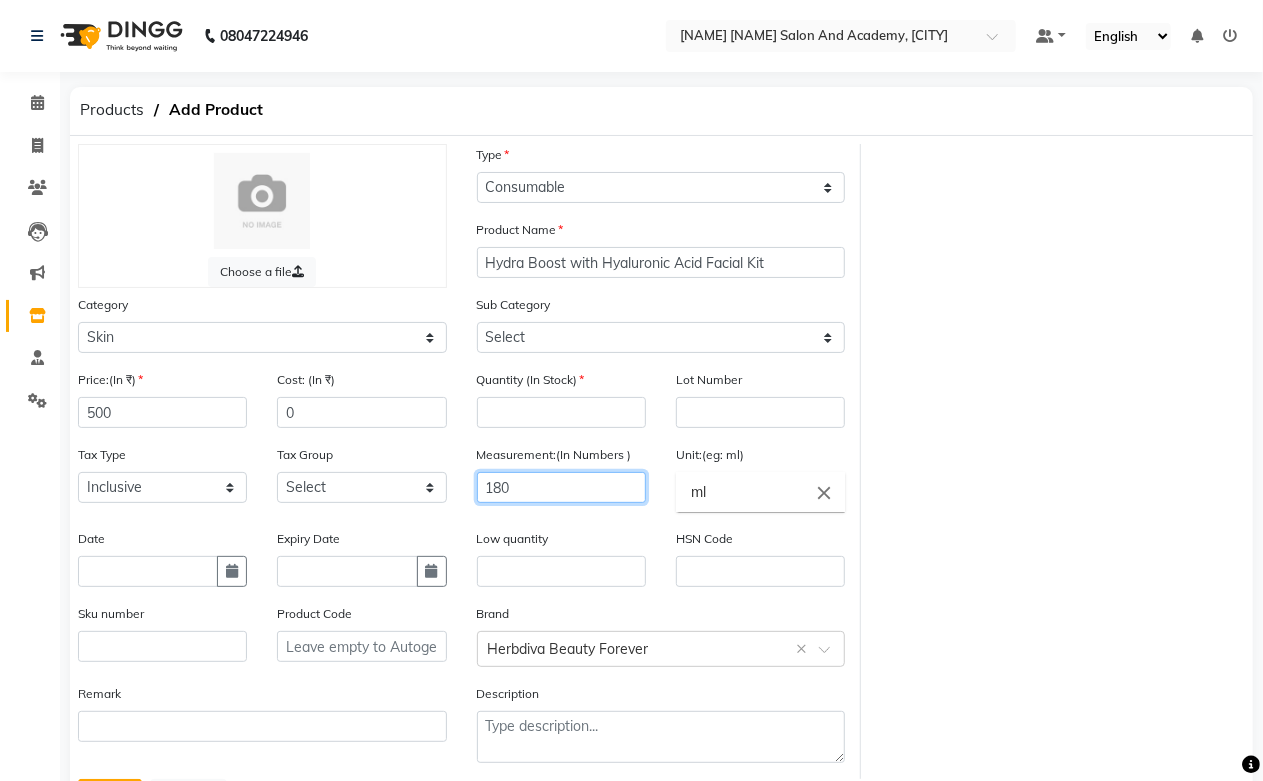 type on "180" 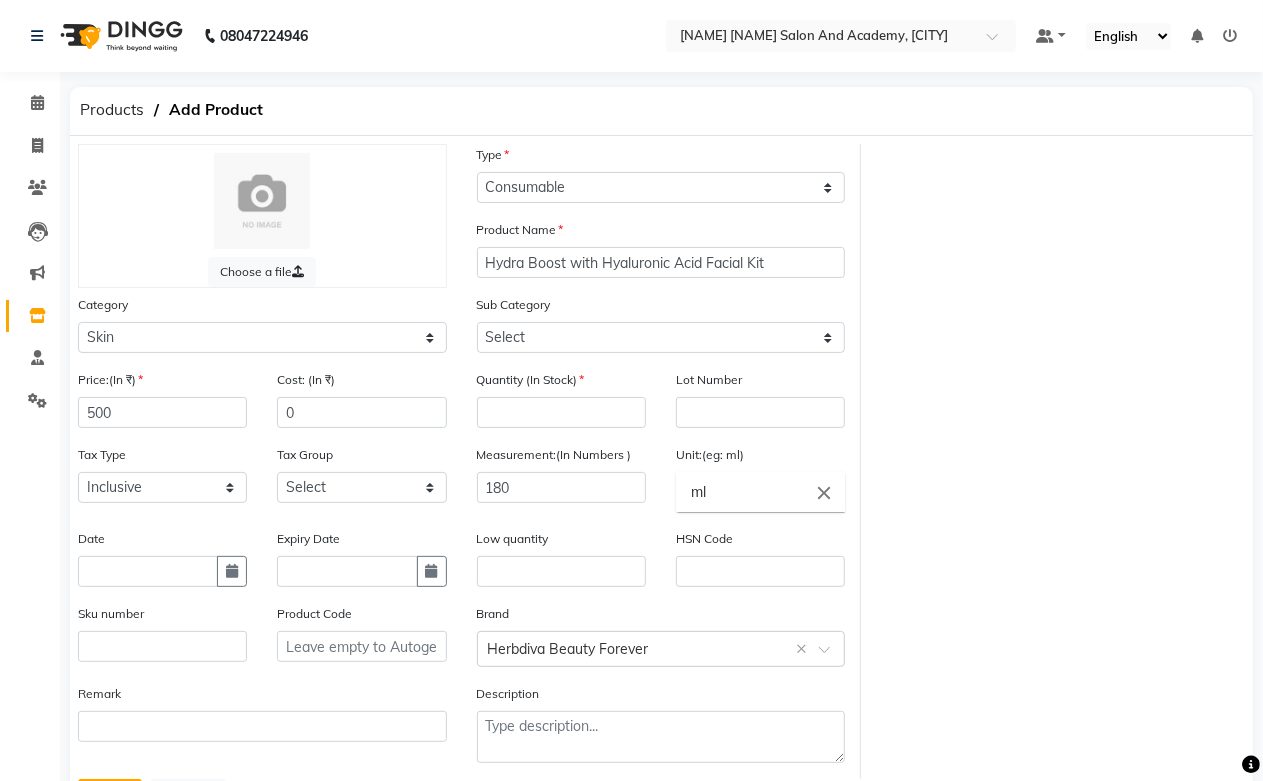 click on "close" 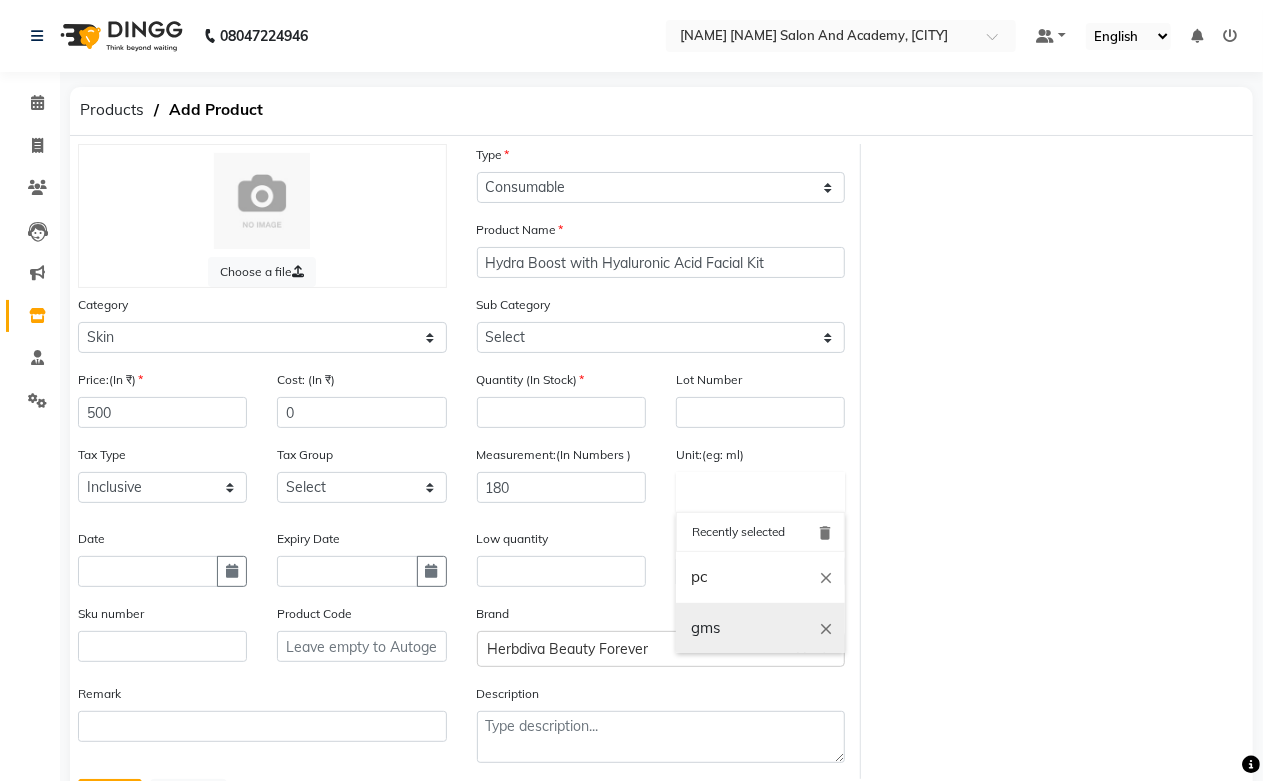 click on "gms" at bounding box center (760, 628) 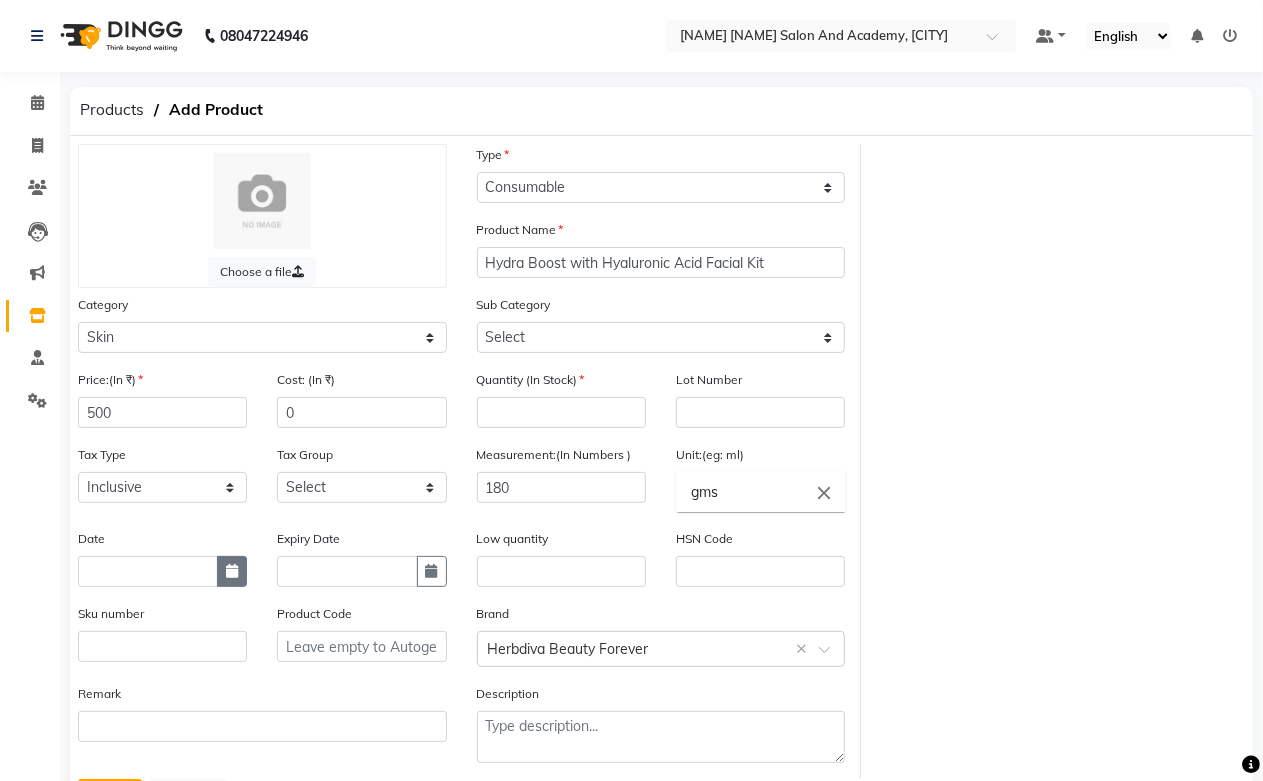 click 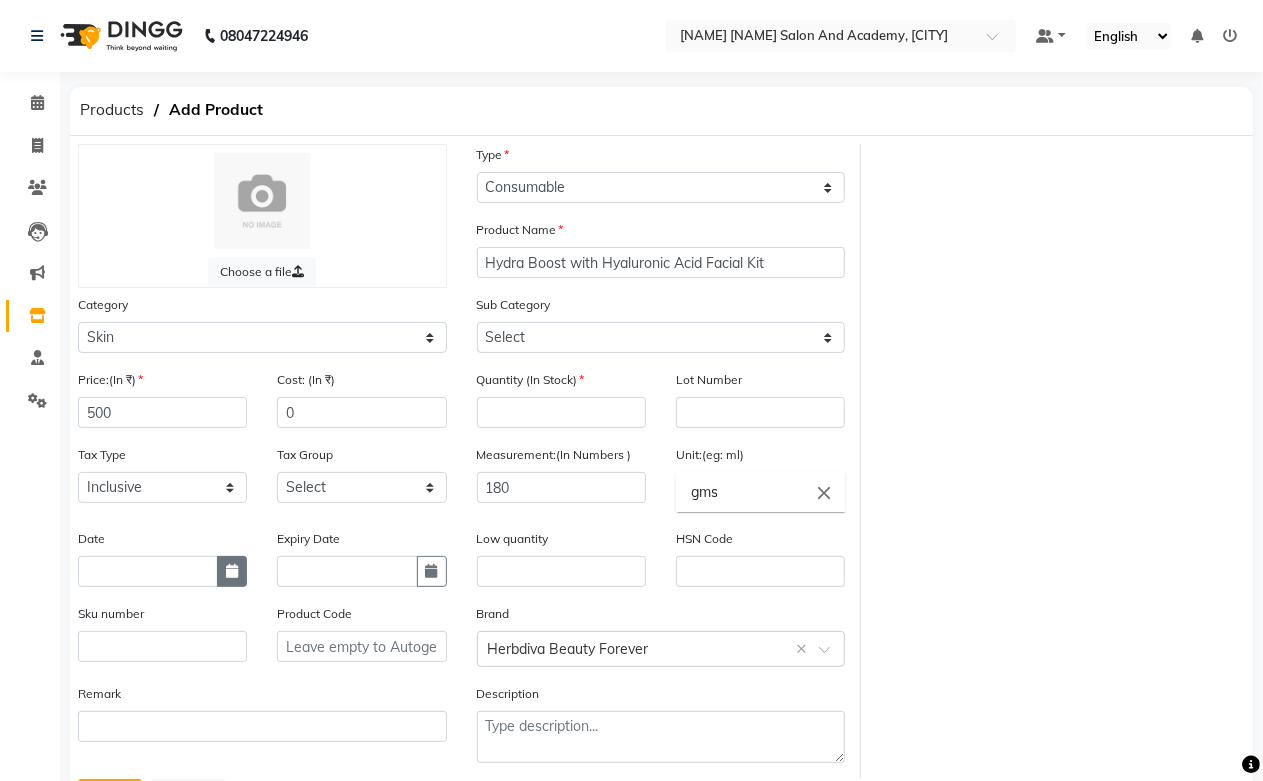 select on "8" 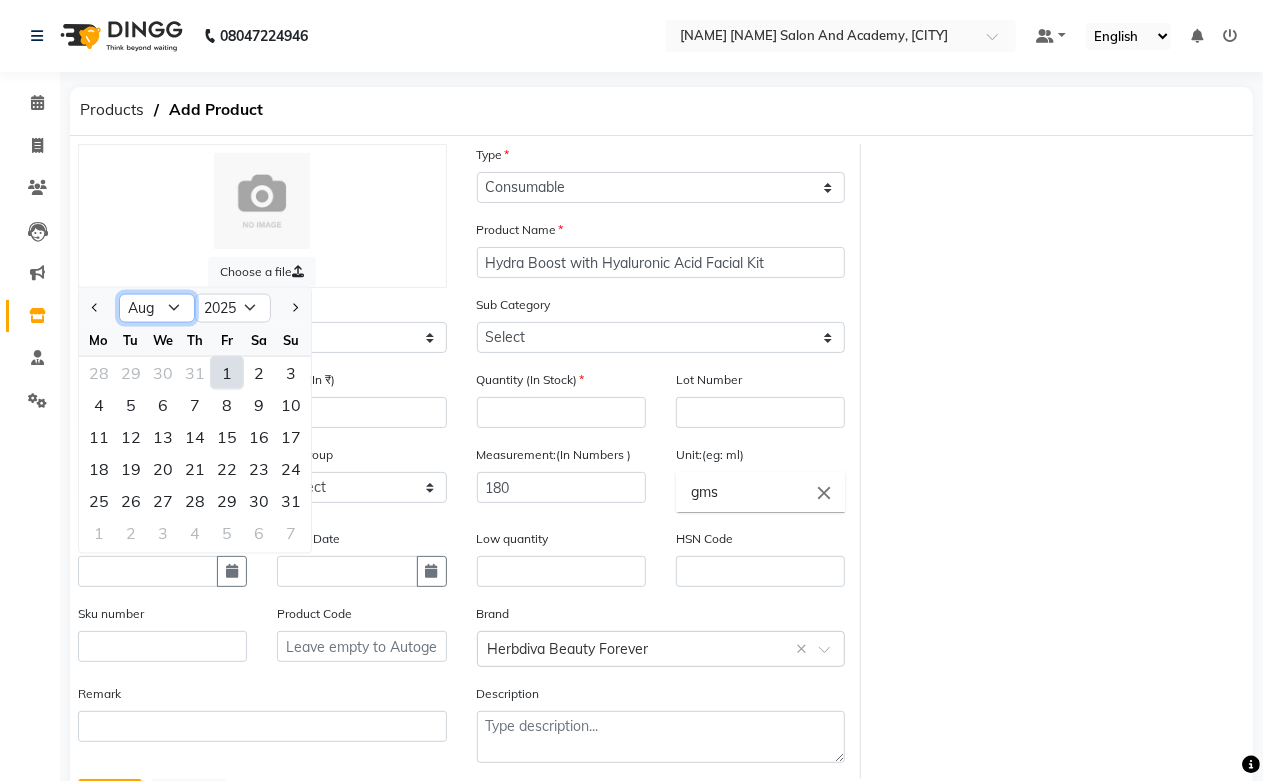 click on "Jan Feb Mar Apr May Jun Jul Aug Sep Oct Nov Dec" 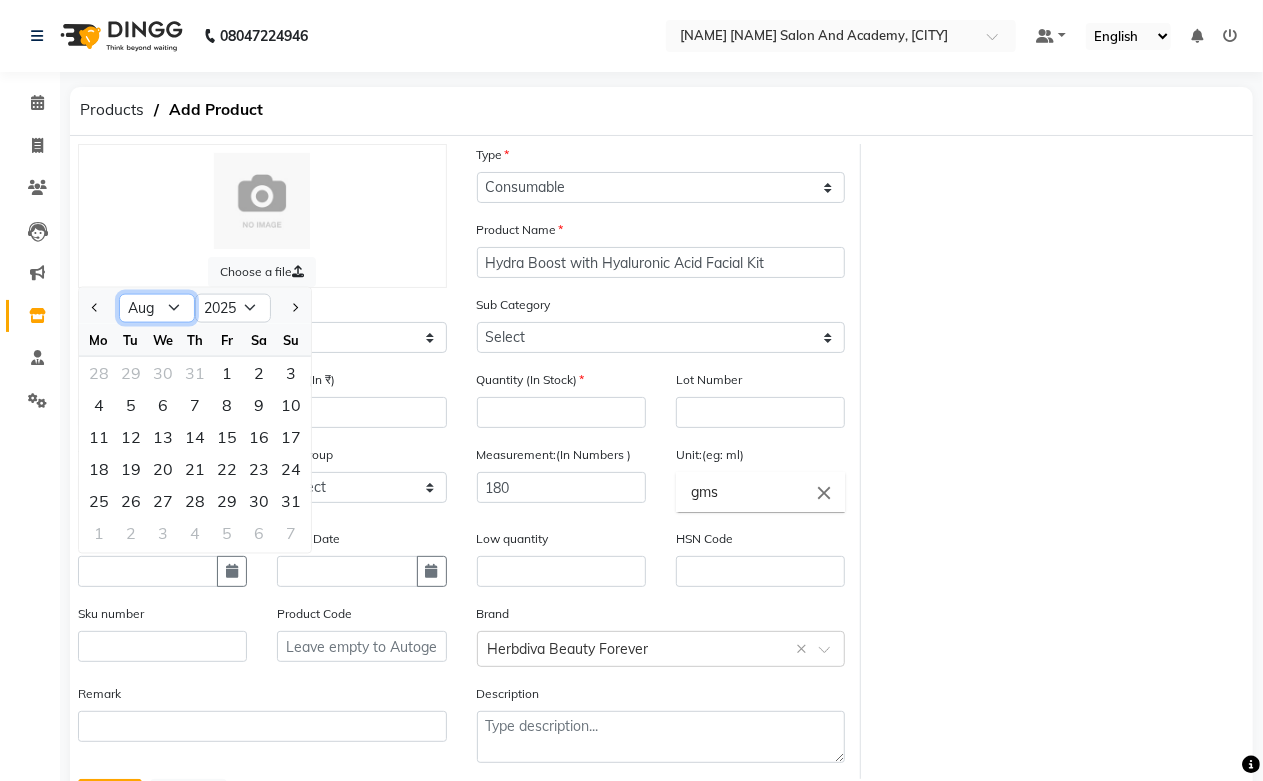 select on "5" 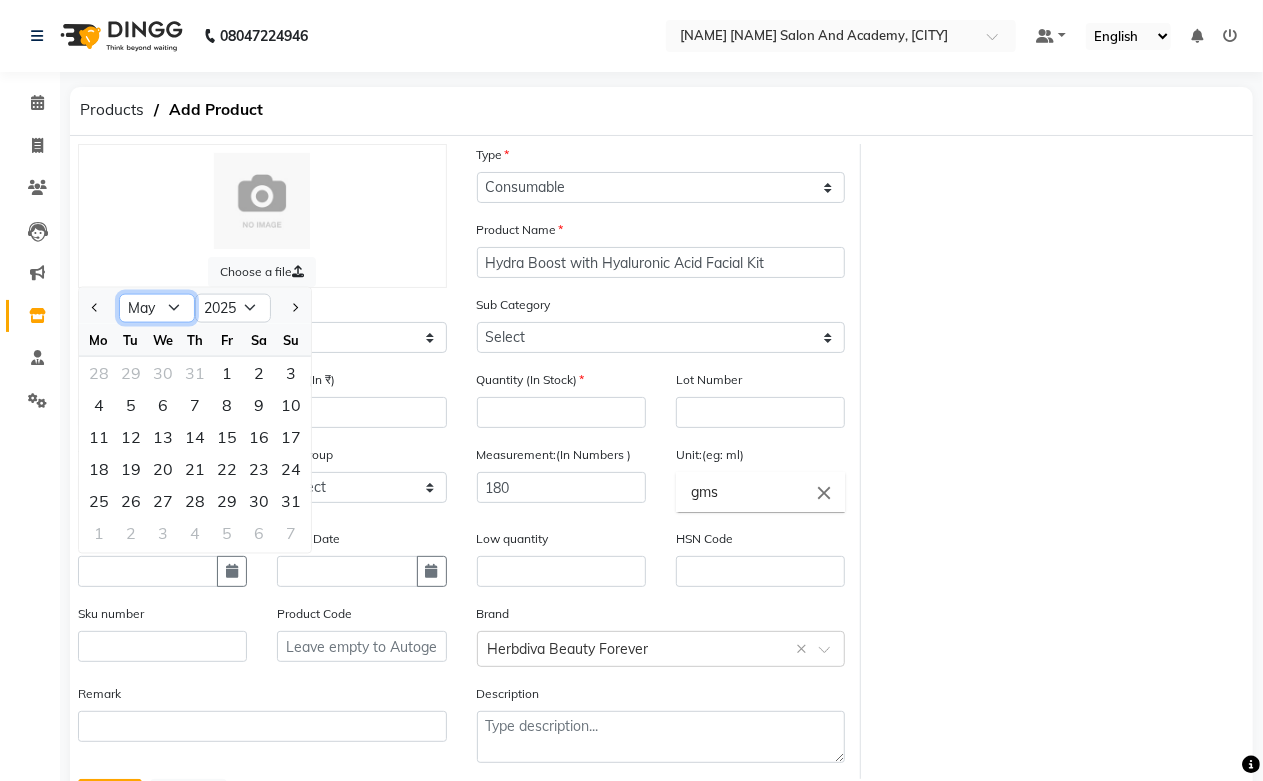 click on "Jan Feb Mar Apr May Jun Jul Aug Sep Oct Nov Dec" 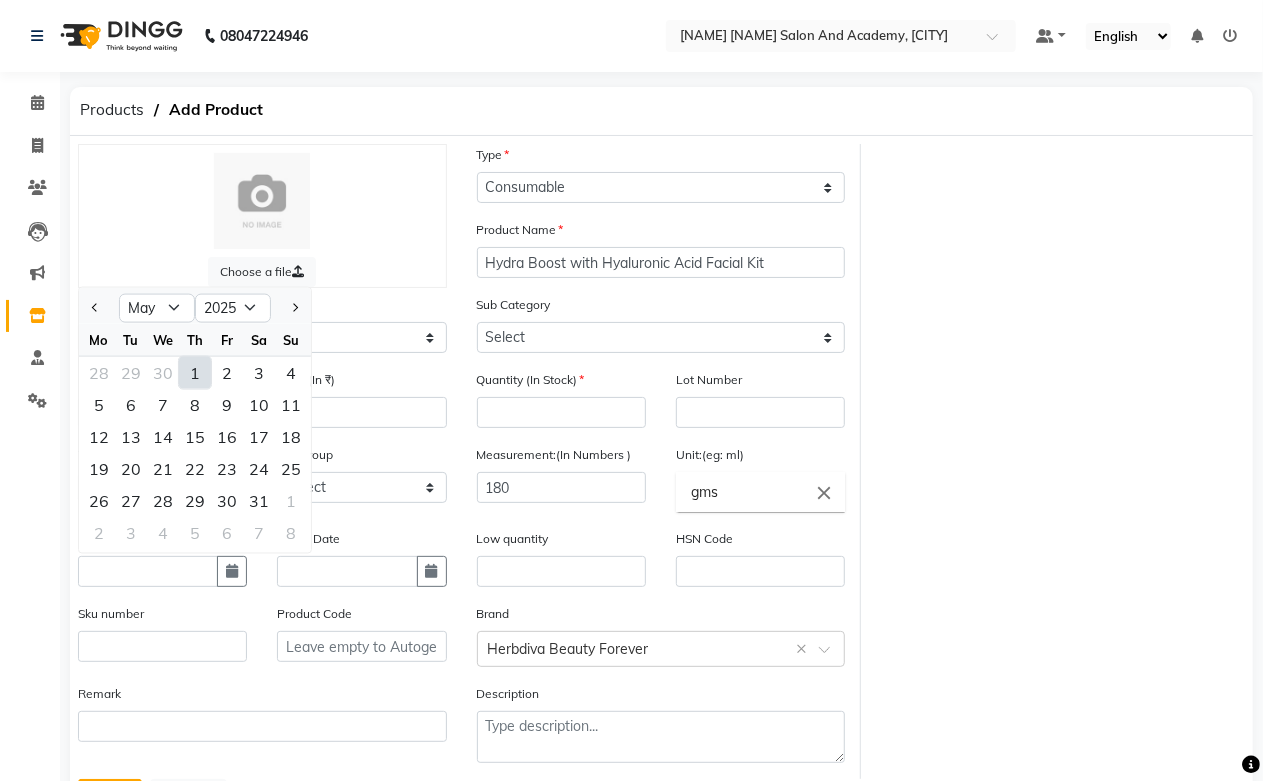 click on "1" 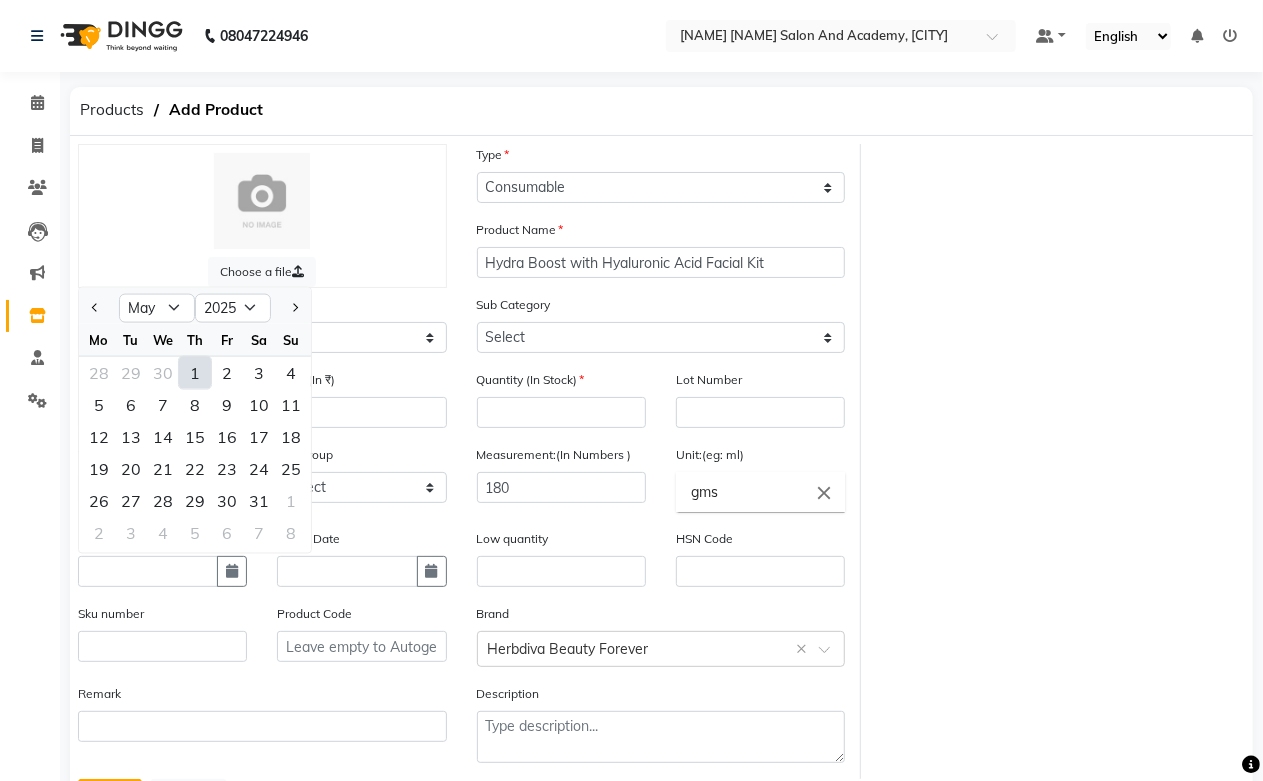 type on "01-05-2025" 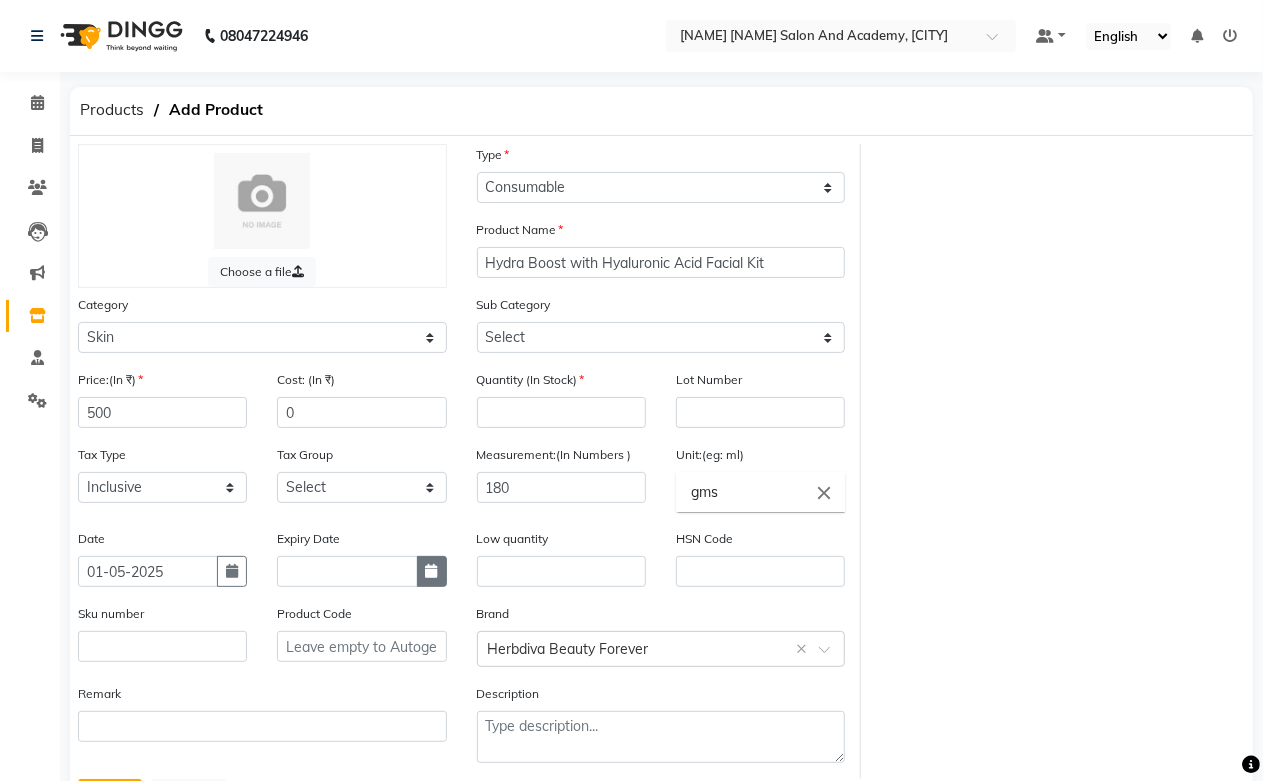 click 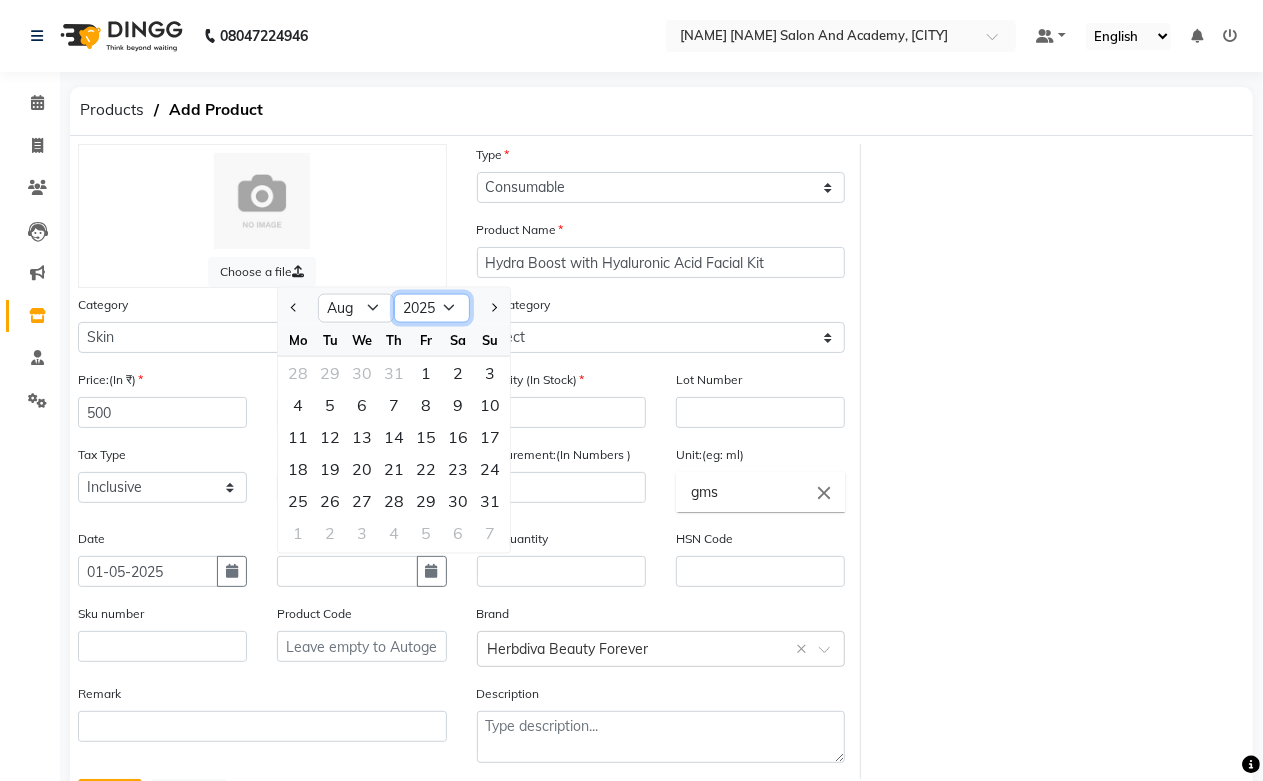 click on "2015 2016 2017 2018 2019 2020 2021 2022 2023 2024 2025 2026 2027 2028 2029 2030 2031 2032 2033 2034 2035" 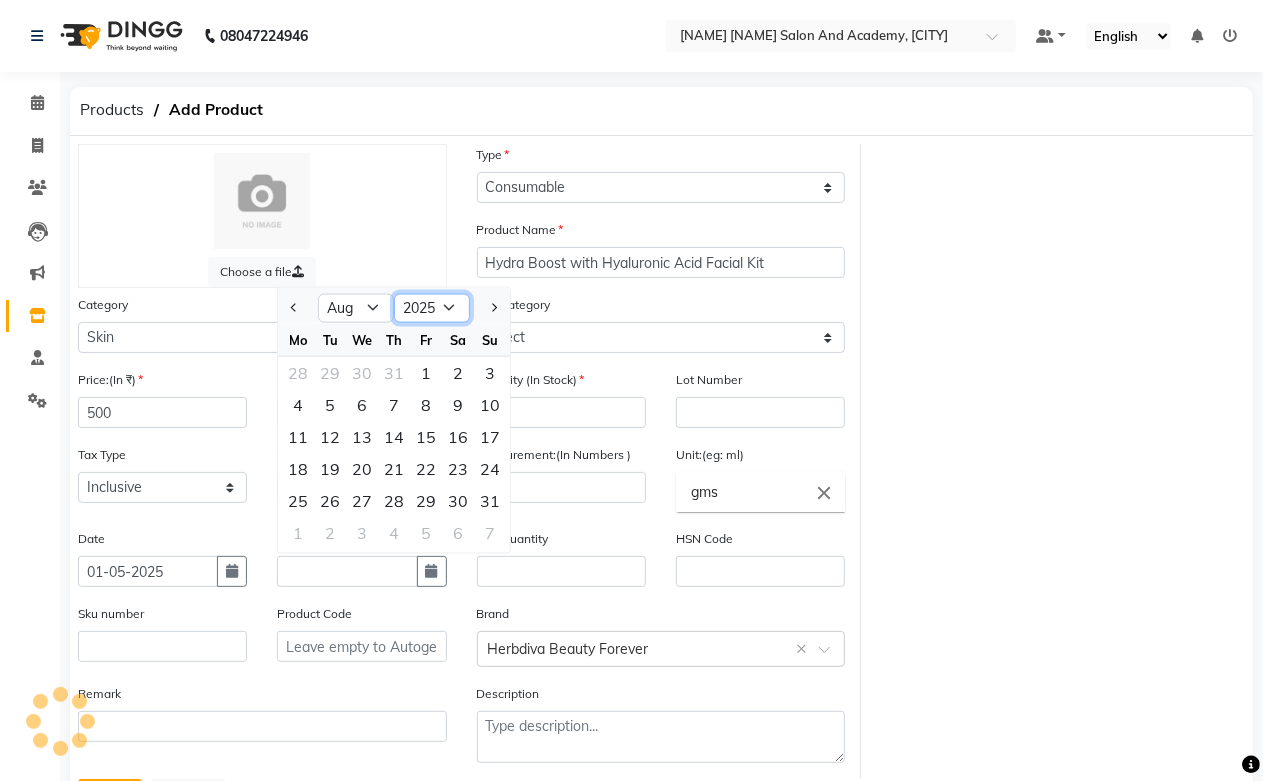 select on "2028" 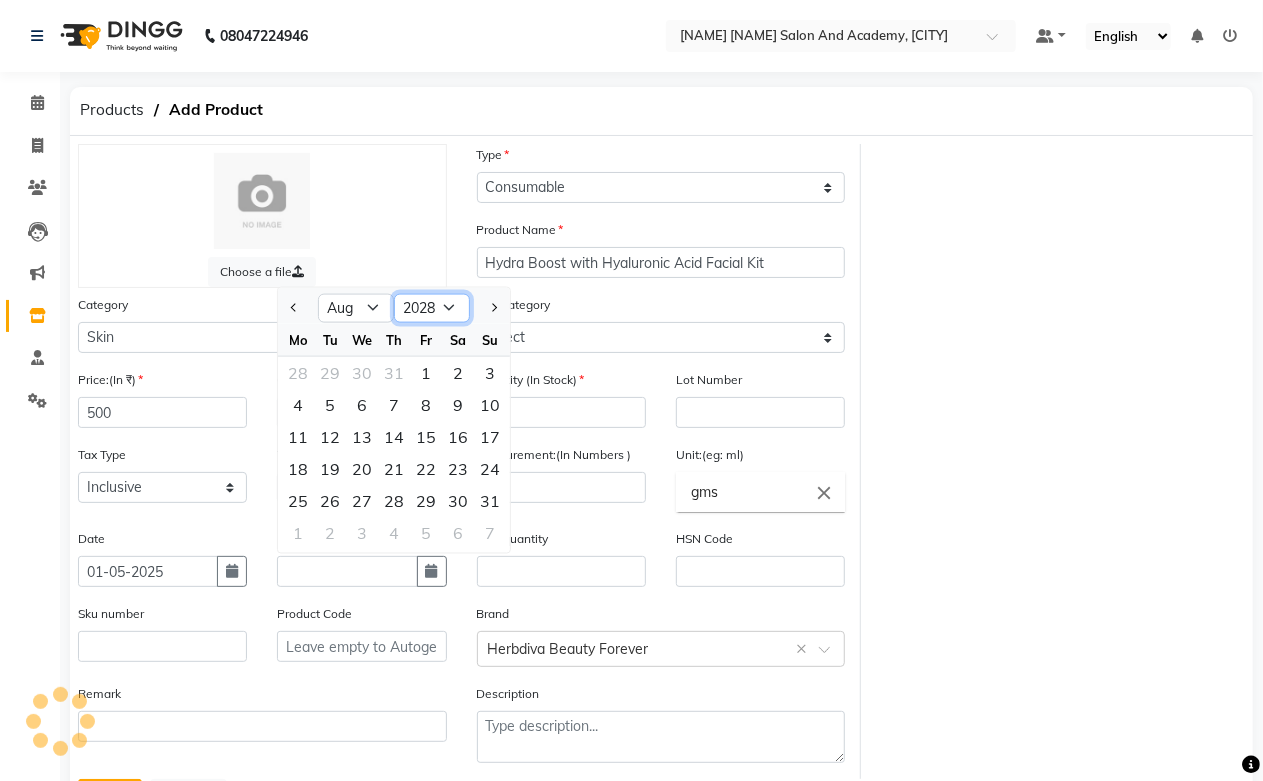 click on "2015 2016 2017 2018 2019 2020 2021 2022 2023 2024 2025 2026 2027 2028 2029 2030 2031 2032 2033 2034 2035" 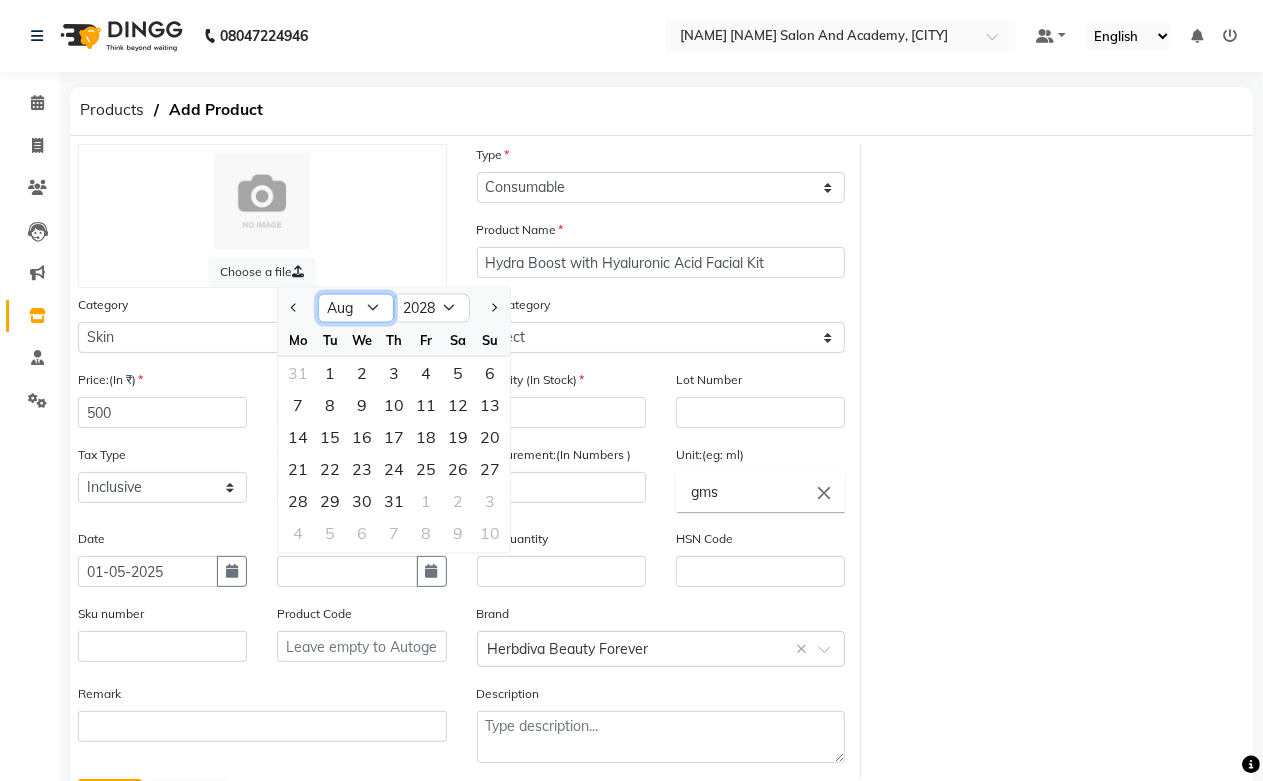 click on "Jan Feb Mar Apr May Jun Jul Aug Sep Oct Nov Dec" 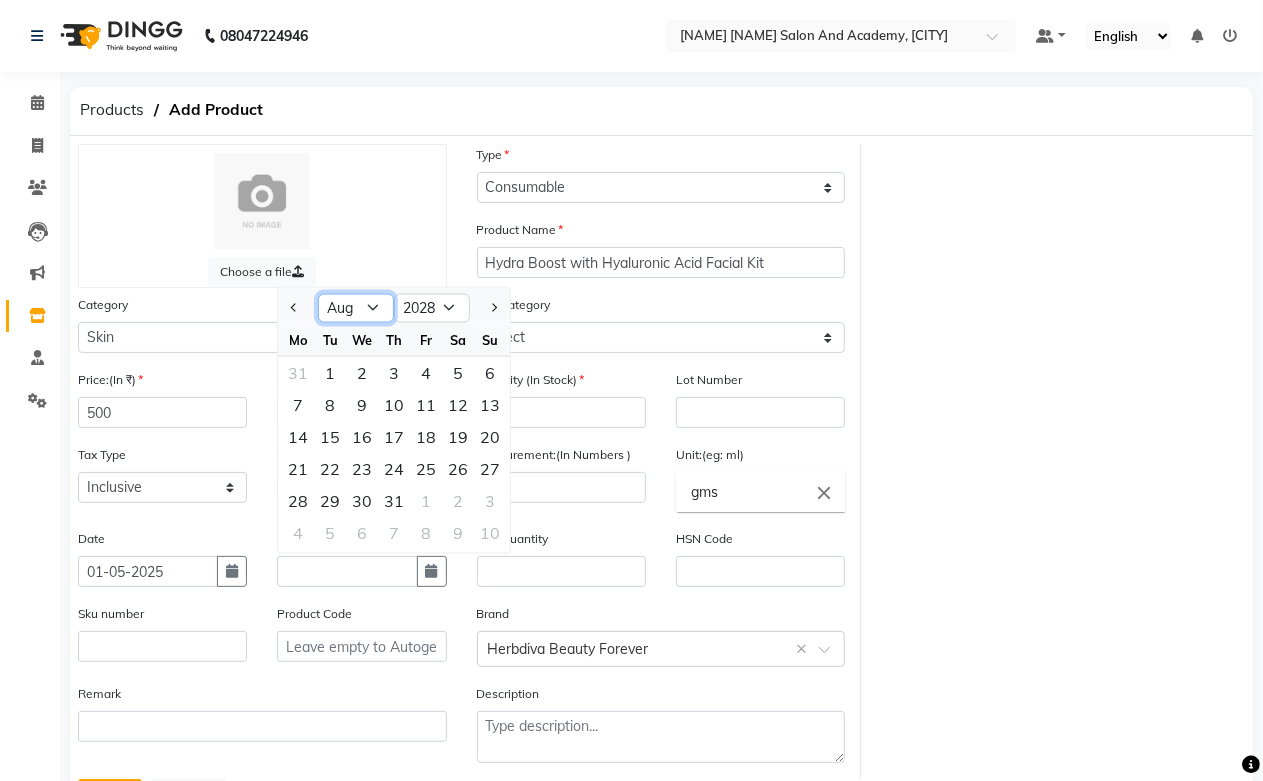 select on "3" 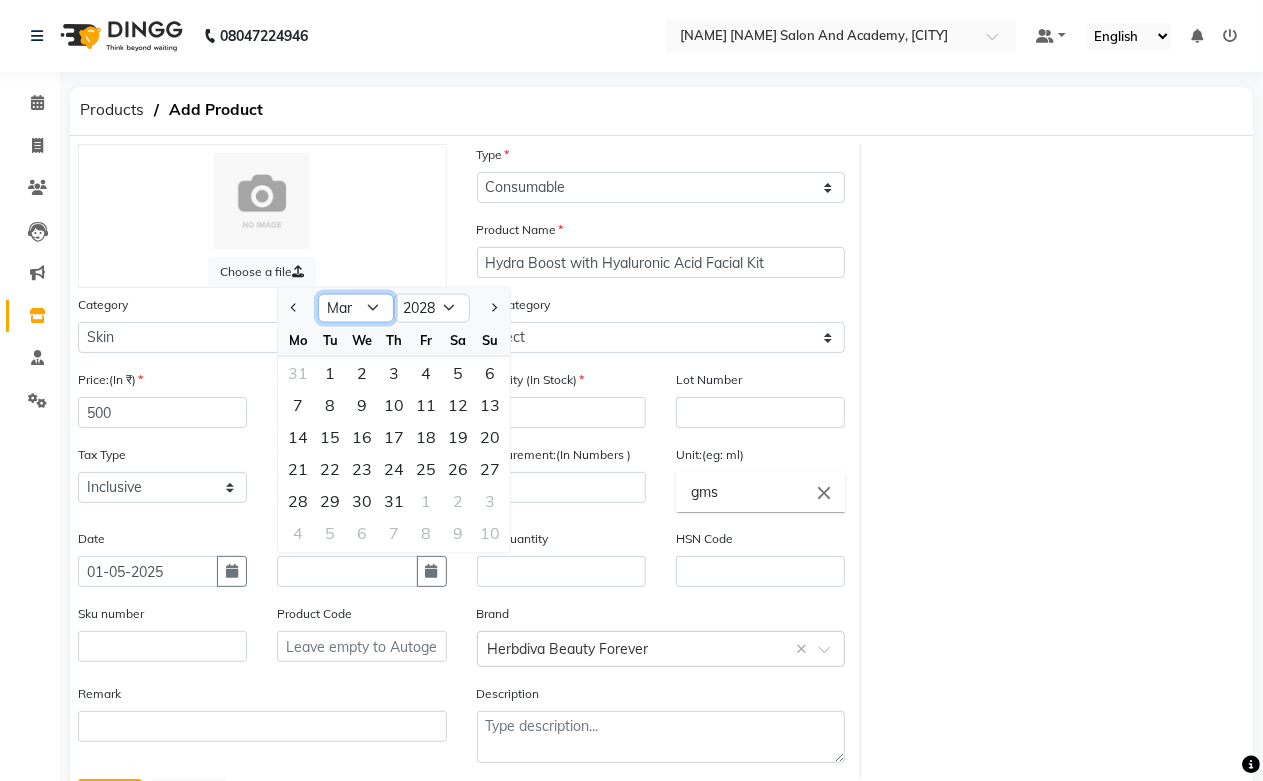 click on "Jan Feb Mar Apr May Jun Jul Aug Sep Oct Nov Dec" 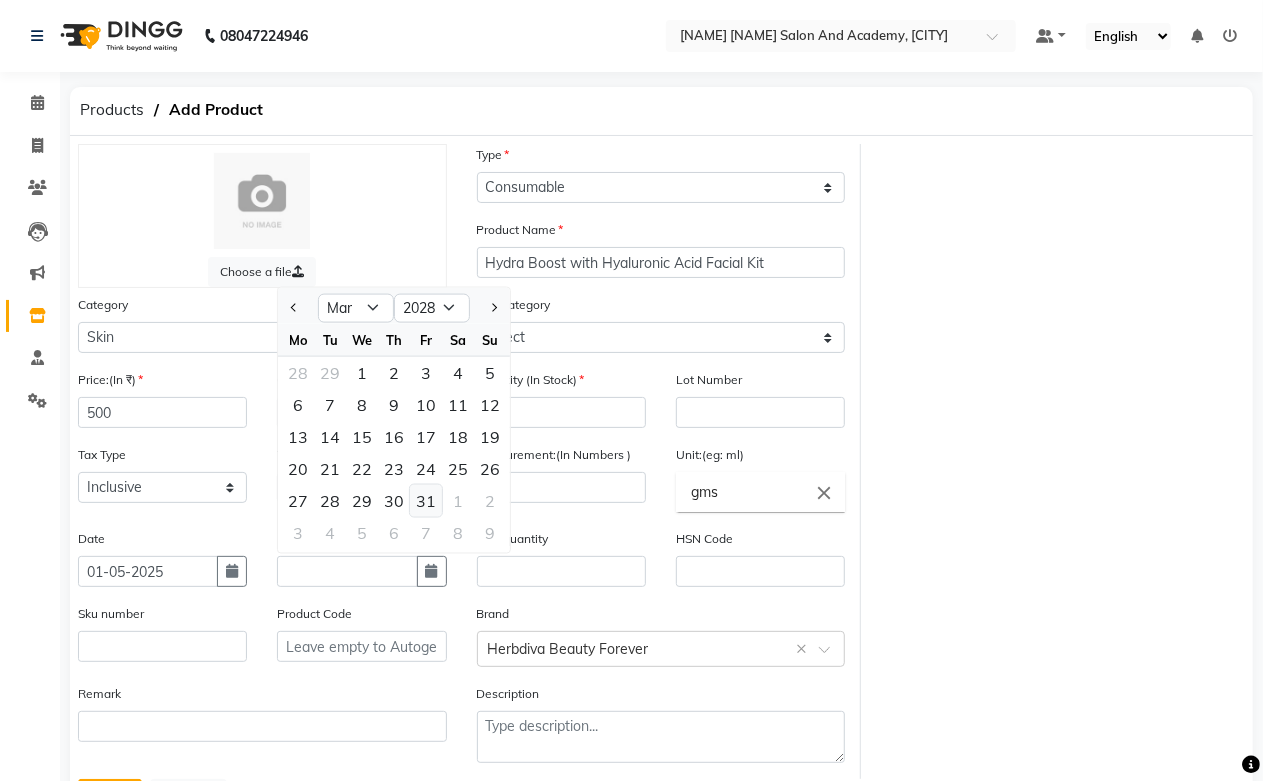 click on "31" 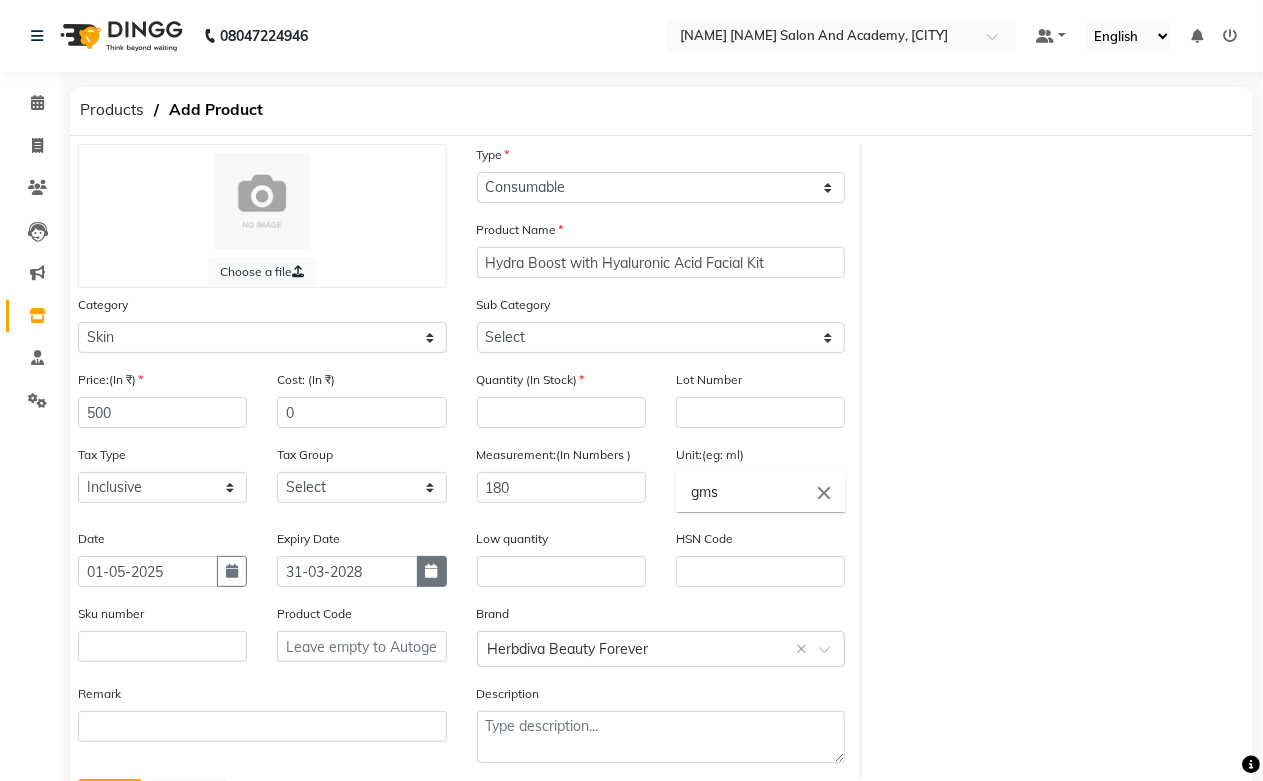 click 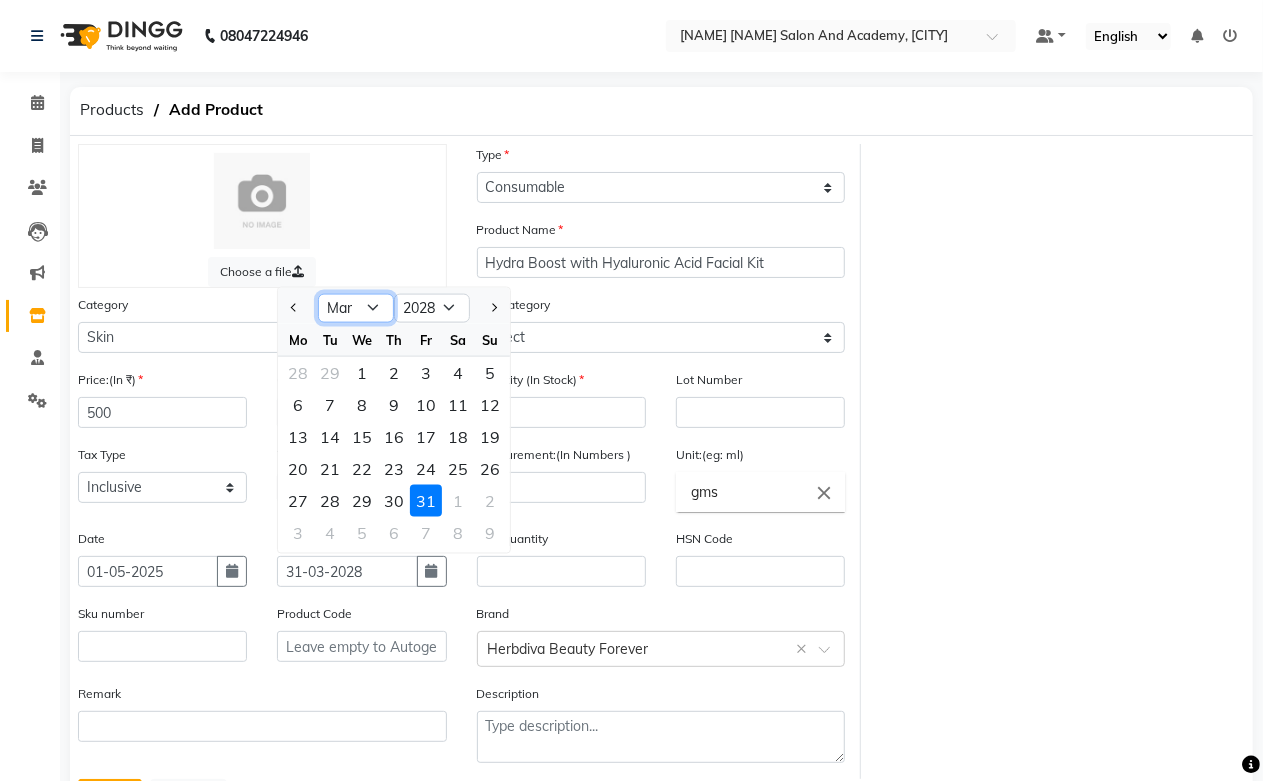 click on "Jan Feb Mar Apr May Jun Jul Aug Sep Oct Nov Dec" 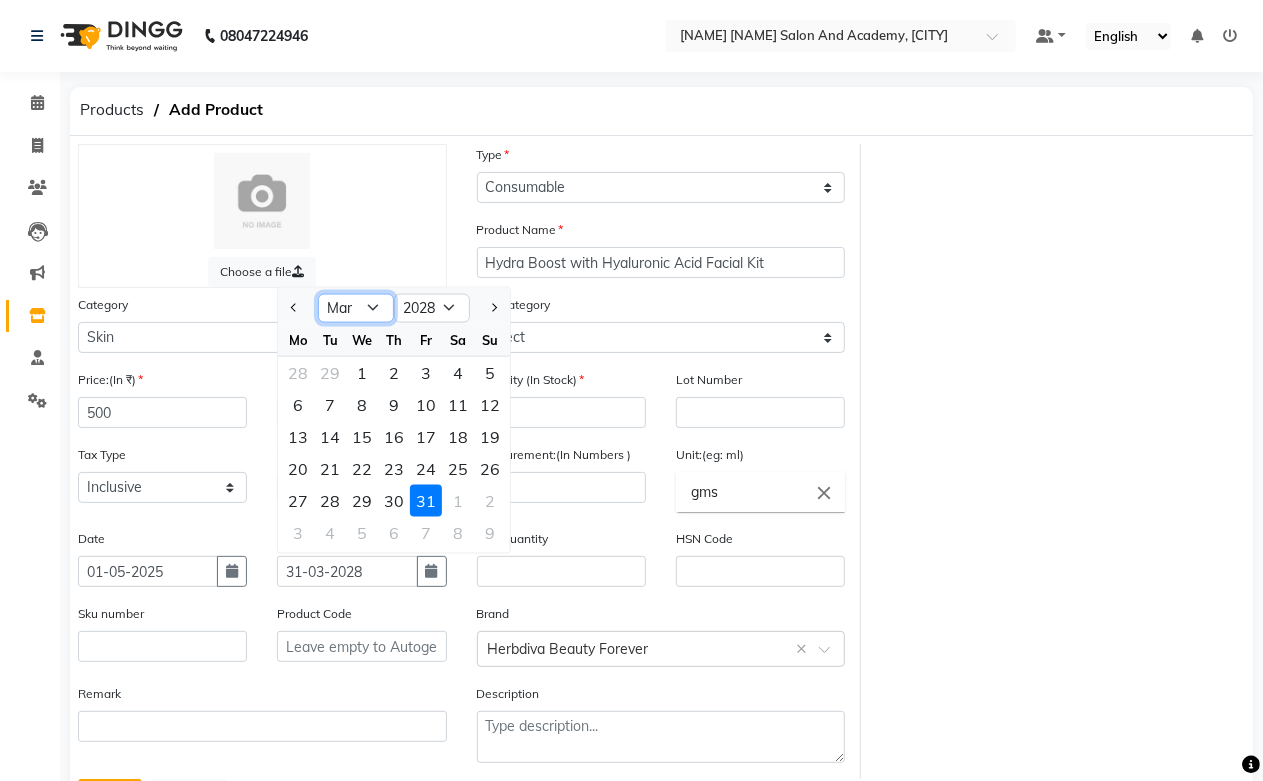 select on "4" 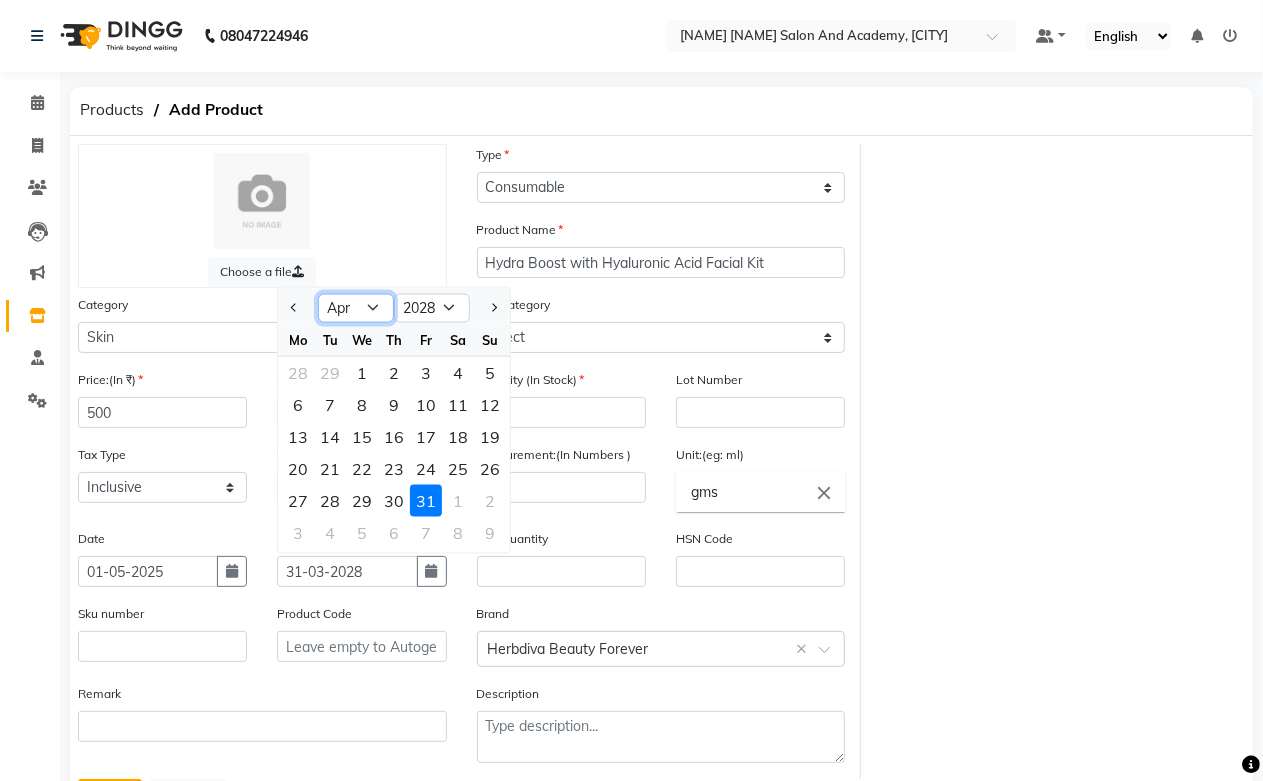 click on "Jan Feb Mar Apr May Jun Jul Aug Sep Oct Nov Dec" 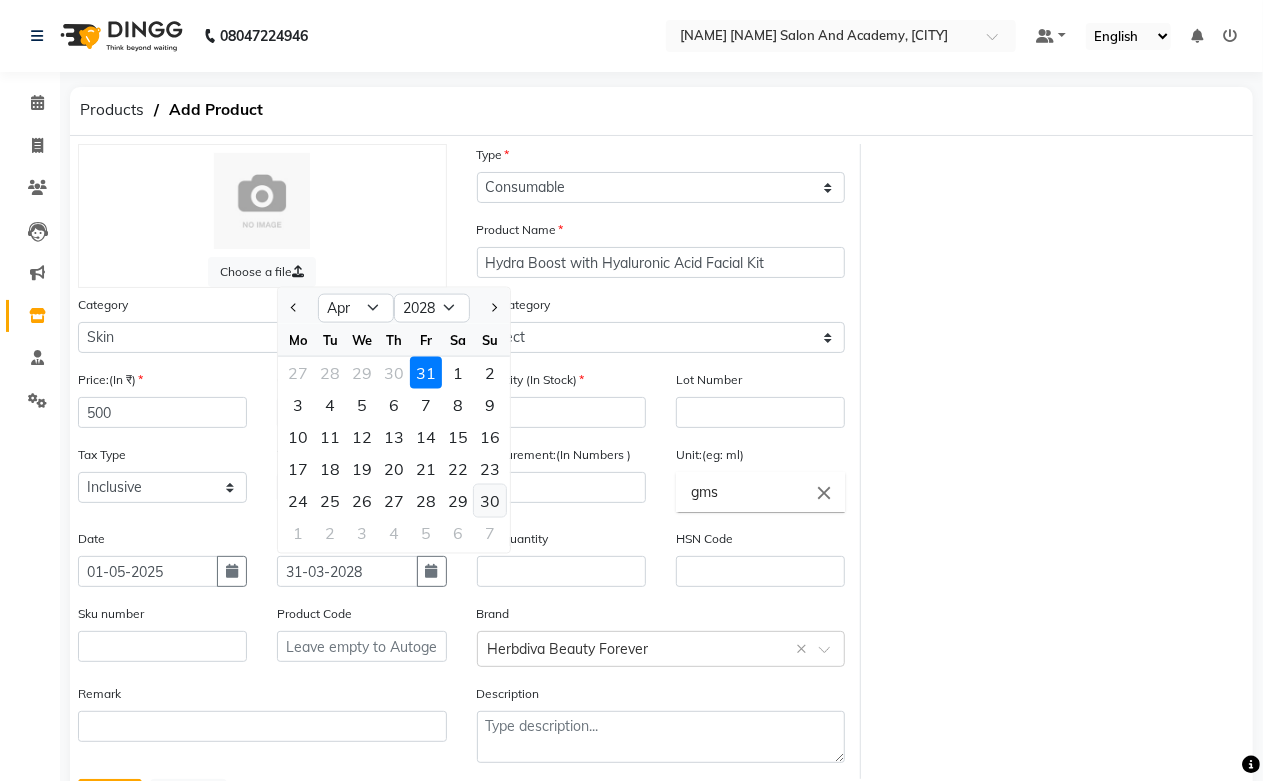 click on "30" 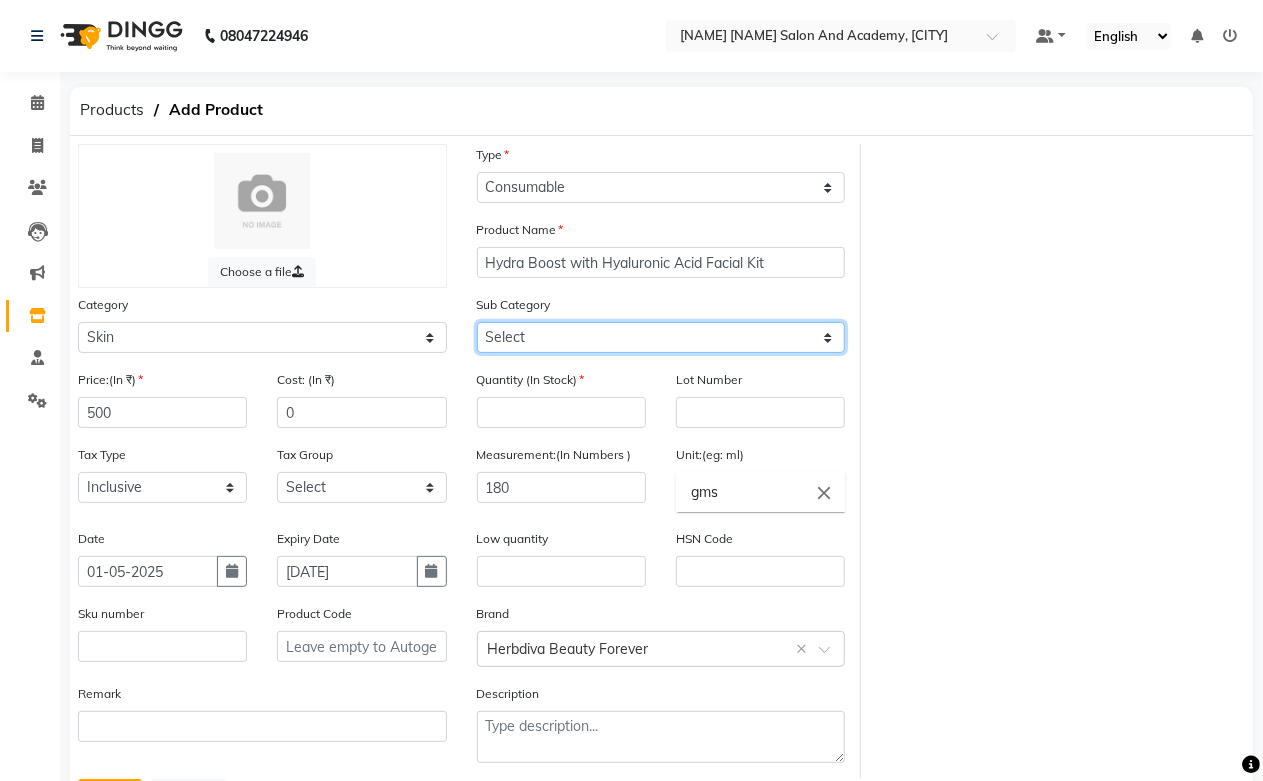 click on "Select Cleanser Facial Moisturiser Serum Toner Sun Care Masks Lip Care Eye Care Body Care Hand & Feet Kit & Combo Treatment Appliances Other Skin homecare Wax Massage Cream" 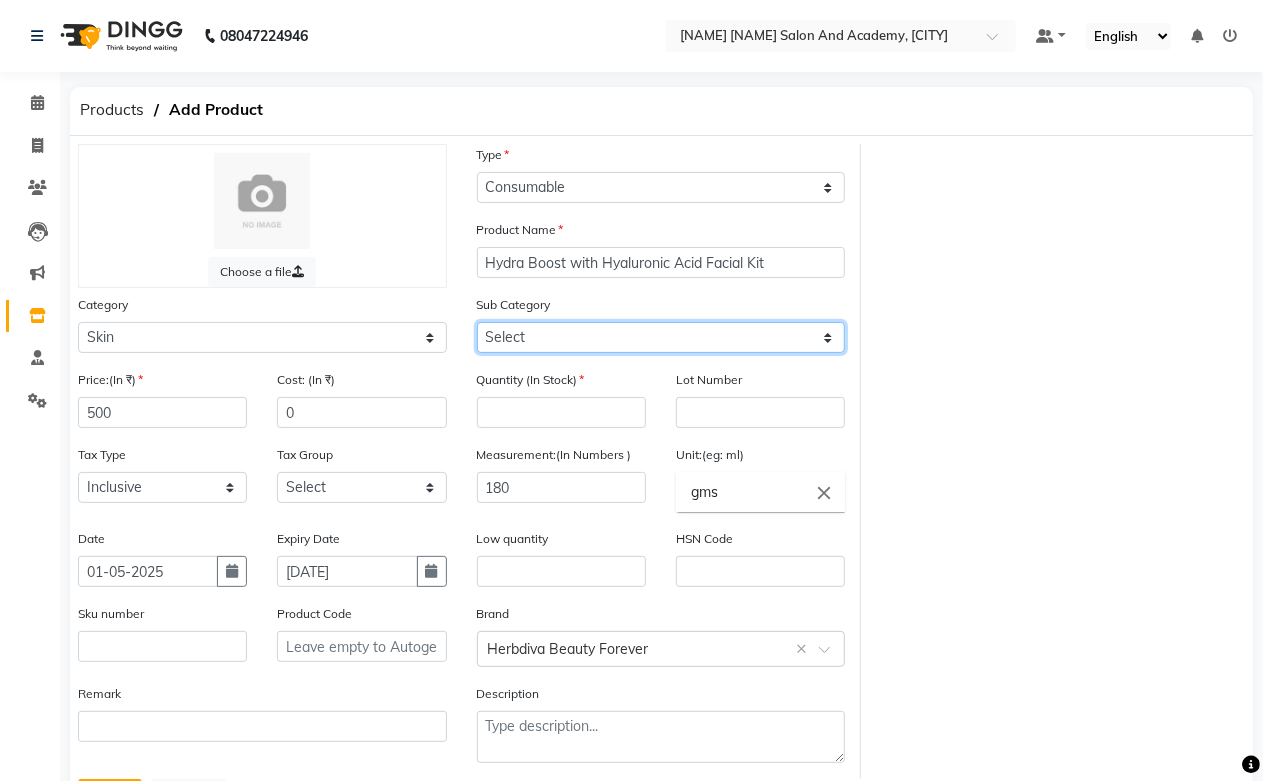 select on "1063801152" 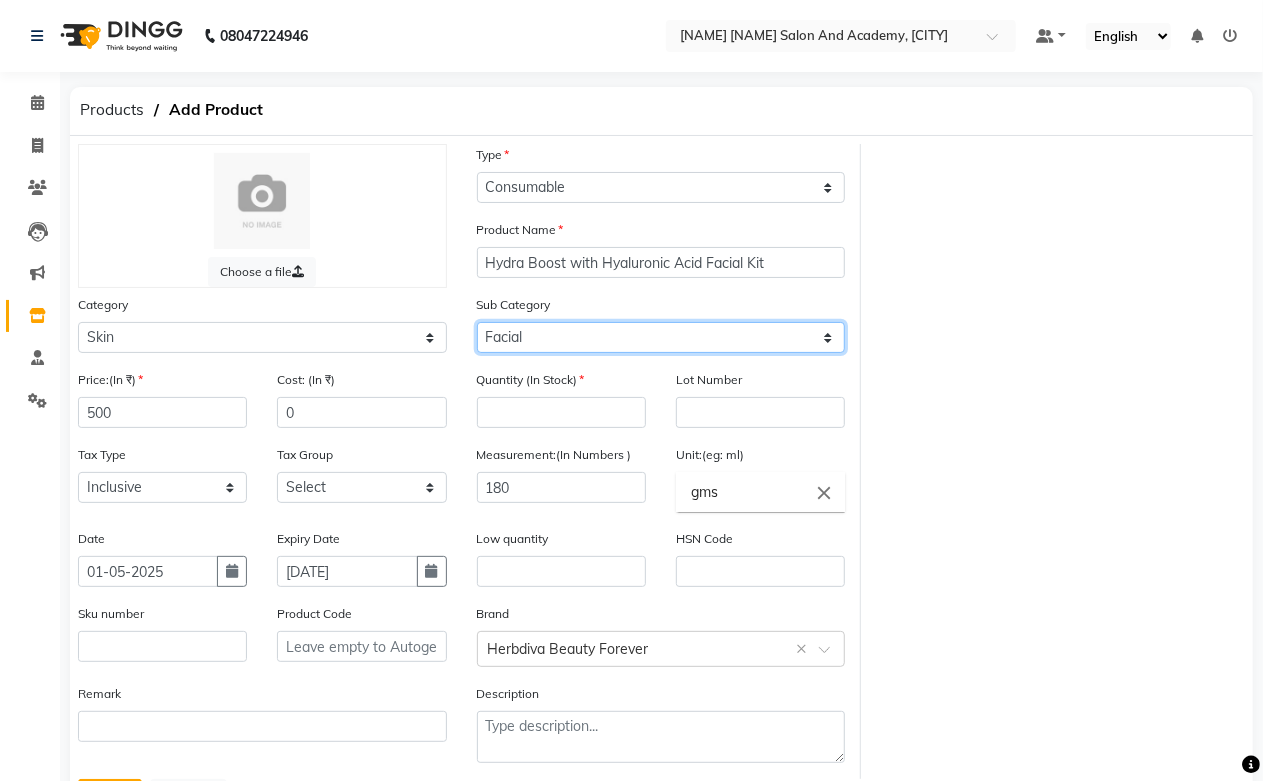 click on "Select Cleanser Facial Moisturiser Serum Toner Sun Care Masks Lip Care Eye Care Body Care Hand & Feet Kit & Combo Treatment Appliances Other Skin homecare Wax Massage Cream" 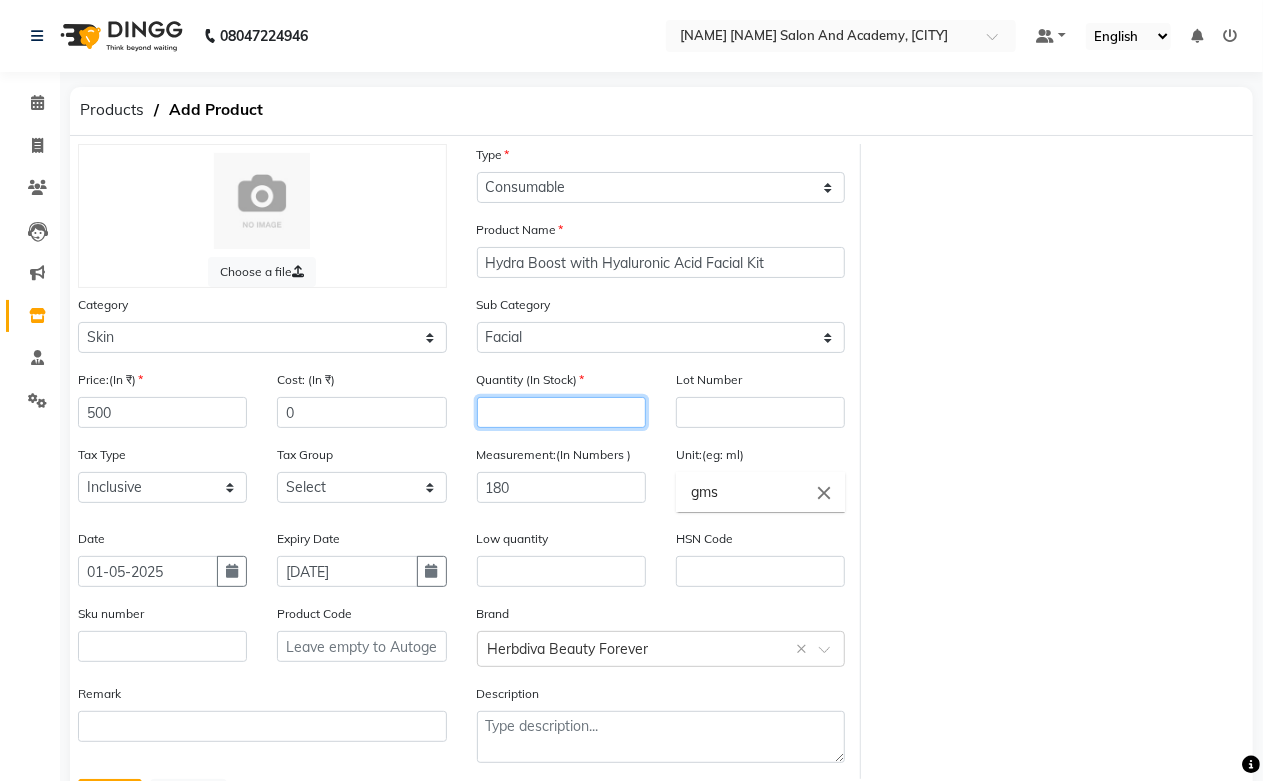 click 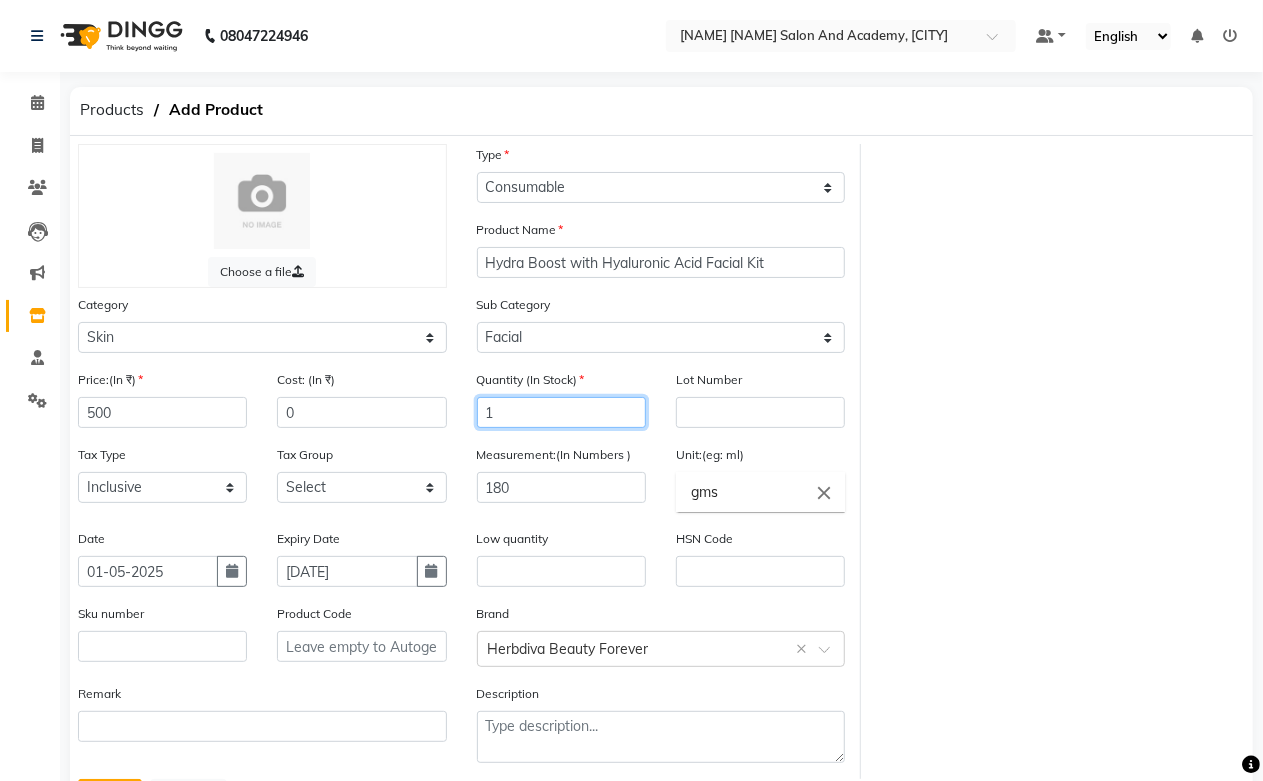 scroll, scrollTop: 96, scrollLeft: 0, axis: vertical 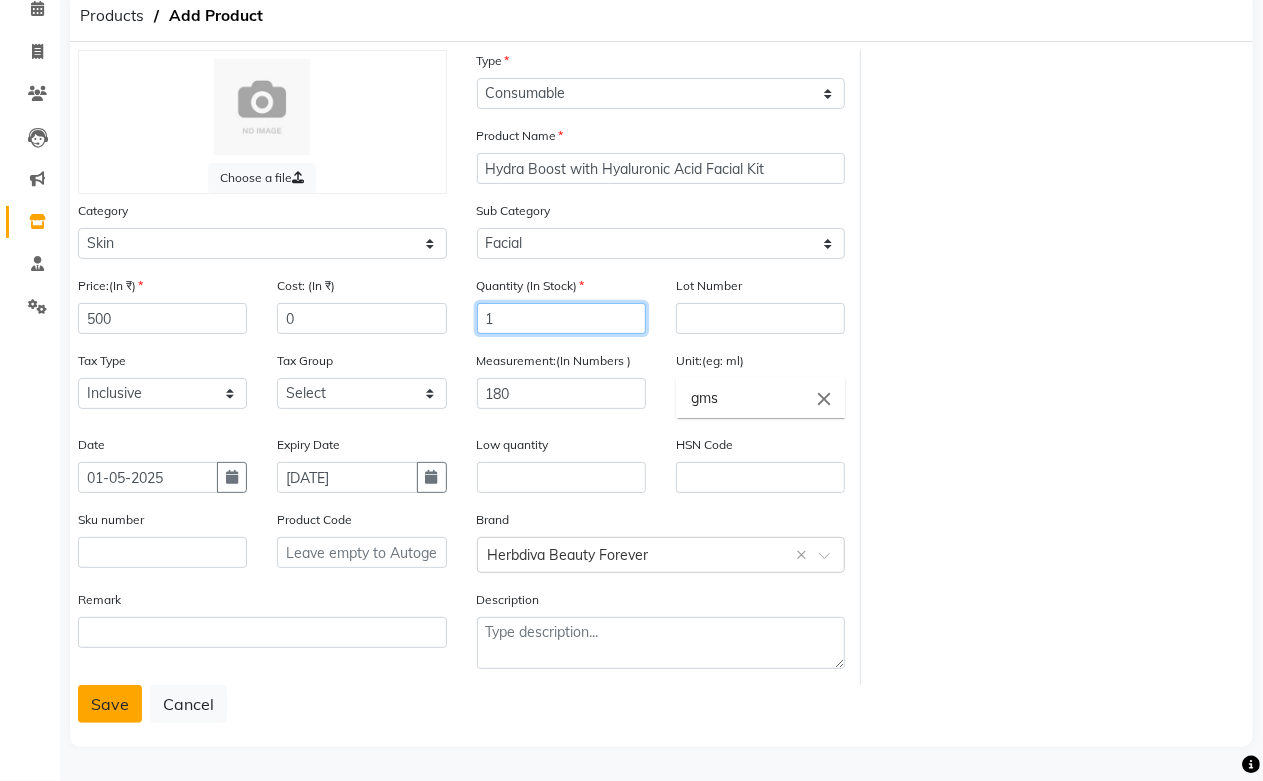 type on "1" 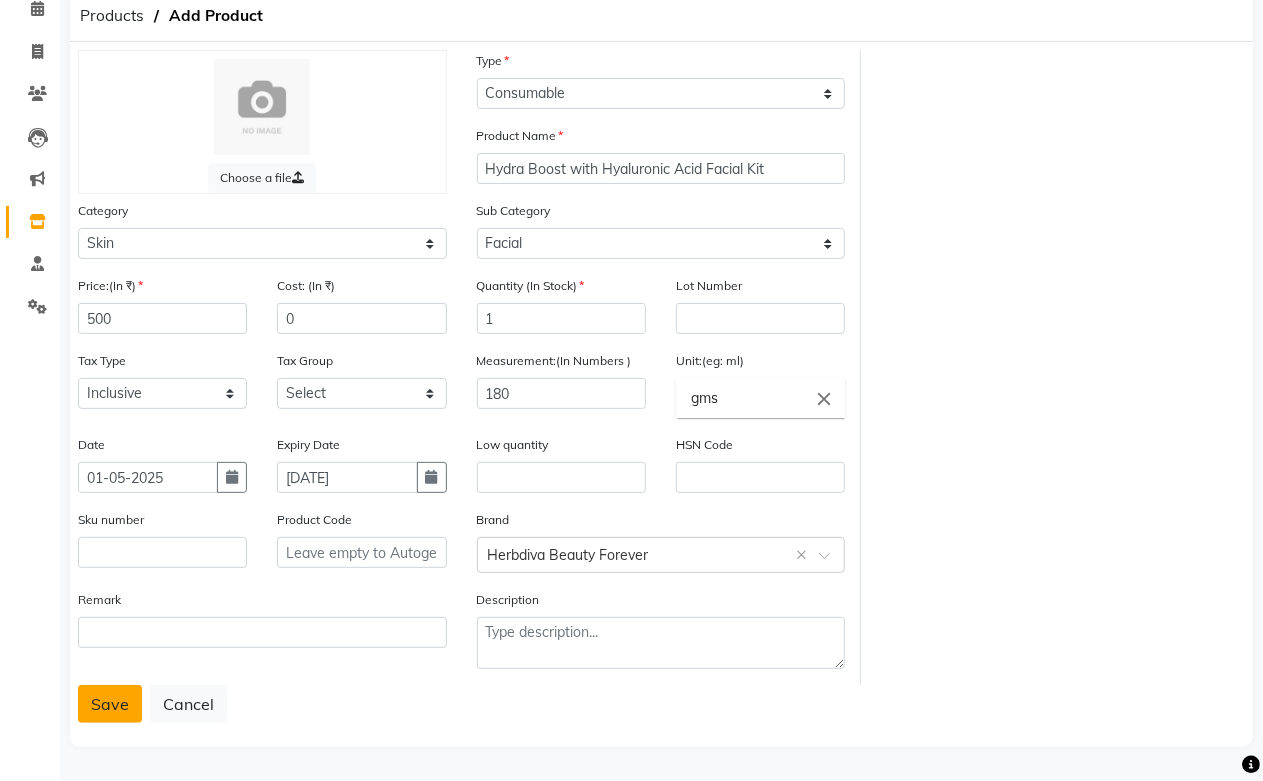 click on "Save" 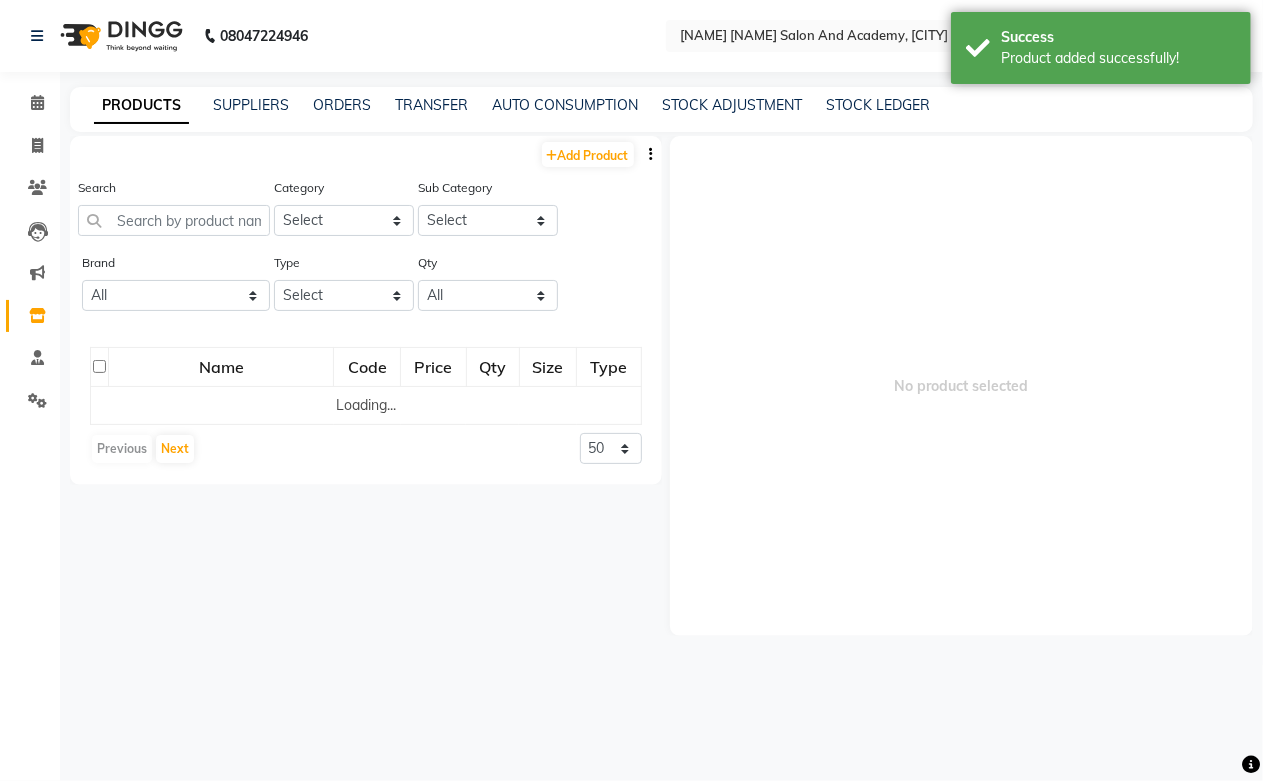 scroll, scrollTop: 0, scrollLeft: 0, axis: both 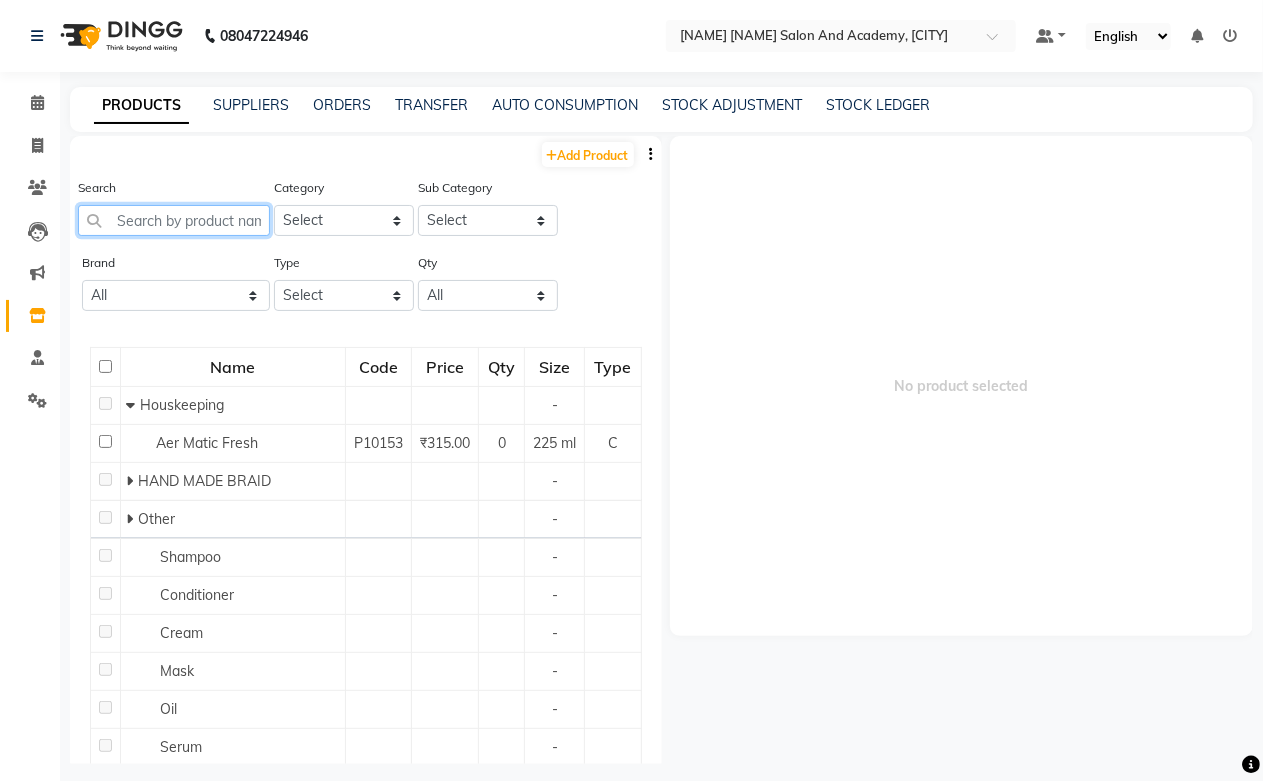 click 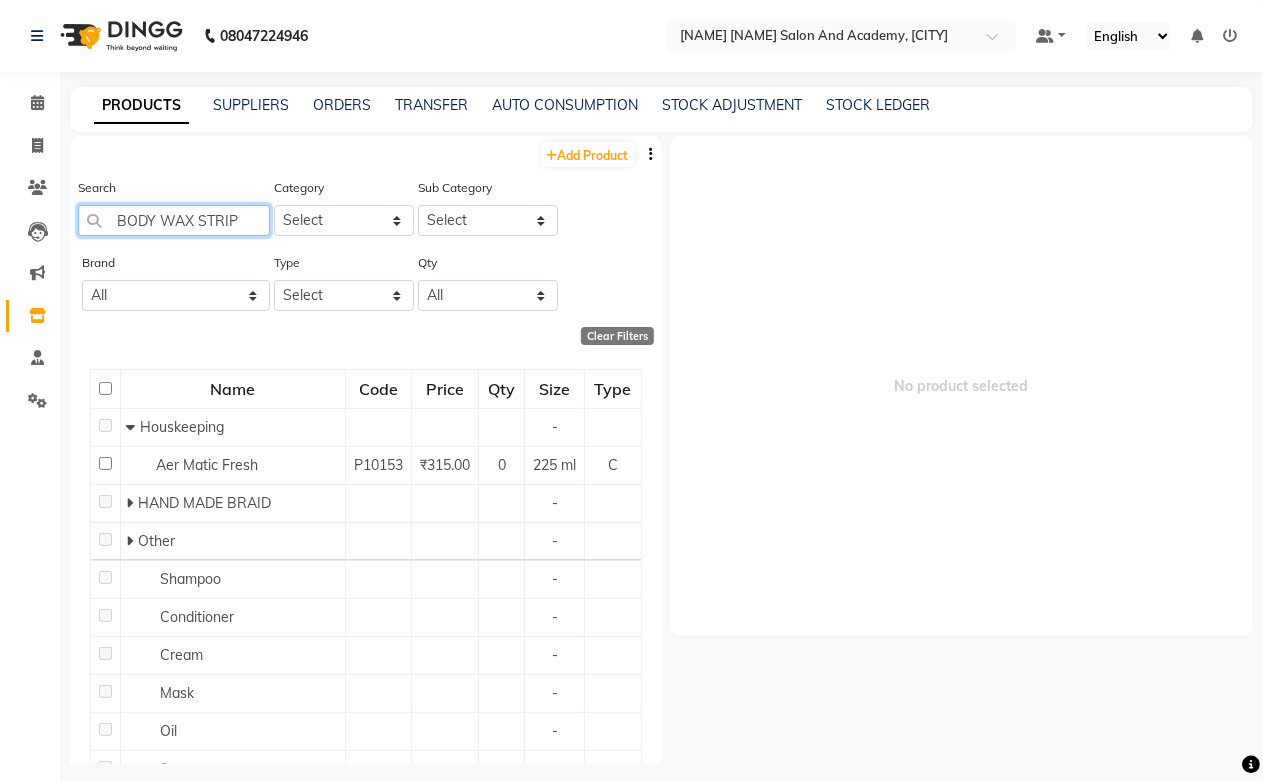 type on "BODY WAX STRIPS" 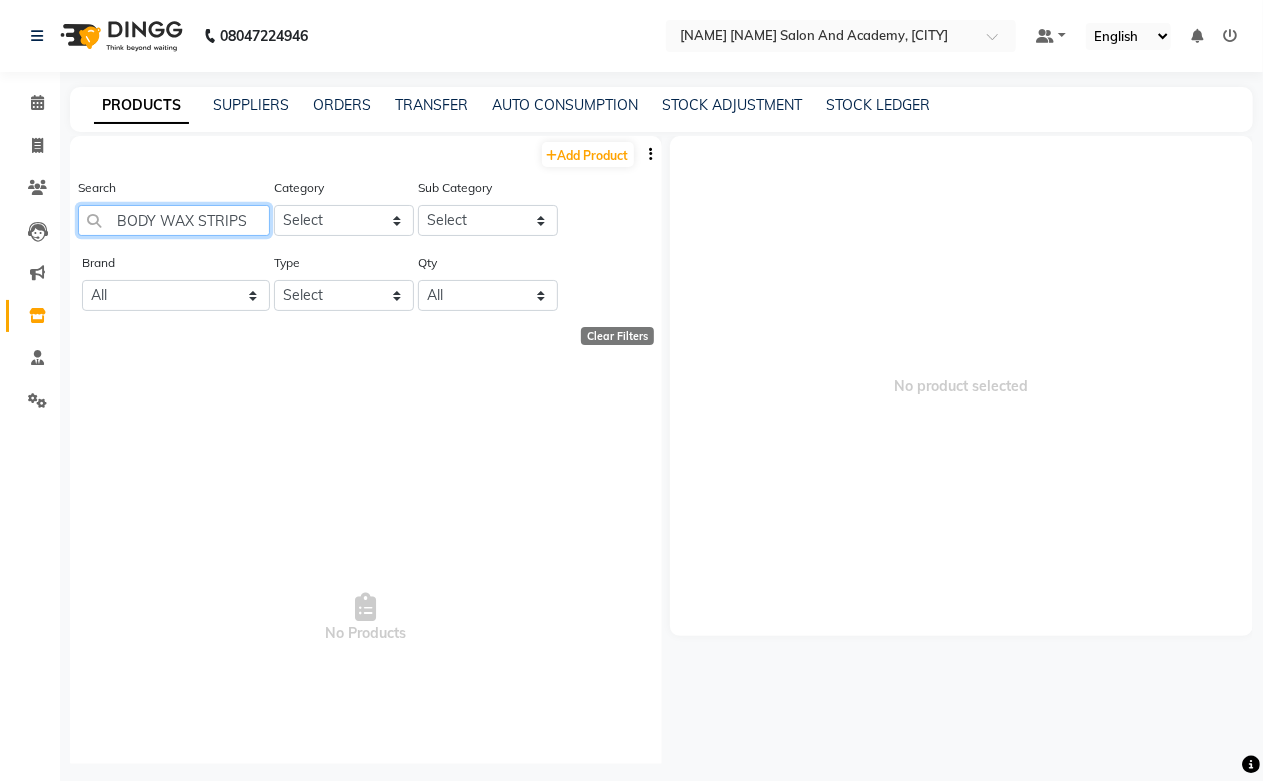 drag, startPoint x: 248, startPoint y: 213, endPoint x: 118, endPoint y: 227, distance: 130.75168 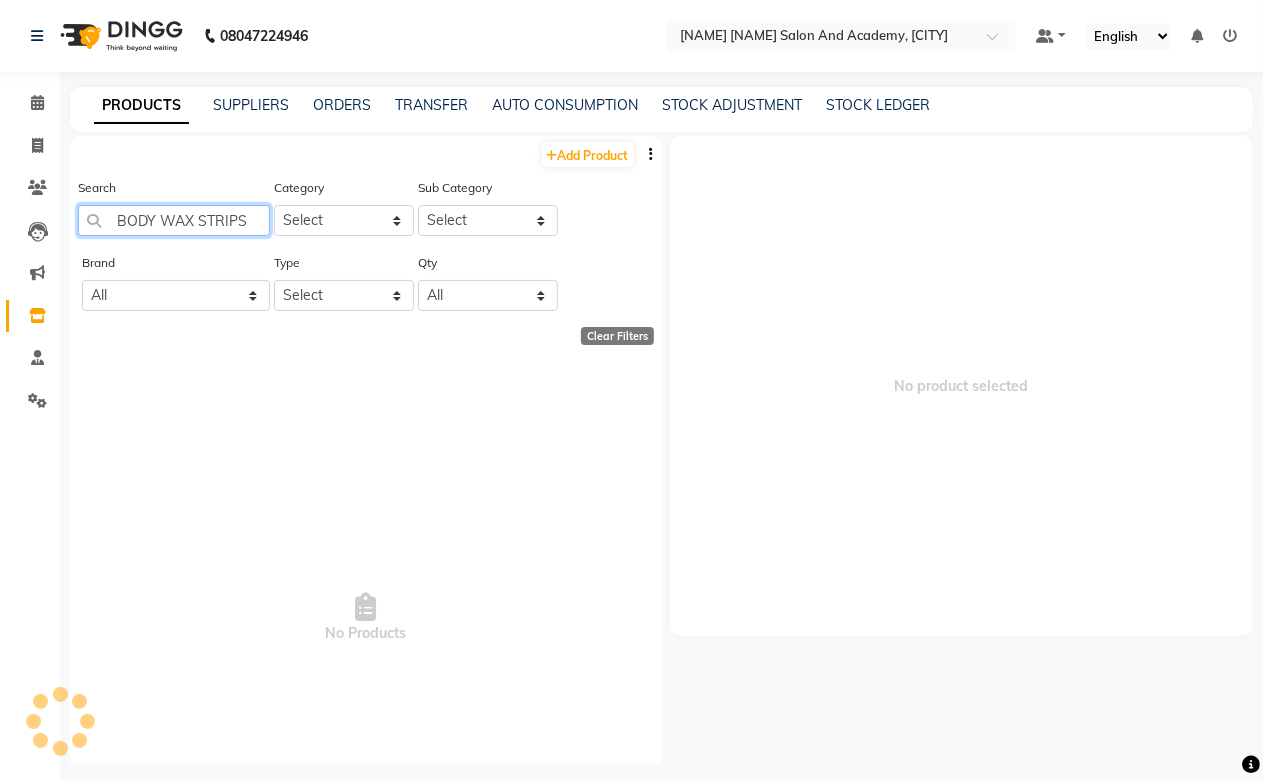 type 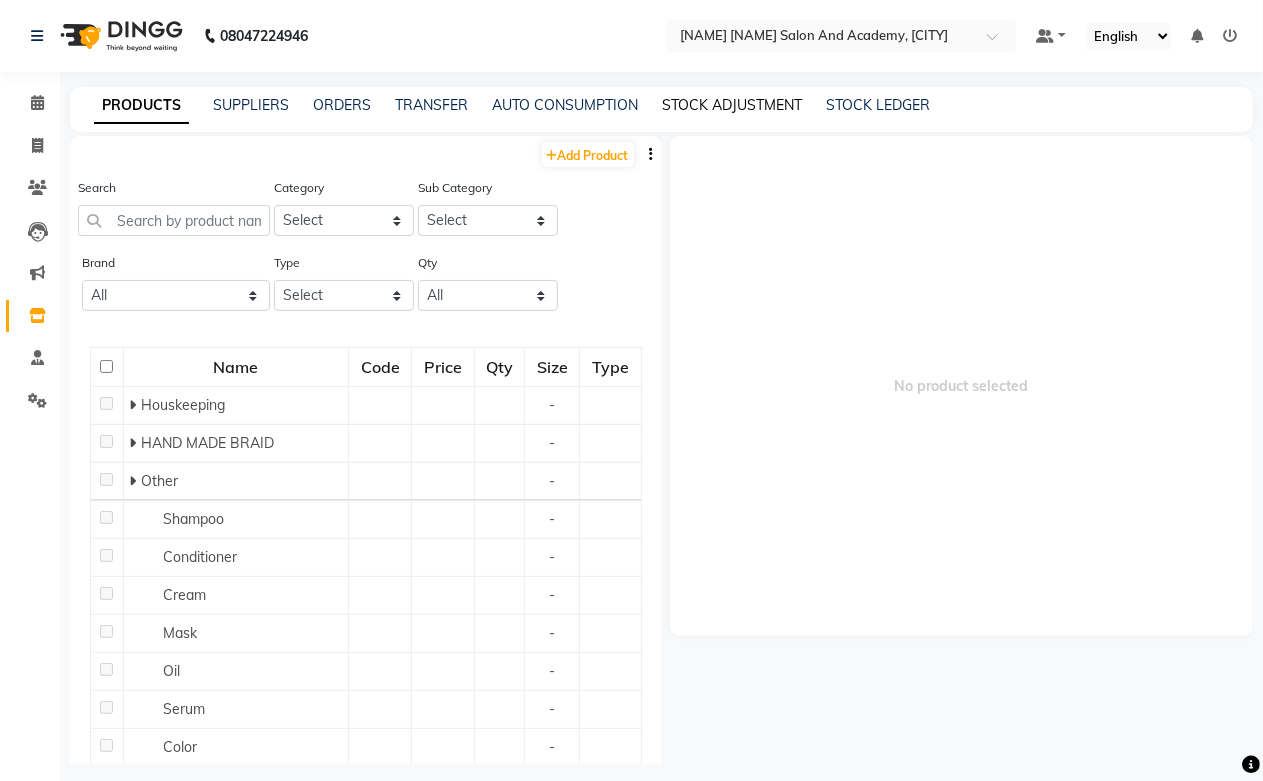 click on "STOCK ADJUSTMENT" 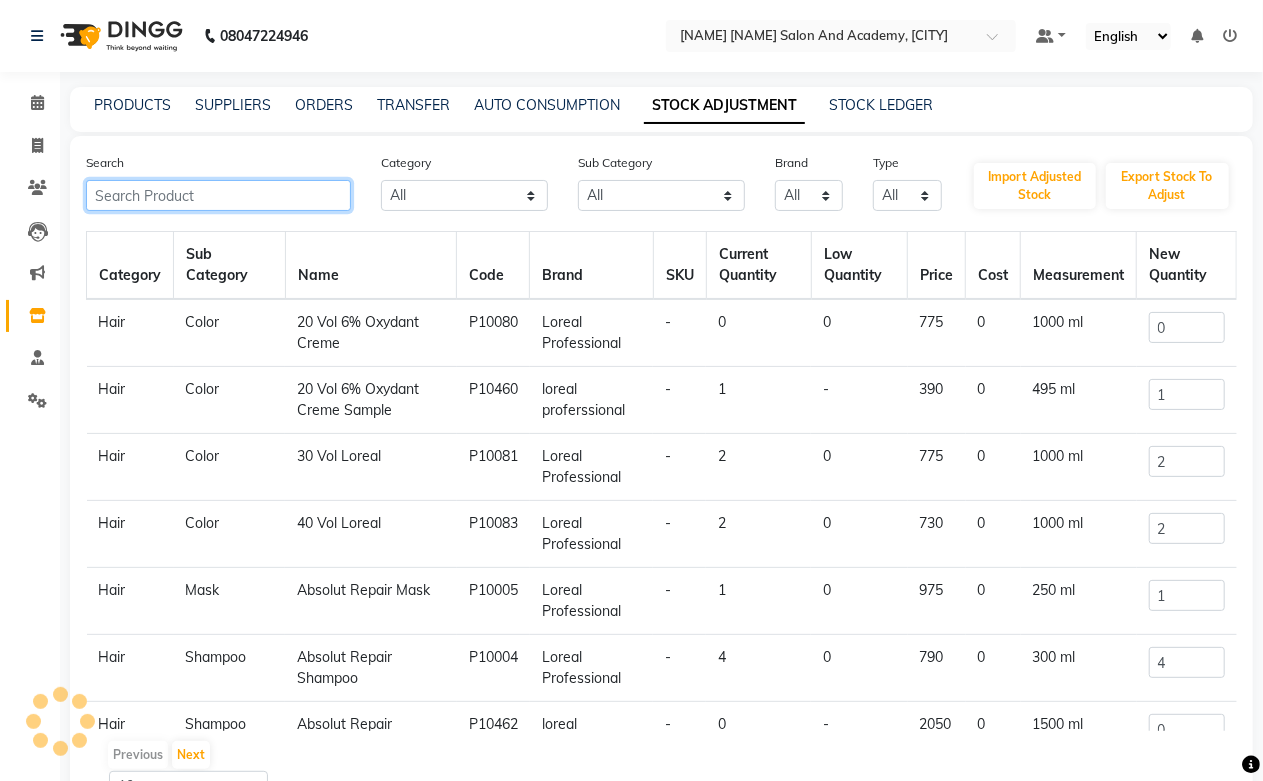 paste on "BODY WAX STRIPS" 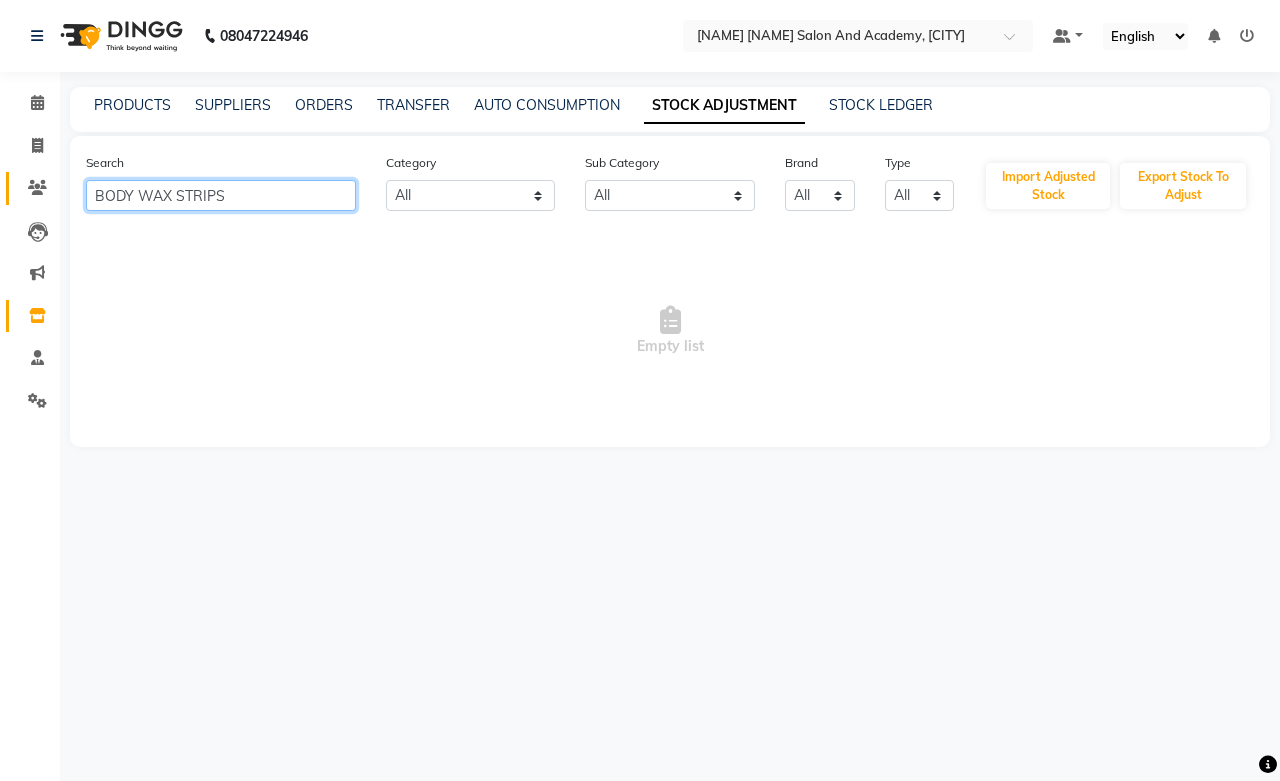 drag, startPoint x: 244, startPoint y: 197, endPoint x: 50, endPoint y: 197, distance: 194 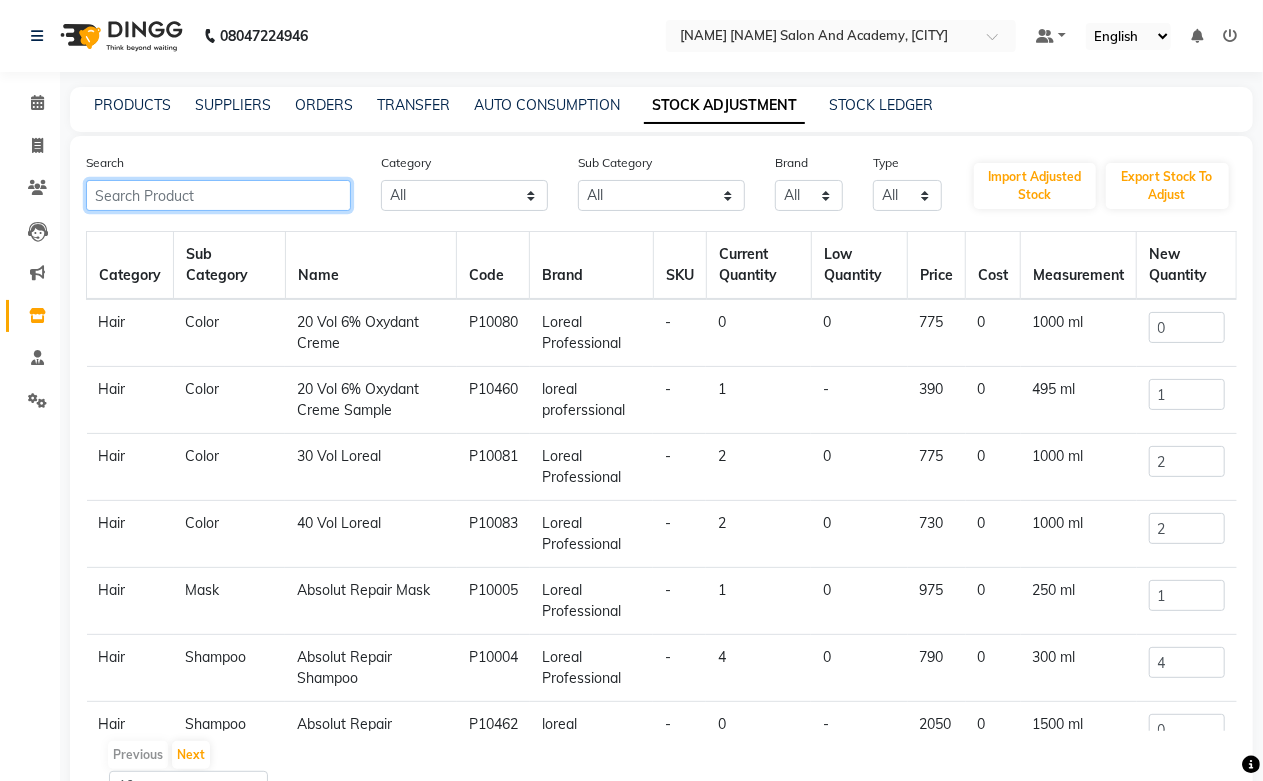 click 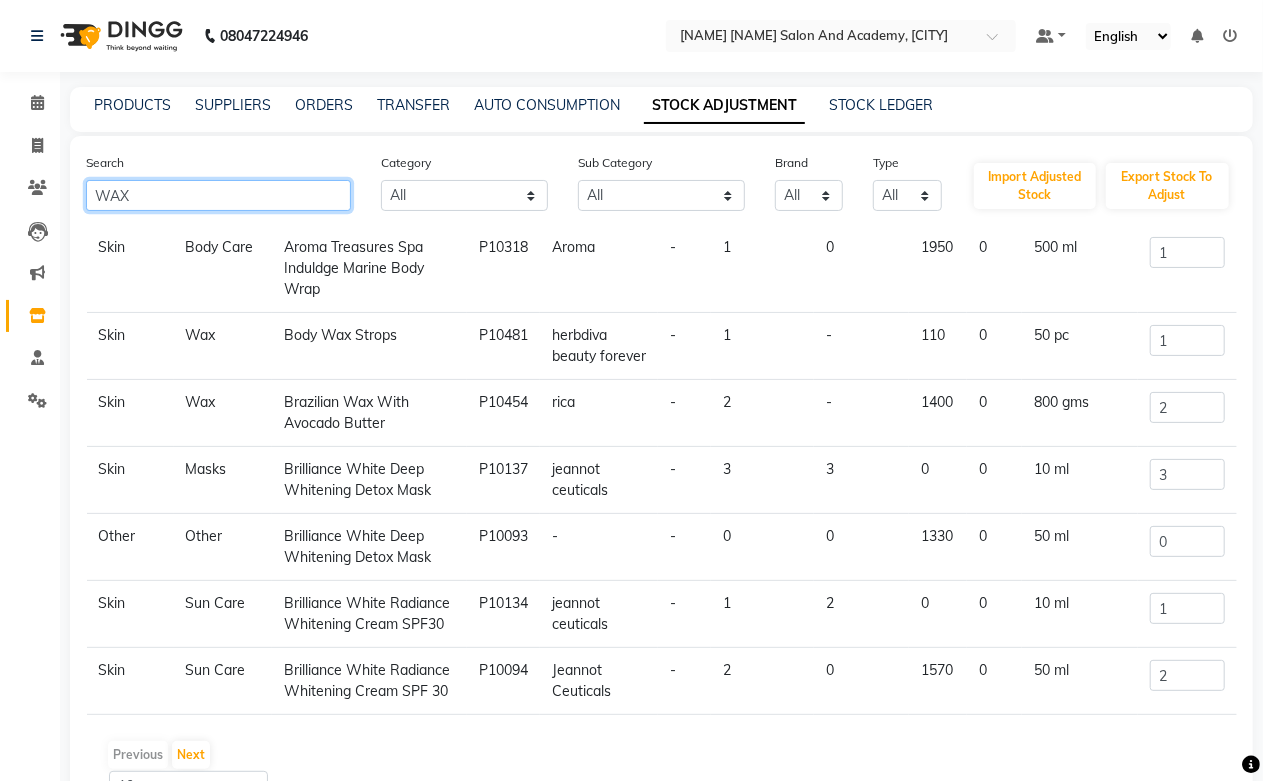 scroll, scrollTop: 360, scrollLeft: 0, axis: vertical 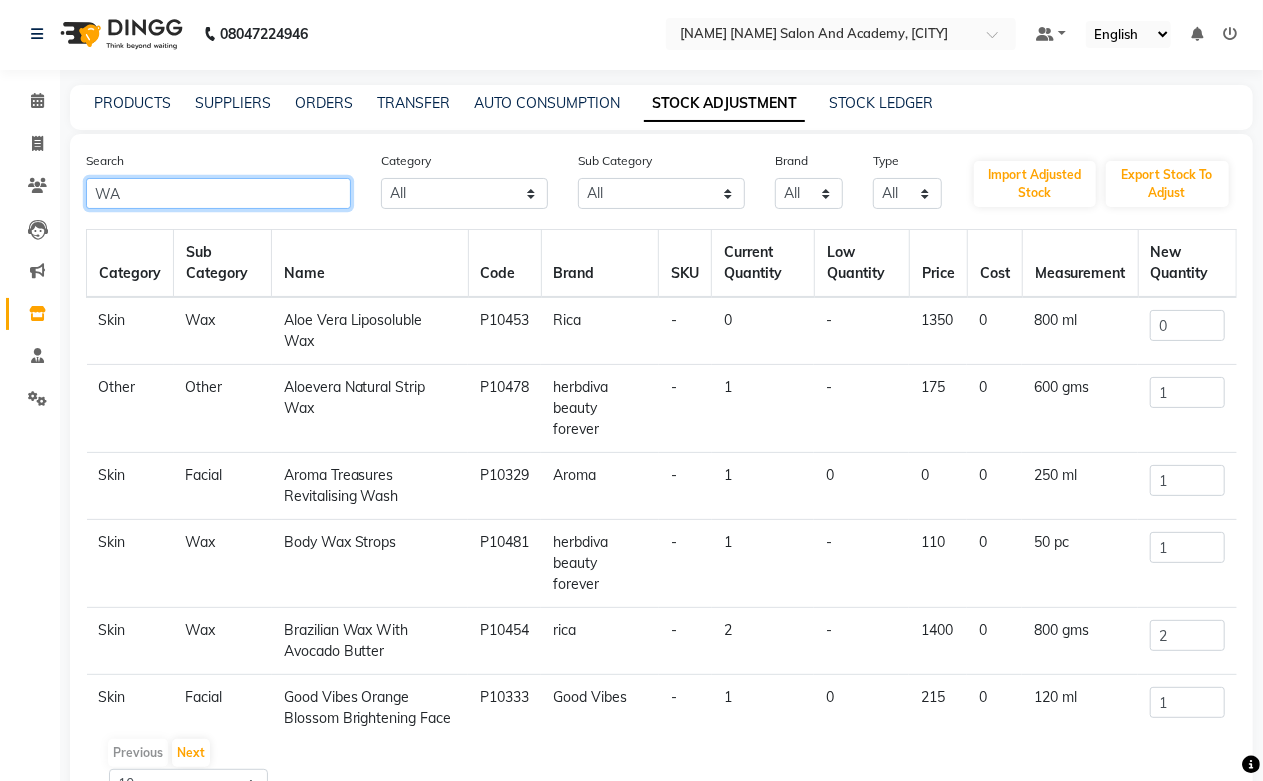 type on "W" 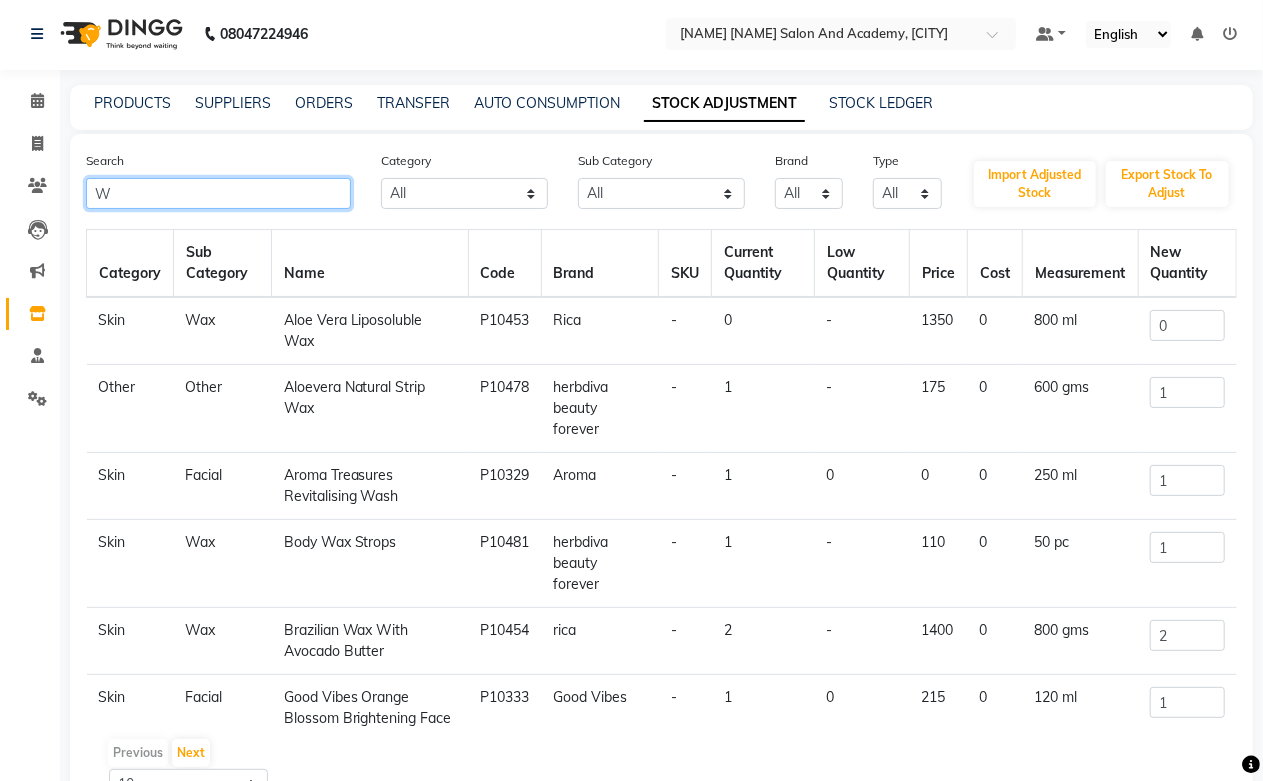 type 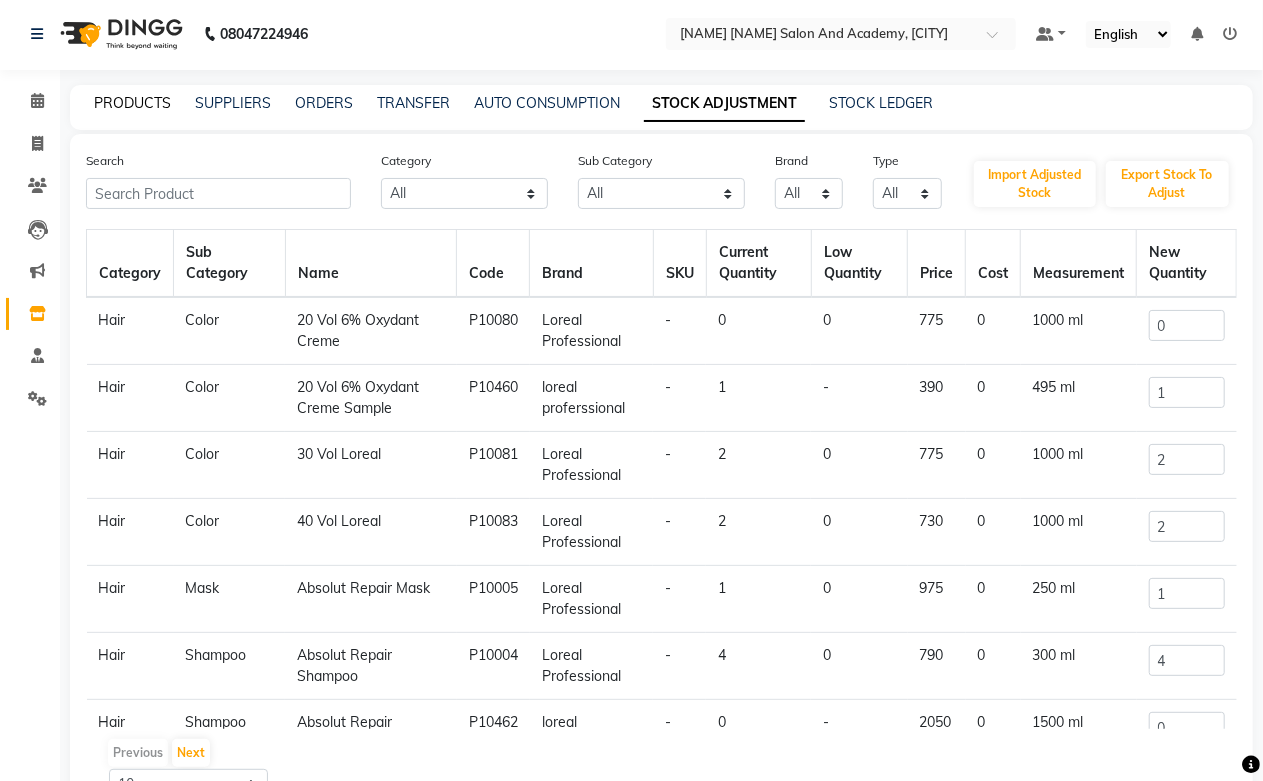 click on "PRODUCTS" 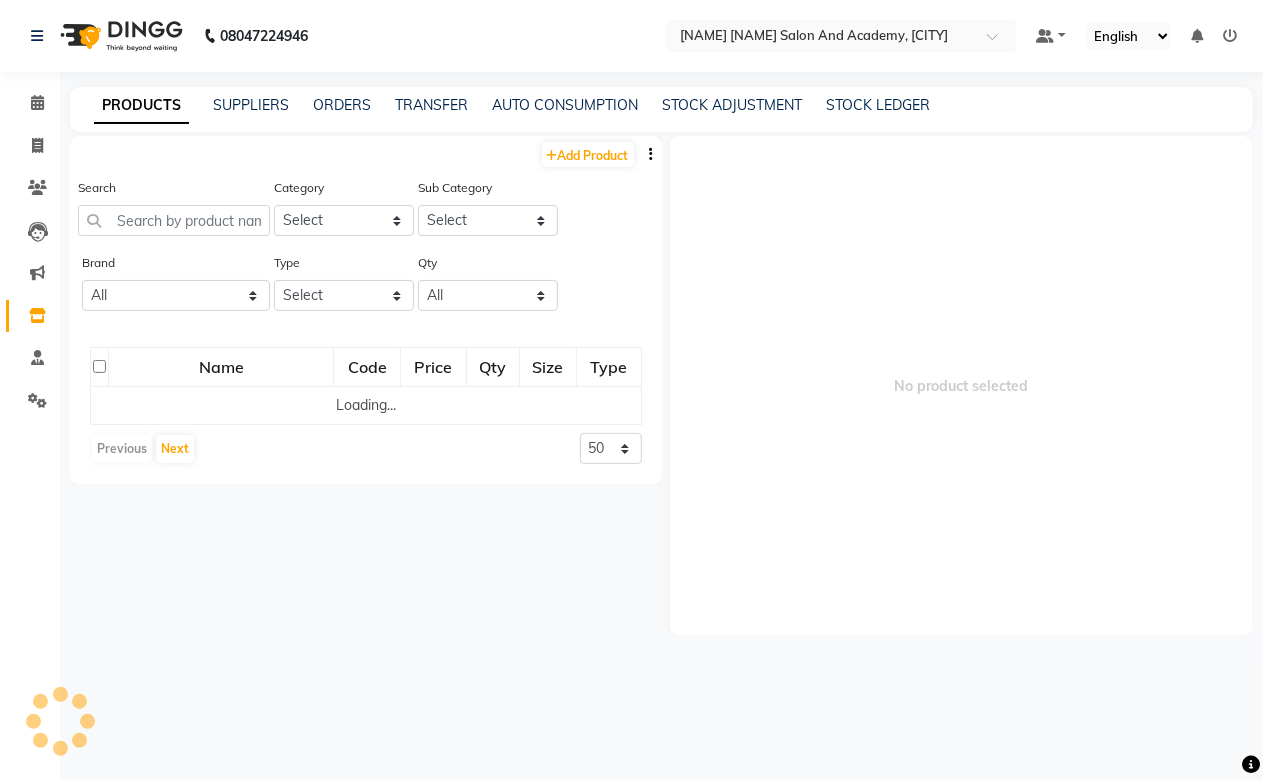 scroll, scrollTop: 0, scrollLeft: 0, axis: both 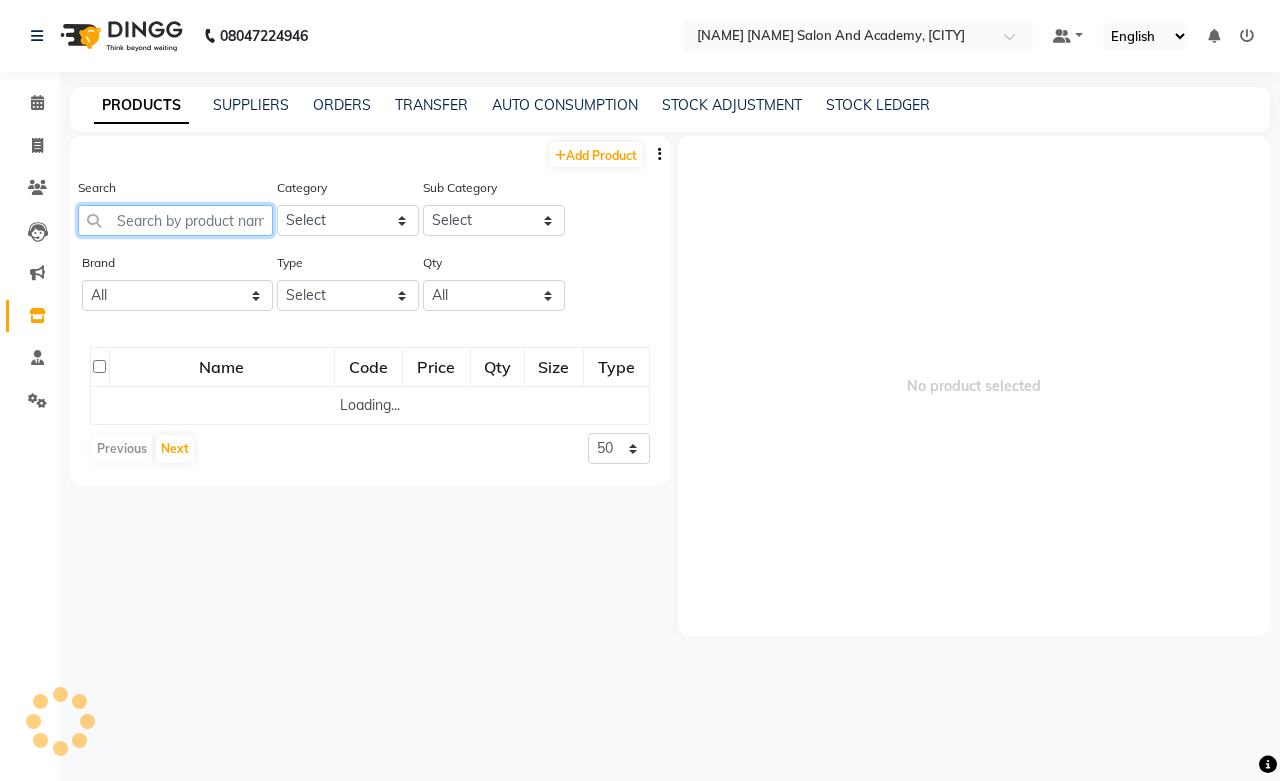 click 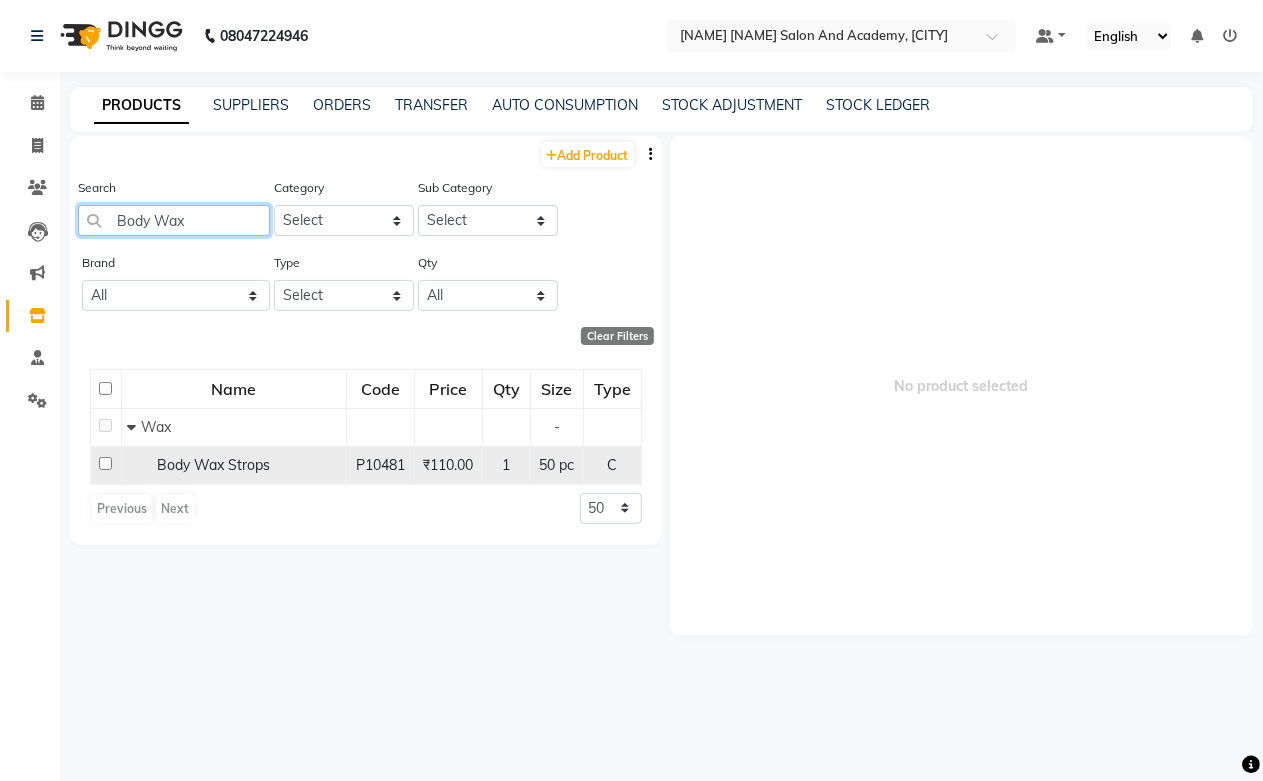 type on "Body Wax" 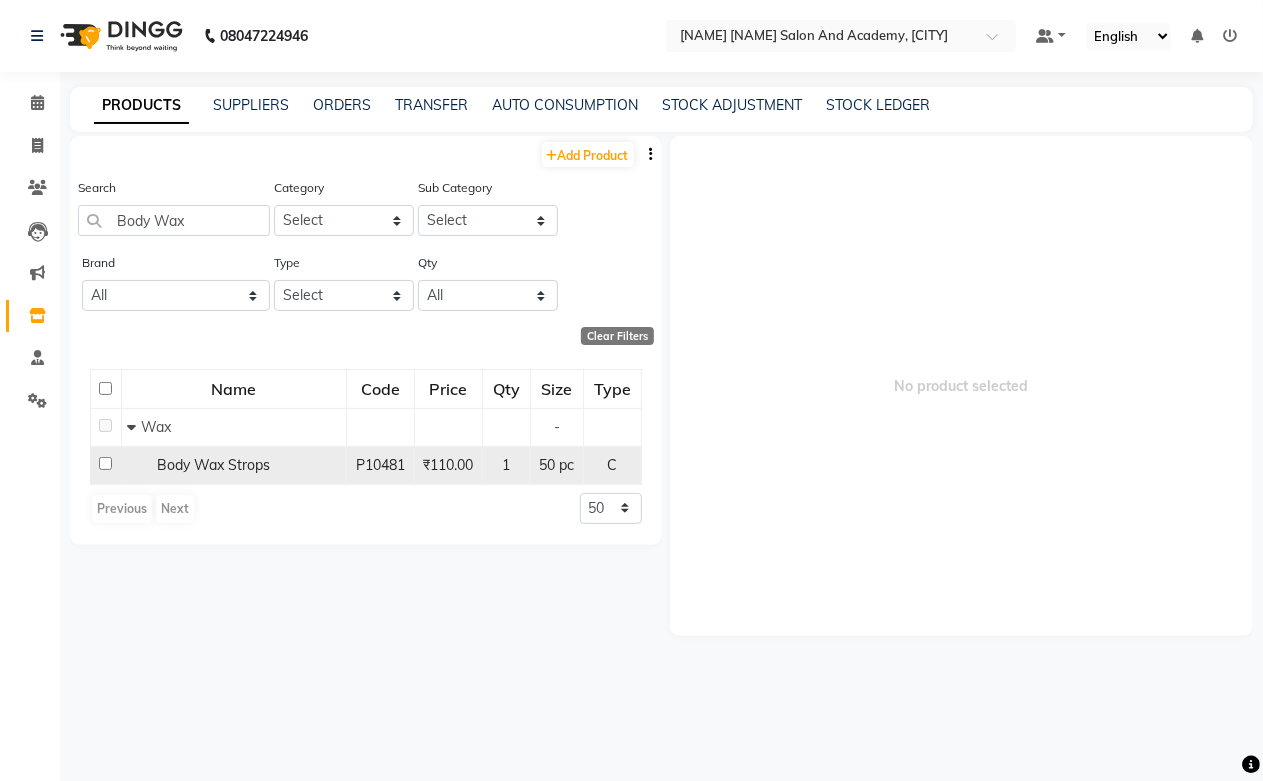 click on "Body Wax Strops" 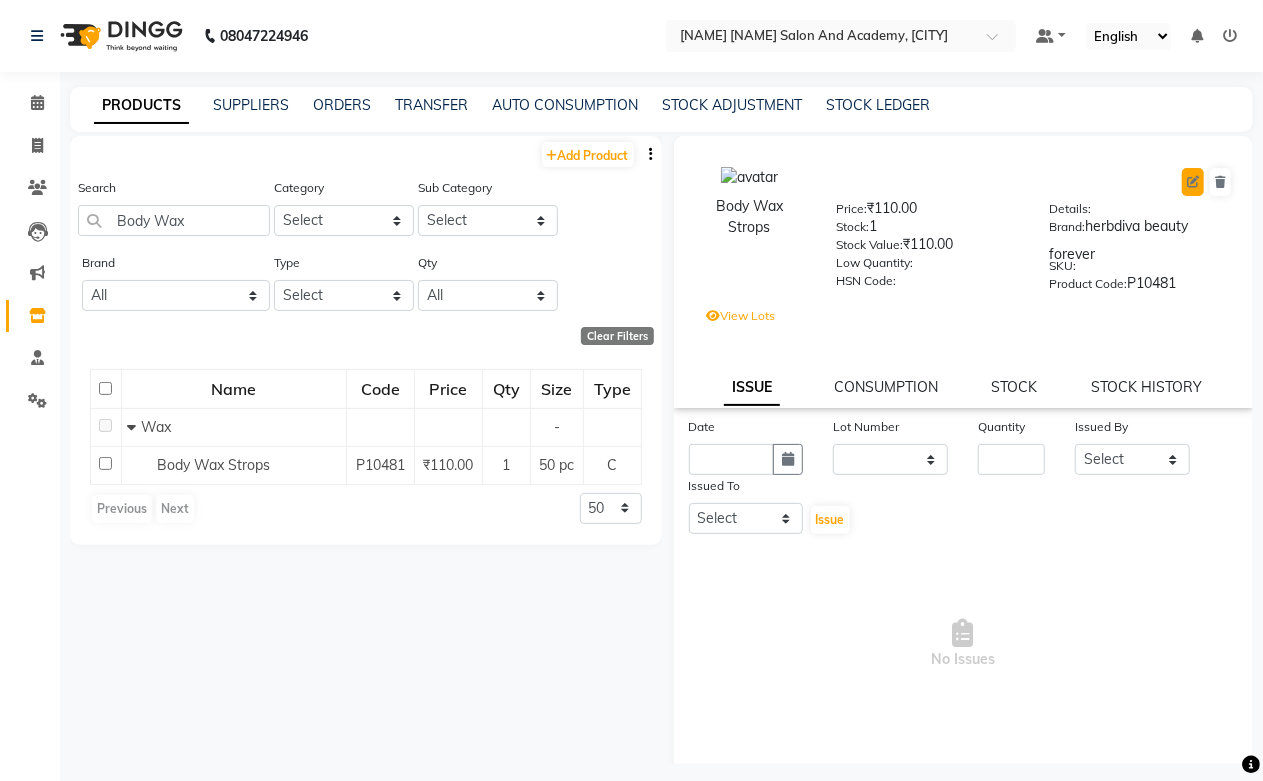 click 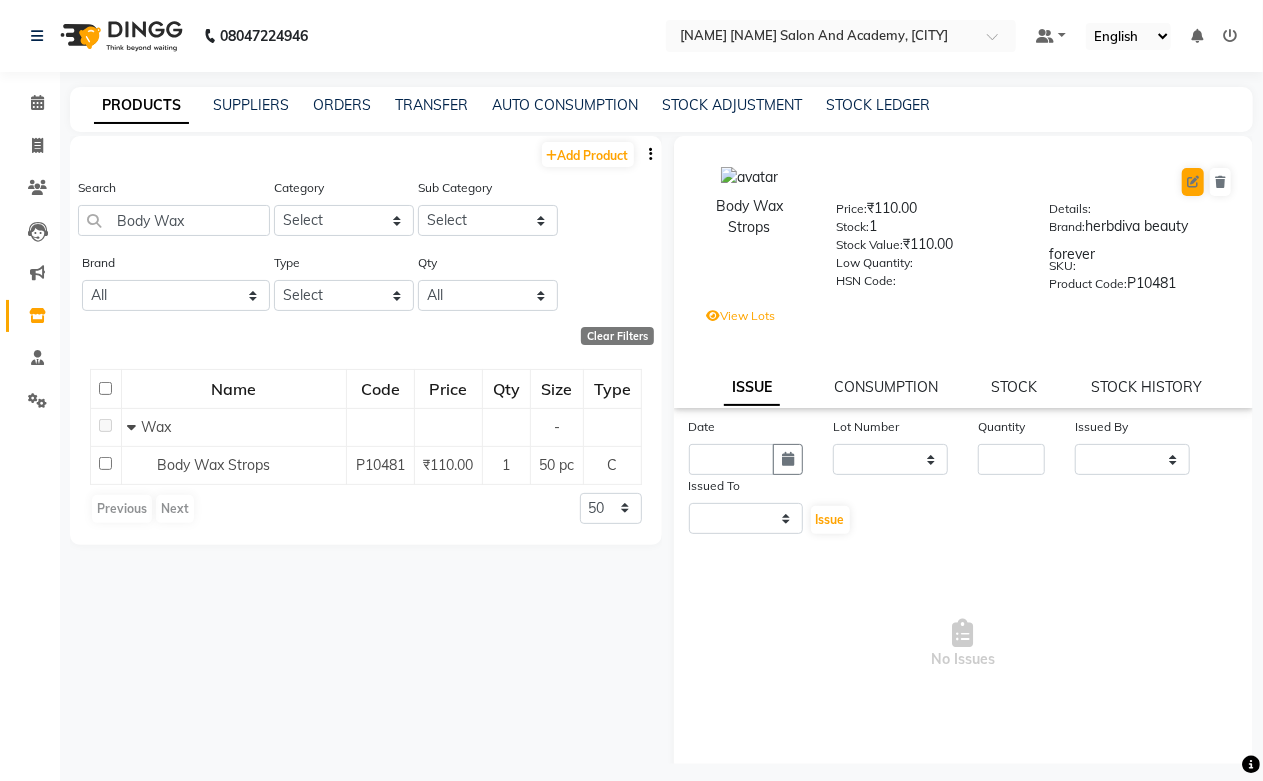 select on "true" 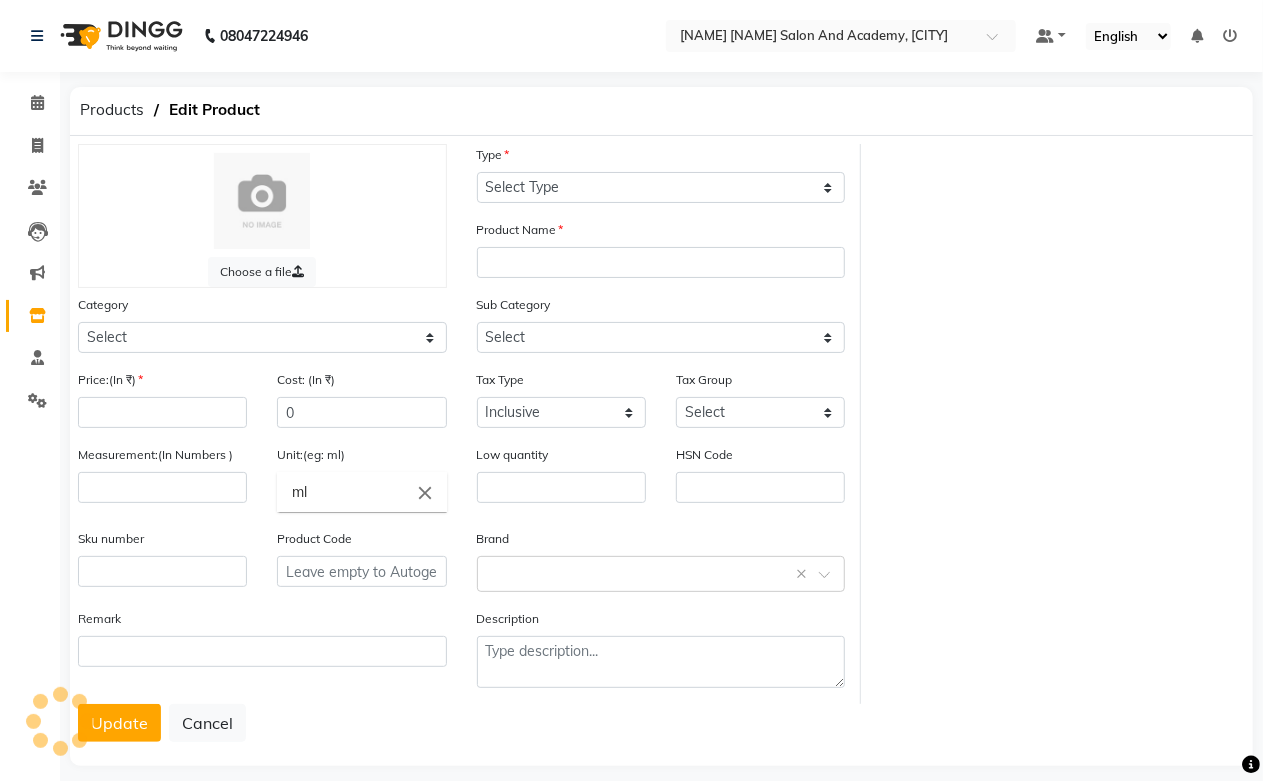 select on "C" 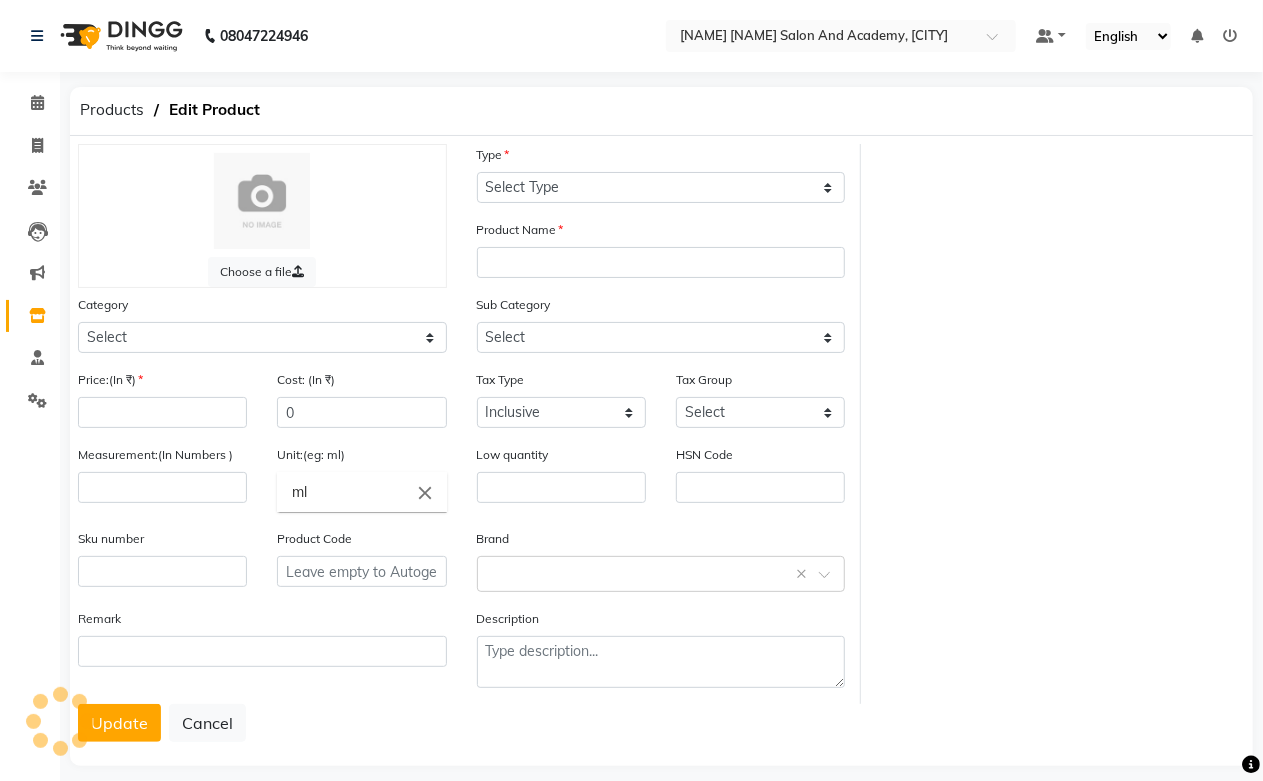 type on "Body Wax Strops" 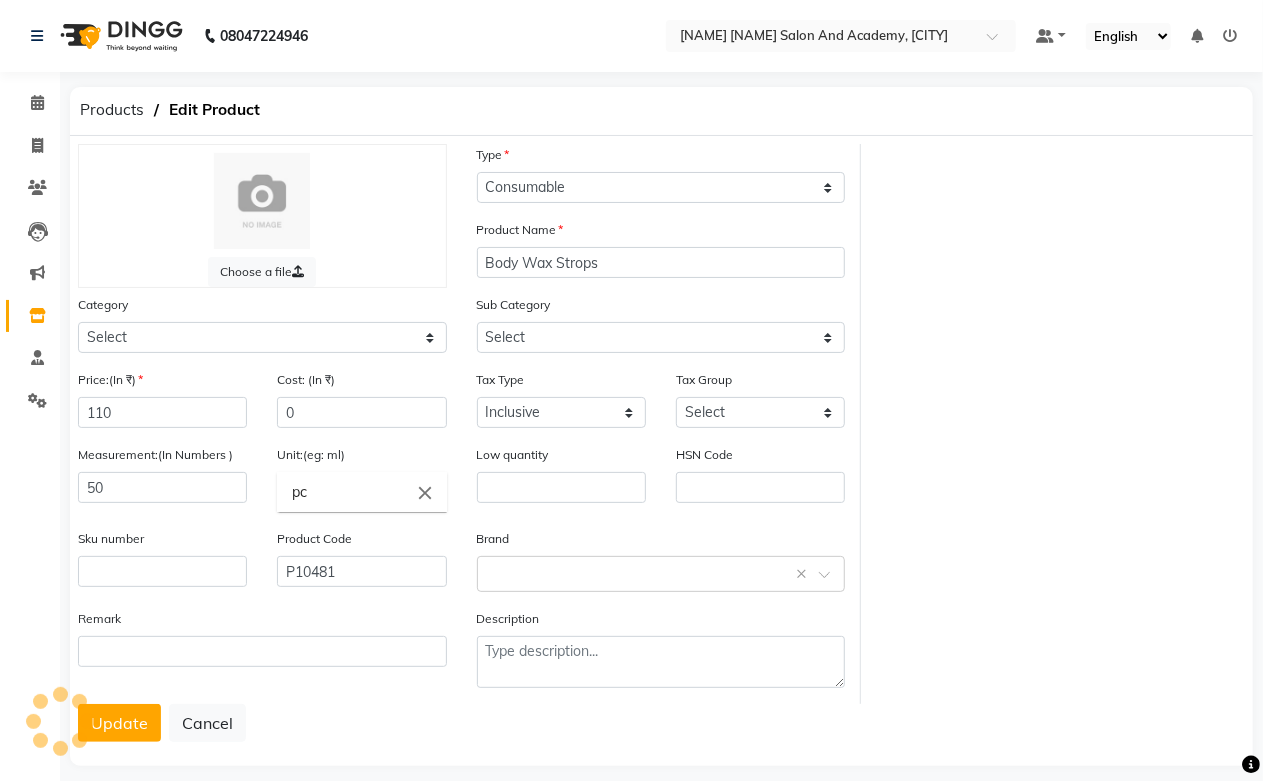 select on "1063801150" 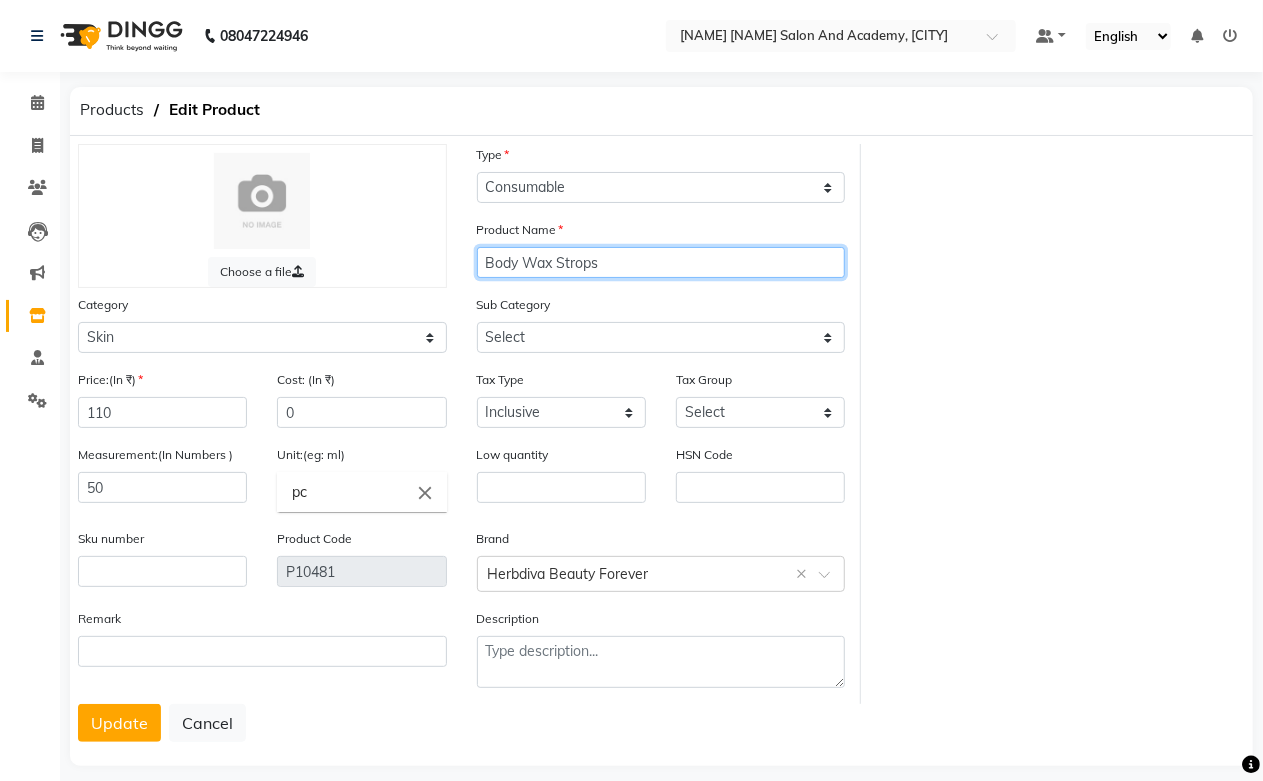 click on "Body Wax Strops" 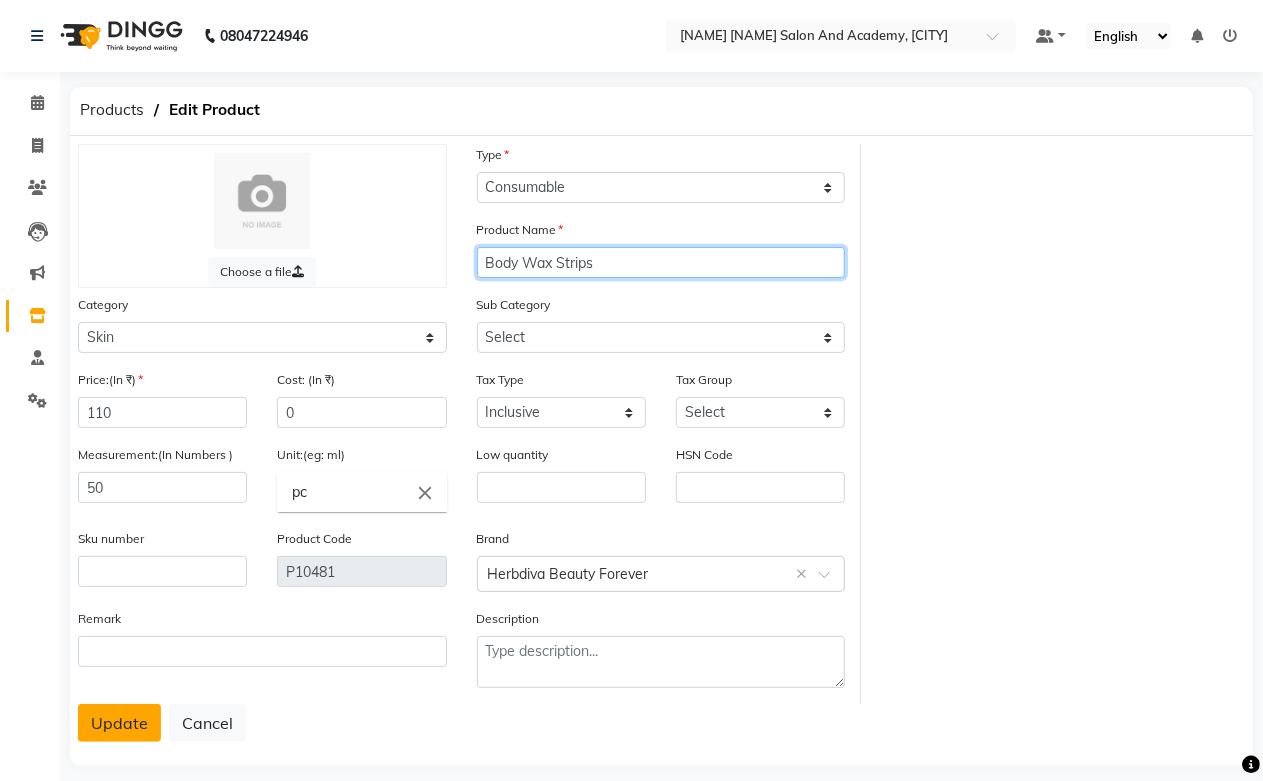 type on "Body Wax Strips" 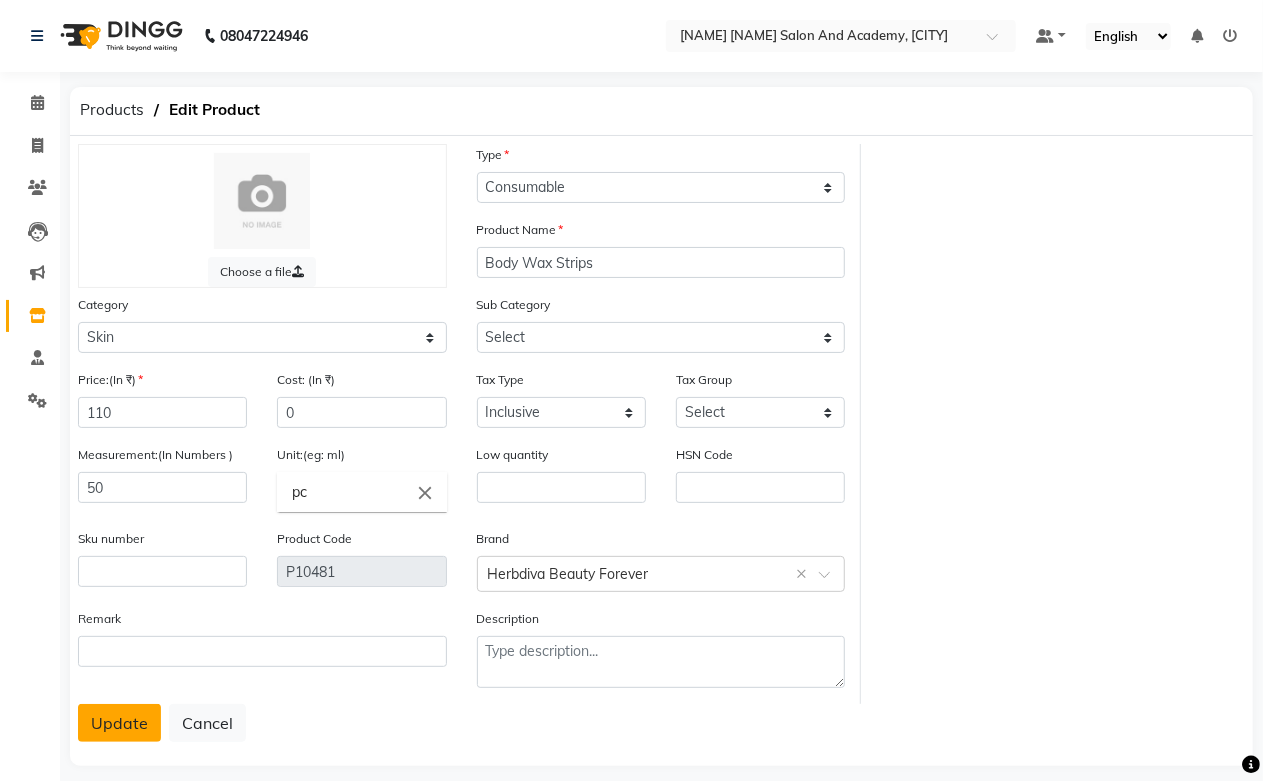 click on "Update" 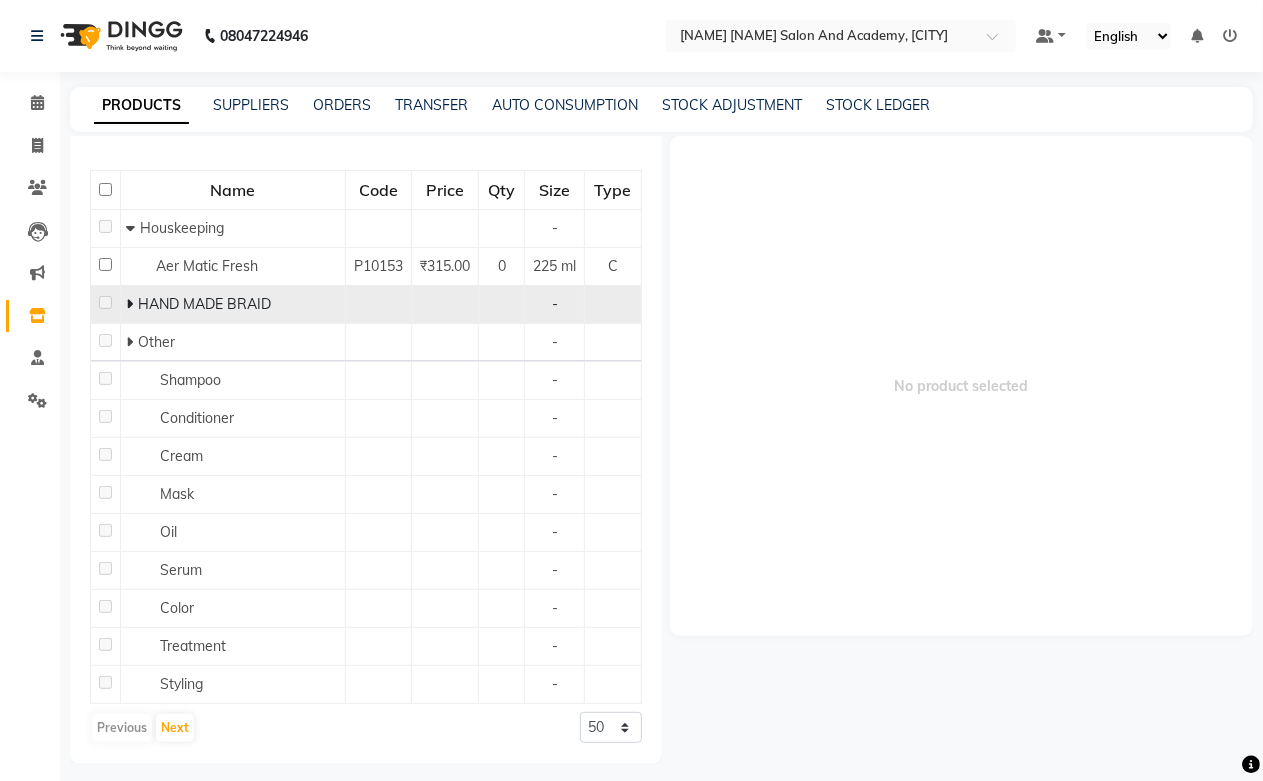 scroll, scrollTop: 198, scrollLeft: 0, axis: vertical 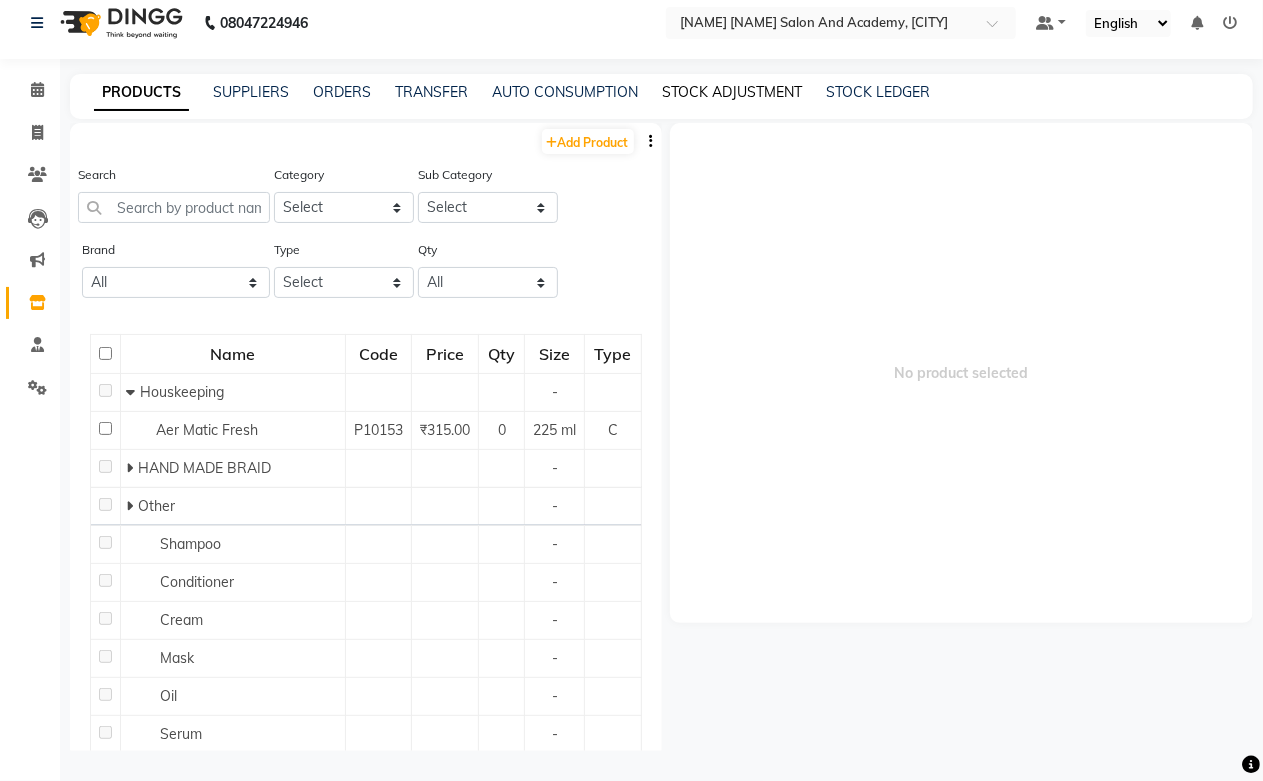 click on "STOCK ADJUSTMENT" 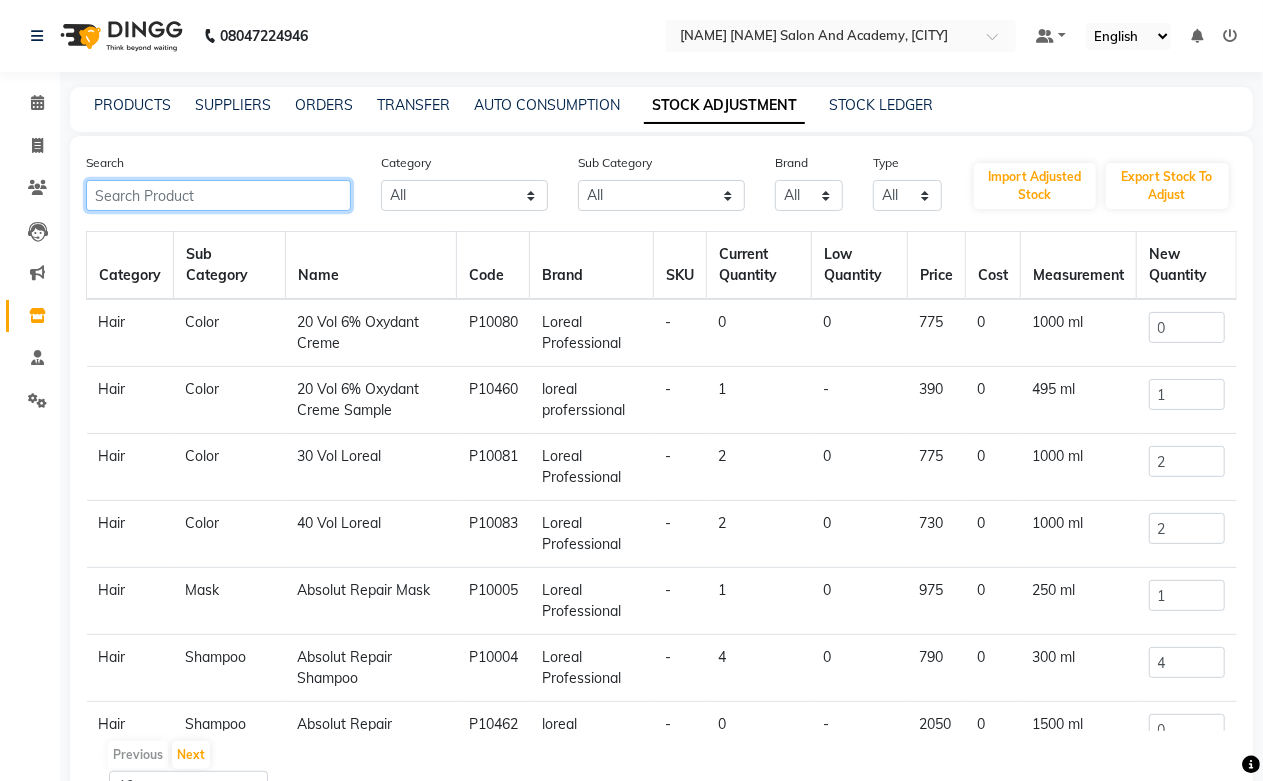 click 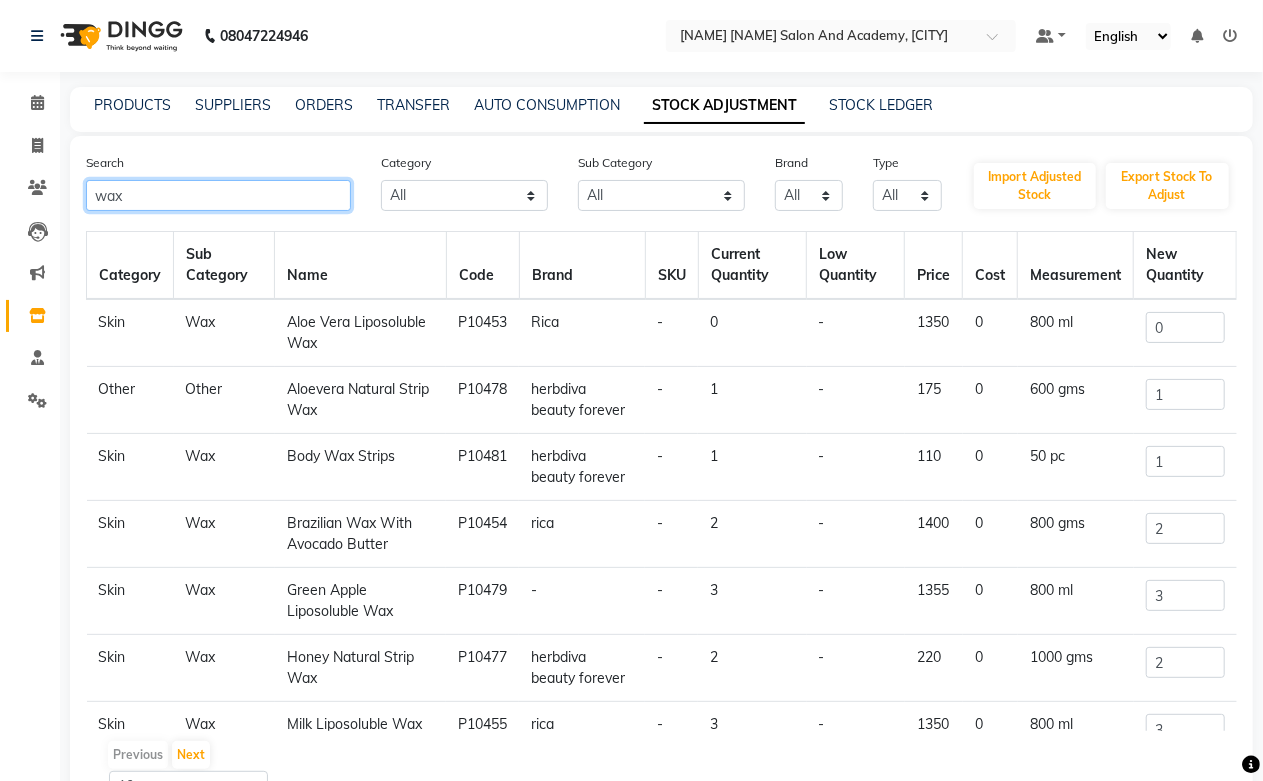type on "wax" 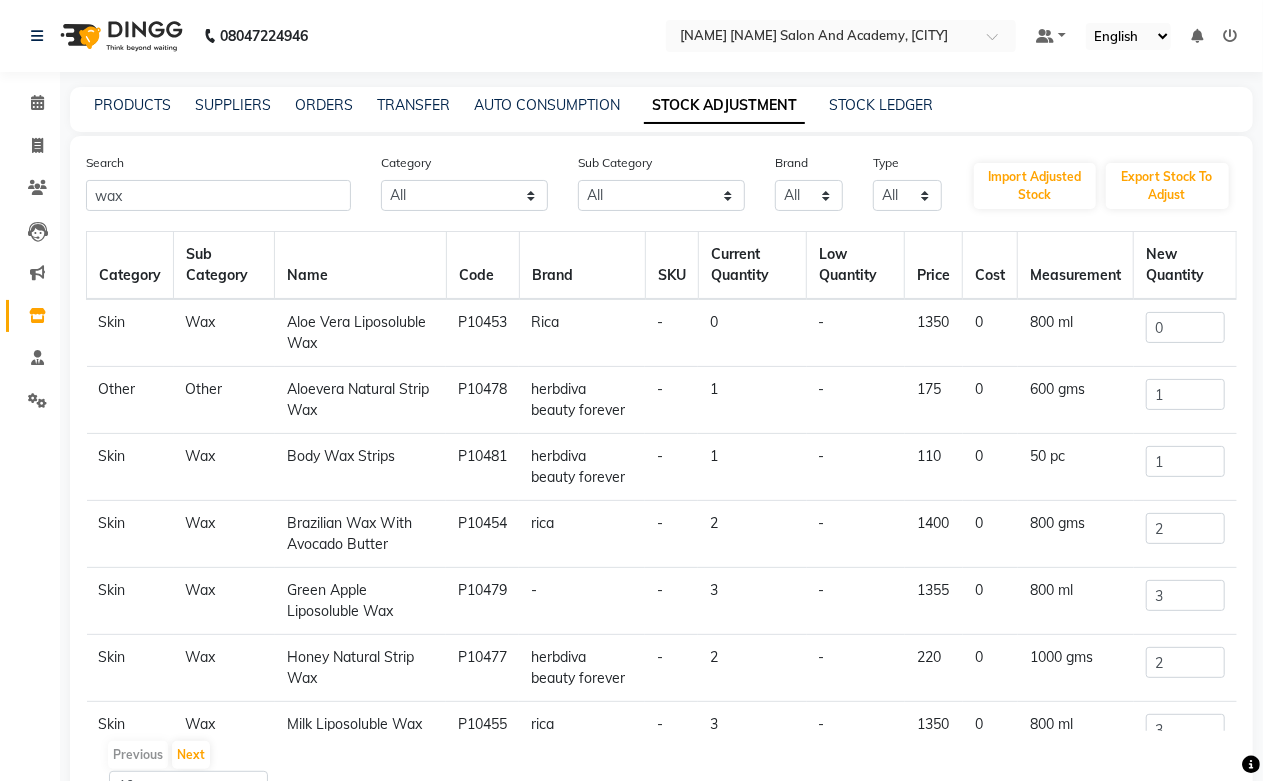 click on "Aloevera Natural Strip Wax" 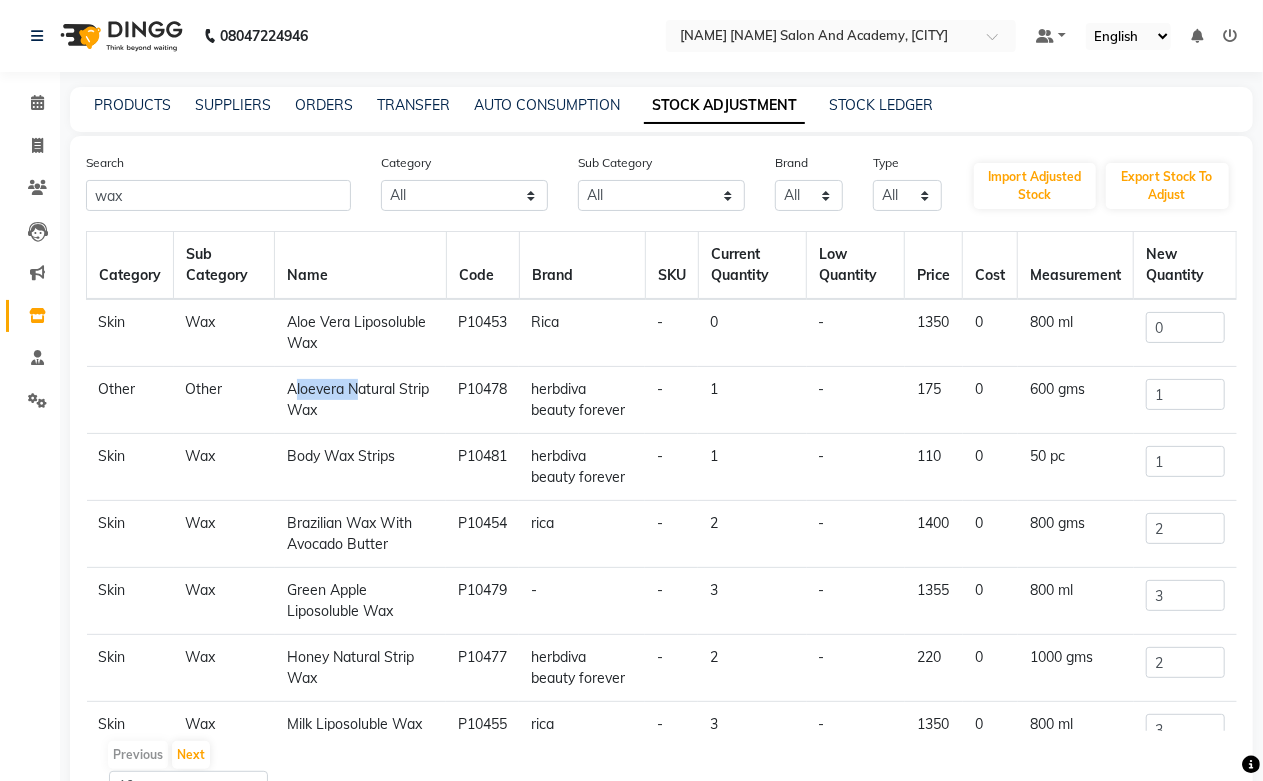 click on "Aloevera Natural Strip Wax" 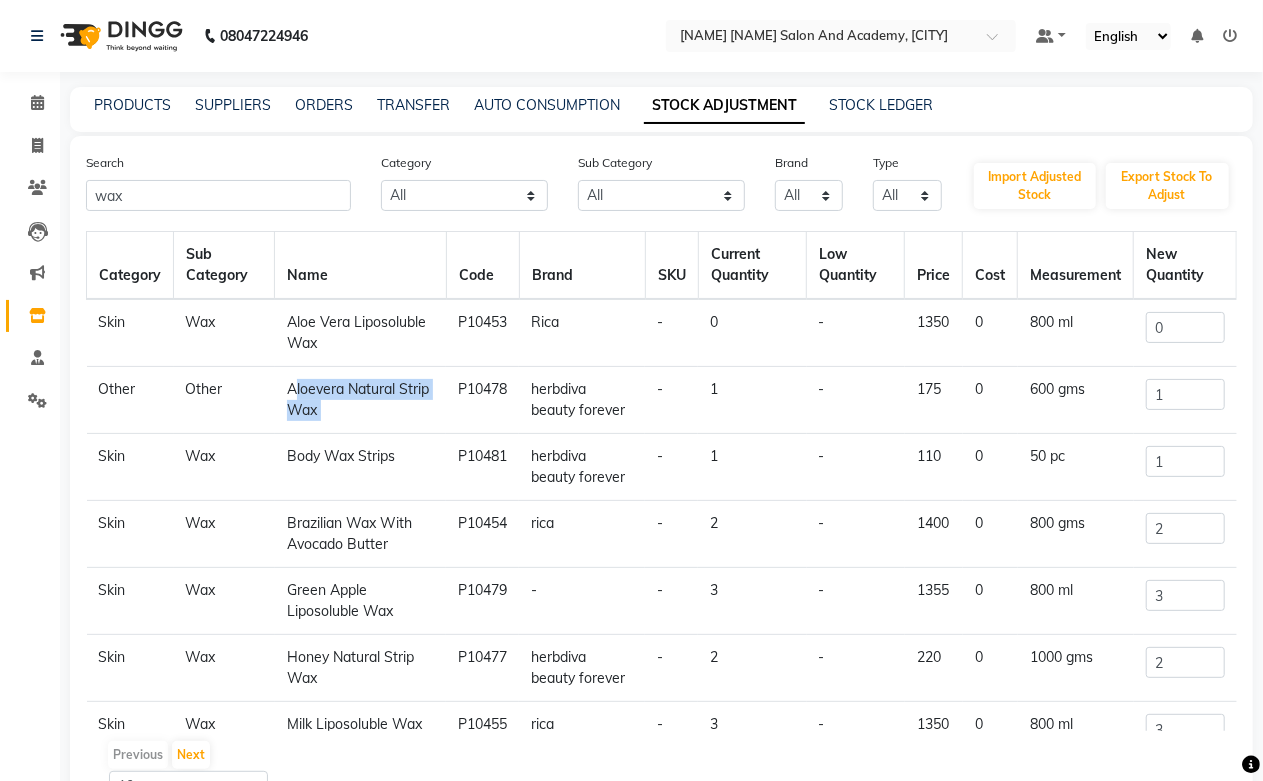 click on "Aloevera Natural Strip Wax" 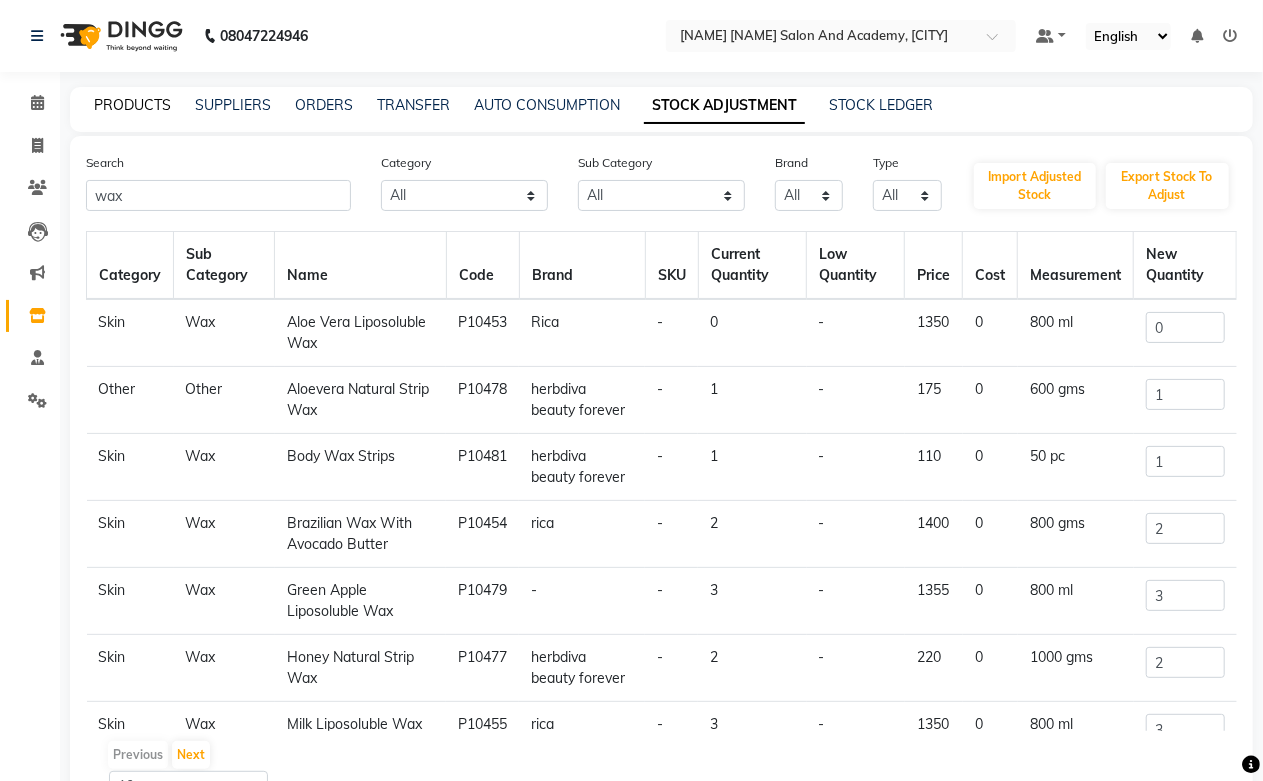 drag, startPoint x: 121, startPoint y: 86, endPoint x: 121, endPoint y: 106, distance: 20 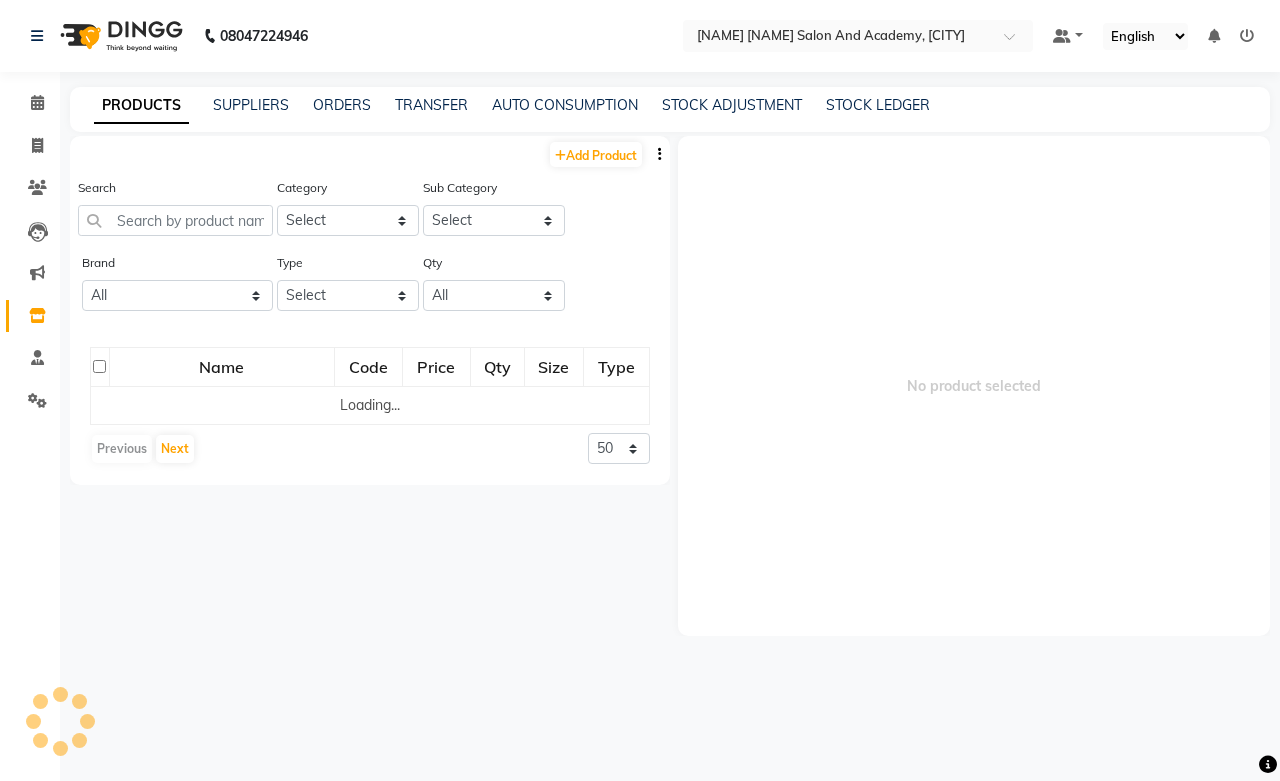 click on "PRODUCTS" 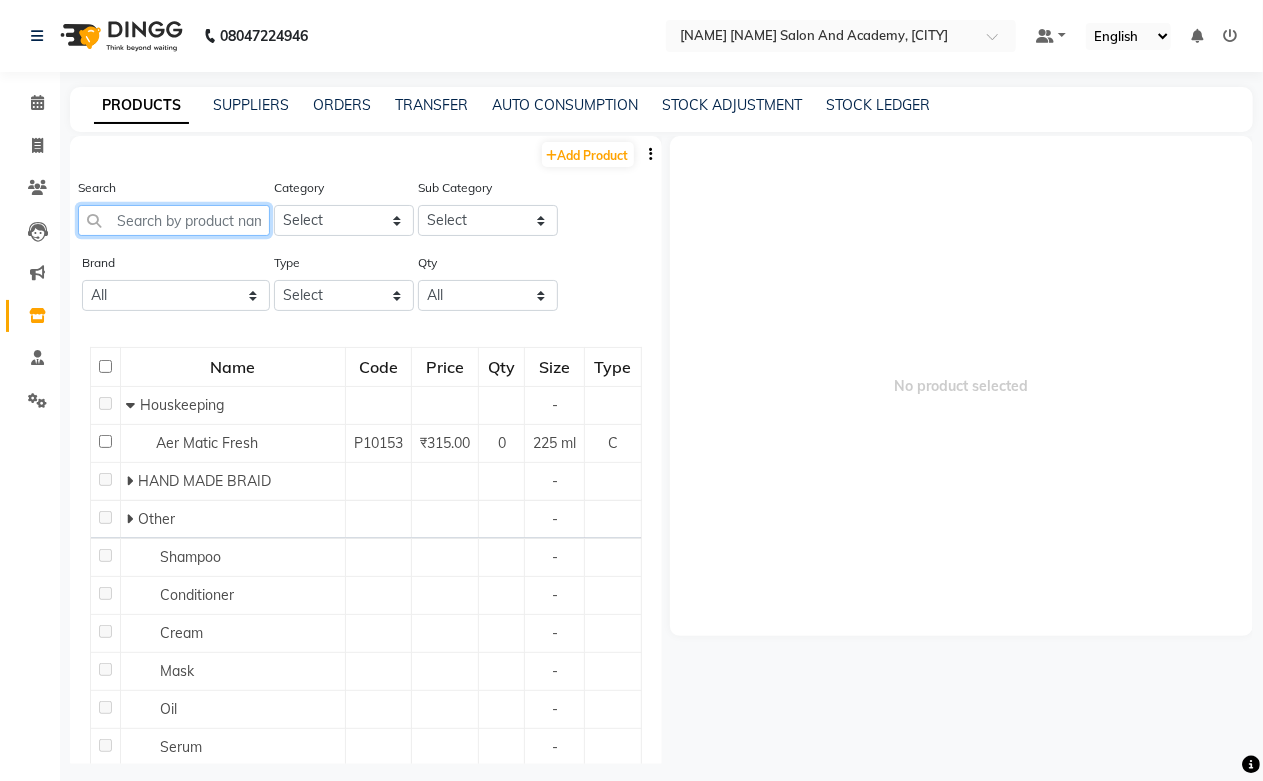 paste on "Aloevera Natural Strip Wax" 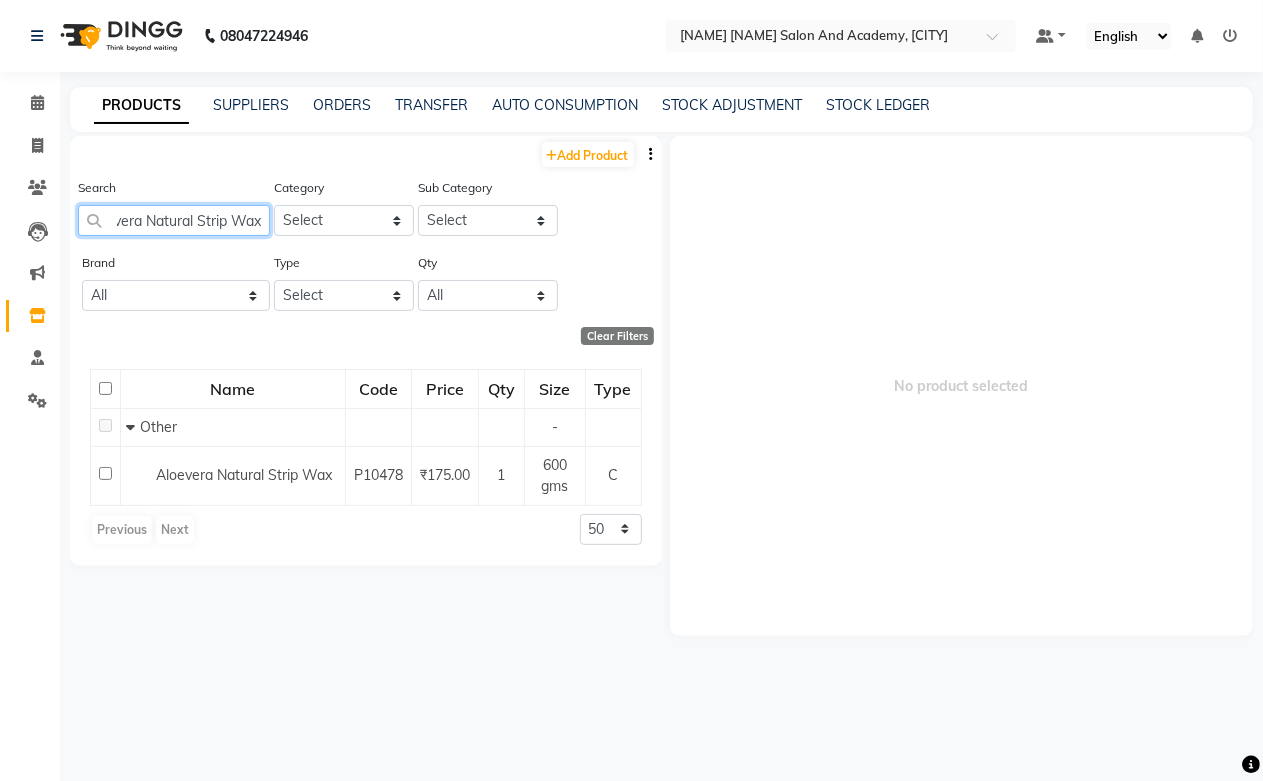 scroll, scrollTop: 0, scrollLeft: 34, axis: horizontal 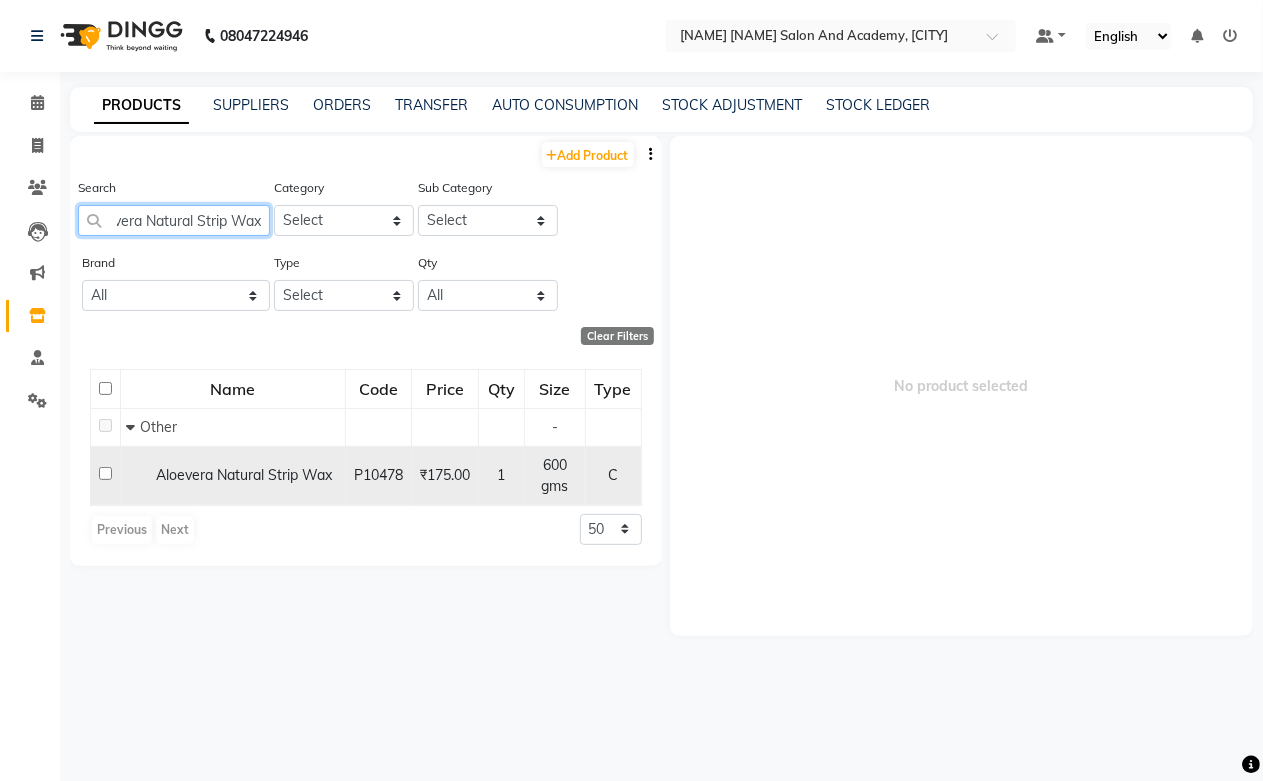 type on "Aloevera Natural Strip Wax" 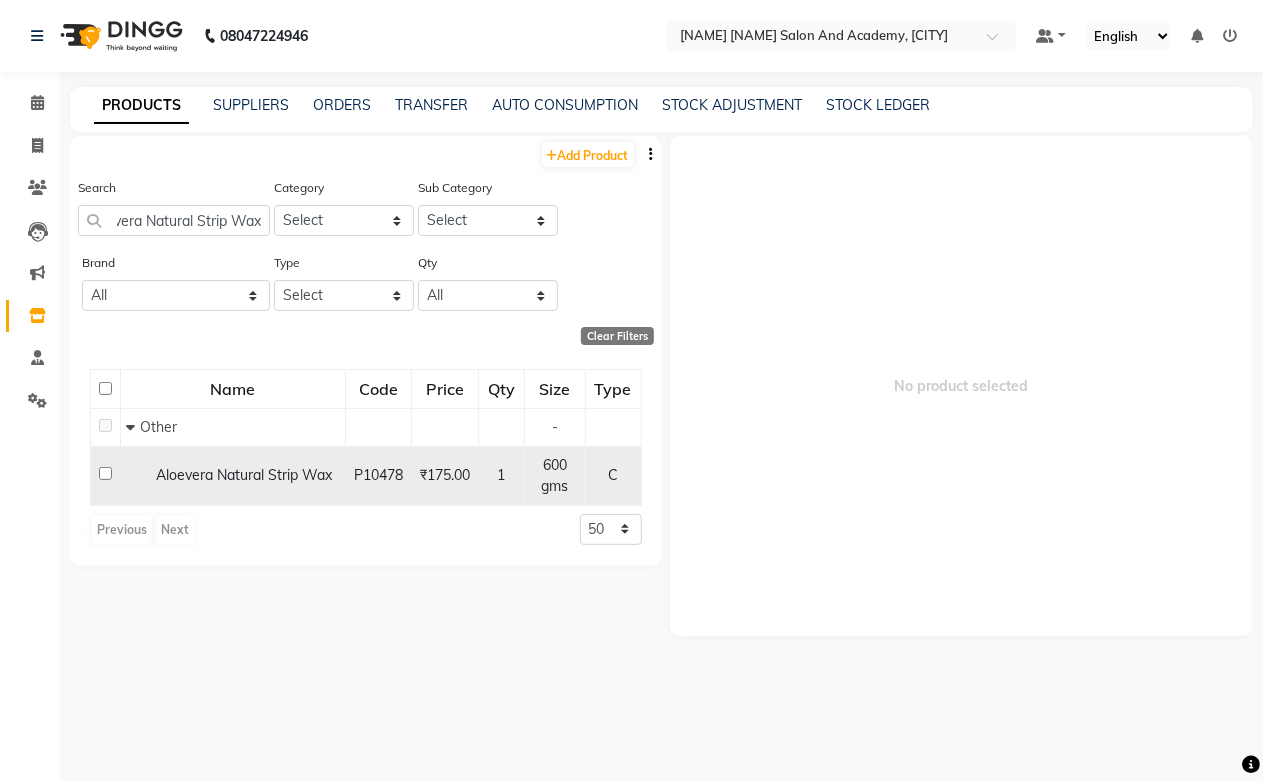 scroll, scrollTop: 0, scrollLeft: 0, axis: both 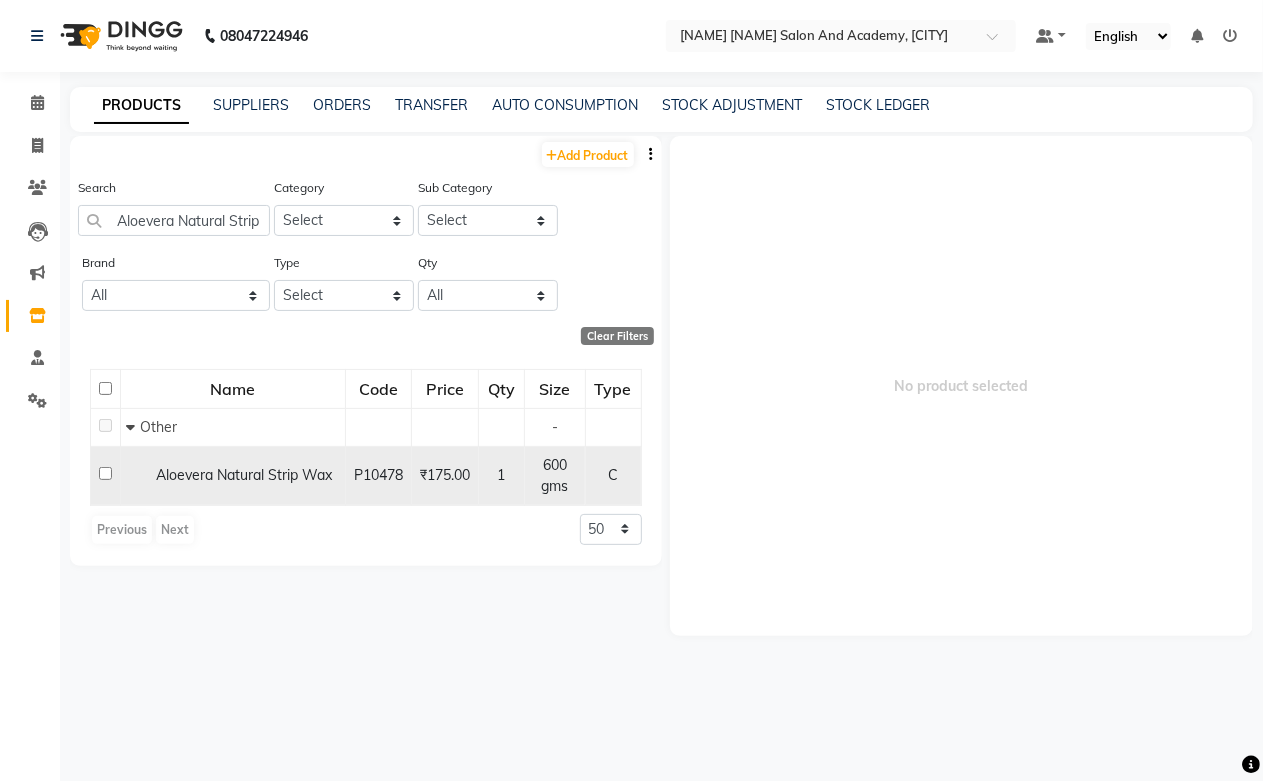 click on "Aloevera Natural Strip Wax" 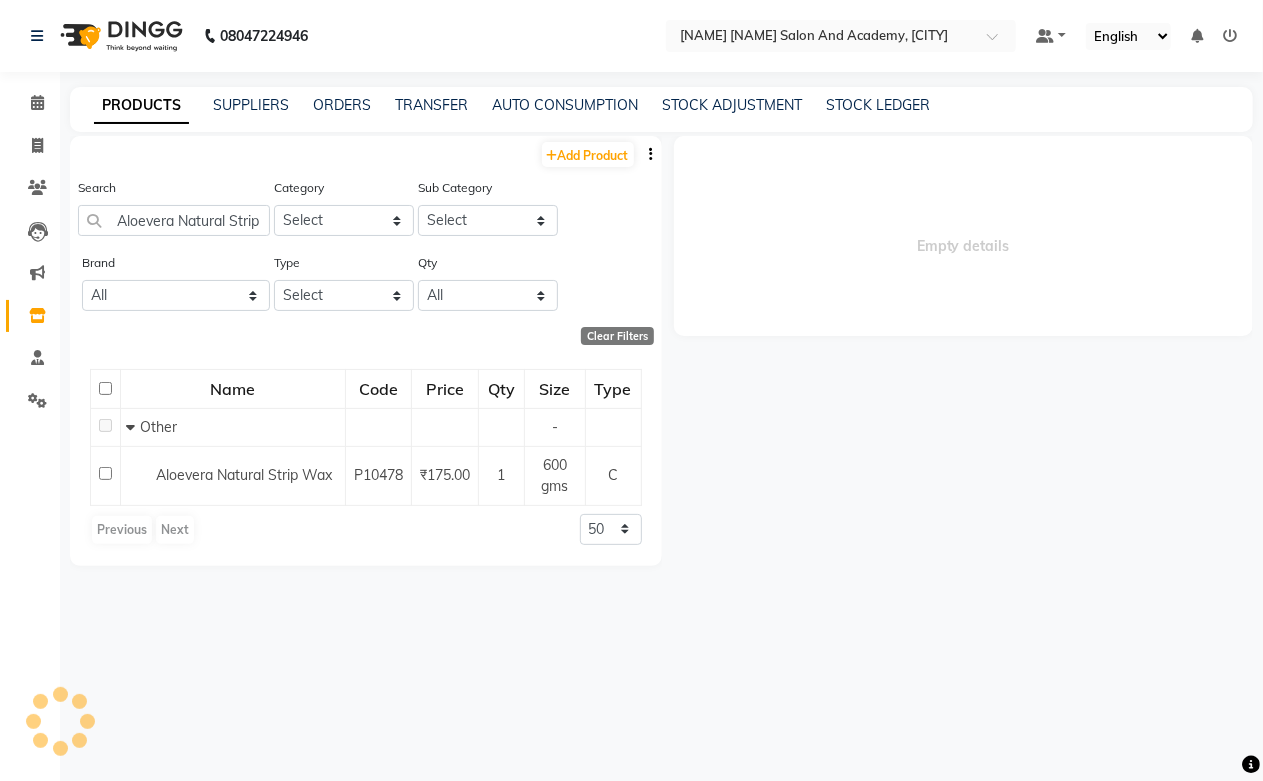 select 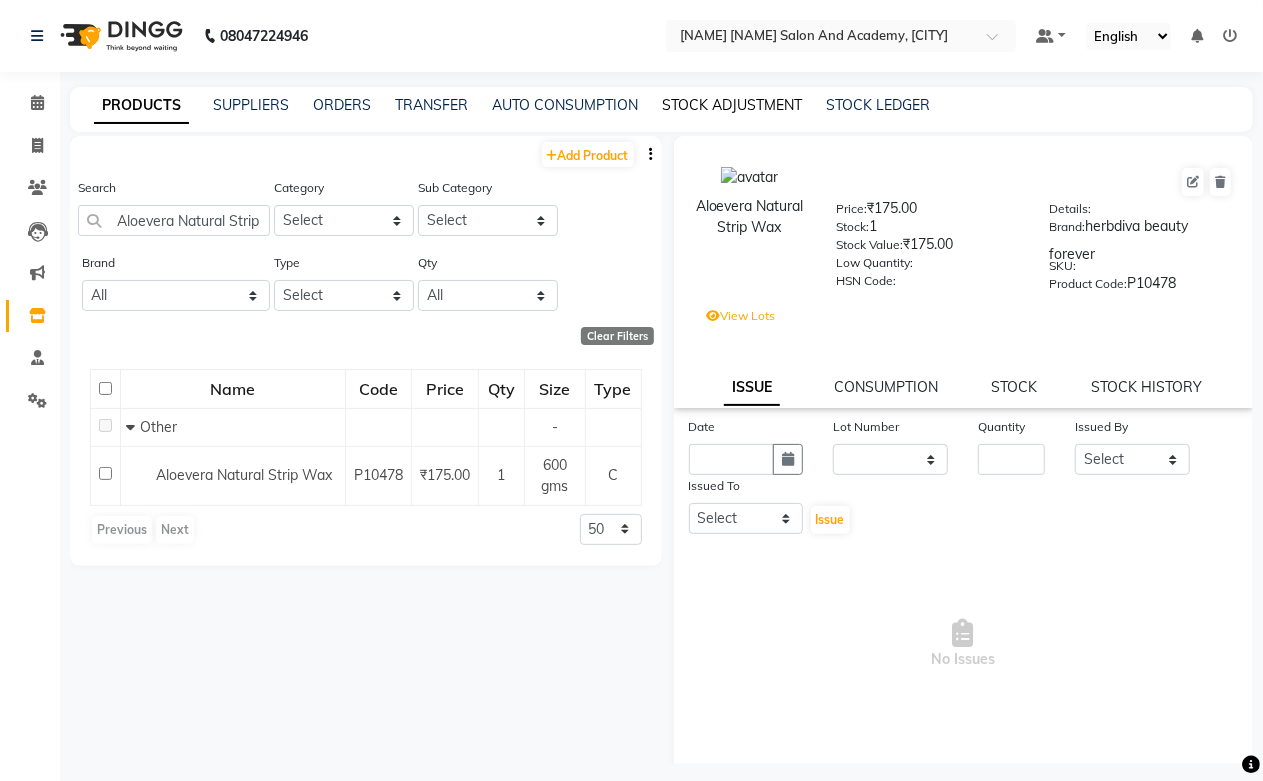 click on "STOCK ADJUSTMENT" 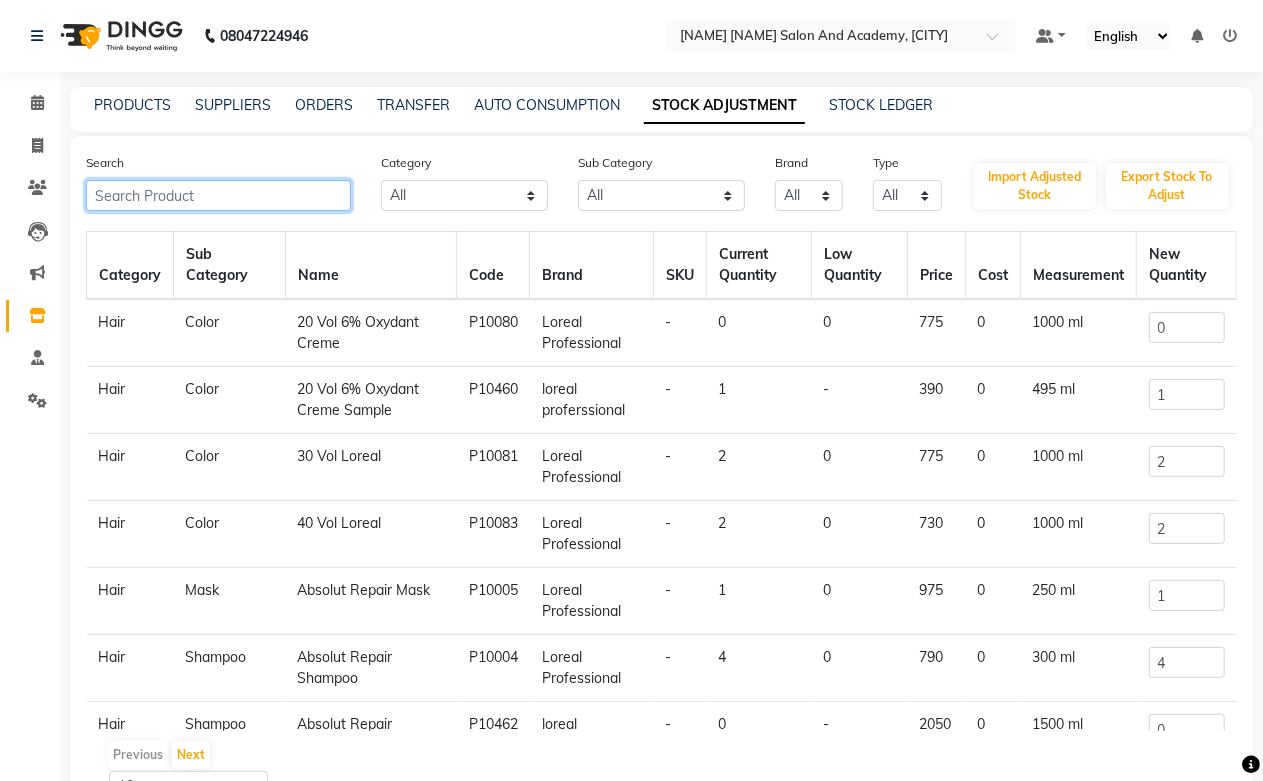 click 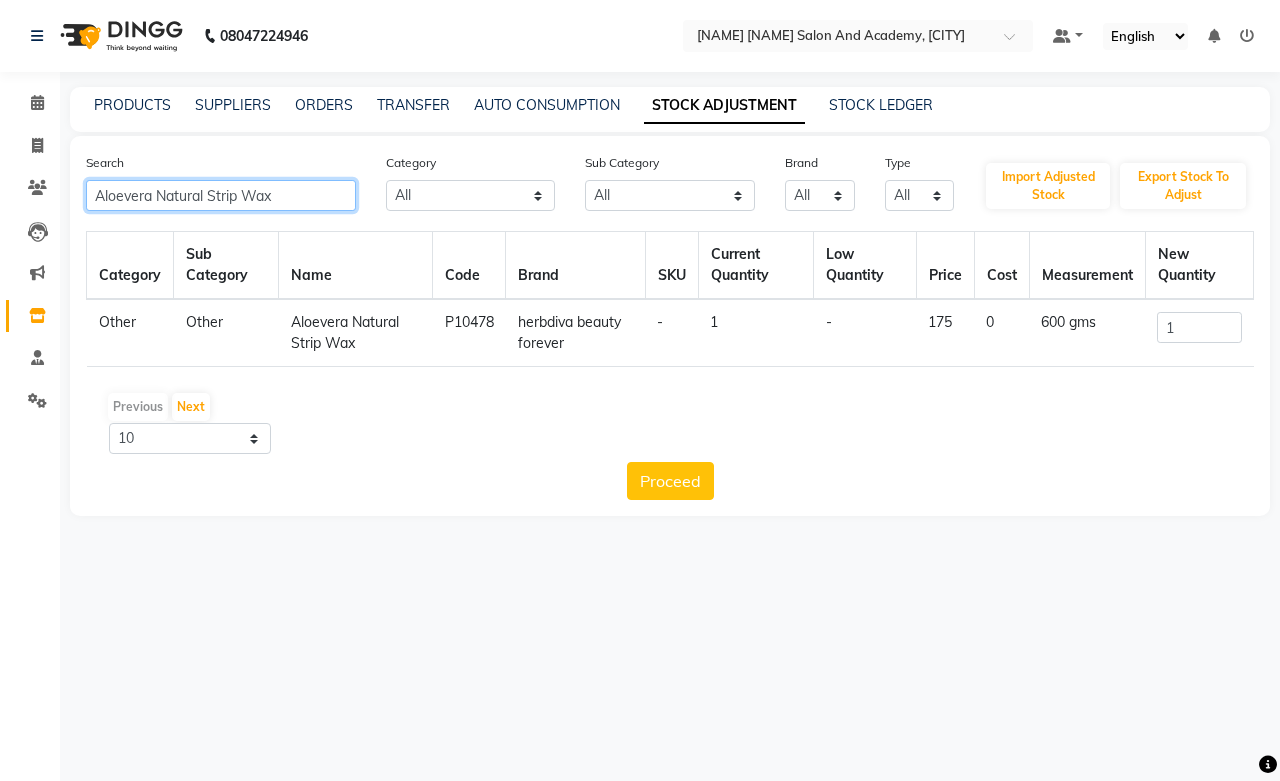 type on "Aloevera Natural Strip Wax" 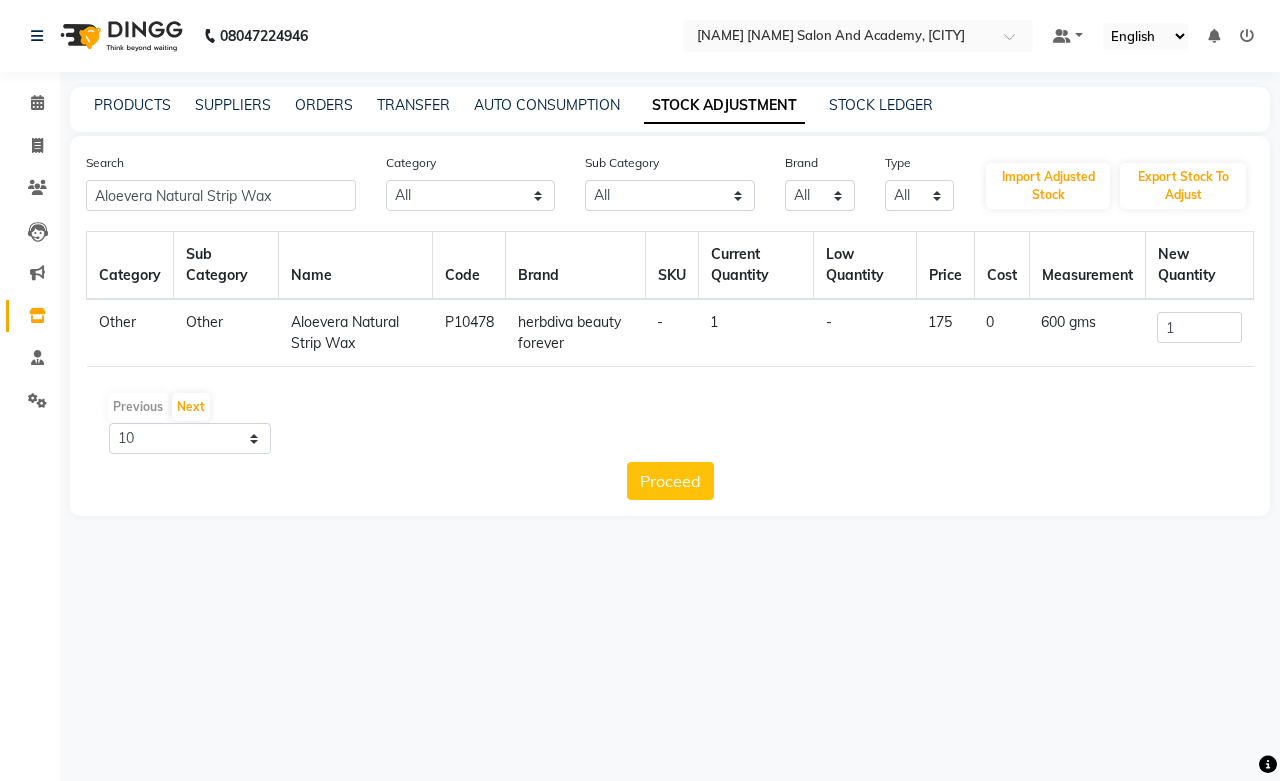 click on "PRODUCTS" 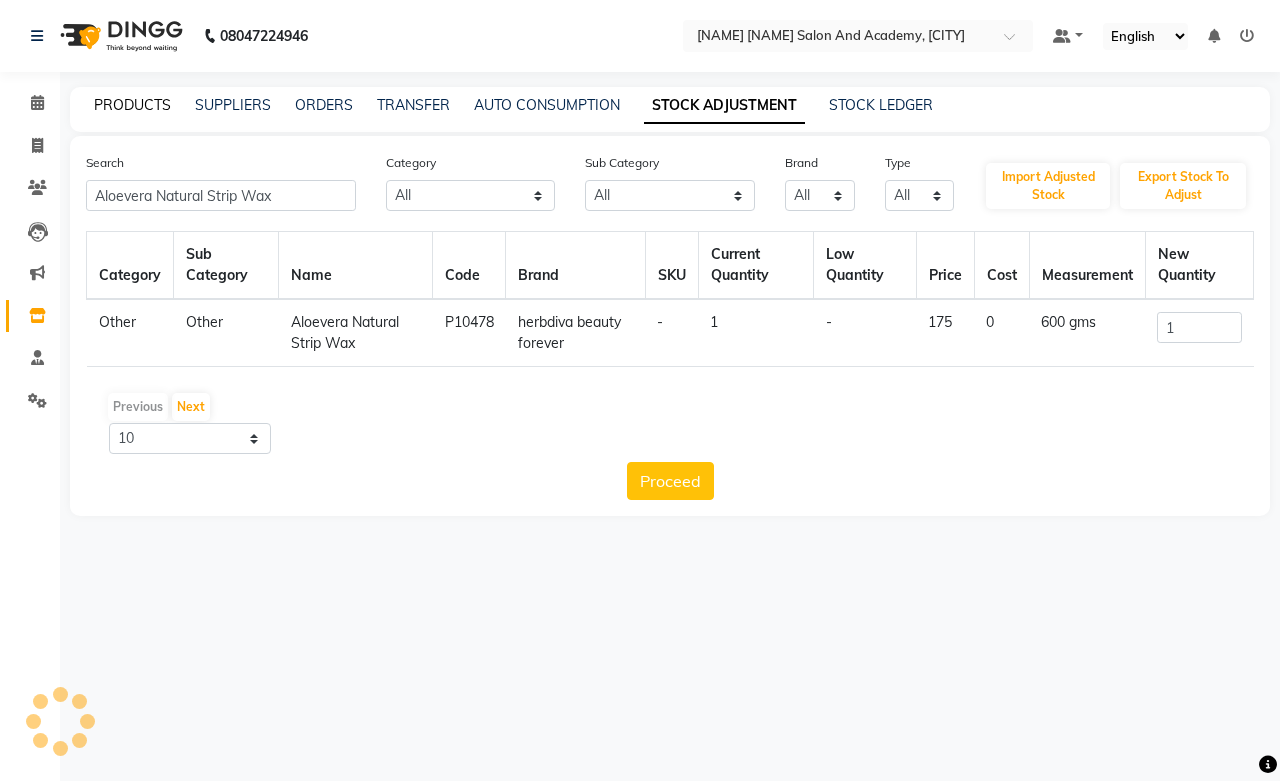 click on "PRODUCTS" 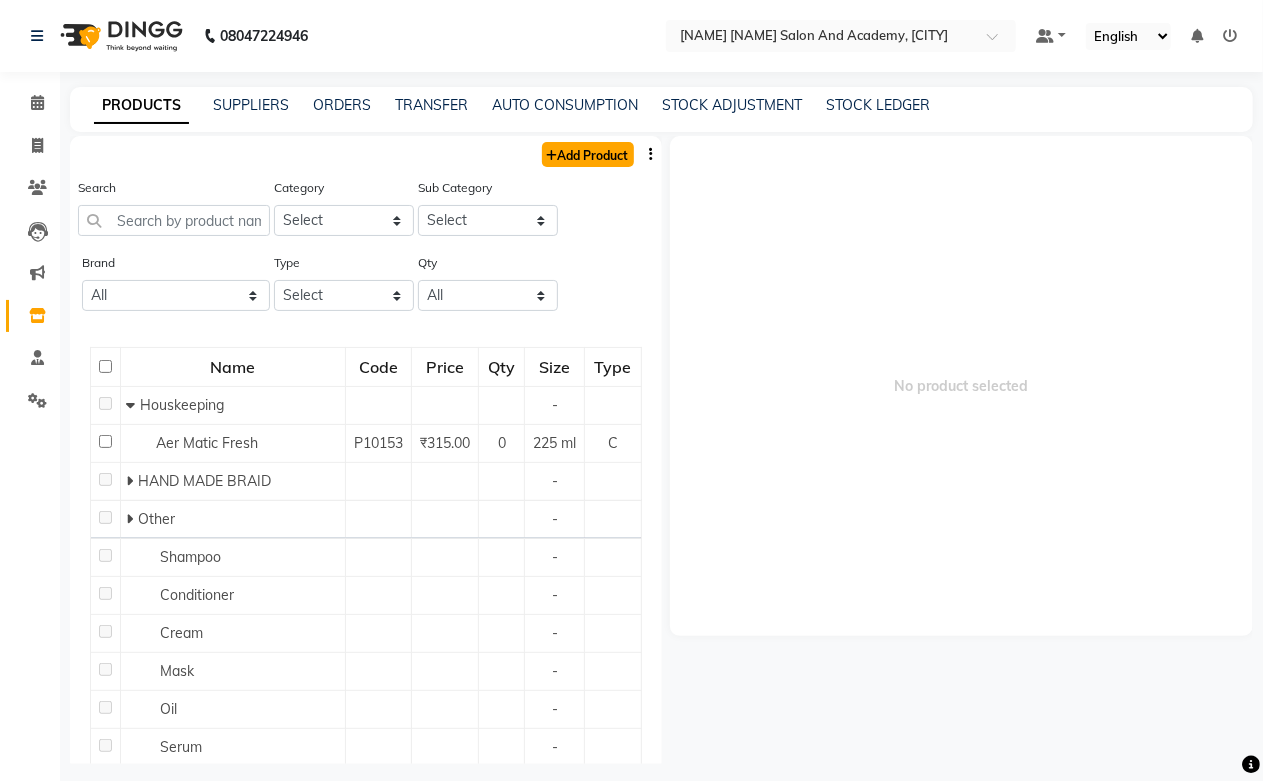 click on "Add Product" 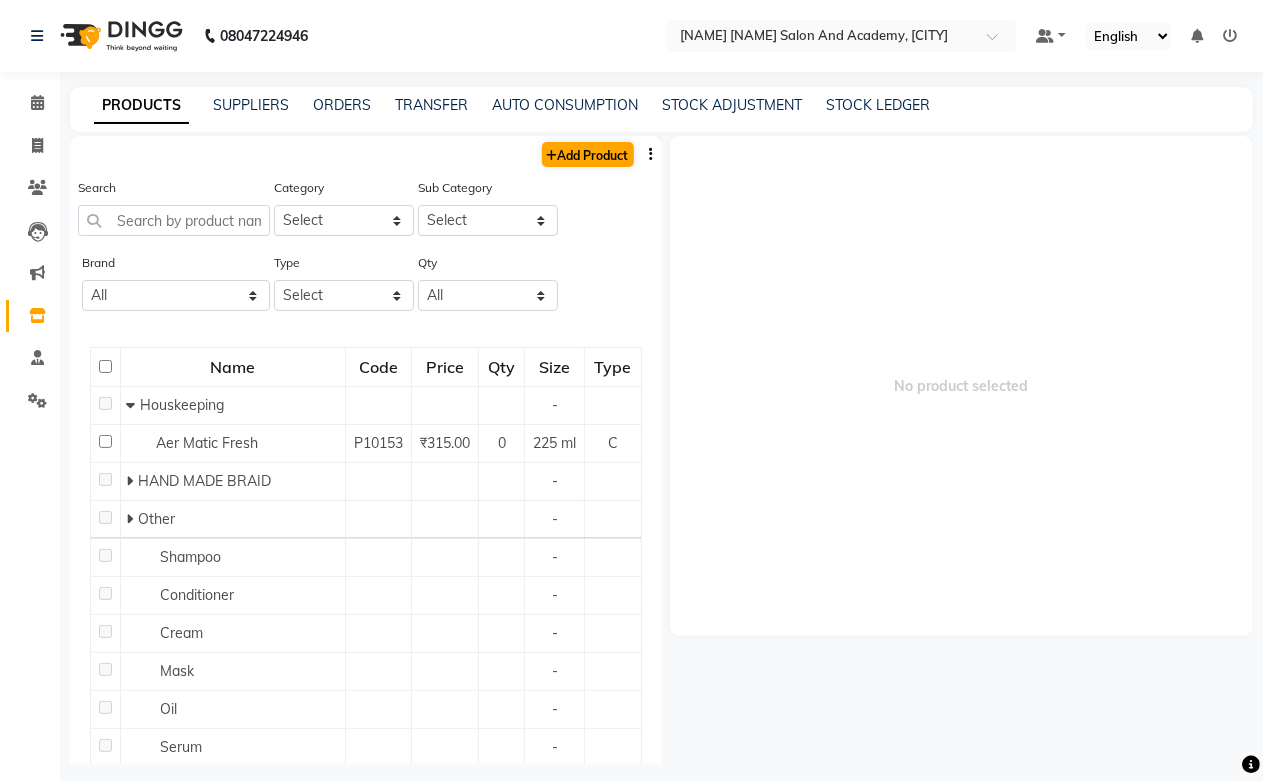 select on "true" 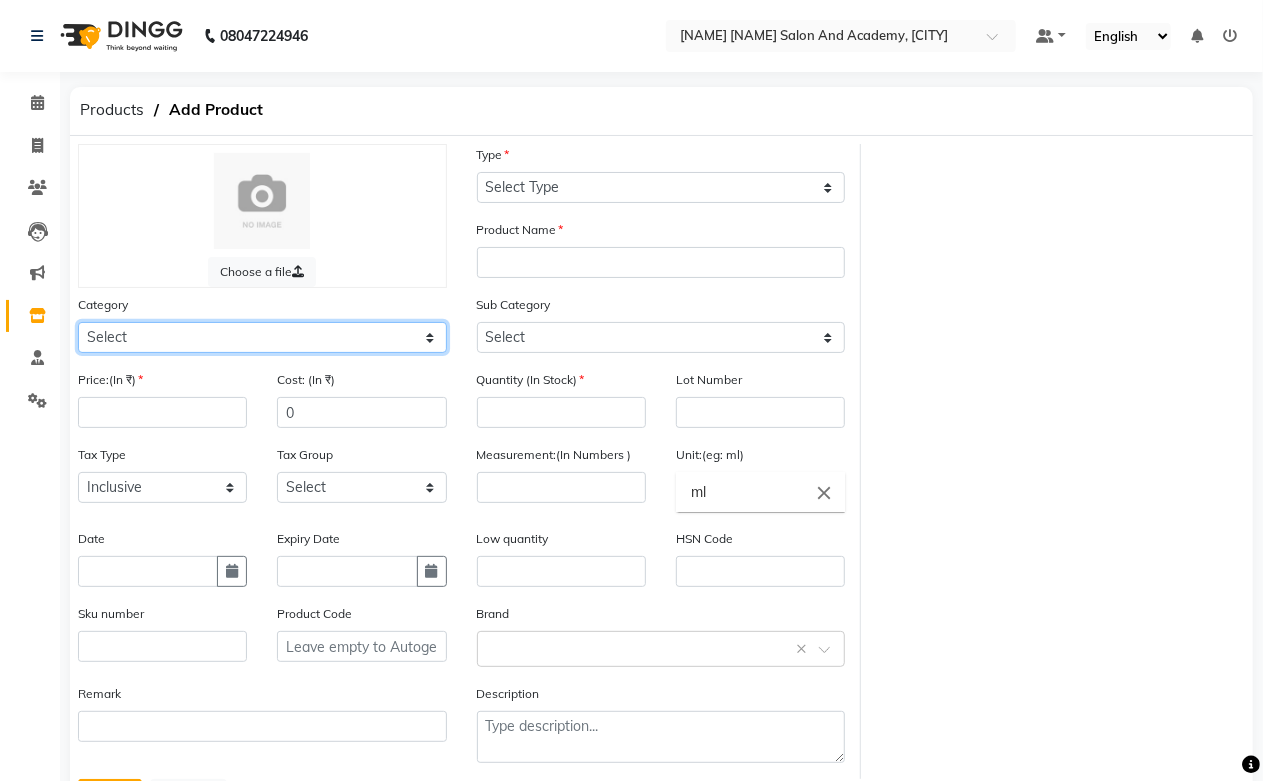 click on "Select Hair Skin Jeanott Ceuticals Other" 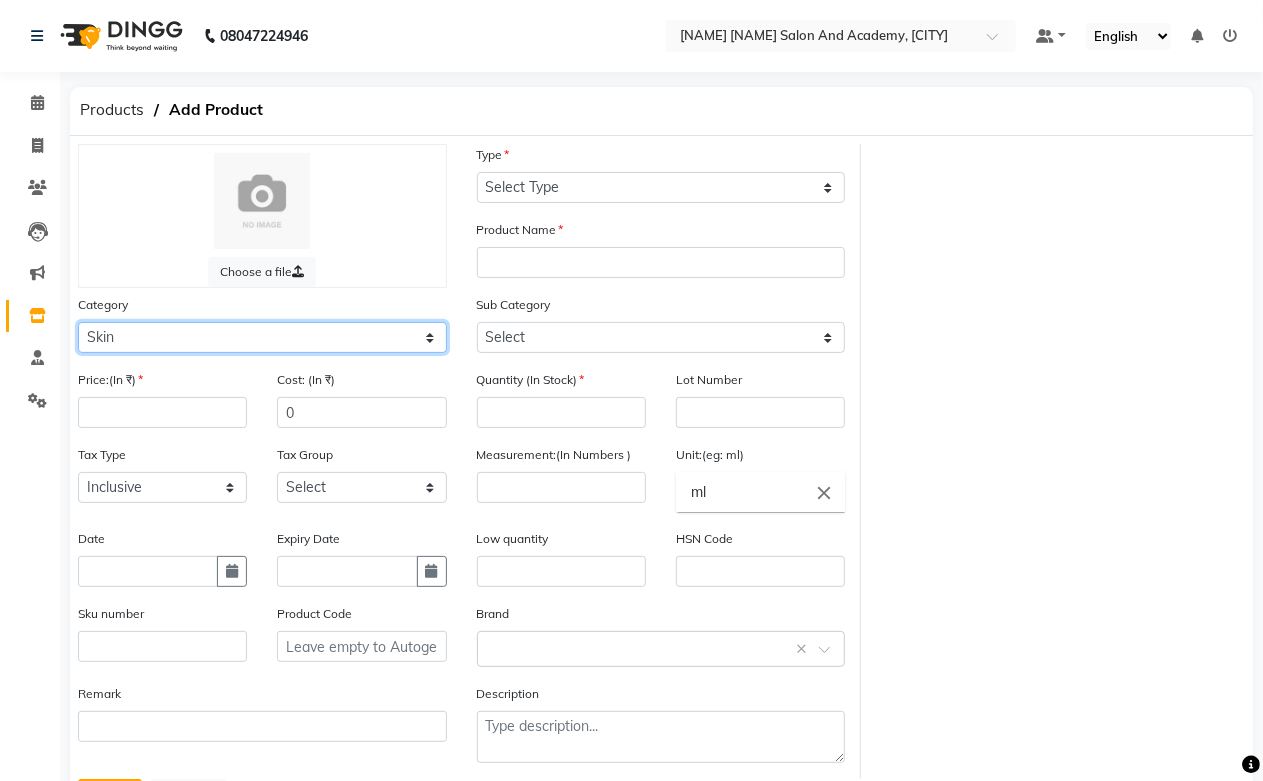 click on "Select Hair Skin Jeanott Ceuticals Other" 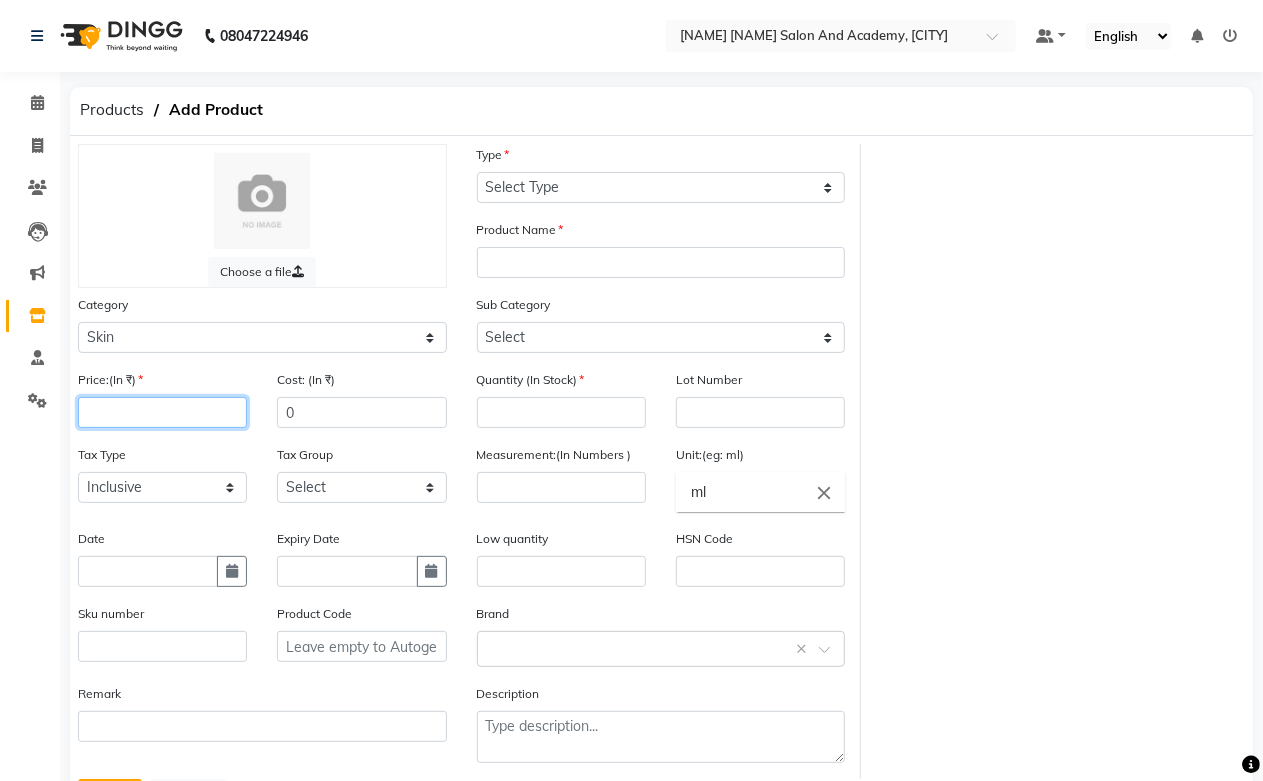 click 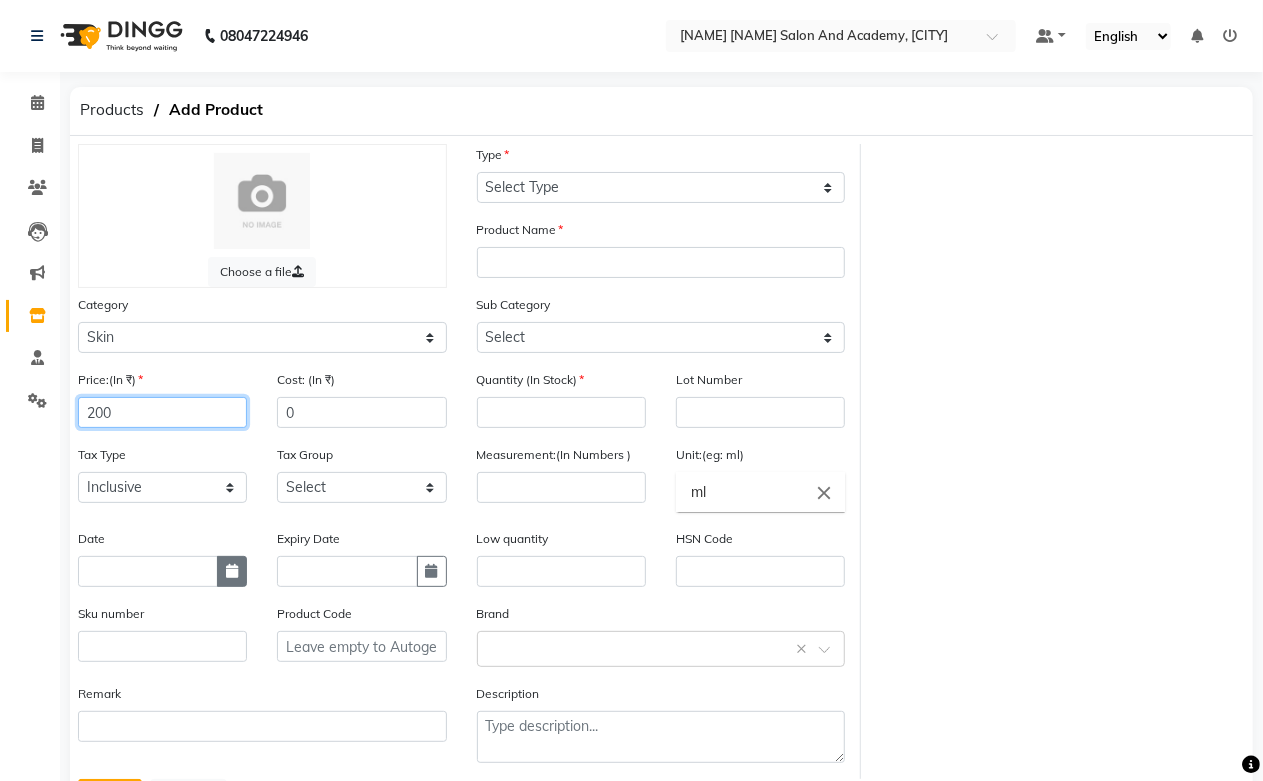 type on "200" 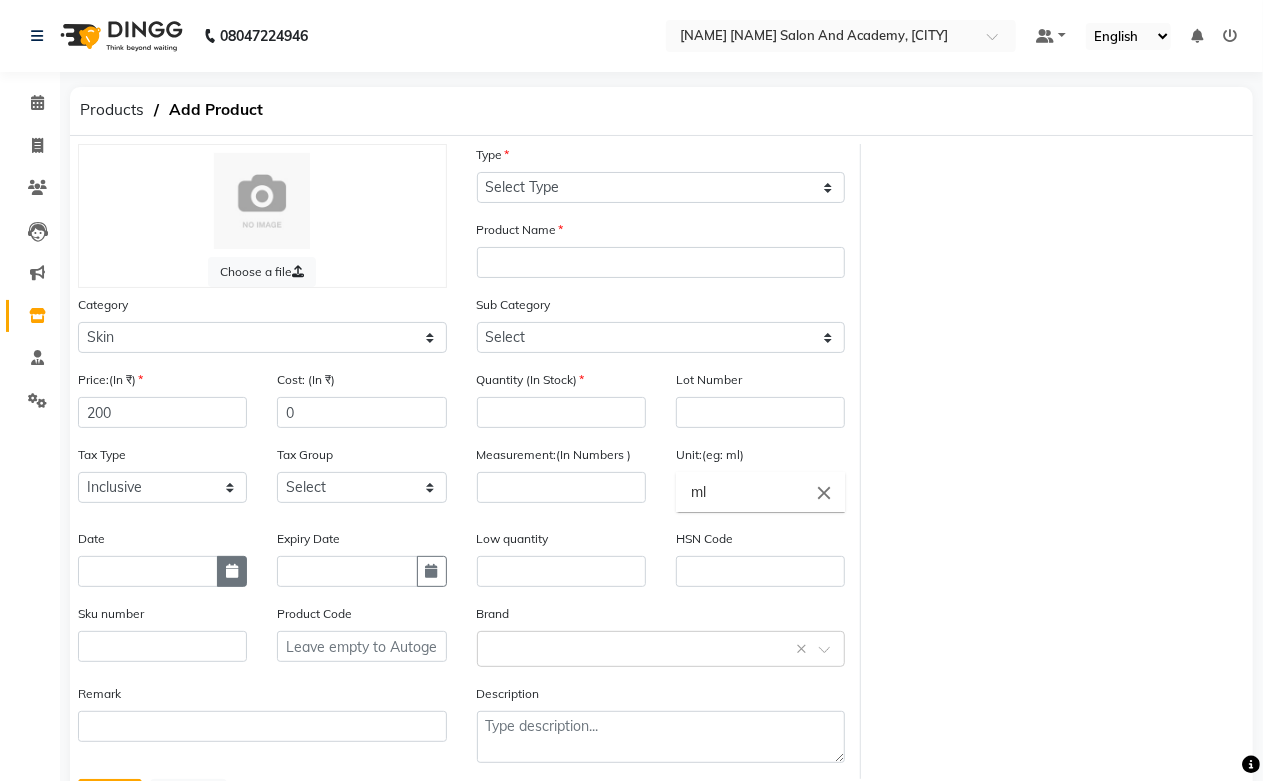 click 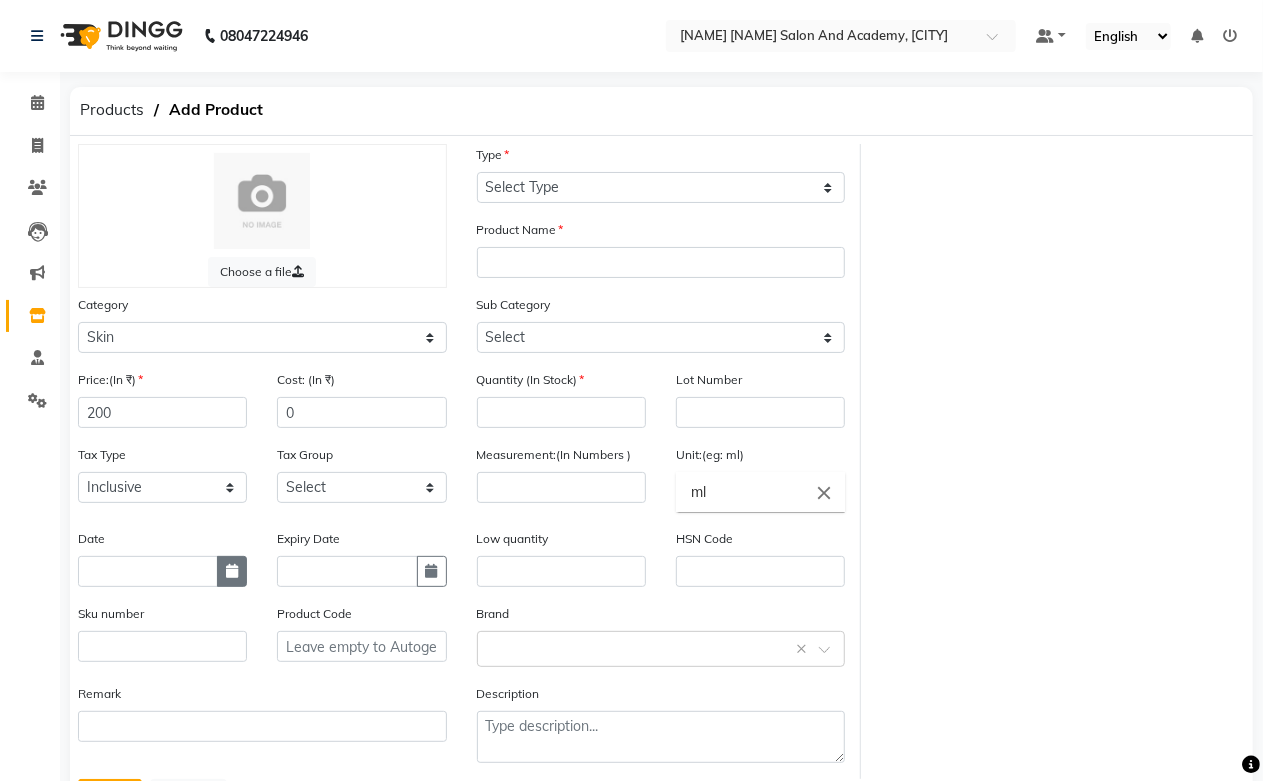select on "8" 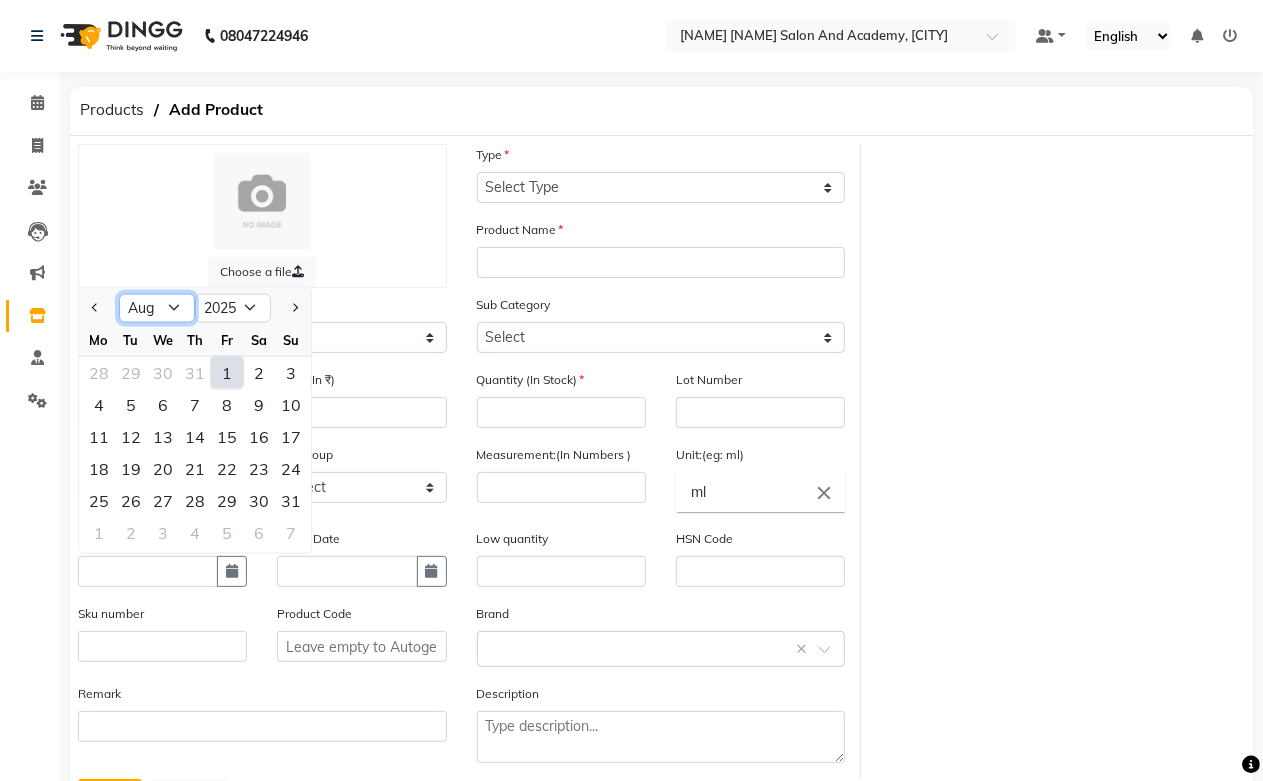 click on "Jan Feb Mar Apr May Jun Jul Aug Sep Oct Nov Dec" 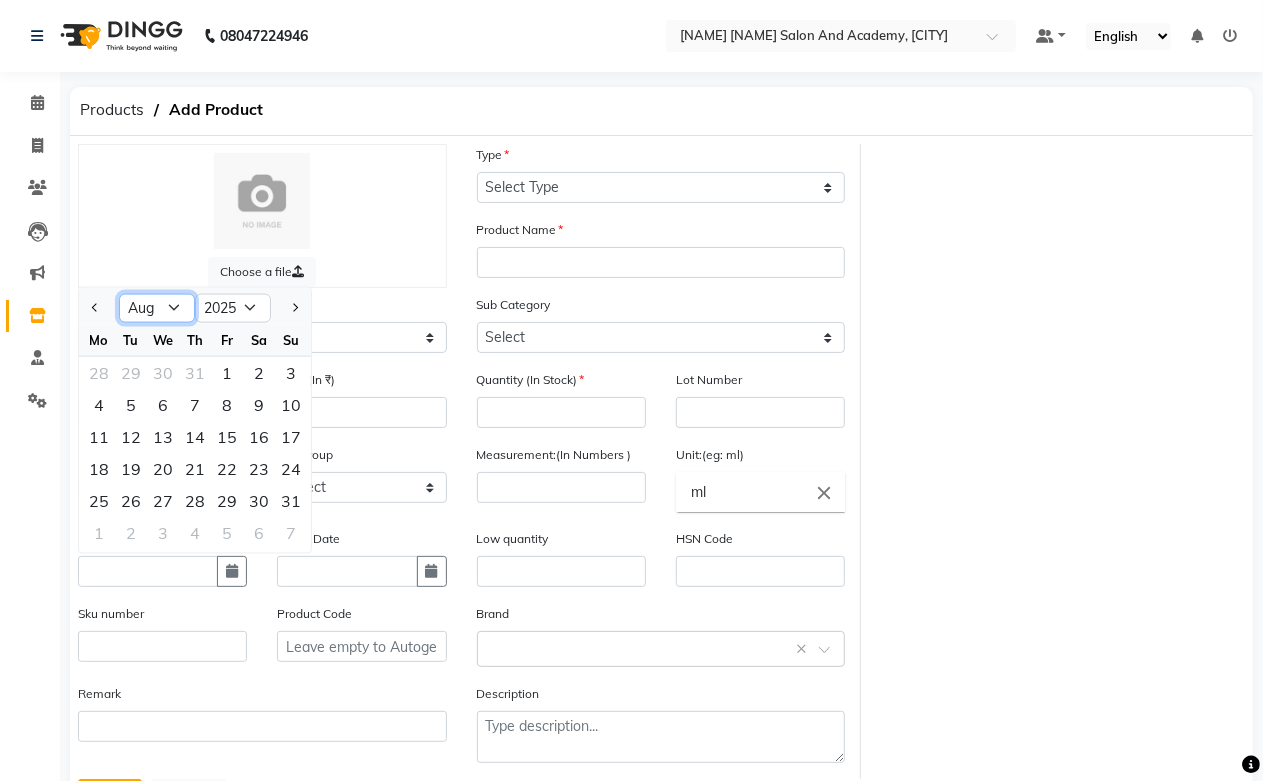 select on "4" 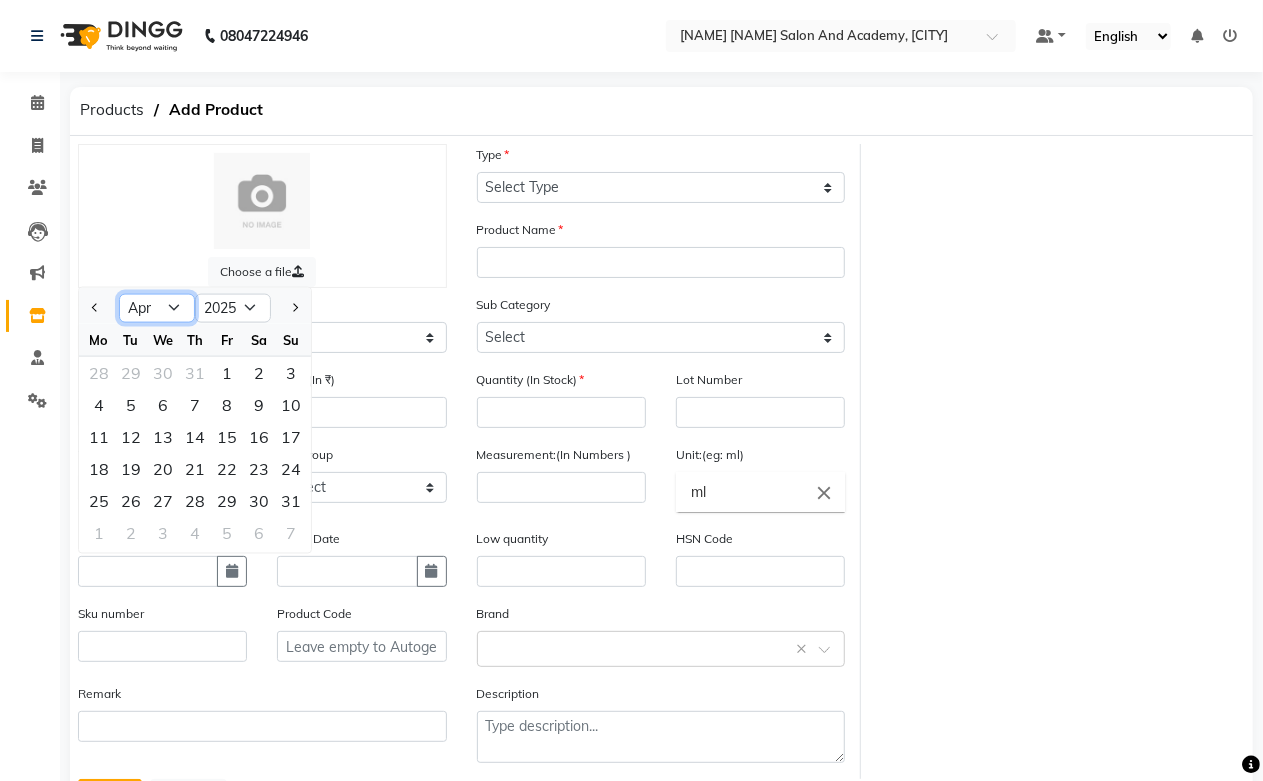 click on "Jan Feb Mar Apr May Jun Jul Aug Sep Oct Nov Dec" 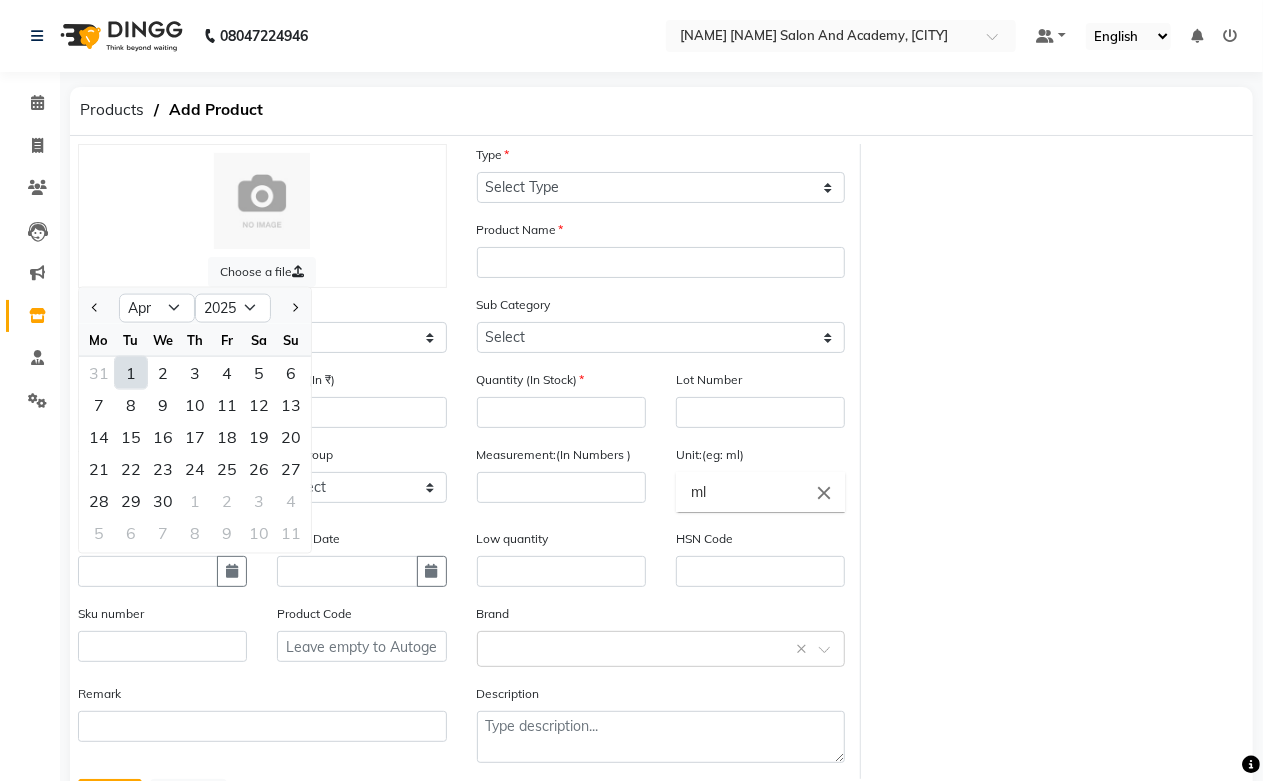 click on "1" 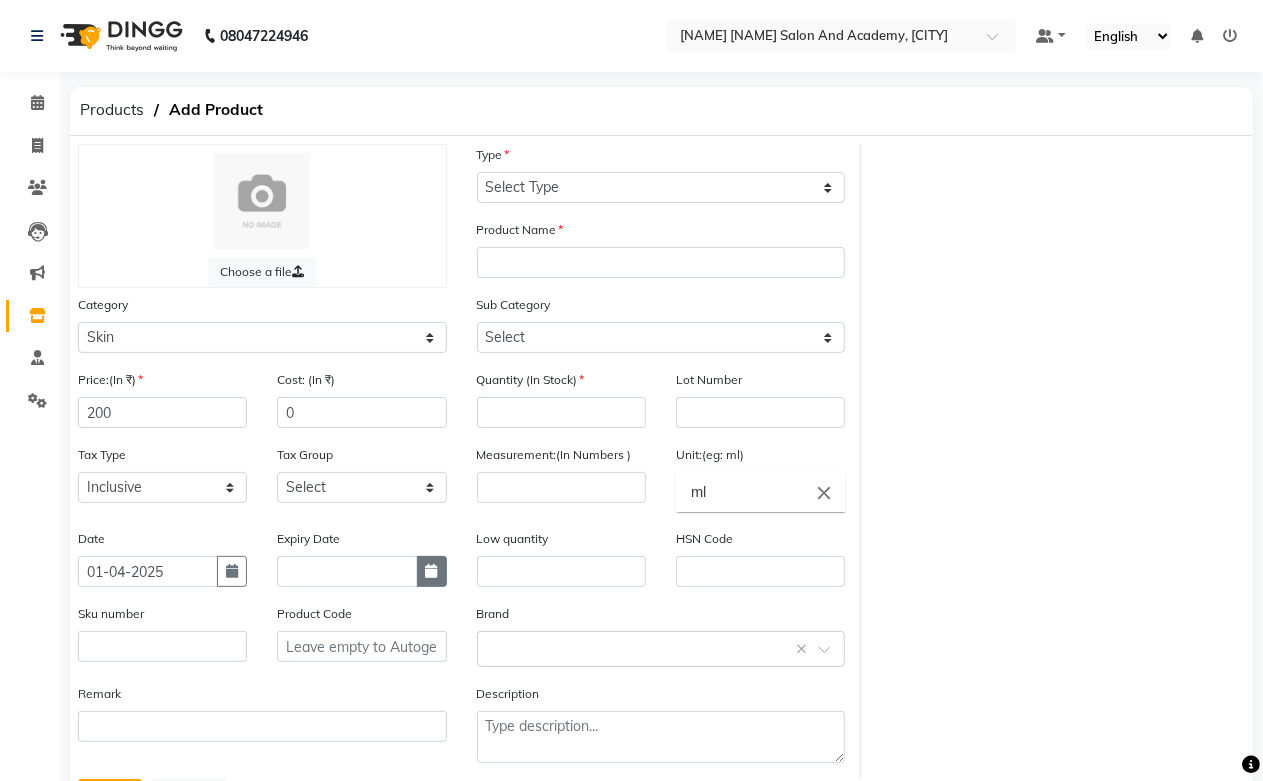 click 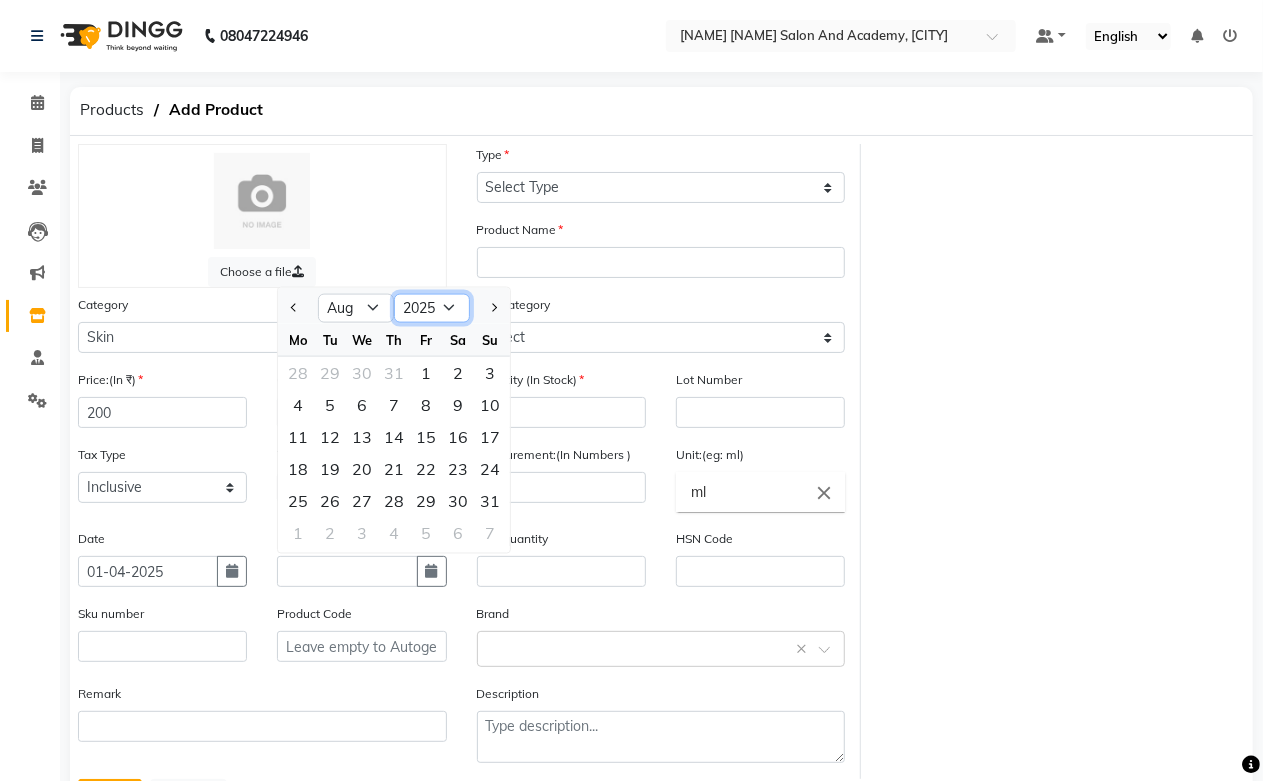 click on "2015 2016 2017 2018 2019 2020 2021 2022 2023 2024 2025 2026 2027 2028 2029 2030 2031 2032 2033 2034 2035" 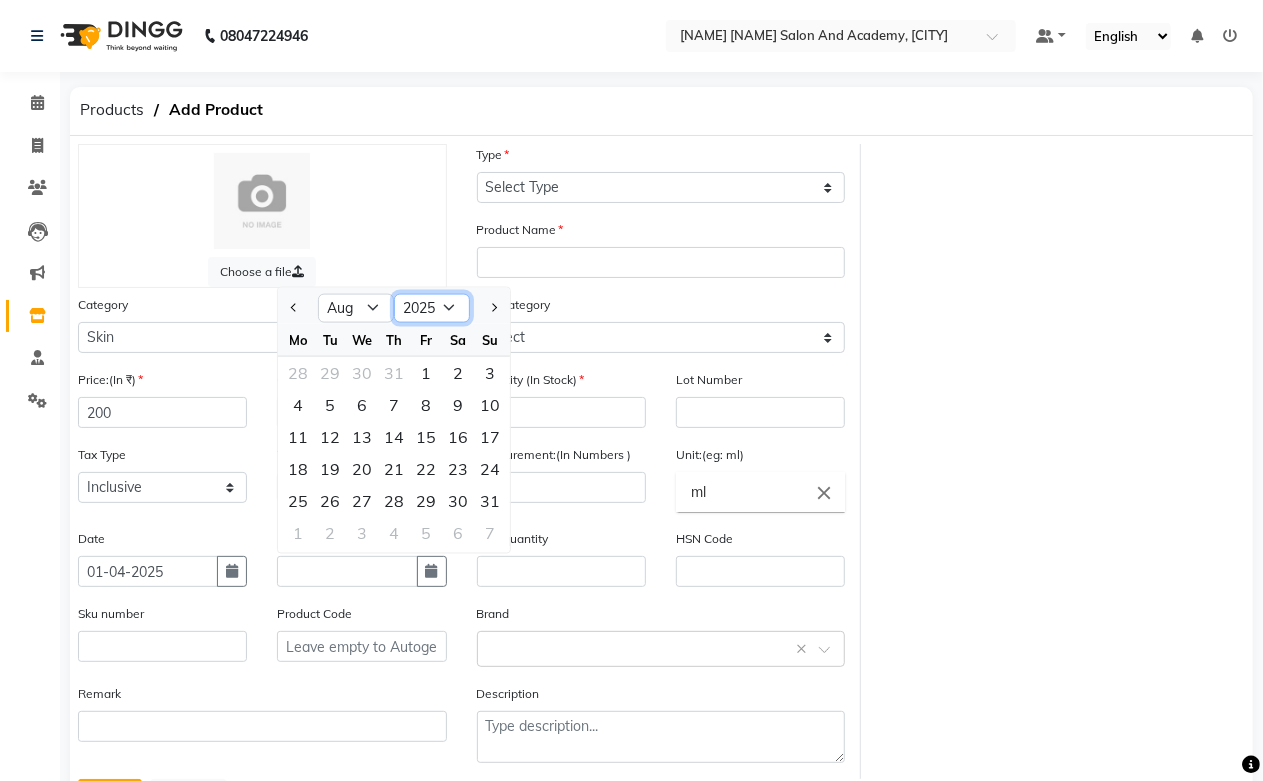 select on "2028" 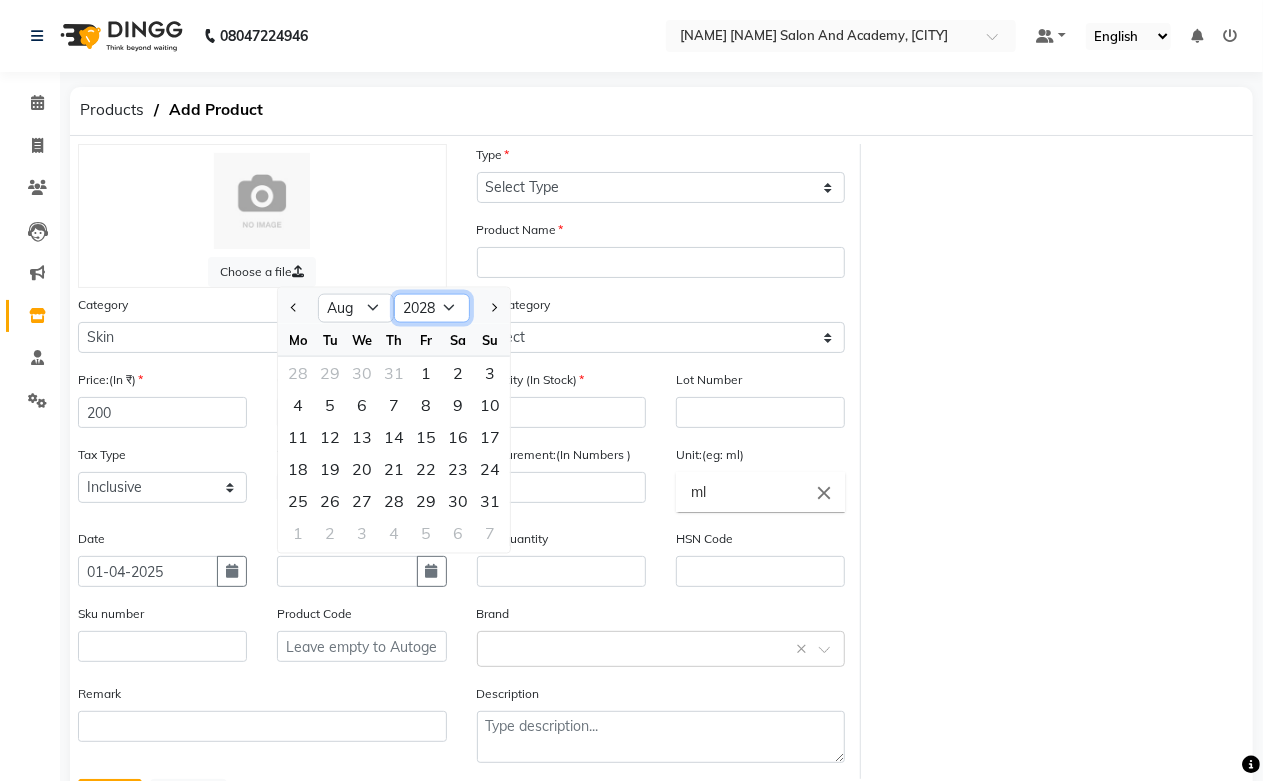 click on "2015 2016 2017 2018 2019 2020 2021 2022 2023 2024 2025 2026 2027 2028 2029 2030 2031 2032 2033 2034 2035" 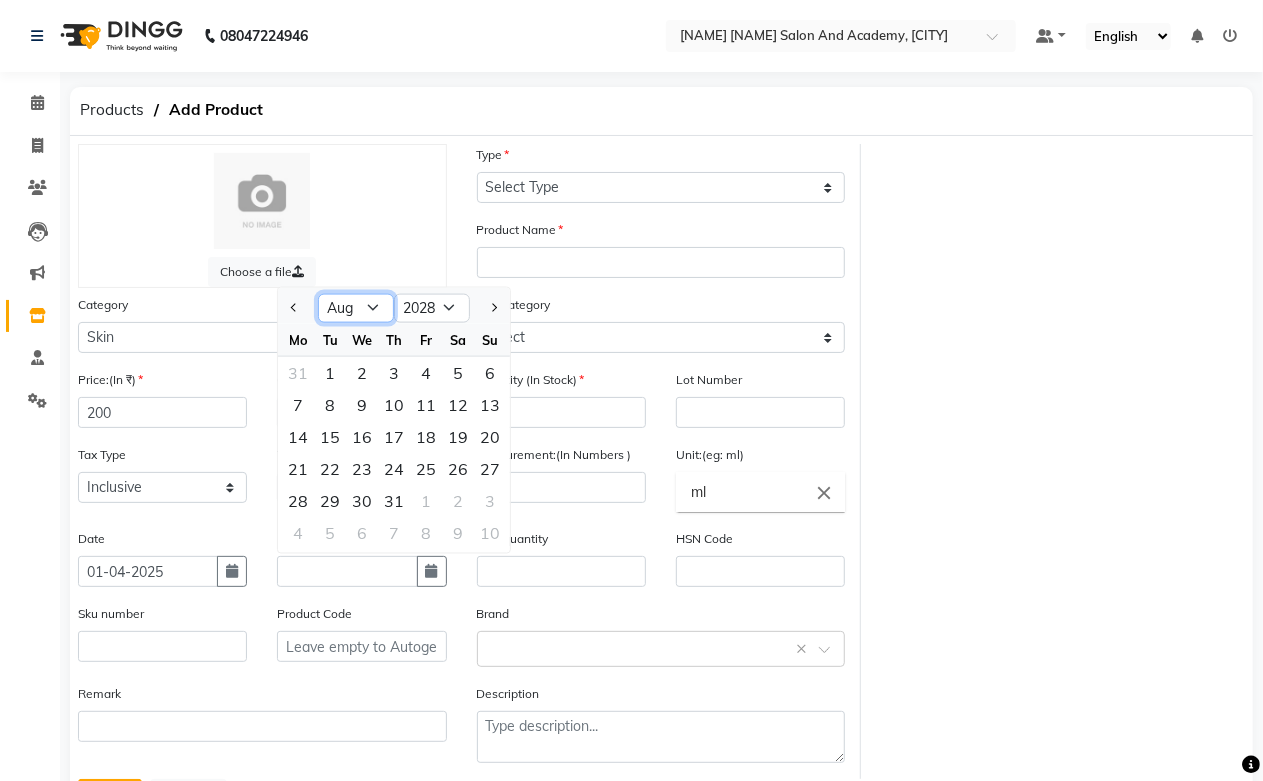 click on "Jan Feb Mar Apr May Jun Jul Aug Sep Oct Nov Dec" 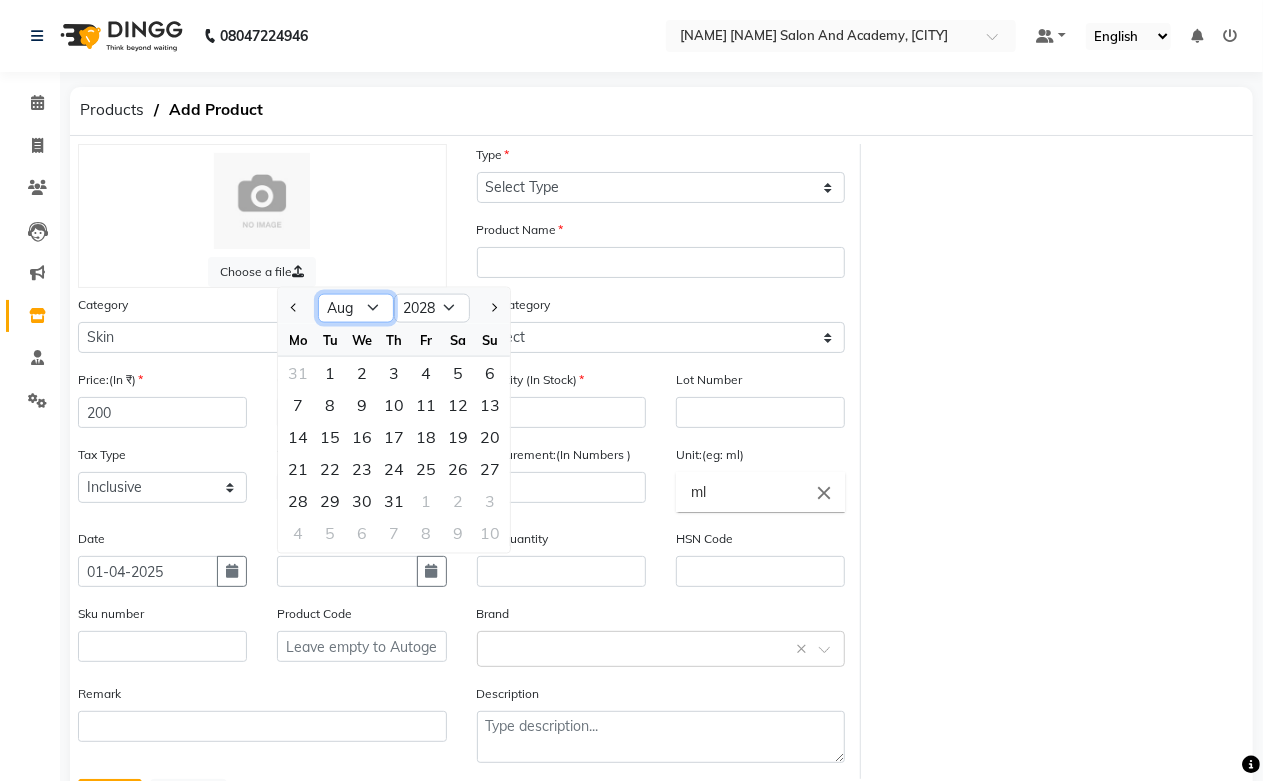 select on "3" 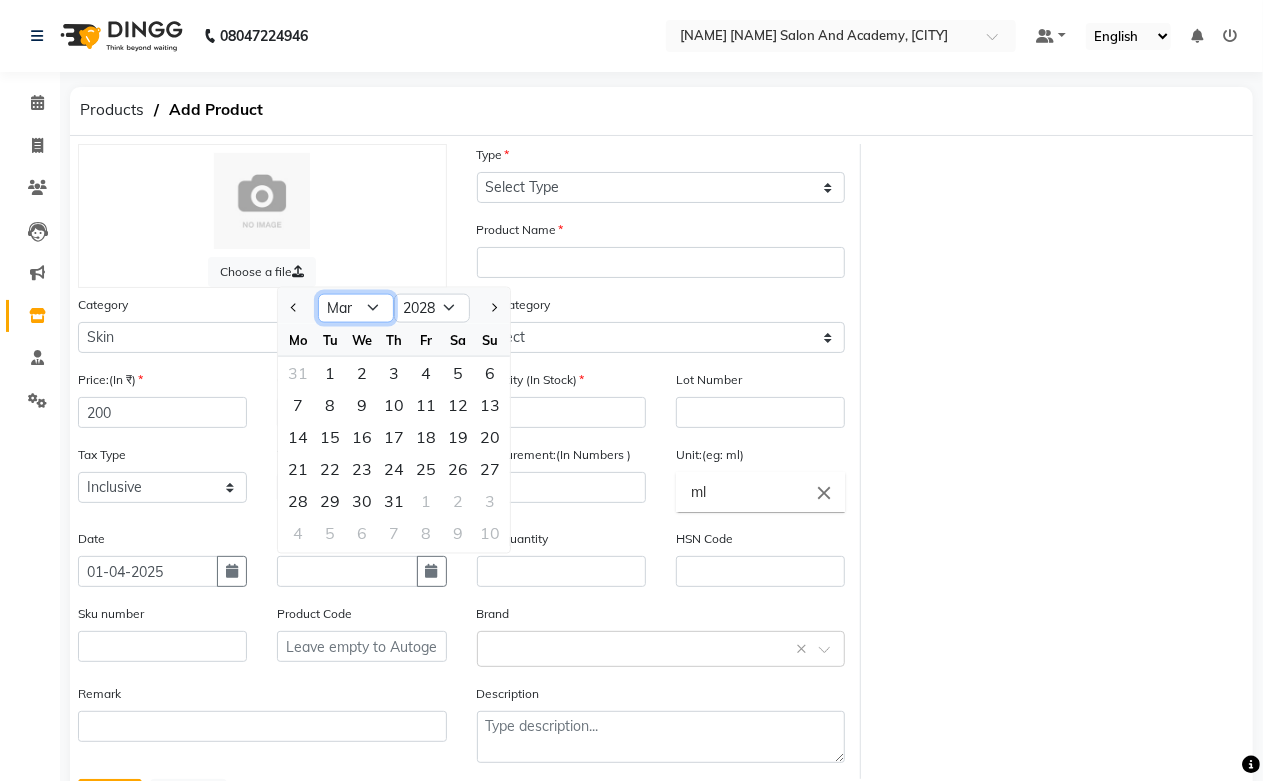 click on "Jan Feb Mar Apr May Jun Jul Aug Sep Oct Nov Dec" 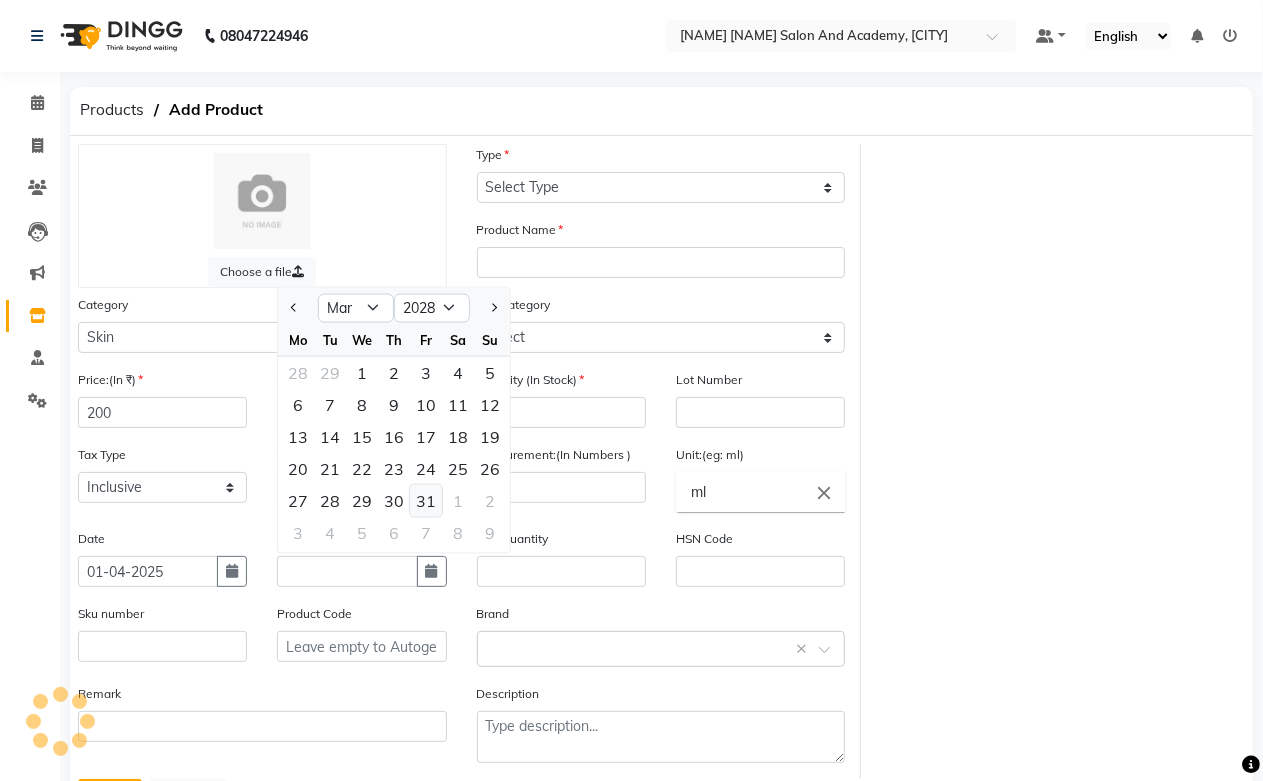 click on "31" 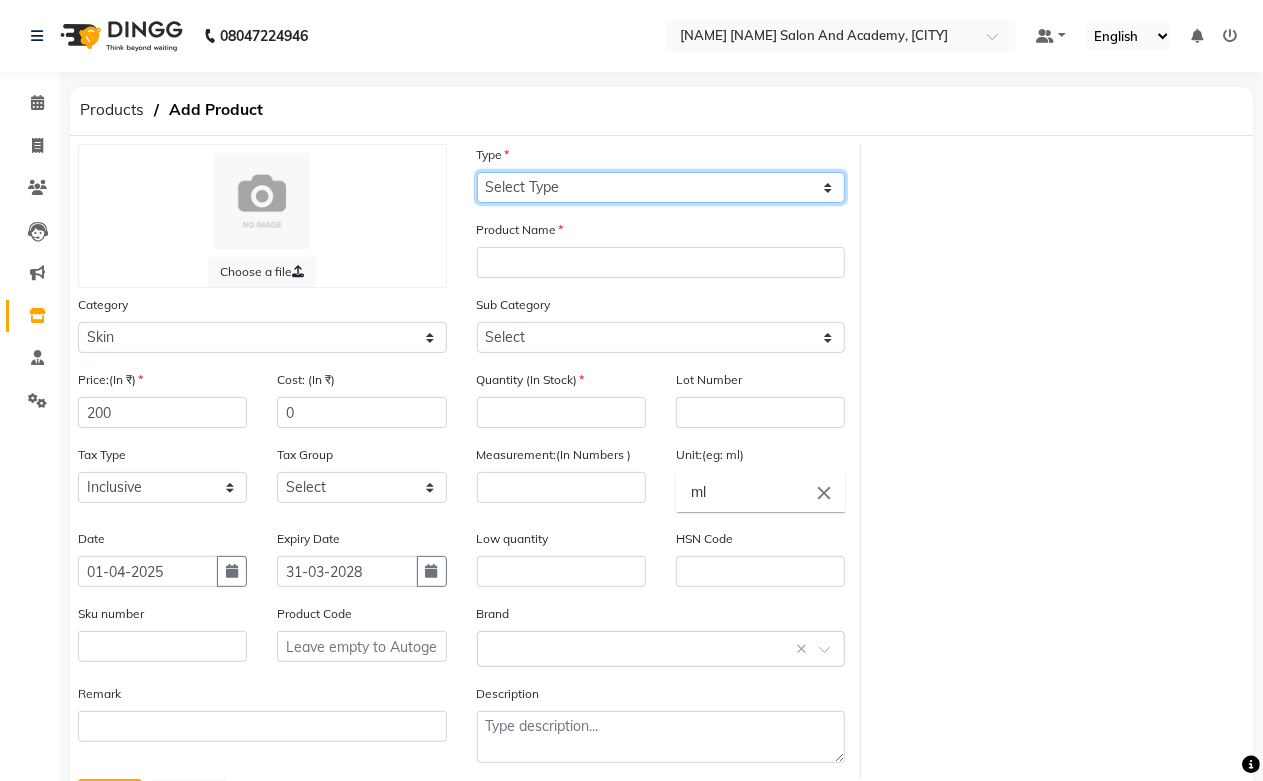 click on "Select Type Both Retail Consumable" 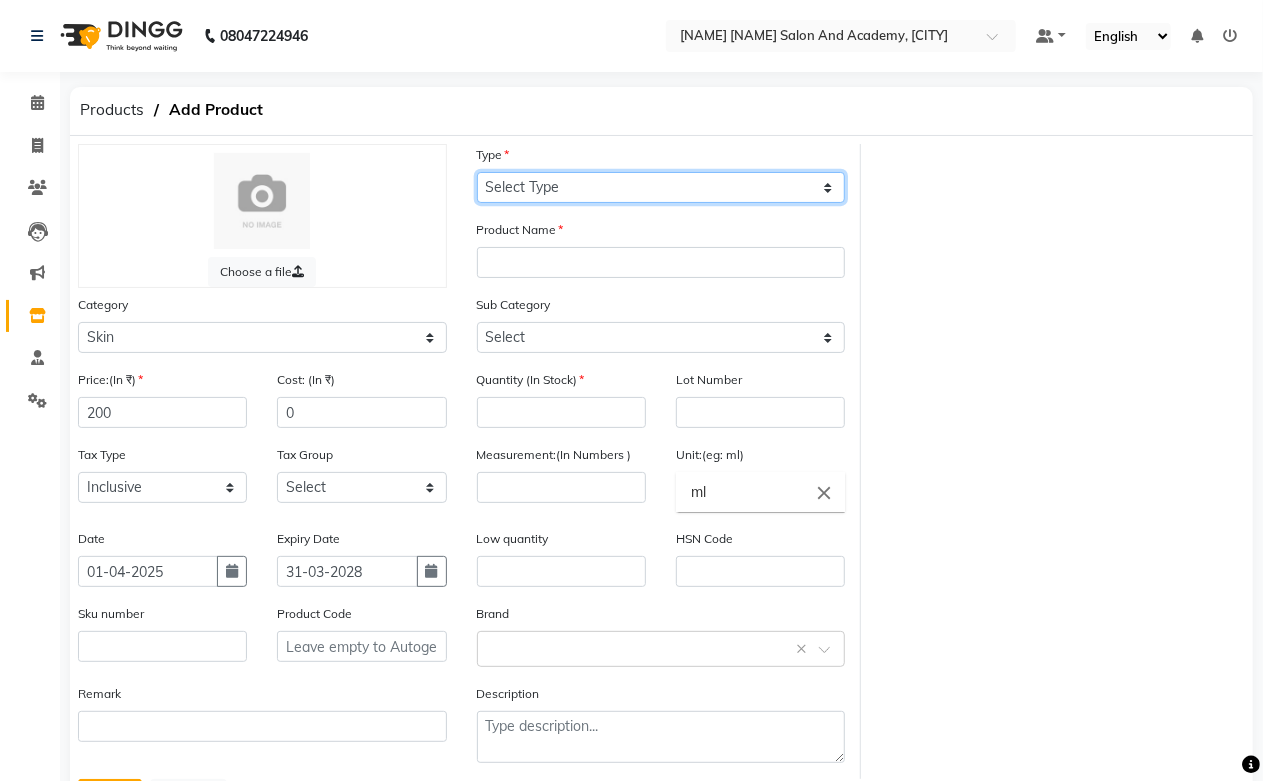select on "C" 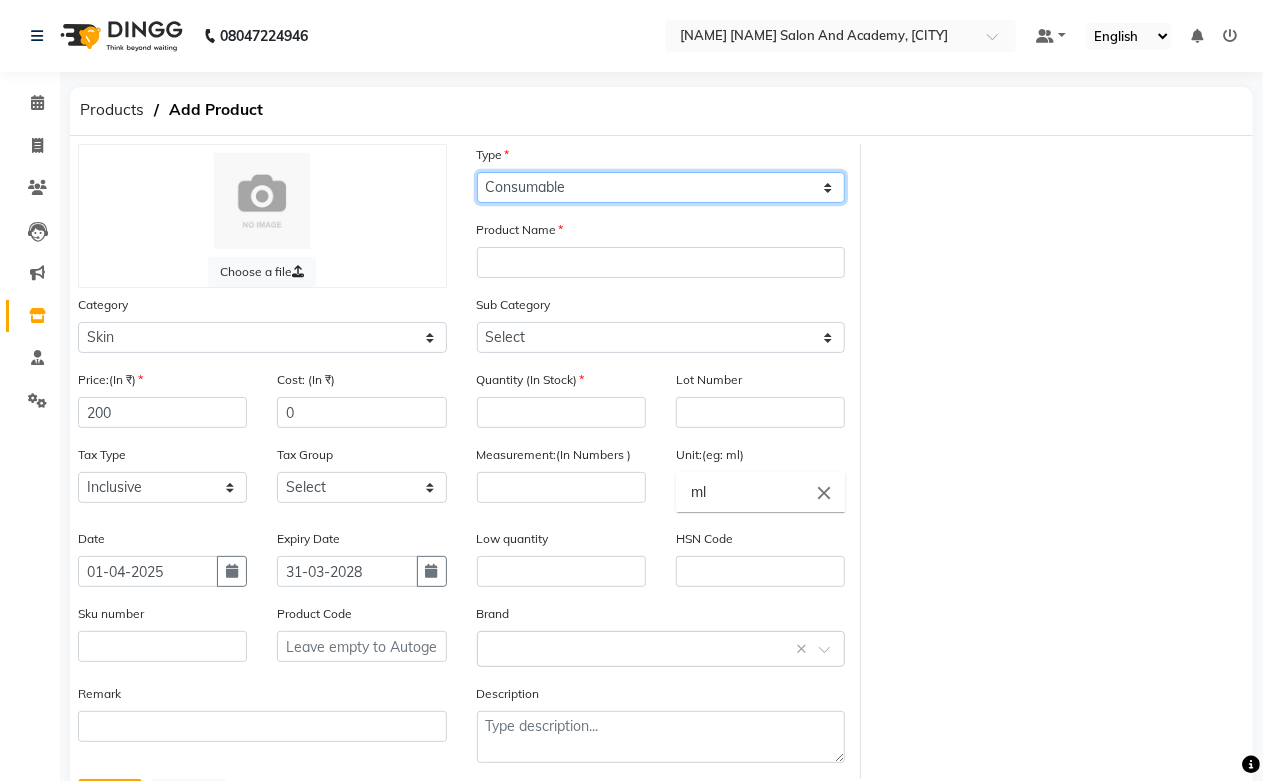 click on "Select Type Both Retail Consumable" 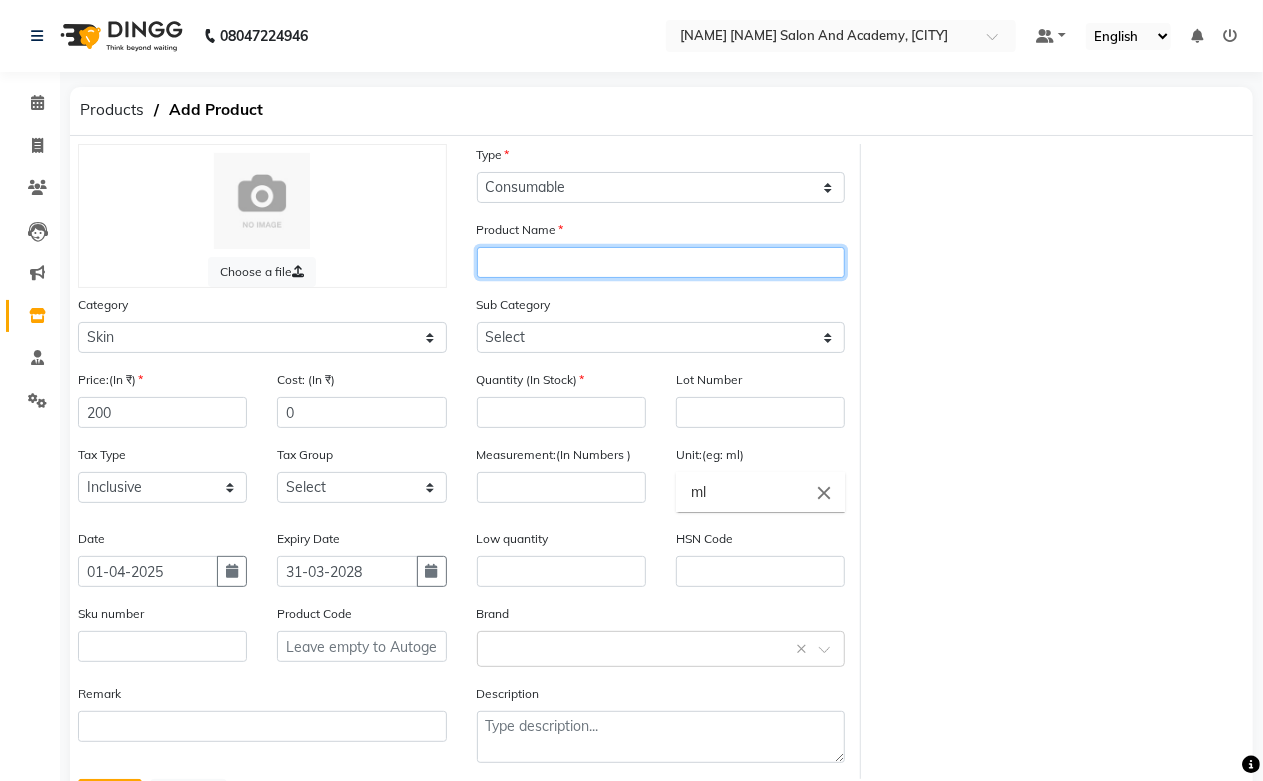 click 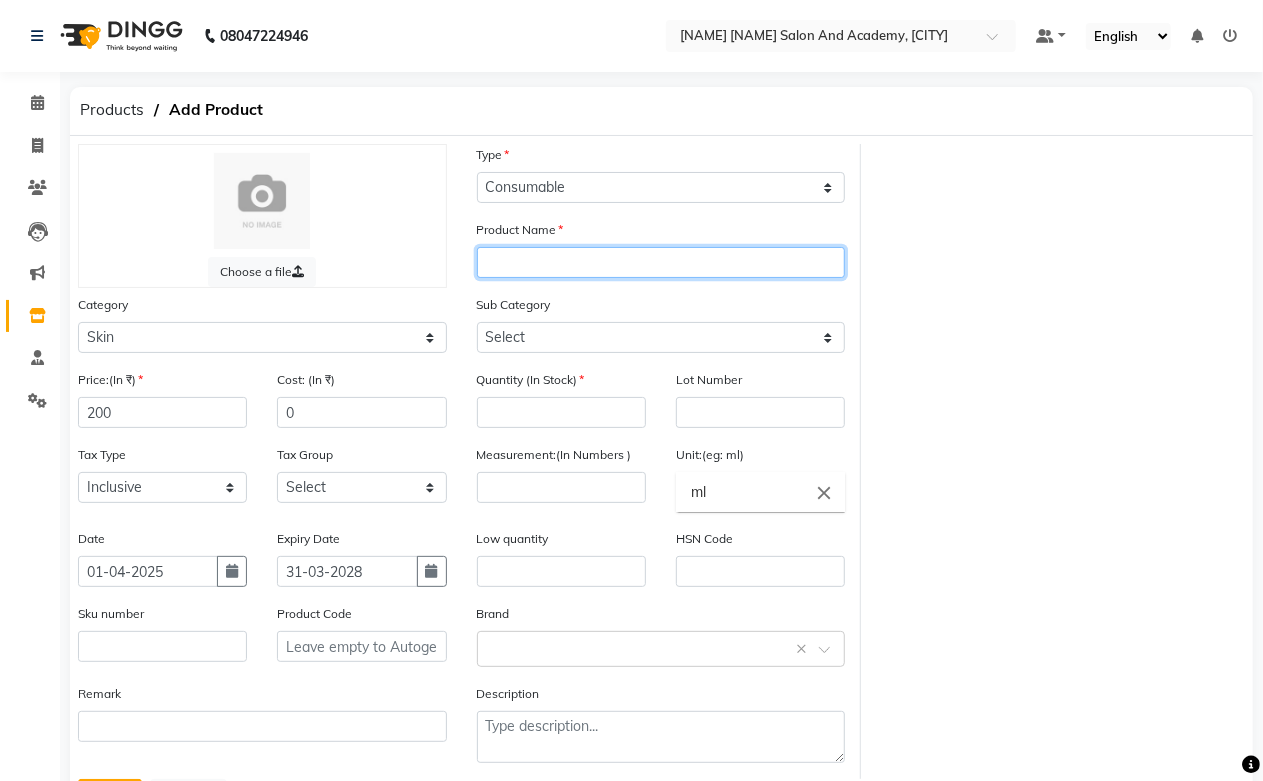 type on "P" 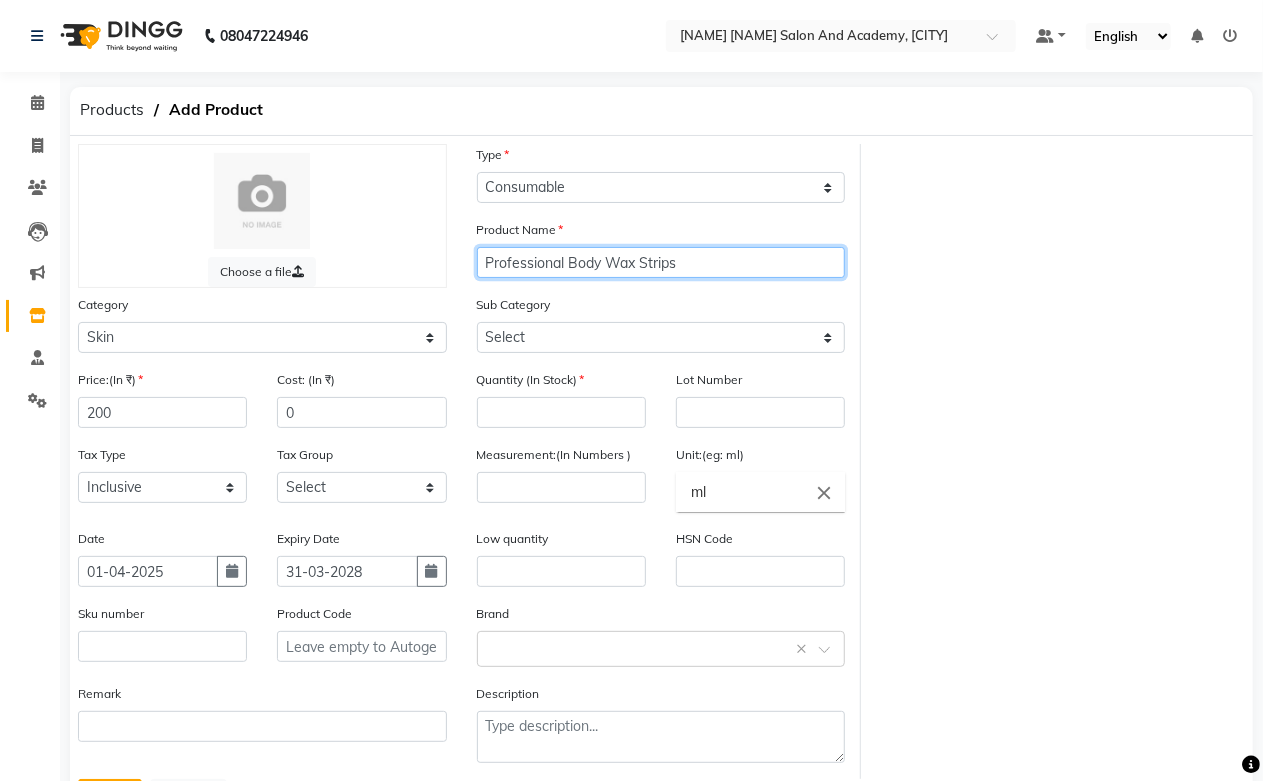 type on "Professional Body Wax Strips" 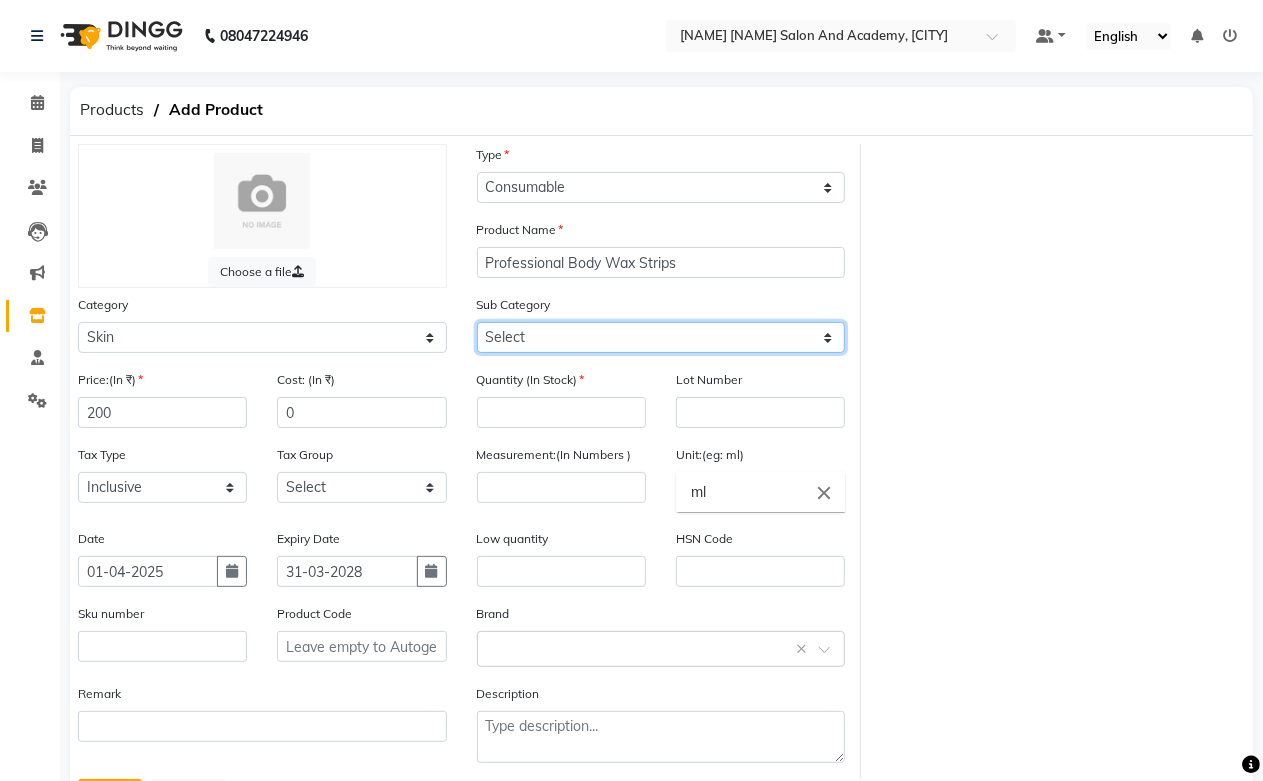 click on "Select Cleanser Facial Moisturiser Serum Toner Sun Care Masks Lip Care Eye Care Body Care Hand & Feet Kit & Combo Treatment Appliances Other Skin homecare Wax Massage Cream" 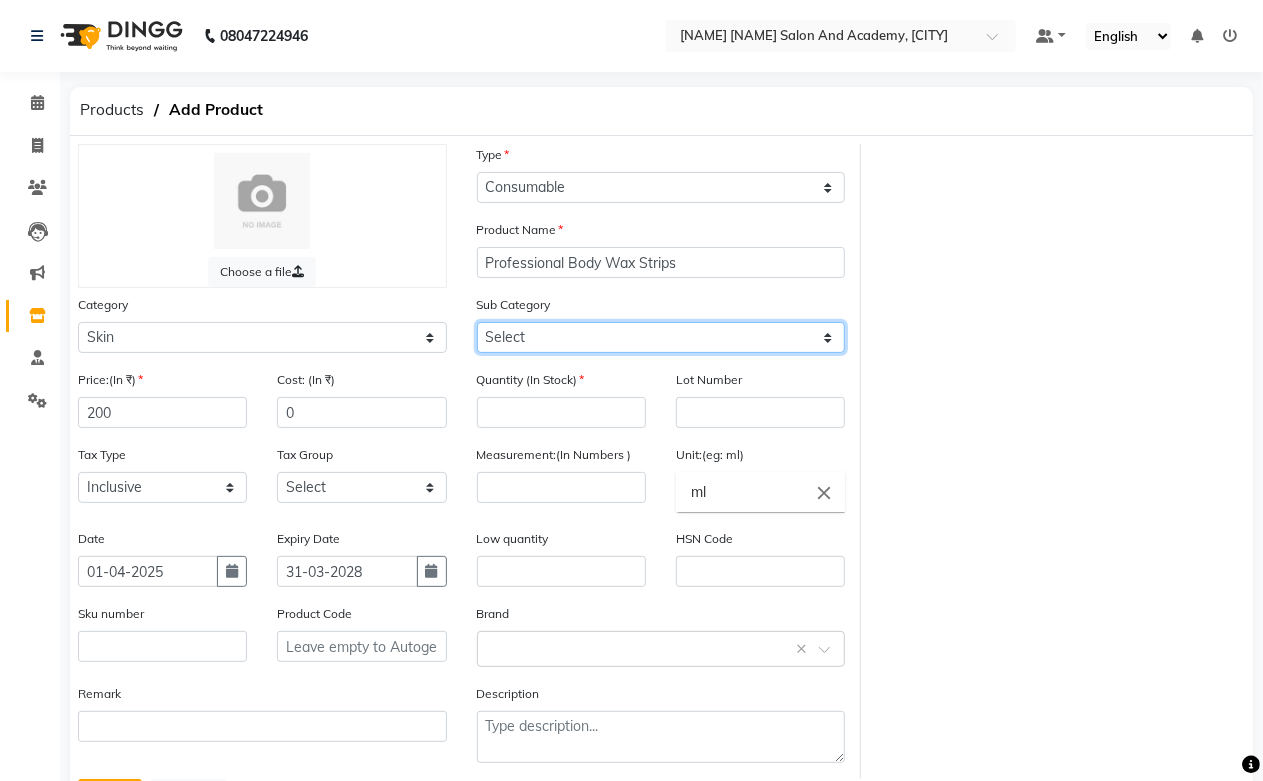 select on "1063801167" 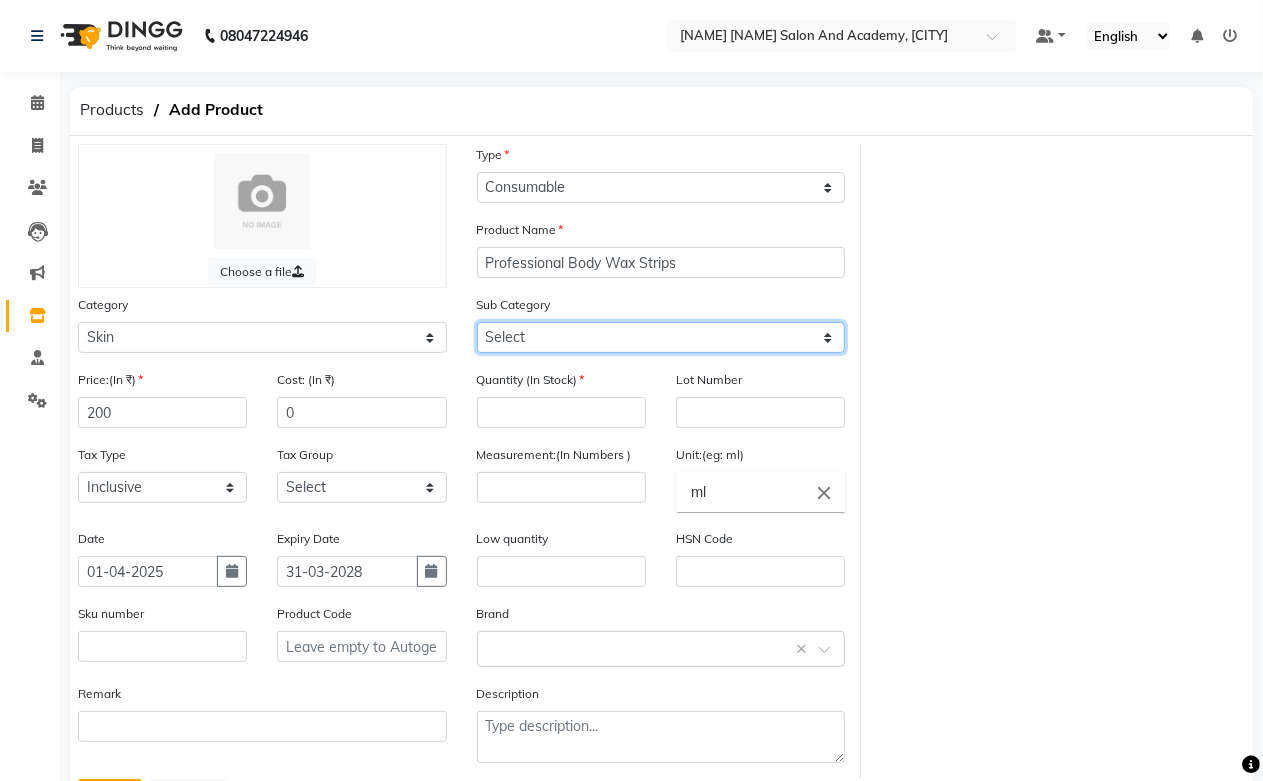 click on "Select Cleanser Facial Moisturiser Serum Toner Sun Care Masks Lip Care Eye Care Body Care Hand & Feet Kit & Combo Treatment Appliances Other Skin homecare Wax Massage Cream" 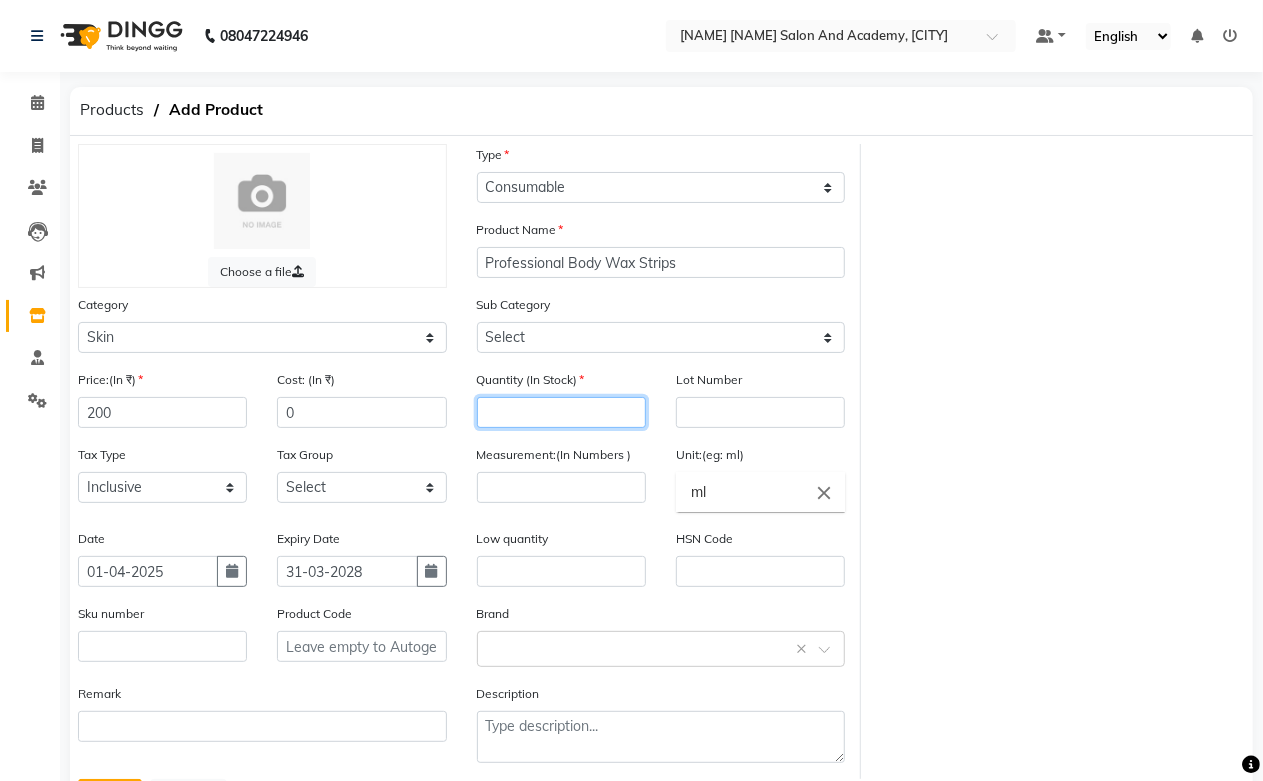 click 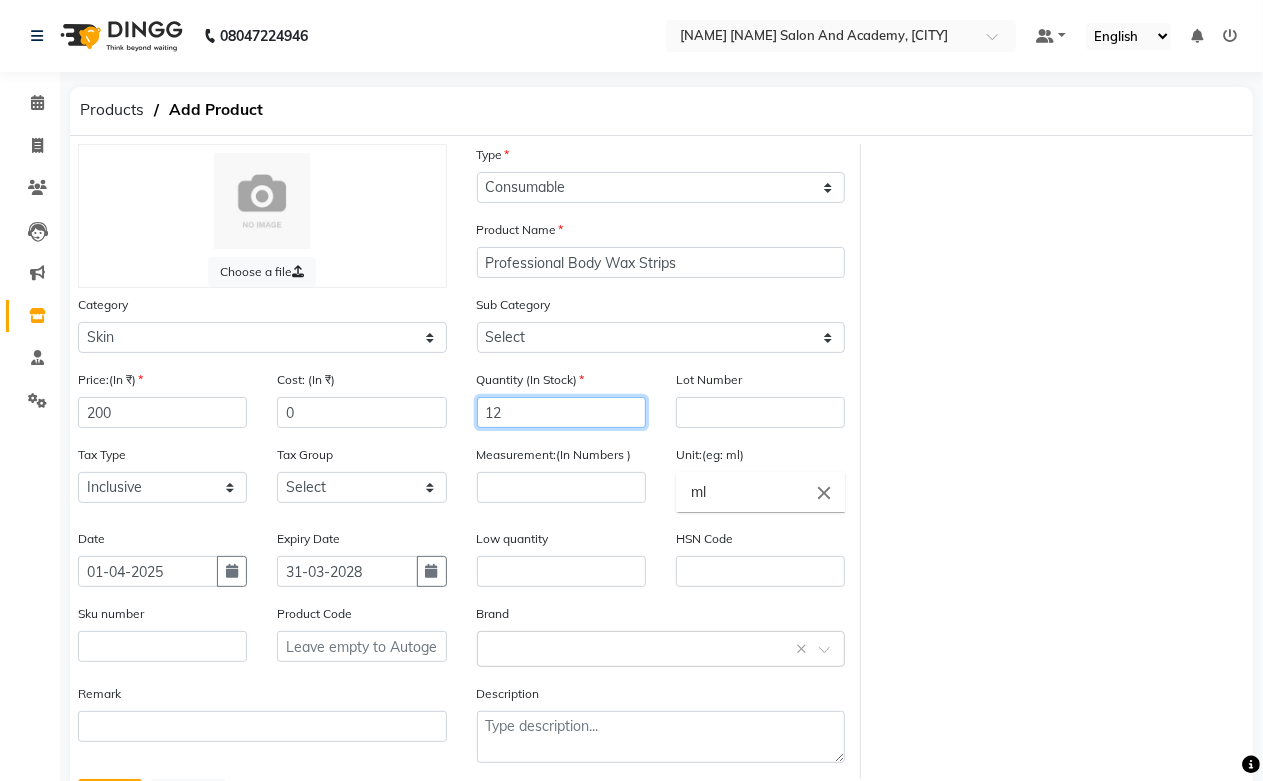 type on "12" 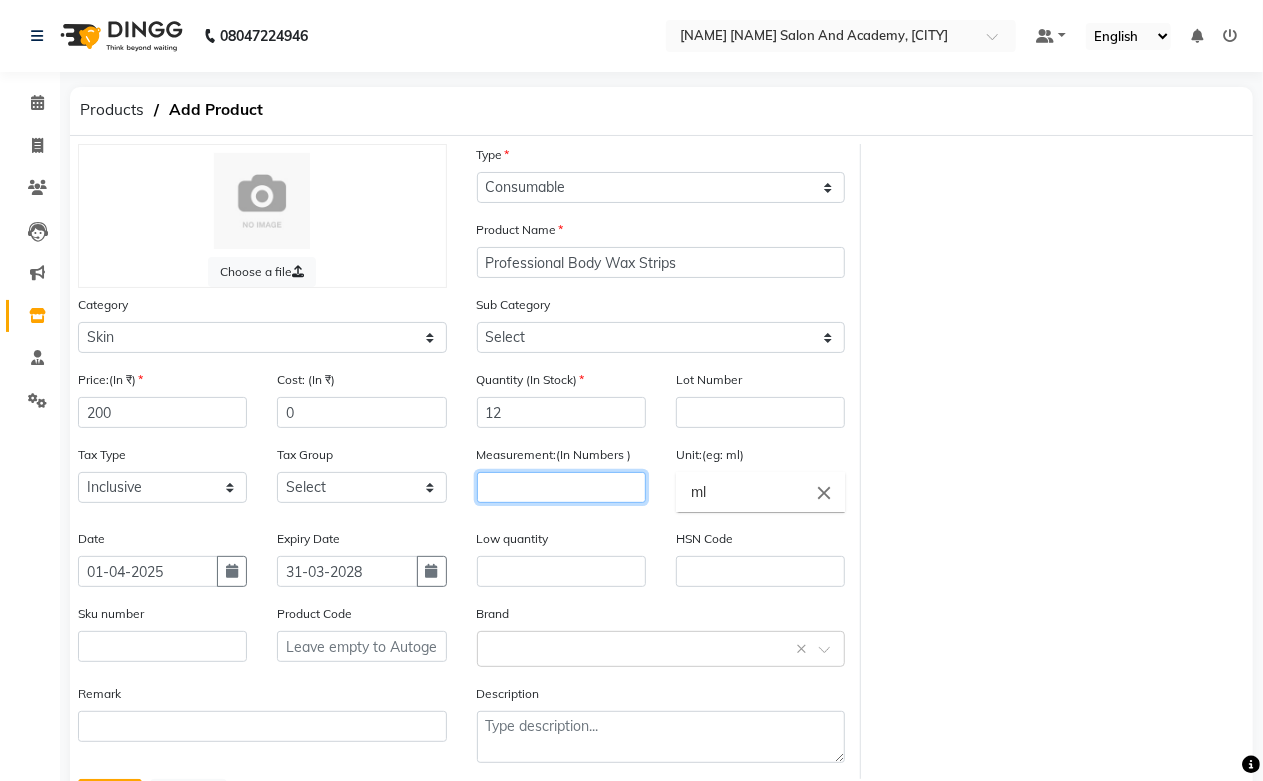 click 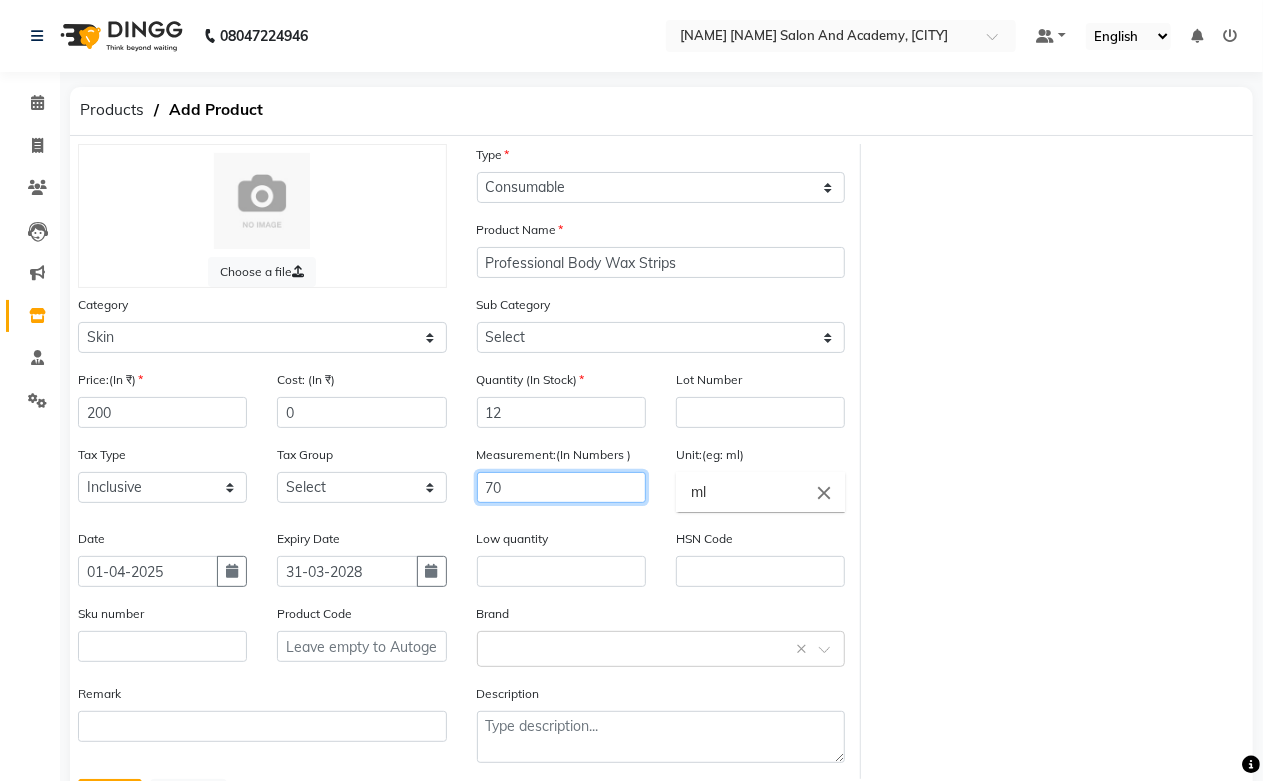 type on "7" 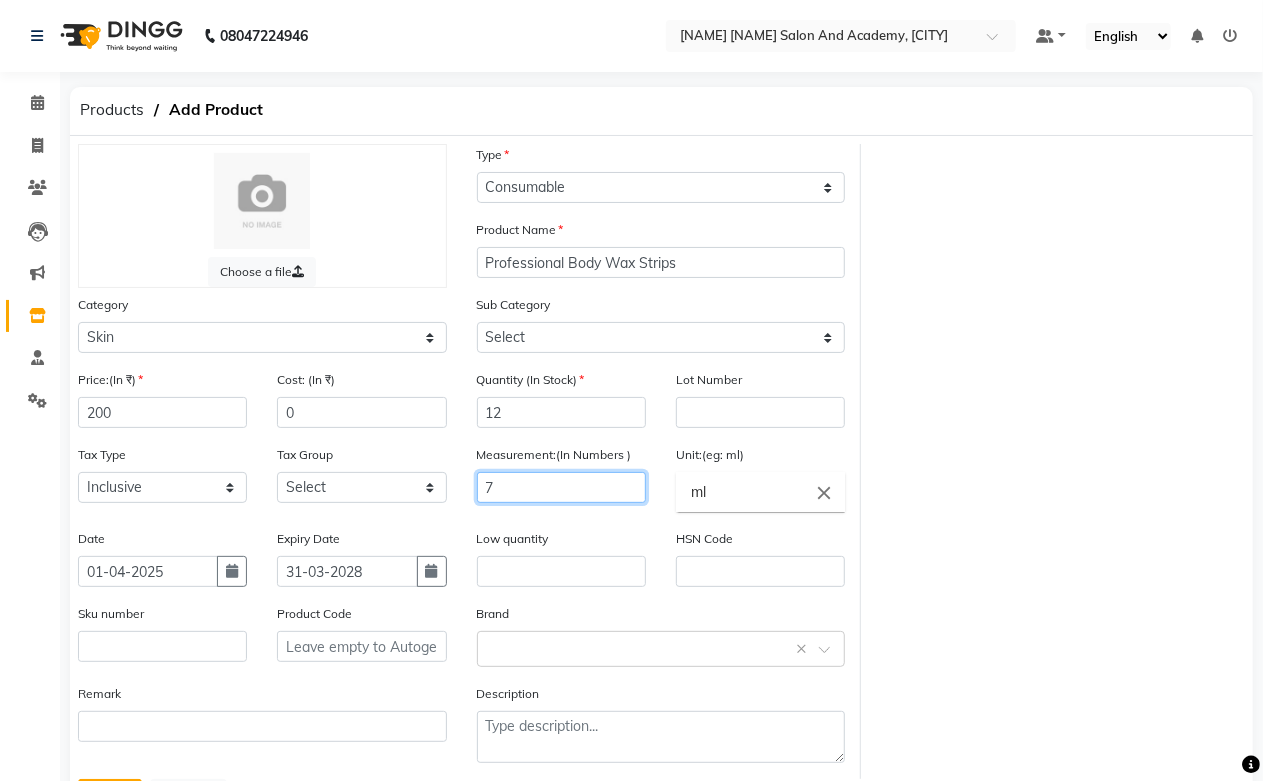 type 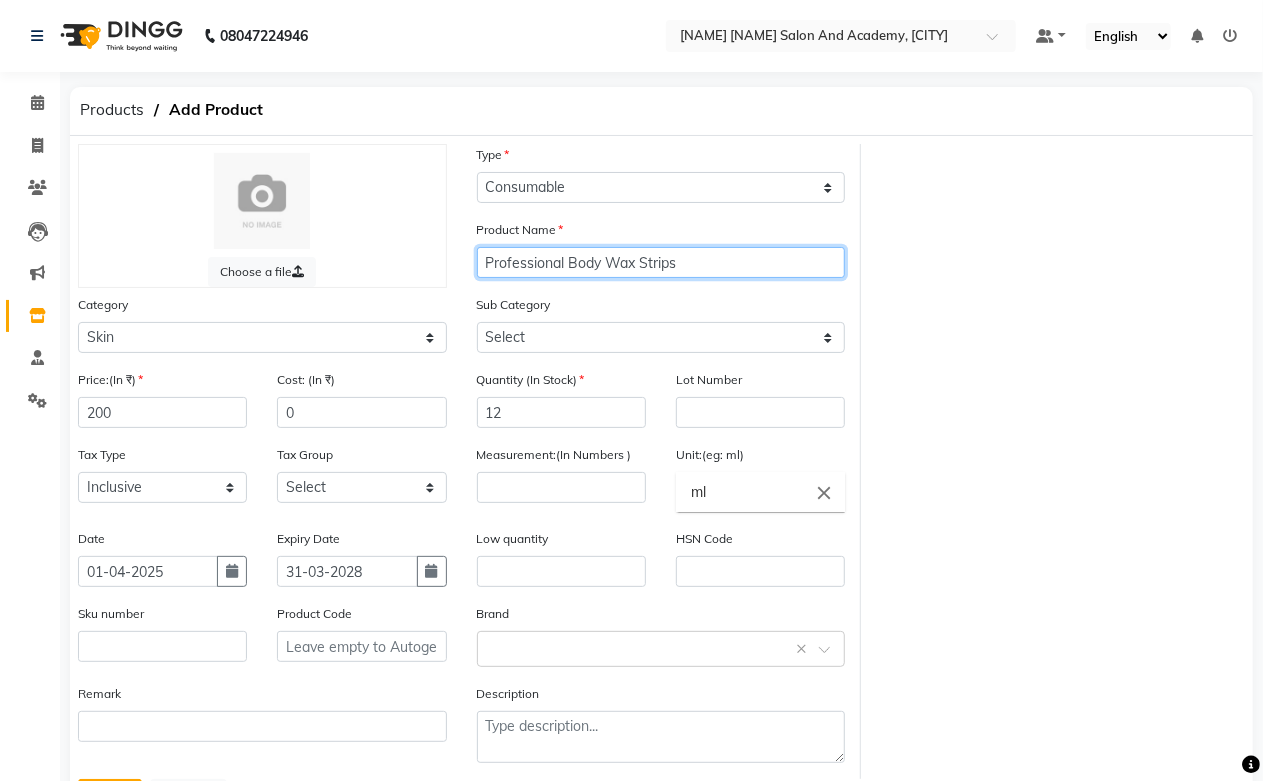 click on "Professional Body Wax Strips" 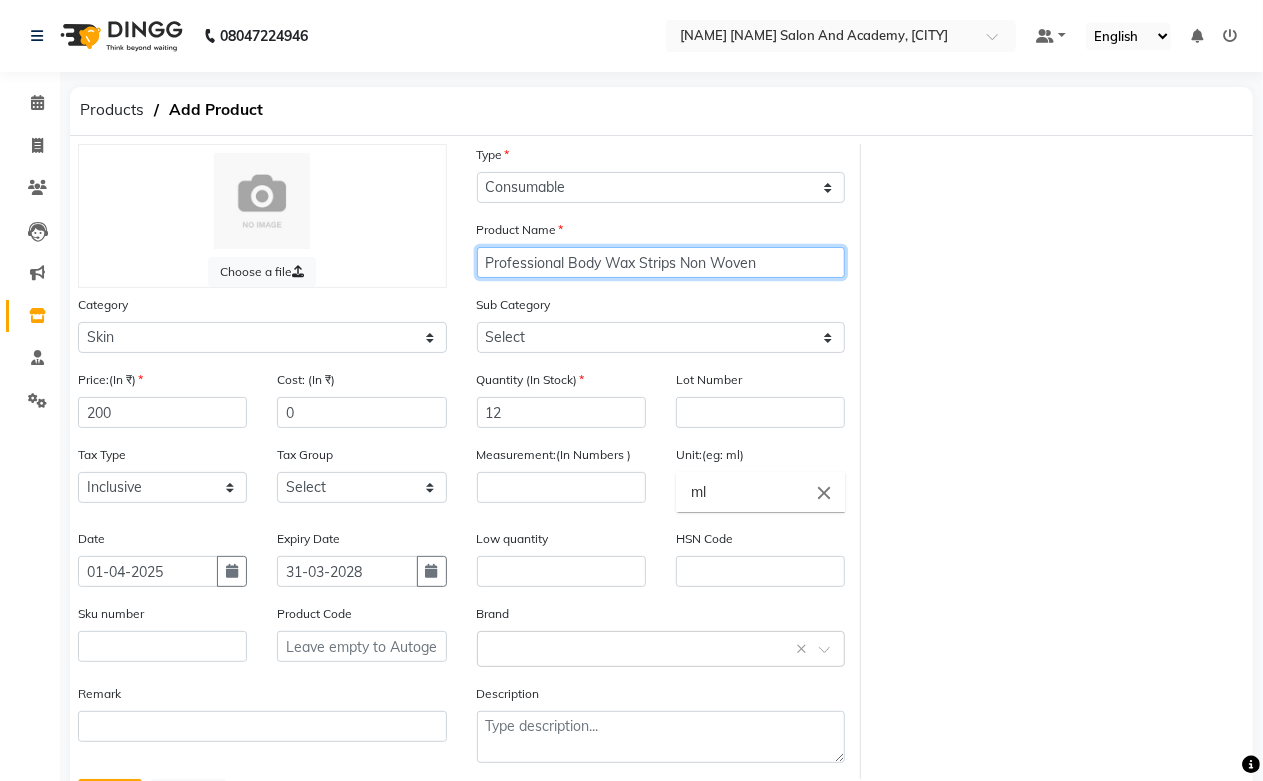 type on "Professional Body Wax Strips Non Woven" 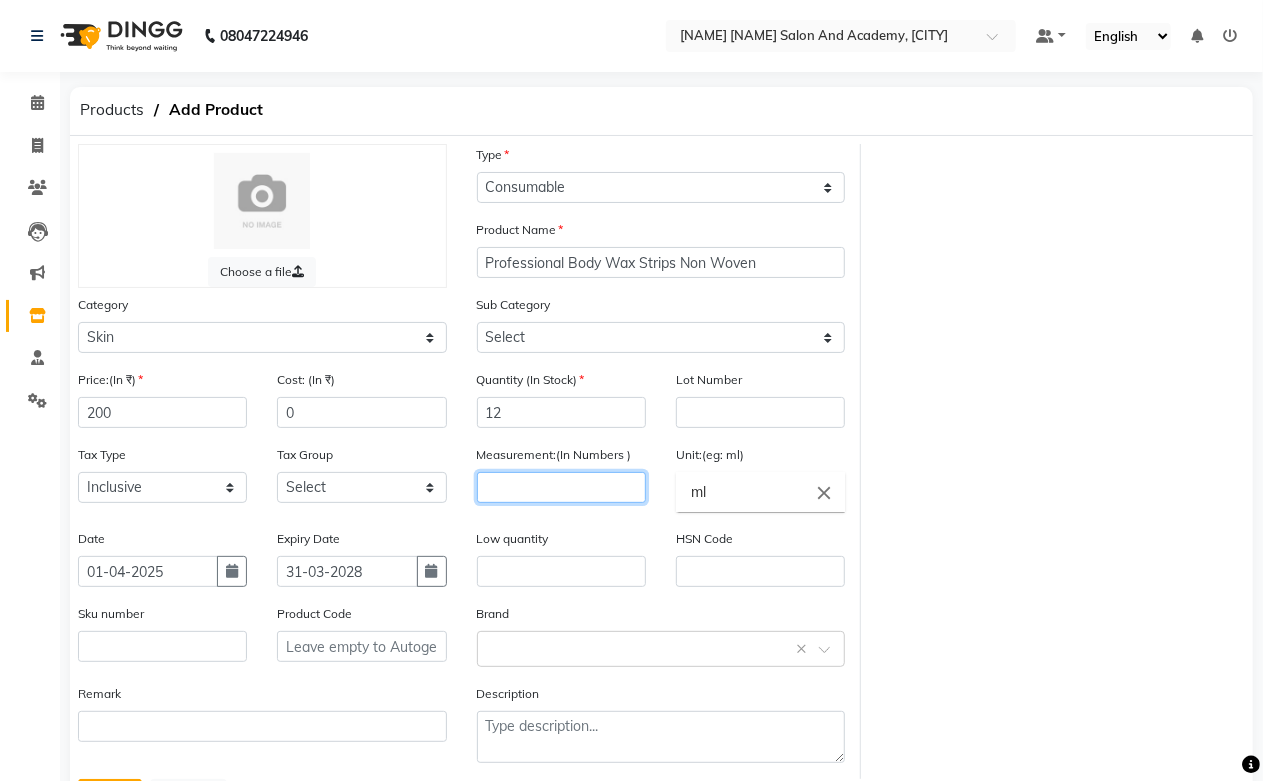 click 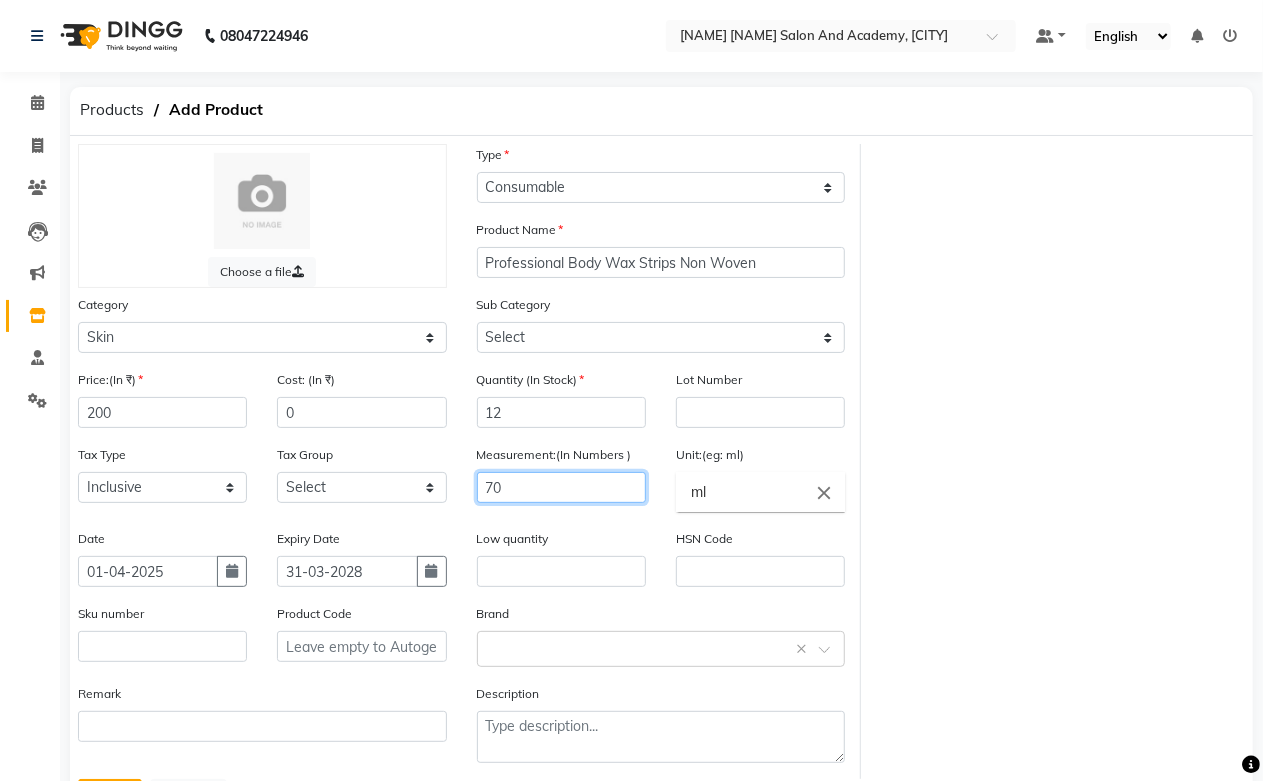 type on "70" 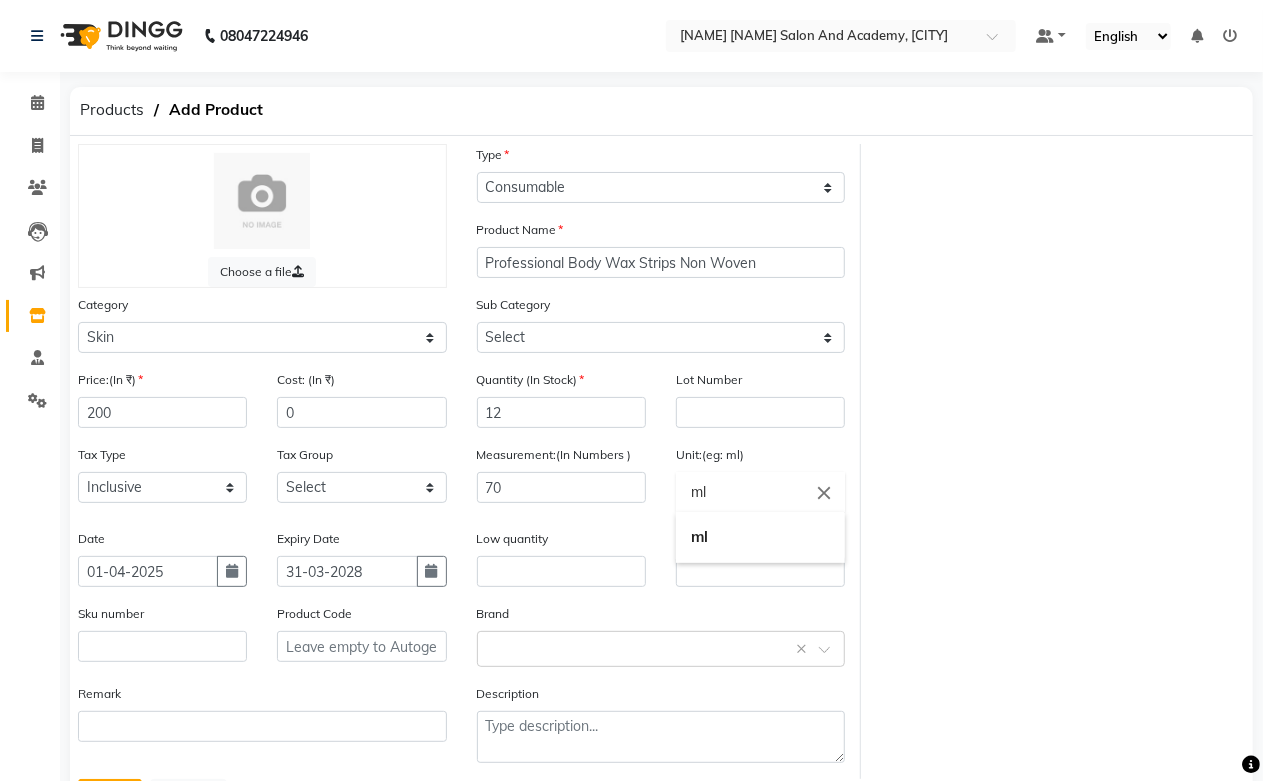 click on "ml" 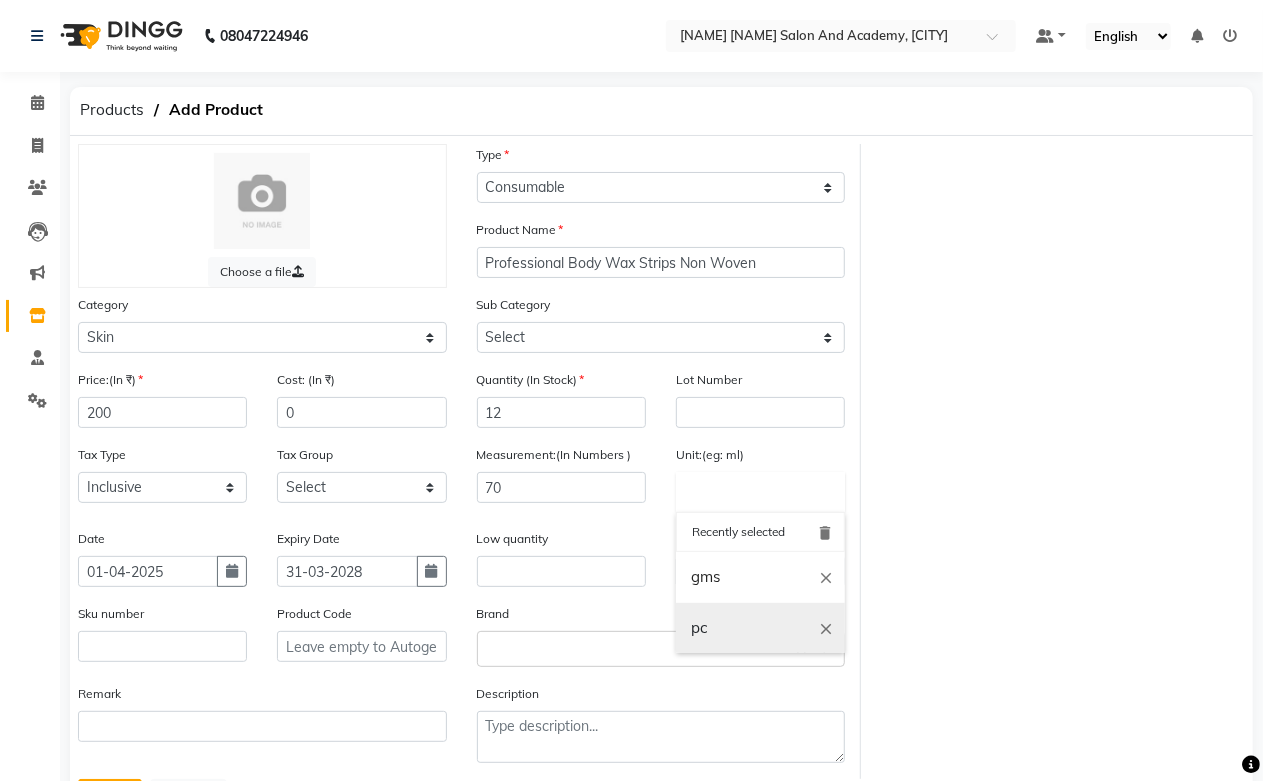 click on "pc" at bounding box center [760, 628] 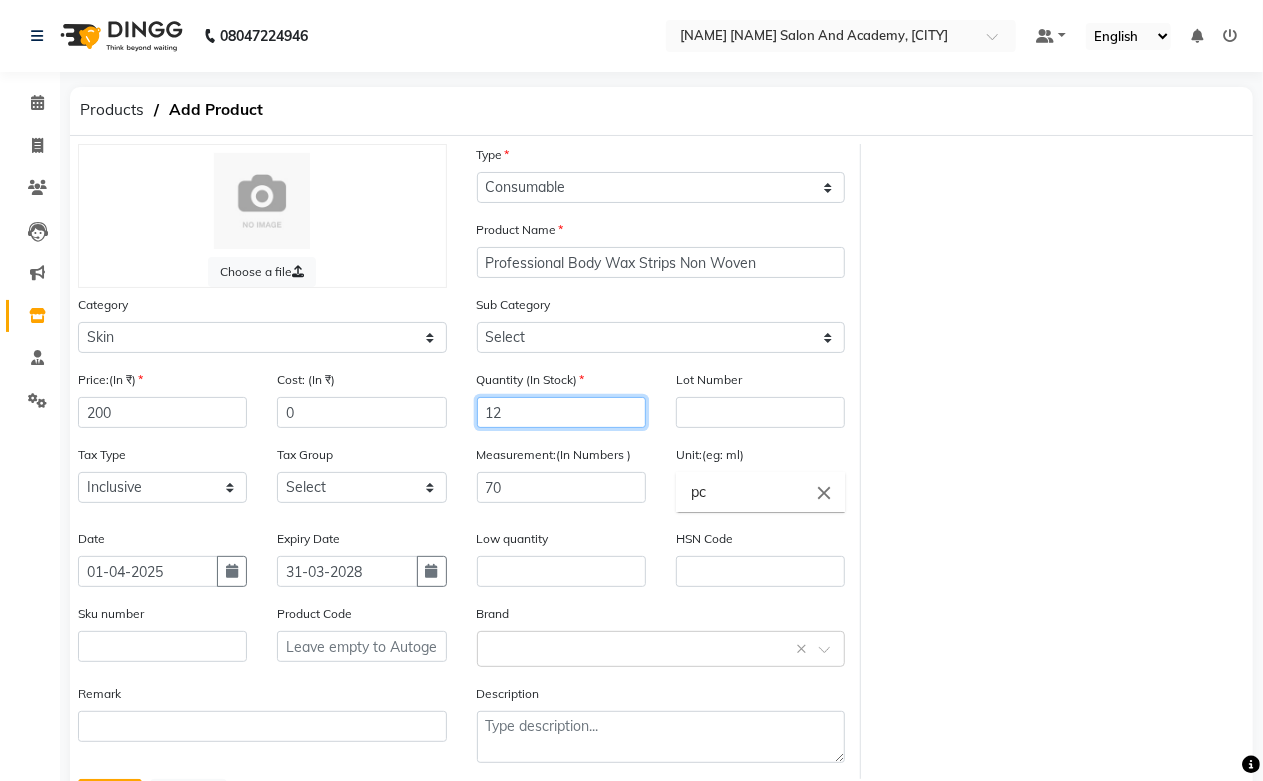 click on "12" 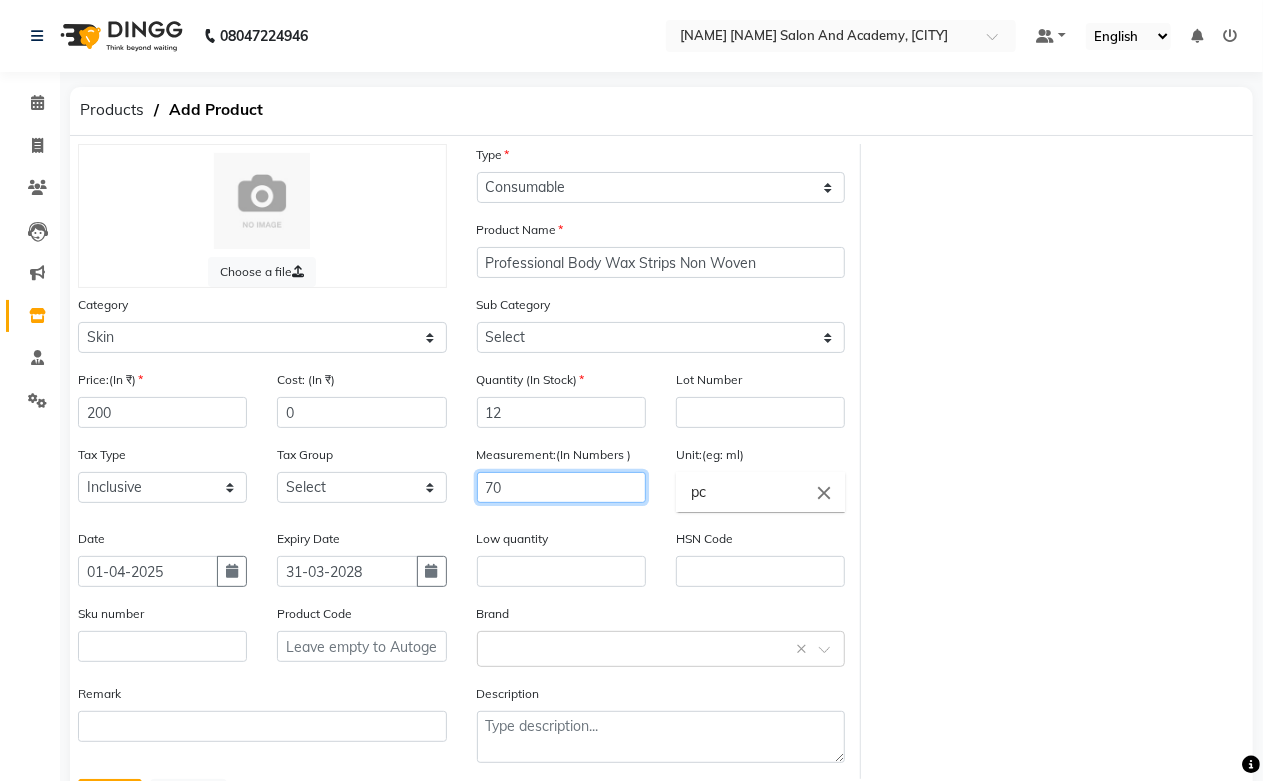 click on "70" 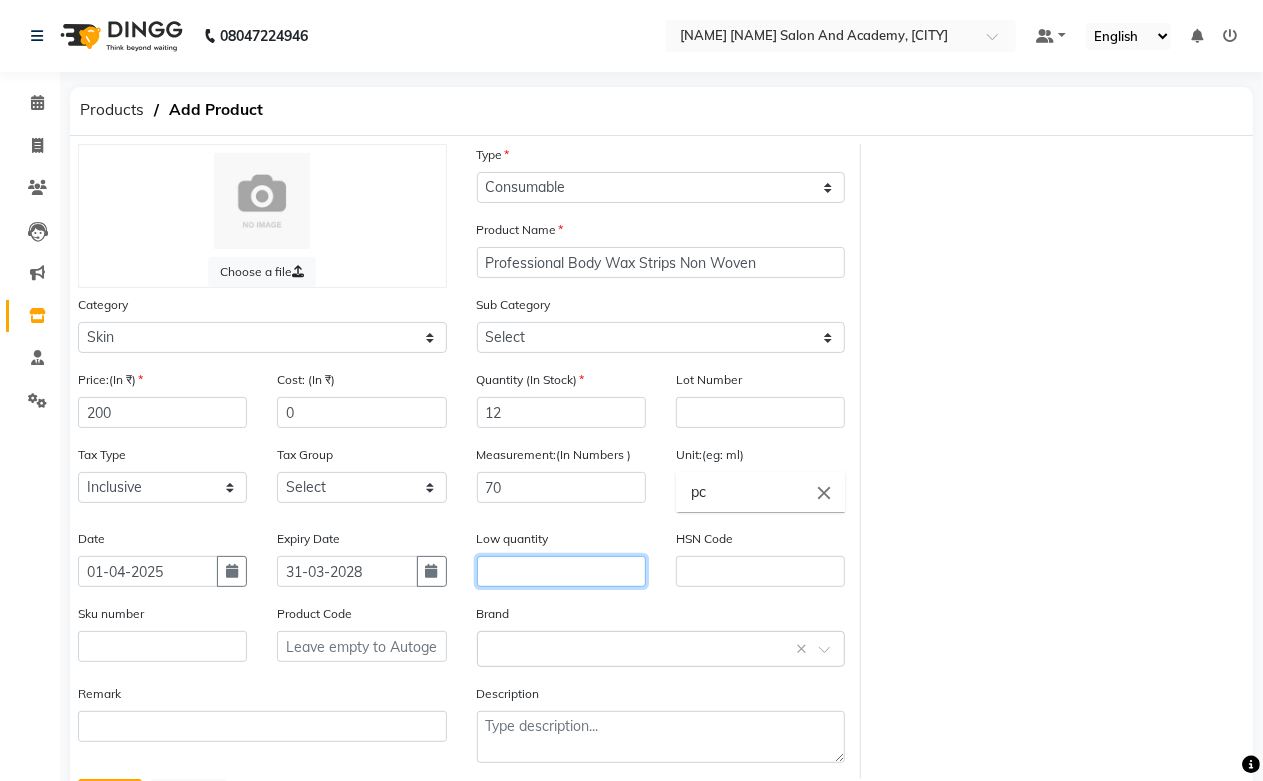 click 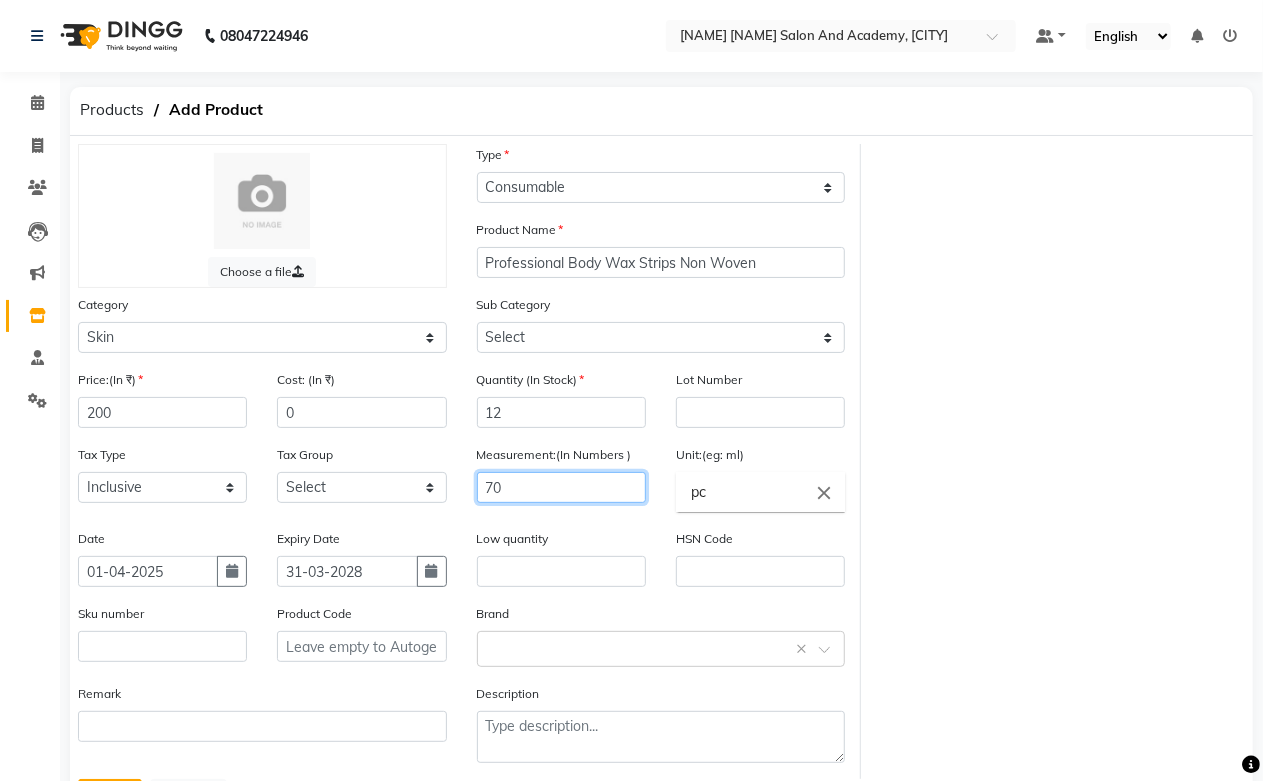 click on "70" 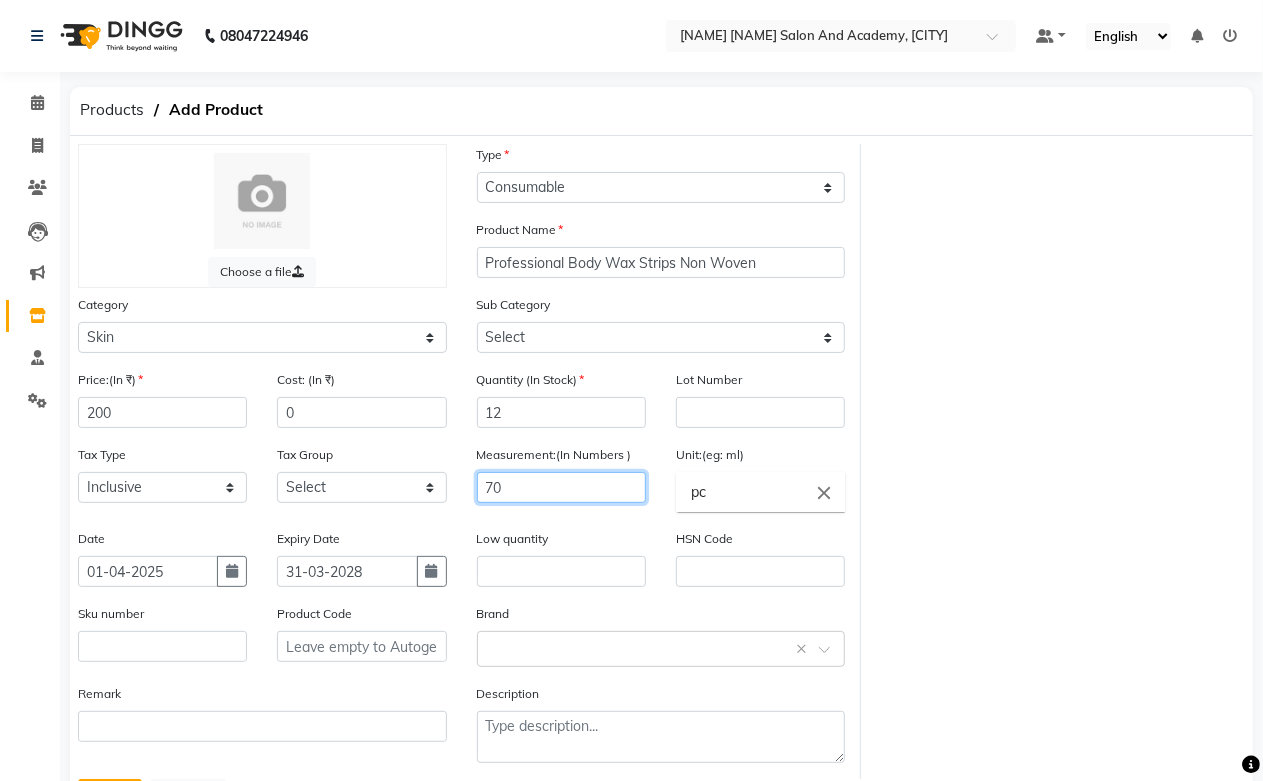 type on "7" 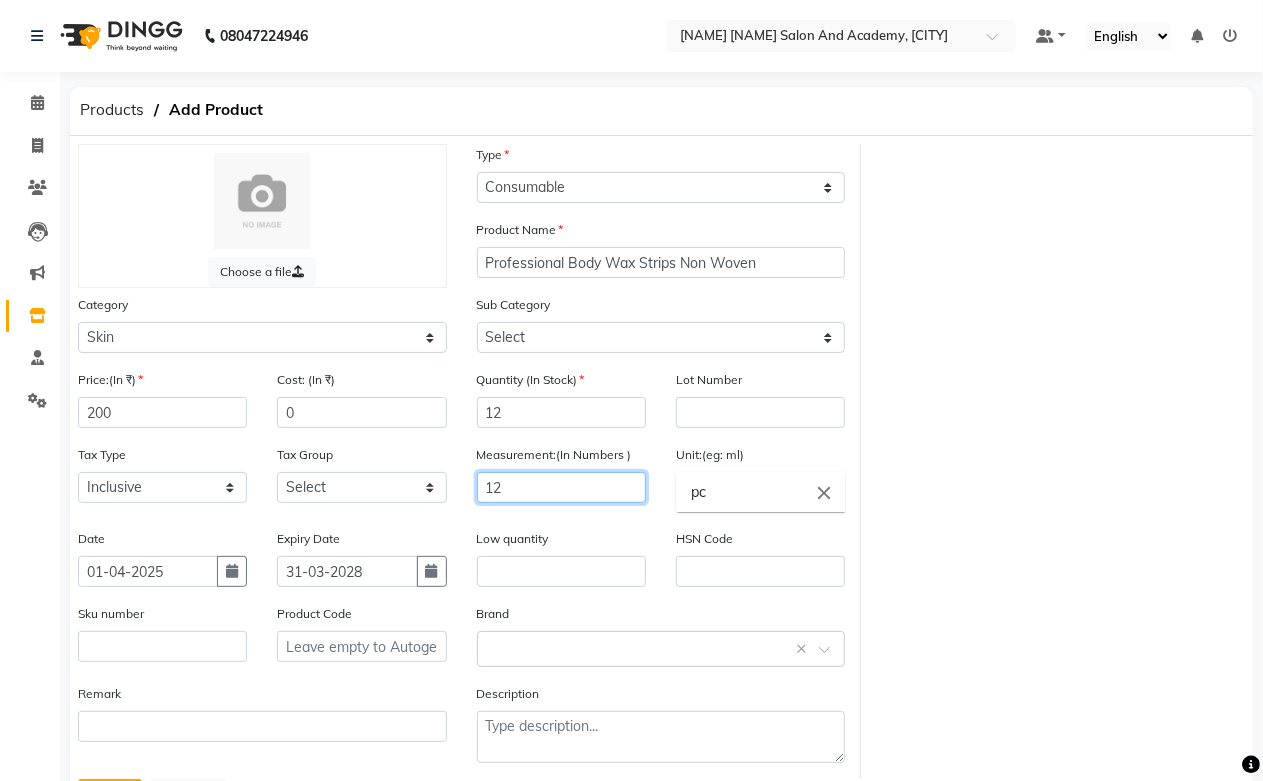 type on "12" 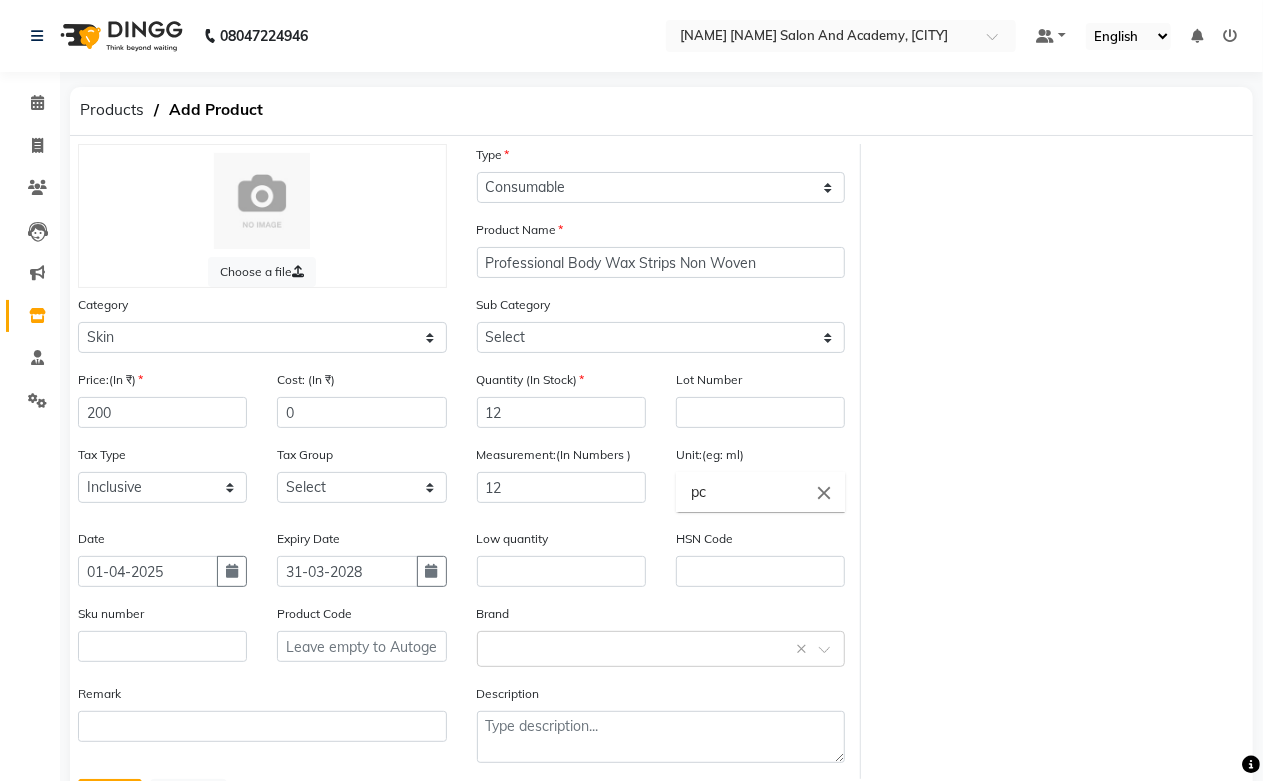 click on "Unit:(eg: ml) pc close Recently selected delete gms close pc close" 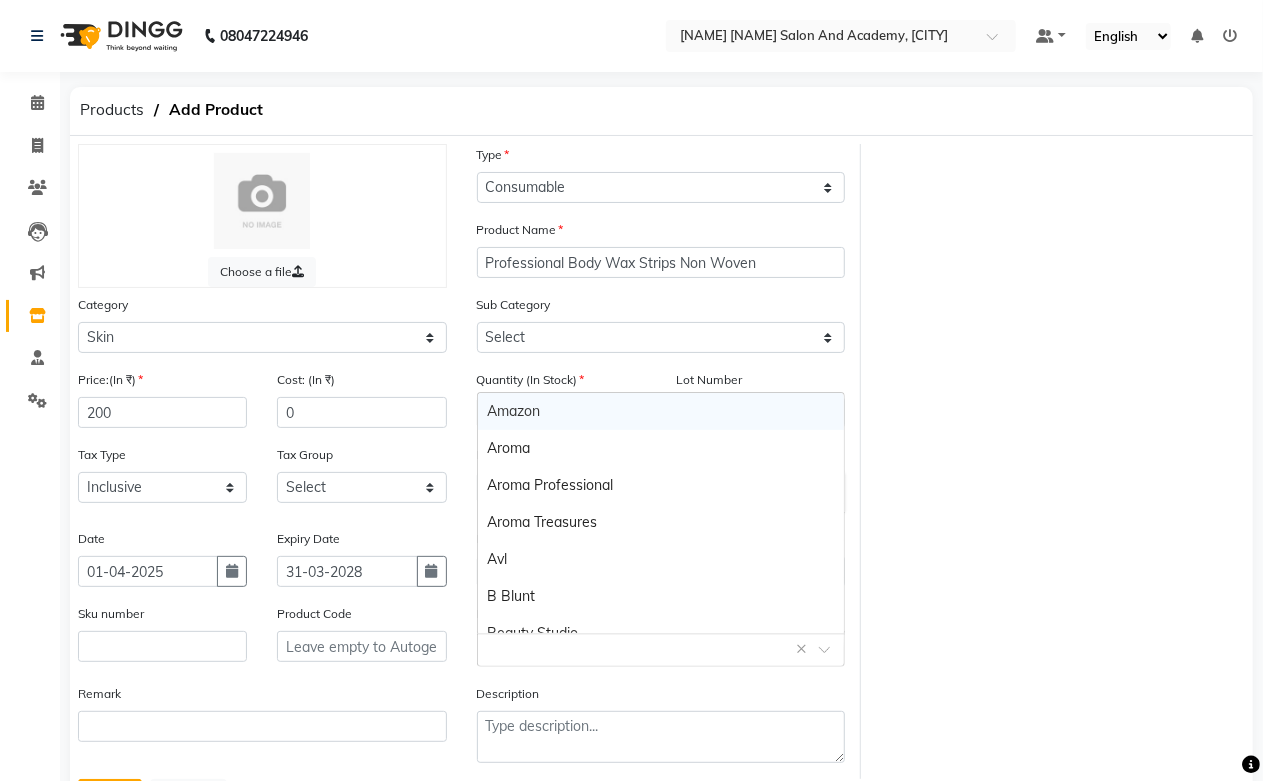 click 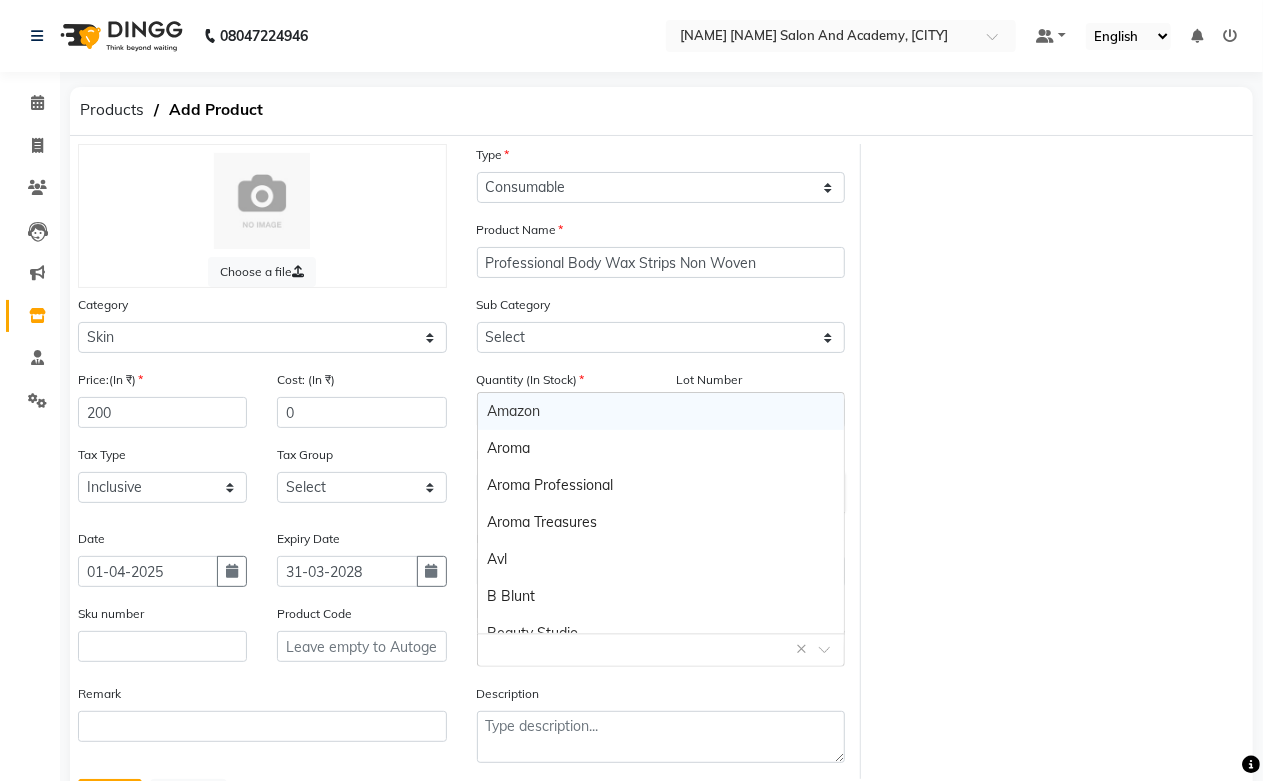 type on "H" 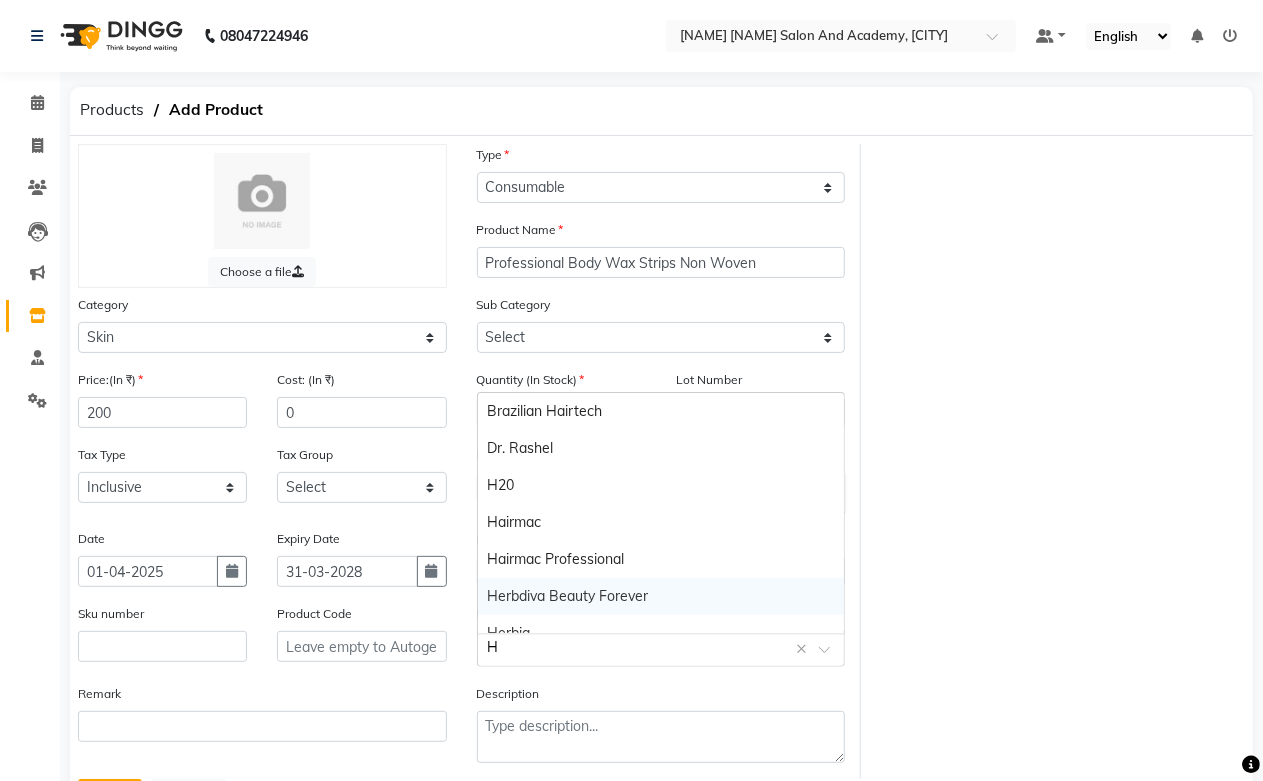click on "Herbdiva Beauty Forever" at bounding box center (661, 596) 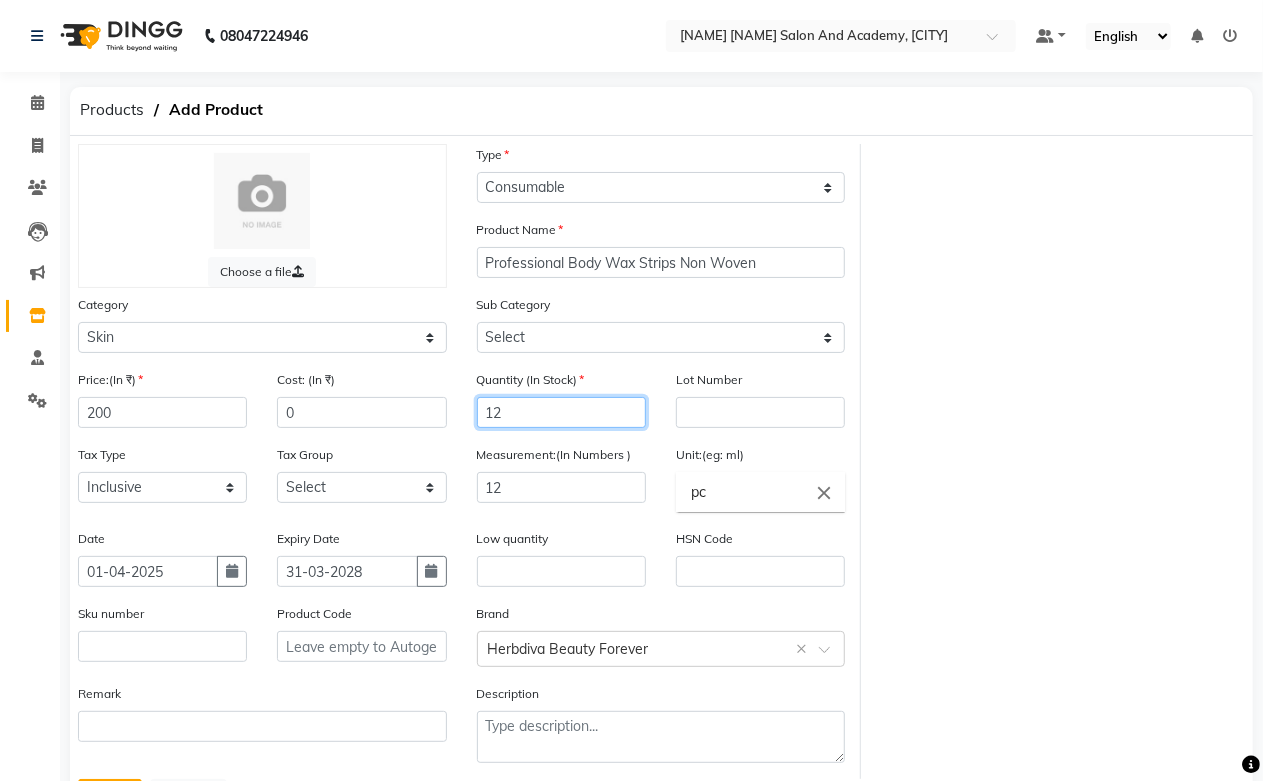 click on "12" 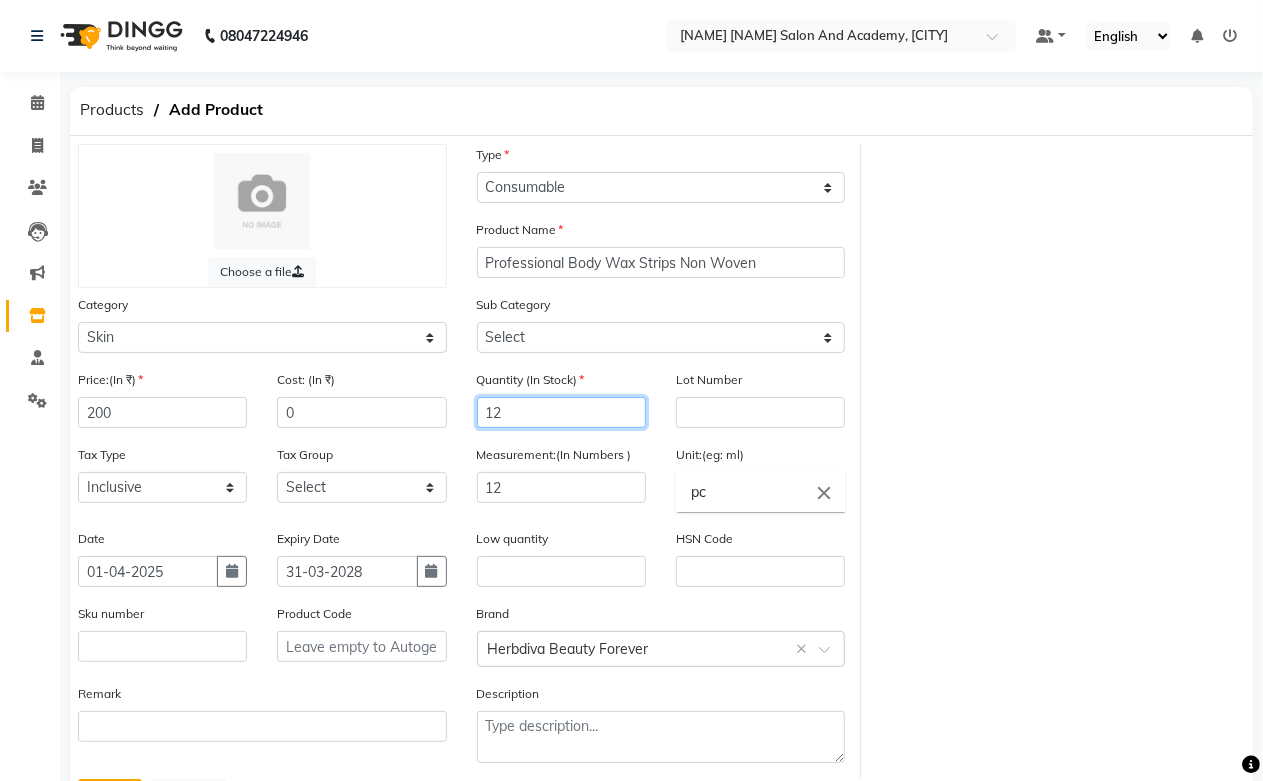 scroll, scrollTop: 96, scrollLeft: 0, axis: vertical 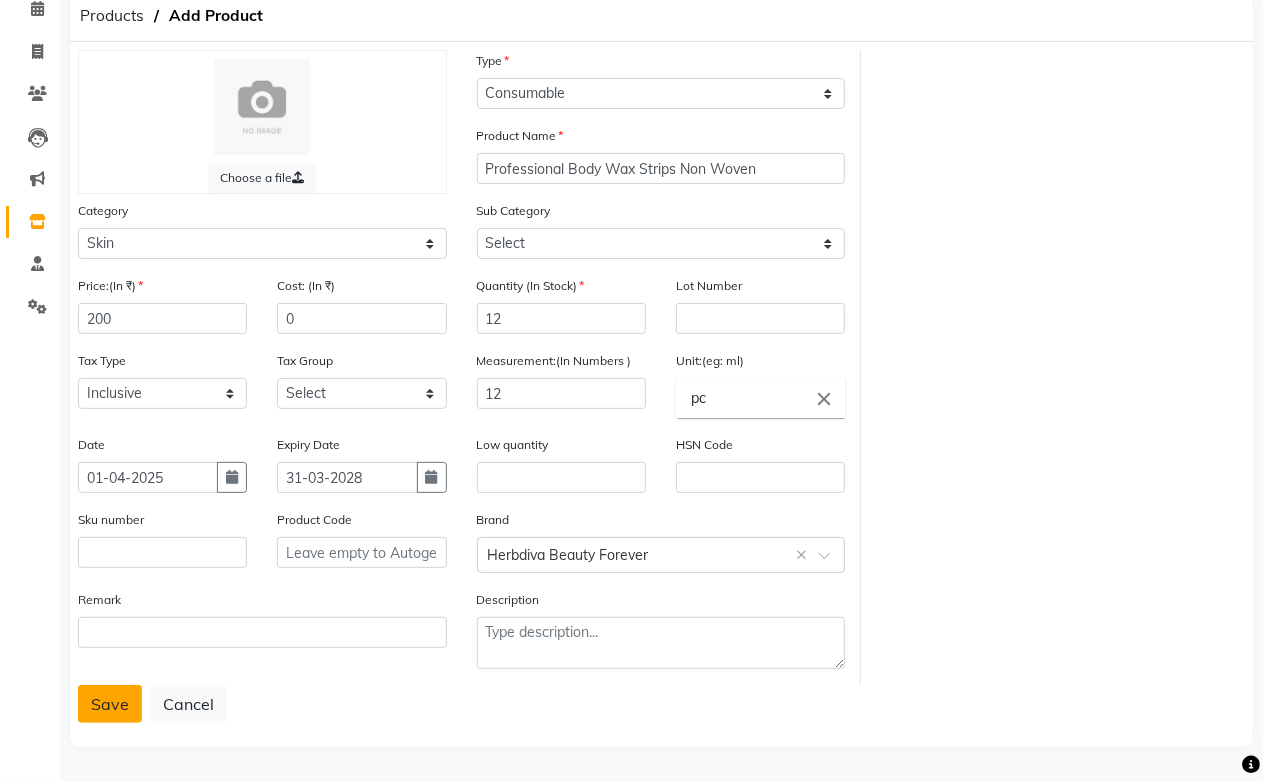 click on "Save" 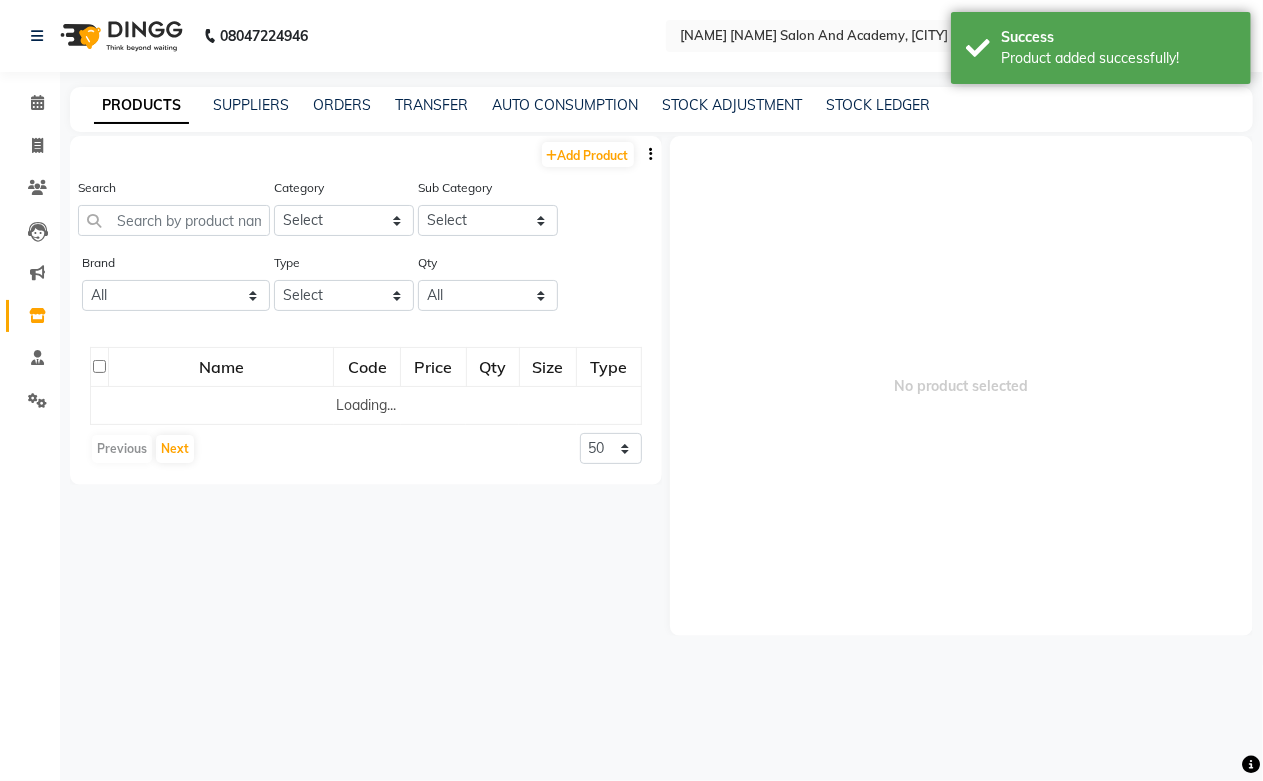 scroll, scrollTop: 0, scrollLeft: 0, axis: both 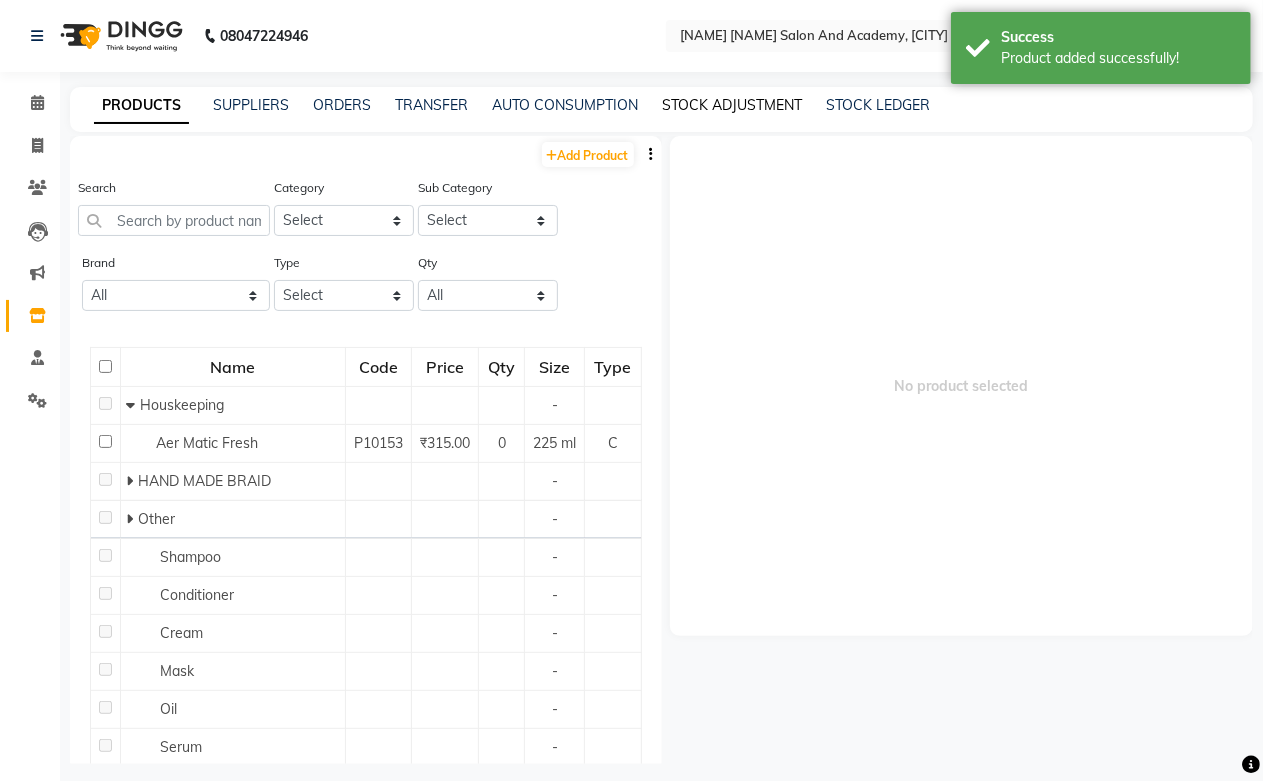 click on "STOCK ADJUSTMENT" 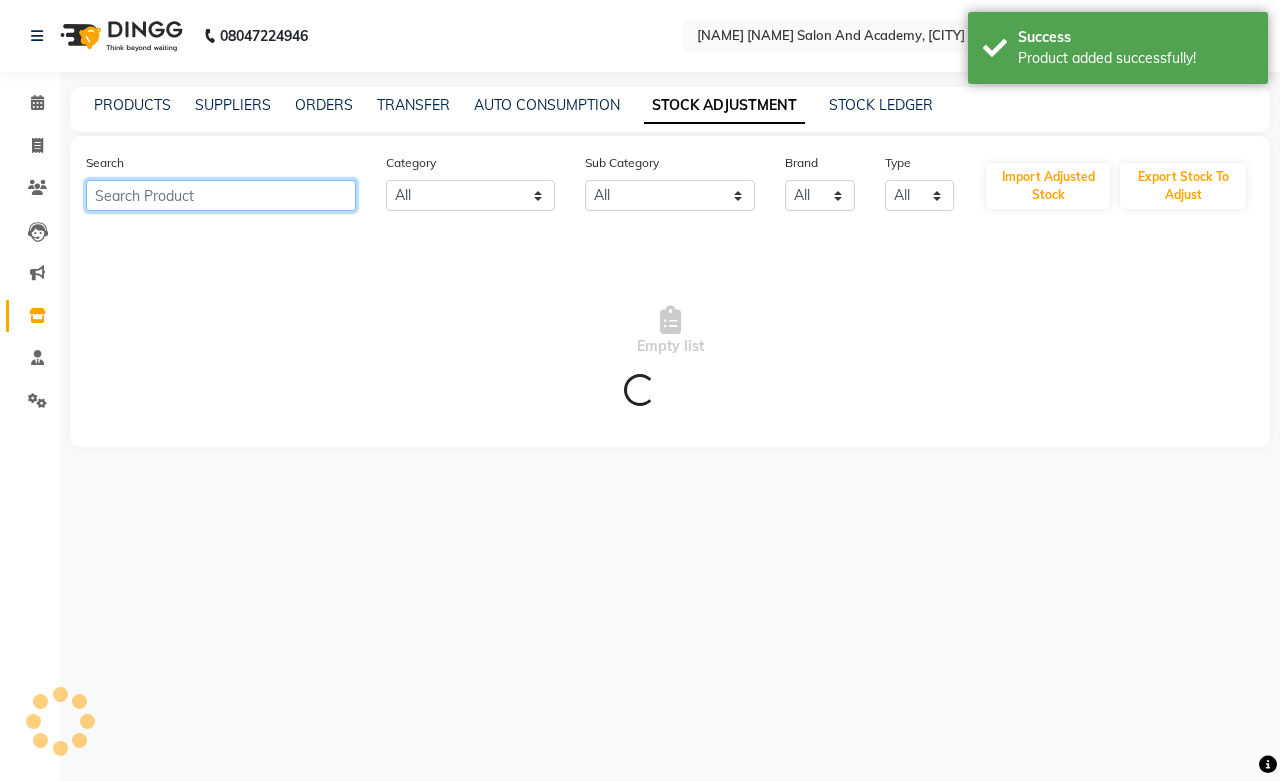 click 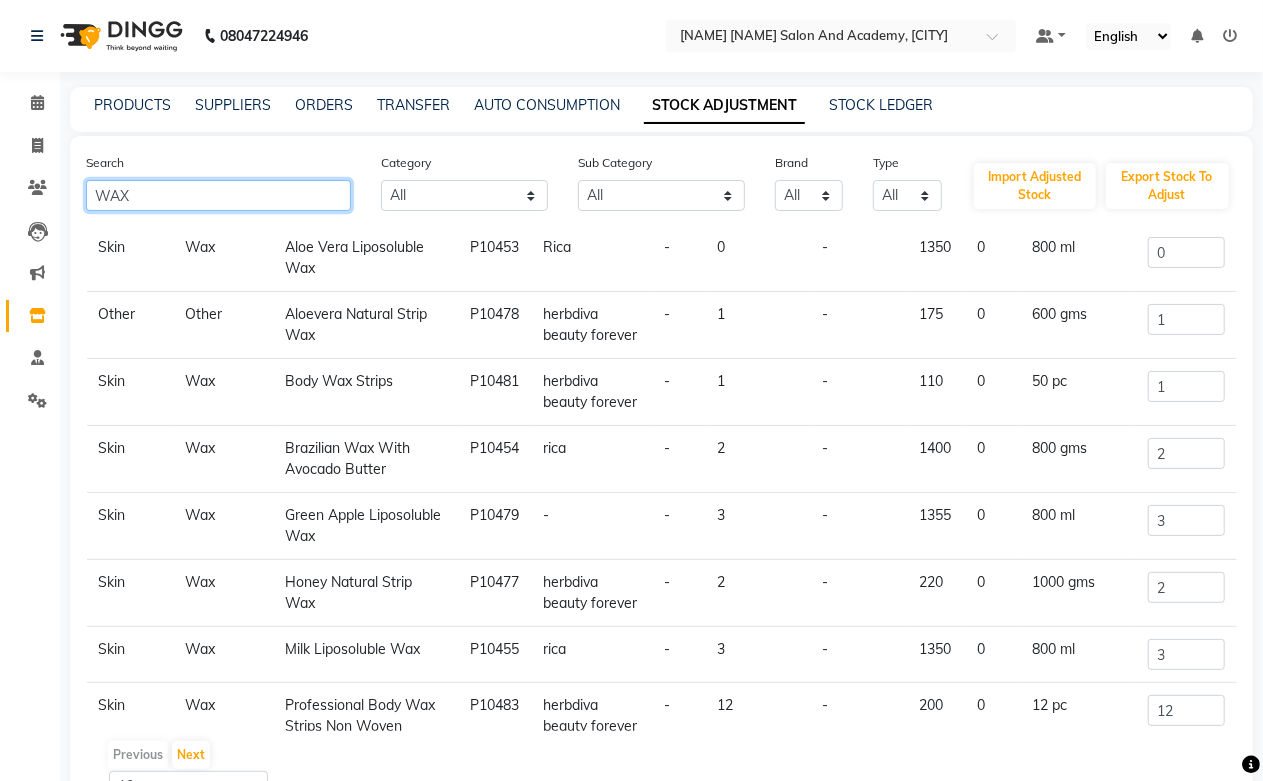scroll, scrollTop: 111, scrollLeft: 0, axis: vertical 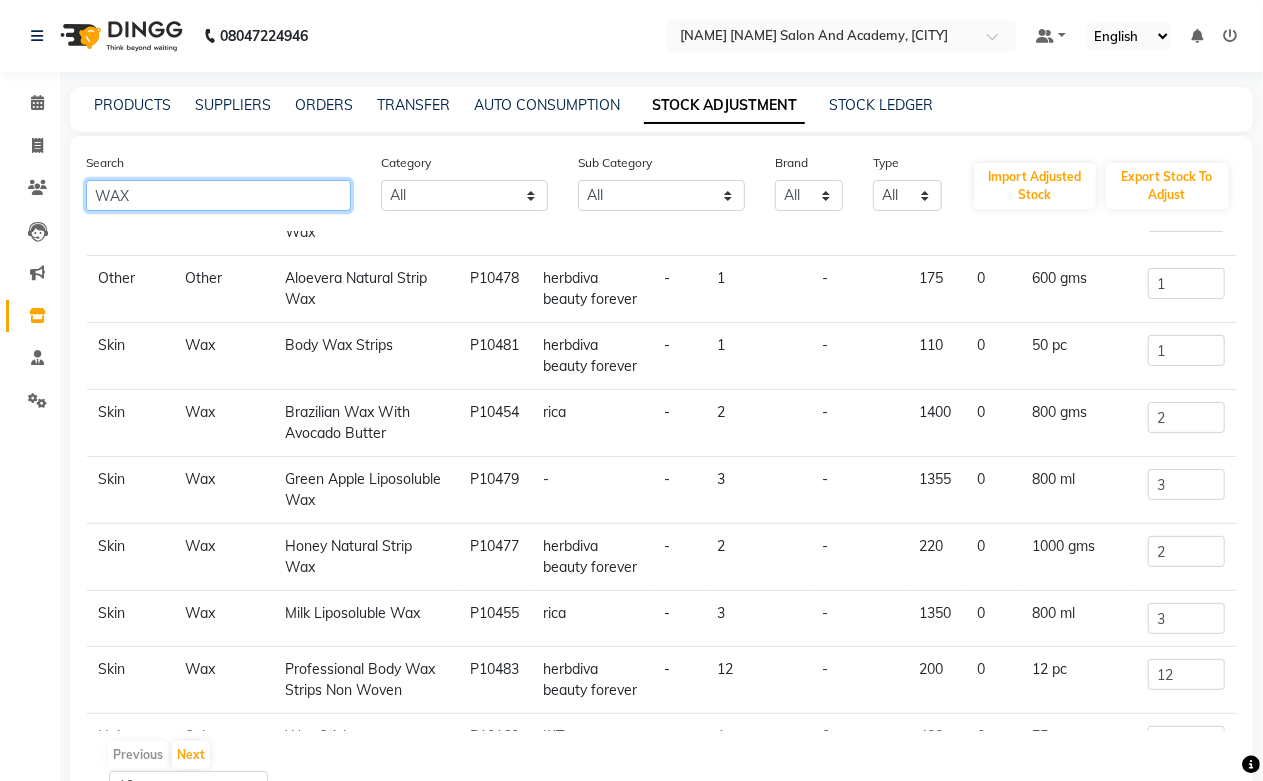 type on "WAX" 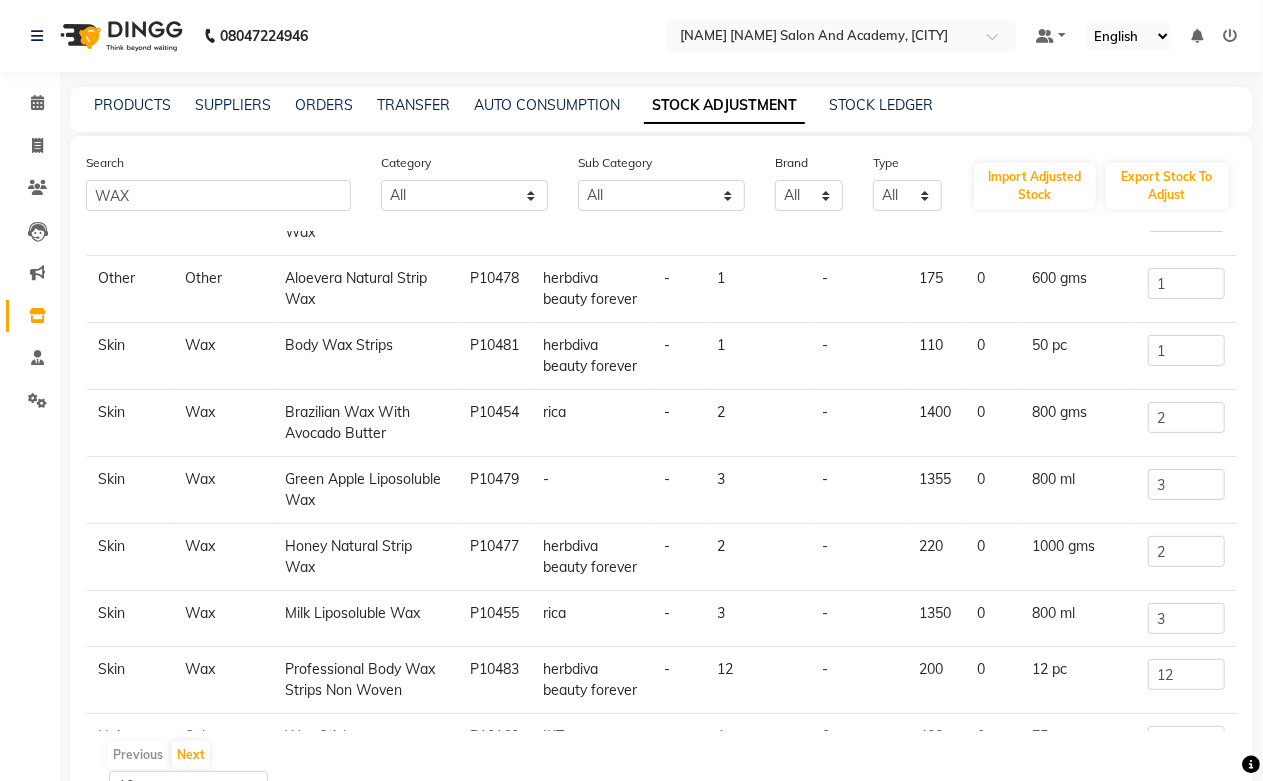 click on "Body Wax Strips" 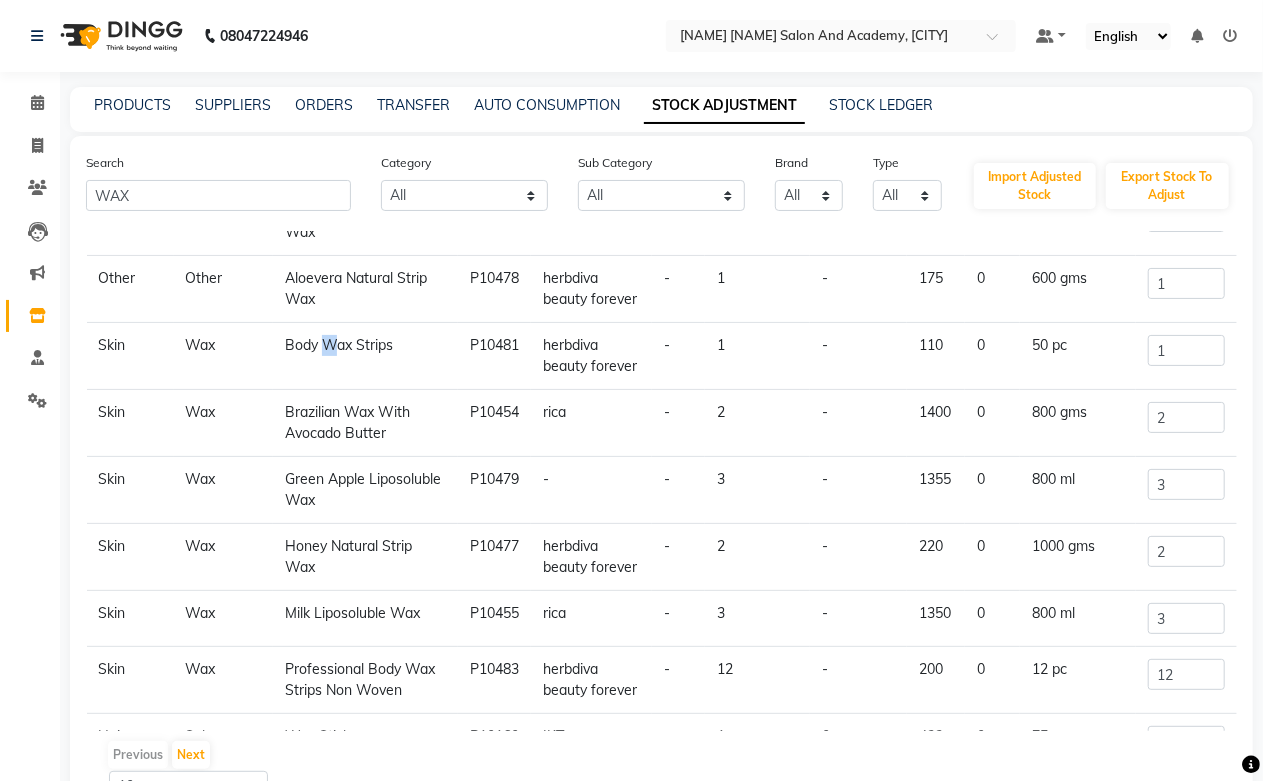 click on "Body Wax Strips" 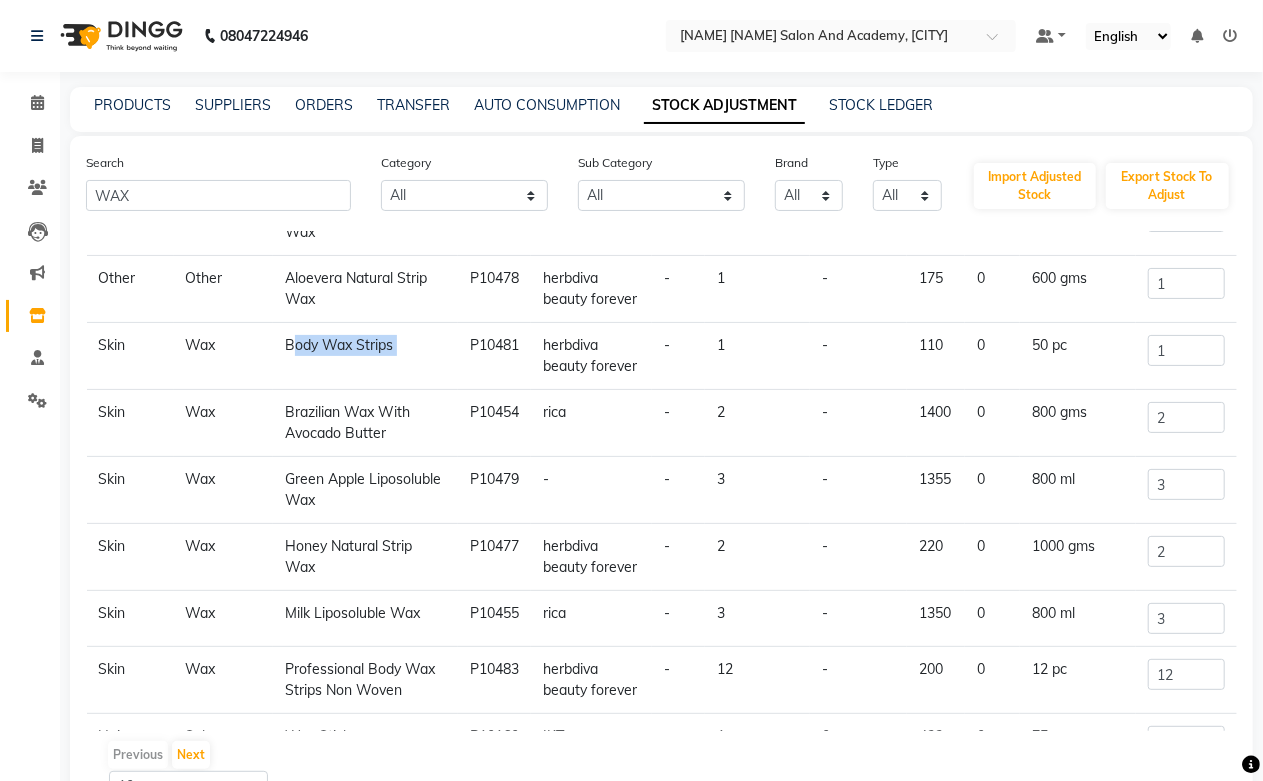 click on "Body Wax Strips" 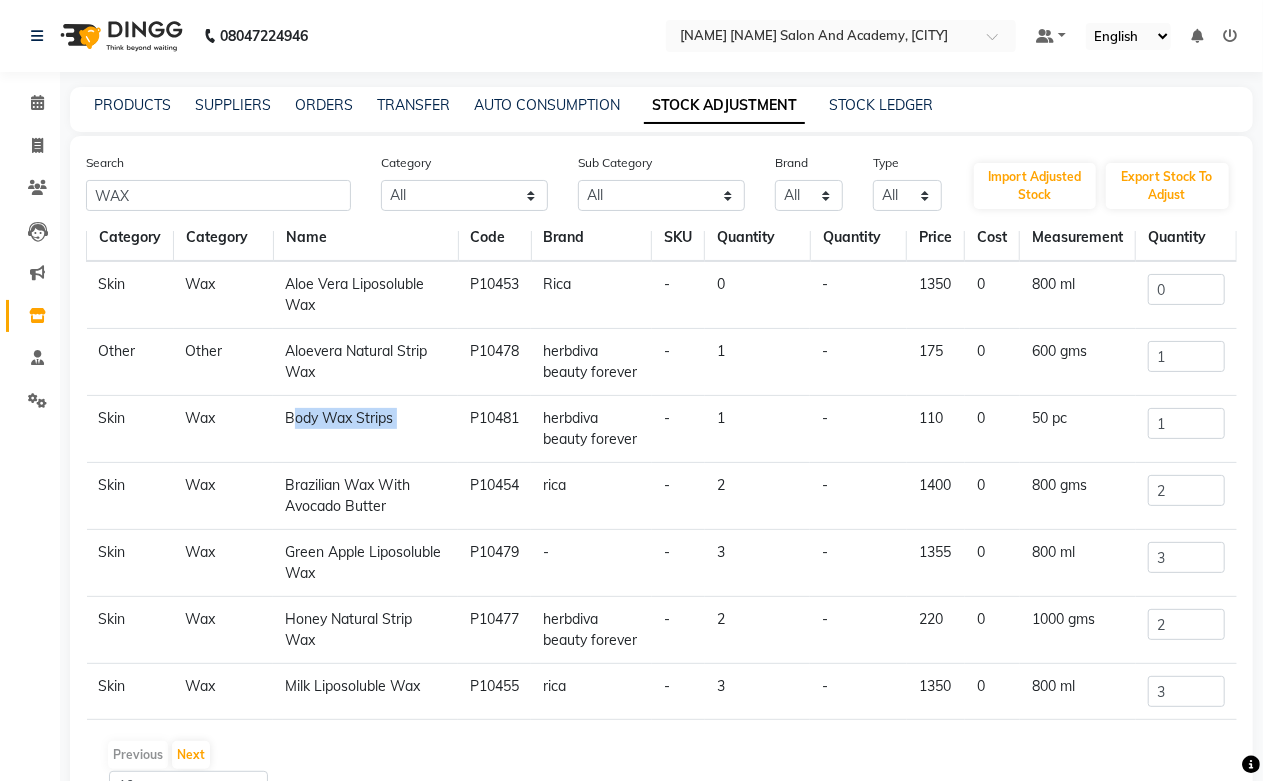 scroll, scrollTop: 0, scrollLeft: 0, axis: both 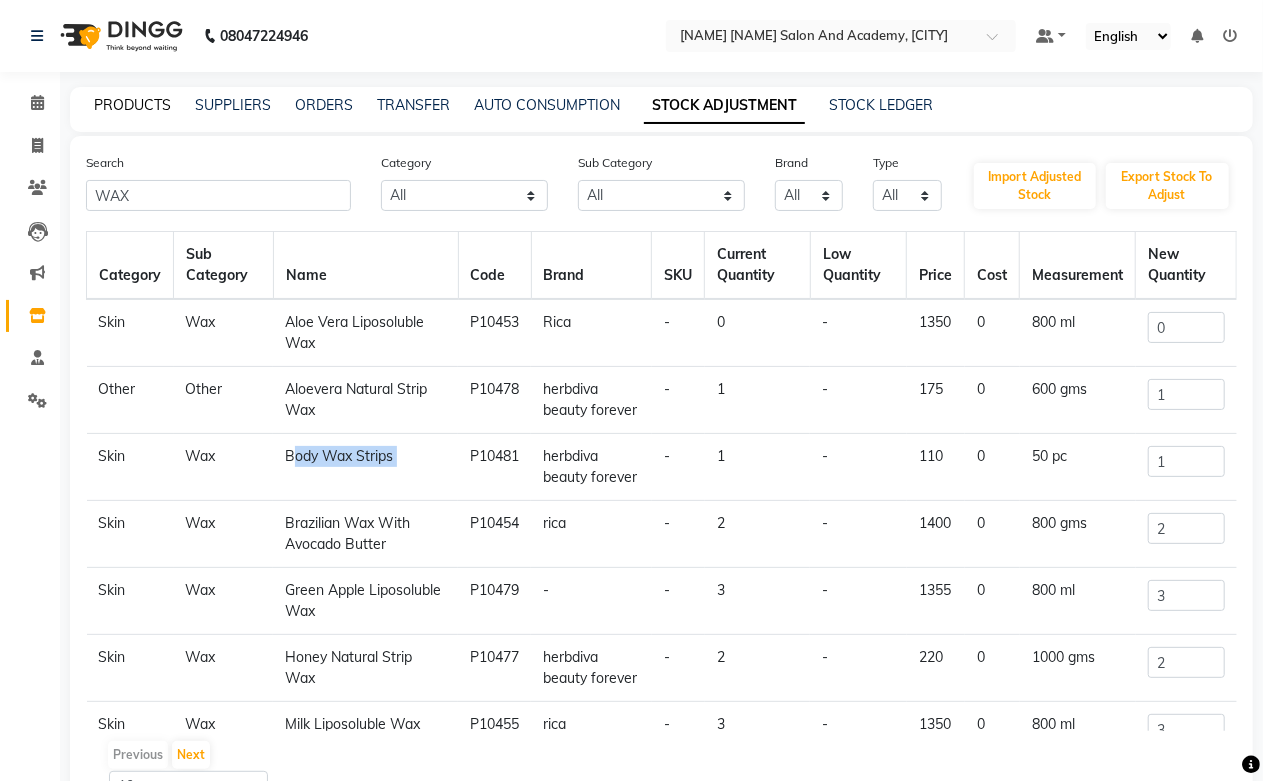click on "PRODUCTS" 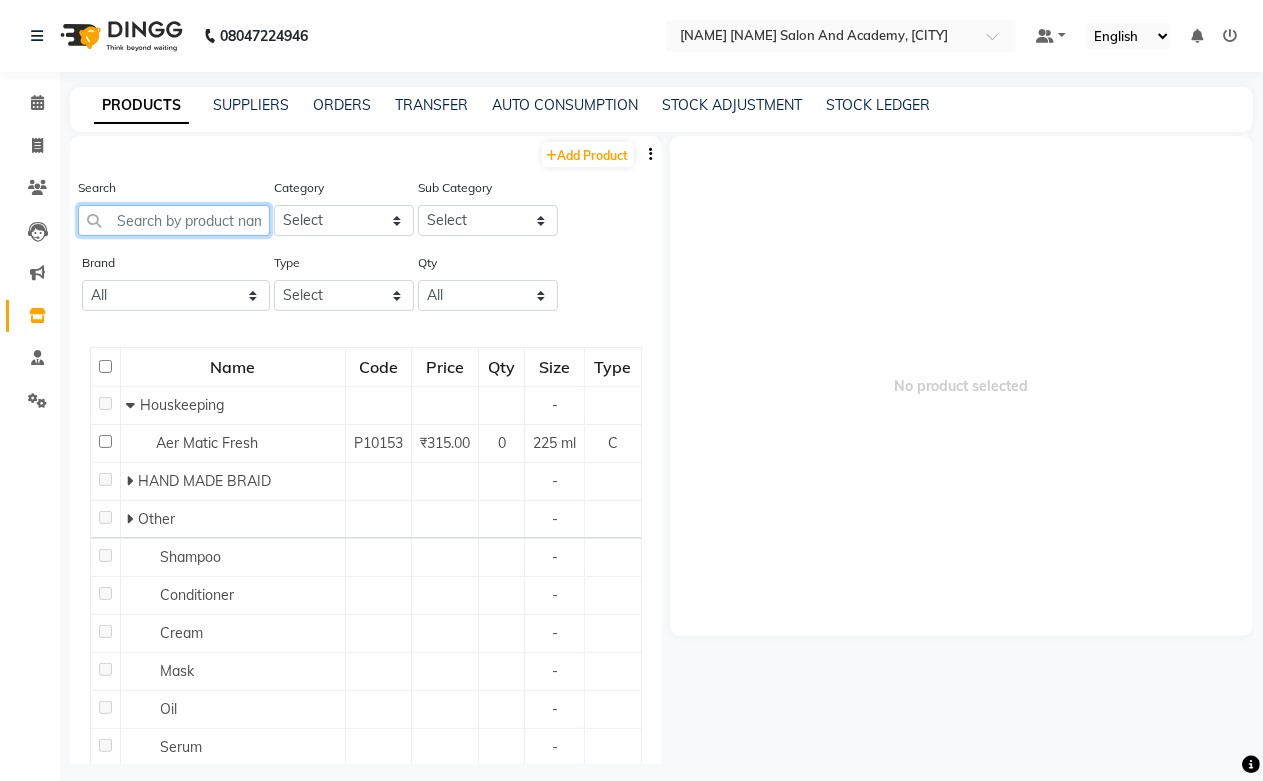 paste on "Body Wax Strips" 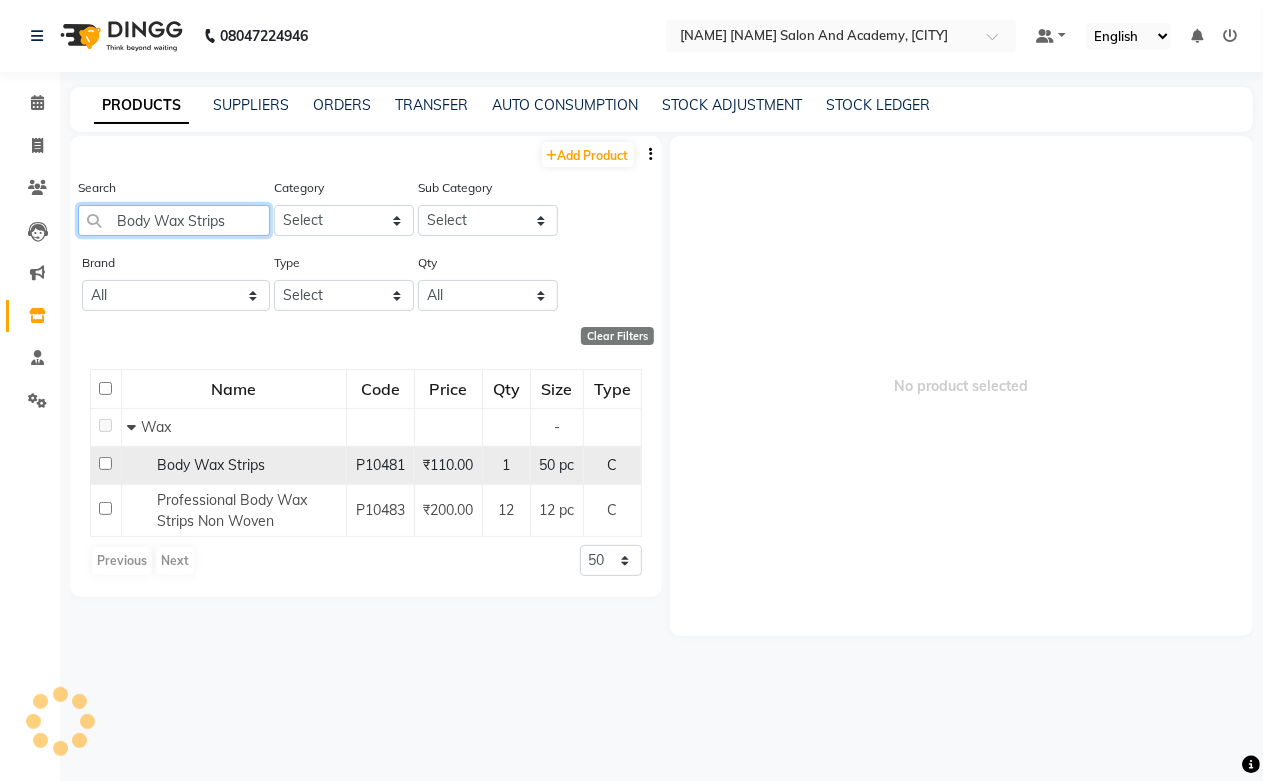 type on "Body Wax Strips" 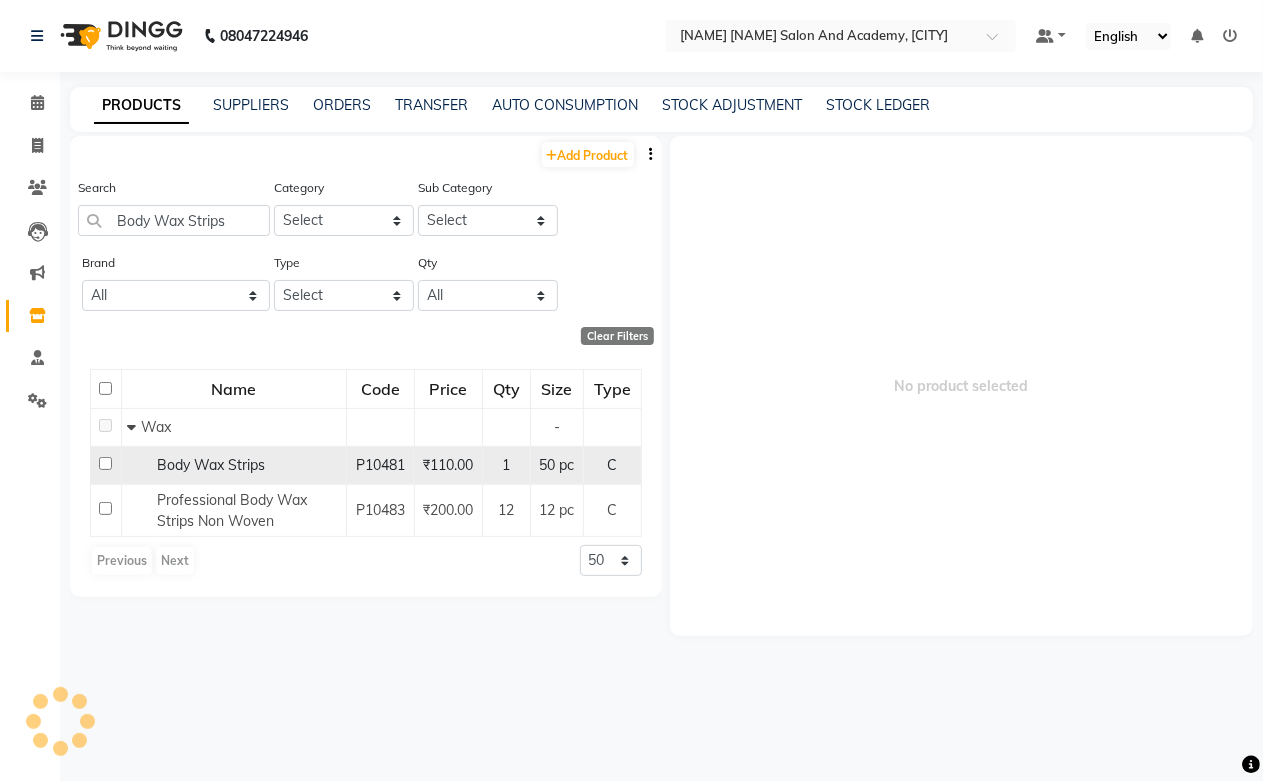click on "Body Wax Strips" 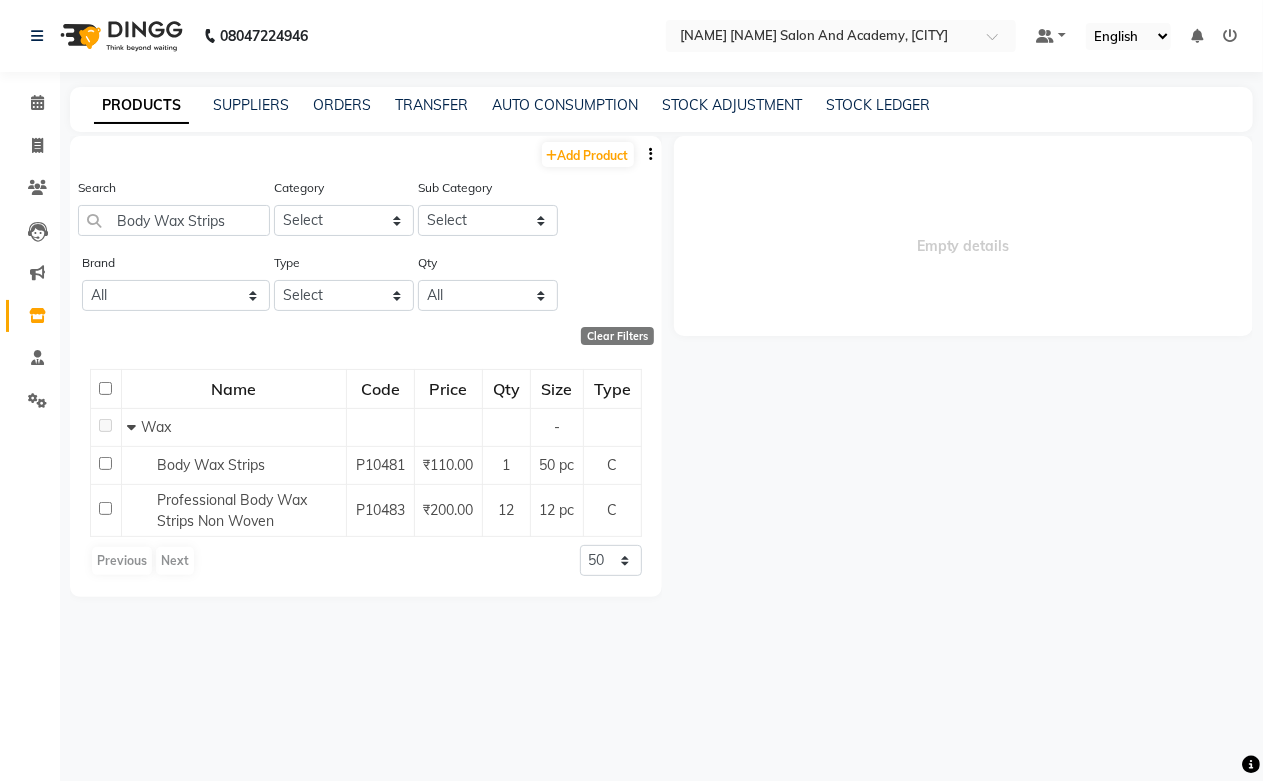 select 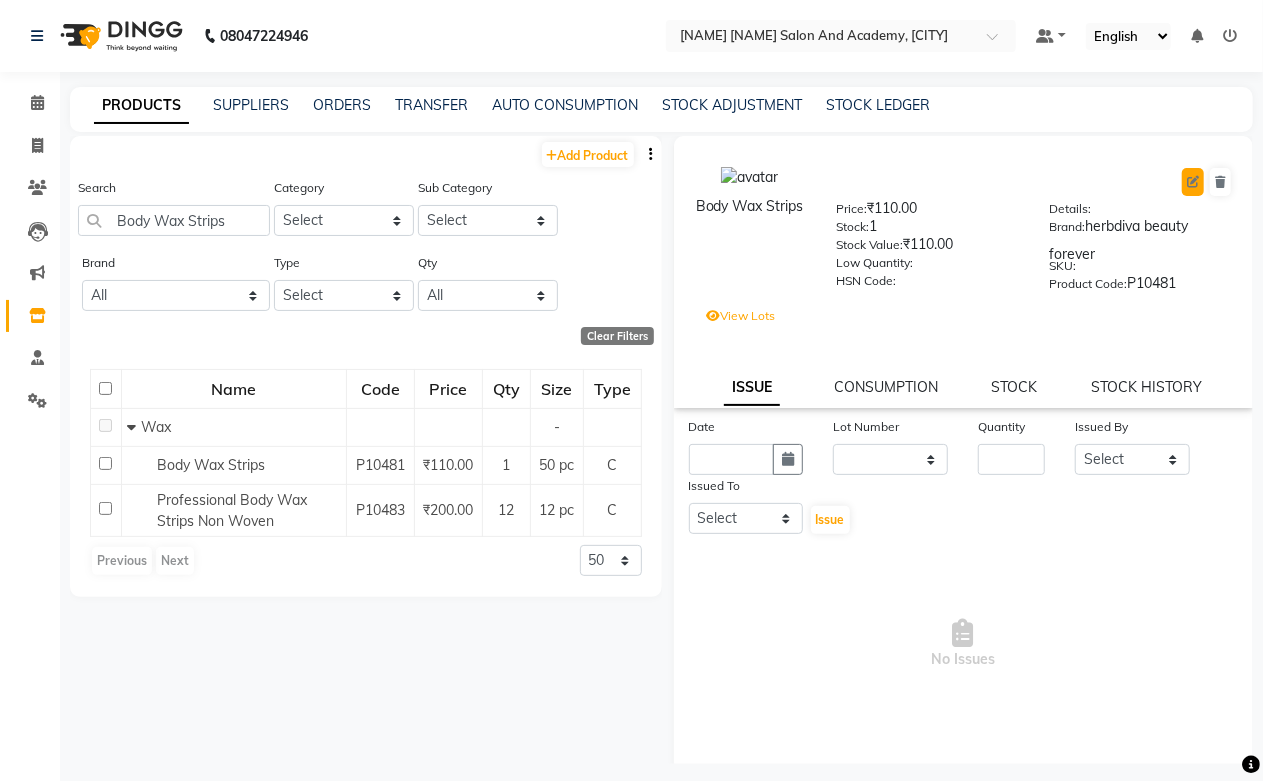 click 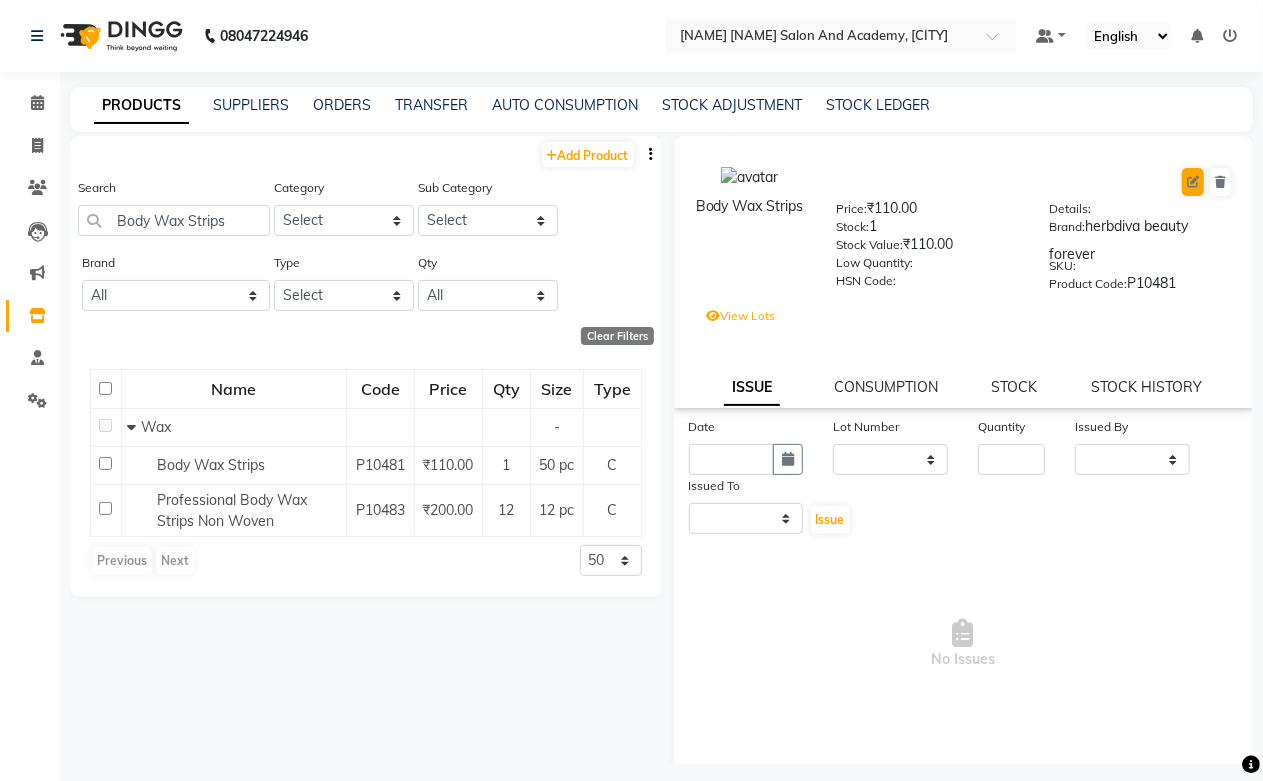 select on "true" 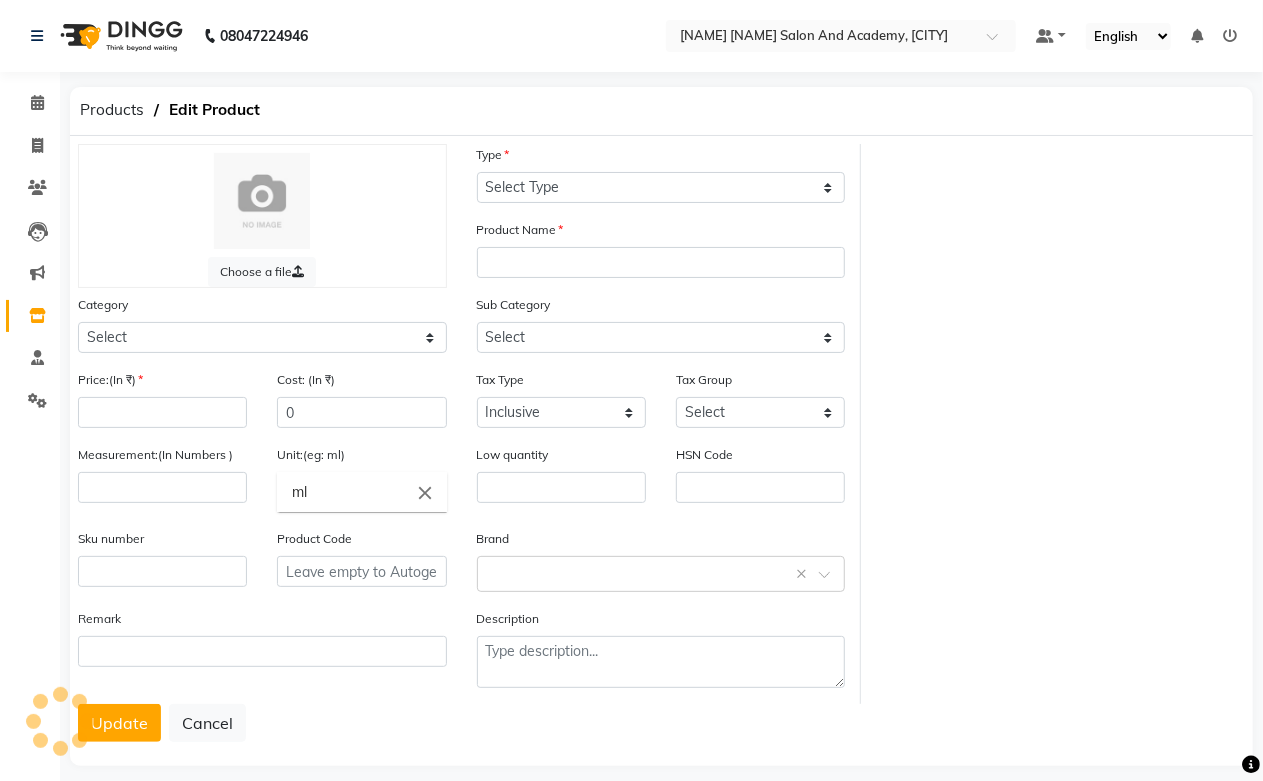 select on "C" 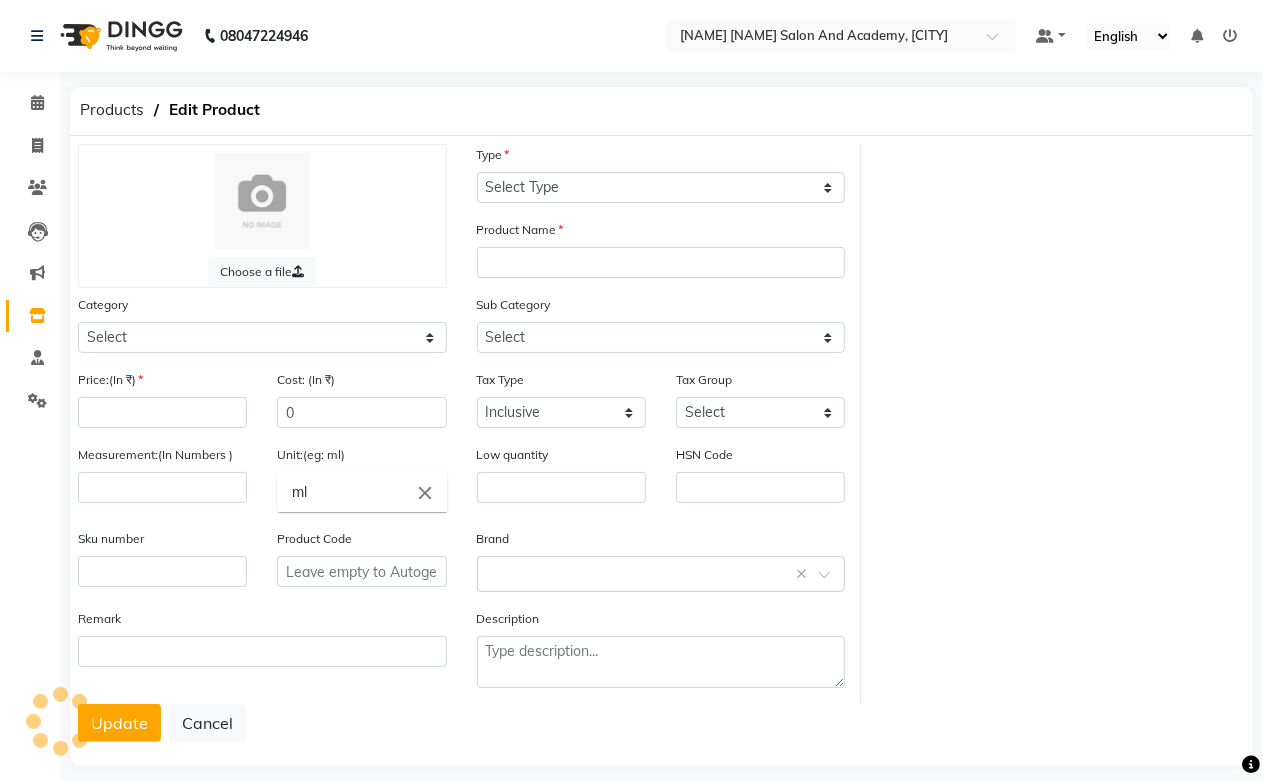 type on "Body Wax Strips" 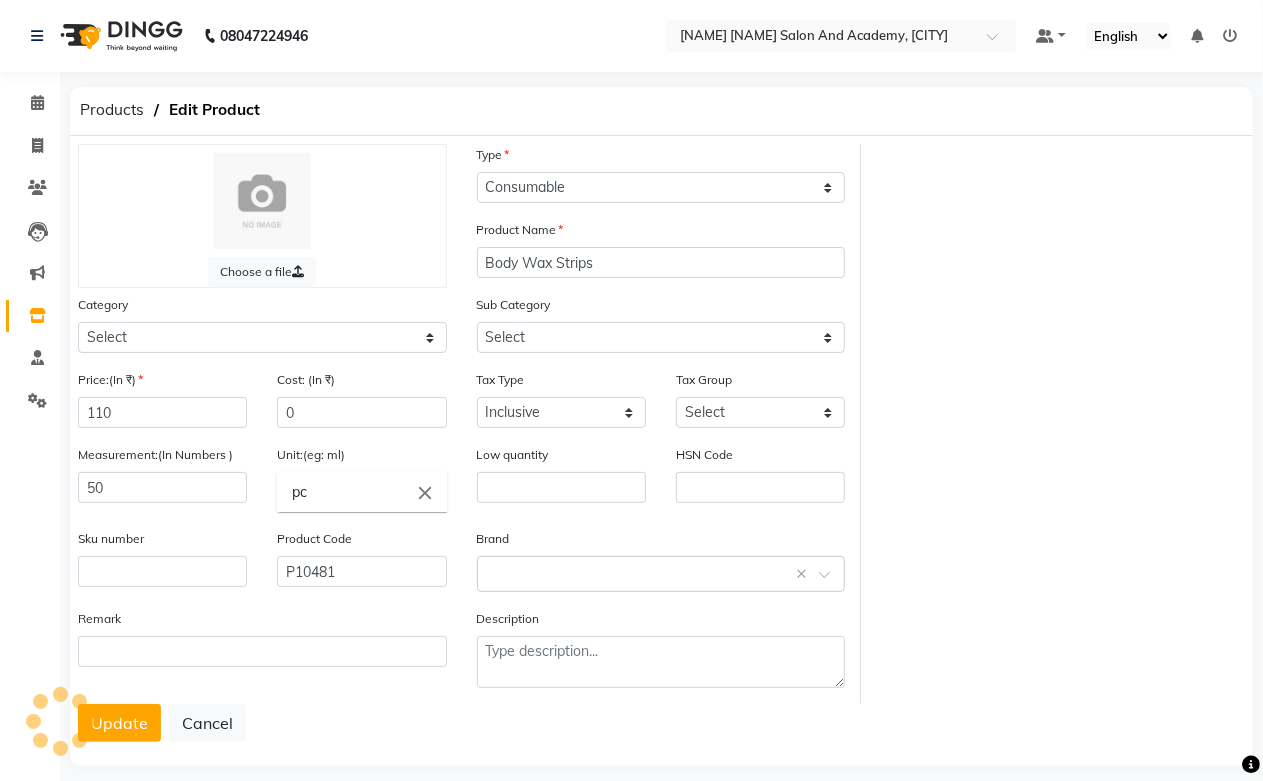 select on "1063801150" 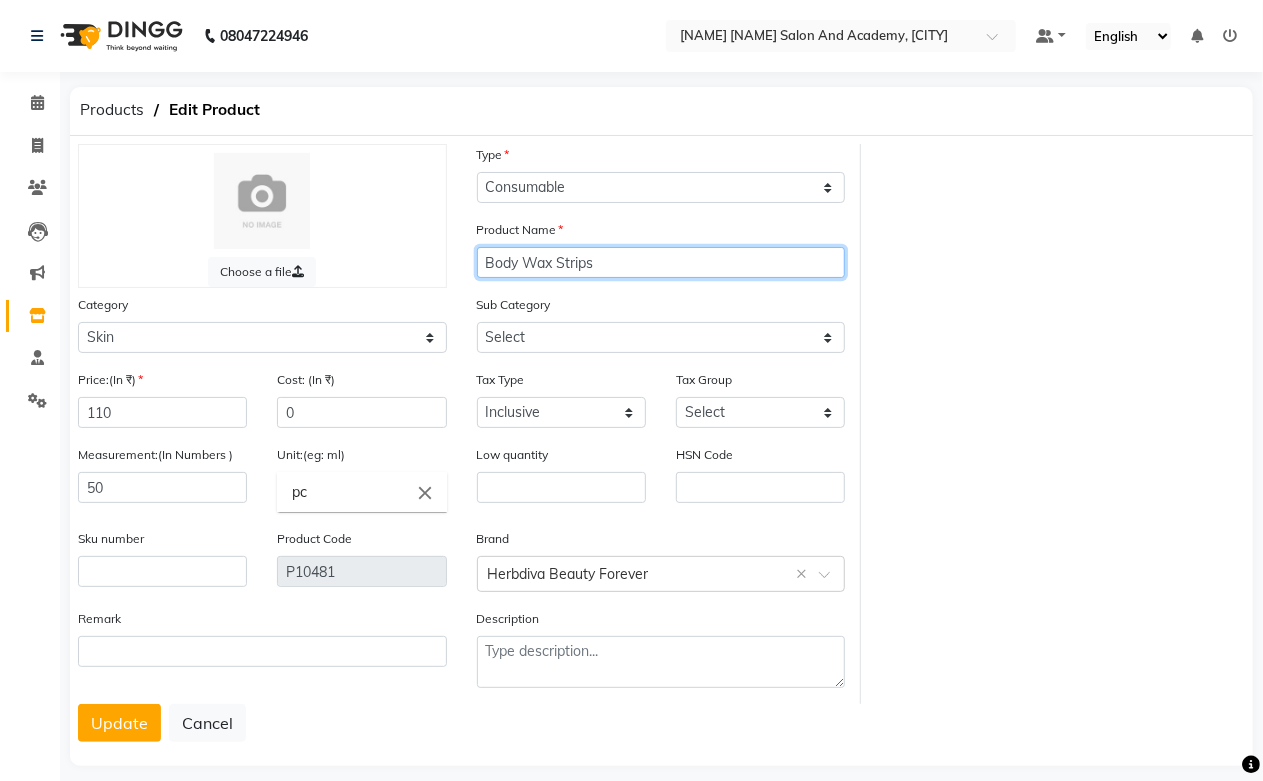 click on "Body Wax Strips" 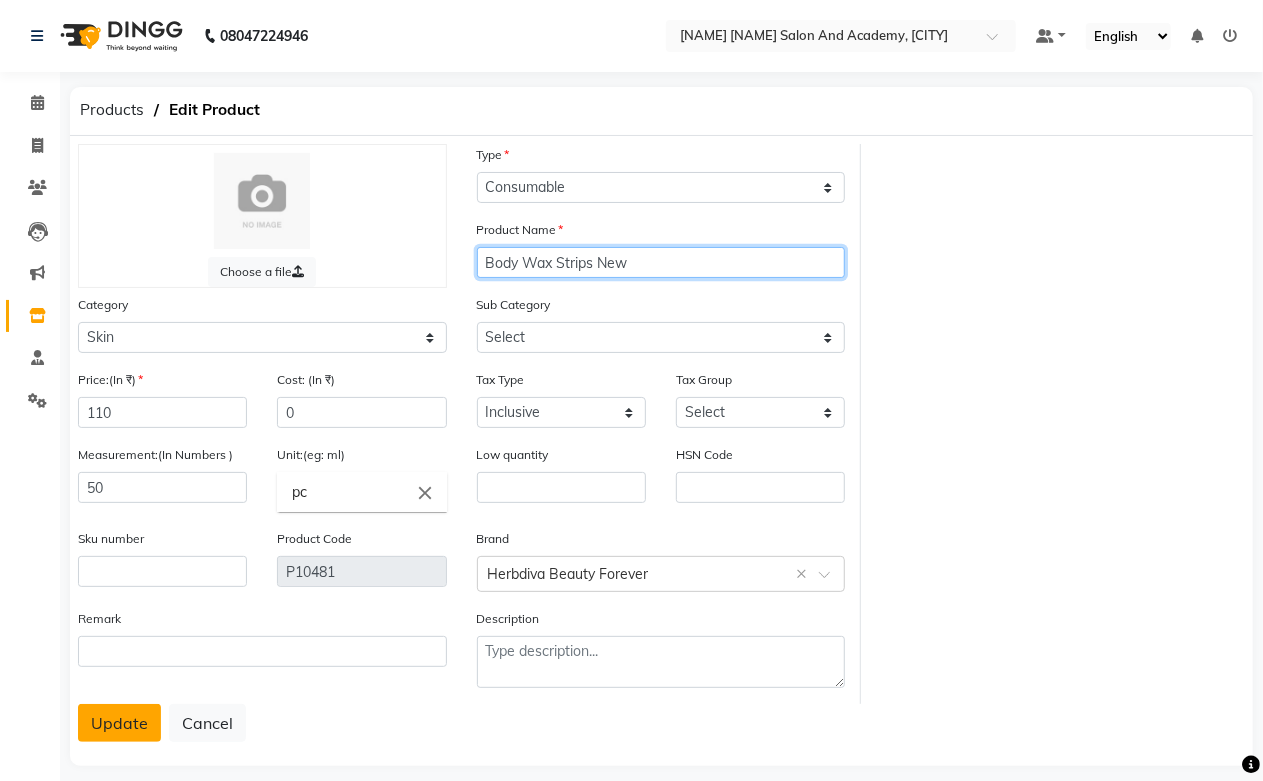 type on "Body Wax Strips New" 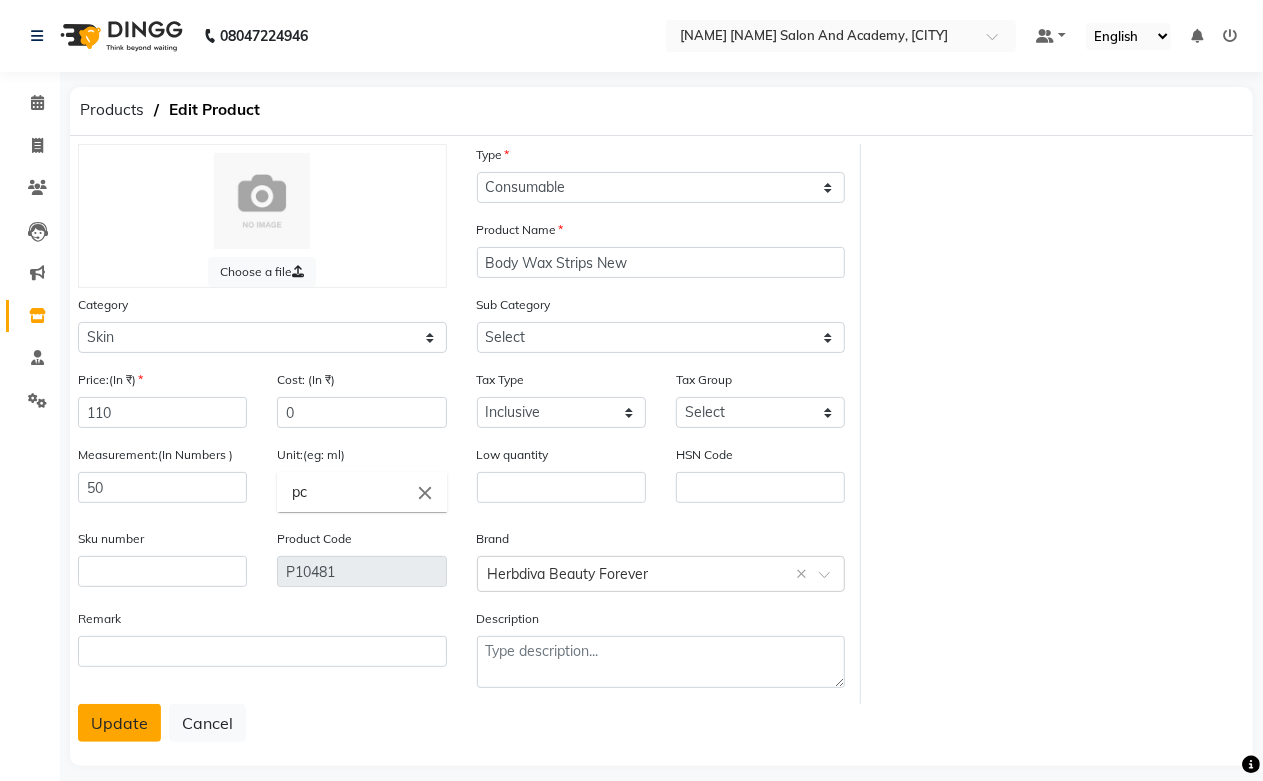 click on "Update" 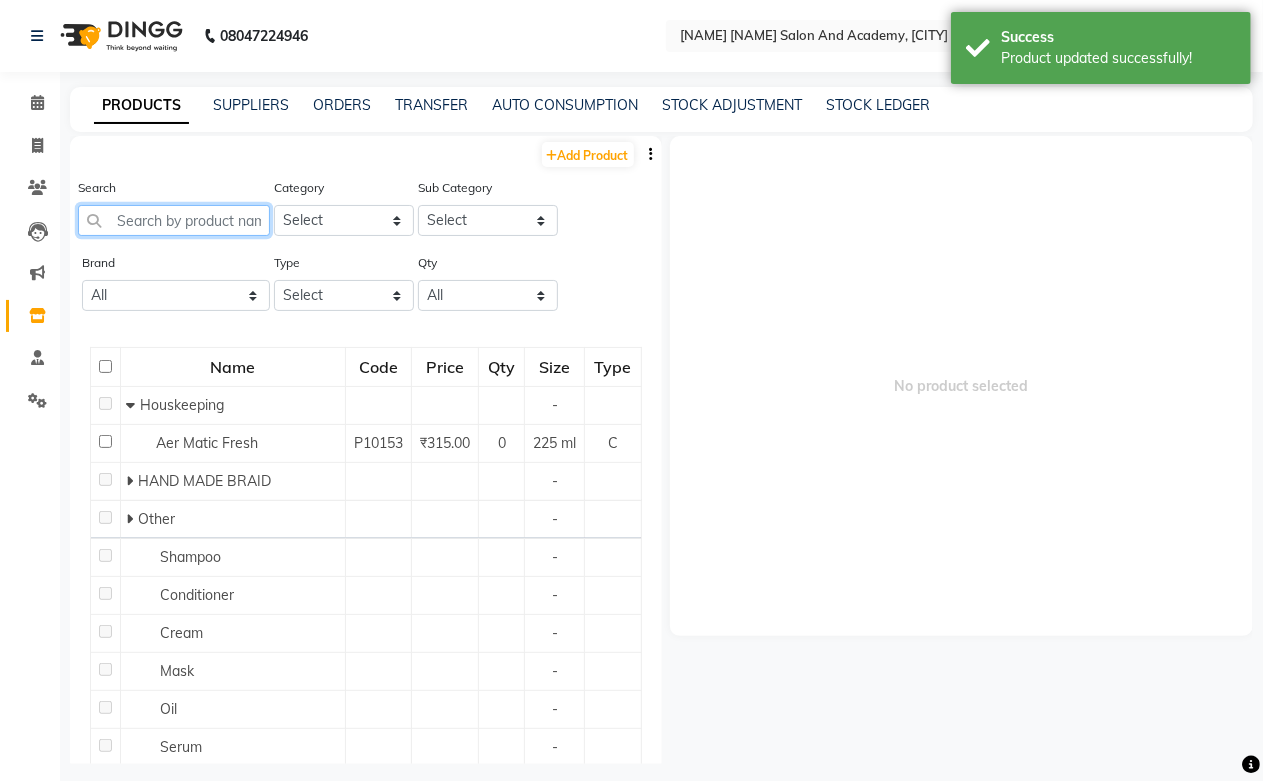 paste on "Body Wax Strips" 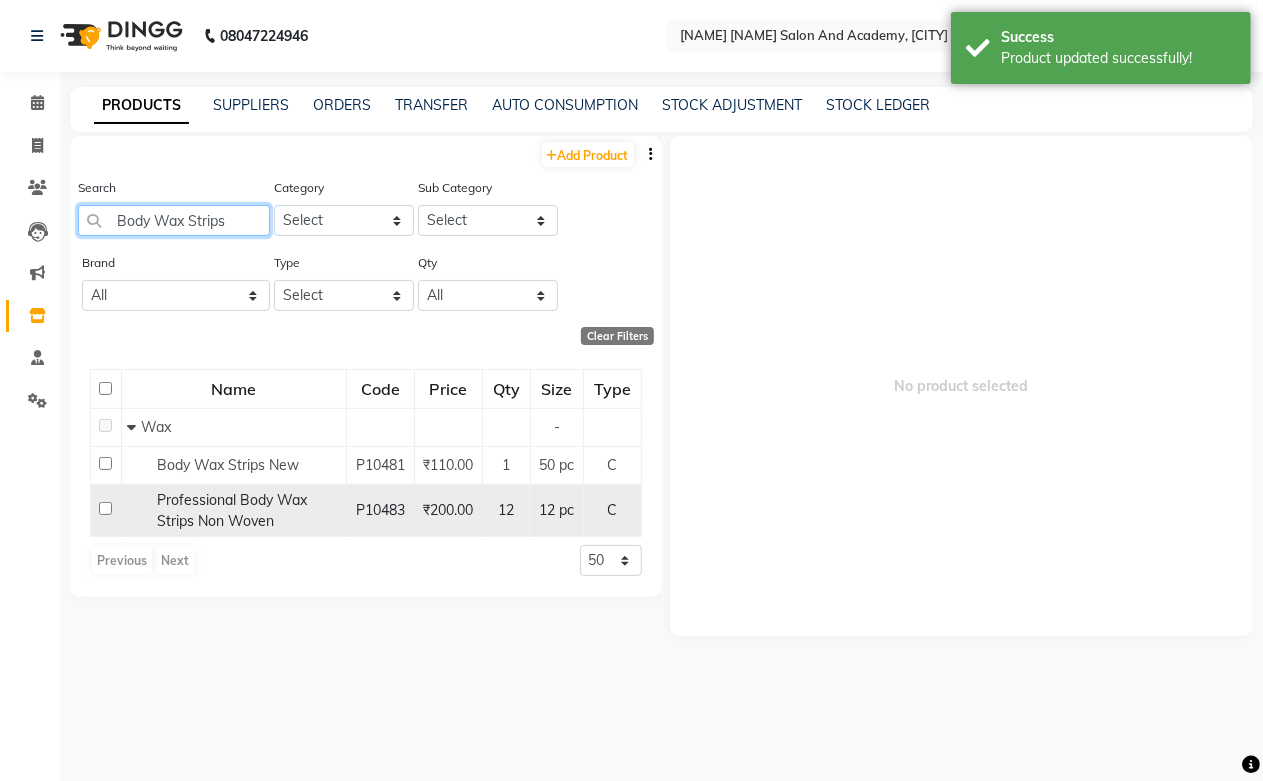 type on "Body Wax Strips" 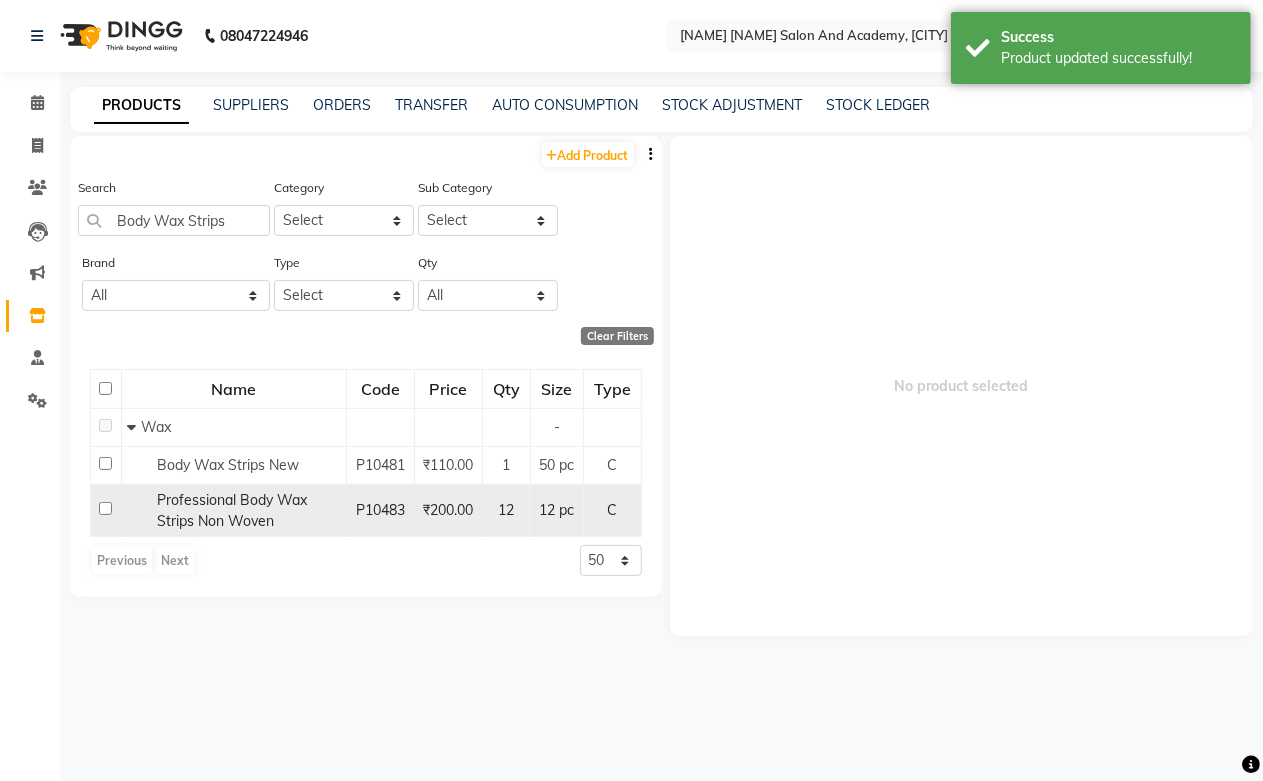 click on "Professional Body Wax Strips Non Woven" 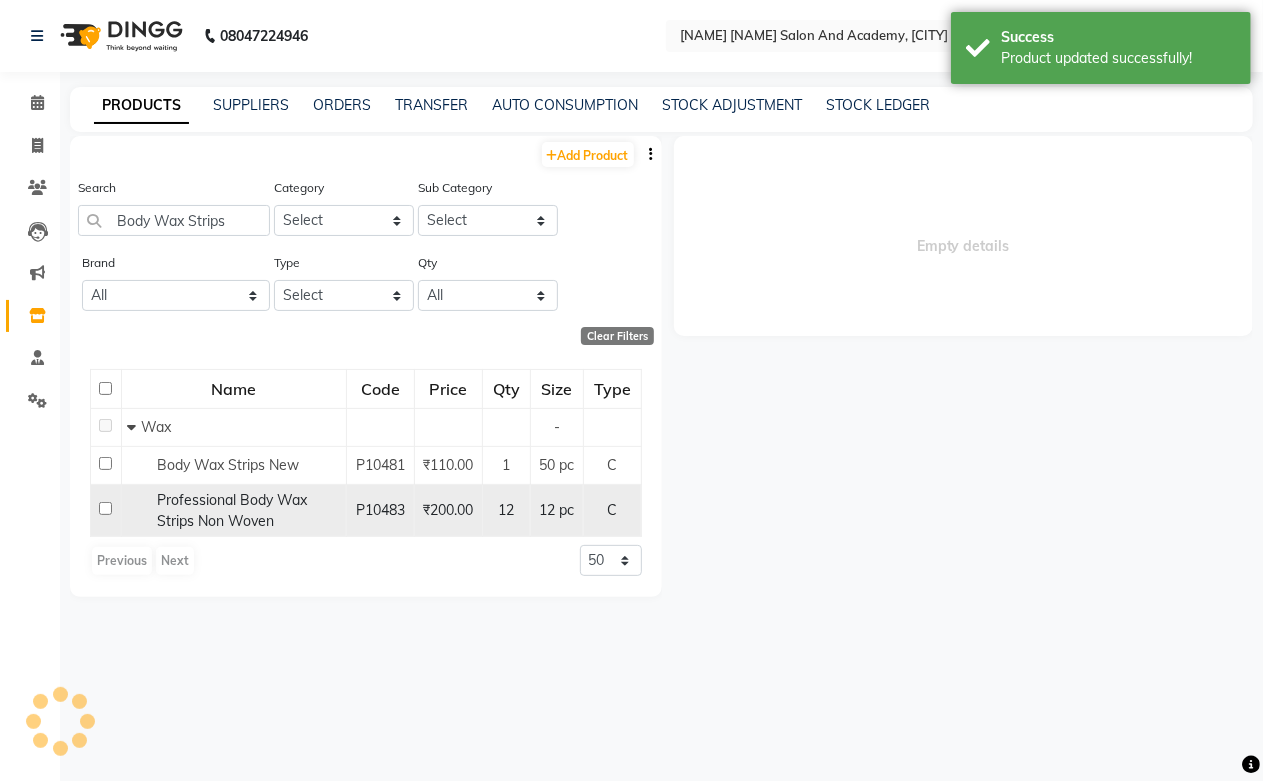 select 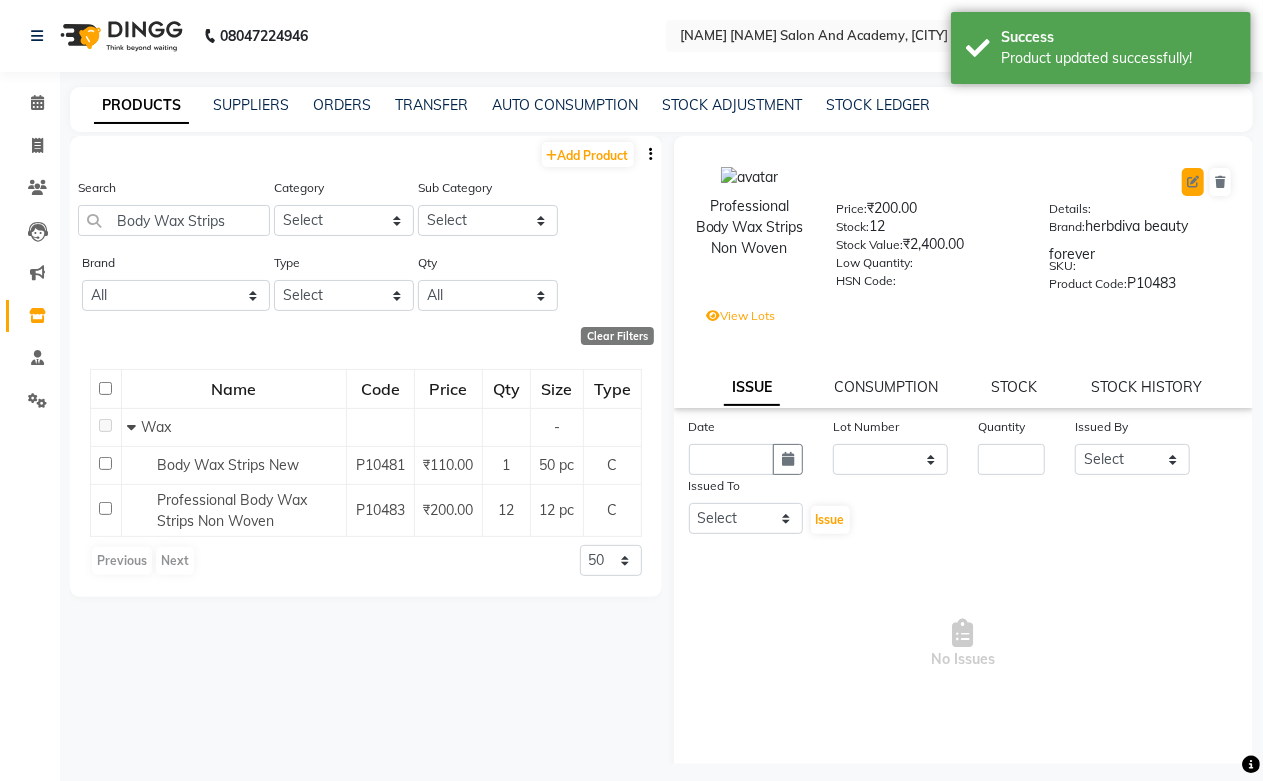 click 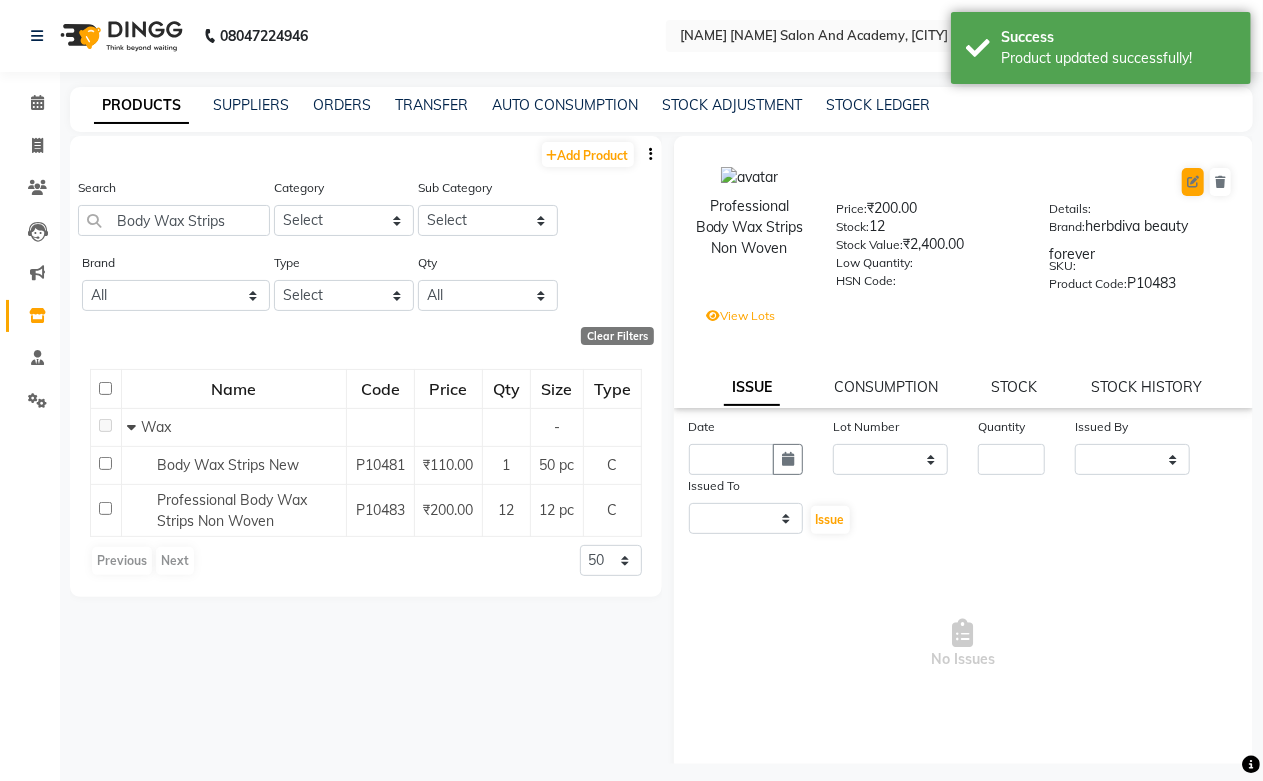 select on "C" 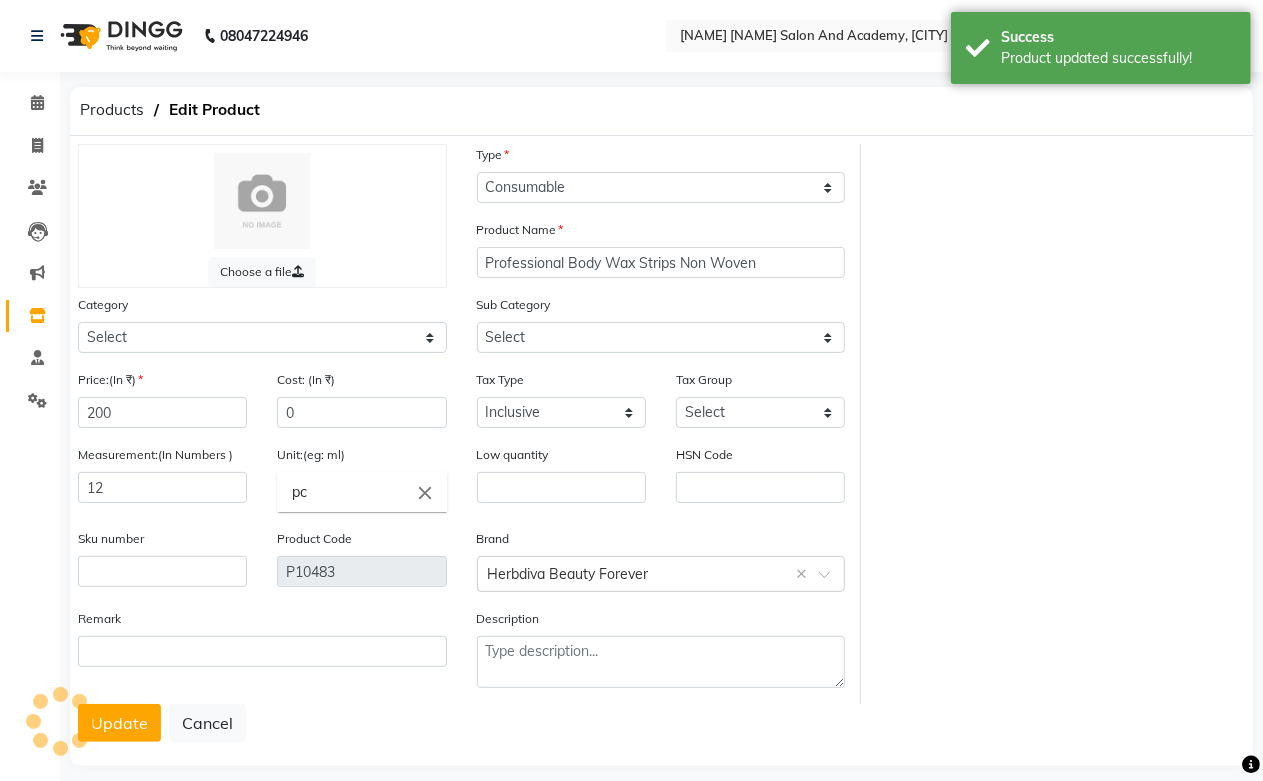 select on "1063801150" 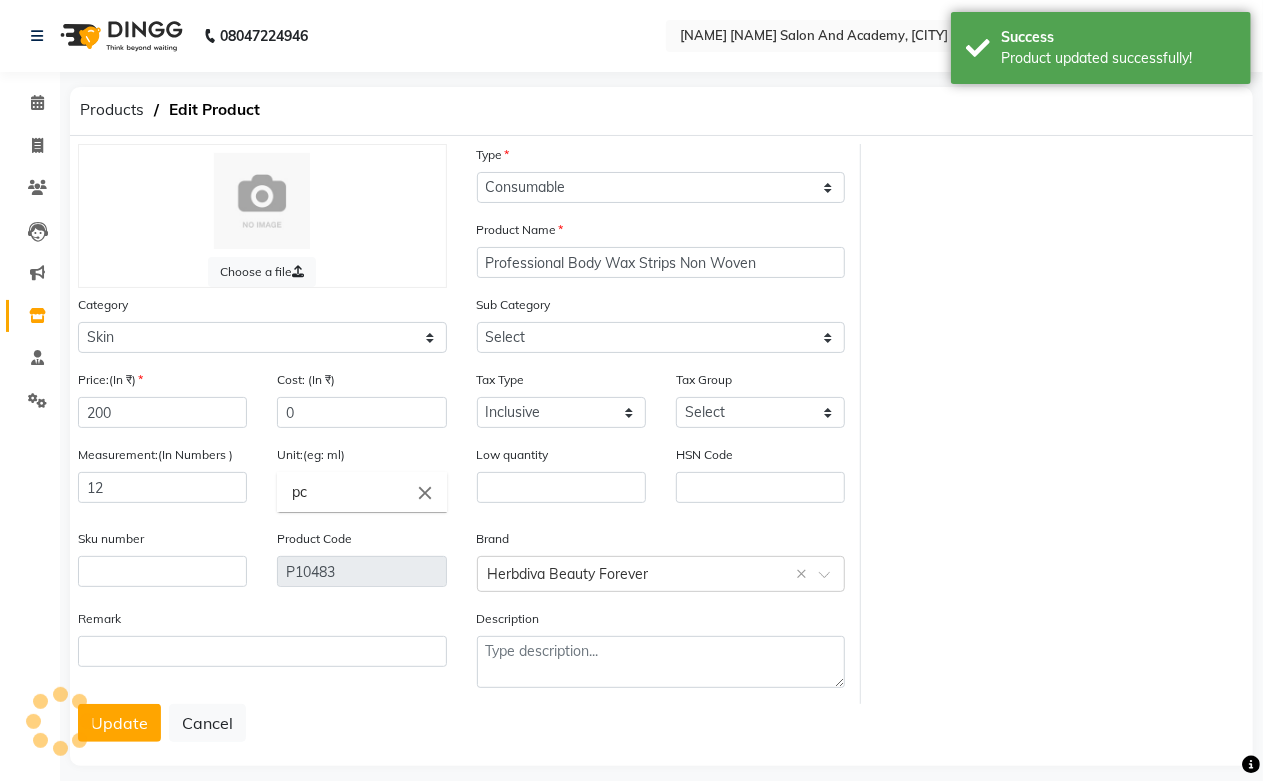select on "1063801167" 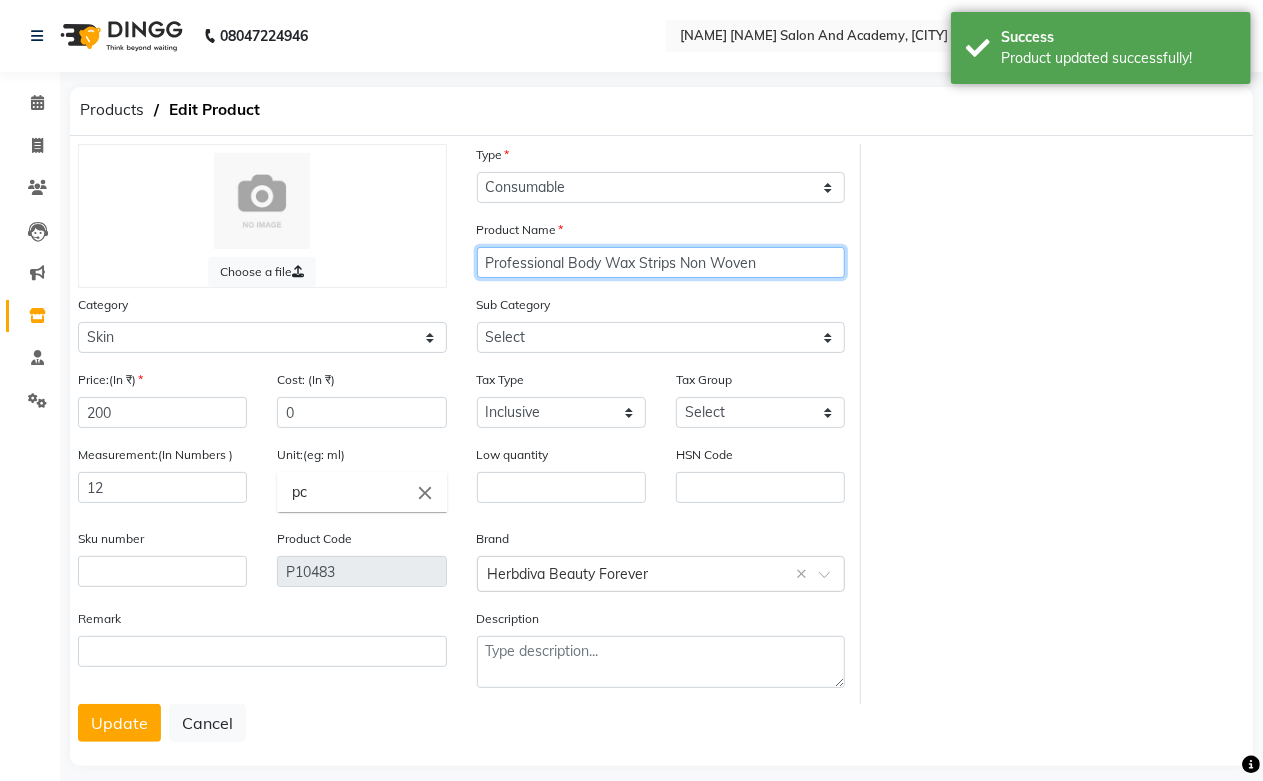 click on "Professional Body Wax Strips Non Woven" 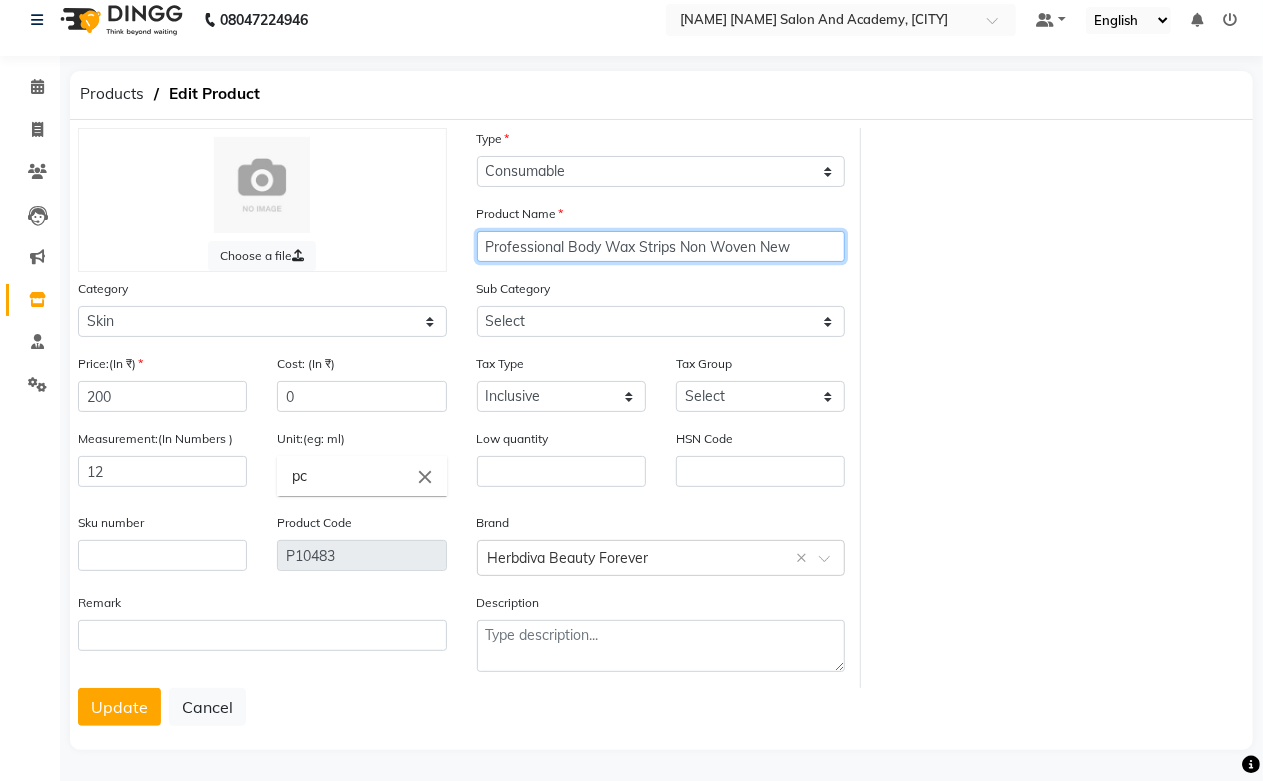 scroll, scrollTop: 21, scrollLeft: 0, axis: vertical 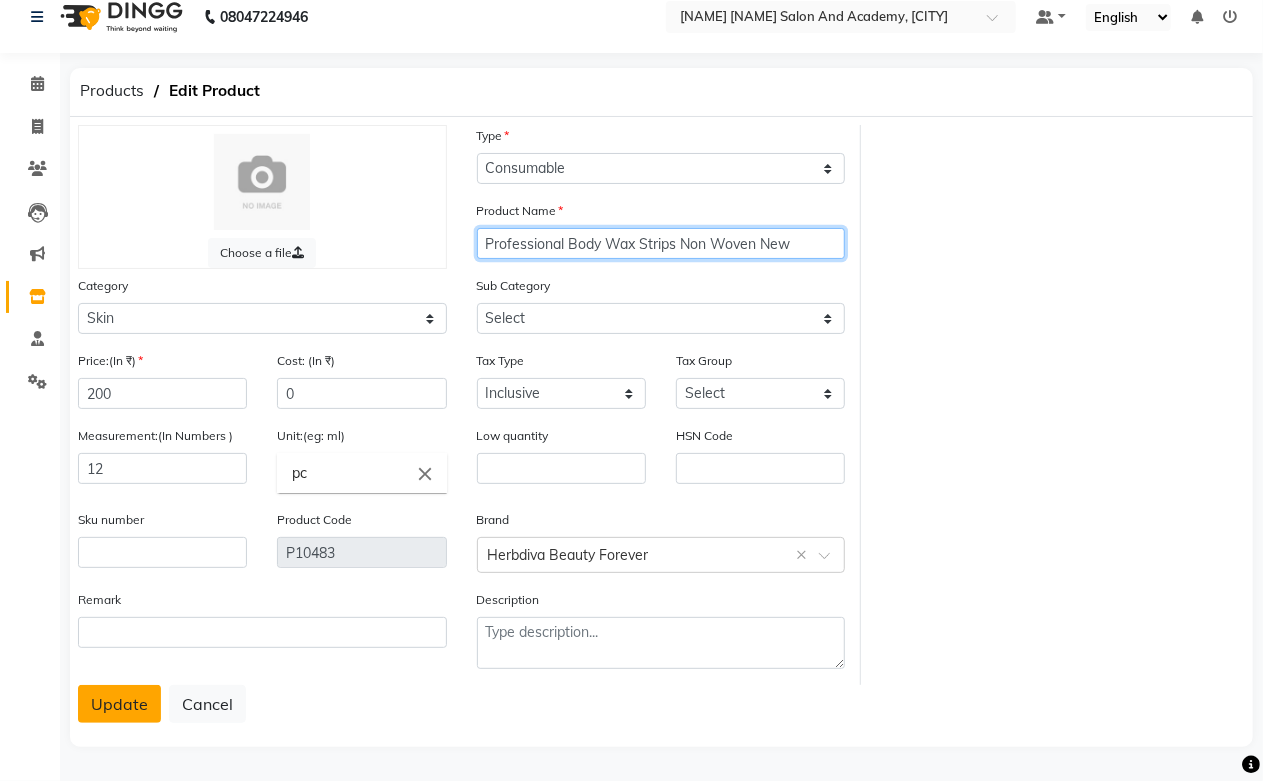 type on "Professional Body Wax Strips Non Woven New" 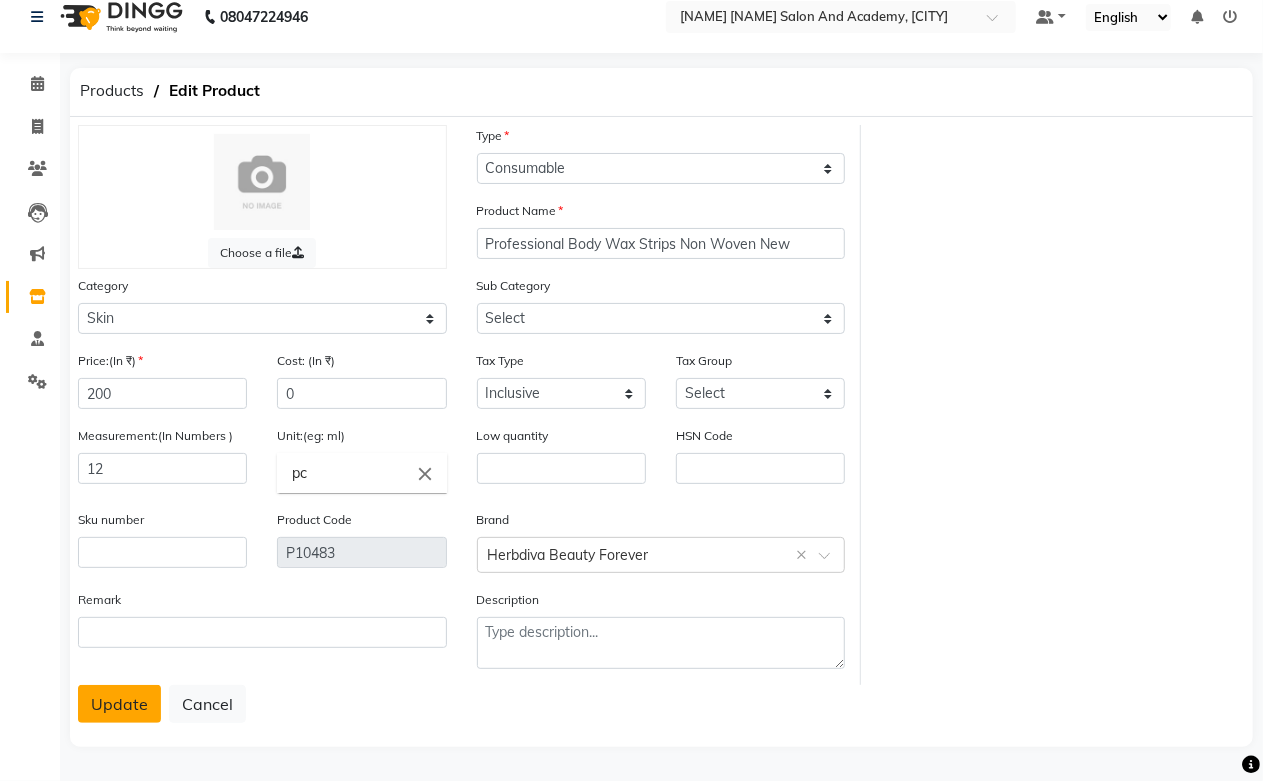 click on "Update" 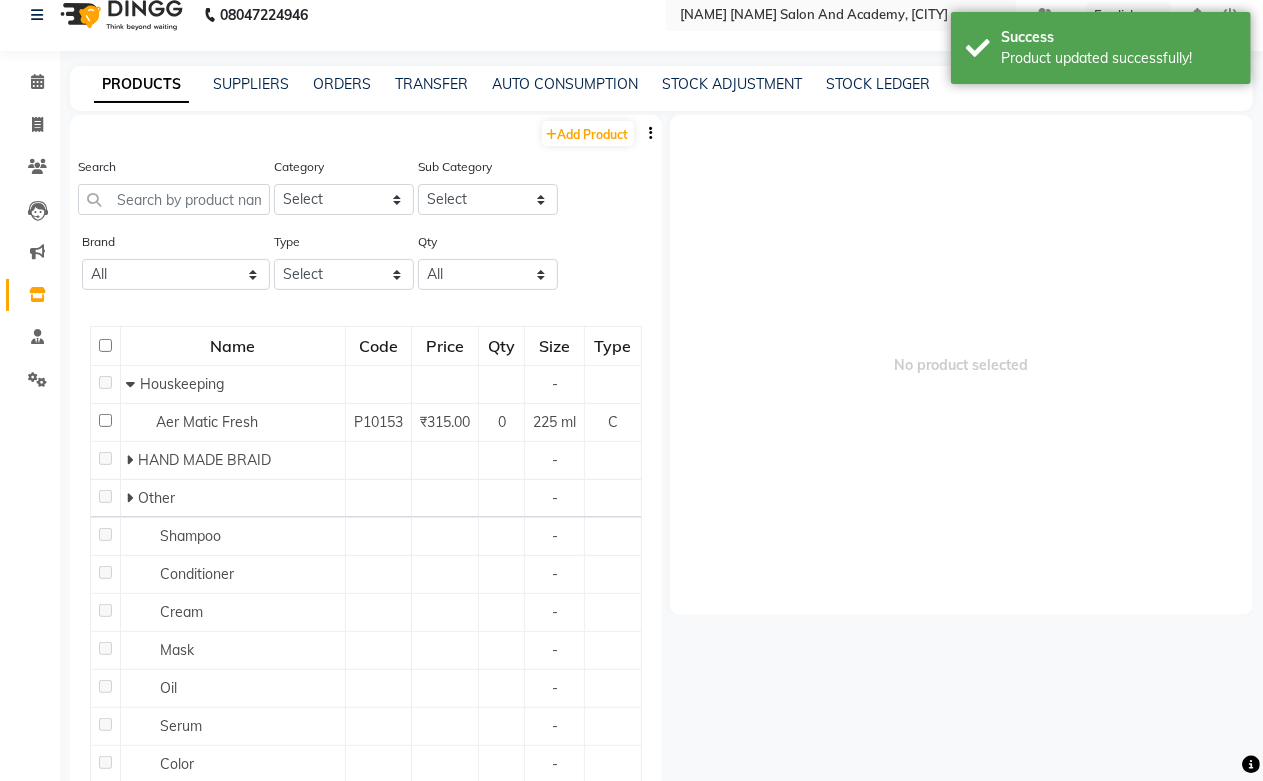 scroll, scrollTop: 13, scrollLeft: 0, axis: vertical 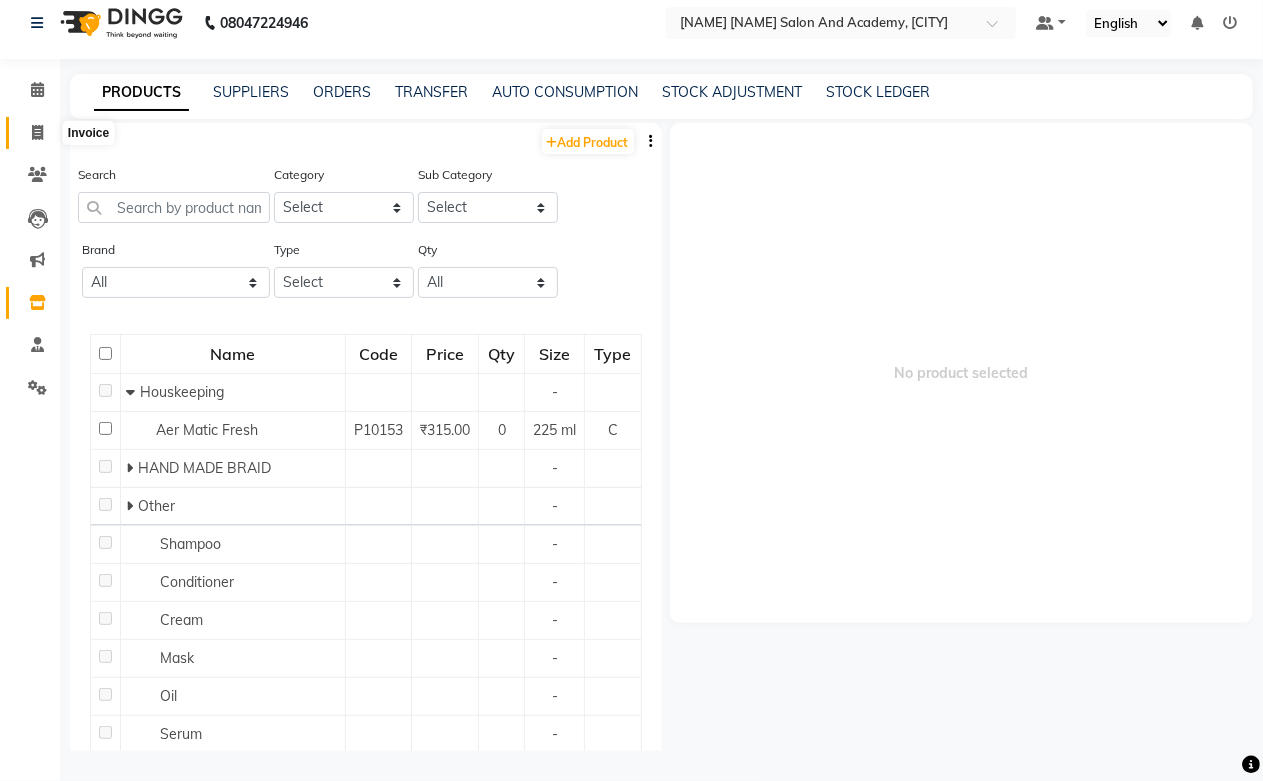 click 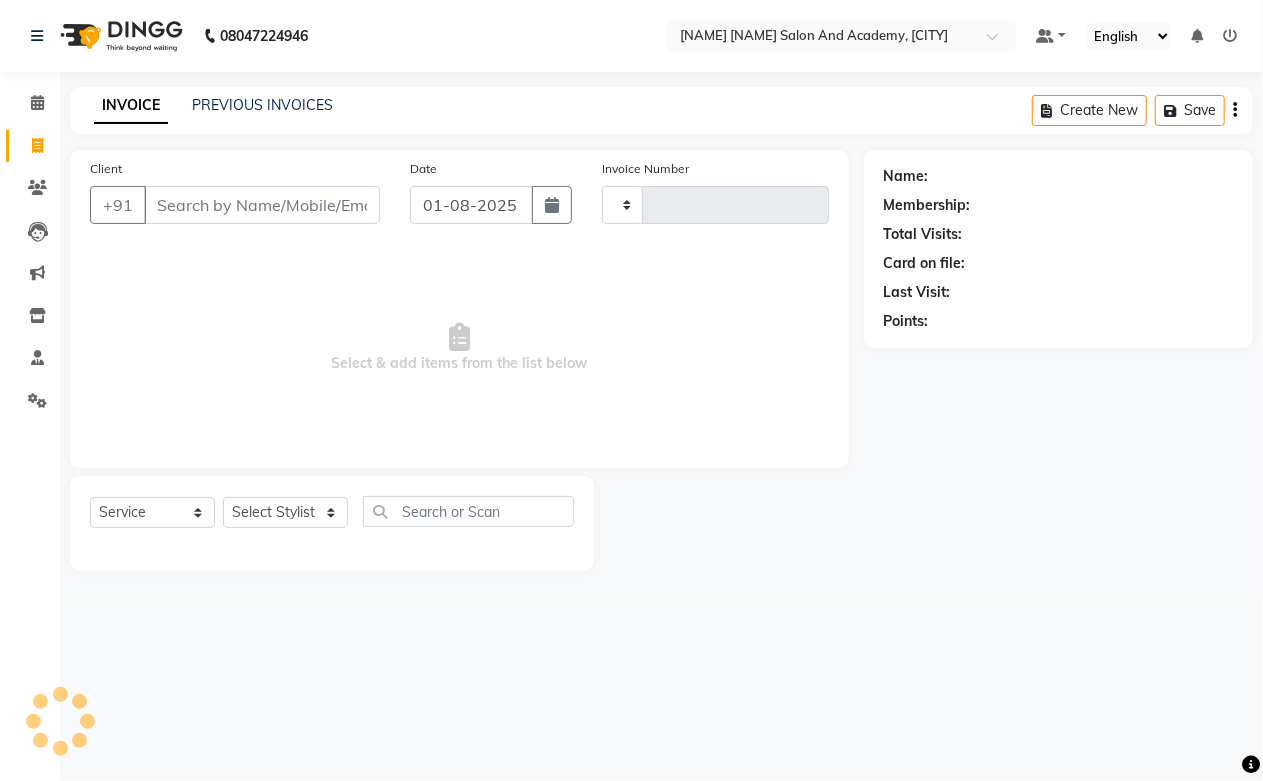 scroll, scrollTop: 0, scrollLeft: 0, axis: both 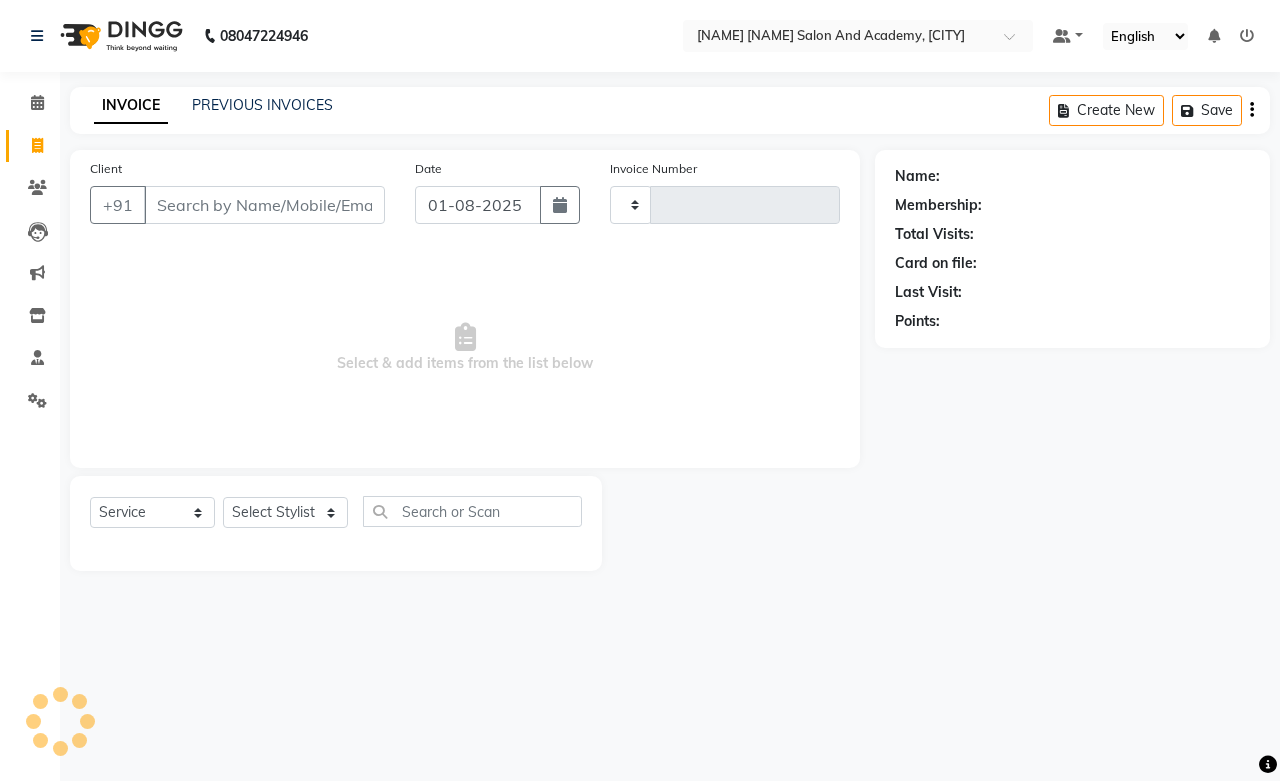 type on "0513" 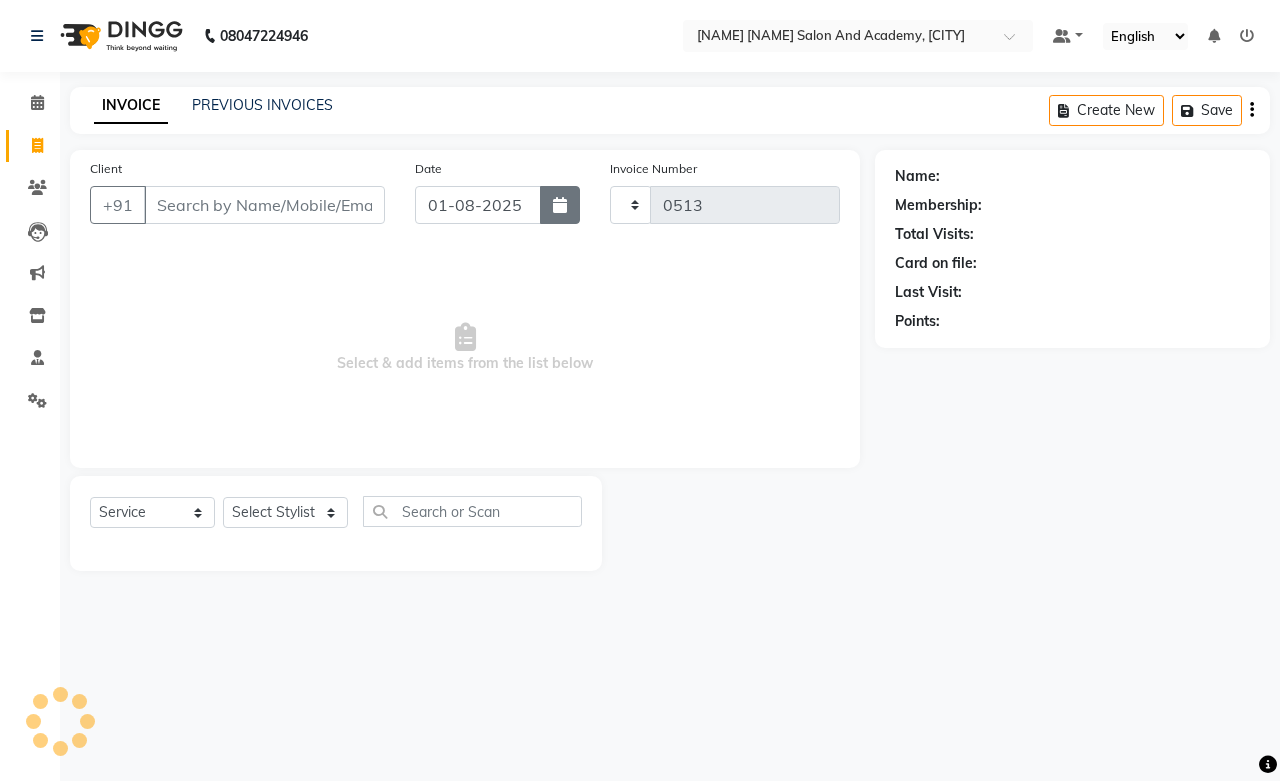 select on "6453" 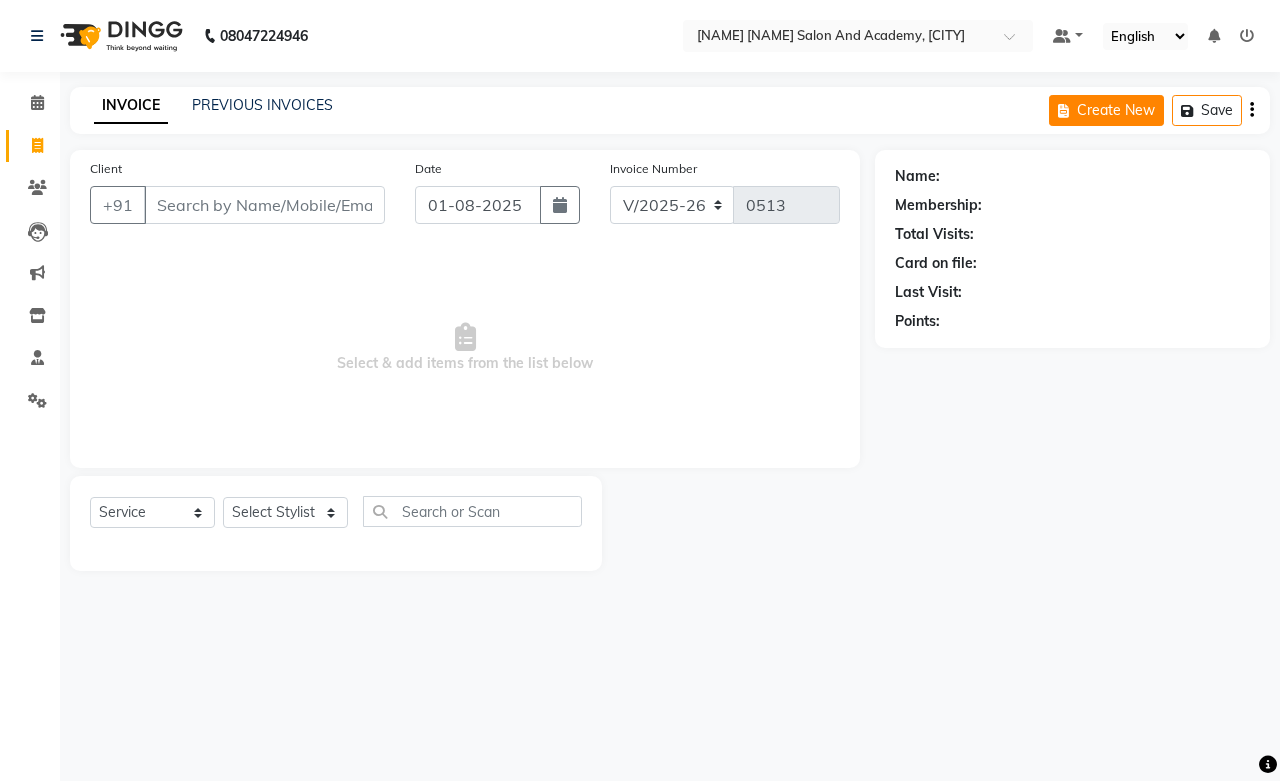 click on "Create New" 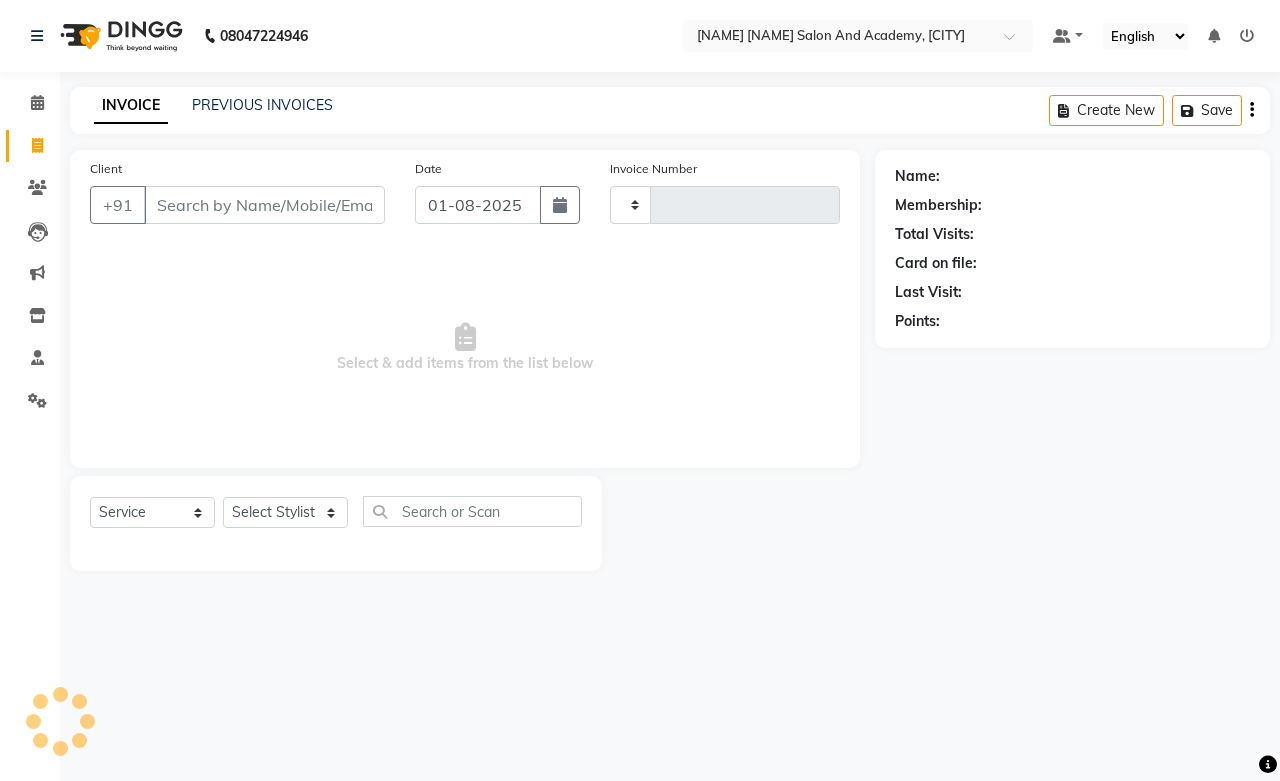 type on "0513" 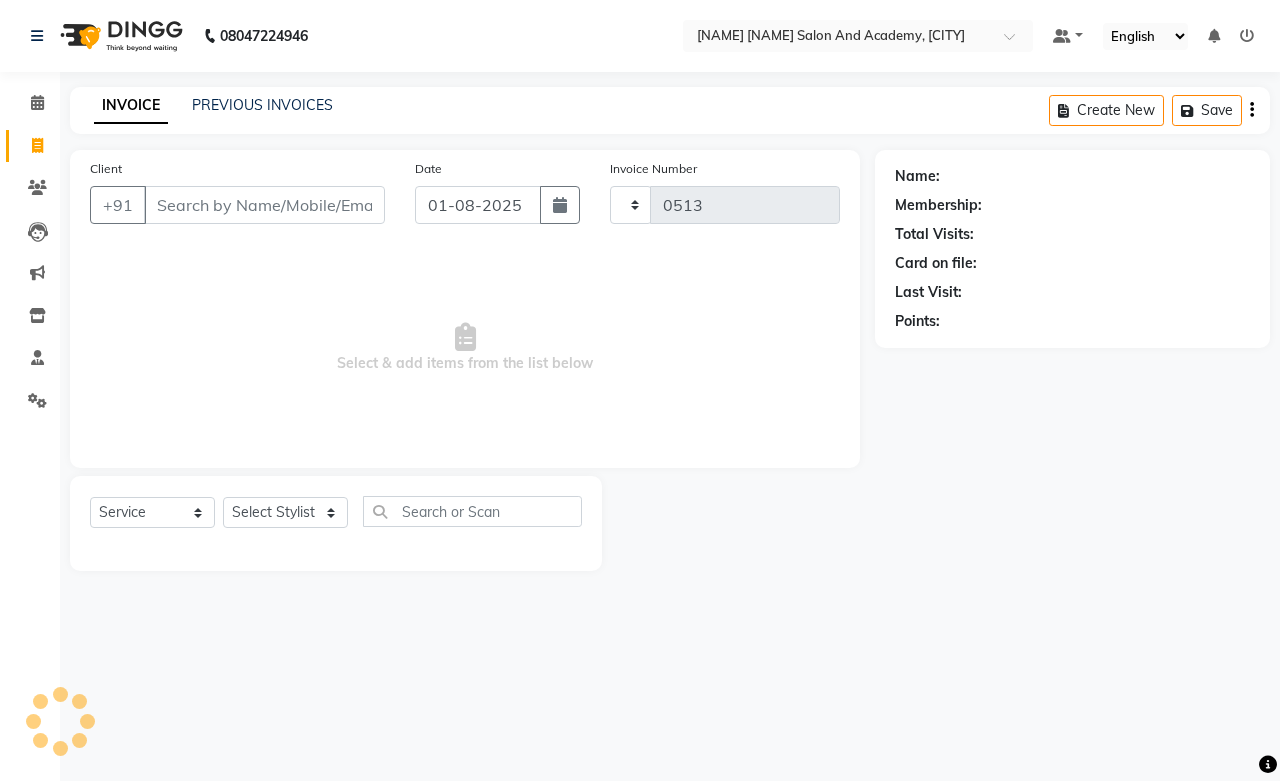 select on "6453" 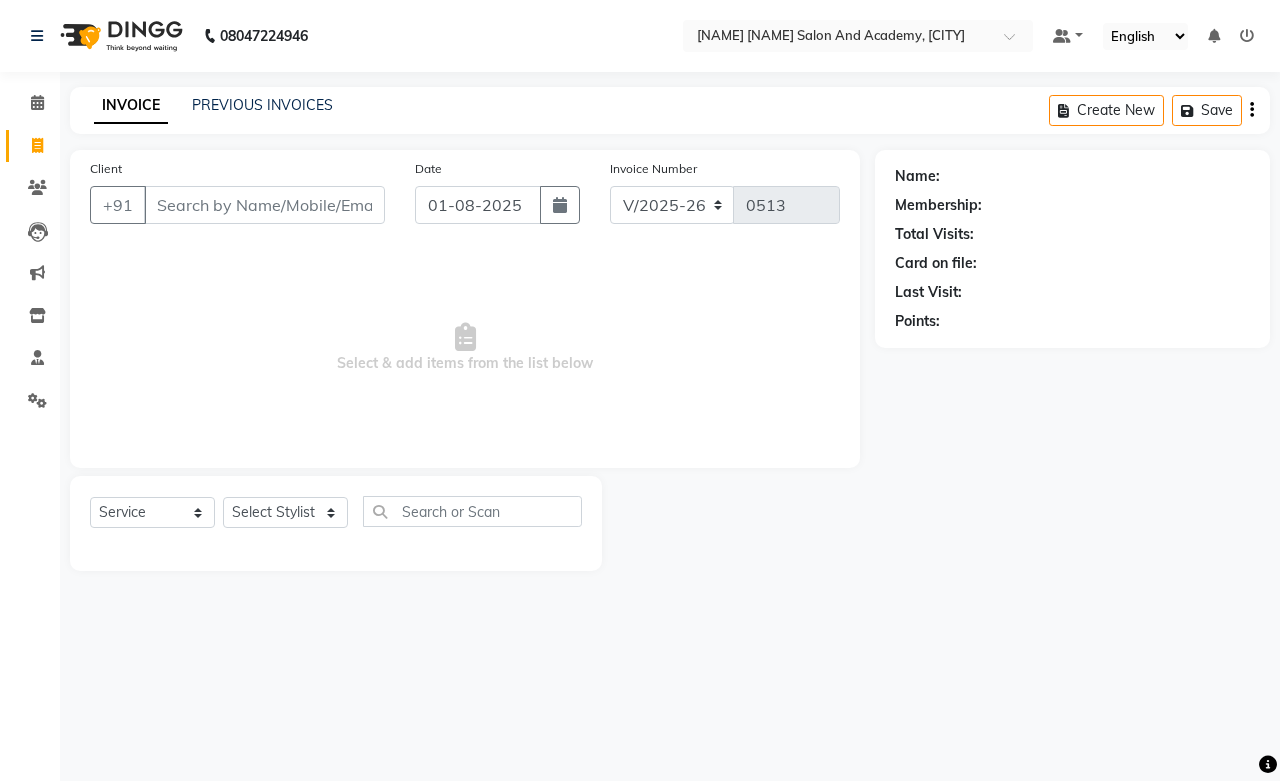 click on "Client" at bounding box center [264, 205] 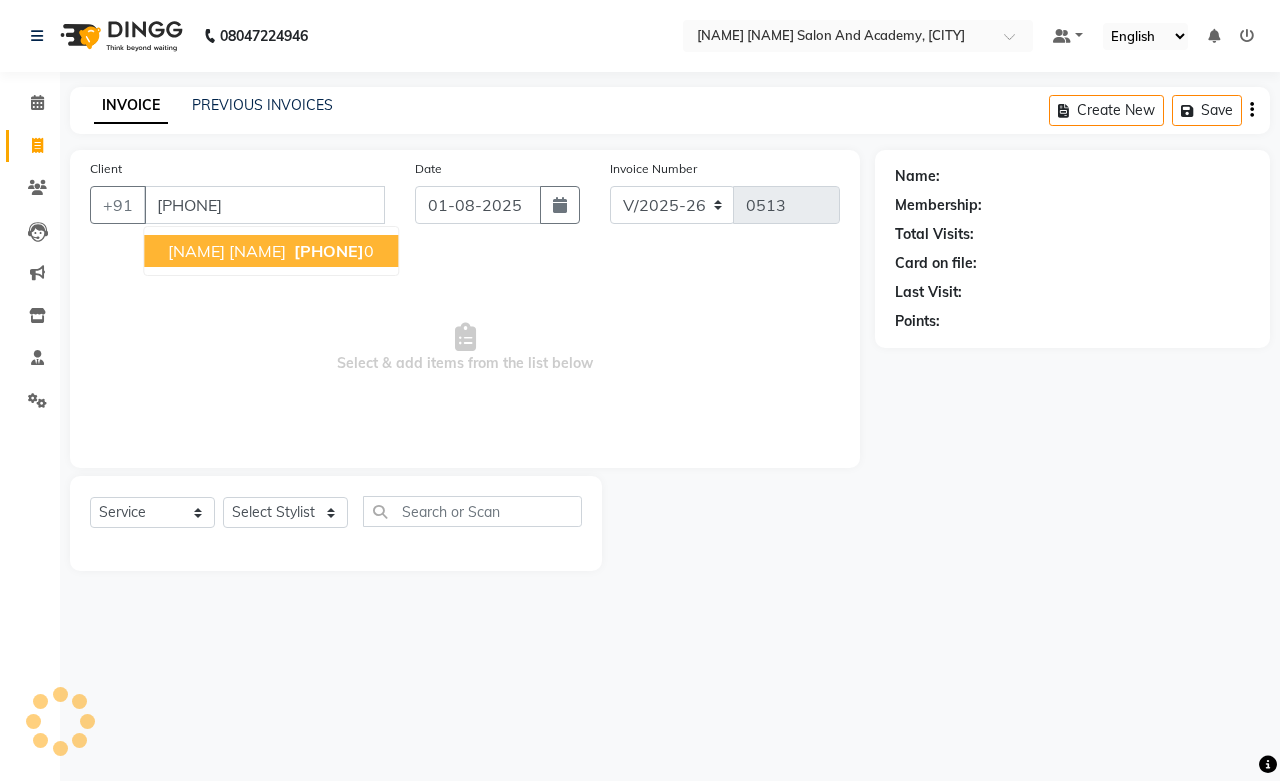 type on "9686756770" 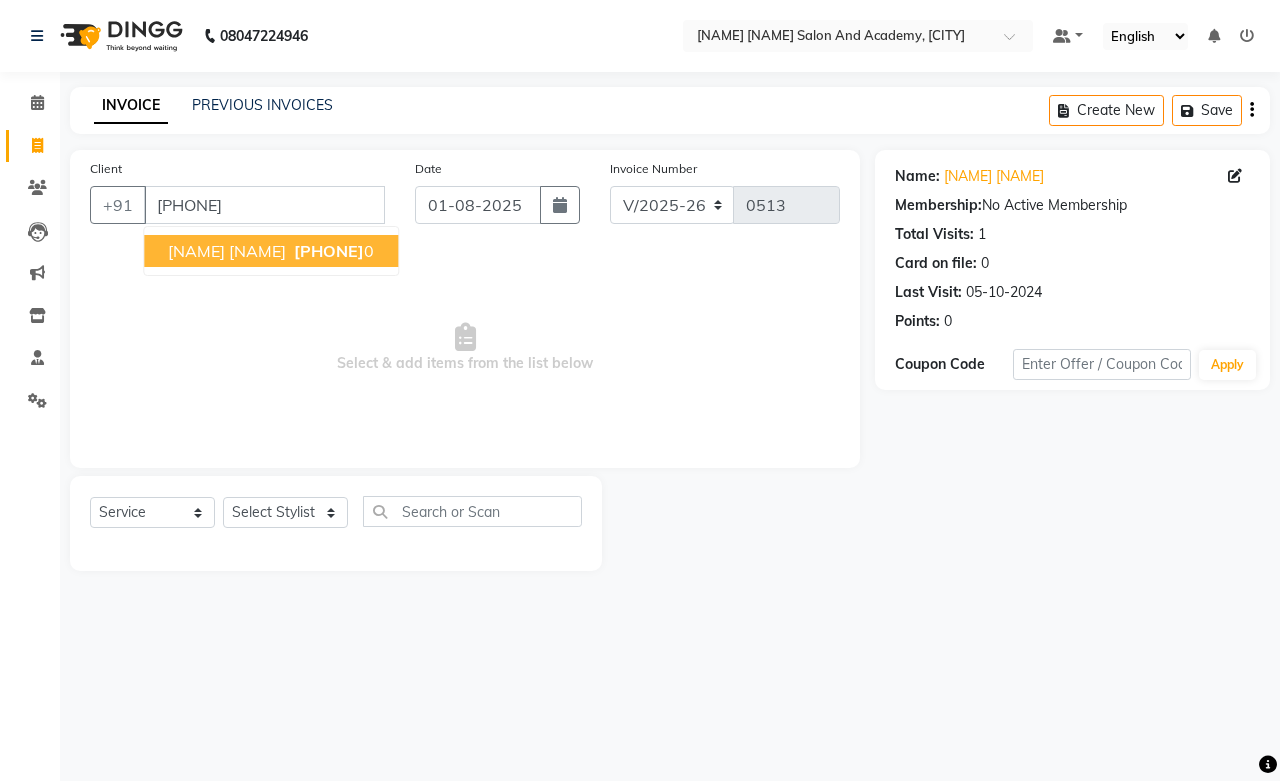 click on "Sakshi chaudhary" at bounding box center (227, 251) 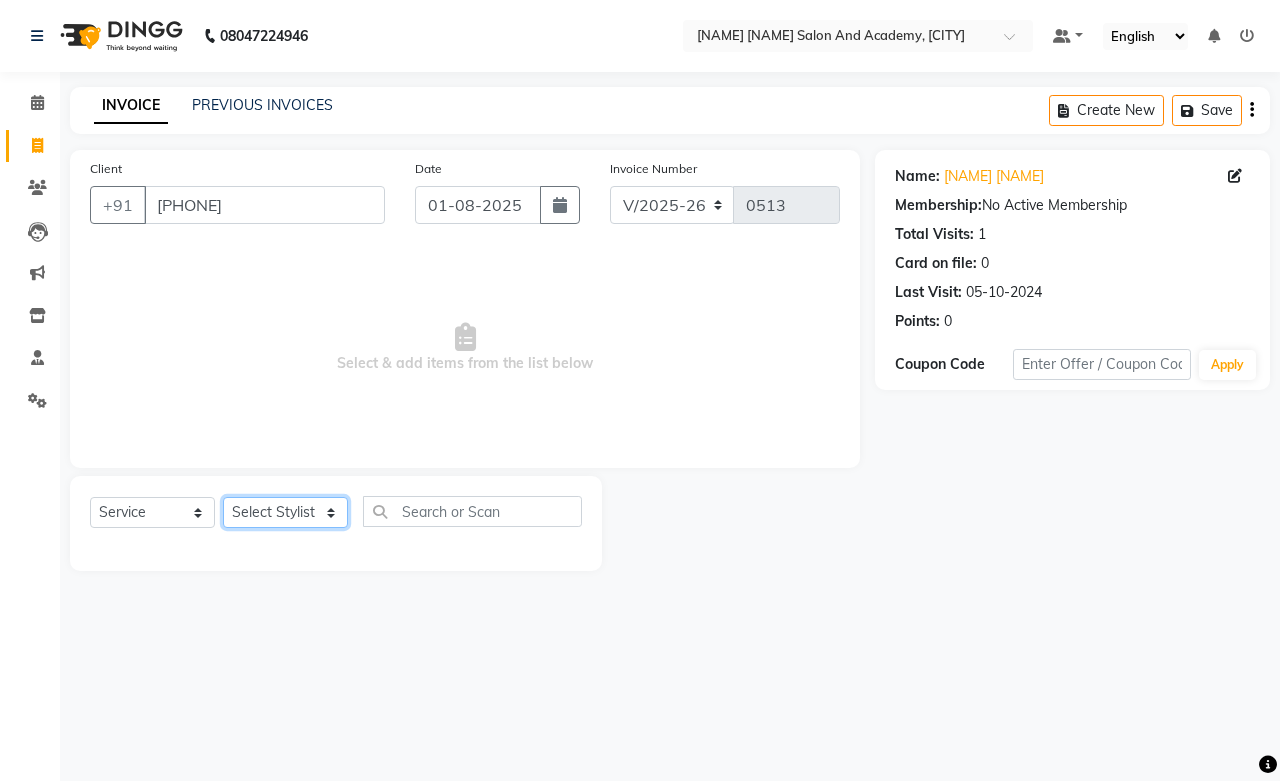 click on "Select Stylist Abdul Shoaib Aksha Khan Archika Jain Arti Singh Harsha Mam MANISHA Mohd. Furkan Neelu Suman Nisha Meghwal Payal Sen Pooja Jaga Poonam Trehan Ravina Sen Sahil Ansari Sanju di Sapna Sharma Shekhu Abdul Suraj Sen Sushant Verma TUSHAR" 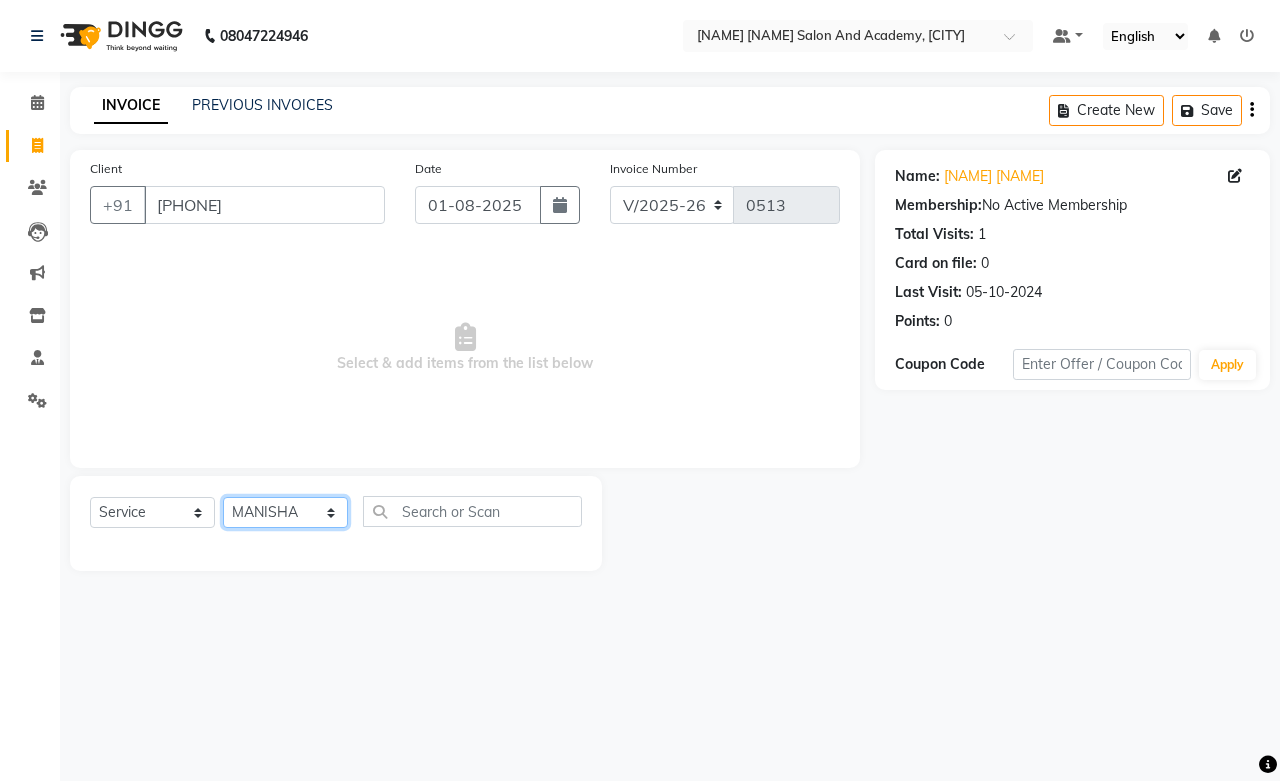 click on "Select Stylist Abdul Shoaib Aksha Khan Archika Jain Arti Singh Harsha Mam MANISHA Mohd. Furkan Neelu Suman Nisha Meghwal Payal Sen Pooja Jaga Poonam Trehan Ravina Sen Sahil Ansari Sanju di Sapna Sharma Shekhu Abdul Suraj Sen Sushant Verma TUSHAR" 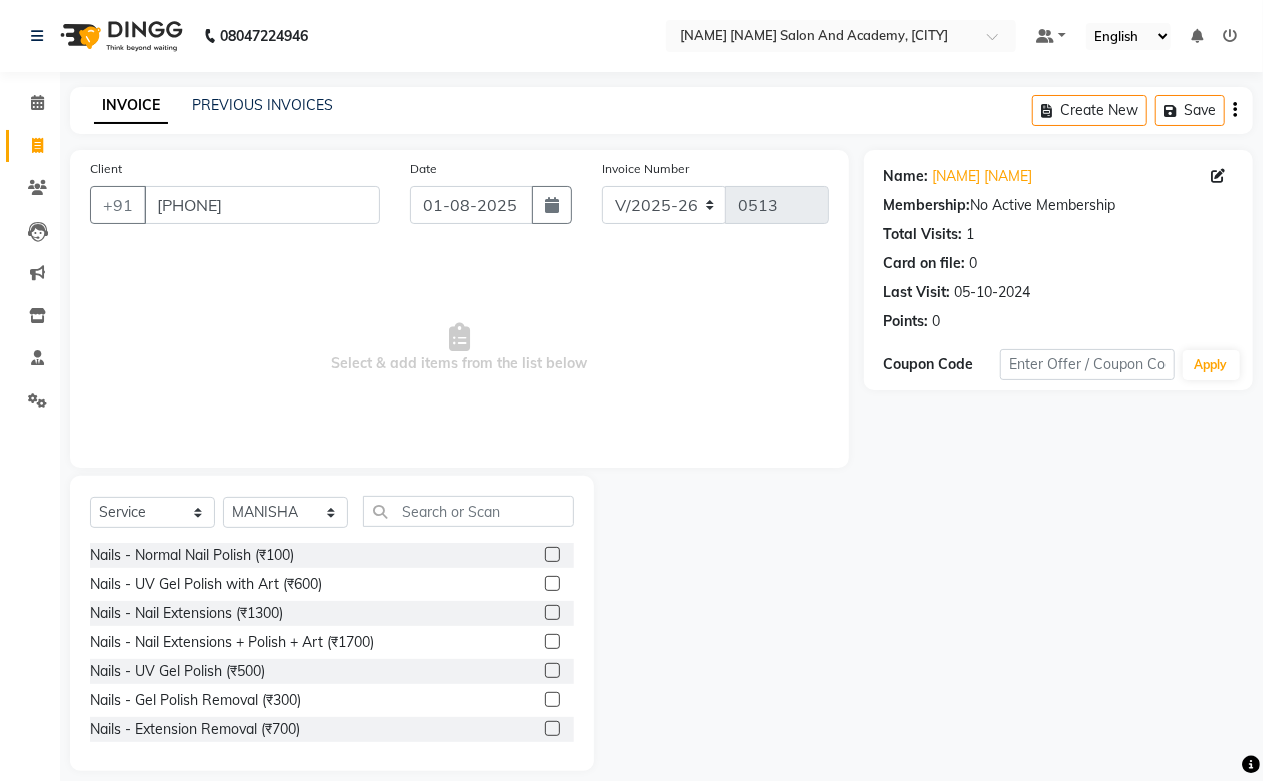 drag, startPoint x: 460, startPoint y: 494, endPoint x: 457, endPoint y: 508, distance: 14.3178215 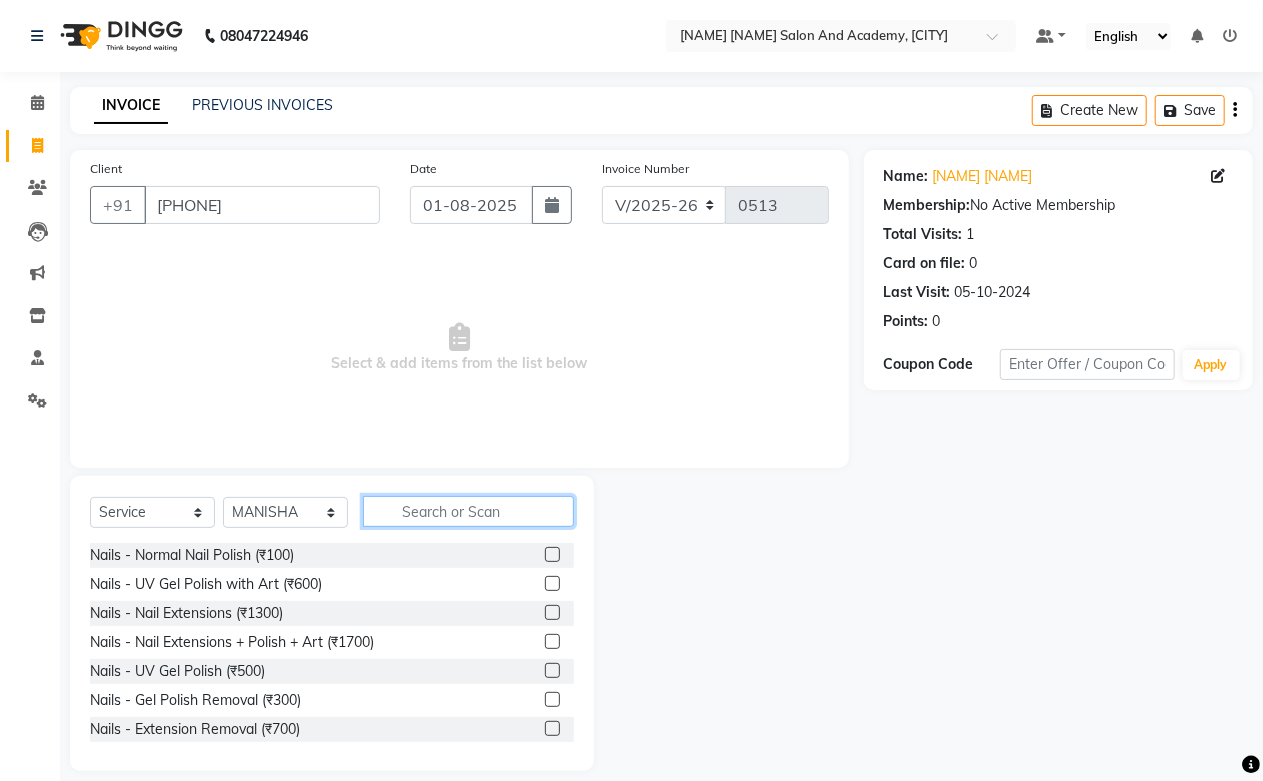 click 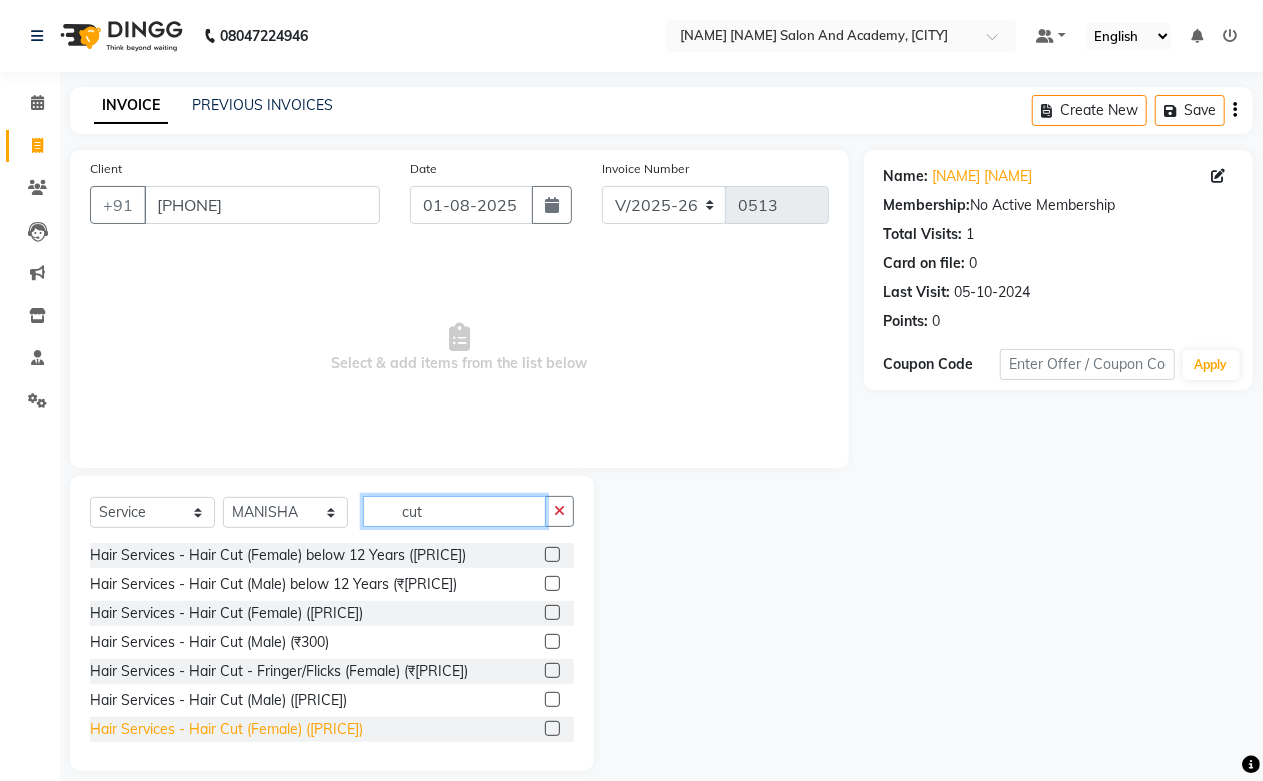 scroll, scrollTop: 176, scrollLeft: 0, axis: vertical 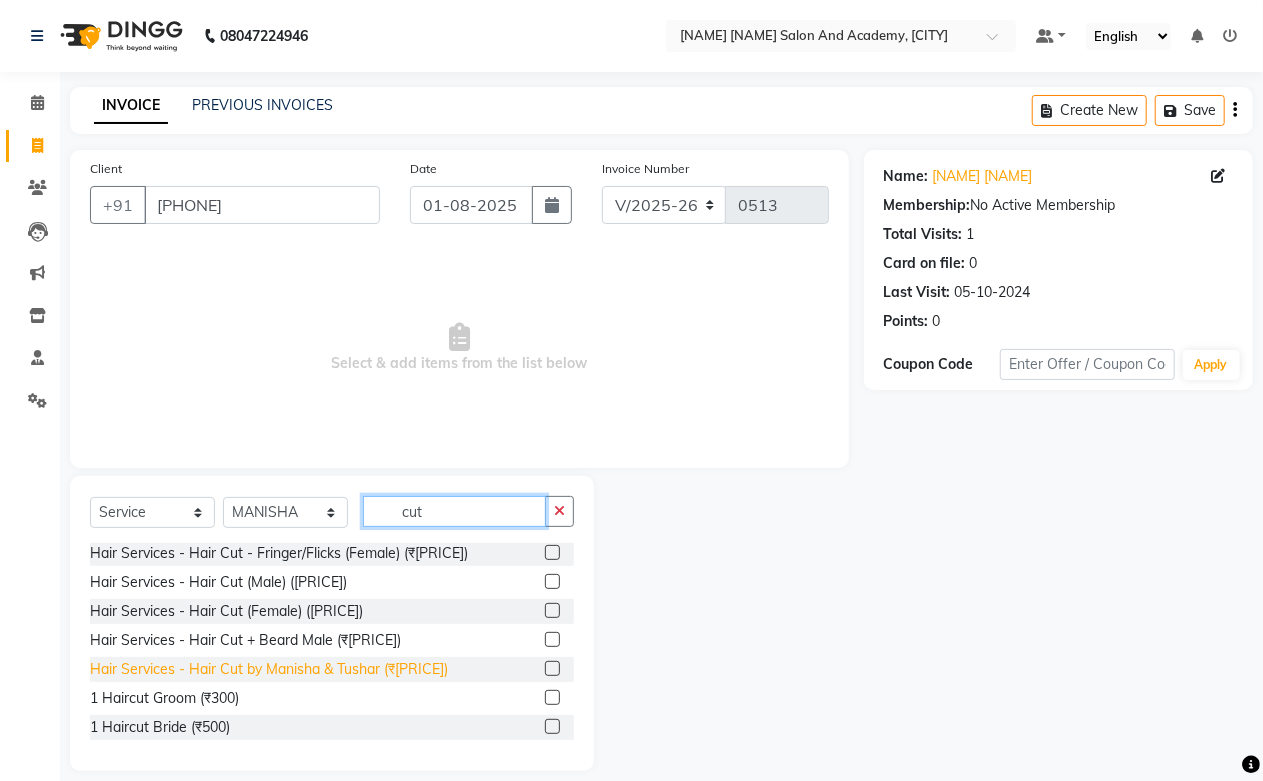 type on "cut" 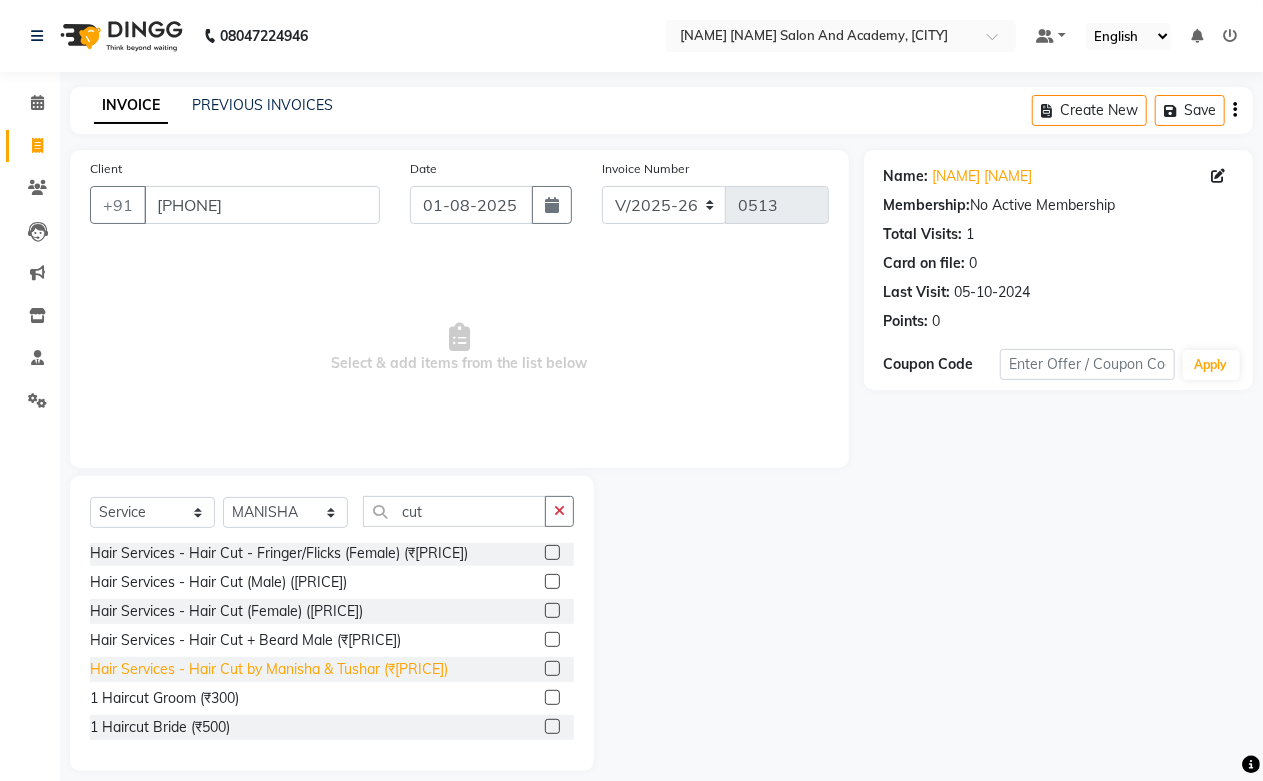 click on "Hair Services - Hair Cut by [PERSON] & [PERSON] ([CURRENCY][NUMBER])" 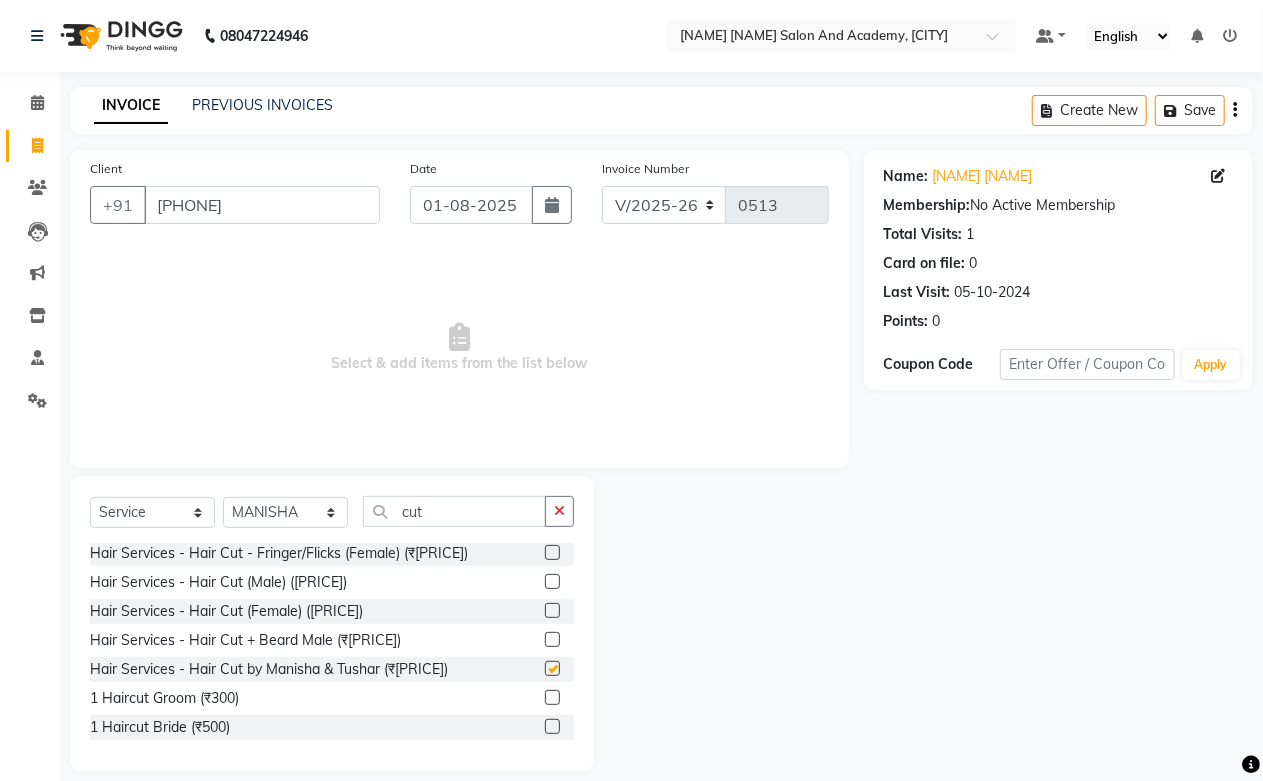 checkbox on "false" 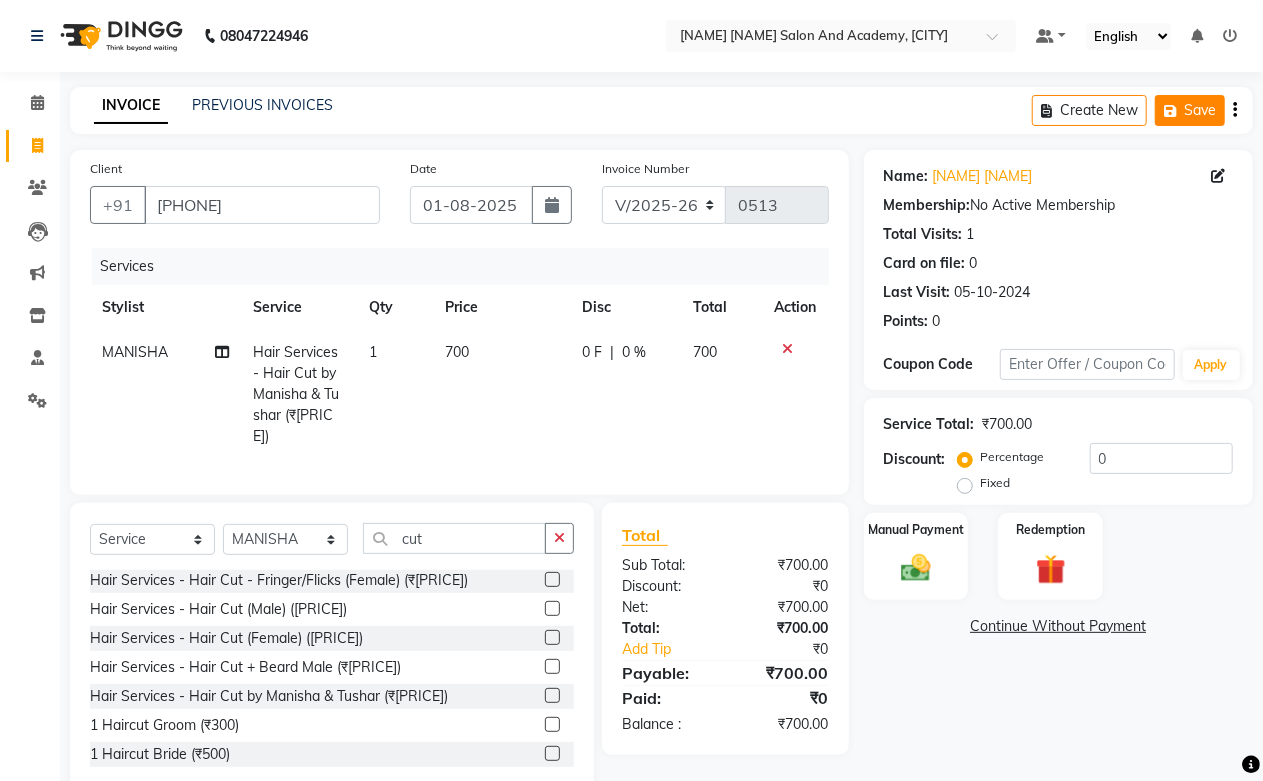 click on "Save" 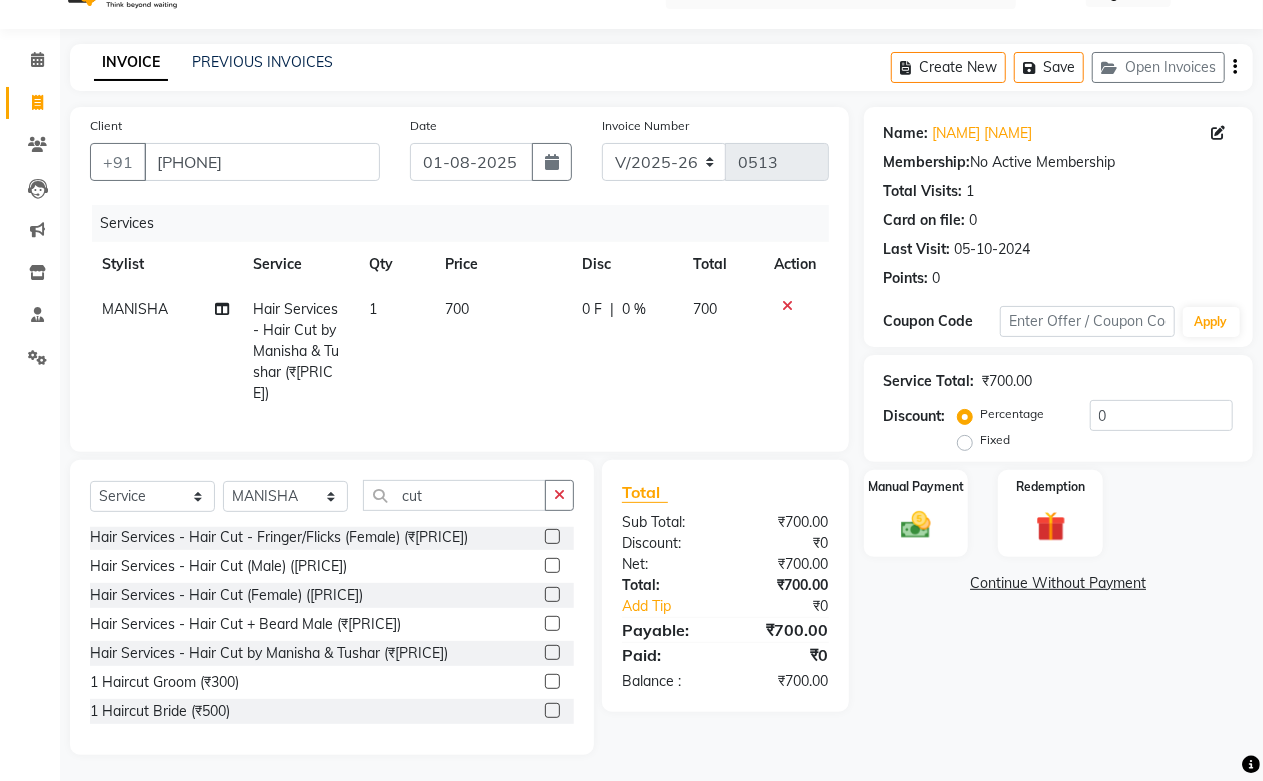 click on "700" 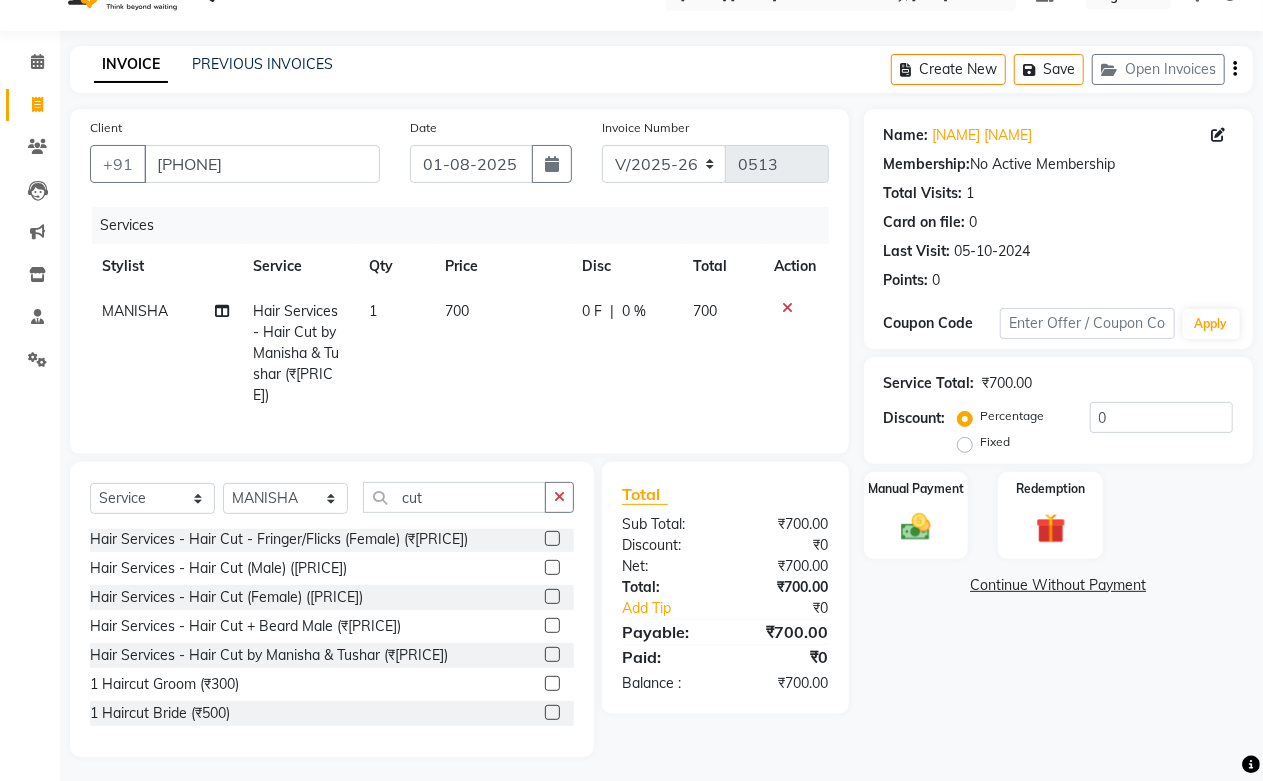 select on "49048" 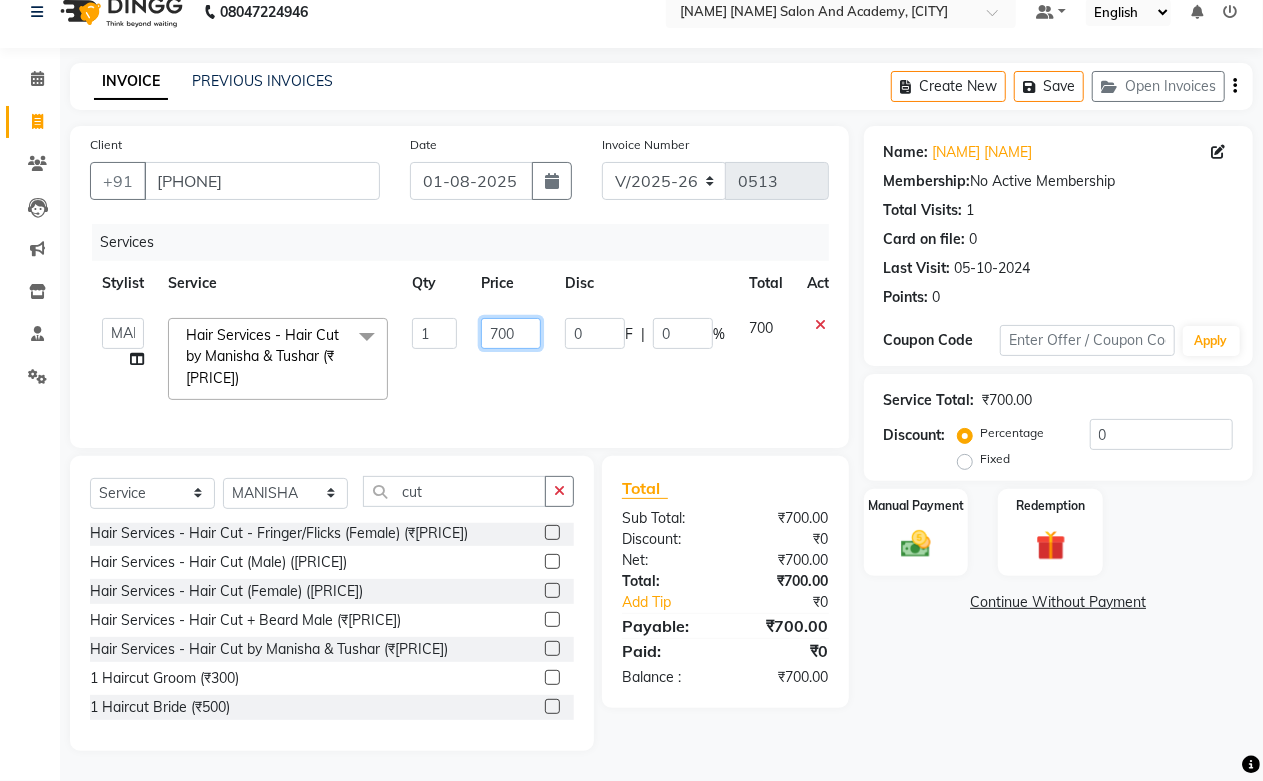drag, startPoint x: 528, startPoint y: 317, endPoint x: 404, endPoint y: 311, distance: 124.14507 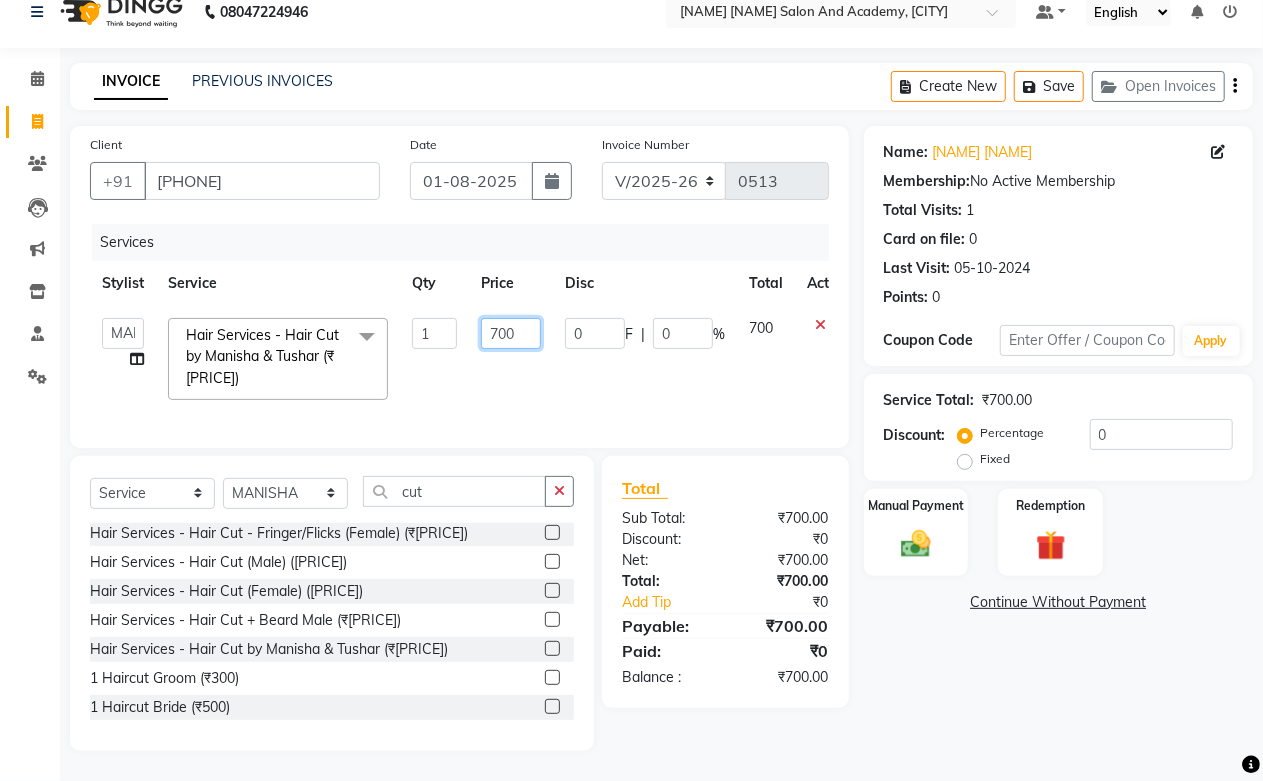 click on "Abdul Shoaib   Aksha Khan   Archika  Jain   Arti Singh   Harsha Mam   MANISHA   Mohd. Furkan   Neelu Suman   Nisha Meghwal   Payal Sen   Pooja Jaga   Poonam Trehan   Ravina Sen   Sahil Ansari   Sanju di   Sapna Sharma   Shekhu Abdul   Suraj Sen   Sushant Verma   TUSHAR    Hair Services - Hair Cut by Manisha & Tushar (₹700)  x Nails - Normal Nail Polish (₹100) Nails - UV Gel Polish with Art (₹600) Nails - Nail Extensions (₹1300) Nails - Nail Extensions + Polish + Art (₹1700) Nails - UV Gel Polish (₹500) Nails - Gel Polish Removal (₹300) Nails - Extension Removal (₹700) Nails - Feet Gel Polish (₹600) Nails - Feet Extension (₹1700) Nails - Refill (Acrylic Gel) (₹1200) Nails - Nail Paint Remover (₹150) Nails - Feet Gel Polish Removal (₹300) Nails - UV Gel Polsih With Art (₹1200) Nails - French Nail Art (₹500) Nails - UV Gel Polish with Cat Eye (₹600) Nails - Feet Overlays (₹700) Nails - Temporary Nail Extensions (₹1000) Nails - Baby Boomer (Acrylic Ombre) (₹2200) 1 700 0 F" 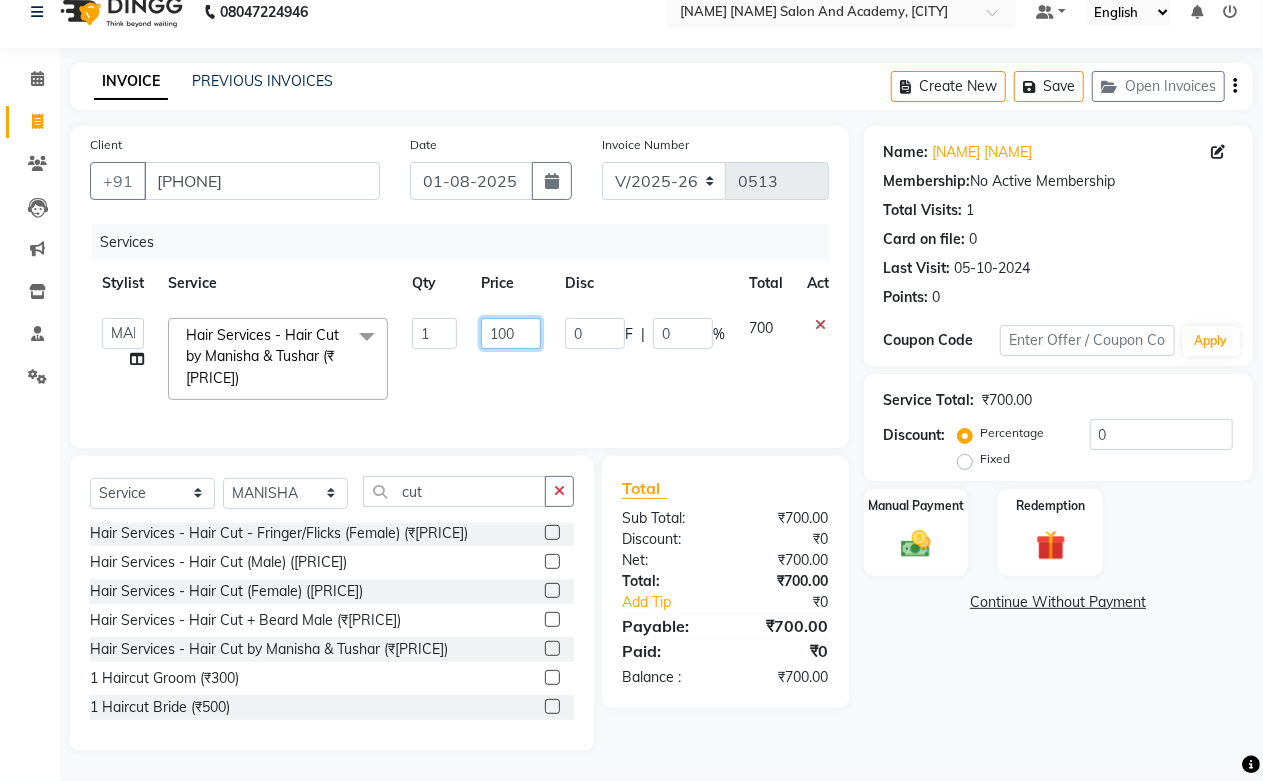type on "1000" 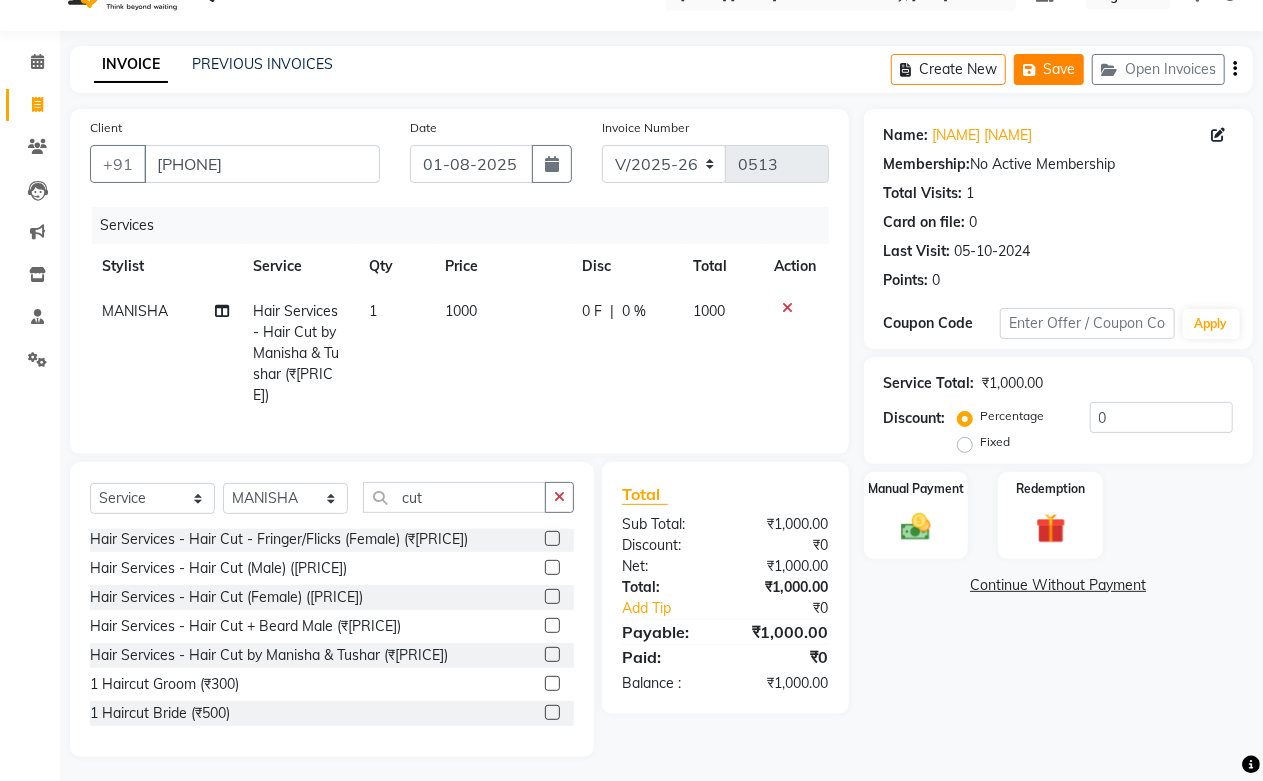 click on "Save" 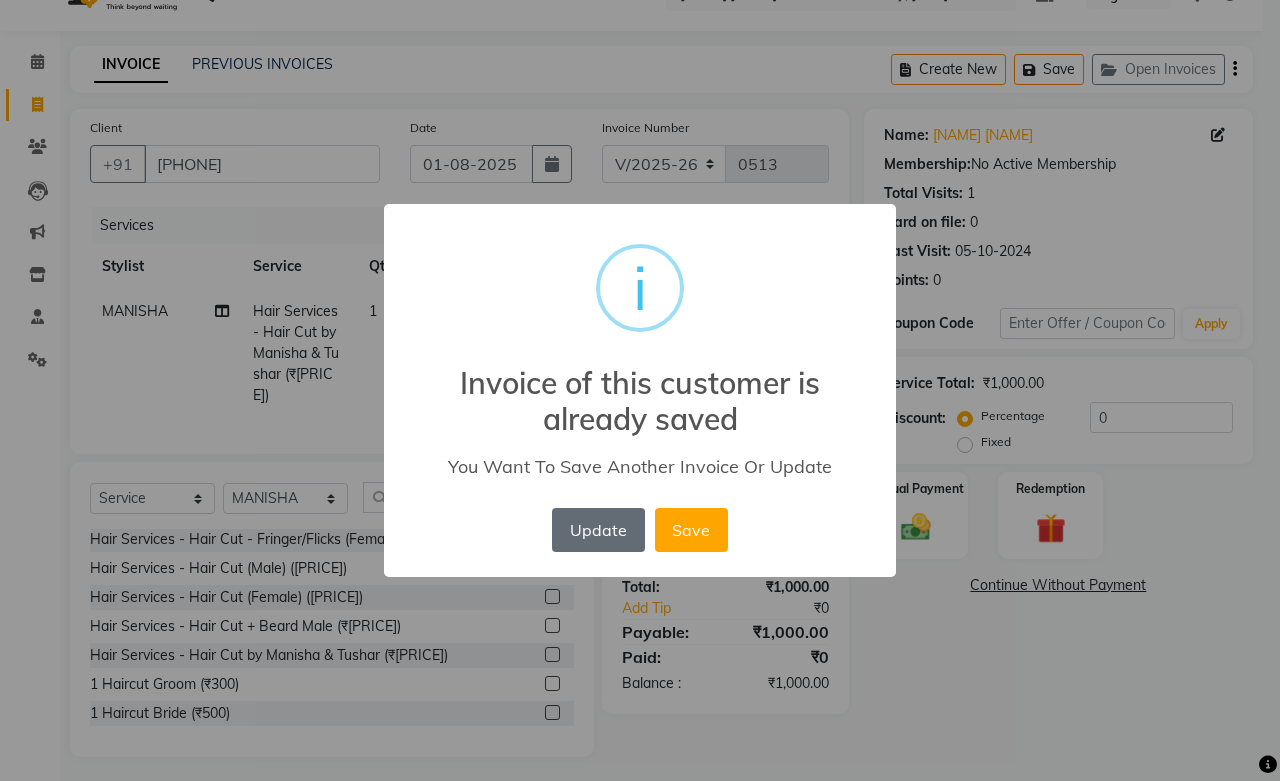 click on "Update" at bounding box center [598, 530] 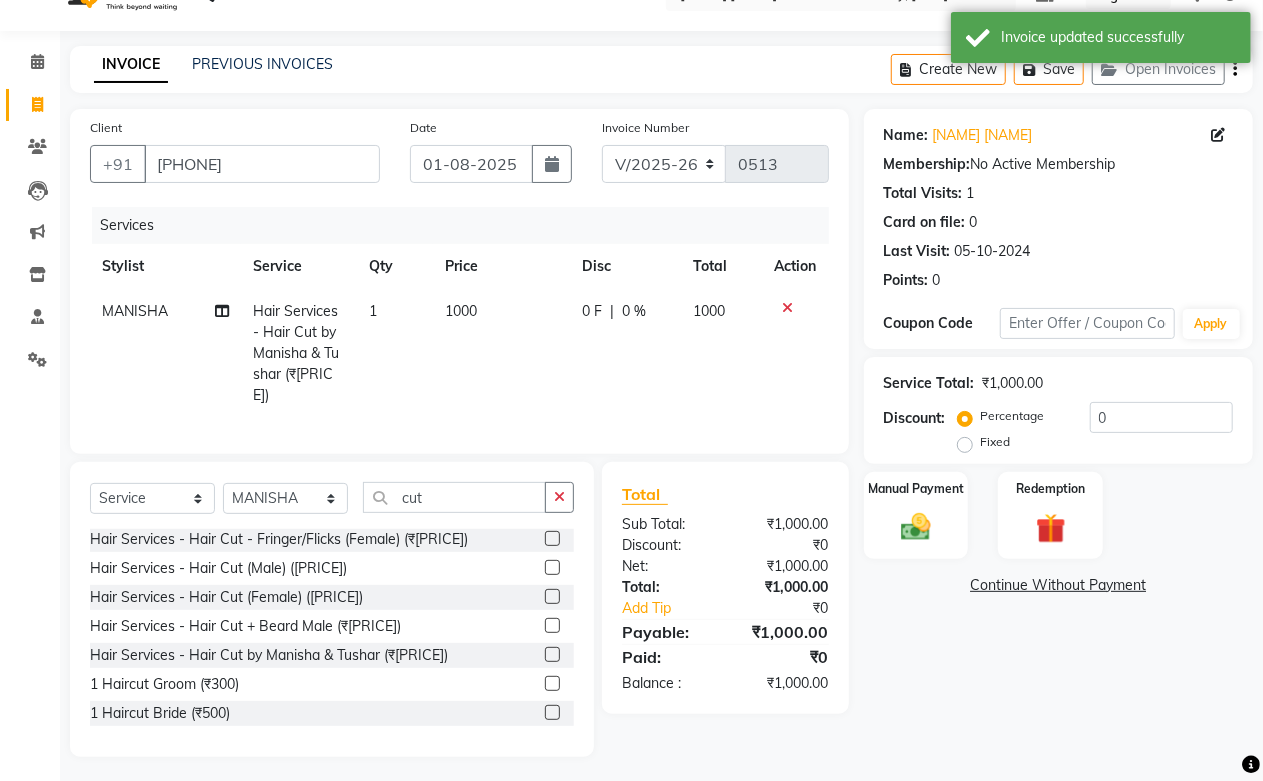 click 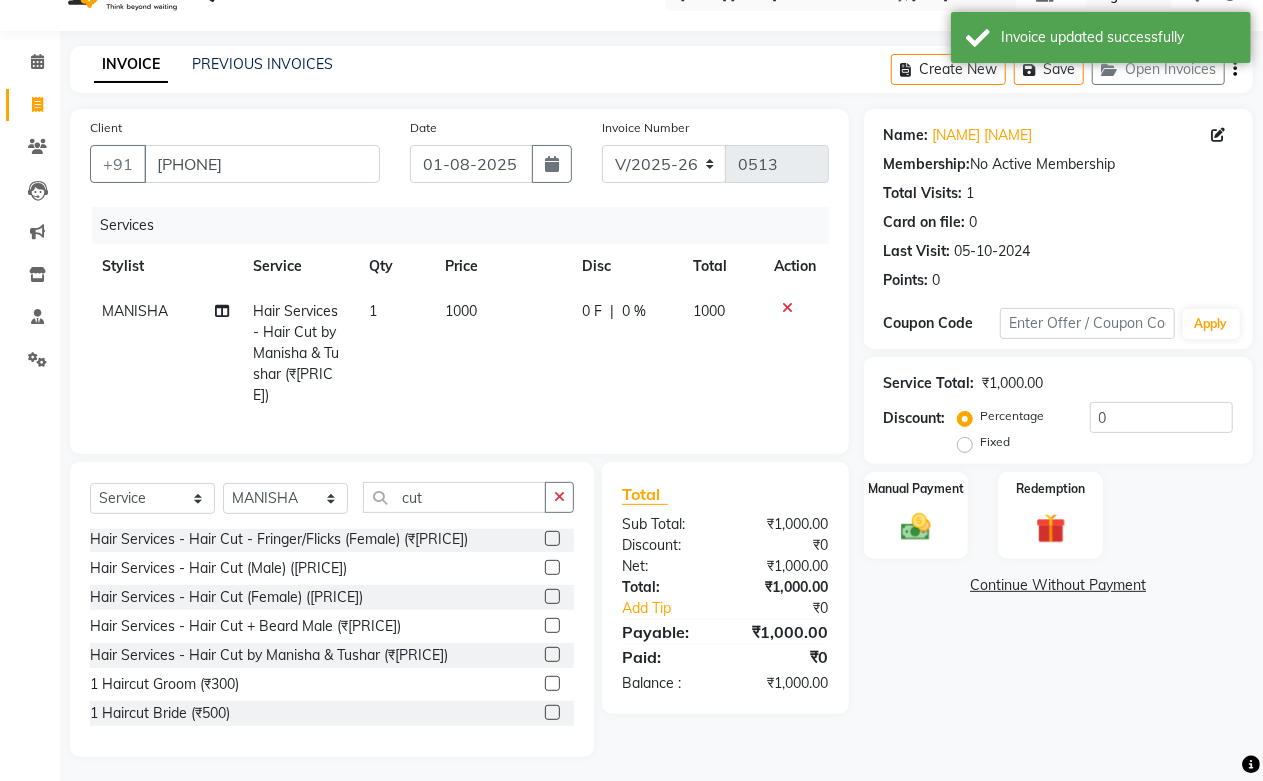 scroll, scrollTop: 20, scrollLeft: 0, axis: vertical 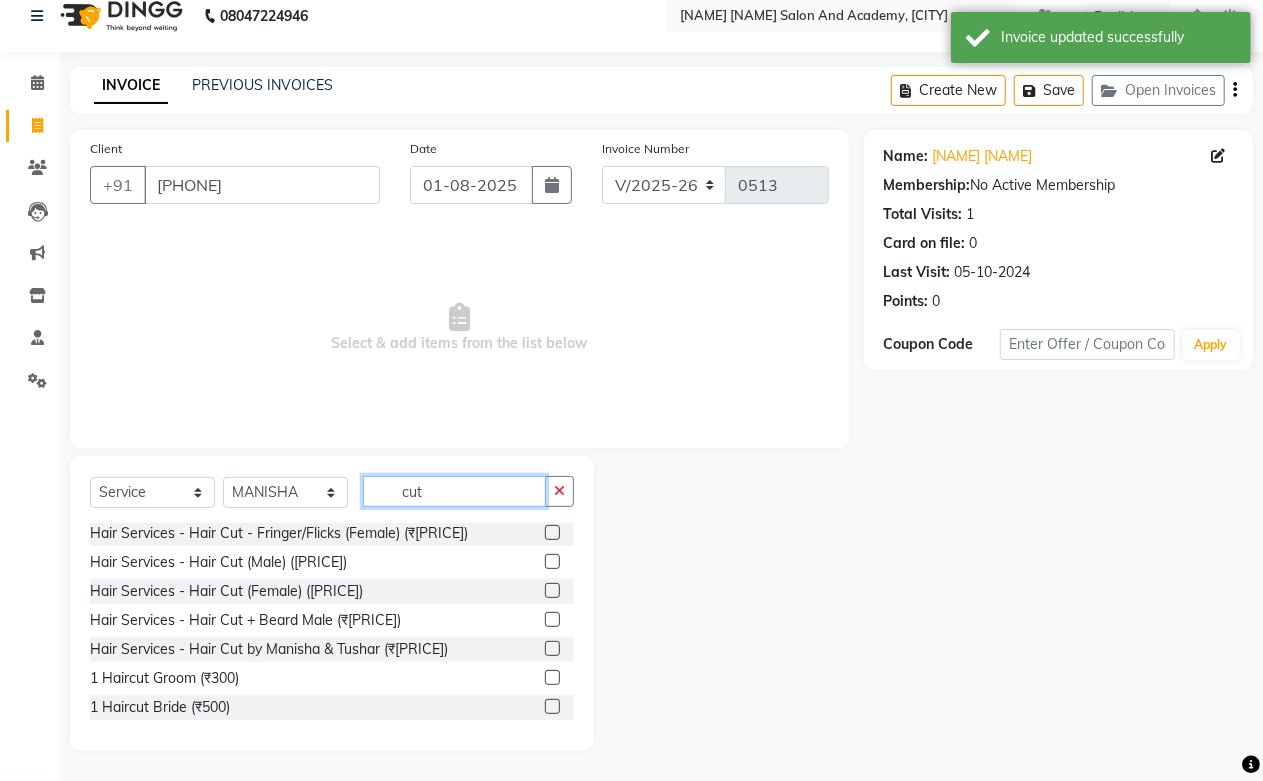 click on "cut" 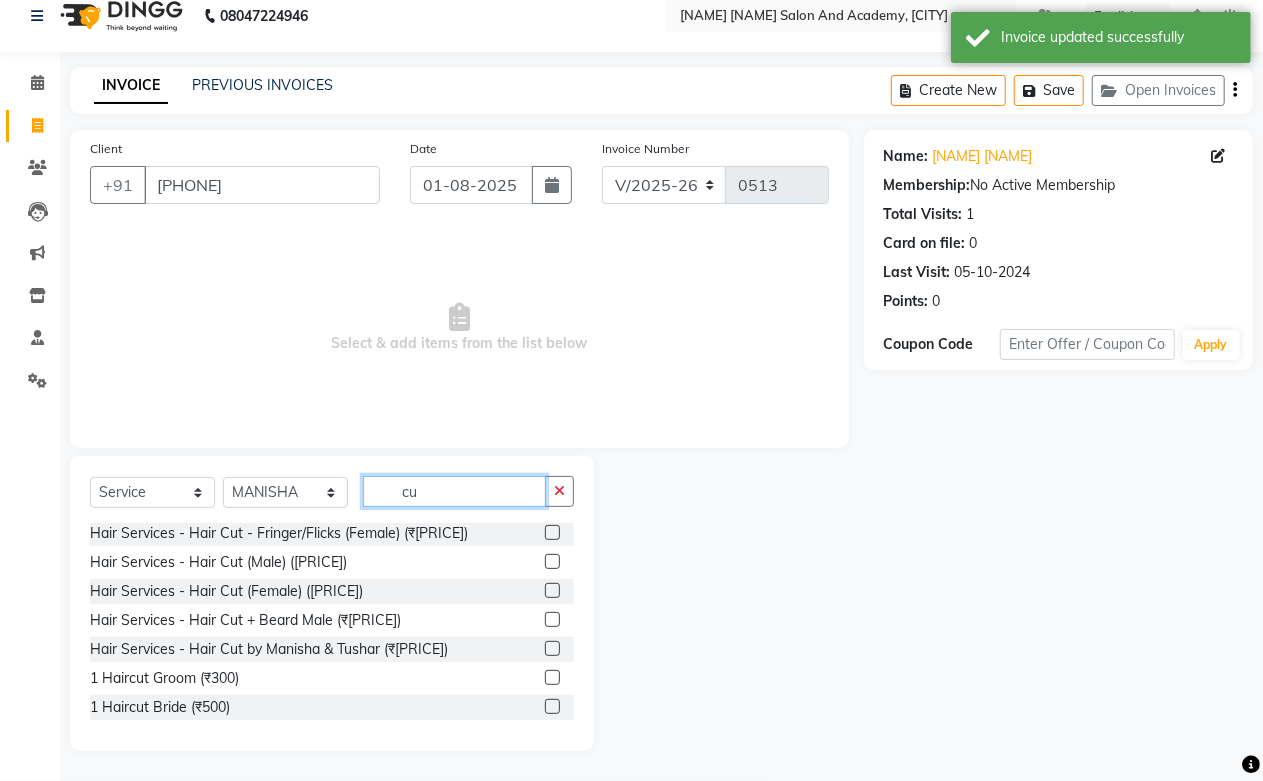 type on "c" 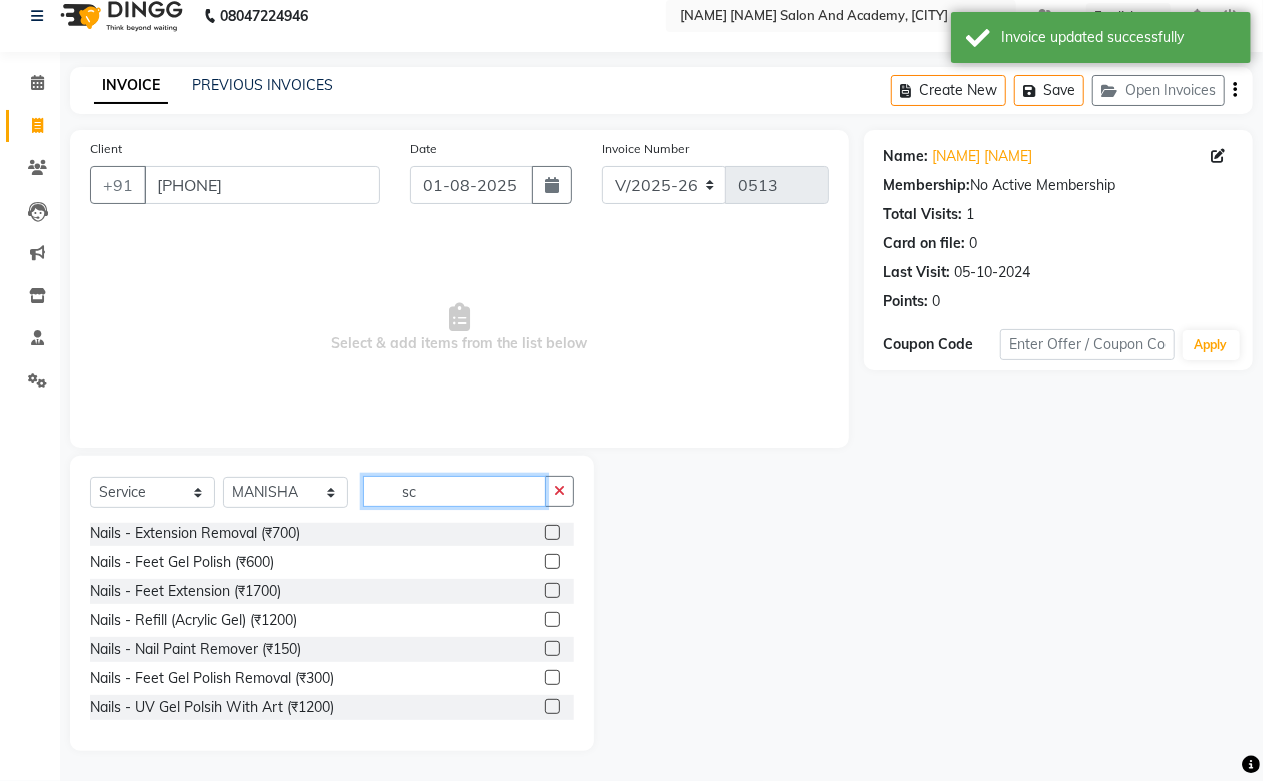 scroll, scrollTop: 3, scrollLeft: 0, axis: vertical 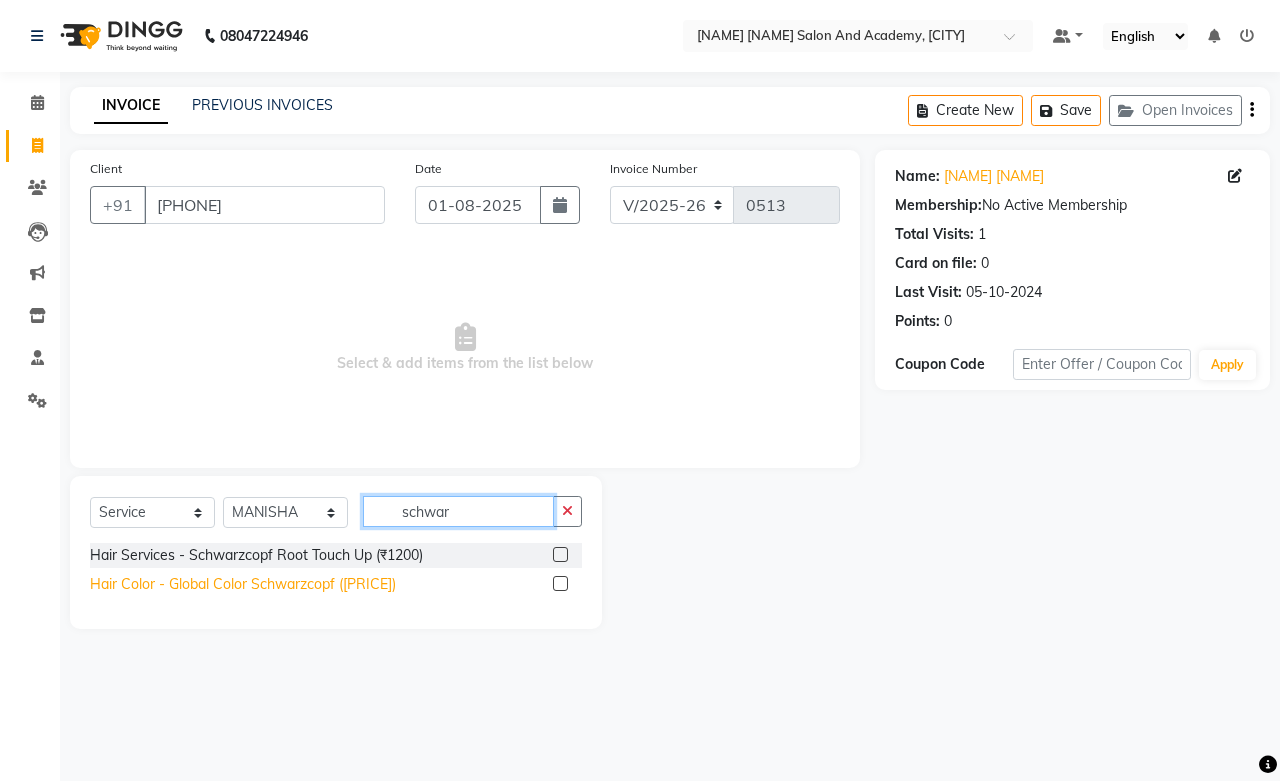 type on "schwar" 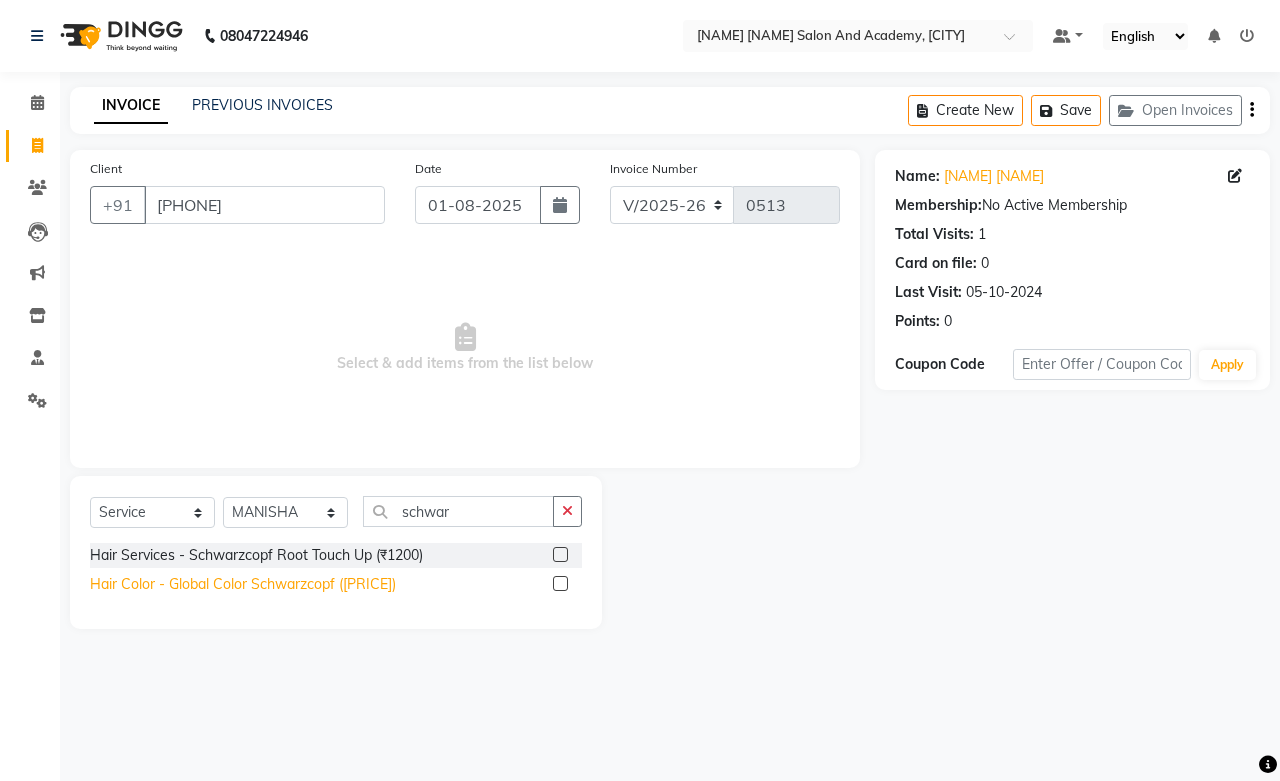 click on "Hair Color - Global Color Schwarzcopf (₹5000)" 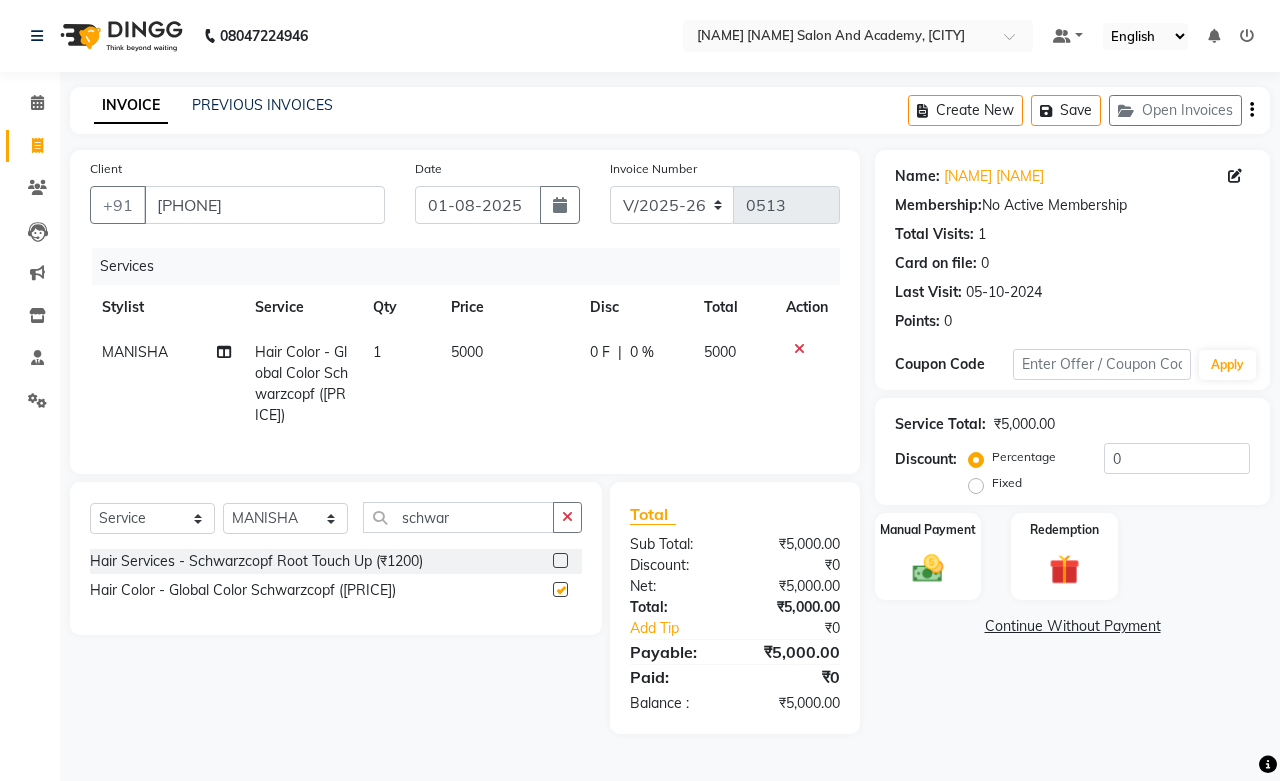 checkbox on "false" 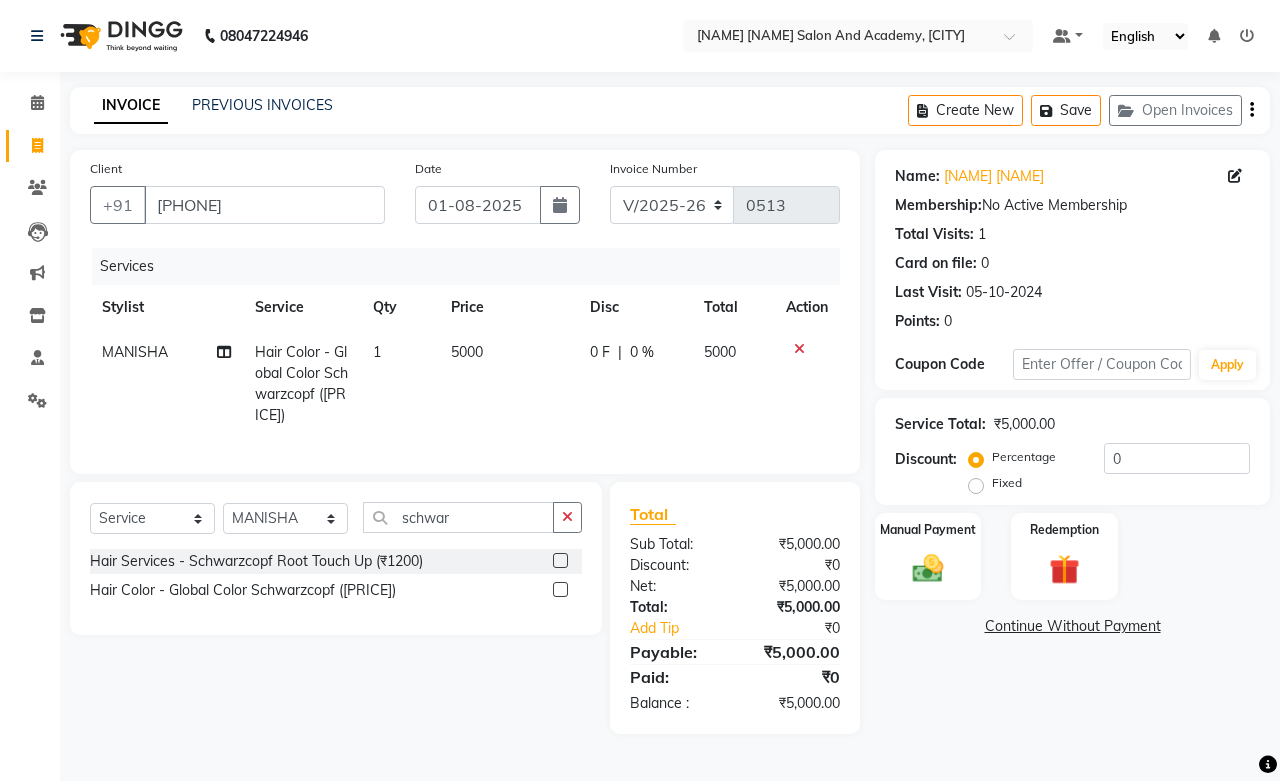 click on "5000" 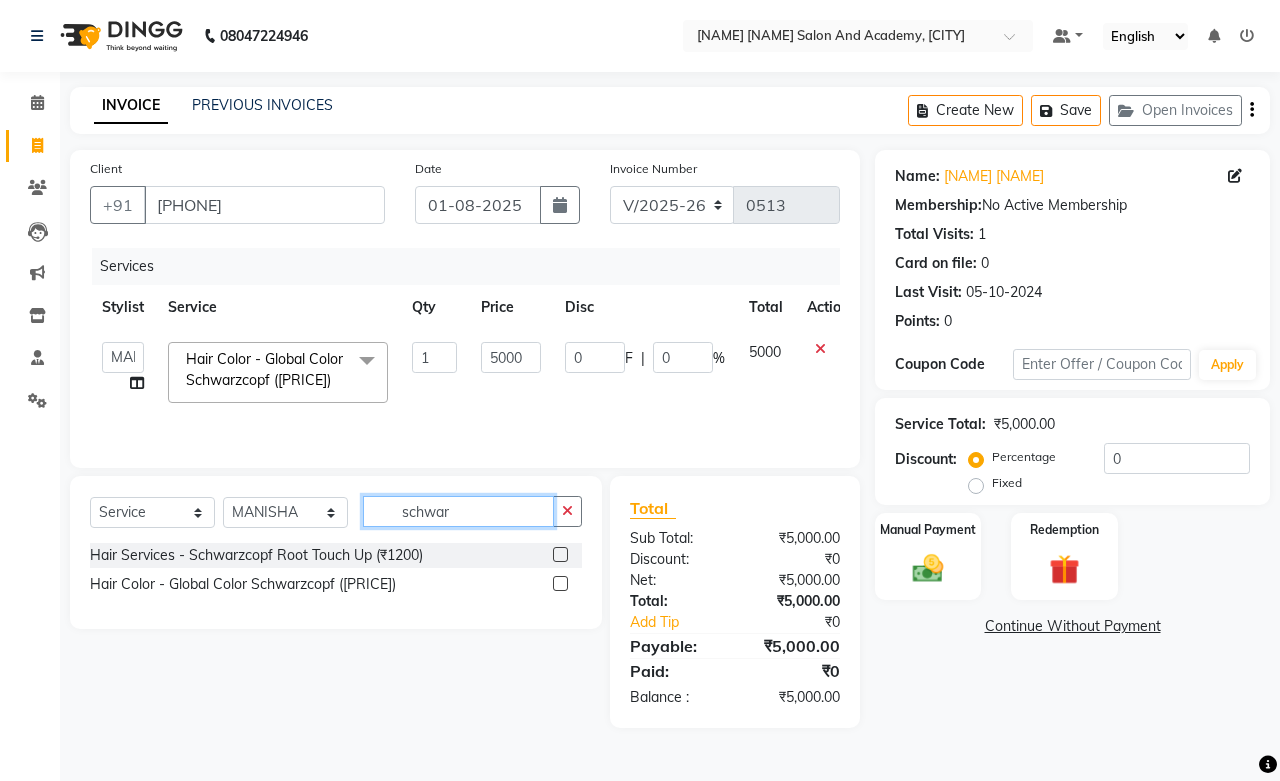click on "schwar" 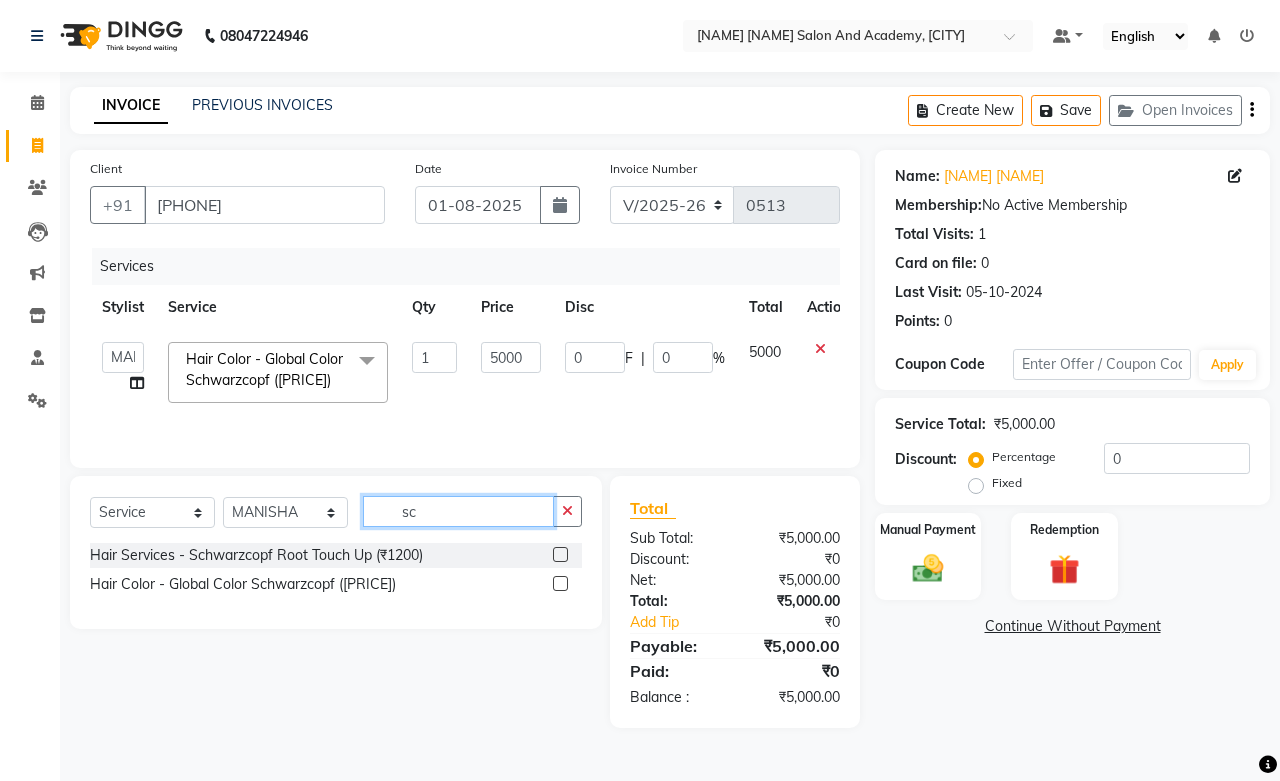 type on "s" 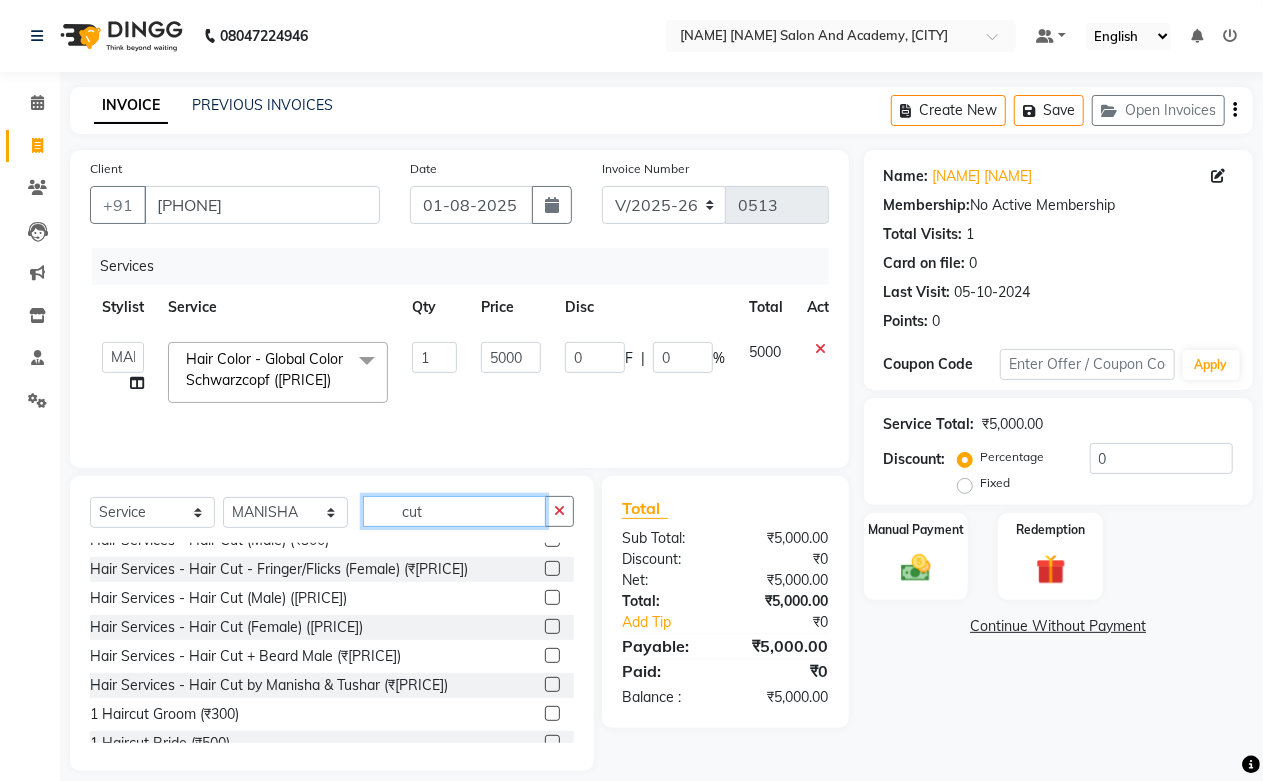 scroll, scrollTop: 176, scrollLeft: 0, axis: vertical 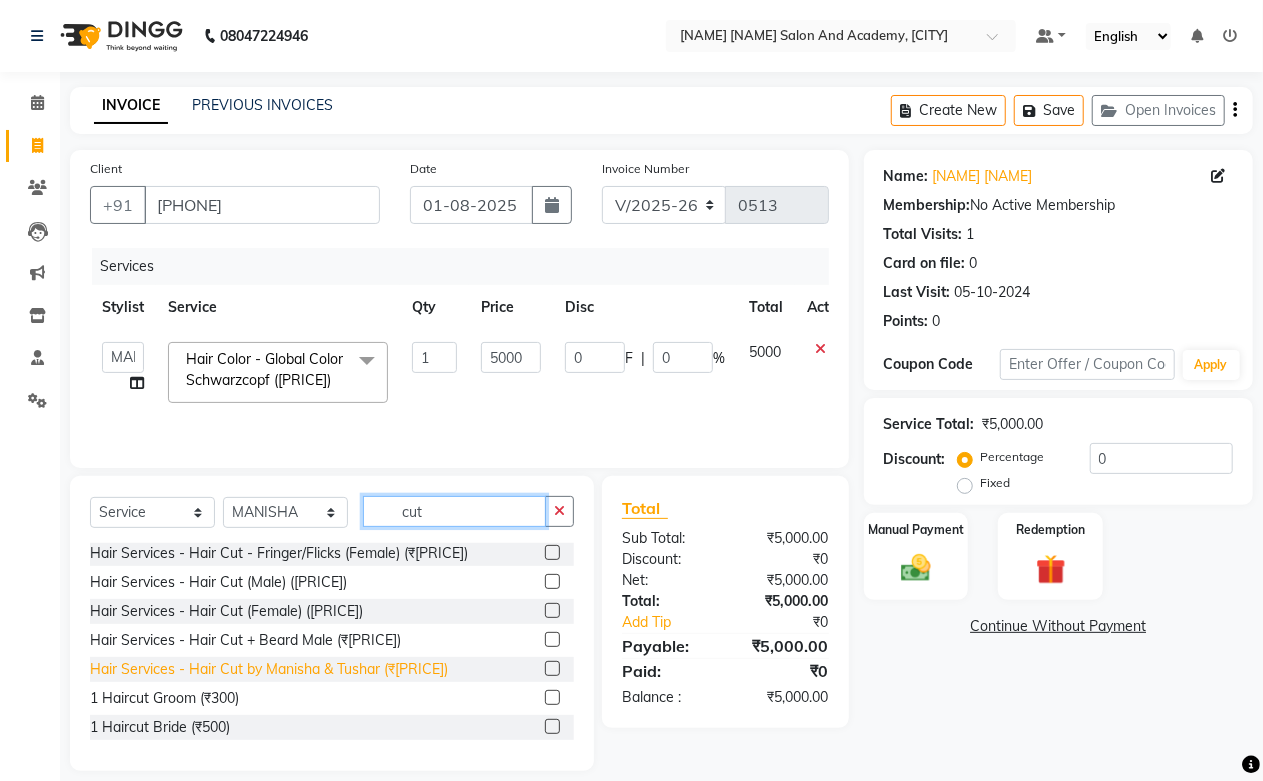 type on "cut" 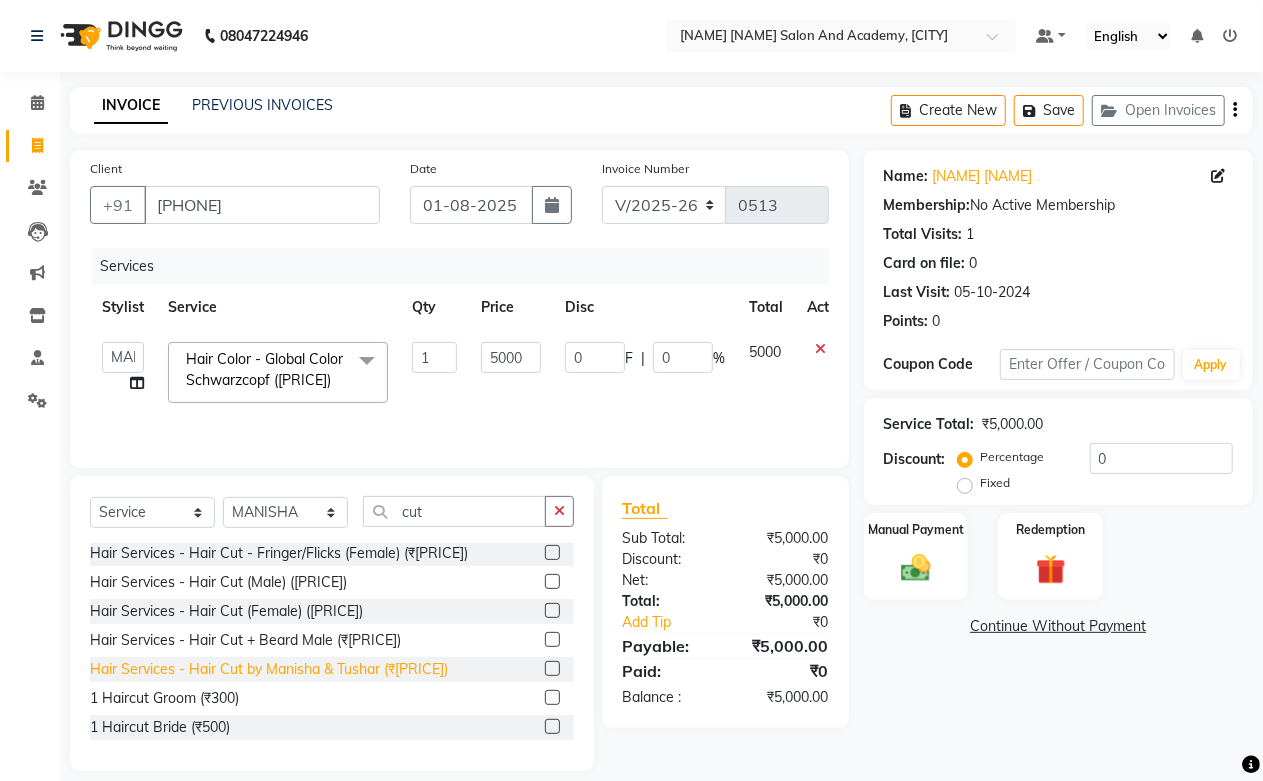 click on "Hair Services - Hair Cut by [PERSON] & [PERSON] ([CURRENCY][NUMBER])" 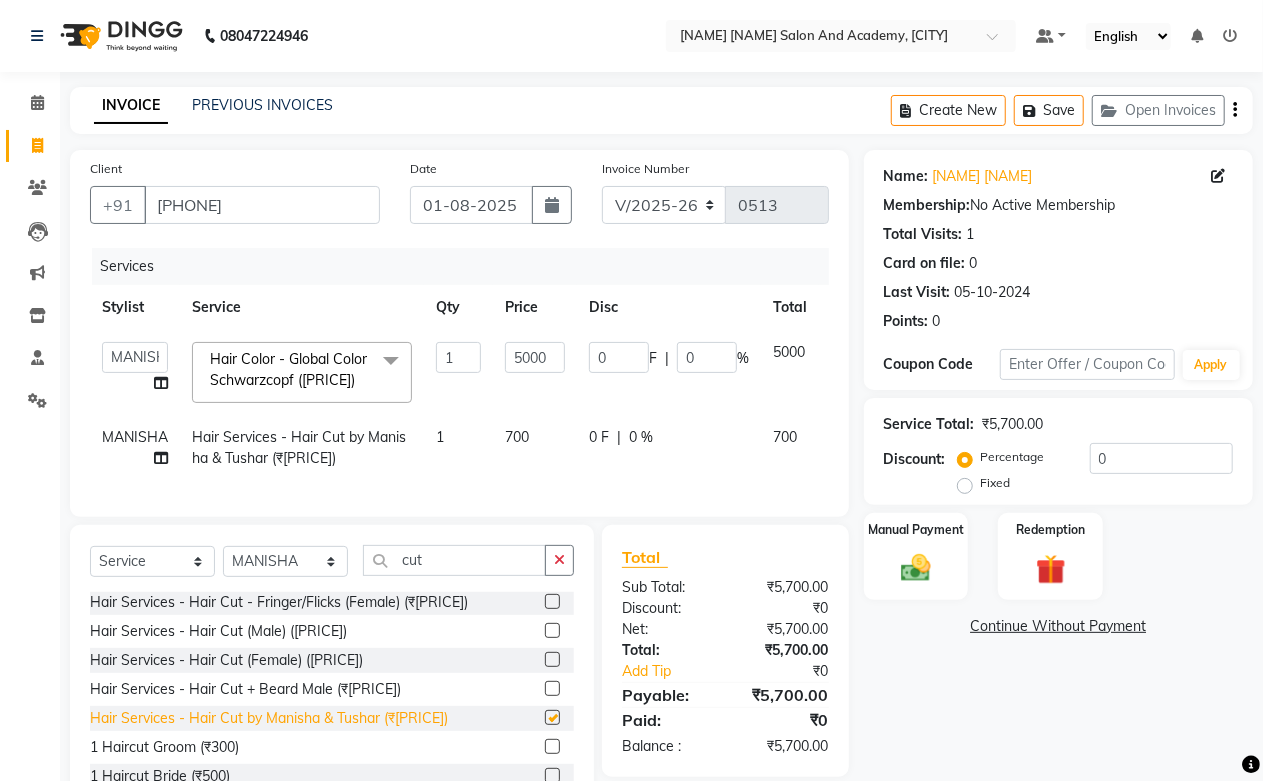 checkbox on "false" 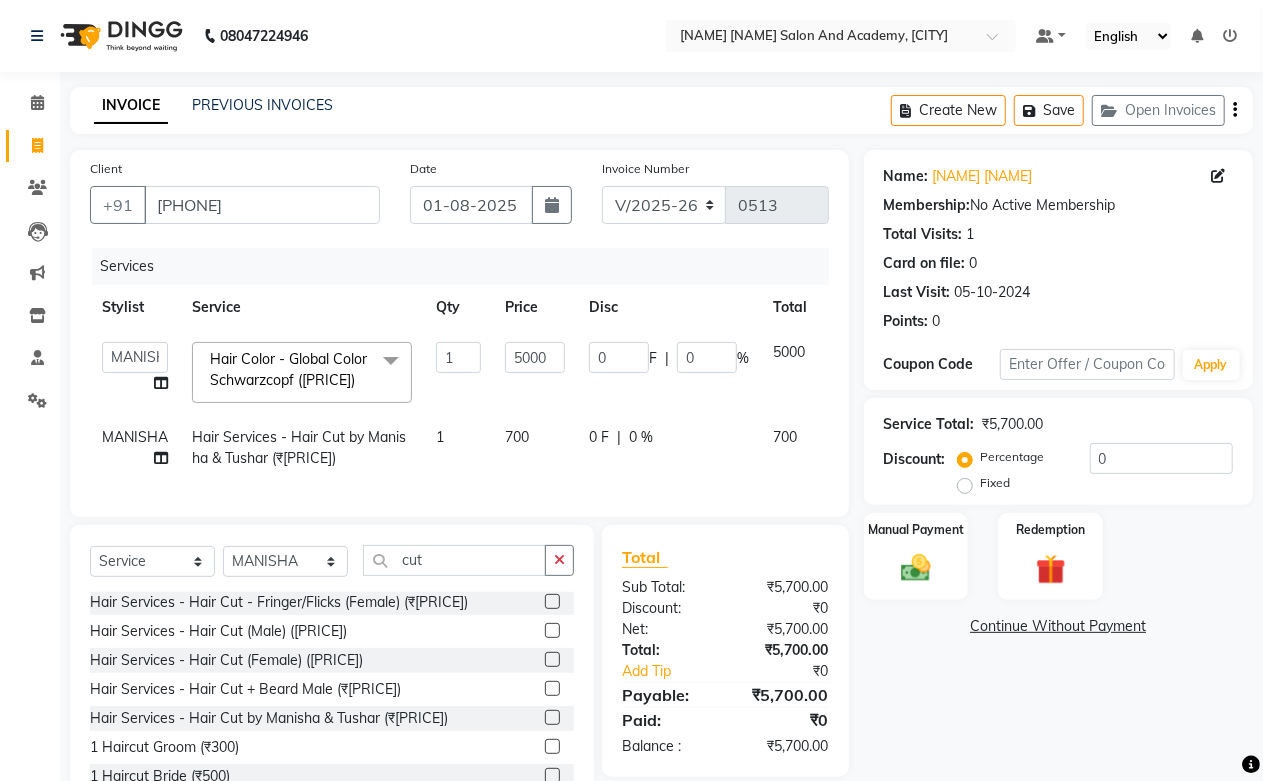 click on "1" 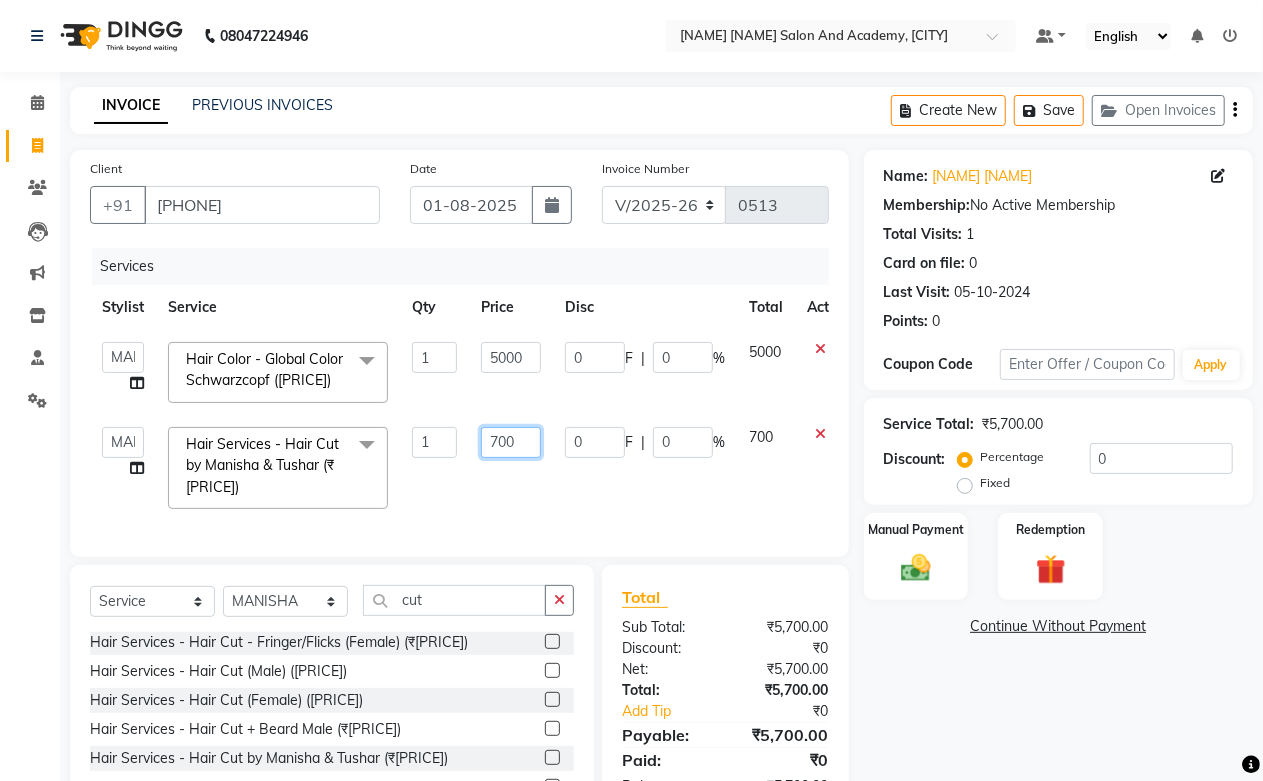 drag, startPoint x: 535, startPoint y: 444, endPoint x: 382, endPoint y: 445, distance: 153.00327 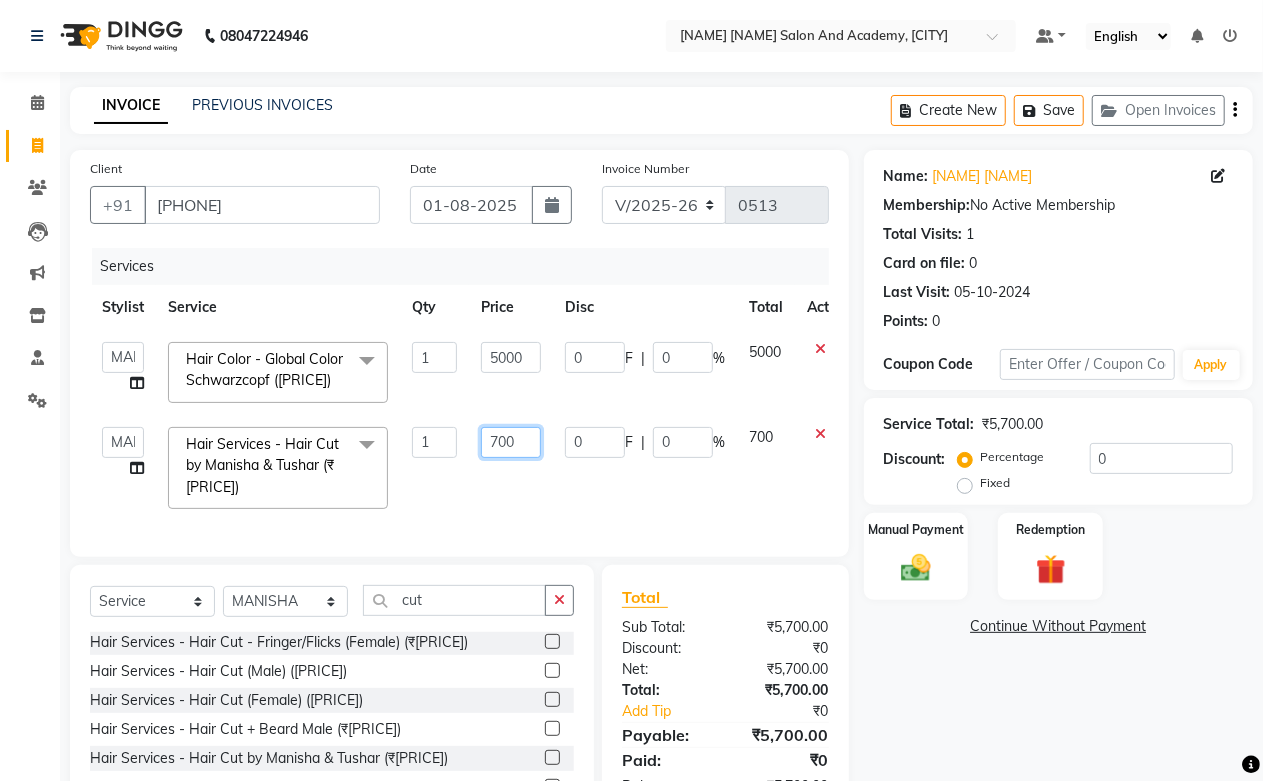 click on "Abdul Shoaib   Aksha Khan   Archika  Jain   Arti Singh   Harsha Mam   MANISHA   Mohd. Furkan   Neelu Suman   Nisha Meghwal   Payal Sen   Pooja Jaga   Poonam Trehan   Ravina Sen   Sahil Ansari   Sanju di   Sapna Sharma   Shekhu Abdul   Suraj Sen   Sushant Verma   TUSHAR    Hair Services - Hair Cut by Manisha & Tushar (₹700)  x Nails - Normal Nail Polish (₹100) Nails - UV Gel Polish with Art (₹600) Nails - Nail Extensions (₹1300) Nails - Nail Extensions + Polish + Art (₹1700) Nails - UV Gel Polish (₹500) Nails - Gel Polish Removal (₹300) Nails - Extension Removal (₹700) Nails - Feet Gel Polish (₹600) Nails - Feet Extension (₹1700) Nails - Refill (Acrylic Gel) (₹1200) Nails - Nail Paint Remover (₹150) Nails - Feet Gel Polish Removal (₹300) Nails - UV Gel Polsih With Art (₹1200) Nails - French Nail Art (₹500) Nails - UV Gel Polish with Cat Eye (₹600) Nails - Feet Overlays (₹700) Nails - Temporary Nail Extensions (₹1000) Nails - Baby Boomer (Acrylic Ombre) (₹2200) 1 700 0 F" 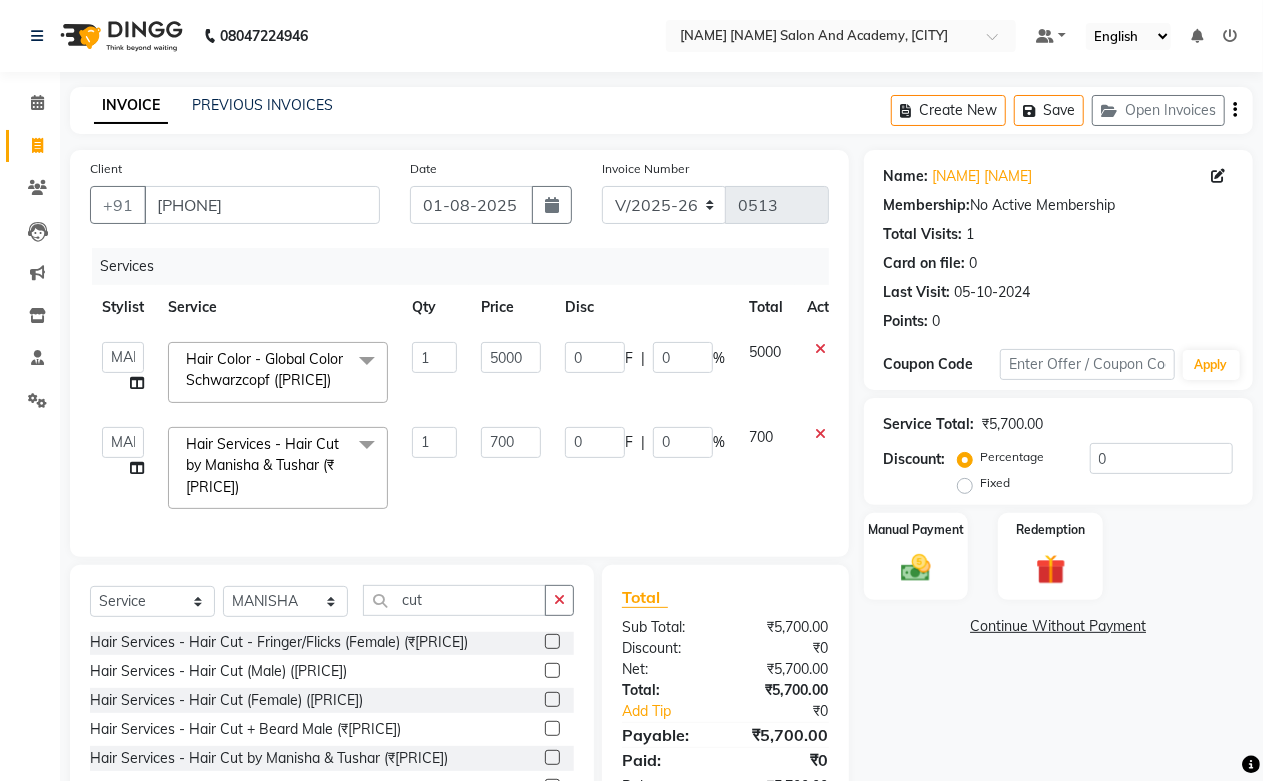 click on "Services Stylist Service Qty Price Disc Total Action  Abdul Shoaib   Aksha Khan   Archika  Jain   Arti Singh   Harsha Mam   MANISHA   Mohd. Furkan   Neelu Suman   Nisha Meghwal   Payal Sen   Pooja Jaga   Poonam Trehan   Ravina Sen   Sahil Ansari   Sanju di   Sapna Sharma   Shekhu Abdul   Suraj Sen   Sushant Verma   TUSHAR    Hair Color - Global Color Schwarzcopf  (₹5000)  x Nails - Normal Nail Polish (₹100) Nails - UV Gel Polish with Art (₹600) Nails - Nail Extensions (₹1300) Nails - Nail Extensions + Polish + Art (₹1700) Nails - UV Gel Polish (₹500) Nails - Gel Polish Removal (₹300) Nails - Extension Removal (₹700) Nails - Feet Gel Polish (₹600) Nails - Feet Extension (₹1700) Nails - Refill (Acrylic Gel) (₹1200) Nails - Nail Paint Remover (₹150) Nails - Feet Gel Polish Removal (₹300) Nails - UV Gel Polsih With Art (₹1200) Nails - French Nail Art (₹500) Nails - UV Gel Polish with Cat Eye (₹600) Nails - Feet Overlays (₹700) Nails - Temporary Nail Extensions (₹1000) 1 5000 0" 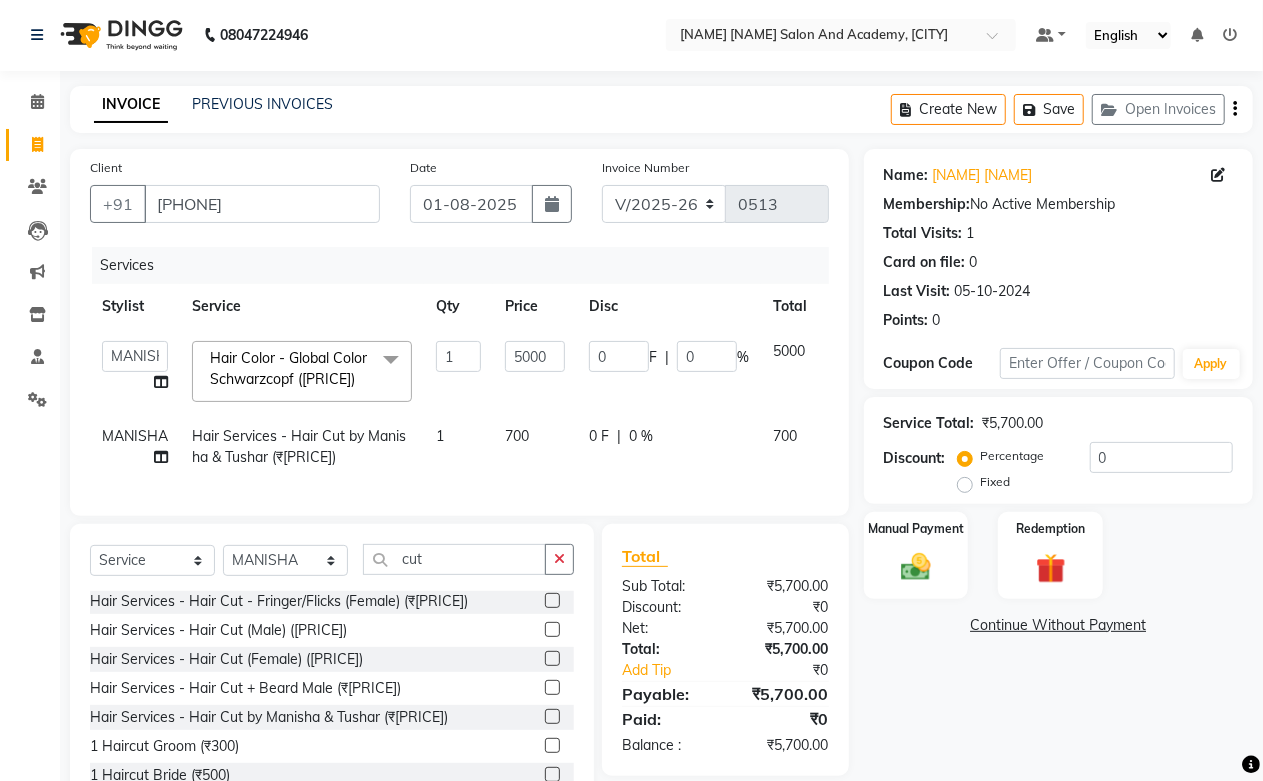scroll, scrollTop: 0, scrollLeft: 0, axis: both 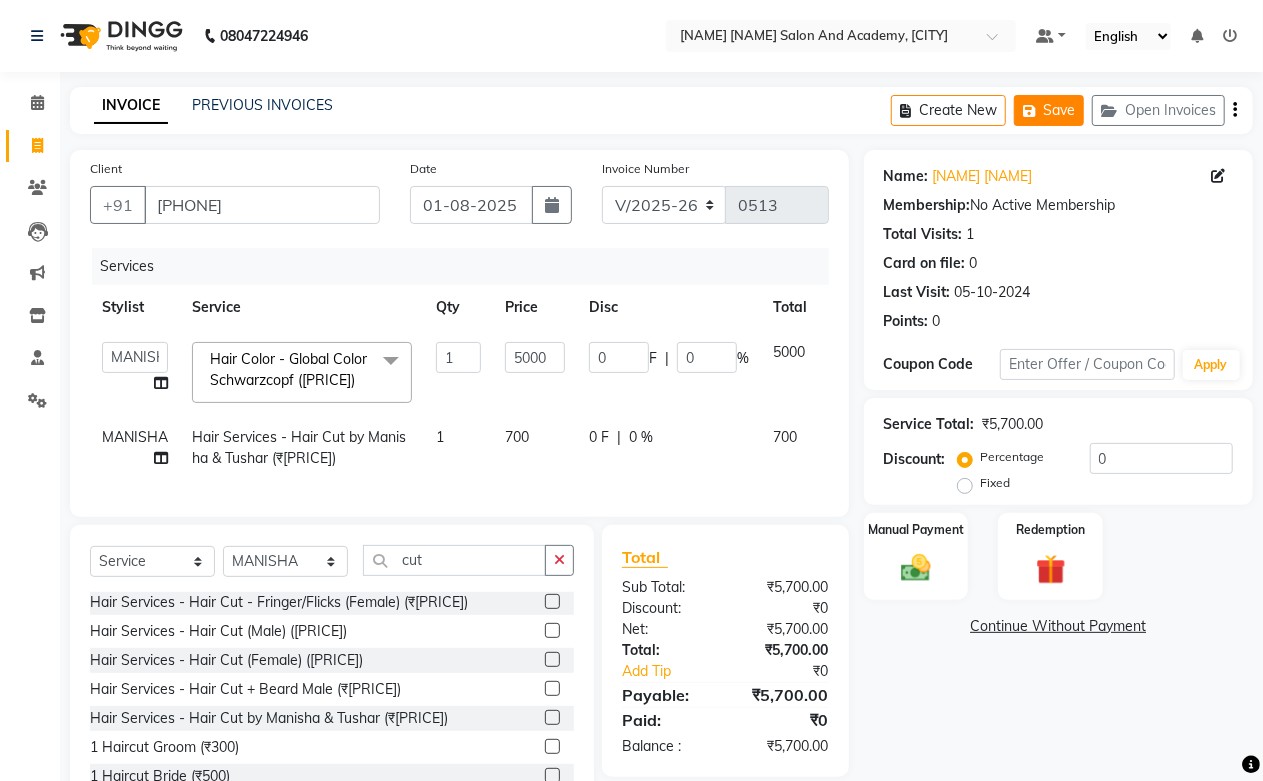 click on "Save" 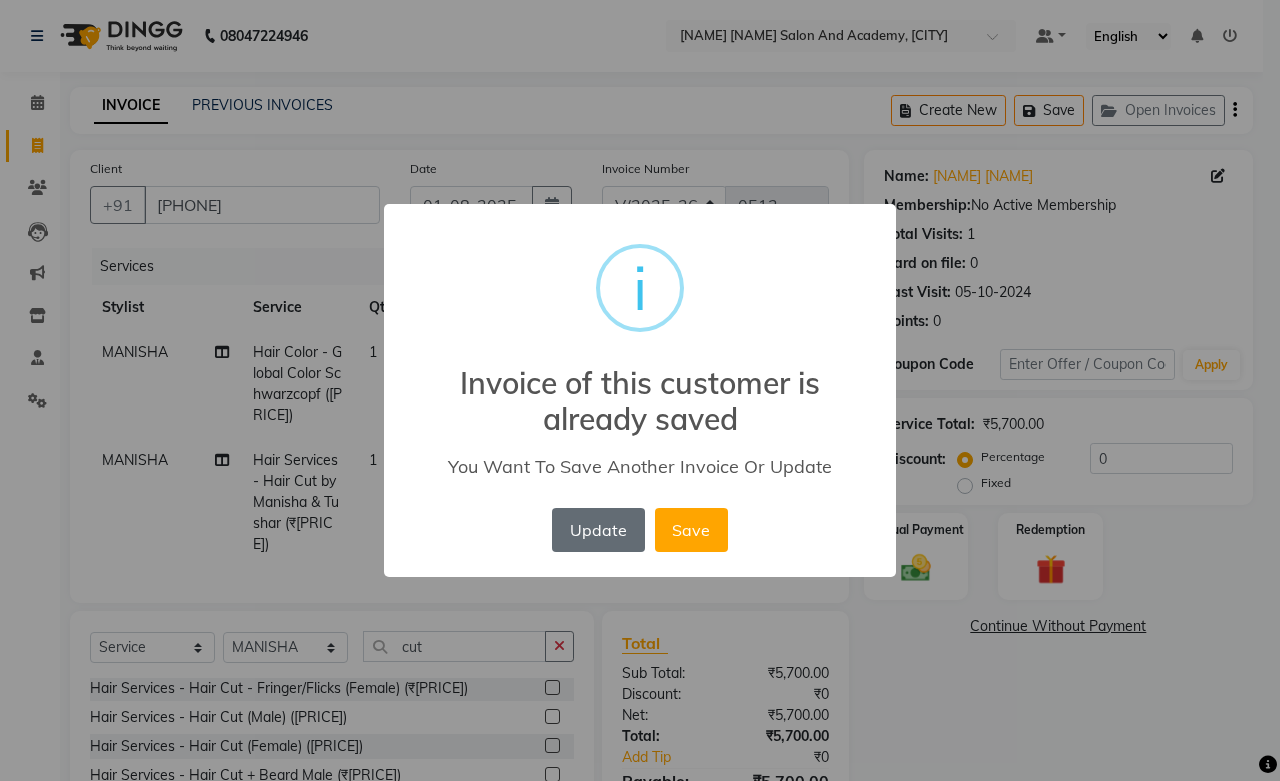 click on "Update" at bounding box center [598, 530] 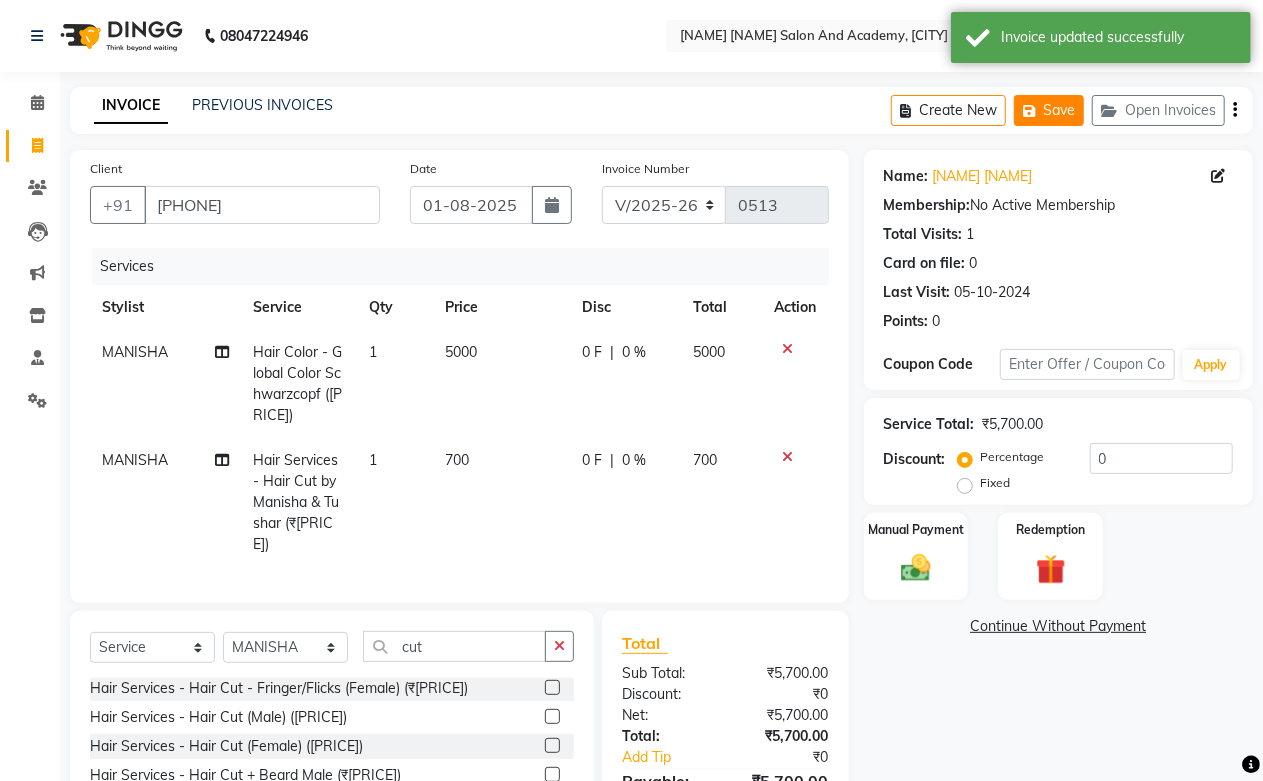 click on "Save" 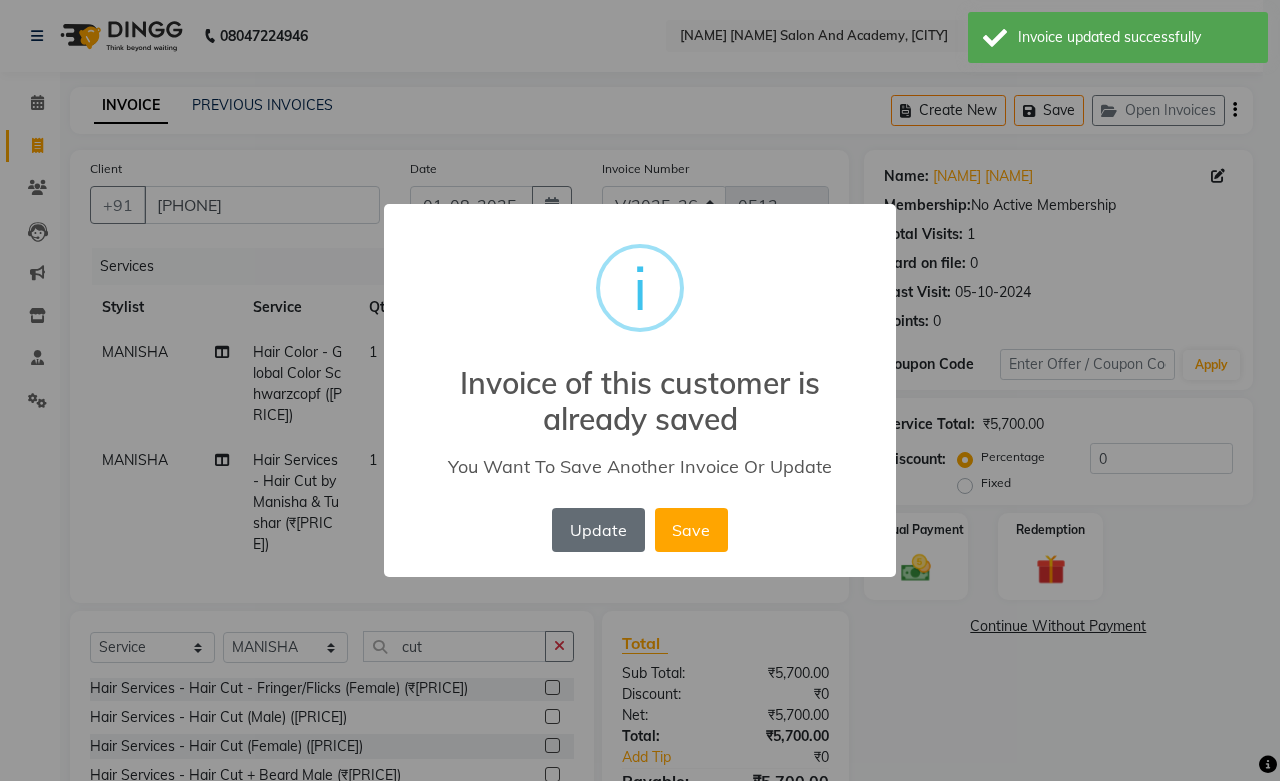 click on "Update" at bounding box center [598, 530] 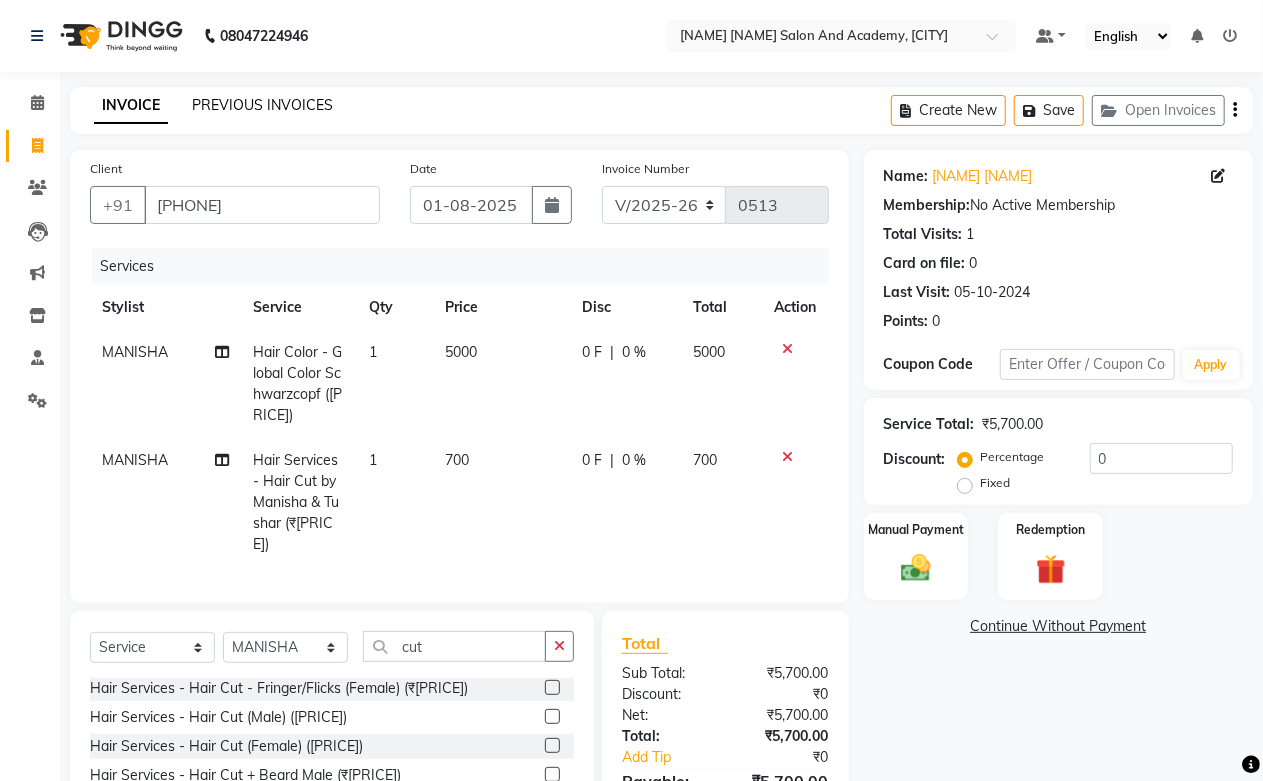 click on "PREVIOUS INVOICES" 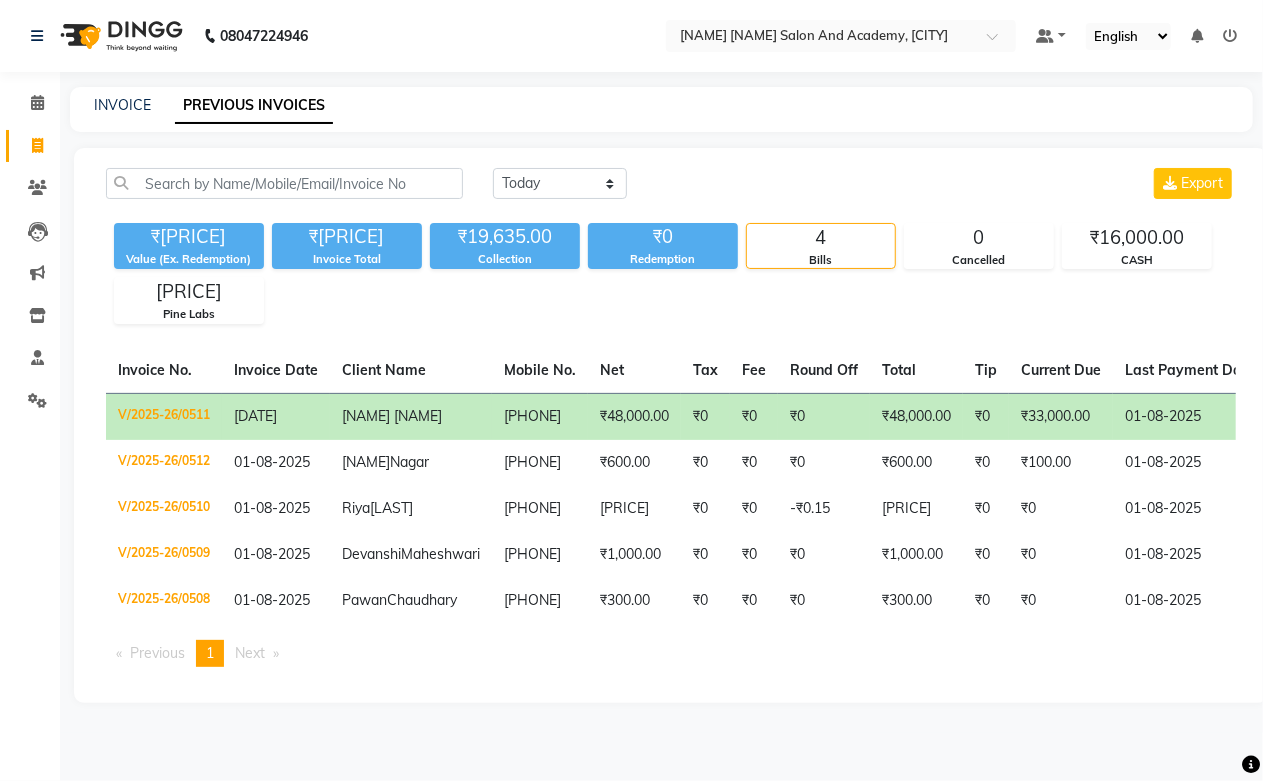 click on "[PHONE]" 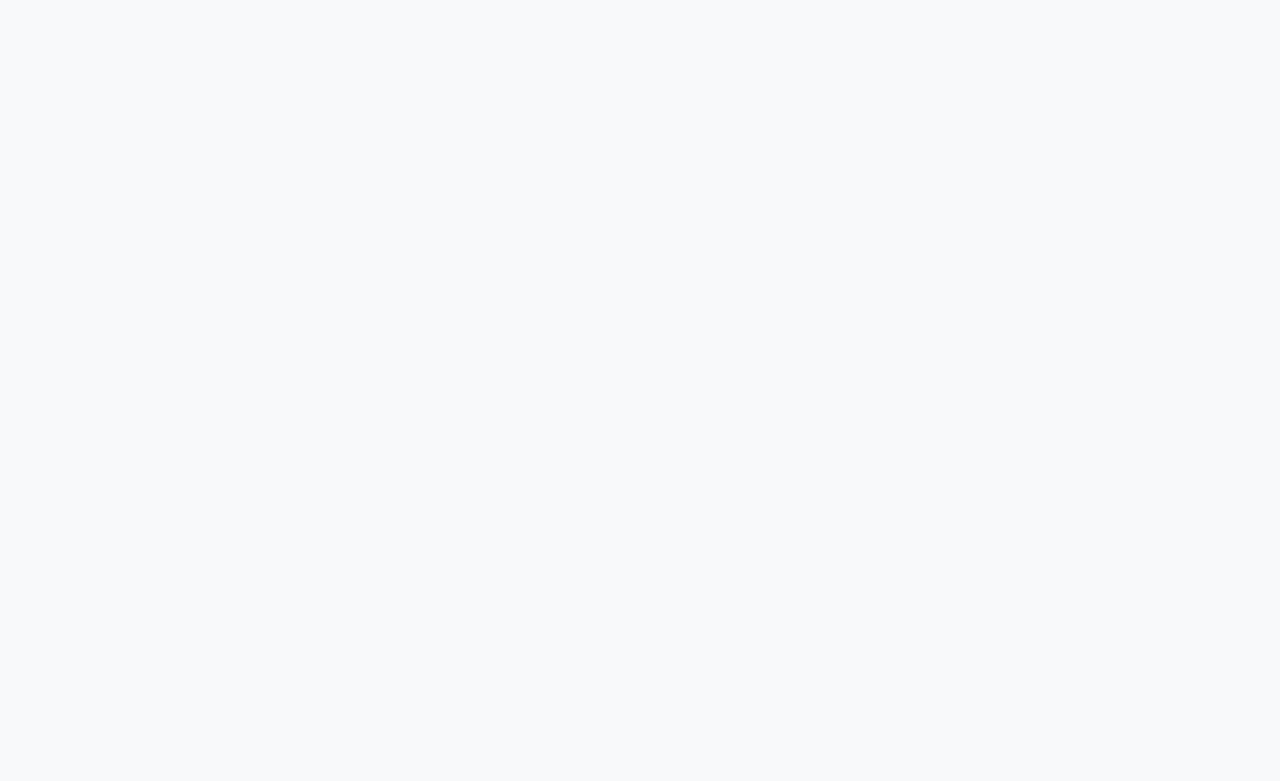 scroll, scrollTop: 0, scrollLeft: 0, axis: both 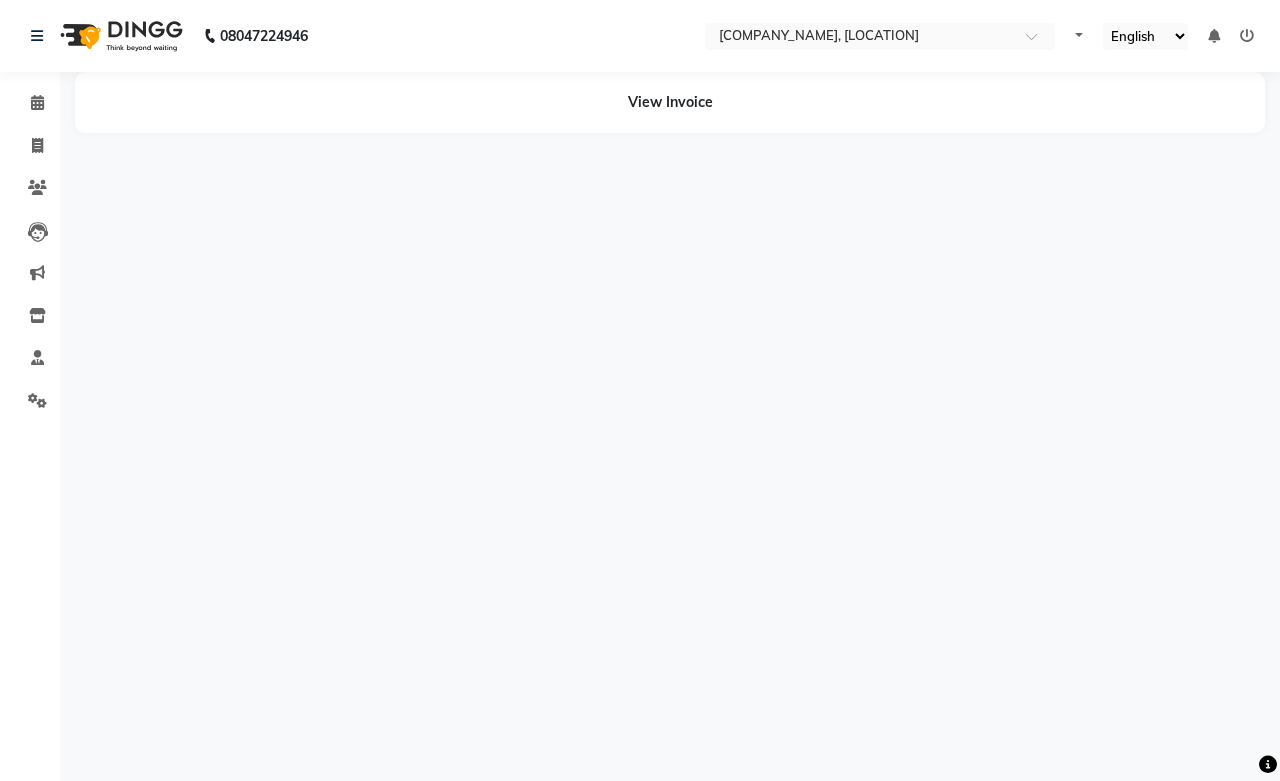 select on "en" 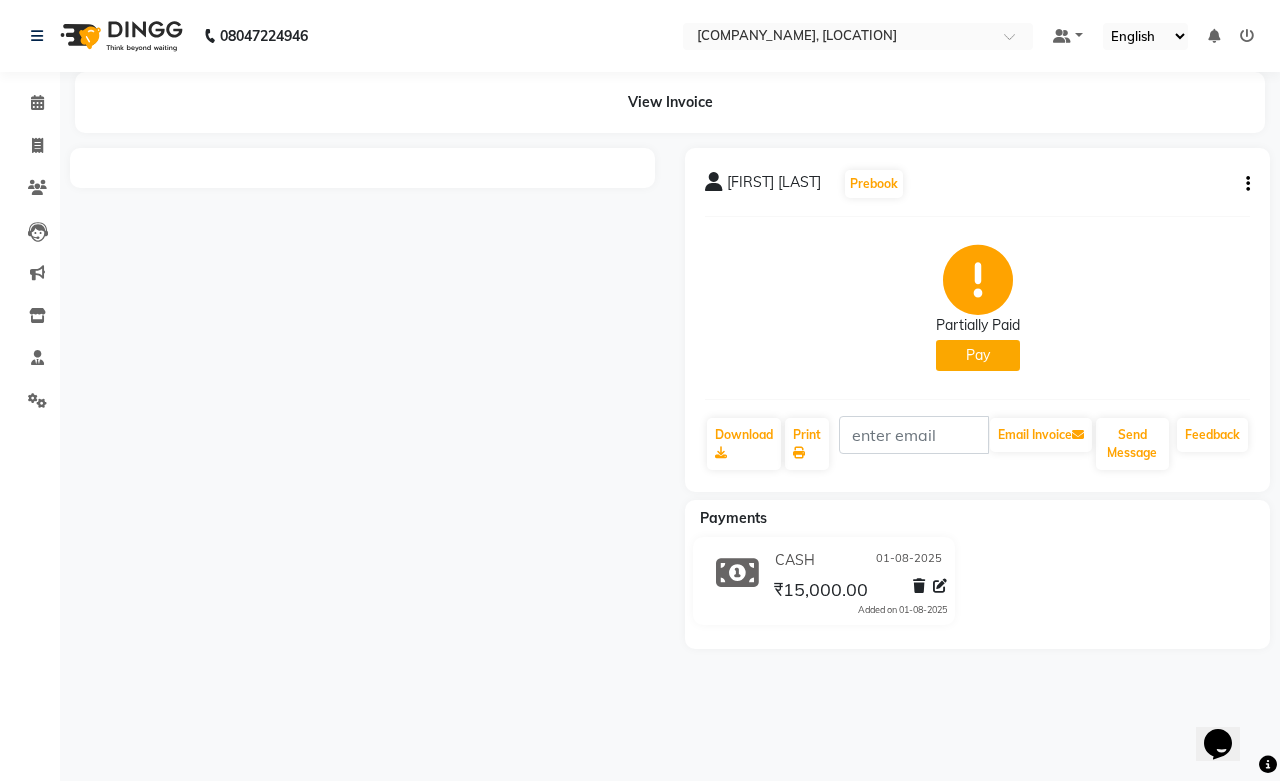 scroll, scrollTop: 0, scrollLeft: 0, axis: both 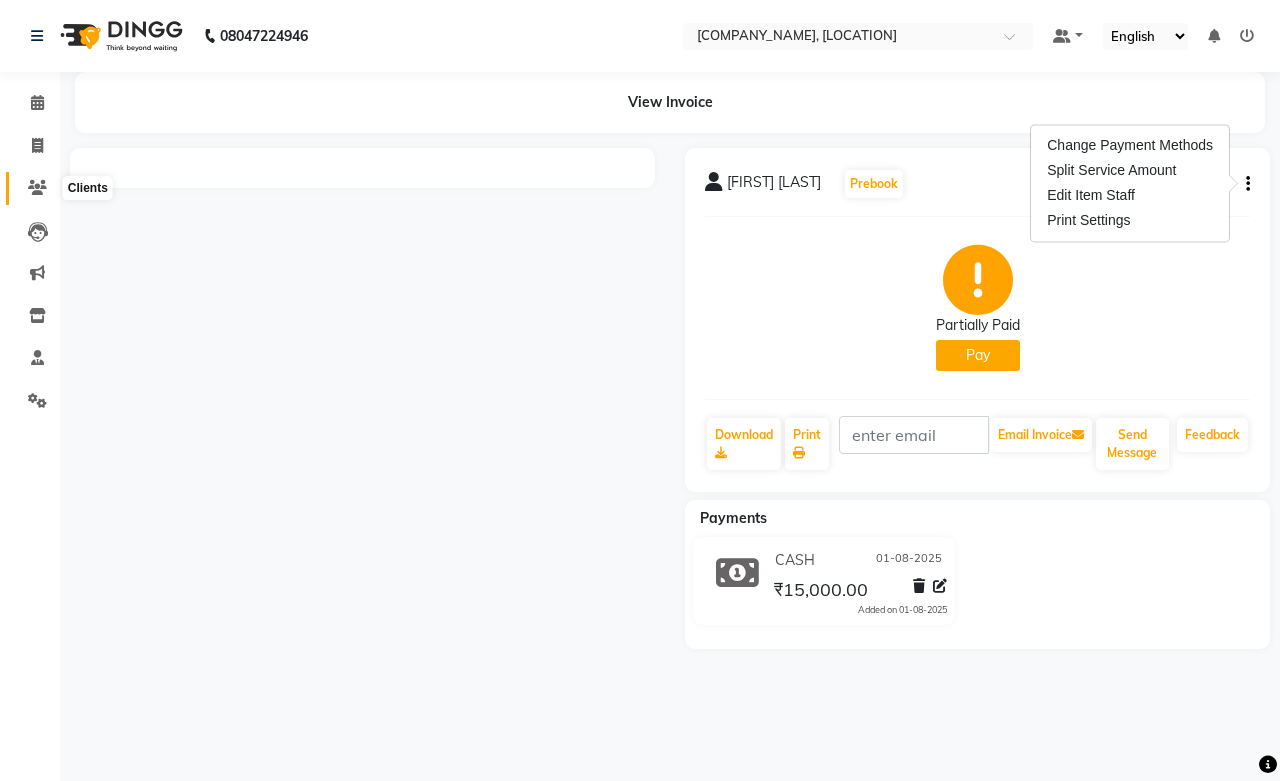 click 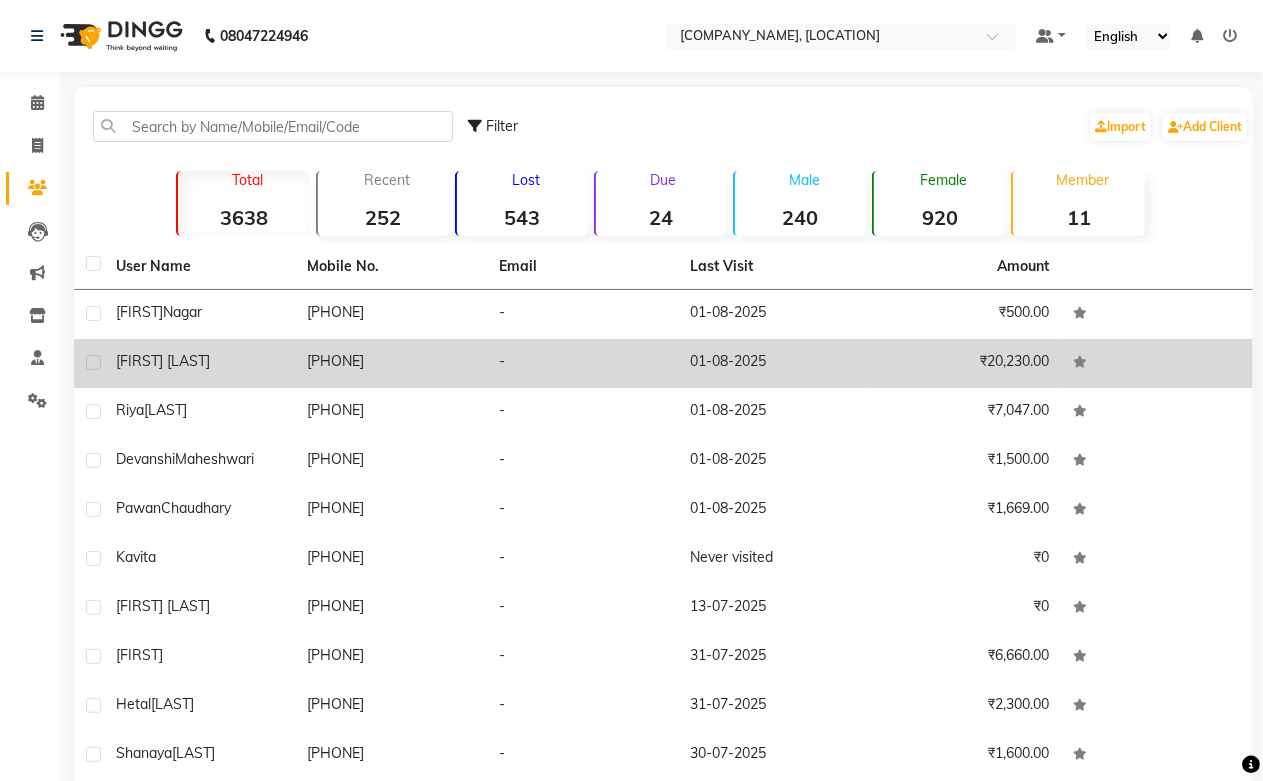 click on "[PHONE]" 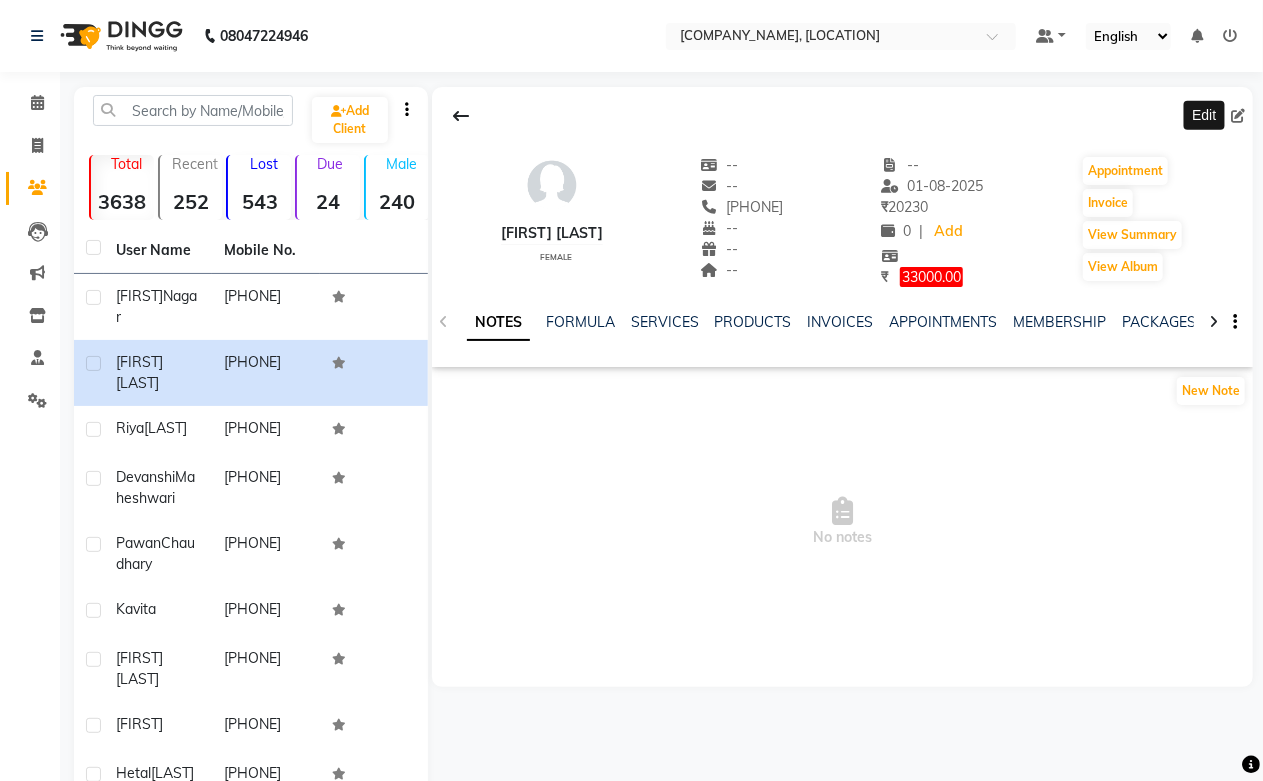 click 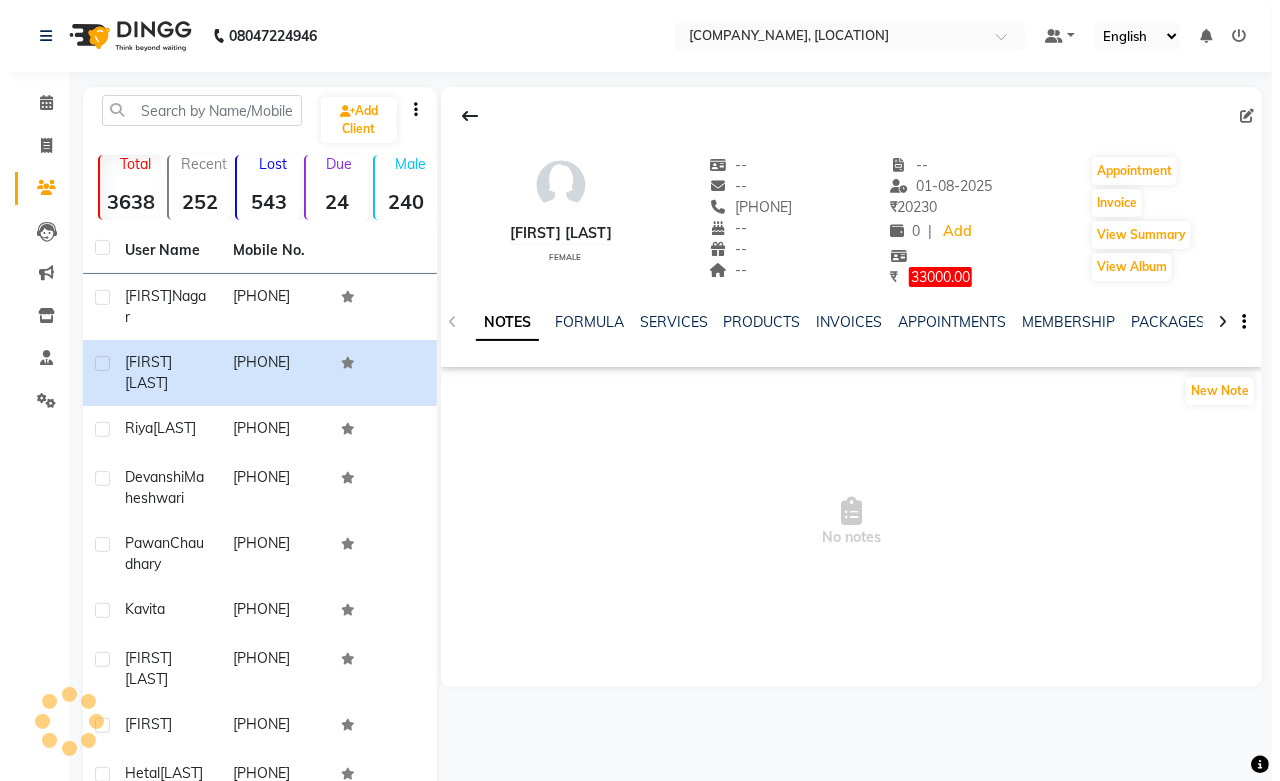 select on "female" 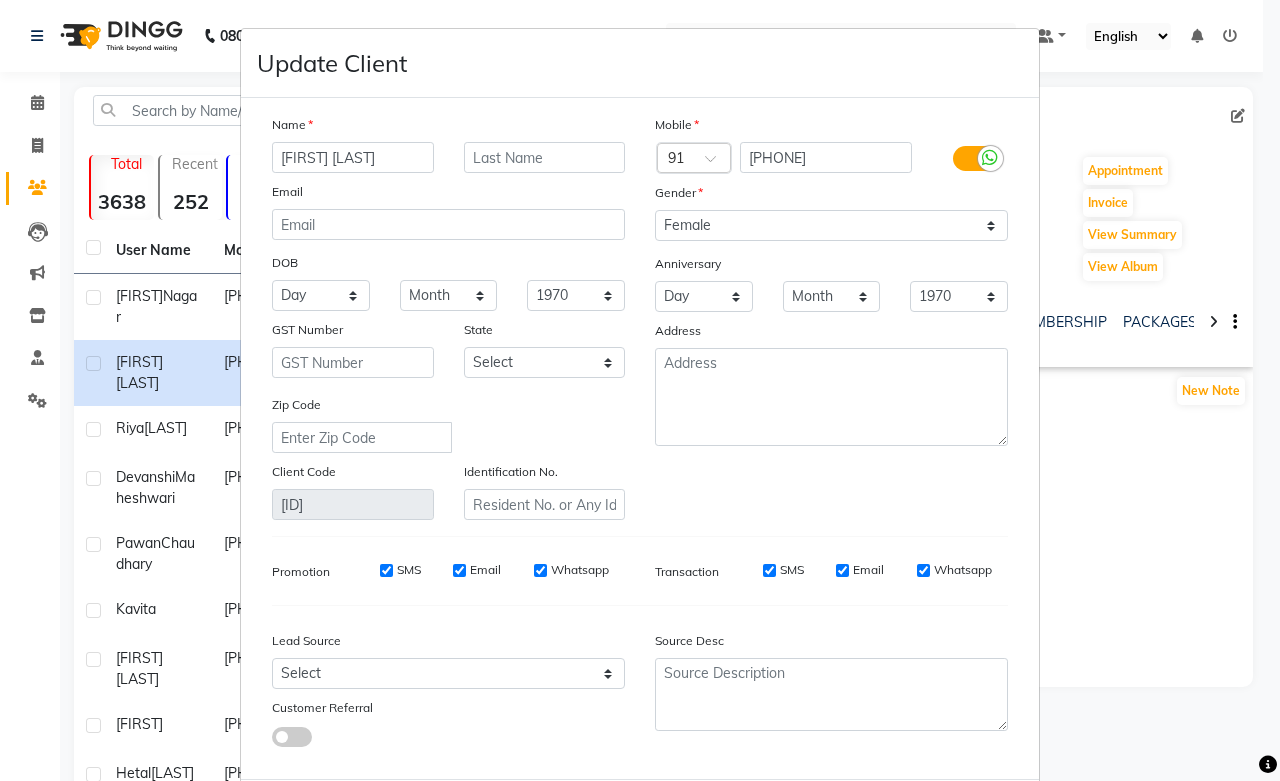click on "[PERSON]" at bounding box center (353, 157) 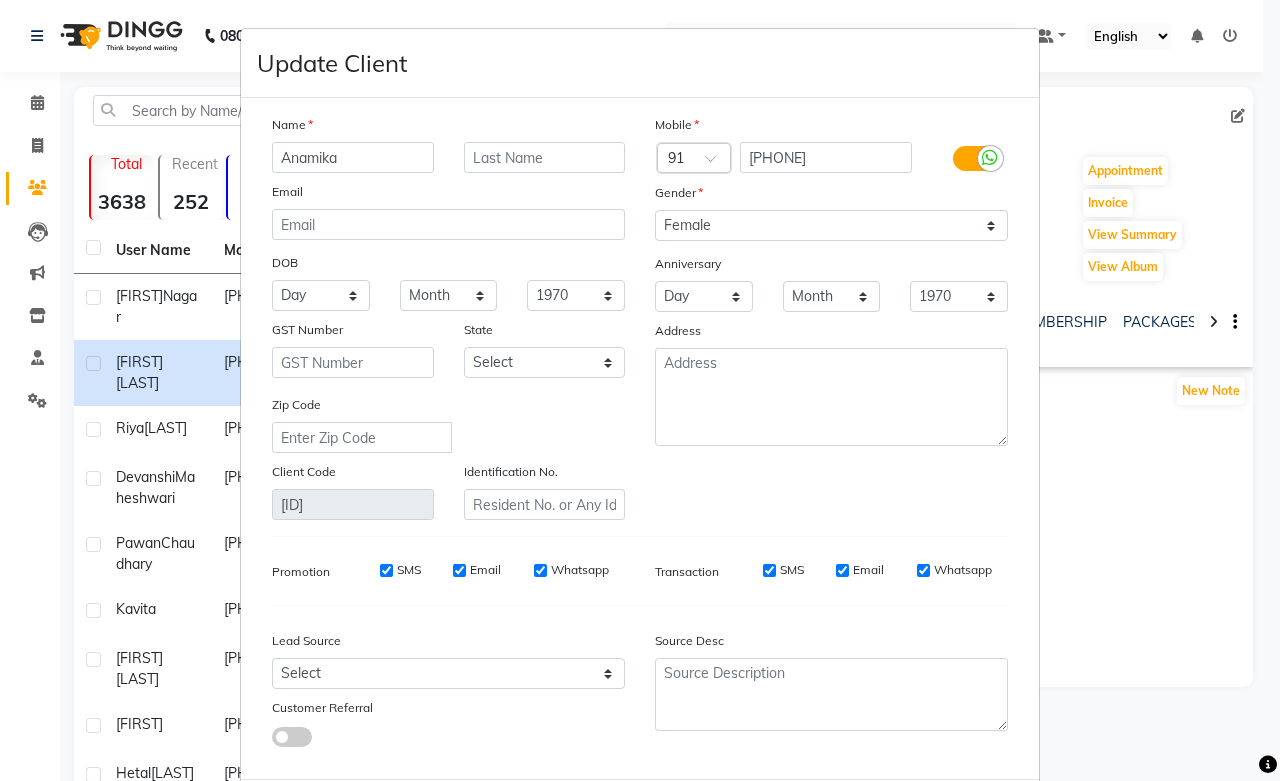 type on "Anamika" 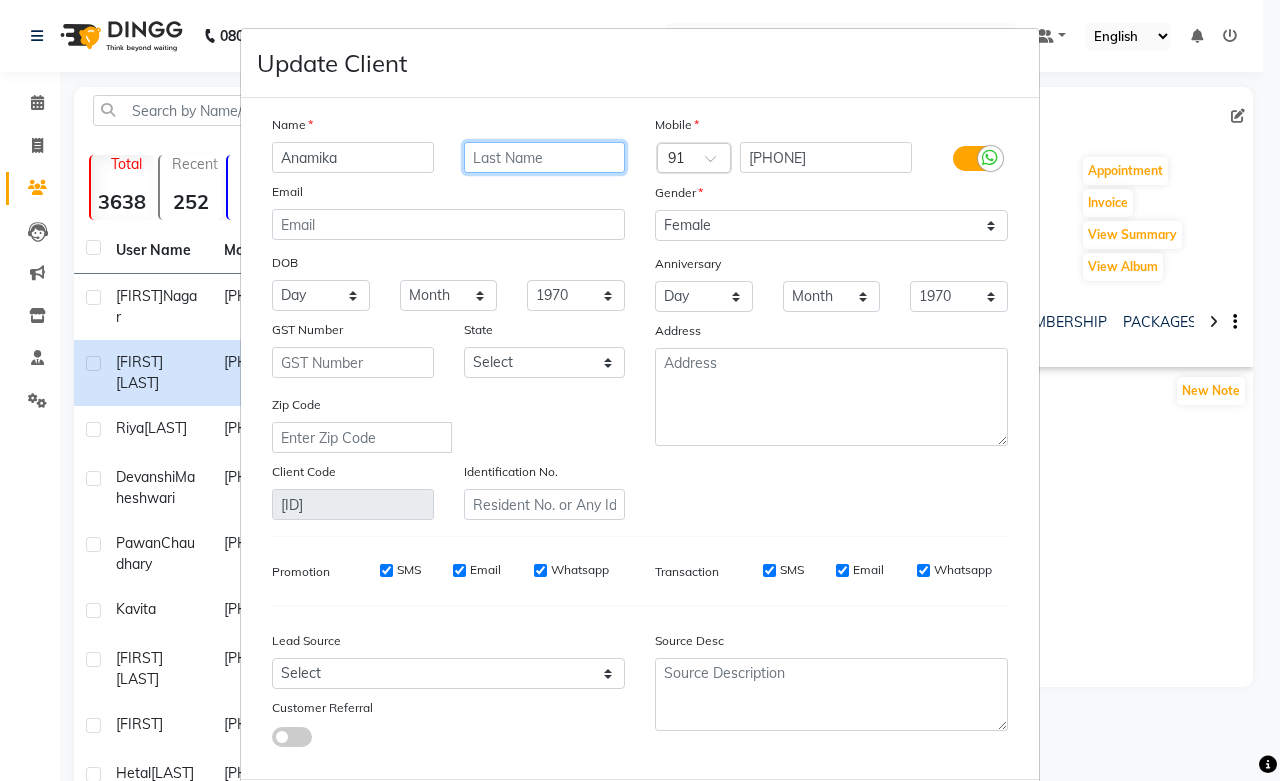 paste on "SINGH" 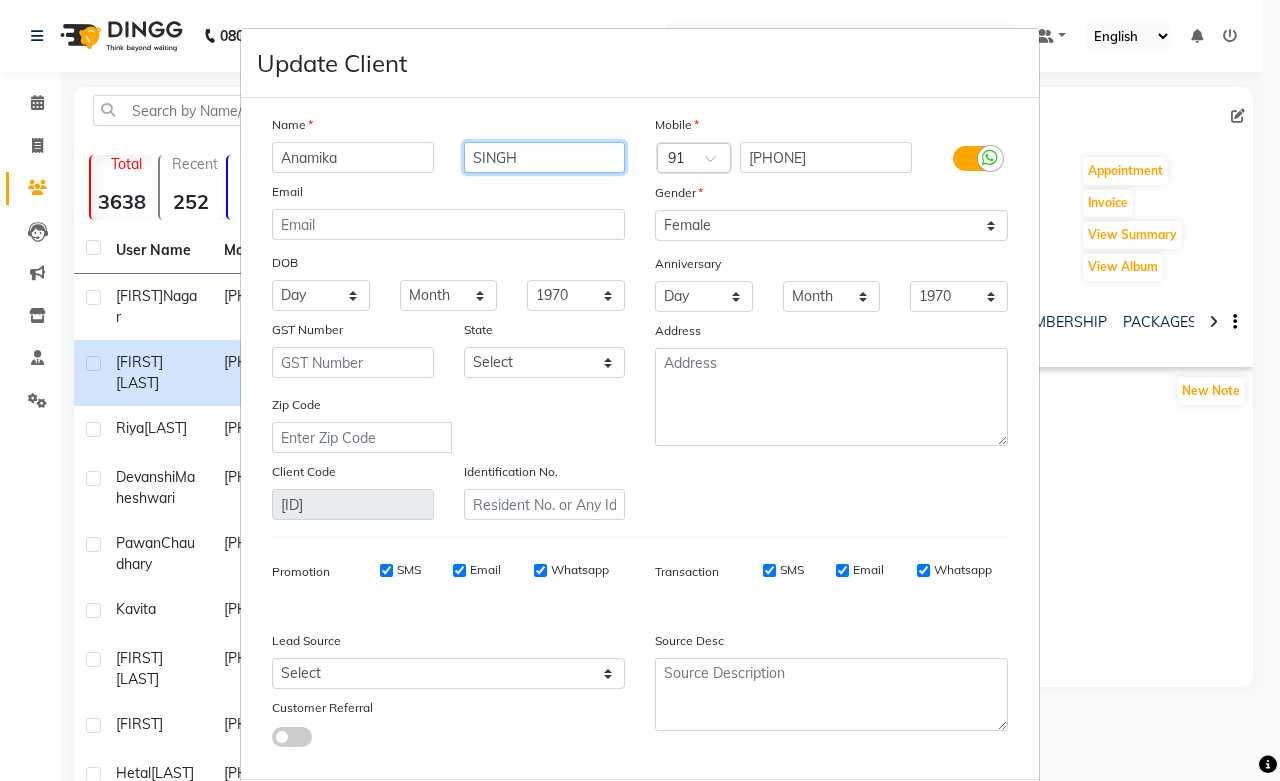 click on "SINGH" at bounding box center (545, 157) 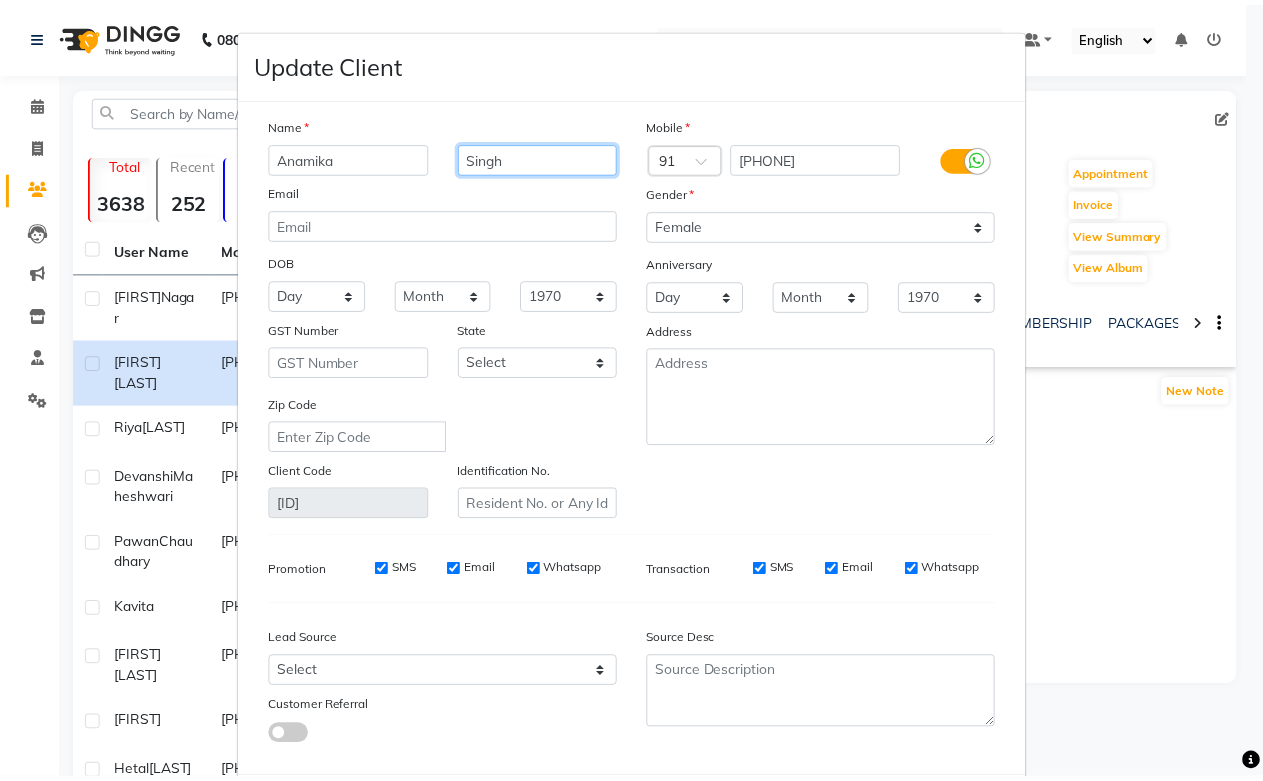 scroll, scrollTop: 108, scrollLeft: 0, axis: vertical 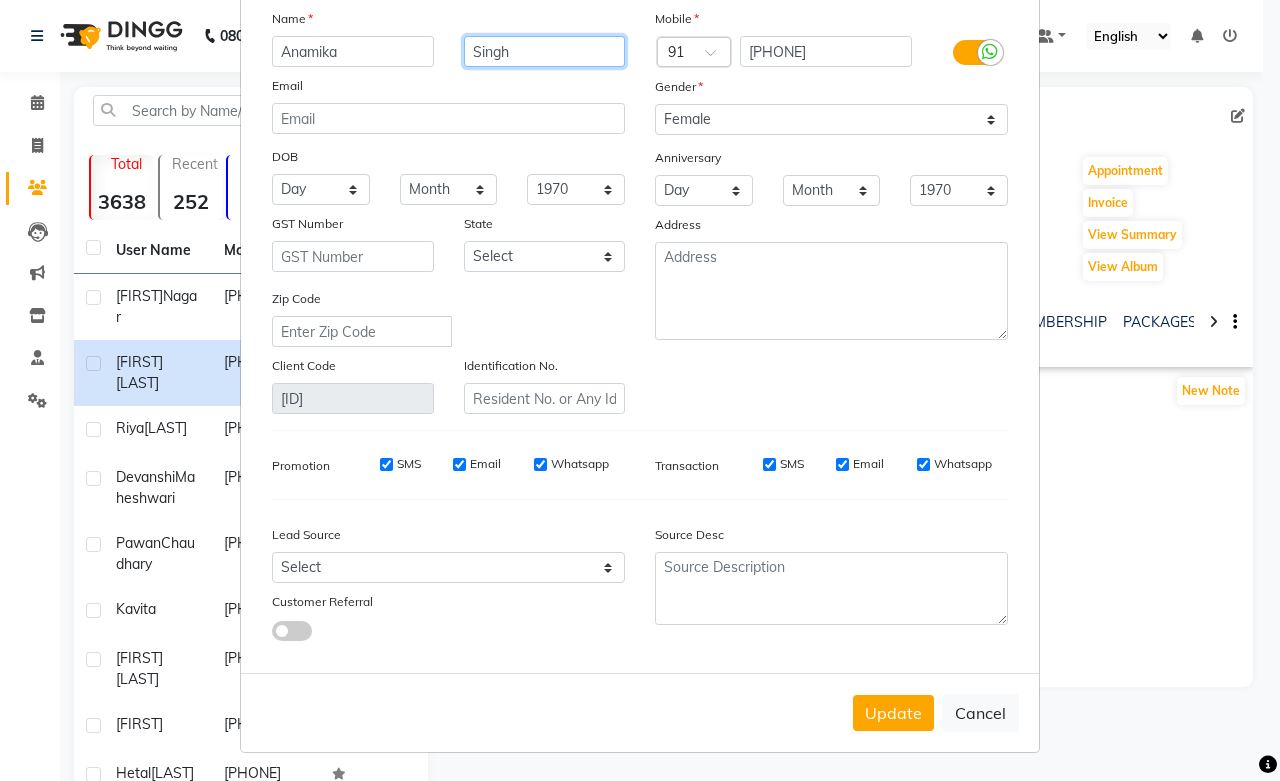 type on "Singh" 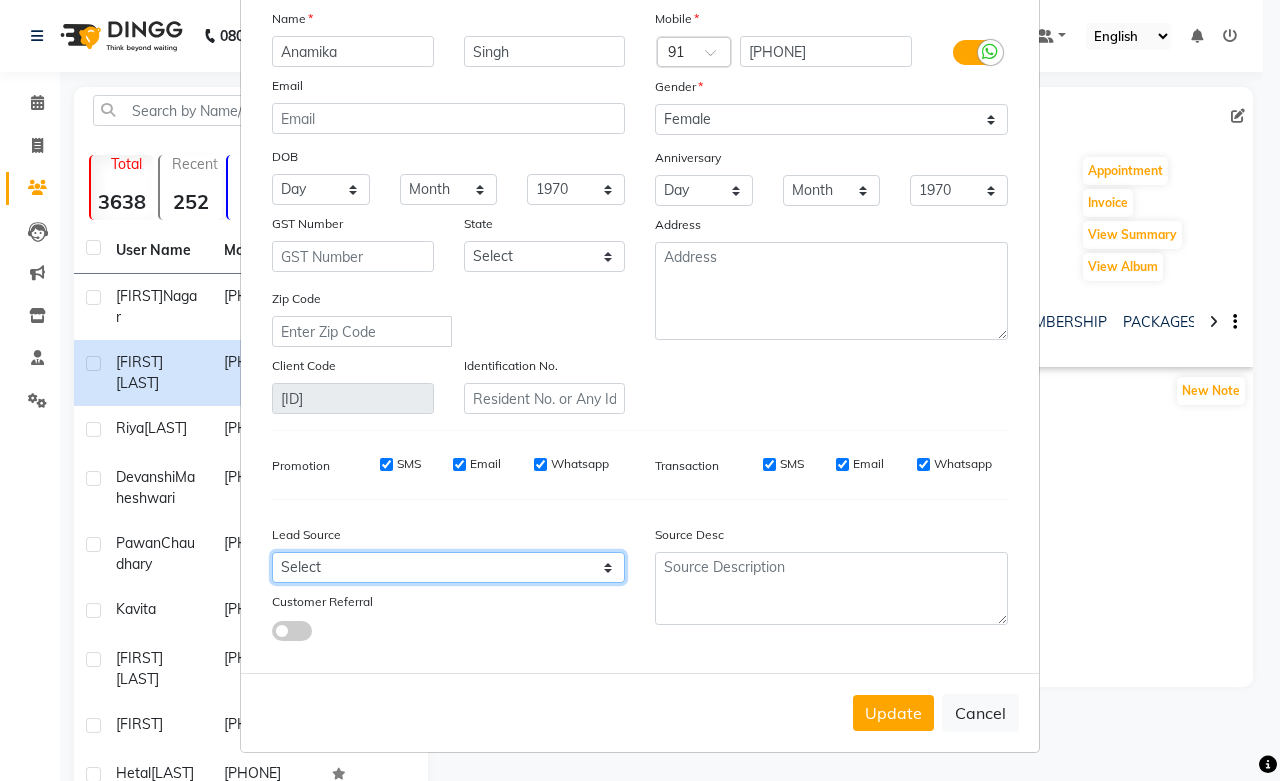 click on "Select Walk-in Referral Internet Friend Word of Mouth Advertisement Facebook JustDial Google Other Instagram  Regular Customer Returning Customer Flee" at bounding box center [448, 567] 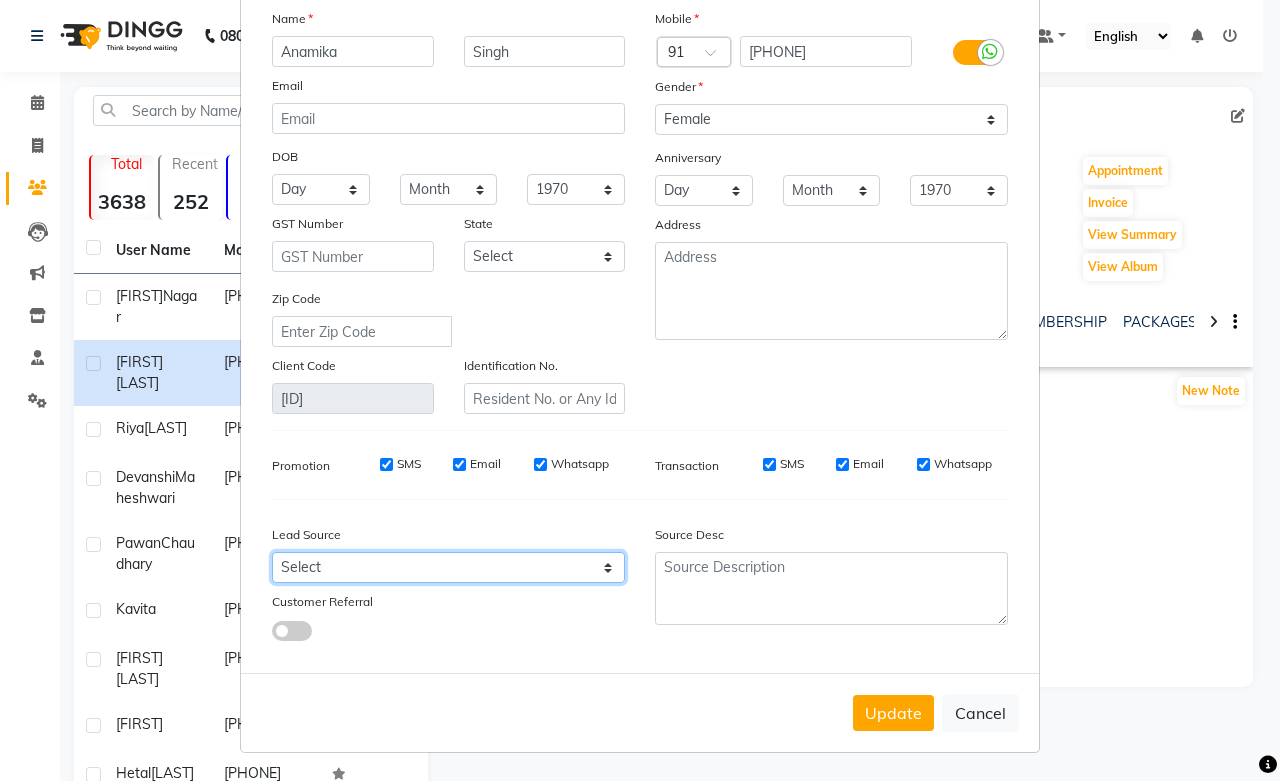 select on "46158" 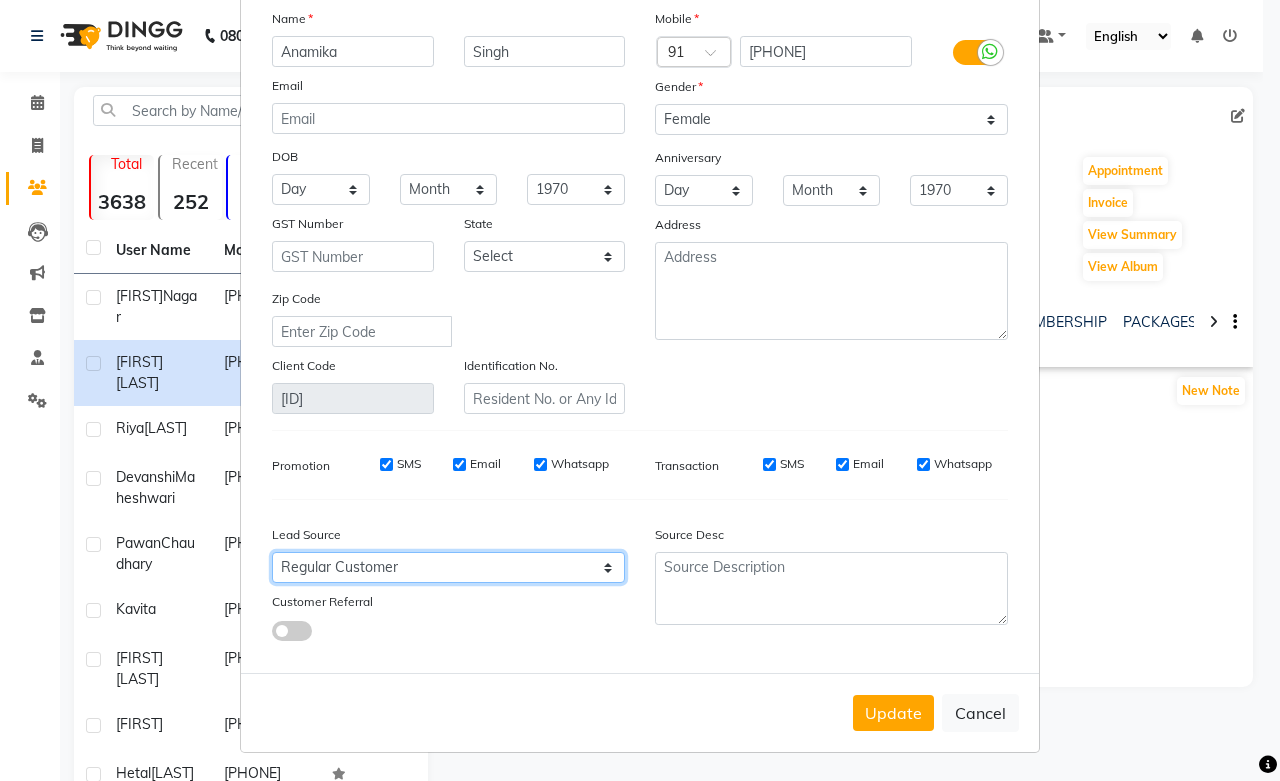 click on "Select Walk-in Referral Internet Friend Word of Mouth Advertisement Facebook JustDial Google Other Instagram  Regular Customer Returning Customer Flee" at bounding box center [448, 567] 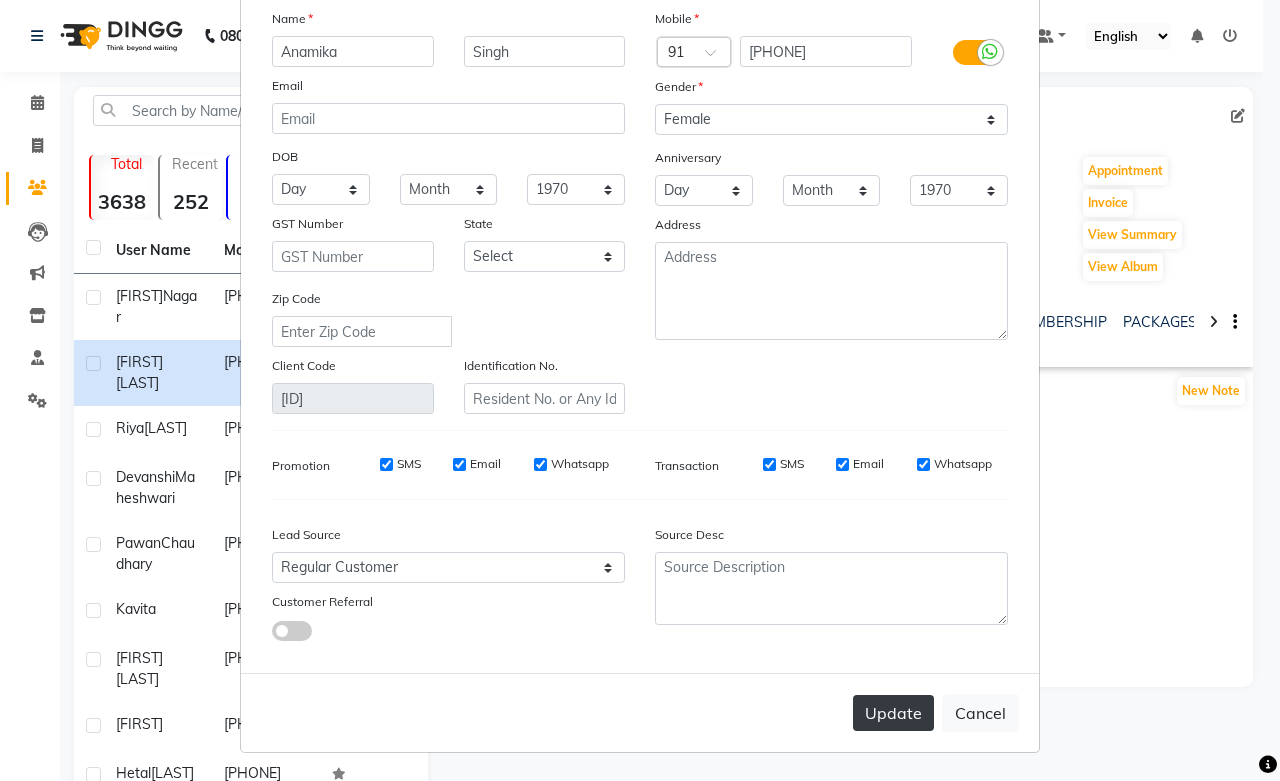 click on "Update" at bounding box center (893, 713) 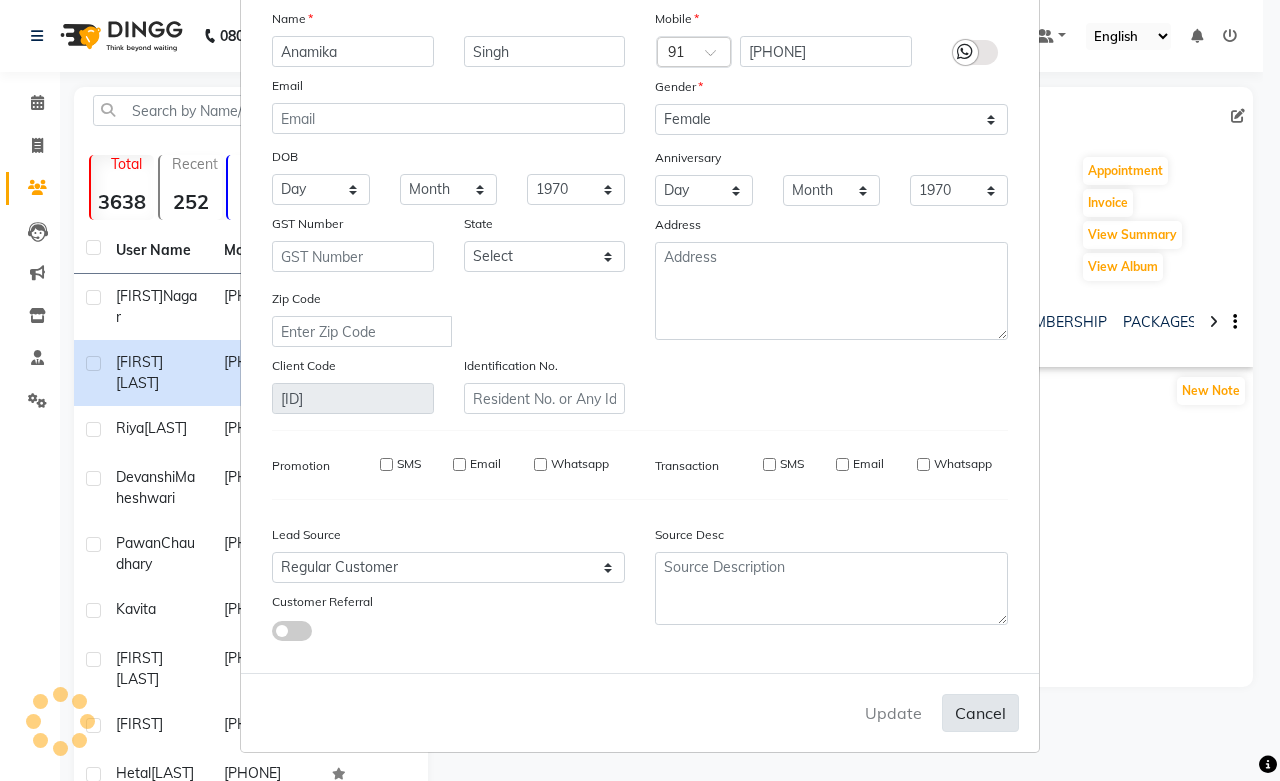 type 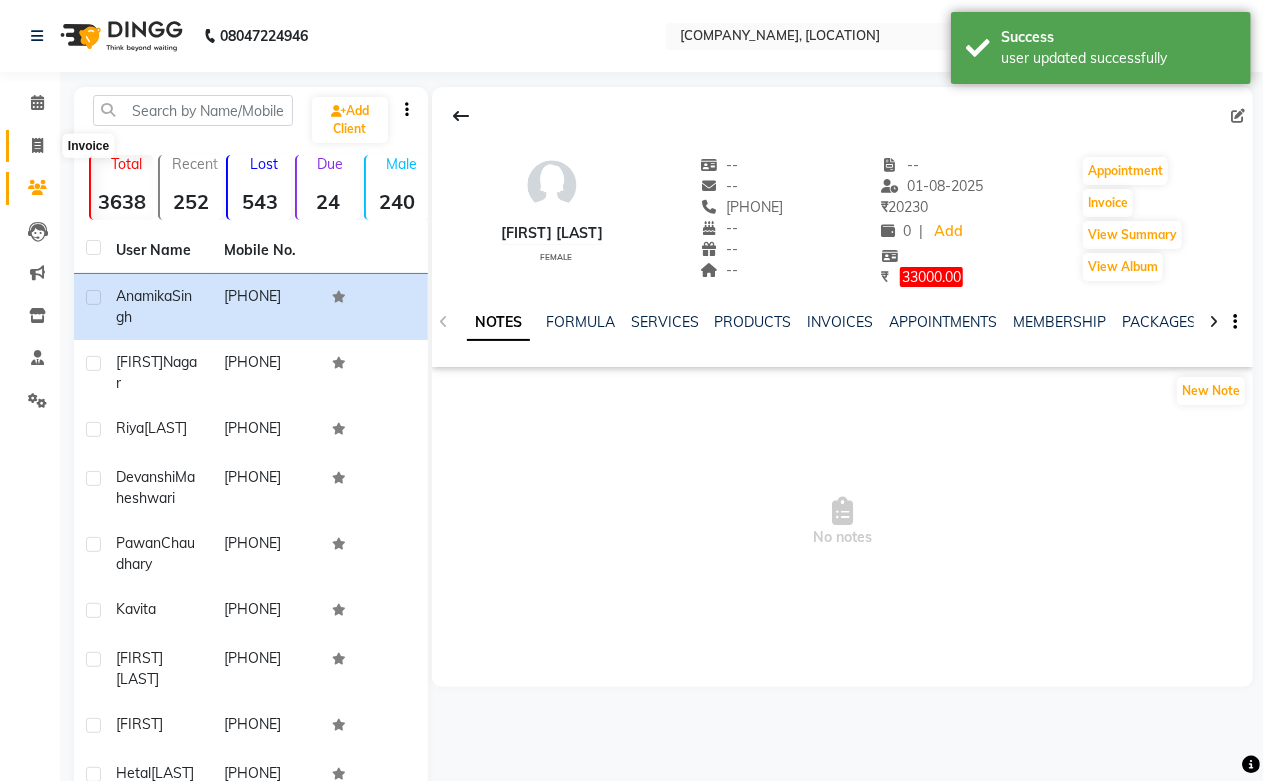 click 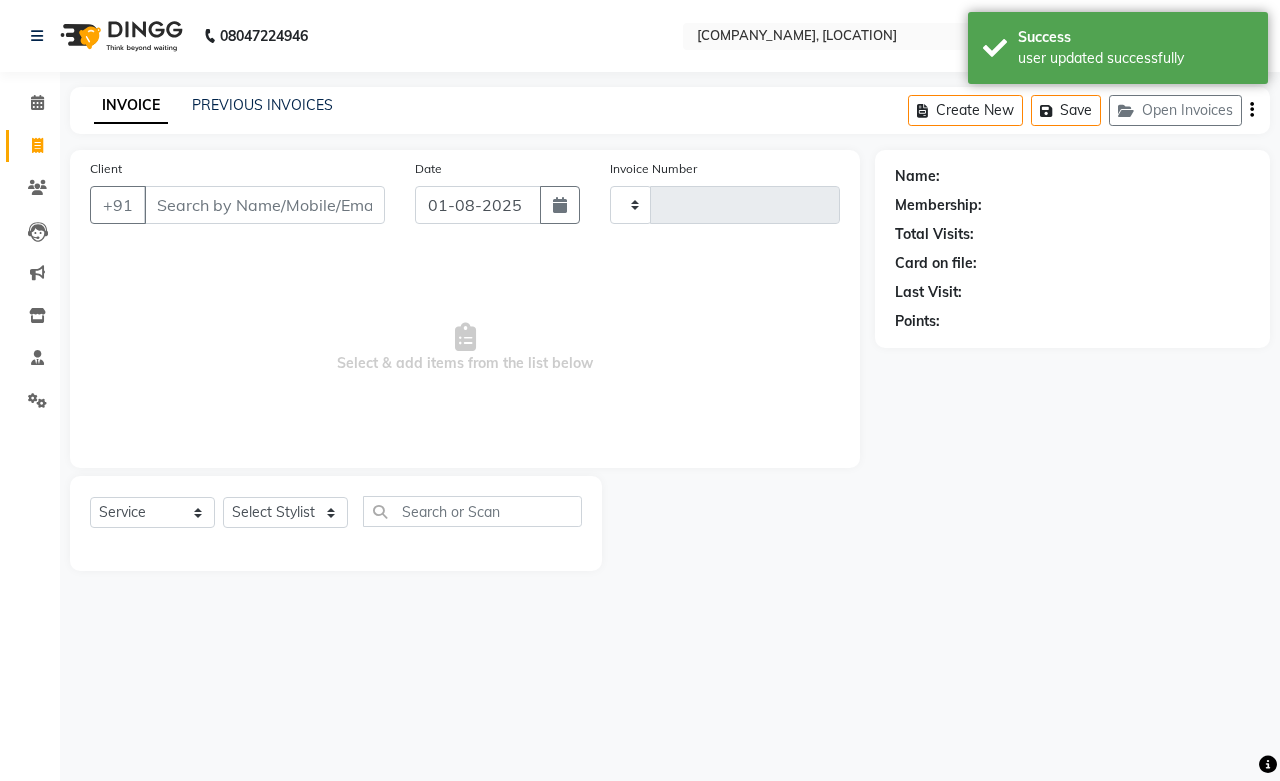 type on "0513" 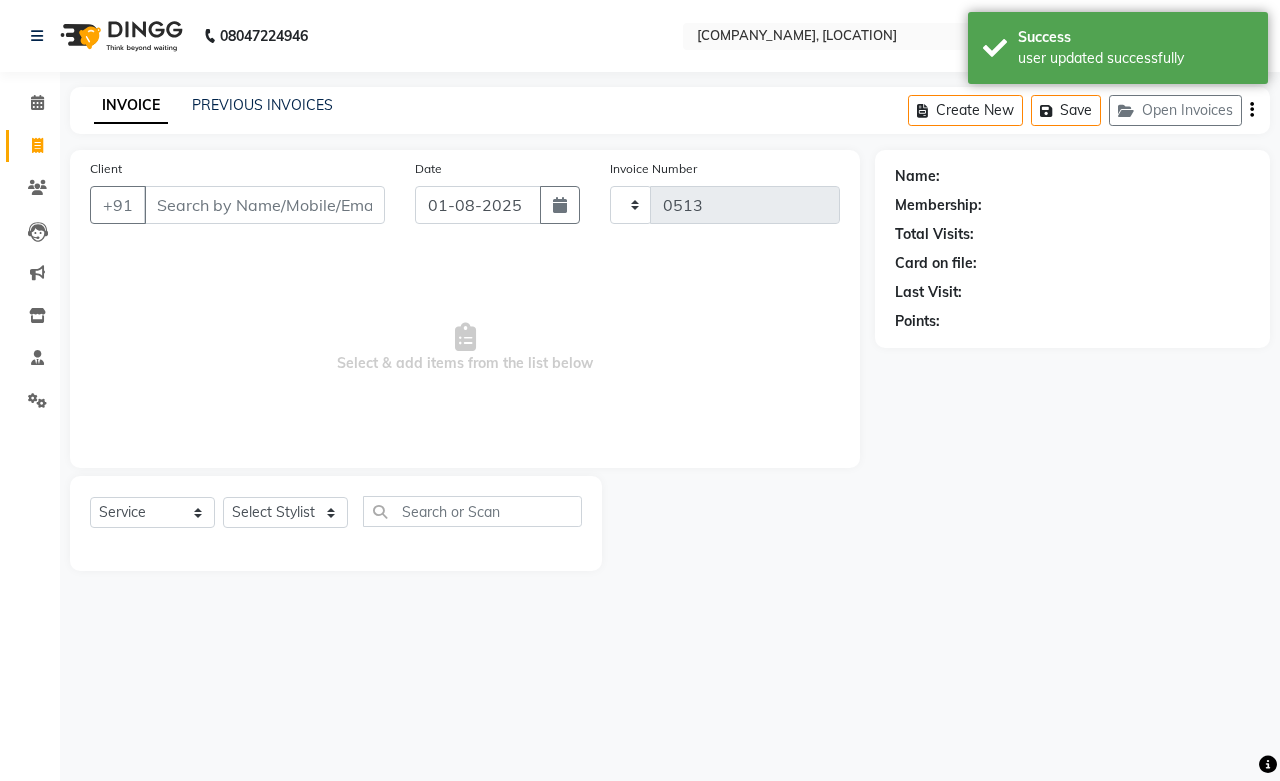 select on "6453" 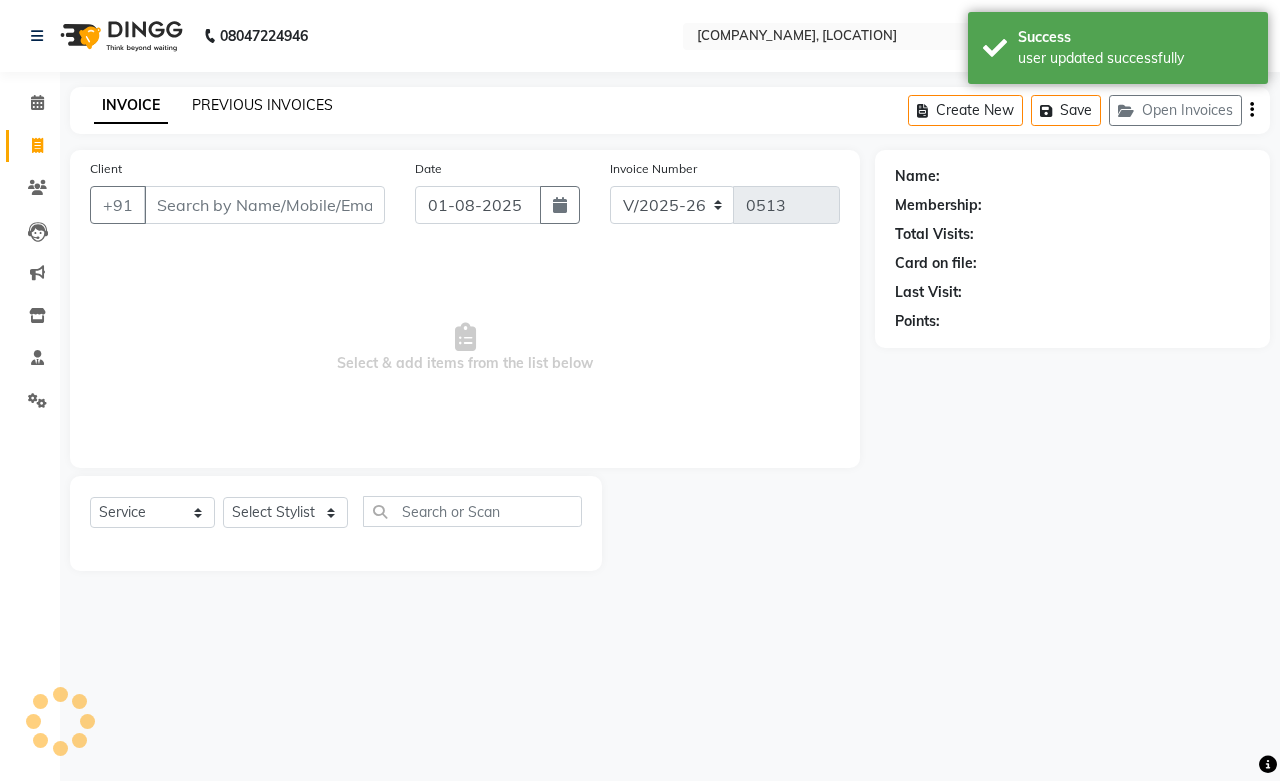 click on "PREVIOUS INVOICES" 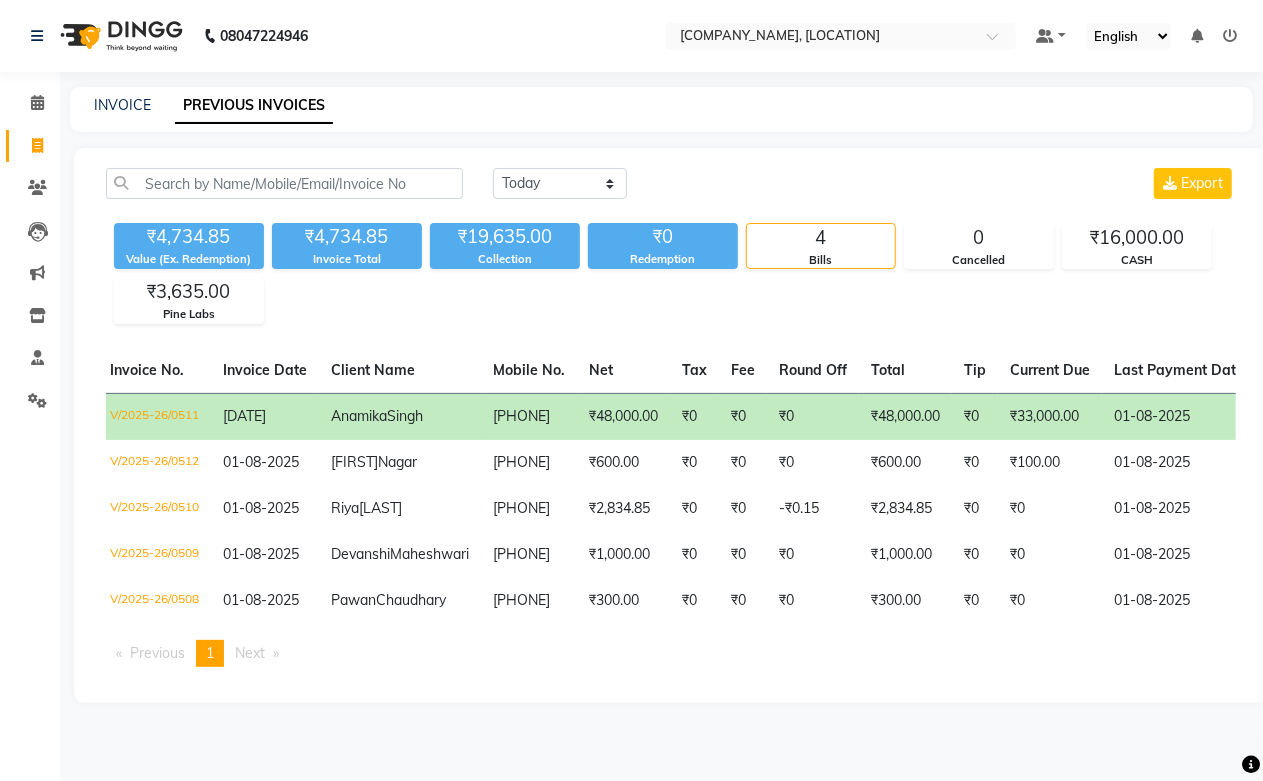 scroll, scrollTop: 0, scrollLeft: 0, axis: both 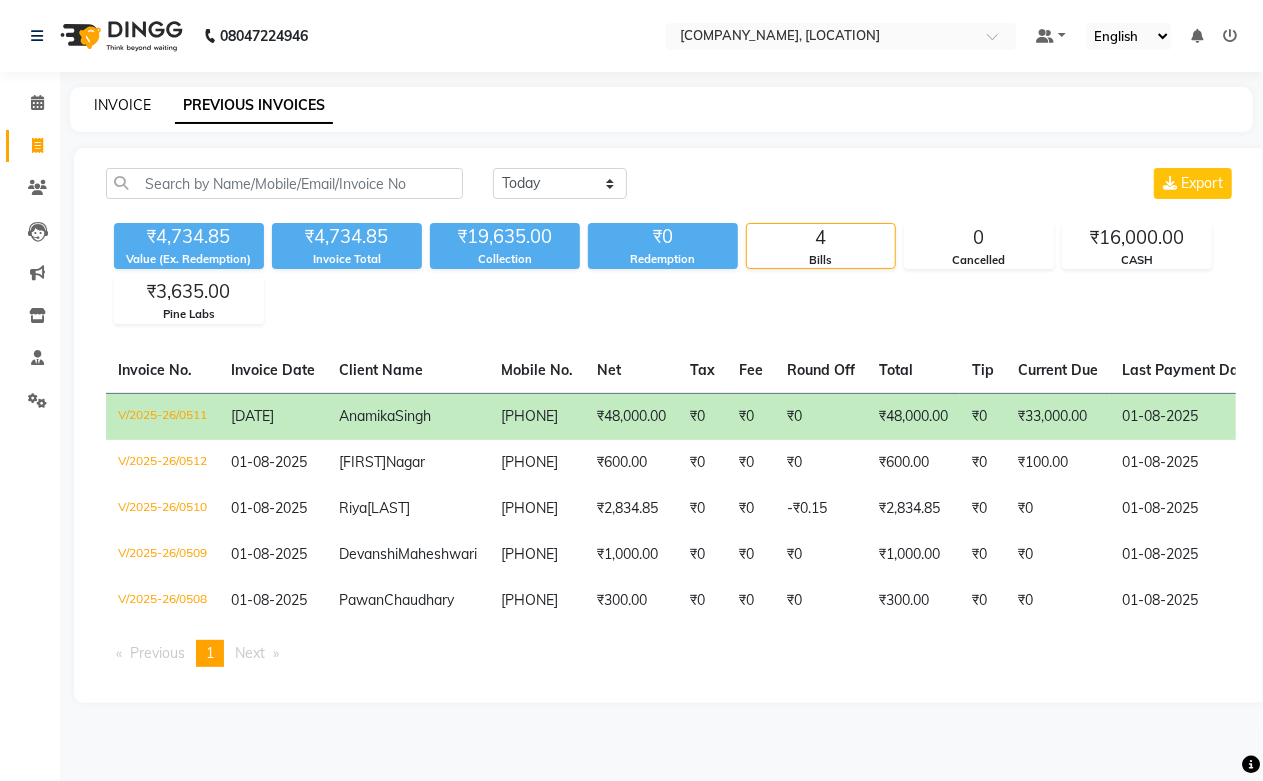 click on "INVOICE" 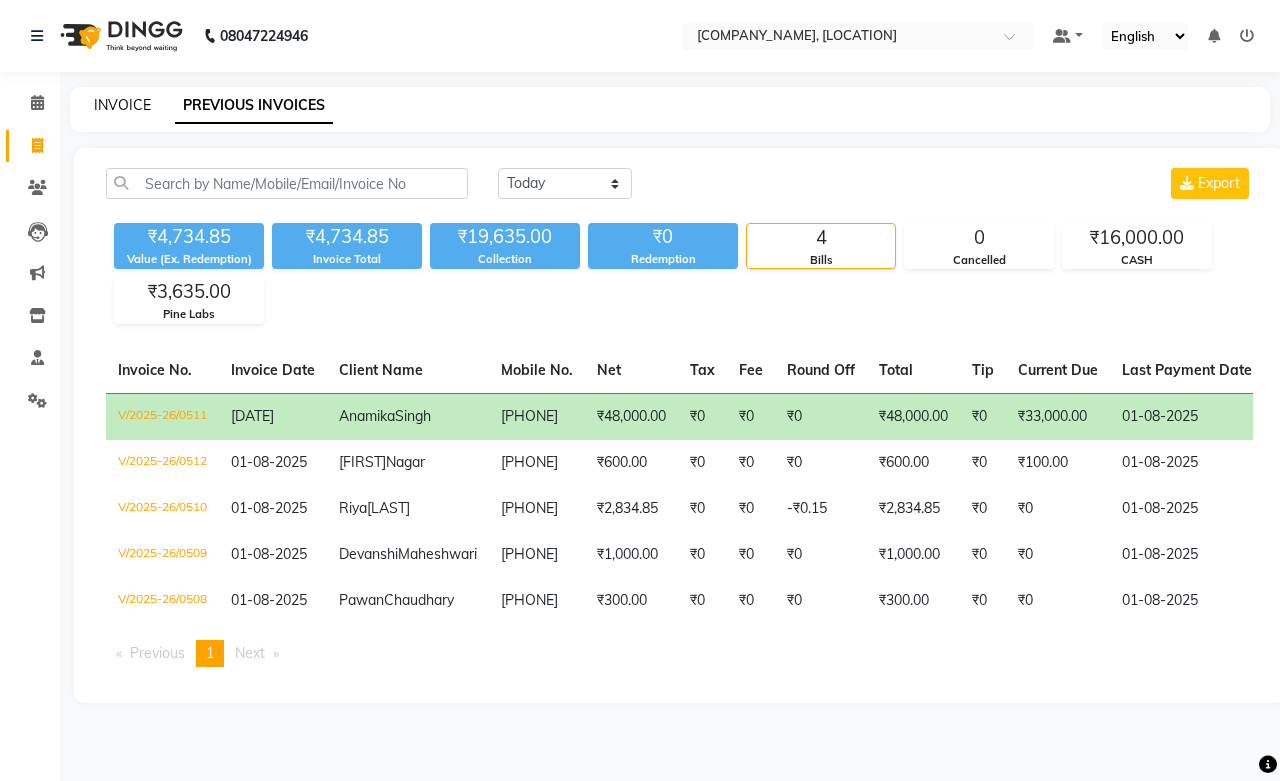 select on "service" 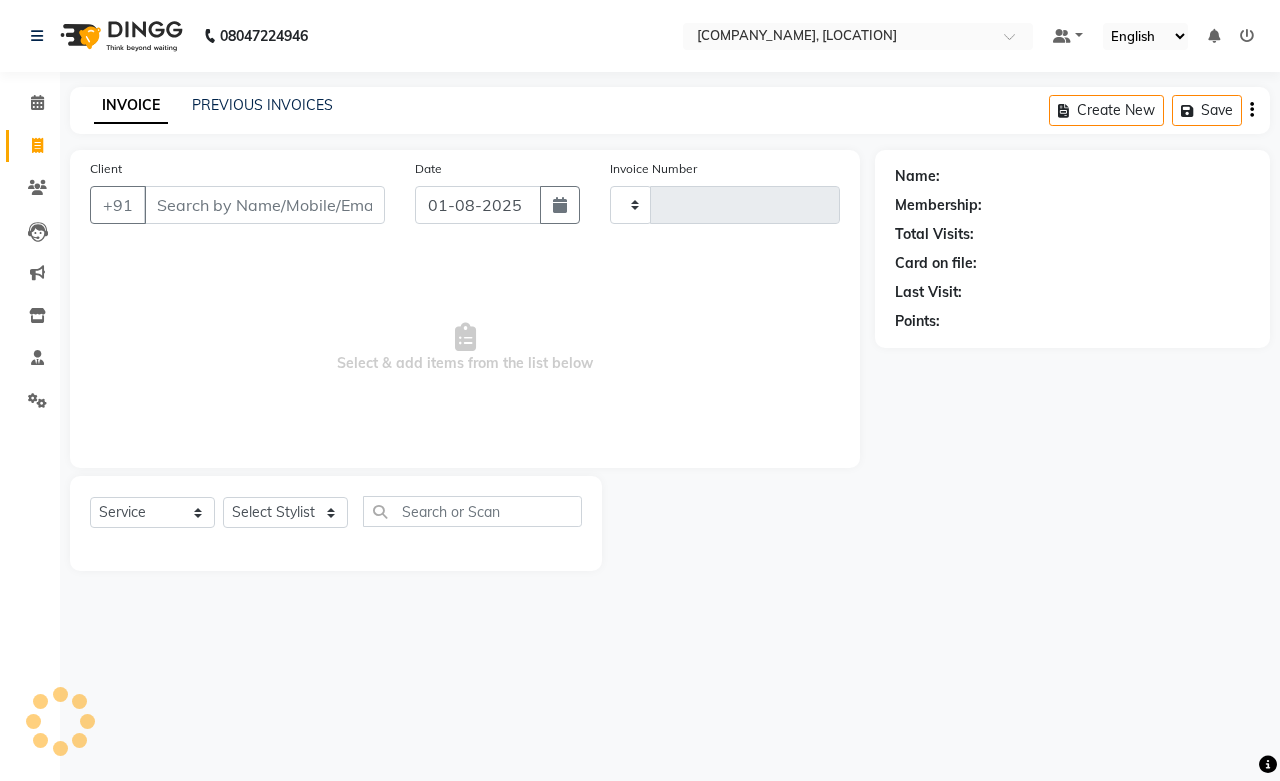 type on "0513" 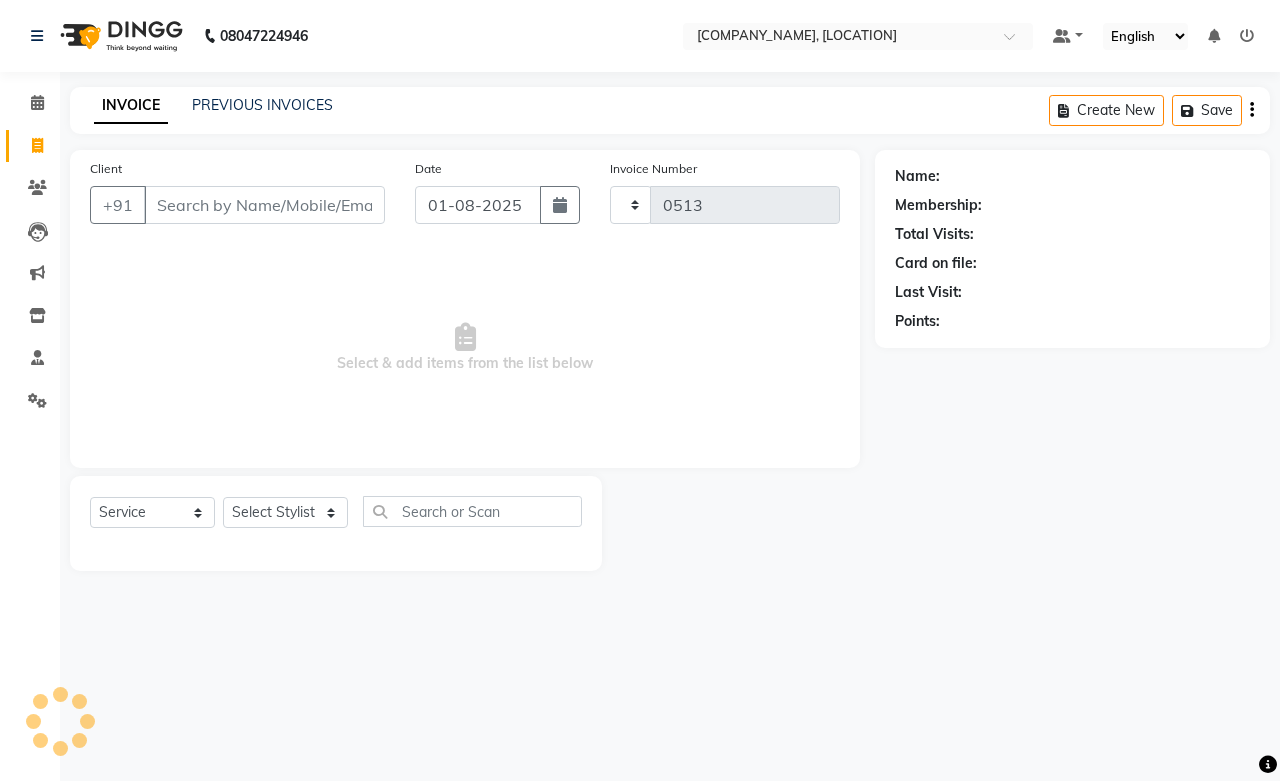 select on "6453" 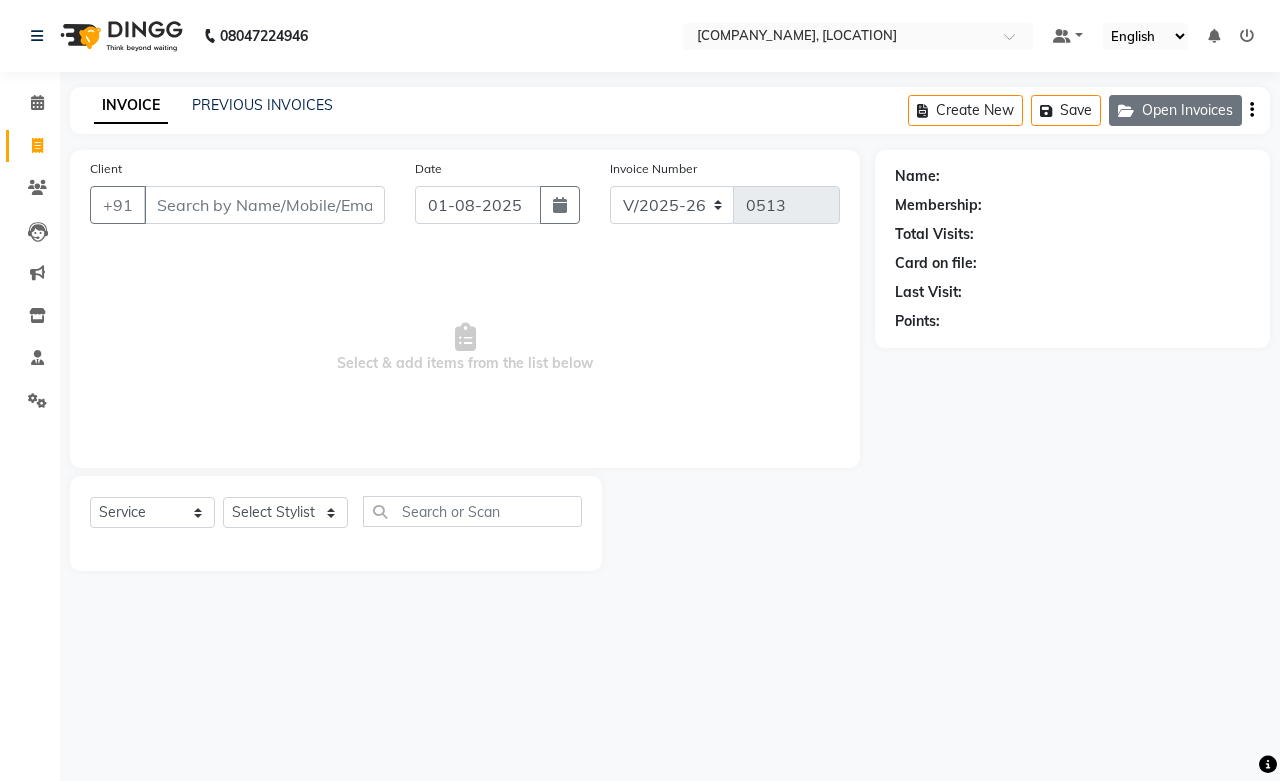 click on "Open Invoices" 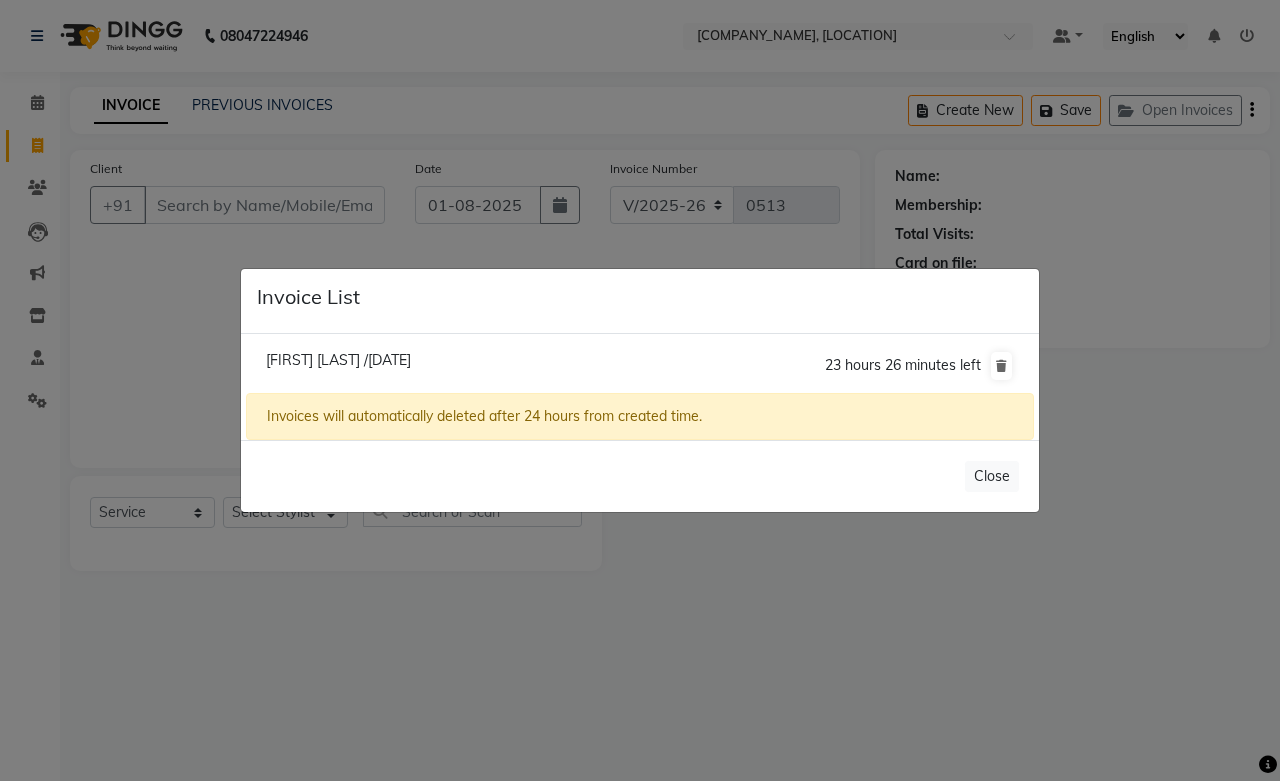 click on "Sakshi Chaudhary /01 August 2025" 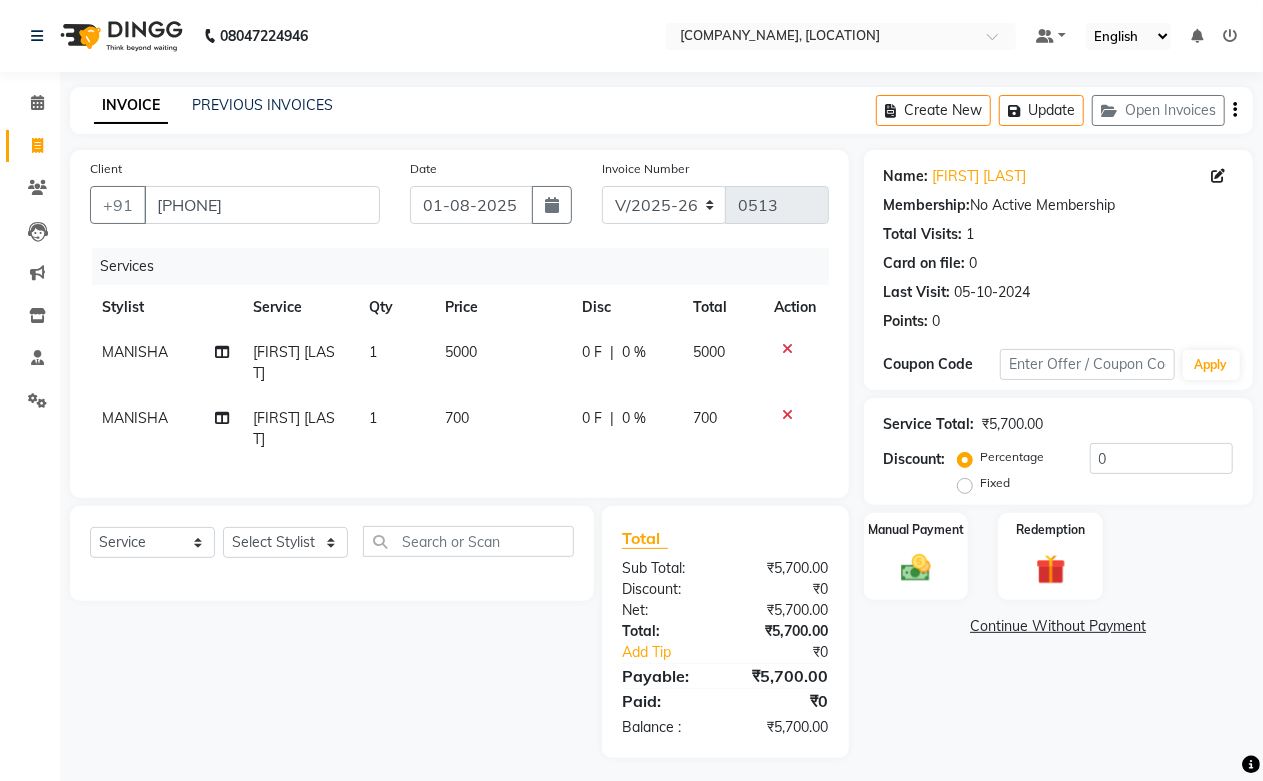 click on "700" 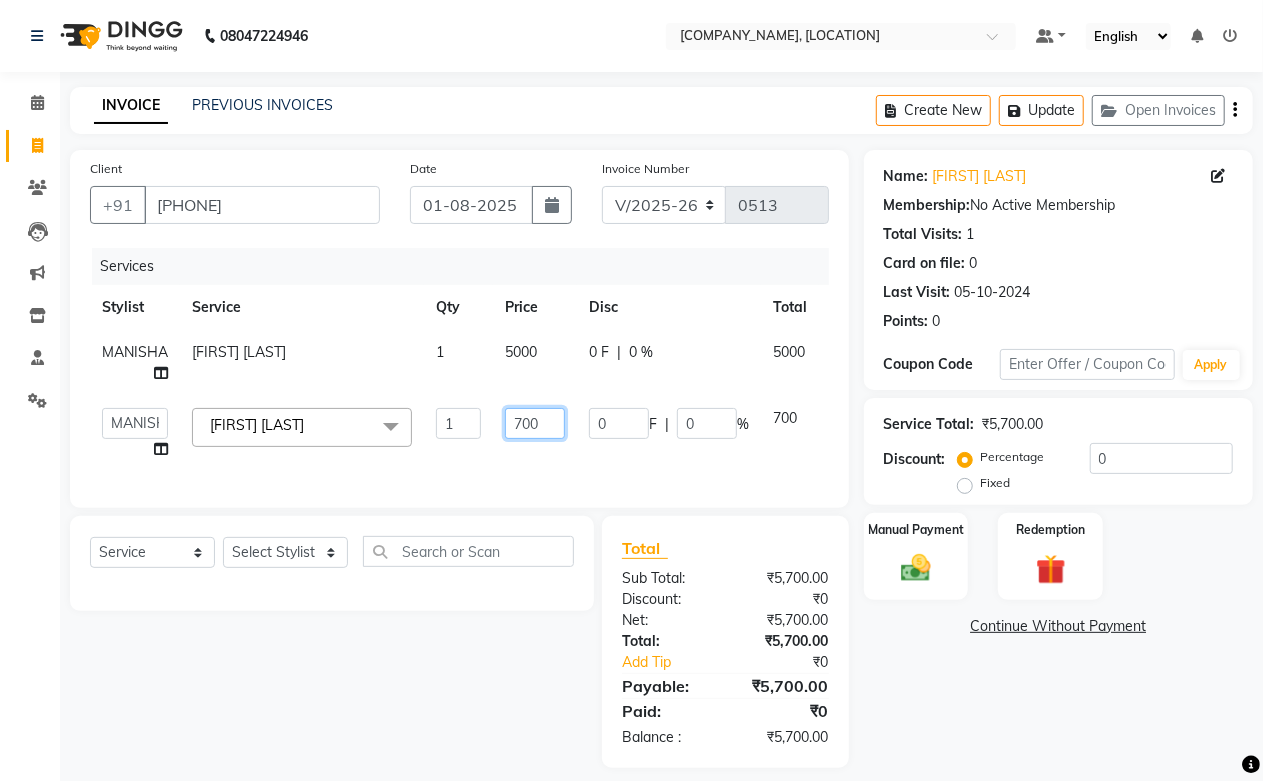 drag, startPoint x: 540, startPoint y: 424, endPoint x: 451, endPoint y: 432, distance: 89.358826 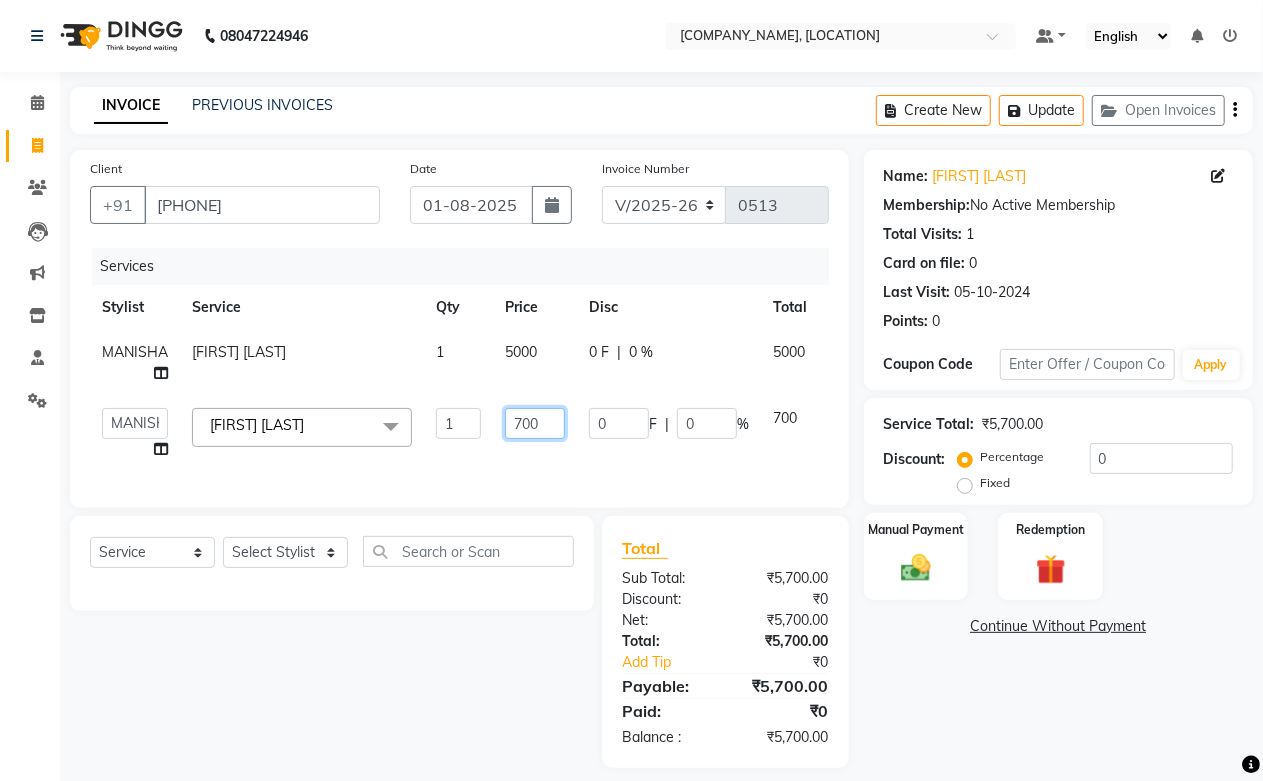 click on "Abdul Shoaib   Aksha Khan   Archika  Jain   Arti Singh   Harsha Mam   MANISHA   Mohd. Furkan   Neelu Suman   Nisha Meghwal   Payal Sen   Pooja Jaga   Poonam Trehan   Ravina Sen   Sahil Ansari   Sanju di   Sapna Sharma   Shekhu Abdul   Suraj Sen   Sushant Verma   TUSHAR    Hair Services - Hair Cut by Manisha & Tushar (₹700)  x Nails - Normal Nail Polish (₹100) Nails - UV Gel Polish with Art (₹600) Nails - Nail Extensions (₹1300) Nails - Nail Extensions + Polish + Art (₹1700) Nails - UV Gel Polish (₹500) Nails - Gel Polish Removal (₹300) Nails - Extension Removal (₹700) Nails - Feet Gel Polish (₹600) Nails - Feet Extension (₹1700) Nails - Refill (Acrylic Gel) (₹1200) Nails - Nail Paint Remover (₹150) Nails - Feet Gel Polish Removal (₹300) Nails - UV Gel Polsih With Art (₹1200) Nails - French Nail Art (₹500) Nails - UV Gel Polish with Cat Eye (₹600) Nails - Feet Overlays (₹700) Nails - Temporary Nail Extensions (₹1000) Nails - Baby Boomer (Acrylic Ombre) (₹2200) 1 700 0 F" 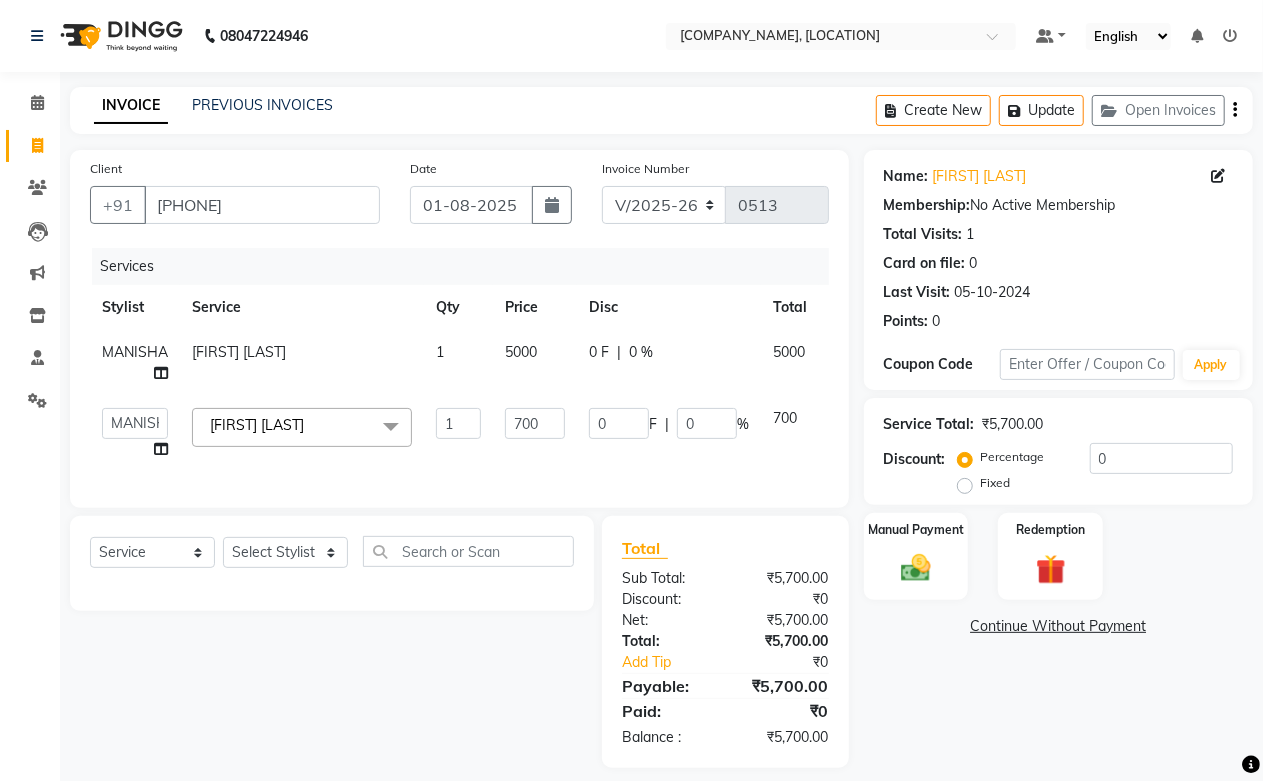 click on "Abdul Shoaib   Aksha Khan   Archika  Jain   Arti Singh   Harsha Mam   MANISHA   Mohd. Furkan   Neelu Suman   Nisha Meghwal   Payal Sen   Pooja Jaga   Poonam Trehan   Ravina Sen   Sahil Ansari   Sanju di   Sapna Sharma   Shekhu Abdul   Suraj Sen   Sushant Verma   TUSHAR    Hair Services - Hair Cut by Manisha & Tushar (₹700)  x Nails - Normal Nail Polish (₹100) Nails - UV Gel Polish with Art (₹600) Nails - Nail Extensions (₹1300) Nails - Nail Extensions + Polish + Art (₹1700) Nails - UV Gel Polish (₹500) Nails - Gel Polish Removal (₹300) Nails - Extension Removal (₹700) Nails - Feet Gel Polish (₹600) Nails - Feet Extension (₹1700) Nails - Refill (Acrylic Gel) (₹1200) Nails - Nail Paint Remover (₹150) Nails - Feet Gel Polish Removal (₹300) Nails - UV Gel Polsih With Art (₹1200) Nails - French Nail Art (₹500) Nails - UV Gel Polish with Cat Eye (₹600) Nails - Feet Overlays (₹700) Nails - Temporary Nail Extensions (₹1000) Nails - Baby Boomer (Acrylic Ombre) (₹2200) 1 700 0 F" 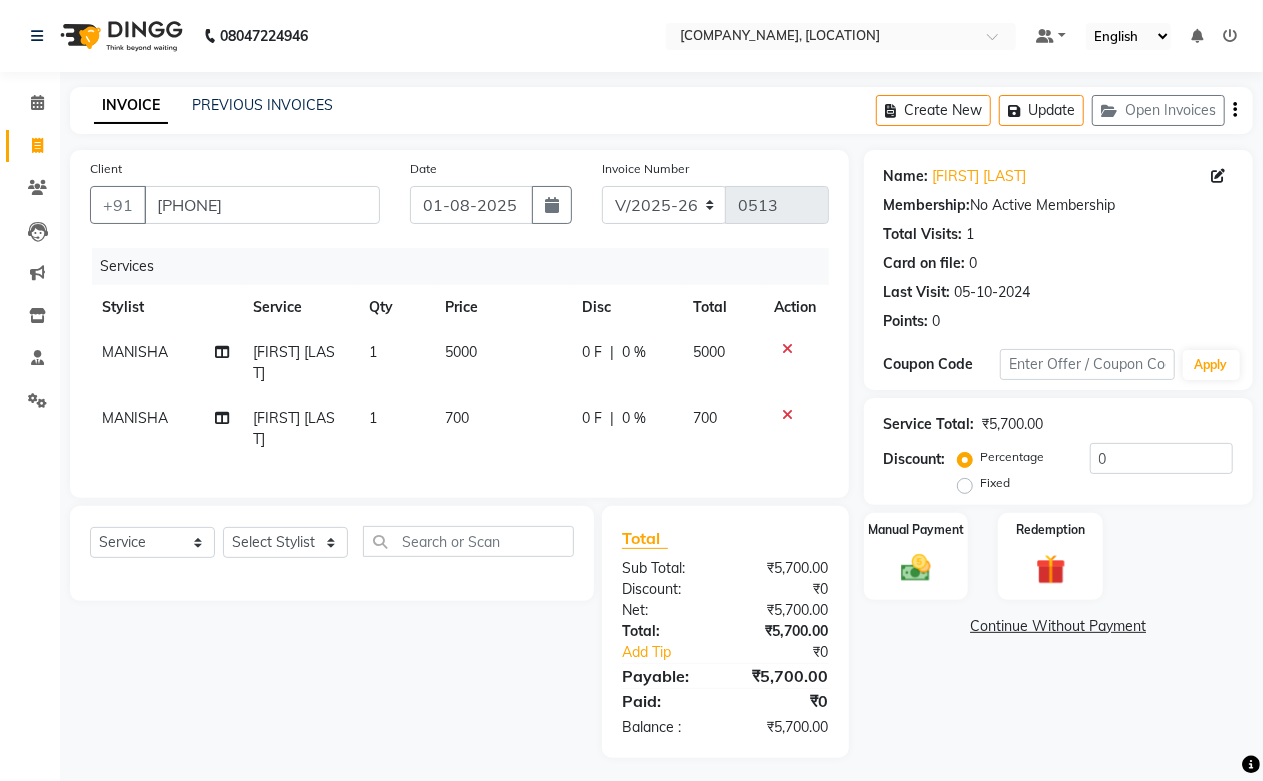 click on "5000" 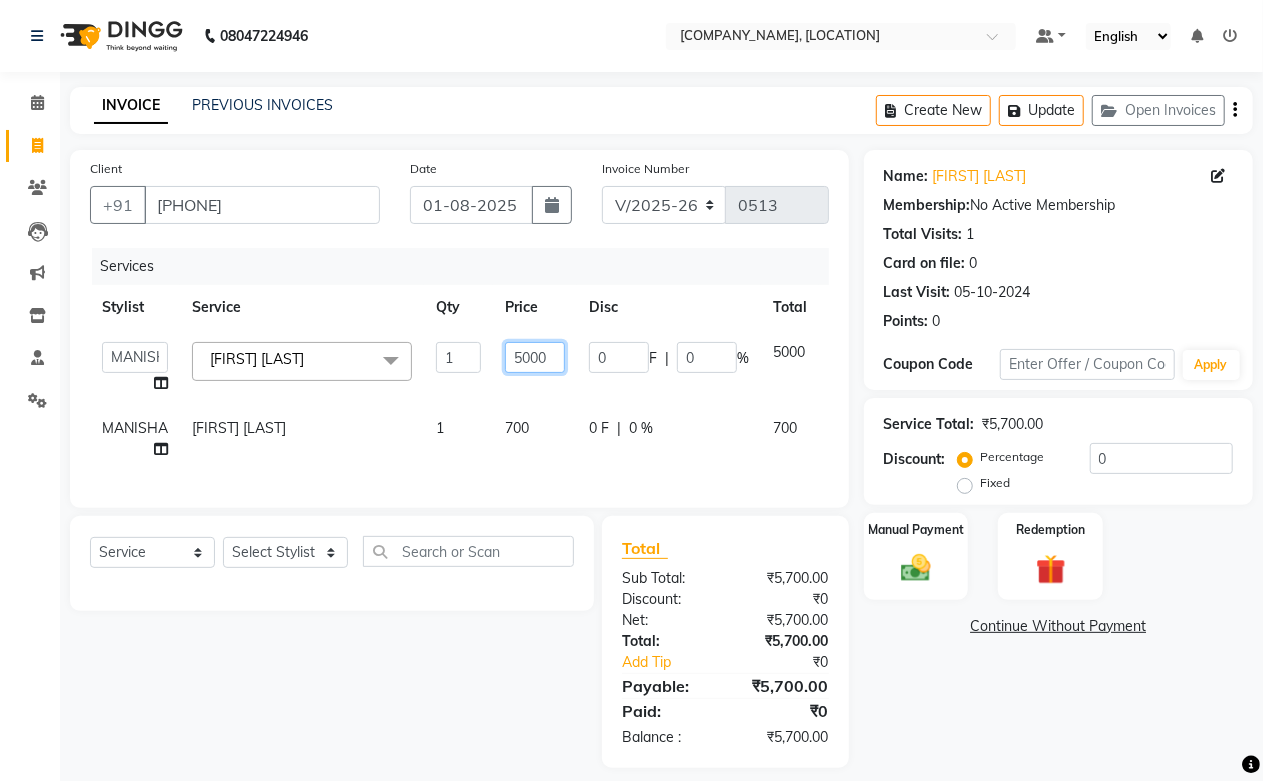 click on "5000" 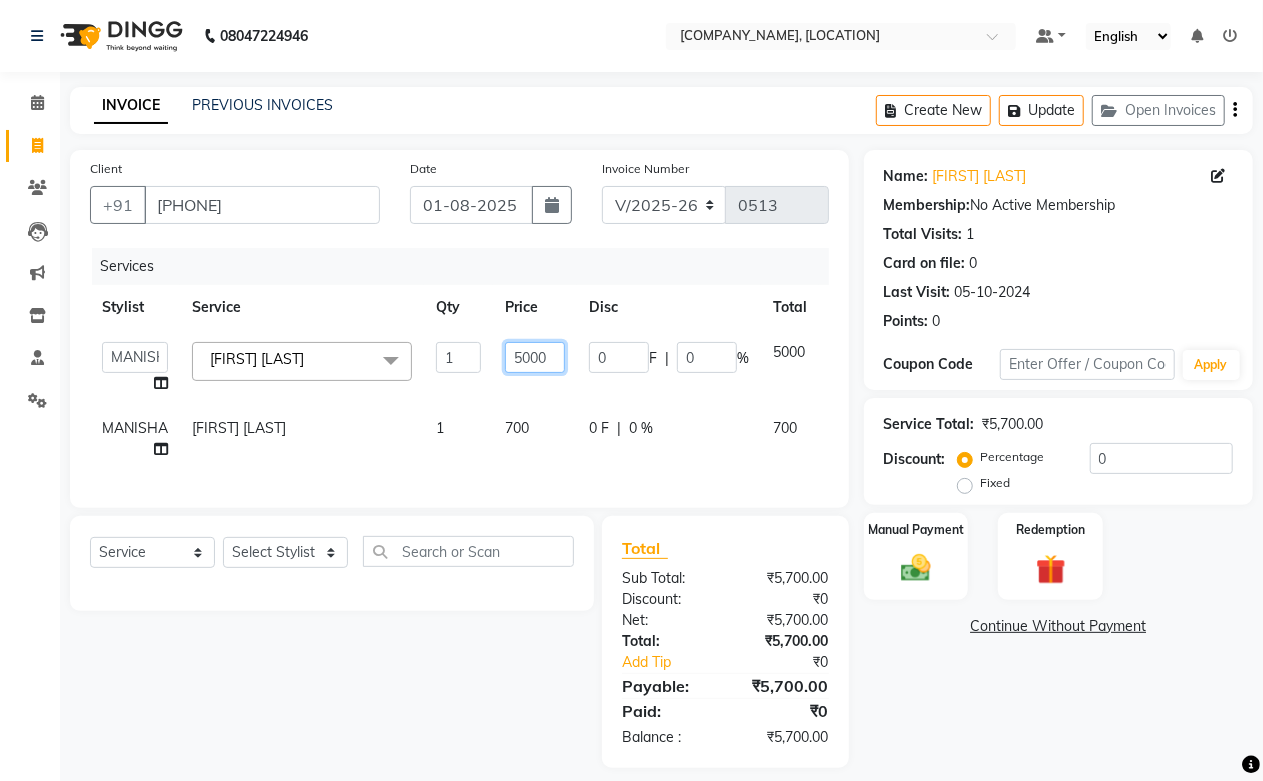 drag, startPoint x: 556, startPoint y: 358, endPoint x: 505, endPoint y: 360, distance: 51.0392 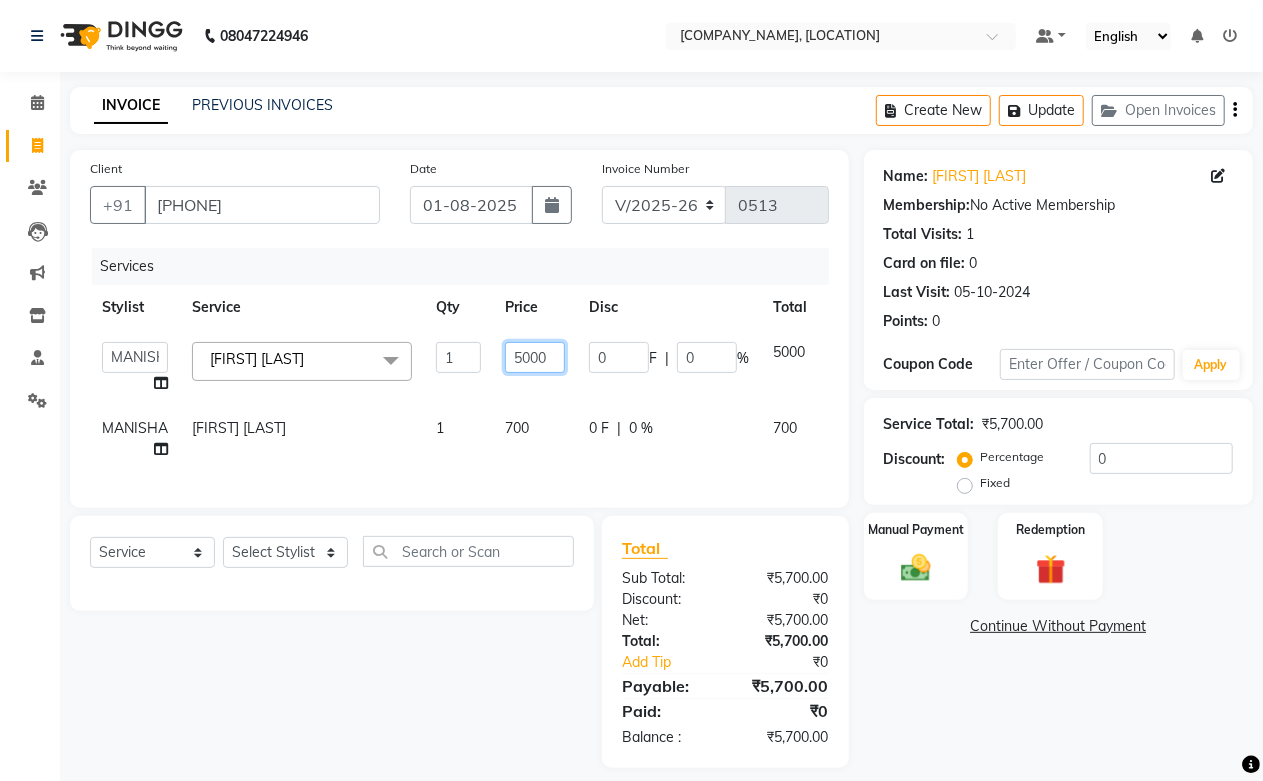 click on "5000" 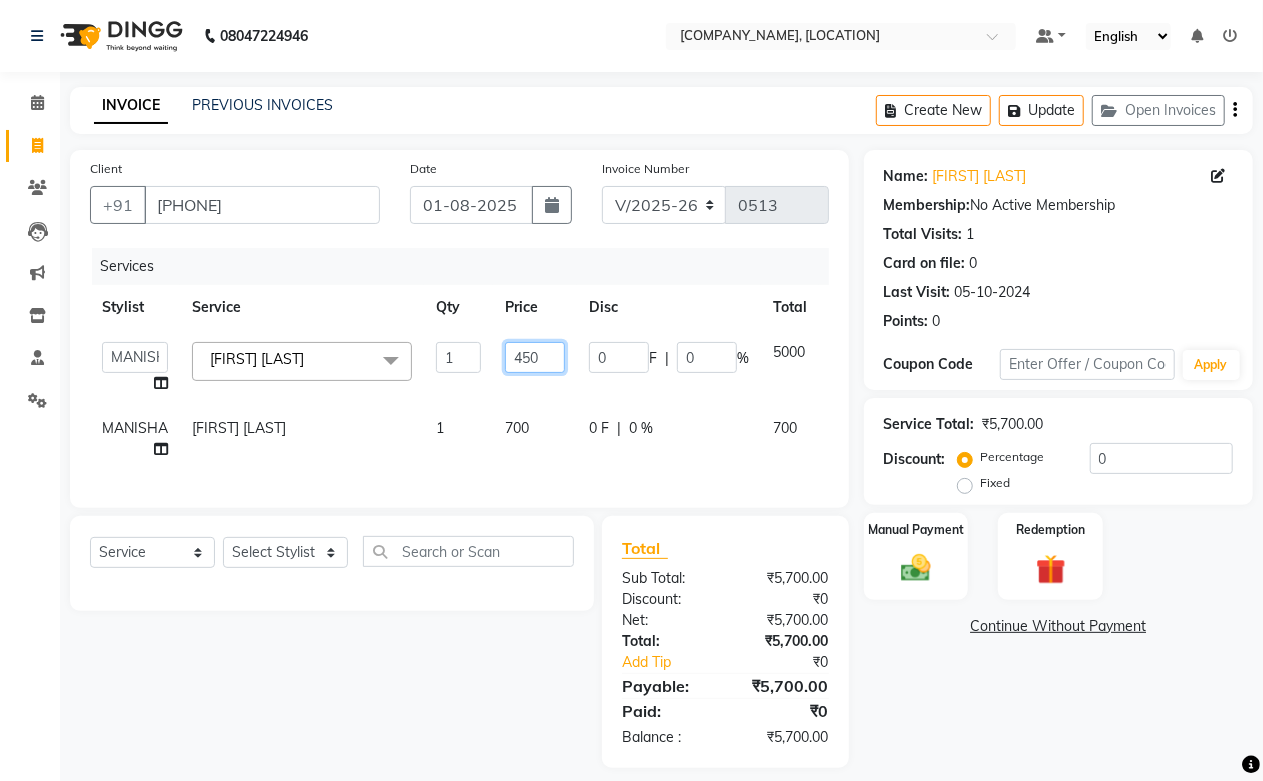 type on "4500" 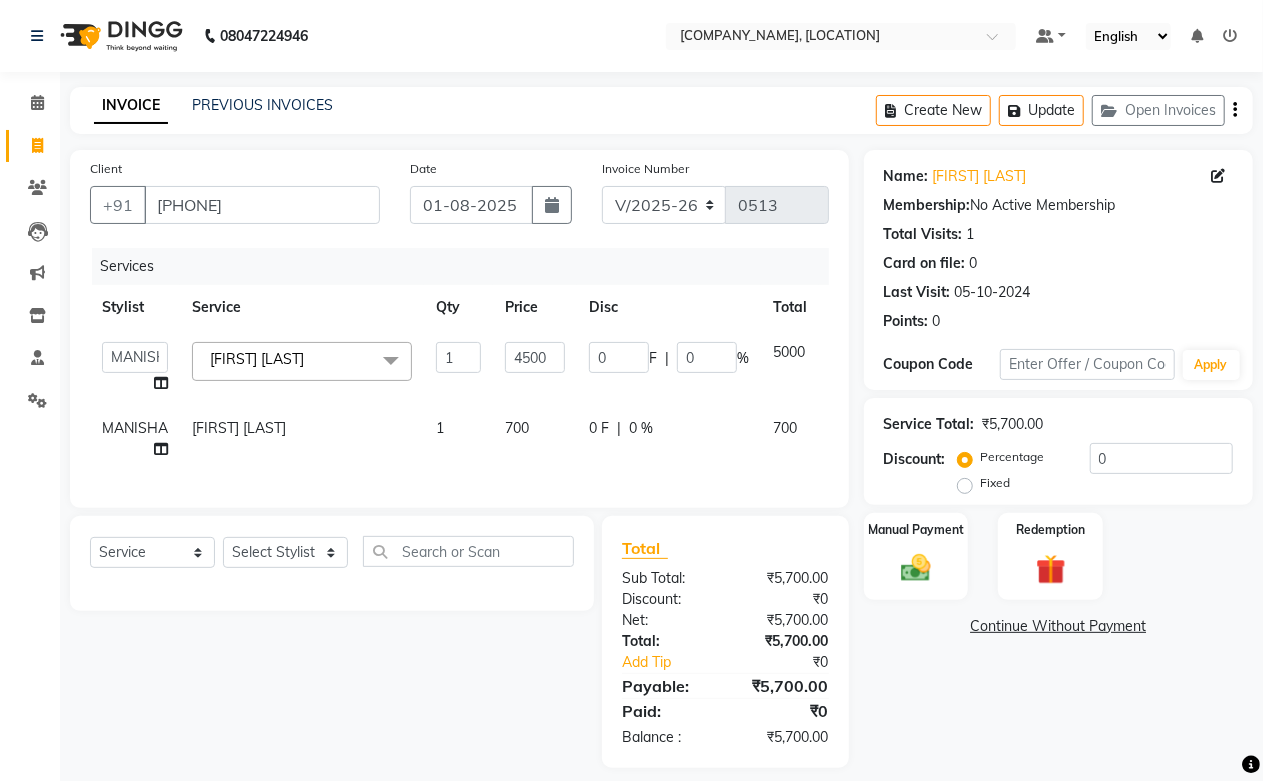 click on "700" 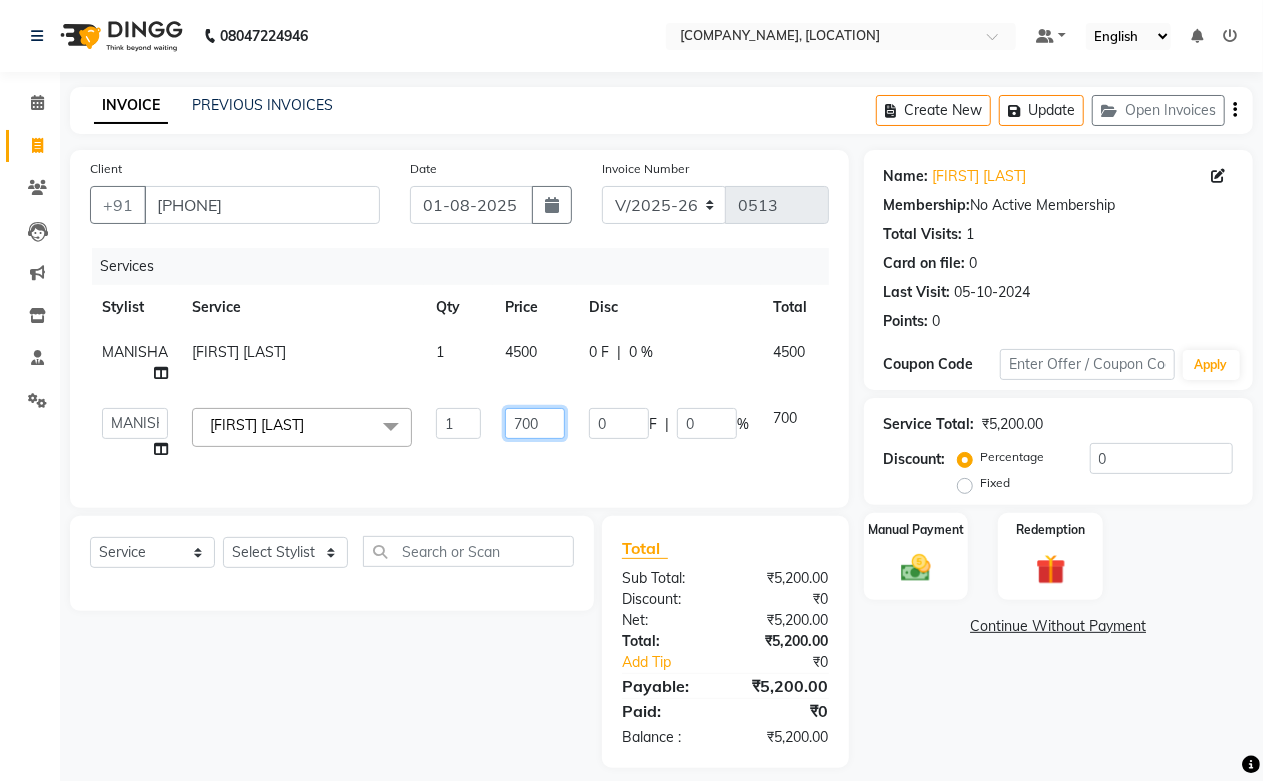 drag, startPoint x: 545, startPoint y: 421, endPoint x: 418, endPoint y: 421, distance: 127 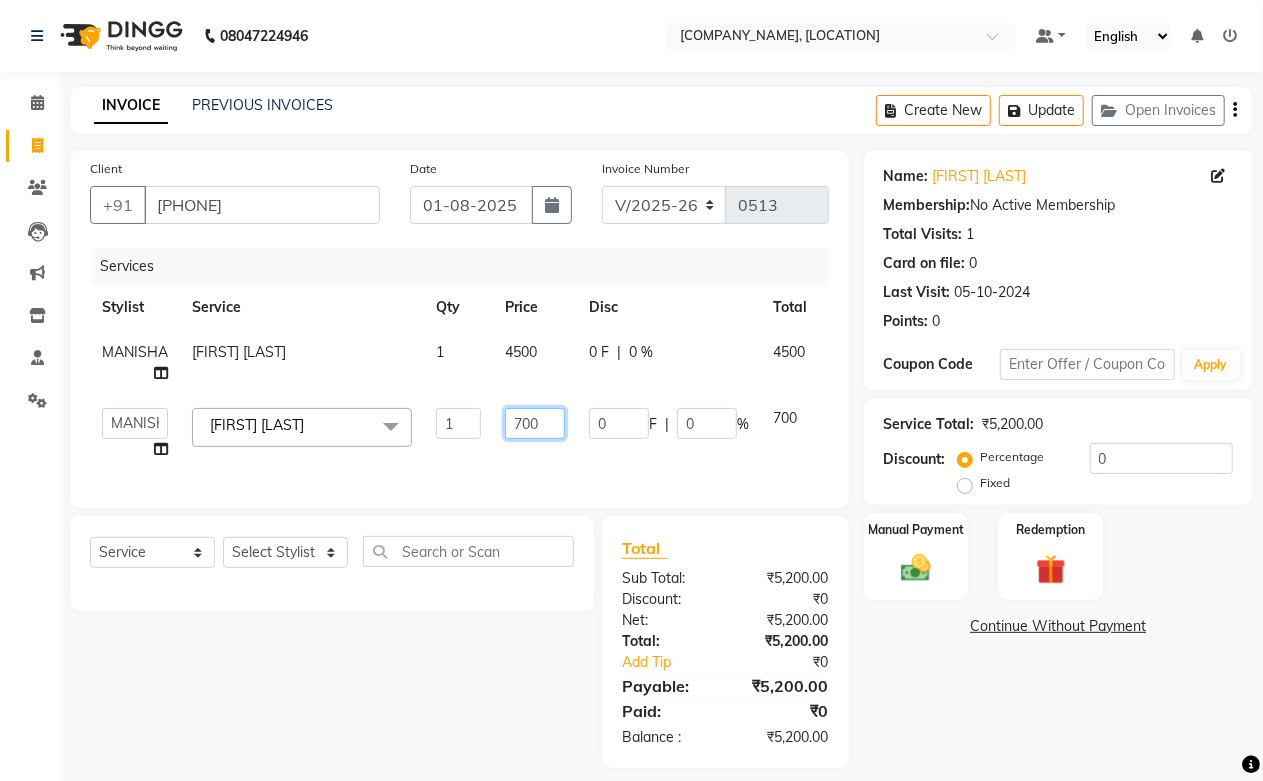 click on "Abdul Shoaib   Aksha Khan   Archika  Jain   Arti Singh   Harsha Mam   MANISHA   Mohd. Furkan   Neelu Suman   Nisha Meghwal   Payal Sen   Pooja Jaga   Poonam Trehan   Ravina Sen   Sahil Ansari   Sanju di   Sapna Sharma   Shekhu Abdul   Suraj Sen   Sushant Verma   TUSHAR    Hair Services - Hair Cut by Manisha & Tushar (₹700)  x Nails - Normal Nail Polish (₹100) Nails - UV Gel Polish with Art (₹600) Nails - Nail Extensions (₹1300) Nails - Nail Extensions + Polish + Art (₹1700) Nails - UV Gel Polish (₹500) Nails - Gel Polish Removal (₹300) Nails - Extension Removal (₹700) Nails - Feet Gel Polish (₹600) Nails - Feet Extension (₹1700) Nails - Refill (Acrylic Gel) (₹1200) Nails - Nail Paint Remover (₹150) Nails - Feet Gel Polish Removal (₹300) Nails - UV Gel Polsih With Art (₹1200) Nails - French Nail Art (₹500) Nails - UV Gel Polish with Cat Eye (₹600) Nails - Feet Overlays (₹700) Nails - Temporary Nail Extensions (₹1000) Nails - Baby Boomer (Acrylic Ombre) (₹2200) 1 700 0 F" 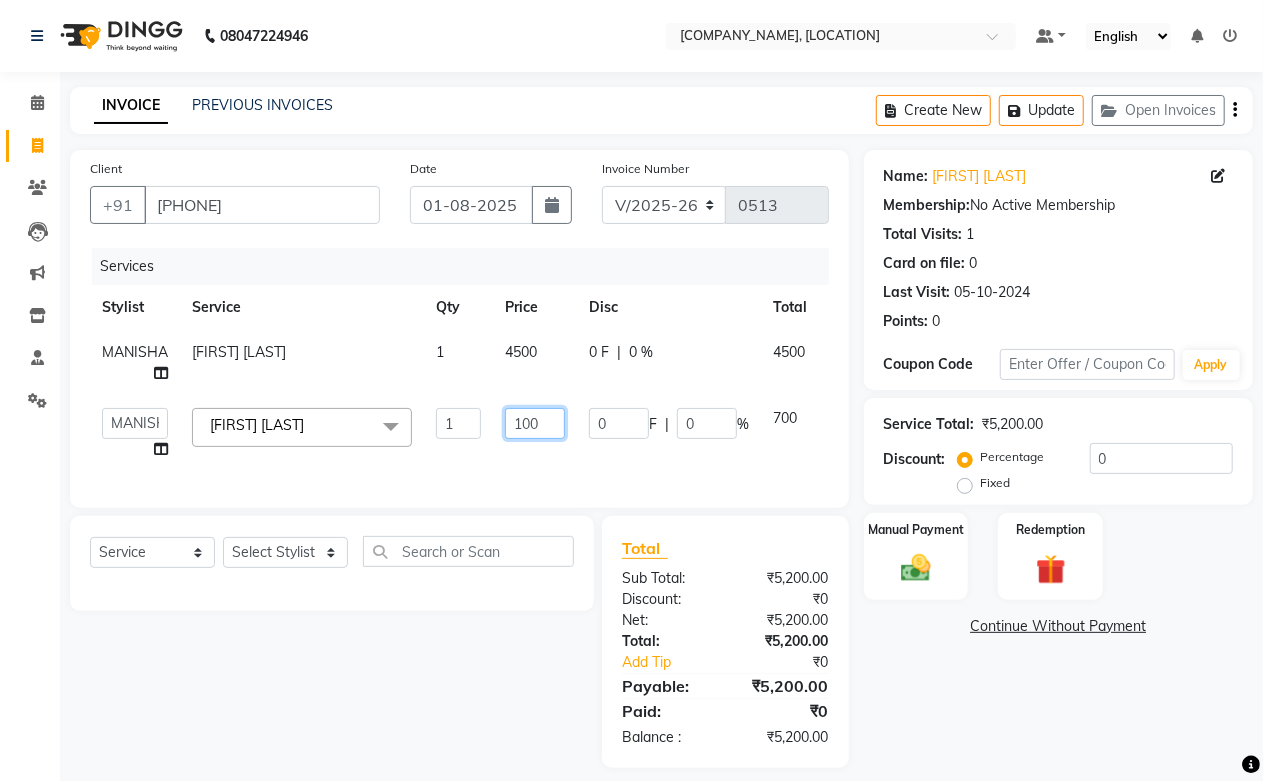 type on "1000" 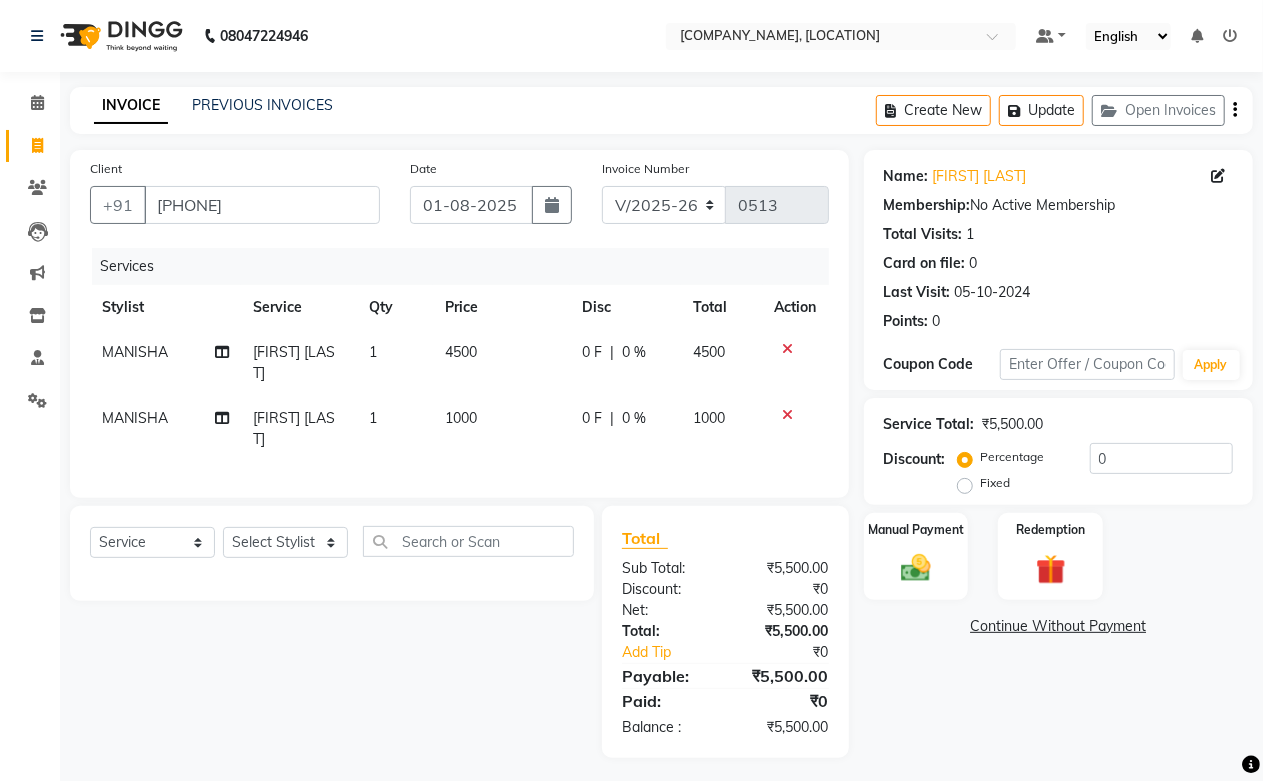 click on "1000" 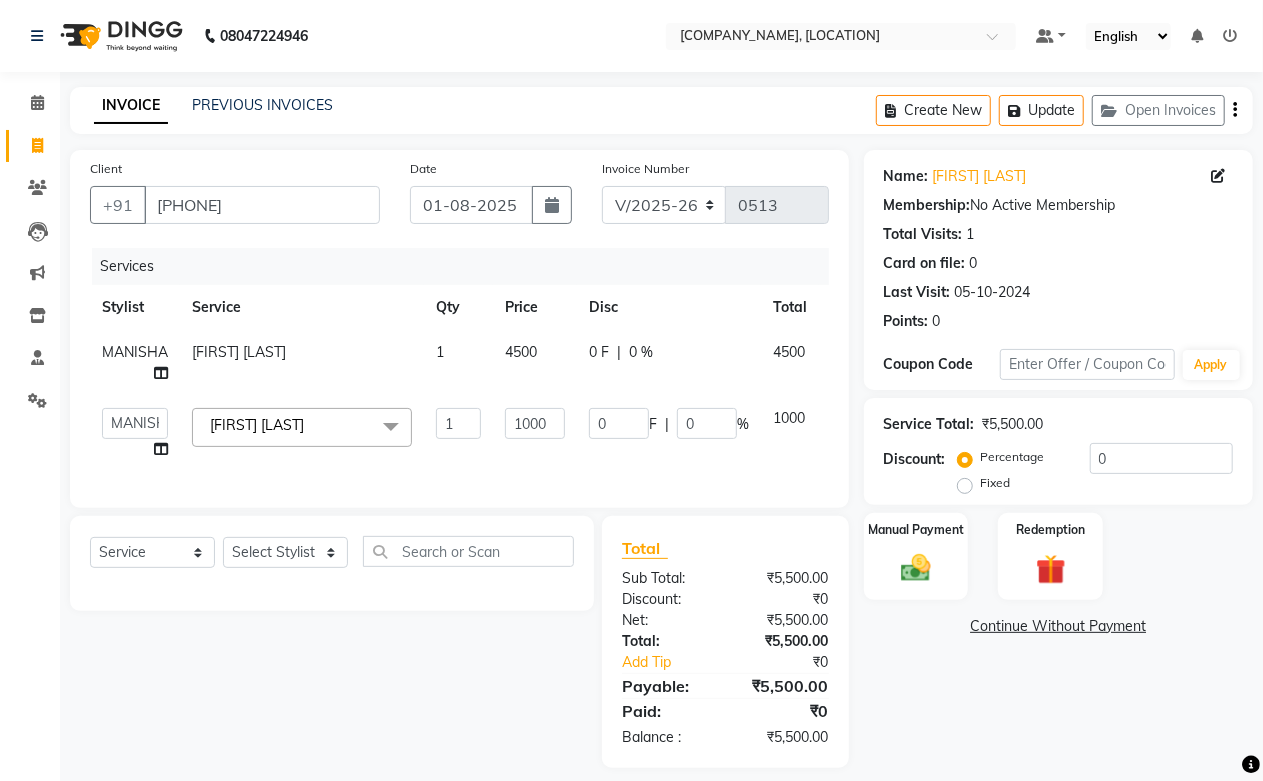 click on "4500" 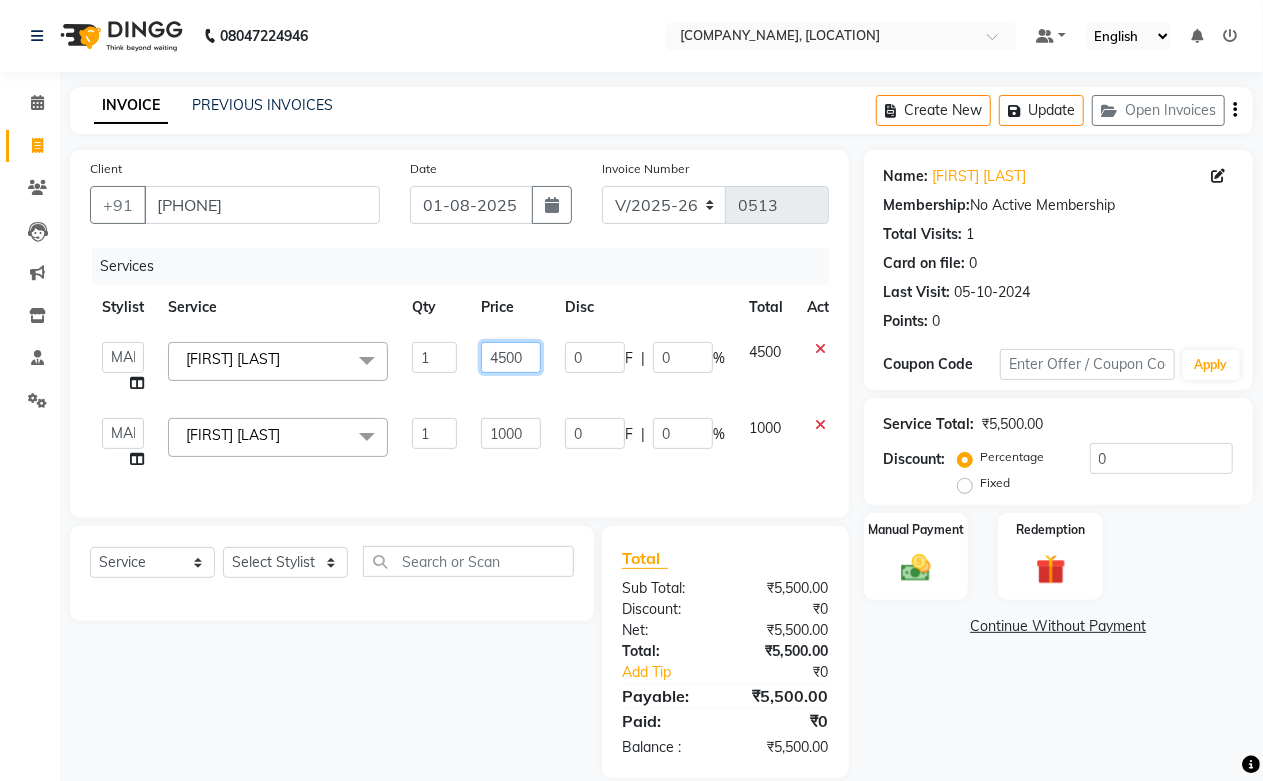 drag, startPoint x: 527, startPoint y: 355, endPoint x: 307, endPoint y: 346, distance: 220.18402 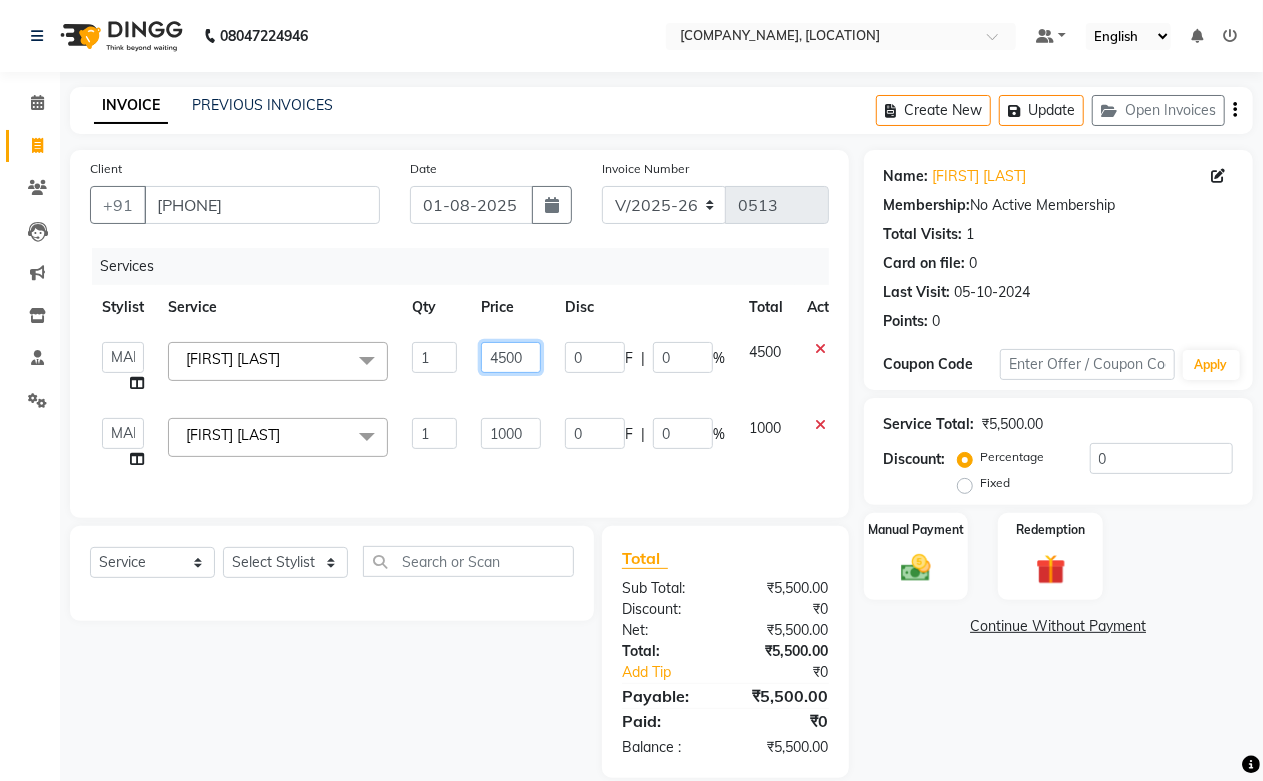 click on "Abdul Shoaib   Aksha Khan   Archika  Jain   Arti Singh   Harsha Mam   MANISHA   Mohd. Furkan   Neelu Suman   Nisha Meghwal   Payal Sen   Pooja Jaga   Poonam Trehan   Ravina Sen   Sahil Ansari   Sanju di   Sapna Sharma   Shekhu Abdul   Suraj Sen   Sushant Verma   TUSHAR    Hair Color - Global Color Schwarzcopf  (₹5000)  x Nails - Normal Nail Polish (₹100) Nails - UV Gel Polish with Art (₹600) Nails - Nail Extensions (₹1300) Nails - Nail Extensions + Polish + Art (₹1700) Nails - UV Gel Polish (₹500) Nails - Gel Polish Removal (₹300) Nails - Extension Removal (₹700) Nails - Feet Gel Polish (₹600) Nails - Feet Extension (₹1700) Nails - Refill (Acrylic Gel) (₹1200) Nails - Nail Paint Remover (₹150) Nails - Feet Gel Polish Removal (₹300) Nails - UV Gel Polsih With Art (₹1200) Nails - French Nail Art (₹500) Nails - UV Gel Polish with Cat Eye (₹600) Nails - Feet Overlays (₹700) Nails - Temporary Nail Extensions (₹1000) Nails - Baby Boomer (Acrylic Ombre) (₹2200) Mug (₹250) 1" 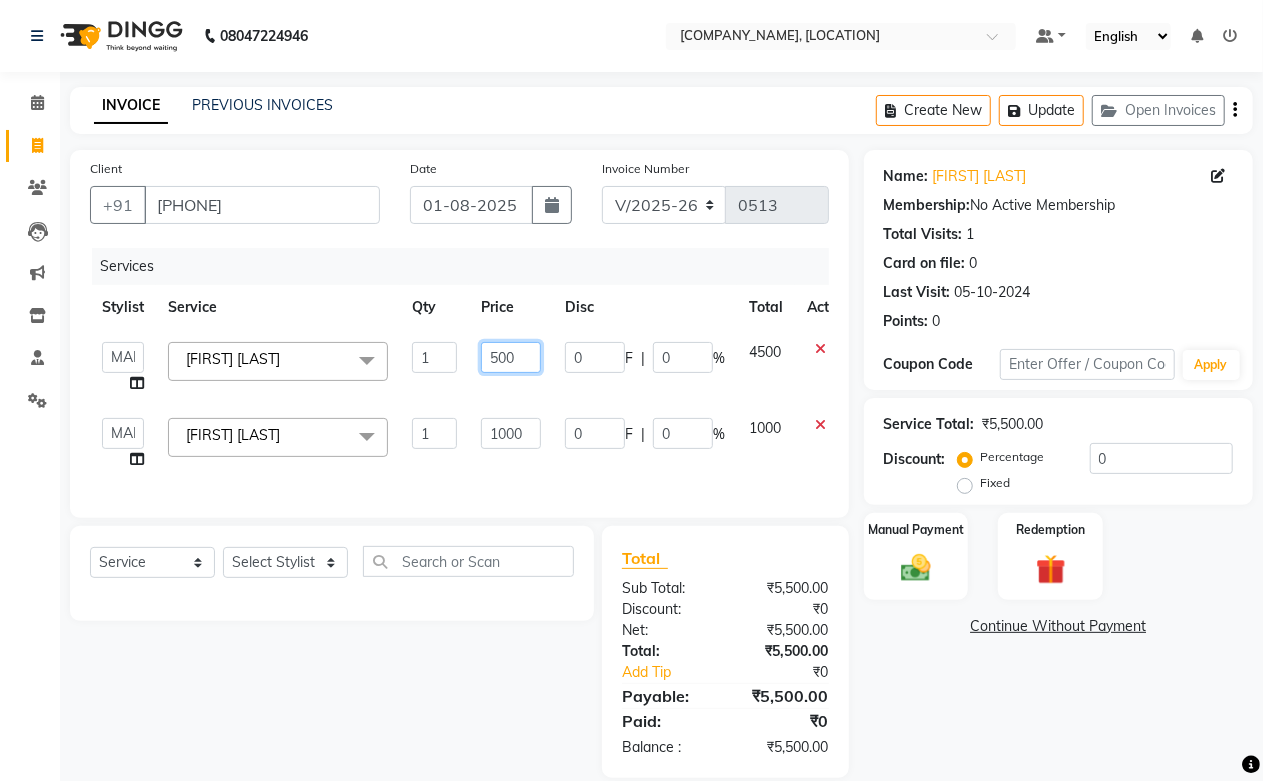 type on "5000" 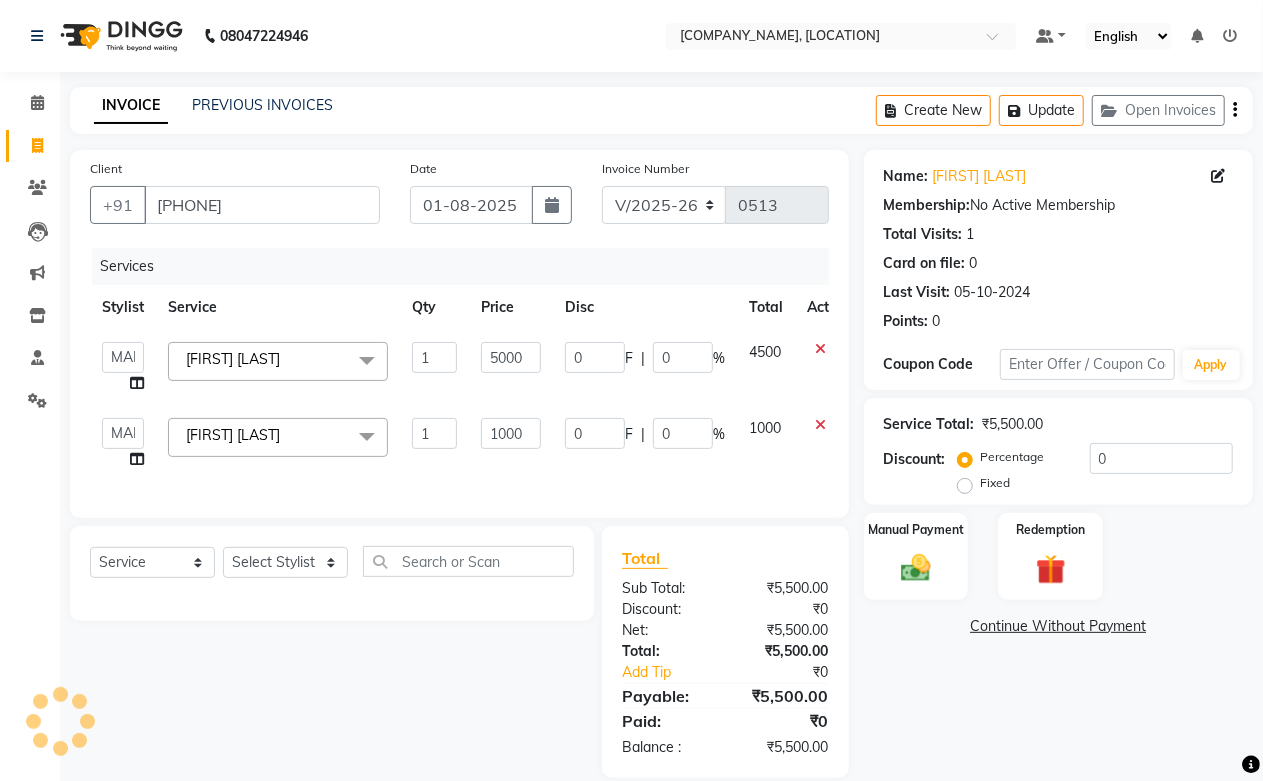 click on "1000" 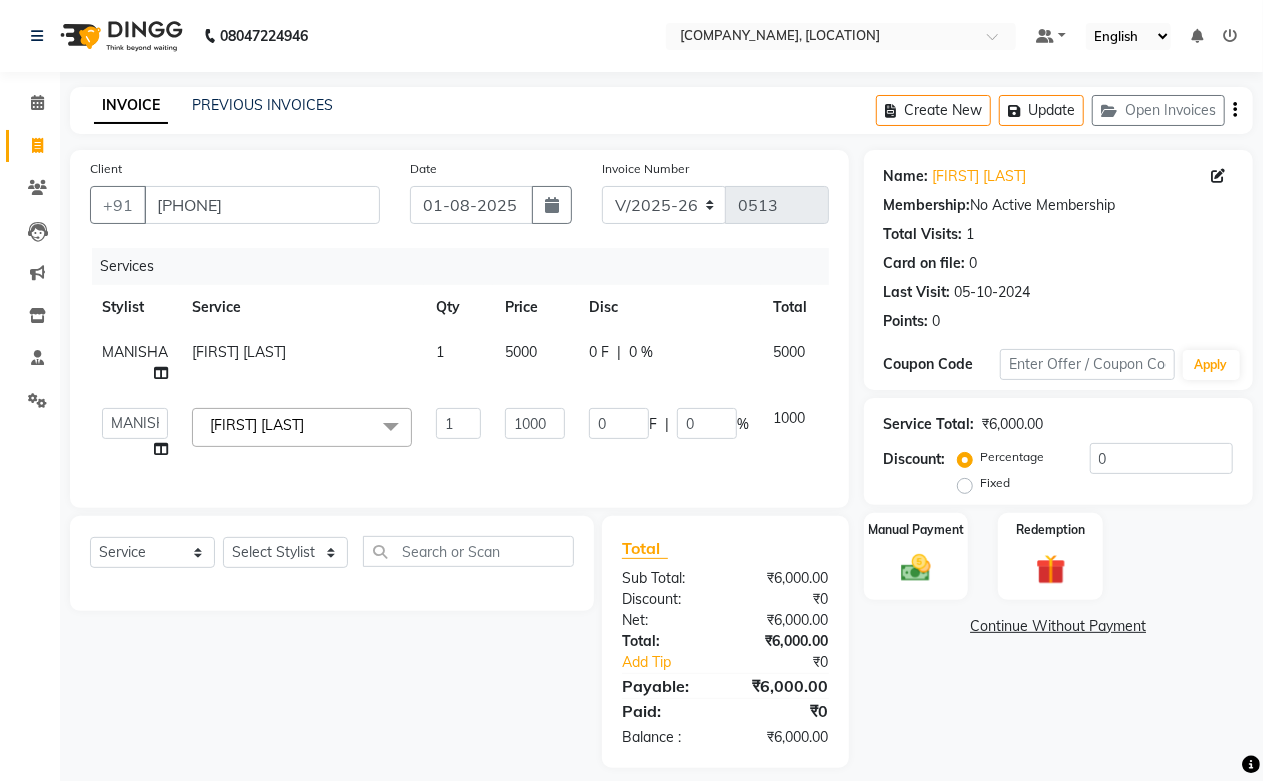 click on "5000" 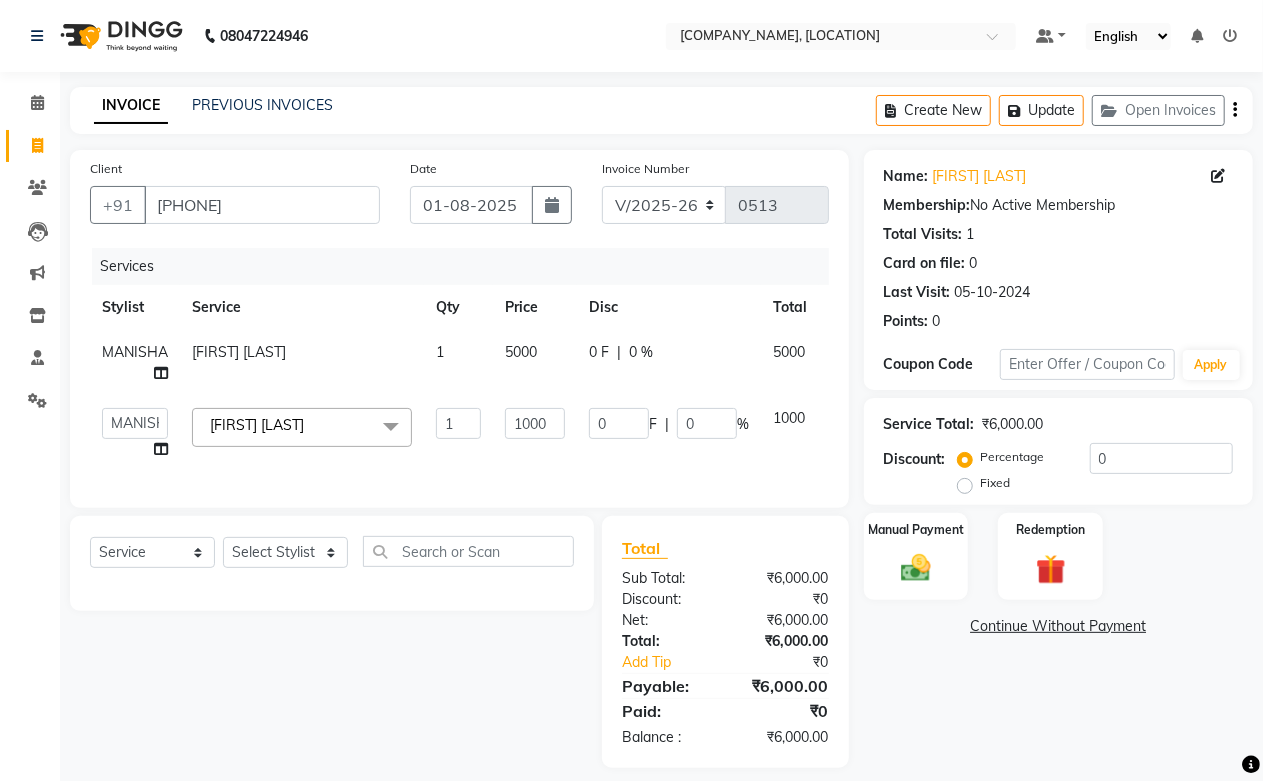 select on "49048" 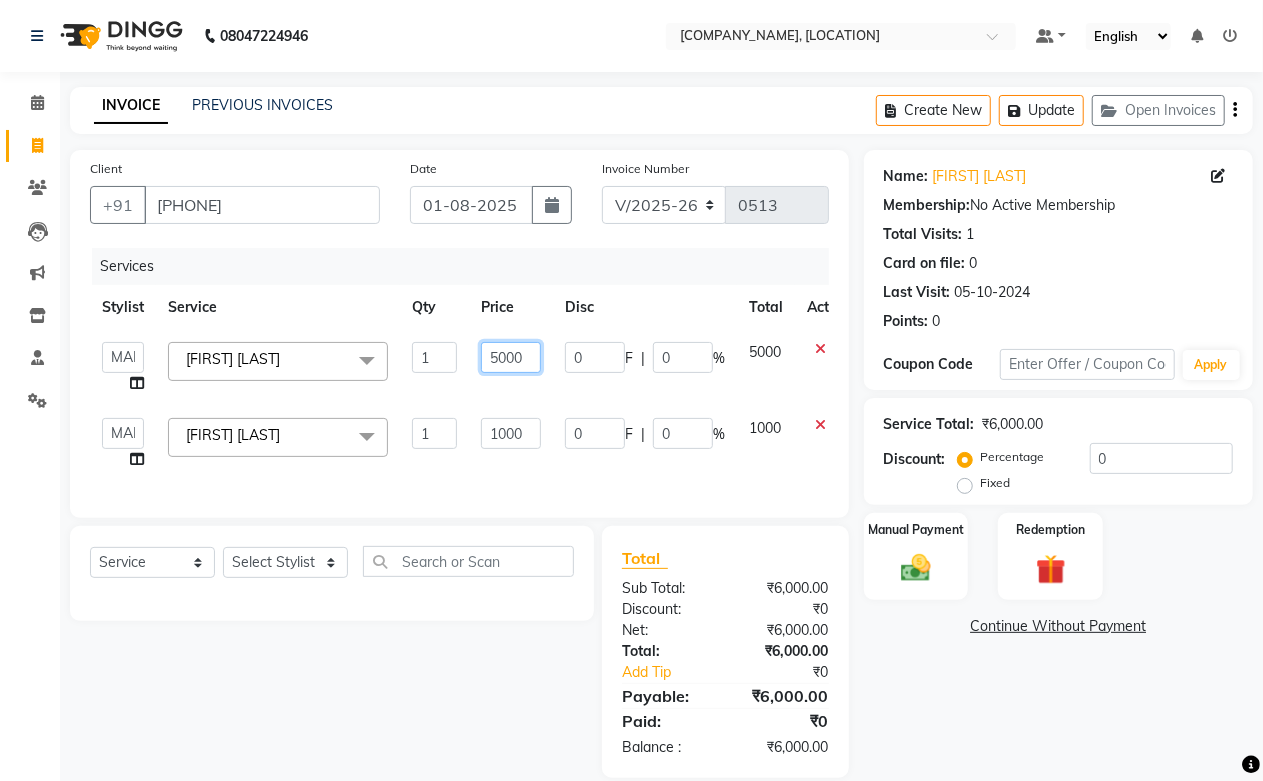 click on "5000" 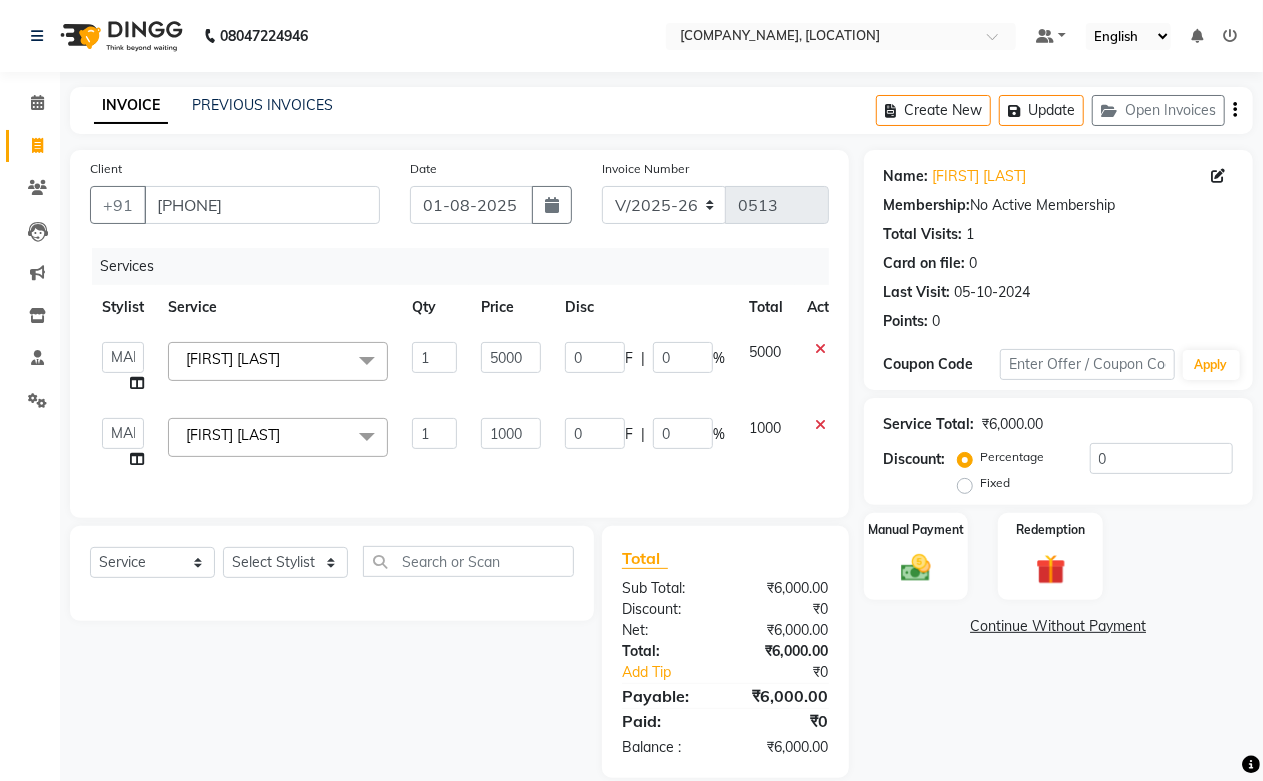 click on "1000" 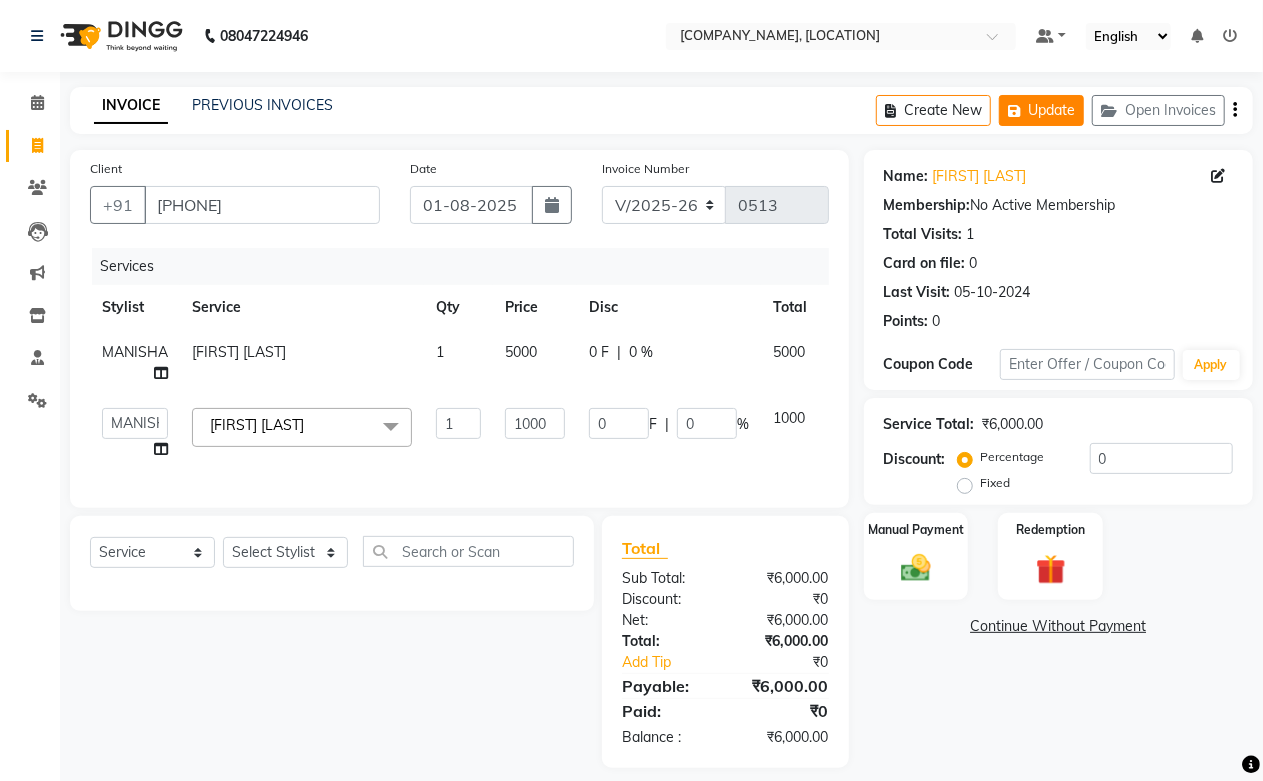 click on "Update" 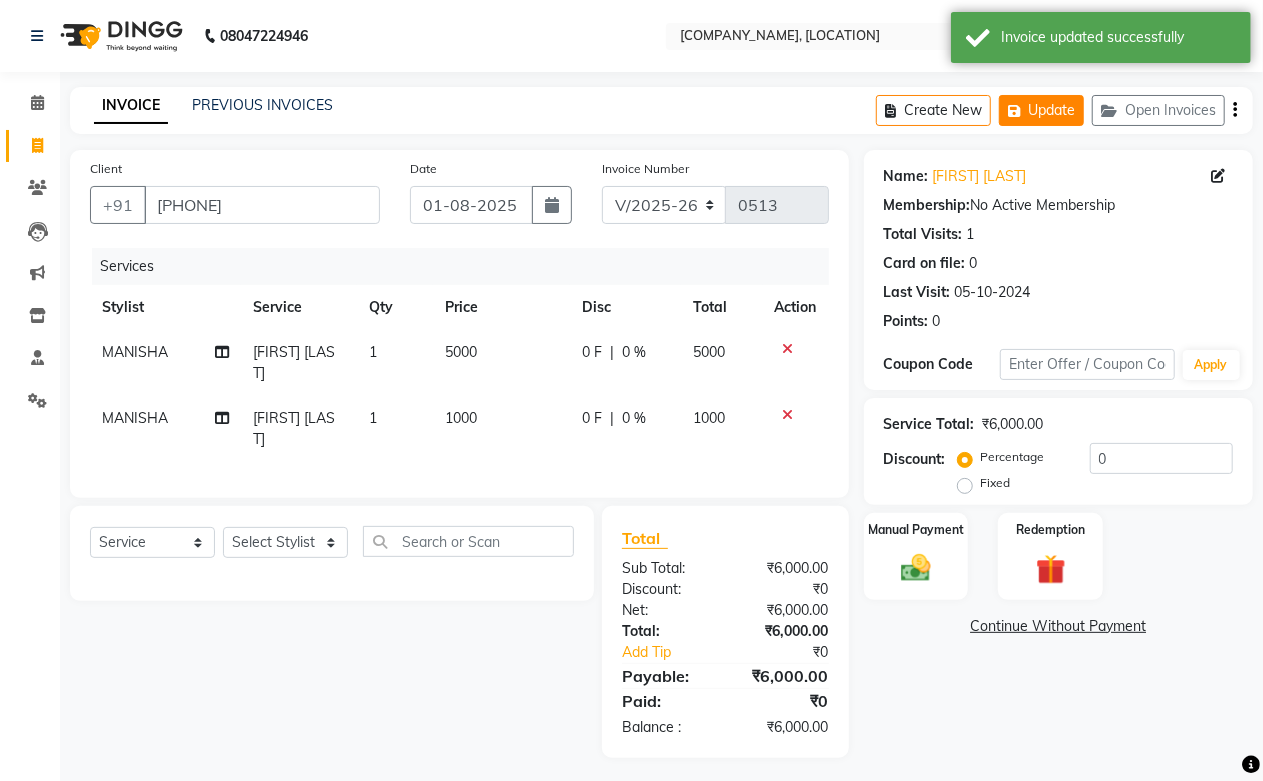 click on "Update" 